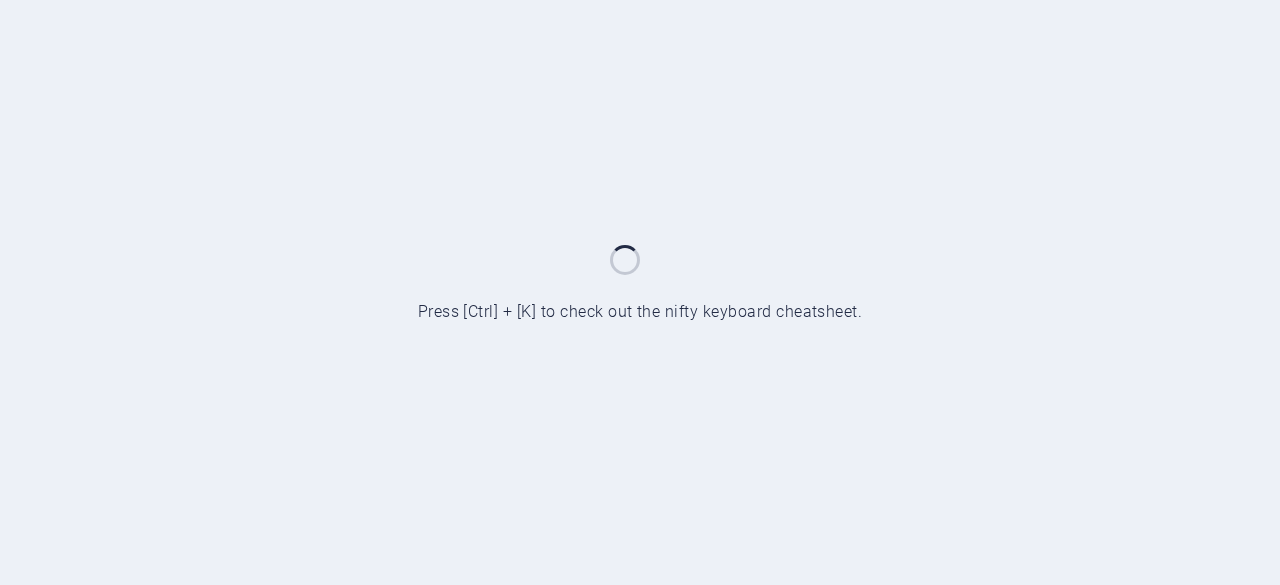 scroll, scrollTop: 0, scrollLeft: 0, axis: both 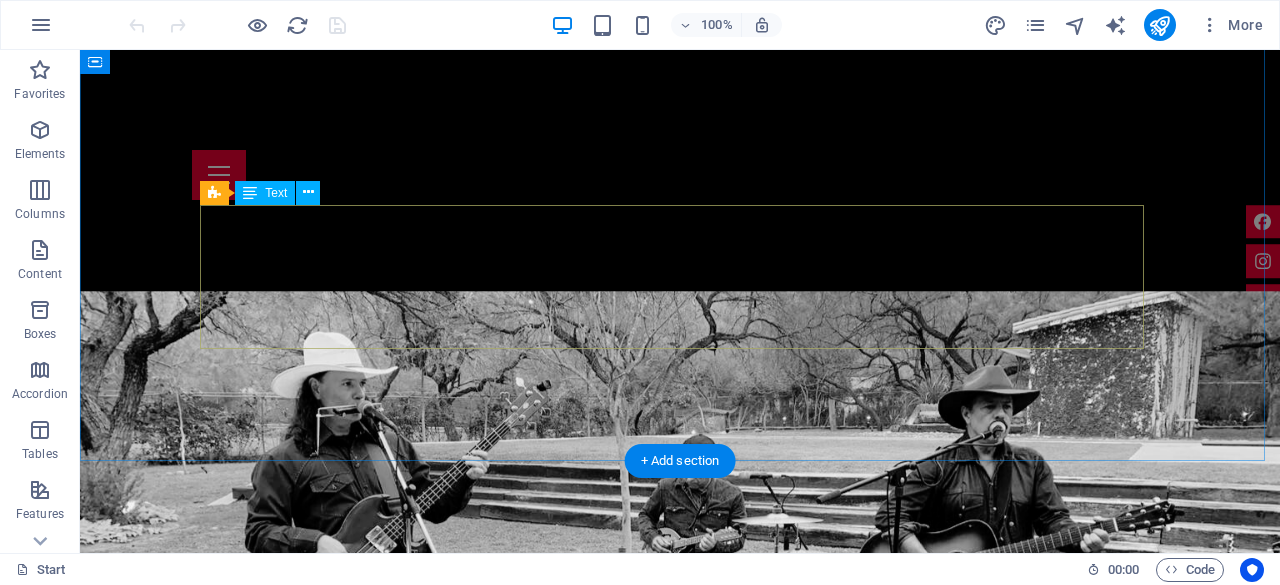 click on "[DATE].Ago [LOCATION] [STREET] Km. 242 VER UBICACIÓN [DATE].Ago [BRAND] HEB [LOCATION], [CITY], [STATE].L. VER UBICACIÓN" at bounding box center (680, 1806) 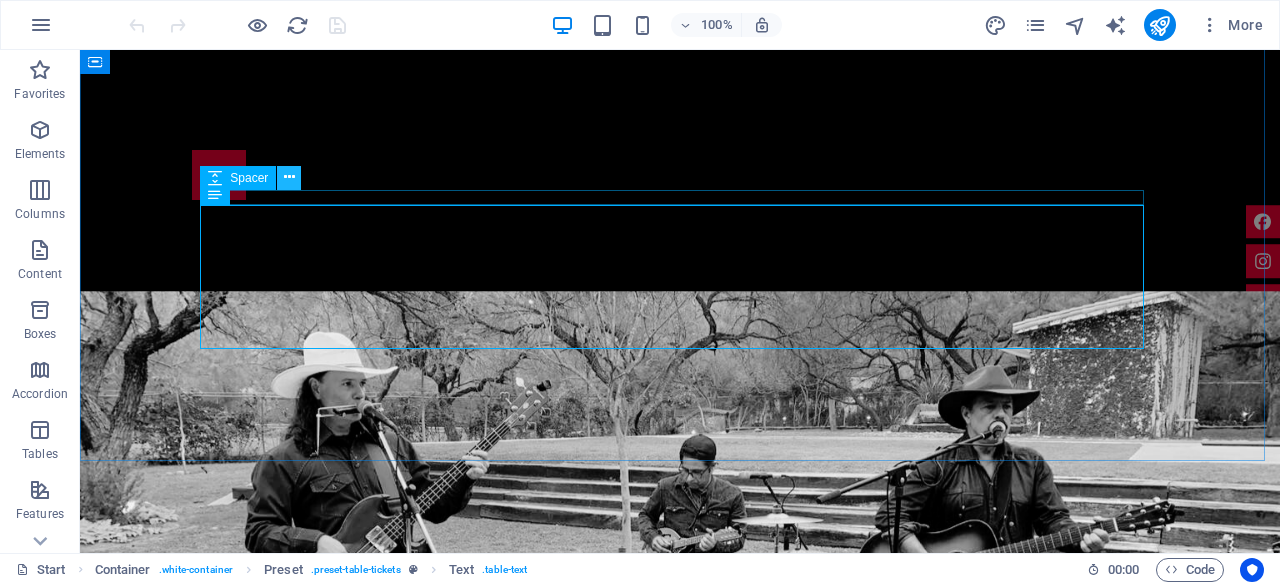 click at bounding box center (289, 178) 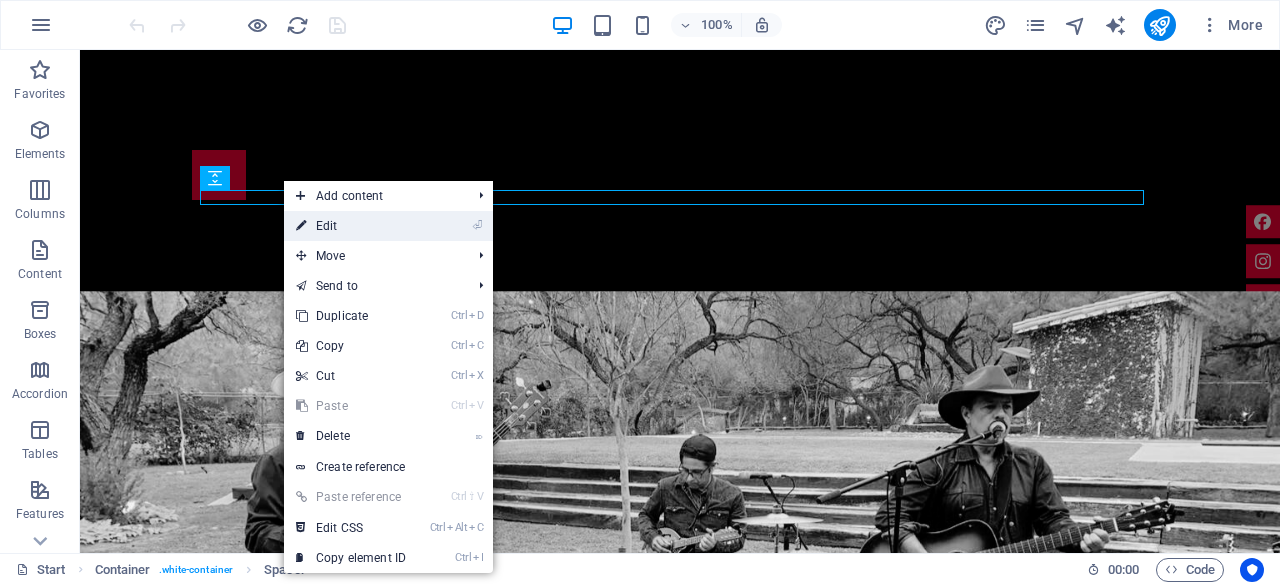 drag, startPoint x: 334, startPoint y: 226, endPoint x: 48, endPoint y: 180, distance: 289.6757 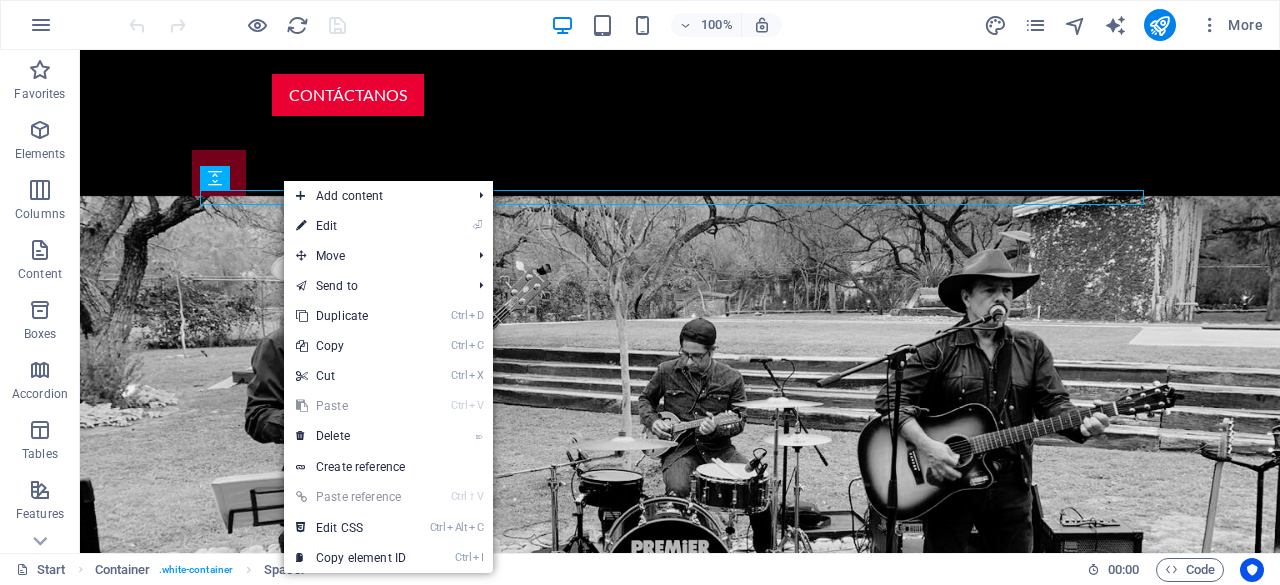 select on "px" 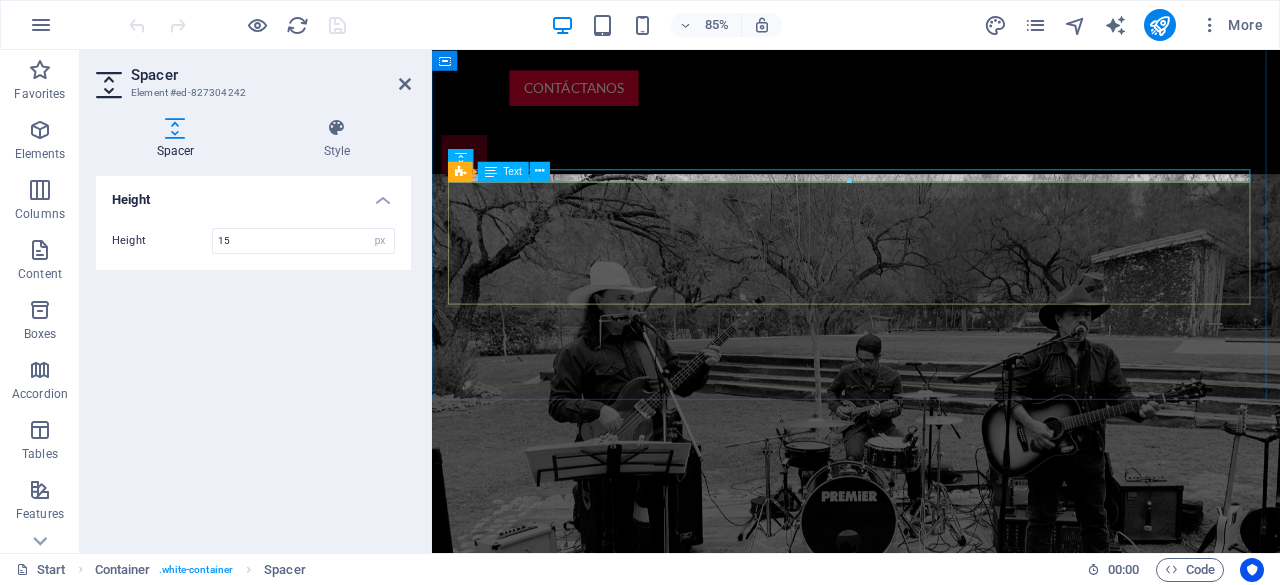 scroll, scrollTop: 1908, scrollLeft: 0, axis: vertical 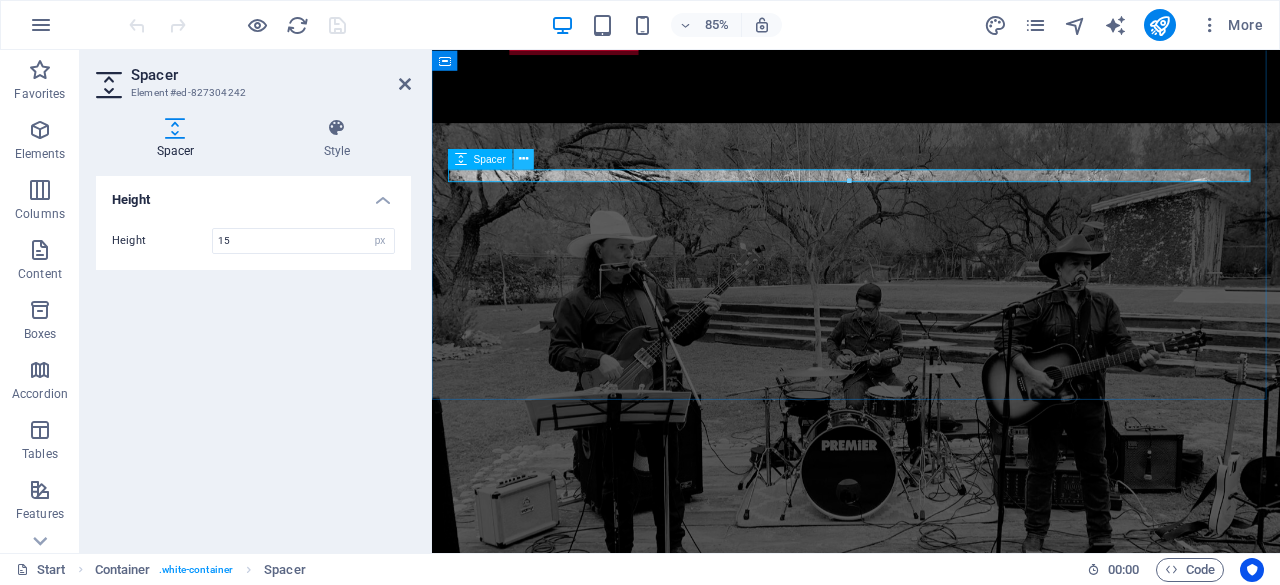 click at bounding box center (523, 159) 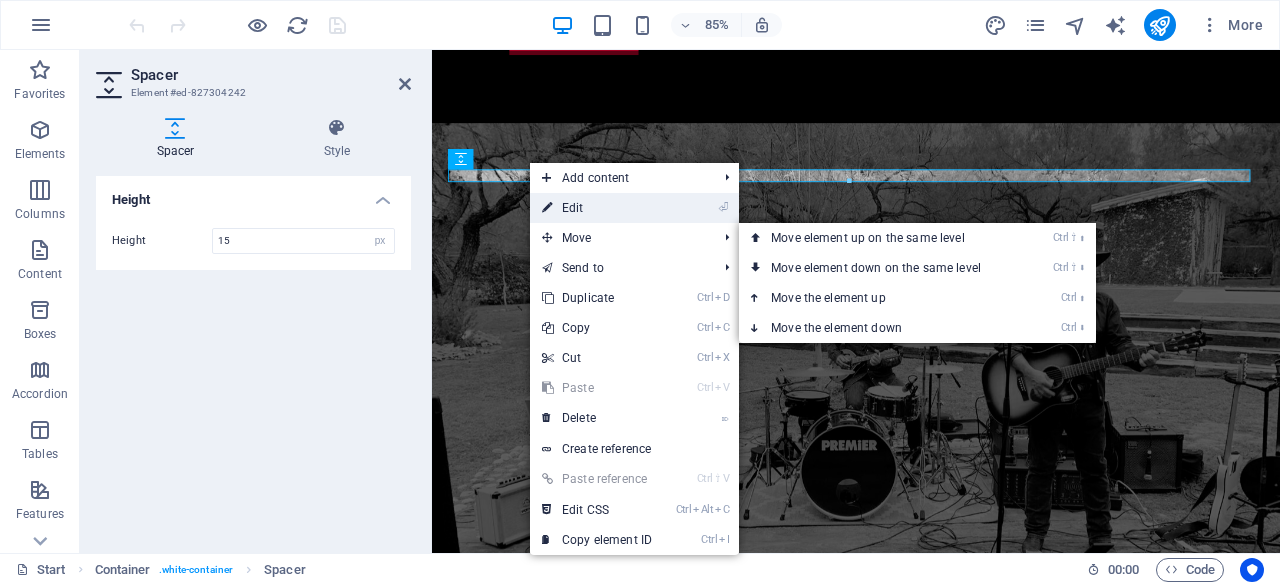 click on "⏎  Edit" at bounding box center (597, 208) 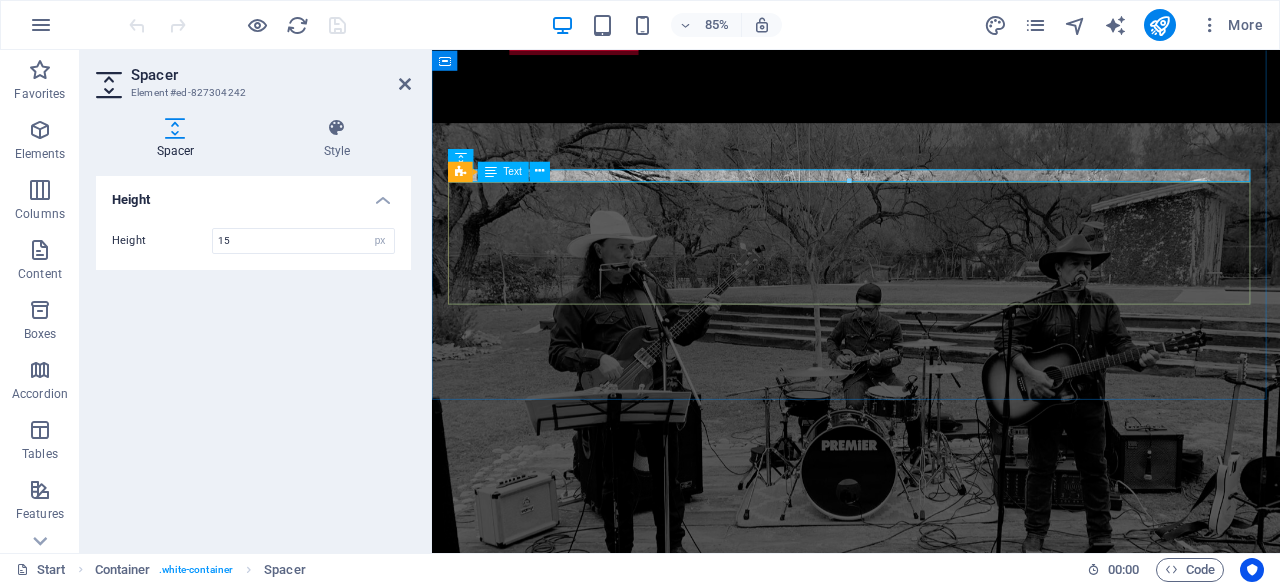 click on "15.Ago New West Carretera Nacional Km. 242 VER UBICACIÓN 16.Ago Grill Master HEB Parque SMP, Santiago, N.L. VER UBICACIÓN" at bounding box center [931, 1834] 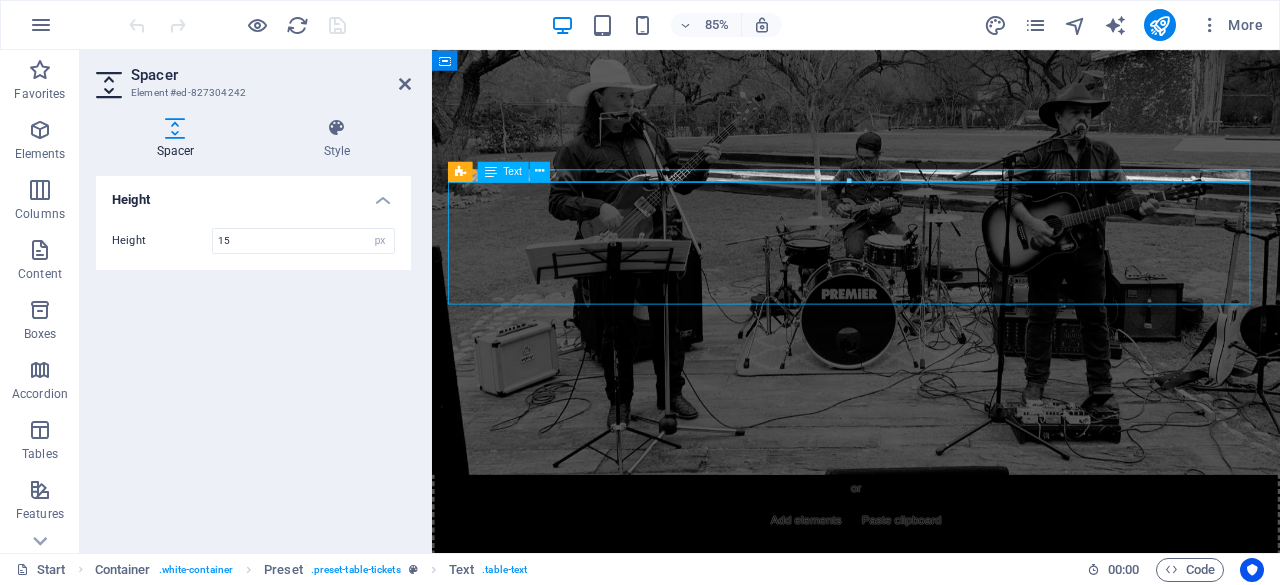 scroll, scrollTop: 1847, scrollLeft: 0, axis: vertical 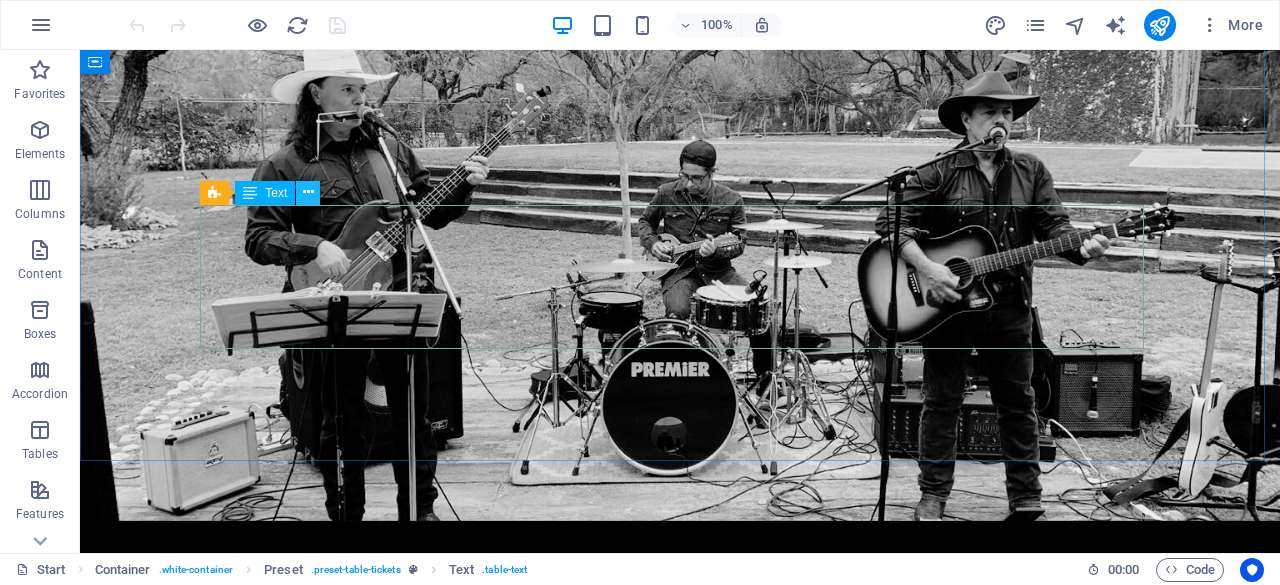 click at bounding box center (308, 192) 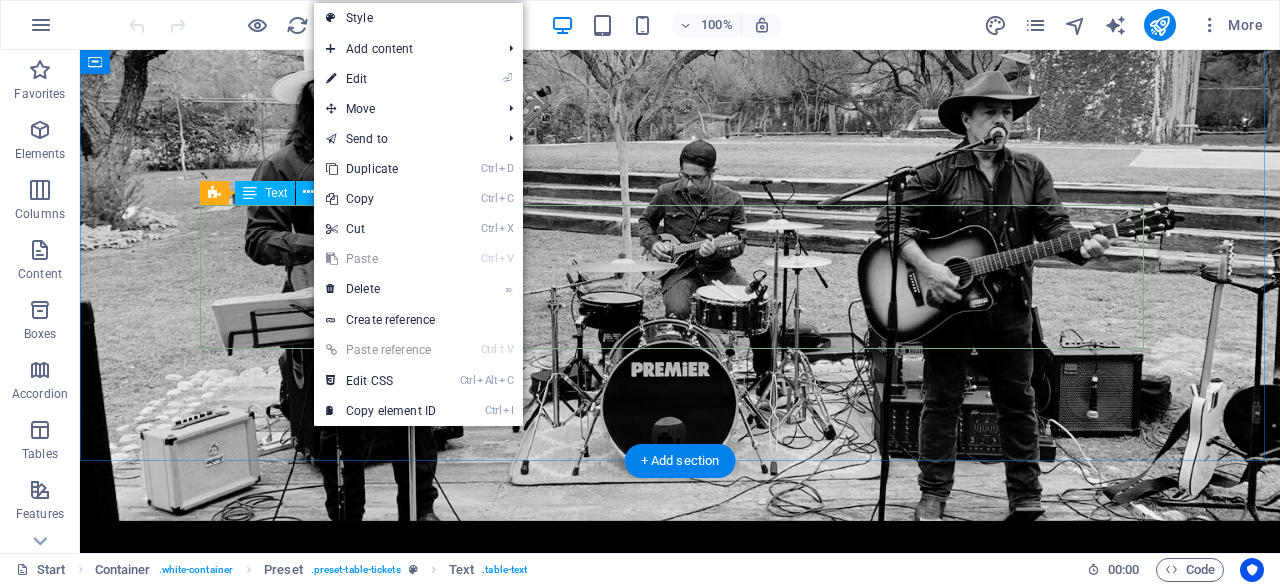 click on "15.Ago New West Carretera Nacional Km. 242 VER UBICACIÓN 16.Ago Grill Master HEB Parque SMP, Santiago, N.L. VER UBICACIÓN" at bounding box center (680, 1806) 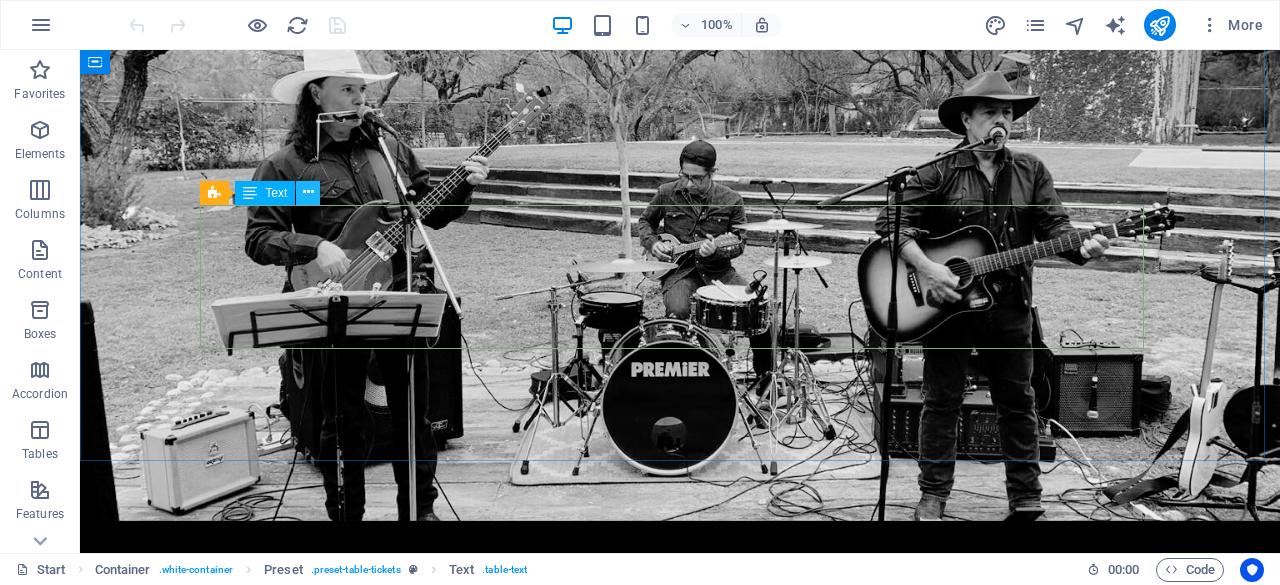 click at bounding box center [308, 192] 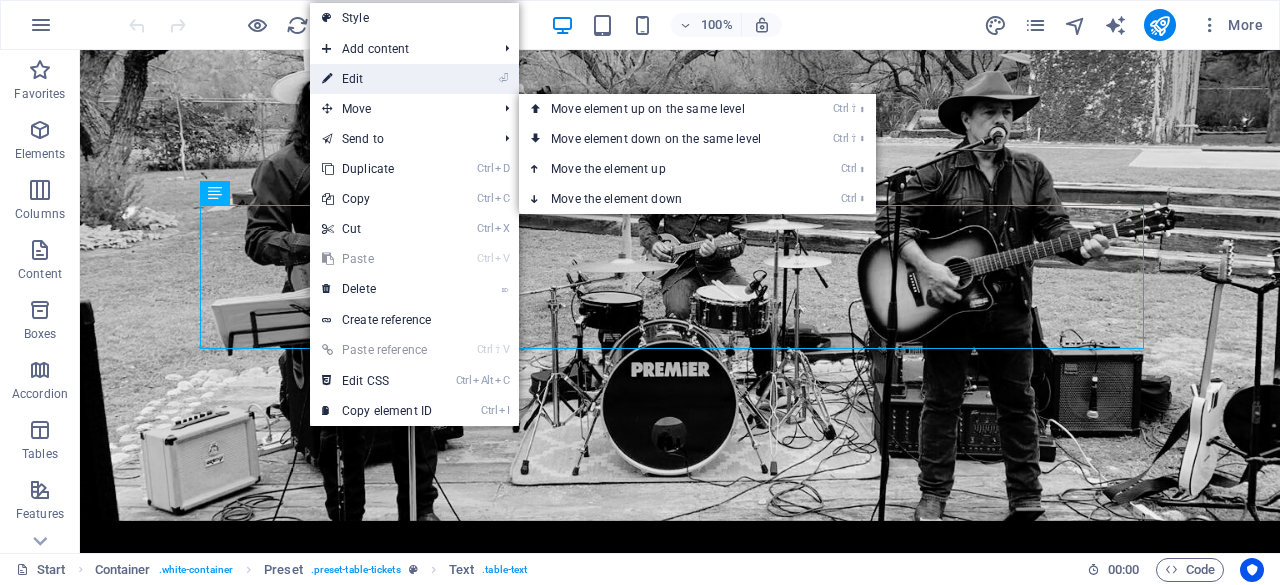 click on "⏎  Edit" at bounding box center (377, 79) 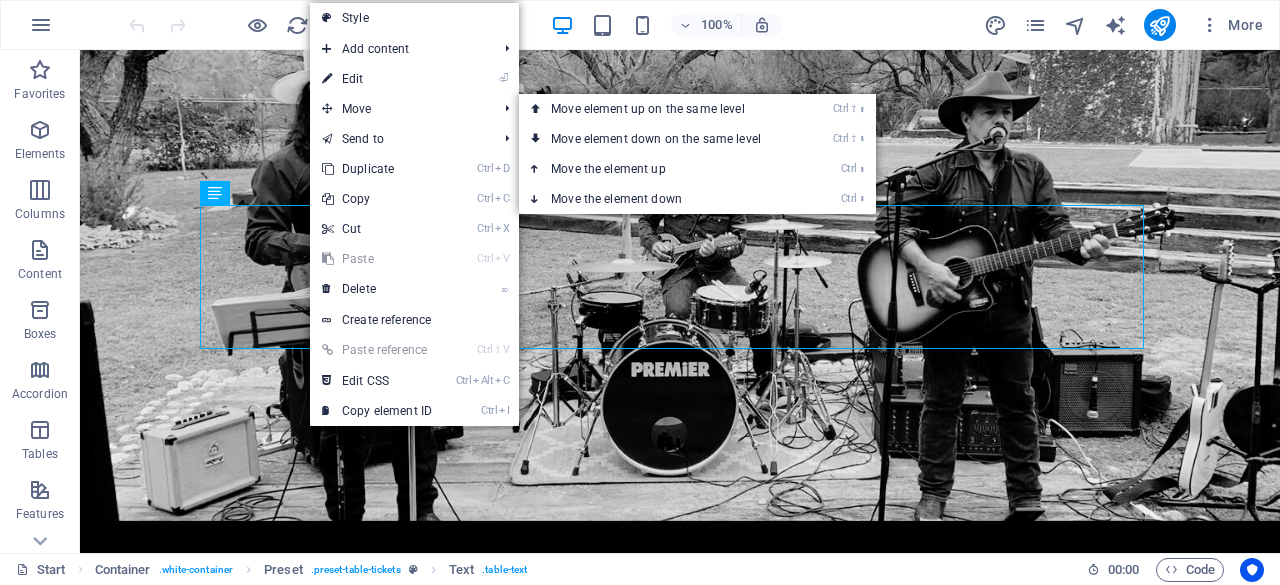 scroll, scrollTop: 1908, scrollLeft: 0, axis: vertical 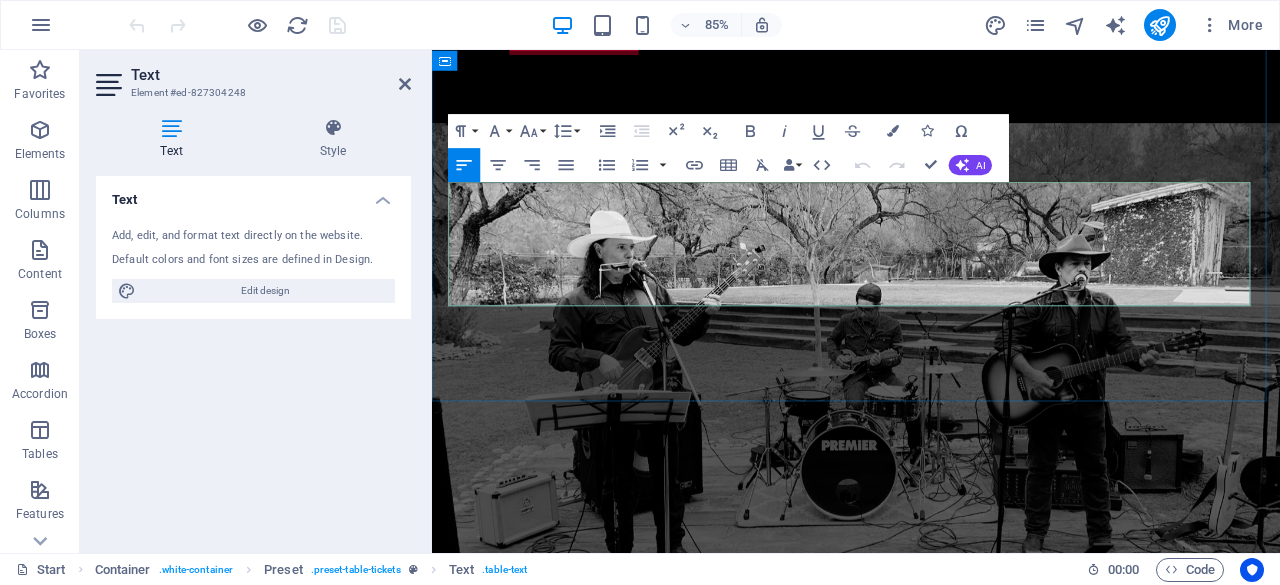 click on "Carretera Nacional Km. 242" at bounding box center (1049, 1798) 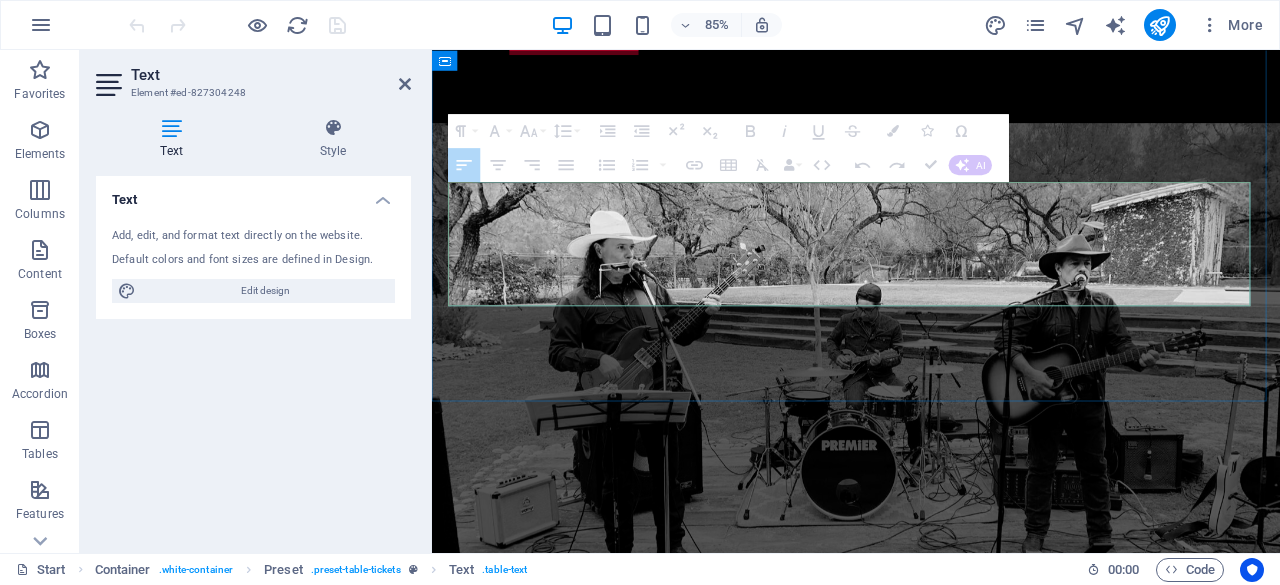 drag, startPoint x: 1130, startPoint y: 228, endPoint x: 1131, endPoint y: 240, distance: 12.0415945 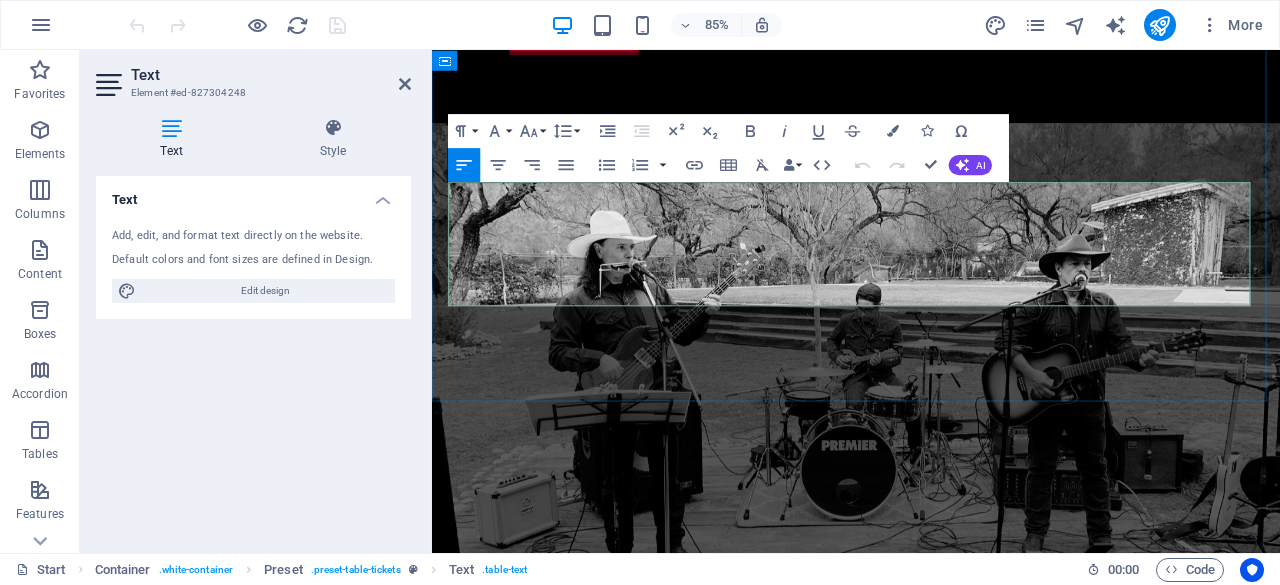 click on "Carretera Nacional Km. 242" at bounding box center [1049, 1798] 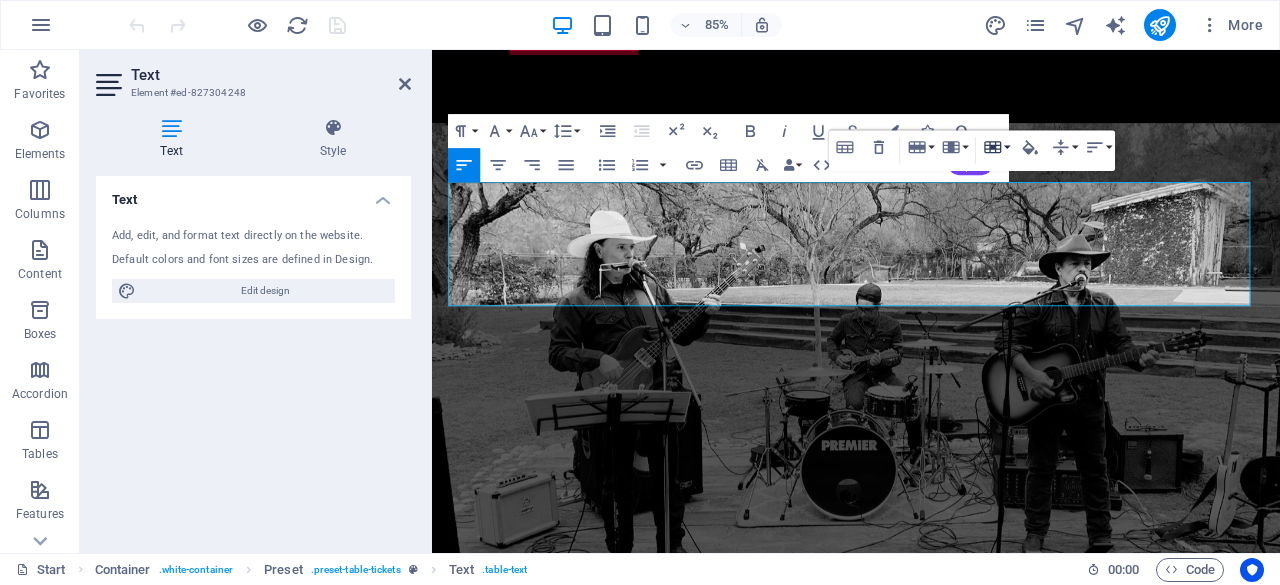 click on "Cell" at bounding box center (996, 147) 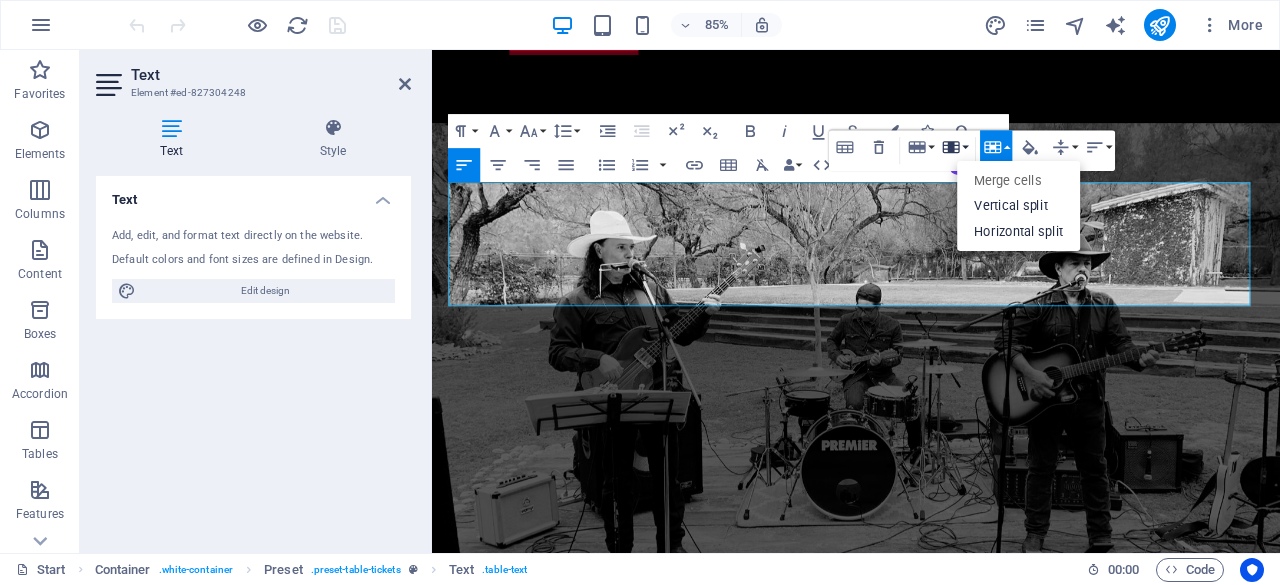 click on "Column" at bounding box center (954, 147) 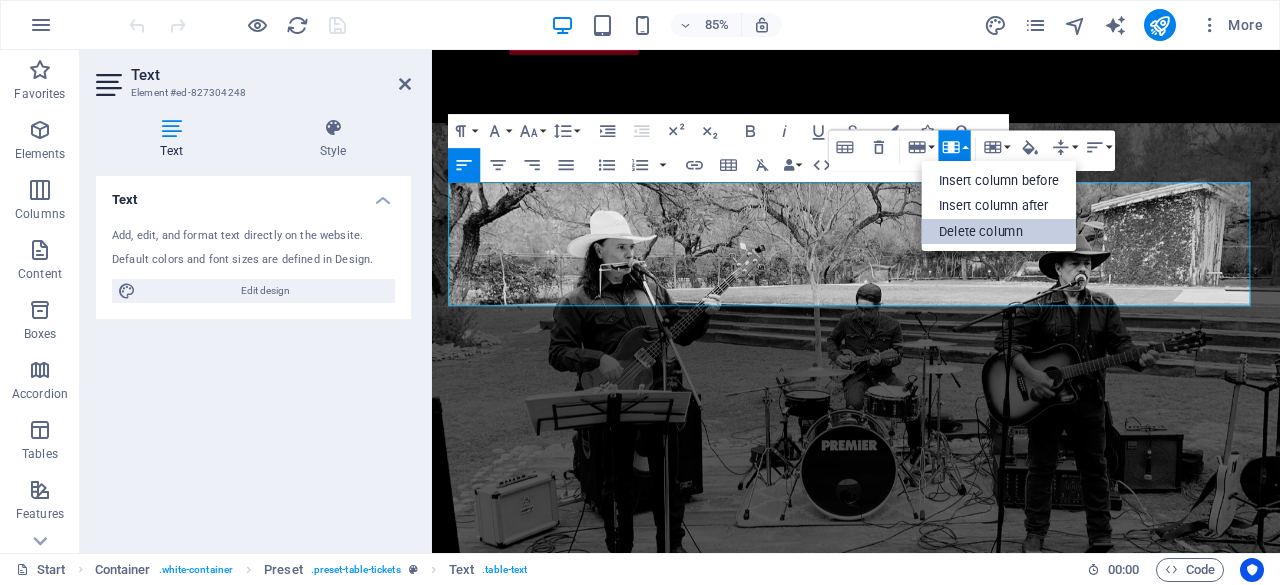 click on "Delete column" at bounding box center (999, 232) 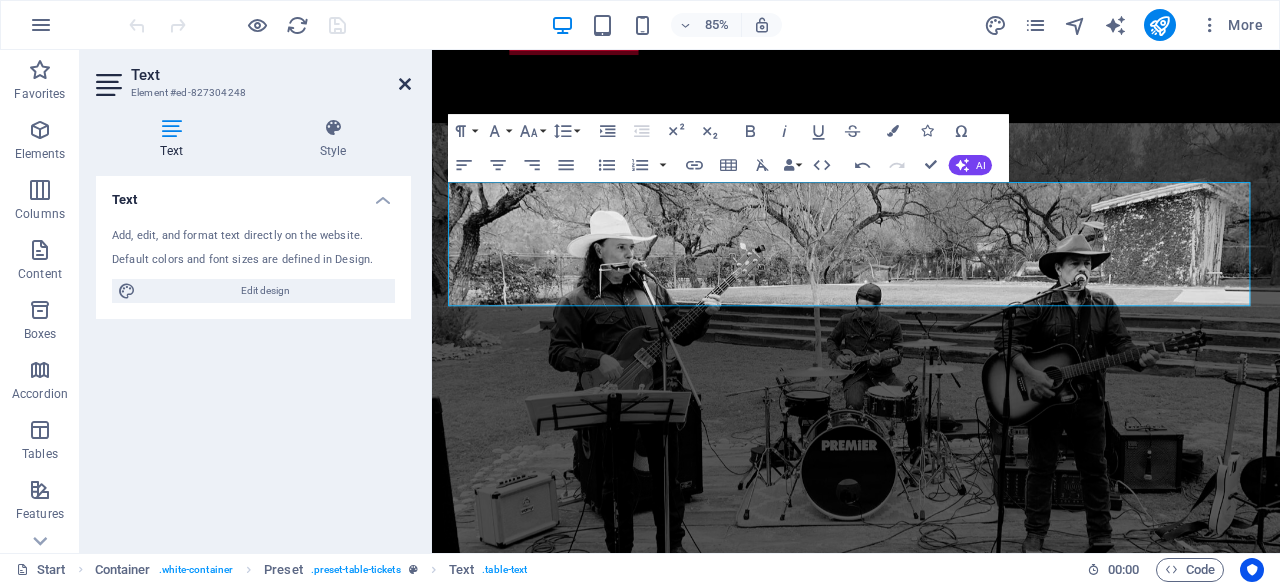 click at bounding box center [405, 84] 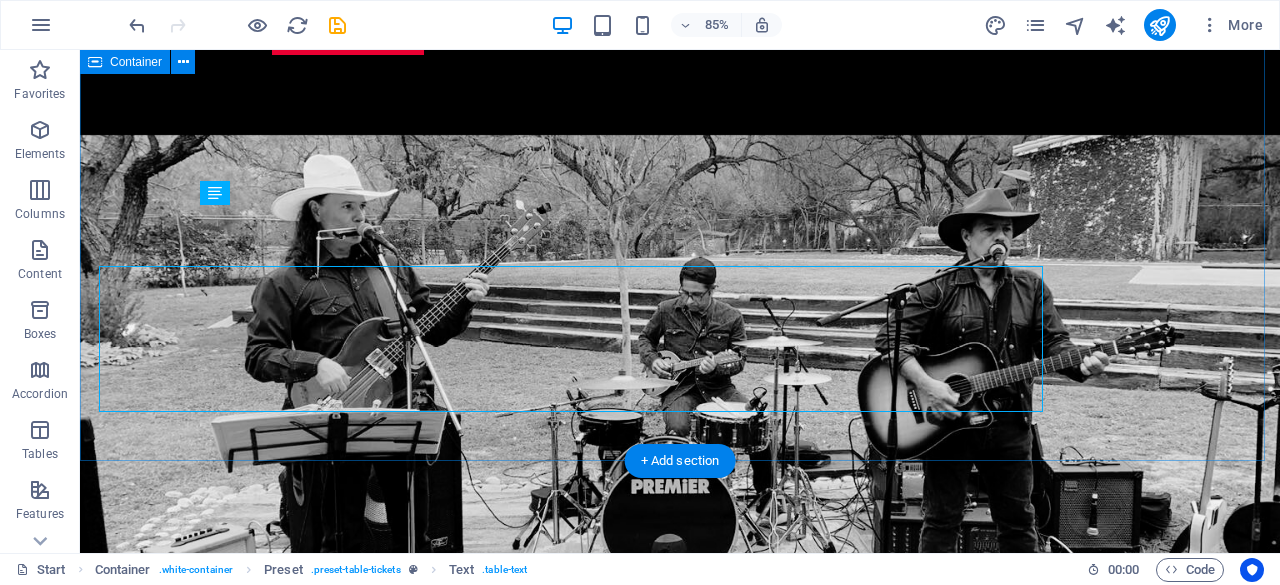 scroll, scrollTop: 1847, scrollLeft: 0, axis: vertical 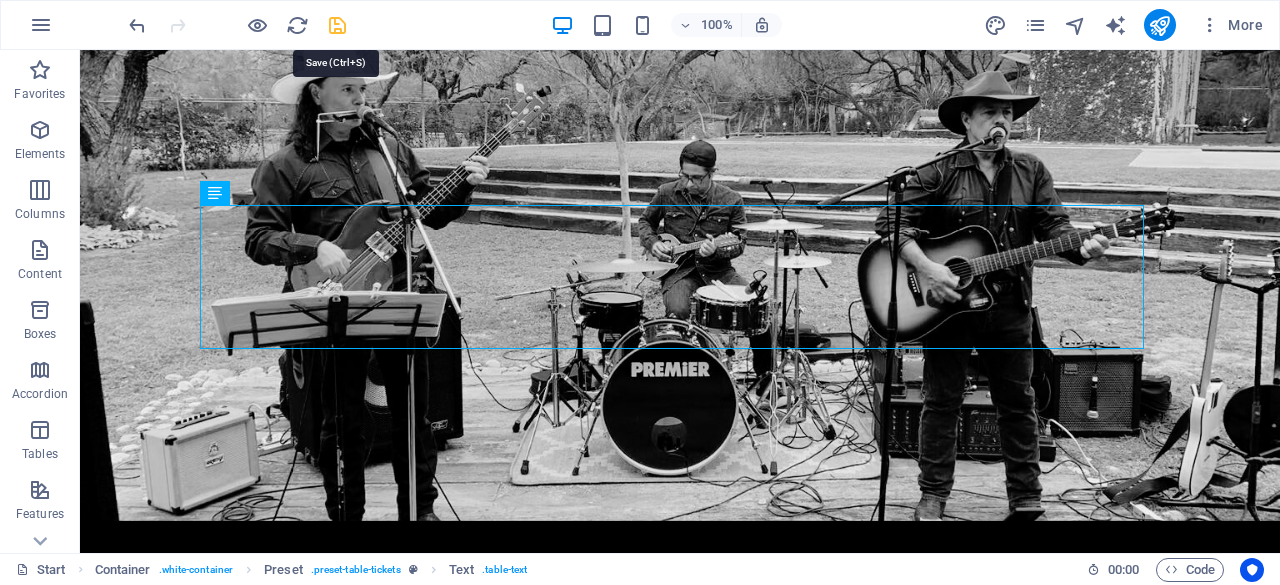 click at bounding box center (337, 25) 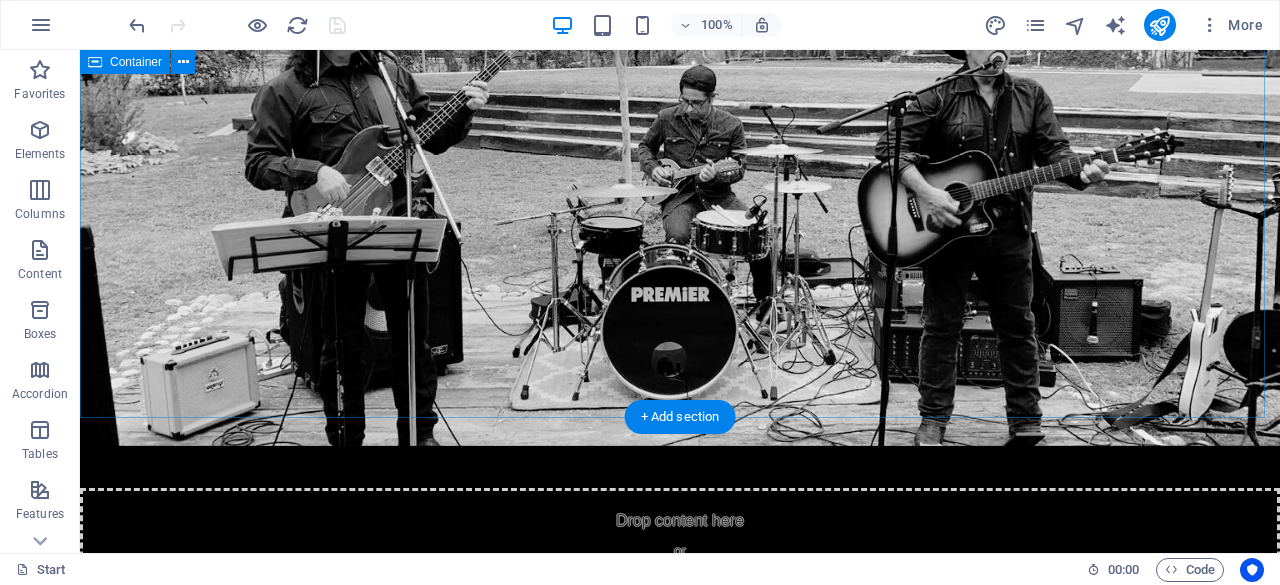 scroll, scrollTop: 1847, scrollLeft: 0, axis: vertical 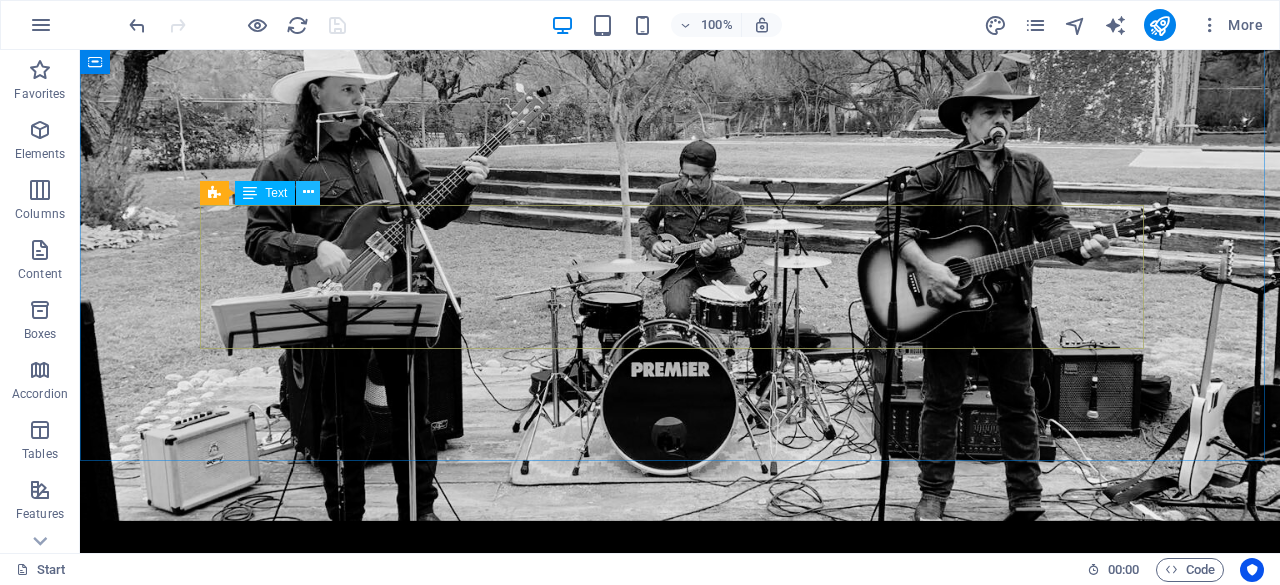click at bounding box center (308, 193) 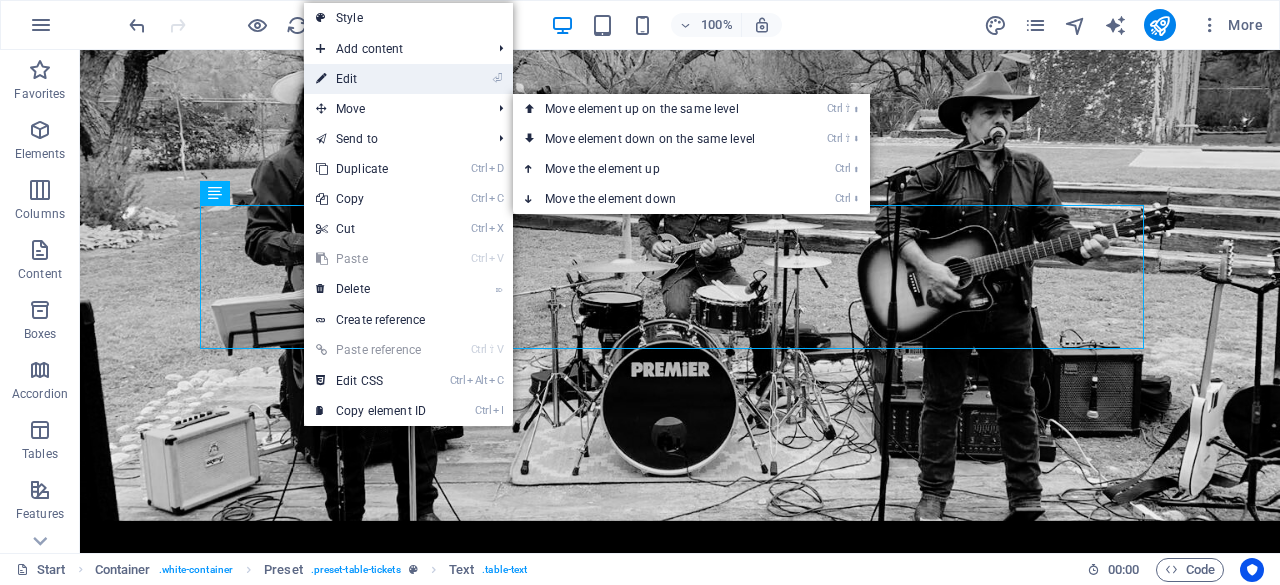 click on "⏎  Edit" at bounding box center (371, 79) 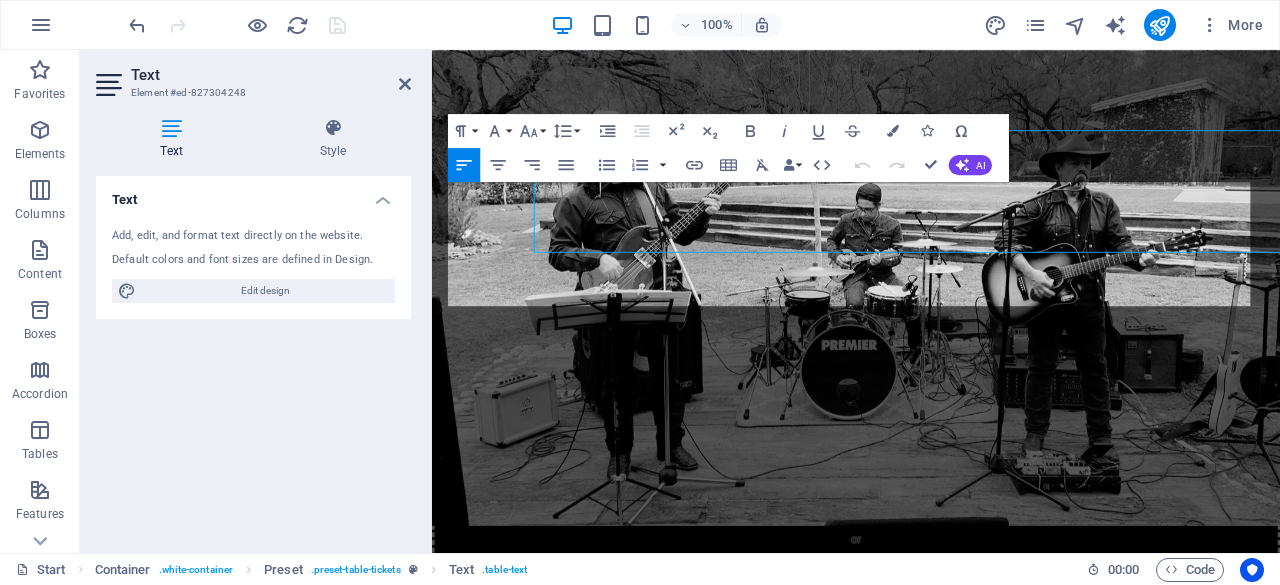 scroll, scrollTop: 1908, scrollLeft: 0, axis: vertical 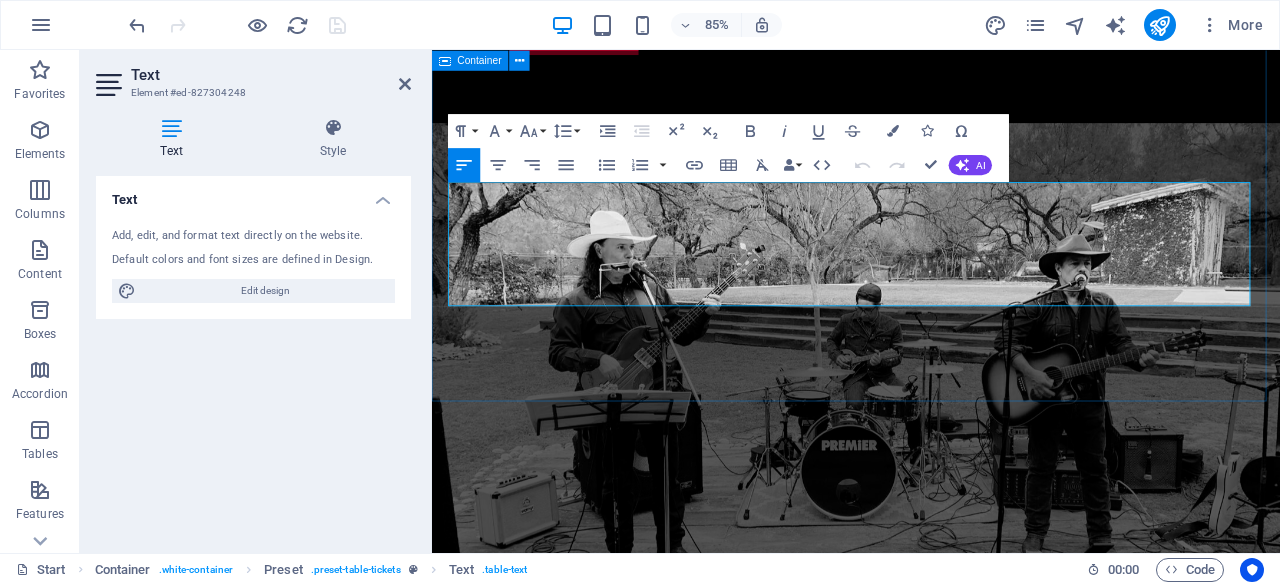 click on "próximos eventos 15.Ago New West VER UBICACIÓN 16.Ago Grill Master HEB VER UBICACIÓN" at bounding box center (931, 1776) 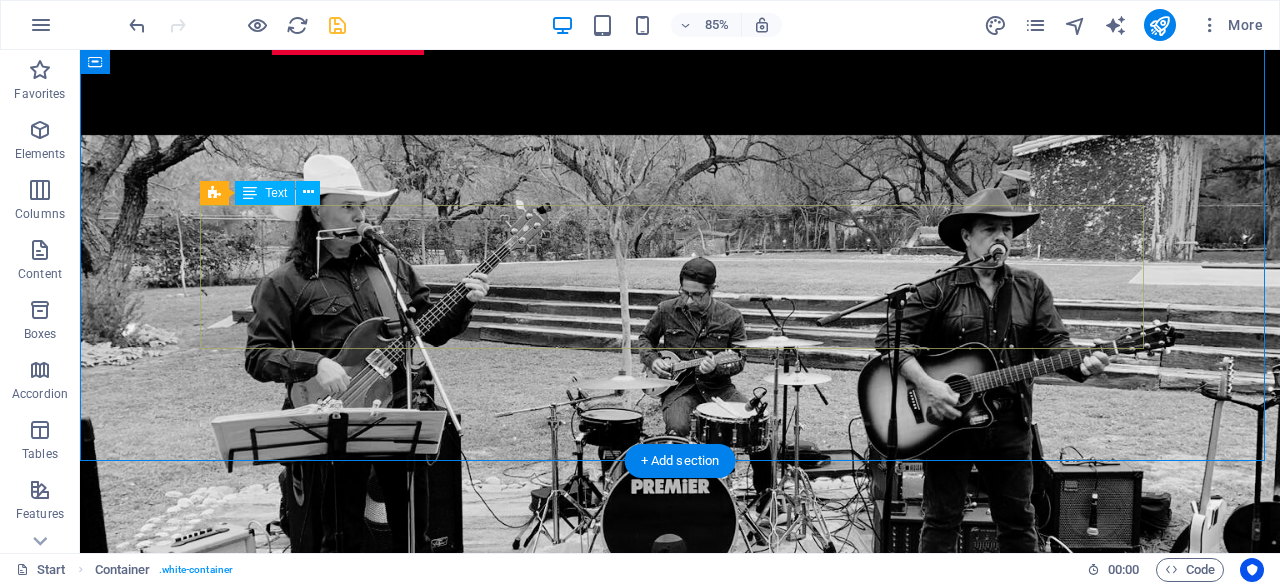 scroll, scrollTop: 1847, scrollLeft: 0, axis: vertical 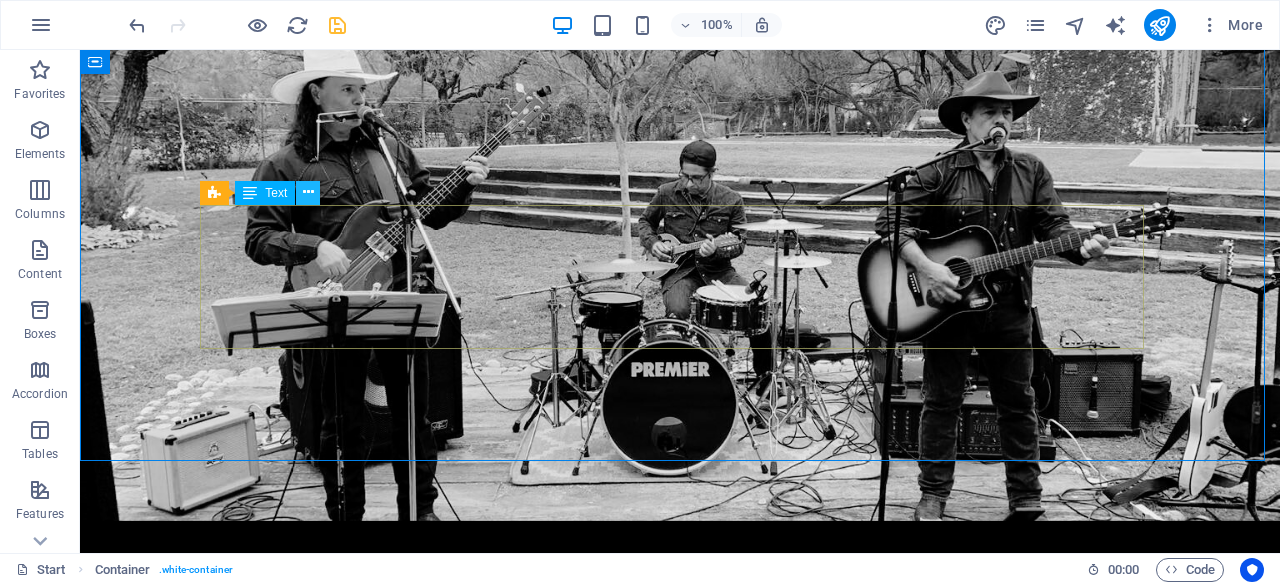 click at bounding box center [308, 192] 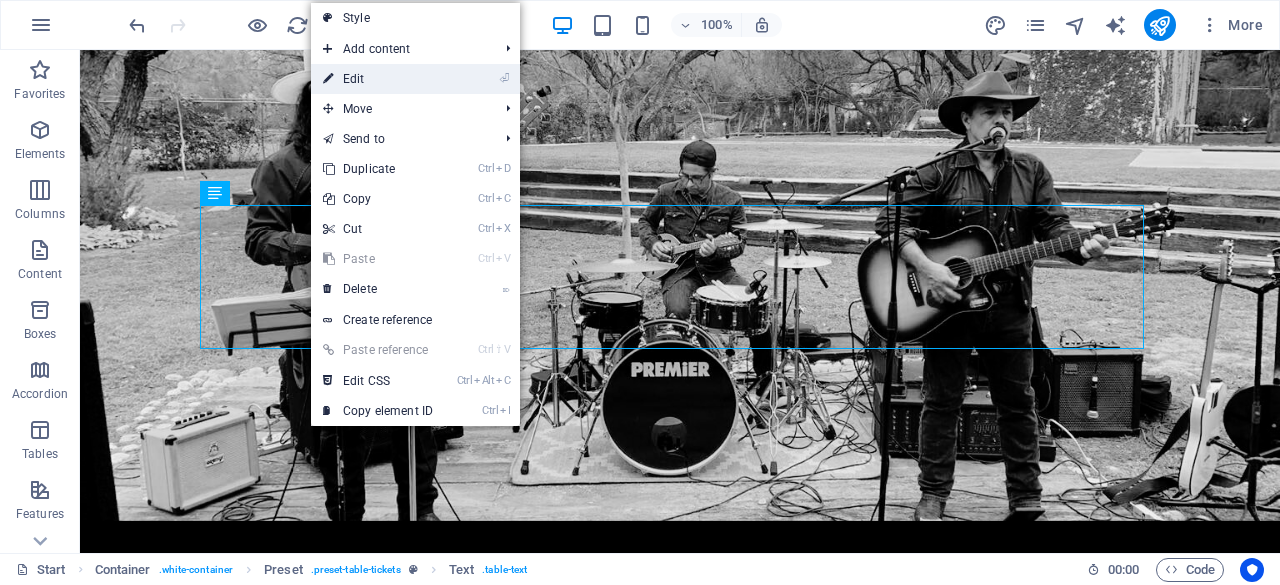 click on "⏎  Edit" at bounding box center [378, 79] 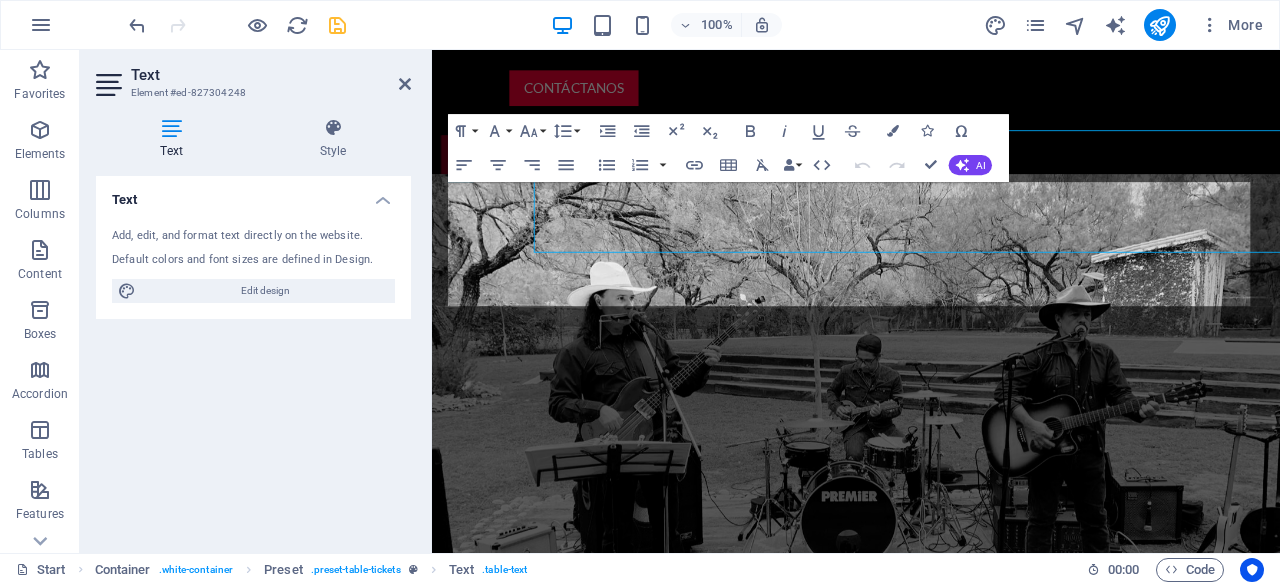 scroll, scrollTop: 1908, scrollLeft: 0, axis: vertical 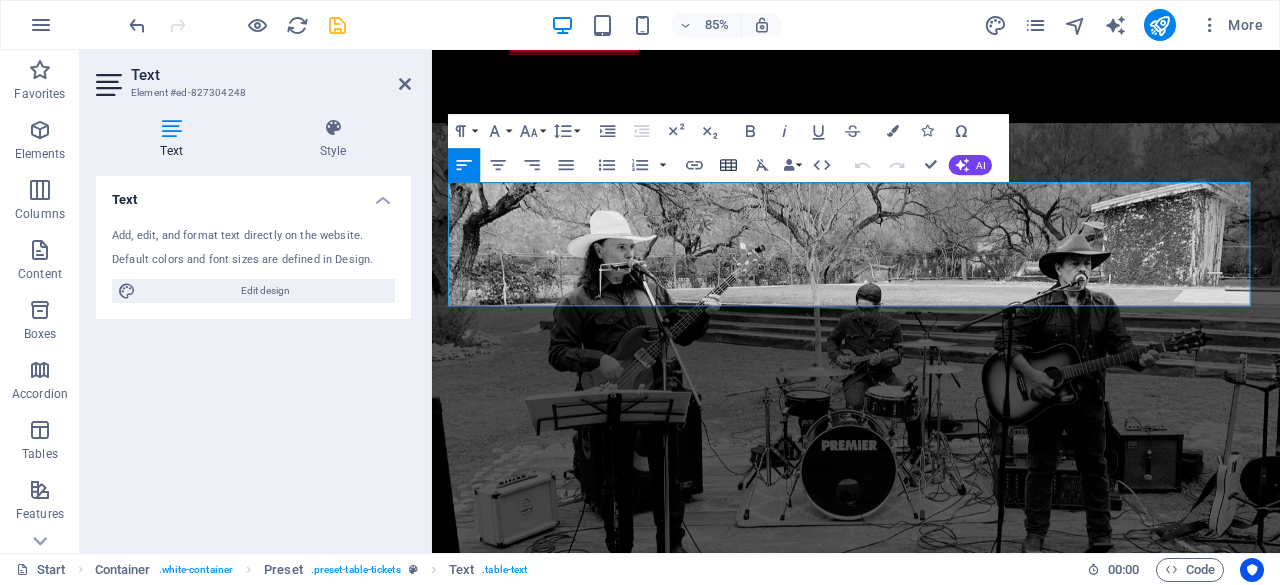 click 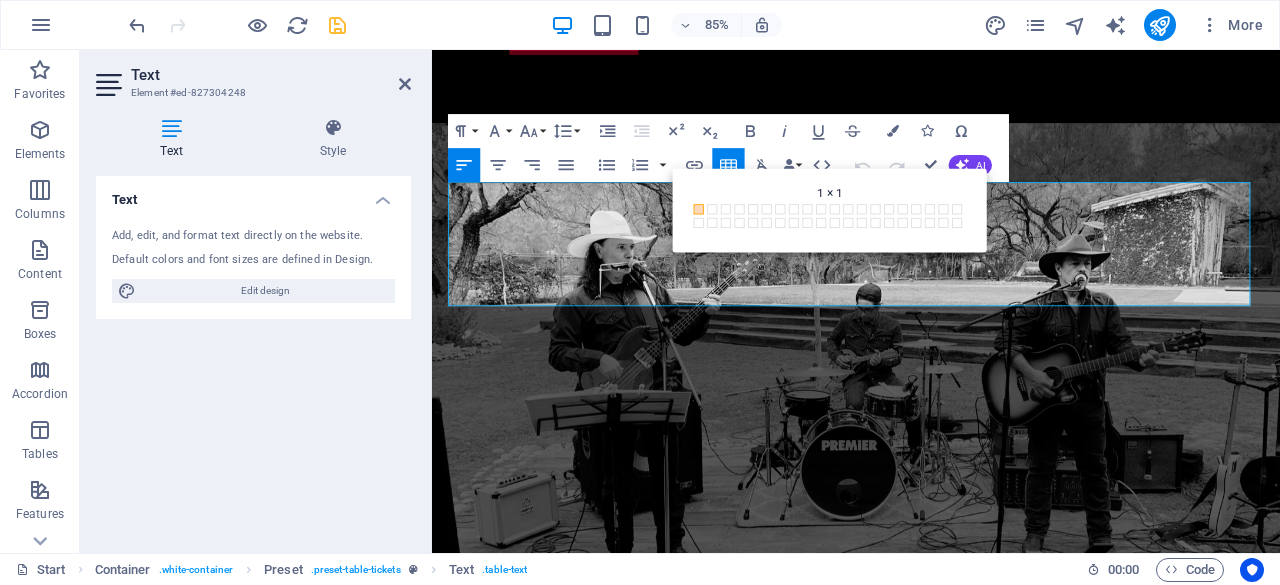 click at bounding box center [699, 209] 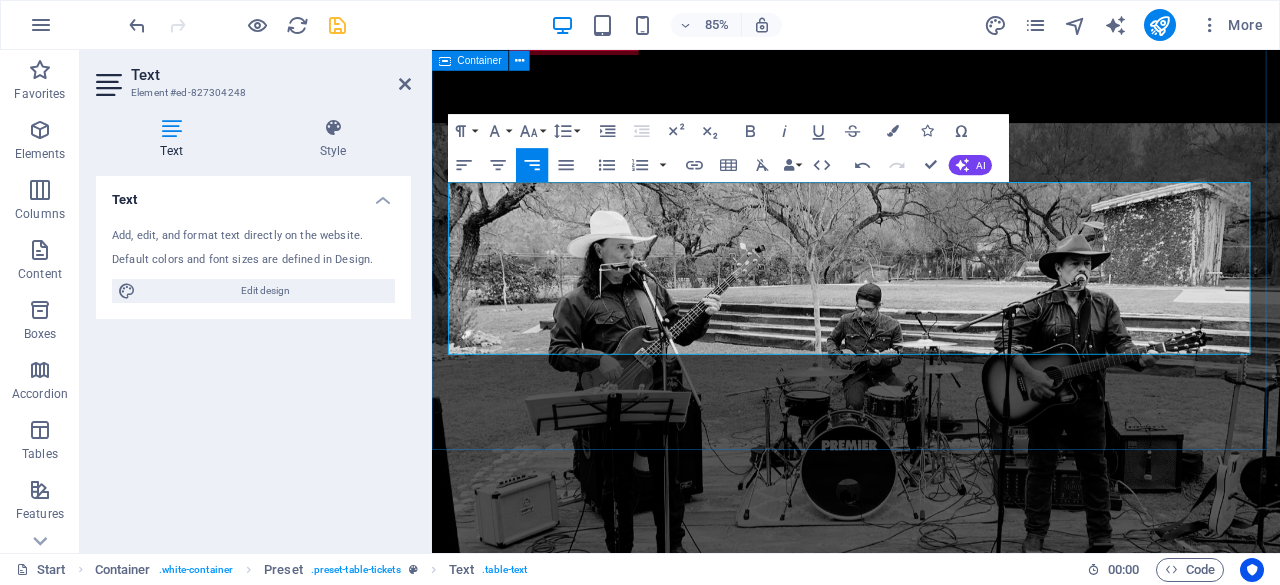 click on "próximos eventos 15.Ago New West VER UBICACIÓN 16.Ago Grill Master HEB VER UBICACIÓN" at bounding box center [931, 1805] 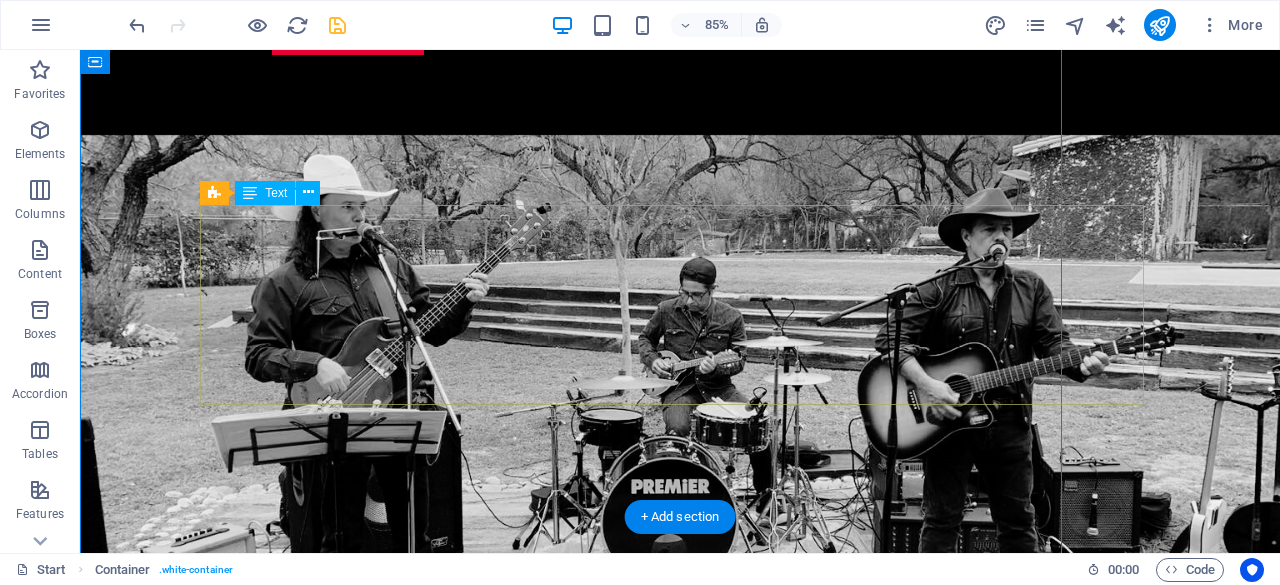 scroll, scrollTop: 1847, scrollLeft: 0, axis: vertical 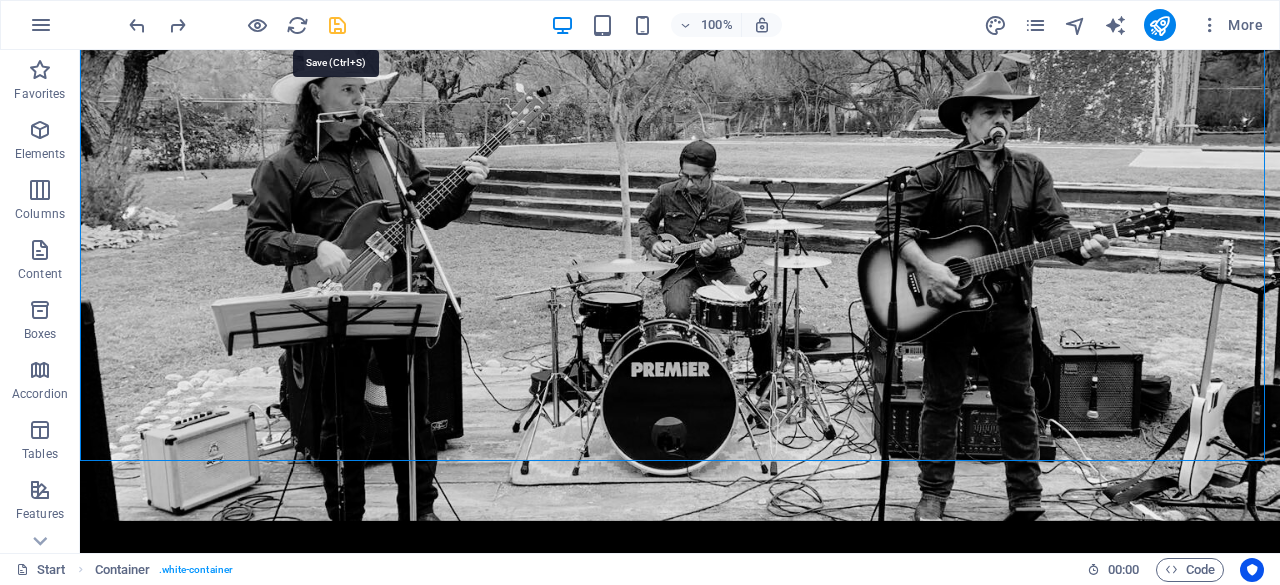 click at bounding box center [337, 25] 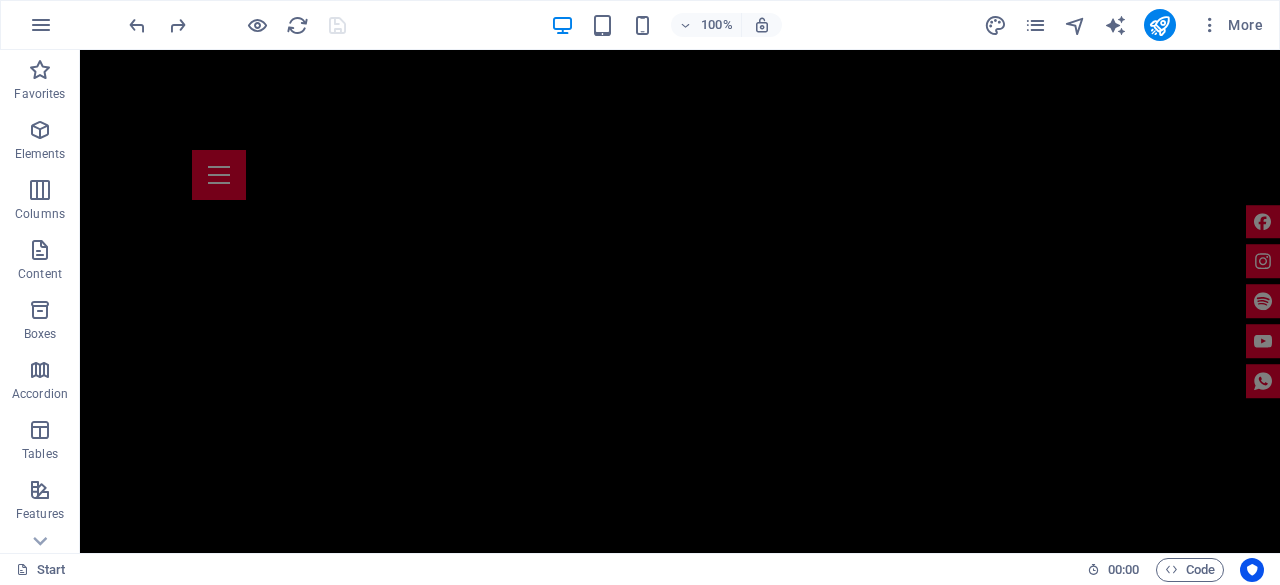 scroll, scrollTop: 347, scrollLeft: 0, axis: vertical 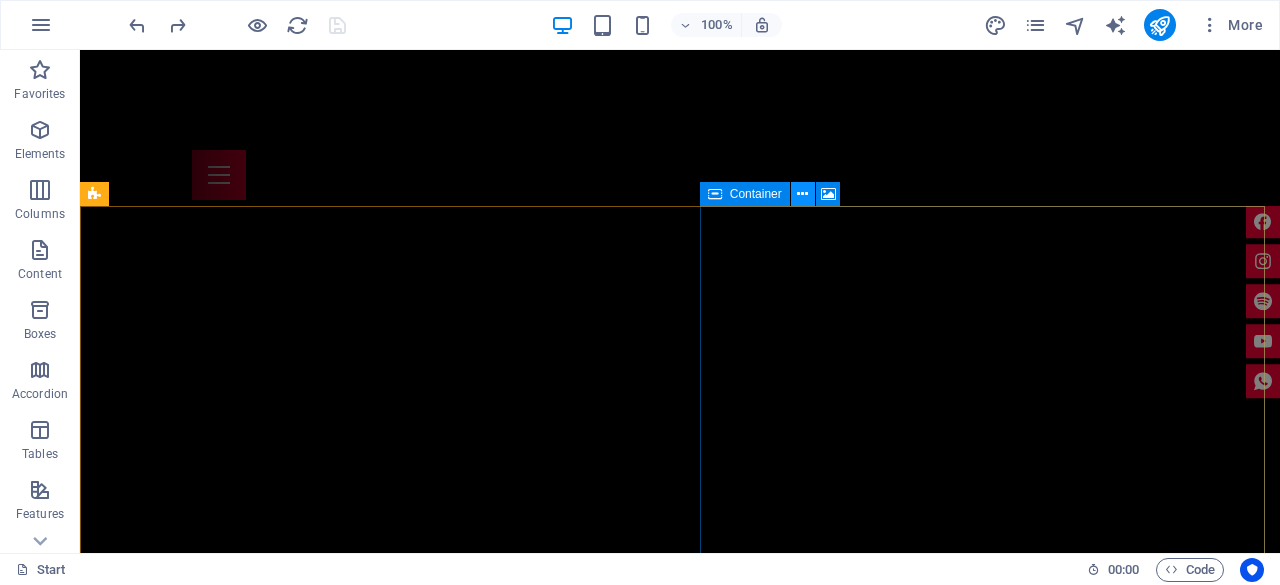 click at bounding box center [802, 194] 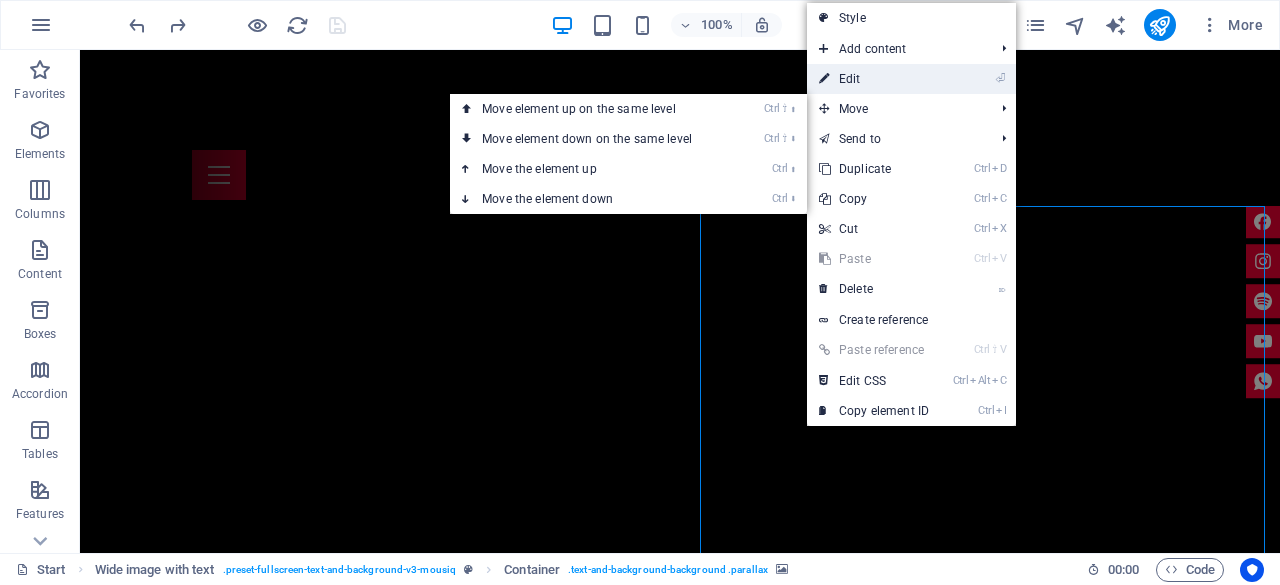 drag, startPoint x: 857, startPoint y: 83, endPoint x: 505, endPoint y: 52, distance: 353.36243 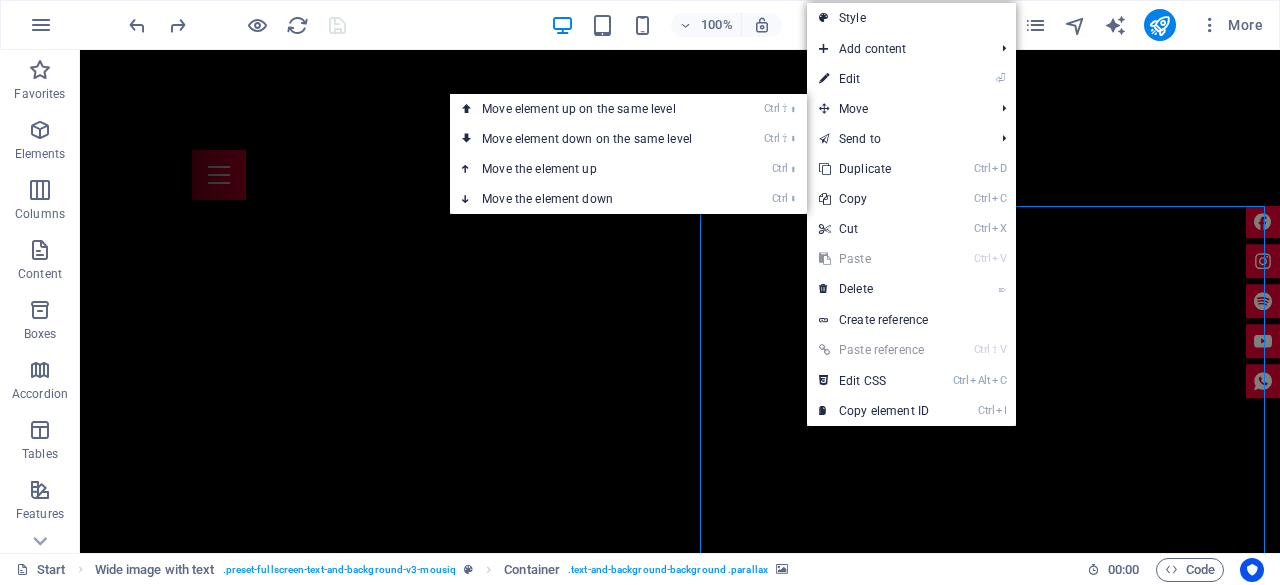select on "px" 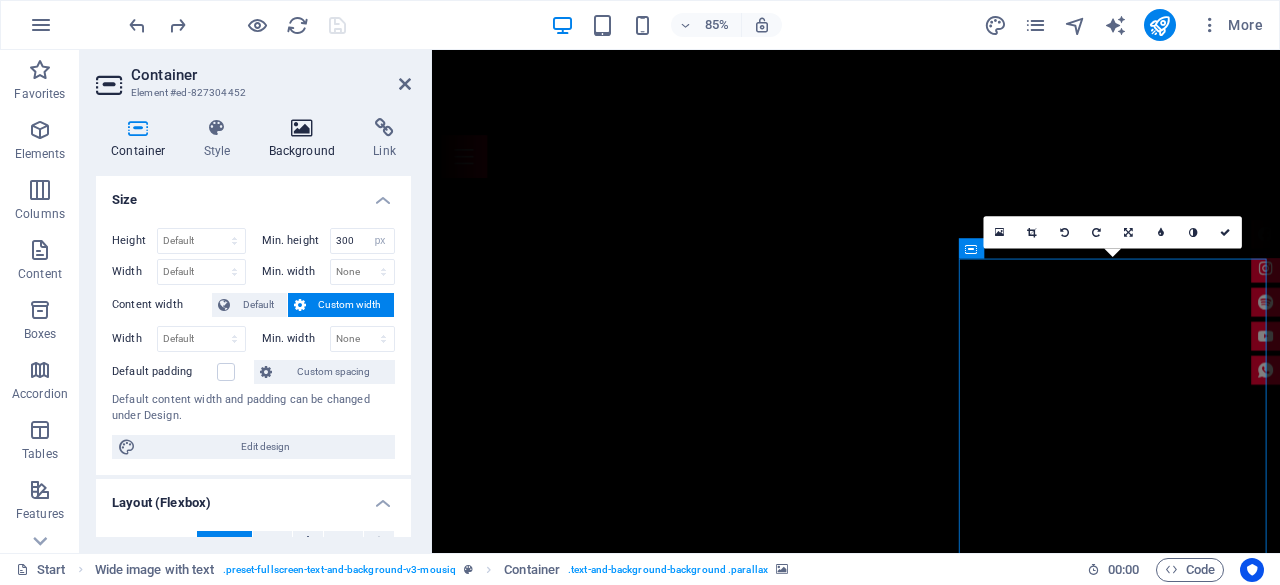 click at bounding box center [302, 128] 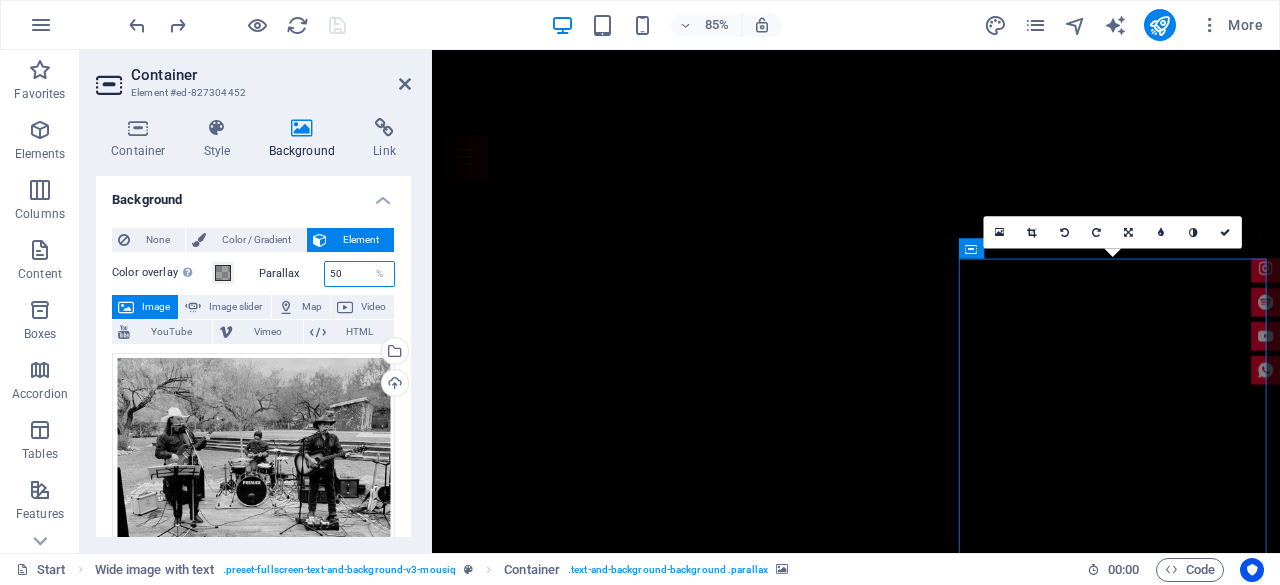 drag, startPoint x: 346, startPoint y: 271, endPoint x: 306, endPoint y: 269, distance: 40.04997 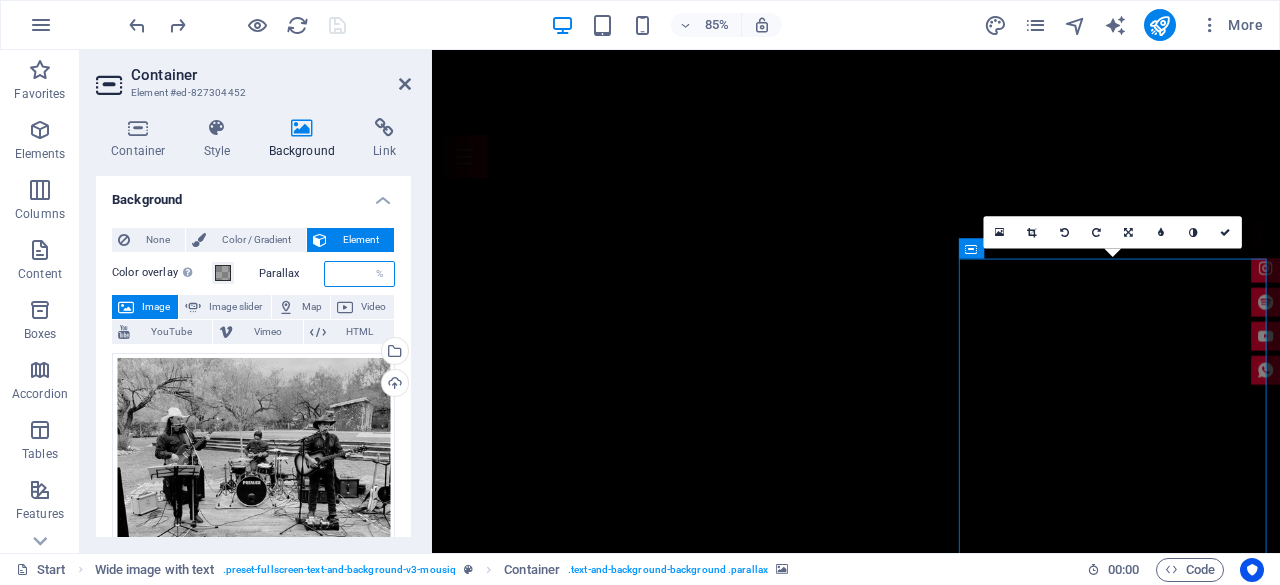 type 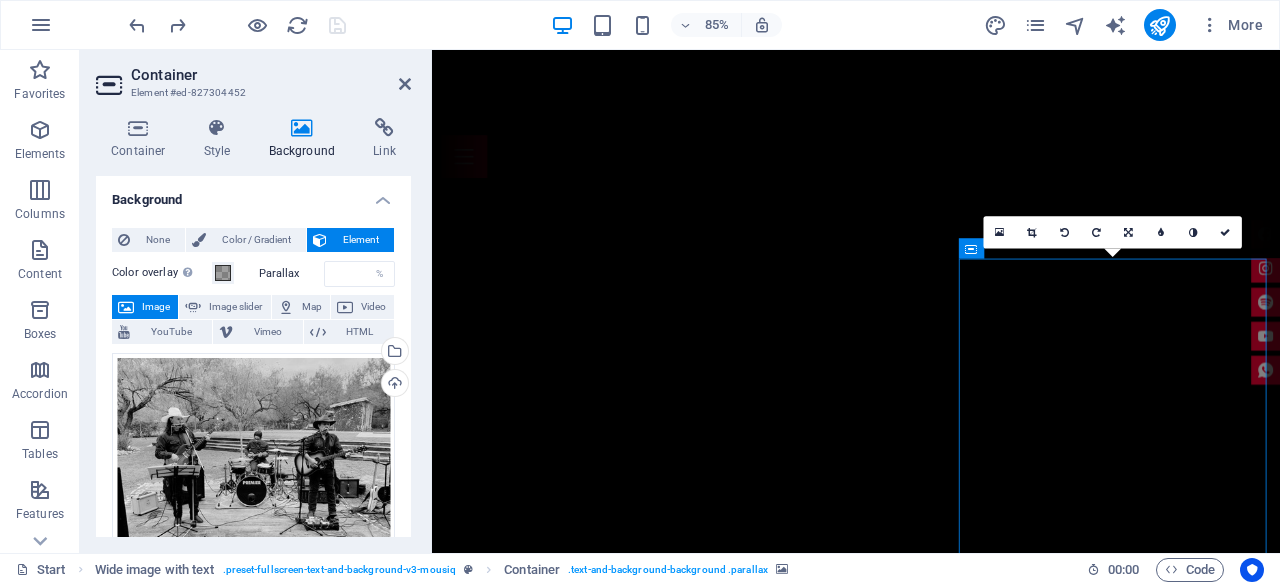 click on "Background" at bounding box center (253, 194) 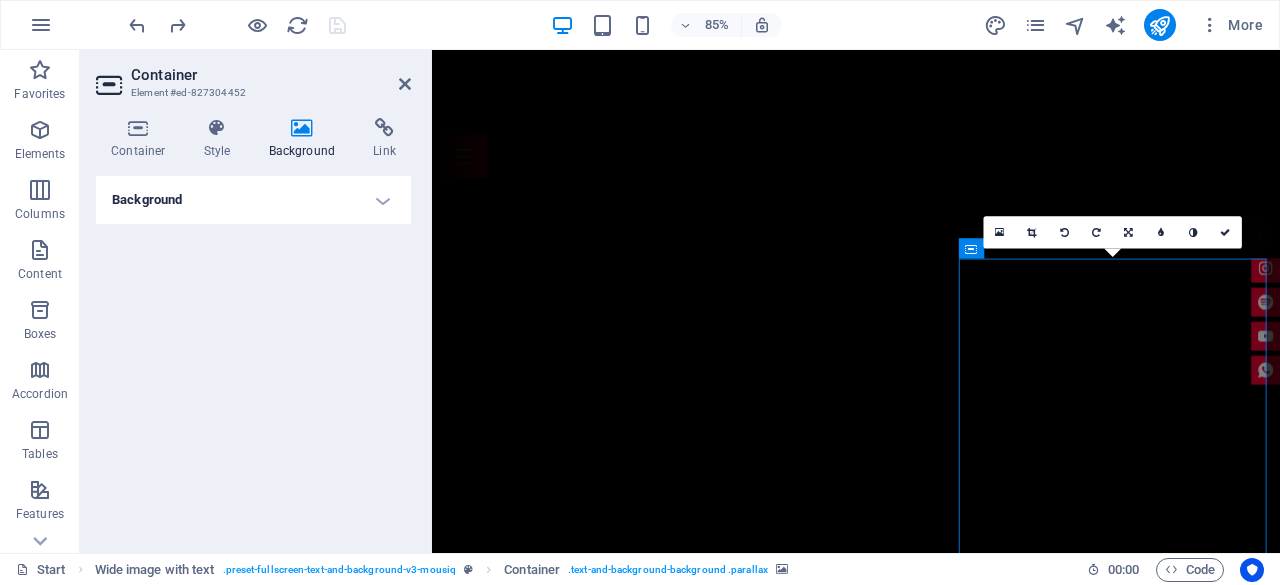 click on "Background" at bounding box center (253, 200) 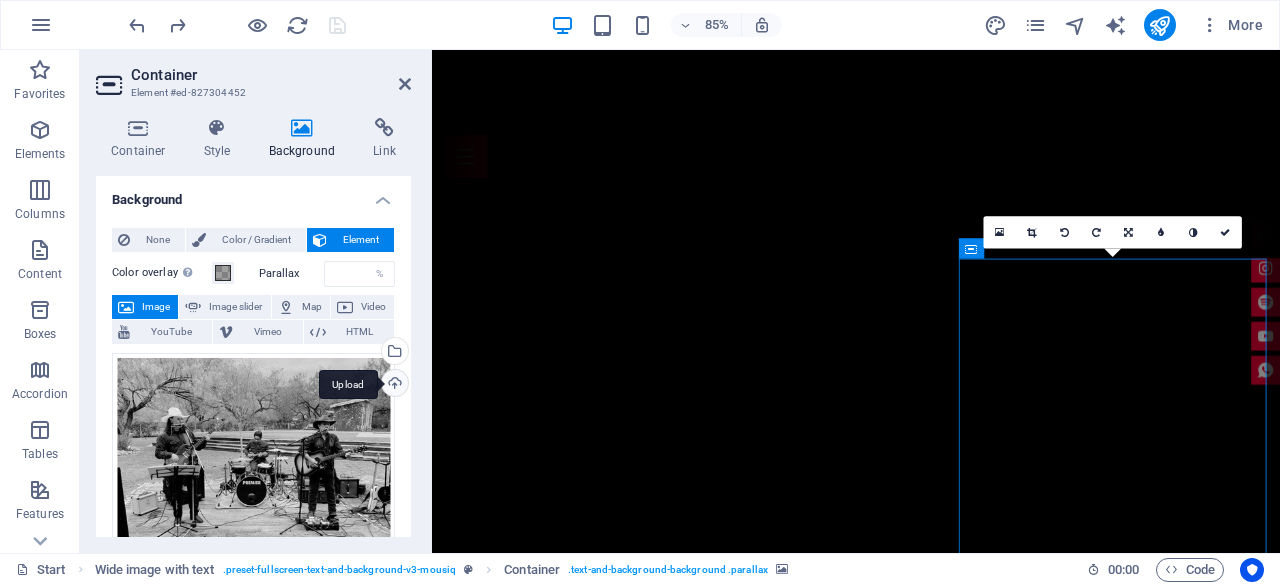 click on "Upload" at bounding box center [393, 385] 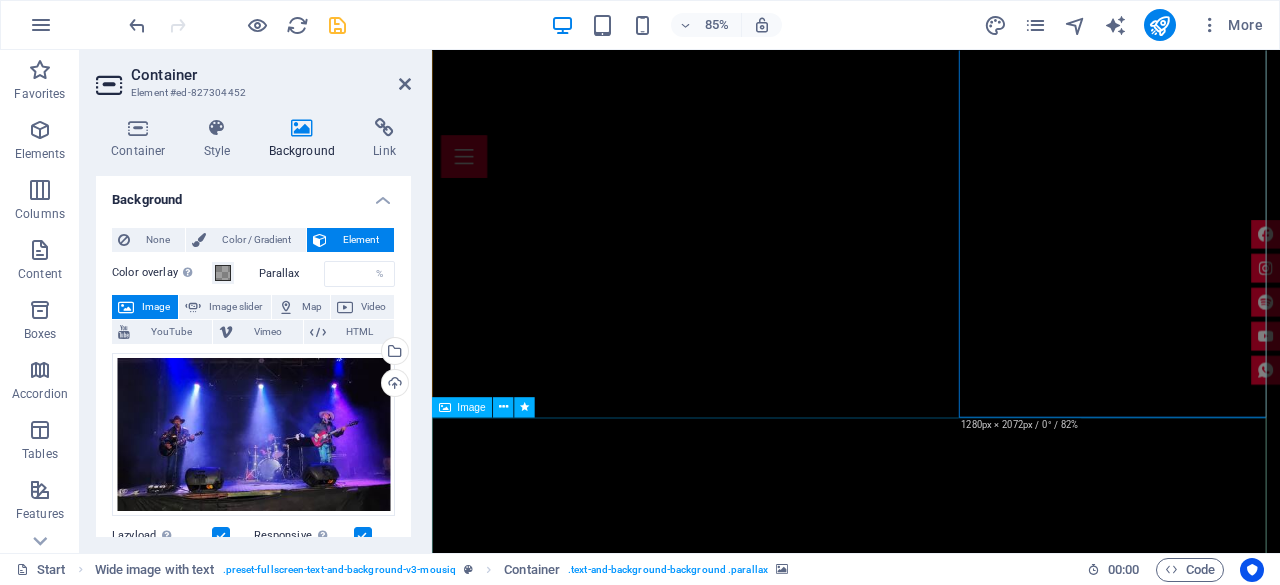scroll, scrollTop: 547, scrollLeft: 0, axis: vertical 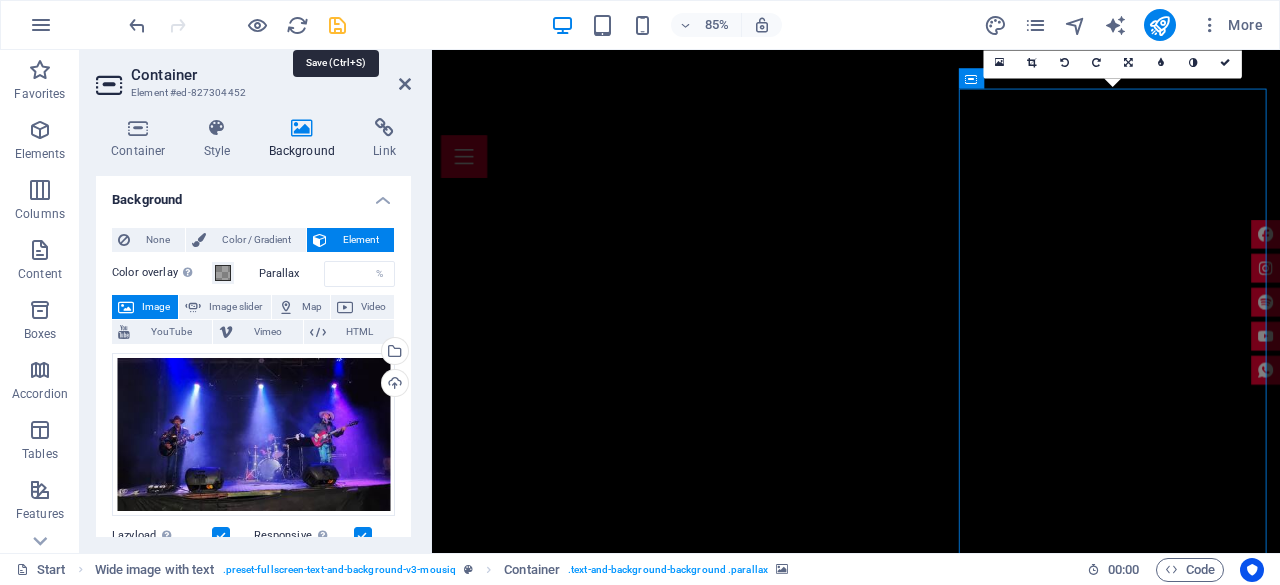 click at bounding box center (337, 25) 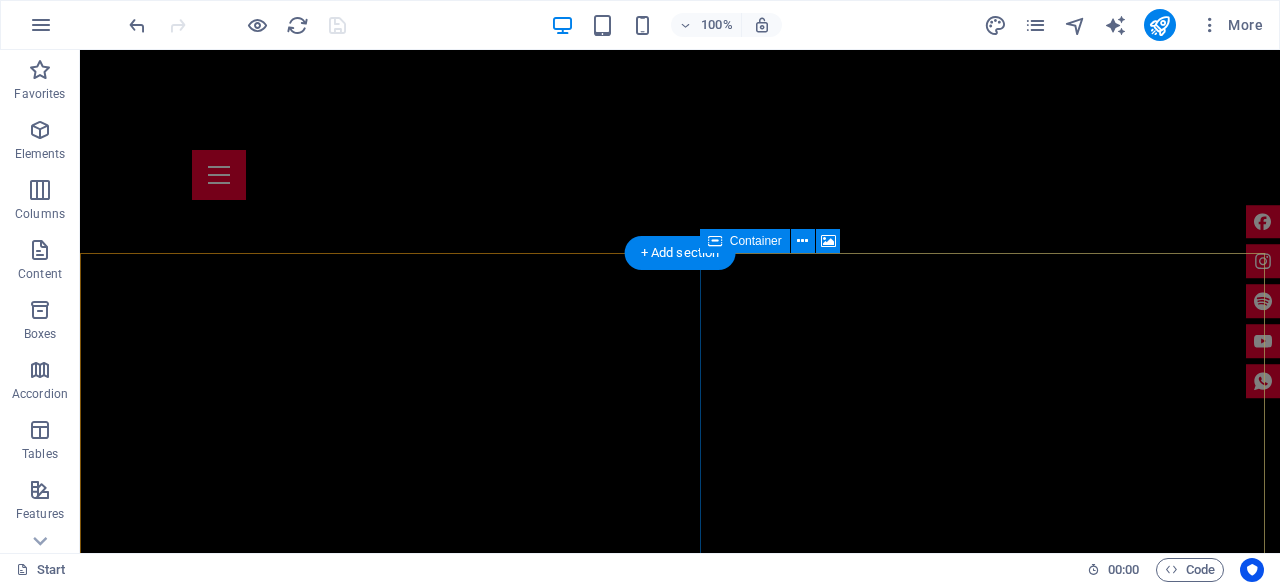 scroll, scrollTop: 300, scrollLeft: 0, axis: vertical 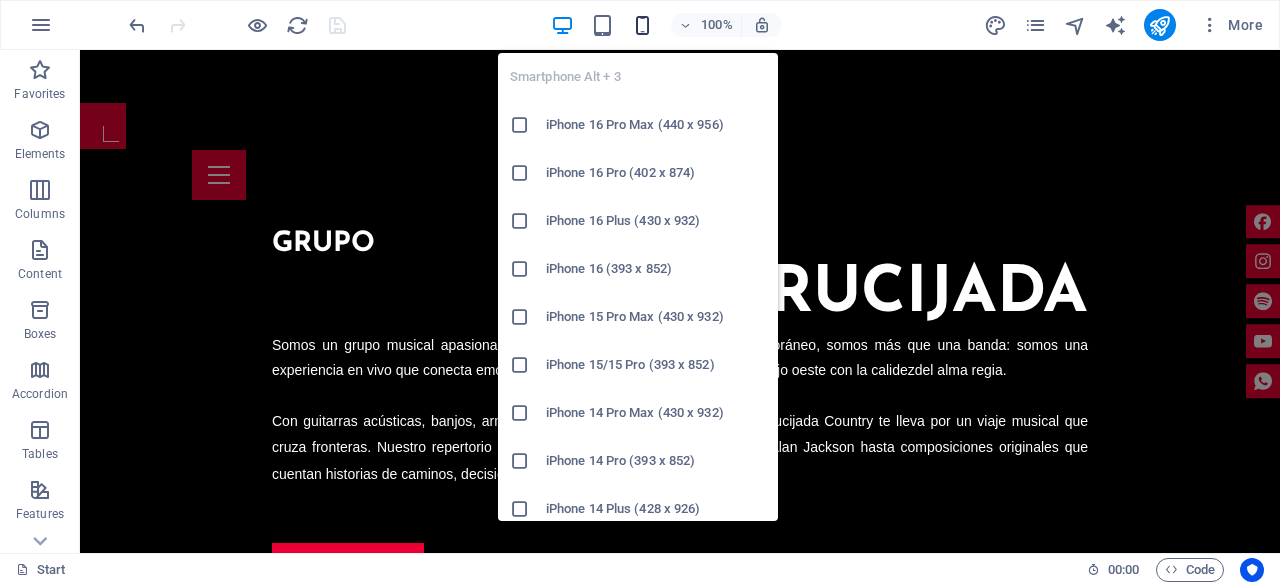 click at bounding box center (642, 25) 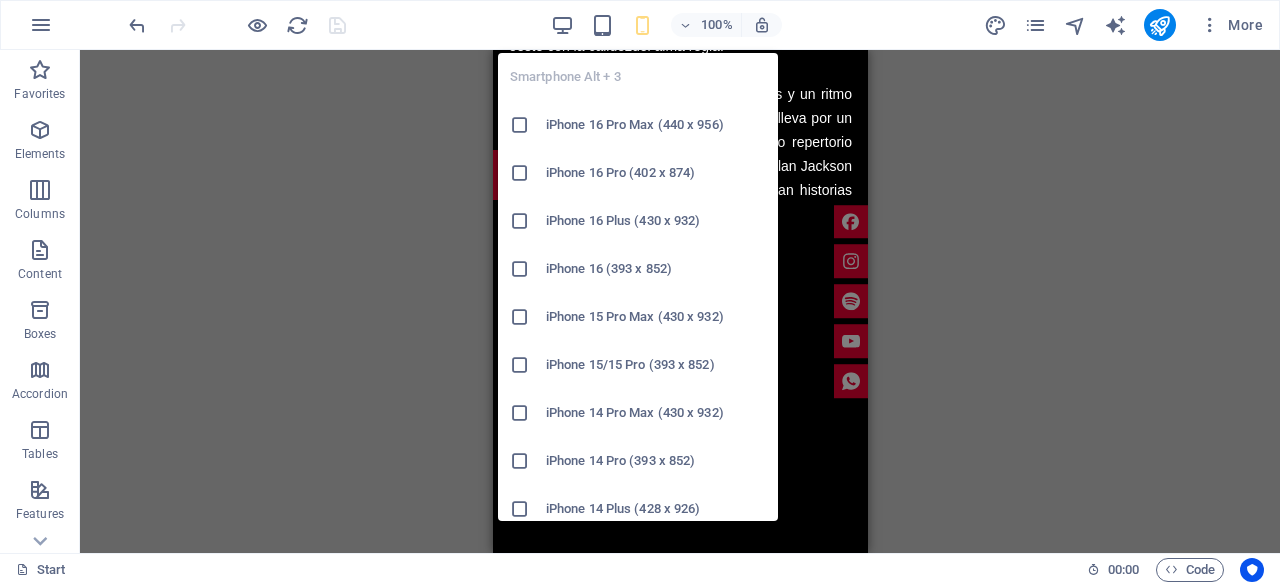 click at bounding box center (520, 221) 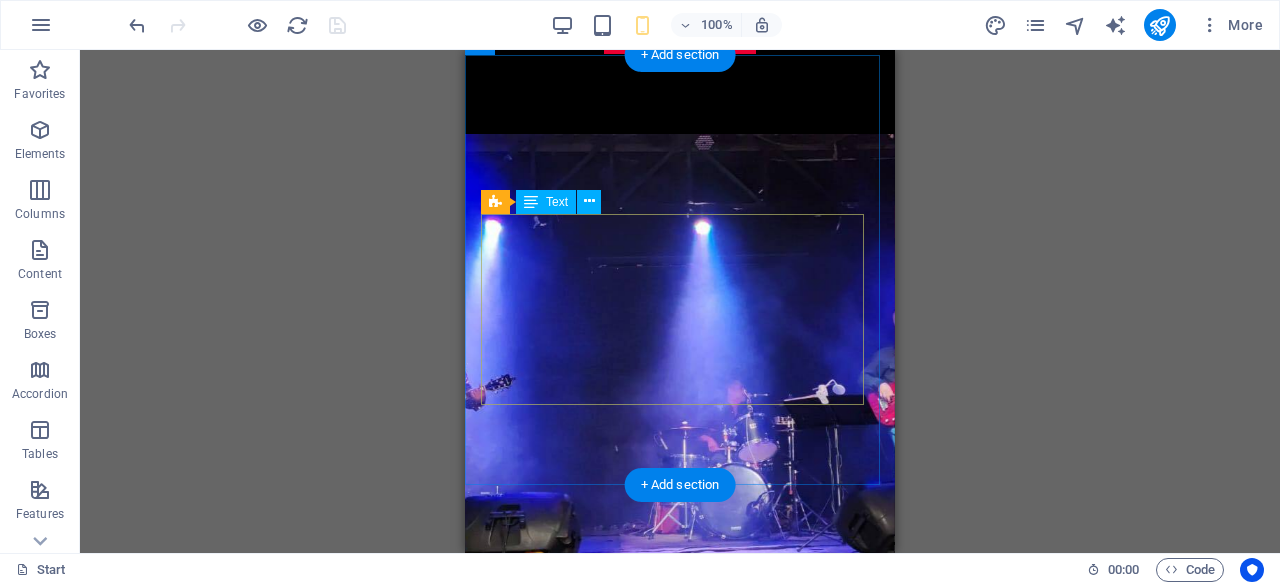 scroll, scrollTop: 1800, scrollLeft: 0, axis: vertical 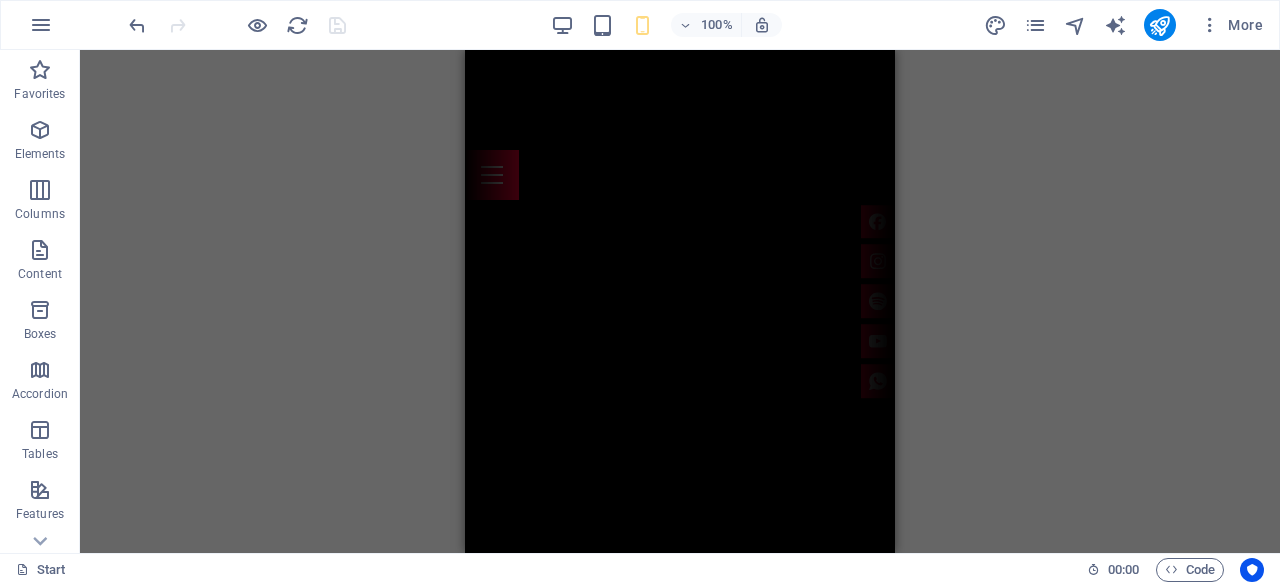 drag, startPoint x: 886, startPoint y: 290, endPoint x: 1327, endPoint y: 119, distance: 472.9926 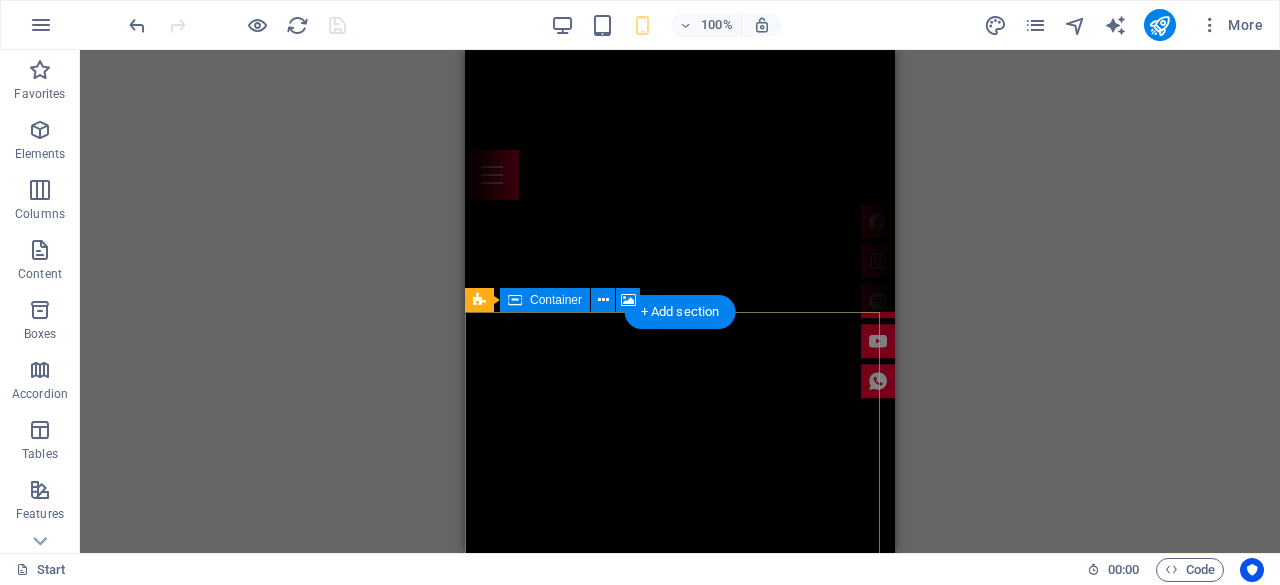 scroll, scrollTop: 200, scrollLeft: 0, axis: vertical 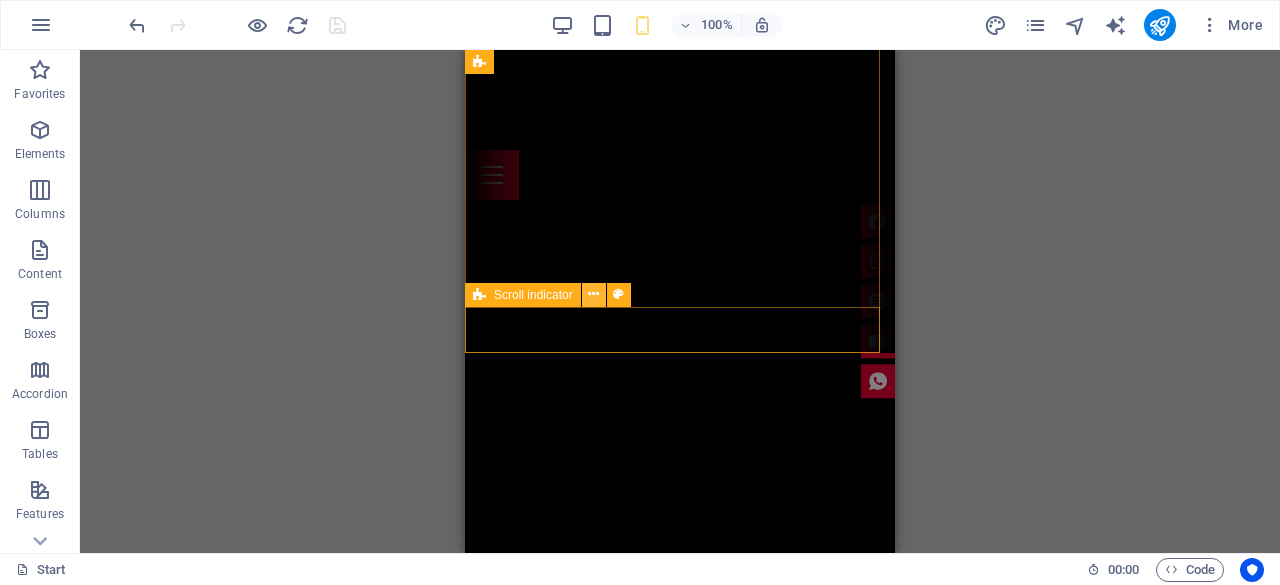 click at bounding box center (593, 294) 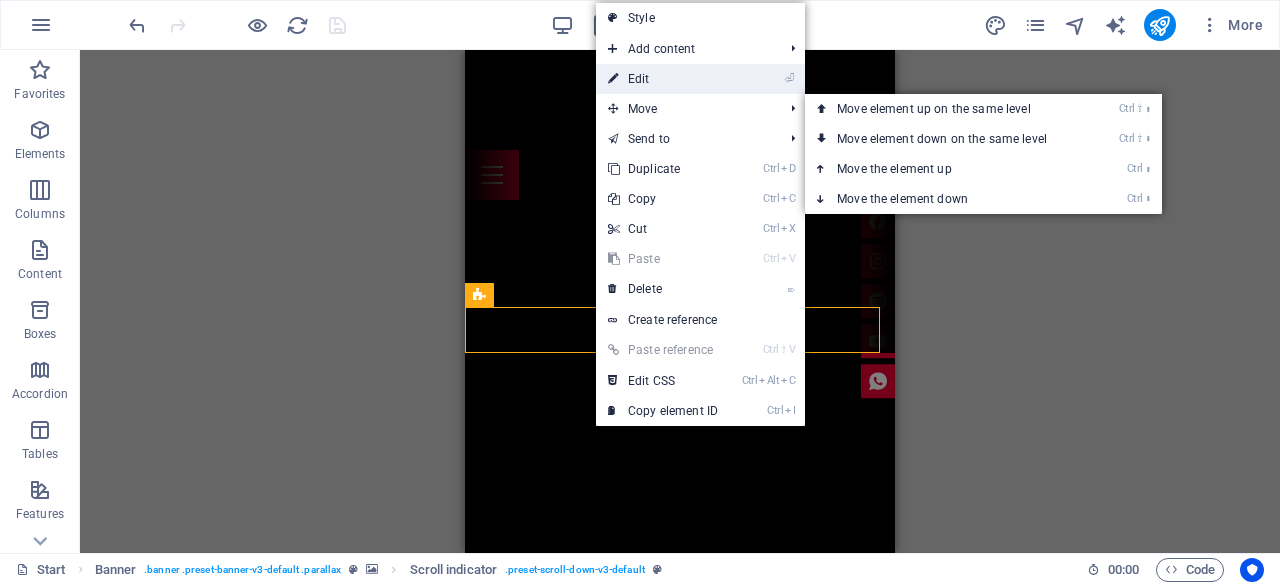 drag, startPoint x: 654, startPoint y: 77, endPoint x: 16, endPoint y: 36, distance: 639.31604 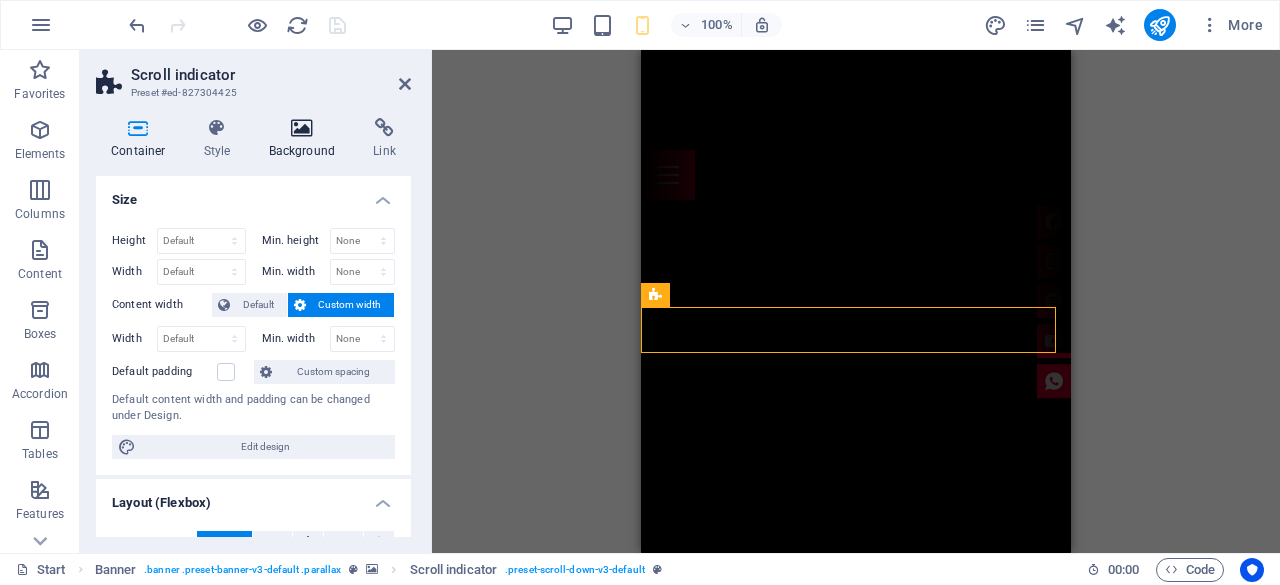 click at bounding box center [302, 128] 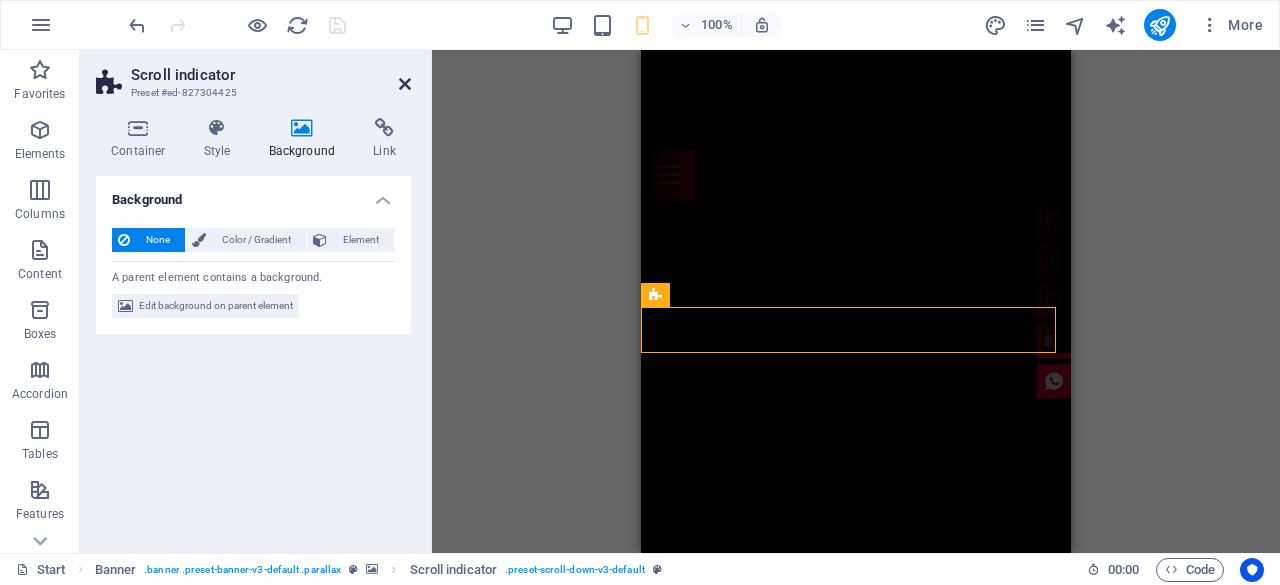 click at bounding box center [405, 84] 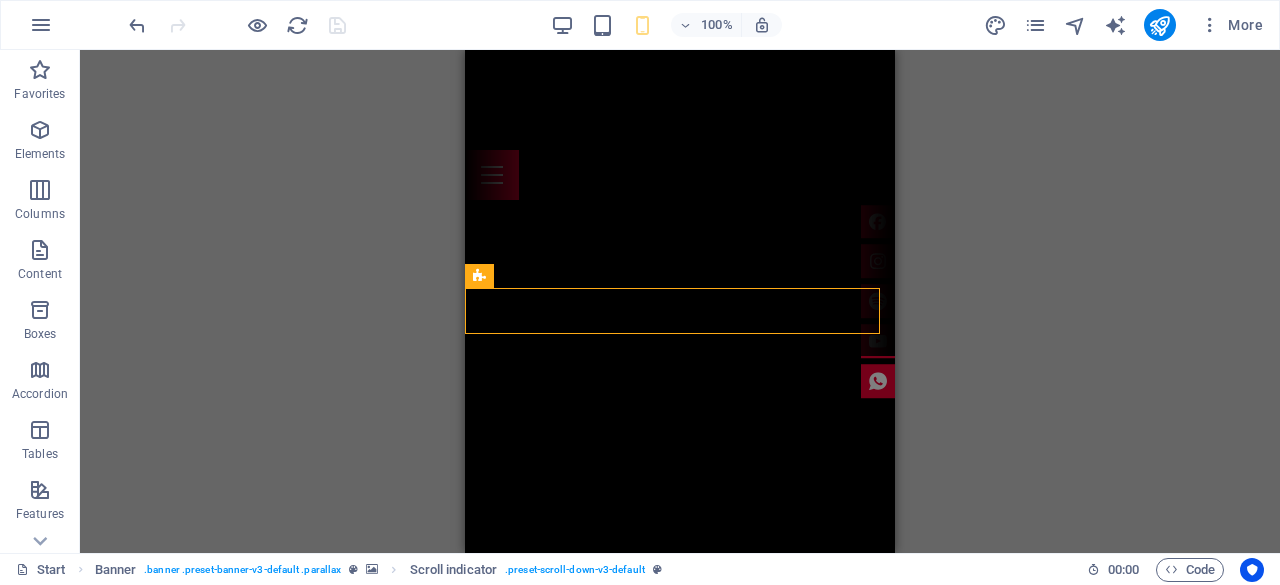 scroll, scrollTop: 0, scrollLeft: 0, axis: both 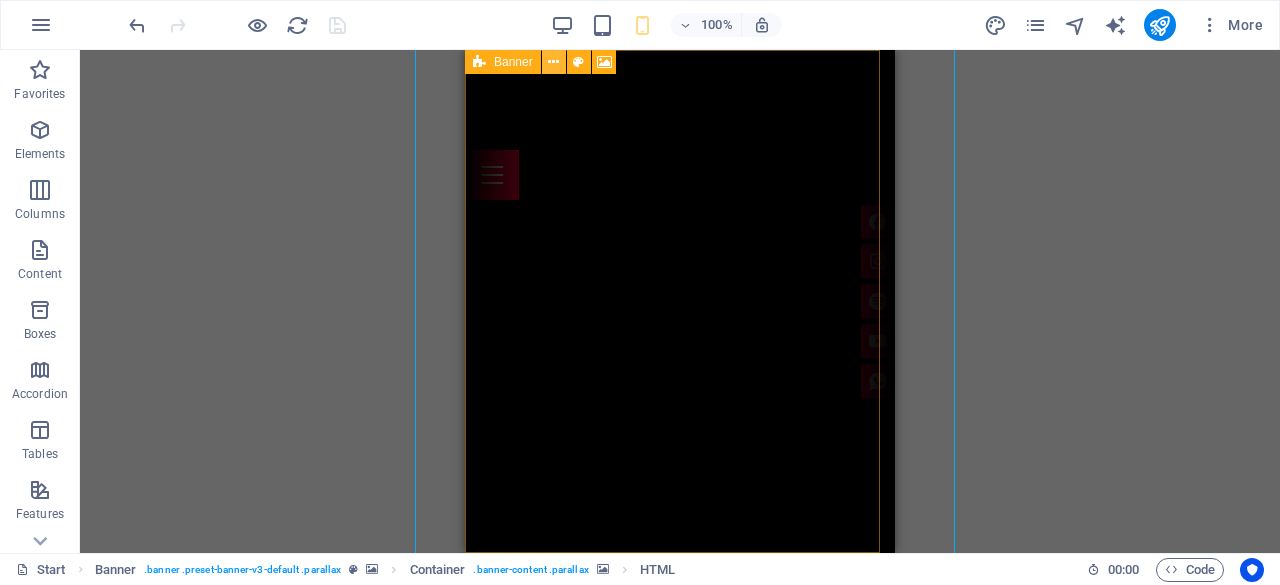 click at bounding box center (553, 62) 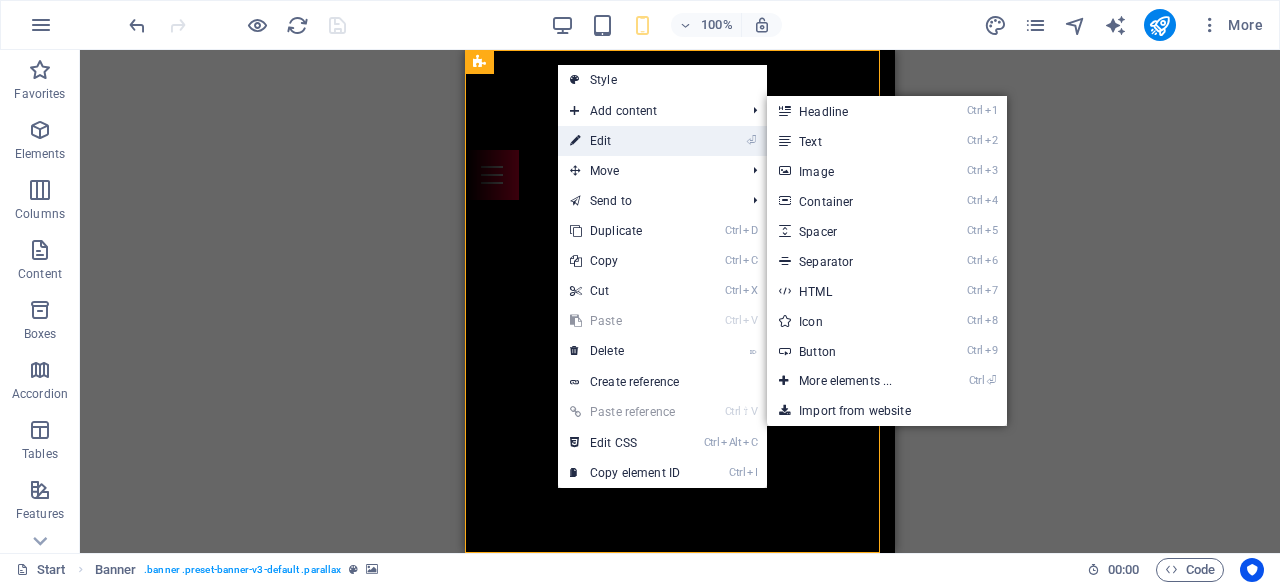 click on "⏎  Edit" at bounding box center [625, 141] 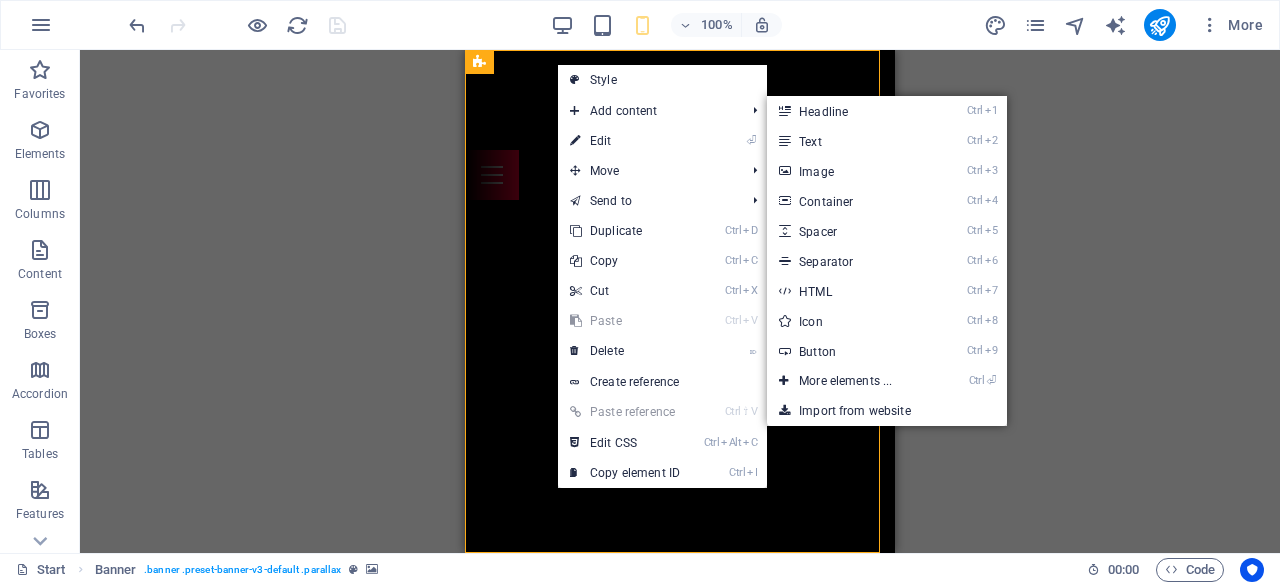 select on "vh" 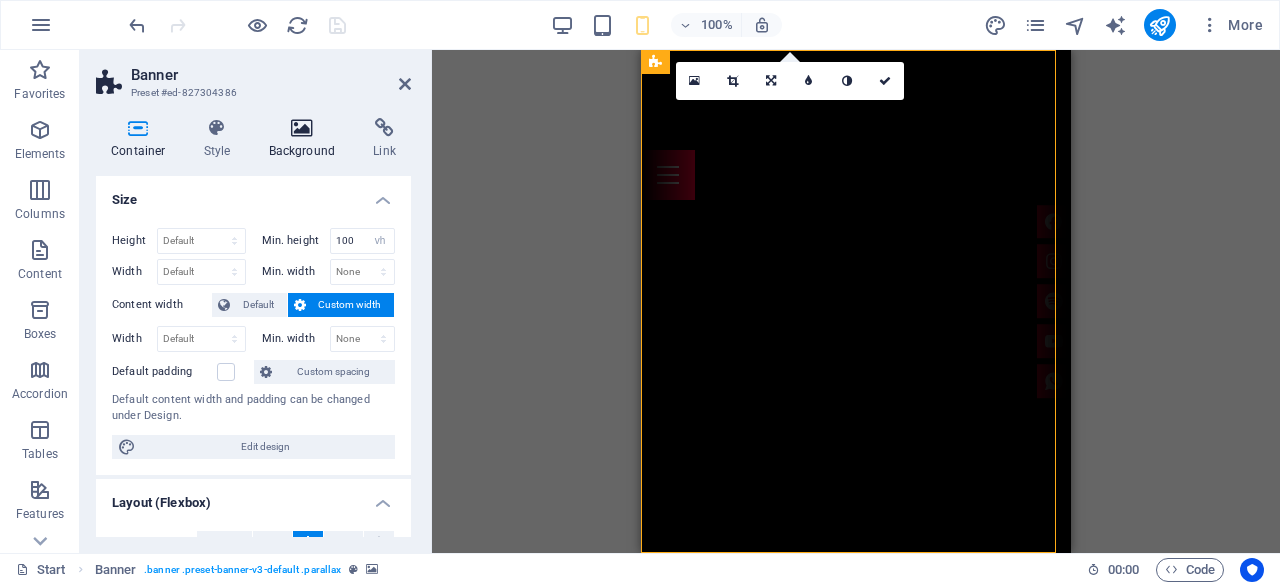 click at bounding box center (302, 128) 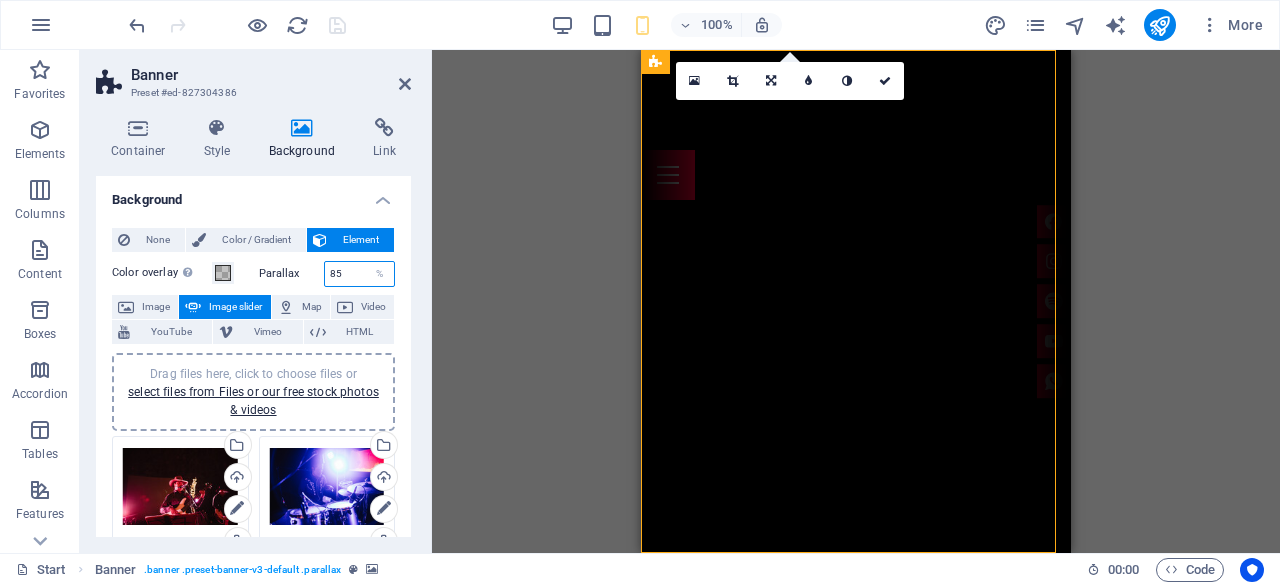 drag, startPoint x: 349, startPoint y: 271, endPoint x: 326, endPoint y: 273, distance: 23.086792 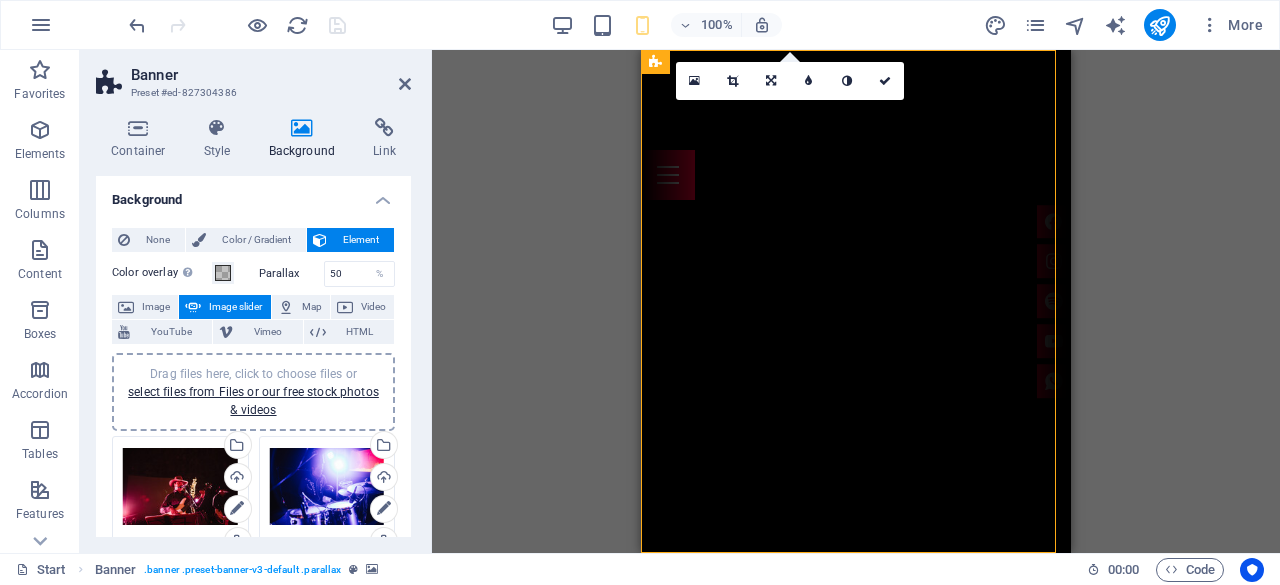click on "Background" at bounding box center [253, 194] 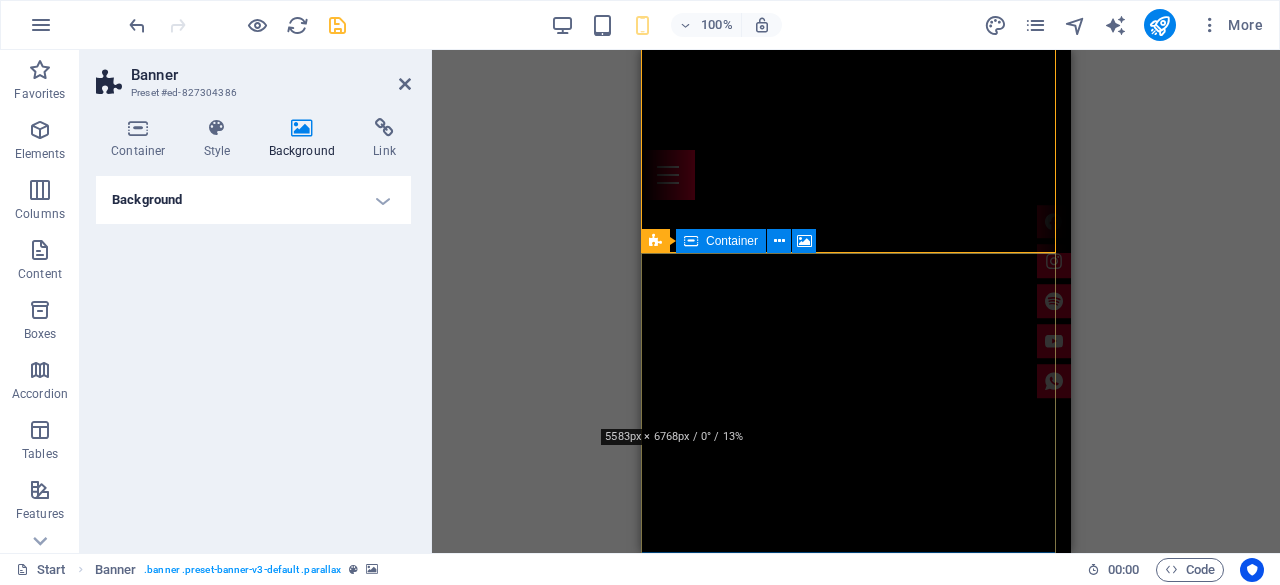 scroll, scrollTop: 0, scrollLeft: 0, axis: both 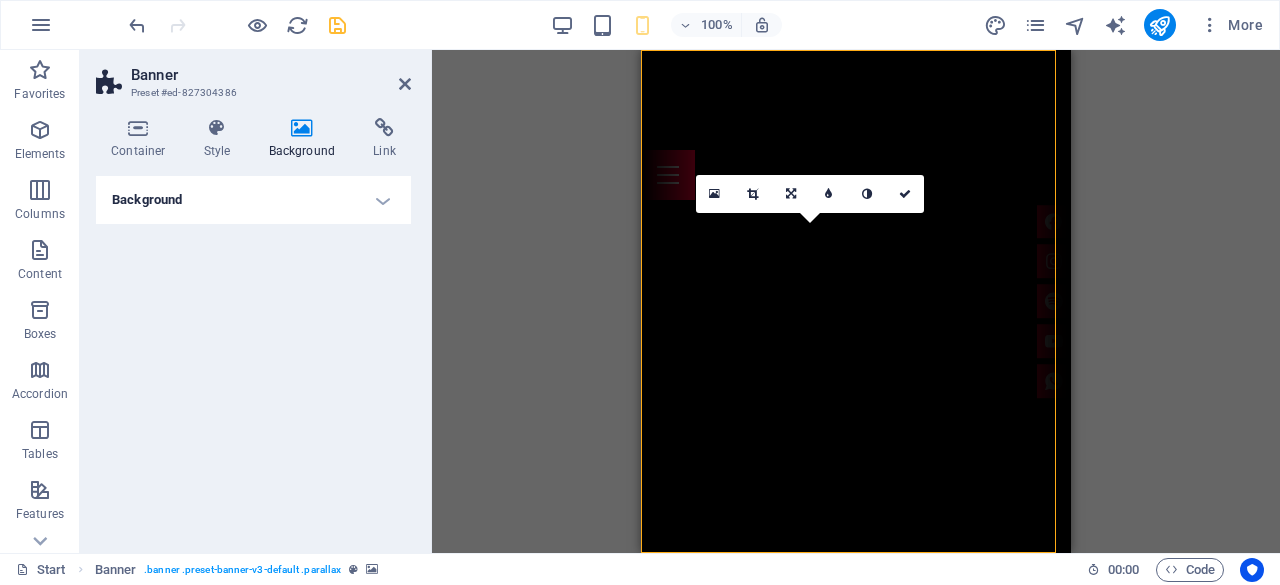 click on "Background" at bounding box center [253, 200] 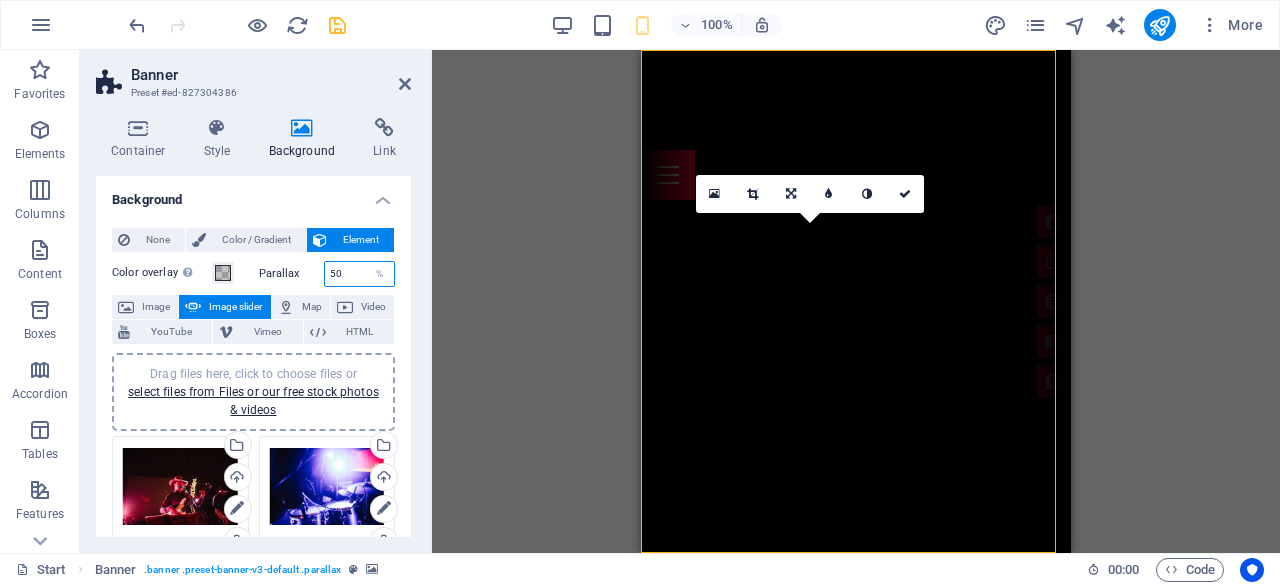 drag, startPoint x: 346, startPoint y: 274, endPoint x: 317, endPoint y: 273, distance: 29.017237 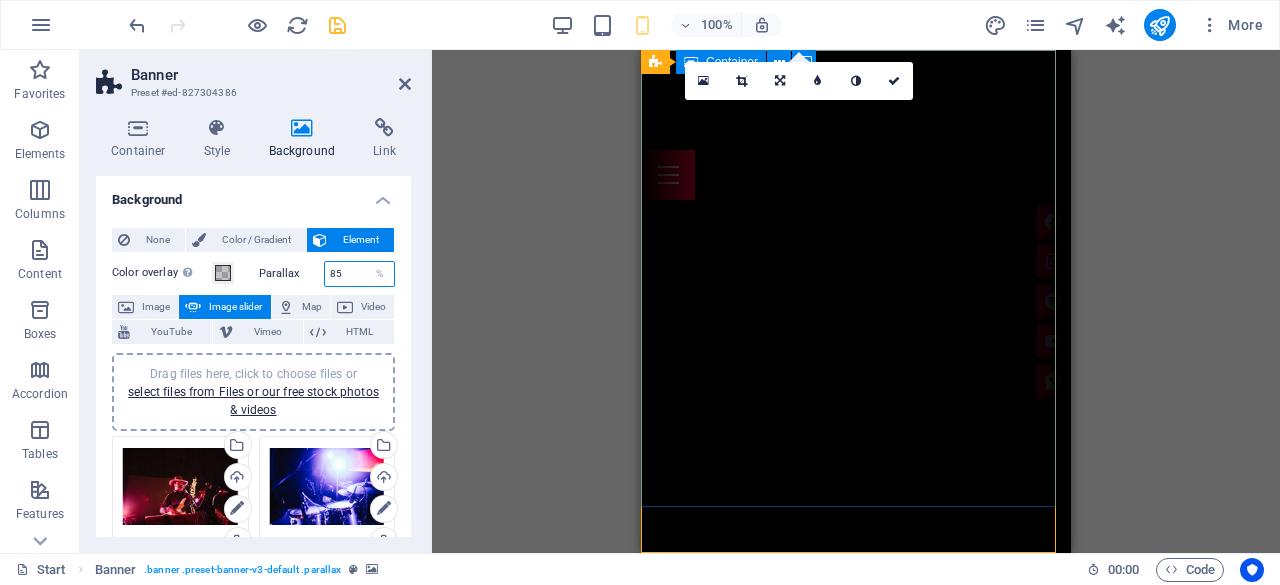 type on "85" 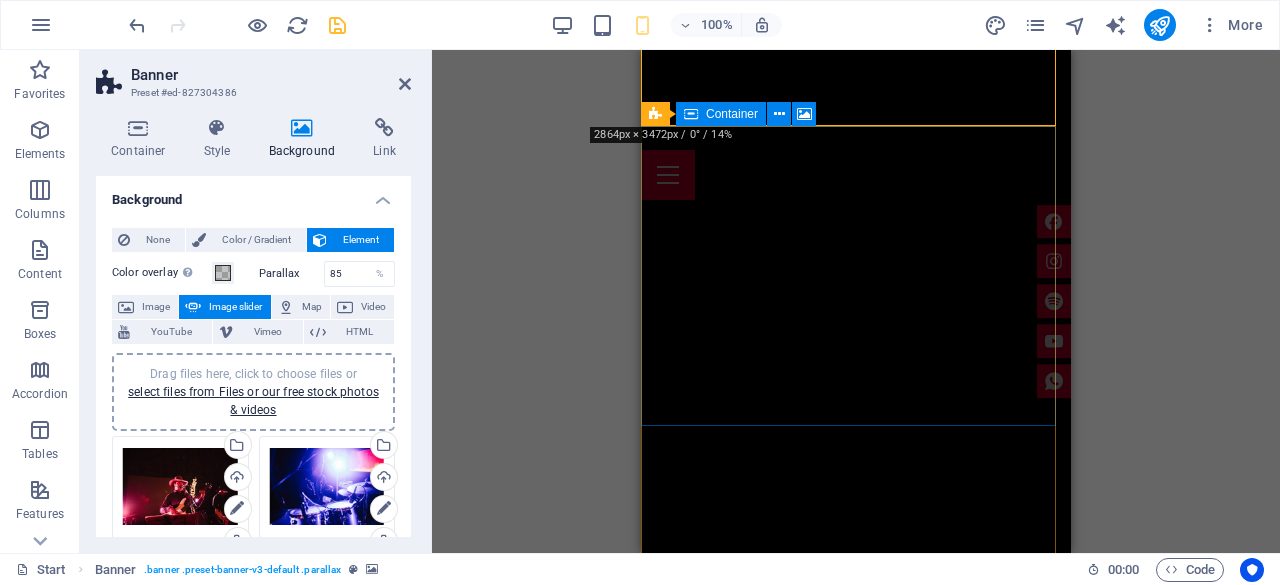 scroll, scrollTop: 600, scrollLeft: 0, axis: vertical 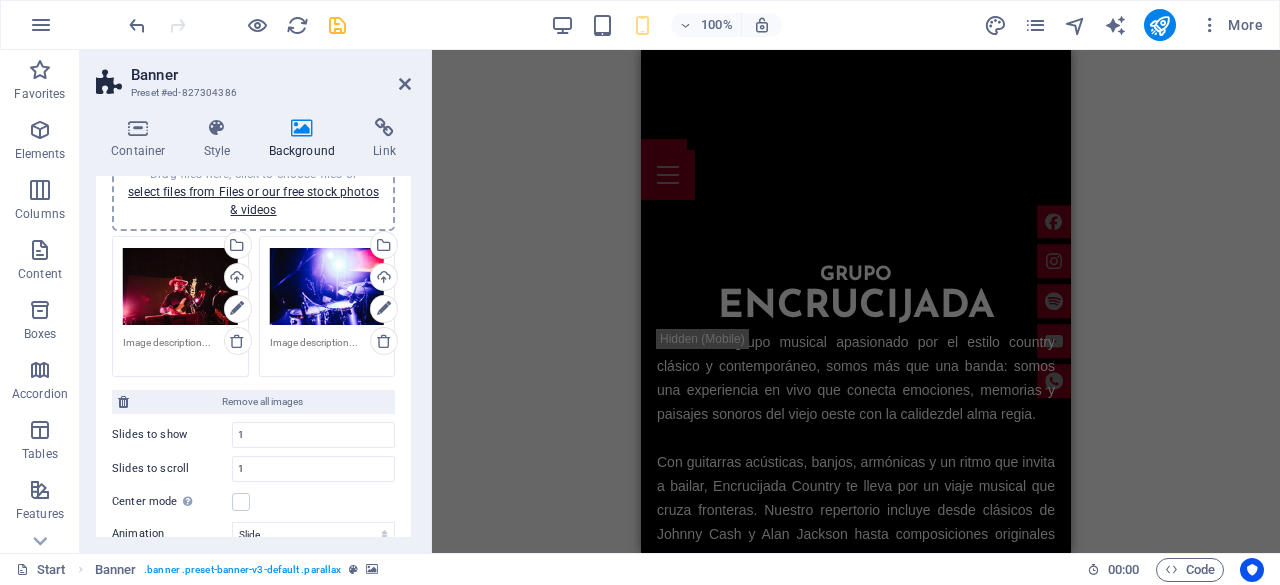 click at bounding box center (337, 25) 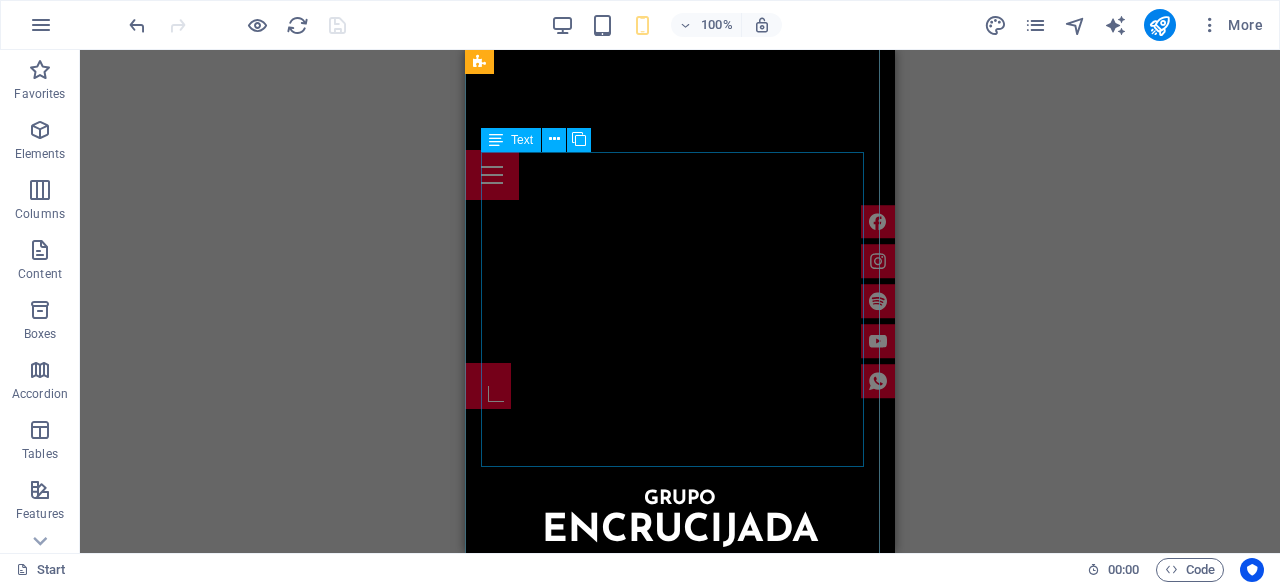scroll, scrollTop: 900, scrollLeft: 0, axis: vertical 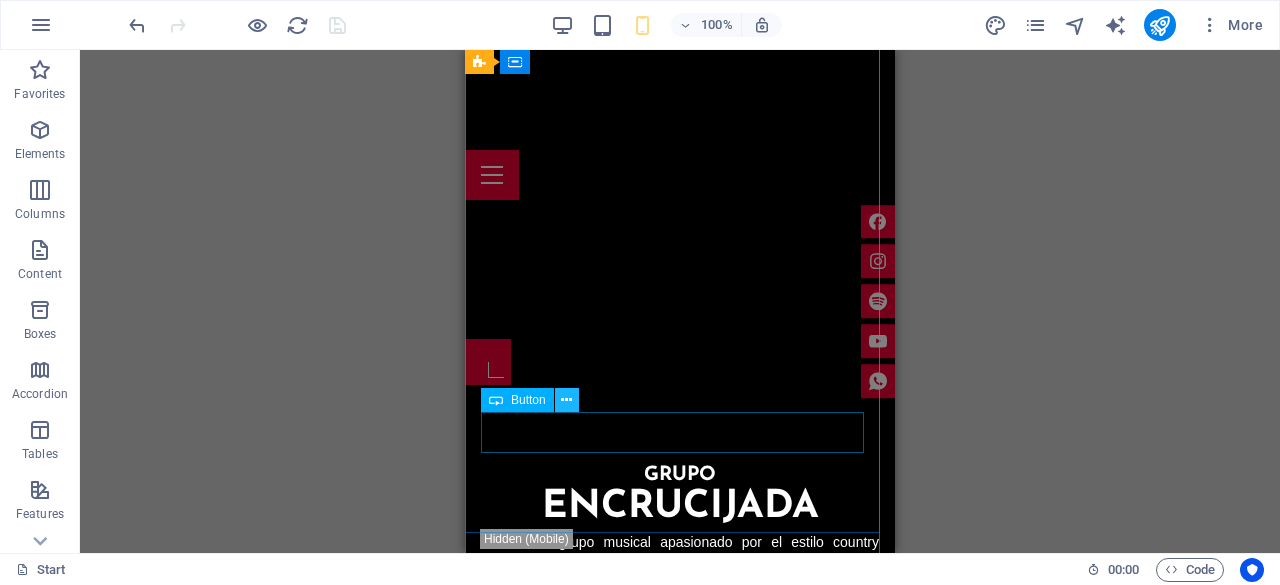 click at bounding box center [566, 400] 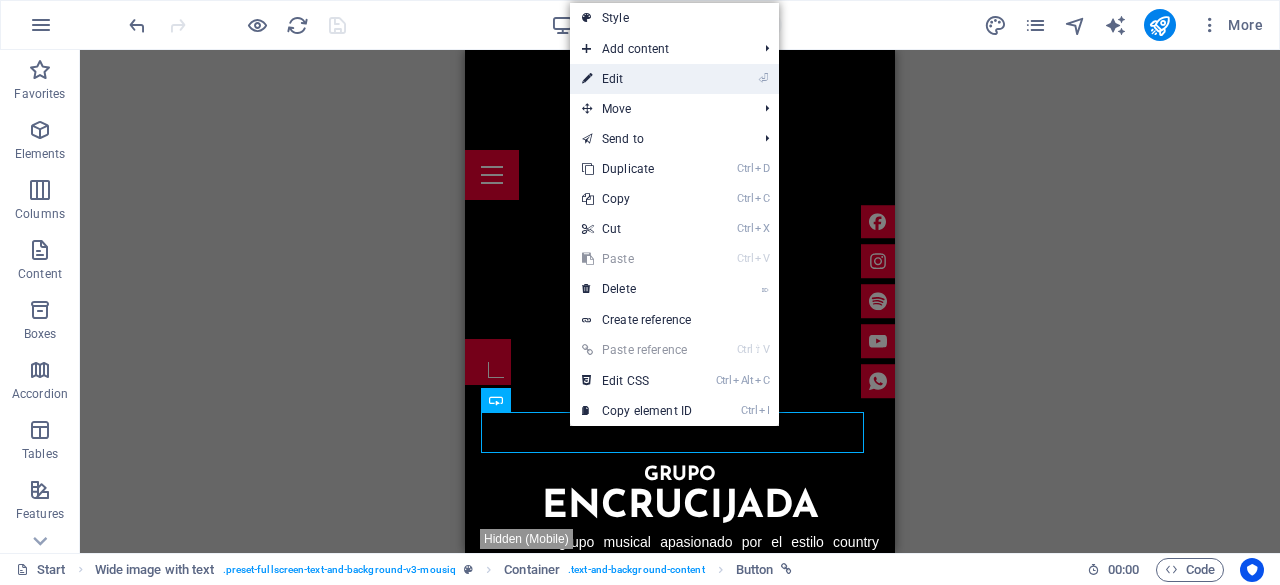 click on "⏎  Edit" at bounding box center (637, 79) 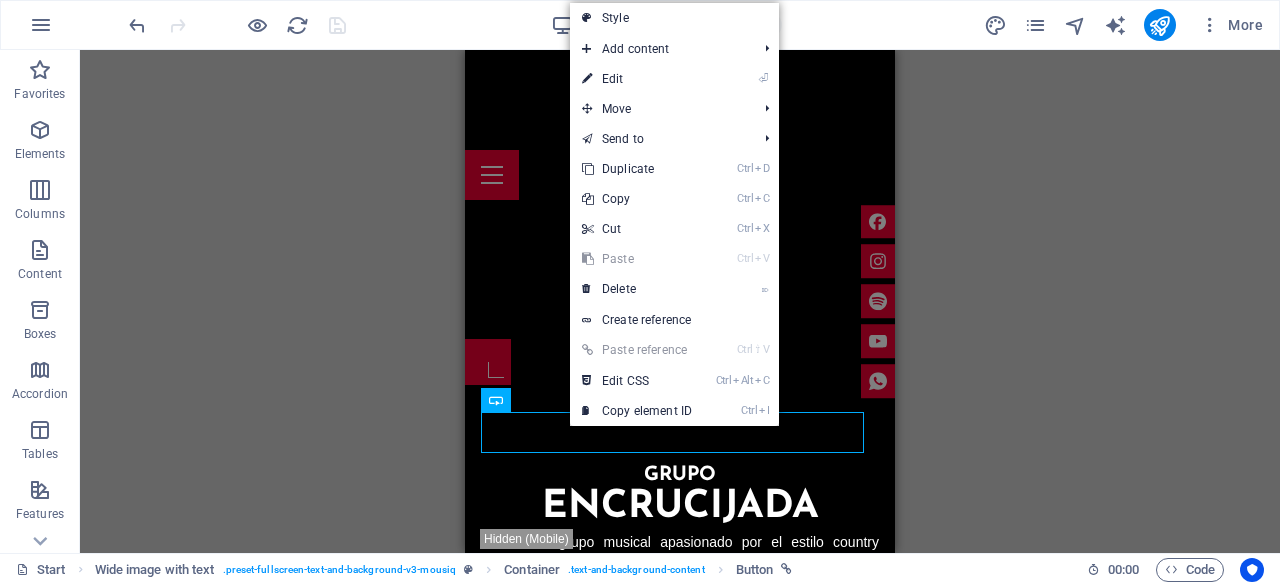 select on "rem" 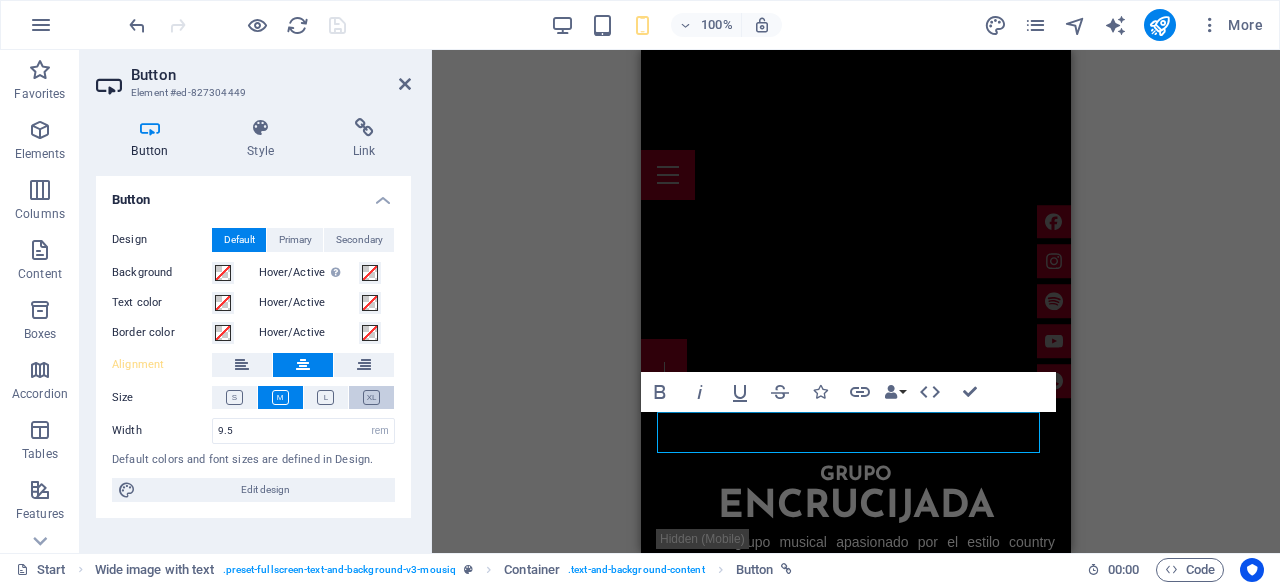 click at bounding box center [371, 397] 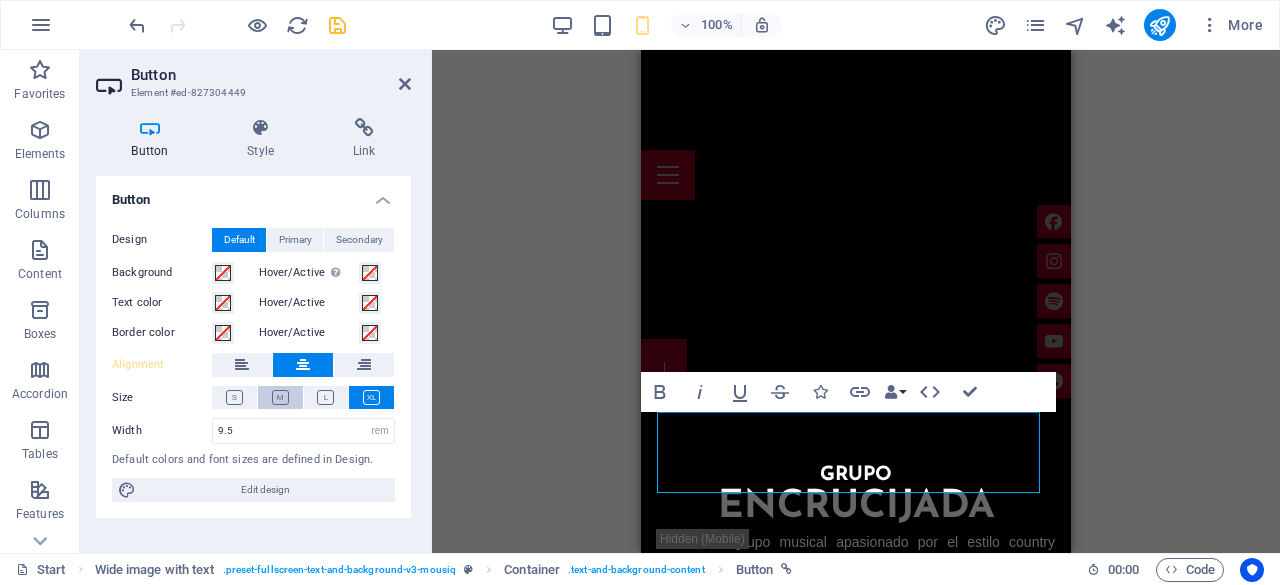click at bounding box center [280, 397] 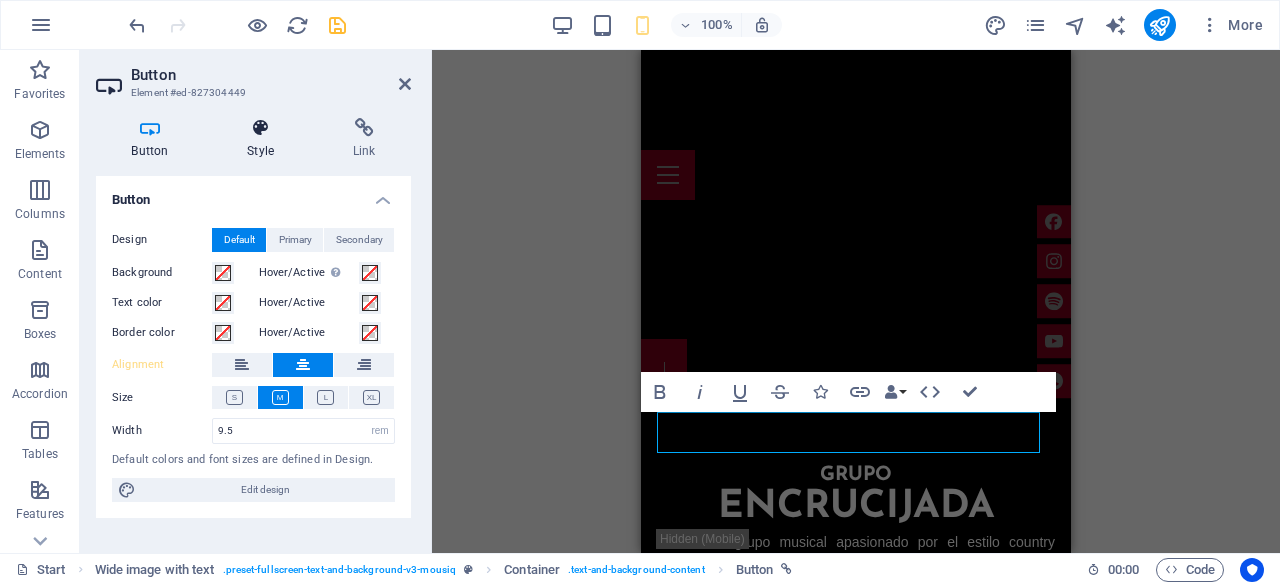 click on "Style" at bounding box center (265, 139) 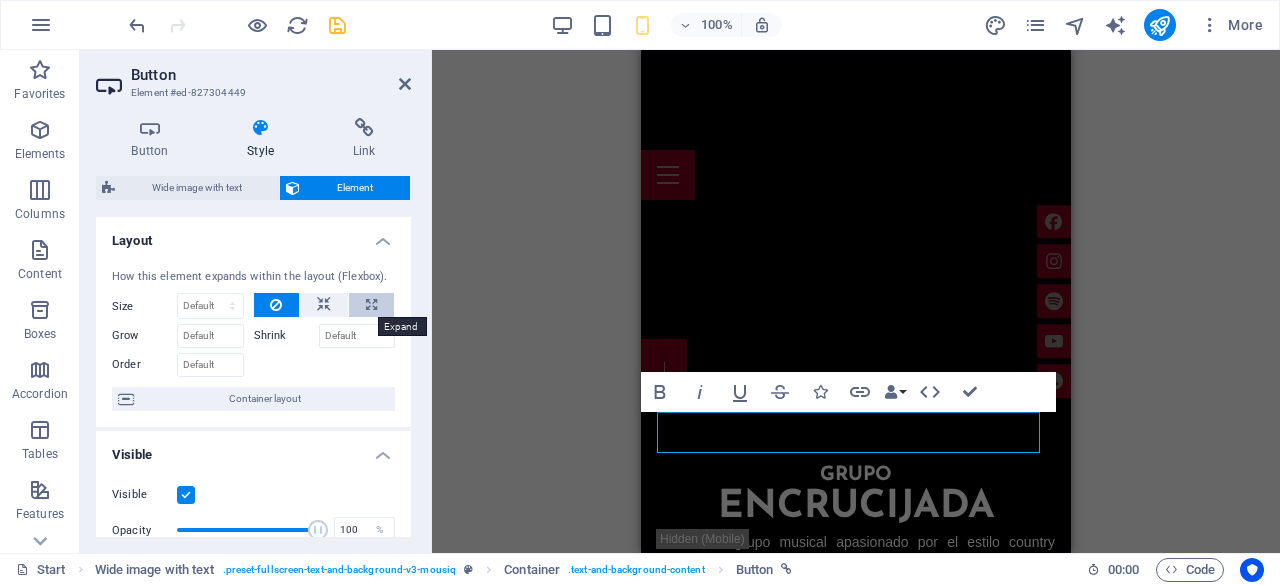 click at bounding box center [371, 305] 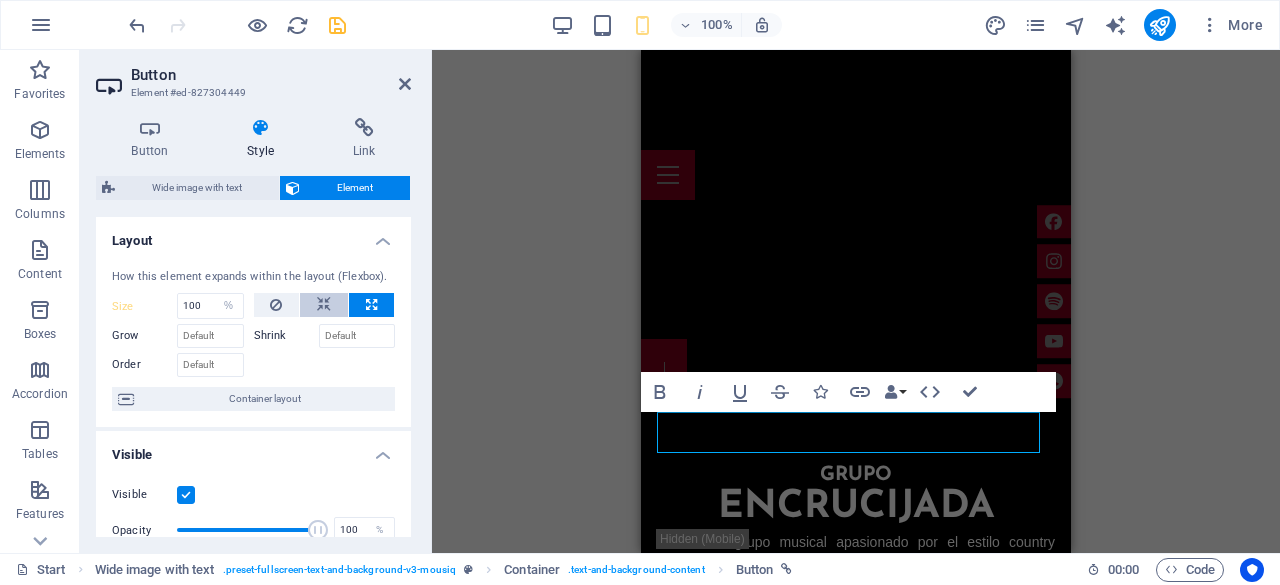 click at bounding box center [324, 305] 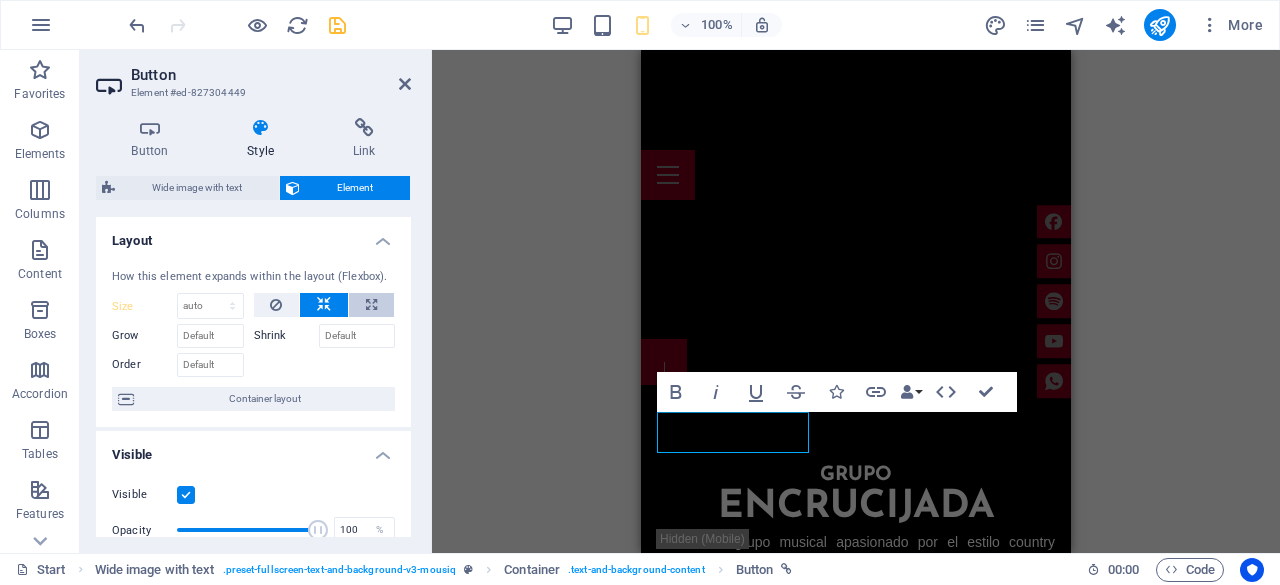 click at bounding box center (371, 305) 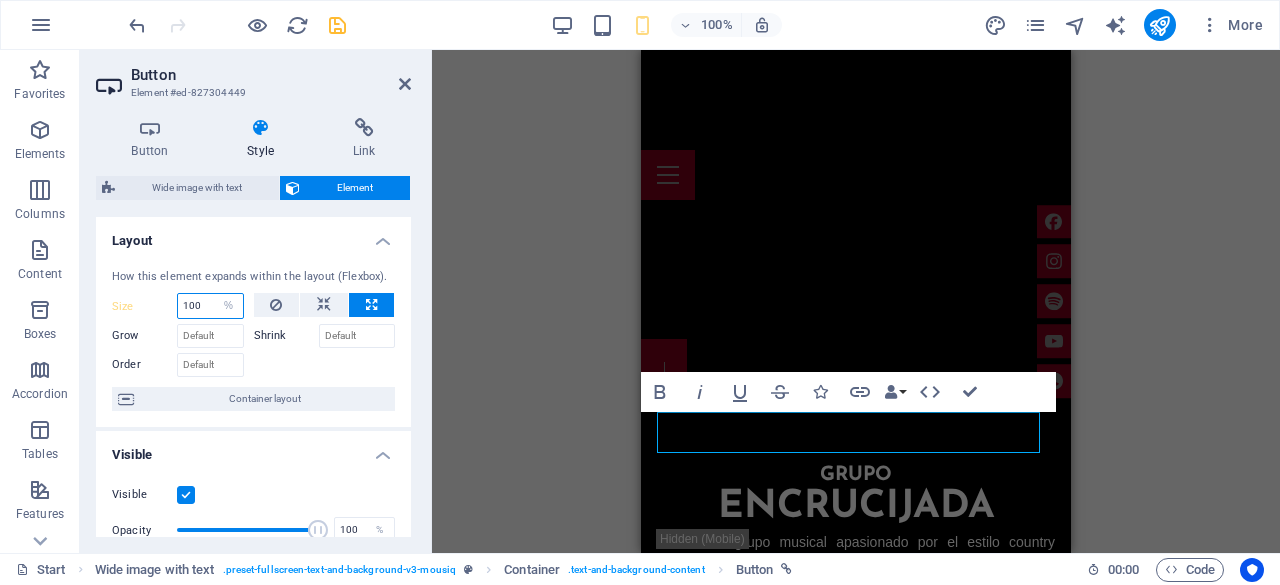 drag, startPoint x: 205, startPoint y: 303, endPoint x: 172, endPoint y: 303, distance: 33 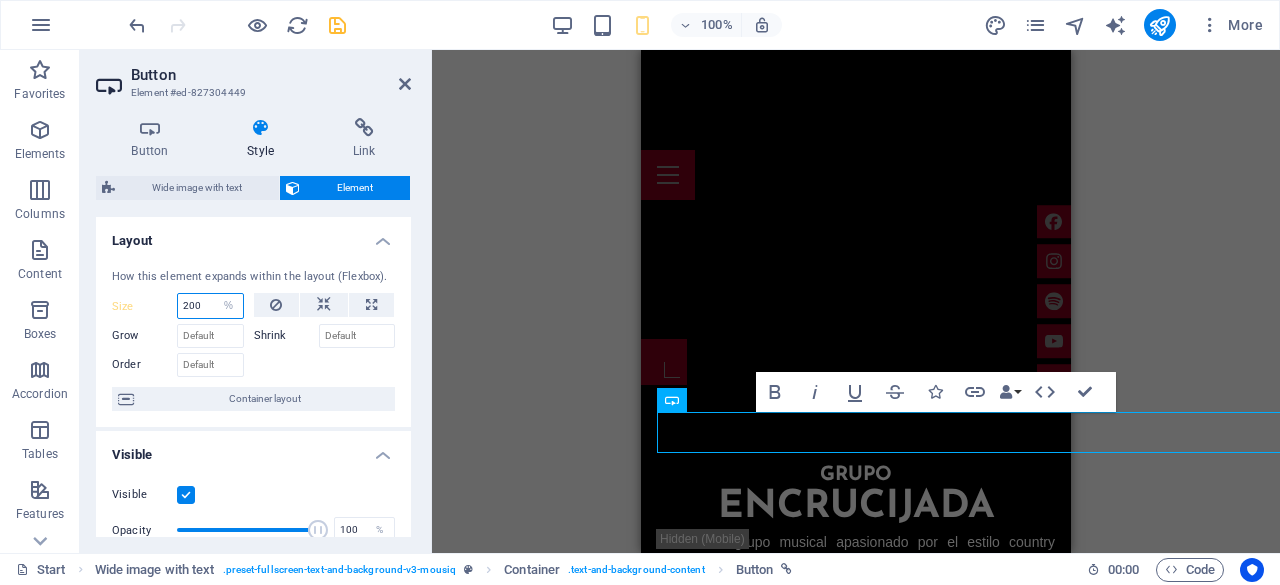 drag, startPoint x: 206, startPoint y: 306, endPoint x: 149, endPoint y: 306, distance: 57 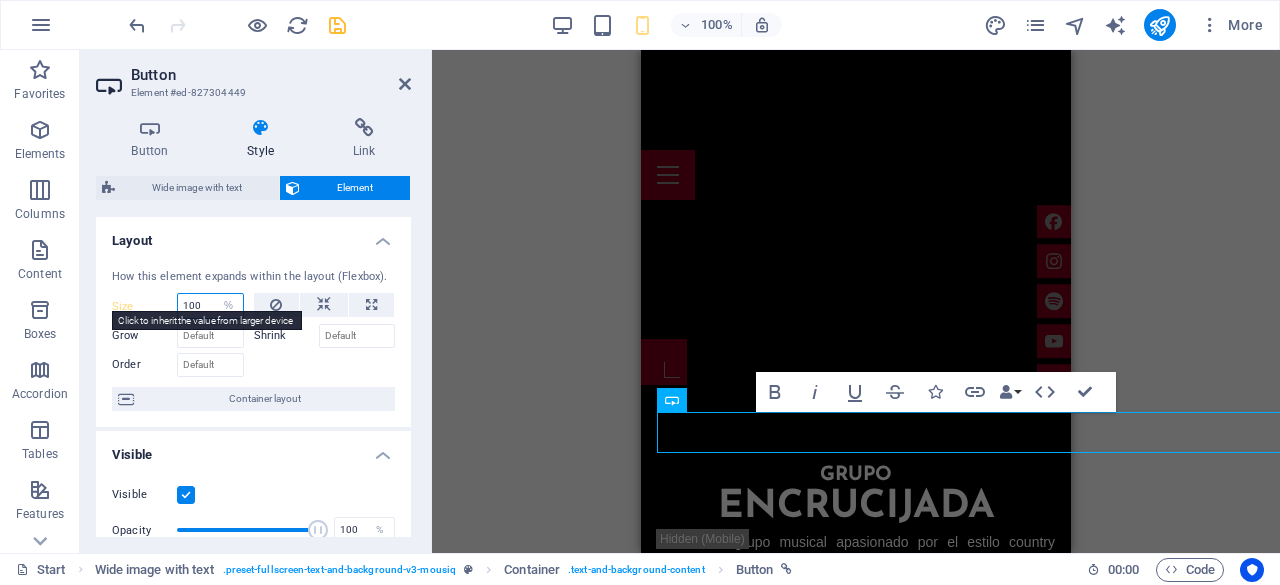 type on "100" 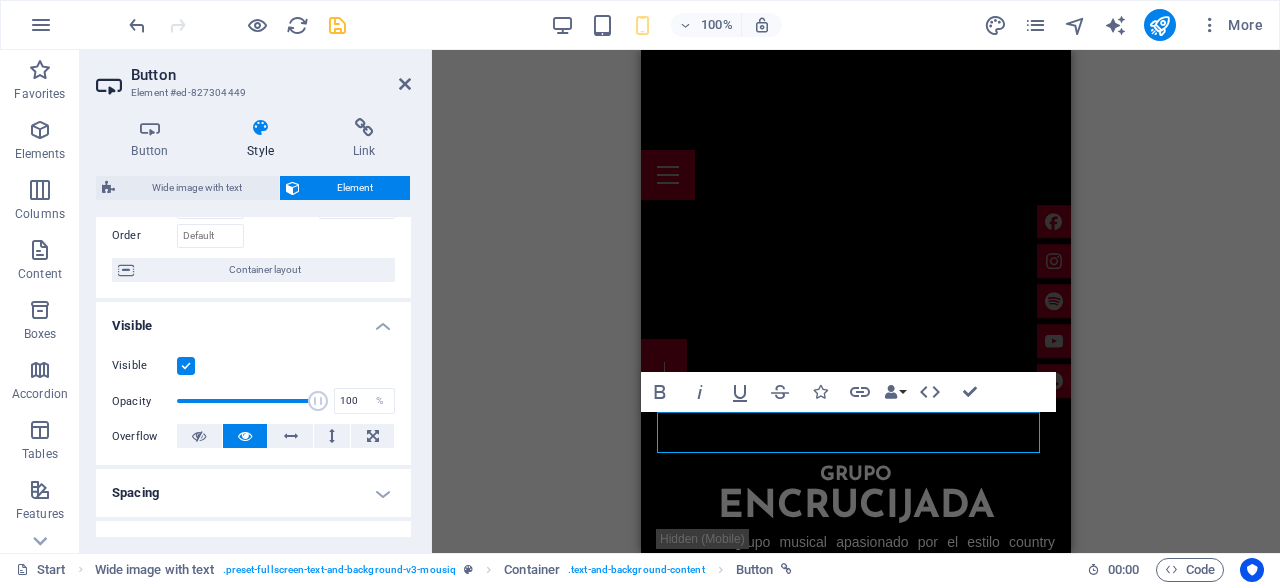 scroll, scrollTop: 200, scrollLeft: 0, axis: vertical 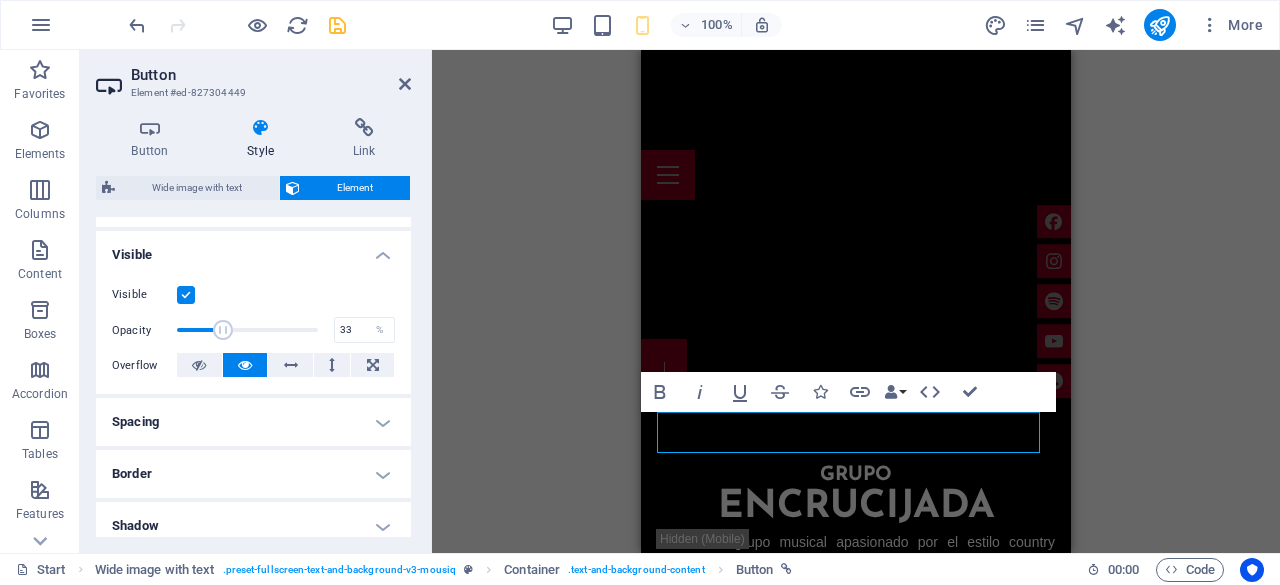 drag, startPoint x: 314, startPoint y: 327, endPoint x: 221, endPoint y: 329, distance: 93.0215 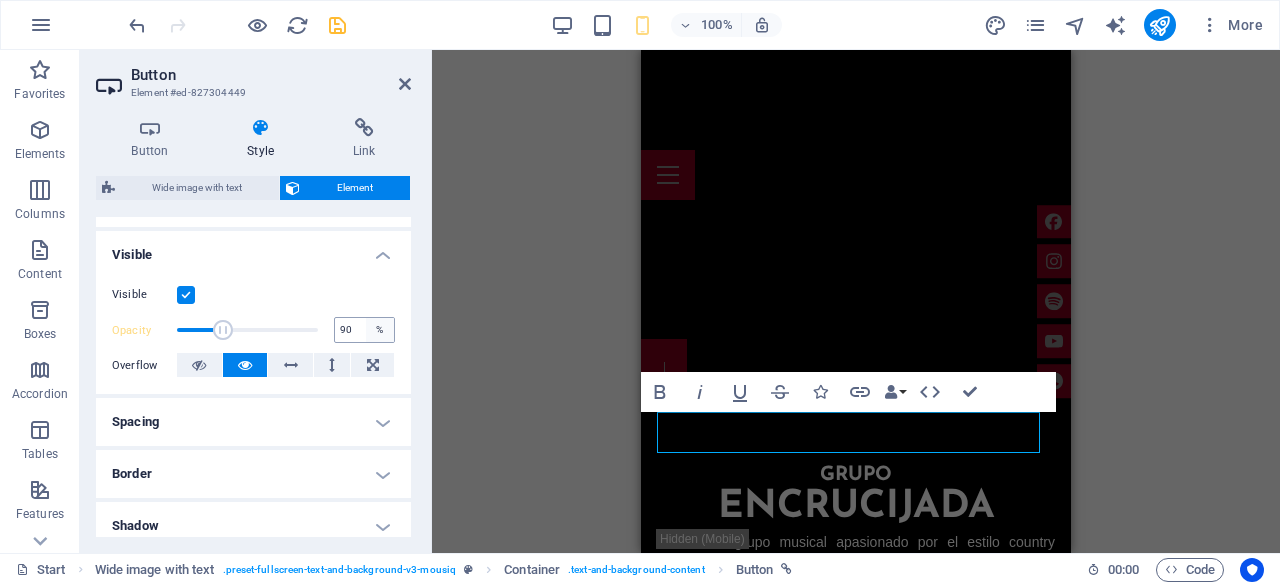 type on "100" 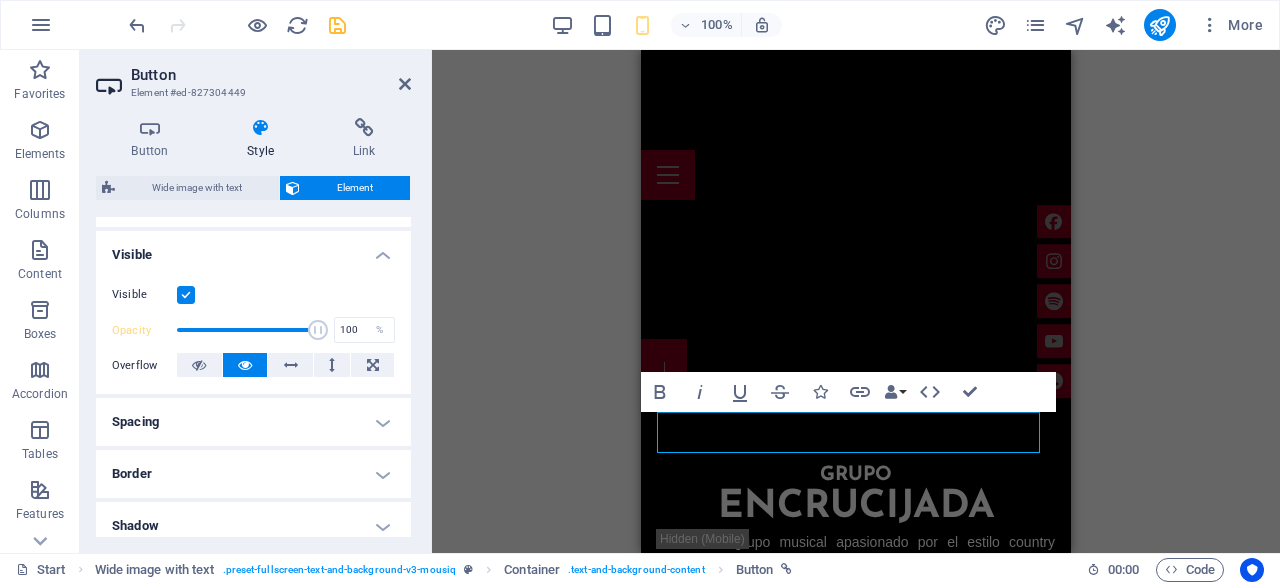 drag, startPoint x: 222, startPoint y: 329, endPoint x: 433, endPoint y: 335, distance: 211.0853 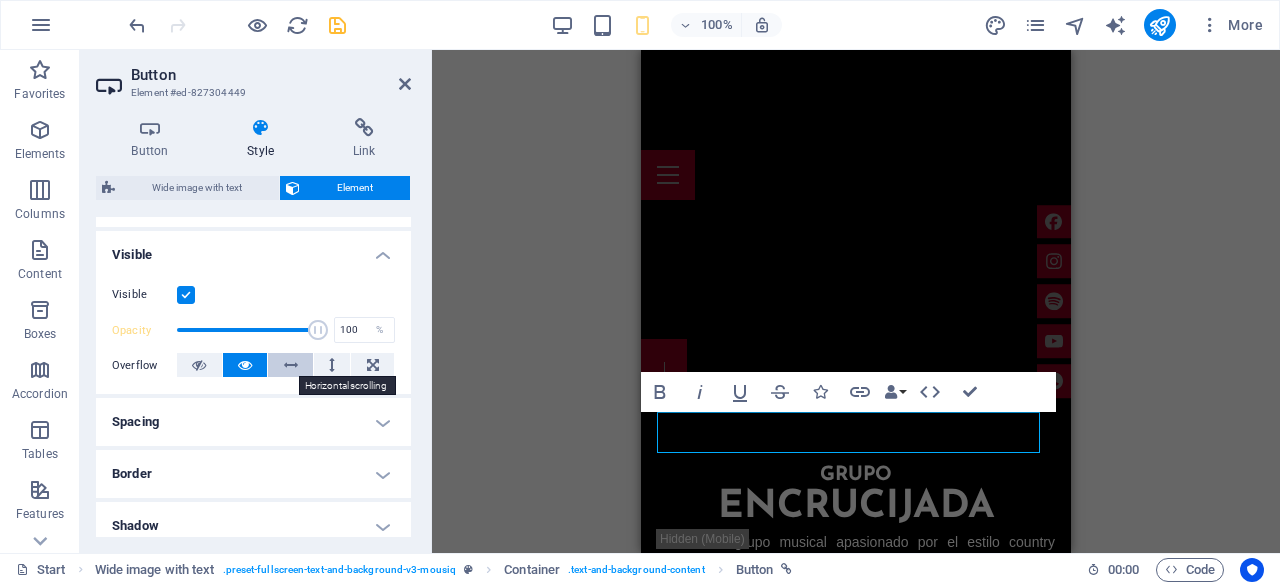 click at bounding box center [290, 365] 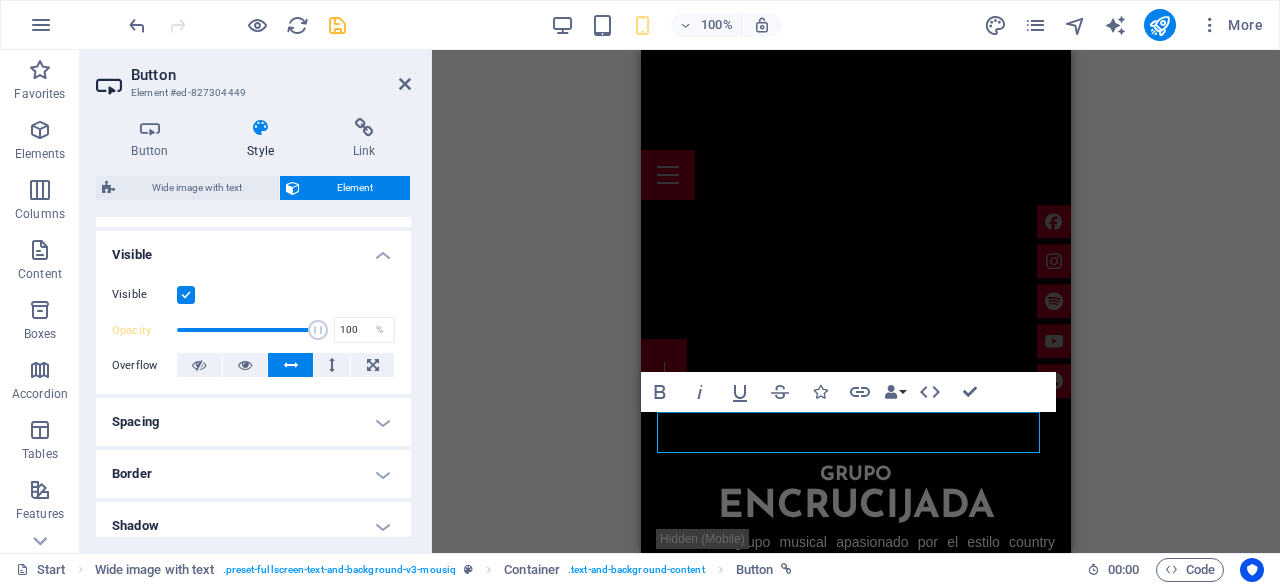 click at bounding box center [291, 365] 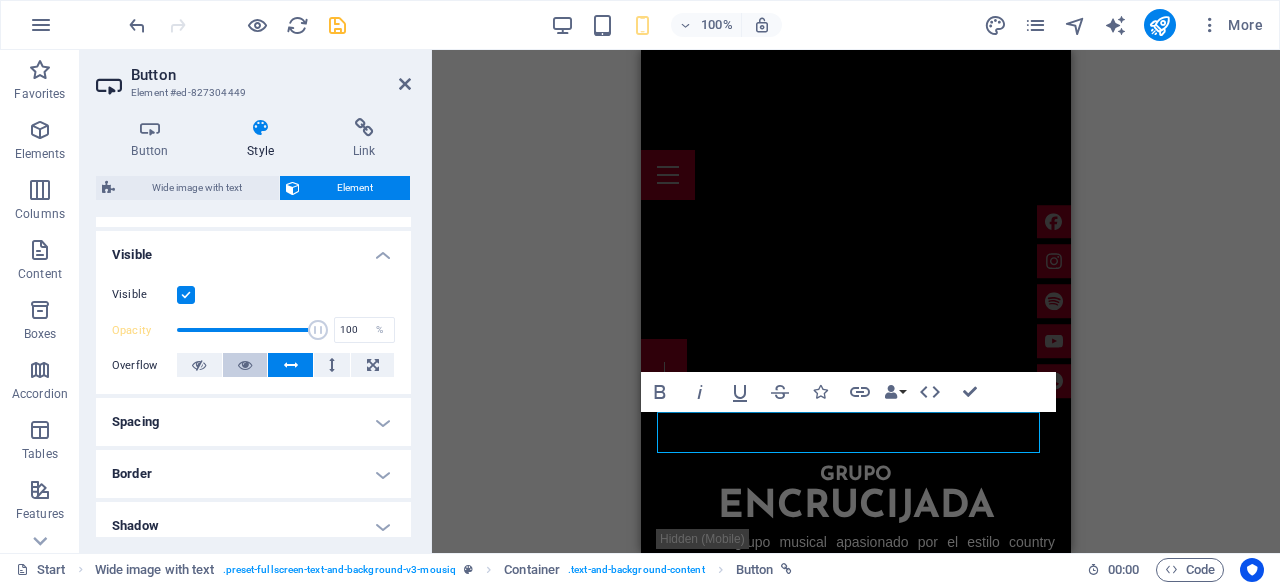 click at bounding box center [245, 365] 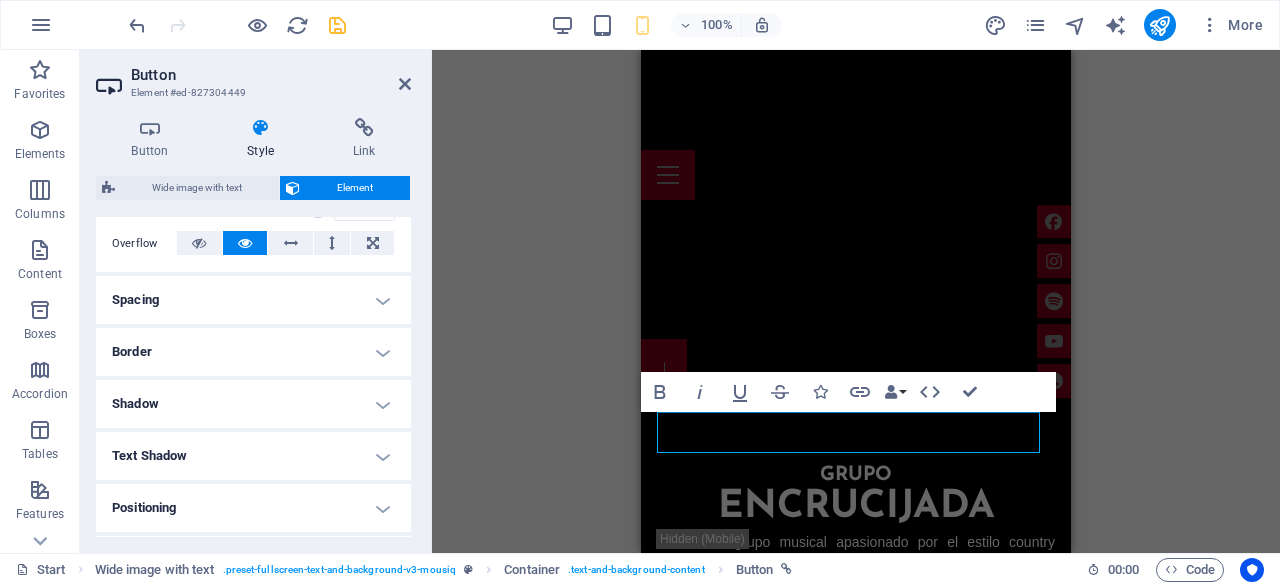 scroll, scrollTop: 300, scrollLeft: 0, axis: vertical 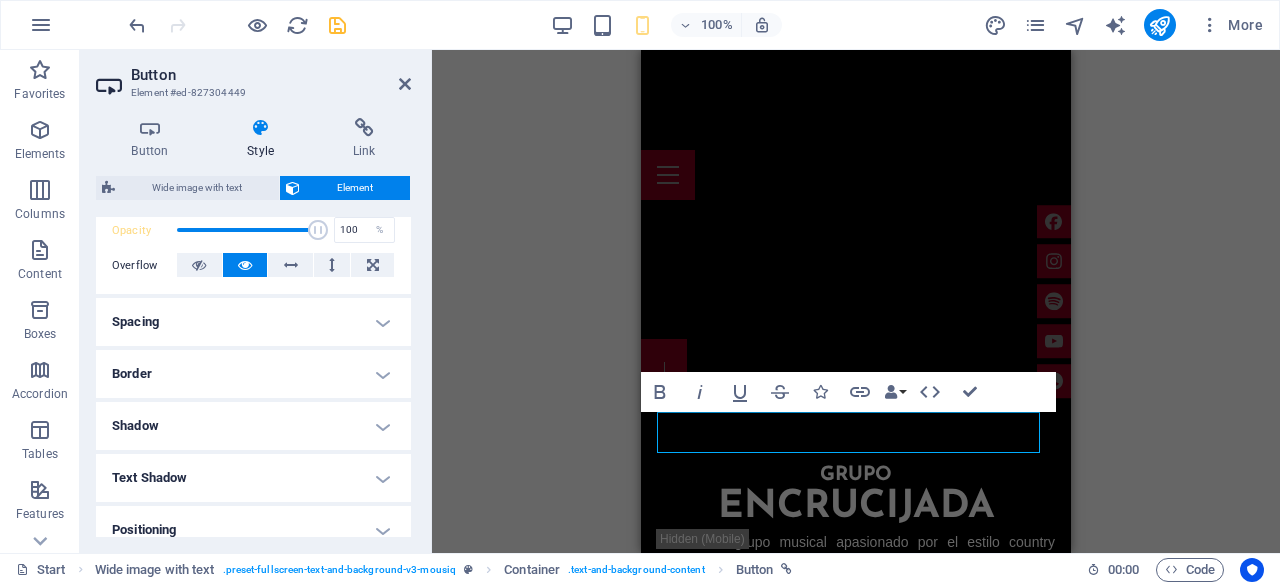 click on "Spacing" at bounding box center [253, 322] 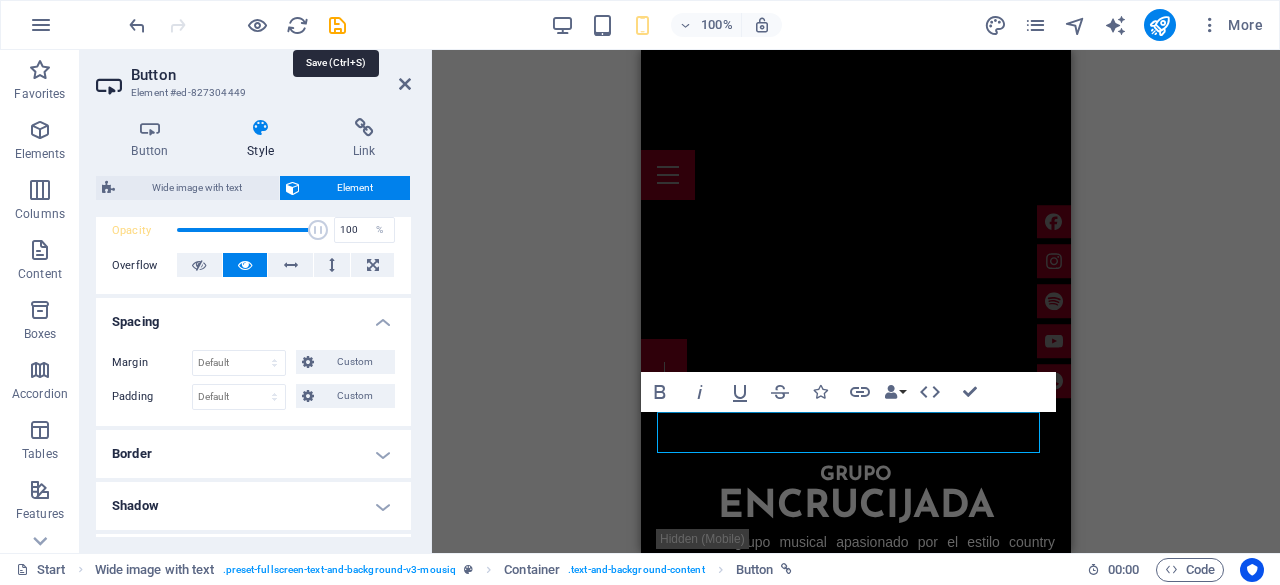 drag, startPoint x: 330, startPoint y: 21, endPoint x: 352, endPoint y: 96, distance: 78.160095 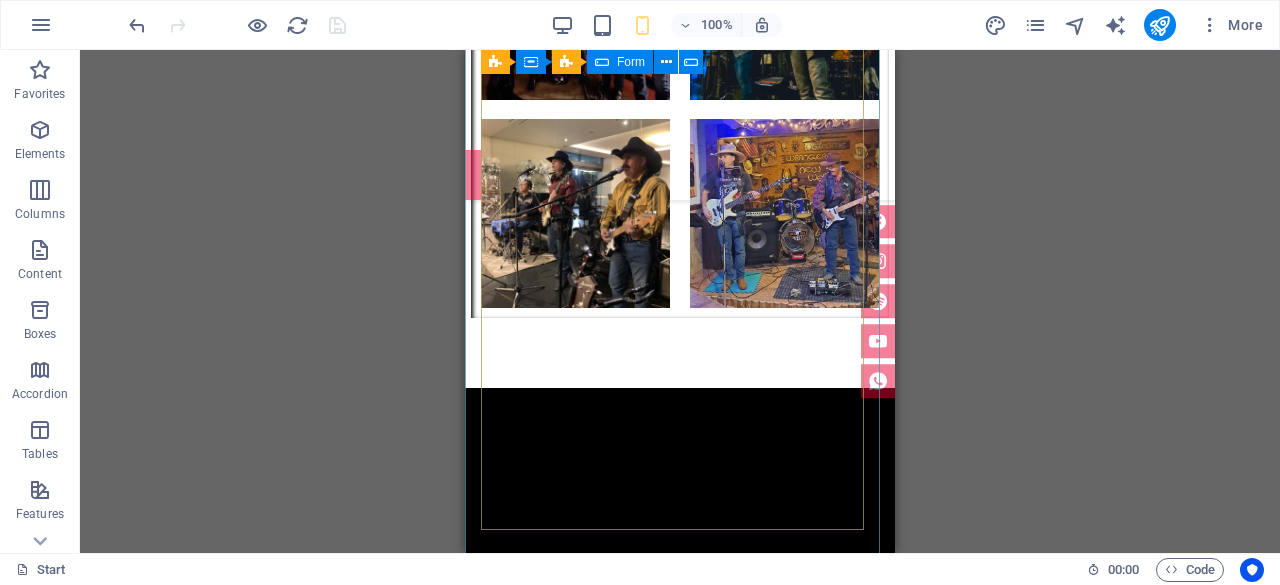 scroll, scrollTop: 7090, scrollLeft: 0, axis: vertical 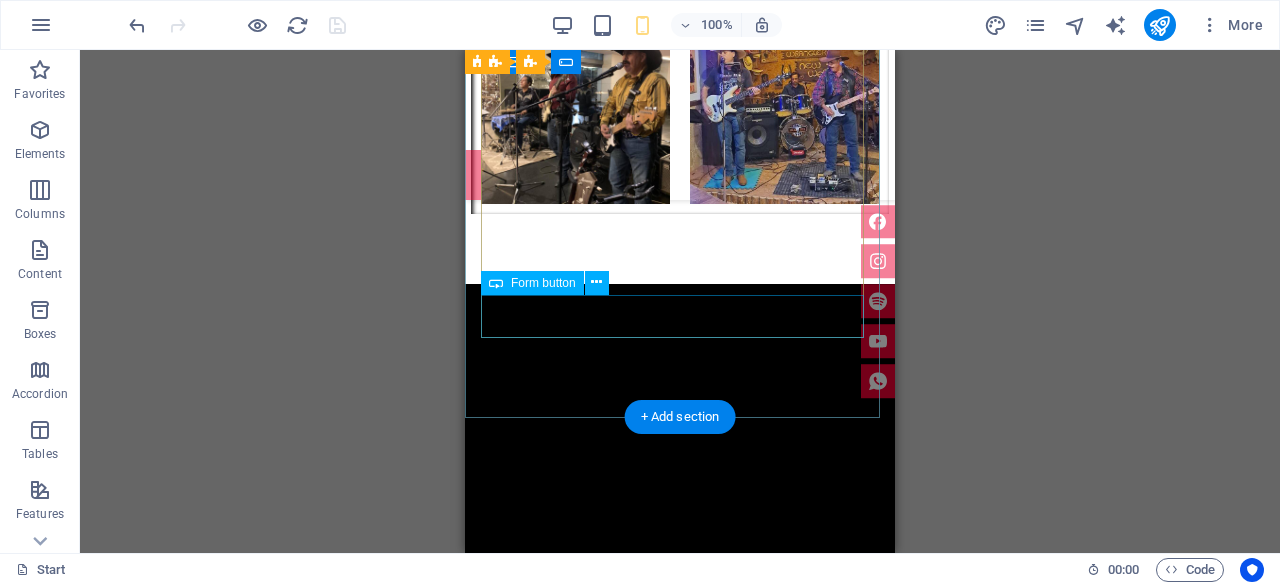 click on "ENVIAR" 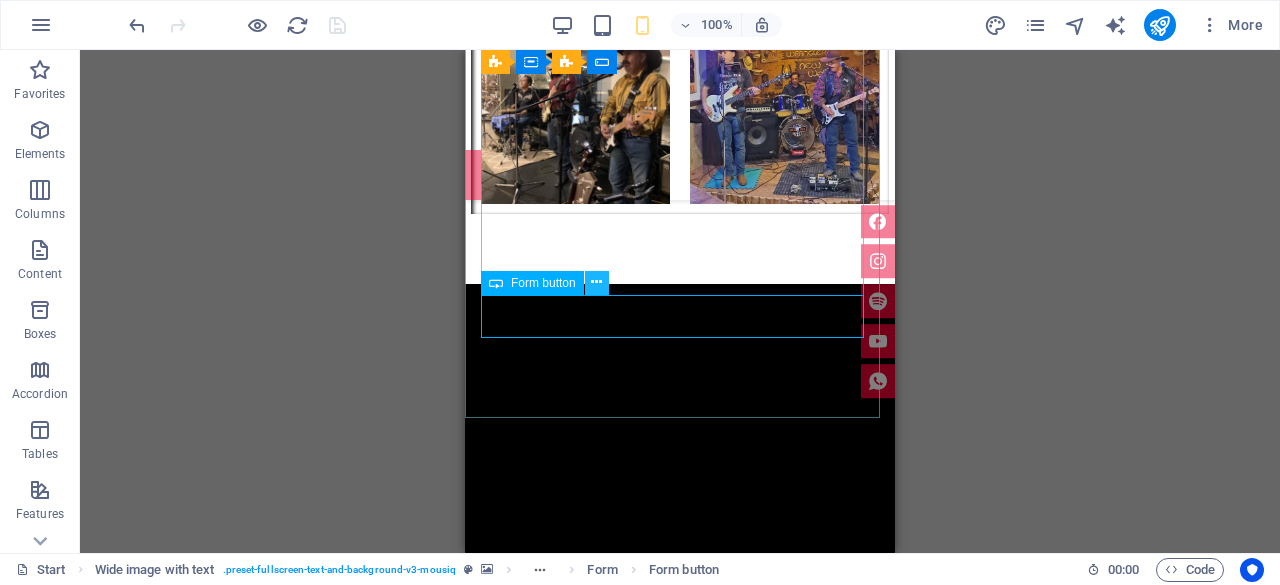 click at bounding box center (596, 282) 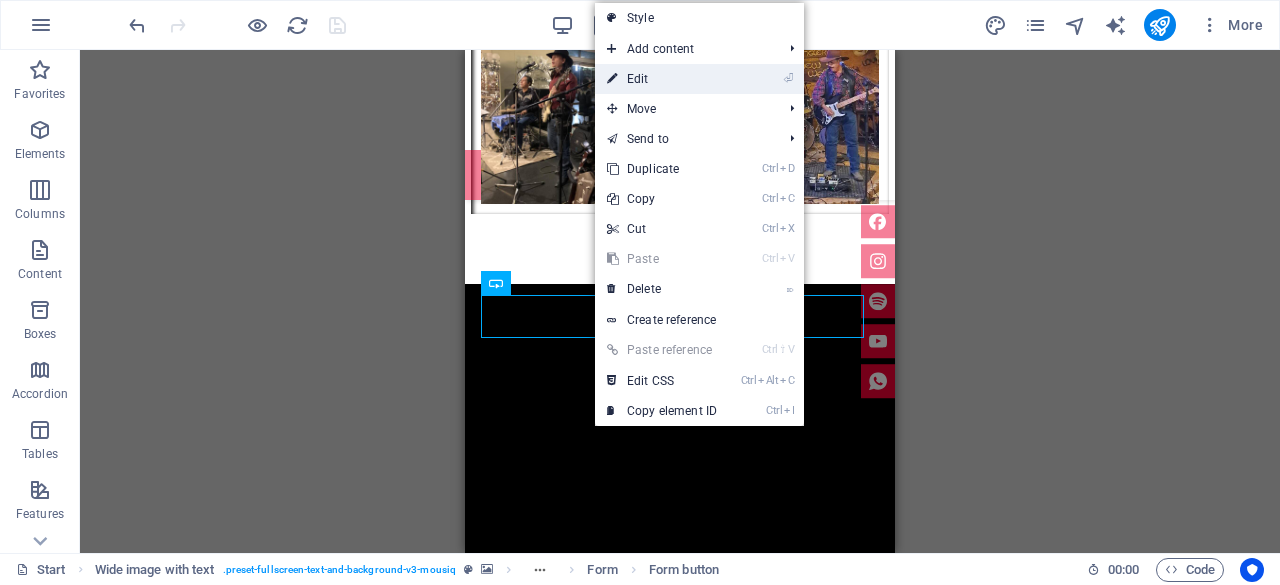 click on "⏎  Edit" at bounding box center (662, 79) 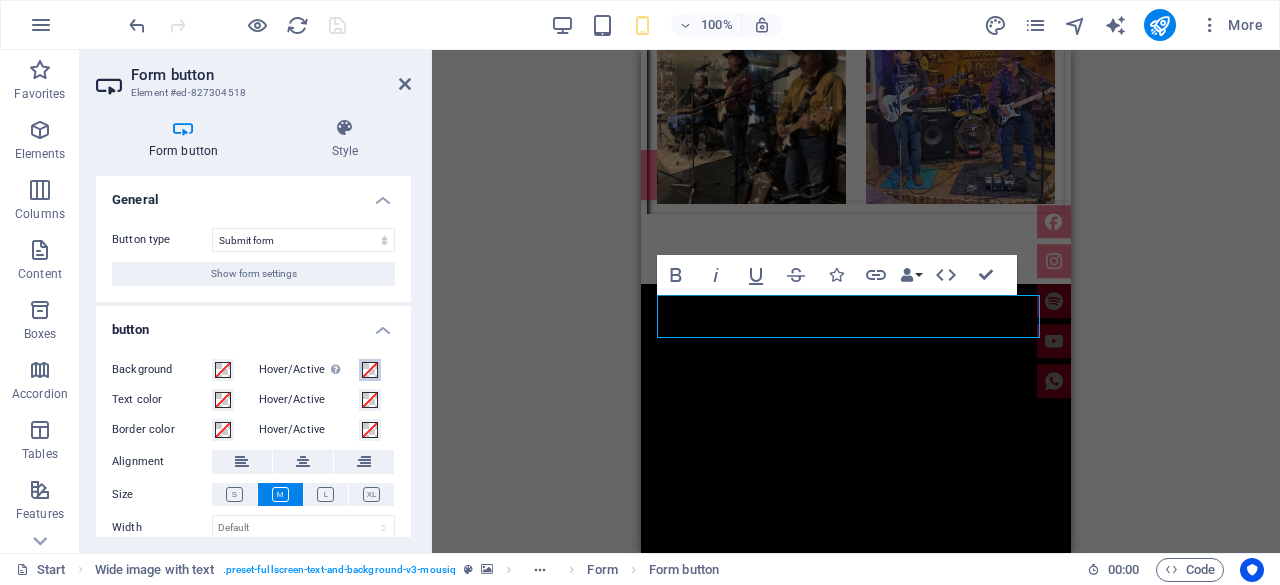 scroll, scrollTop: 76, scrollLeft: 0, axis: vertical 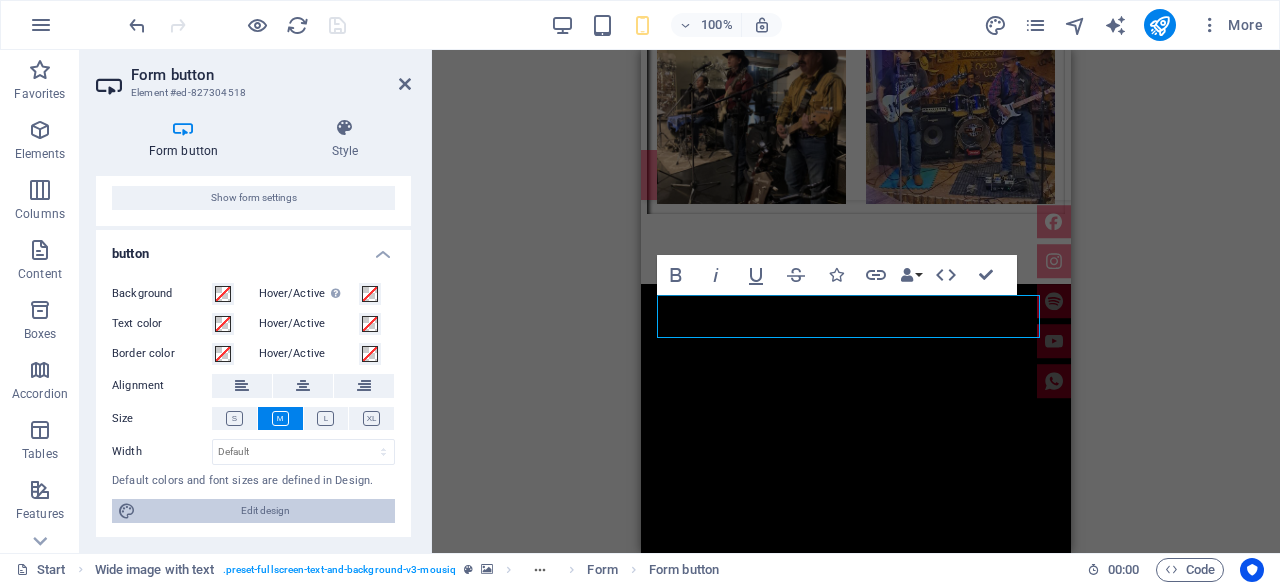 click on "Edit design" at bounding box center [265, 511] 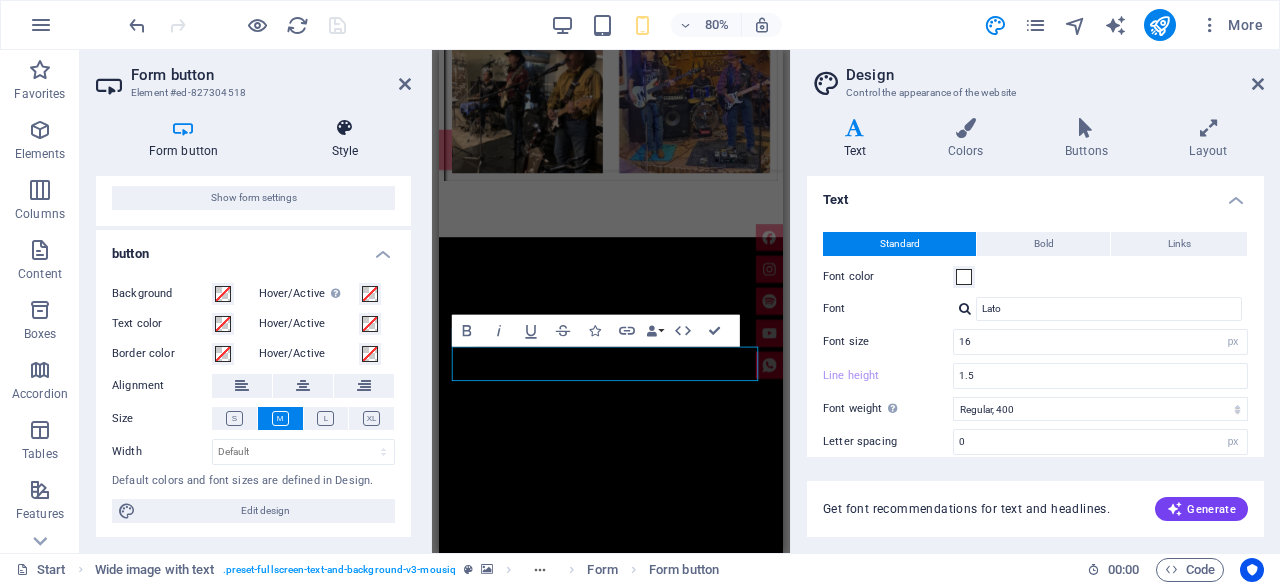 click at bounding box center (345, 128) 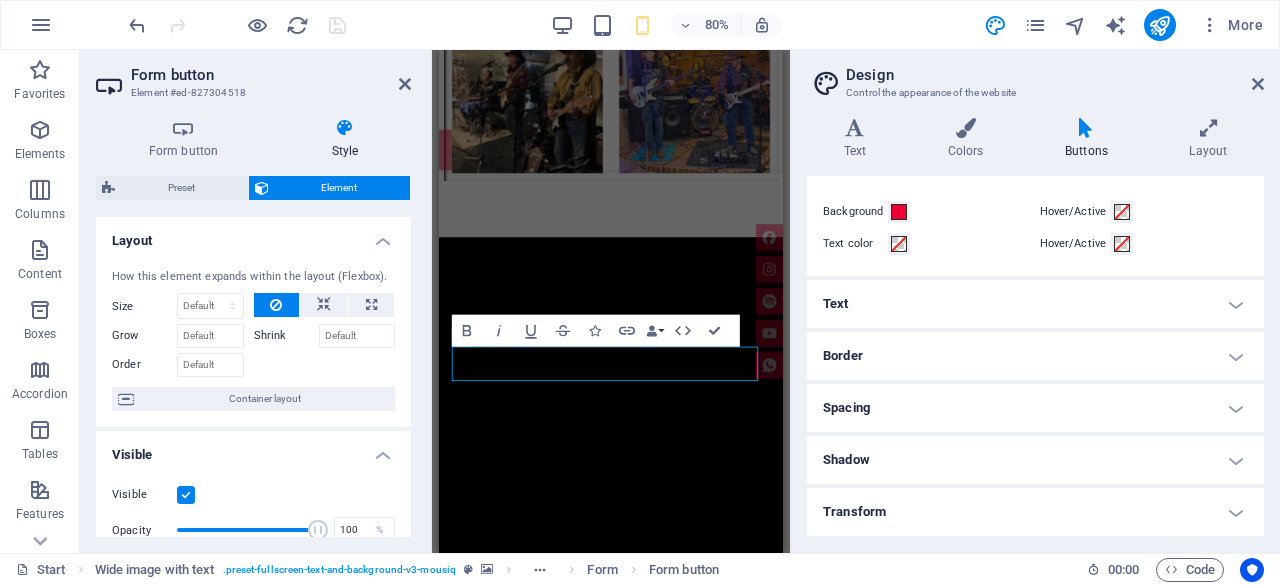 scroll, scrollTop: 111, scrollLeft: 0, axis: vertical 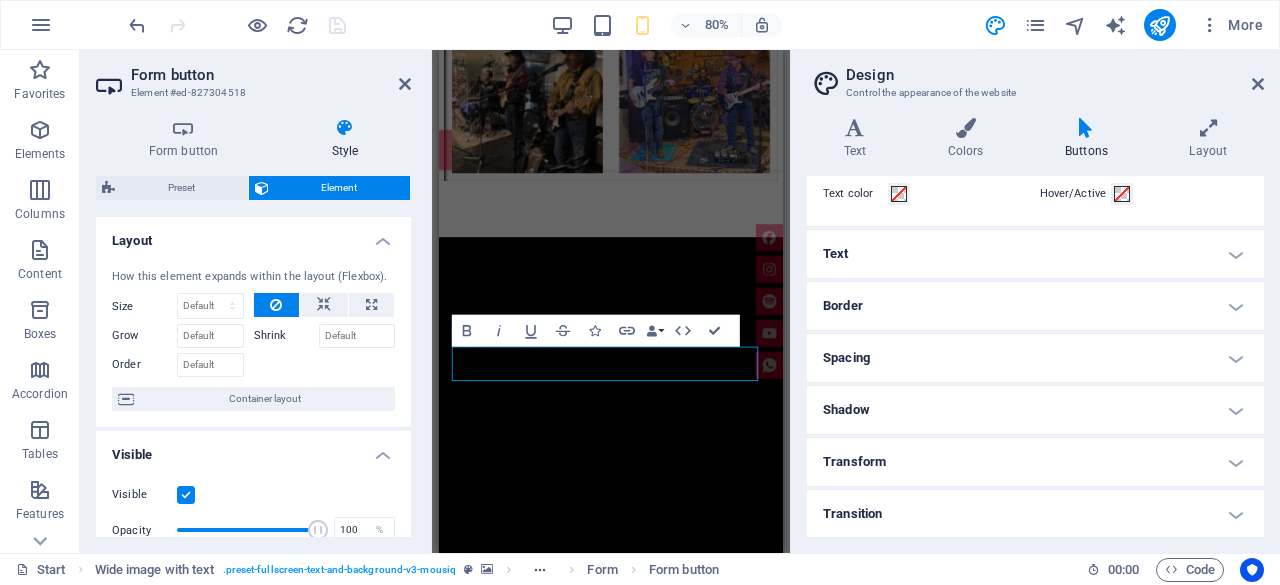 click on "Spacing" at bounding box center (1035, 358) 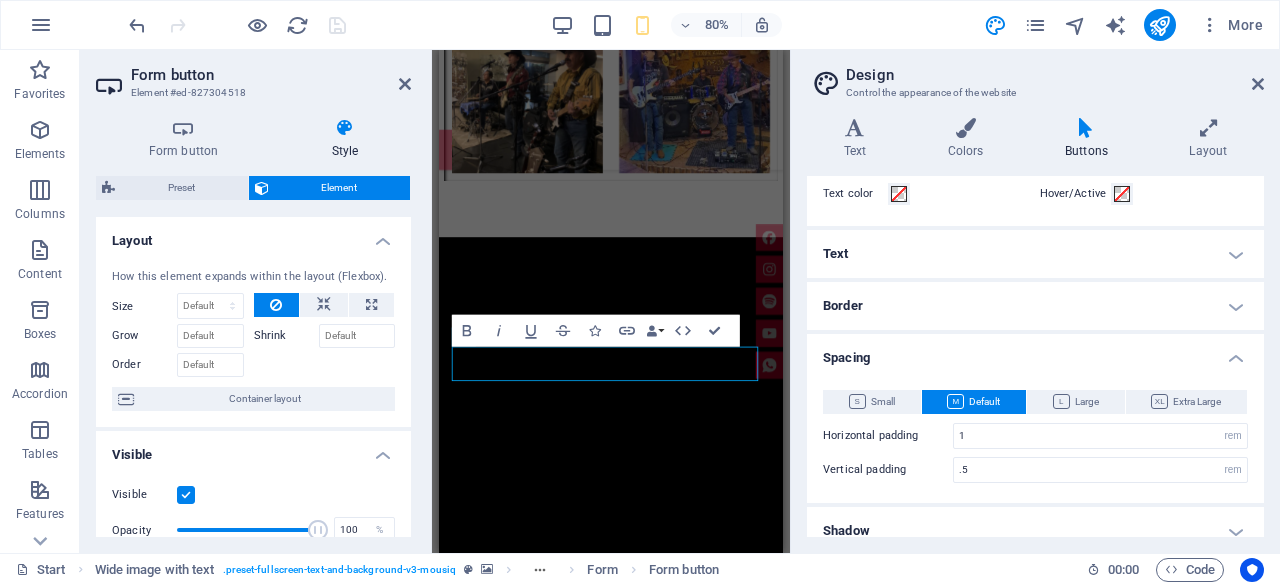click on "Spacing" at bounding box center [1035, 352] 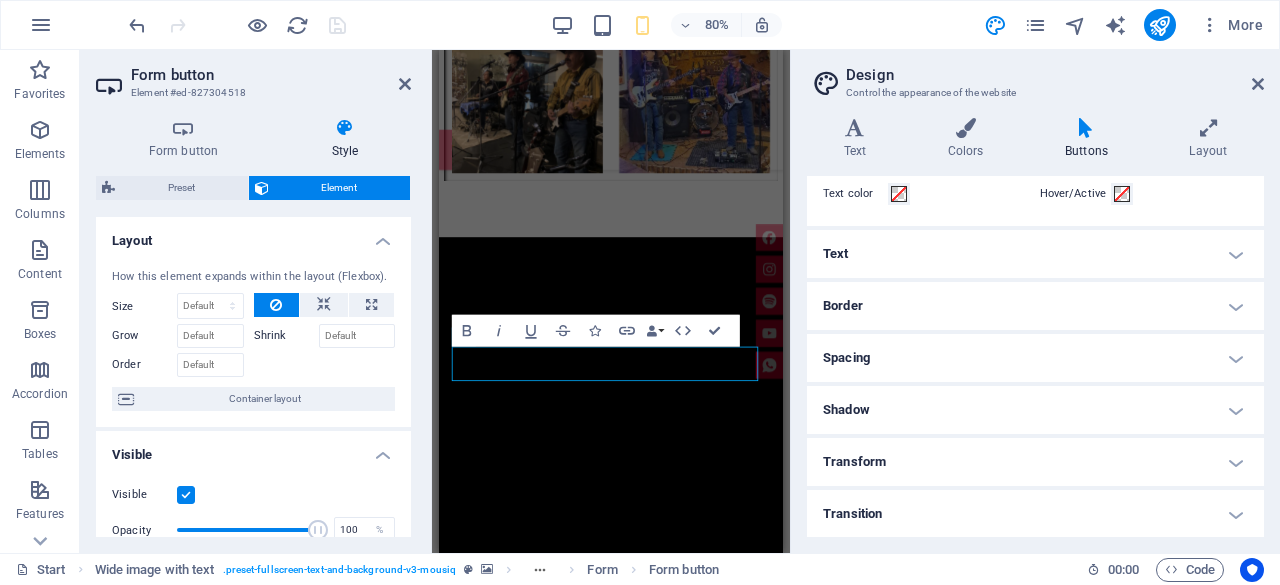click on "Spacing" at bounding box center [1035, 358] 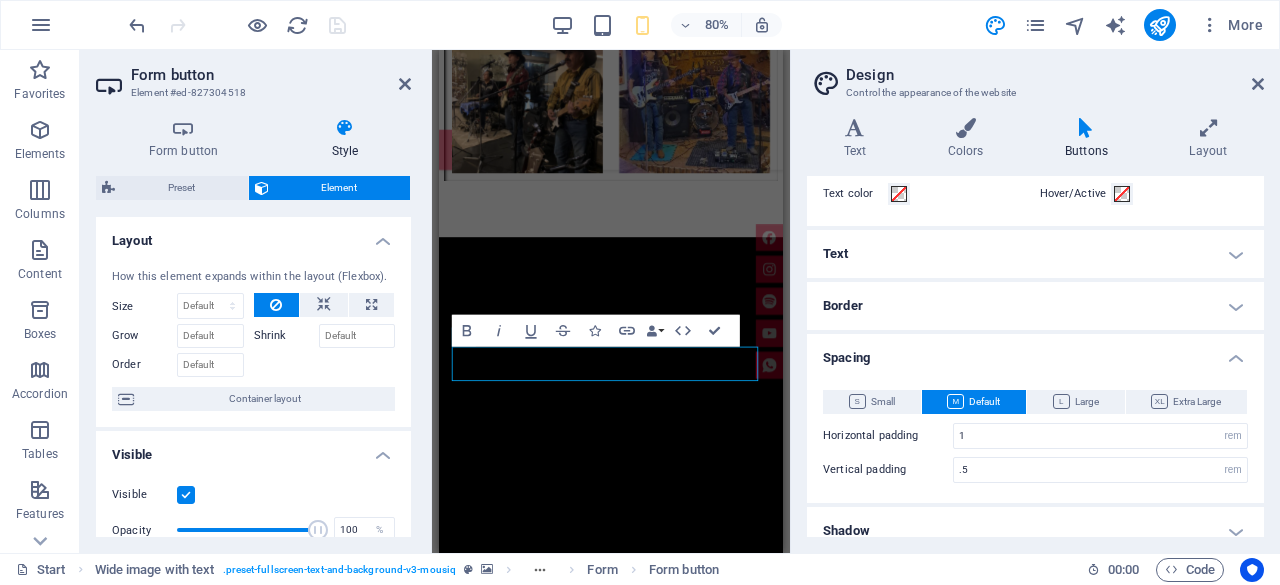 click on "Spacing" at bounding box center (1035, 352) 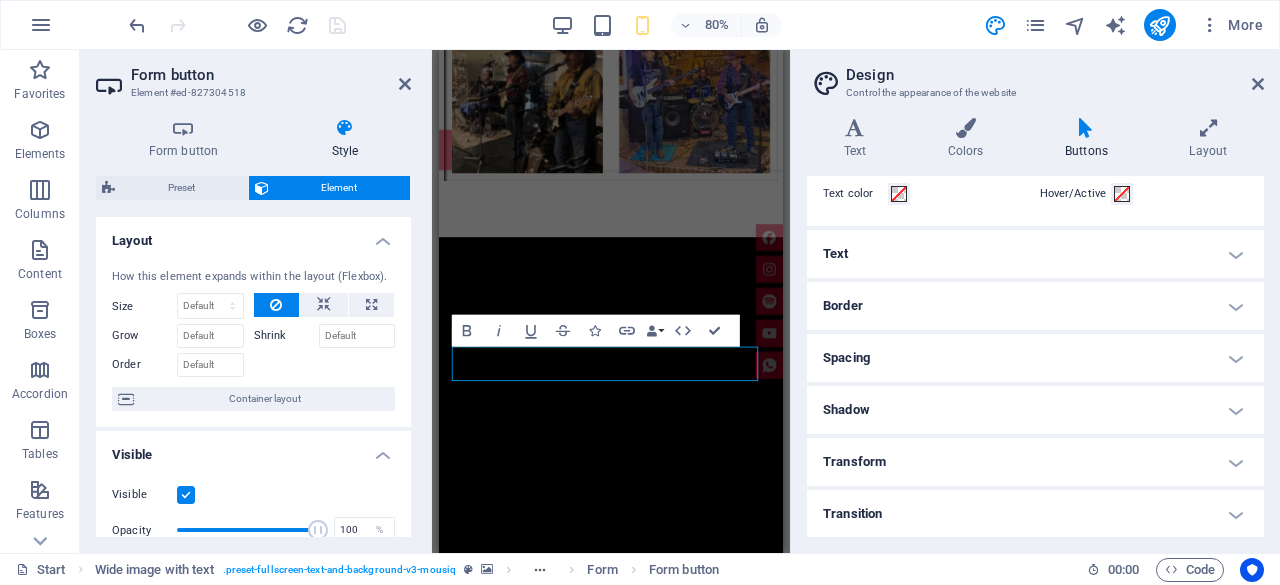 click on "Border" at bounding box center (1035, 306) 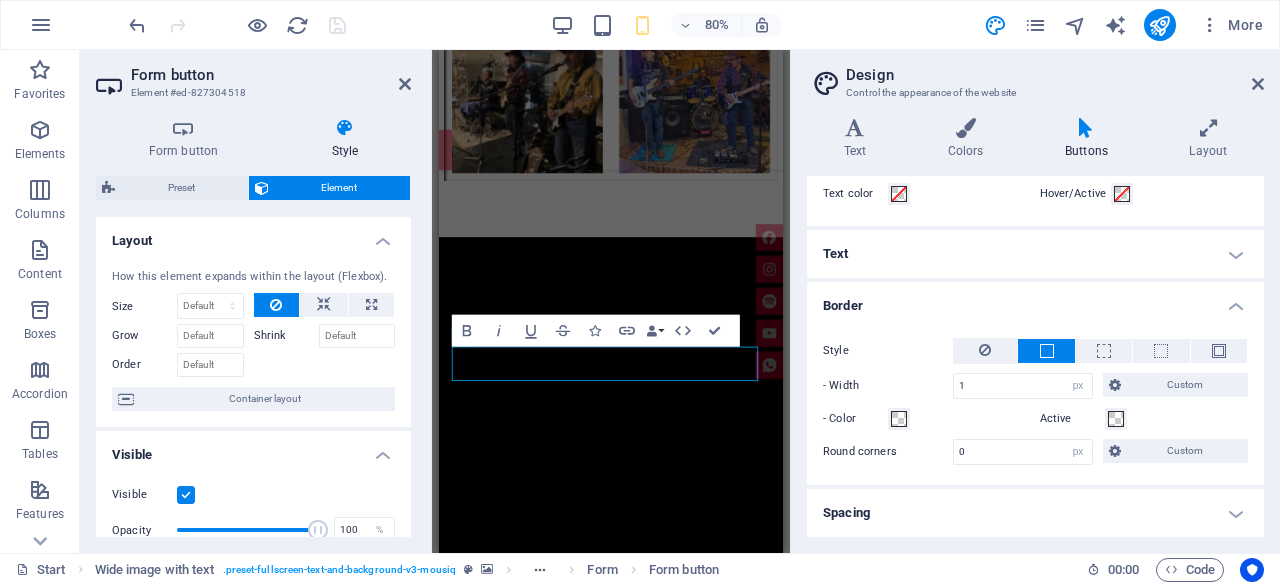 click on "Border" at bounding box center (1035, 300) 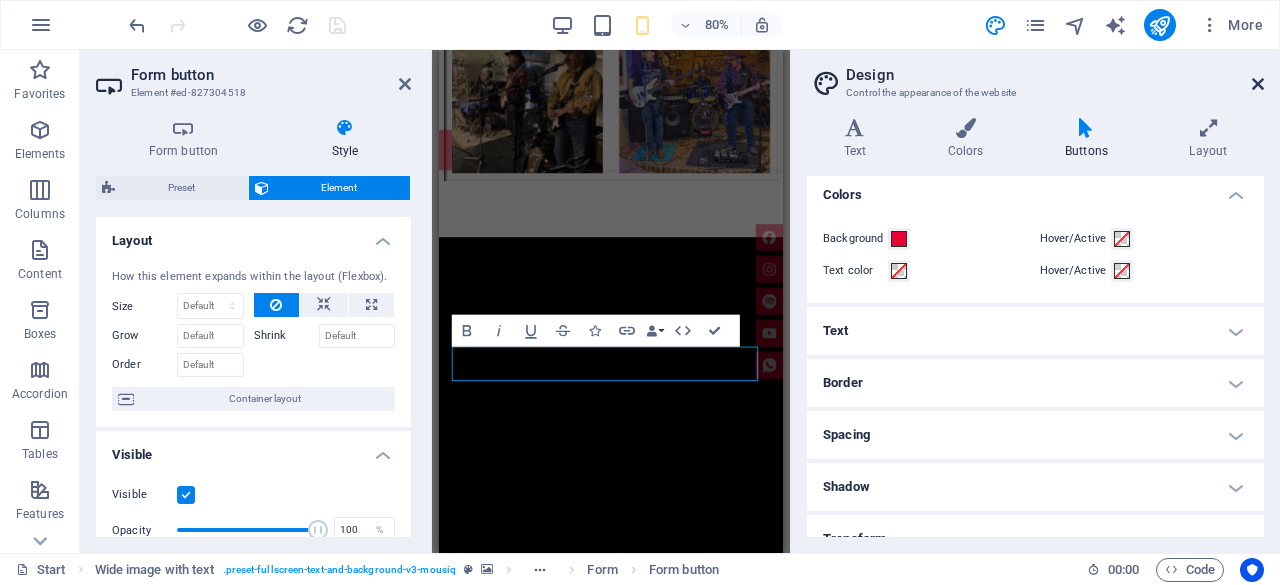 scroll, scrollTop: 11, scrollLeft: 0, axis: vertical 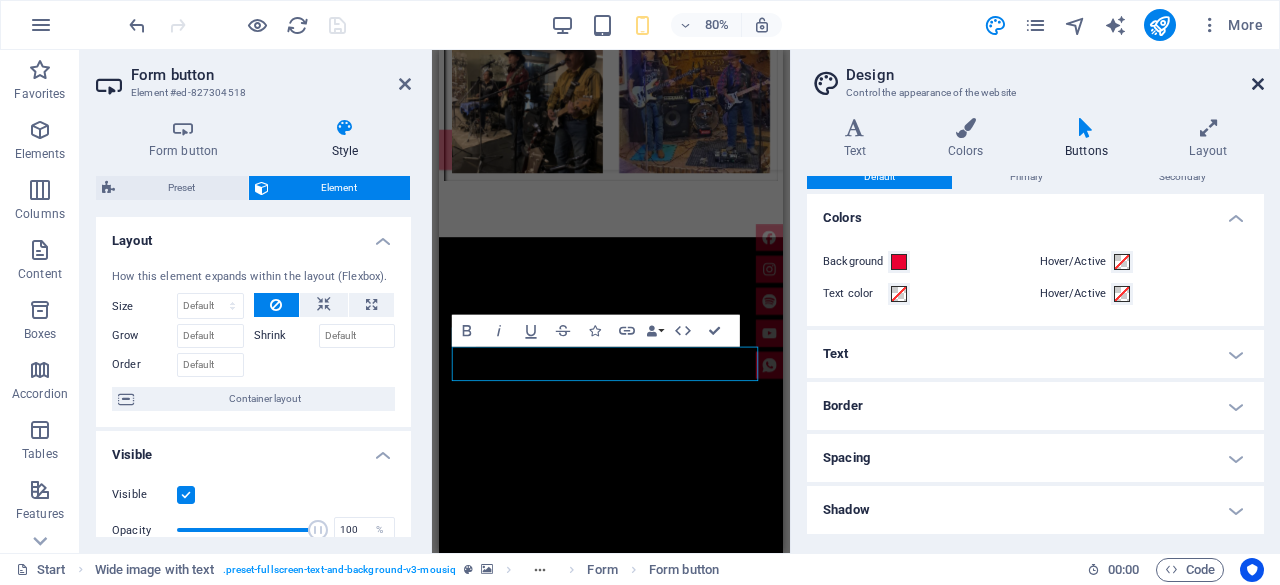 click at bounding box center [1258, 84] 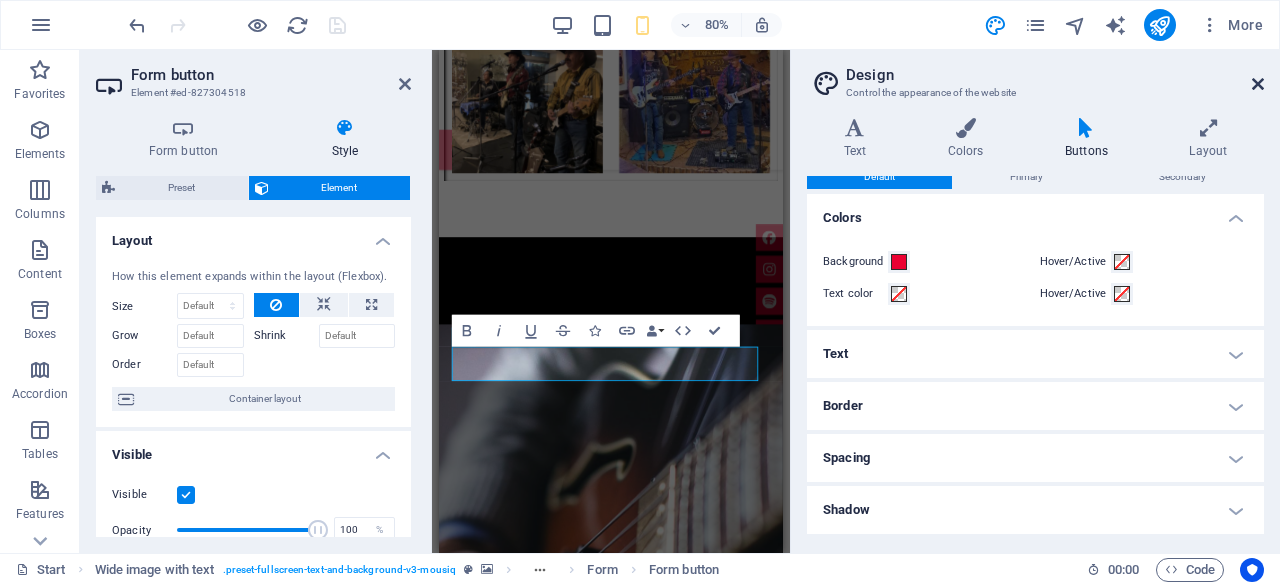 scroll, scrollTop: 6964, scrollLeft: 0, axis: vertical 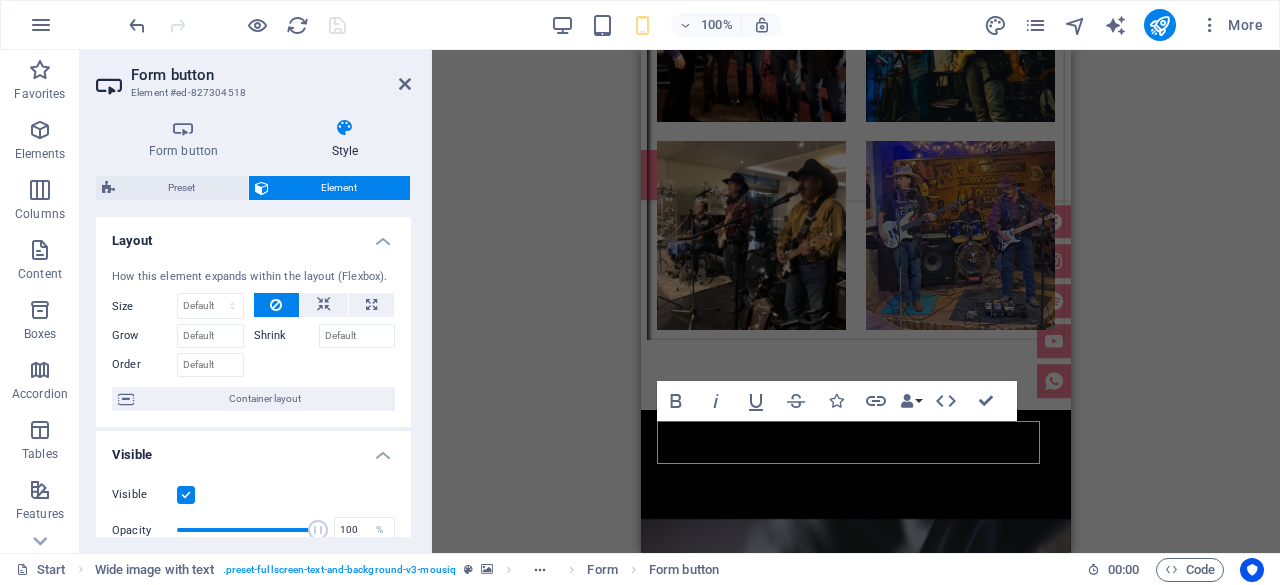 click on "H3   Wide image with text   Wide image with text   Container   Scroll indicator   Banner   Placeholder   Wide image with text   Container   H2   Text   Button   HTML   Image   Container   H2   Preset   Text   Preset   H3   Spacer   H2   Container   H6   Container   Container   Countdown   H3   Wide image with text   Container   Wide image with text   HTML   HTML   Spacer   Text   HTML   Menu Bar   Container   Spacer   Countdown   Container   H3   Container   Container   Container   H3   Text   Container   H3   Container   Placeholder   Wide image with text   Container   Icon   Banner   Container   Preset   HTML   Icon   H3   Container   Preset   Gallery   Container   Preset   H2   Preset   Preset   Container   Text   Preset   Preset   Preset   Container   Container   Text   Container   Container   Text   Container   Placeholder   Wide image with text   Wide image with text   Container   Wide image with text   Container   Reference   Container   Wide image with text   Preset   Preset" at bounding box center (856, 301) 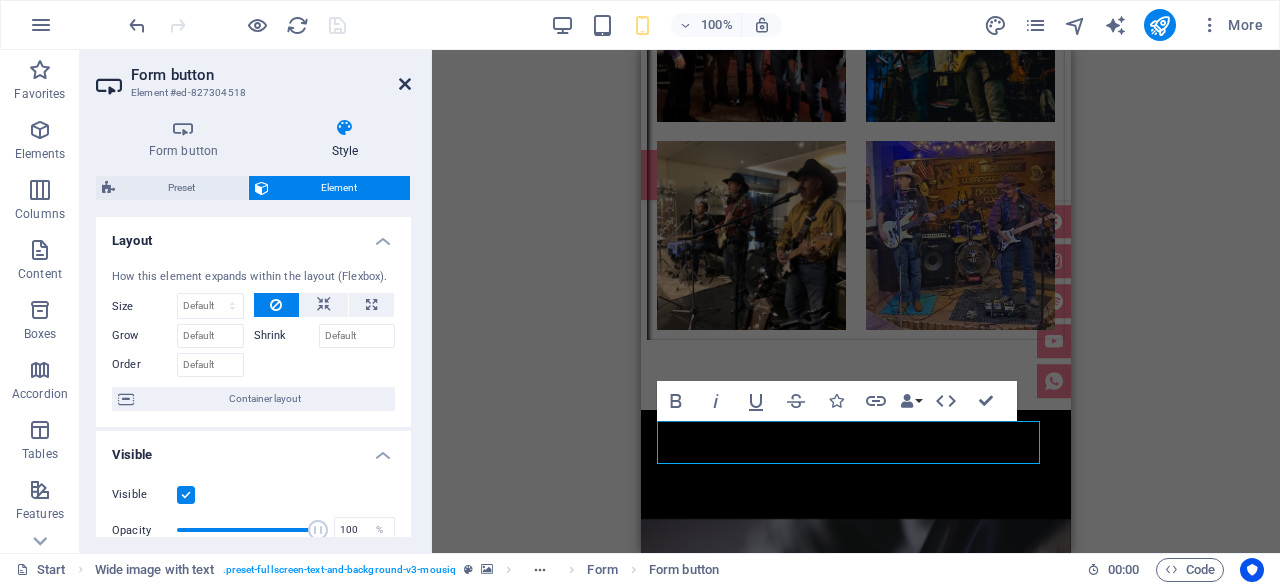 click at bounding box center (405, 84) 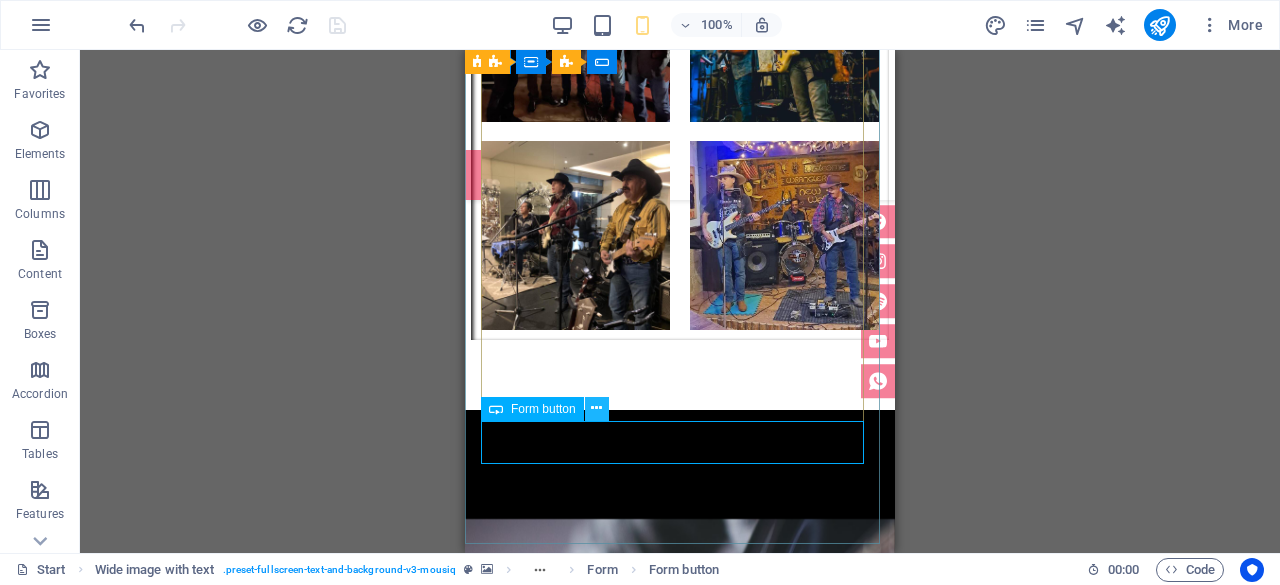 click at bounding box center (596, 408) 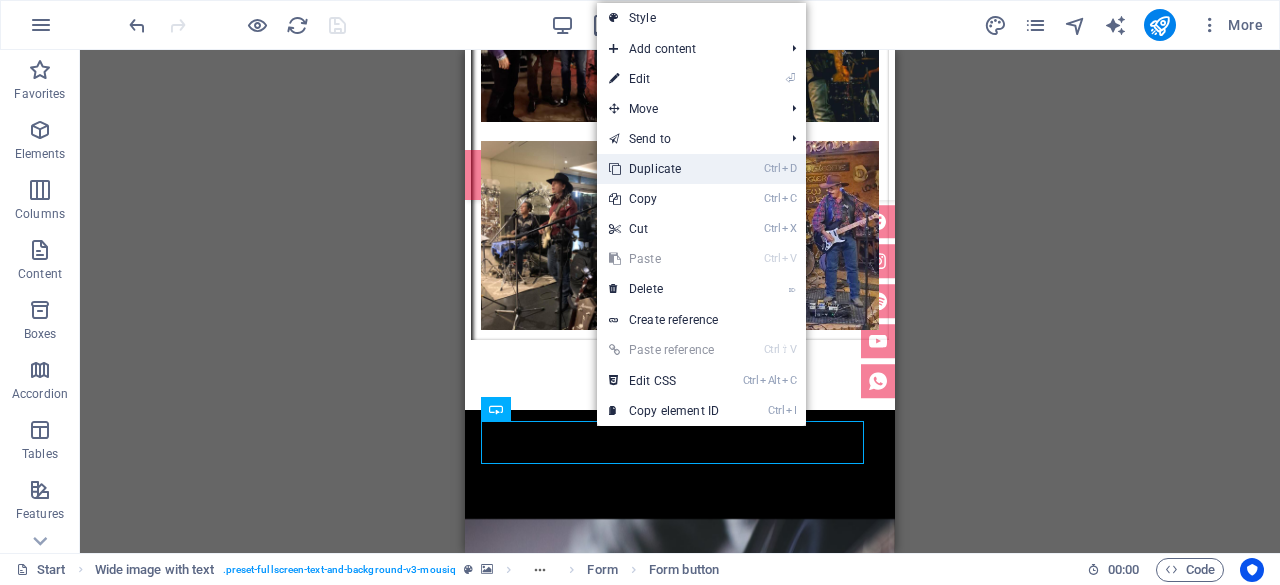 click on "Ctrl D  Duplicate" at bounding box center (664, 169) 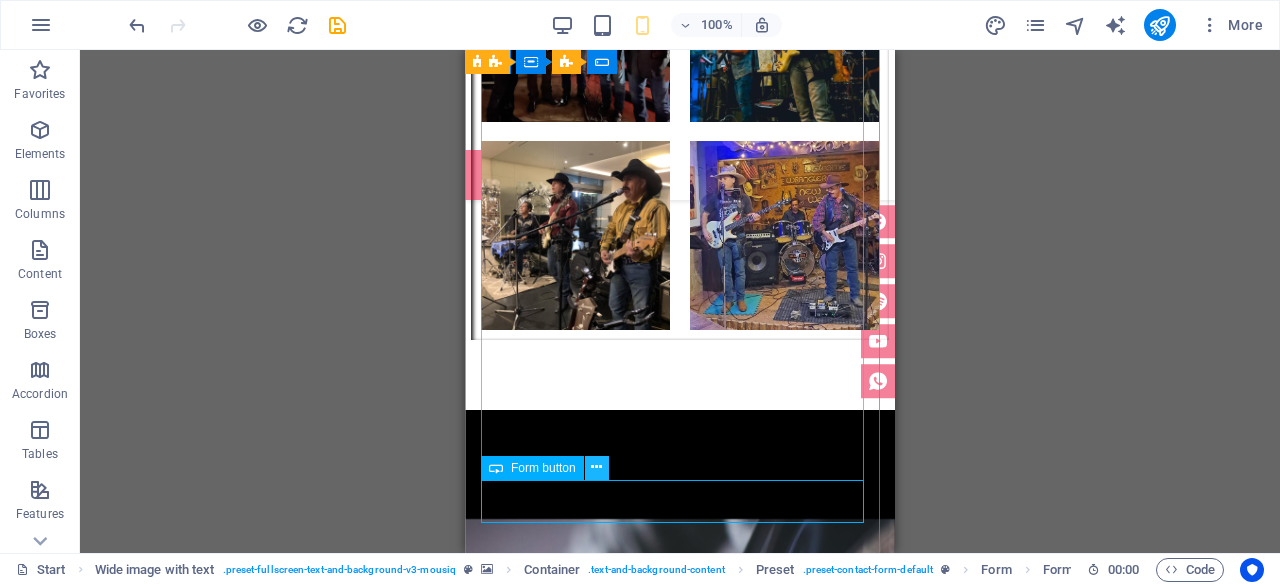 click at bounding box center (596, 467) 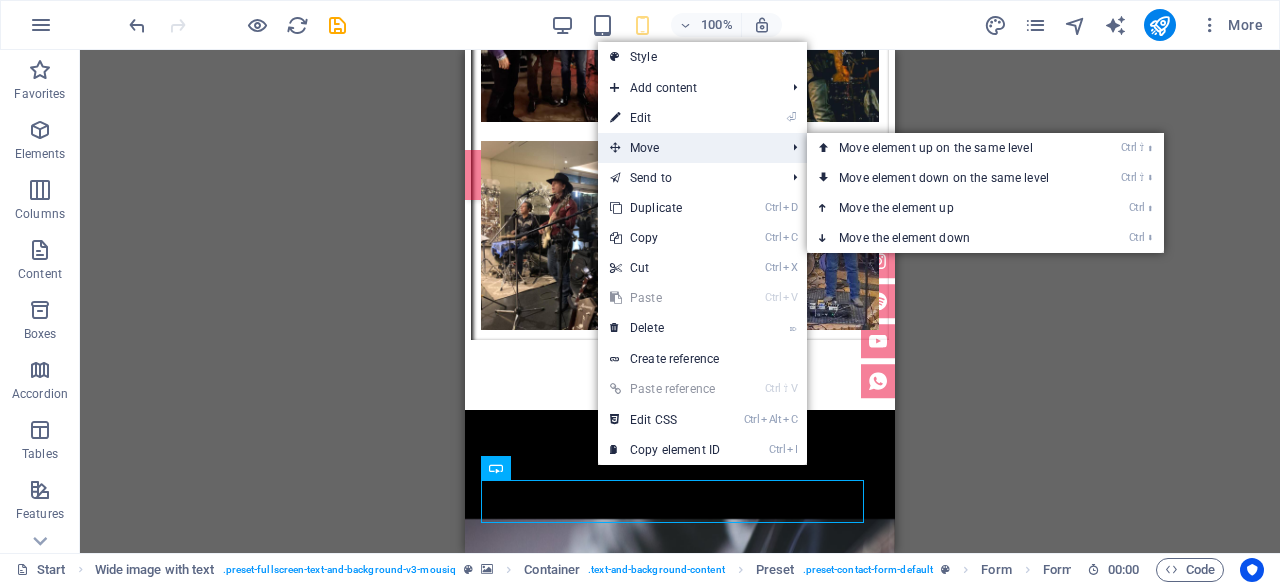 click on "Move" at bounding box center (687, 148) 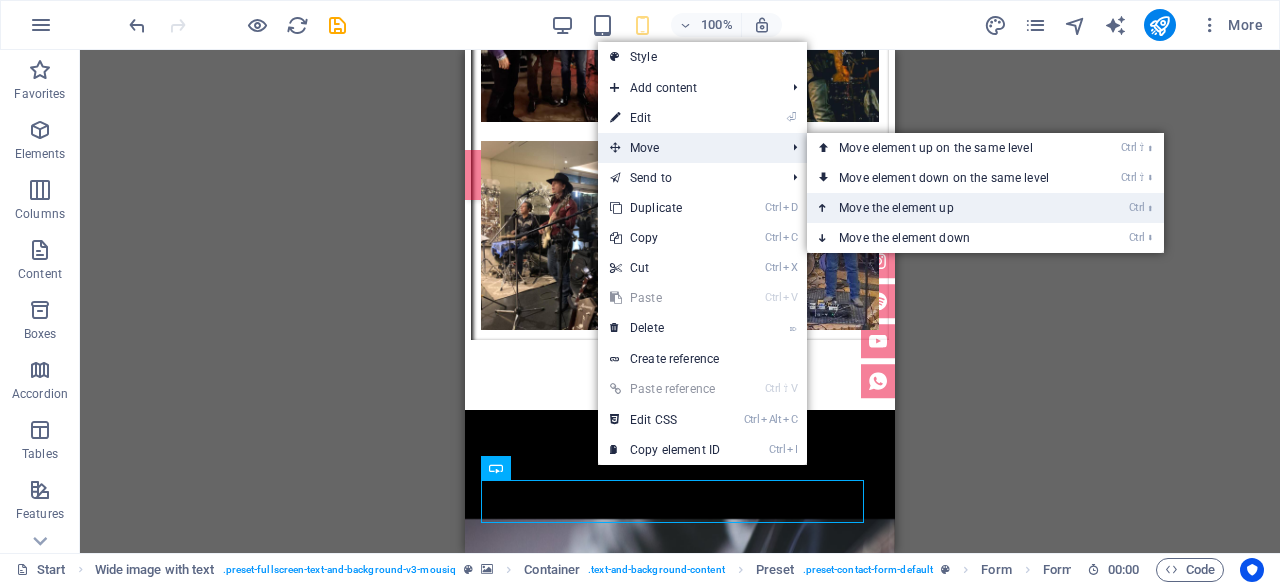 click on "Ctrl ⬆  Move the element up" at bounding box center [948, 208] 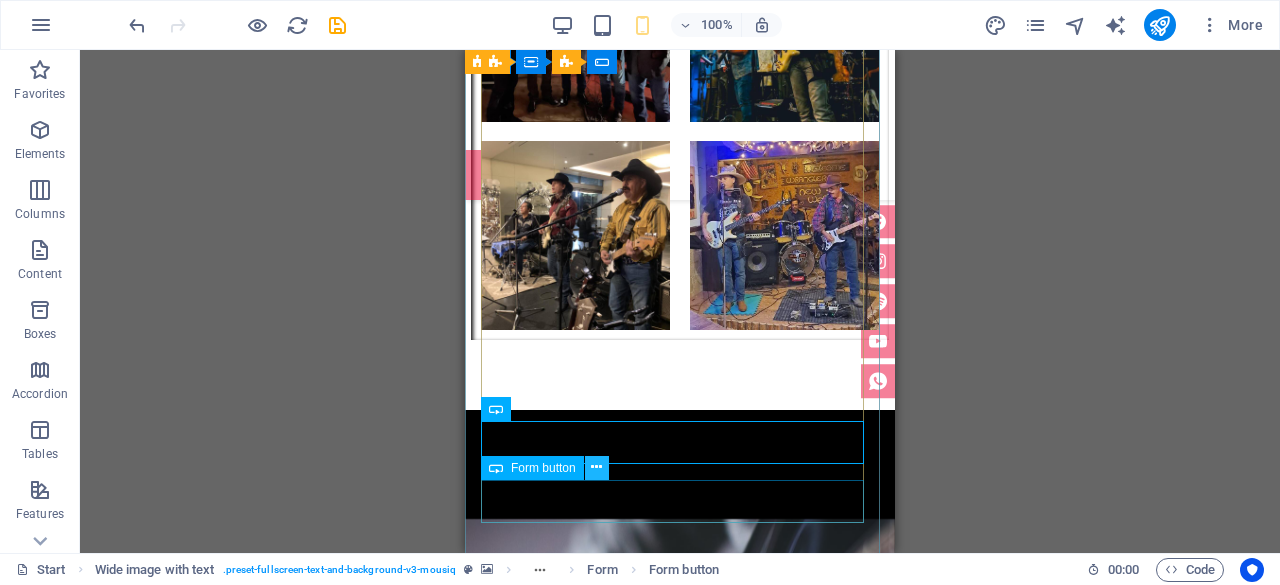 click at bounding box center (596, 467) 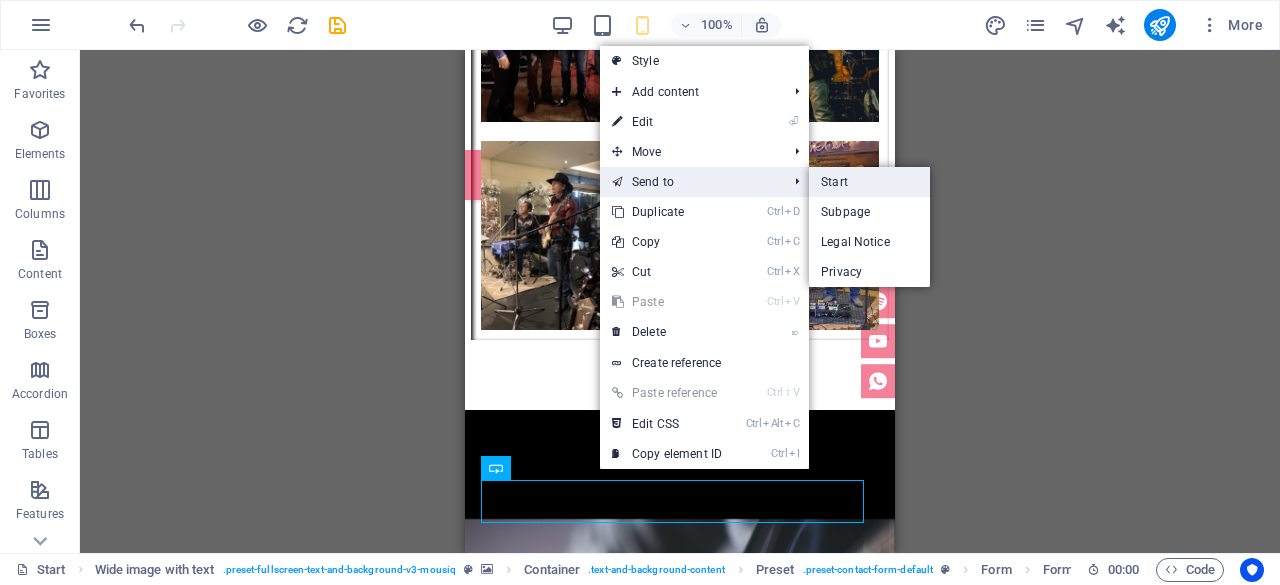 click on "Start" at bounding box center (869, 182) 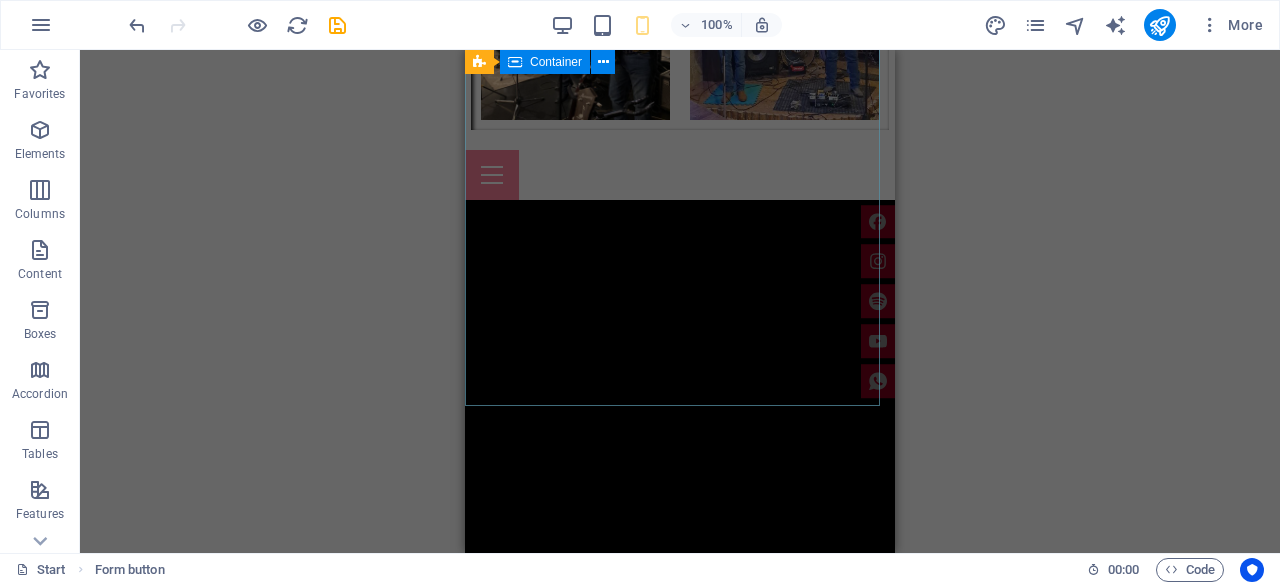 scroll, scrollTop: 7190, scrollLeft: 0, axis: vertical 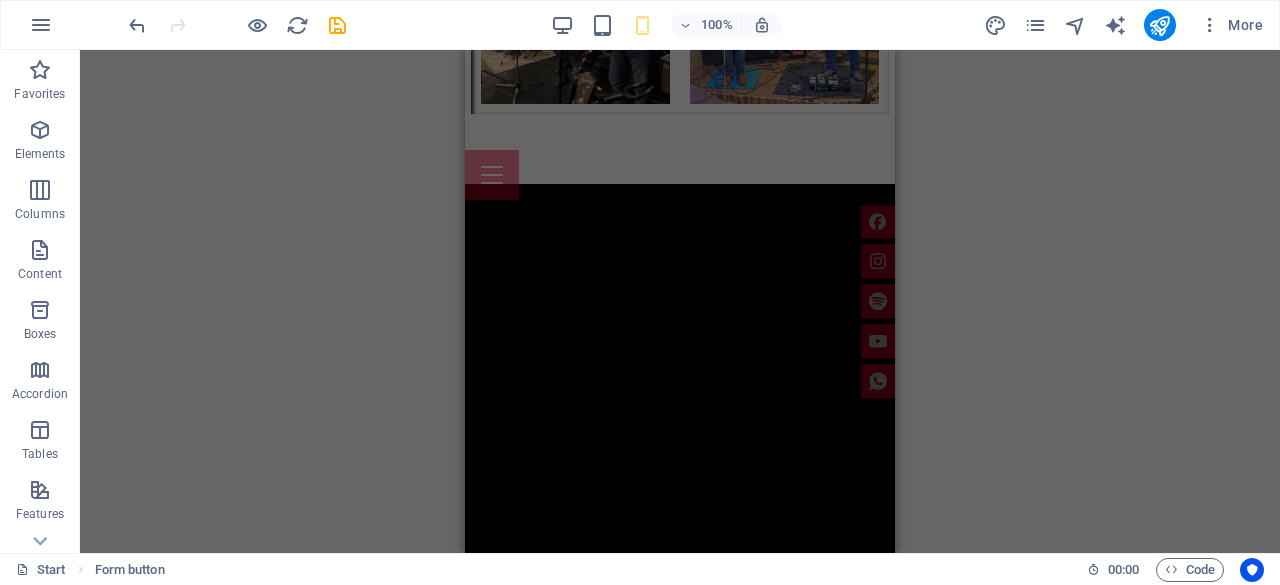 click on "H3   Wide image with text   Wide image with text   Container   Scroll indicator   Banner   Placeholder   Wide image with text   Container   H2   Text   Button   HTML   Image   Container   H2   Preset   Text   Preset   H3   Spacer   H2   Container   H6   Container   Container   Countdown   Container   H3   Wide image with text   Container   Wide image with text   HTML   HTML   Spacer   Text   HTML   Menu Bar   Container   Spacer   Countdown   Container   H3   Container   Container   Container   H3   Text   Container   H3   Container   Placeholder   Wide image with text   Container   Icon   Banner   Container   Preset   HTML   Icon   H3   Container   Preset   Gallery   Container   Preset   H2   Preset   Preset   Container   Text   Preset   Preset   Preset   Container   Container   Text   Container   Container   Text   Container   Placeholder   Wide image with text   Wide image with text   Container   Wide image with text   Container   Reference   Preset   Preset   Form   Input   Textarea" at bounding box center (680, 301) 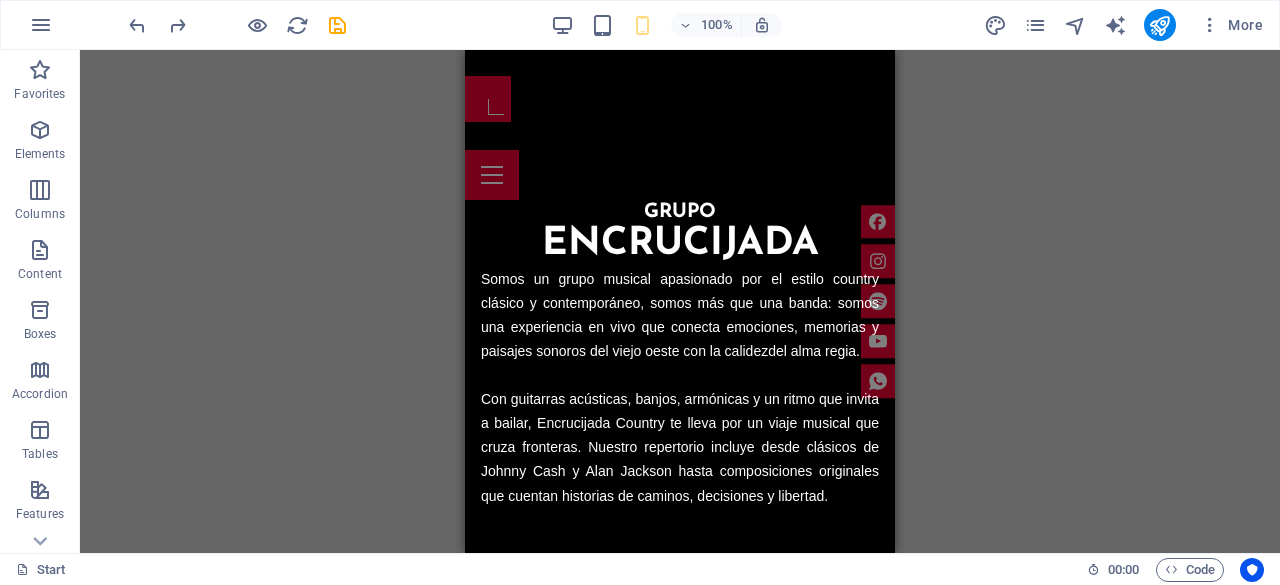 scroll, scrollTop: 1130, scrollLeft: 0, axis: vertical 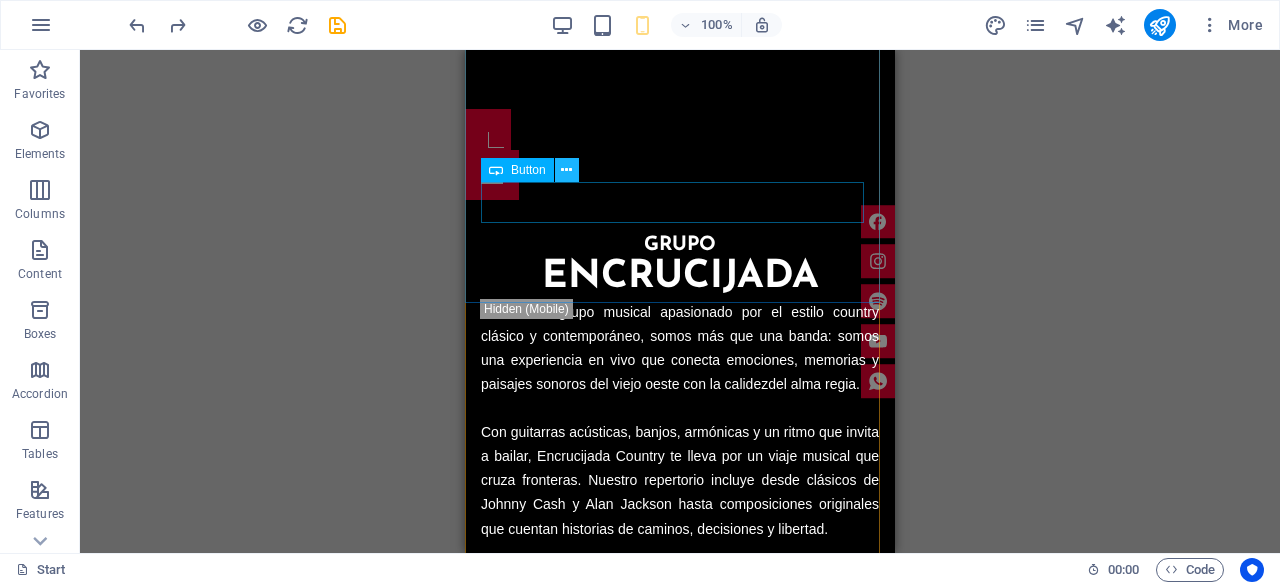click at bounding box center (566, 170) 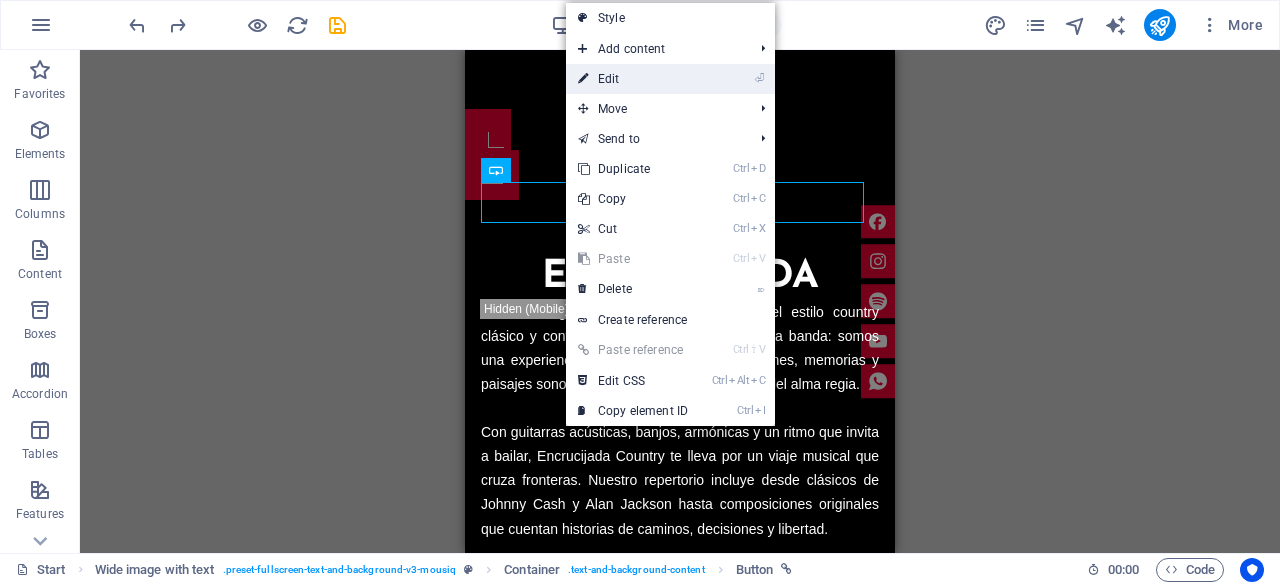 click on "⏎  Edit" at bounding box center [633, 79] 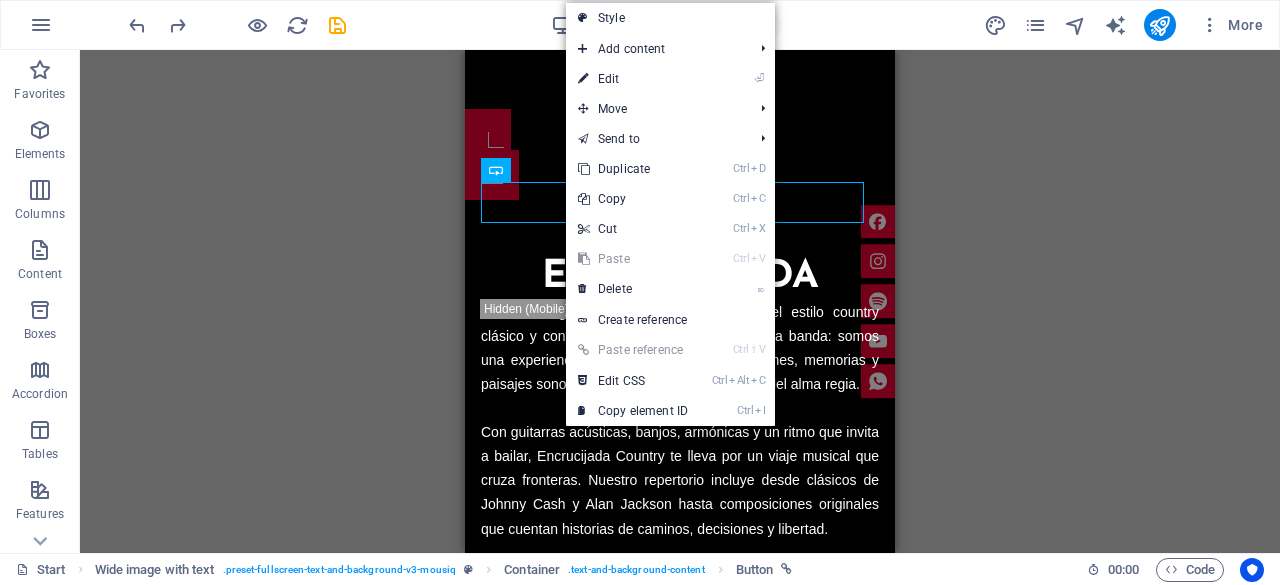 select on "%" 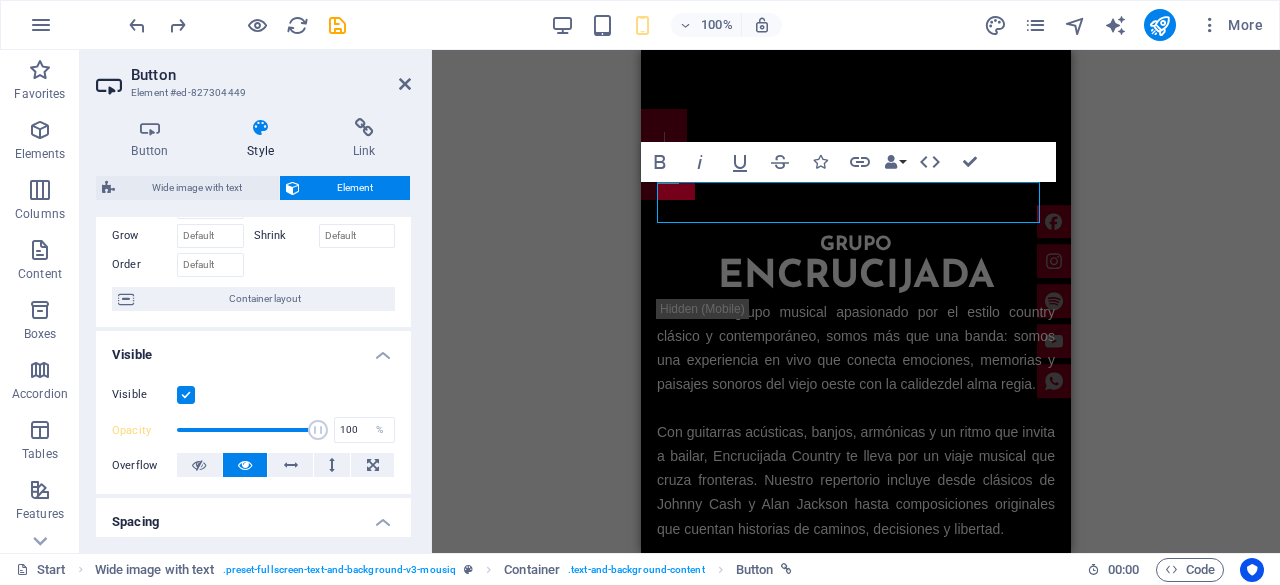 scroll, scrollTop: 300, scrollLeft: 0, axis: vertical 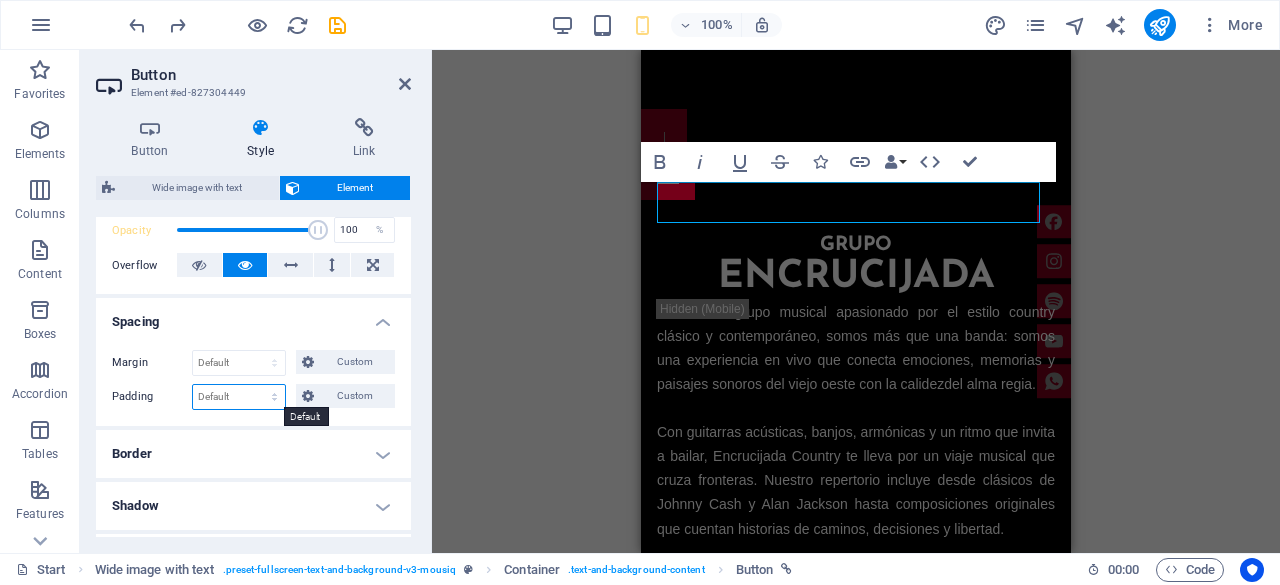 click on "Default px rem % vh vw Custom" at bounding box center [239, 397] 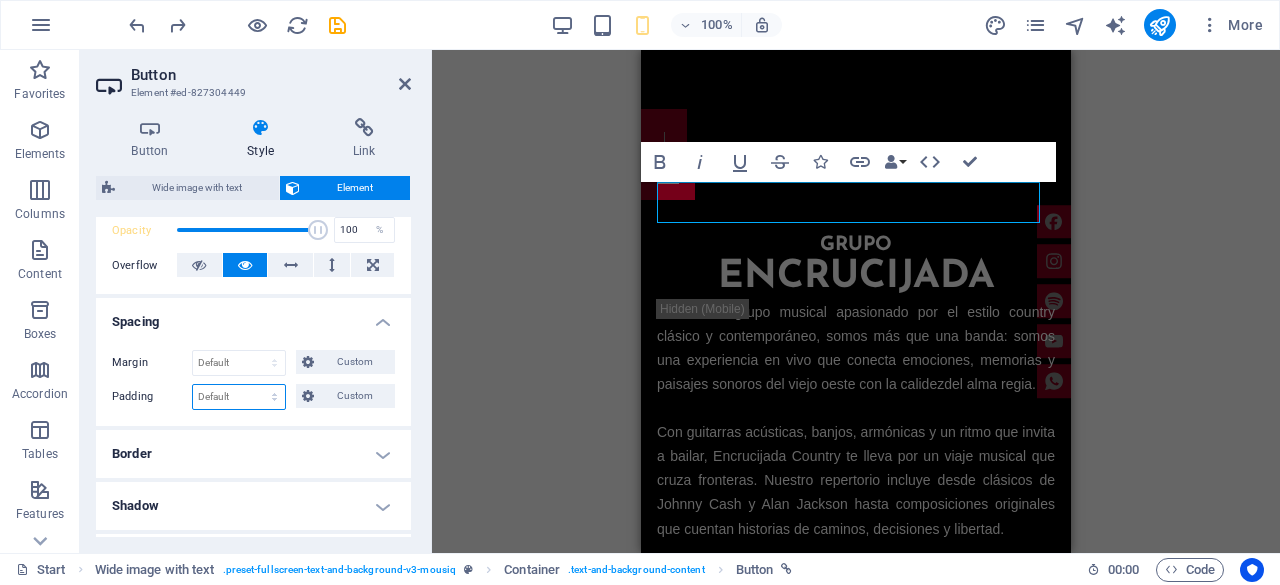 select on "px" 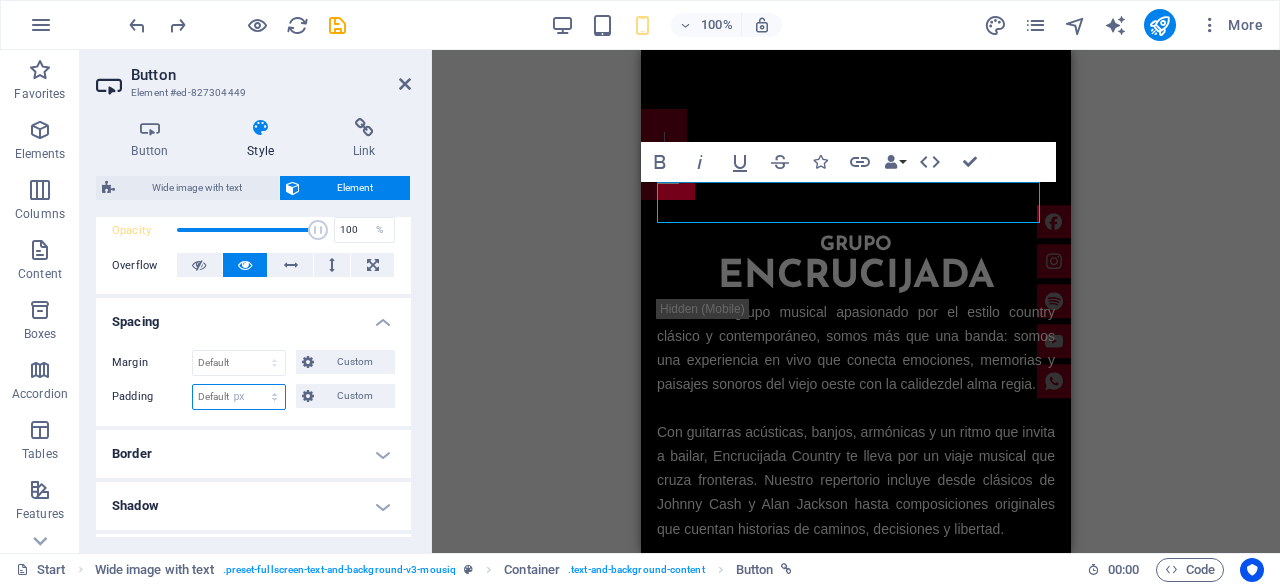 click on "Default px rem % vh vw Custom" at bounding box center [239, 397] 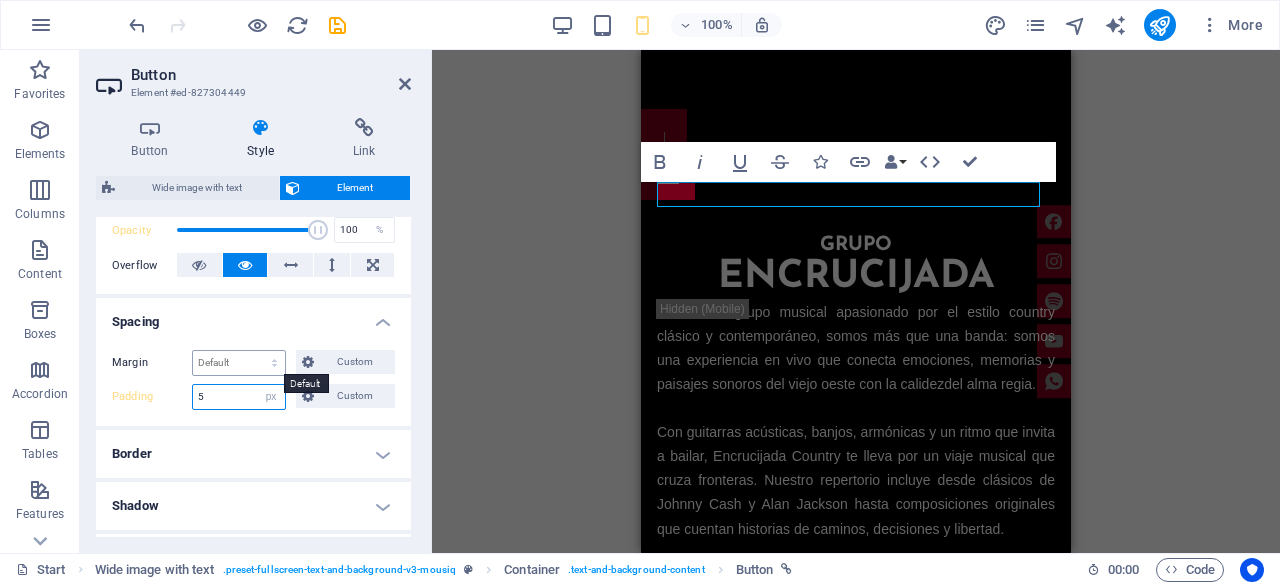 type on "5" 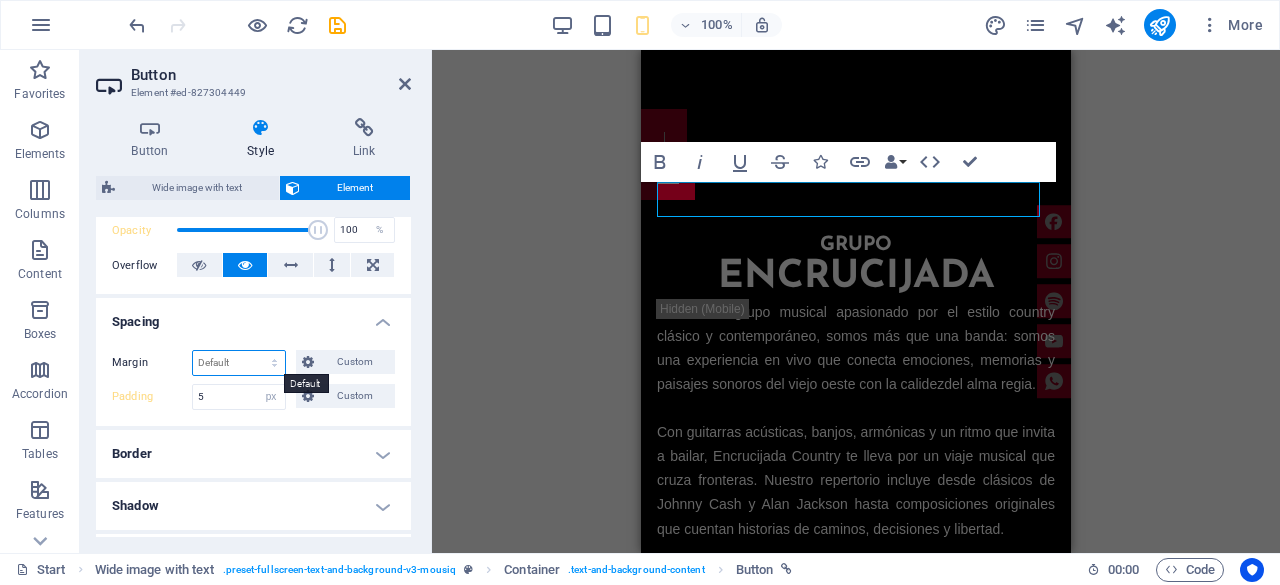 click on "Default auto px % rem vw vh Custom" at bounding box center [239, 363] 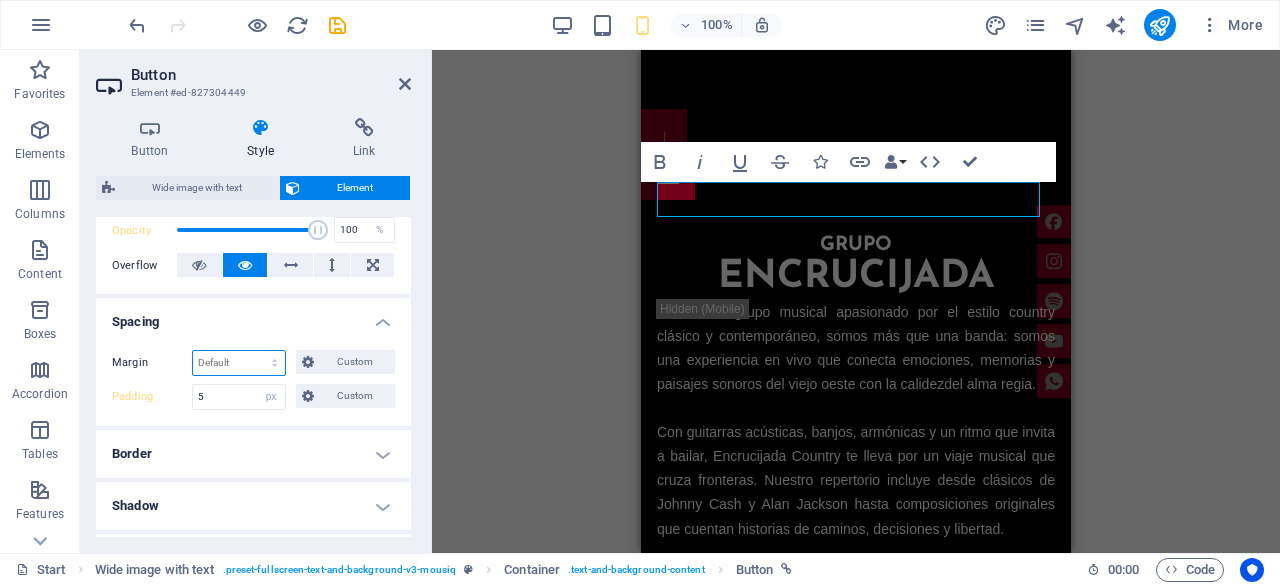 select on "px" 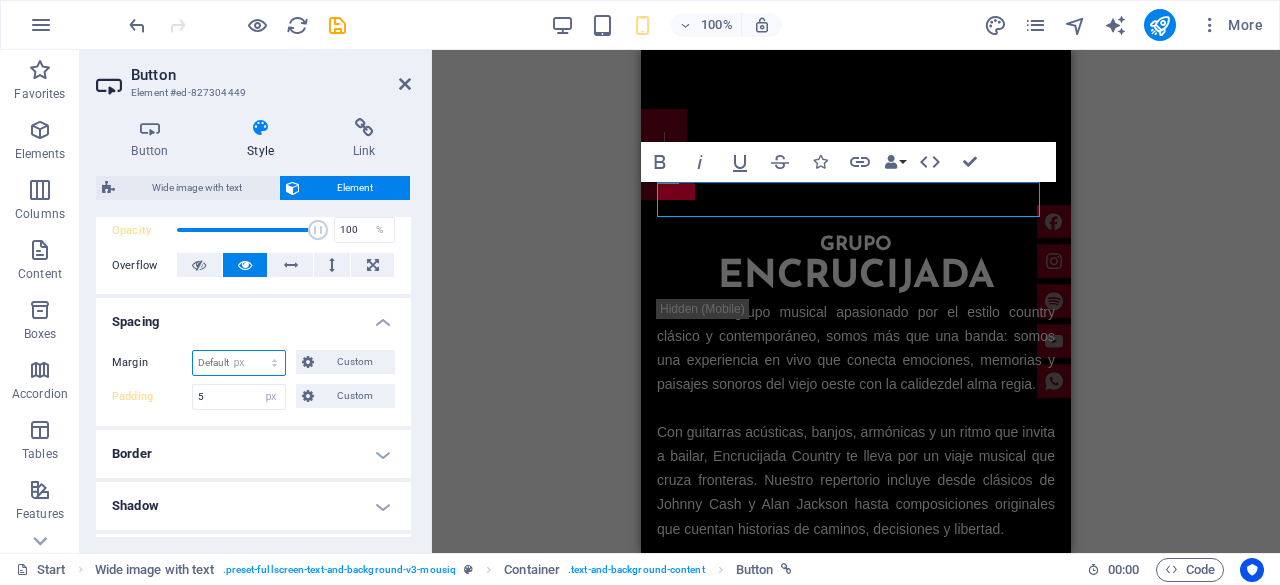 click on "Default auto px % rem vw vh Custom" at bounding box center [239, 363] 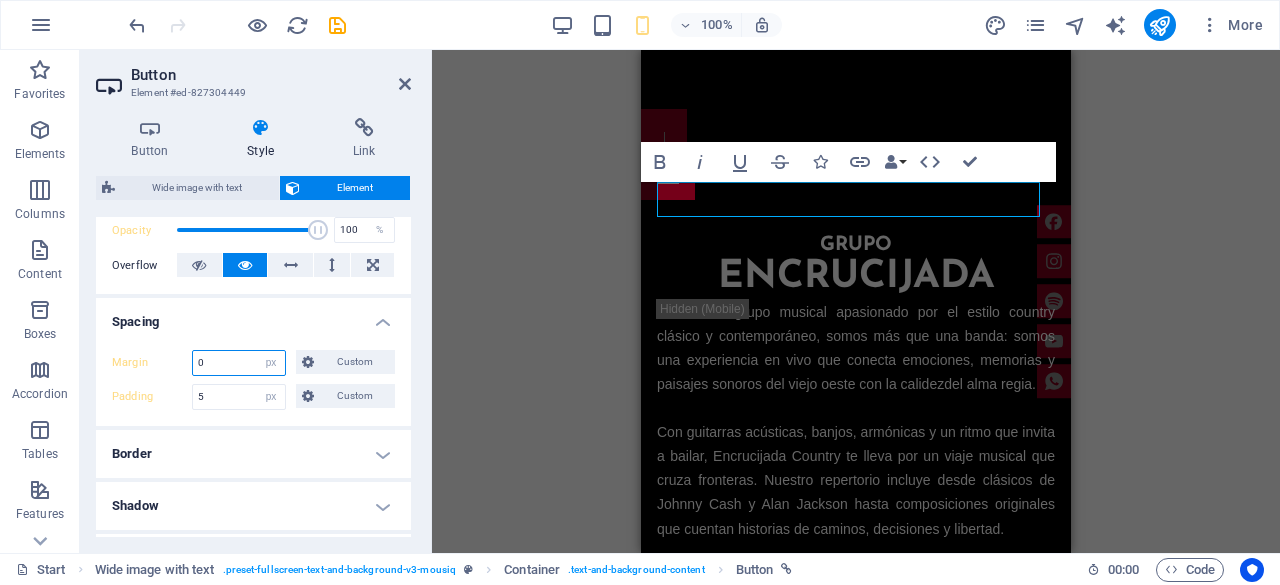 click on "0" at bounding box center (239, 363) 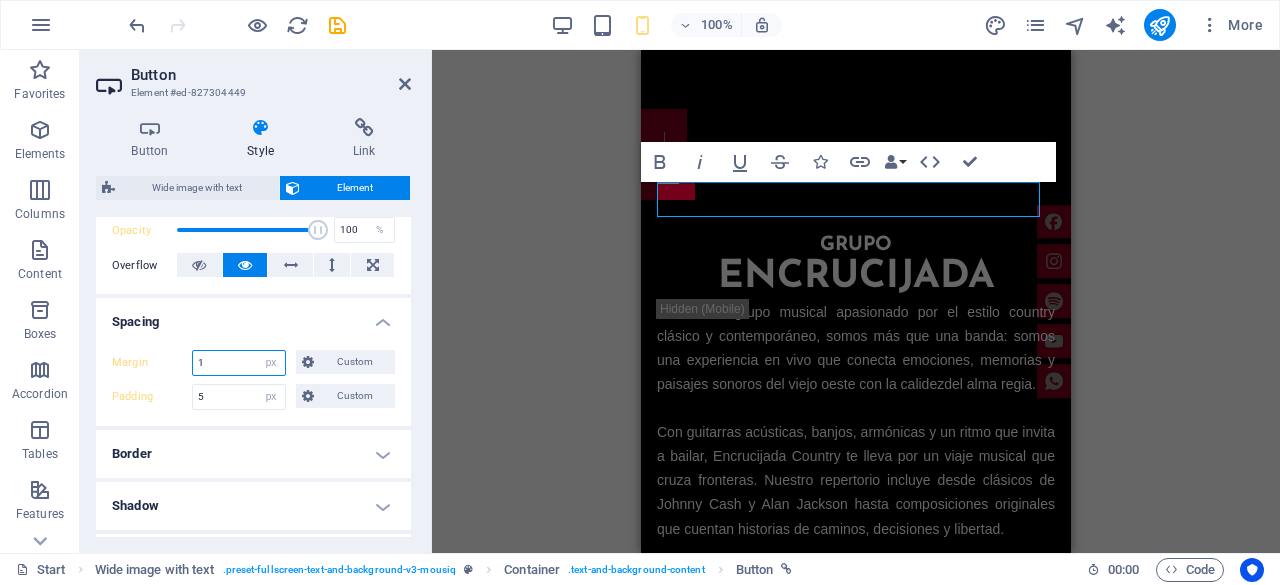 type on "1" 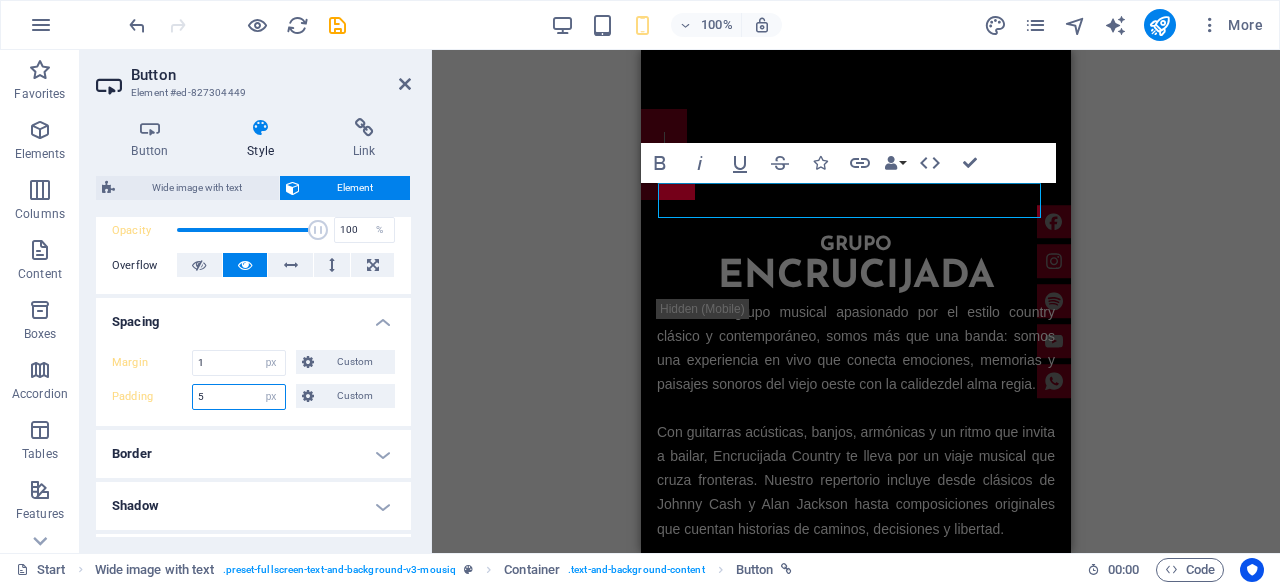click on "5" at bounding box center (239, 397) 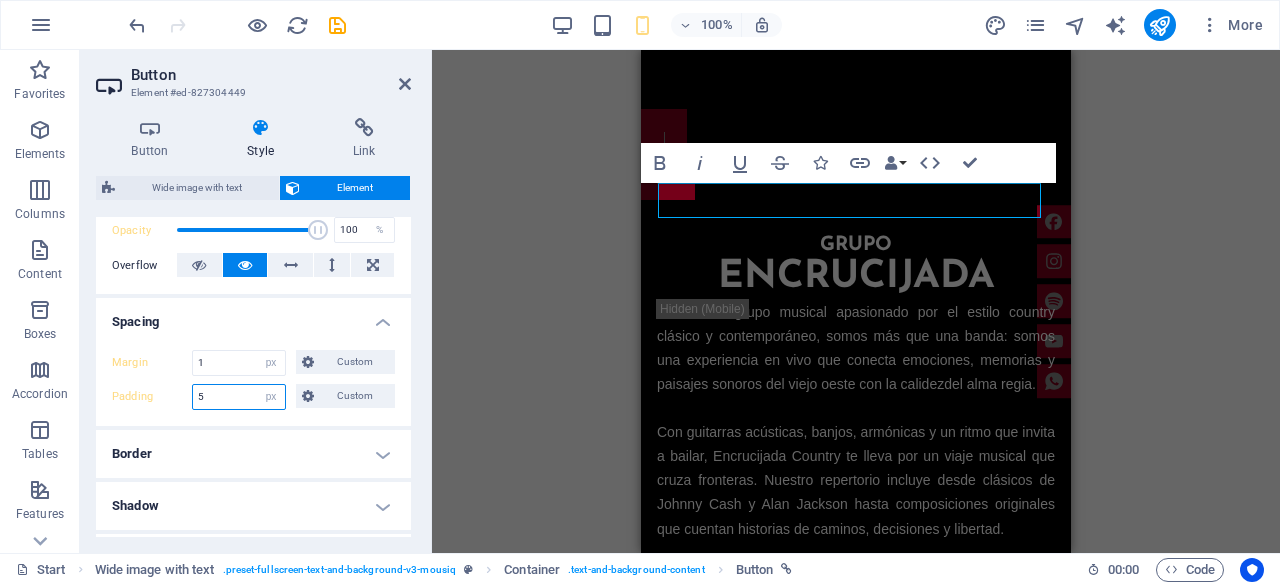 drag, startPoint x: 235, startPoint y: 397, endPoint x: 141, endPoint y: 366, distance: 98.9798 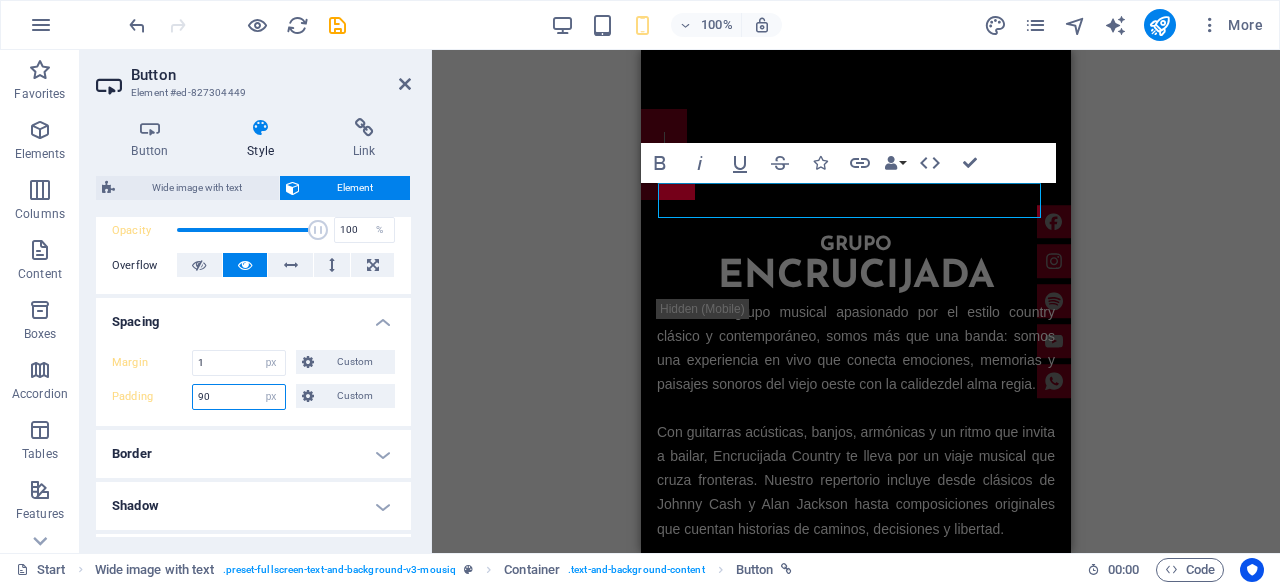type on "90" 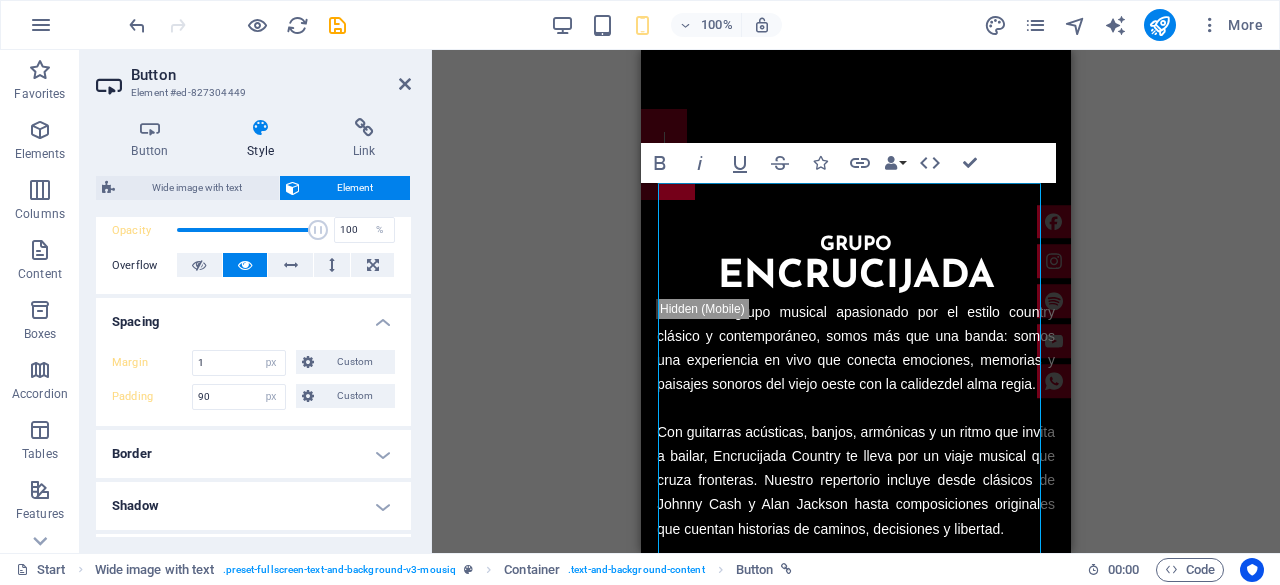 click on "Spacing" at bounding box center (253, 316) 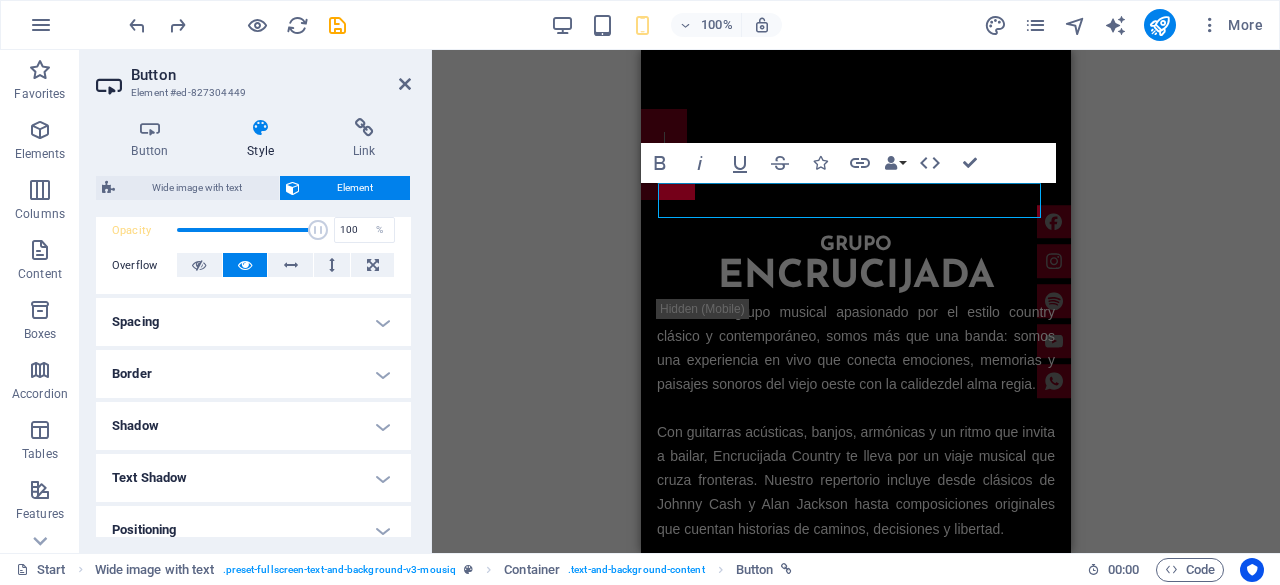 click on "Spacing" at bounding box center (253, 322) 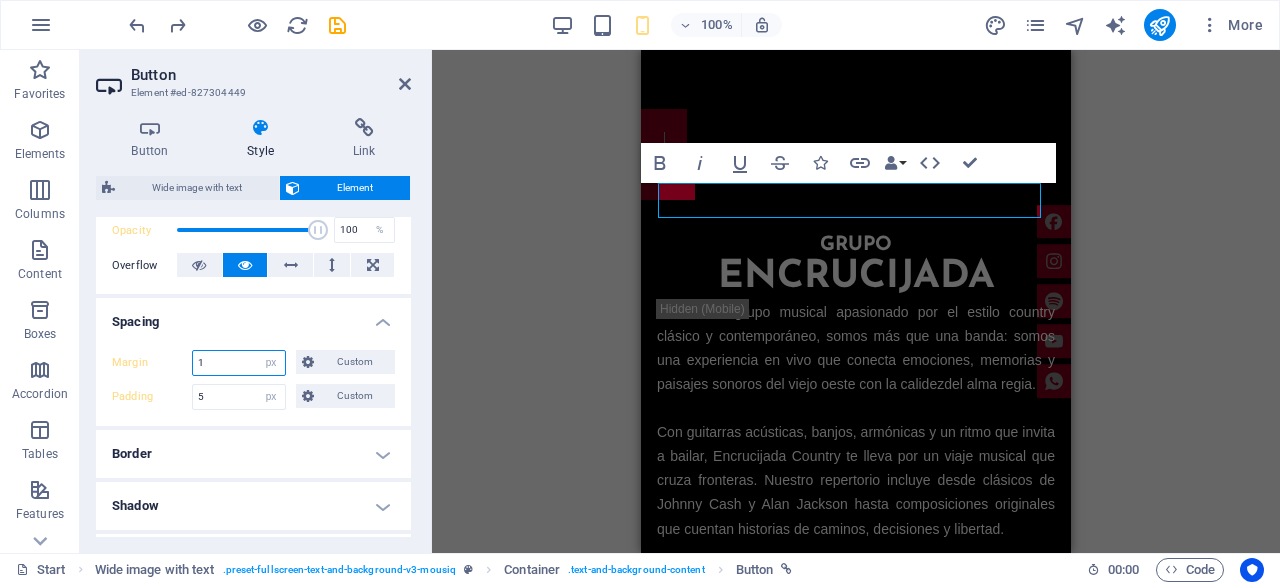 drag, startPoint x: 226, startPoint y: 362, endPoint x: 159, endPoint y: 359, distance: 67.06713 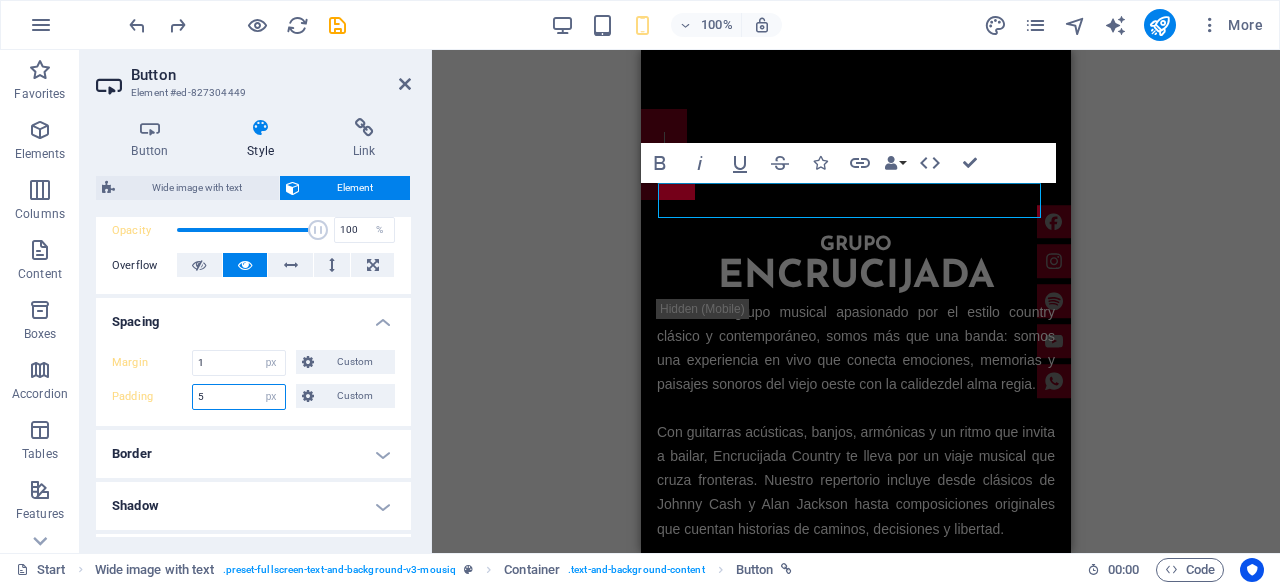 click on "5" at bounding box center (239, 397) 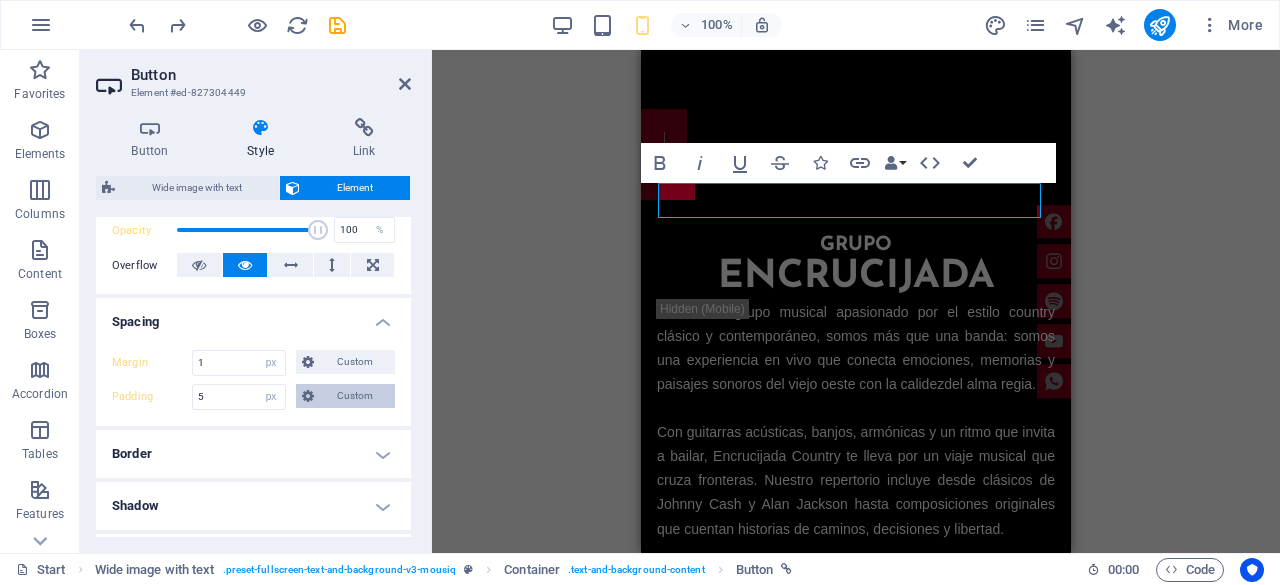 click on "Custom" at bounding box center [354, 396] 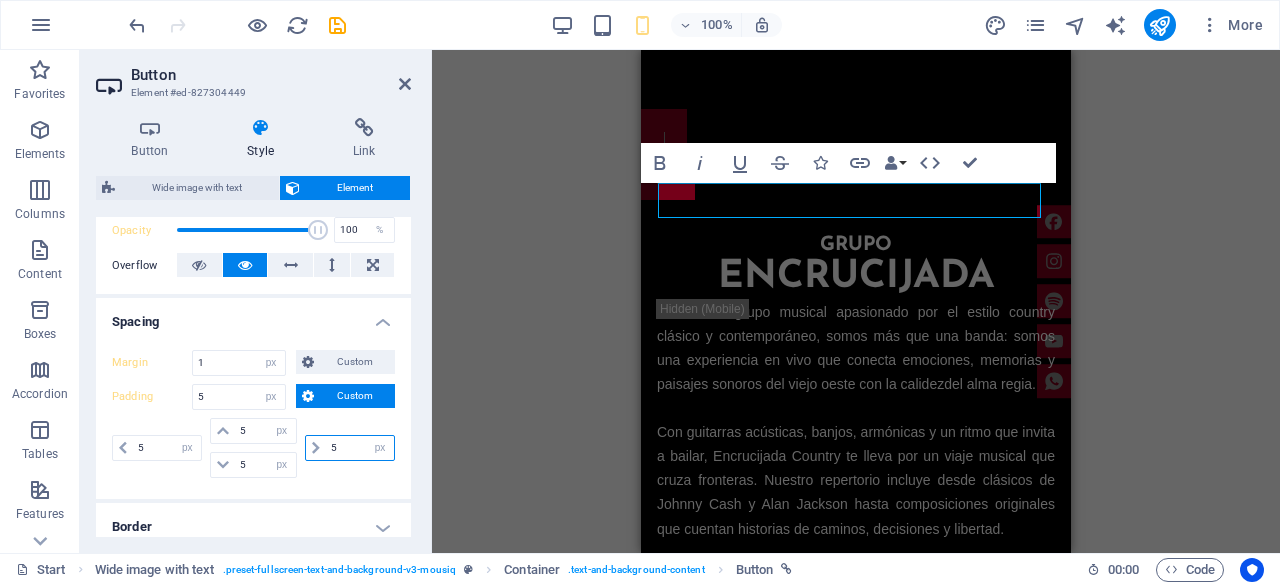 drag, startPoint x: 353, startPoint y: 446, endPoint x: 298, endPoint y: 446, distance: 55 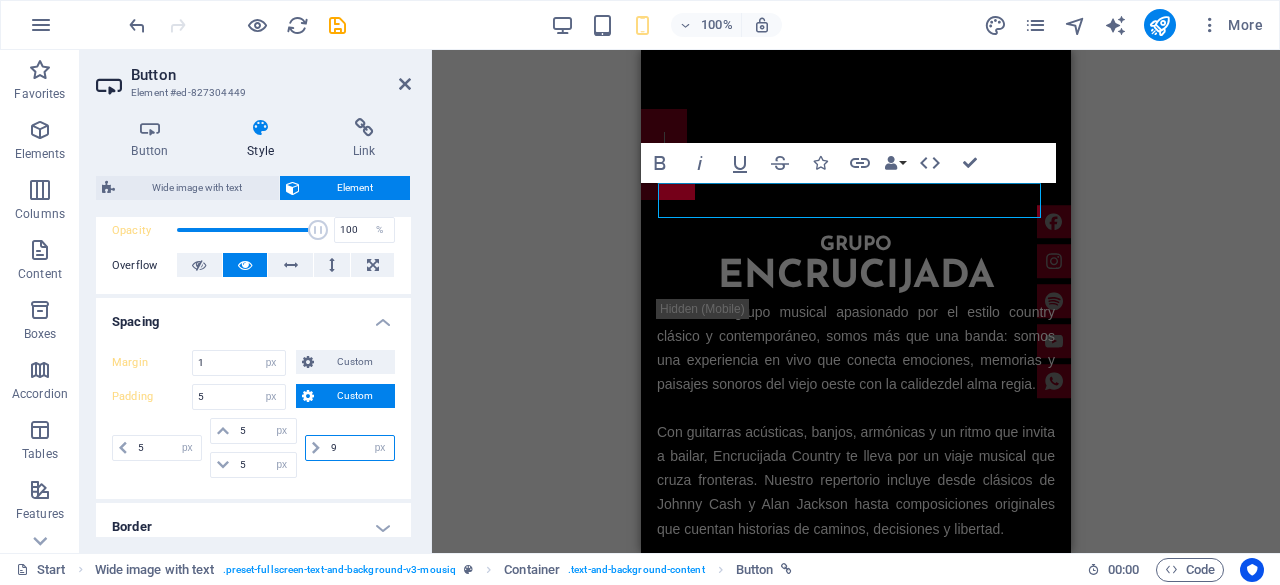 type on "90" 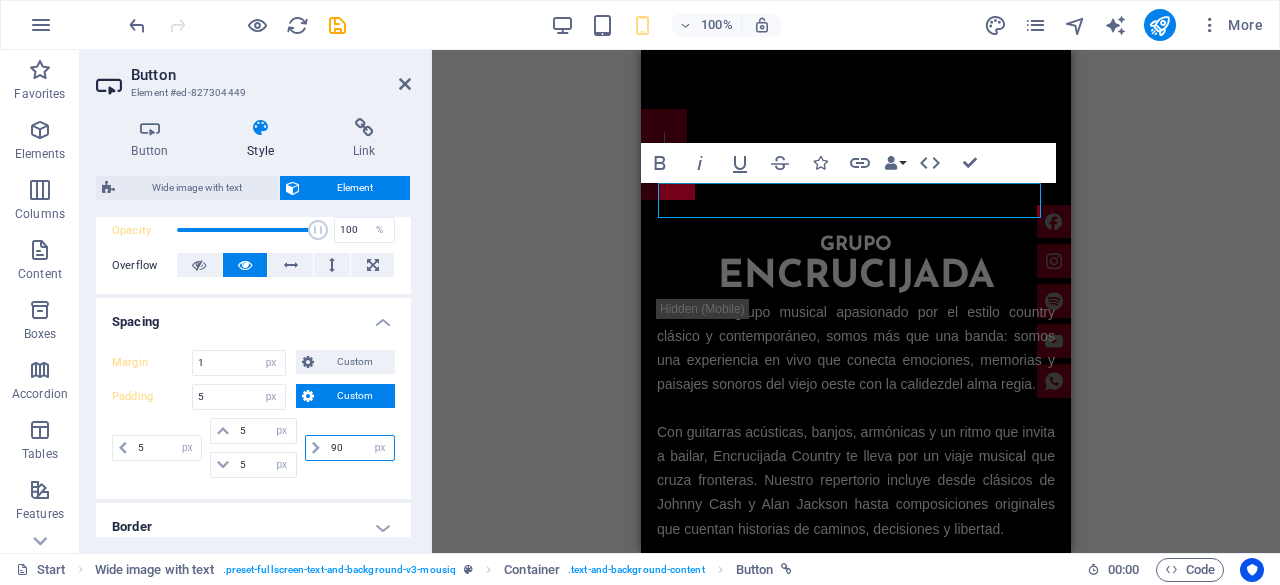 type 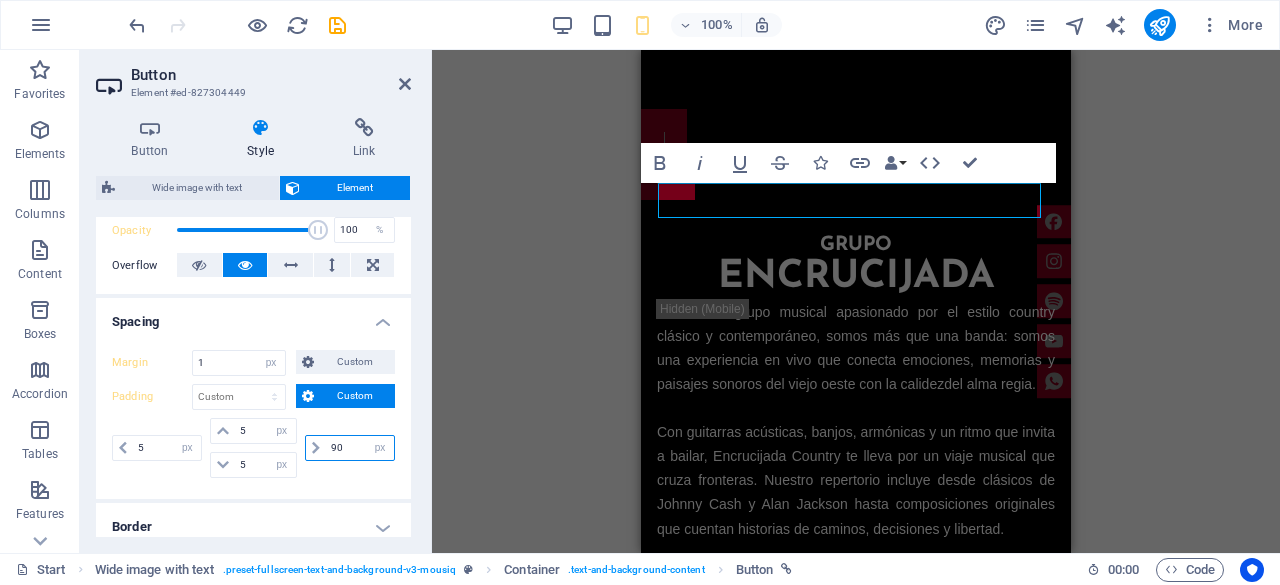 type on "90" 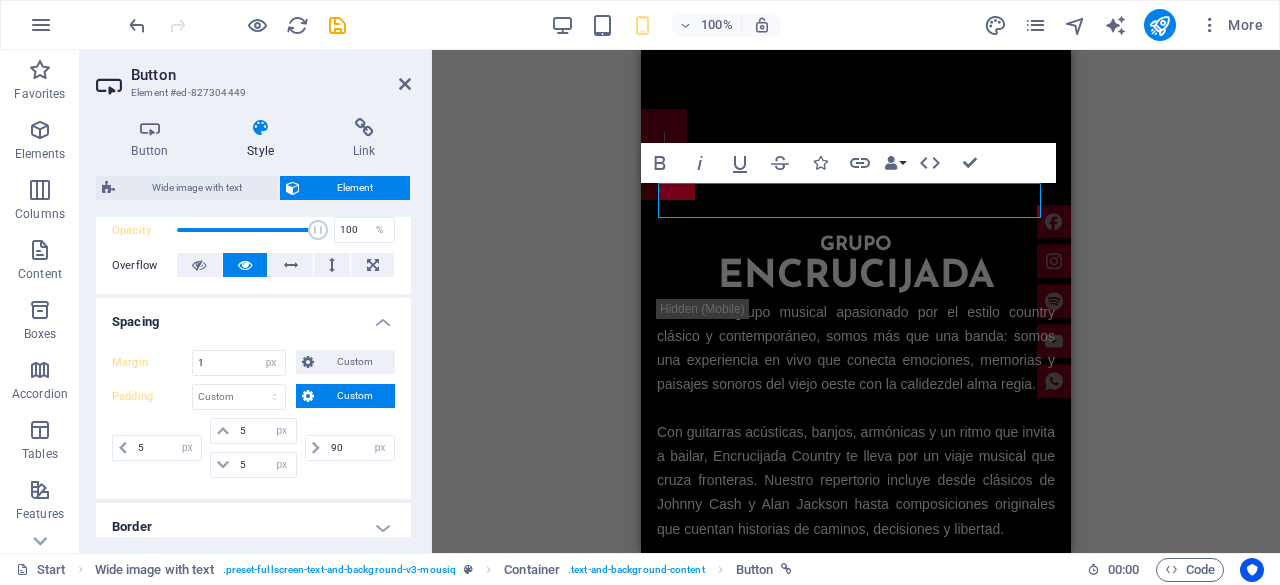 click on "90 px rem % vh vw" at bounding box center [348, 448] 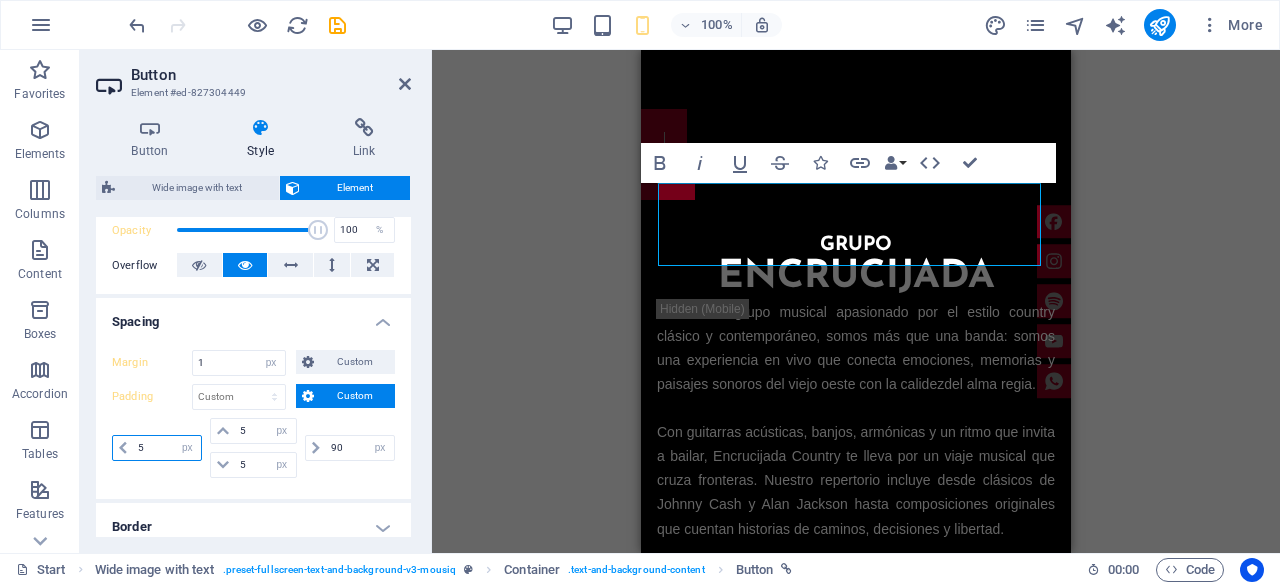 drag, startPoint x: 152, startPoint y: 448, endPoint x: 118, endPoint y: 448, distance: 34 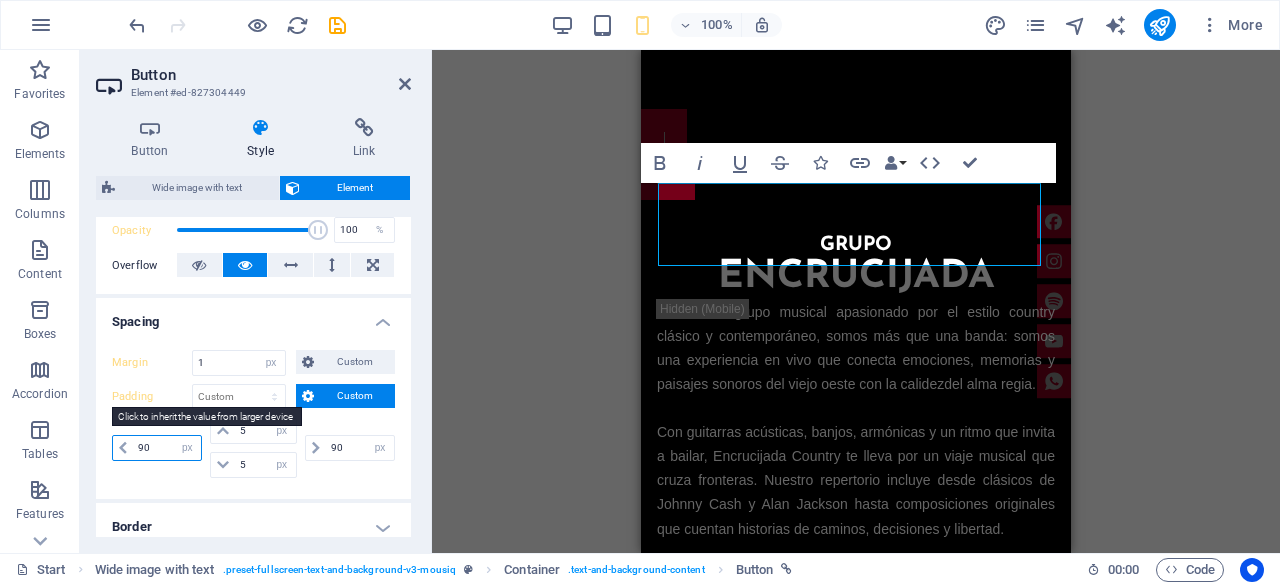 type on "90" 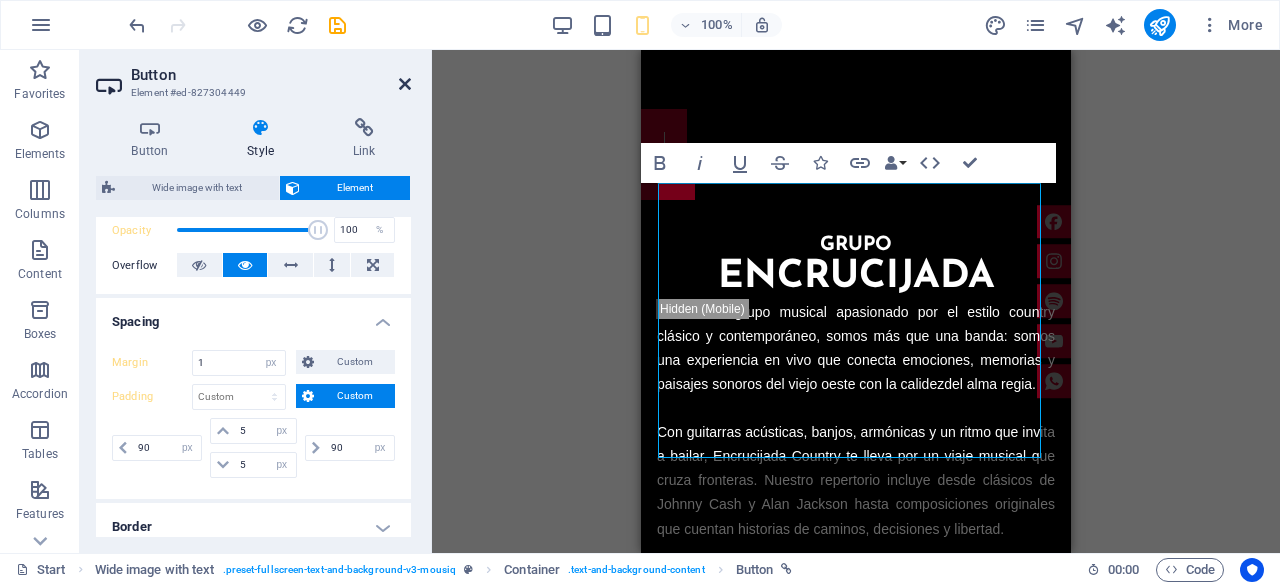 click at bounding box center [405, 84] 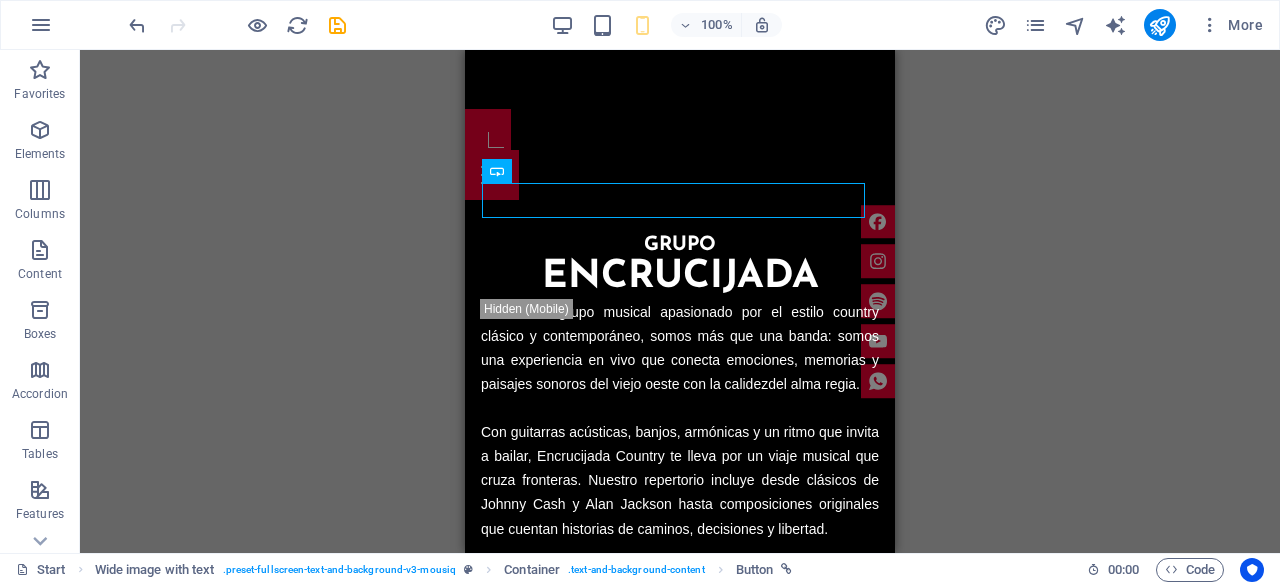 click on "Drag here to replace the existing content. Press “Ctrl” if you want to create a new element.
H3   Wide image with text   Wide image with text   Container   Scroll indicator   Banner   Placeholder   Wide image with text   Container   H2   Wide image with text   Text   Button   HTML   Image   Container   H2   Preset   Text   Preset   H3   Spacer   H2   Container   H6   Container   Container   Countdown   Container   H3   Wide image with text   Container   Wide image with text   HTML   HTML   Spacer   Text   HTML   Menu Bar   Container   Spacer   Countdown   Container   H3   Container   Container   Container   H3   Text   Container   H3   Container   Placeholder   Wide image with text   Container   Icon   Banner   Container   Preset   HTML   Icon   H3   Container   Preset   Gallery   Container   Preset   H2   Preset   Preset   Container   Text   Preset   Preset   Preset   Container   Container   Text   Container   Container   Text   Container   Placeholder   Wide image with text" at bounding box center (680, 301) 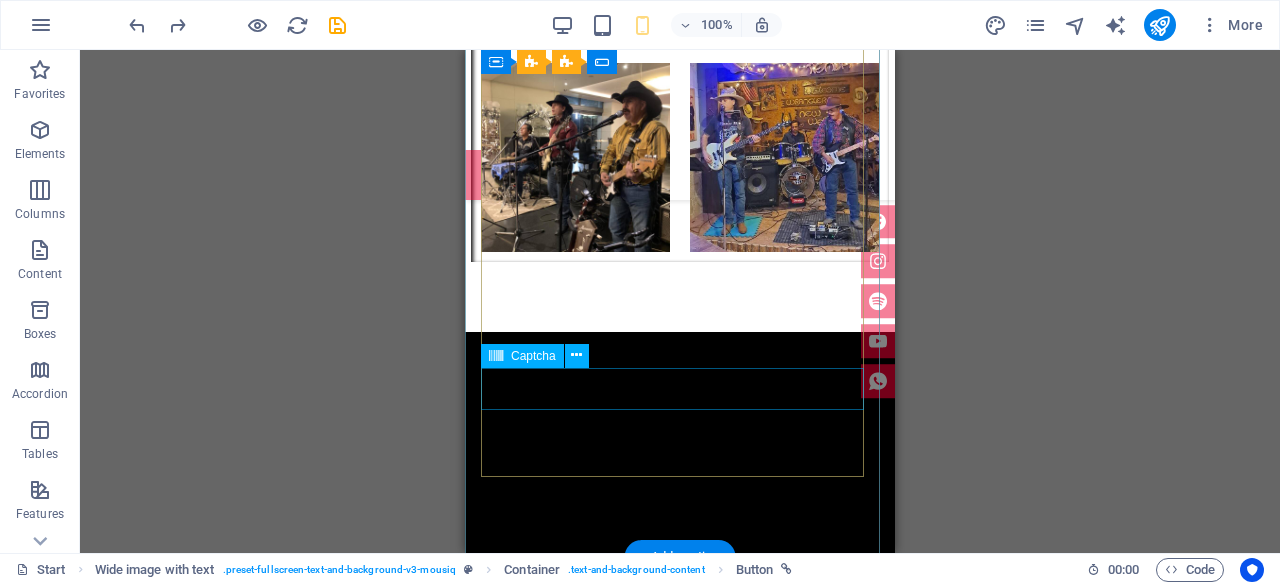 scroll, scrollTop: 7186, scrollLeft: 0, axis: vertical 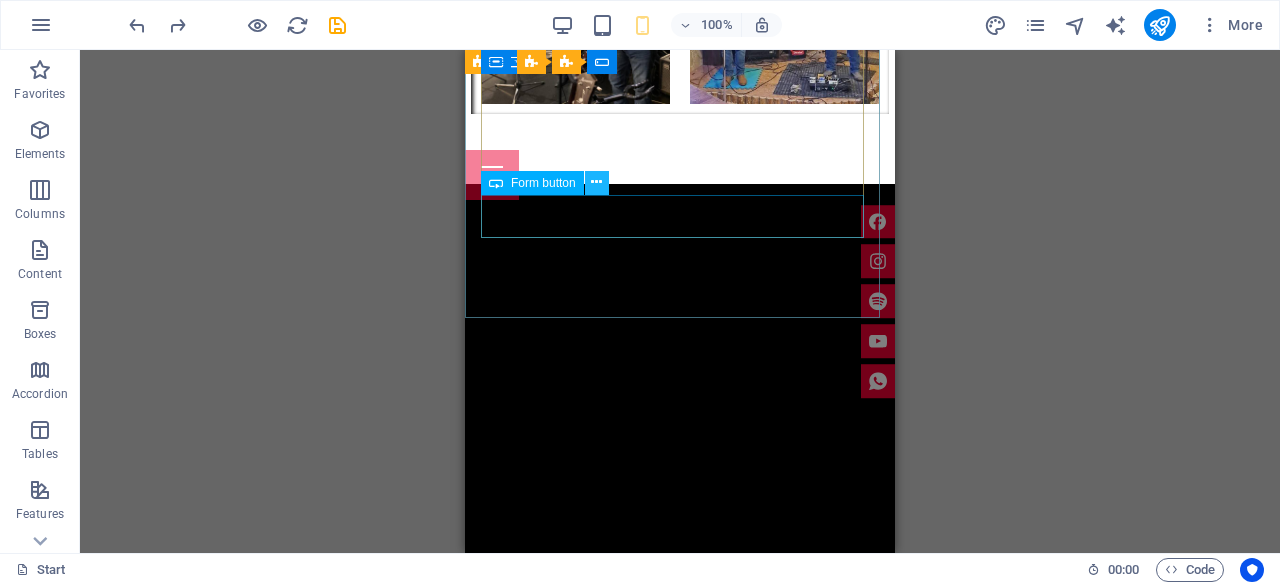 click at bounding box center (597, 183) 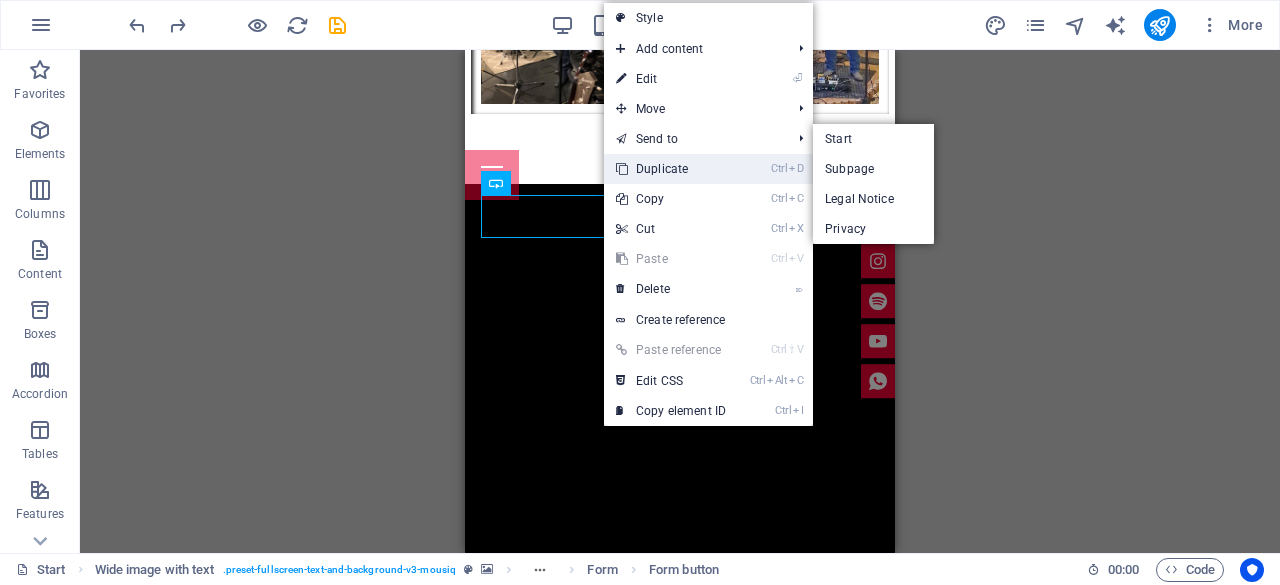 click on "Ctrl D  Duplicate" at bounding box center (671, 169) 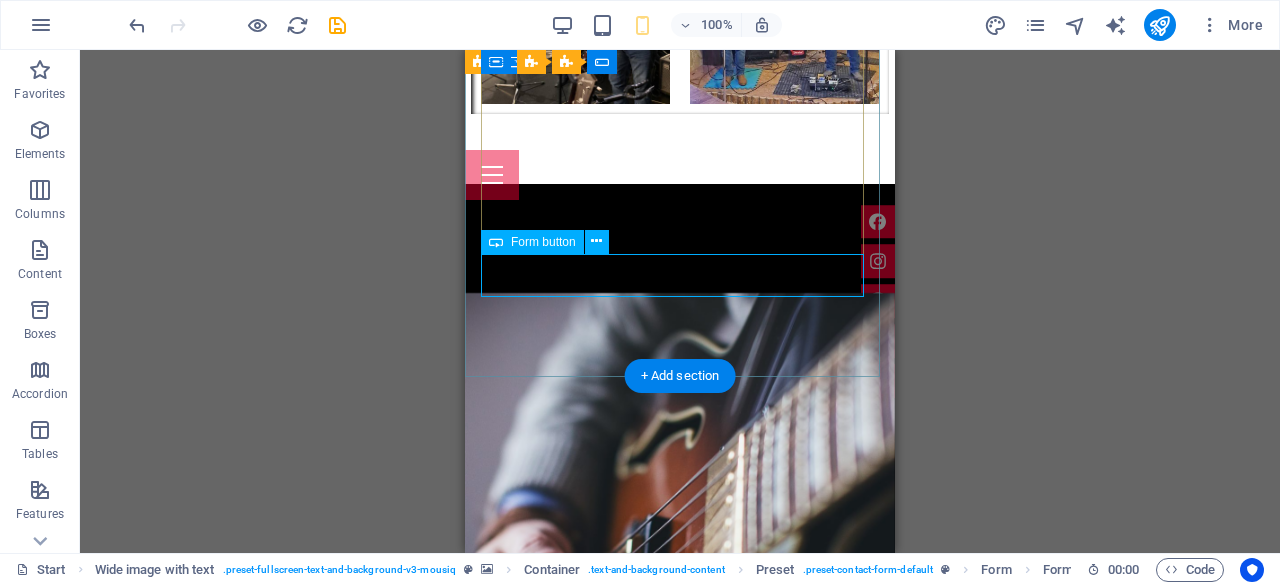 click on "ENVIAR" 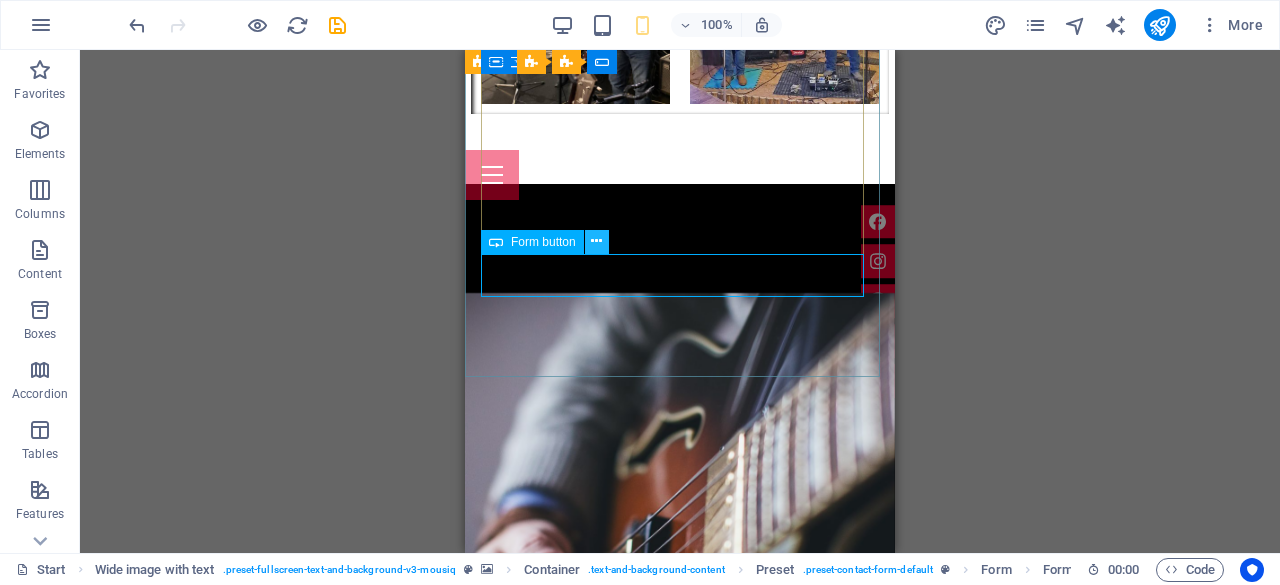 click at bounding box center (597, 242) 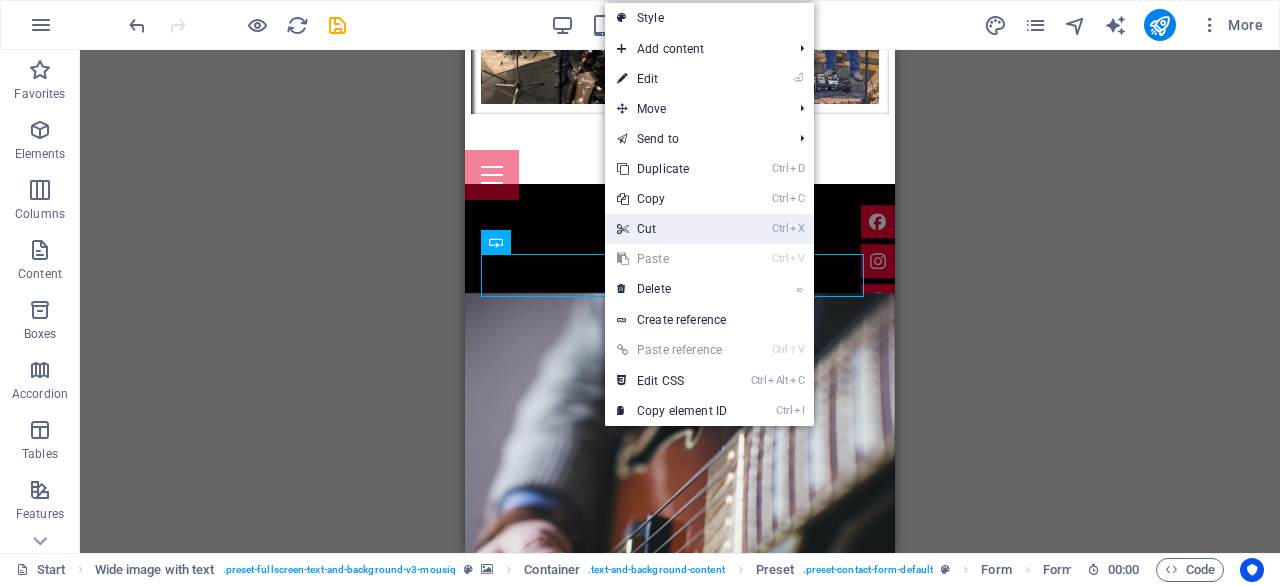 click on "Ctrl X  Cut" at bounding box center (672, 229) 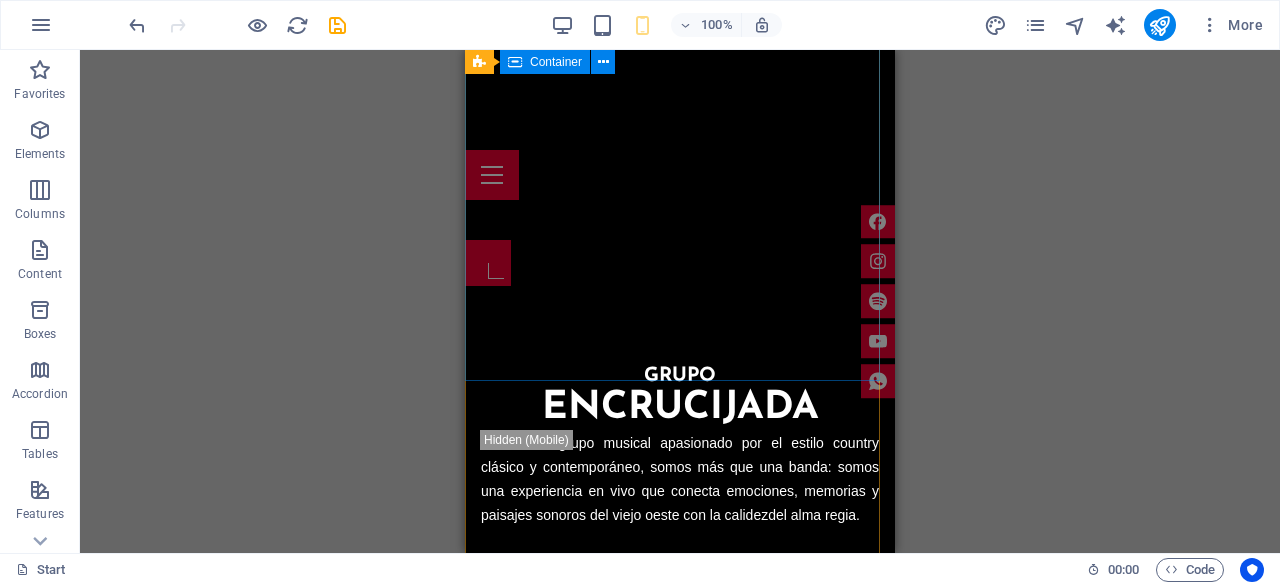 scroll, scrollTop: 1086, scrollLeft: 0, axis: vertical 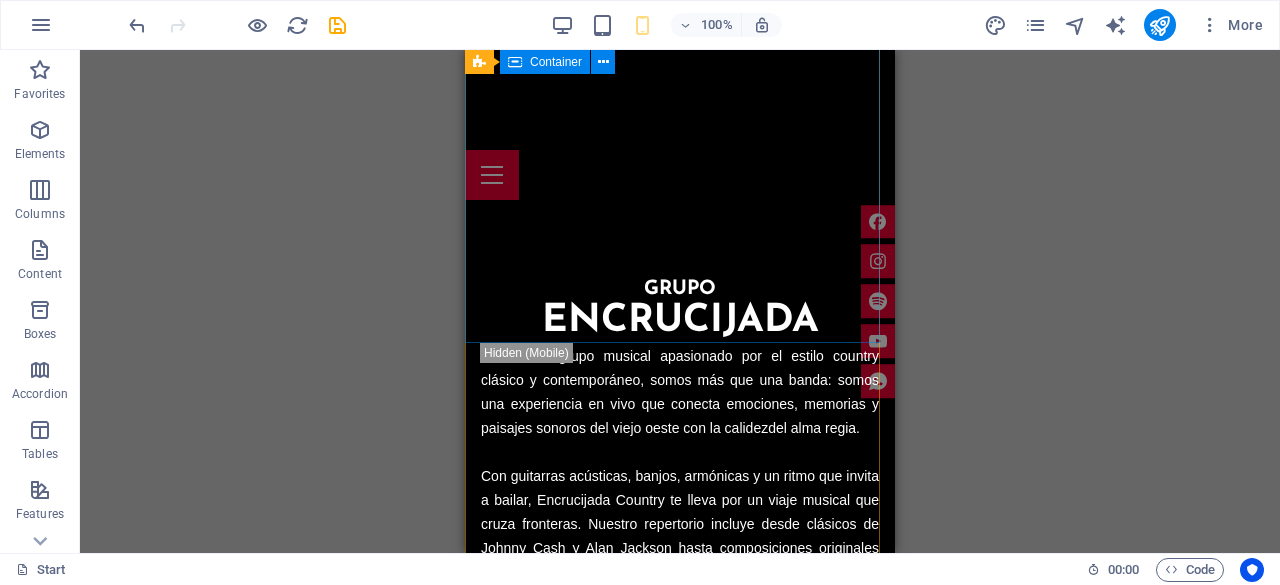 click on "contáctanos" at bounding box center (680, 659) 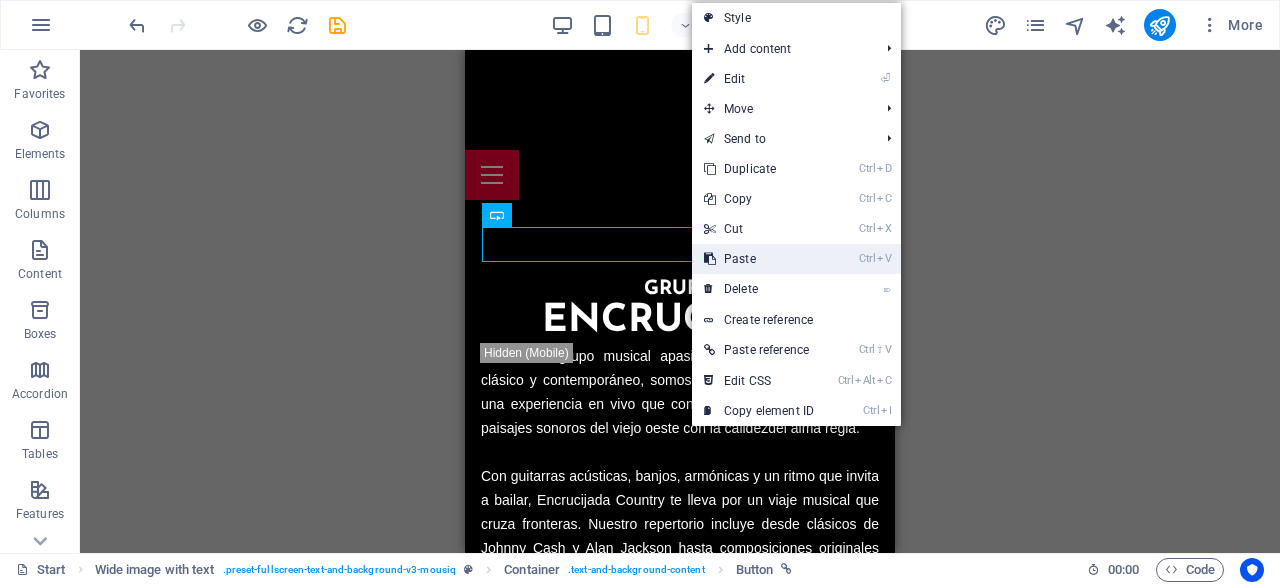 click on "Ctrl V  Paste" at bounding box center (759, 259) 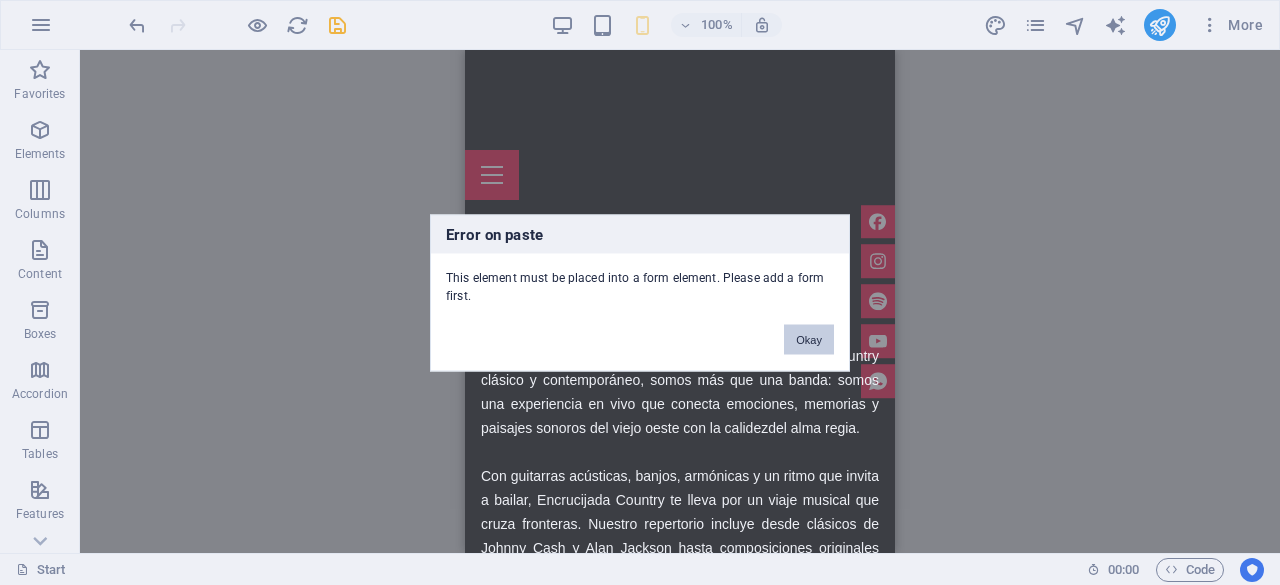 click on "Okay" at bounding box center [809, 339] 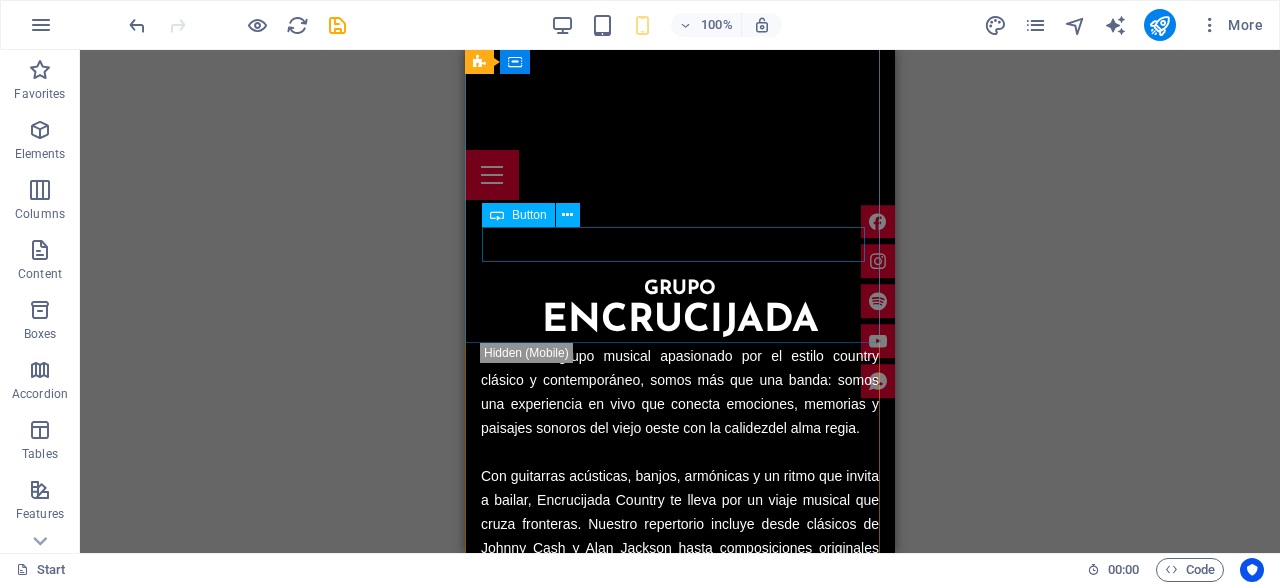 click on "contáctanos" at bounding box center (680, 659) 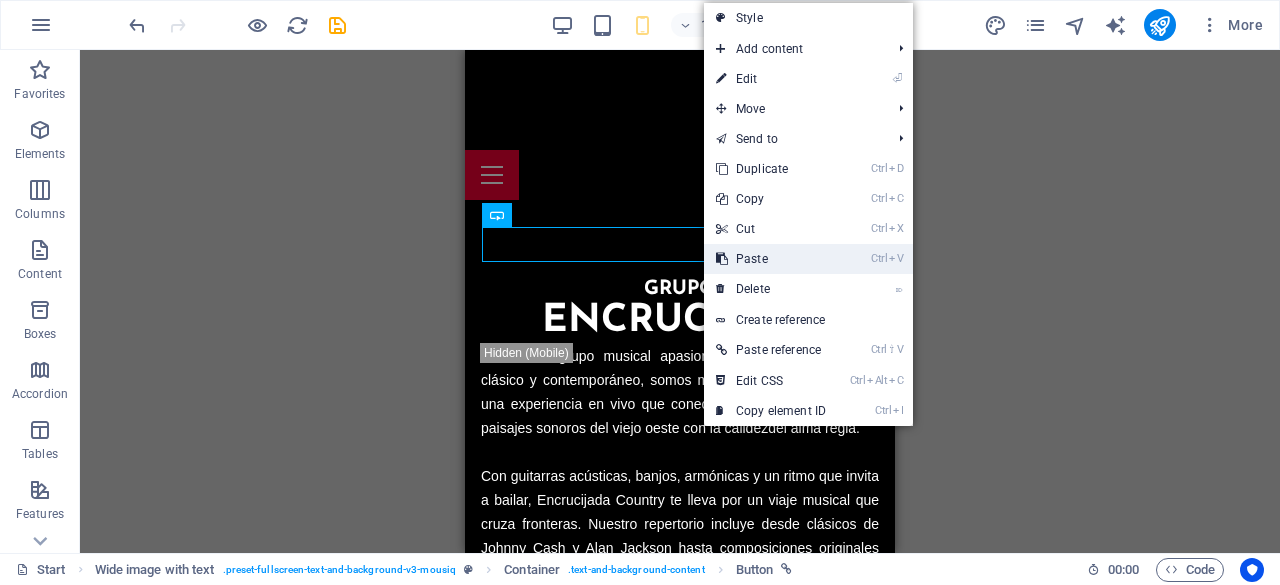 click on "Ctrl V  Paste" at bounding box center [771, 259] 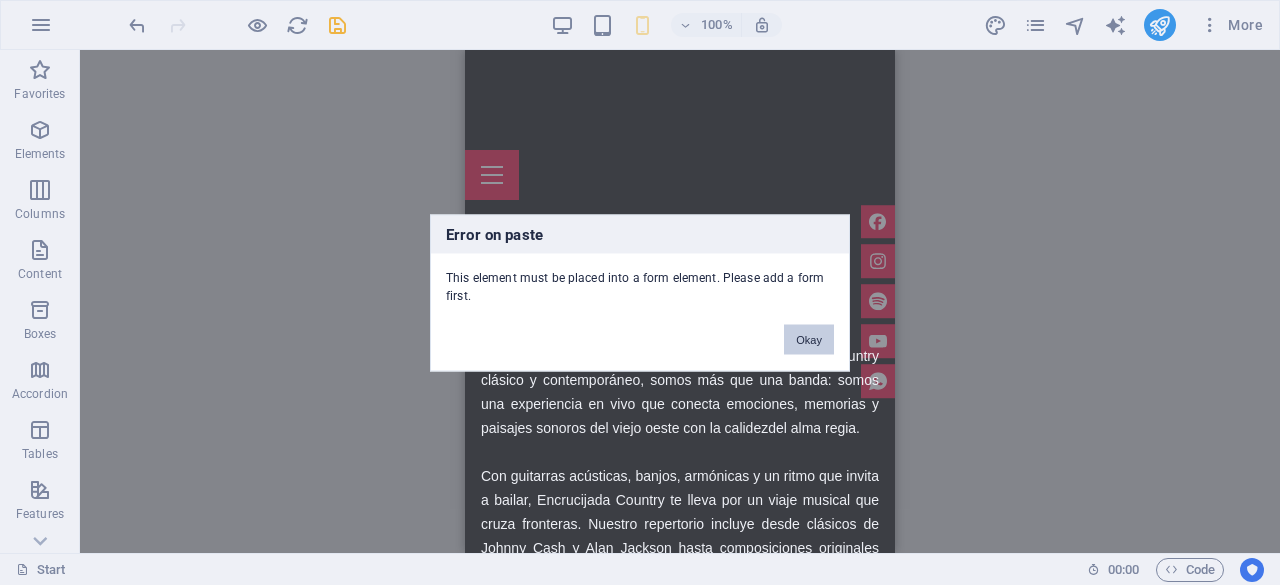 click on "Okay" at bounding box center (809, 339) 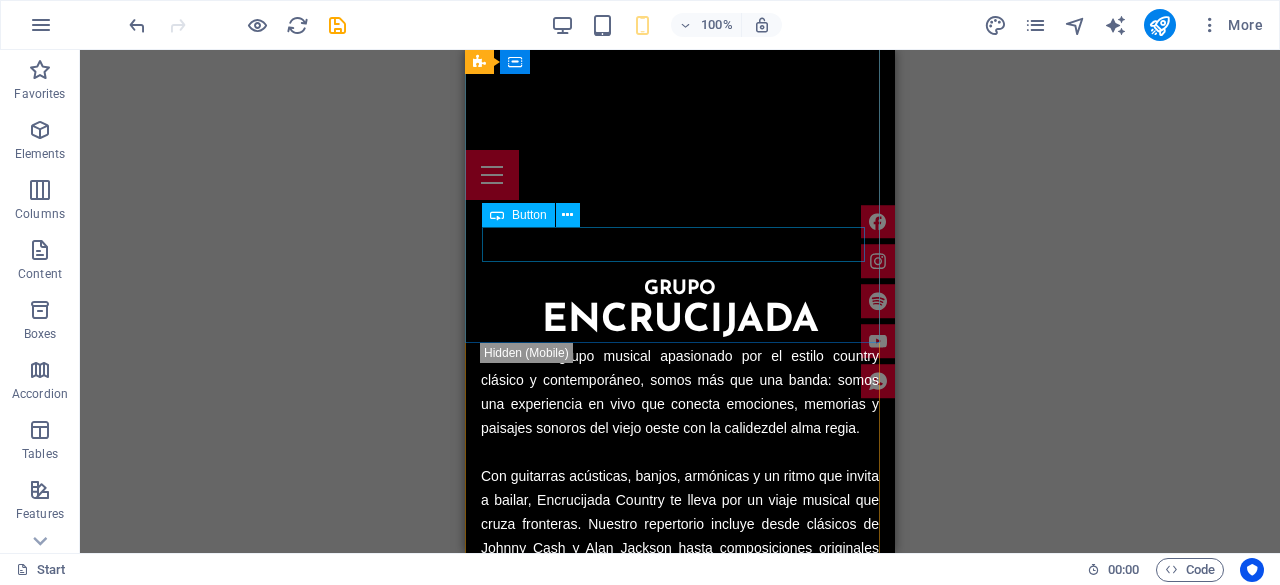 click on "contáctanos" at bounding box center (680, 659) 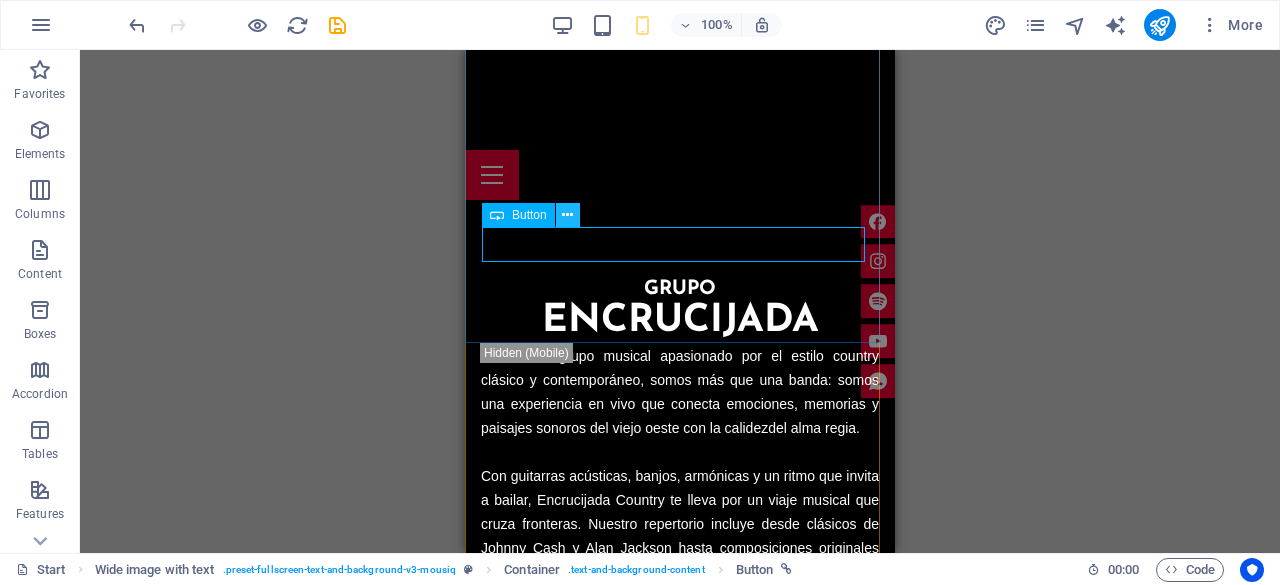 click at bounding box center (567, 215) 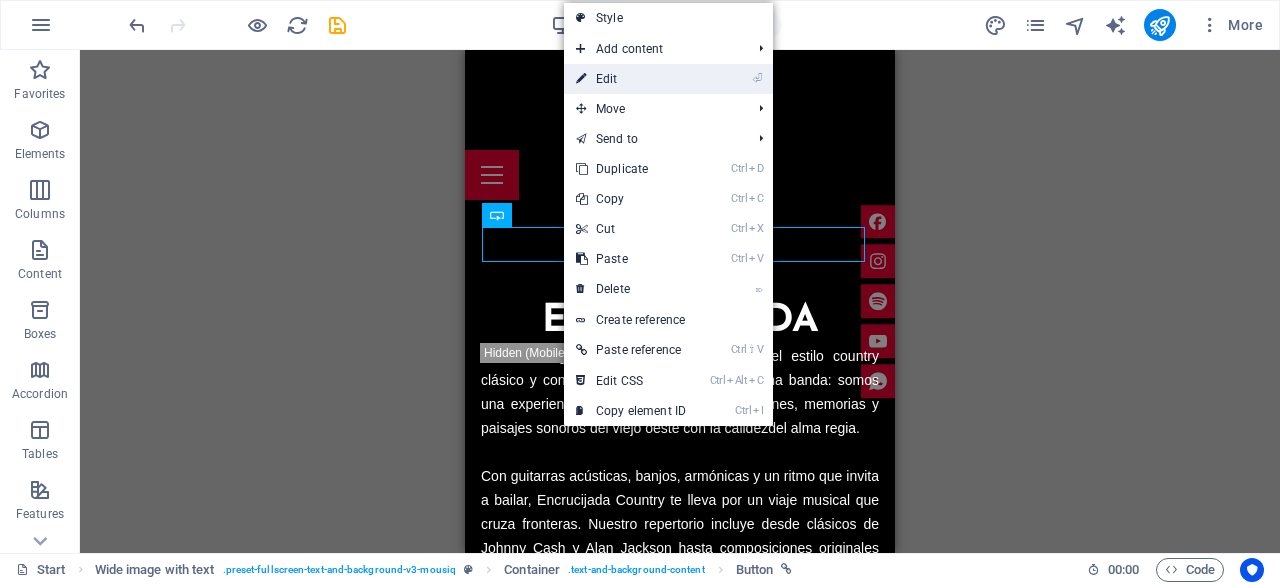 click on "⏎  Edit" at bounding box center (631, 79) 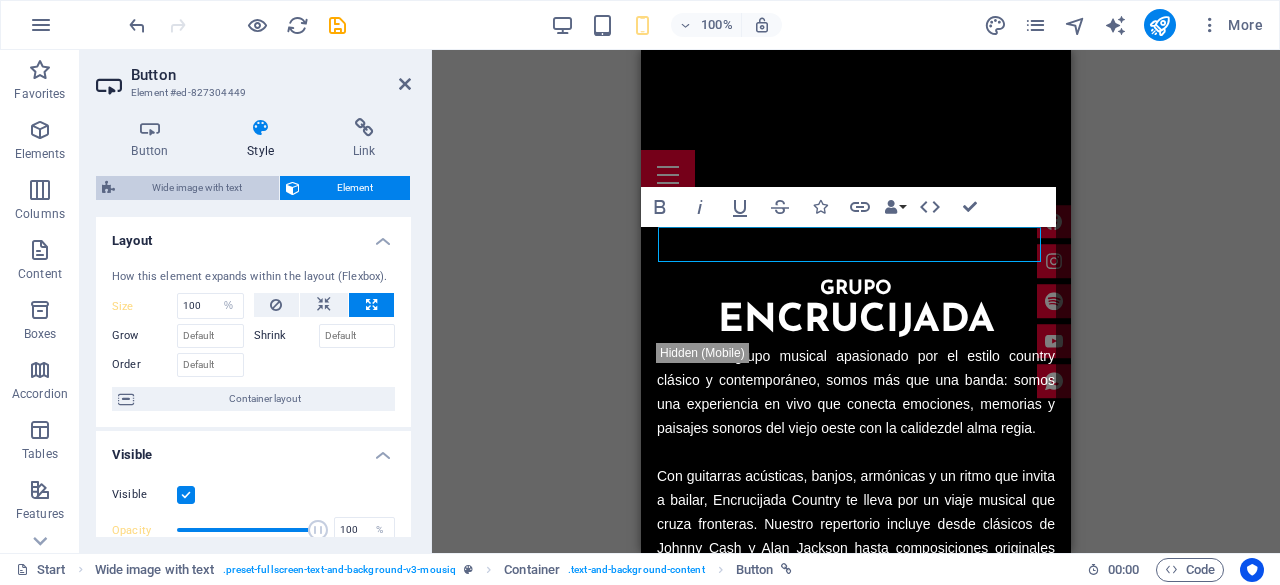click on "Wide image with text" at bounding box center (197, 188) 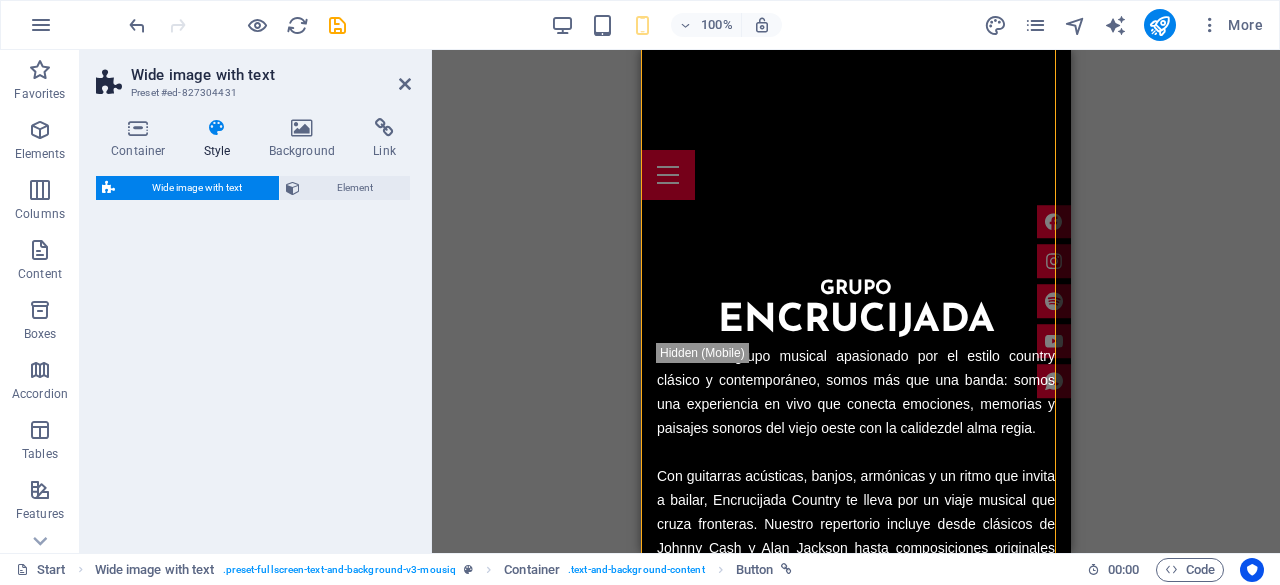 select on "%" 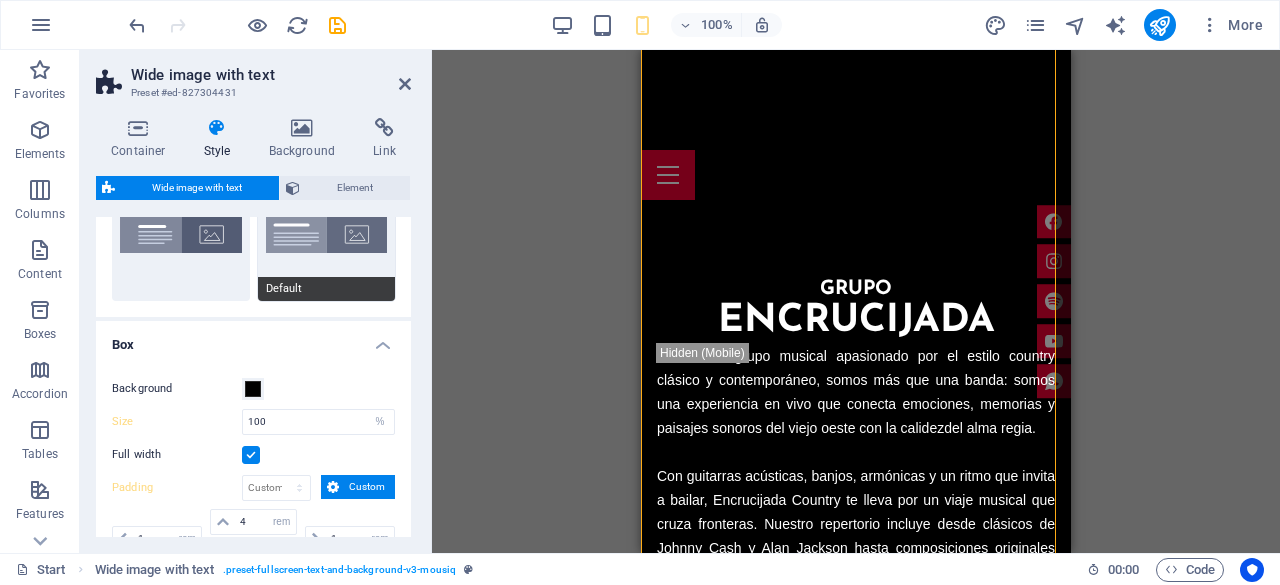 scroll, scrollTop: 233, scrollLeft: 0, axis: vertical 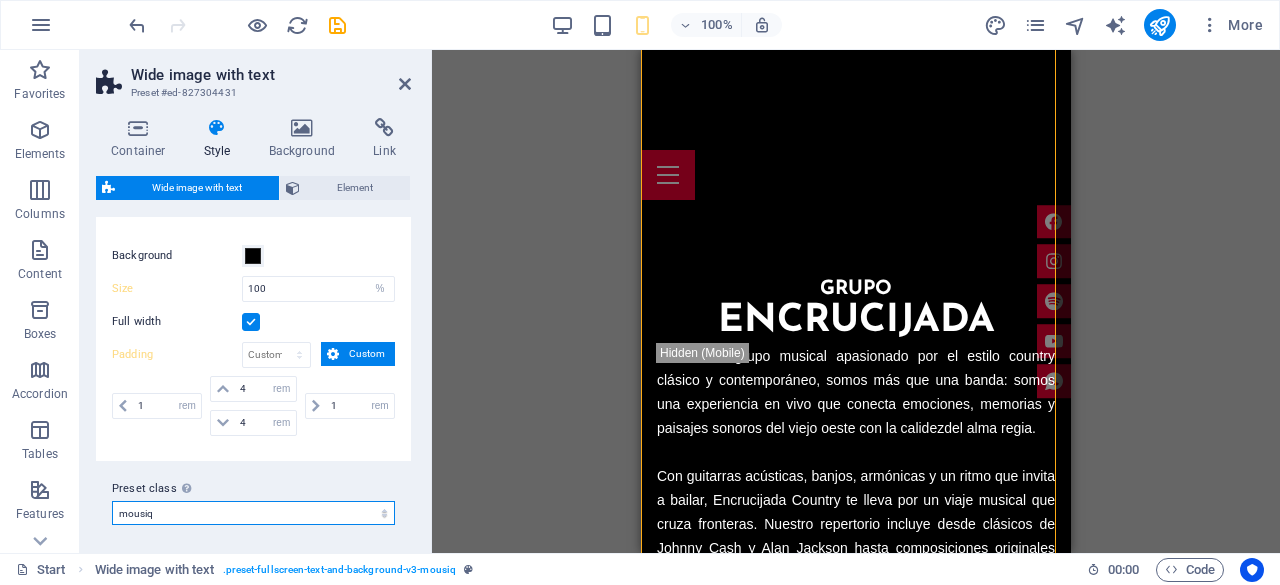 click on "mousiq Add preset class" at bounding box center [253, 513] 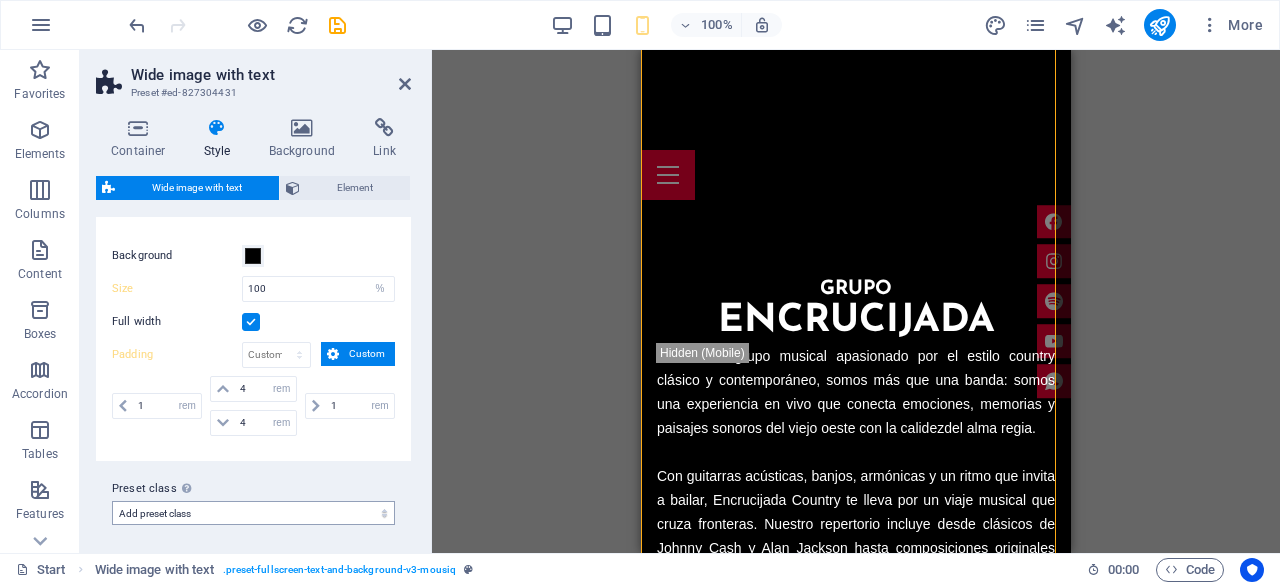 click on "mousiq Add preset class" at bounding box center [253, 513] 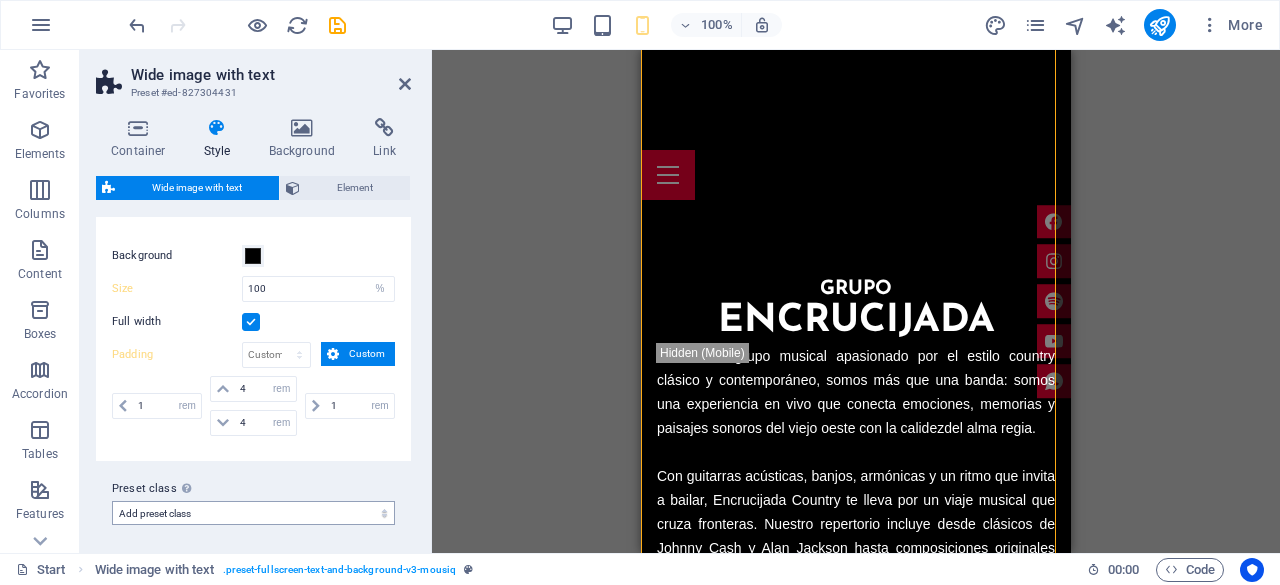 select on "preset-fullscreen-text-and-background-v3-mousiq" 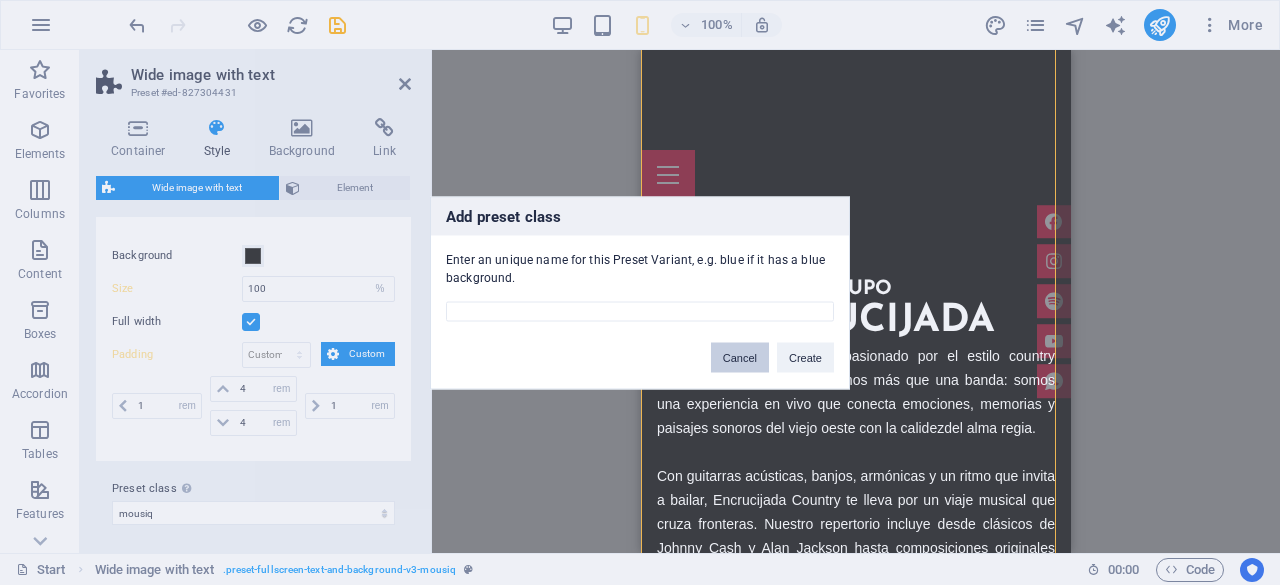 click on "Cancel" at bounding box center (740, 357) 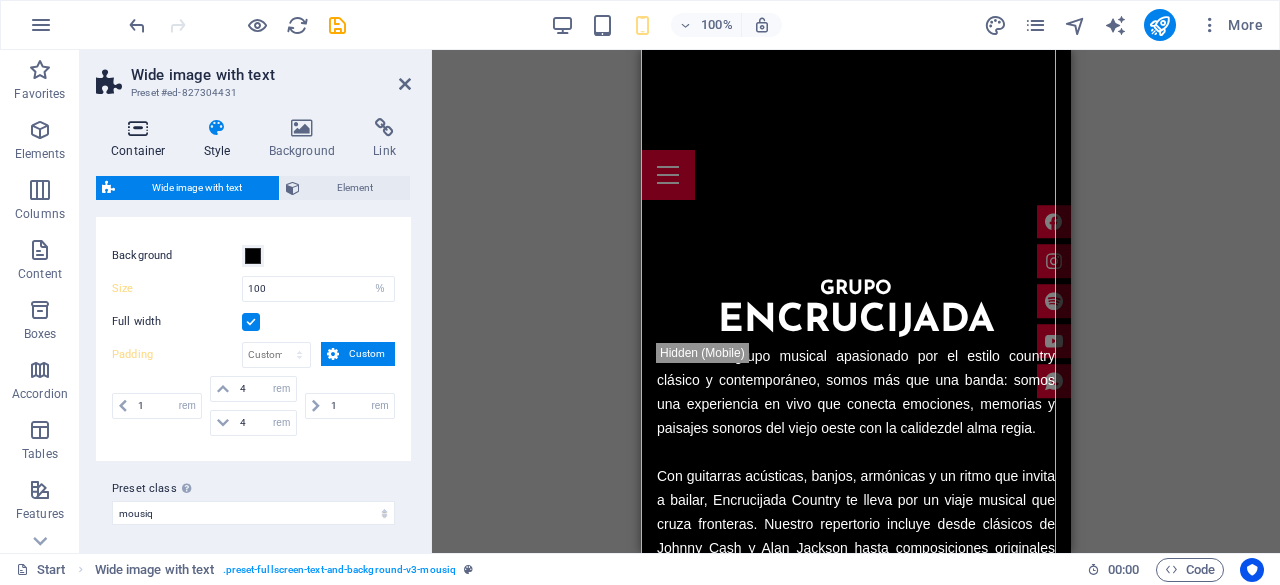 click on "Container" at bounding box center (142, 139) 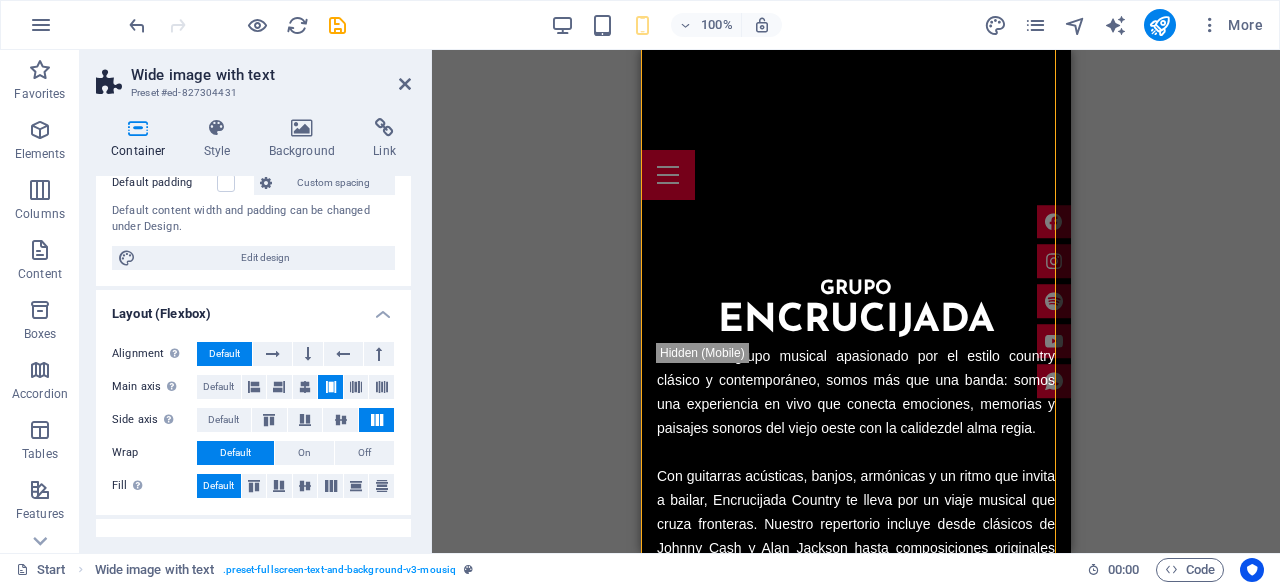 scroll, scrollTop: 300, scrollLeft: 0, axis: vertical 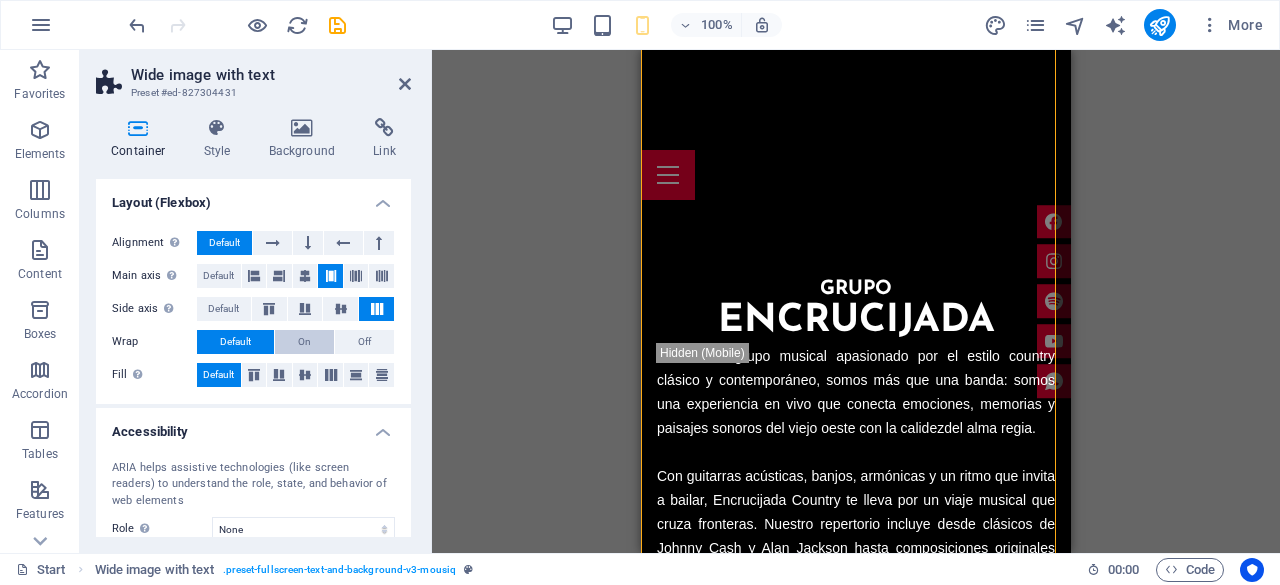 click on "On" at bounding box center (304, 342) 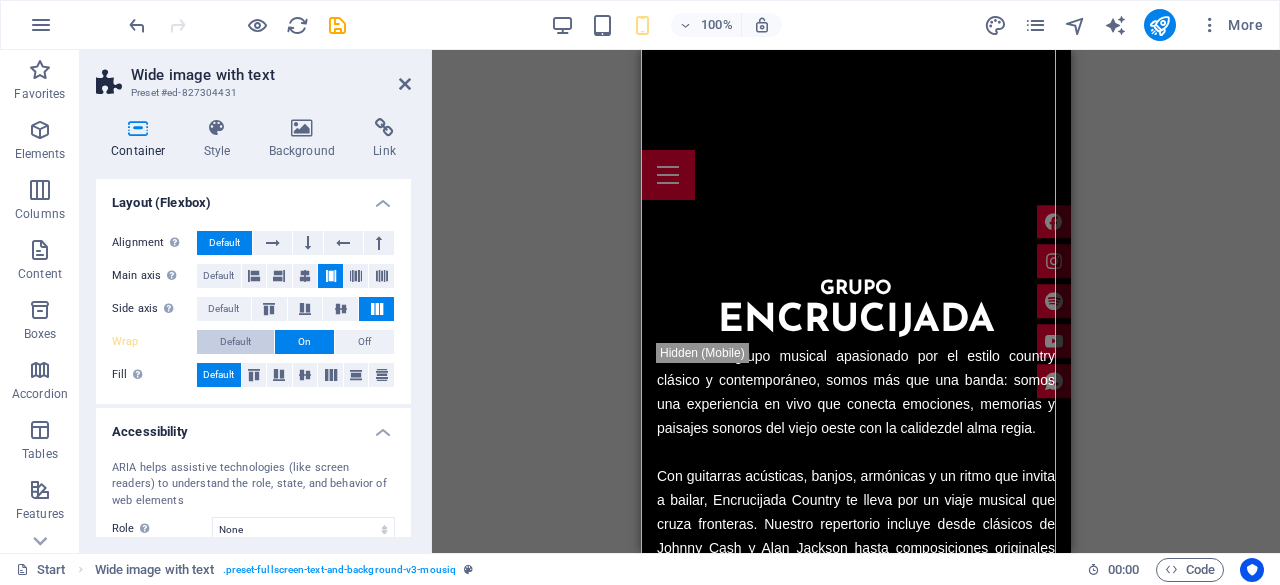 click on "Default" at bounding box center [235, 342] 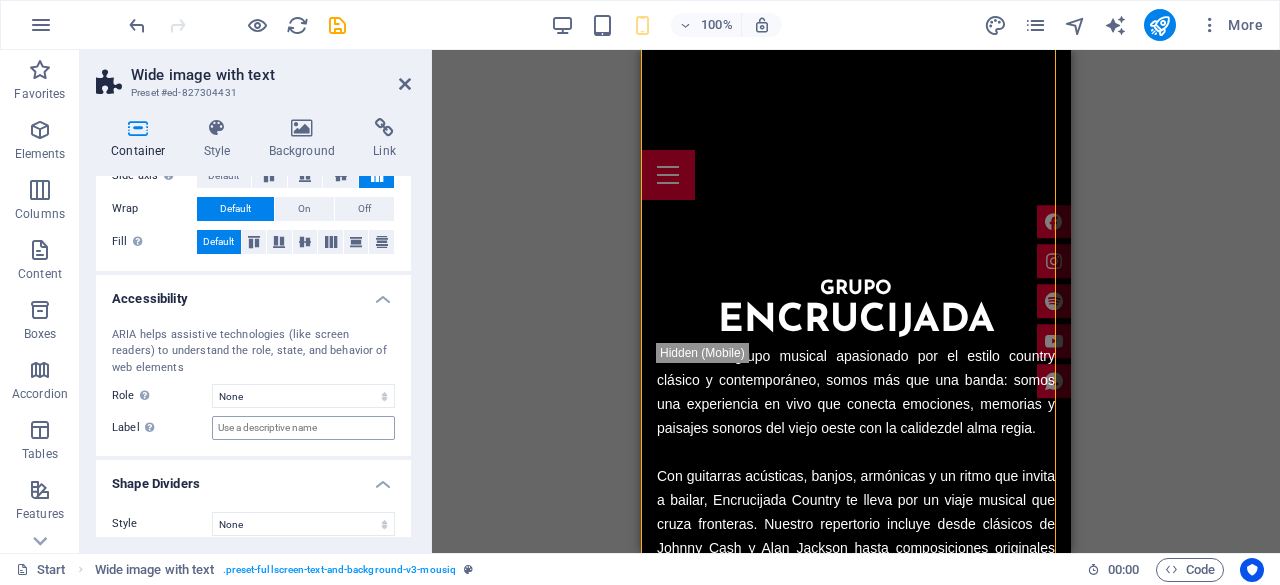 scroll, scrollTop: 445, scrollLeft: 0, axis: vertical 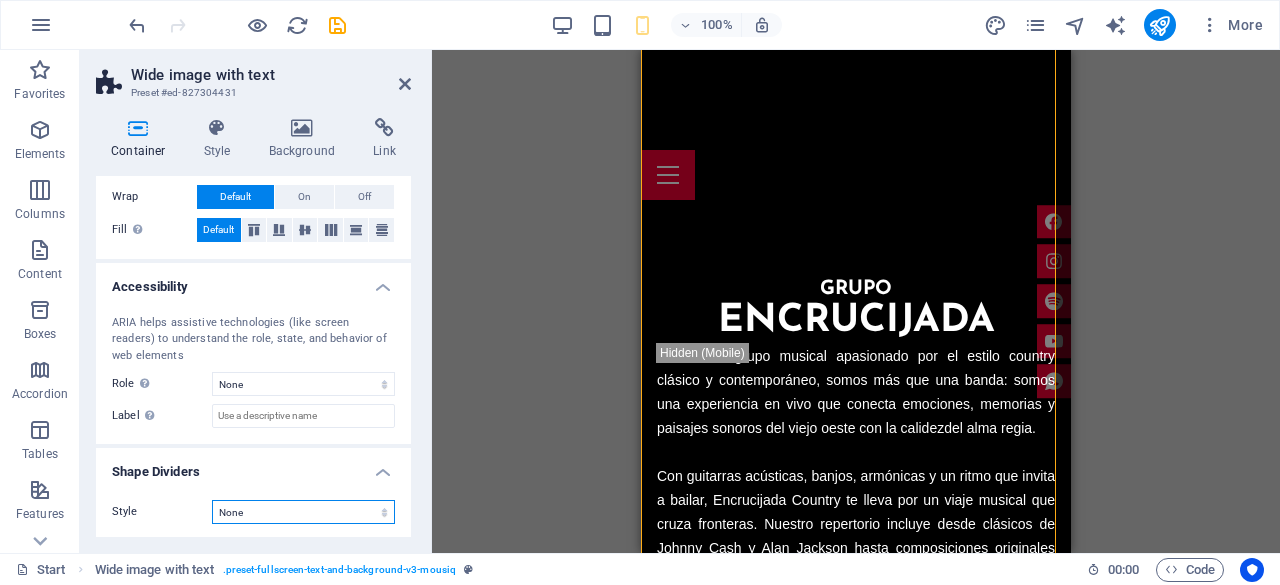 click on "None Triangle Square Diagonal Polygon 1 Polygon 2 Zigzag Multiple Zigzags Waves Multiple Waves Half Circle Circle Circle Shadow Blocks Hexagons Clouds Multiple Clouds Fan Pyramids Book Paint Drip Fire Shredded Paper Arrow" at bounding box center (303, 512) 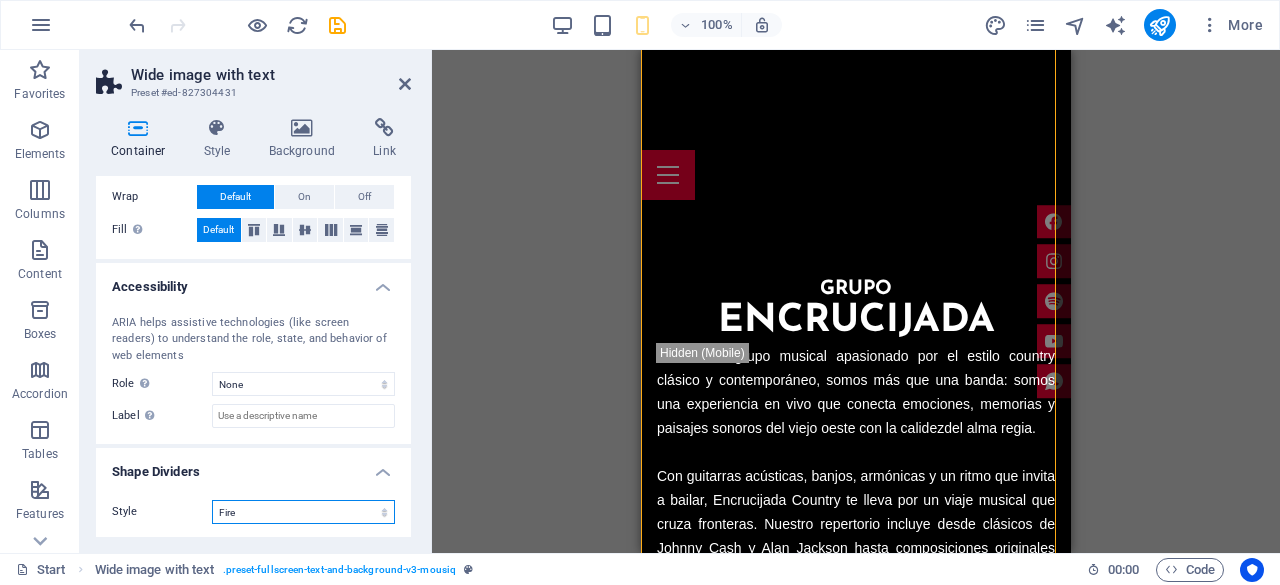 click on "None Triangle Square Diagonal Polygon 1 Polygon 2 Zigzag Multiple Zigzags Waves Multiple Waves Half Circle Circle Circle Shadow Blocks Hexagons Clouds Multiple Clouds Fan Pyramids Book Paint Drip Fire Shredded Paper Arrow" at bounding box center [303, 512] 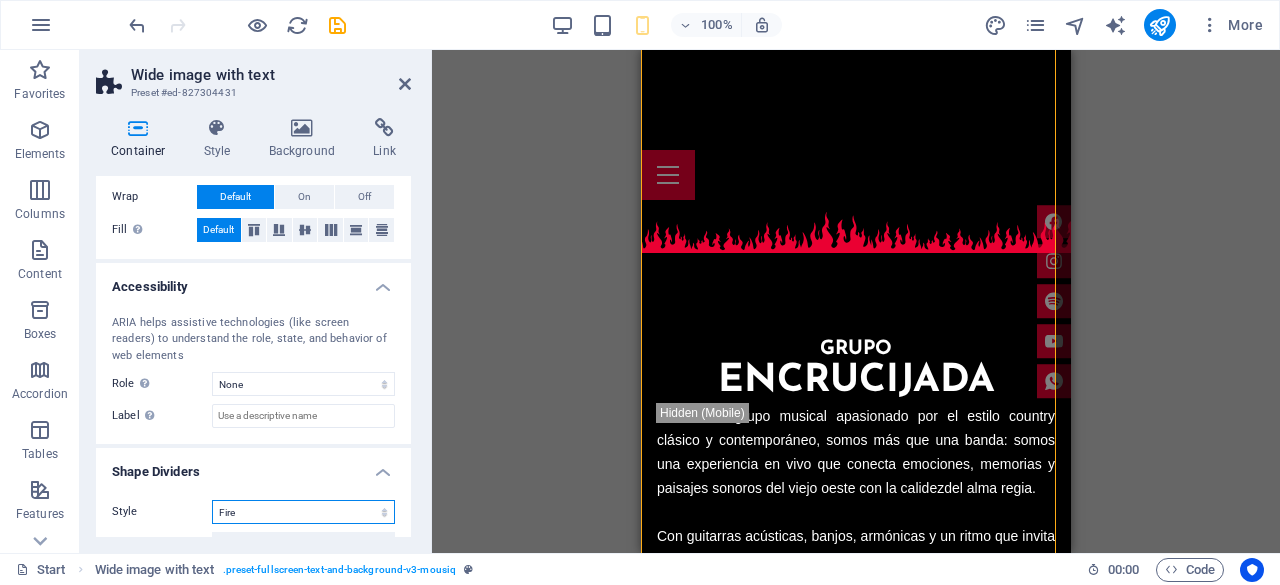 click on "None Triangle Square Diagonal Polygon 1 Polygon 2 Zigzag Multiple Zigzags Waves Multiple Waves Half Circle Circle Circle Shadow Blocks Hexagons Clouds Multiple Clouds Fan Pyramids Book Paint Drip Fire Shredded Paper Arrow" at bounding box center [303, 512] 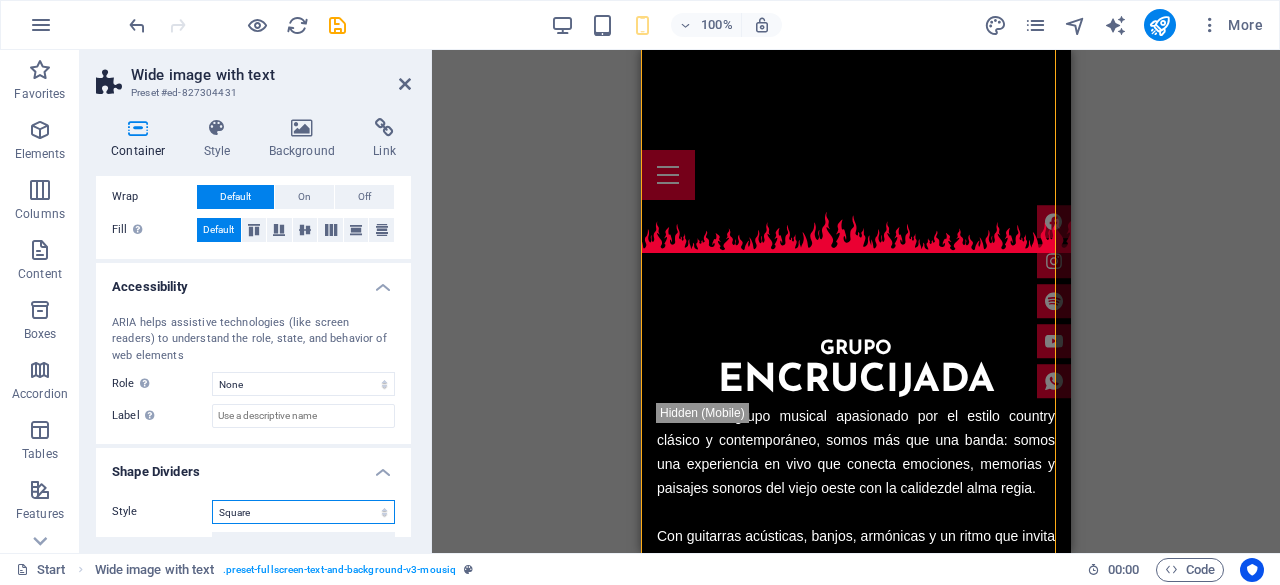 click on "None Triangle Square Diagonal Polygon 1 Polygon 2 Zigzag Multiple Zigzags Waves Multiple Waves Half Circle Circle Circle Shadow Blocks Hexagons Clouds Multiple Clouds Fan Pyramids Book Paint Drip Fire Shredded Paper Arrow" at bounding box center (303, 512) 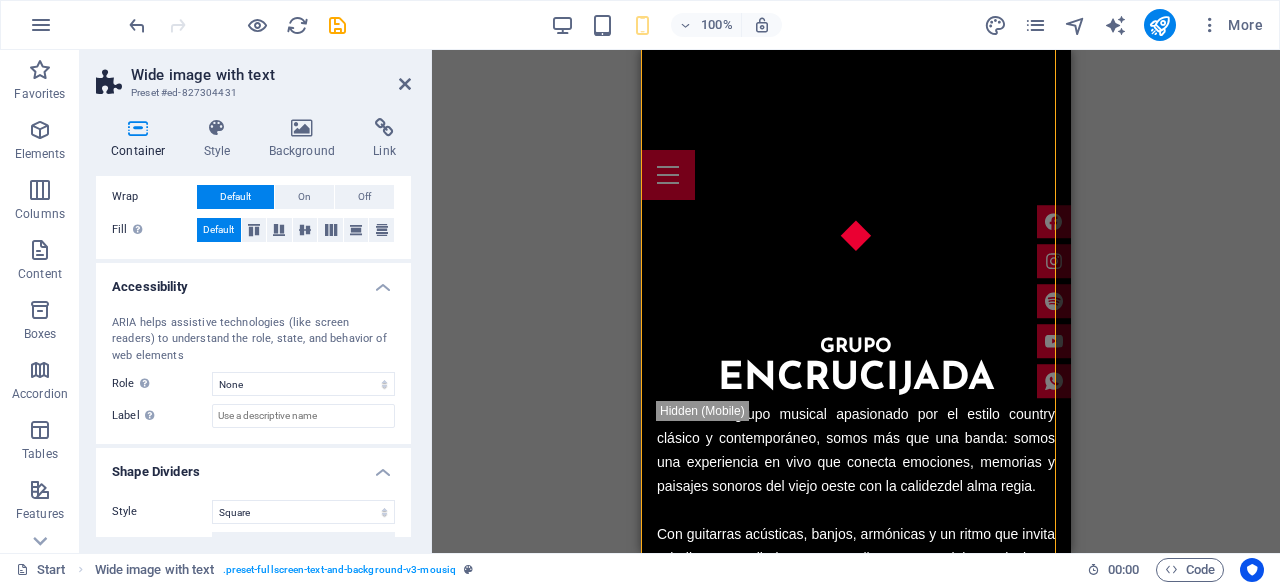 click on "H3   Wide image with text   Wide image with text   Container   Scroll indicator   Banner   Placeholder   Wide image with text   Container   H2   Container   Wide image with text   Text   Button   HTML   Image   Container   H2   Preset   Text   Preset   H3   Spacer   H2   Container   H6   Container   Container   Countdown   H3   Container   Wide image with text   HTML   HTML   Spacer   Text   HTML   Menu Bar   Container   Spacer   Countdown   Container   H3   Container   Container   Container   H3   Text   Container   H3   Container   Placeholder   Wide image with text   Container   Icon   Banner   Container   Preset   HTML   Icon   H3   Container   Preset   Gallery   Preset   H2   Preset   Preset   Container   Text   Preset   Preset   Container   Container   Text   Container   Container   Text   Container   Placeholder   Wide image with text   Wide image with text   Container   Container   Reference   Preset   Preset   Form   Input   Textarea   Checkbox   Captcha   Form button     Preset" at bounding box center [856, 301] 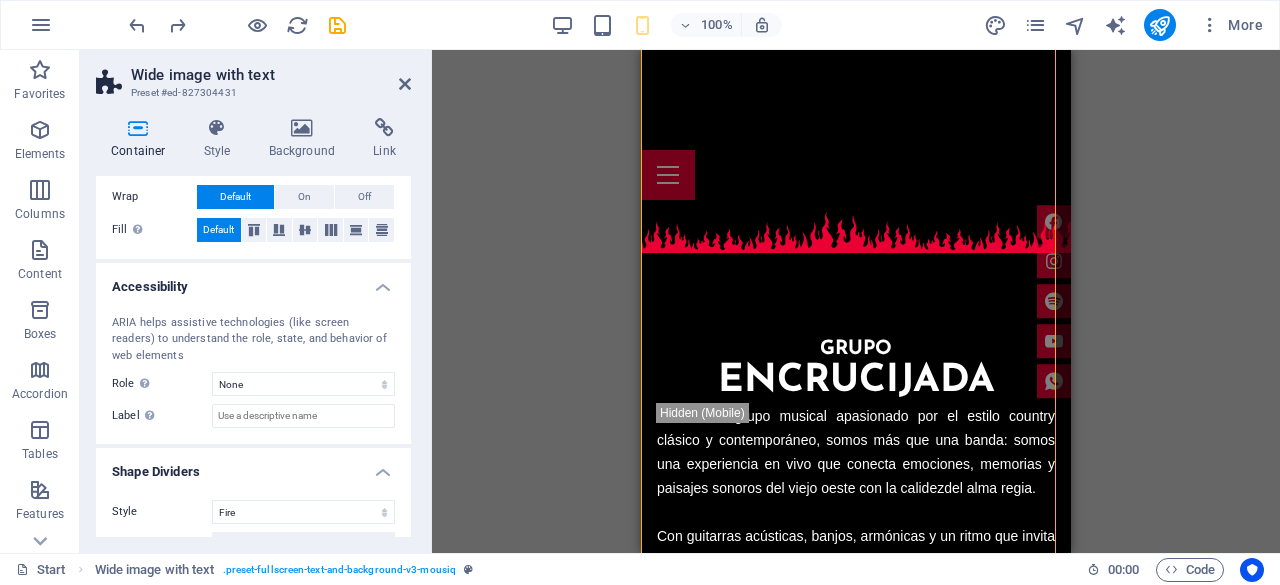 select on "none" 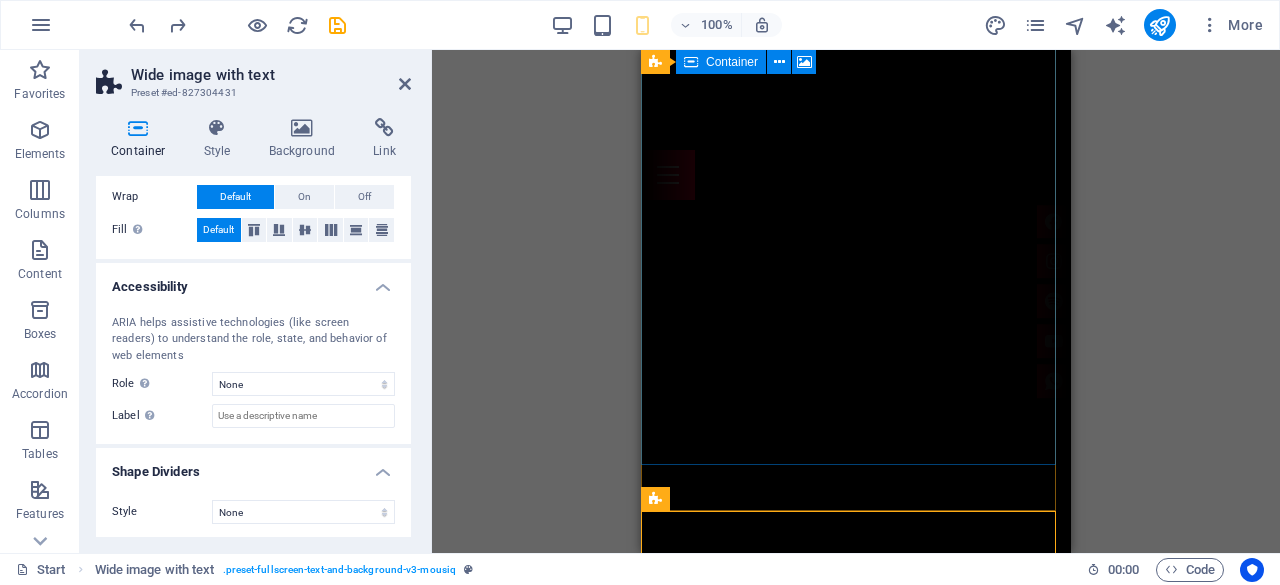 scroll, scrollTop: 0, scrollLeft: 0, axis: both 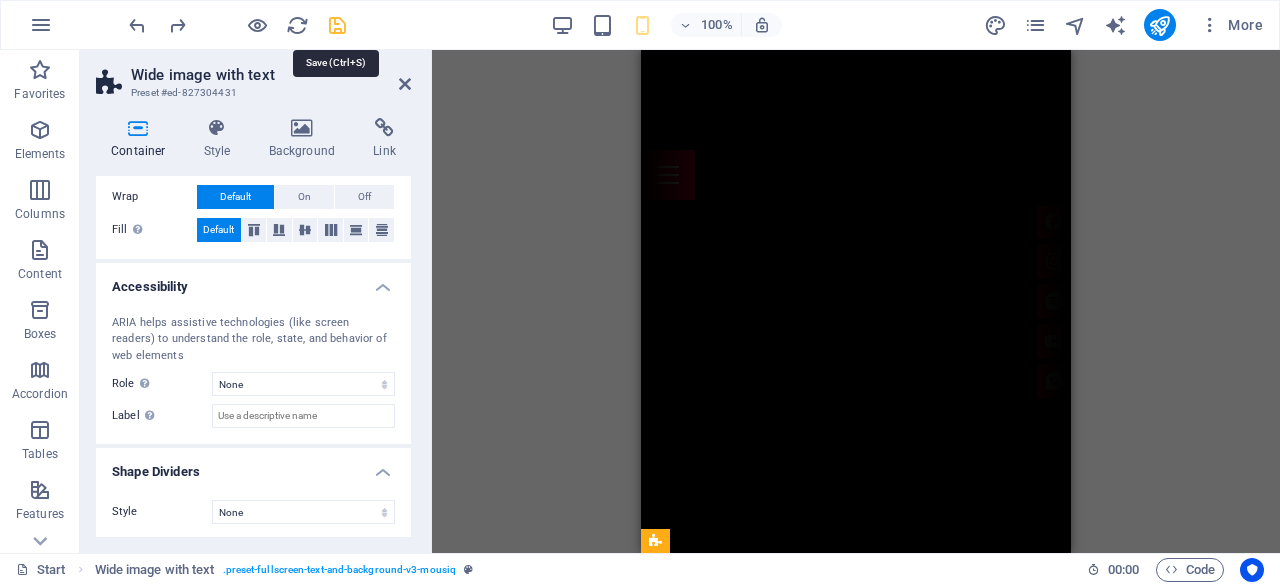 click at bounding box center (337, 25) 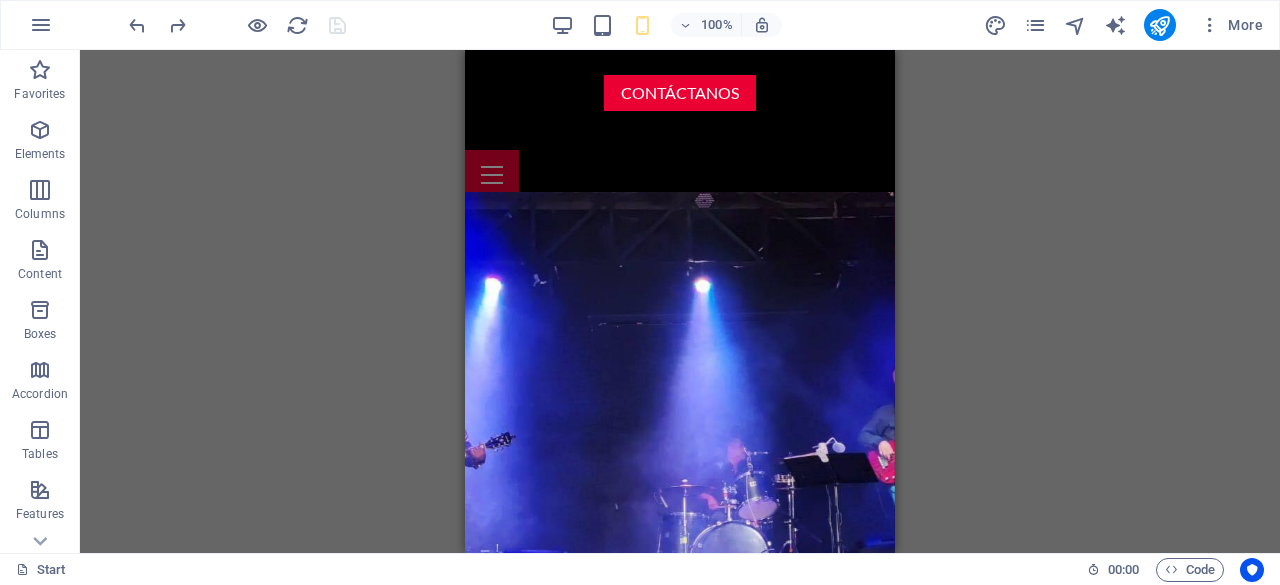 scroll, scrollTop: 1674, scrollLeft: 0, axis: vertical 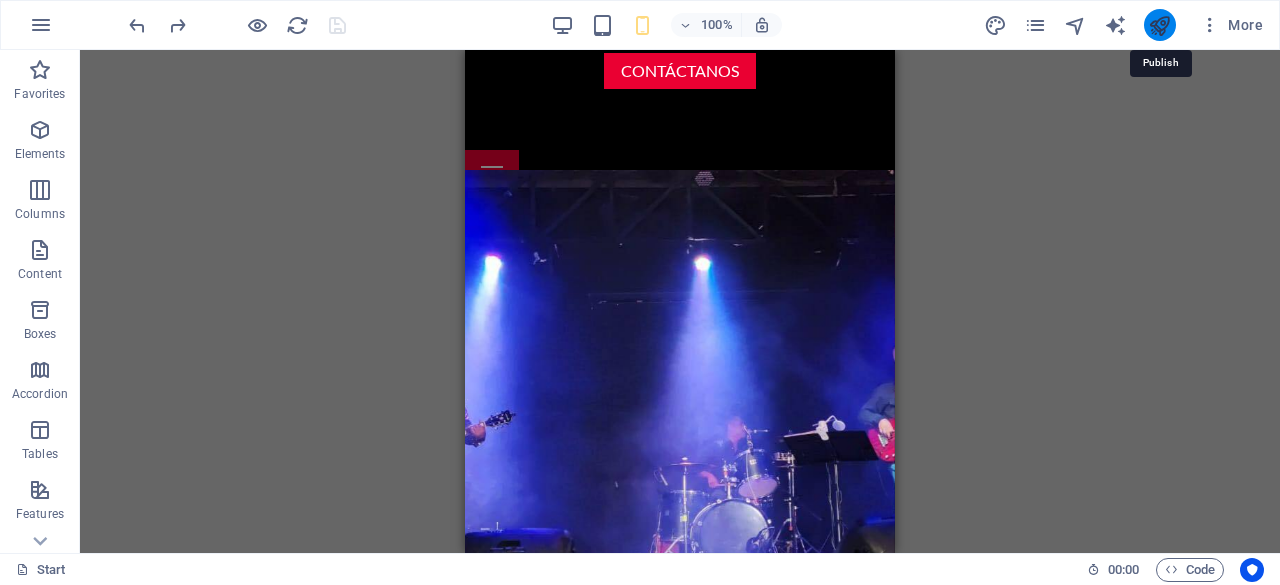 click at bounding box center (1159, 25) 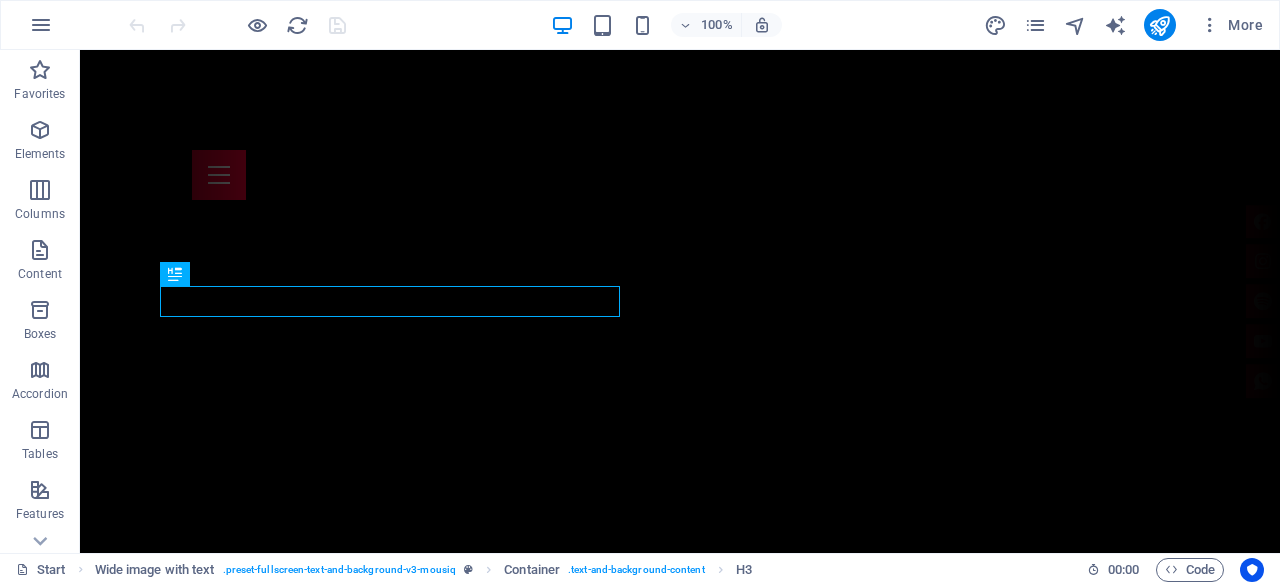 scroll, scrollTop: 347, scrollLeft: 0, axis: vertical 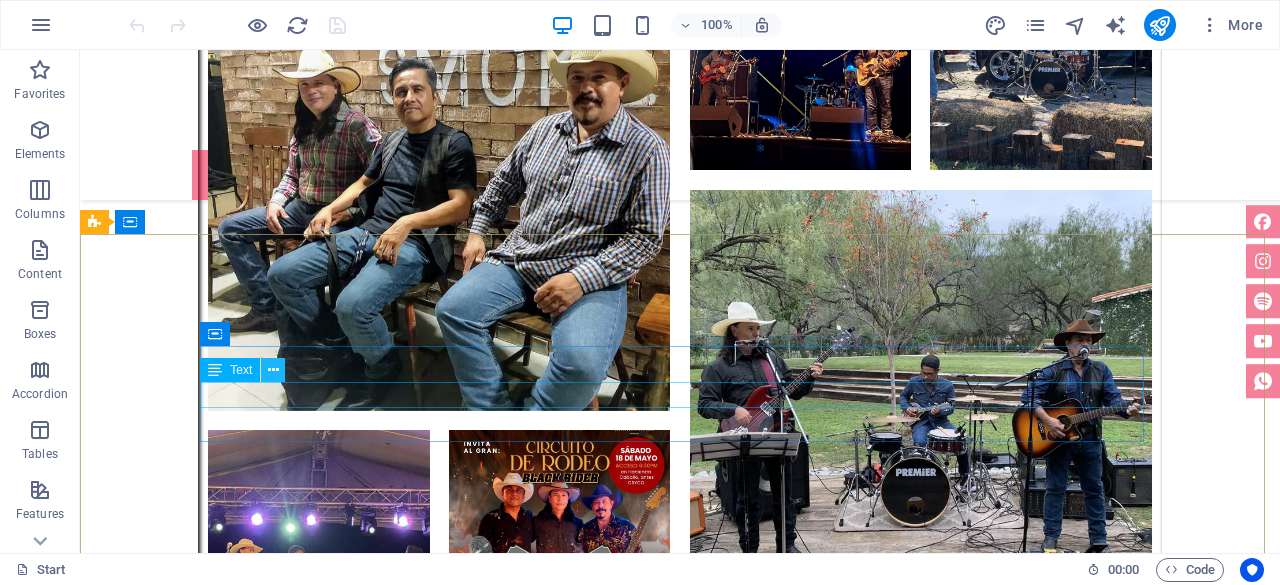 click at bounding box center [273, 370] 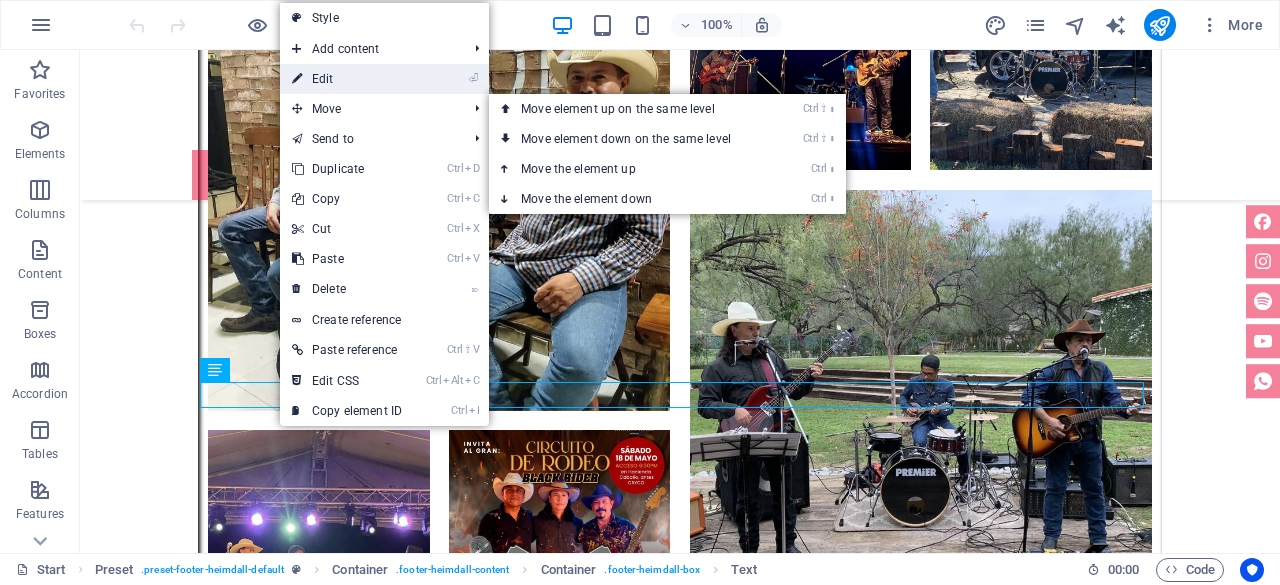 click on "⏎  Edit" at bounding box center (347, 79) 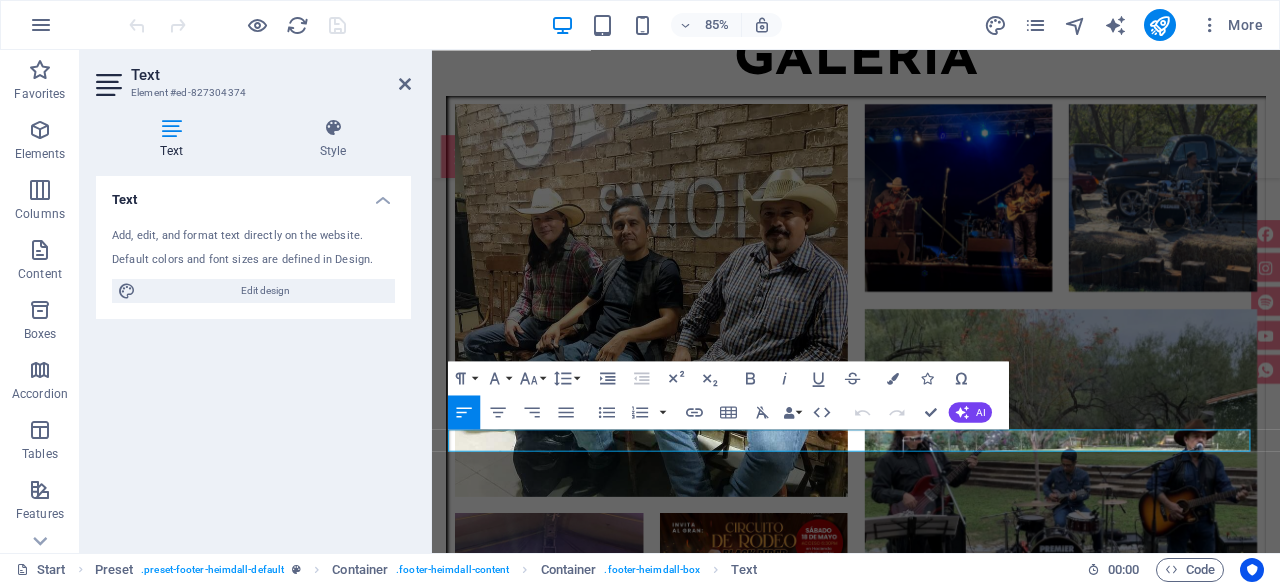 scroll, scrollTop: 6930, scrollLeft: 0, axis: vertical 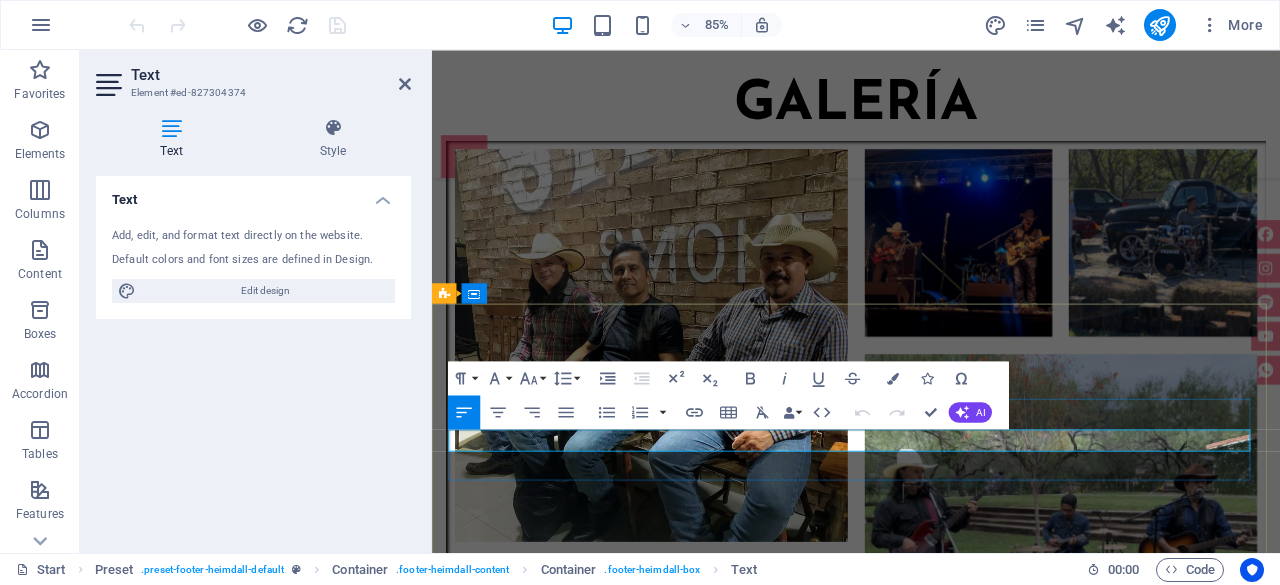 click on "M: ([PHONE]) [PHONE] [PHONE]" at bounding box center [920, 6200] 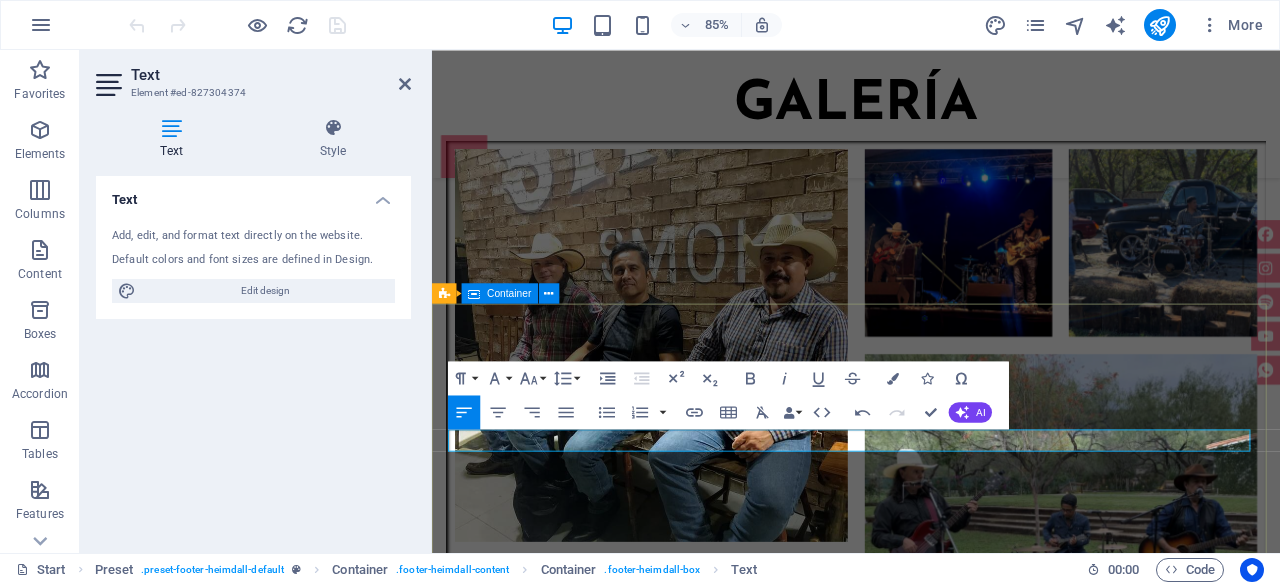 click on "teléfonos M: ([PHONE]) [PHONE]   M: ([PHONE]) [PHONE] [PHONE]" at bounding box center [931, 6198] 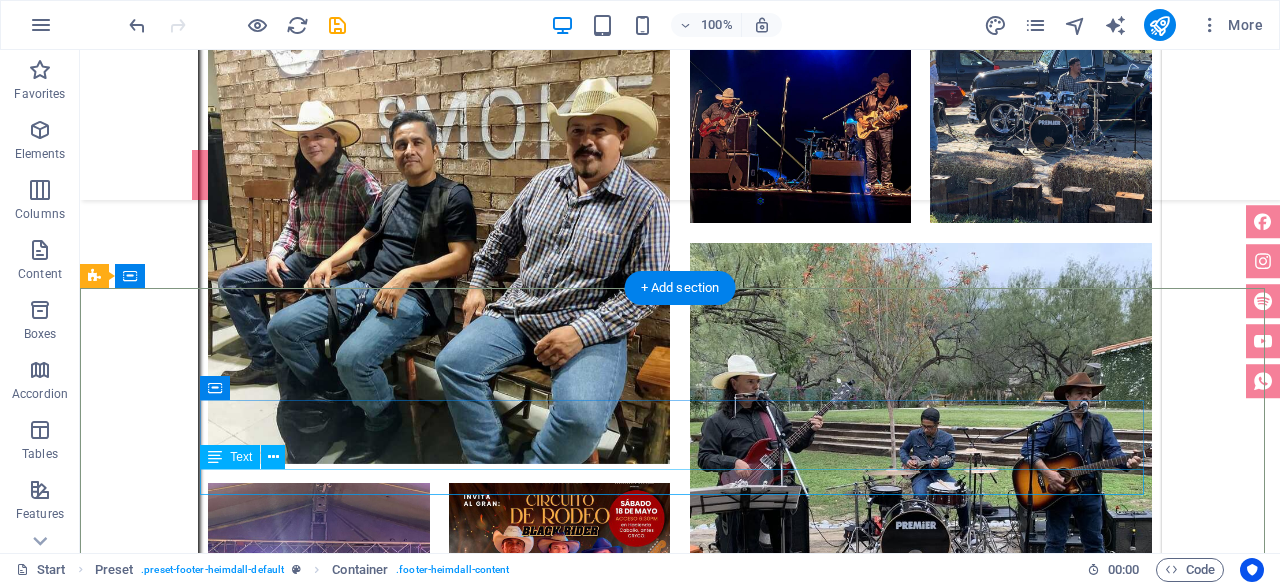 click on "M: ([PHONE]) [PHONE] [PHONE]" at bounding box center (568, 5994) 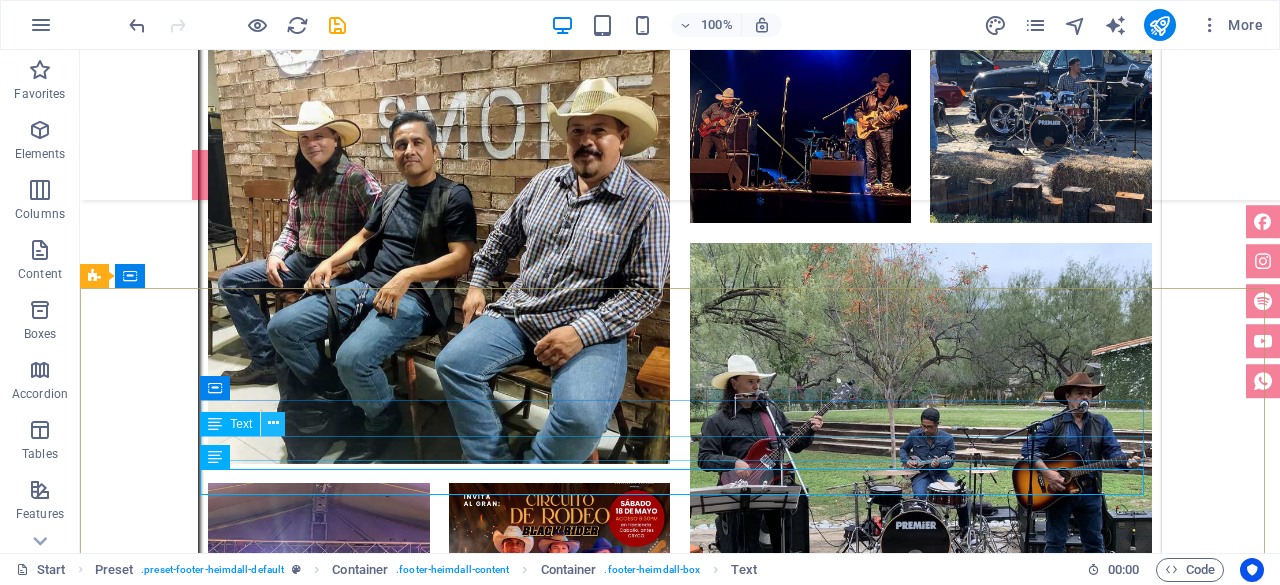 click at bounding box center (273, 423) 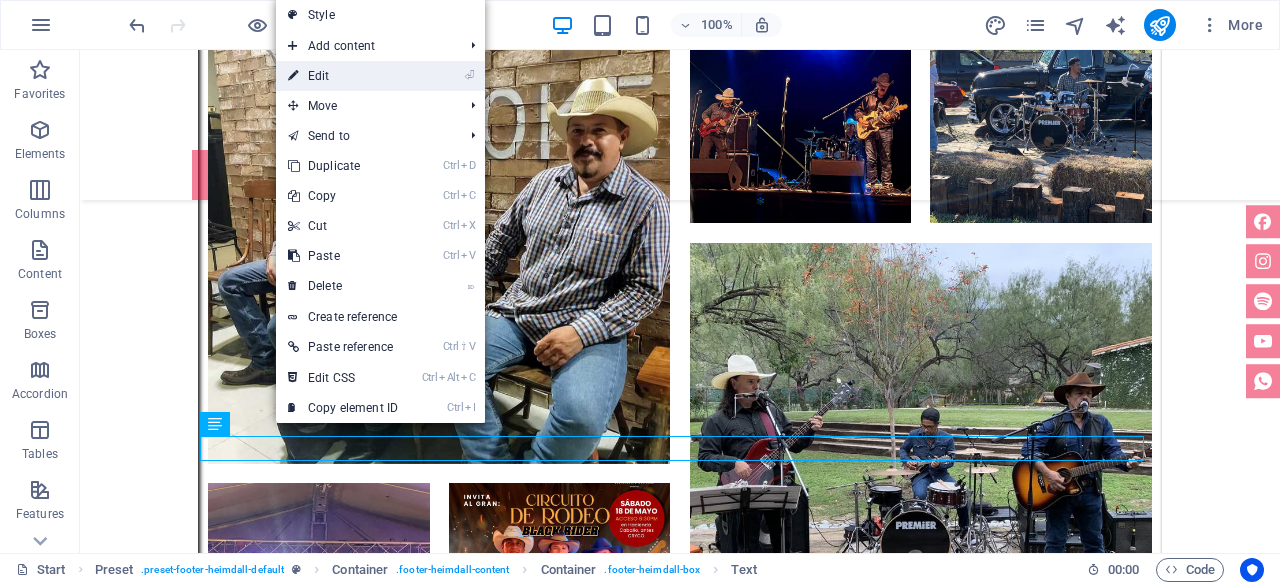 click on "⏎  Edit" at bounding box center [343, 76] 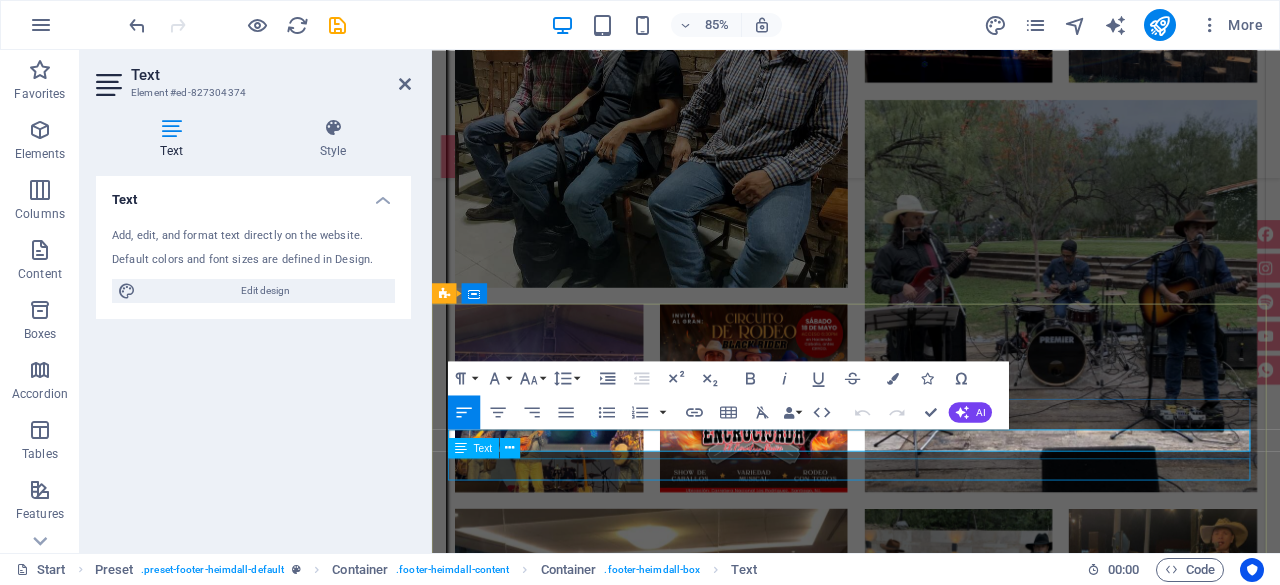 click on "M: ([PHONE]) [PHONE] [PHONE]" at bounding box center [920, 5859] 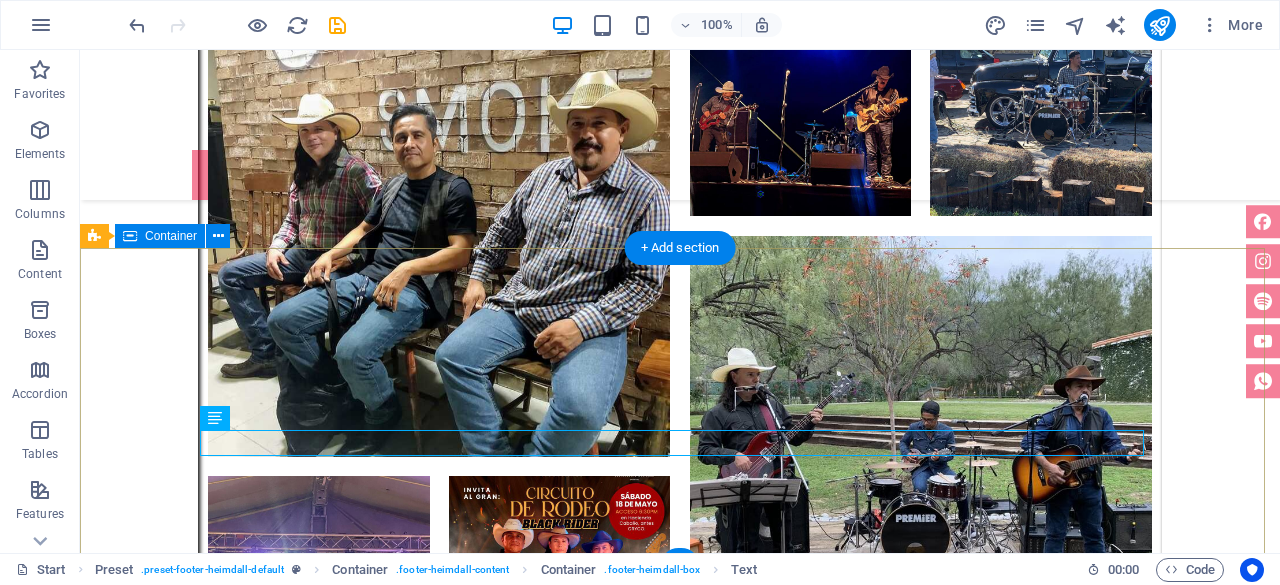 scroll, scrollTop: 6969, scrollLeft: 0, axis: vertical 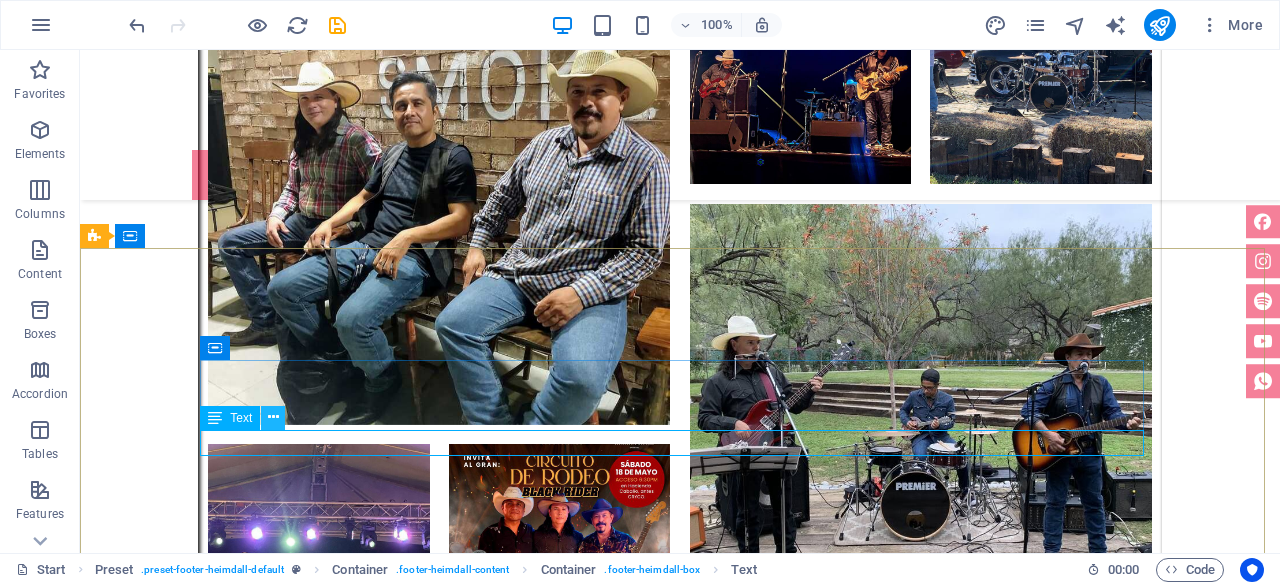 click at bounding box center [273, 417] 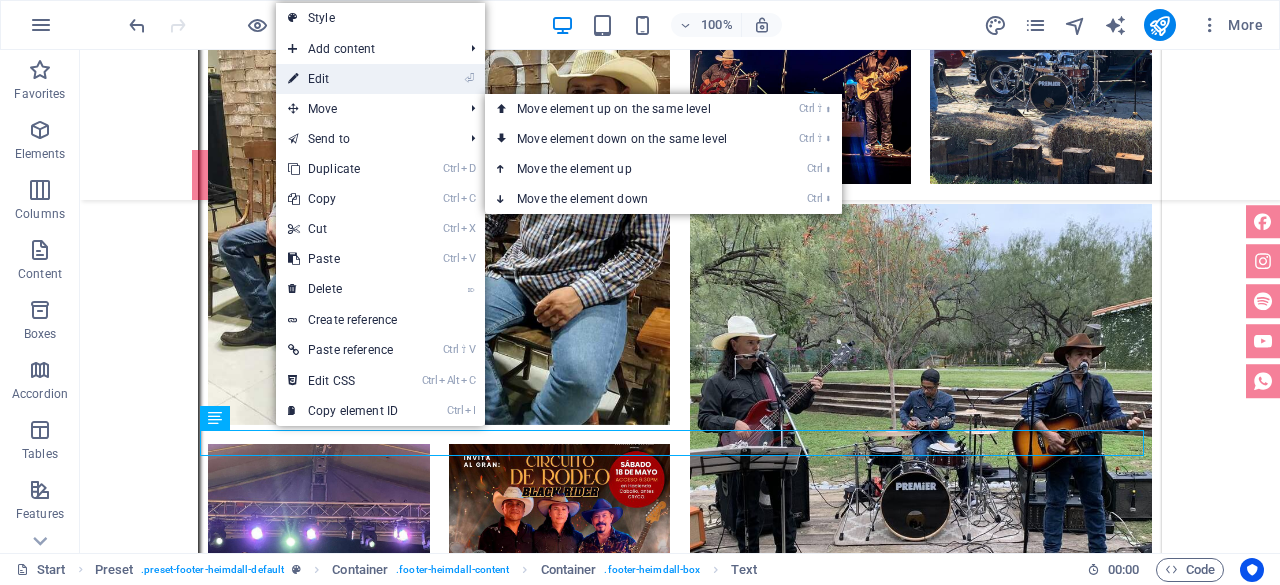 click on "⏎  Edit" at bounding box center (343, 79) 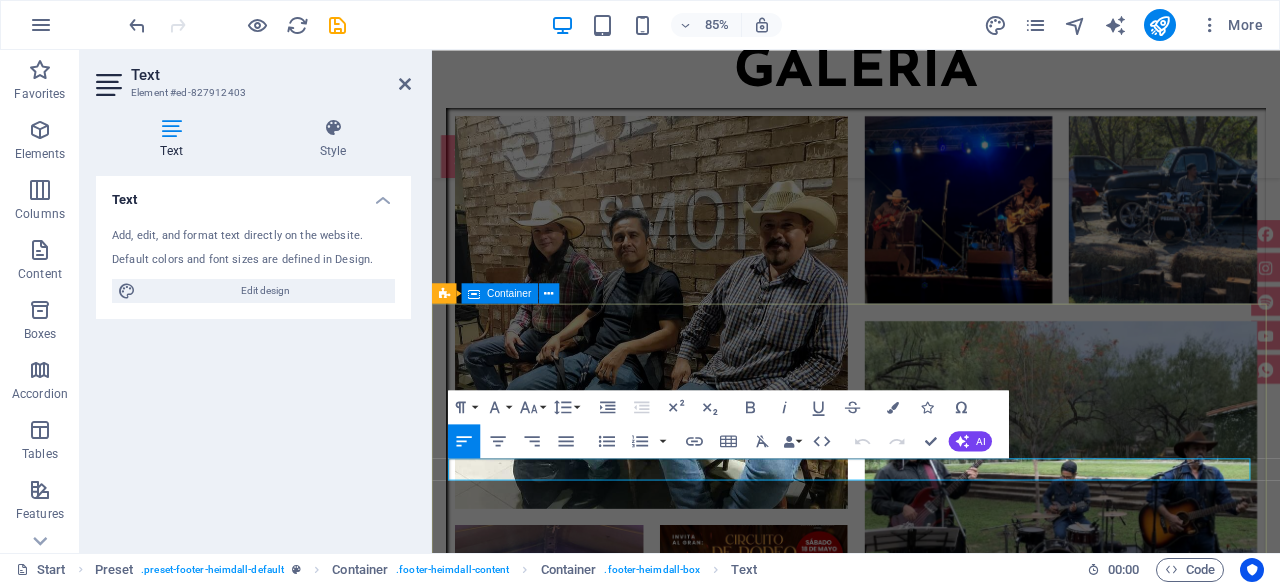 scroll, scrollTop: 6930, scrollLeft: 0, axis: vertical 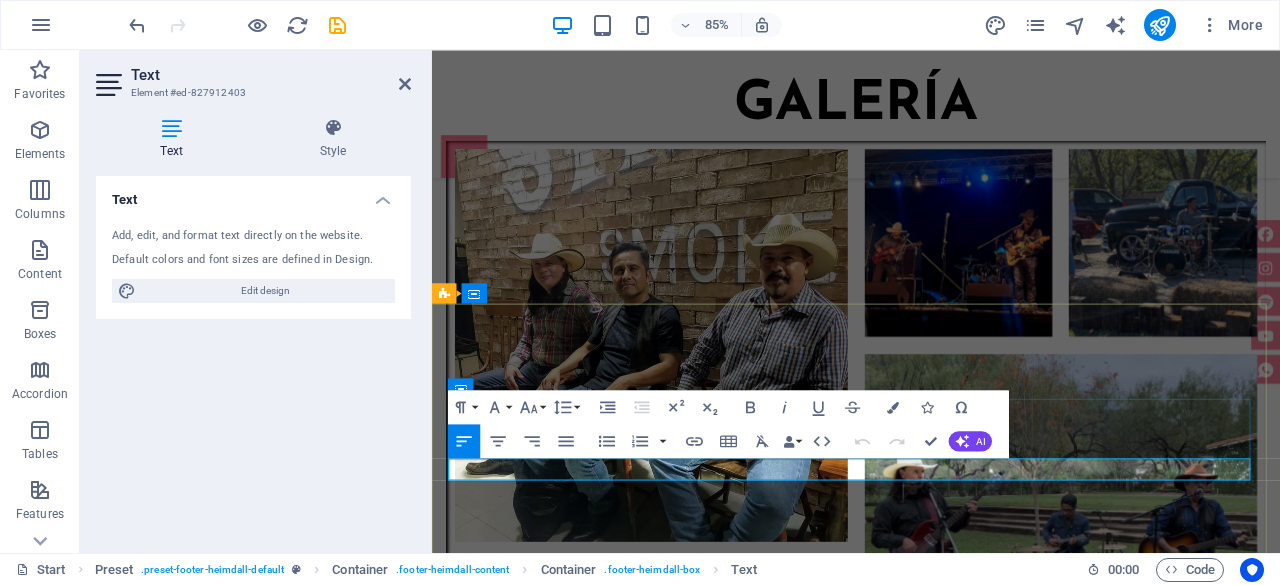 click on "M: ([PHONE]) [PHONE] [PHONE]" at bounding box center [920, 6233] 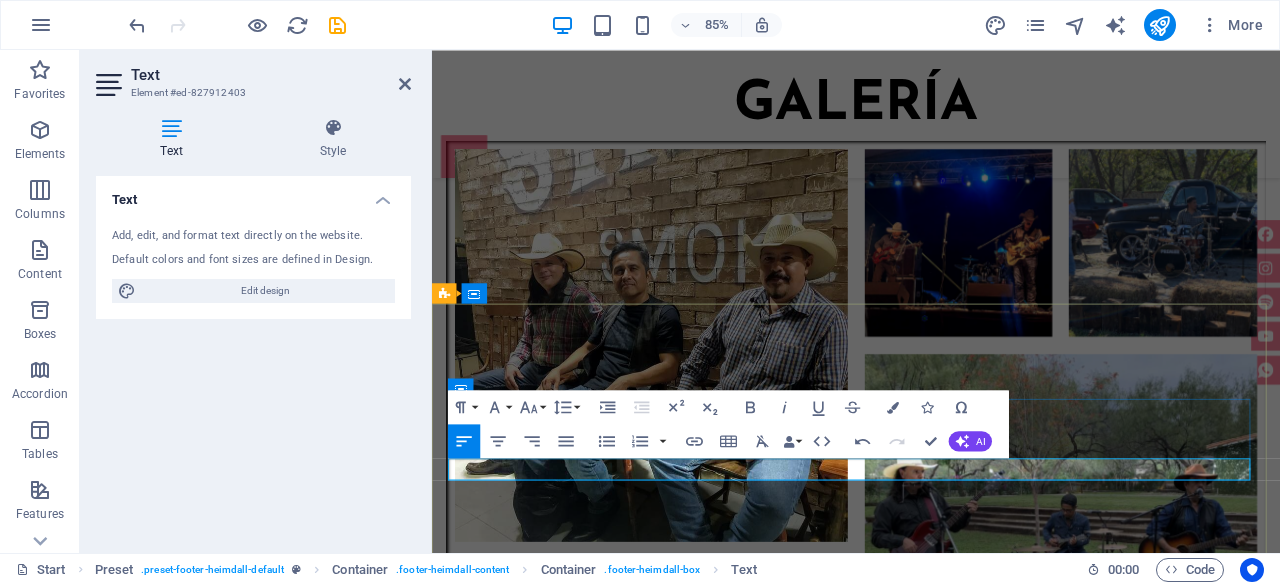 type 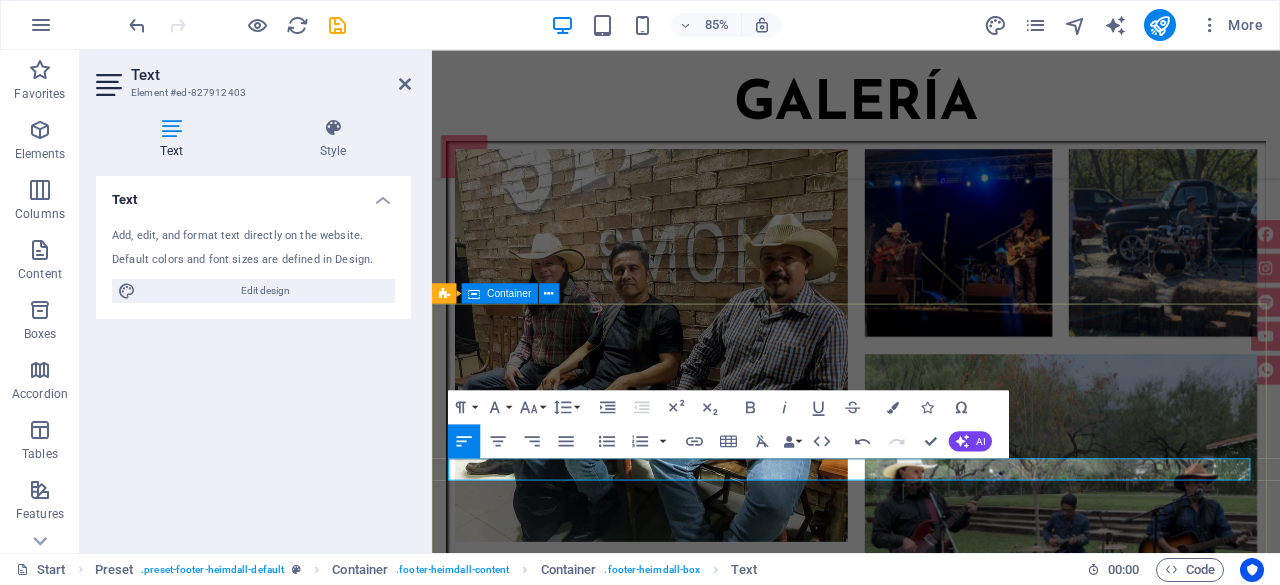 click on "teléfonos M: (81) 1163 7031   M: (81) 1317 1728" at bounding box center [931, 6198] 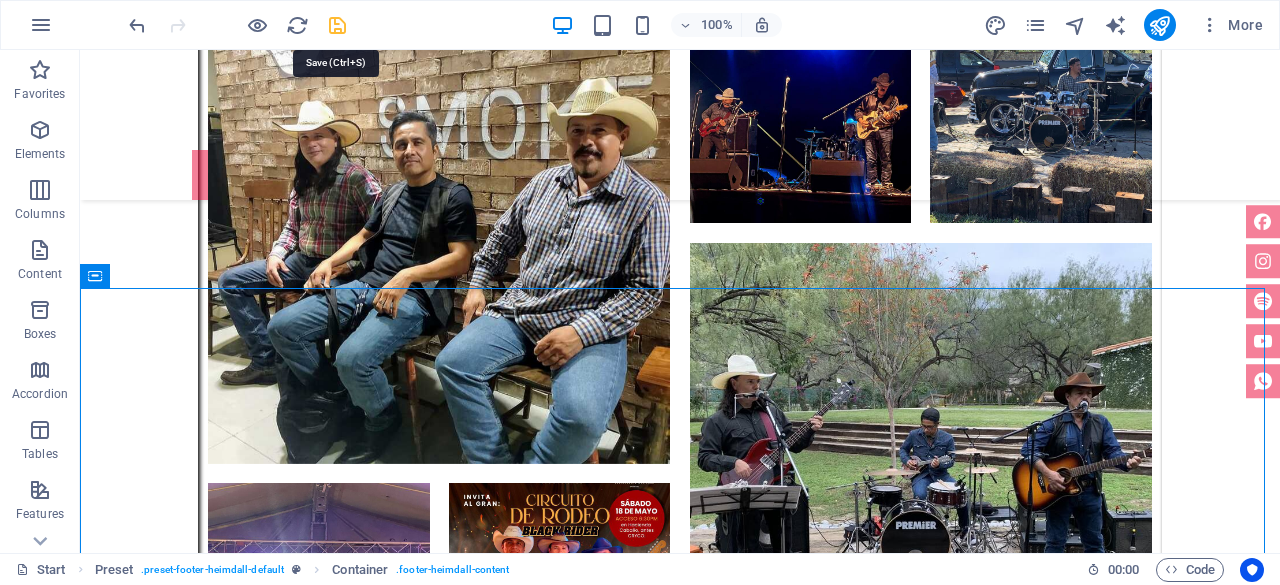 click at bounding box center [337, 25] 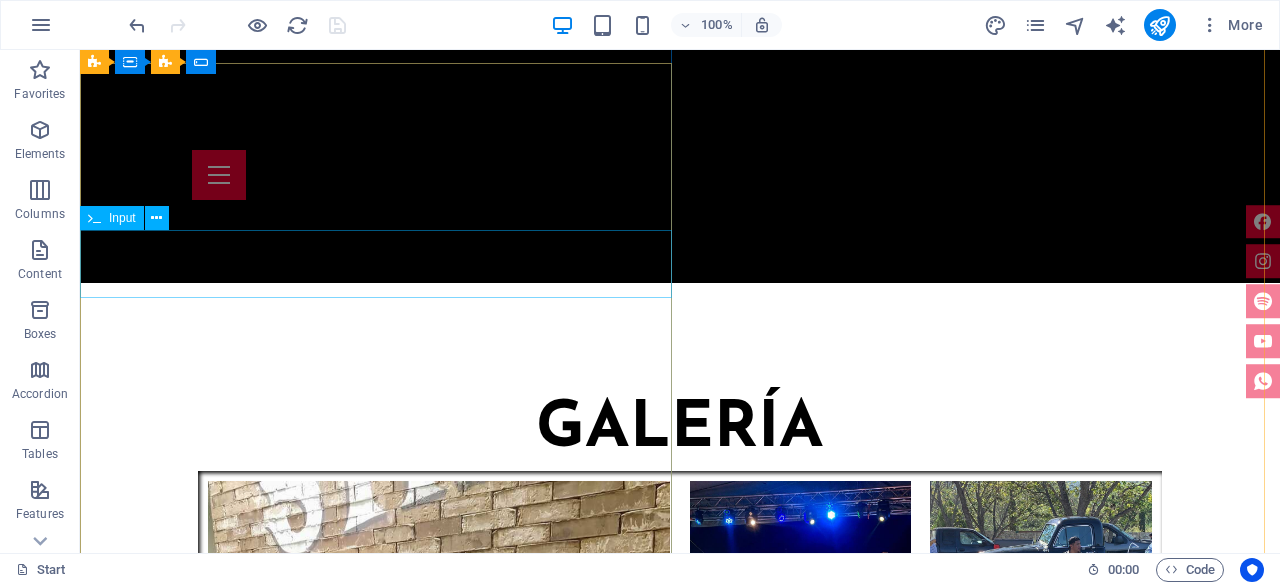 scroll, scrollTop: 6430, scrollLeft: 0, axis: vertical 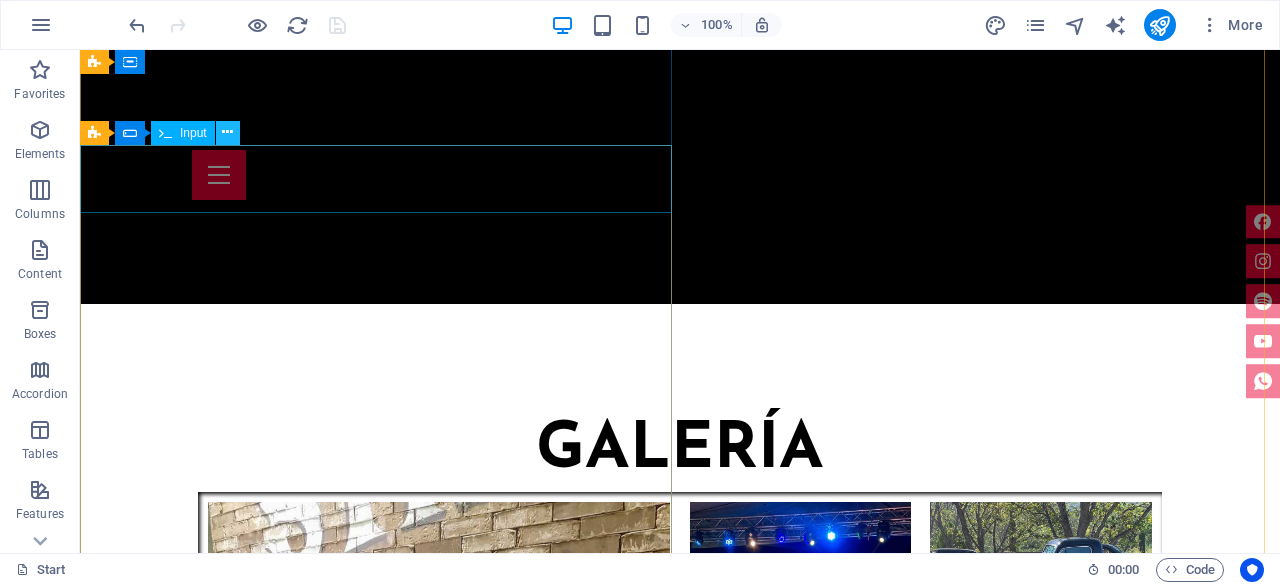 click at bounding box center (227, 132) 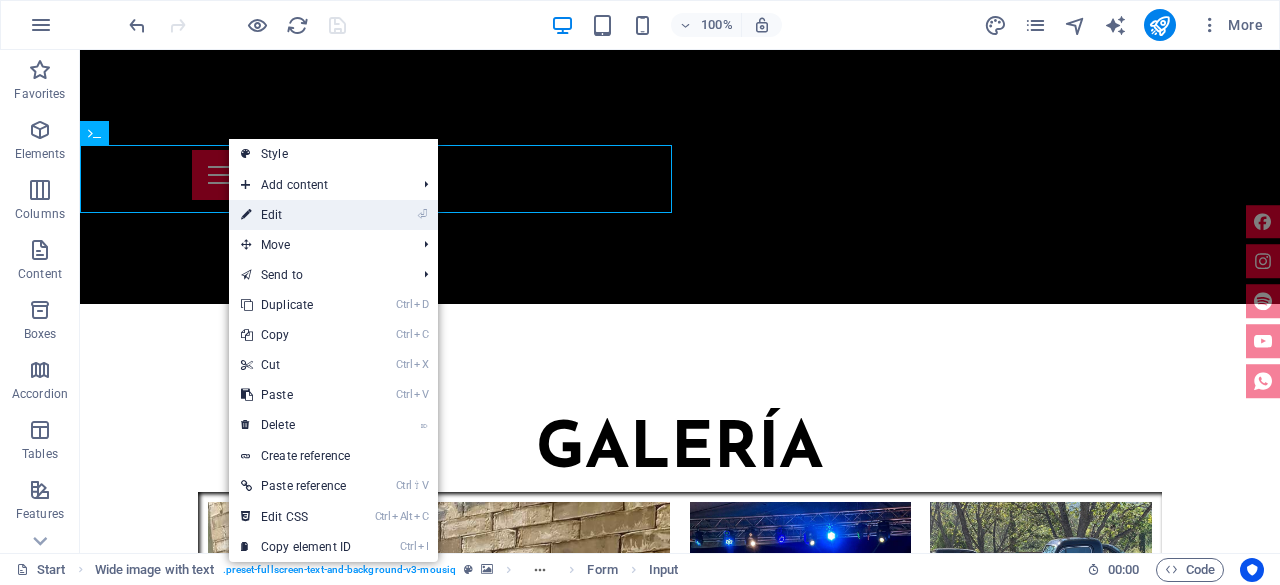 click on "⏎  Edit" at bounding box center (296, 215) 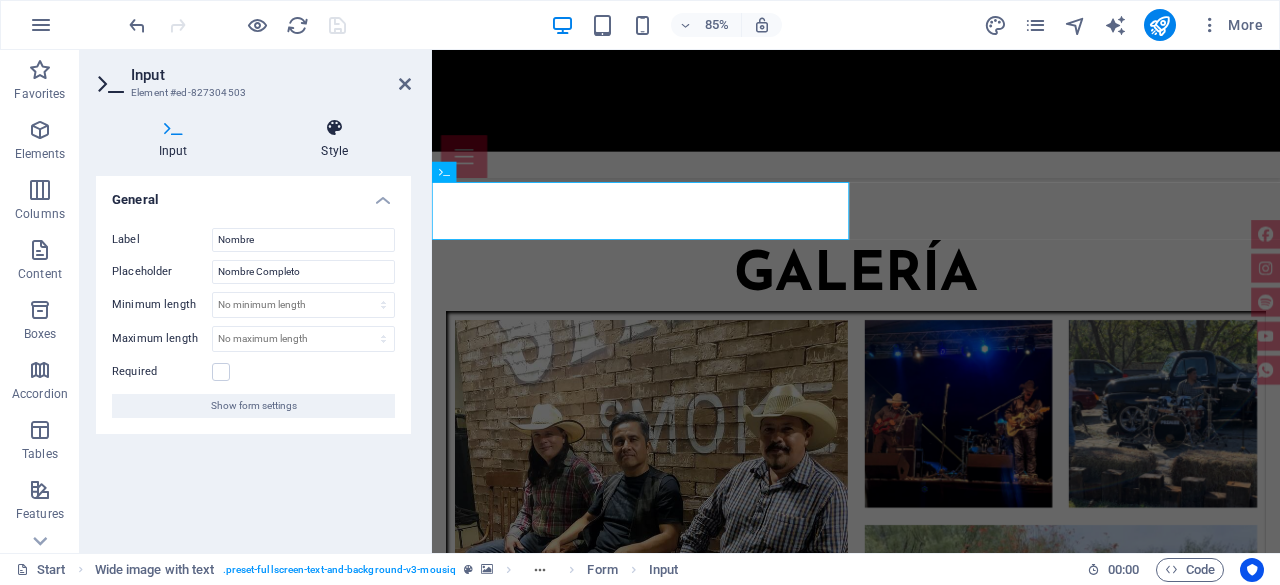 click on "Style" at bounding box center [335, 139] 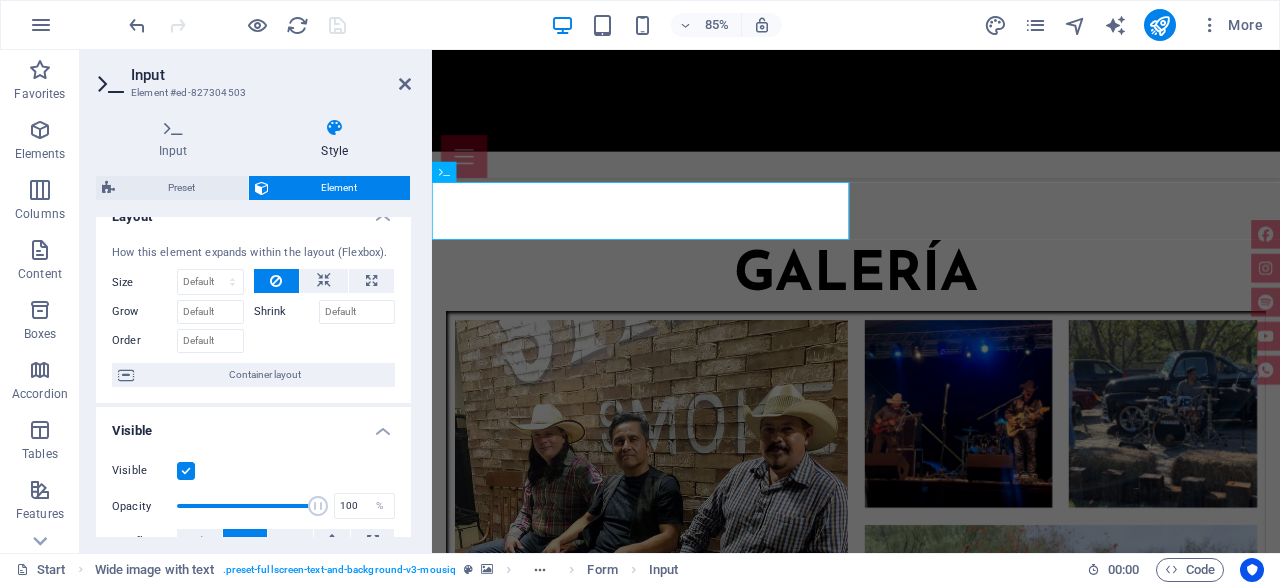 scroll, scrollTop: 0, scrollLeft: 0, axis: both 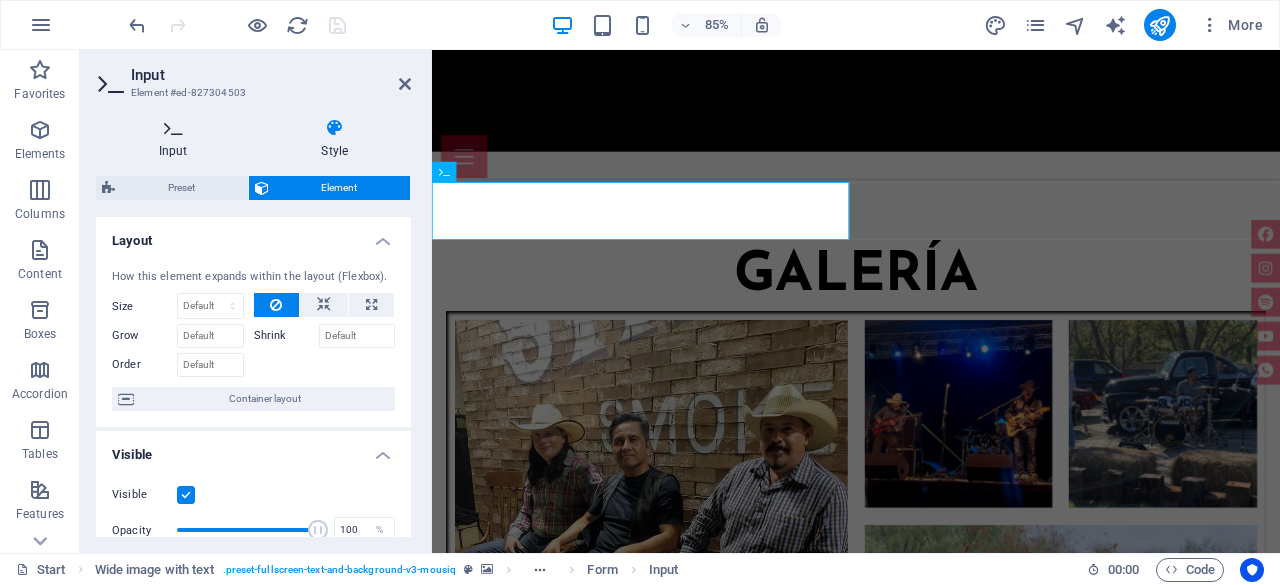 click on "Input" at bounding box center (177, 139) 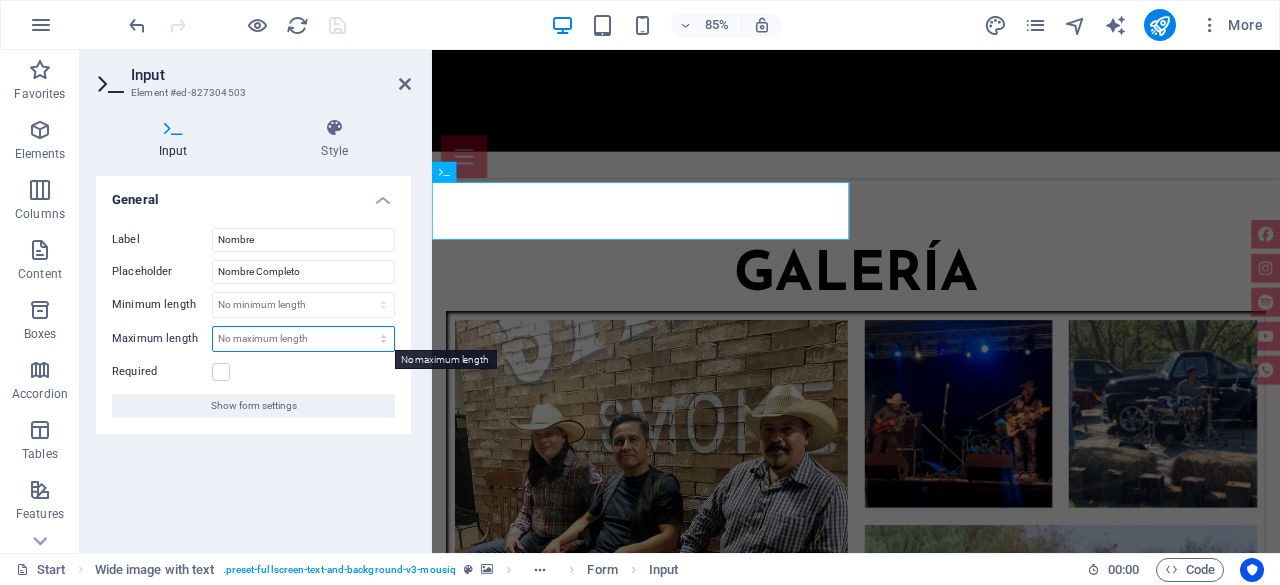 click on "No maximum length chars" at bounding box center (303, 339) 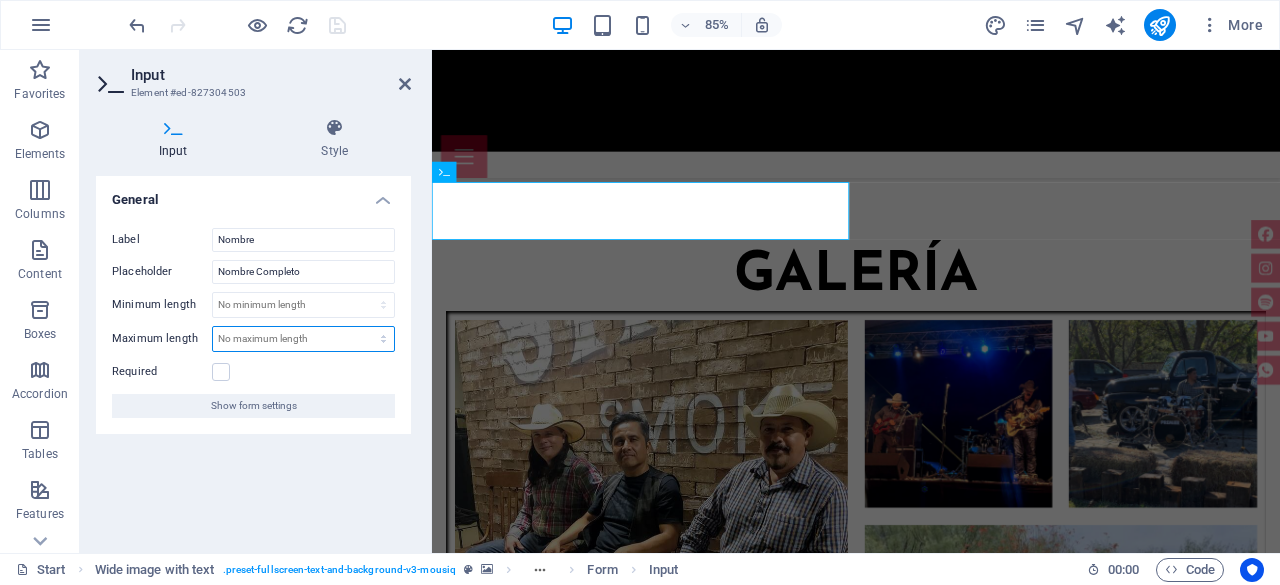 select on "characters" 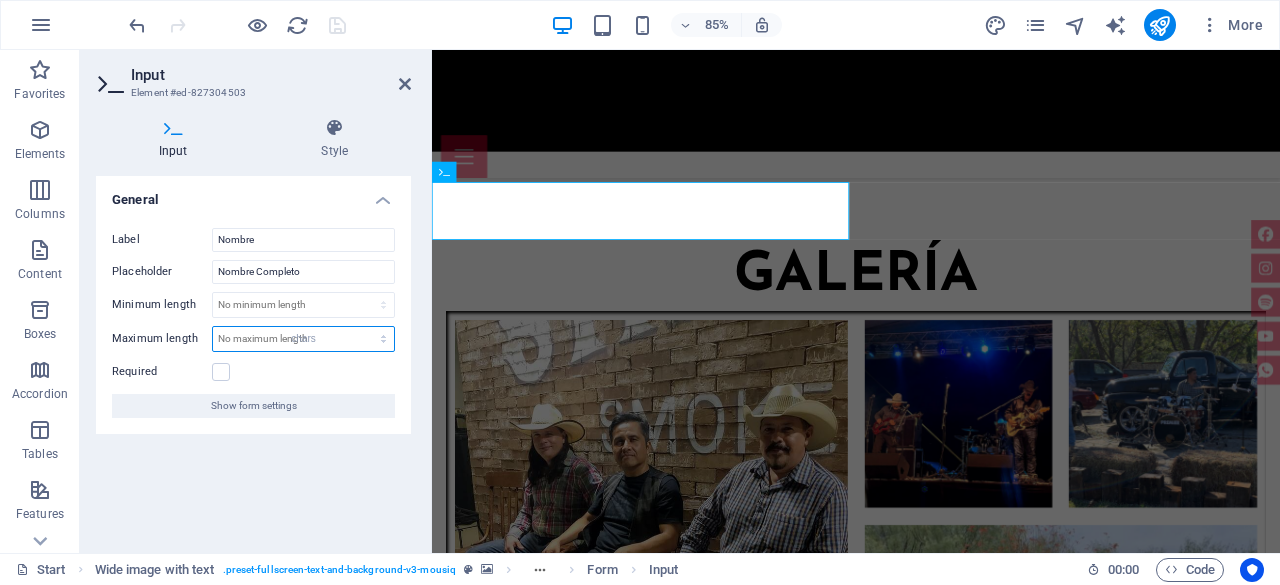click on "No maximum length chars" at bounding box center (303, 339) 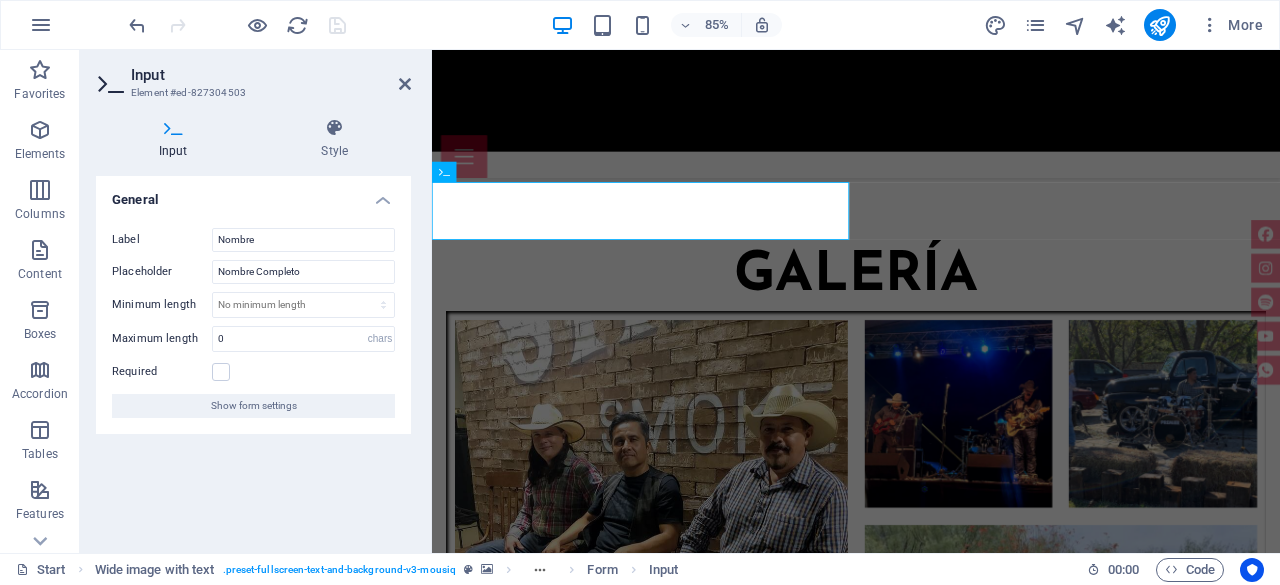 type on "1" 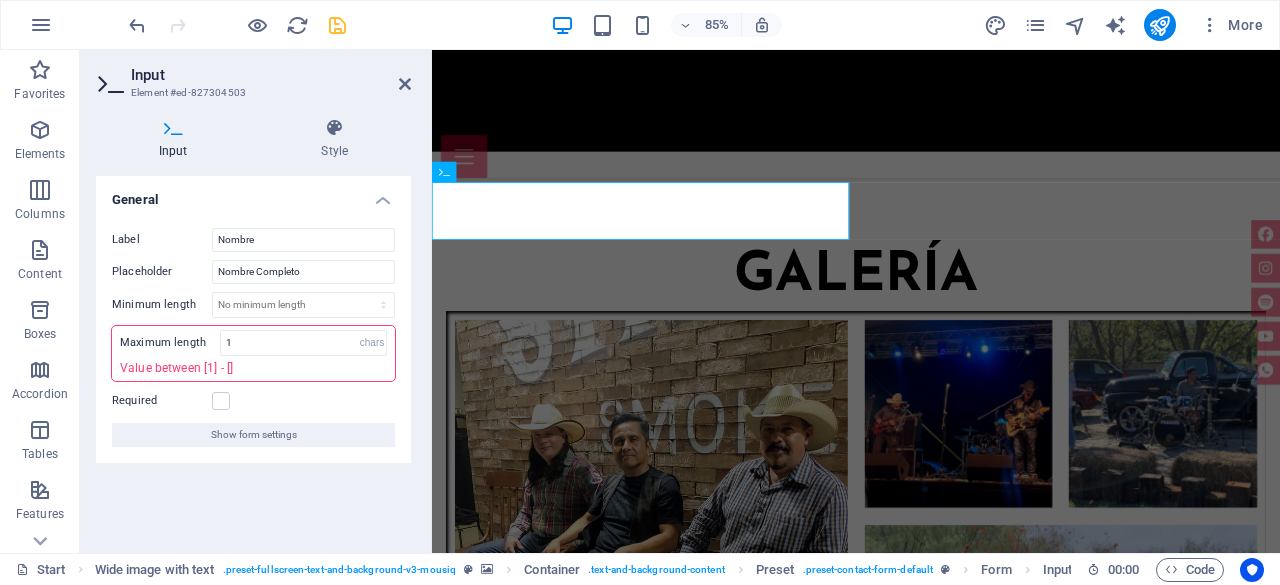 drag, startPoint x: 316, startPoint y: 372, endPoint x: 346, endPoint y: 285, distance: 92.02717 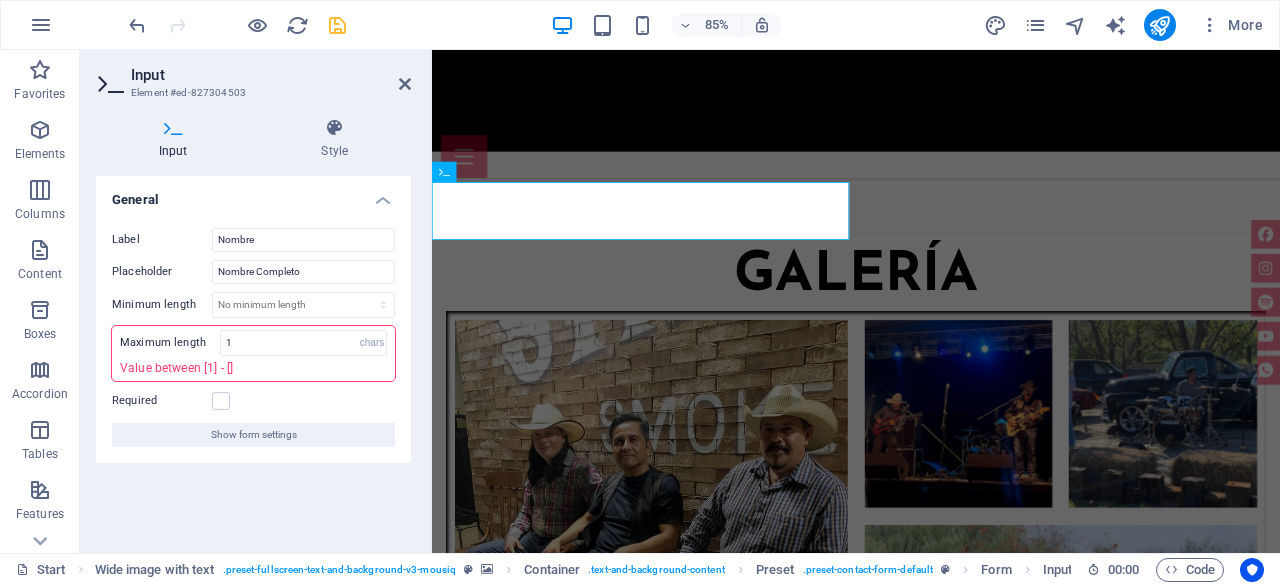 click on "Label Nombre Placeholder Nombre Completo Minimum length No minimum length chars Maximum length 1 No maximum length chars Value between [1] - [] Required Show form settings" at bounding box center (253, 337) 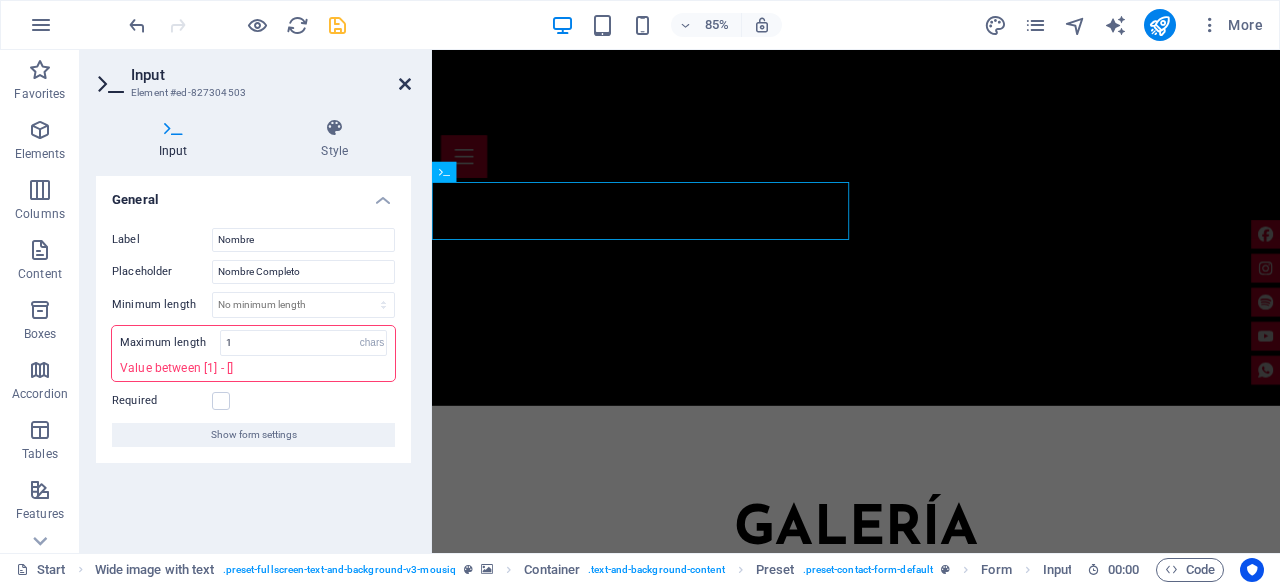 click at bounding box center (405, 84) 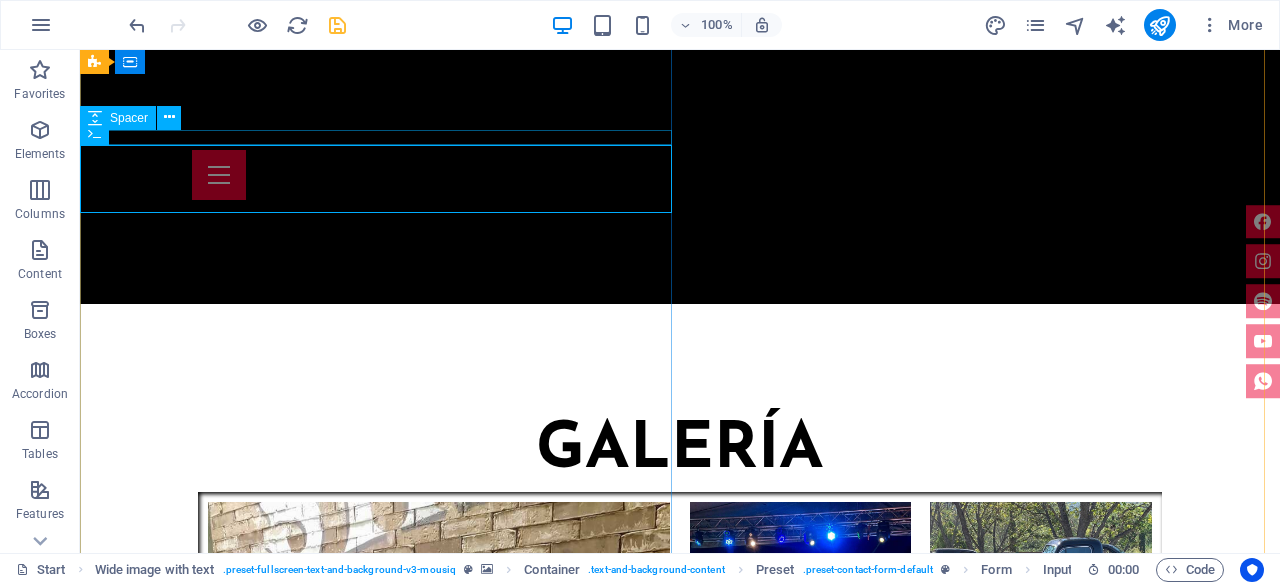 scroll, scrollTop: 6330, scrollLeft: 0, axis: vertical 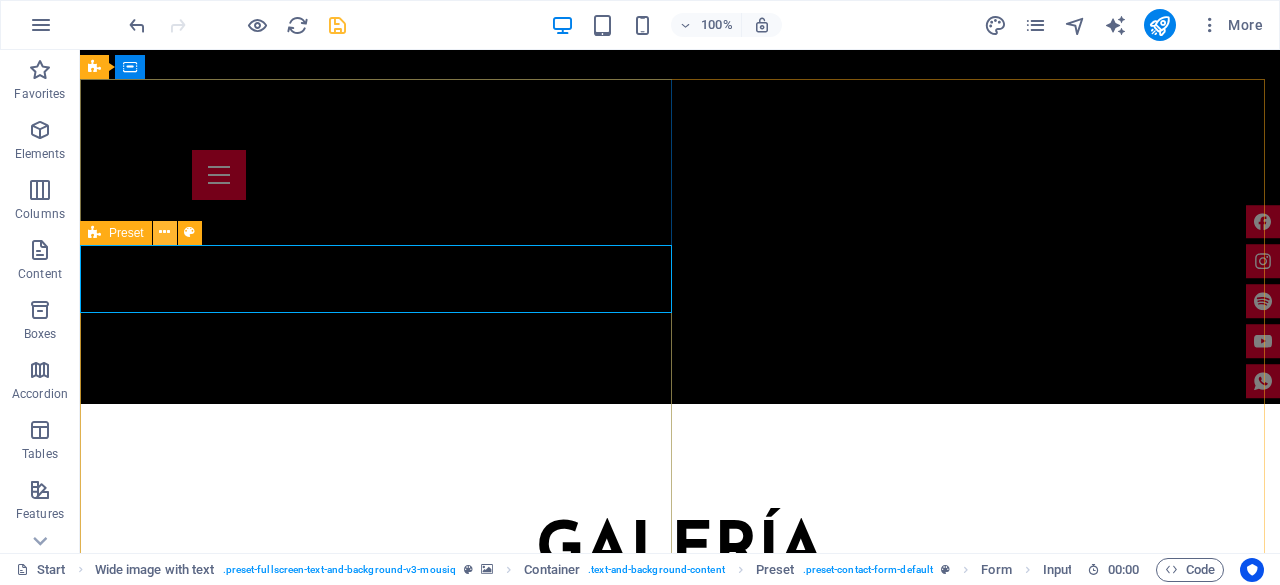 click at bounding box center (164, 232) 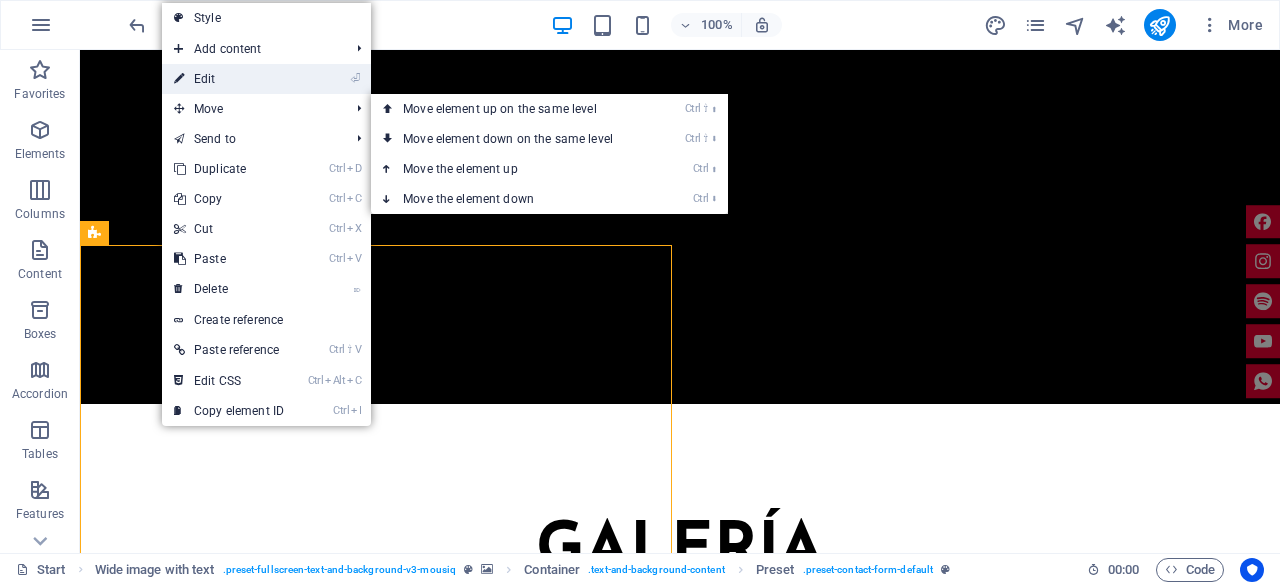 click on "⏎  Edit" at bounding box center [229, 79] 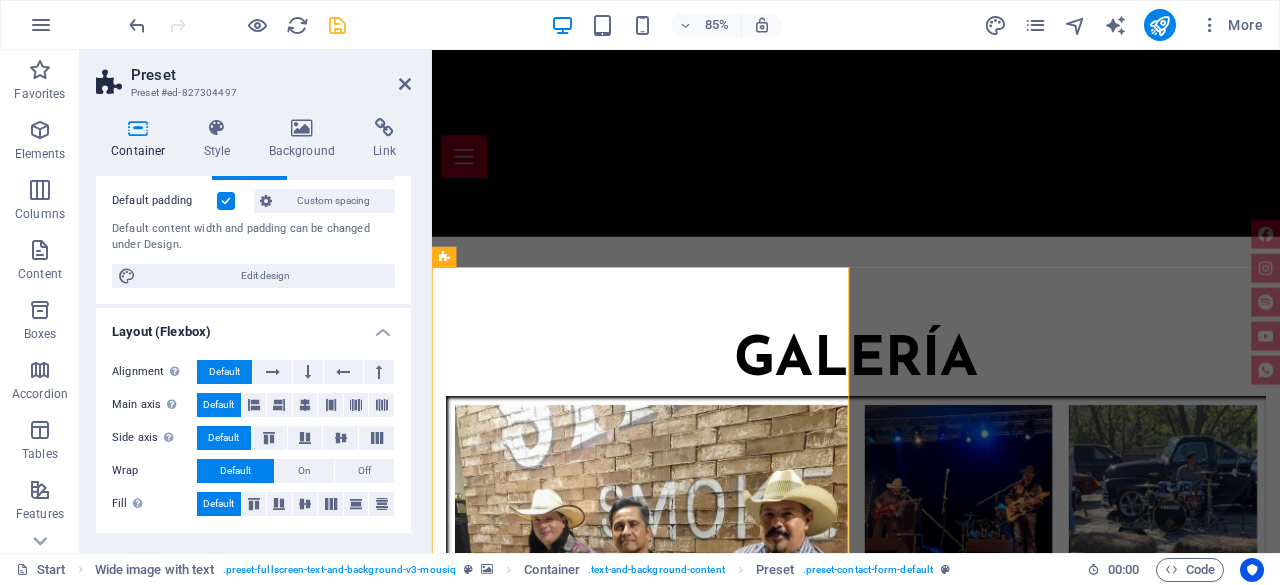 scroll, scrollTop: 200, scrollLeft: 0, axis: vertical 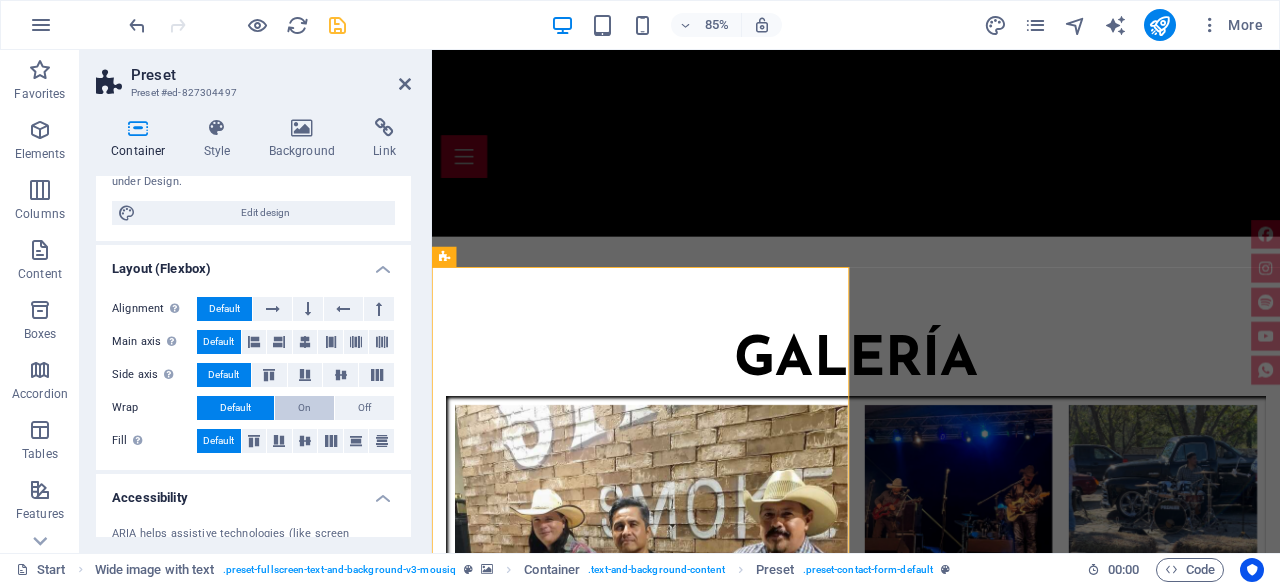 click on "On" at bounding box center (304, 408) 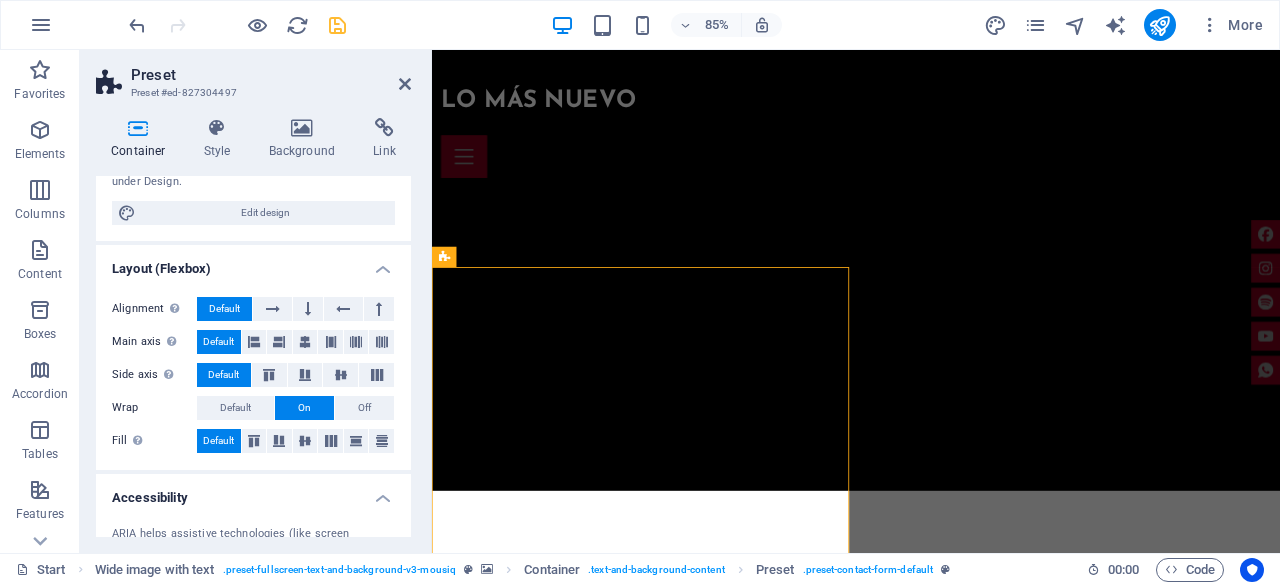 click on "On" at bounding box center (304, 408) 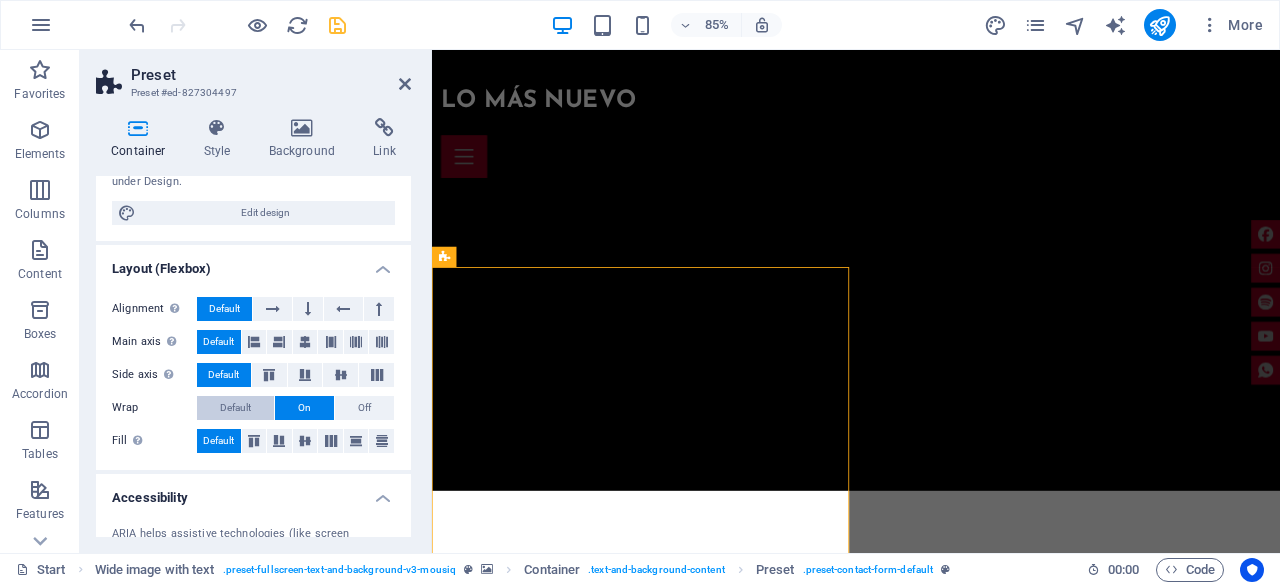 click on "Default" at bounding box center [235, 408] 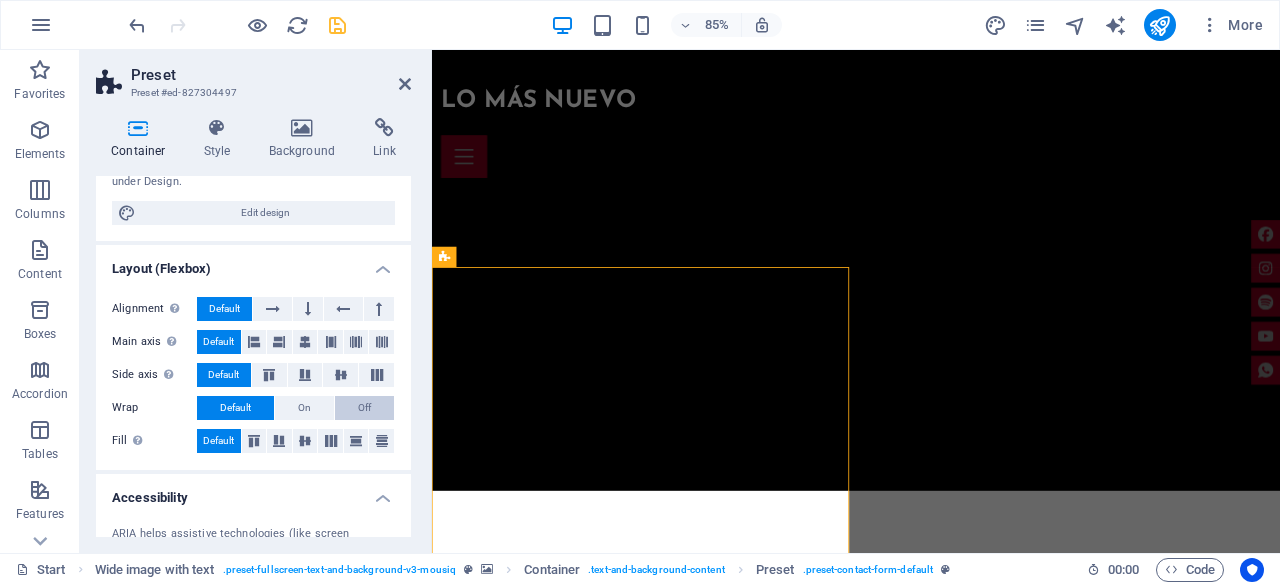 click on "Off" at bounding box center (364, 408) 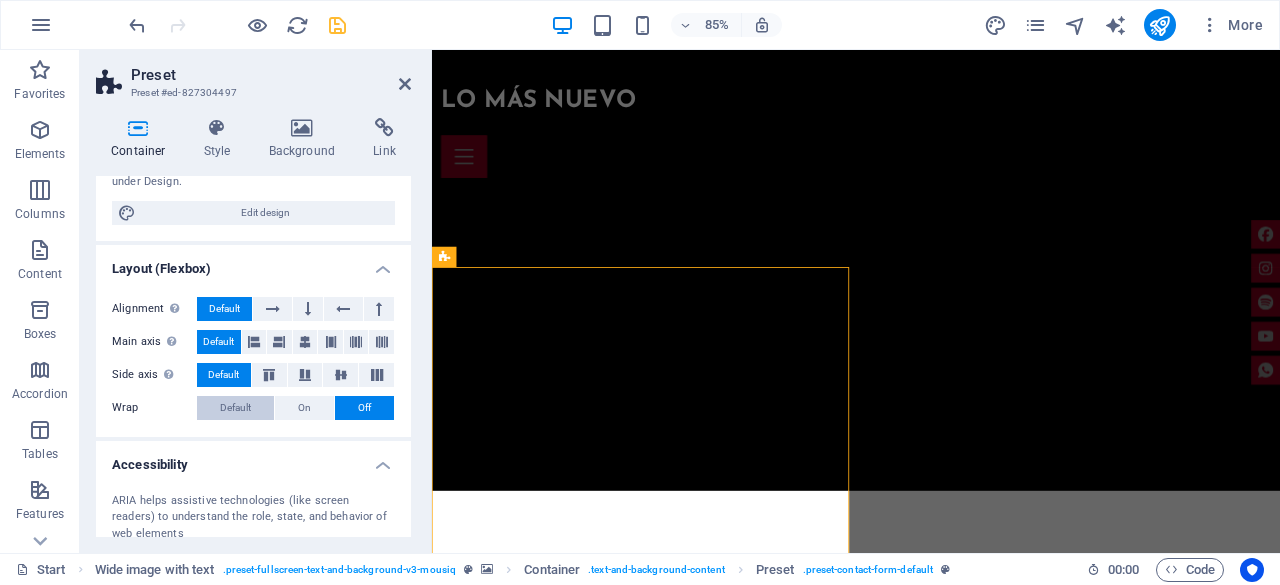 click on "Default" at bounding box center (235, 408) 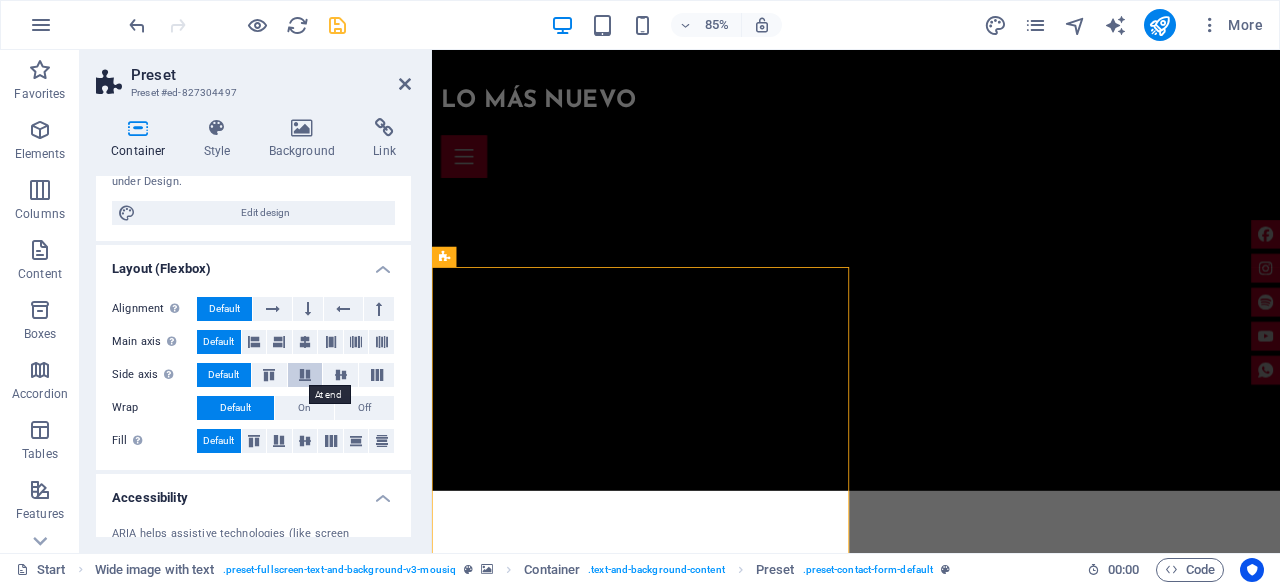 click at bounding box center (305, 375) 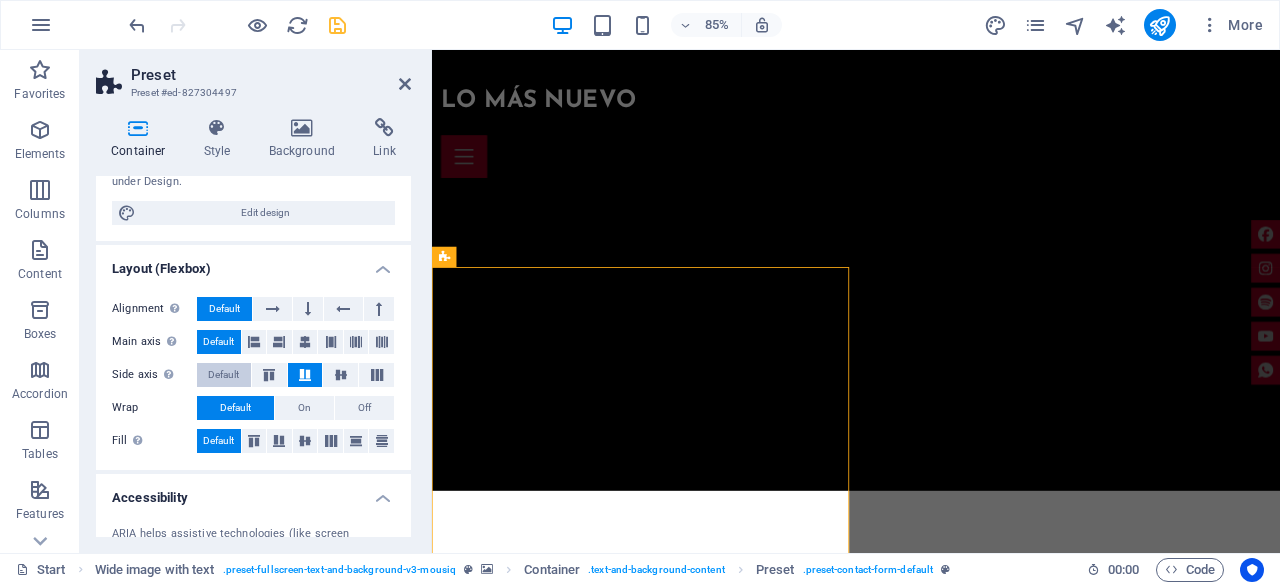 click on "Default" at bounding box center [223, 375] 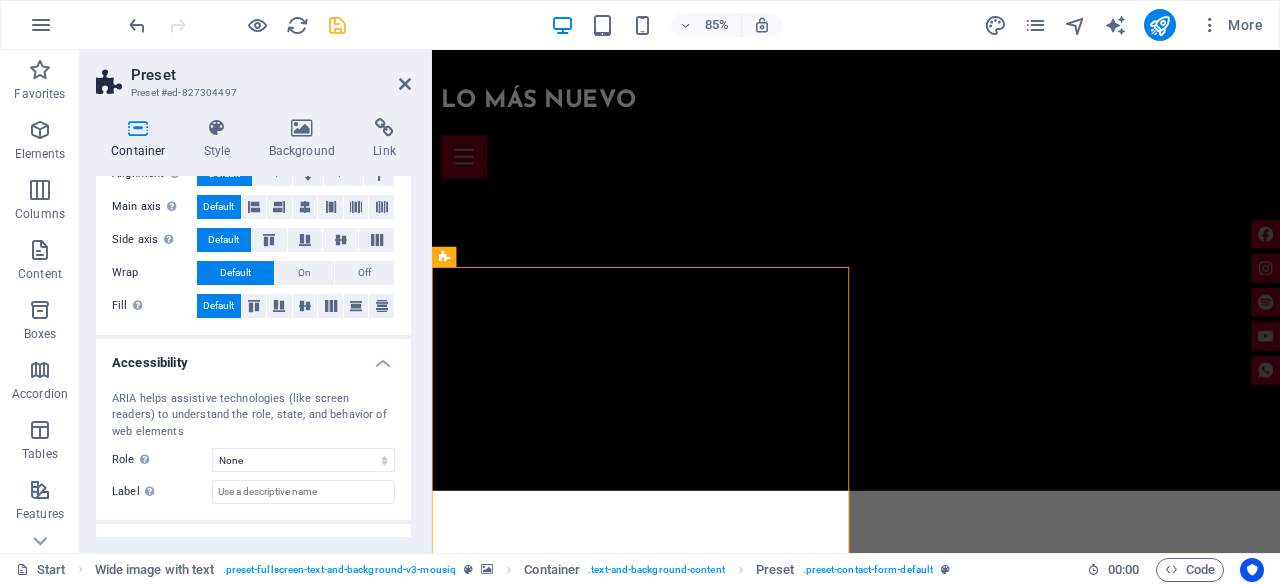 scroll, scrollTop: 400, scrollLeft: 0, axis: vertical 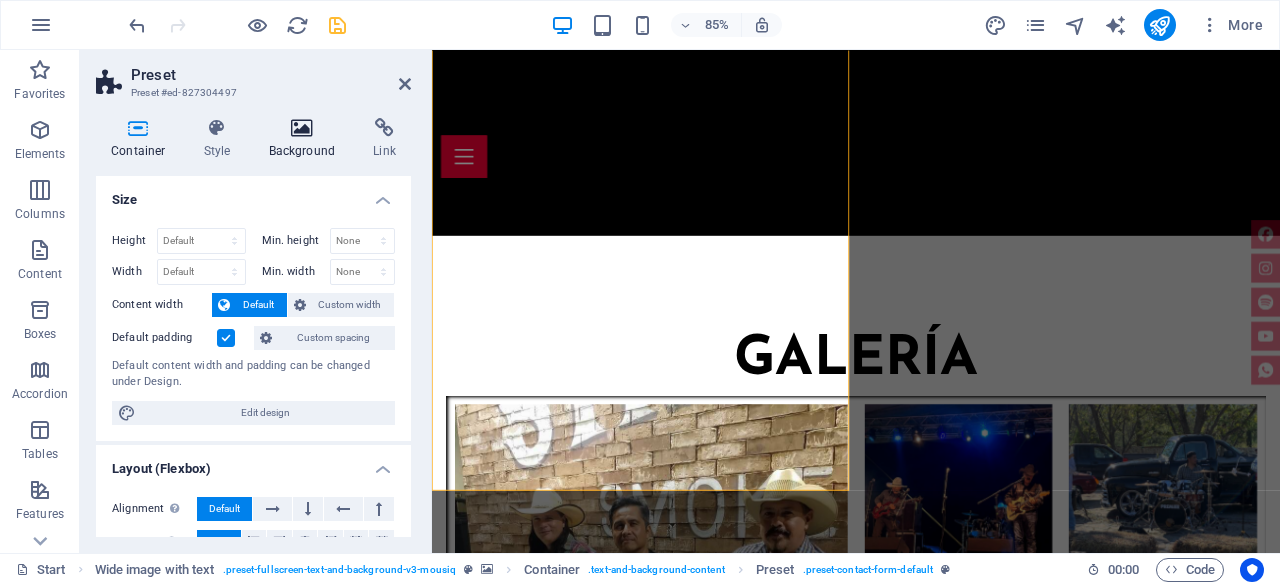 click at bounding box center (302, 128) 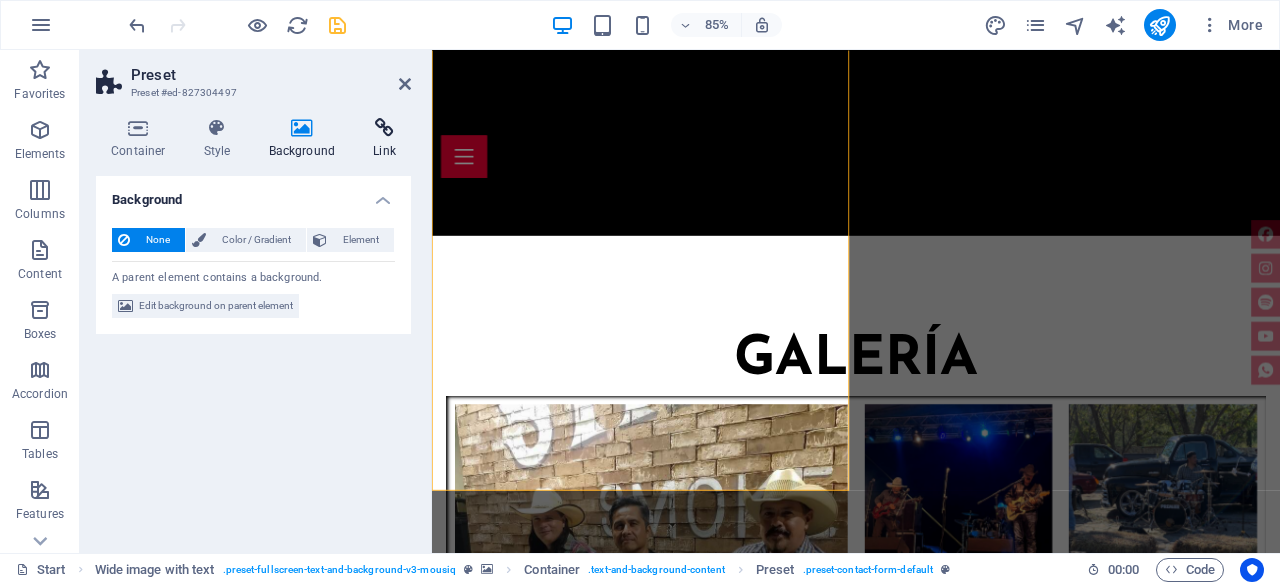 click at bounding box center [384, 128] 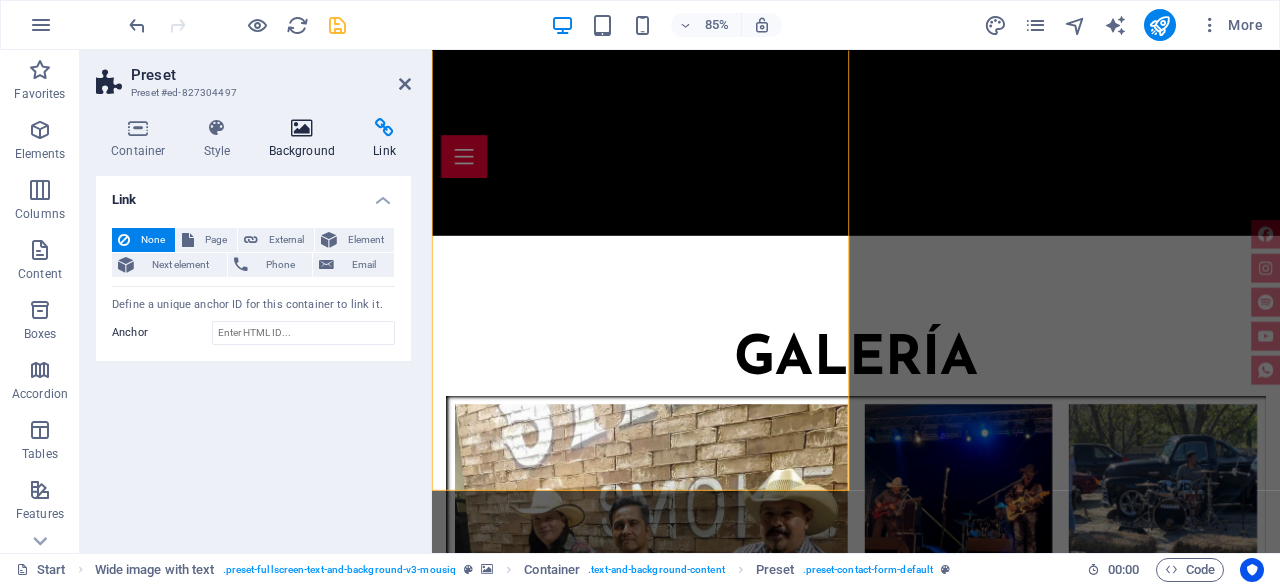 click at bounding box center [302, 128] 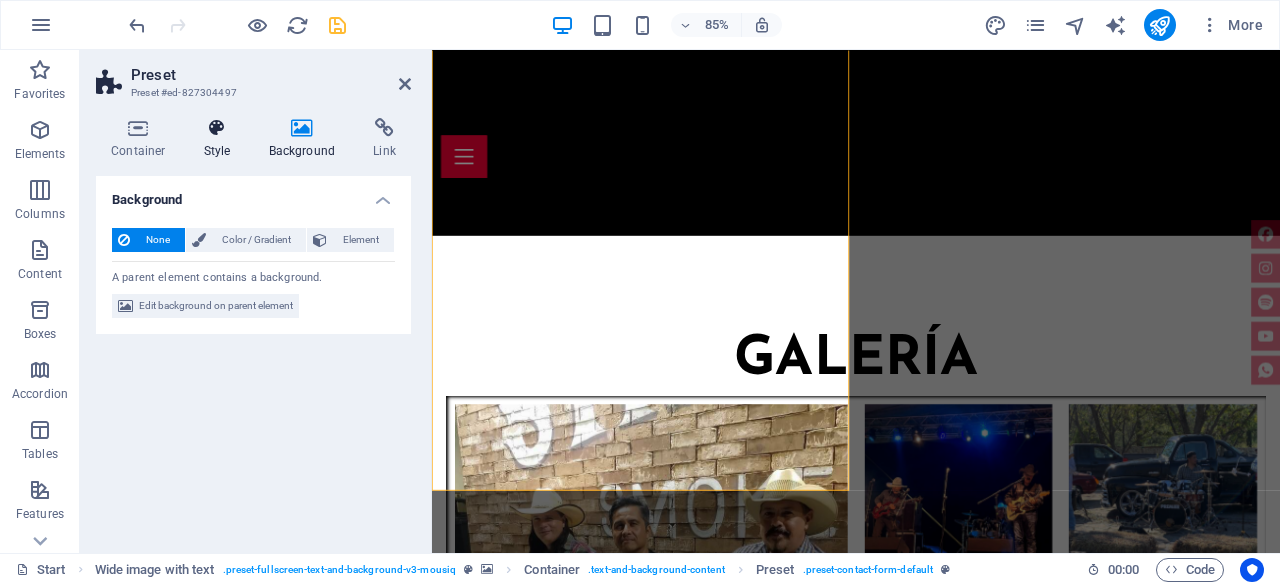 click at bounding box center [217, 128] 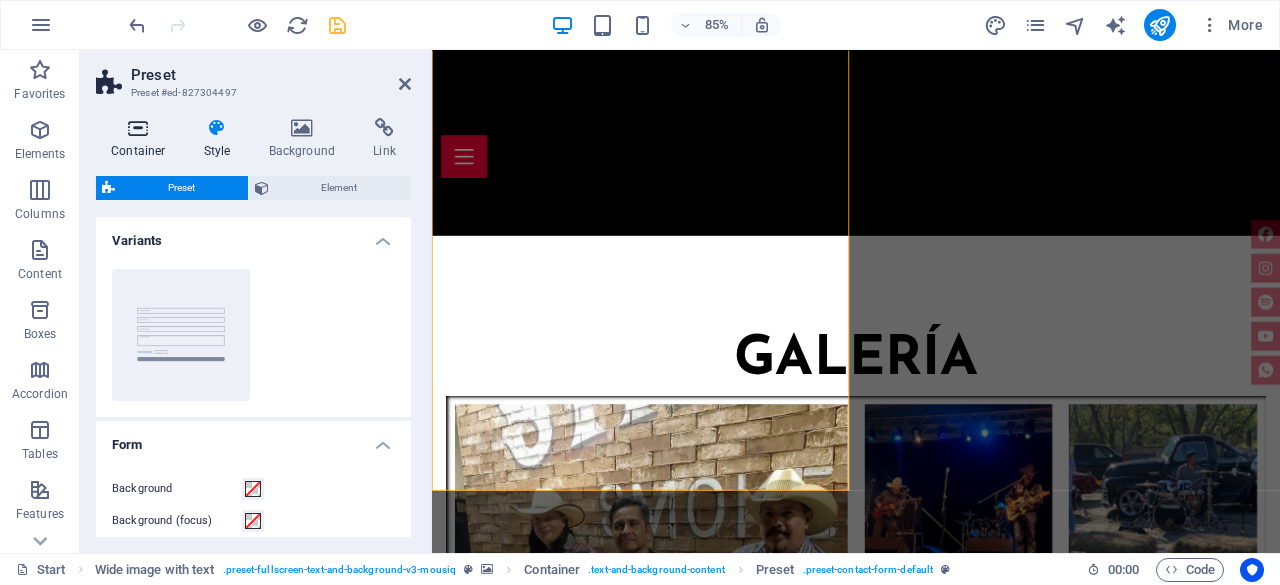 click on "Container" at bounding box center [142, 139] 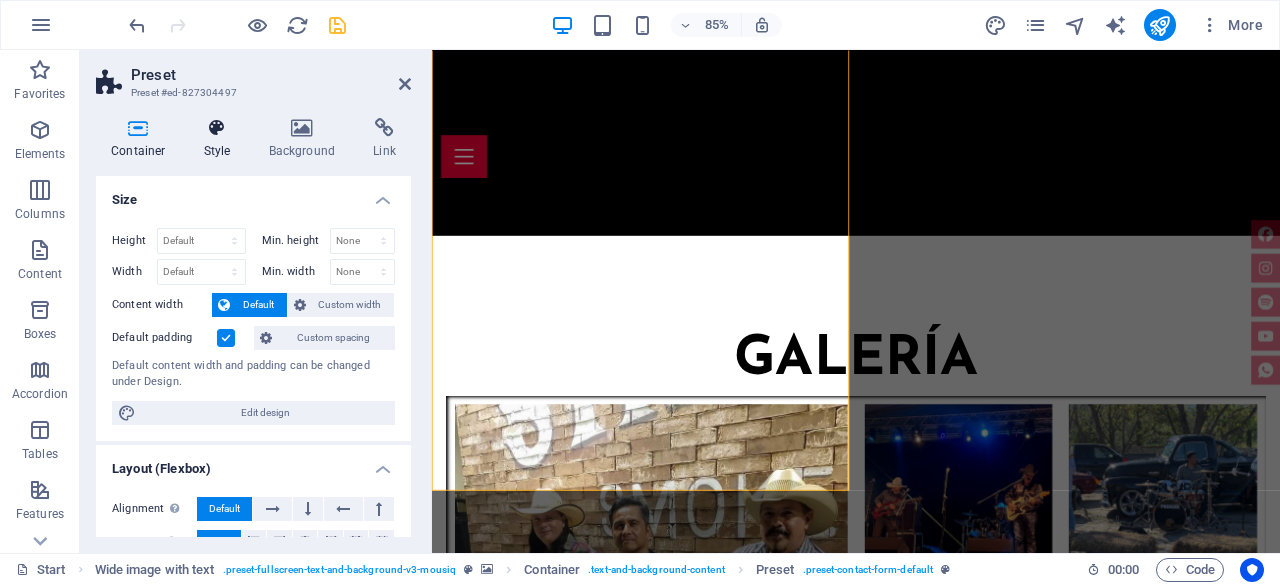 click at bounding box center (217, 128) 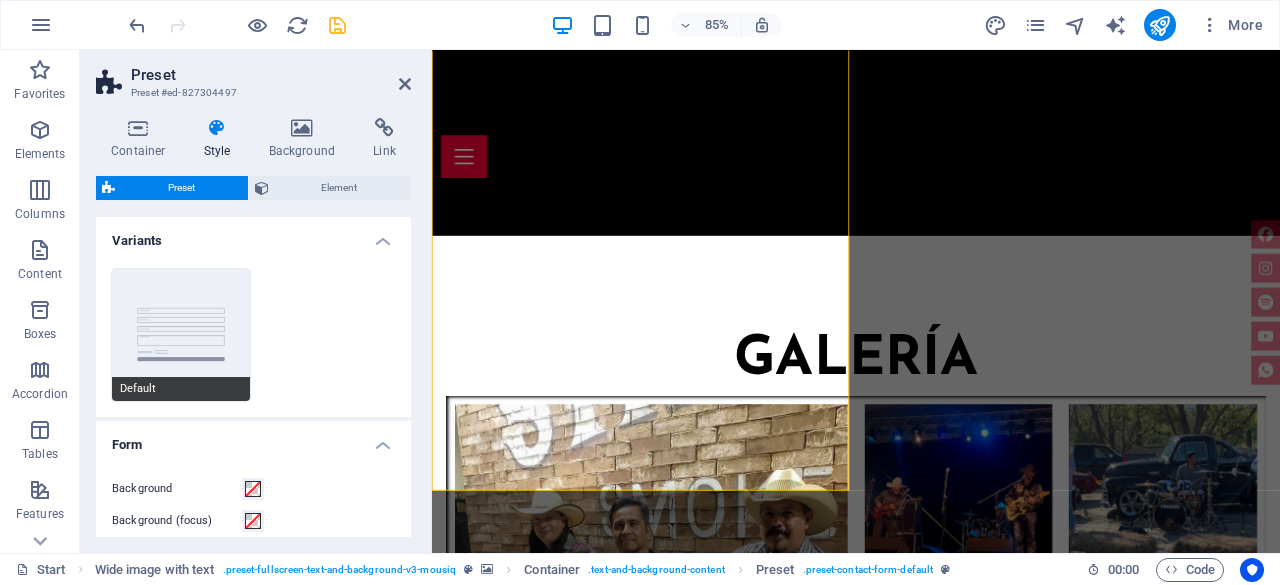 click on "Default" at bounding box center [181, 335] 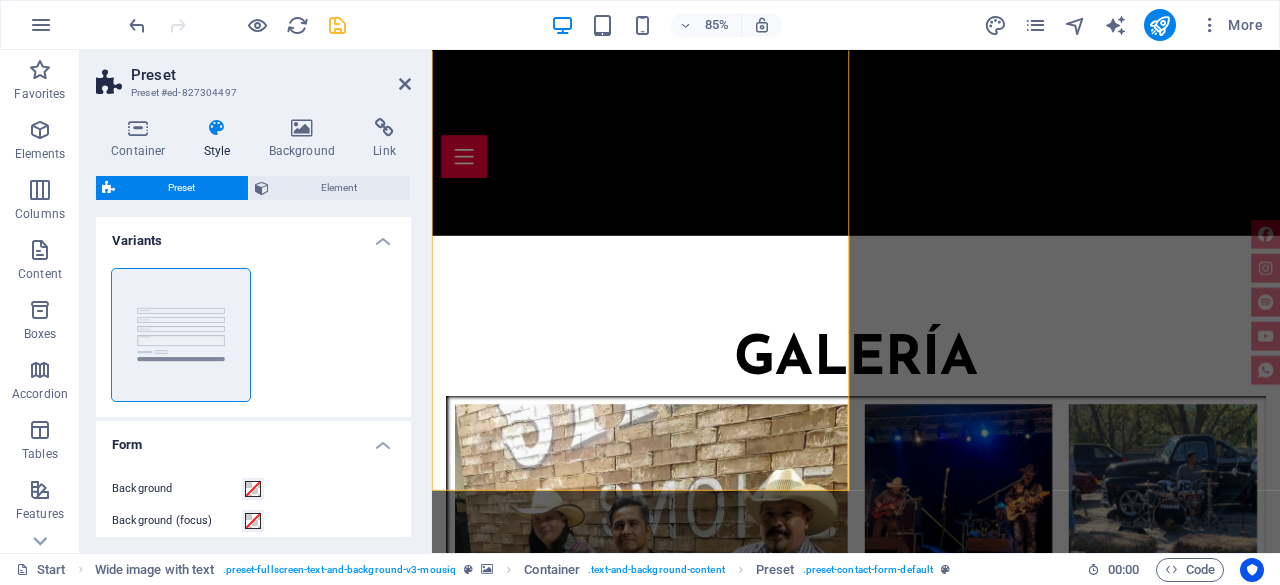 scroll, scrollTop: 200, scrollLeft: 0, axis: vertical 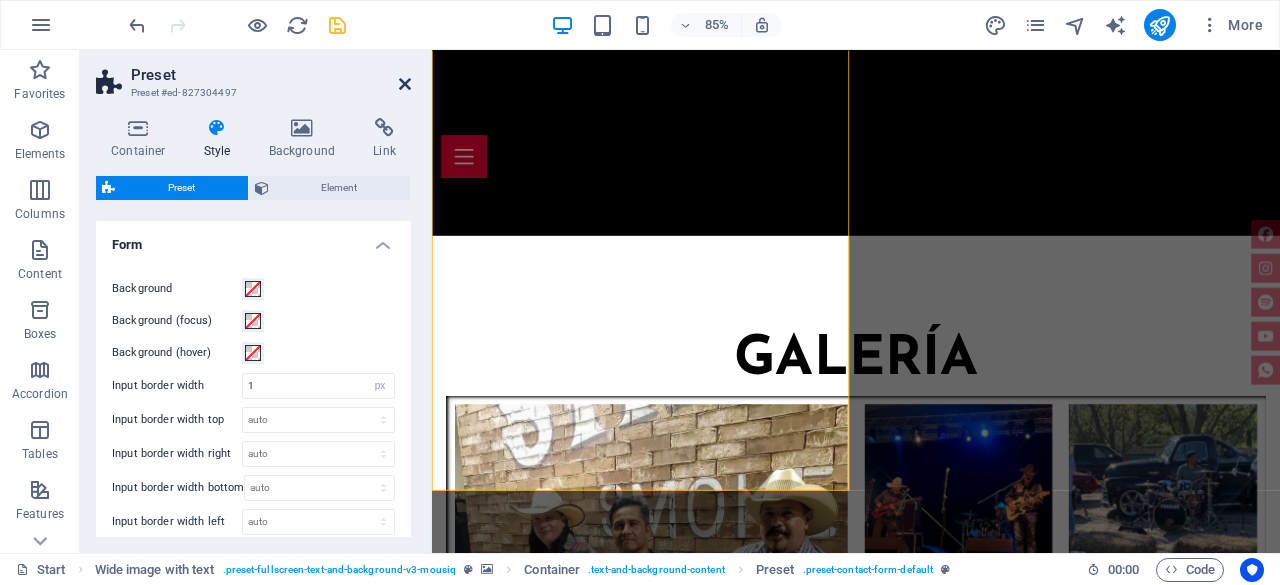 drag, startPoint x: 402, startPoint y: 78, endPoint x: 322, endPoint y: 29, distance: 93.813644 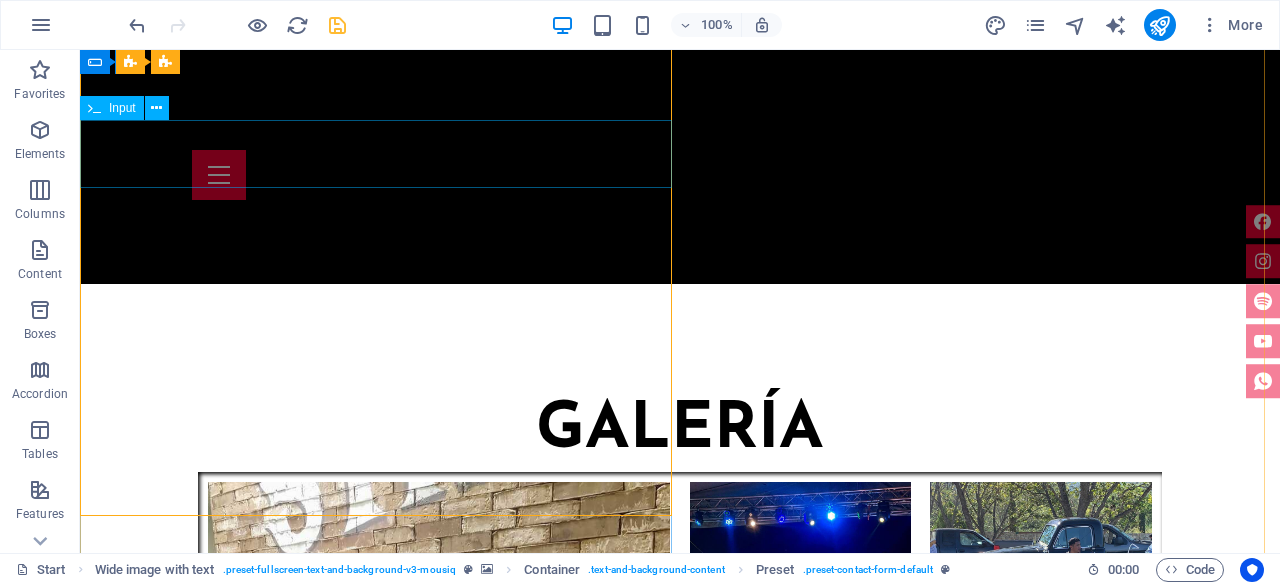 scroll, scrollTop: 6430, scrollLeft: 0, axis: vertical 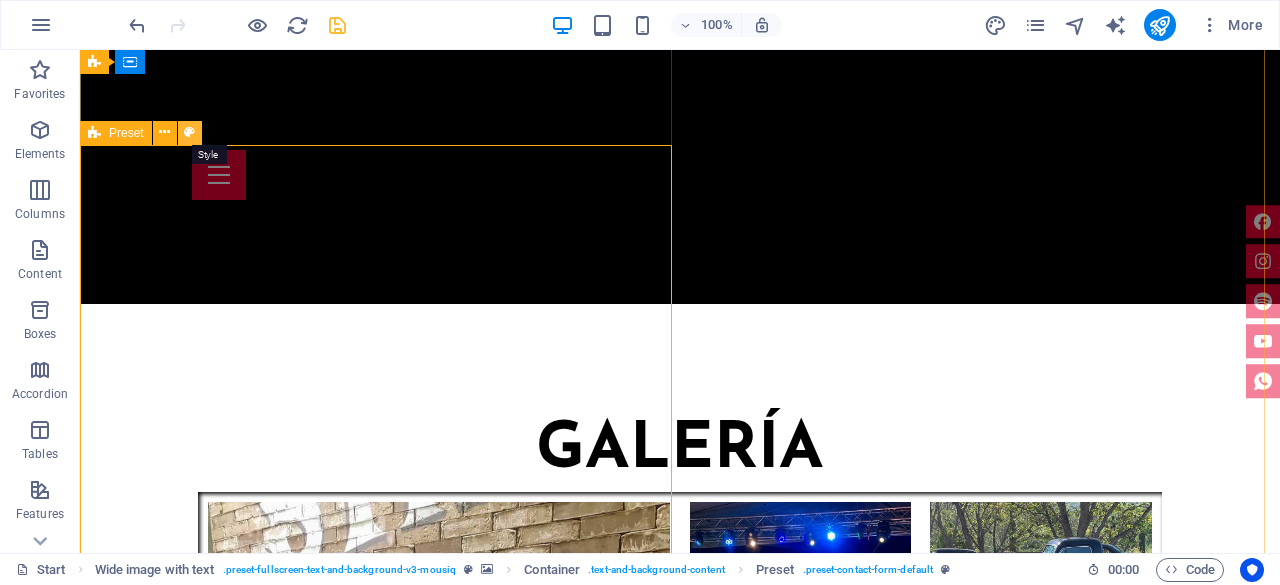 click at bounding box center (190, 133) 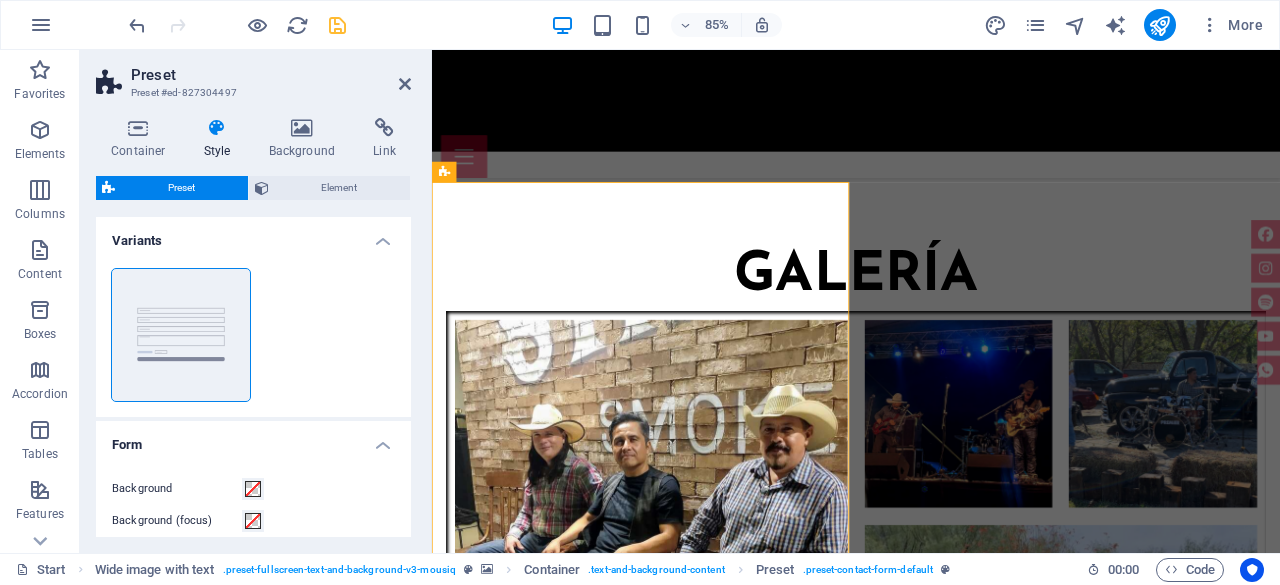 click on "Variants" at bounding box center [253, 235] 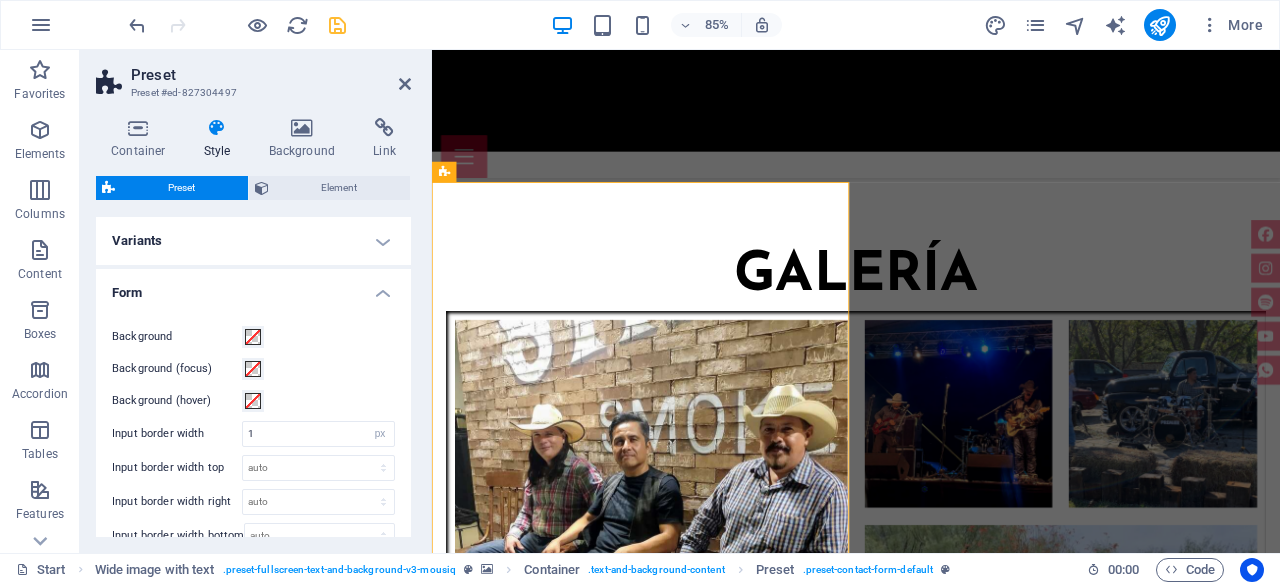 click on "Variants" at bounding box center [253, 241] 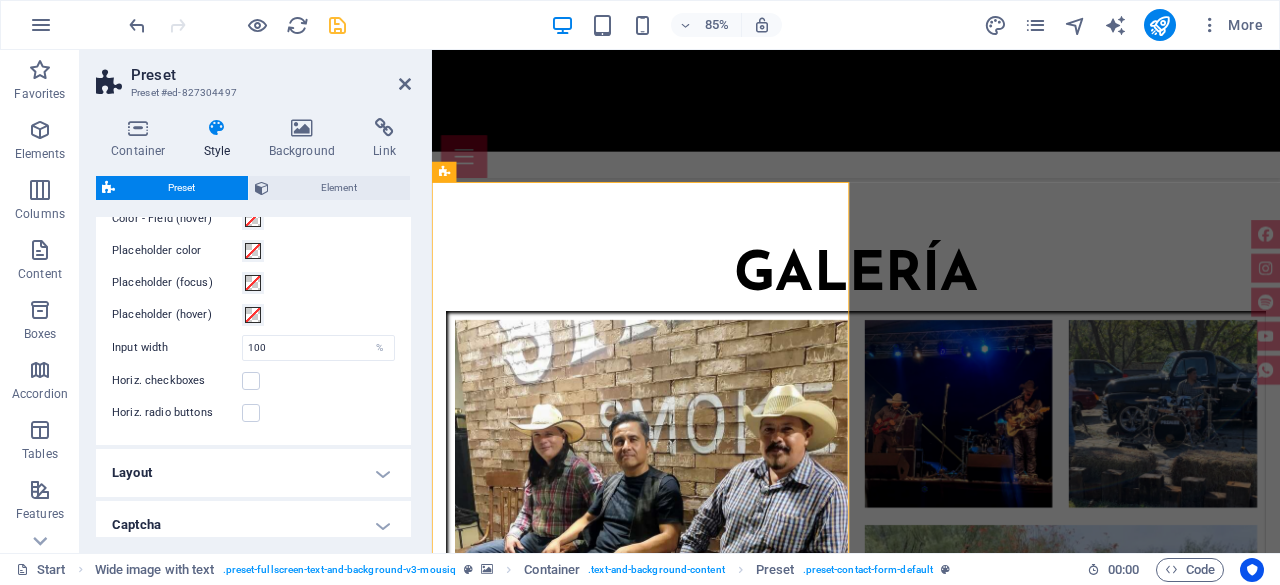 scroll, scrollTop: 880, scrollLeft: 0, axis: vertical 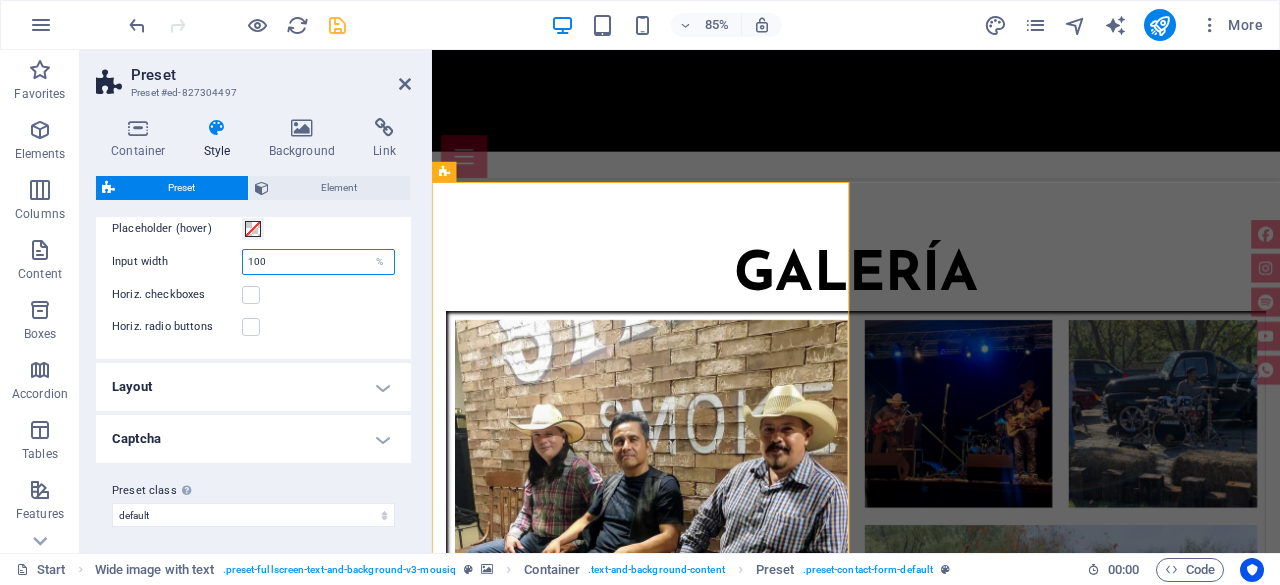 drag, startPoint x: 294, startPoint y: 254, endPoint x: 221, endPoint y: 257, distance: 73.061615 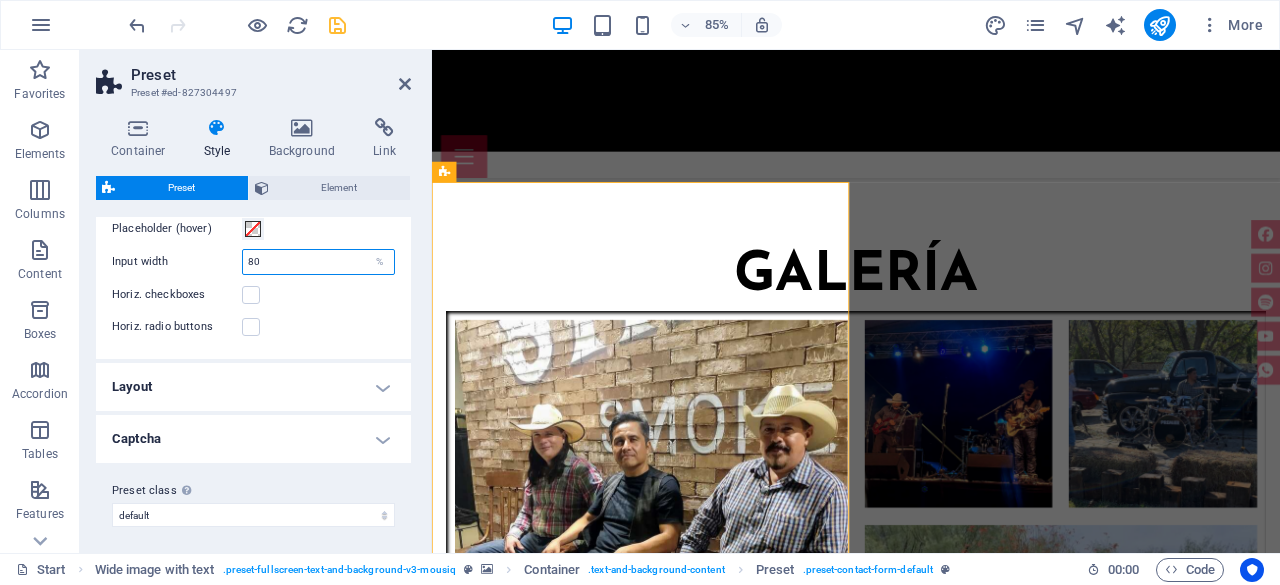 type on "80" 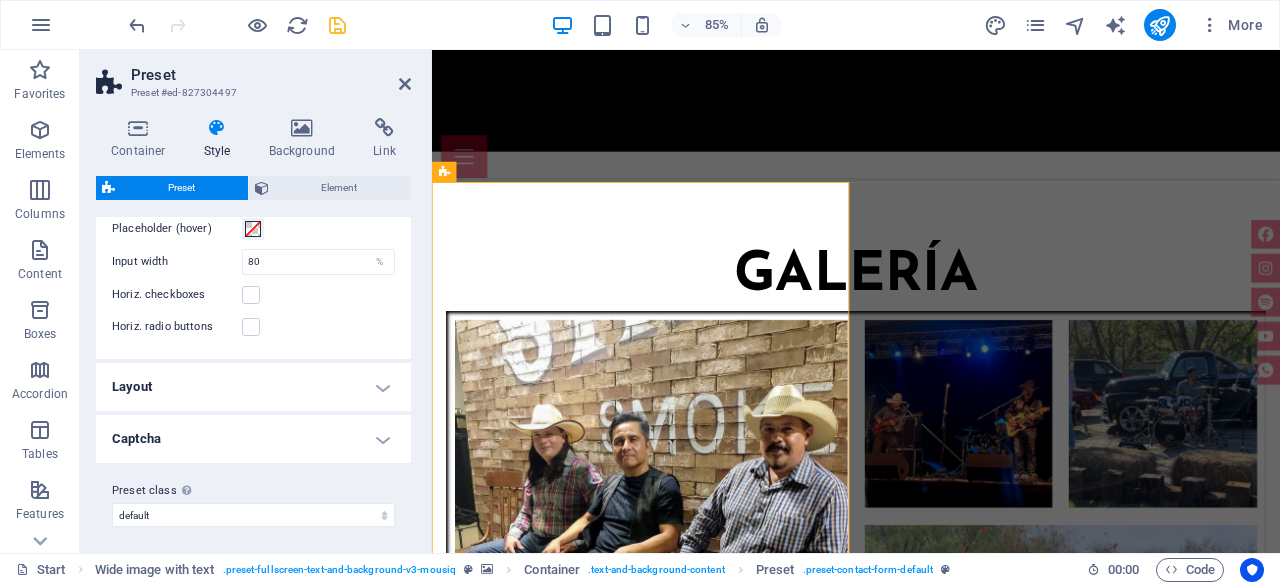 click on "Preset #ed-827304497" at bounding box center (251, 93) 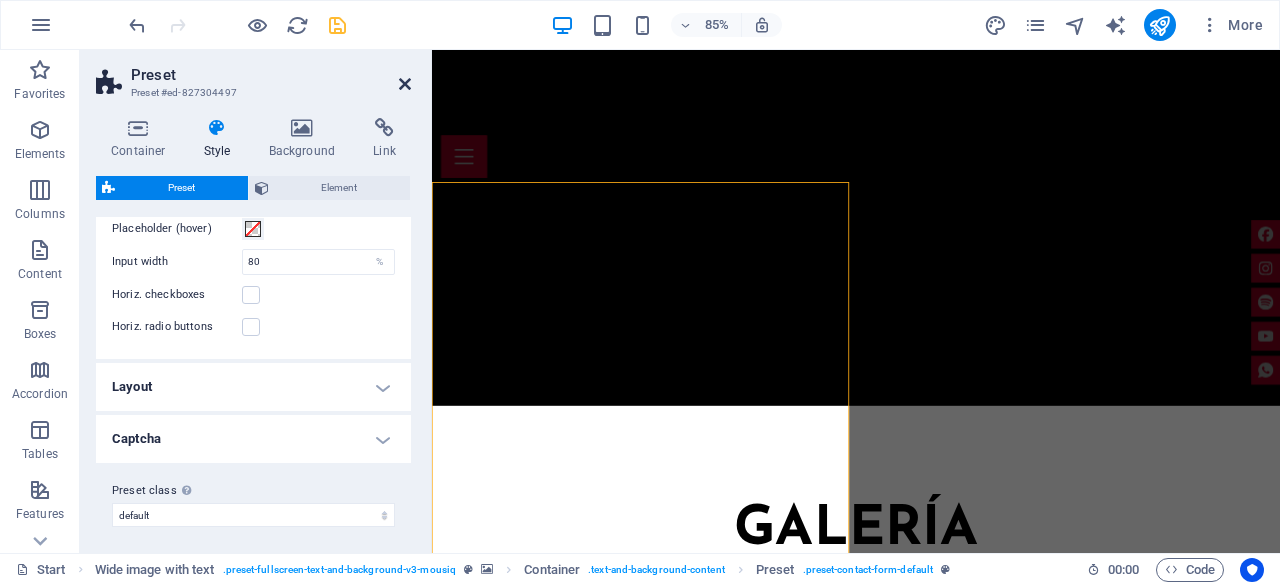 click at bounding box center (405, 84) 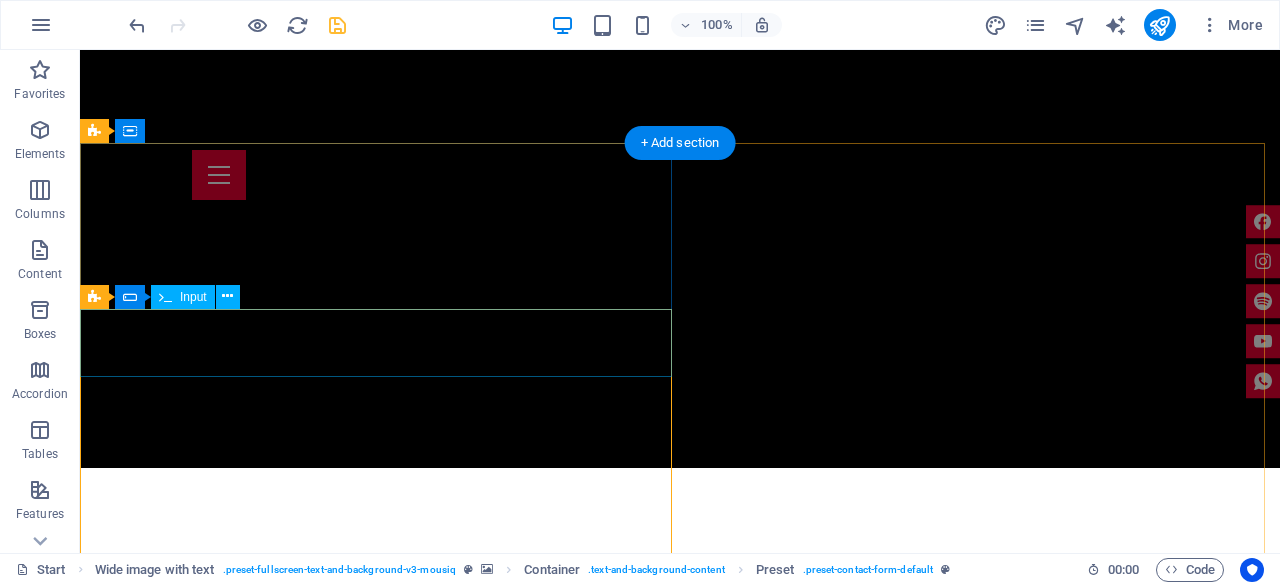 scroll, scrollTop: 6230, scrollLeft: 0, axis: vertical 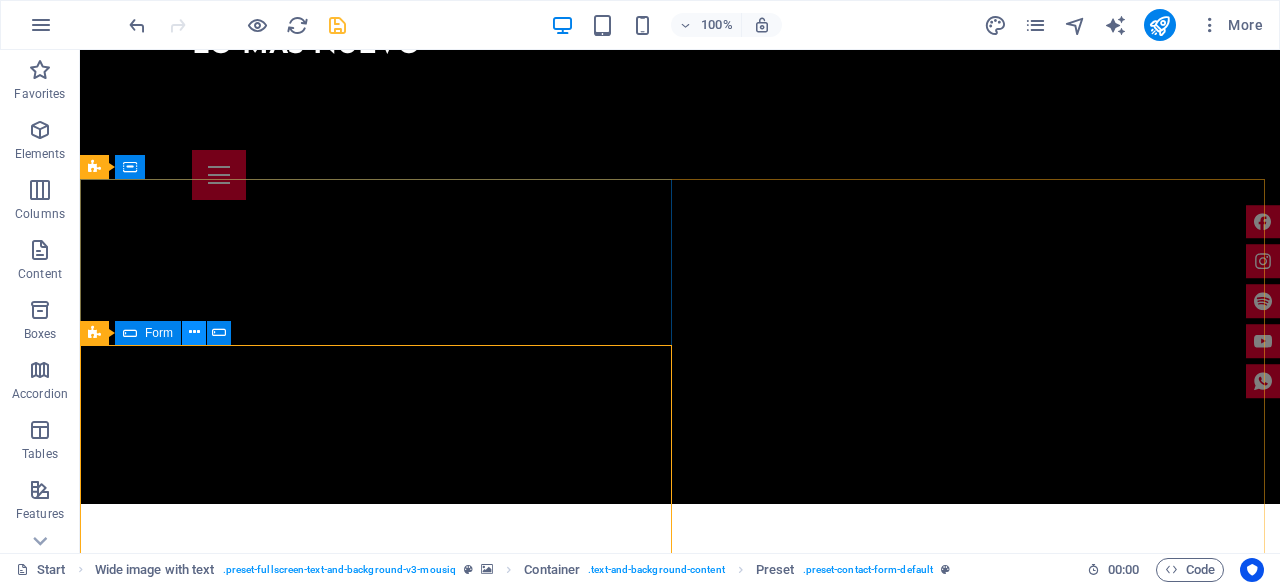 click at bounding box center (194, 332) 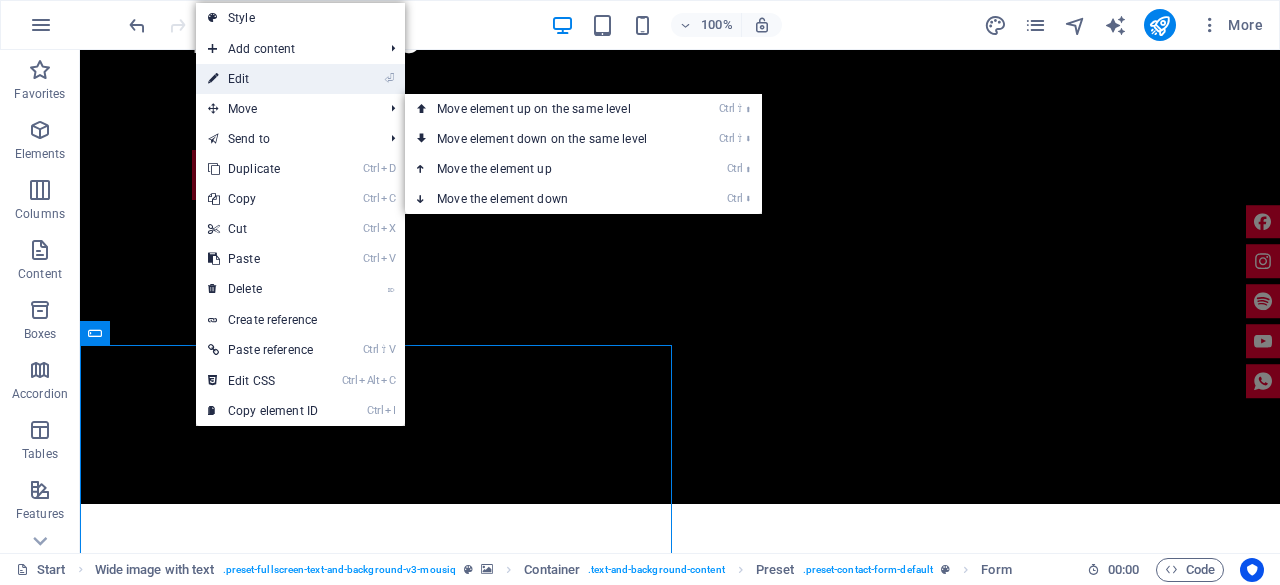 click on "⏎  Edit" at bounding box center (263, 79) 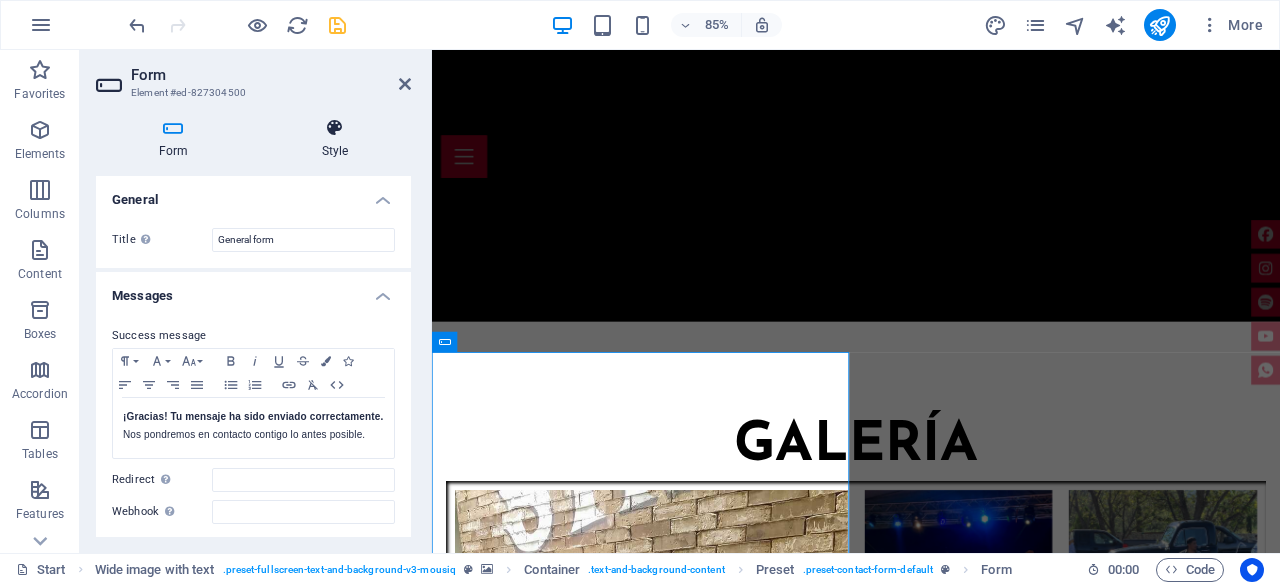 click at bounding box center [335, 128] 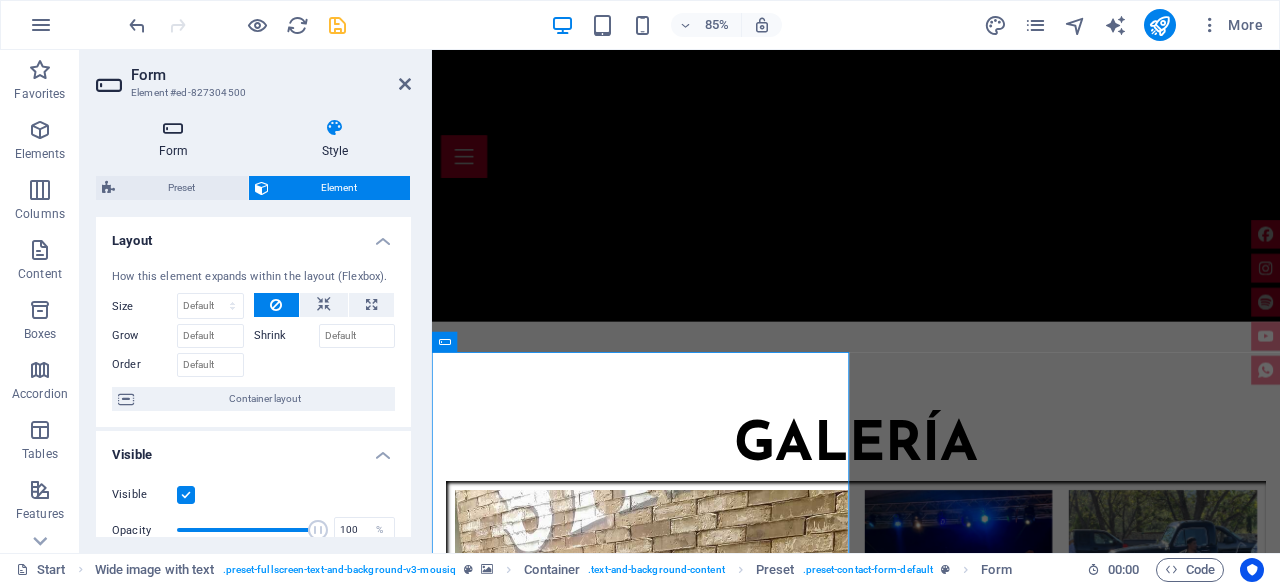 click at bounding box center [173, 128] 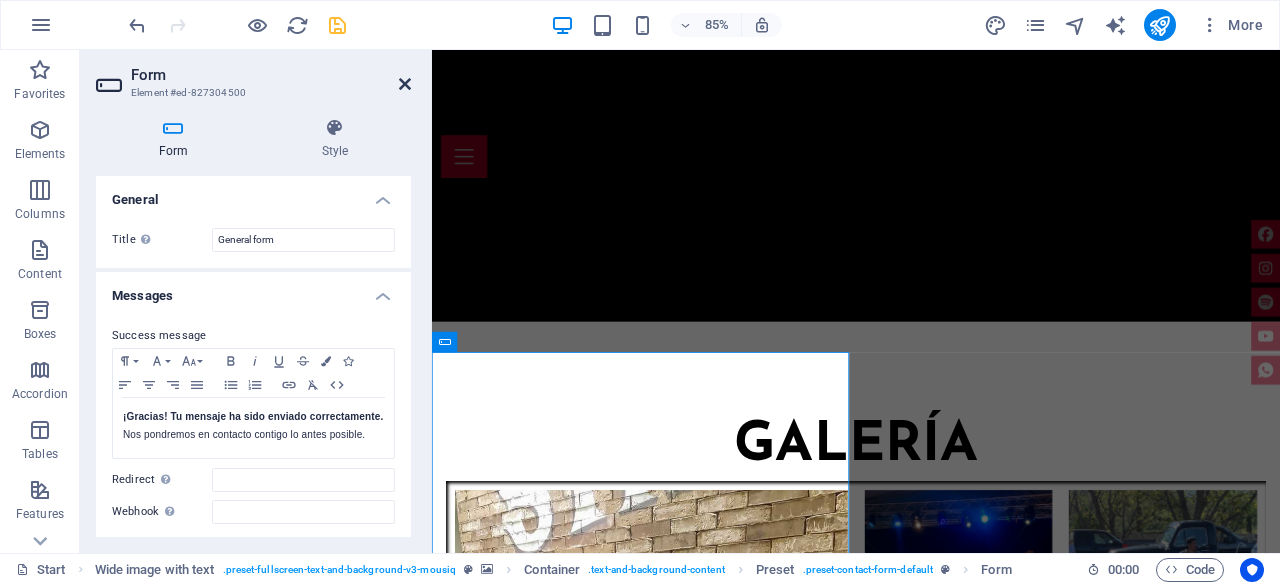 click at bounding box center (405, 84) 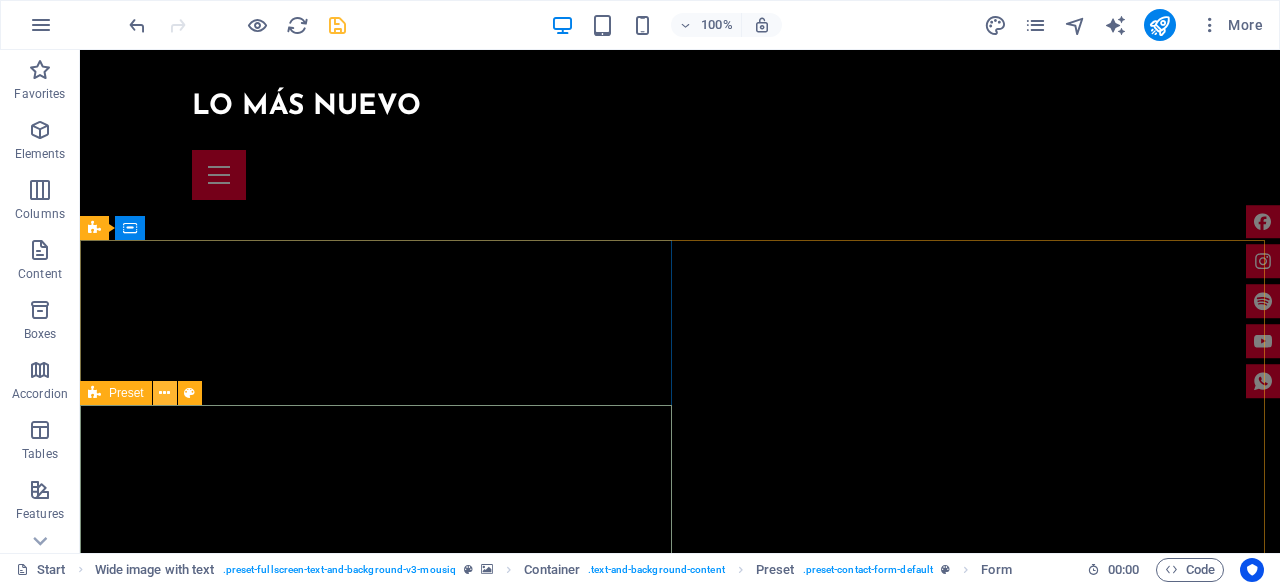click at bounding box center (164, 393) 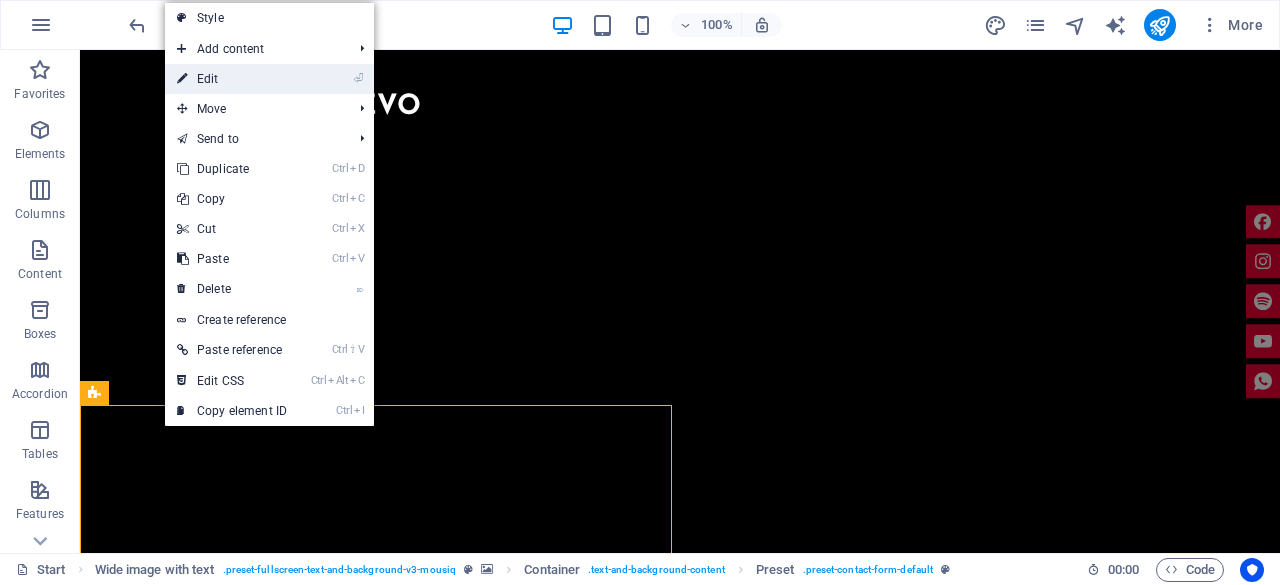click on "⏎  Edit" at bounding box center [232, 79] 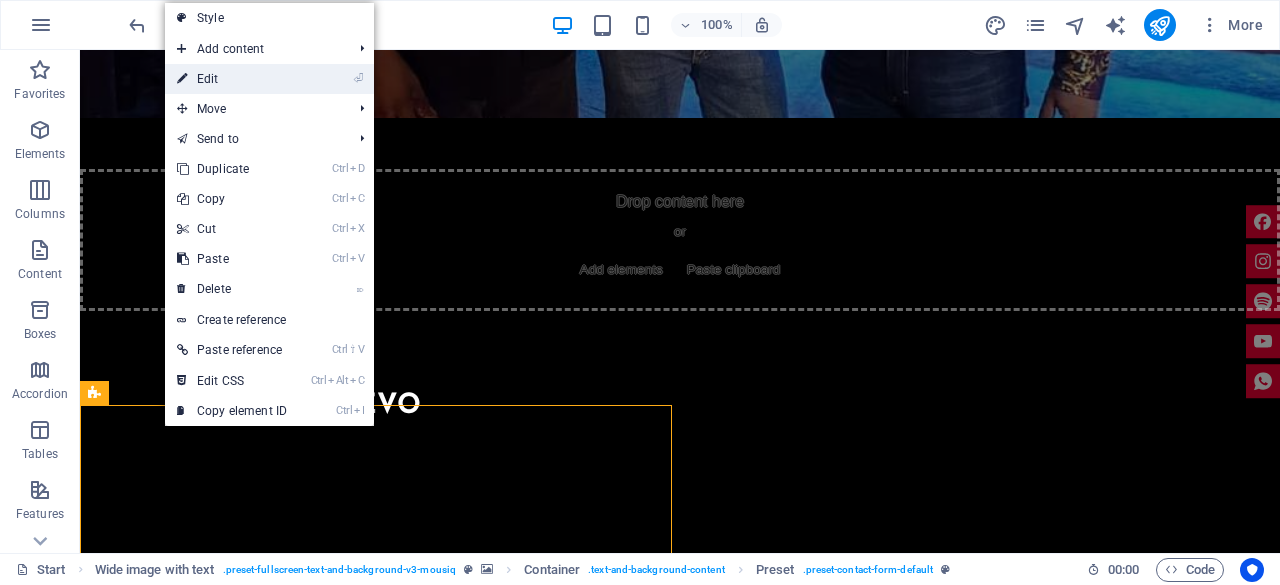scroll, scrollTop: 6230, scrollLeft: 0, axis: vertical 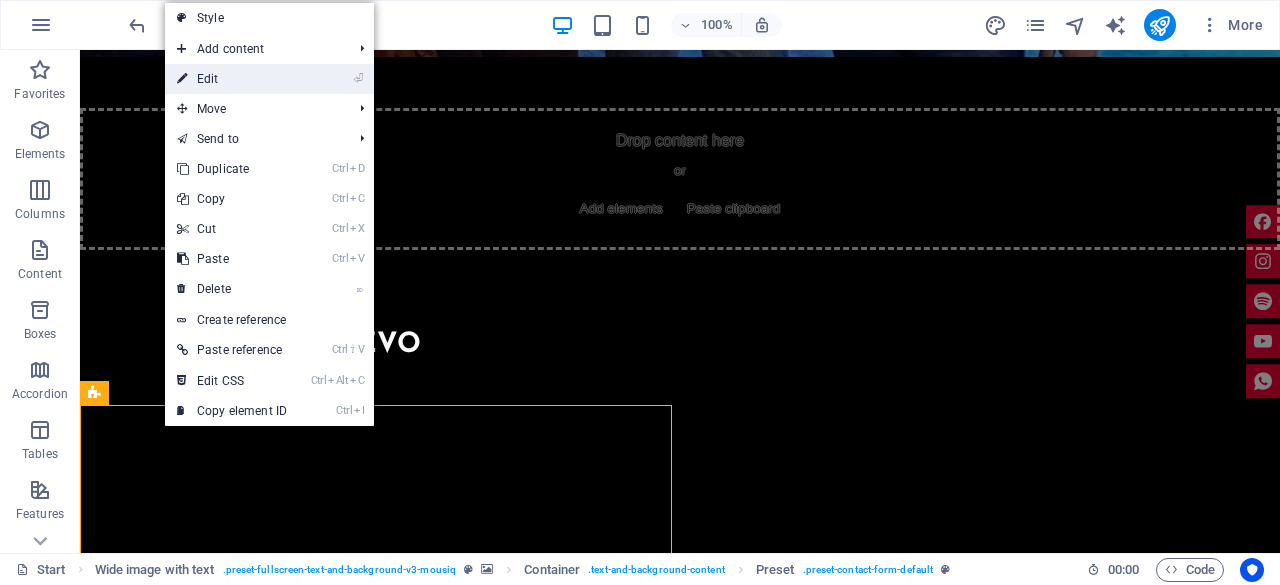select on "px" 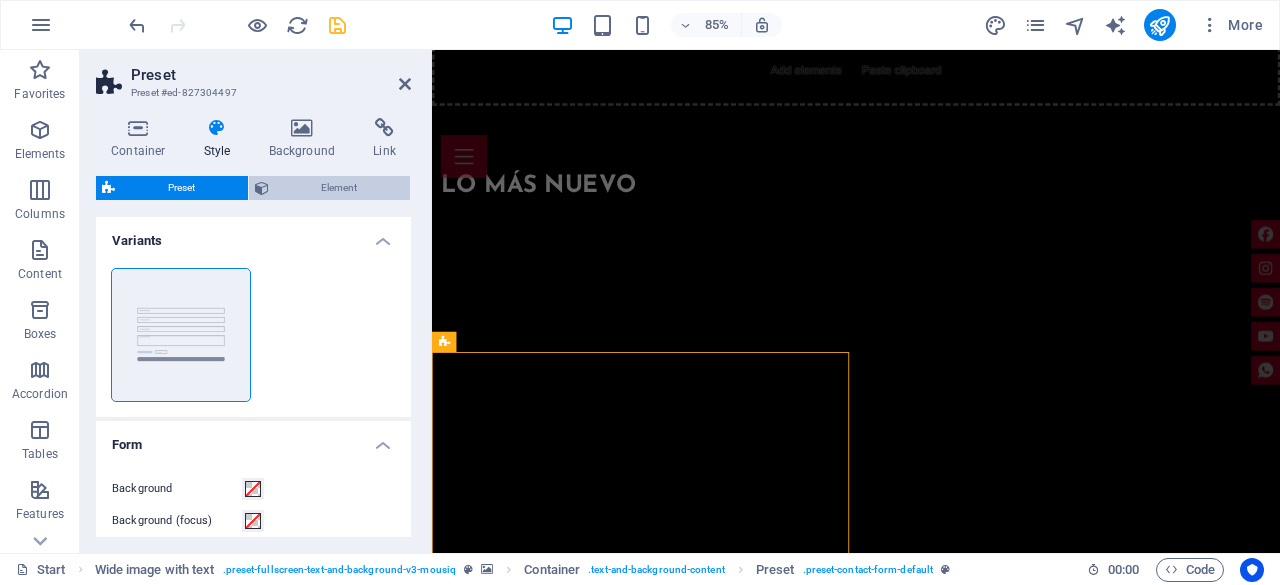 click on "Element" at bounding box center (340, 188) 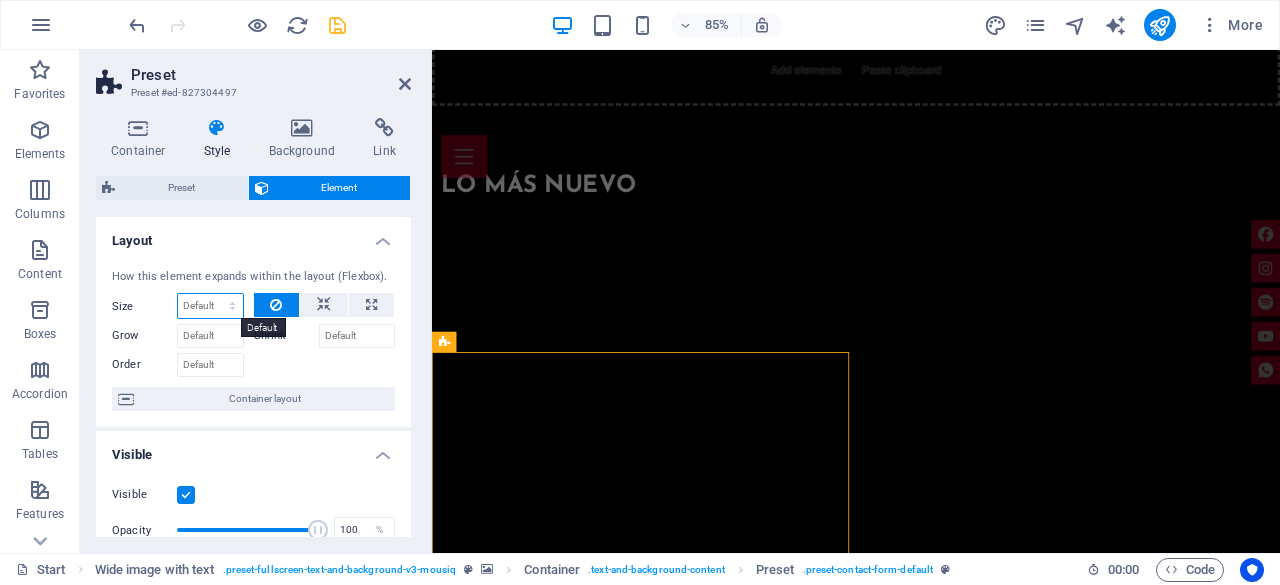click on "Default auto px % 1/1 1/2 1/3 1/4 1/5 1/6 1/7 1/8 1/9 1/10" at bounding box center (210, 306) 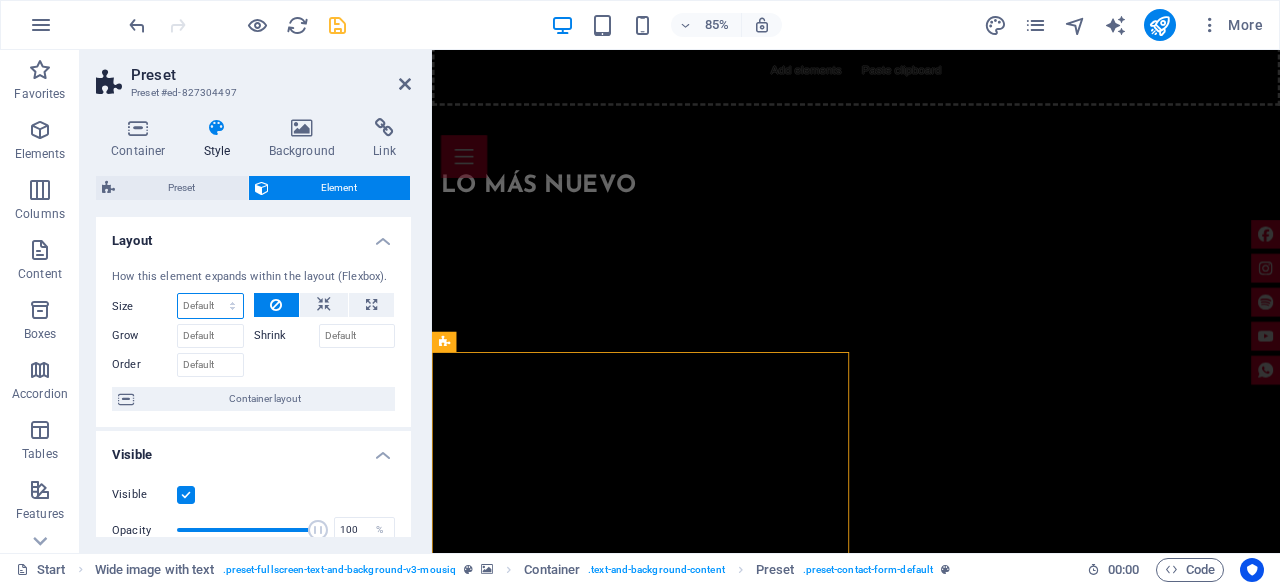 select on "1/5" 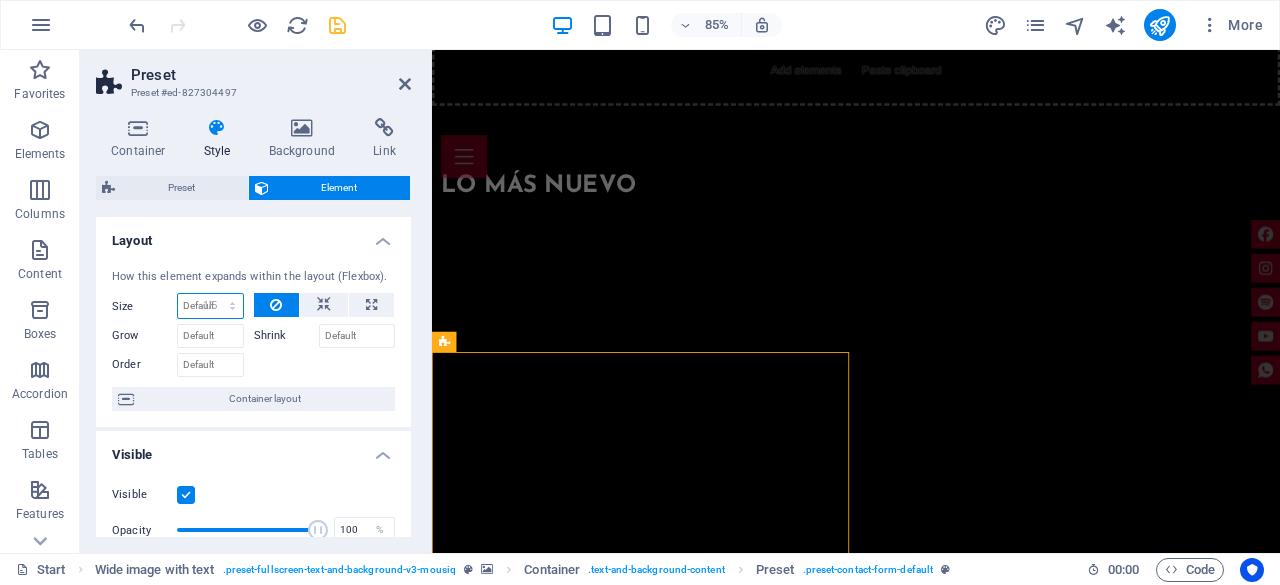 click on "Default auto px % 1/1 1/2 1/3 1/4 1/5 1/6 1/7 1/8 1/9 1/10" at bounding box center (210, 306) 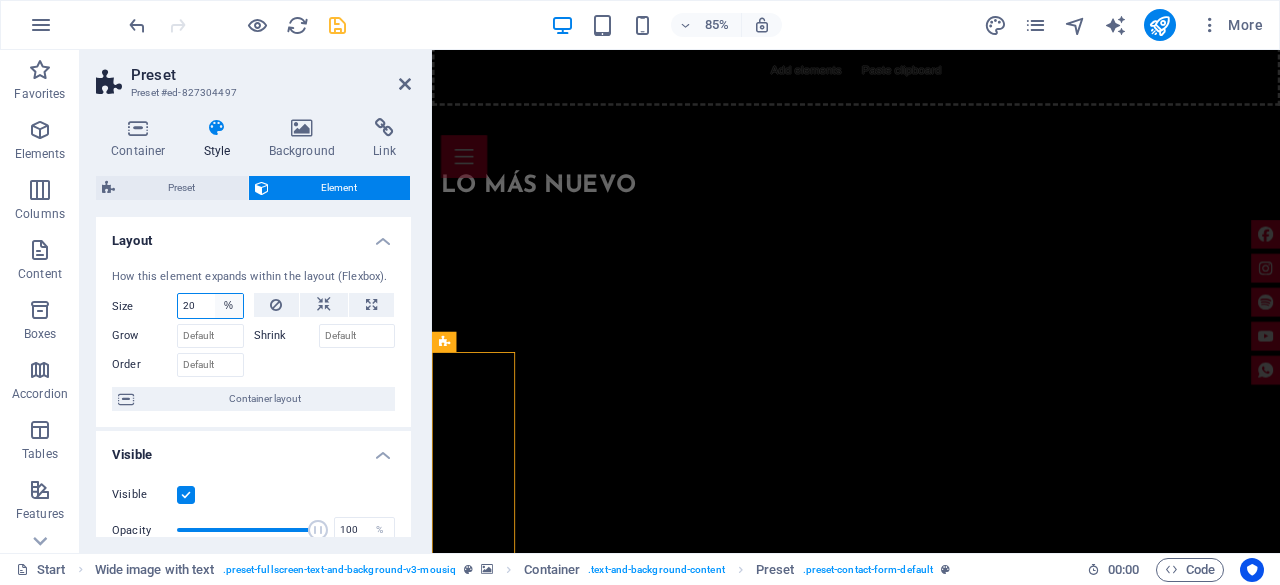 click on "Default auto px % 1/1 1/2 1/3 1/4 1/5 1/6 1/7 1/8 1/9 1/10" at bounding box center [229, 306] 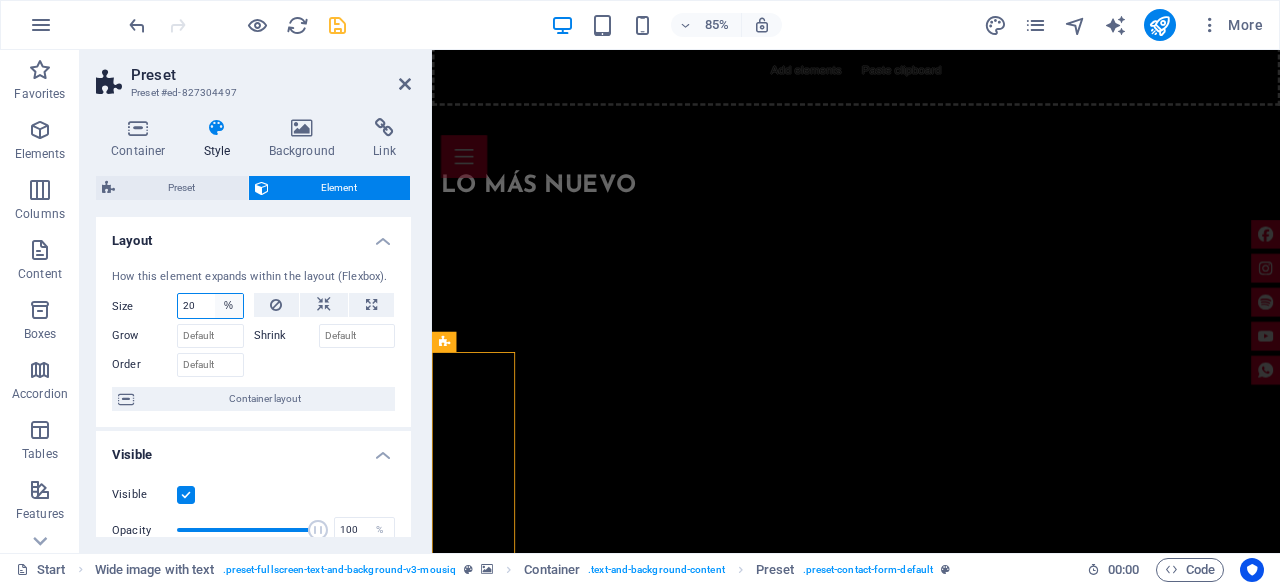 select on "1/7" 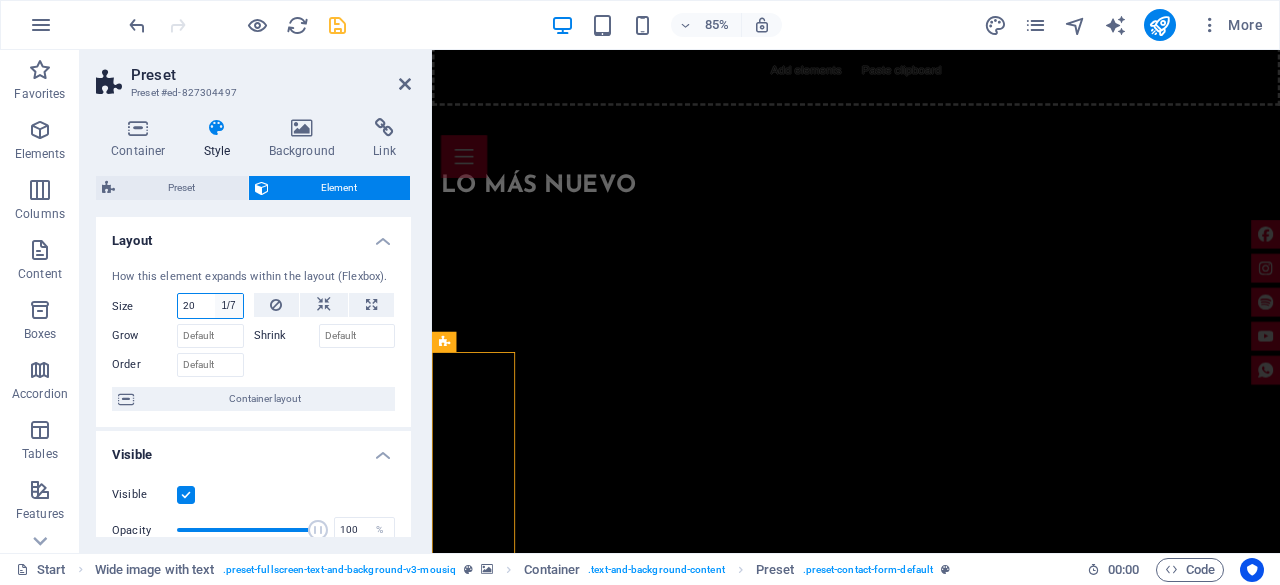 click on "Default auto px % 1/1 1/2 1/3 1/4 1/5 1/6 1/7 1/8 1/9 1/10" at bounding box center [229, 306] 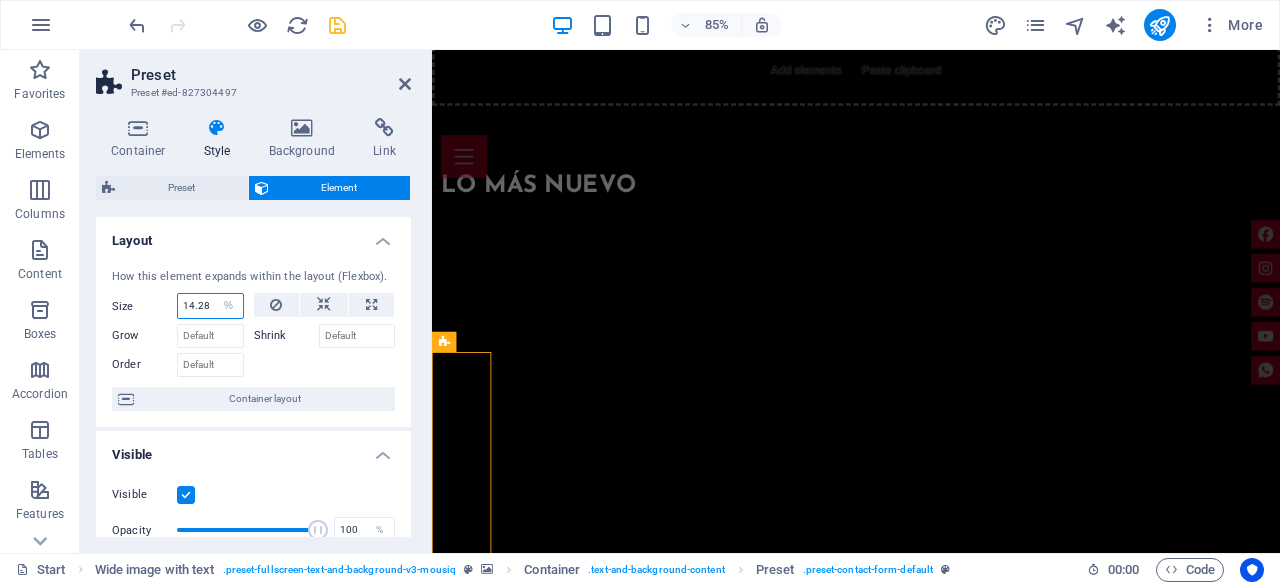 click on "14.28" at bounding box center [210, 306] 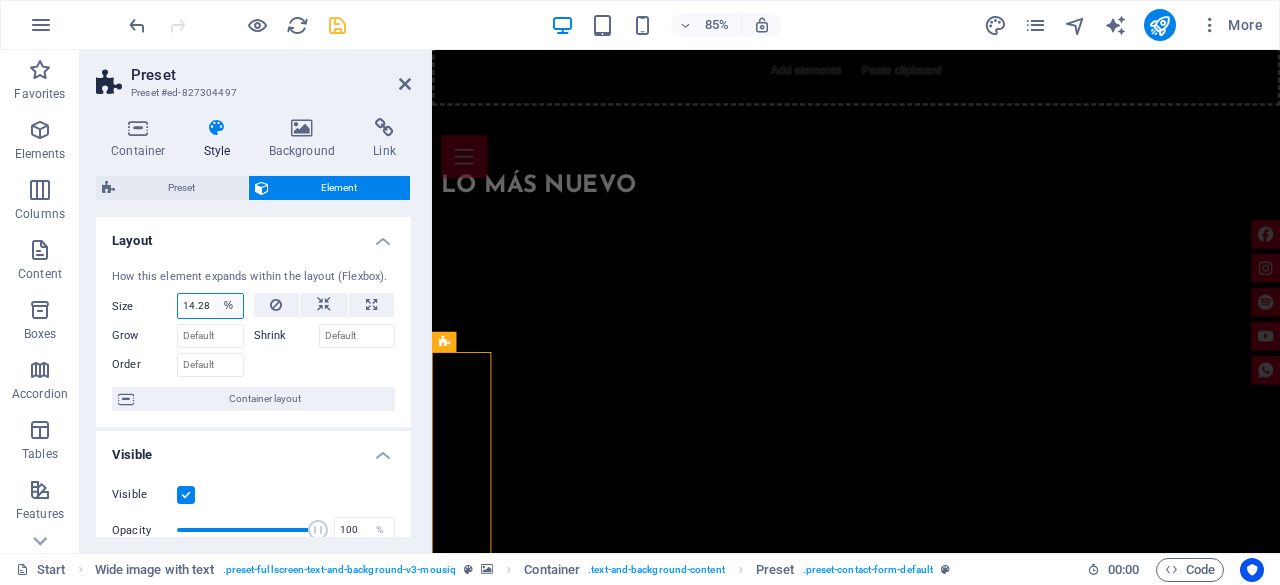 click on "Default auto px % 1/1 1/2 1/3 1/4 1/5 1/6 1/7 1/8 1/9 1/10" at bounding box center (229, 306) 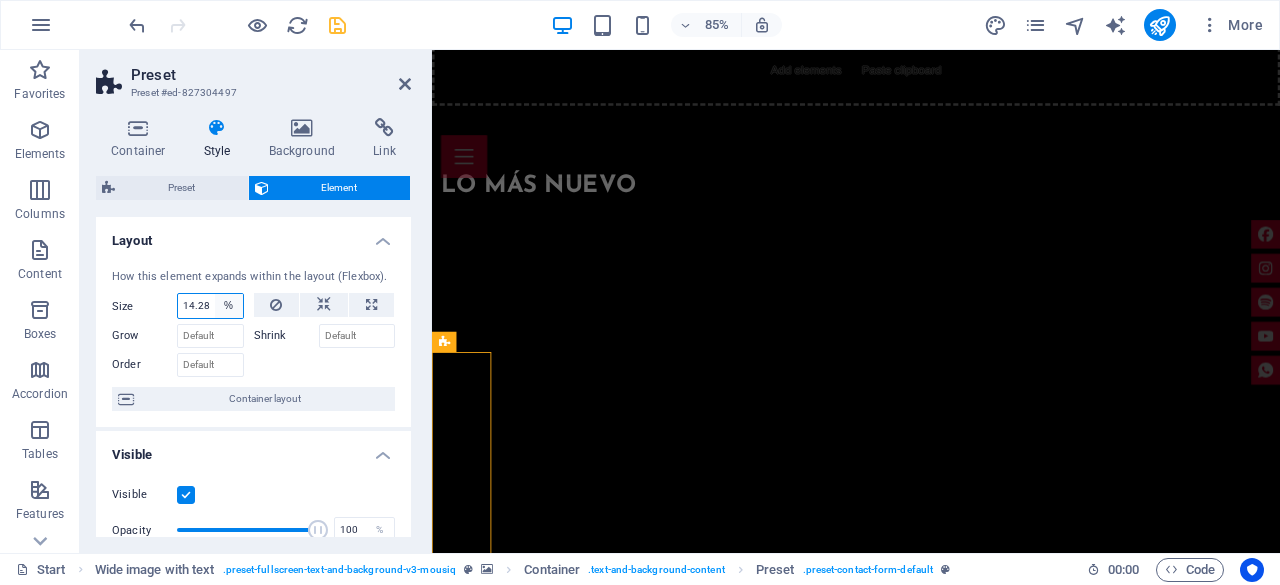 select on "1/10" 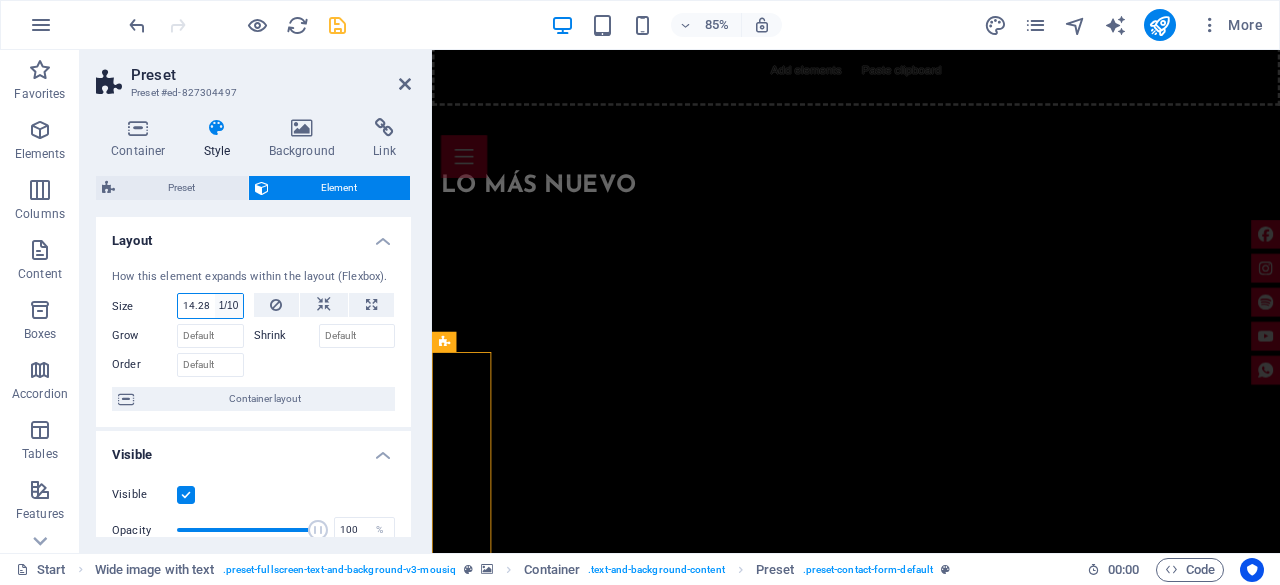 click on "Default auto px % 1/1 1/2 1/3 1/4 1/5 1/6 1/7 1/8 1/9 1/10" at bounding box center (229, 306) 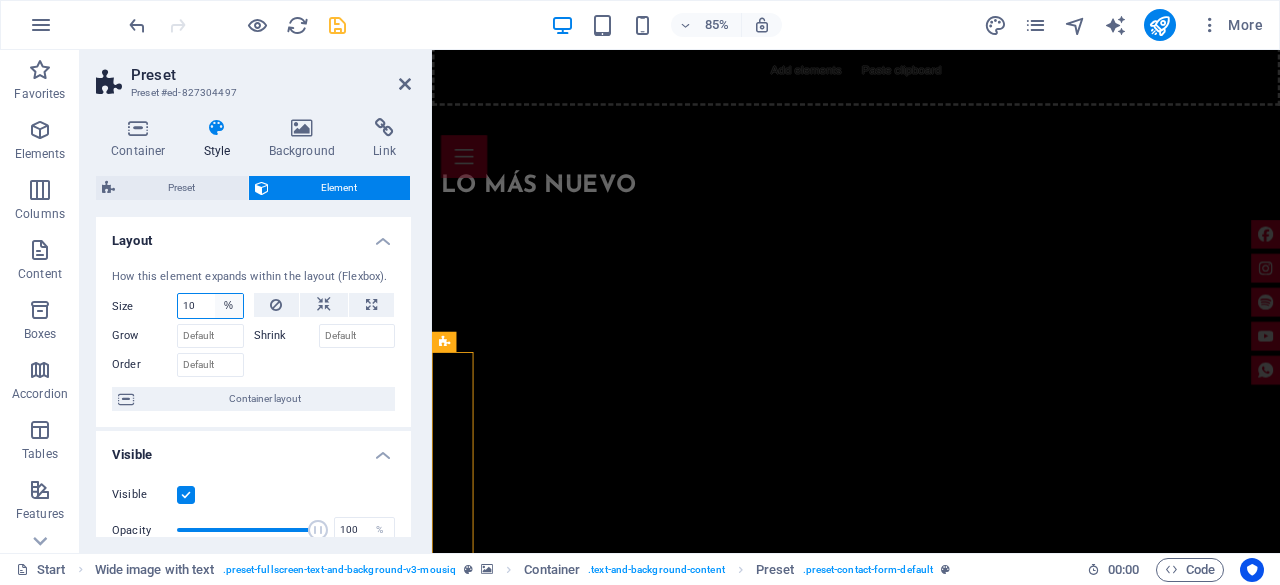 click on "Default auto px % 1/1 1/2 1/3 1/4 1/5 1/6 1/7 1/8 1/9 1/10" at bounding box center [229, 306] 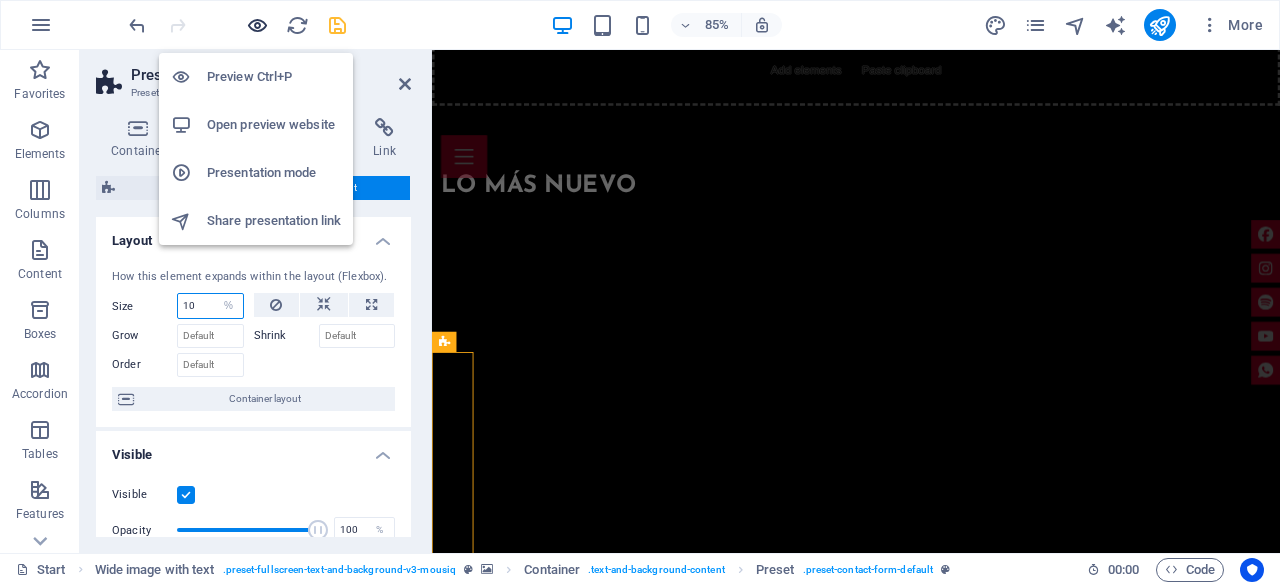 select on "auto" 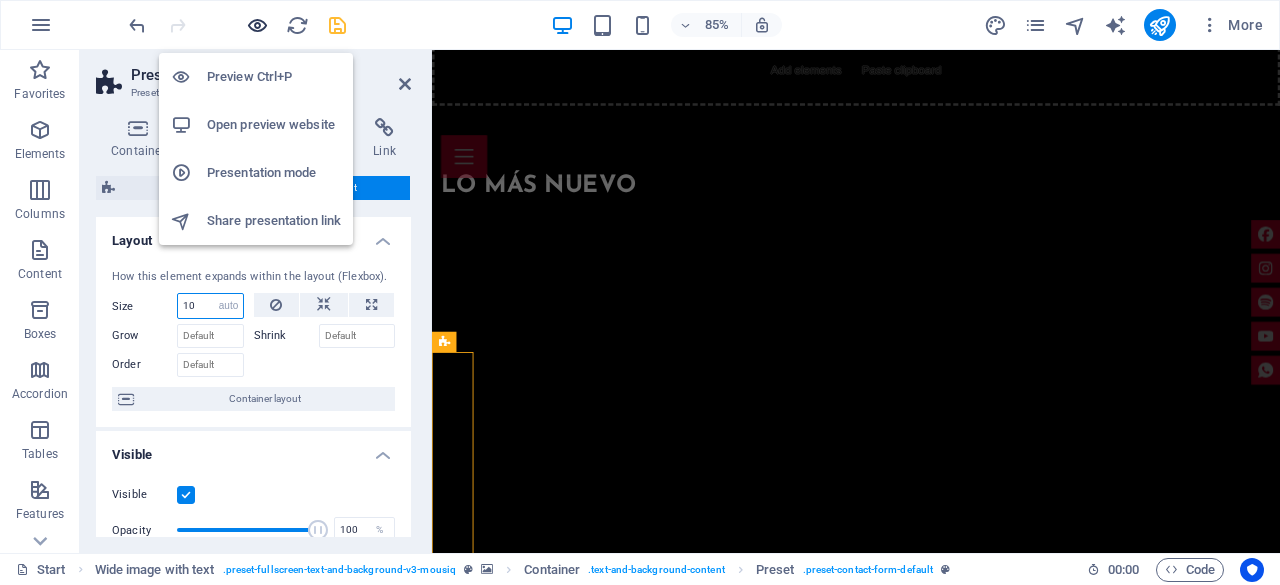 click on "Default auto px % 1/1 1/2 1/3 1/4 1/5 1/6 1/7 1/8 1/9 1/10" at bounding box center (229, 306) 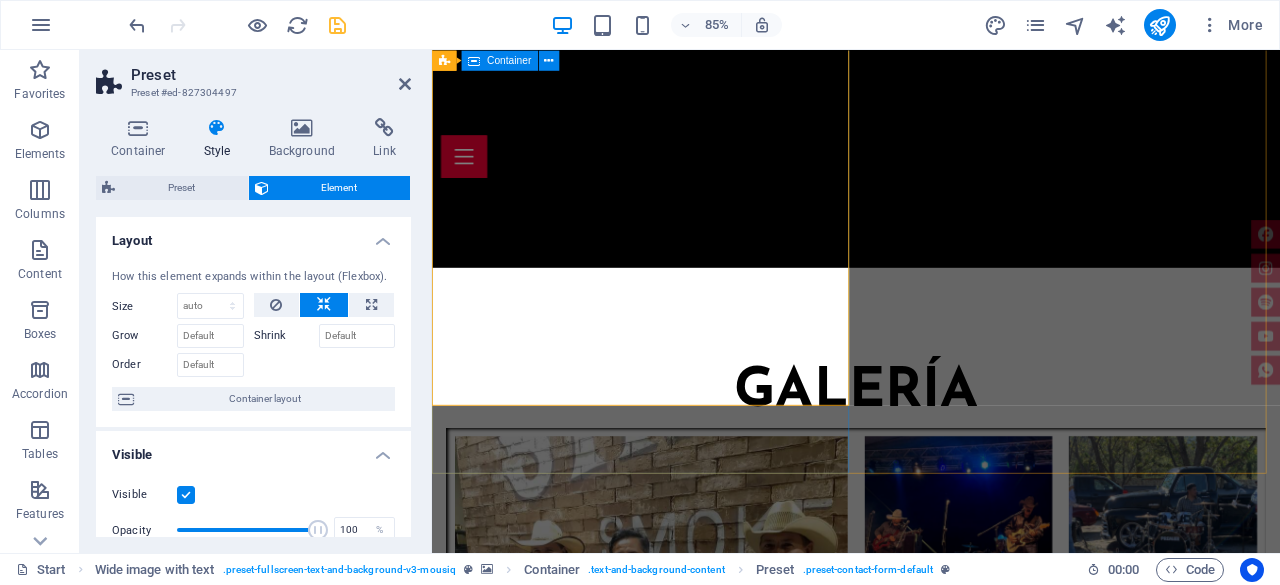 scroll, scrollTop: 6530, scrollLeft: 0, axis: vertical 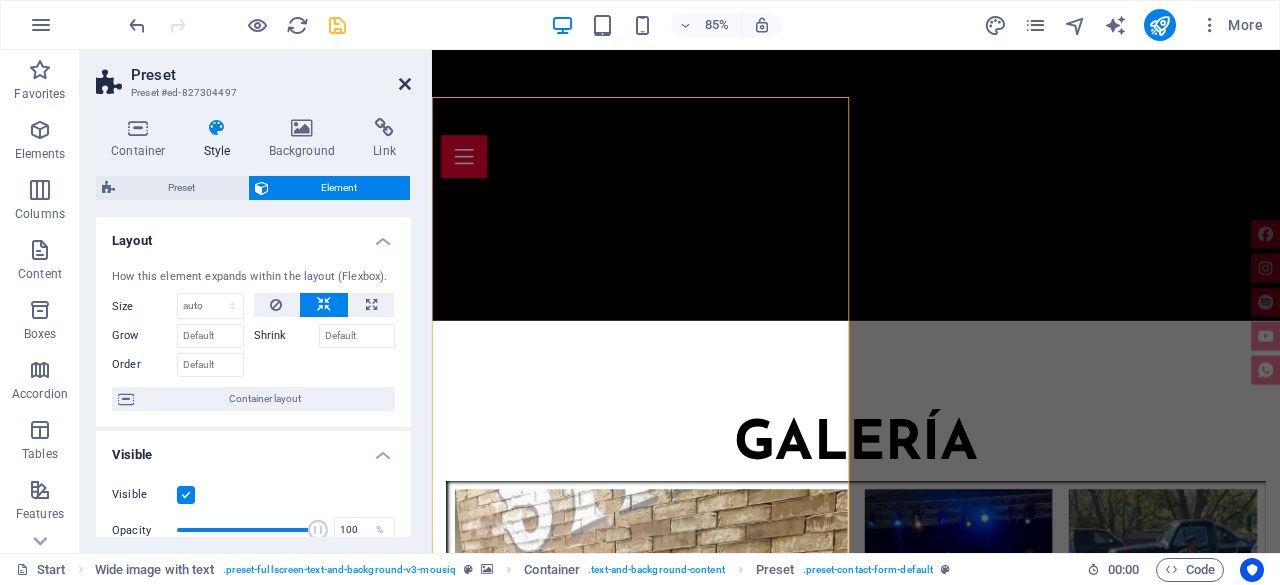 click at bounding box center (405, 84) 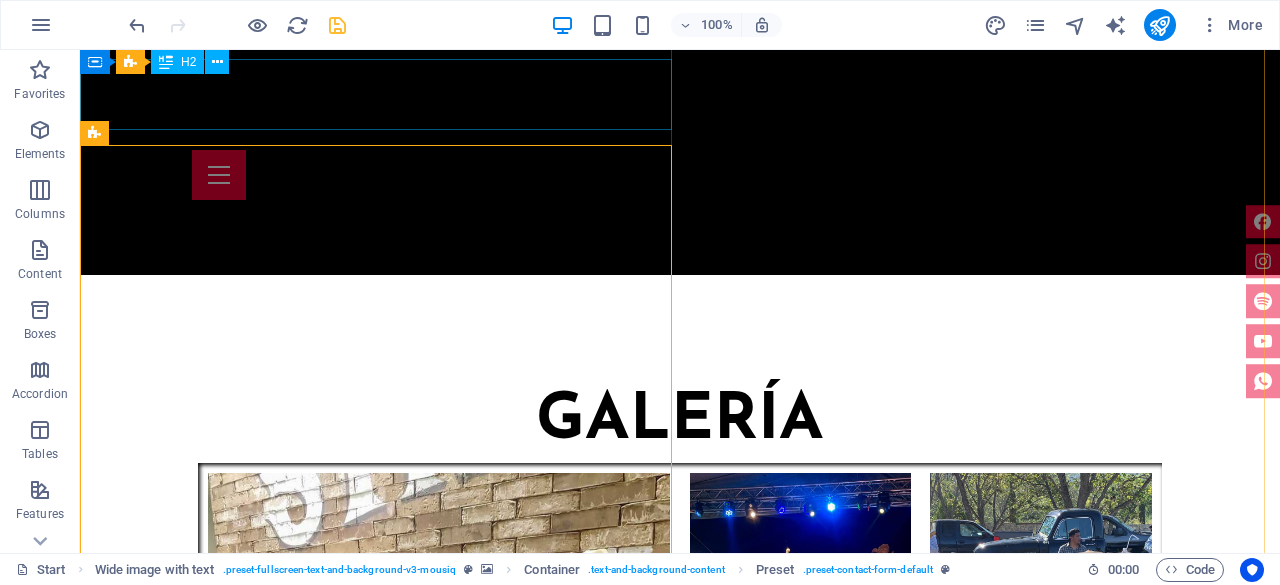 scroll, scrollTop: 6430, scrollLeft: 0, axis: vertical 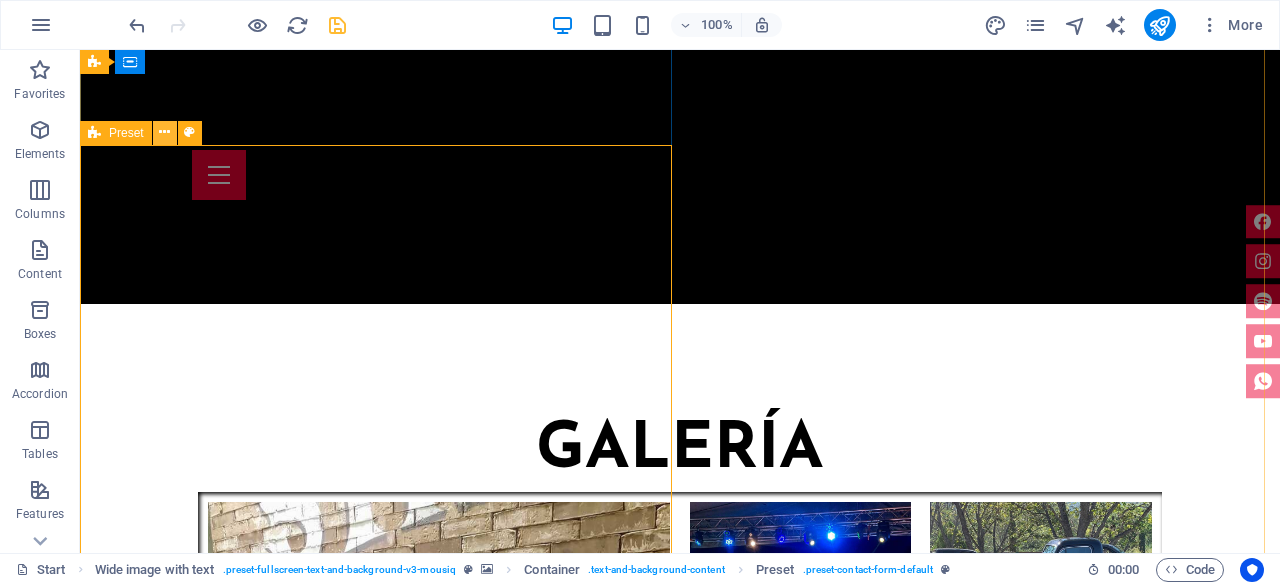 click at bounding box center (164, 132) 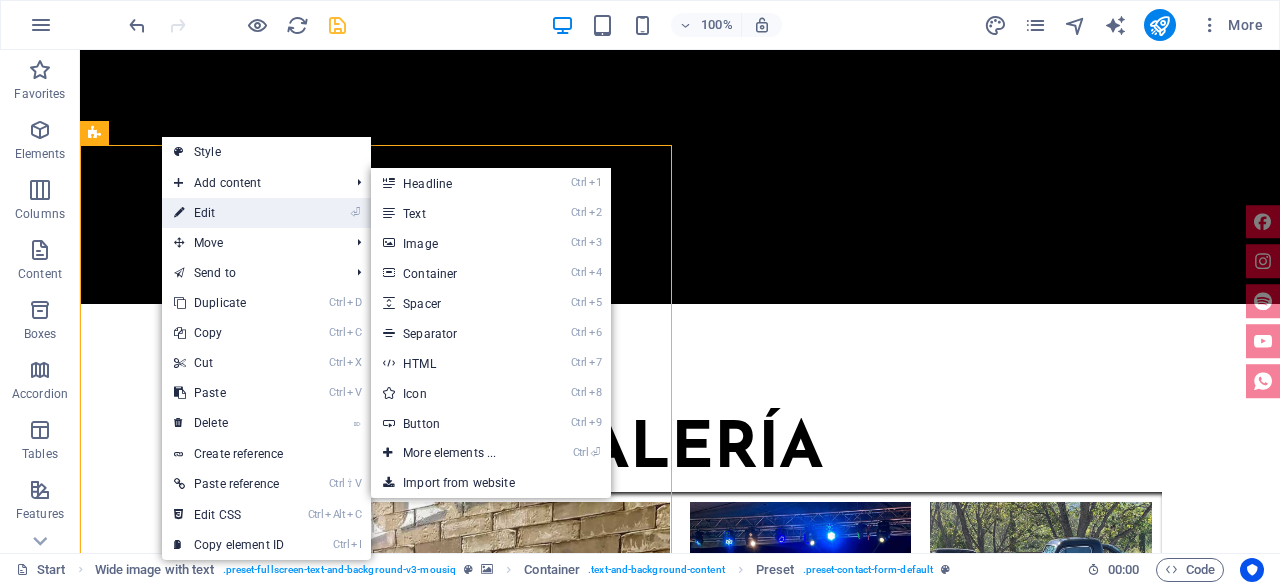 click on "⏎  Edit" at bounding box center [229, 213] 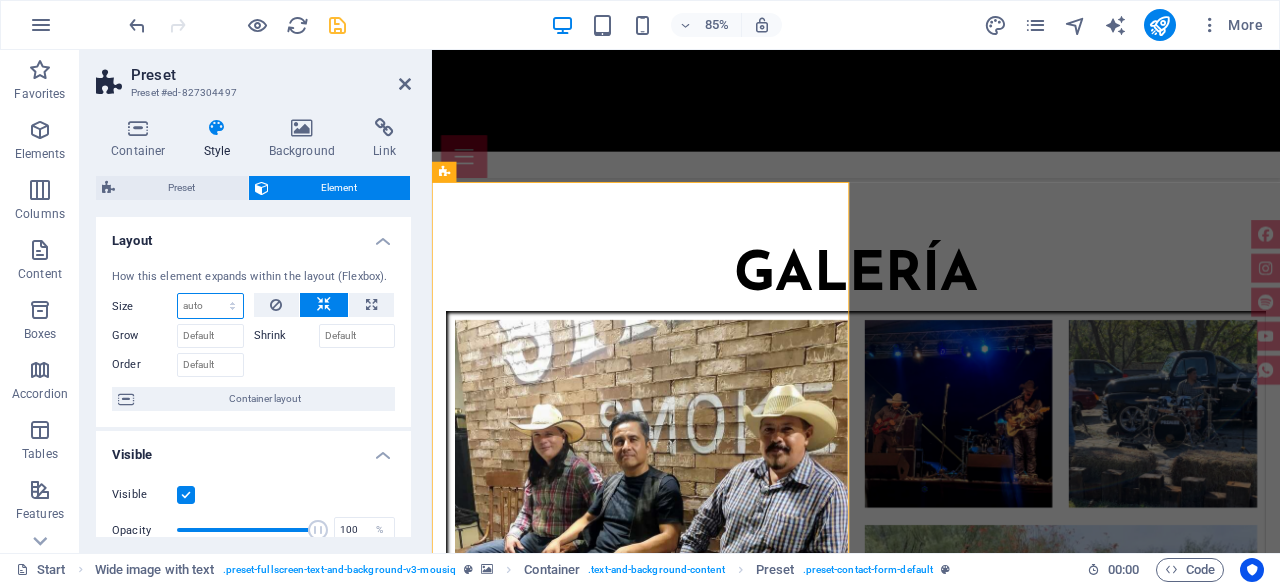 click on "Default auto px % 1/1 1/2 1/3 1/4 1/5 1/6 1/7 1/8 1/9 1/10" at bounding box center [210, 306] 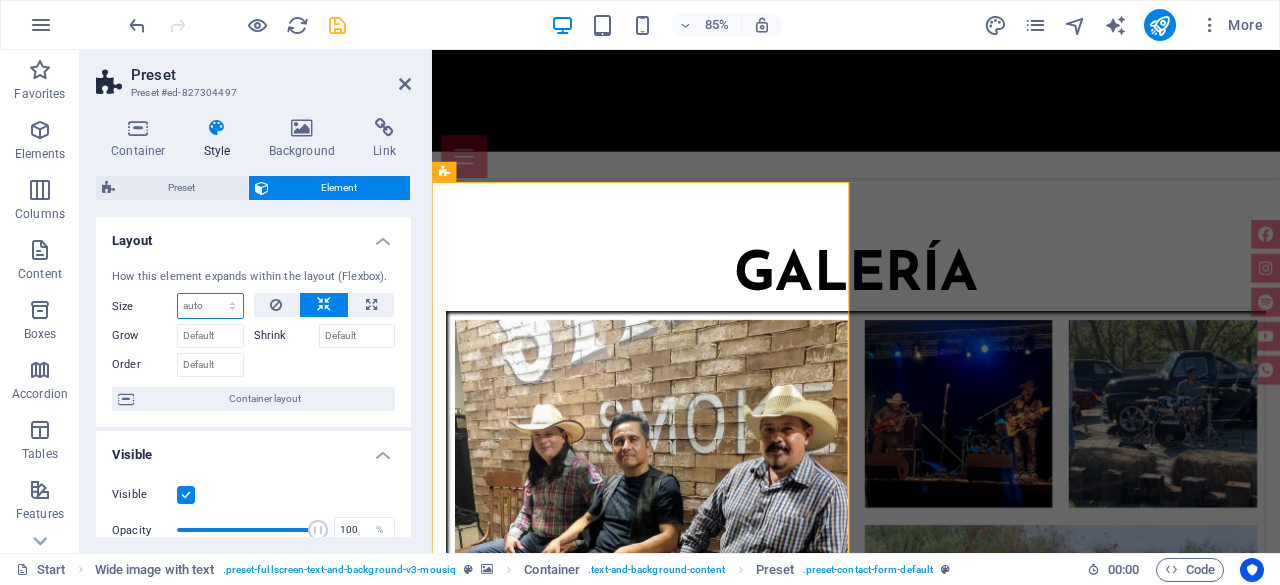 select on "1/2" 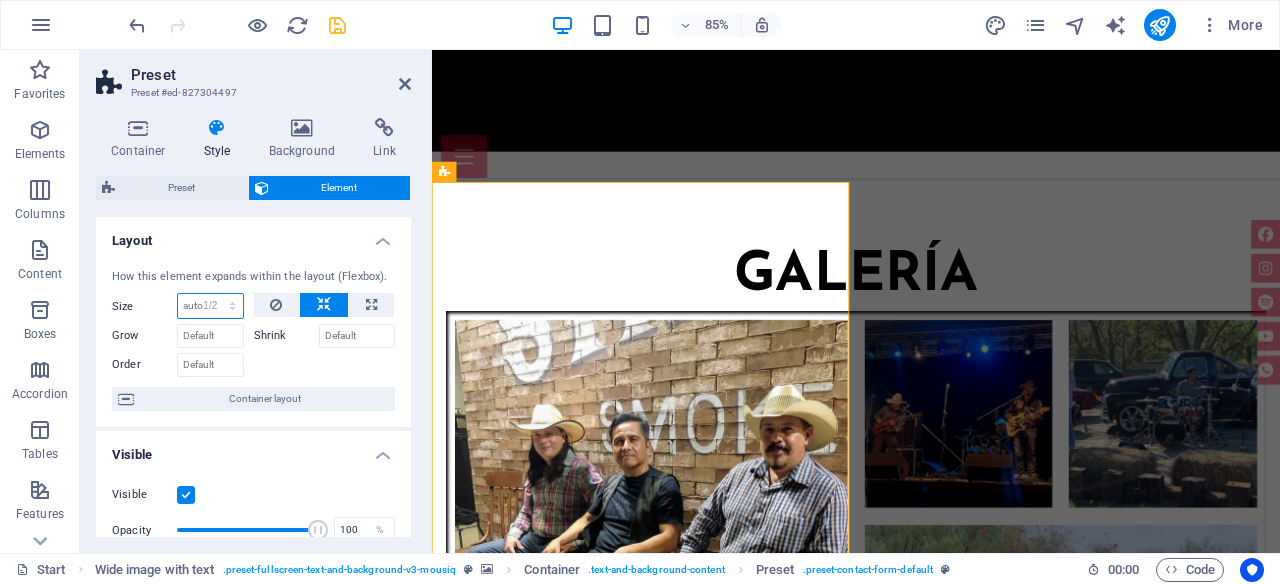 click on "Default auto px % 1/1 1/2 1/3 1/4 1/5 1/6 1/7 1/8 1/9 1/10" at bounding box center (210, 306) 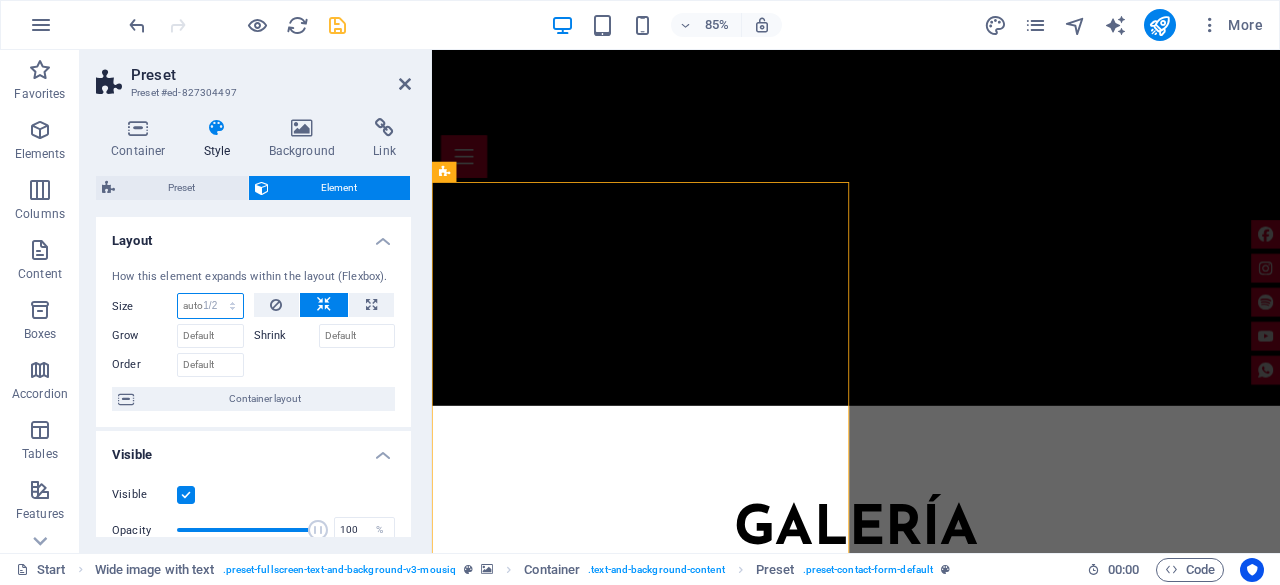 type on "50" 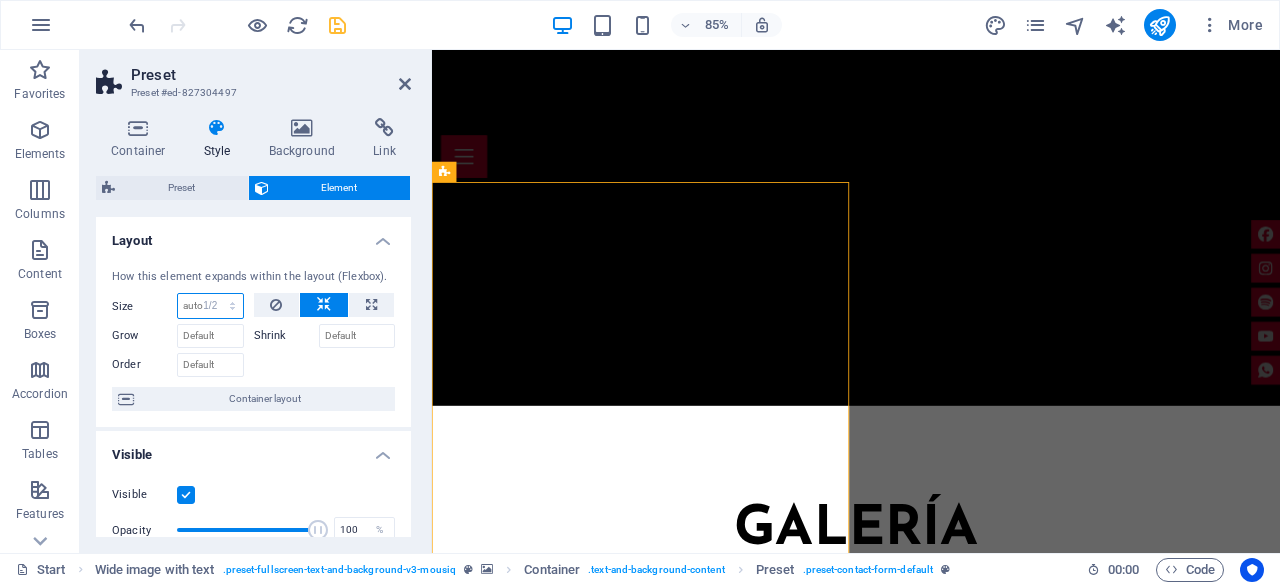 select on "%" 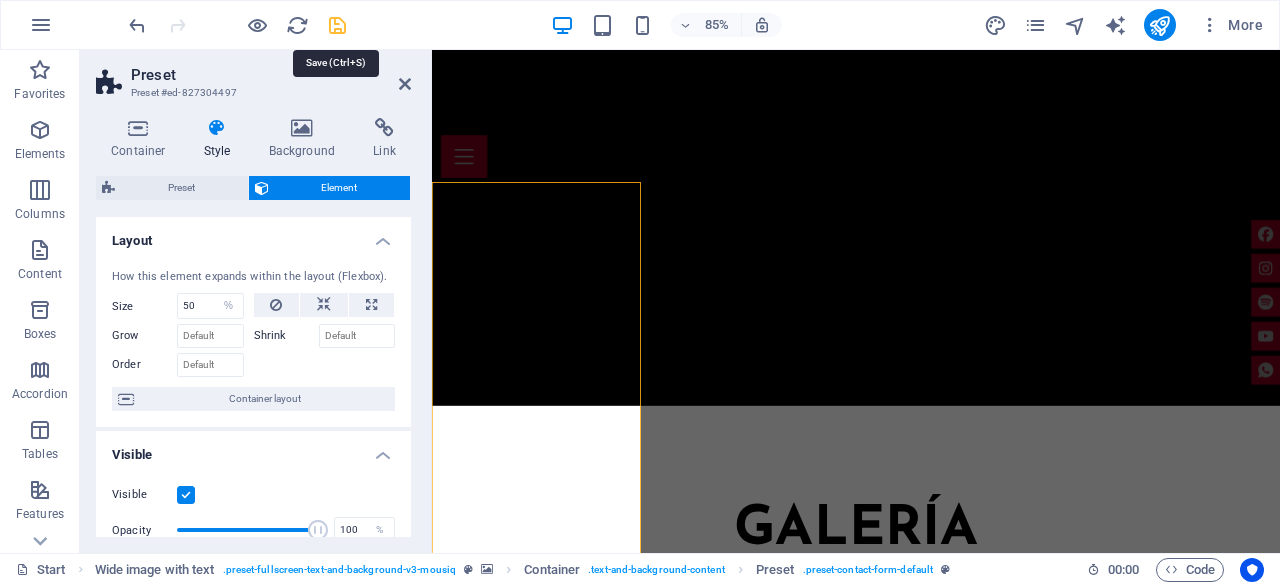 click at bounding box center (337, 25) 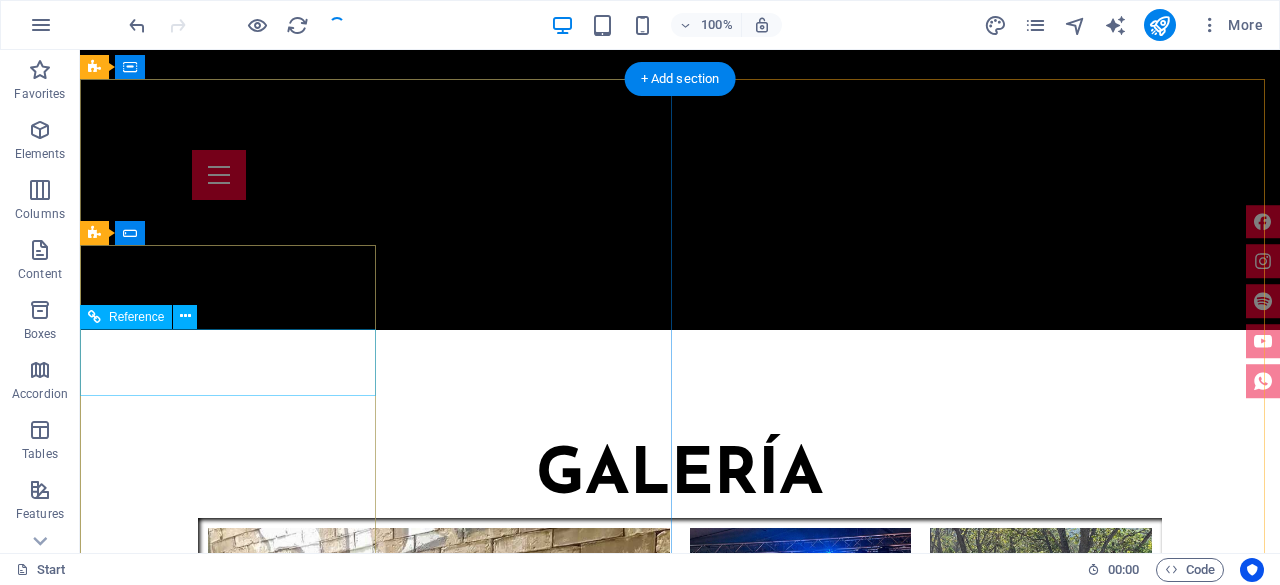 scroll, scrollTop: 6430, scrollLeft: 0, axis: vertical 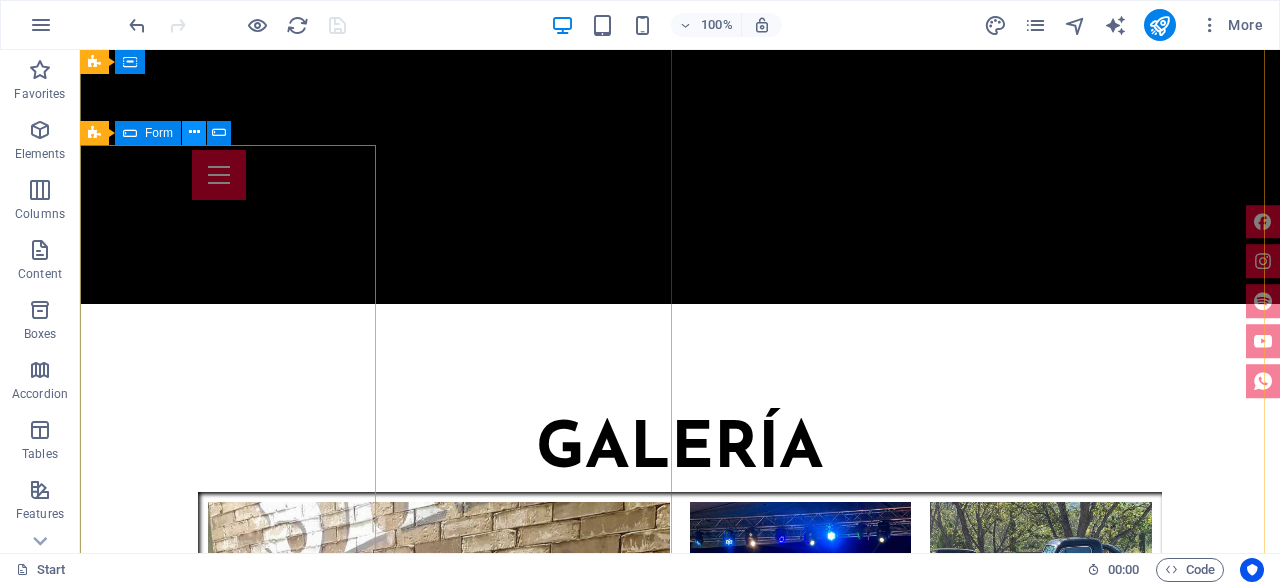 click at bounding box center (194, 132) 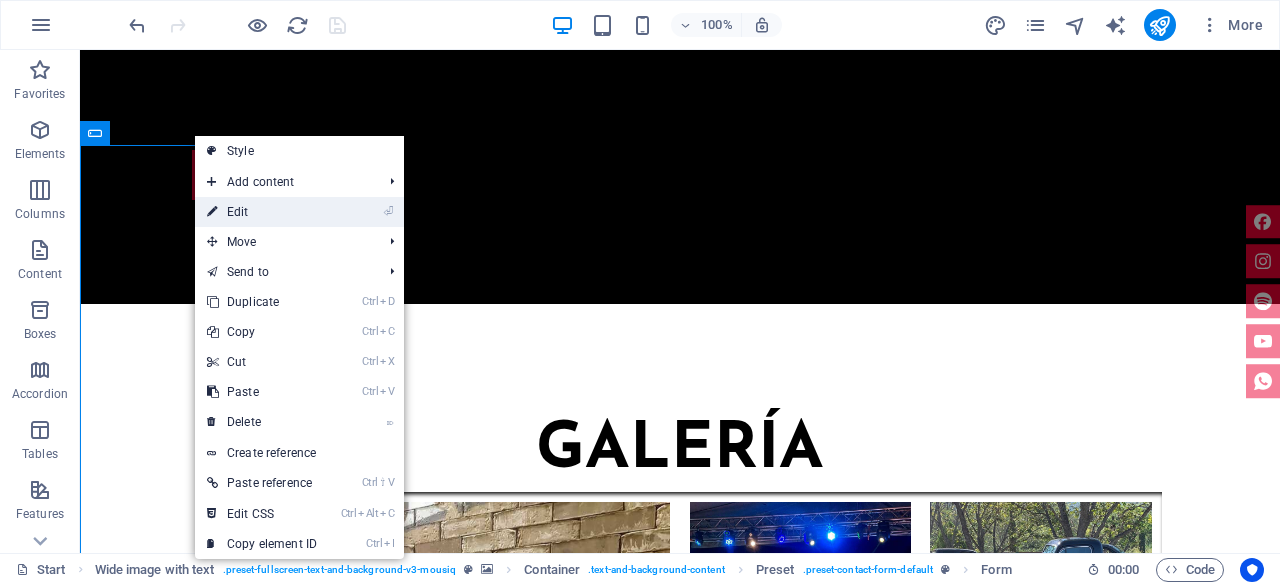 click on "⏎  Edit" at bounding box center (262, 212) 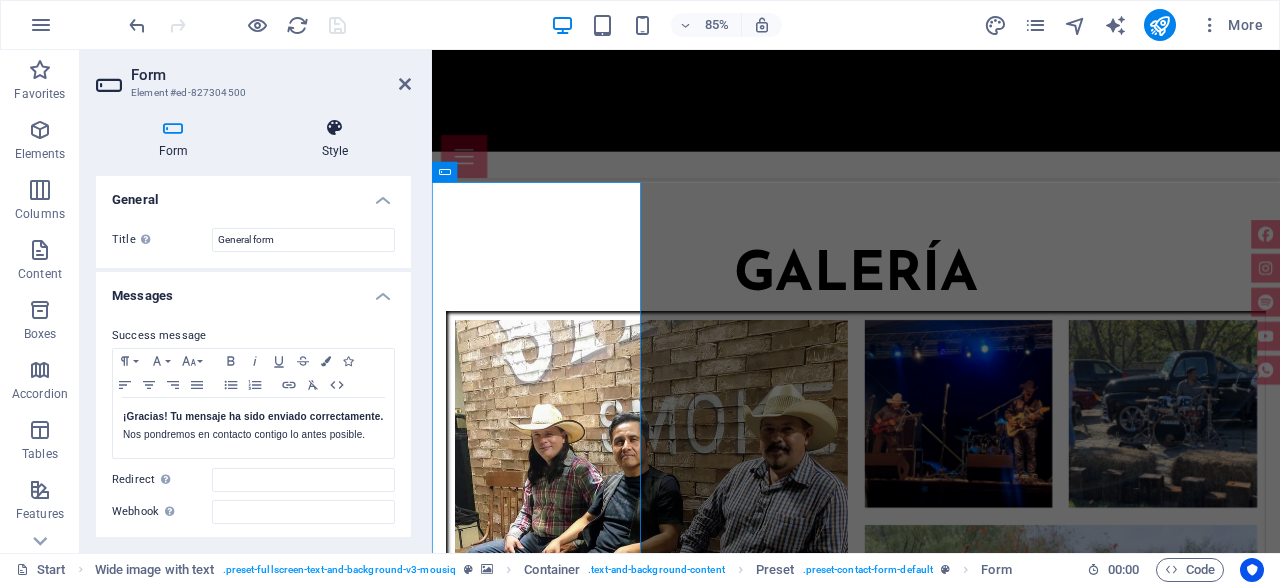 click on "Style" at bounding box center [335, 139] 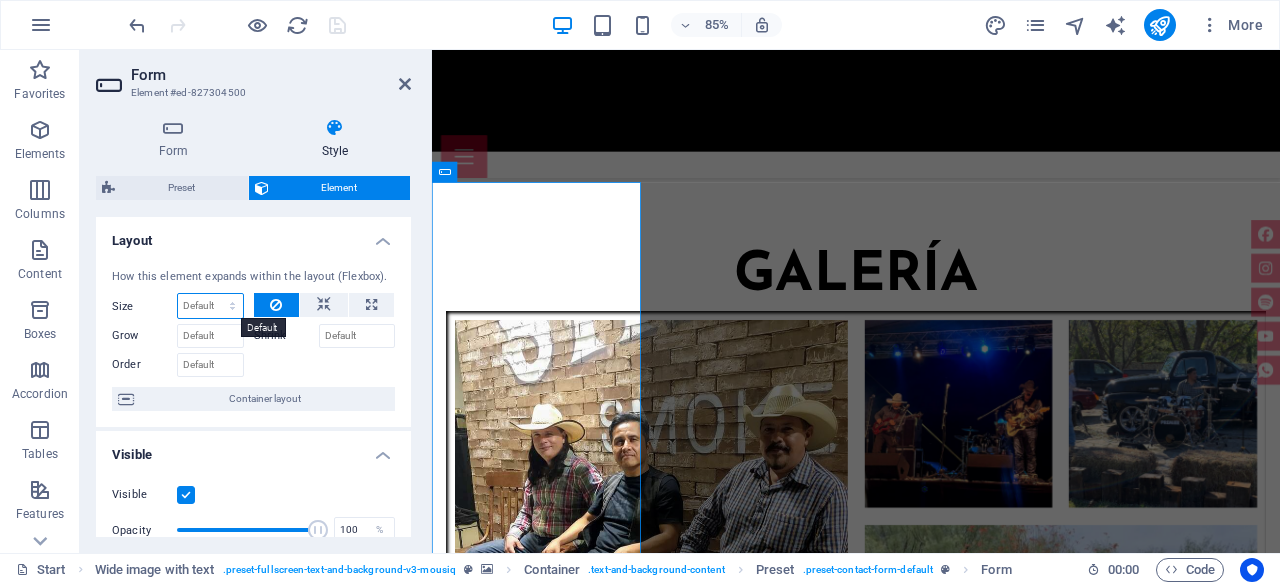 click on "Default auto px % 1/1 1/2 1/3 1/4 1/5 1/6 1/7 1/8 1/9 1/10" at bounding box center [210, 306] 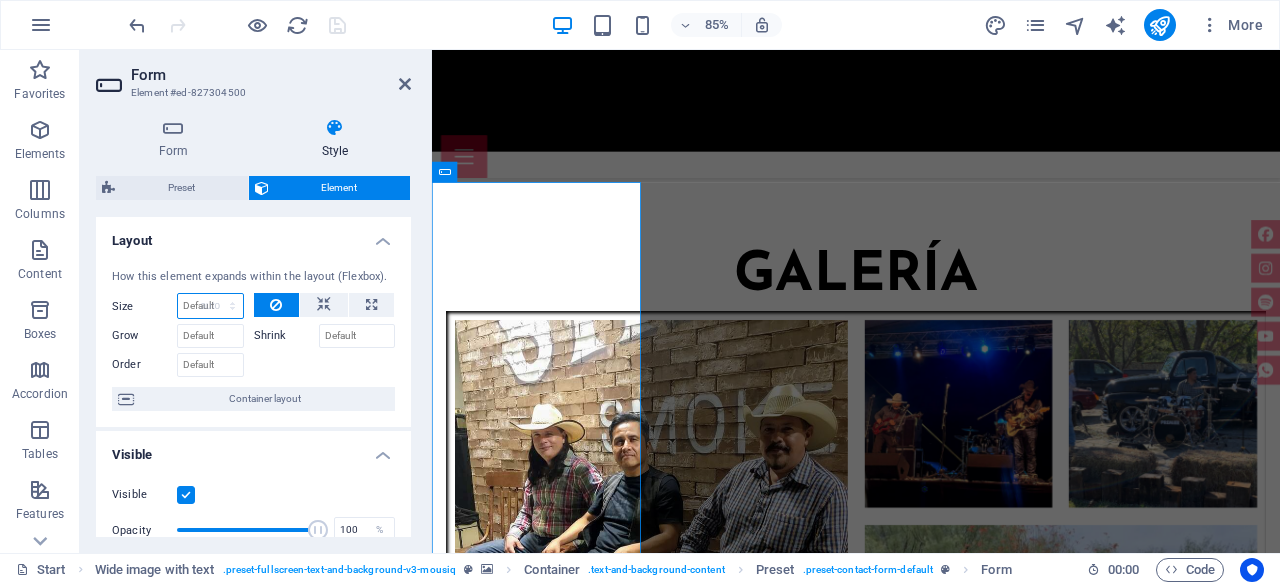 click on "Default auto px % 1/1 1/2 1/3 1/4 1/5 1/6 1/7 1/8 1/9 1/10" at bounding box center (210, 306) 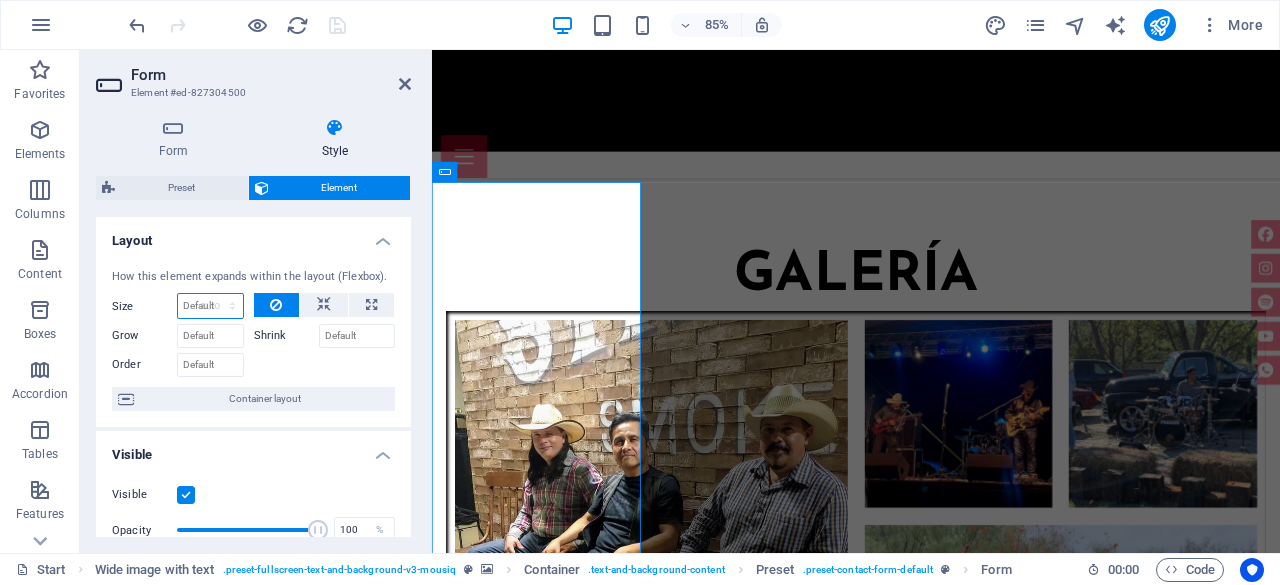 select on "DISABLED_OPTION_VALUE" 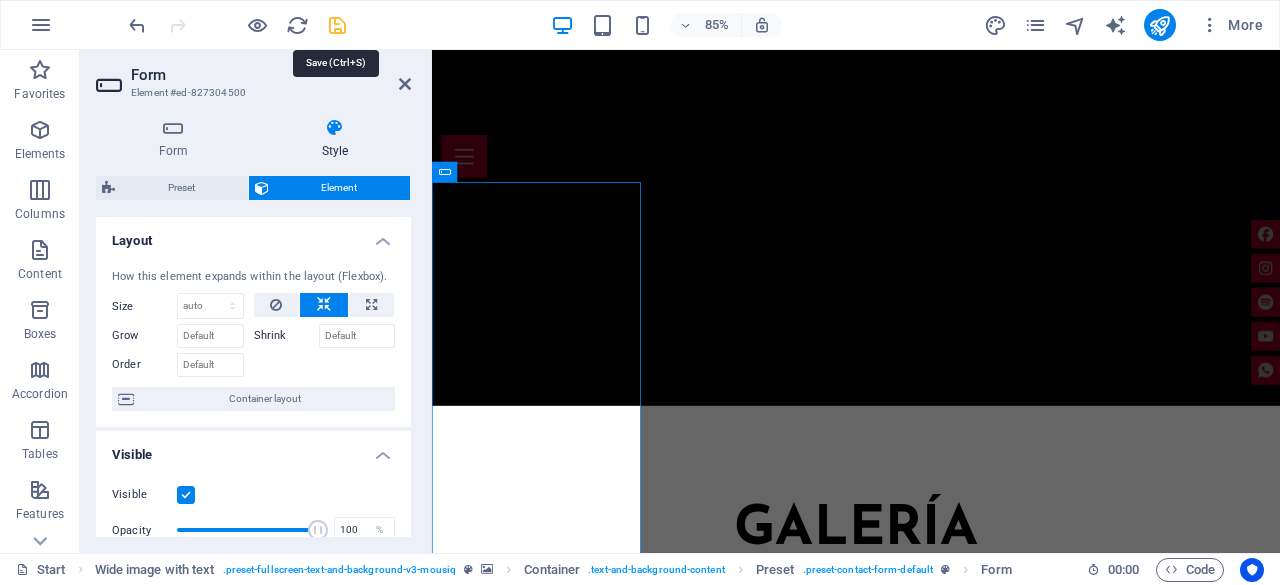 click at bounding box center (337, 25) 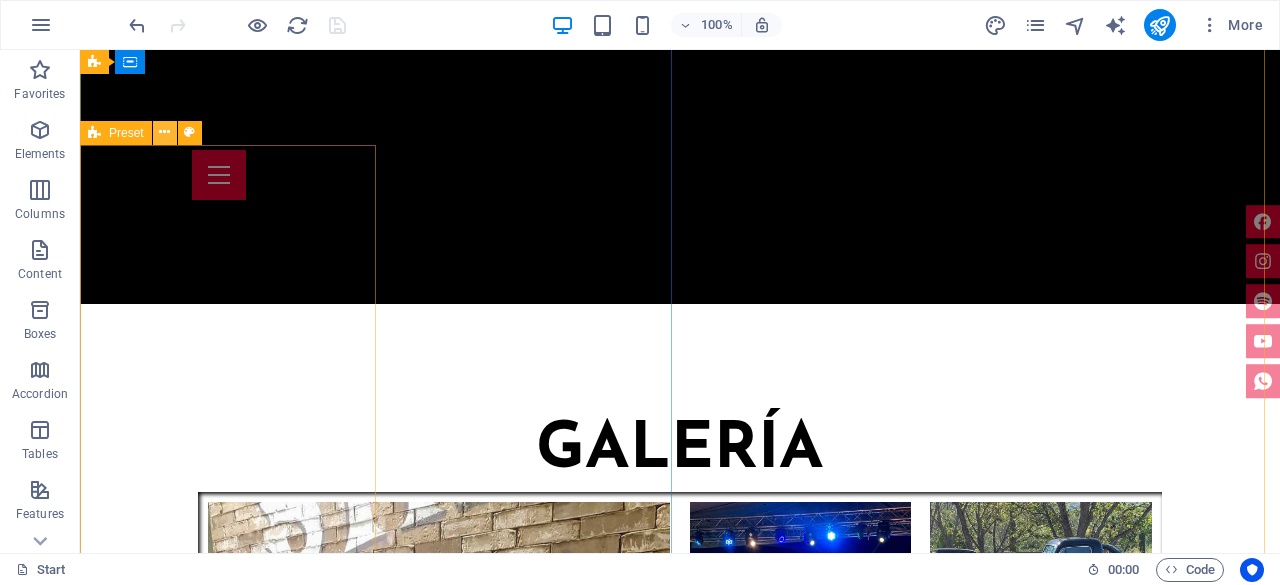 click at bounding box center (164, 132) 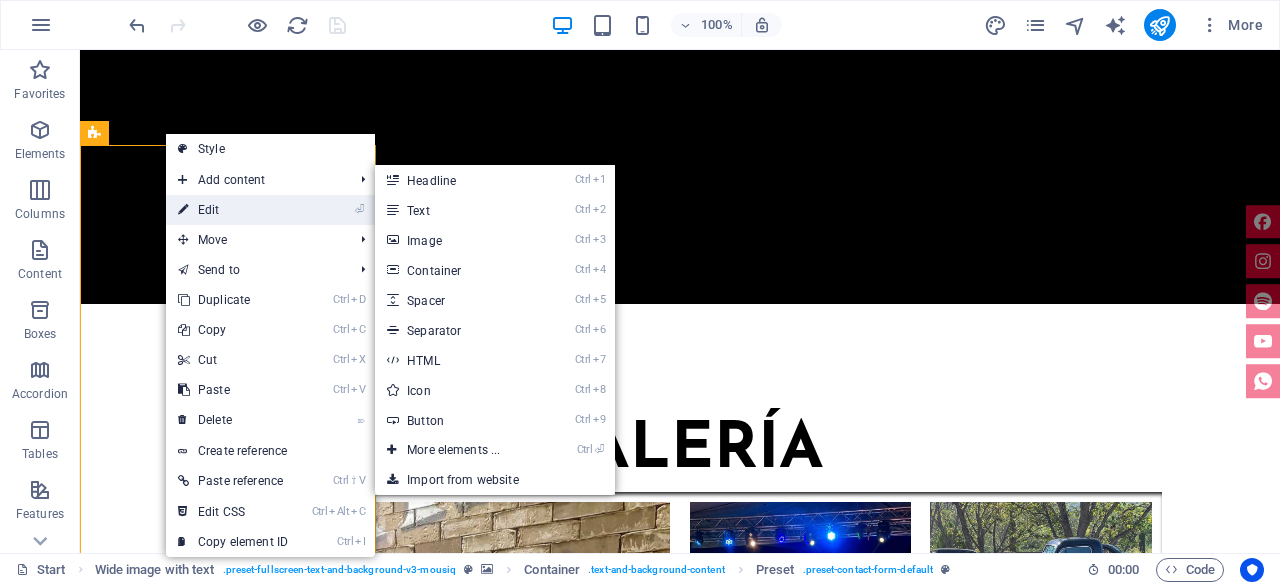 click on "⏎  Edit" at bounding box center [233, 210] 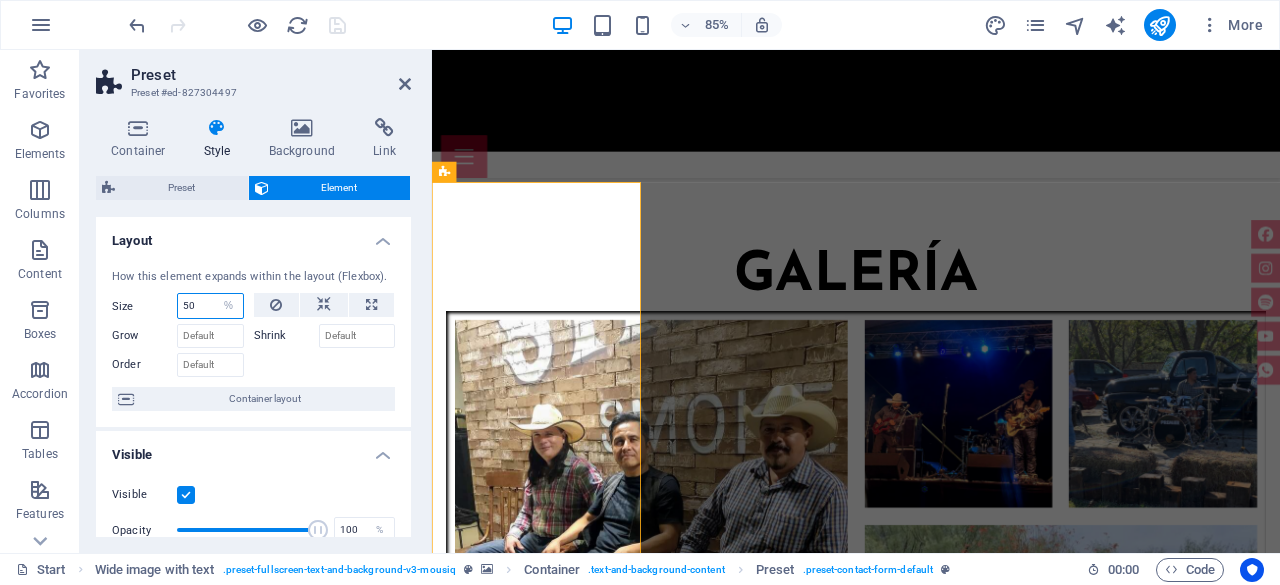 click on "50" at bounding box center (210, 306) 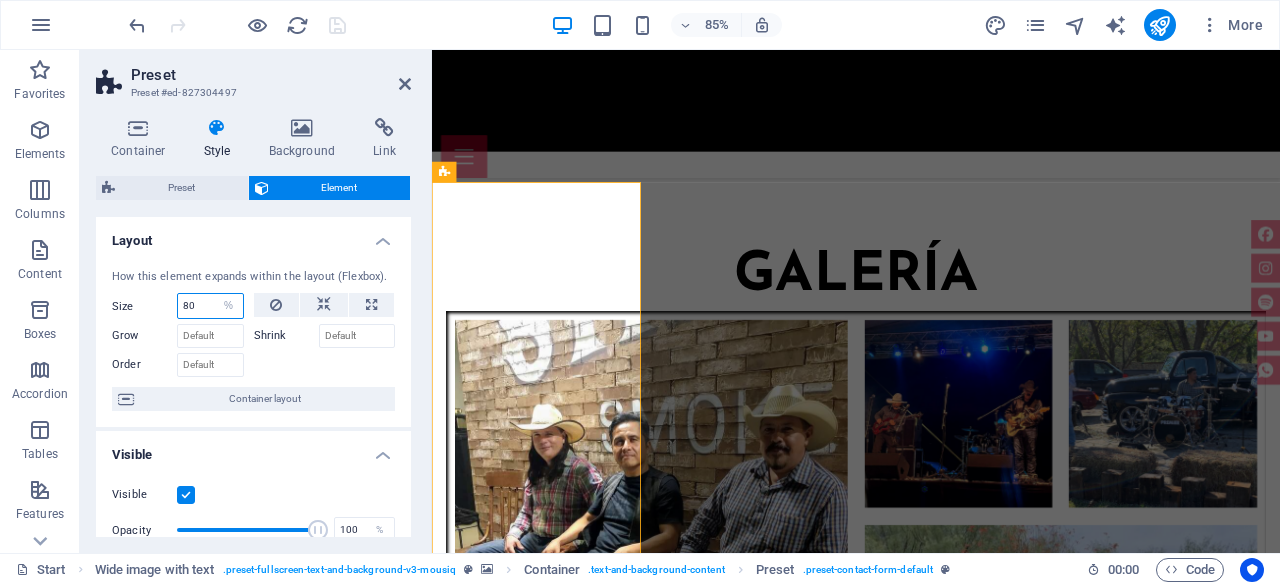 type on "80" 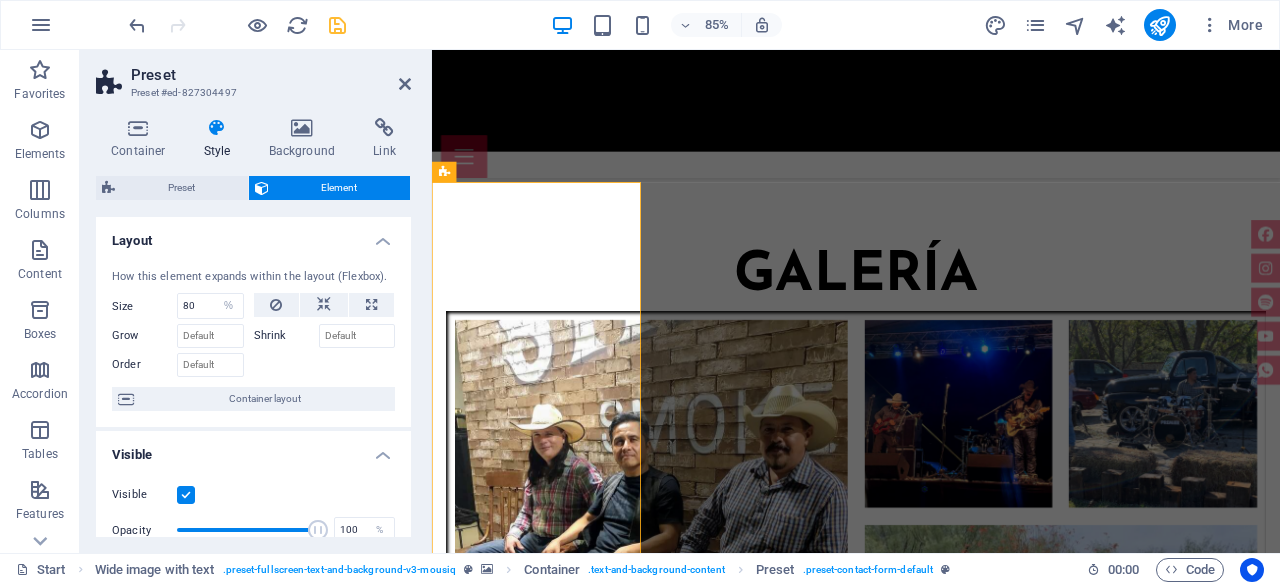 click on "Layout" at bounding box center (253, 235) 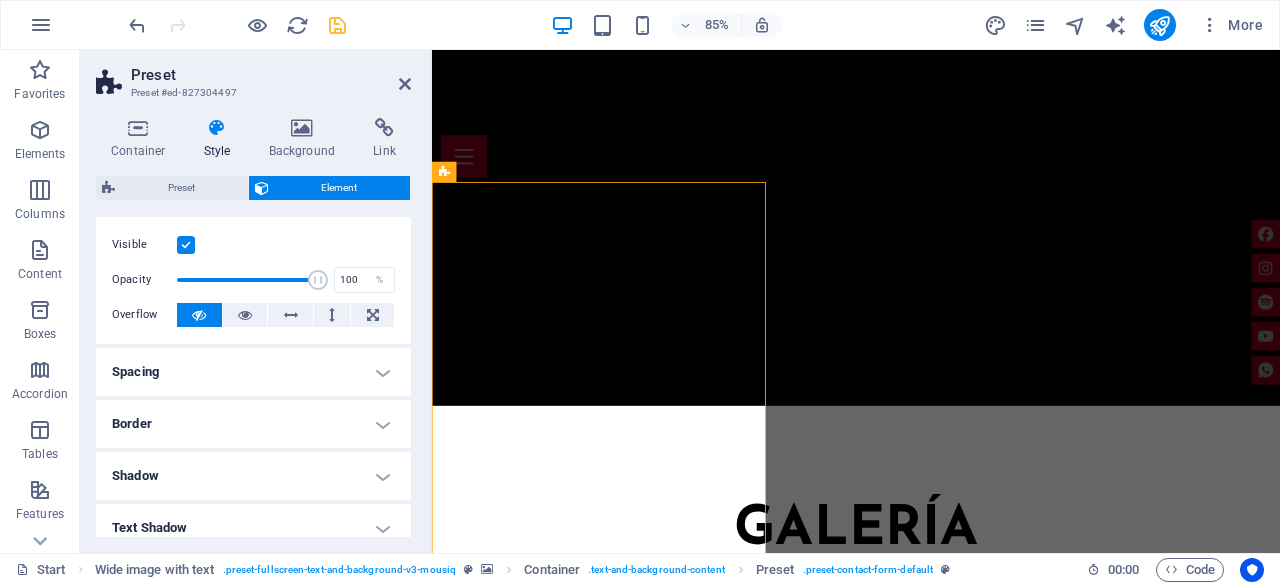 scroll, scrollTop: 200, scrollLeft: 0, axis: vertical 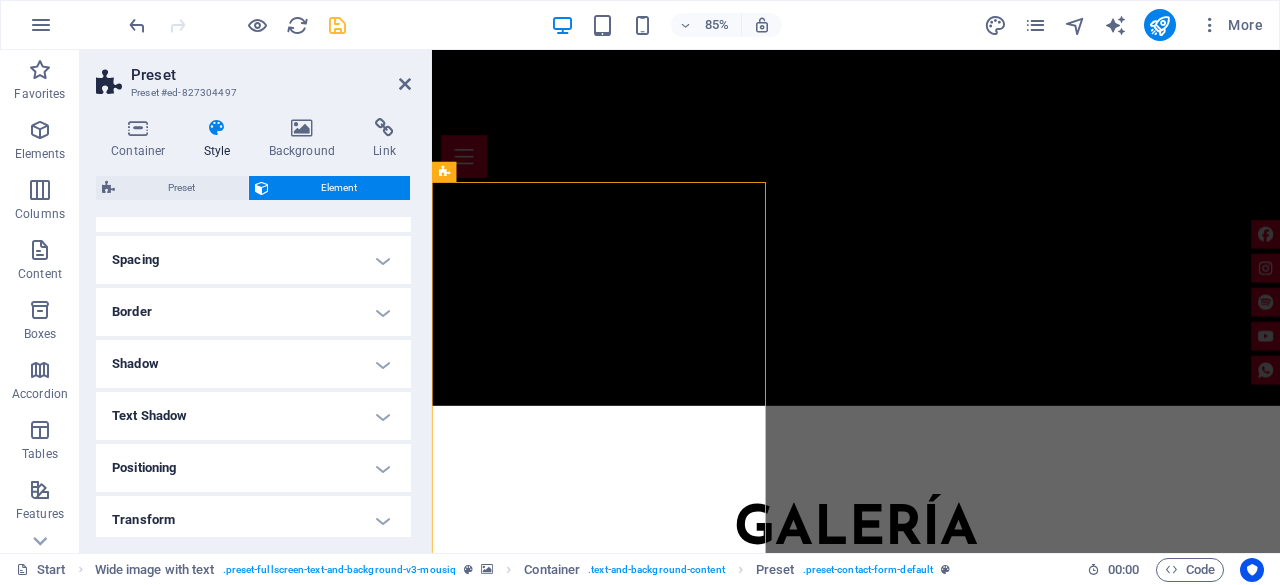 click on "Spacing" at bounding box center [253, 260] 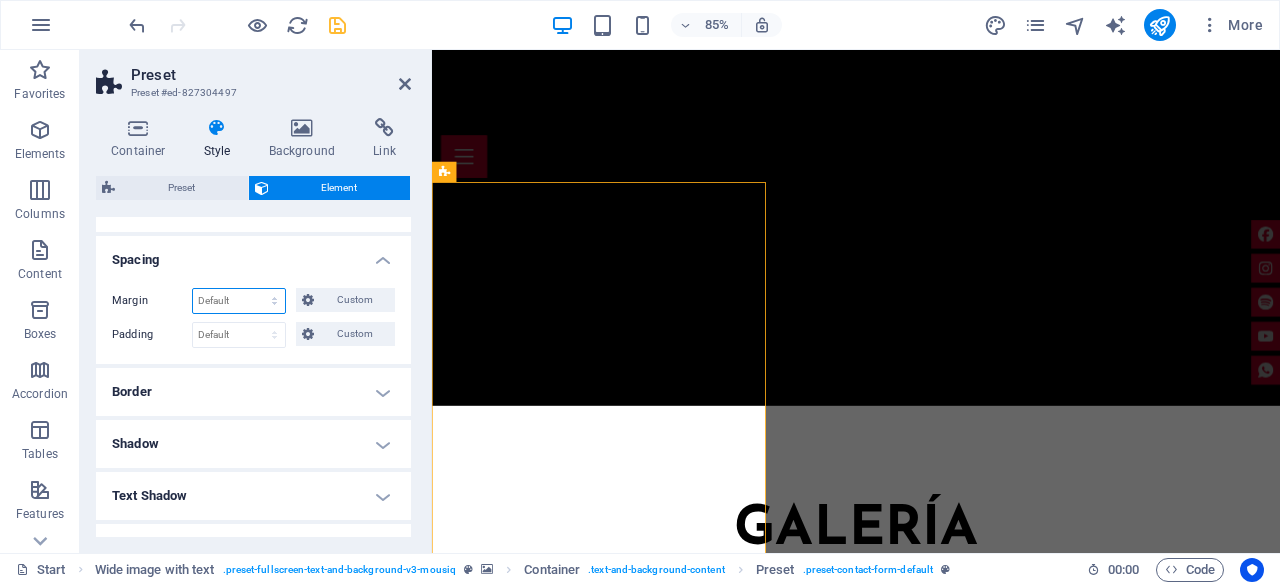 click on "Default auto px % rem vw vh Custom" at bounding box center (239, 301) 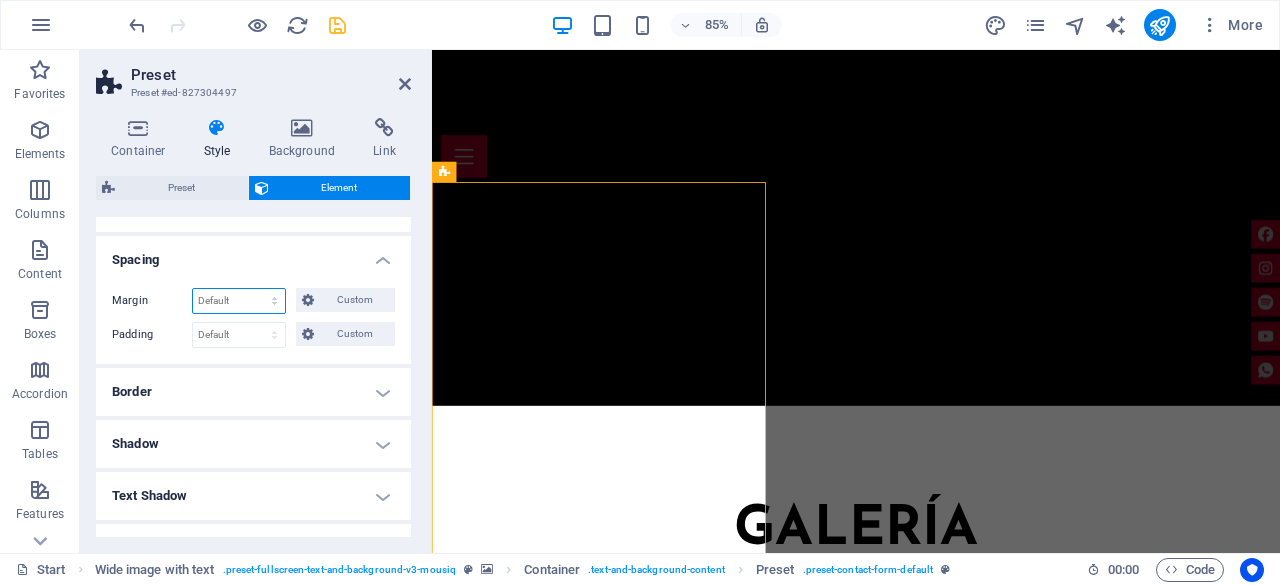 select on "px" 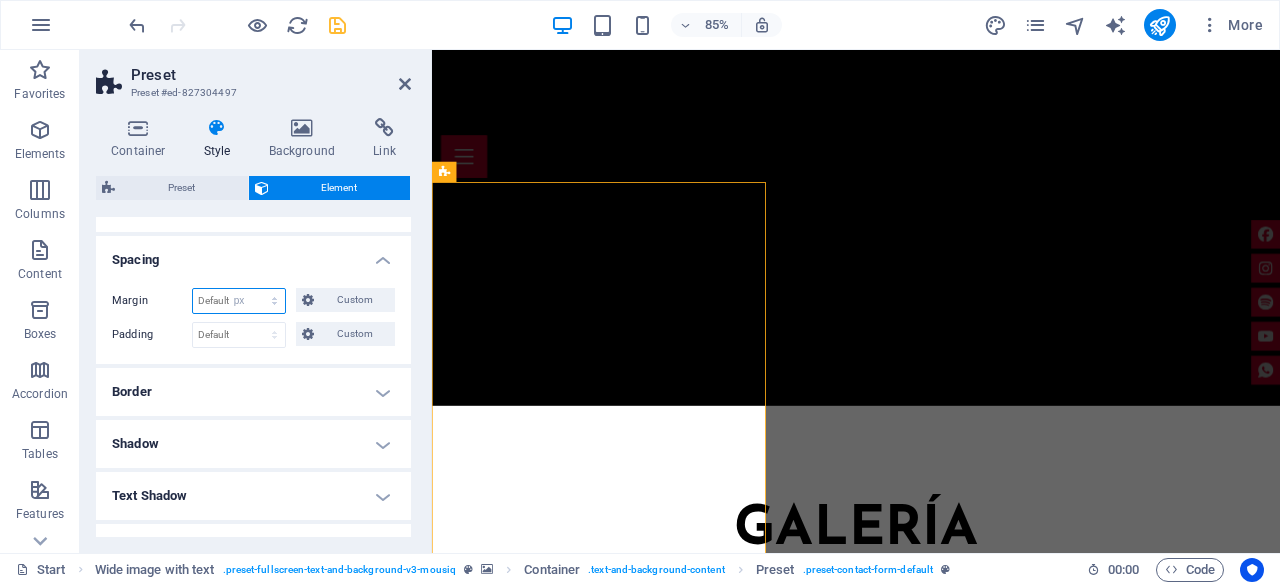 click on "Default auto px % rem vw vh Custom" at bounding box center (239, 301) 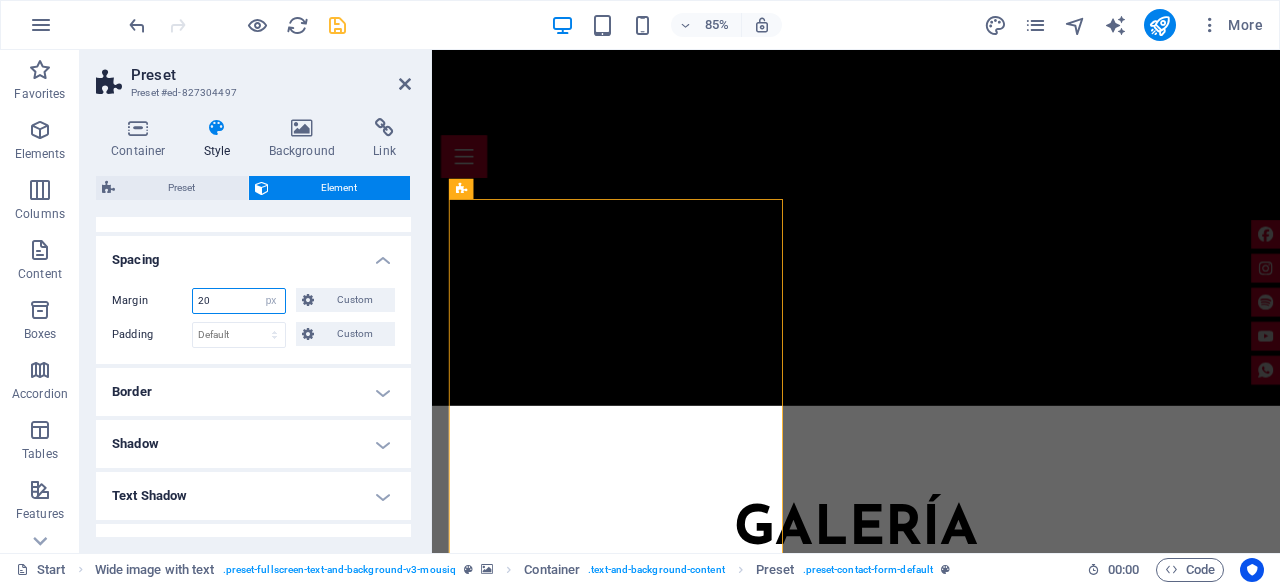 type on "2" 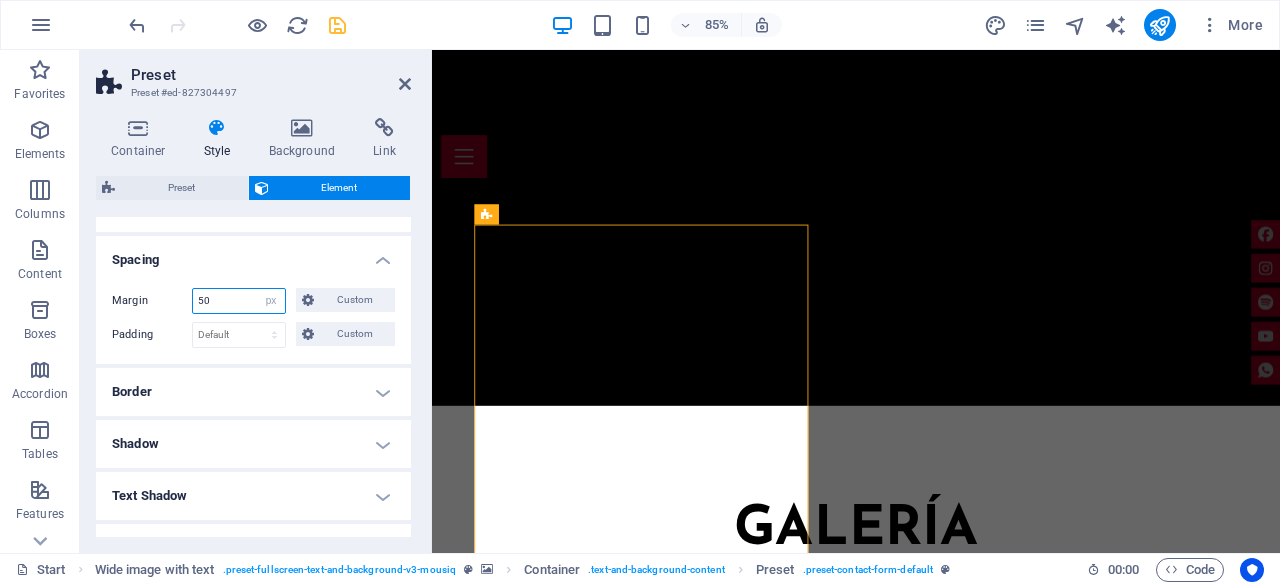 drag, startPoint x: 232, startPoint y: 297, endPoint x: 152, endPoint y: 303, distance: 80.224686 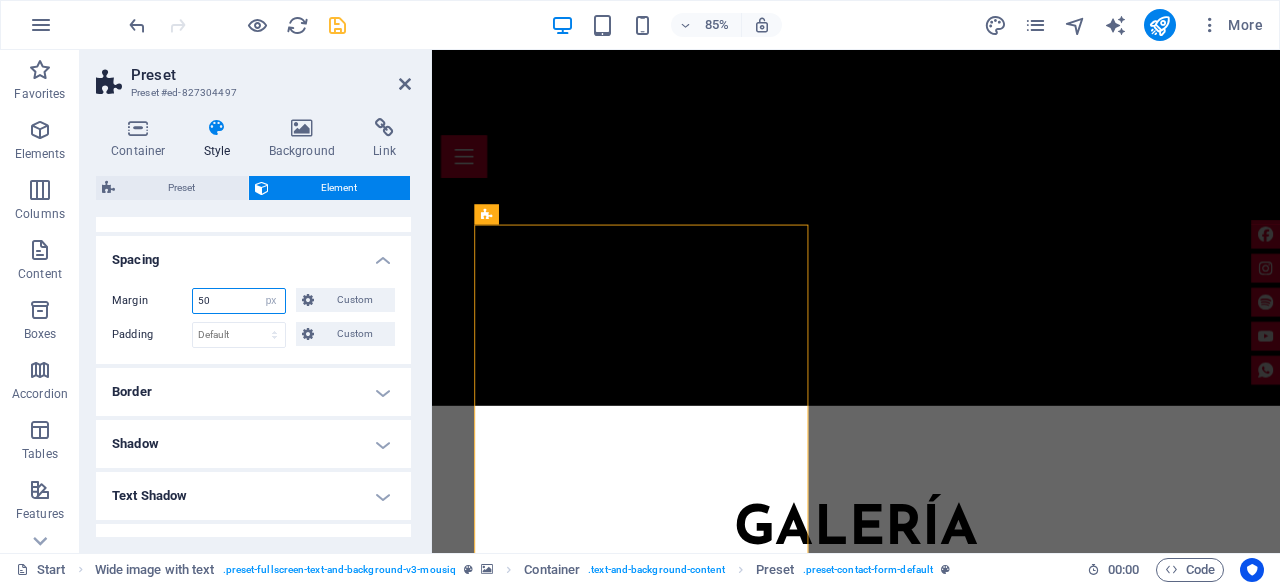 click on "Margin 50 Default auto px % rem vw vh Custom Custom" at bounding box center [253, 301] 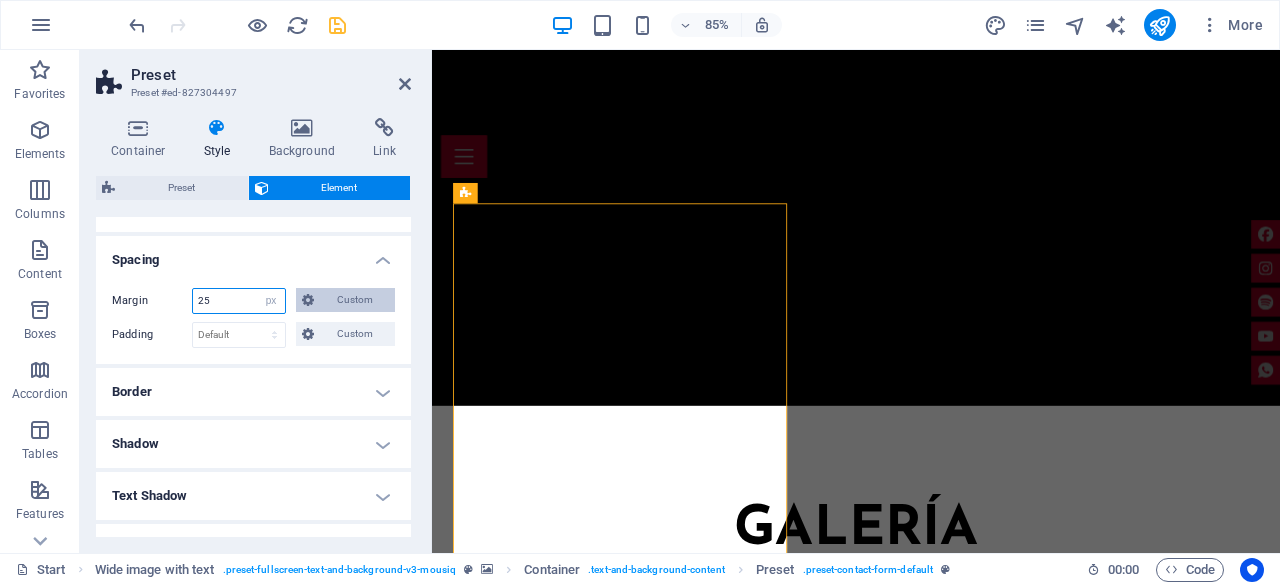 type on "25" 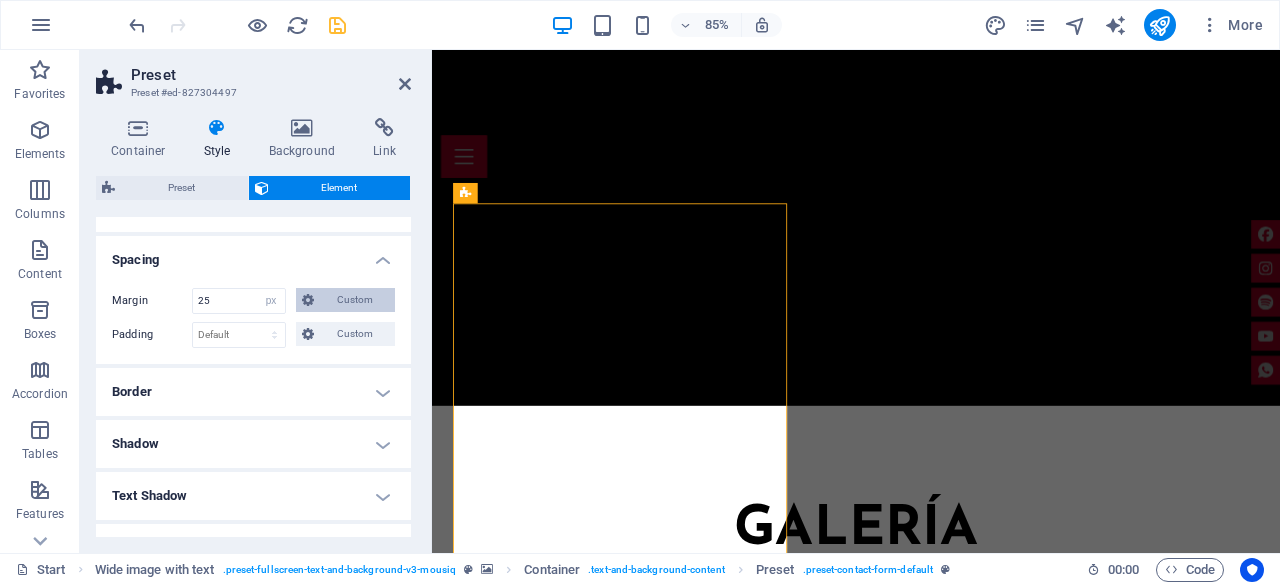 click on "Custom" at bounding box center [354, 300] 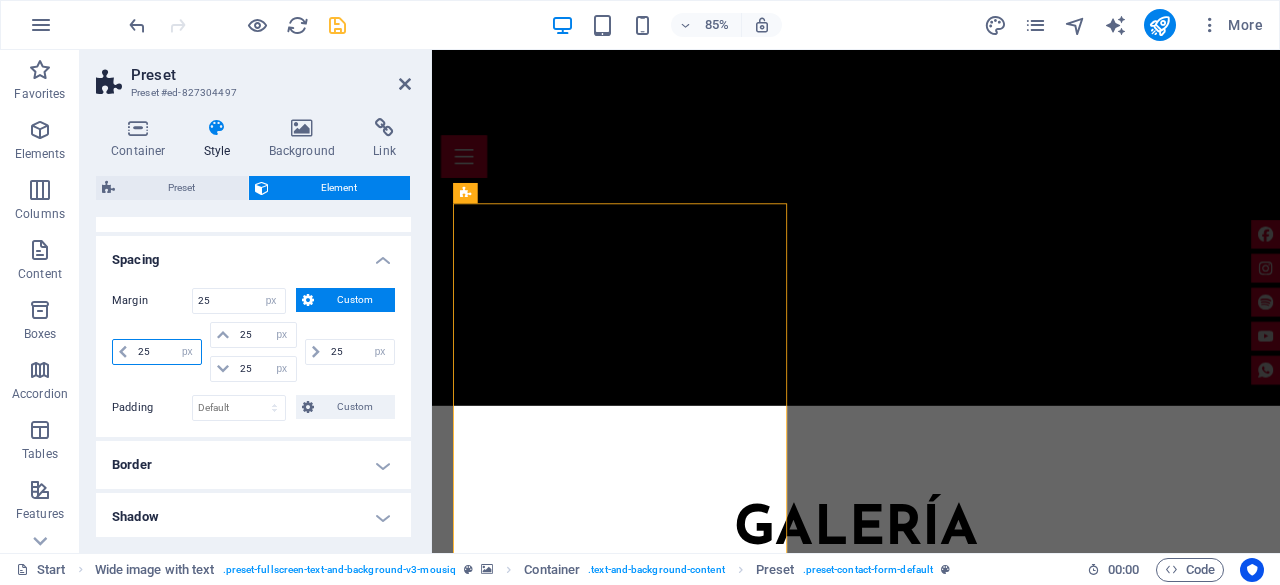 drag, startPoint x: 160, startPoint y: 351, endPoint x: 111, endPoint y: 351, distance: 49 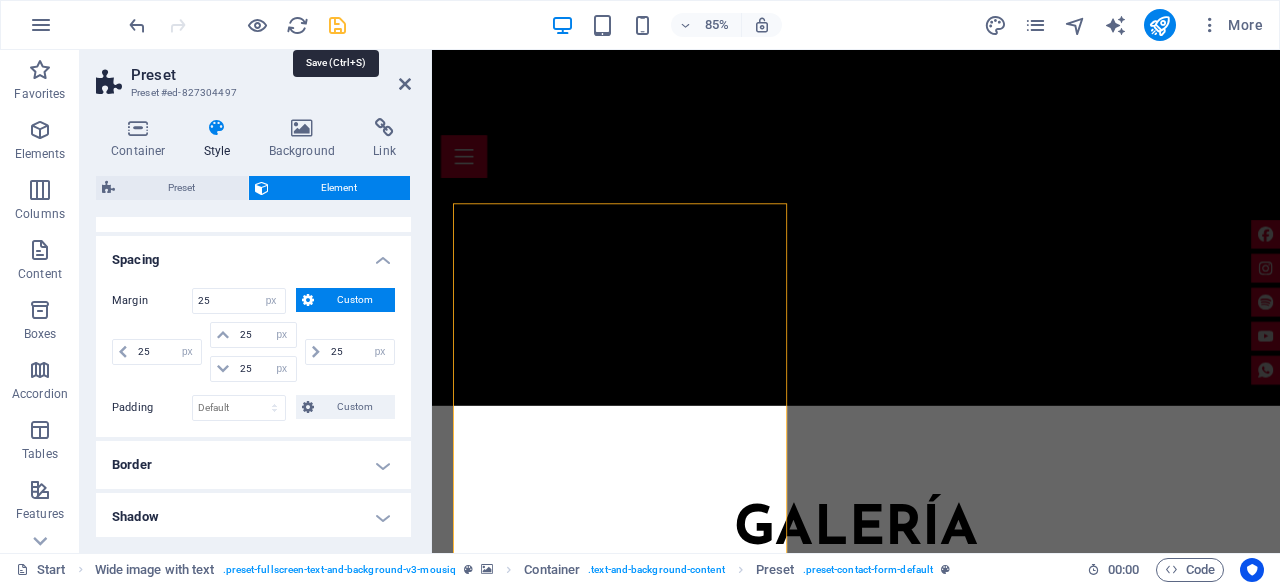 click at bounding box center [337, 25] 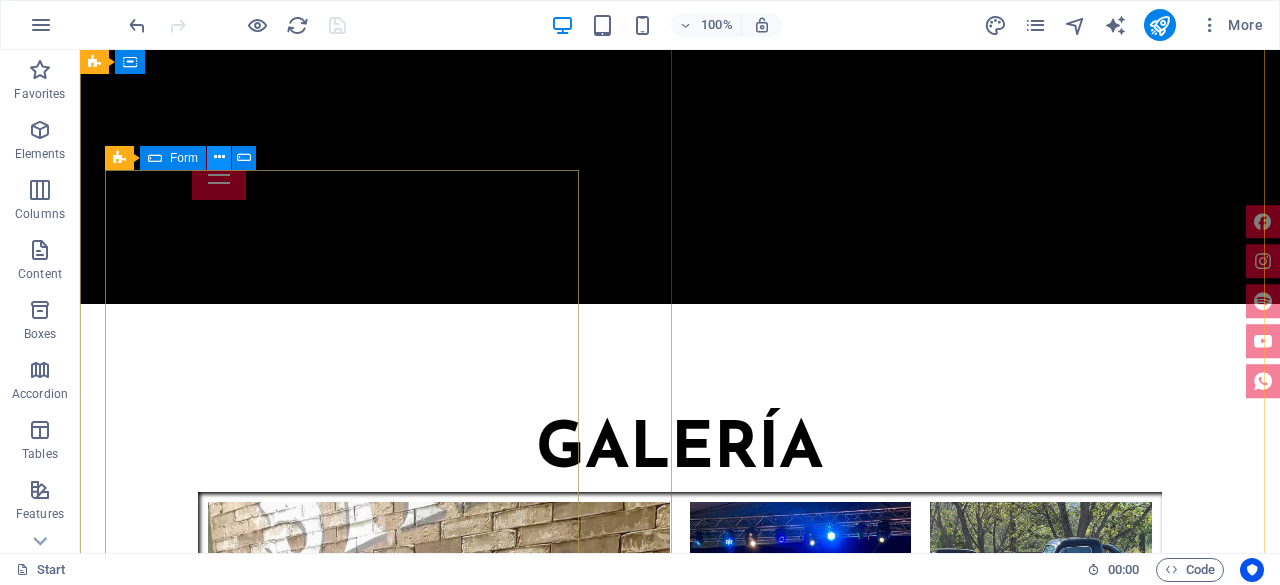 click at bounding box center (219, 157) 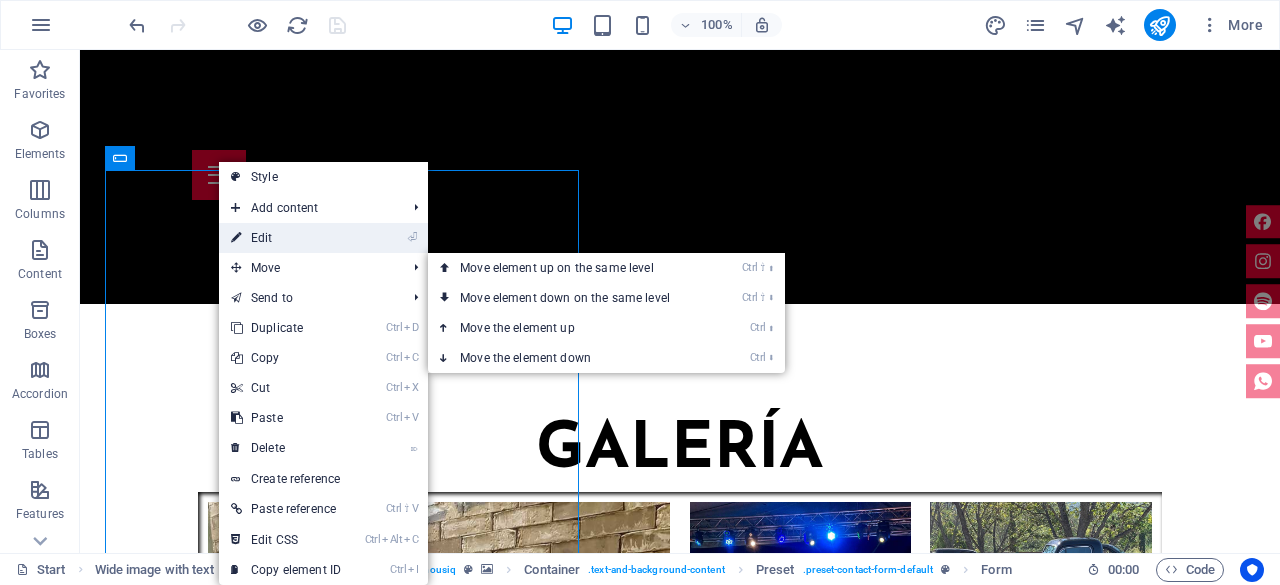click on "⏎  Edit" at bounding box center (286, 238) 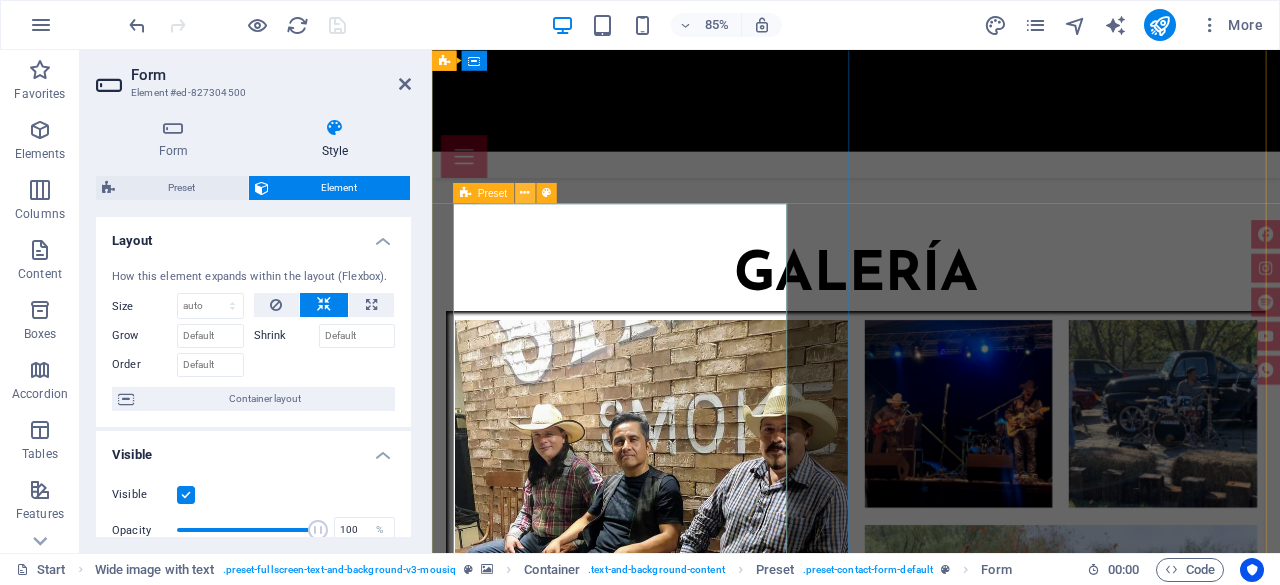 click at bounding box center (525, 193) 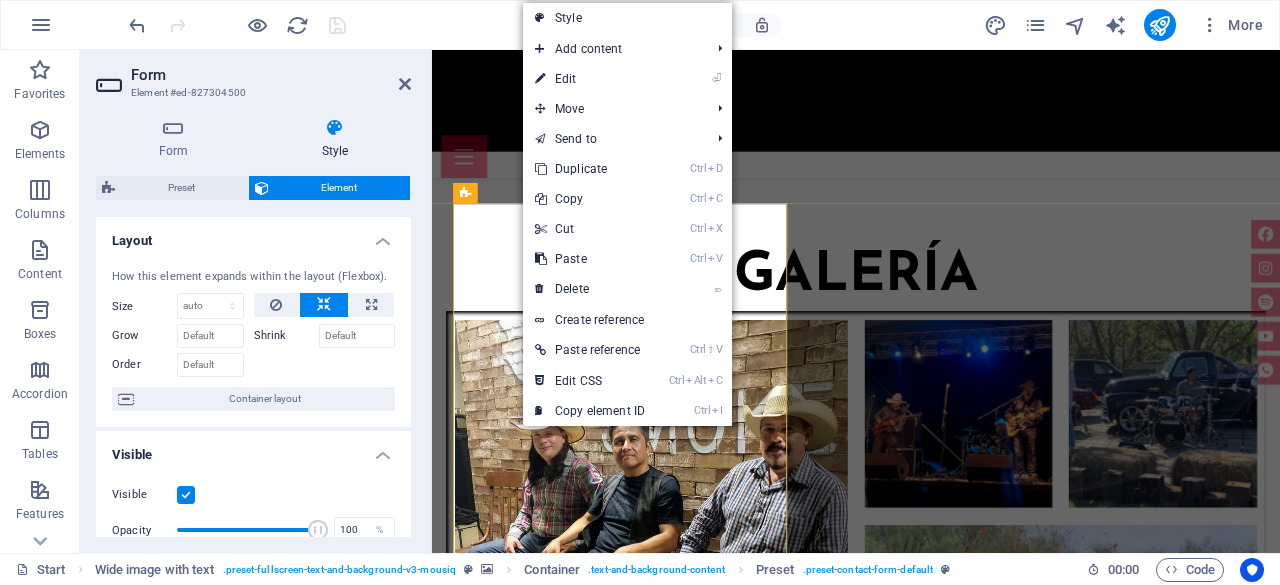 scroll, scrollTop: 6369, scrollLeft: 0, axis: vertical 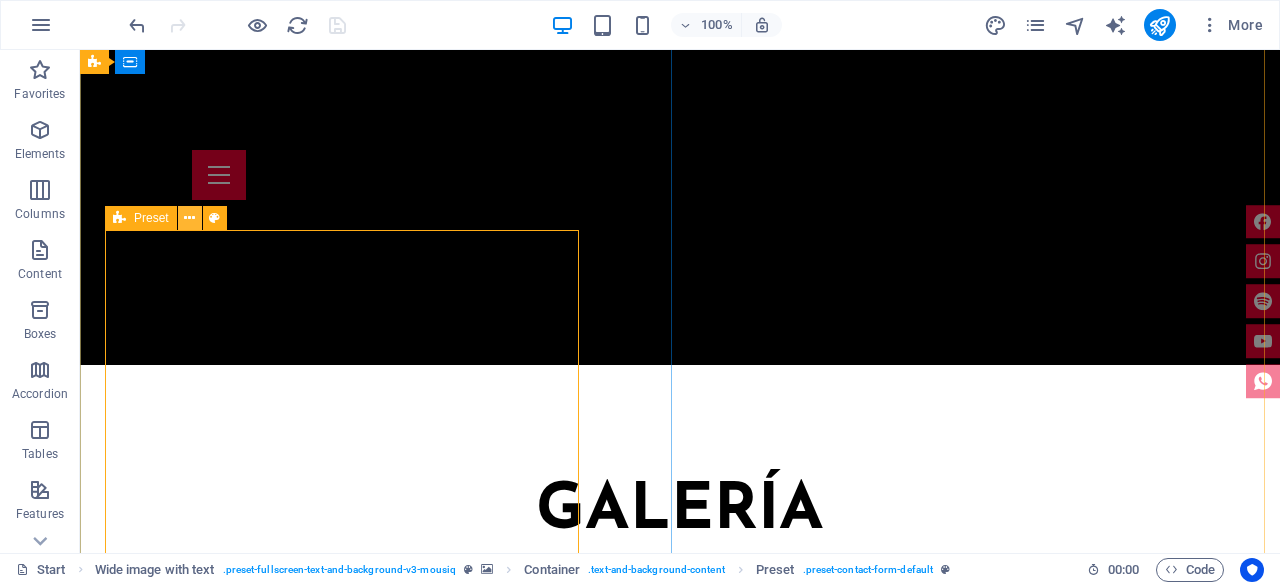 click at bounding box center [189, 218] 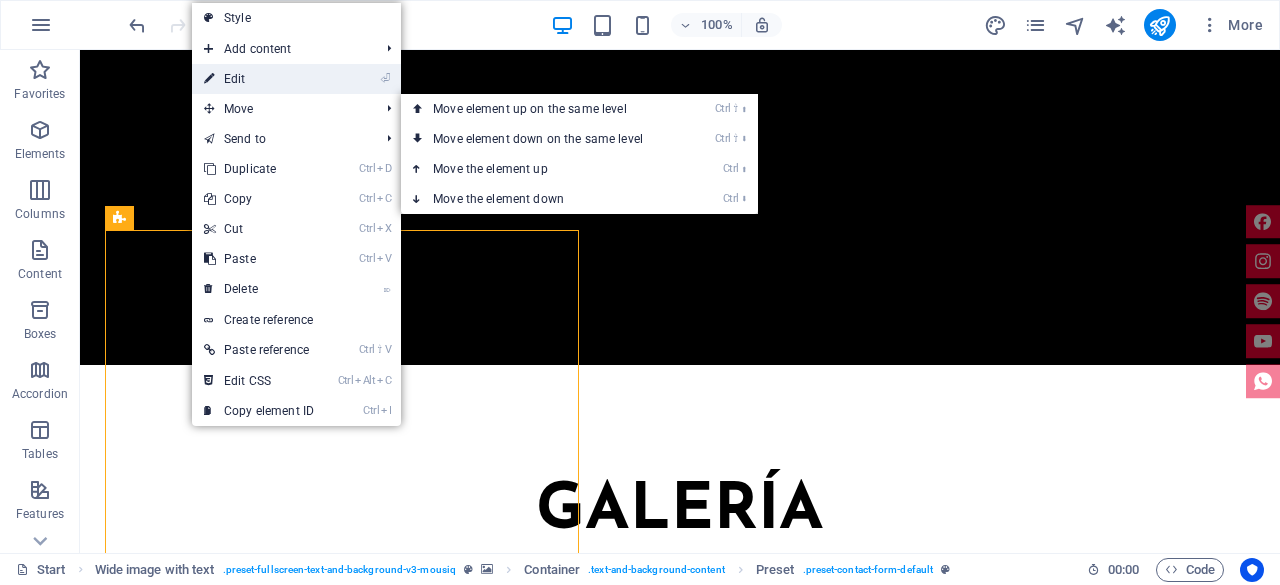 click on "⏎  Edit" at bounding box center (259, 79) 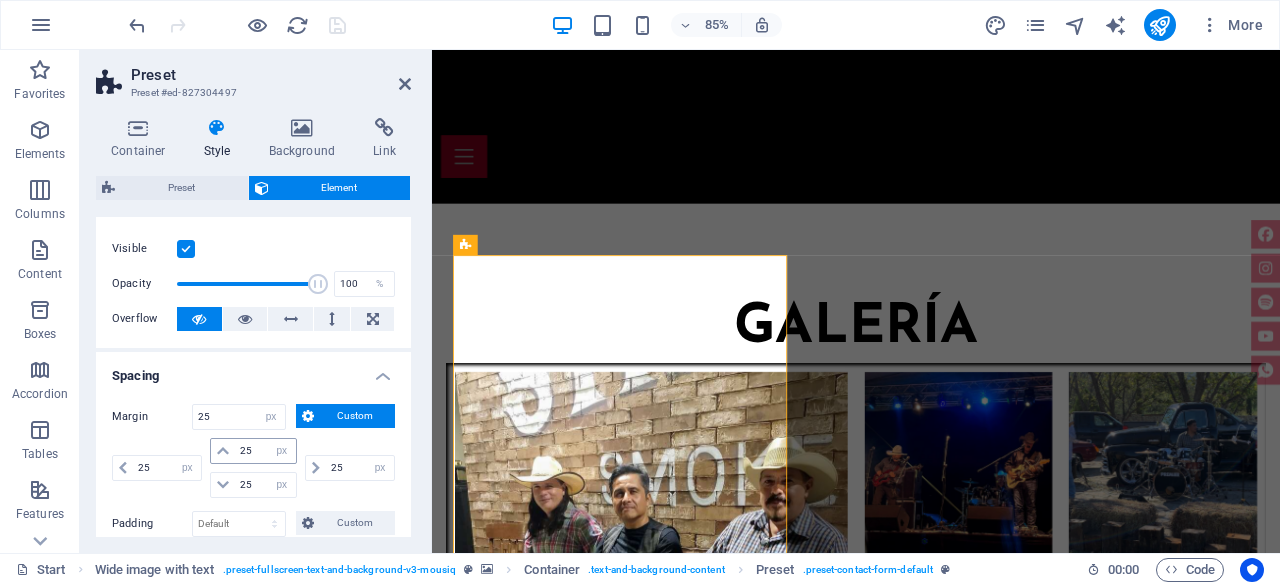 scroll, scrollTop: 100, scrollLeft: 0, axis: vertical 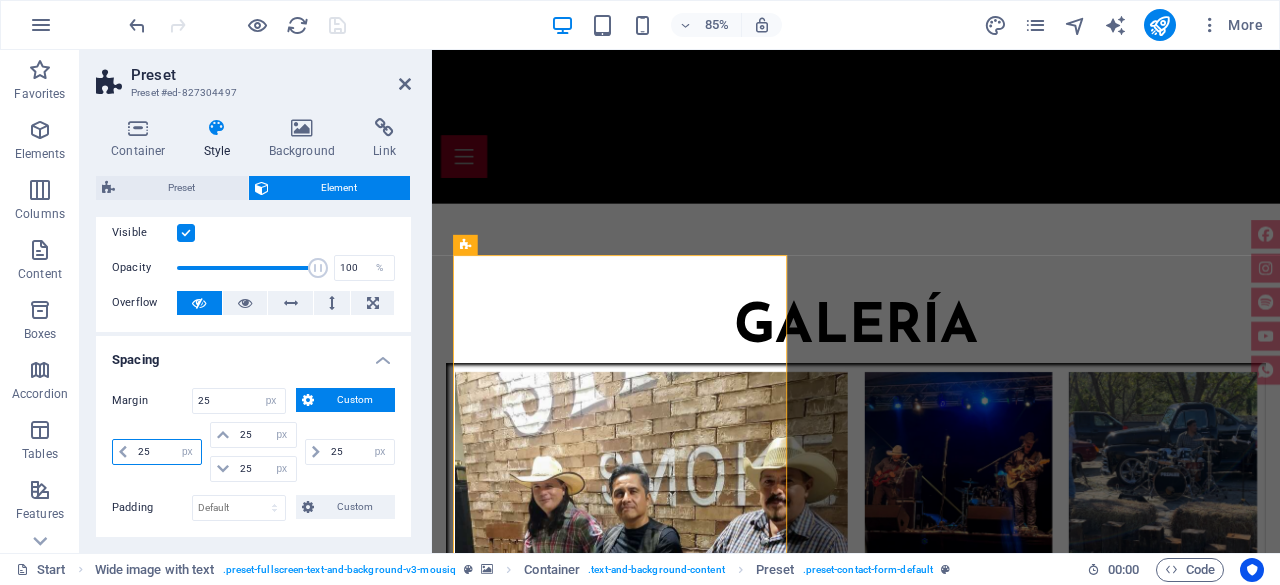 drag, startPoint x: 154, startPoint y: 457, endPoint x: 128, endPoint y: 457, distance: 26 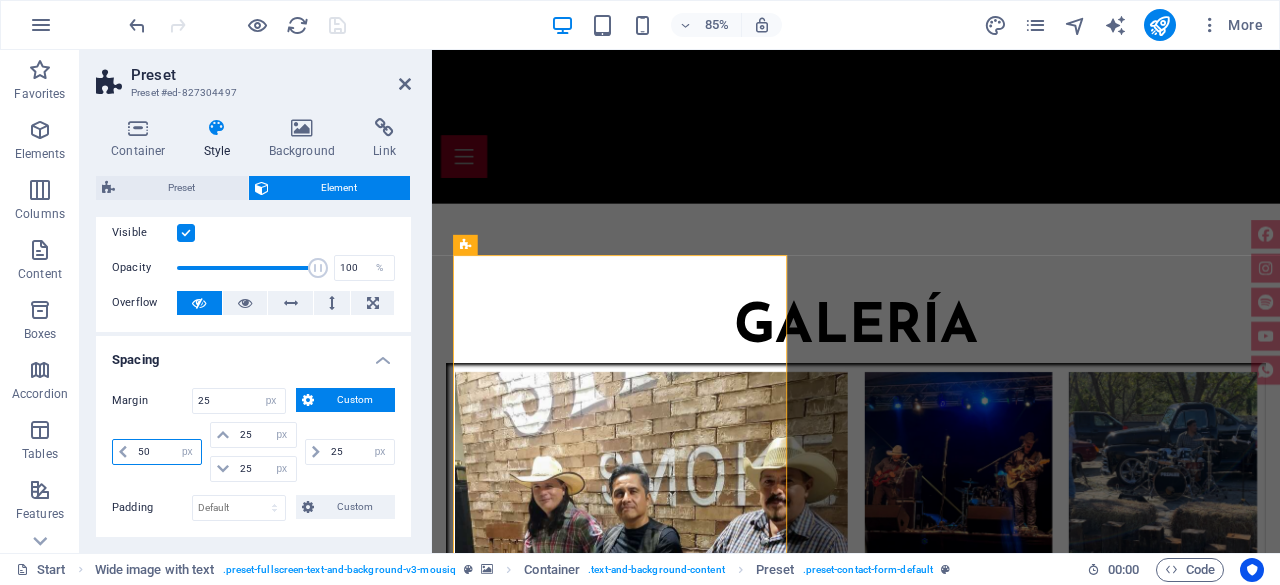 type on "50" 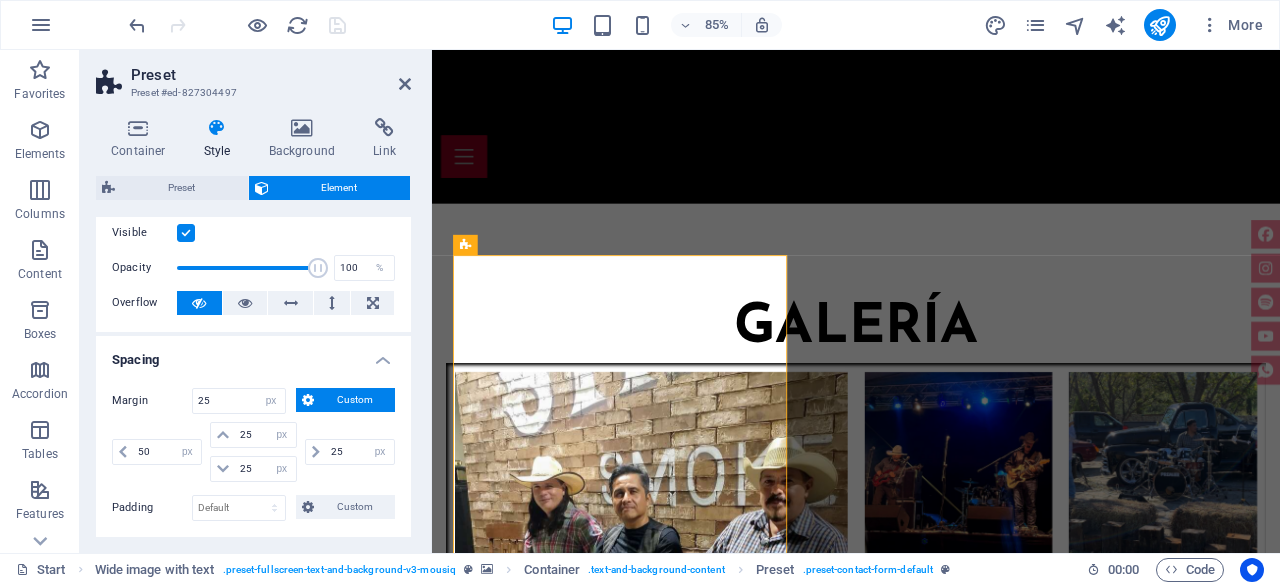 type 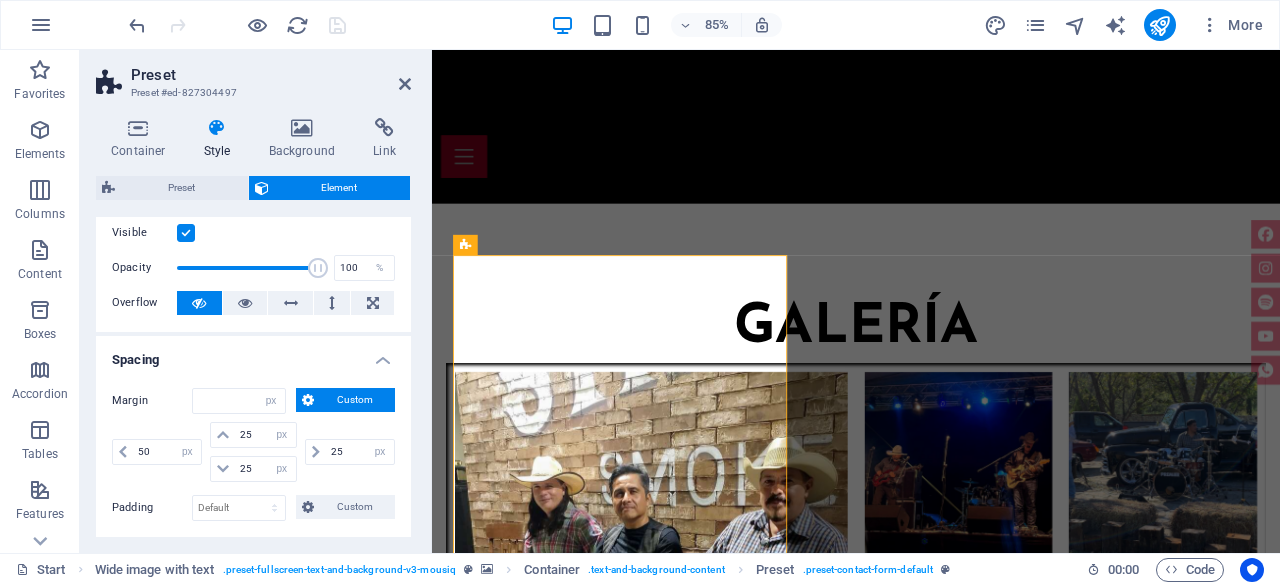 select on "DISABLED_OPTION_VALUE" 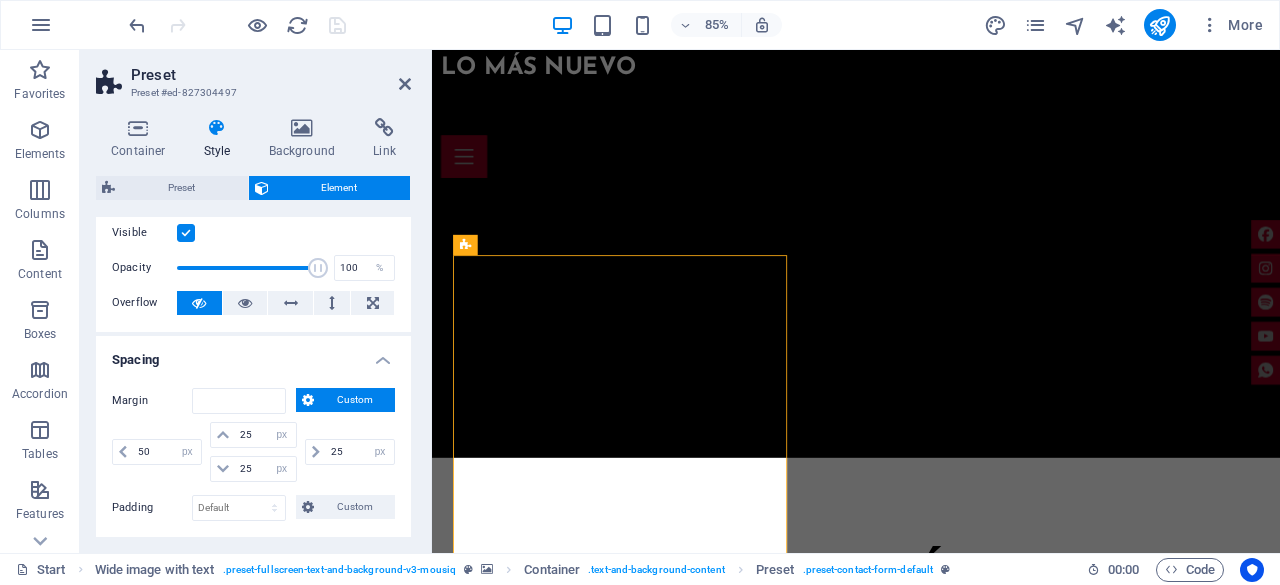 click on "Spacing" at bounding box center [253, 354] 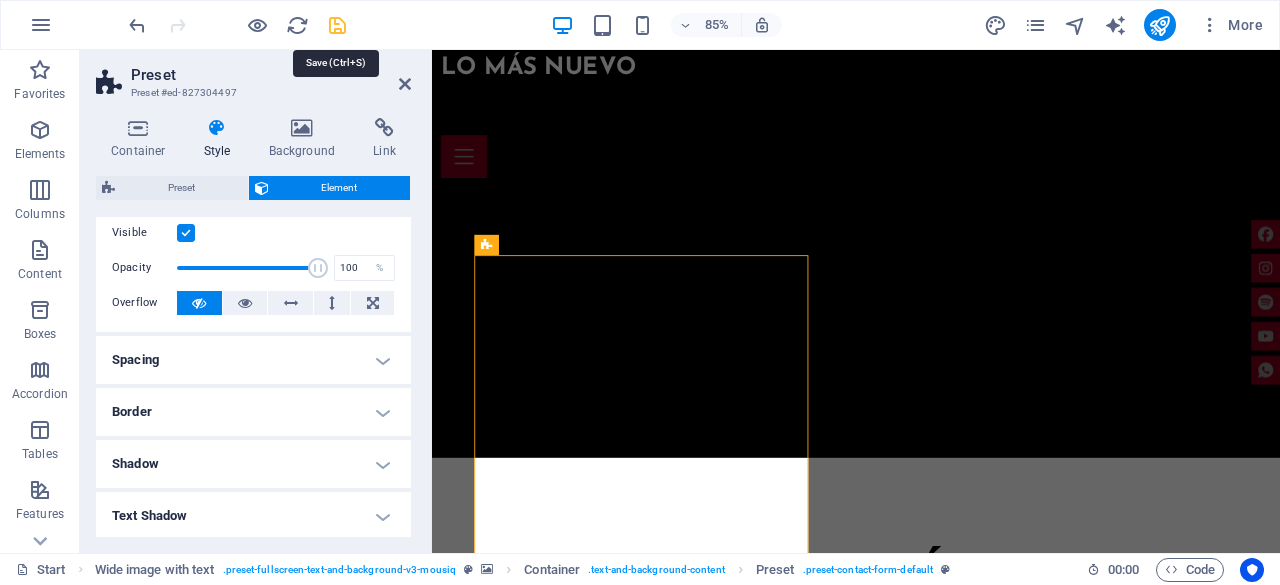 click at bounding box center [337, 25] 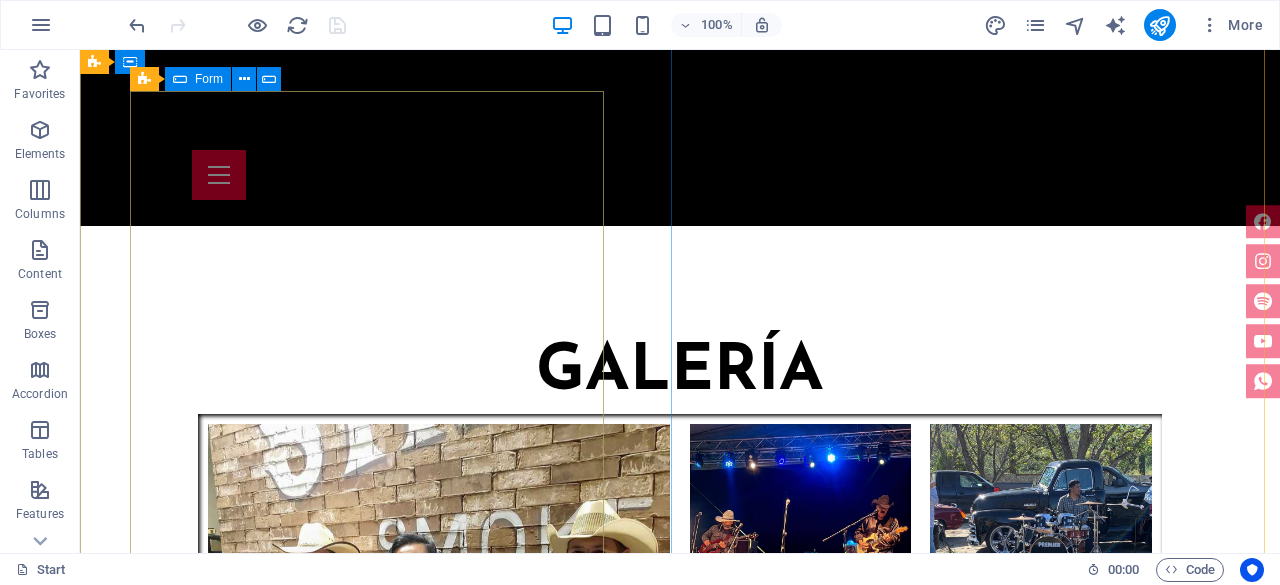 scroll, scrollTop: 6208, scrollLeft: 0, axis: vertical 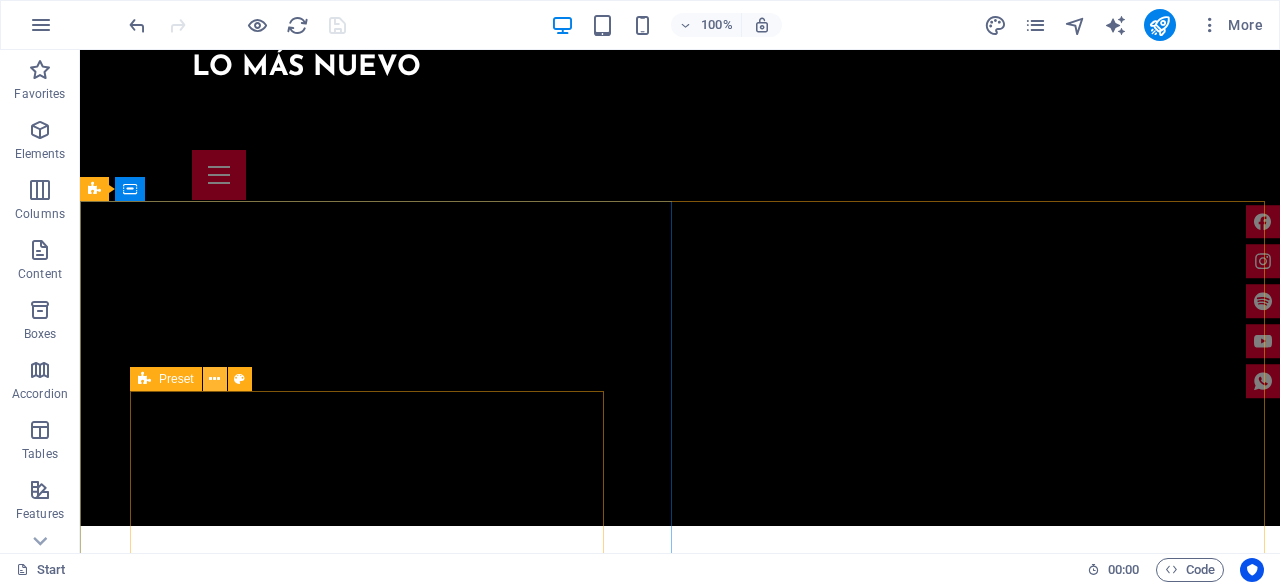 click at bounding box center [214, 379] 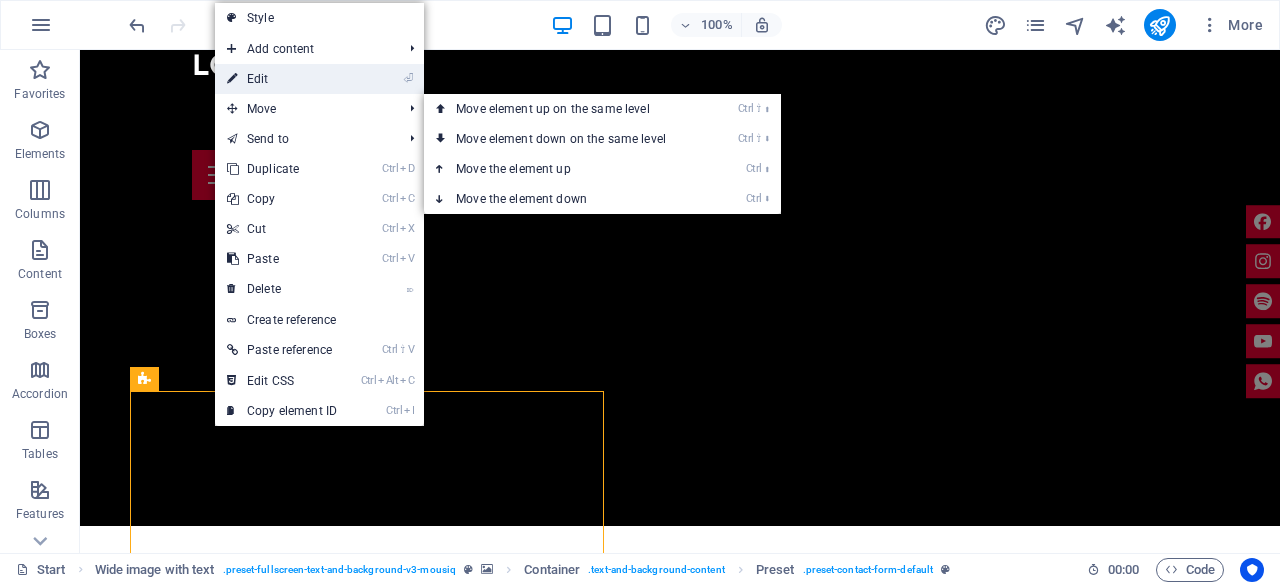 click on "⏎  Edit" at bounding box center [282, 79] 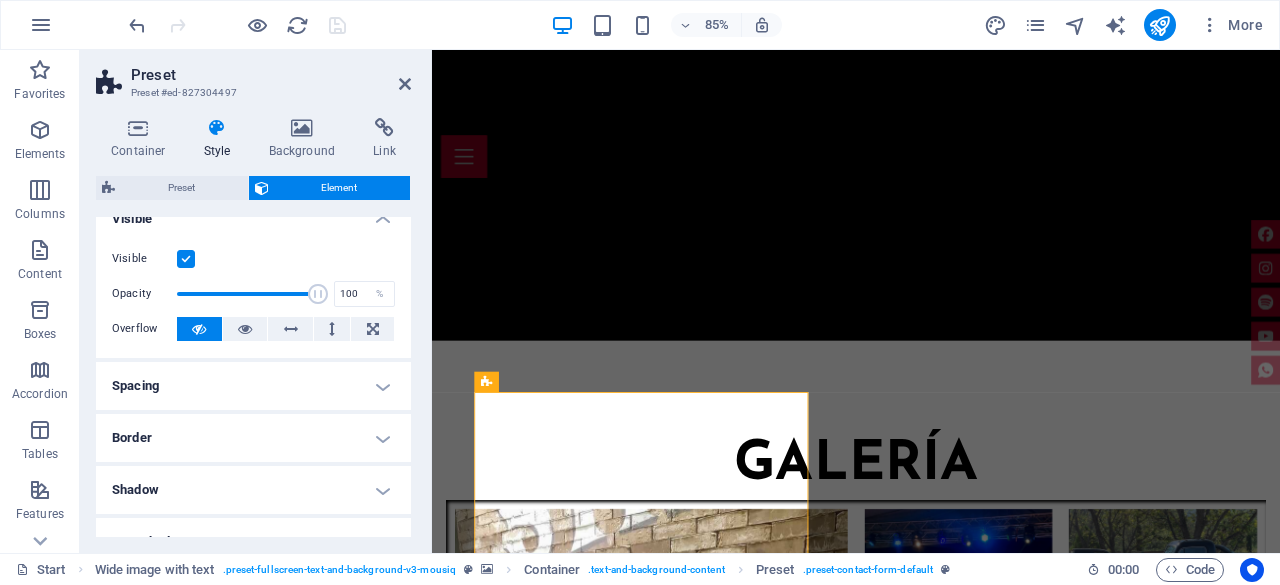 scroll, scrollTop: 100, scrollLeft: 0, axis: vertical 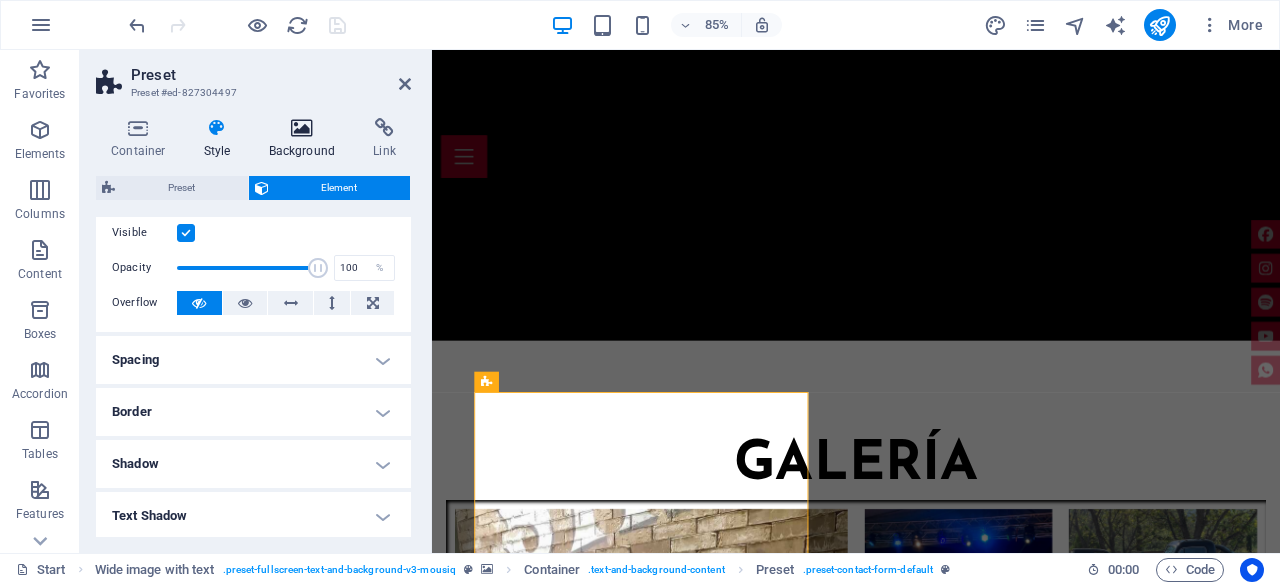 click at bounding box center (302, 128) 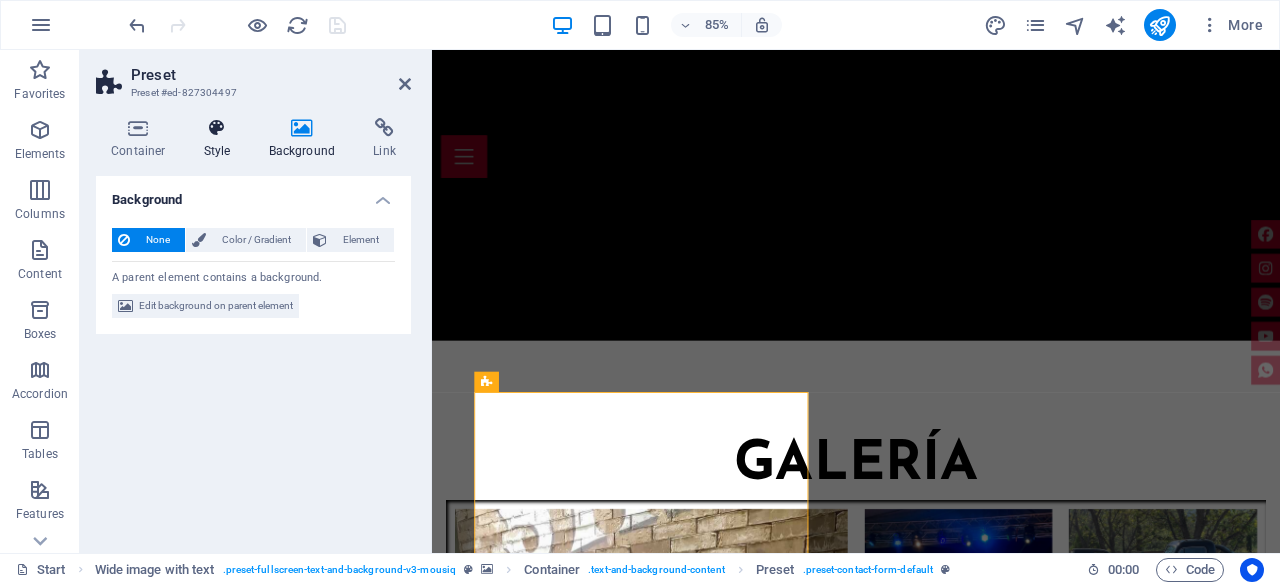 click on "Style" at bounding box center [221, 139] 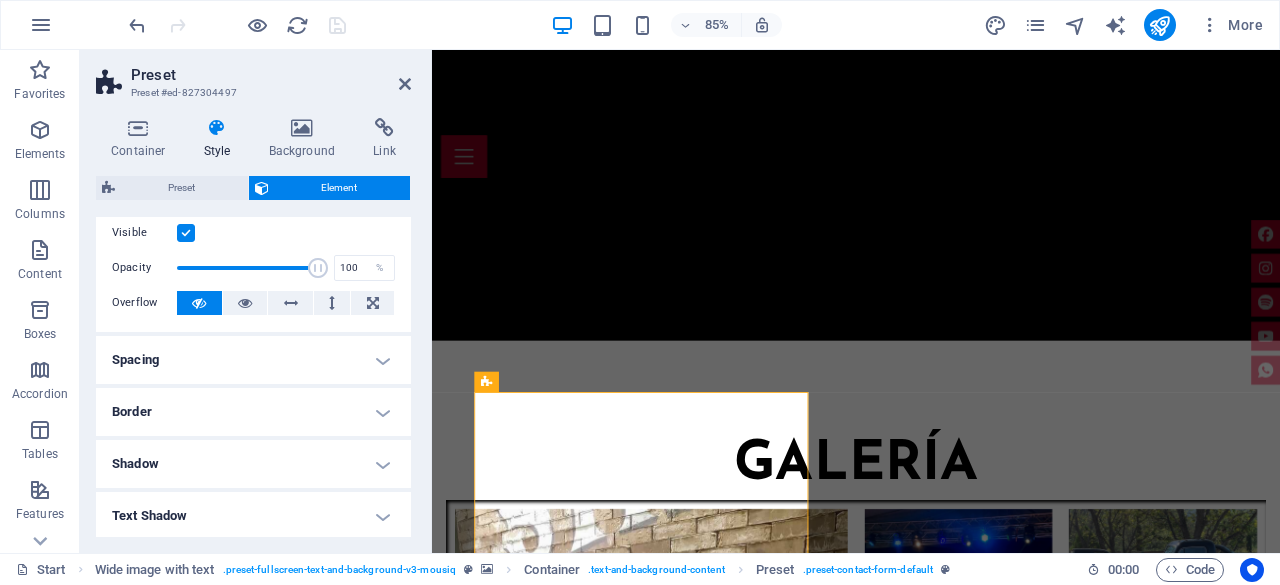 click on "Border" at bounding box center (253, 412) 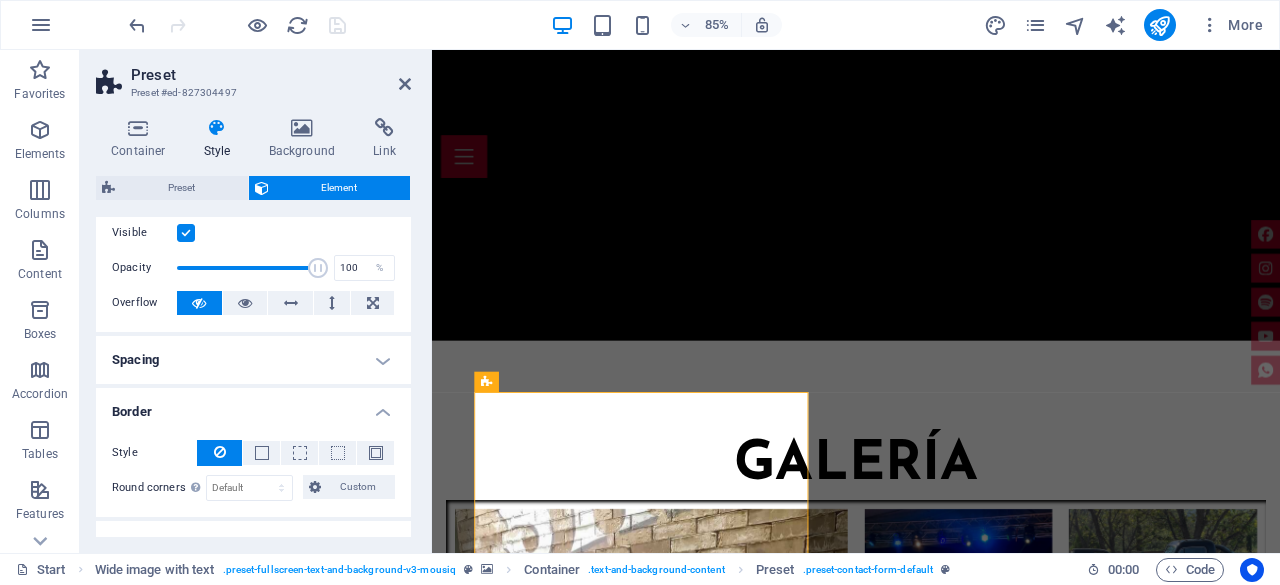 click on "Border" at bounding box center [253, 406] 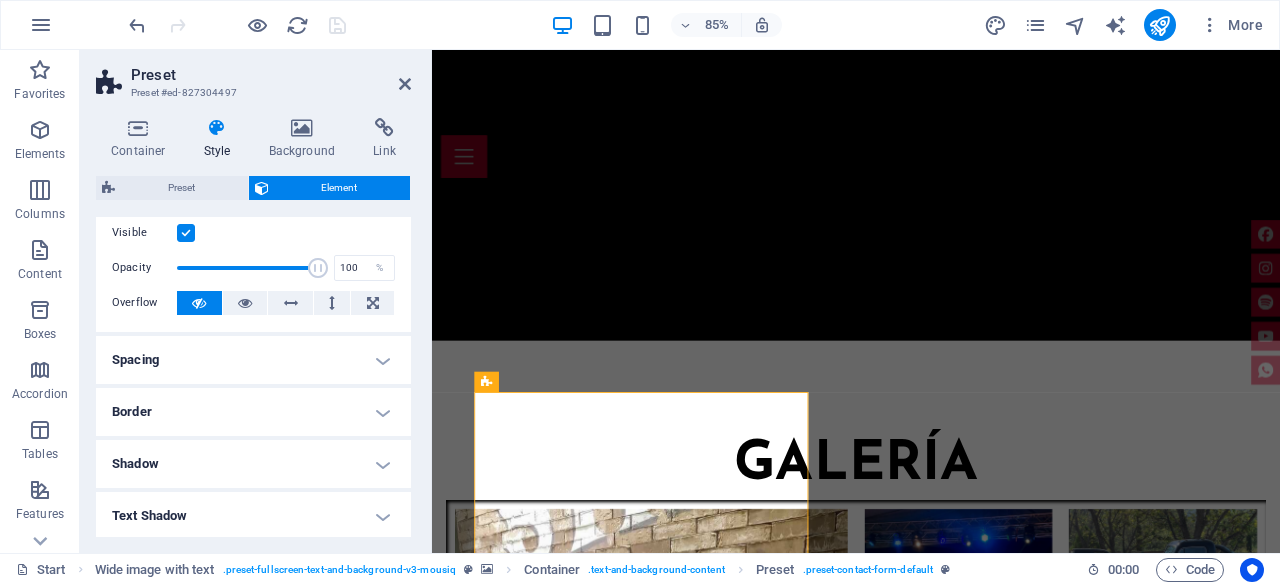 click on "Spacing" at bounding box center (253, 360) 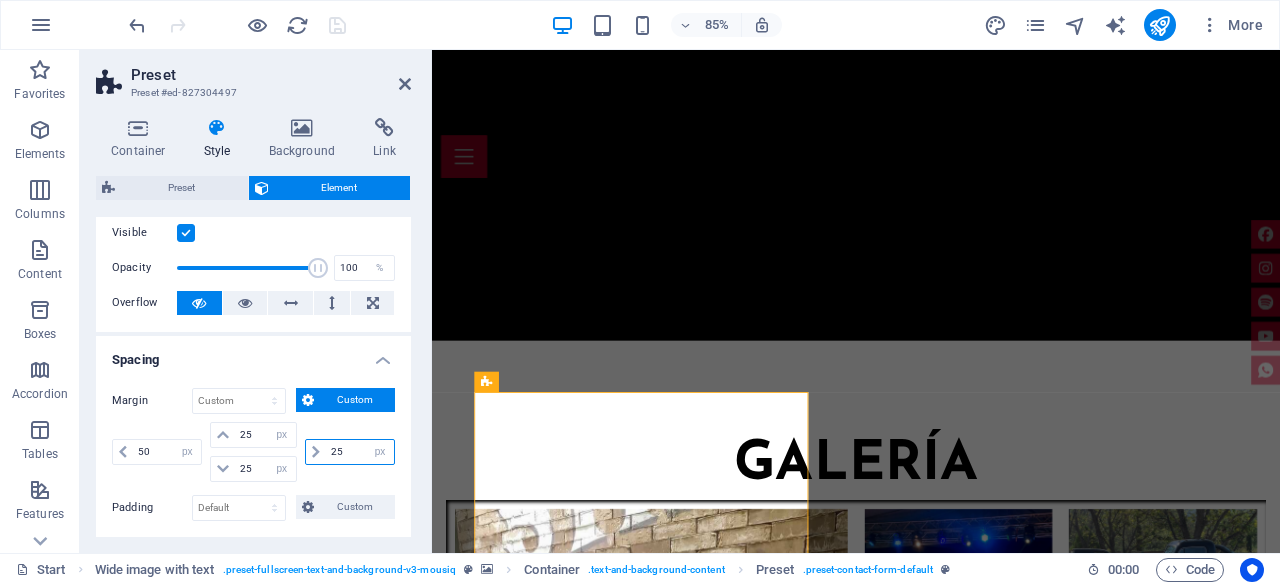 drag, startPoint x: 342, startPoint y: 448, endPoint x: 320, endPoint y: 450, distance: 22.090721 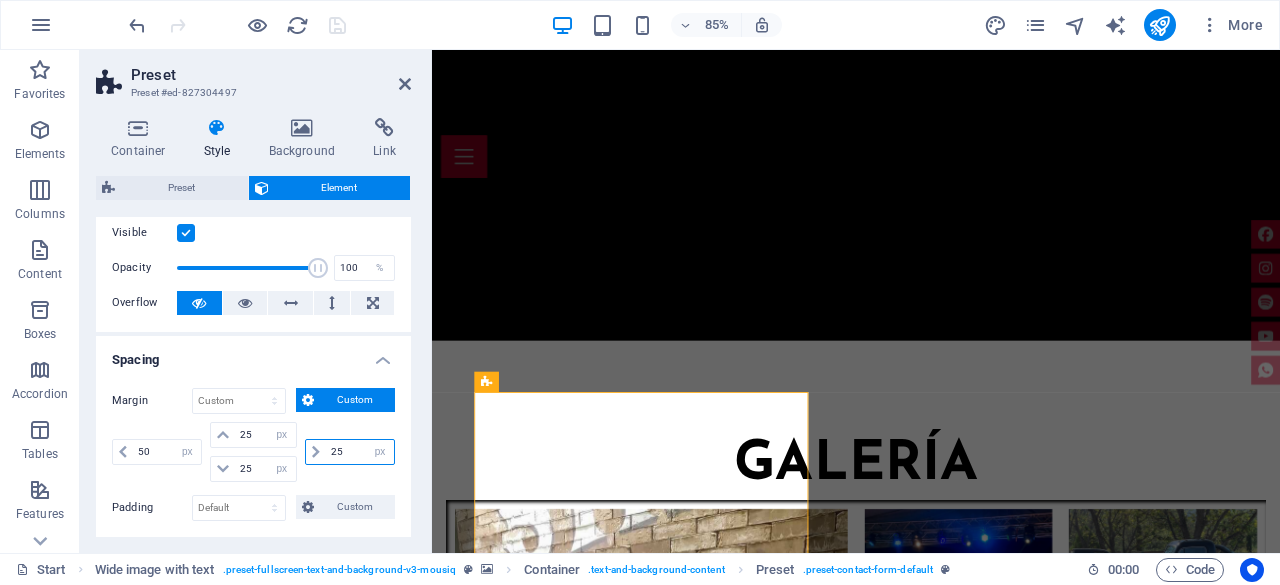 click on "25 auto px % rem vw vh" at bounding box center [350, 452] 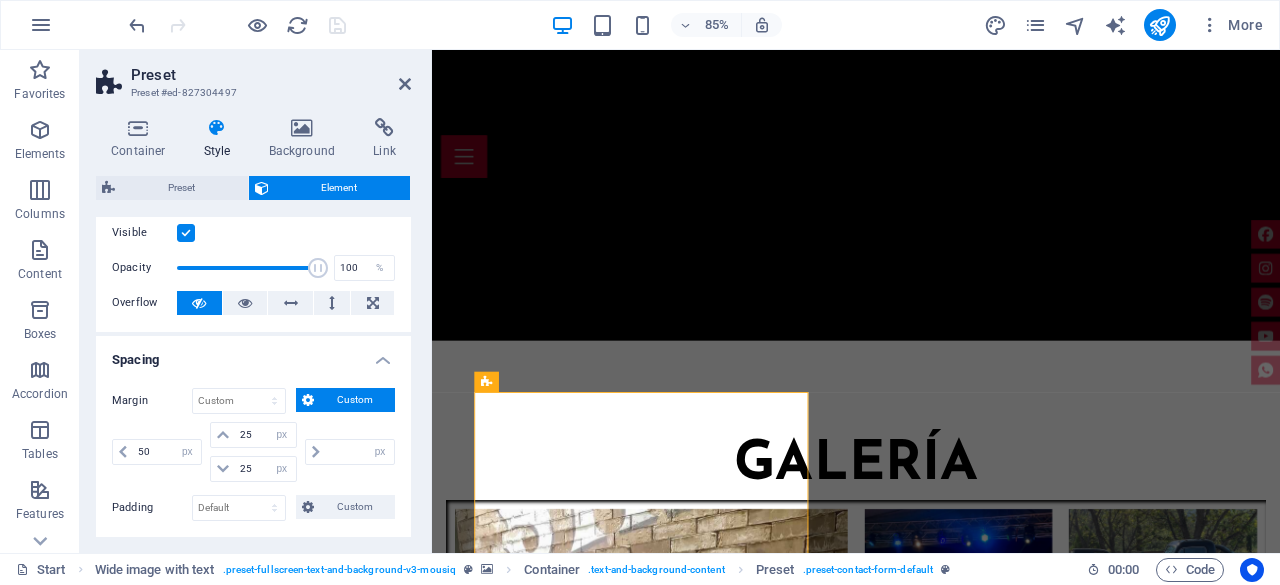 click on "Visible" at bounding box center [253, 233] 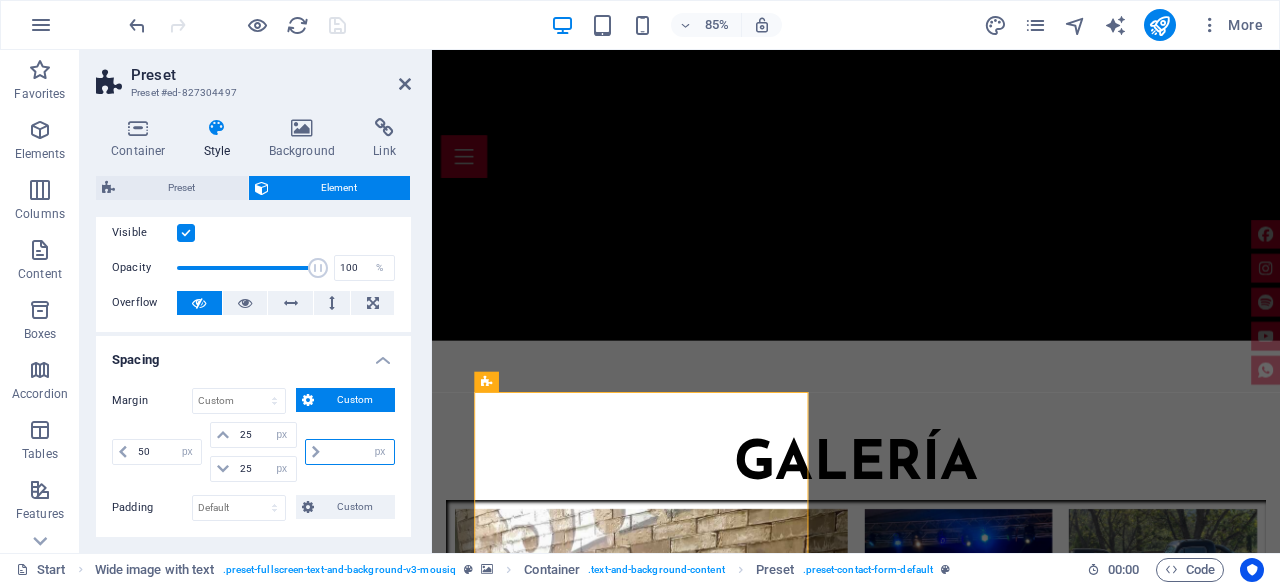 click at bounding box center (360, 452) 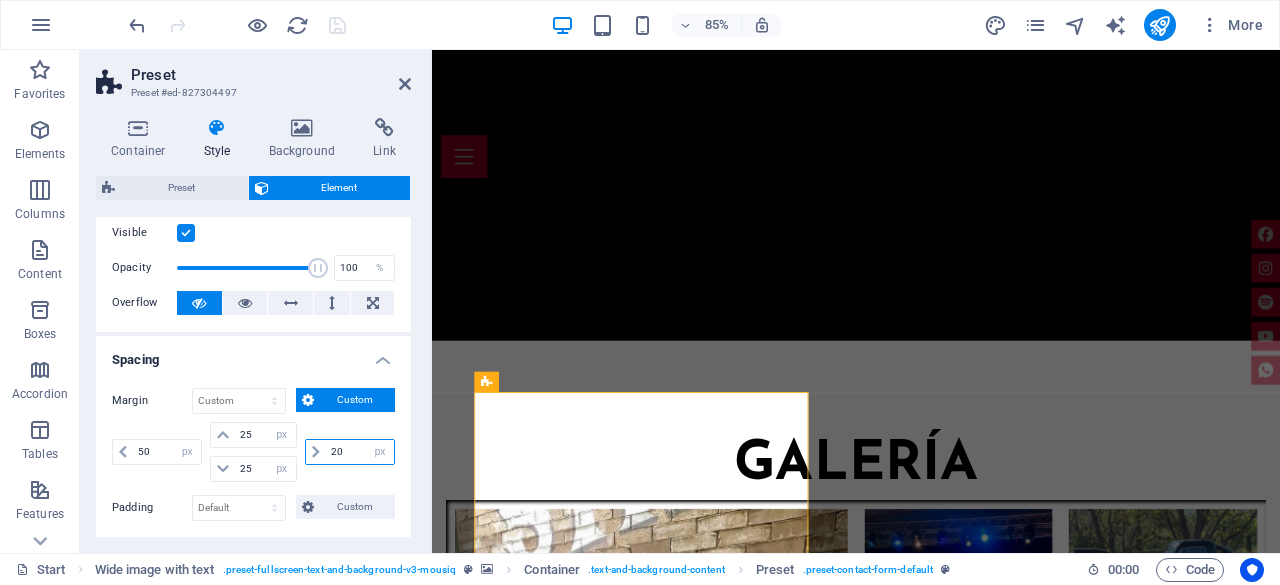 type on "20" 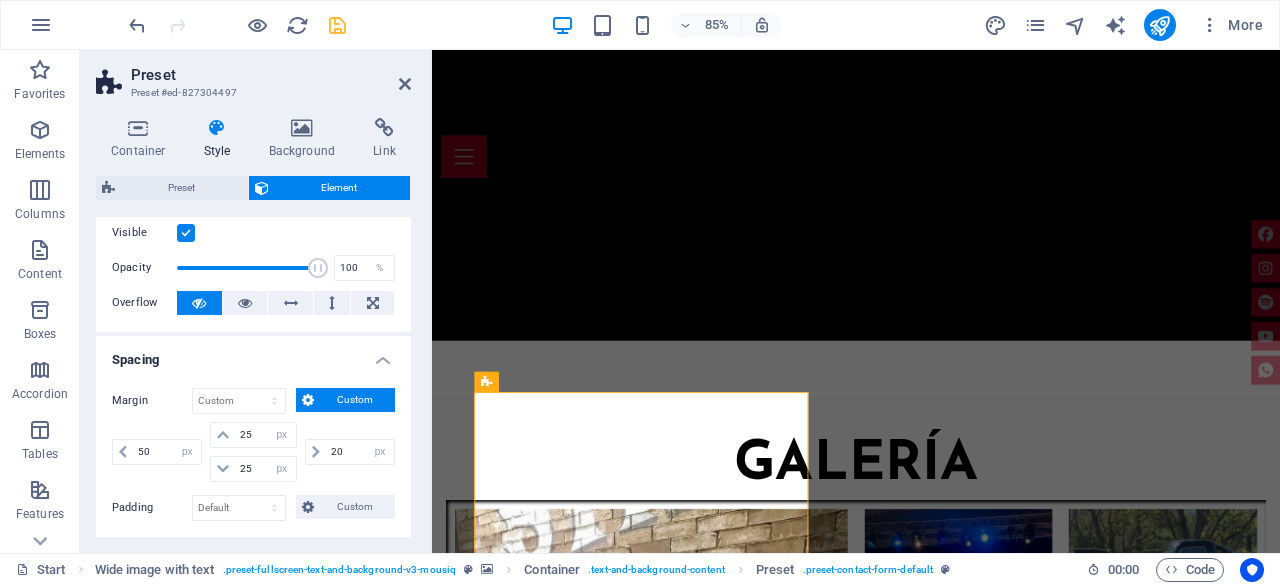 click on "Spacing" at bounding box center [253, 354] 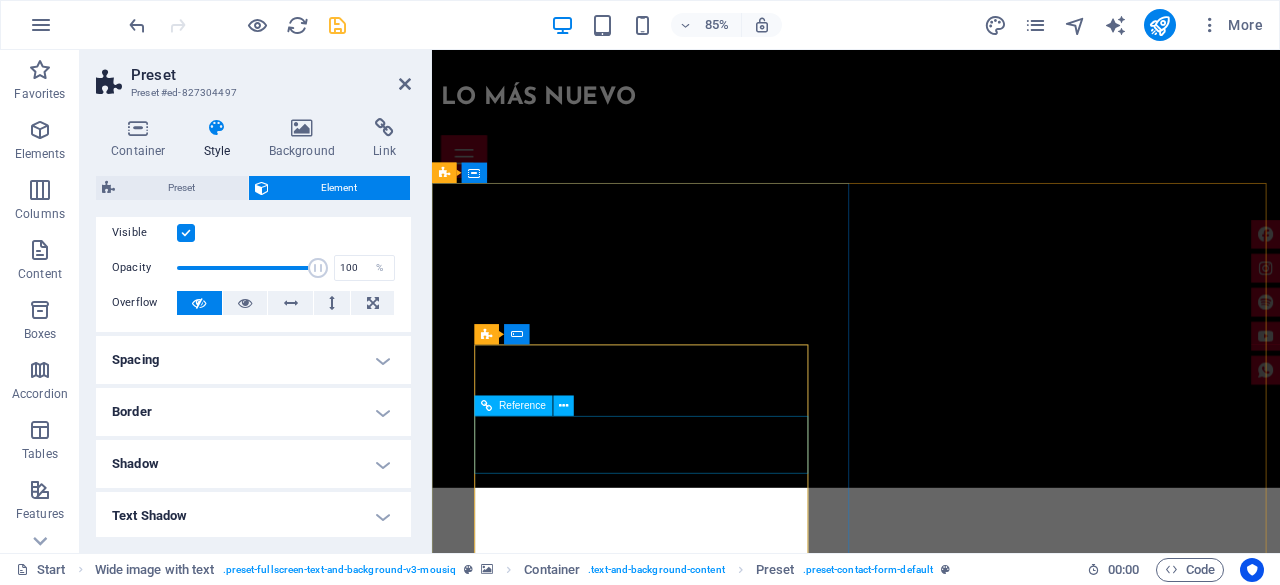 scroll, scrollTop: 6408, scrollLeft: 0, axis: vertical 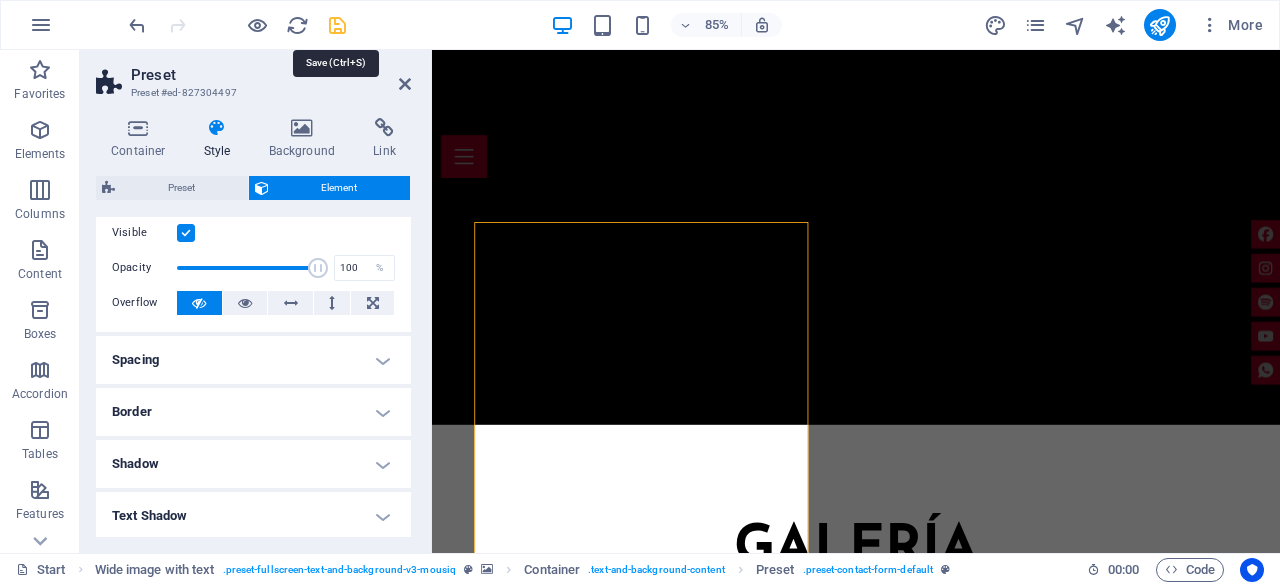 click at bounding box center [337, 25] 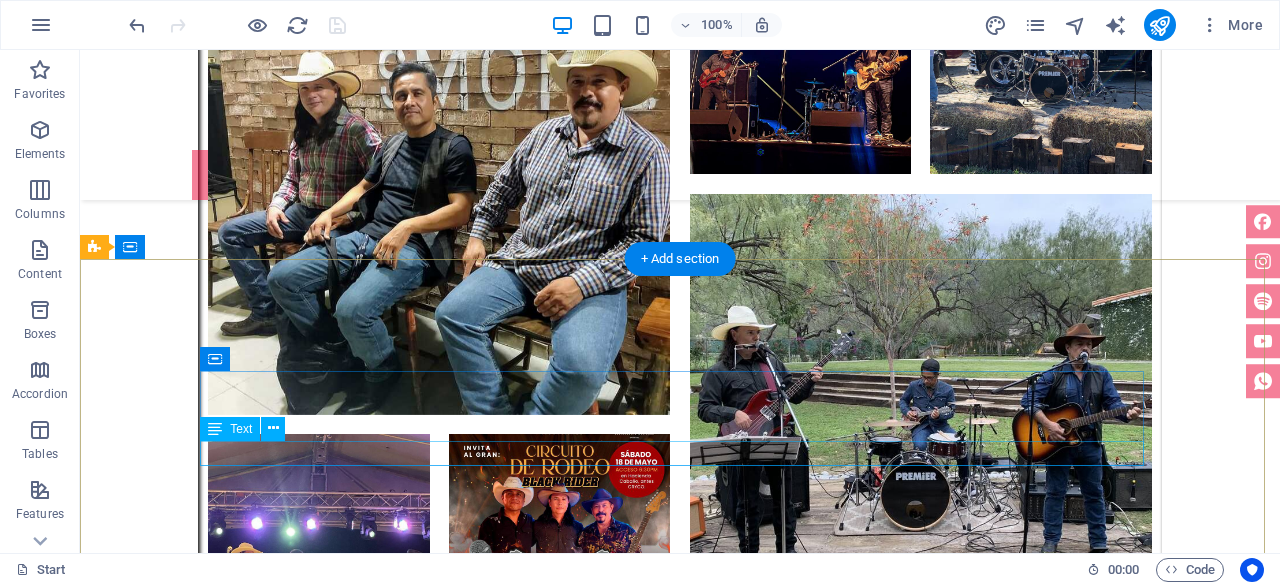 scroll, scrollTop: 7008, scrollLeft: 0, axis: vertical 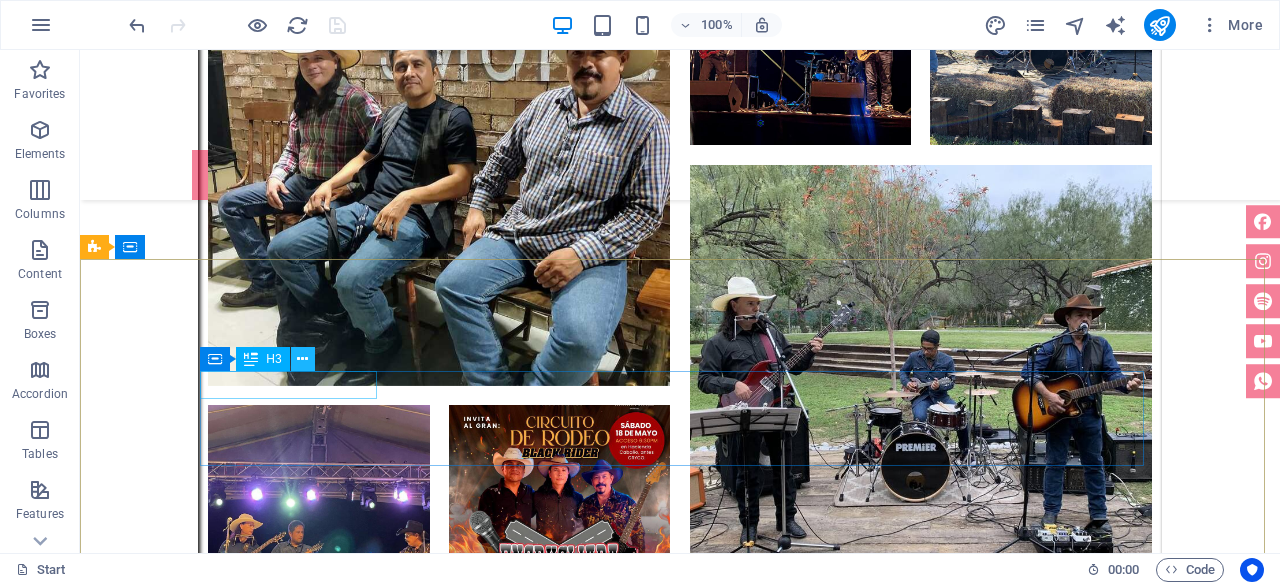 click at bounding box center (302, 359) 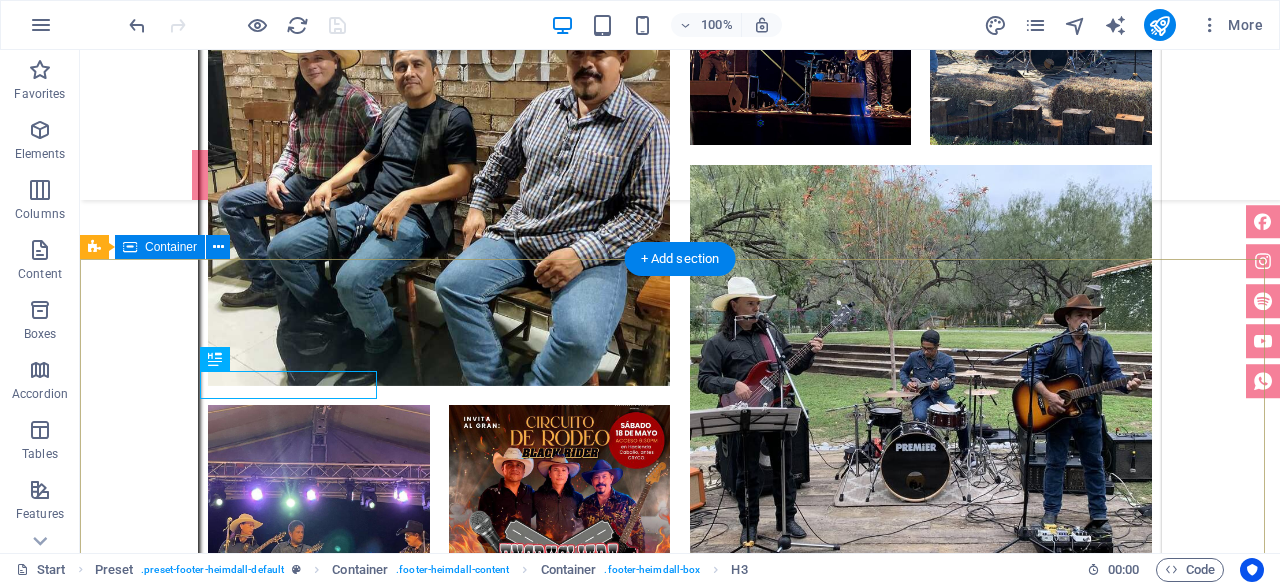 click on "teléfonos M: (81) 1163 7031   M: (81) 1317 1728 +1-123-456-7890" at bounding box center (680, 6031) 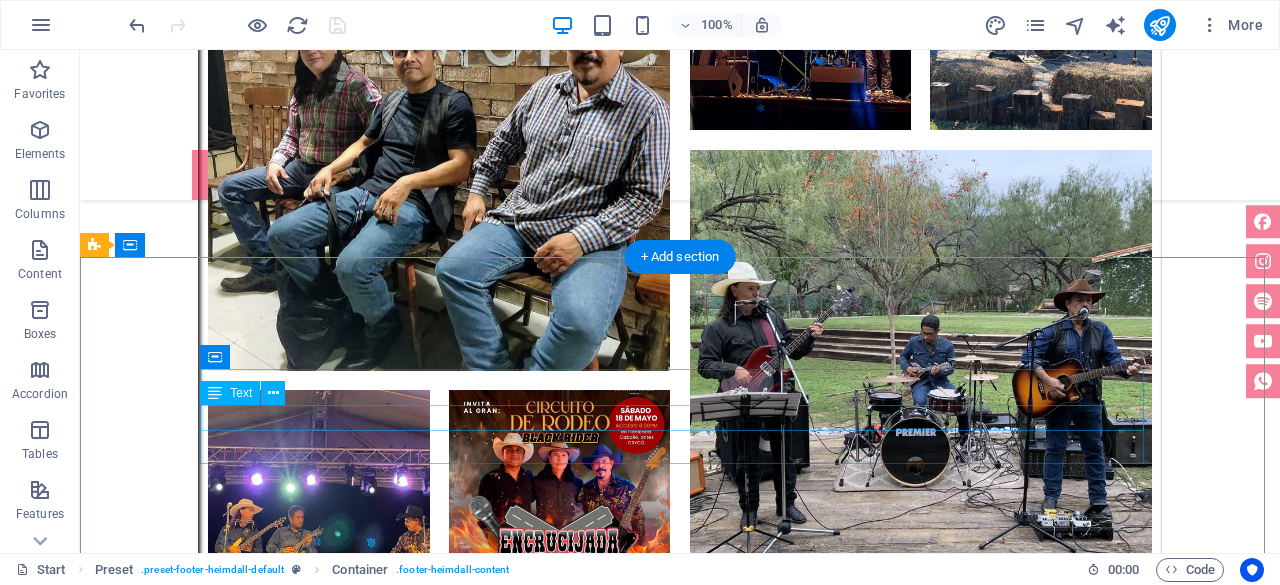 scroll, scrollTop: 7033, scrollLeft: 0, axis: vertical 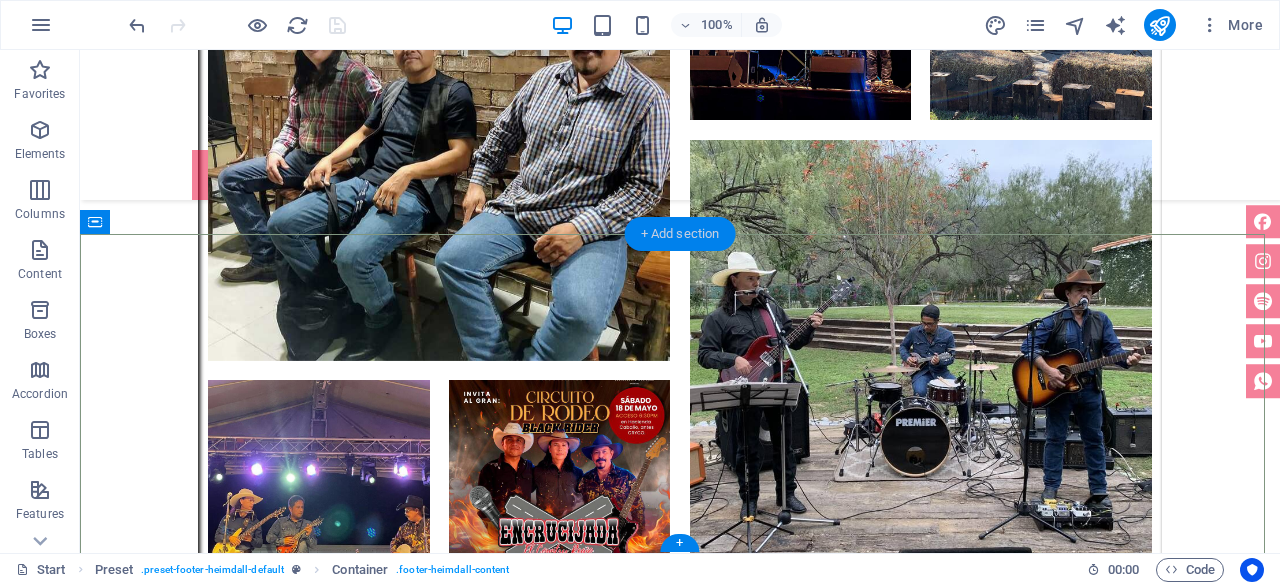 click on "+ Add section" at bounding box center [680, 234] 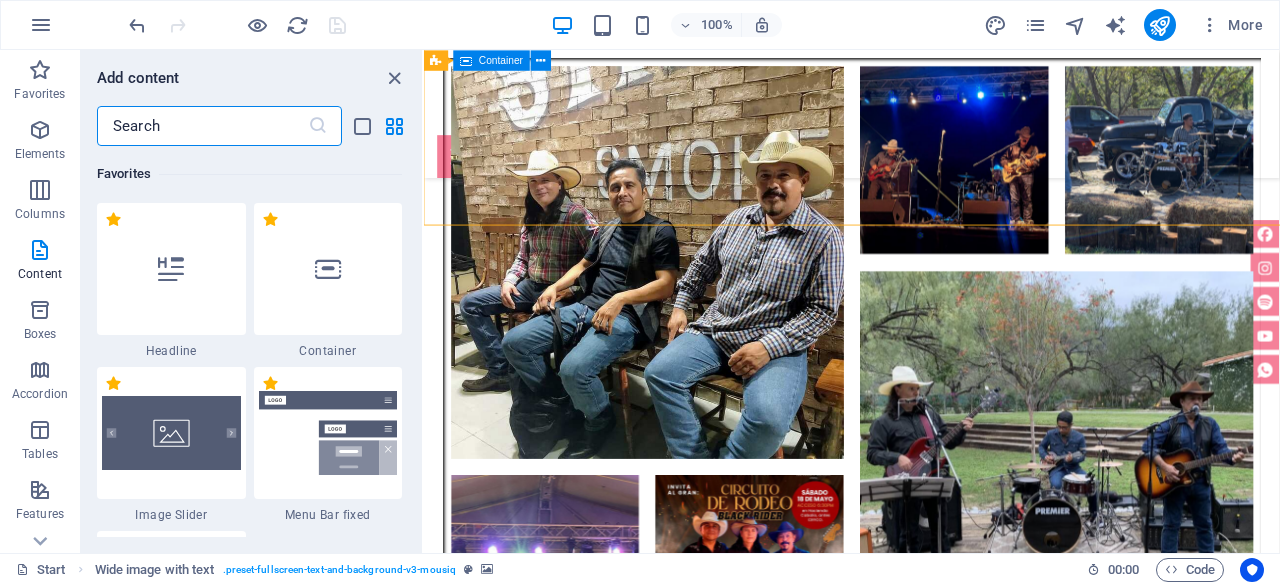 scroll, scrollTop: 7012, scrollLeft: 0, axis: vertical 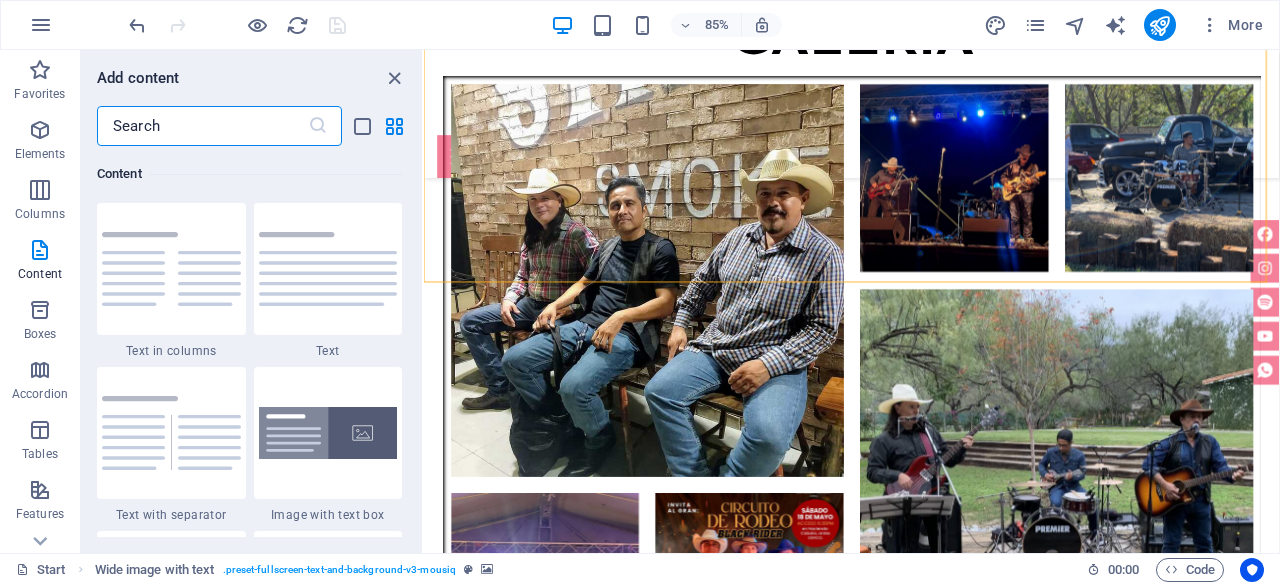 click at bounding box center (202, 126) 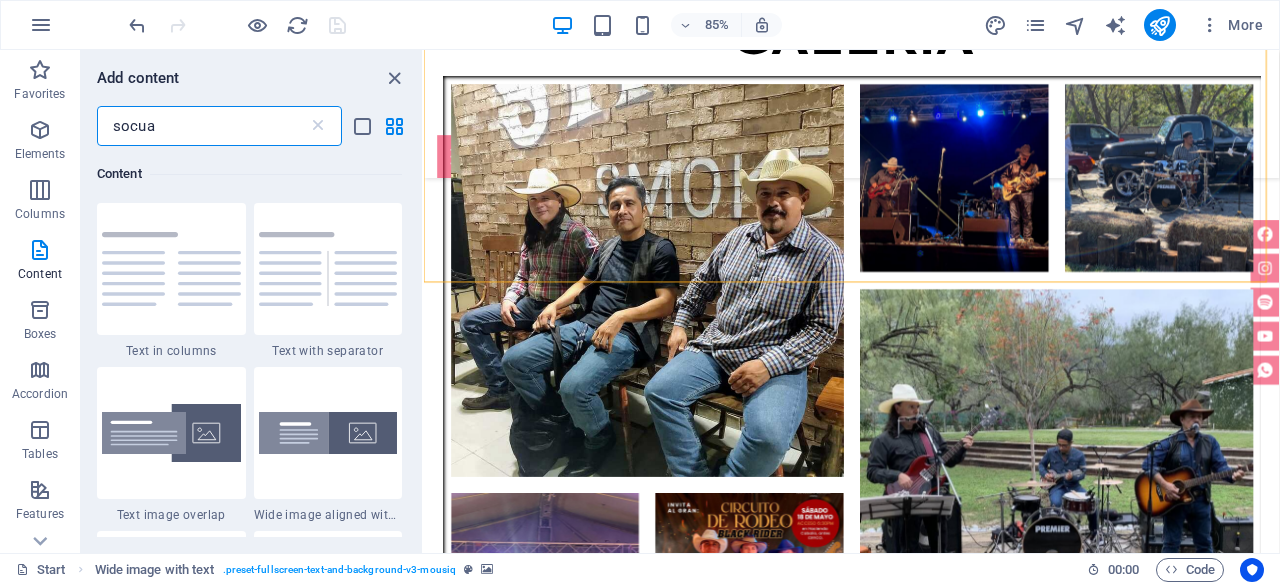 scroll, scrollTop: 0, scrollLeft: 0, axis: both 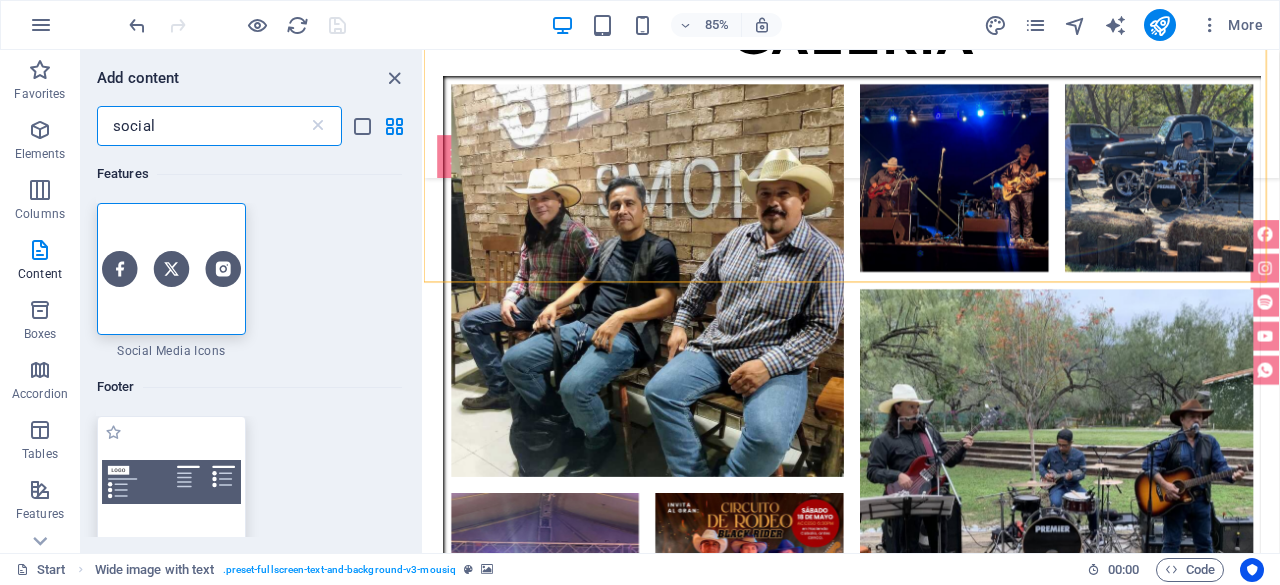 type on "social" 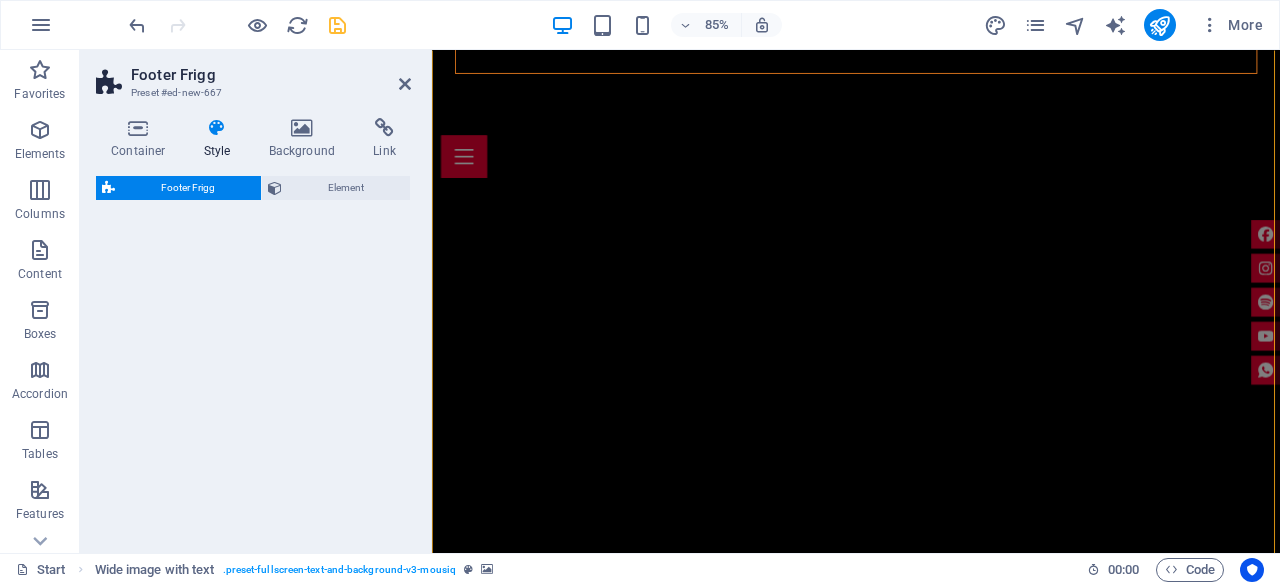 select on "rem" 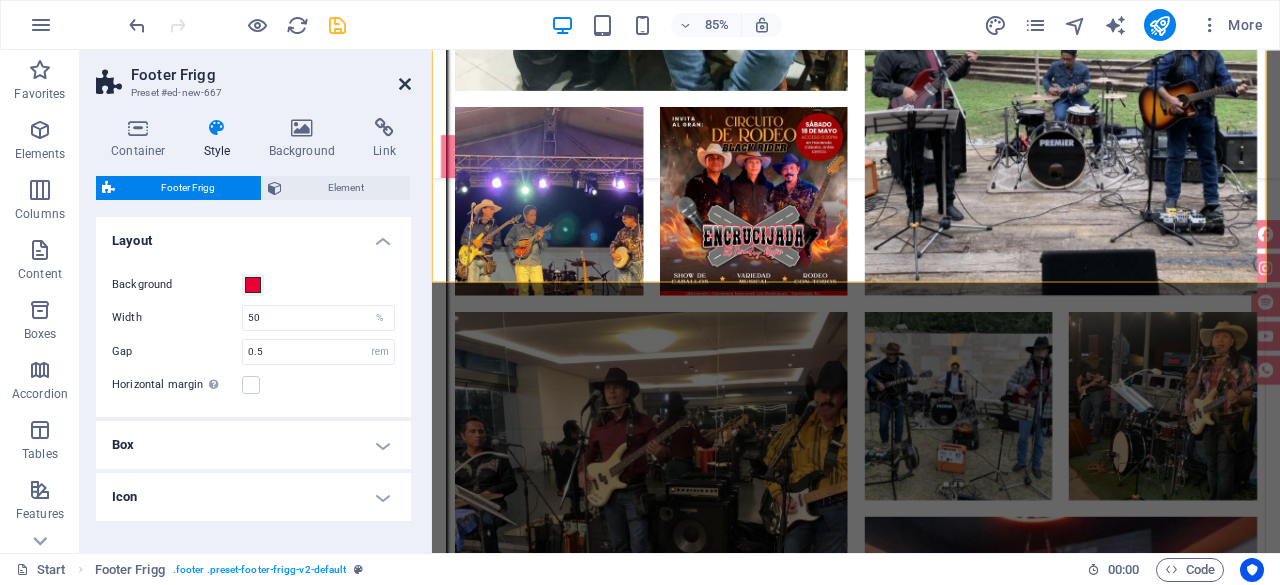 click at bounding box center (405, 84) 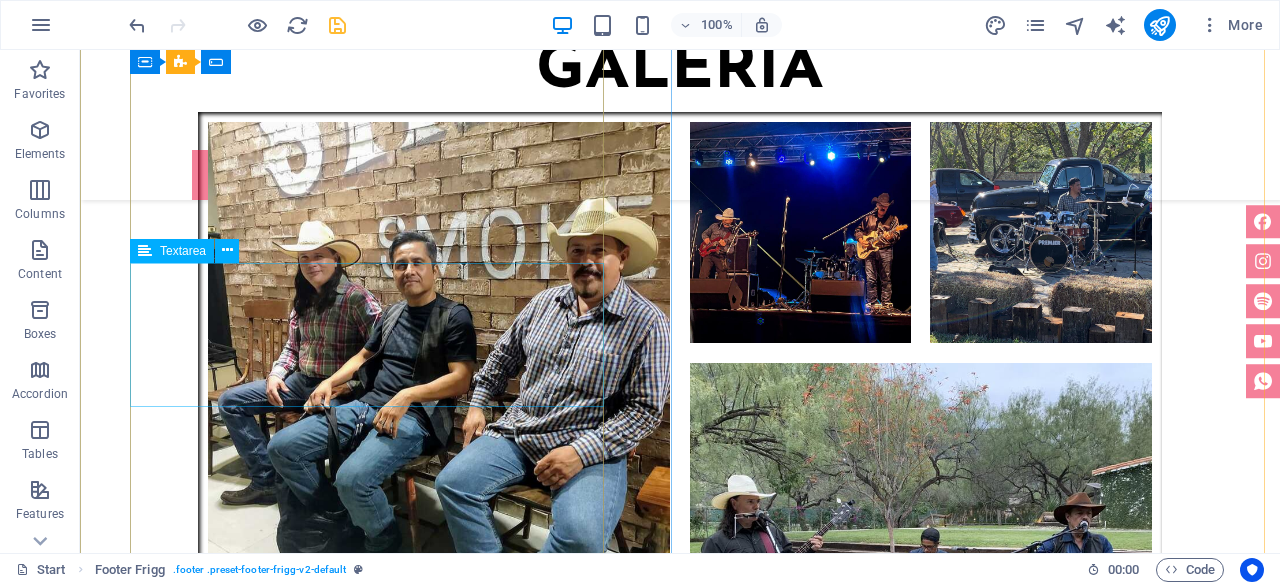 scroll, scrollTop: 6888, scrollLeft: 0, axis: vertical 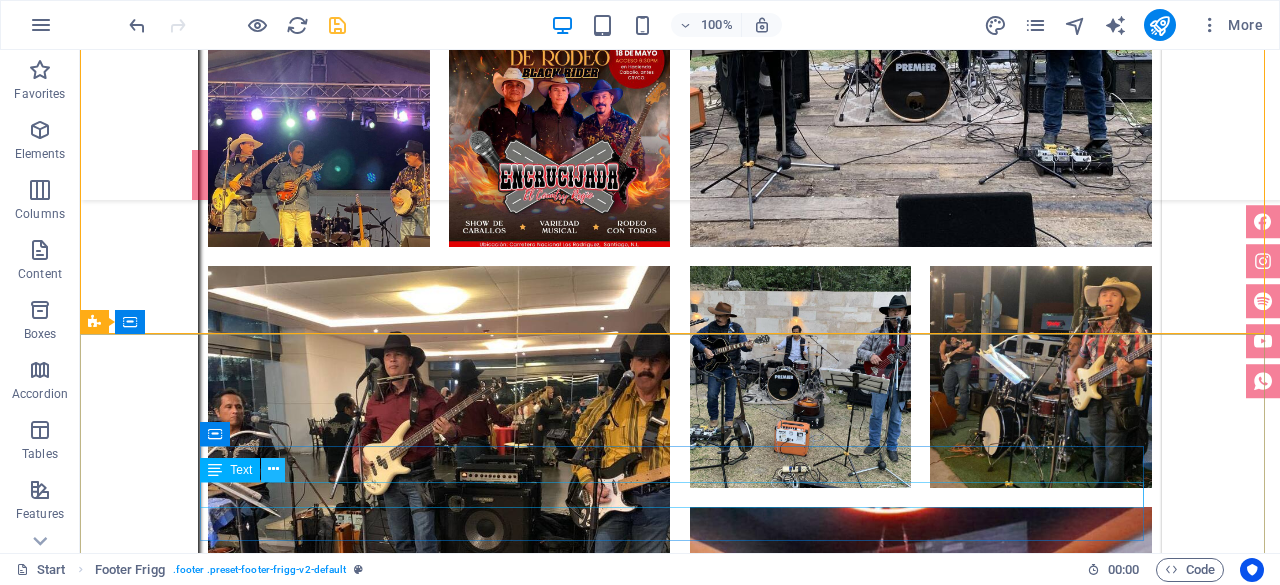 click at bounding box center (273, 470) 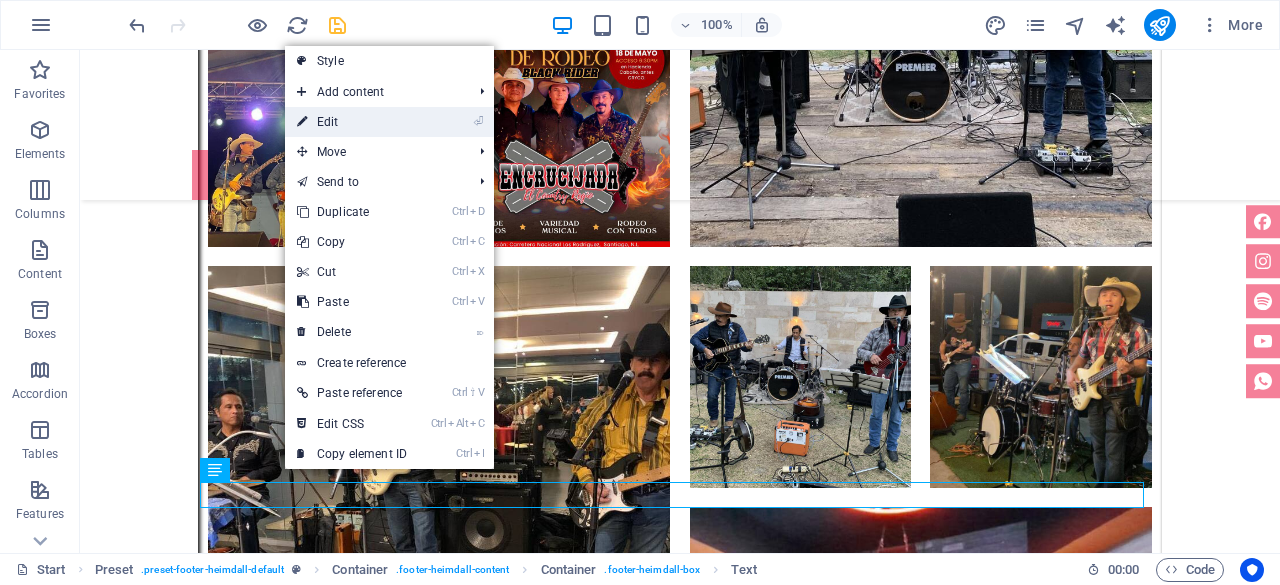 click on "⏎  Edit" at bounding box center [352, 122] 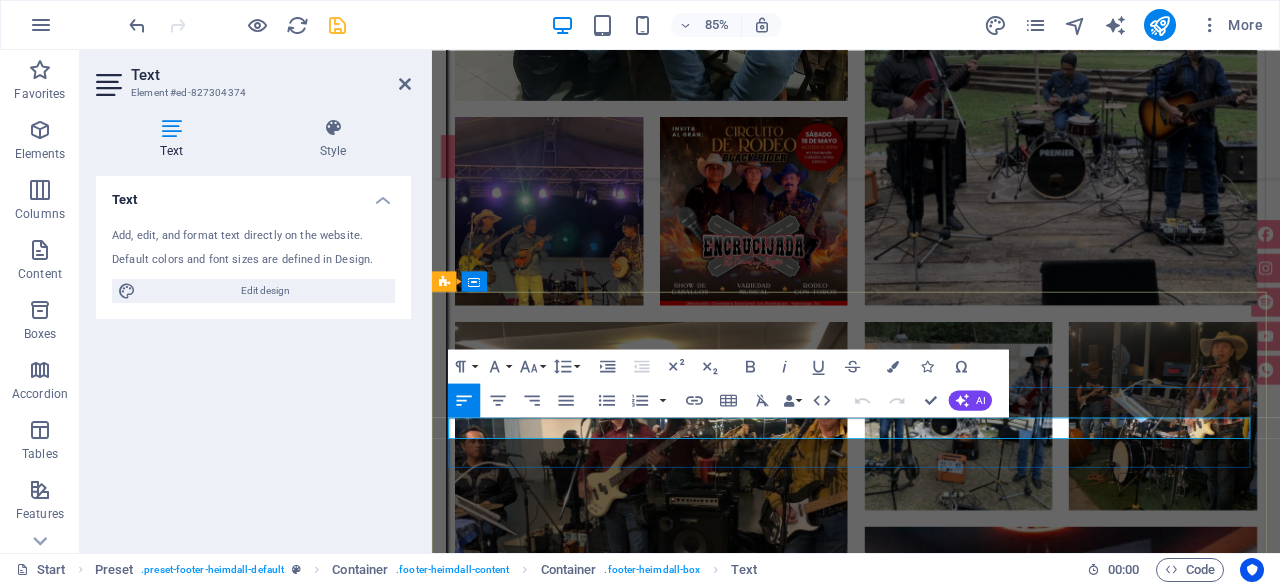 drag, startPoint x: 610, startPoint y: 497, endPoint x: 472, endPoint y: 495, distance: 138.0145 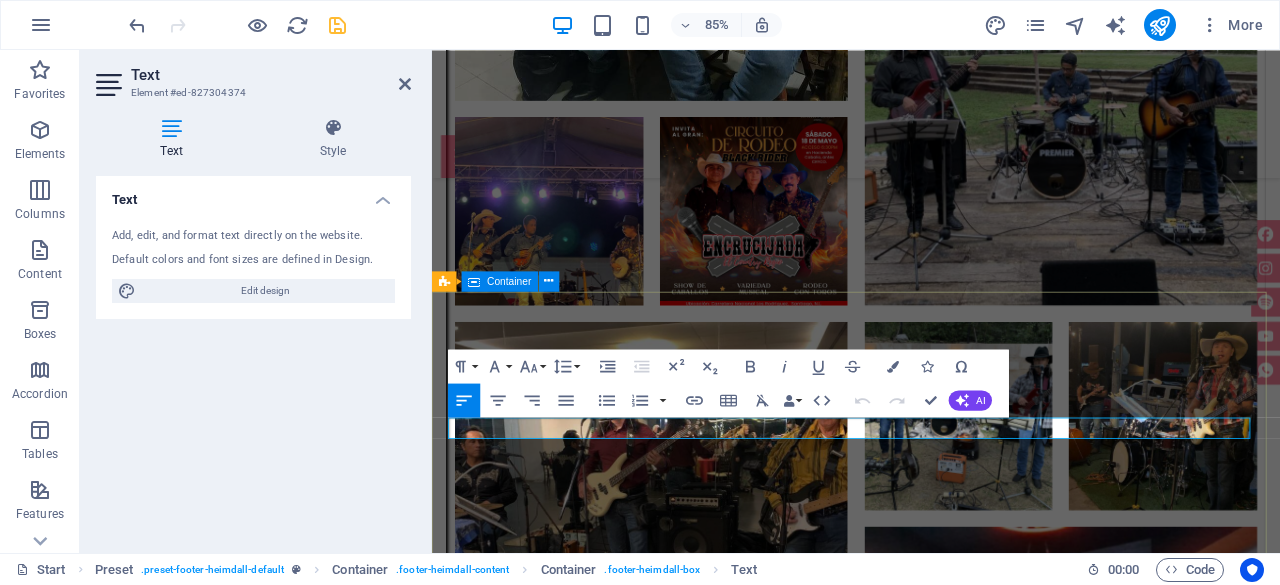 click on "teléfonos M: (81) 1163 7031   M: (81) 1317 1728 +1-123-456-7890" at bounding box center [931, 6769] 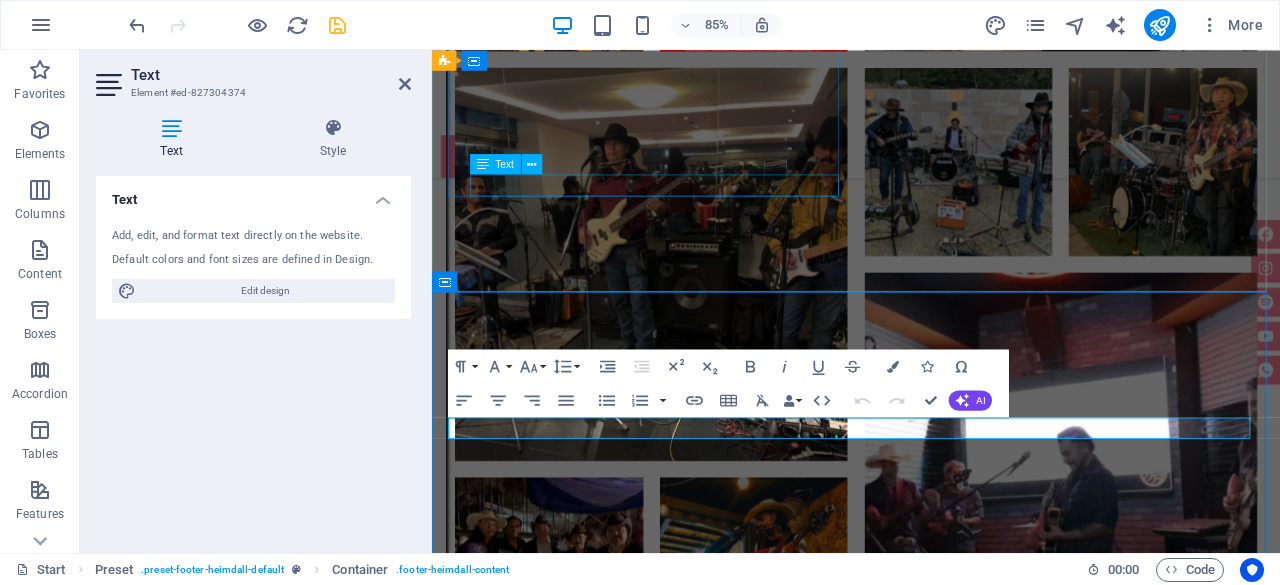 scroll, scrollTop: 7388, scrollLeft: 0, axis: vertical 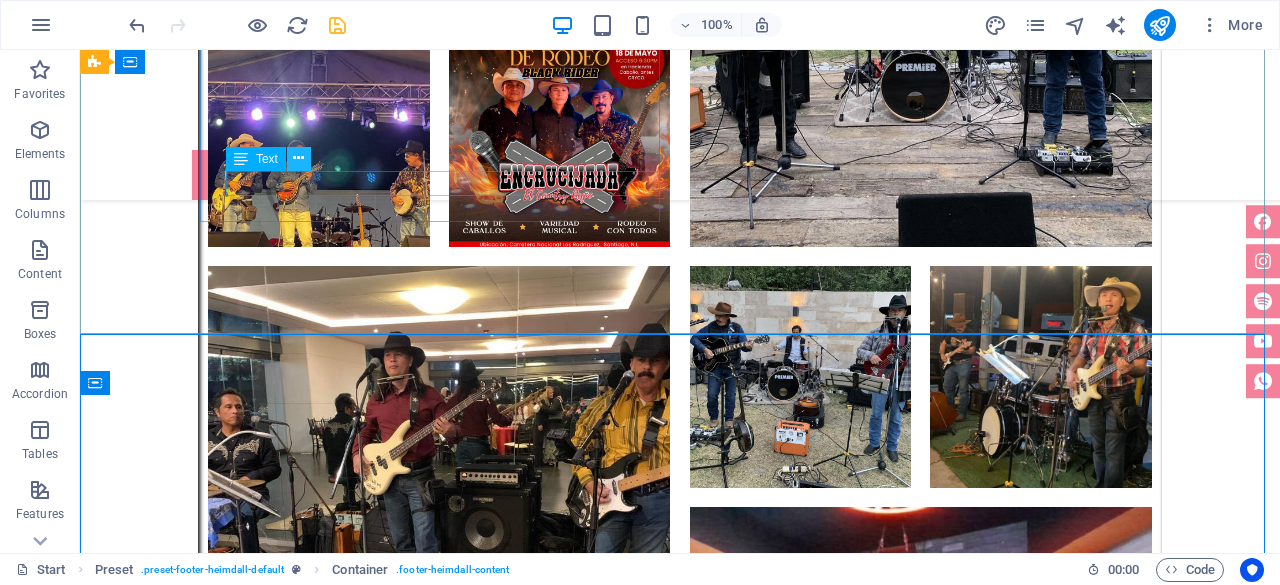 click at bounding box center (299, 159) 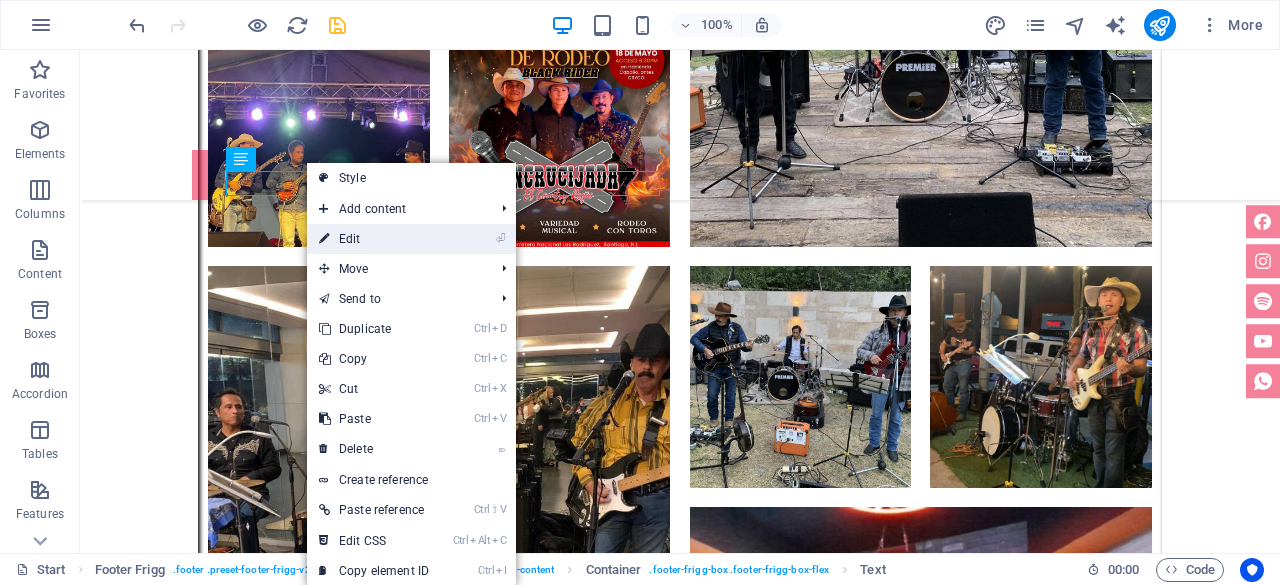 click on "⏎  Edit" at bounding box center (374, 239) 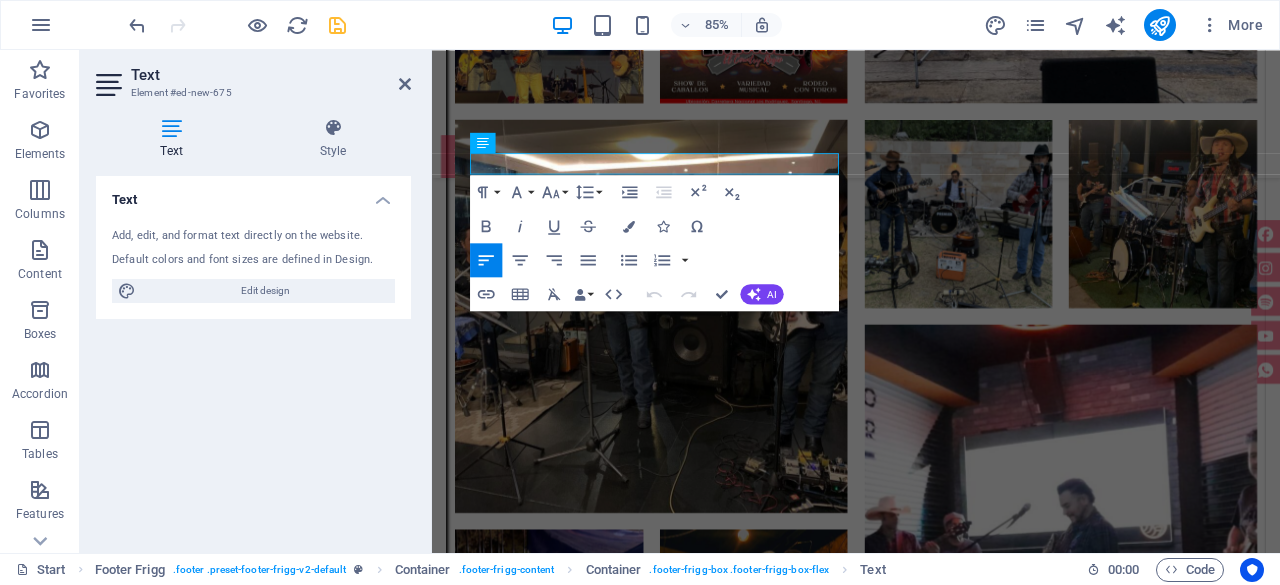 scroll, scrollTop: 7449, scrollLeft: 0, axis: vertical 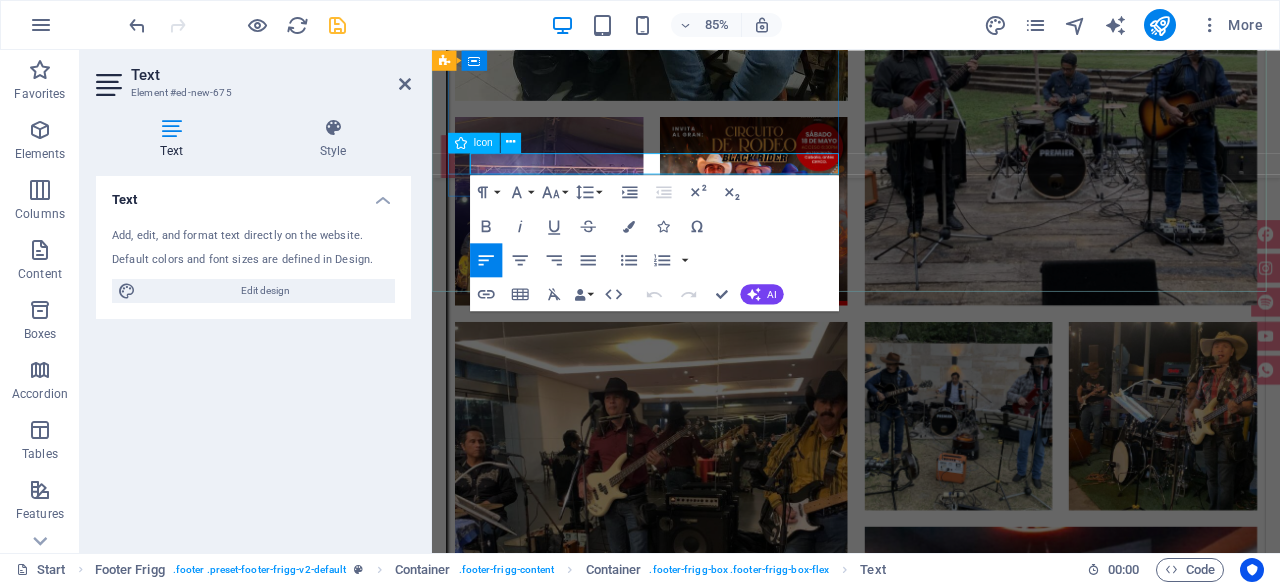 drag, startPoint x: 611, startPoint y: 184, endPoint x: 434, endPoint y: 185, distance: 177.00282 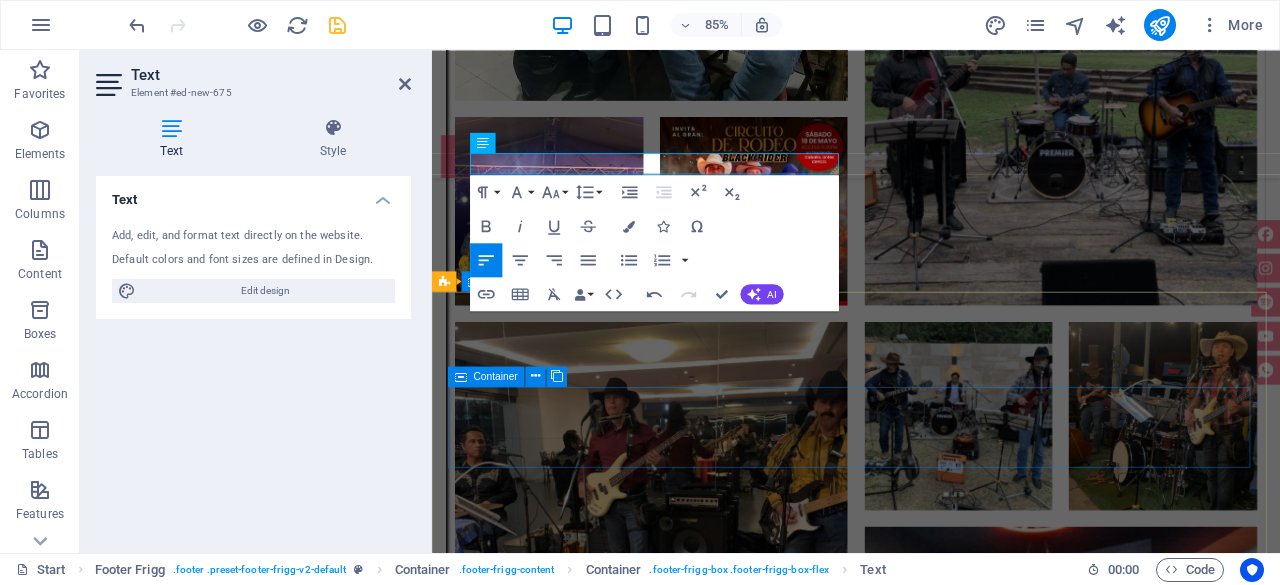 click on "teléfonos M: (81) 1163 7031   M: (81) 1317 1728 +1-123-456-7890" at bounding box center (920, 6769) 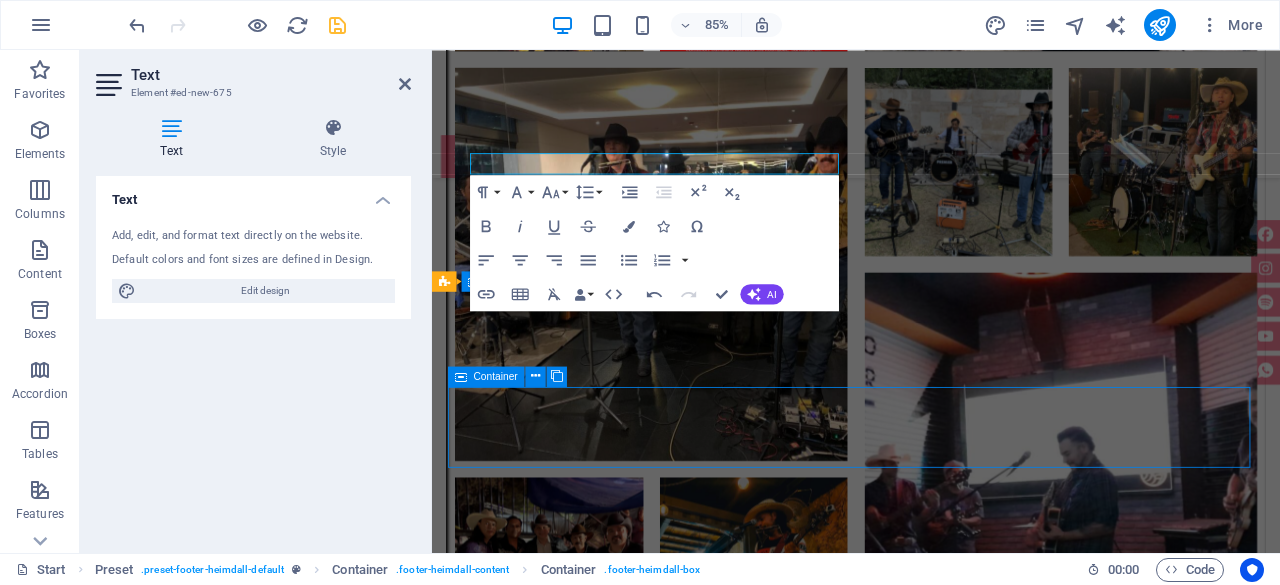 scroll, scrollTop: 7388, scrollLeft: 0, axis: vertical 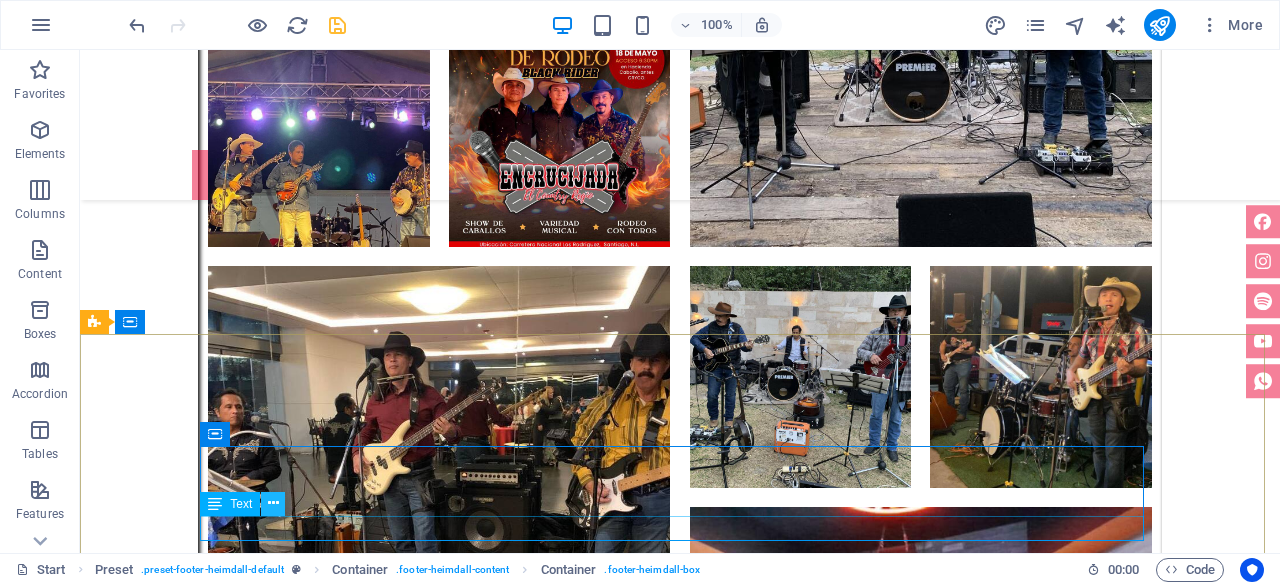 click at bounding box center [273, 503] 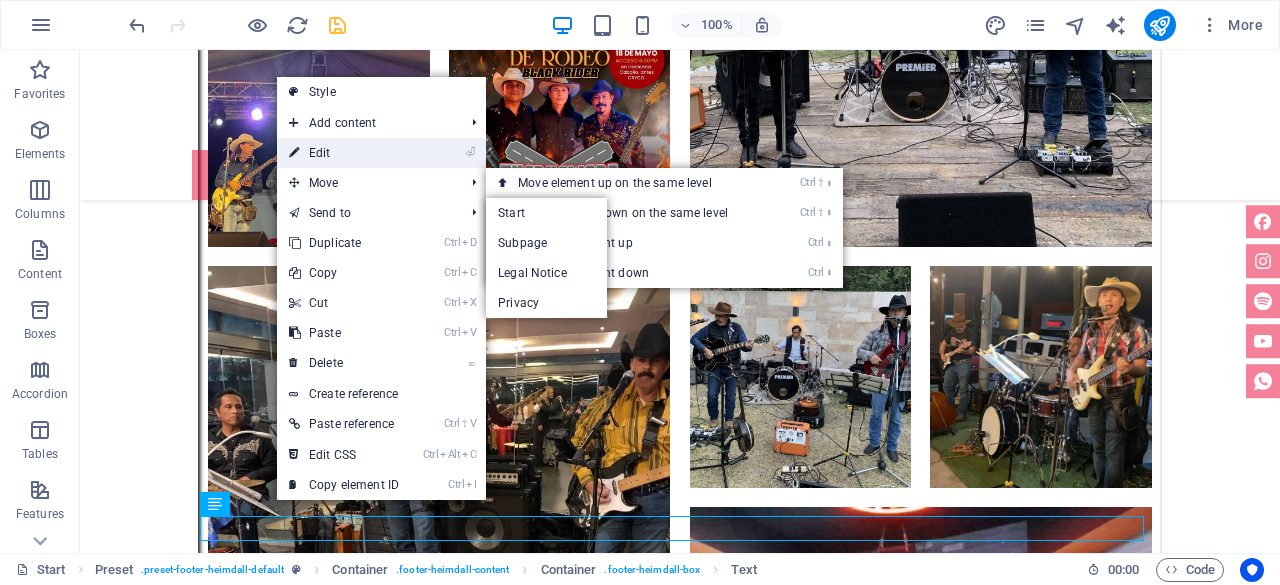 click on "⏎  Edit" at bounding box center [344, 153] 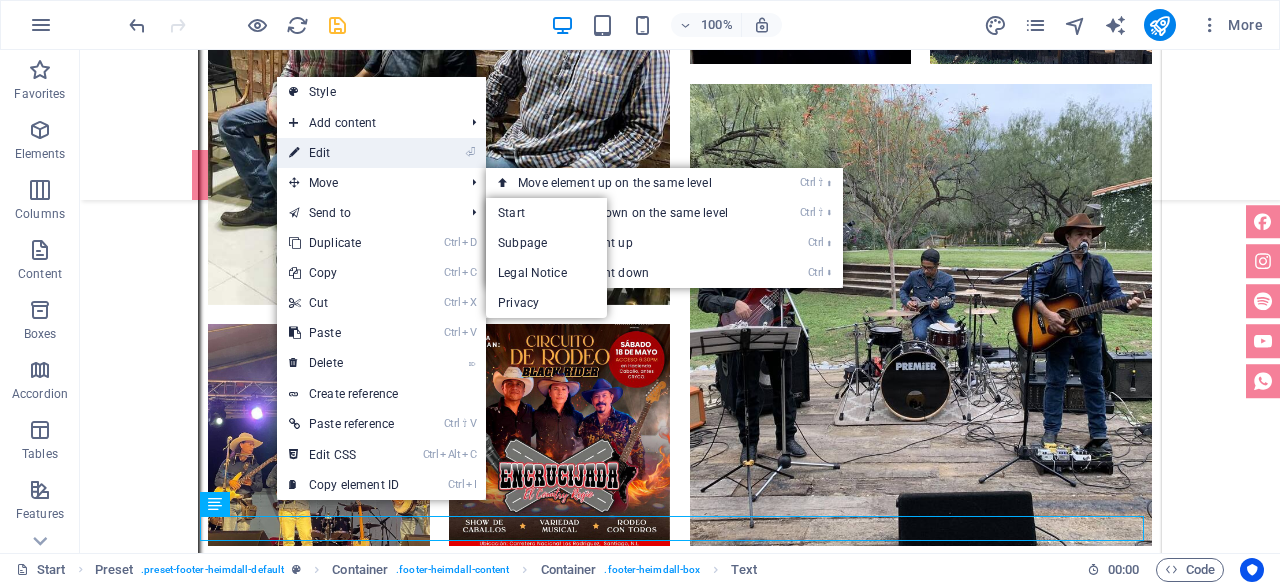 scroll, scrollTop: 7449, scrollLeft: 0, axis: vertical 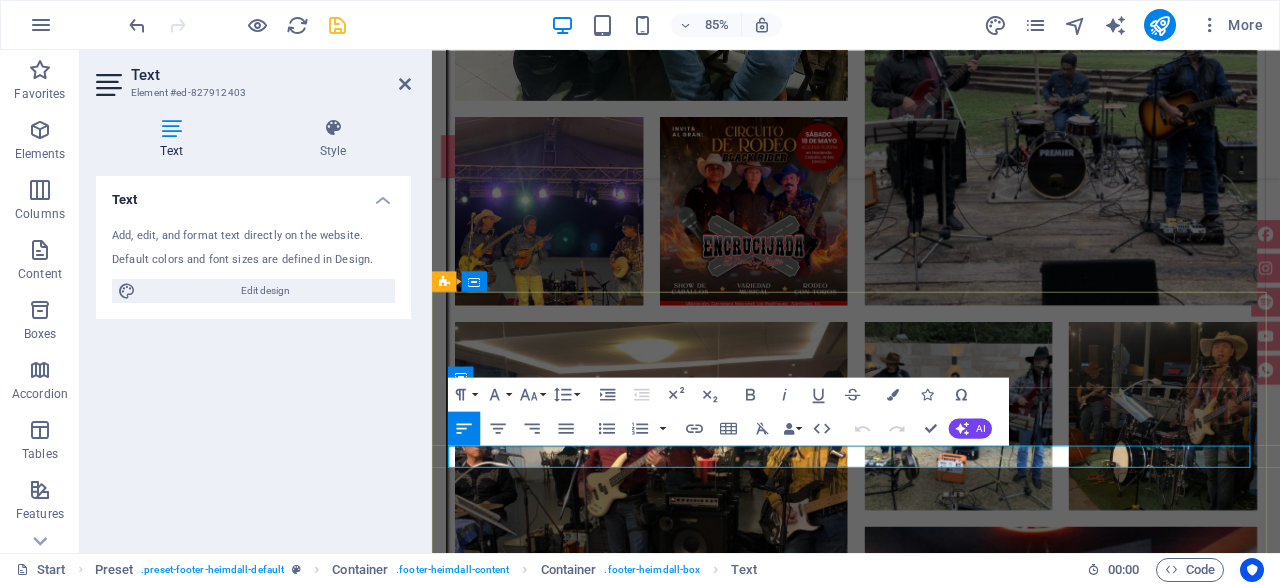 drag, startPoint x: 581, startPoint y: 530, endPoint x: 472, endPoint y: 525, distance: 109.11462 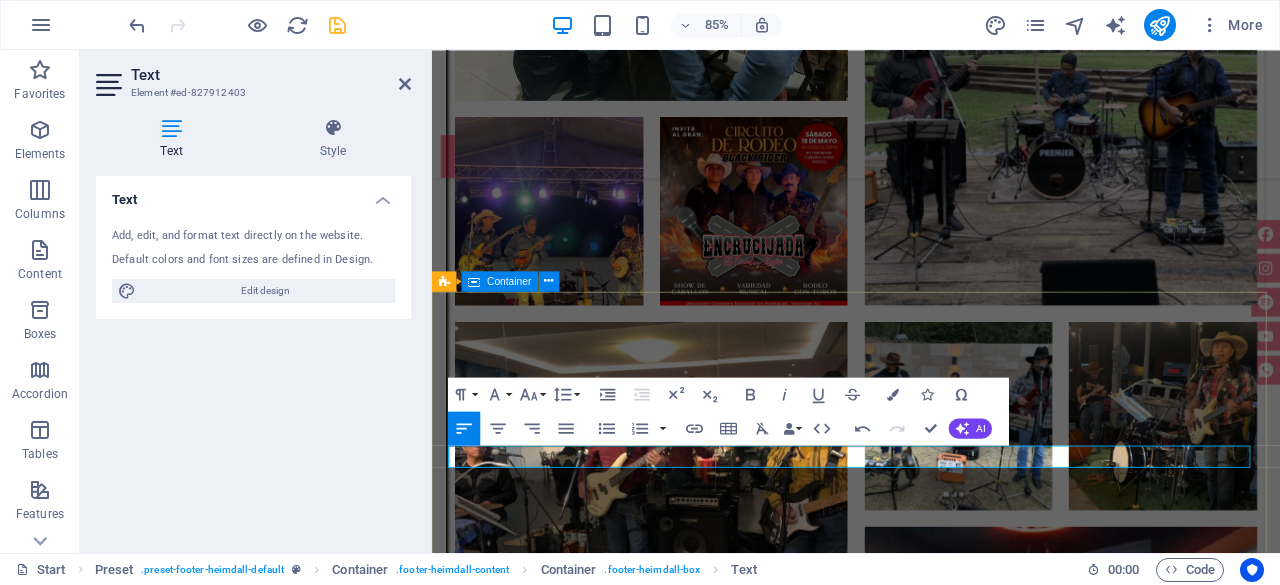 click on "teléfonos M: (81) 1163 7031   M: (81) 1317 1728" at bounding box center (931, 6769) 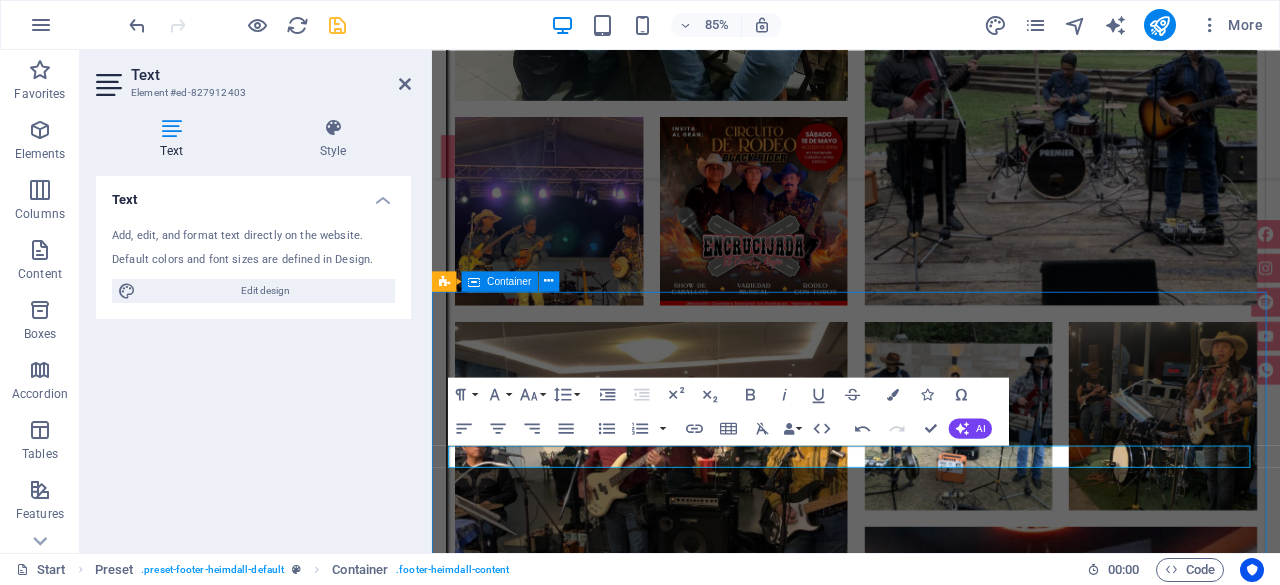 scroll, scrollTop: 7388, scrollLeft: 0, axis: vertical 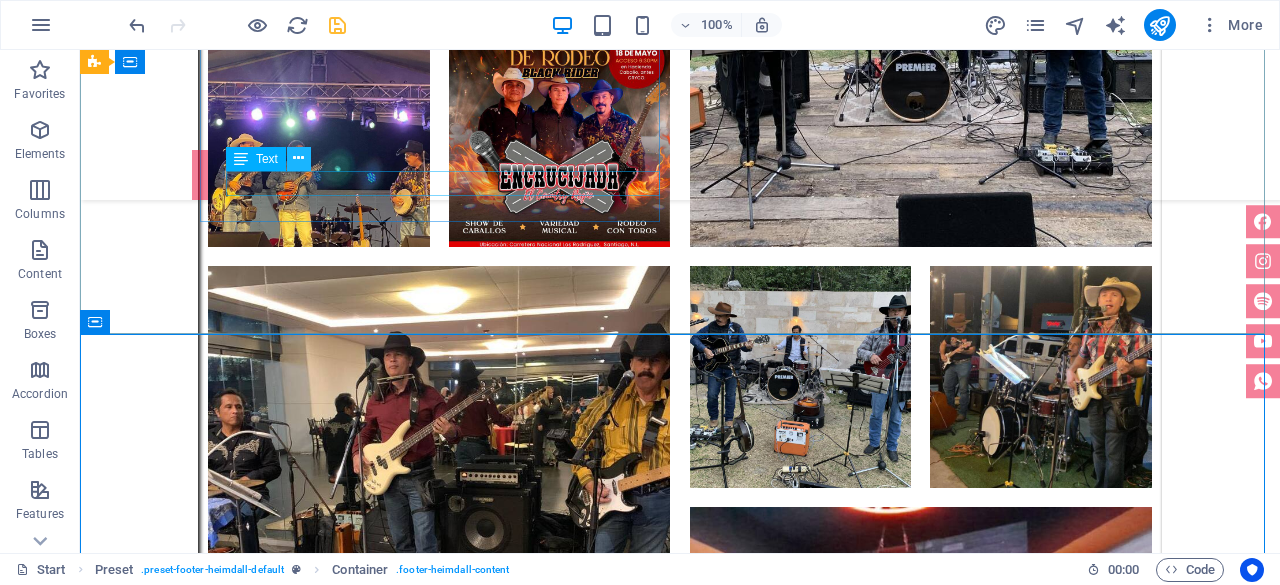 click at bounding box center [298, 158] 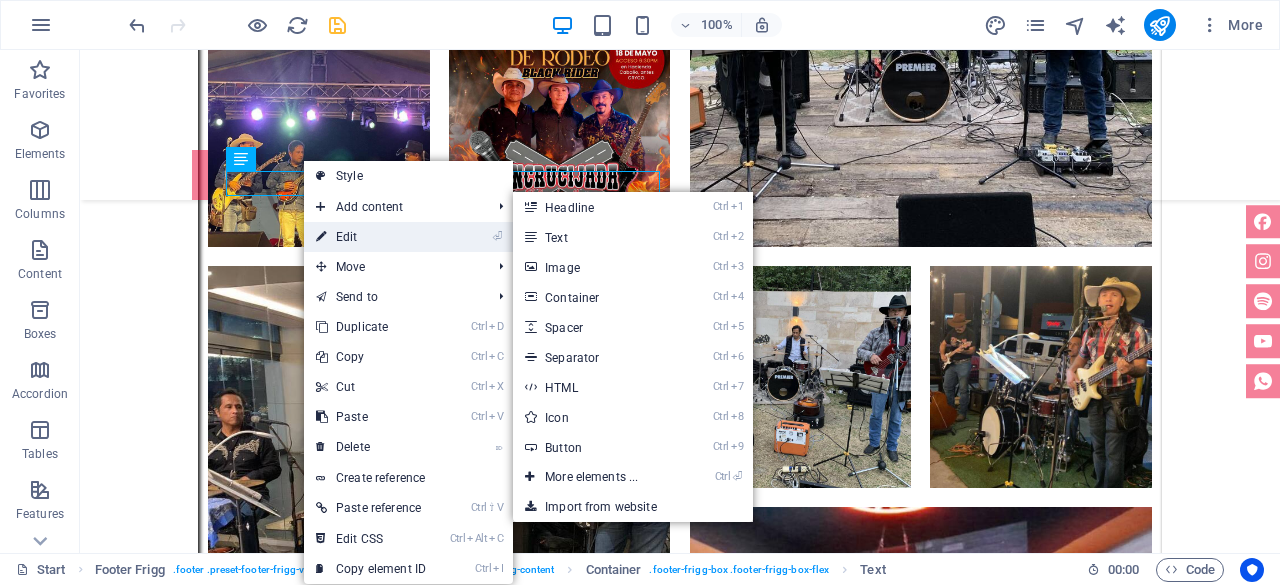 click on "⏎  Edit" at bounding box center [371, 237] 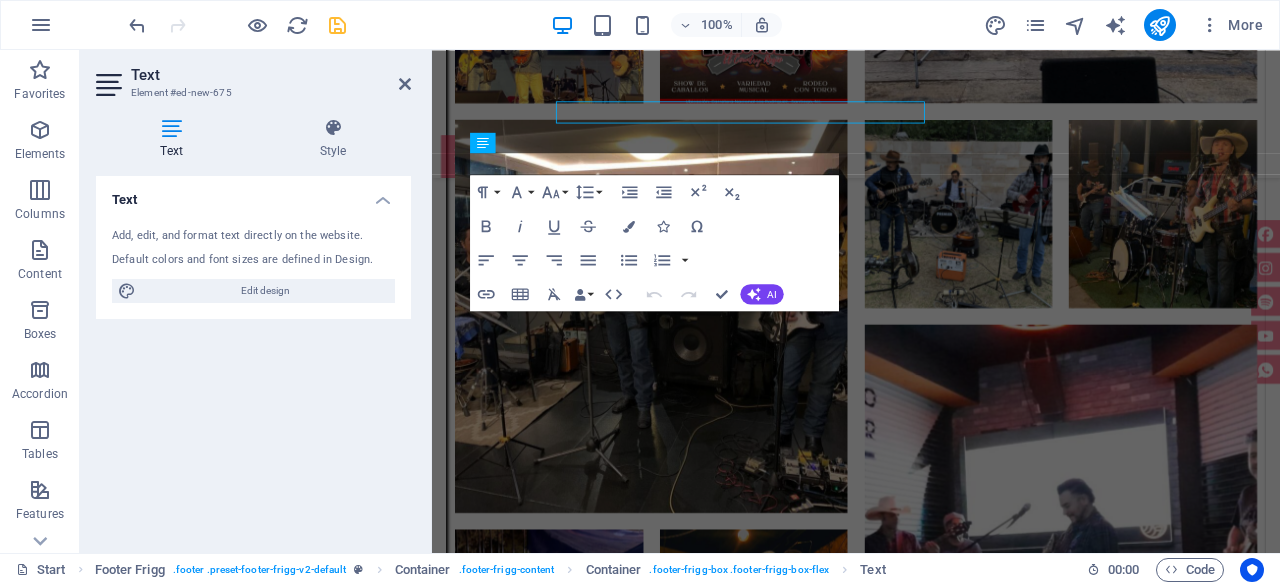 scroll, scrollTop: 7449, scrollLeft: 0, axis: vertical 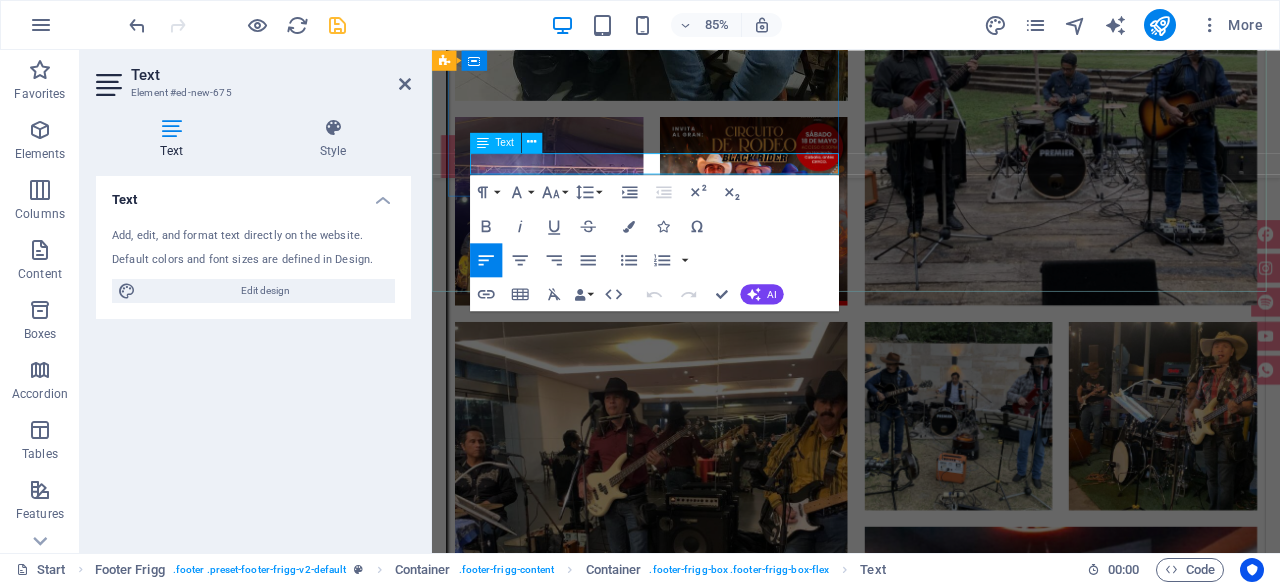 click on "(81) 1163 7031" at bounding box center [920, 6026] 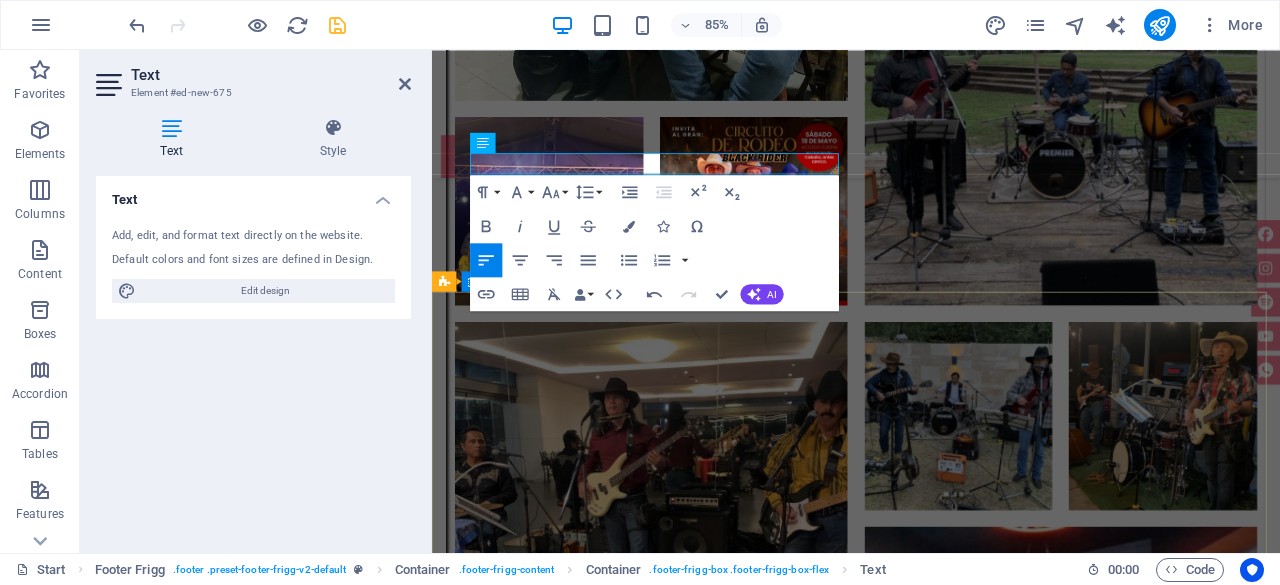click on "teléfonos M: (81) 1163 7031   M: (81) 1317 1728" at bounding box center [931, 6769] 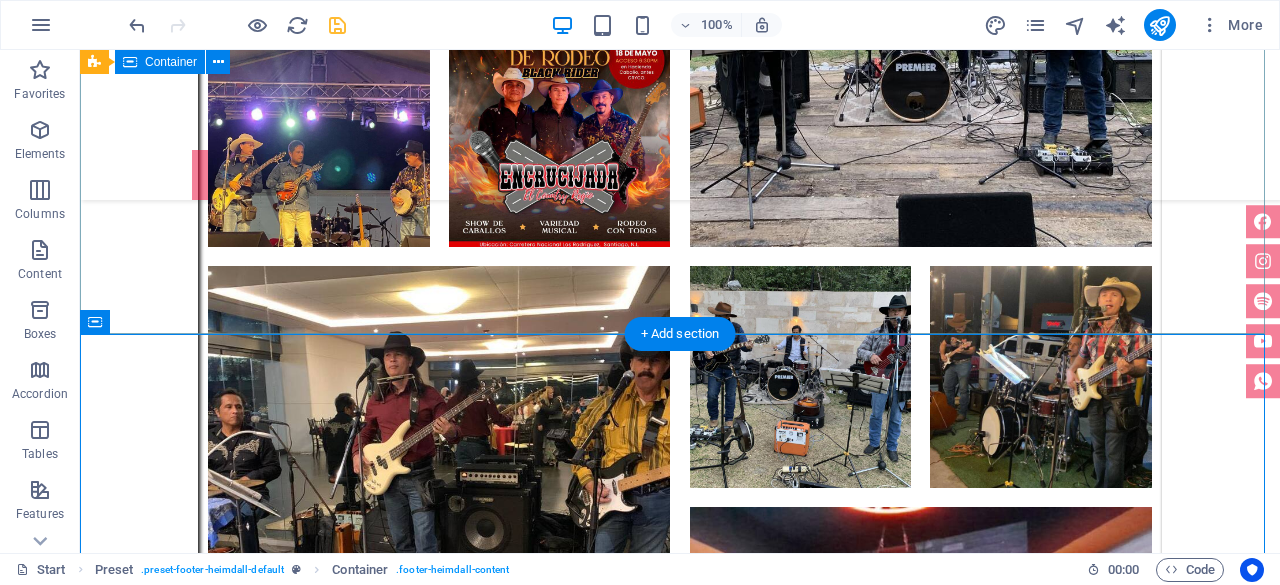 scroll, scrollTop: 7288, scrollLeft: 0, axis: vertical 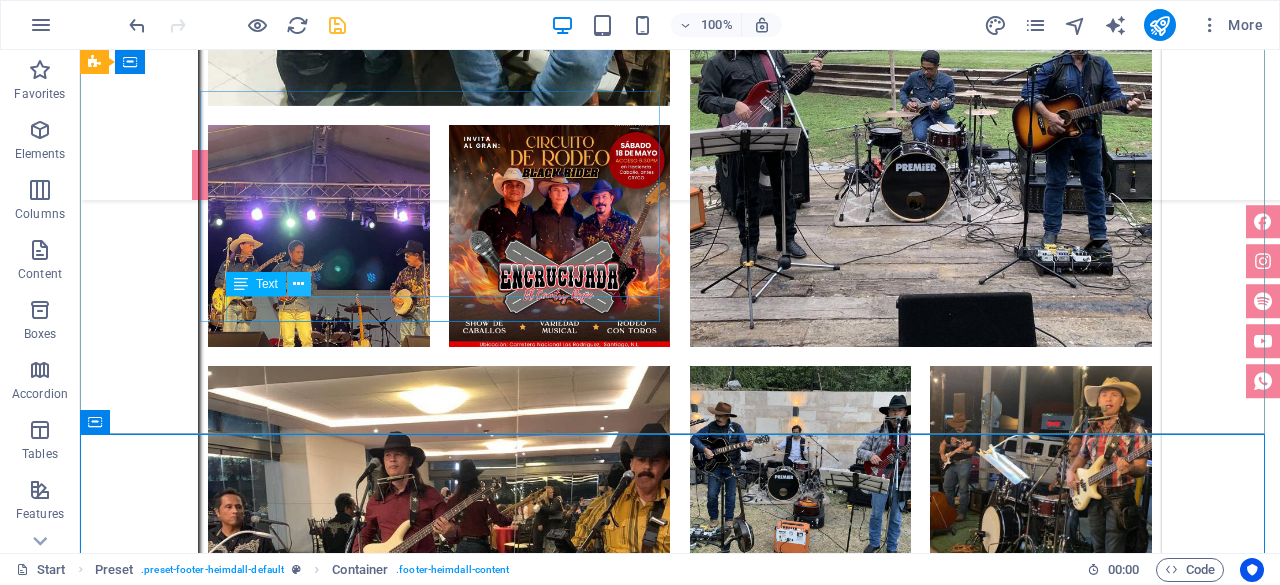 click at bounding box center (298, 284) 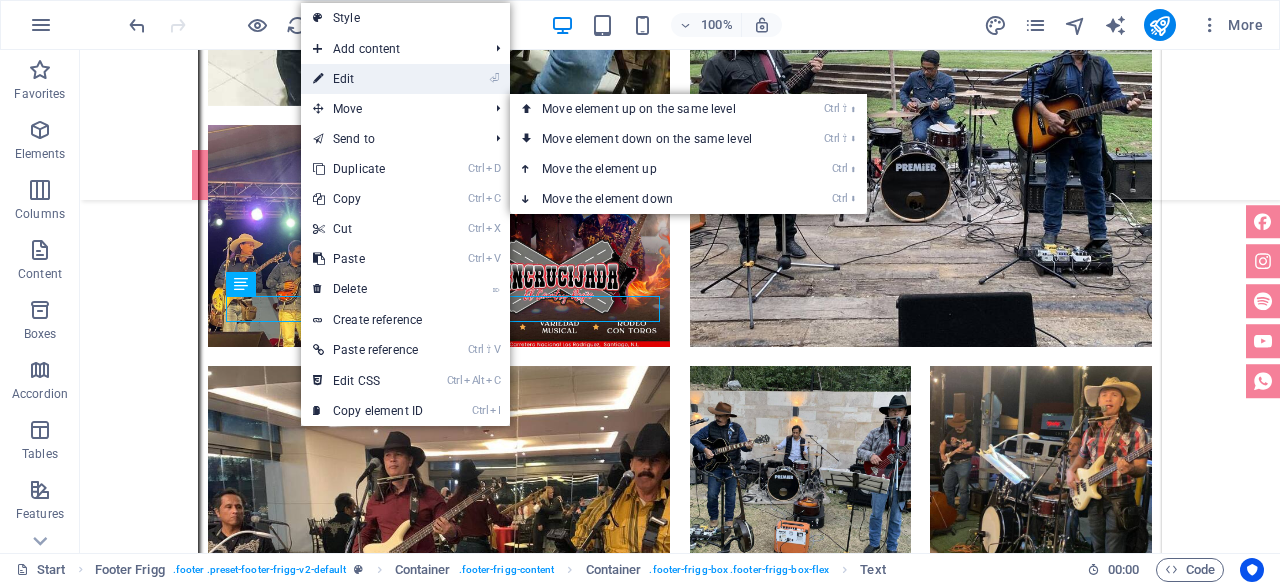 click on "⏎  Edit" at bounding box center (368, 79) 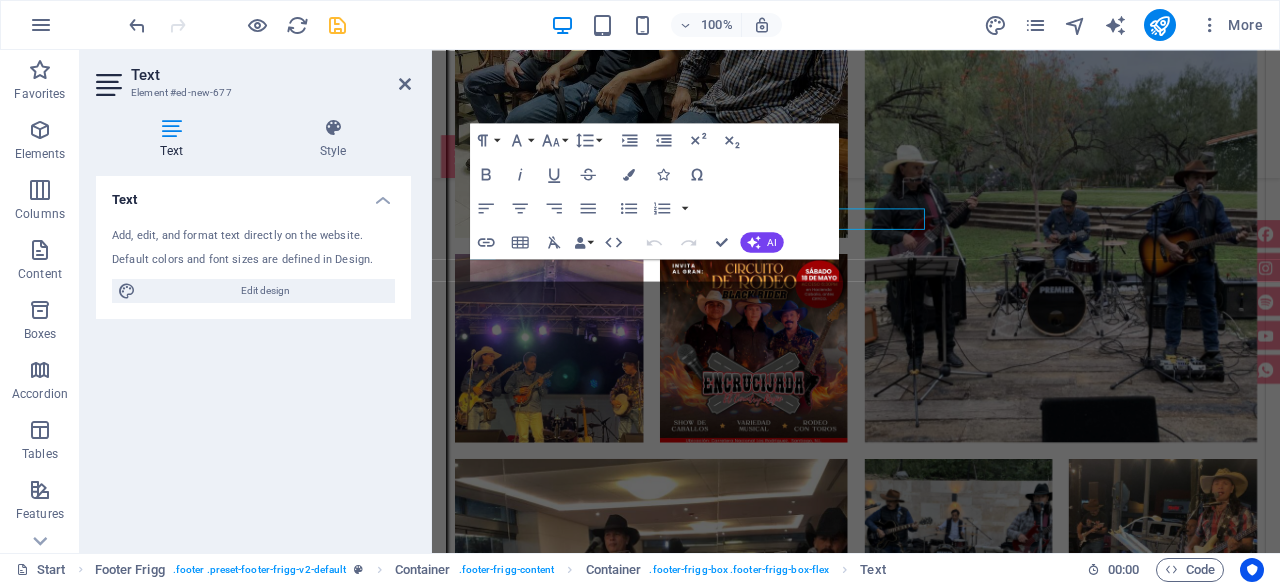 scroll, scrollTop: 7349, scrollLeft: 0, axis: vertical 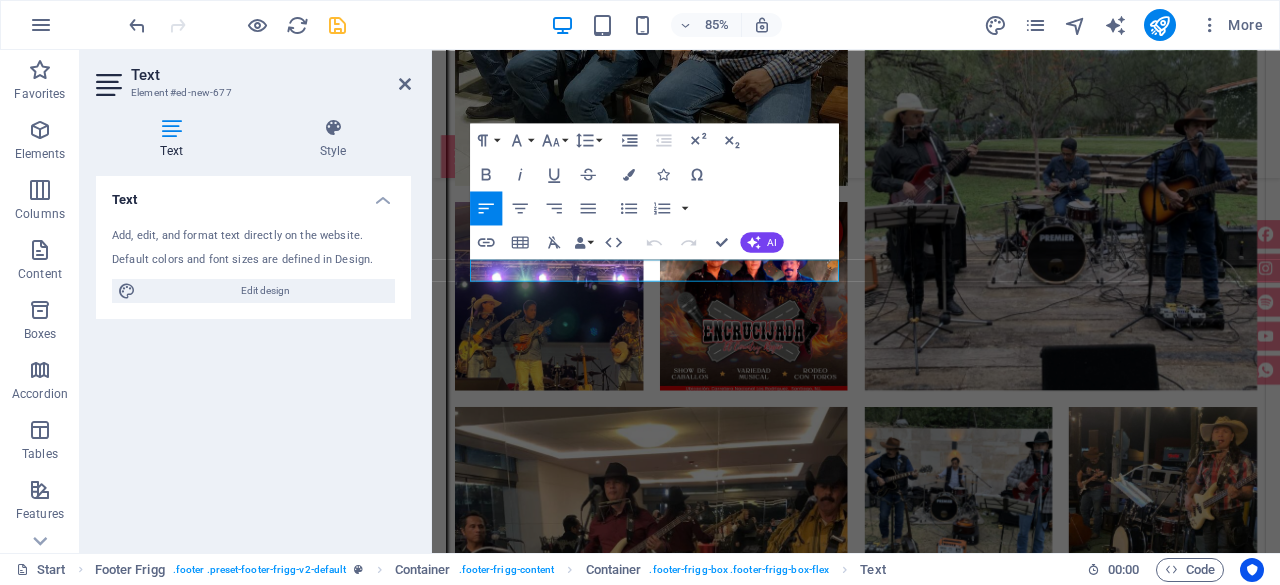 click on "Skip to main content
Home About me Tour Dates Releases Impressions Press Booking grupo encrucijada Somos un grupo musical apasionado por el estilo country clásico y contemporáneo, somos más que una banda: somos una experiencia en vivo que conecta emociones, memorias y paisajes sonoros del viejo oeste con la calidez  del alma regia. Con guitarras acústicas, banjos, armónicas y un ritmo que invita a bailar, Encrucijada Country te lleva por un viaje musical que cruza fronteras. Nuestro repertorio incluye desde clásicos de Johnny Cash y Alan Jackson hasta composiciones originales que cuentan historias de caminos, decisiones y libertad. contáctanos Drop content here or  Add elements  Paste clipboard próximos eventos 15.Ago New West VER UBICACIÓN 16.Ago Grill Master HEB VER UBICACIÓN Grill Master H-E-B 2025 ‌Los invitamos este sábado 16 de Agosto al festival grill master heb estaremos tocando lo mejor de la música country especialmente para ti y tu familia. 11 Days 04 Hours 49 Minutes 12 Seconds" at bounding box center [931, -135] 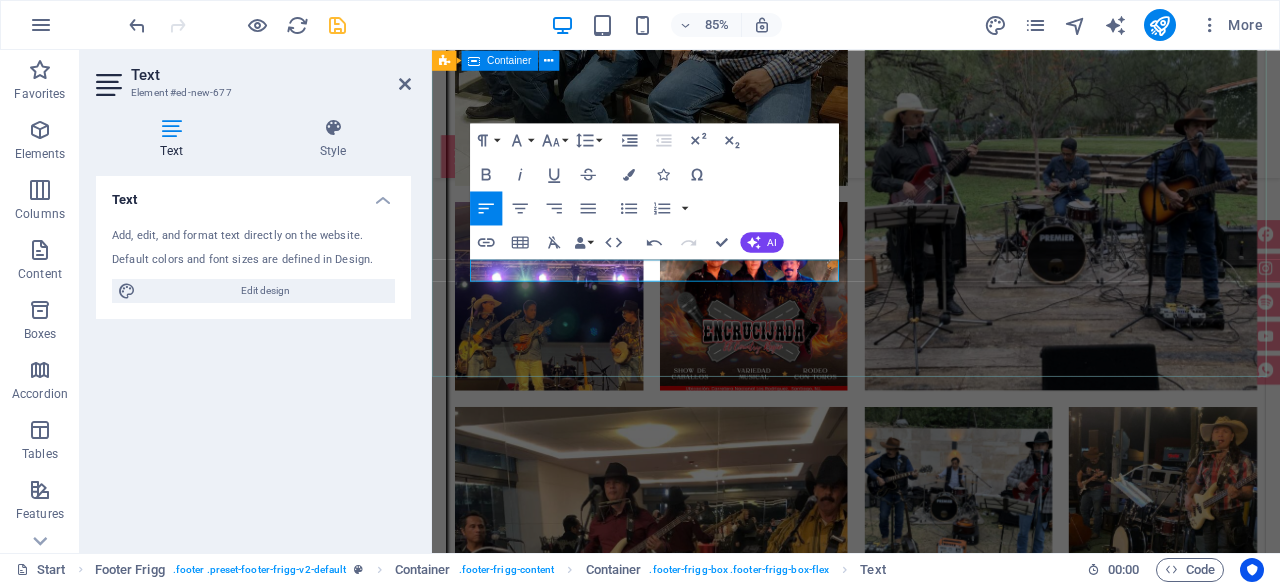 click on "770 11th Ave , 1001   New York, NY (81) 1163 7031   |   (81) 1317 1728 contacto@grupoencrucijada.com Navigation Home About Service Contact Legal Notice Privacy Policy Social media Facebook Twitter Instagram" at bounding box center [931, 6240] 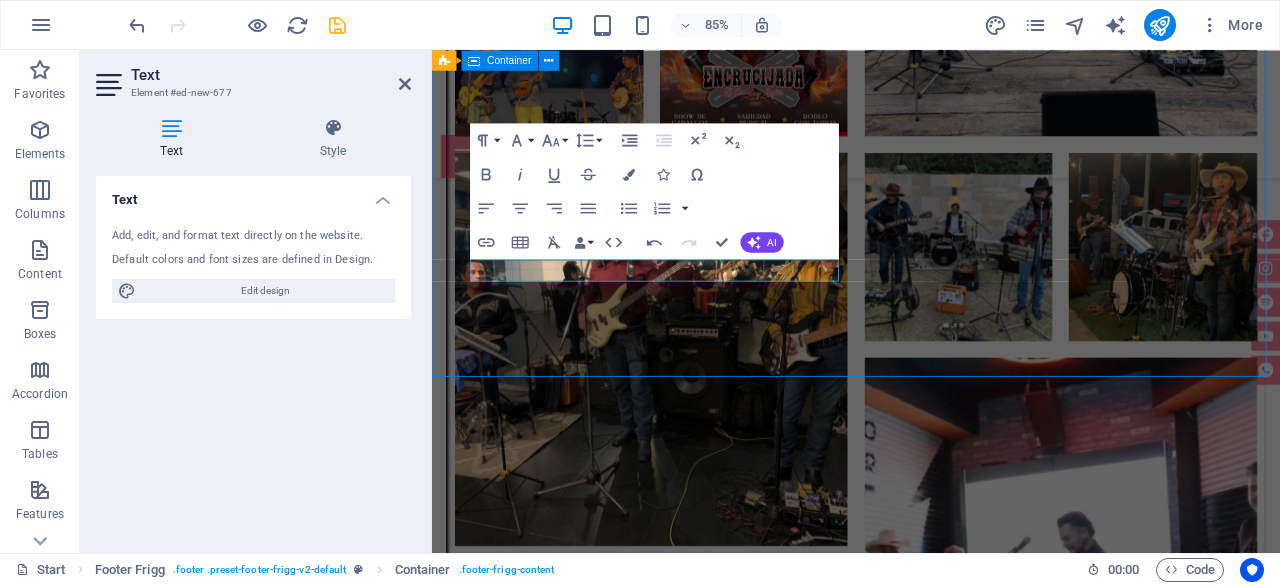 scroll, scrollTop: 7288, scrollLeft: 0, axis: vertical 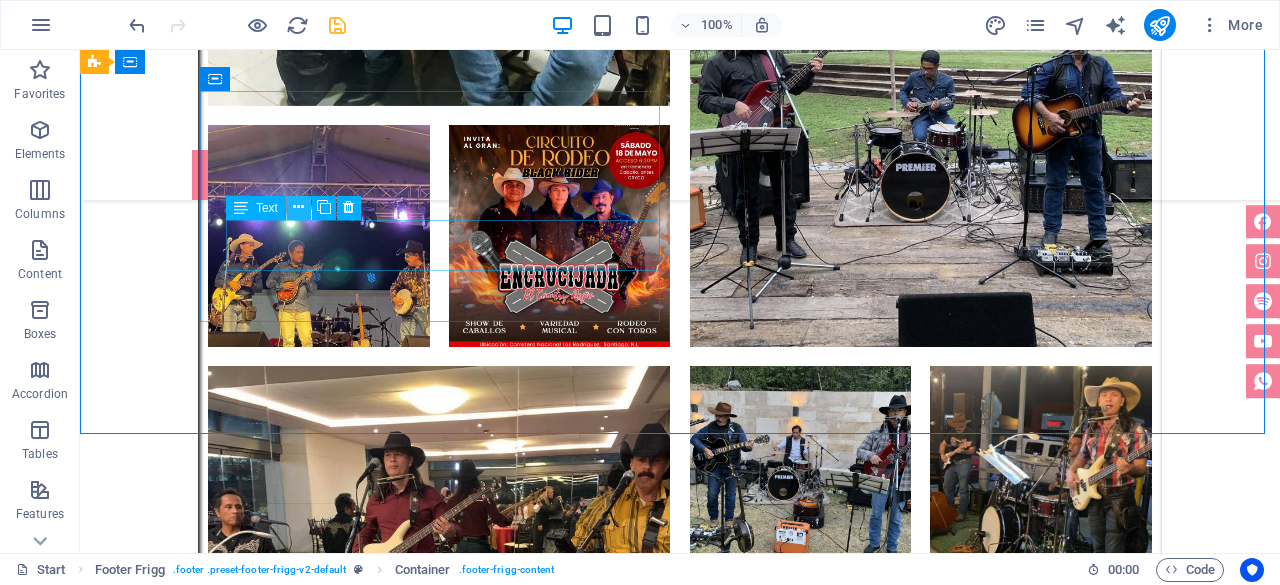 click at bounding box center [298, 207] 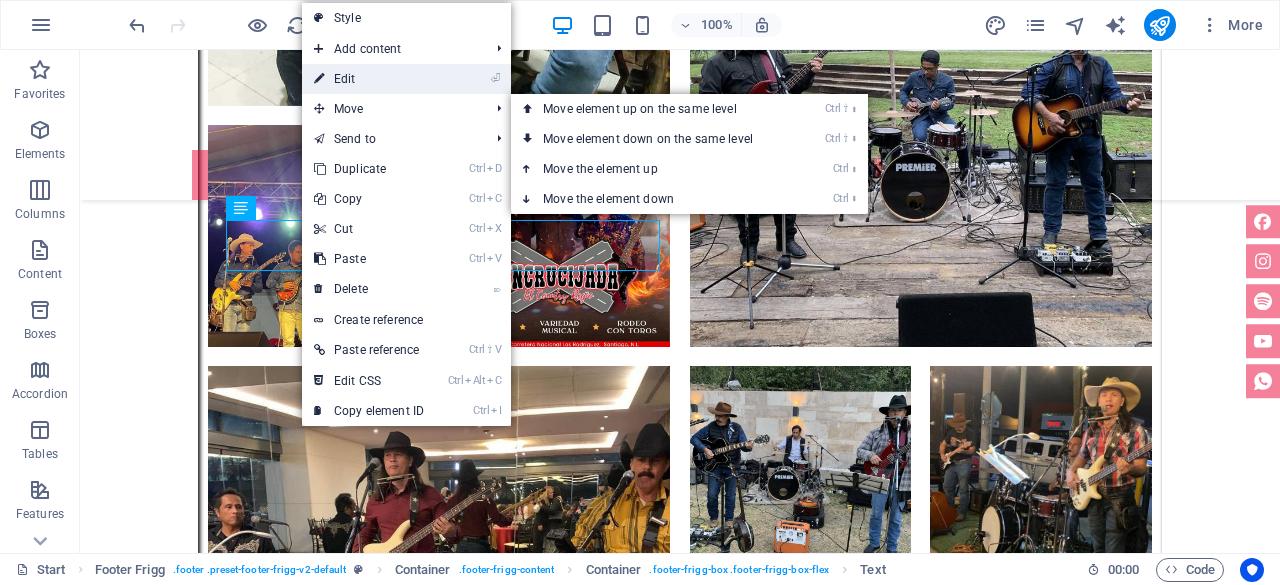 click on "⏎  Edit" at bounding box center (369, 79) 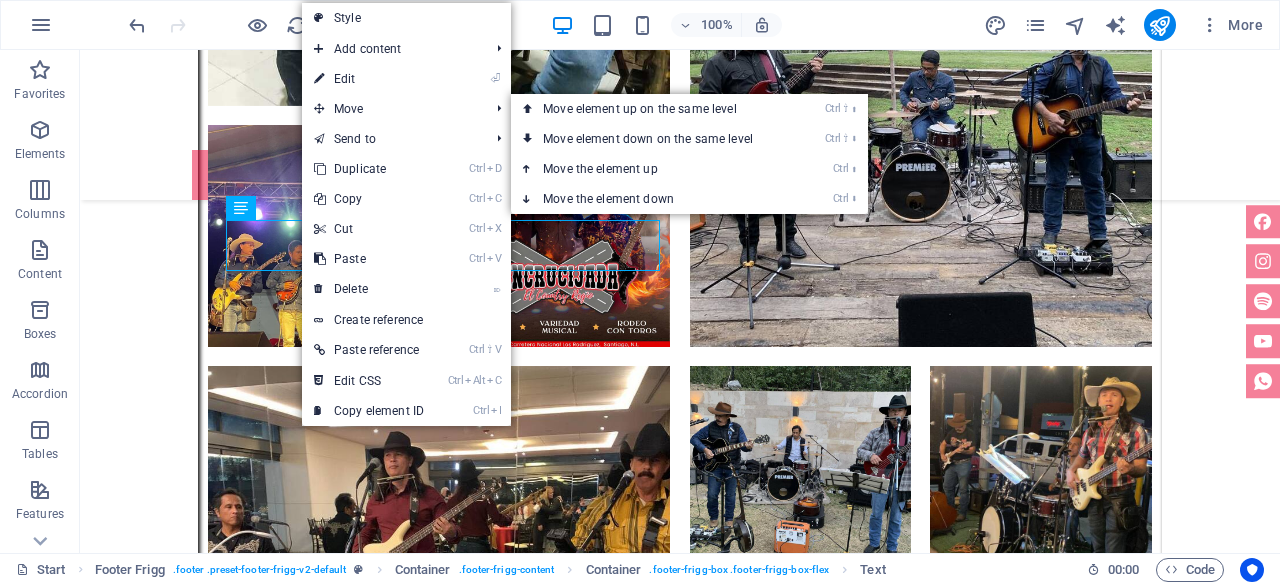 scroll, scrollTop: 7349, scrollLeft: 0, axis: vertical 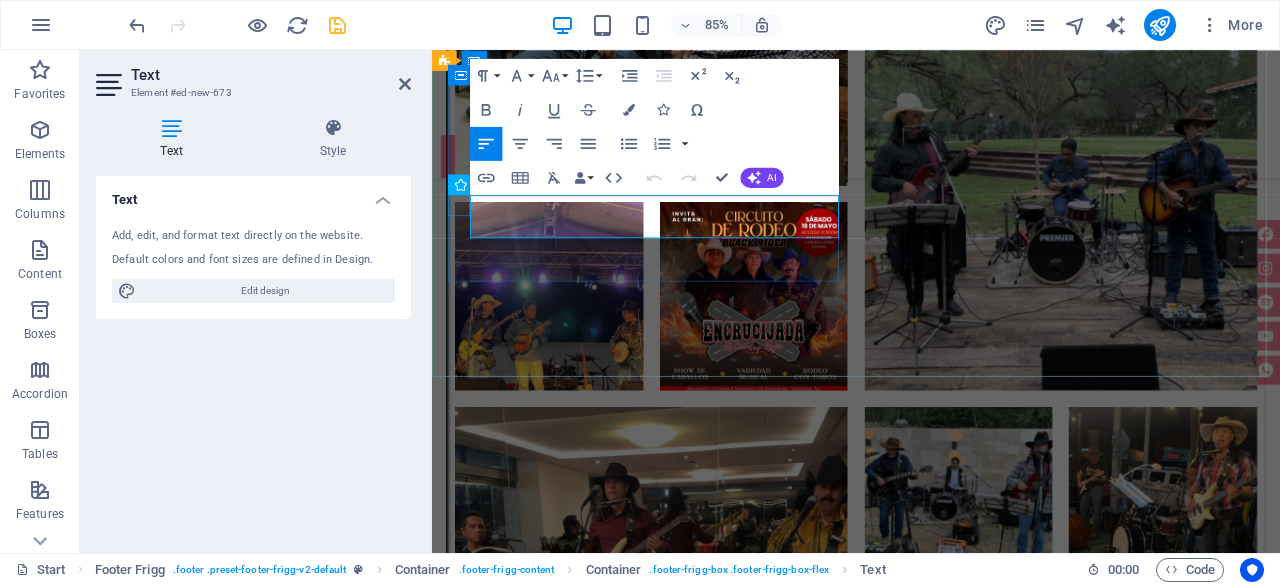 drag, startPoint x: 646, startPoint y: 251, endPoint x: 468, endPoint y: 229, distance: 179.3544 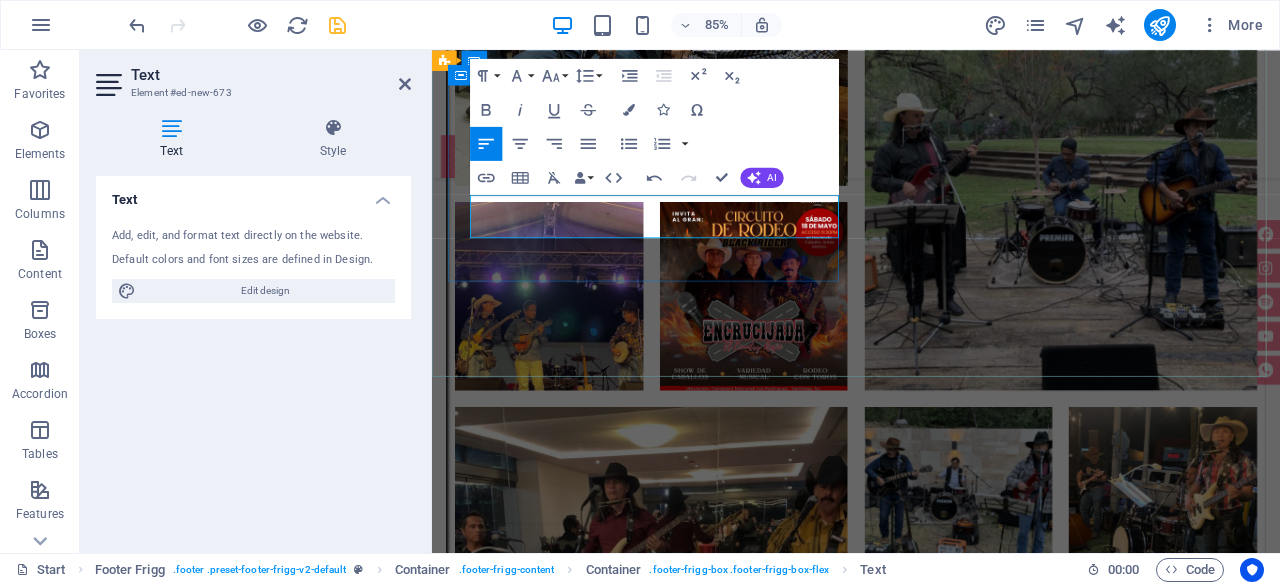 click on "1001" at bounding box center [920, 6074] 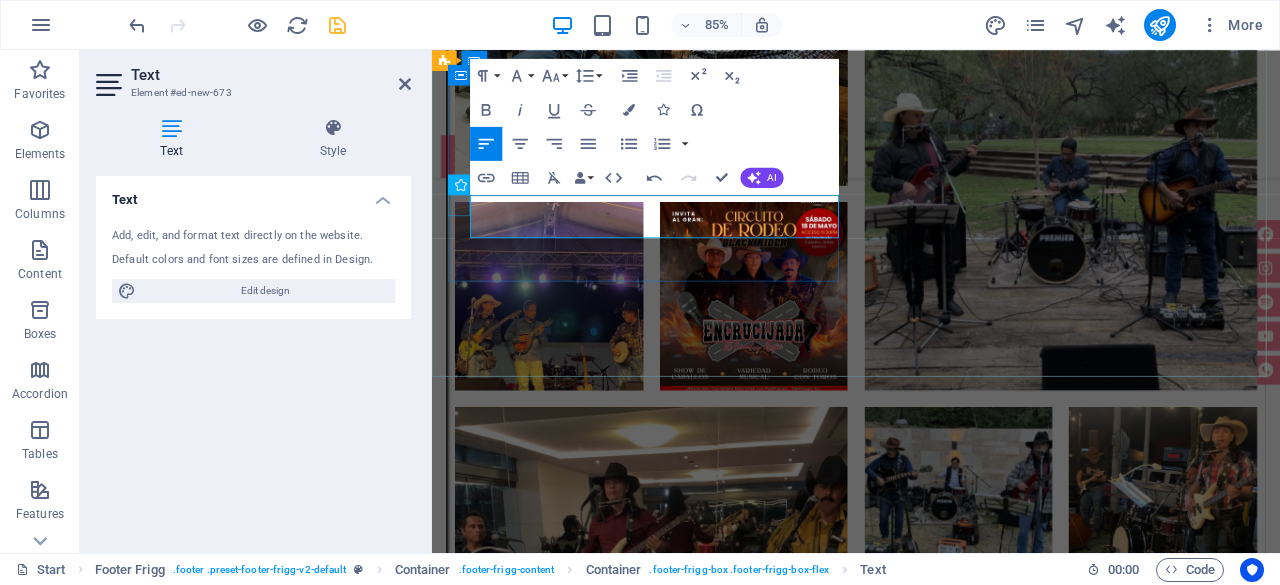 drag, startPoint x: 522, startPoint y: 258, endPoint x: 468, endPoint y: 237, distance: 57.939625 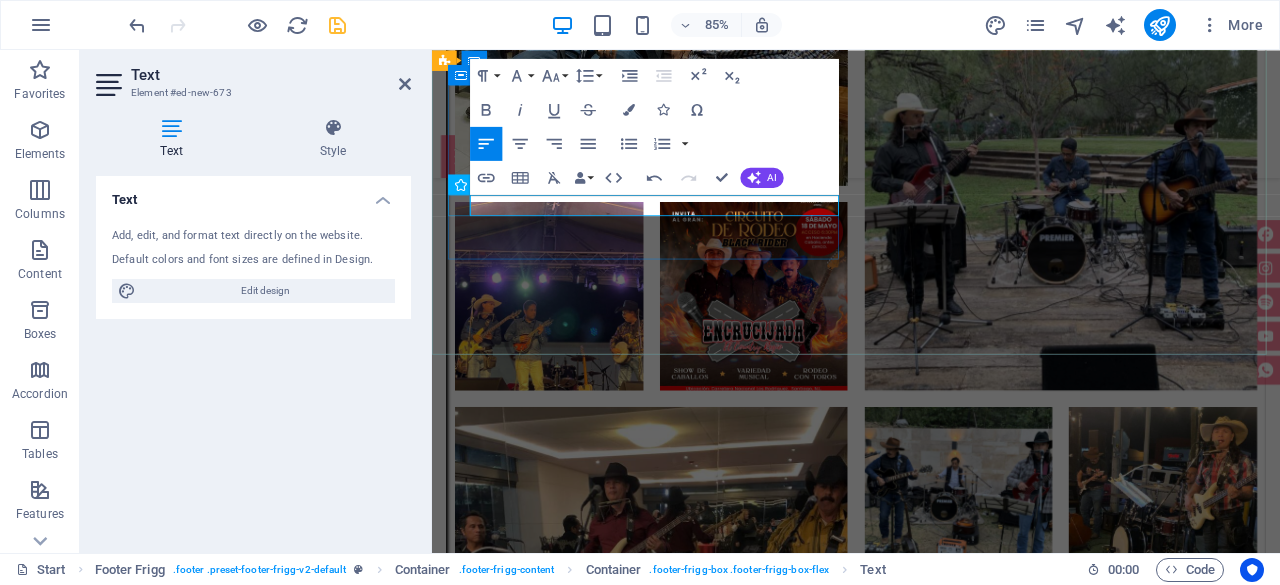 type 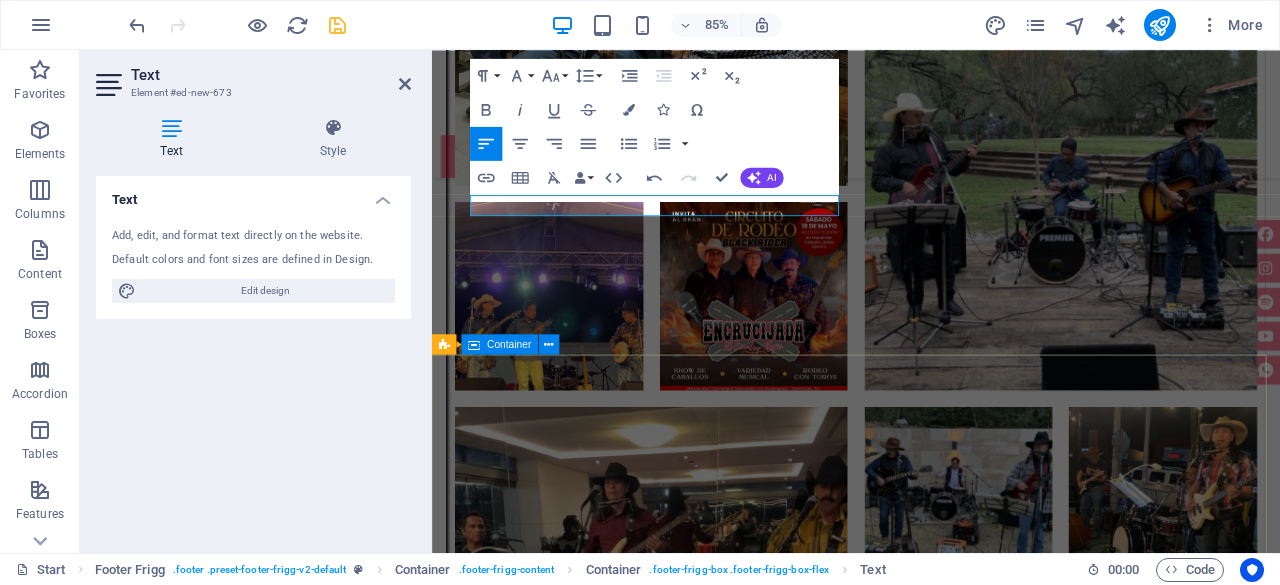 click on "teléfonos M: (81) 1163 7031   M: (81) 1317 1728" at bounding box center [931, 6843] 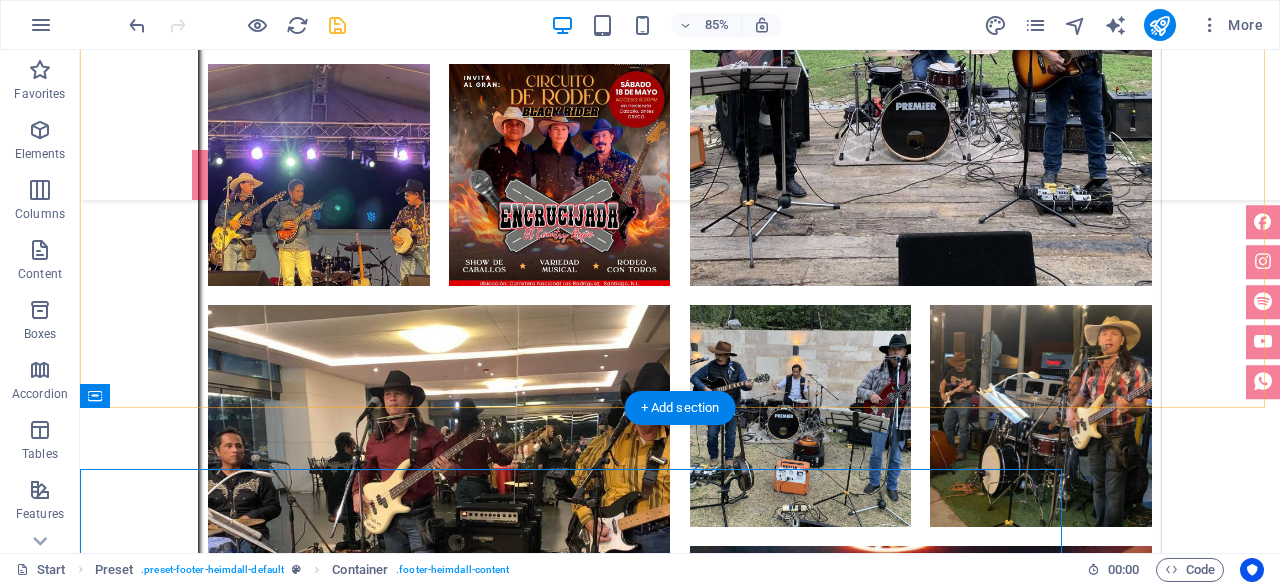 scroll, scrollTop: 7288, scrollLeft: 0, axis: vertical 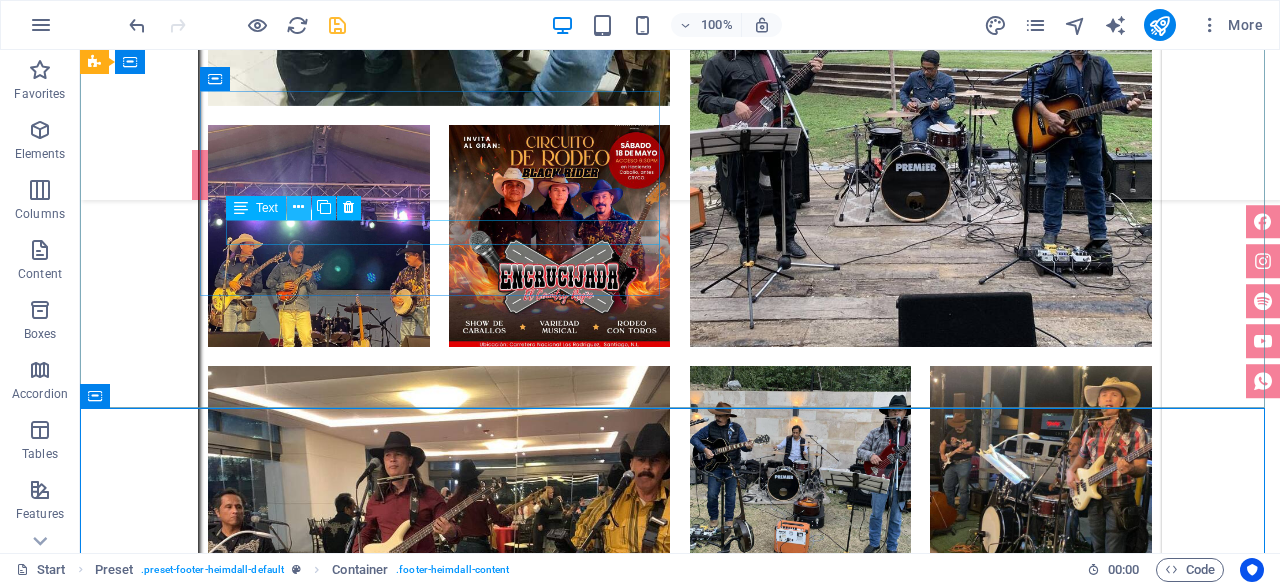 click at bounding box center [298, 207] 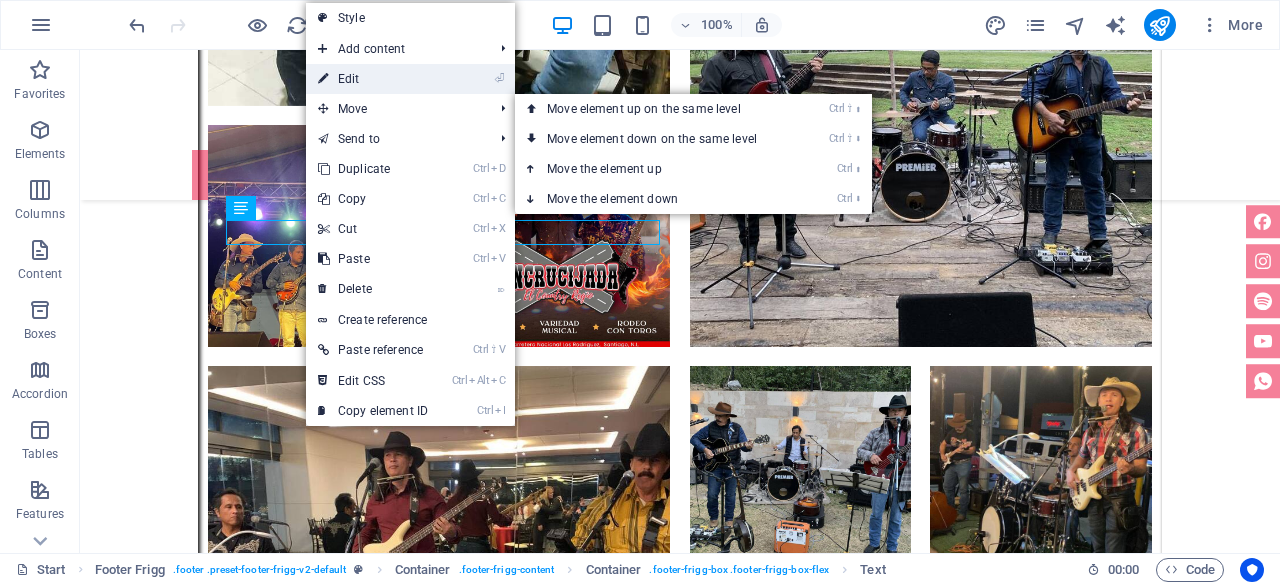 click on "⏎  Edit" at bounding box center (373, 79) 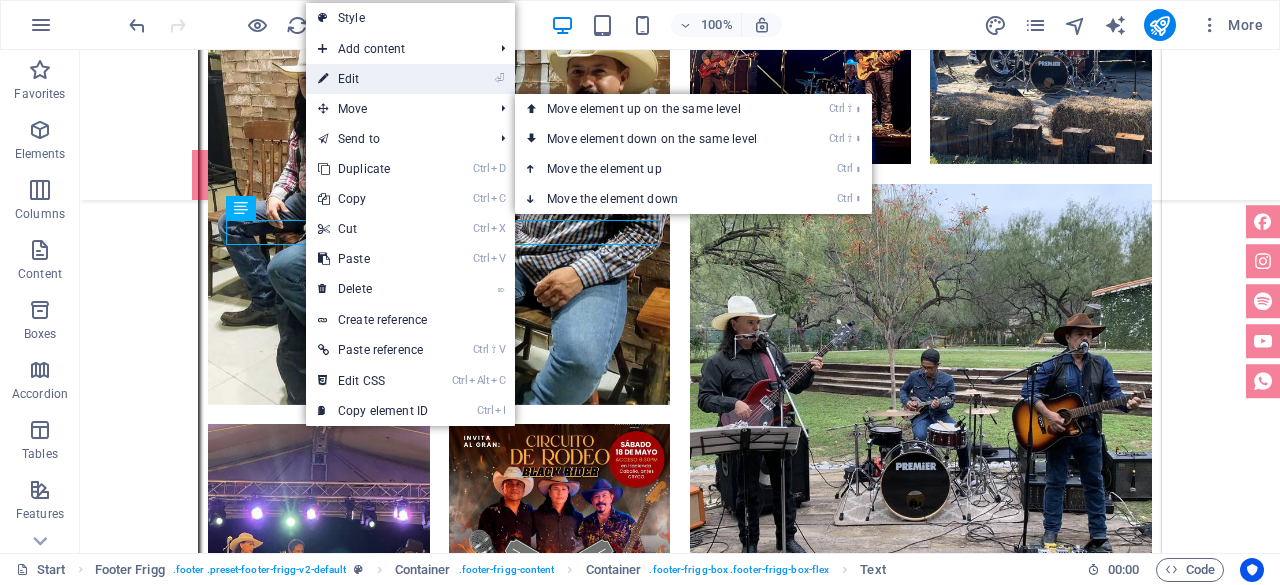 scroll, scrollTop: 7349, scrollLeft: 0, axis: vertical 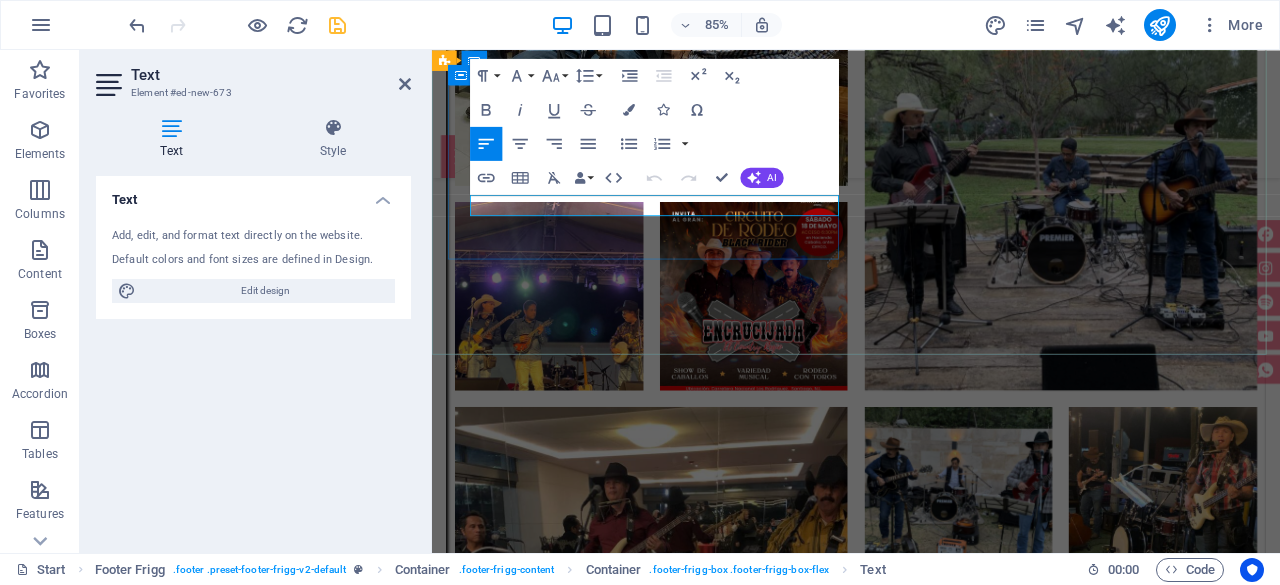 click on "Monterrey, N.L." at bounding box center (920, 6049) 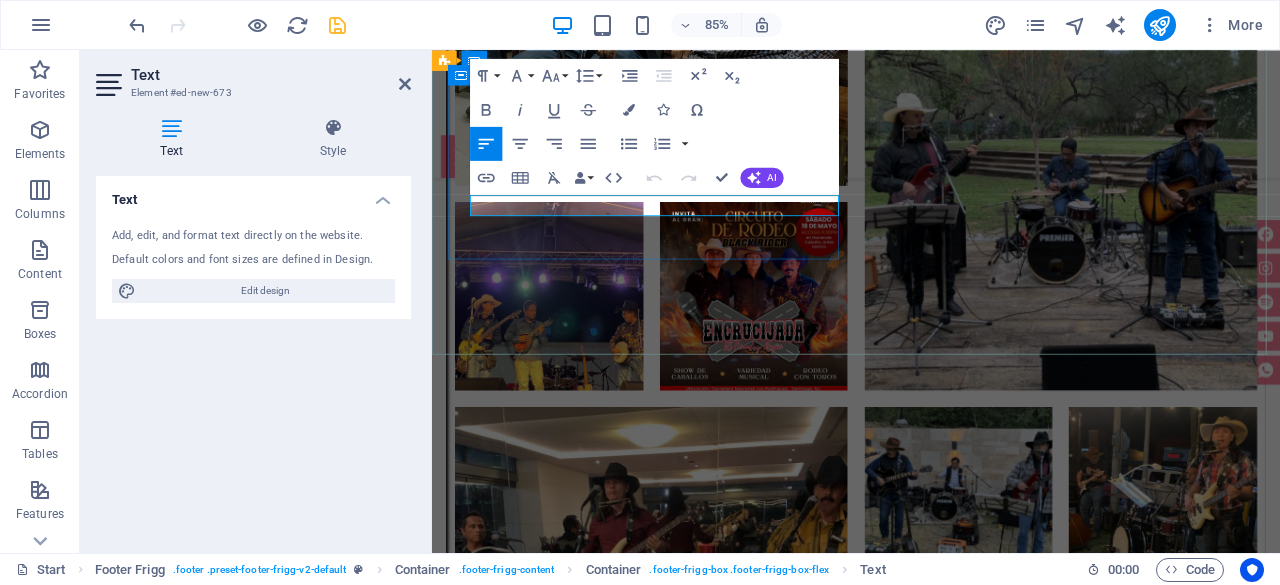 type 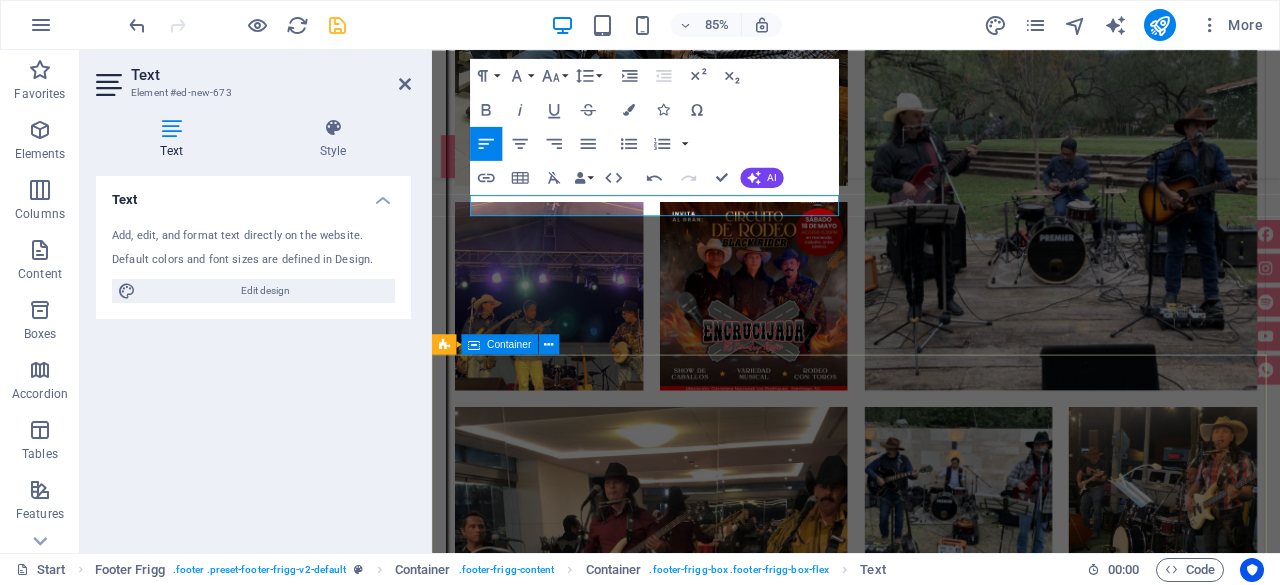 click on "teléfonos M: (81) 1163 7031   M: (81) 1317 1728" at bounding box center [931, 6843] 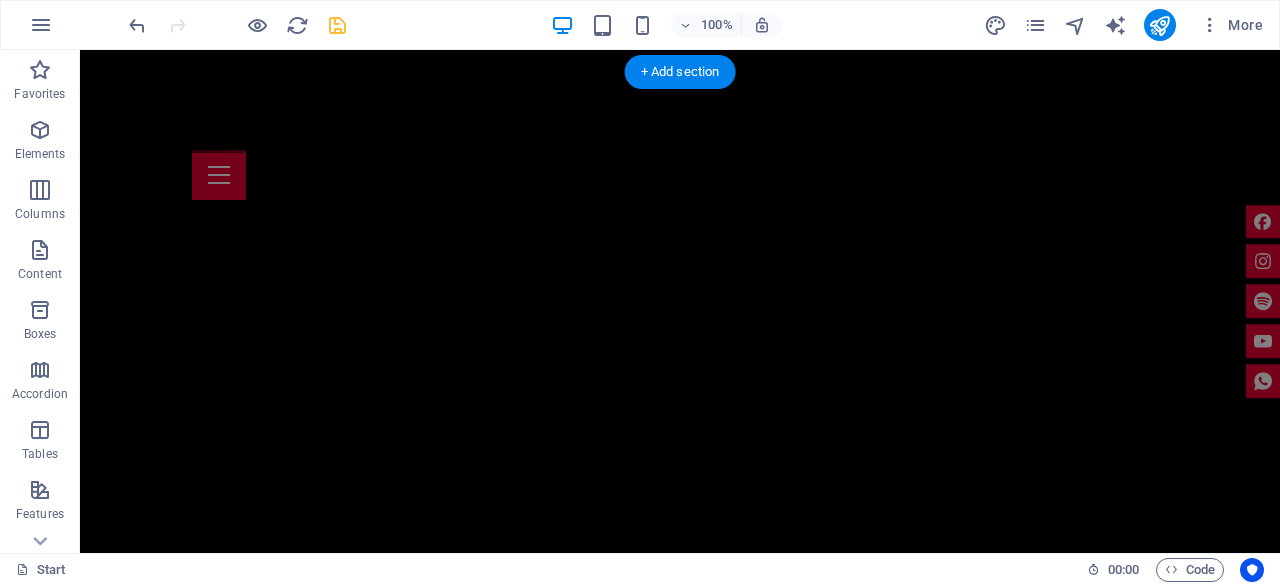 scroll, scrollTop: 388, scrollLeft: 0, axis: vertical 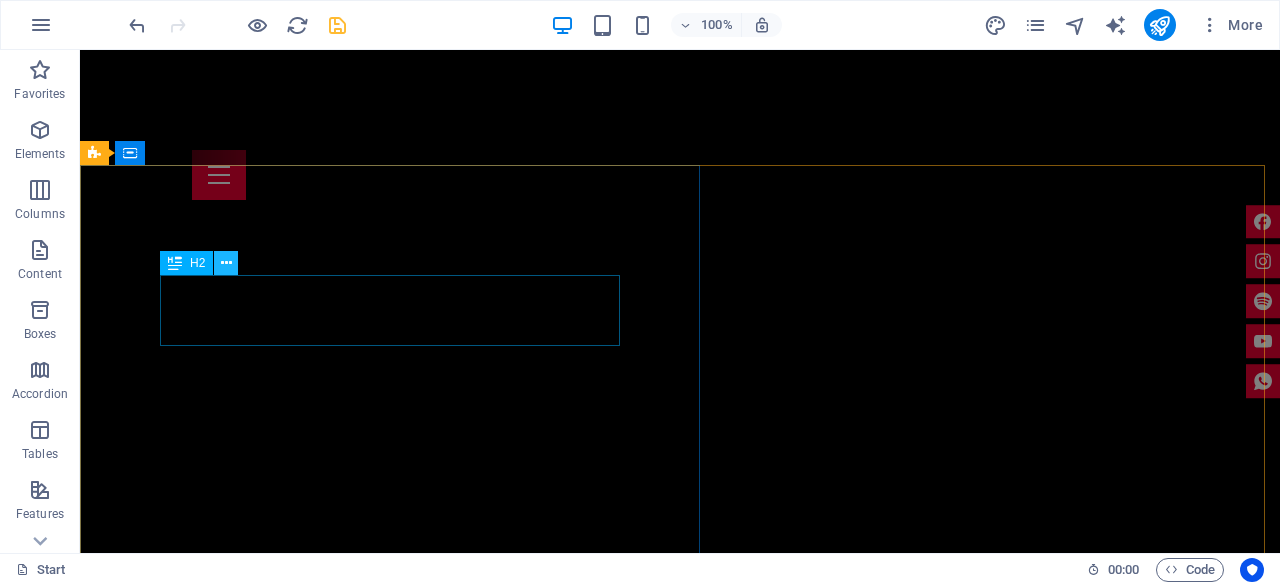 click at bounding box center (226, 263) 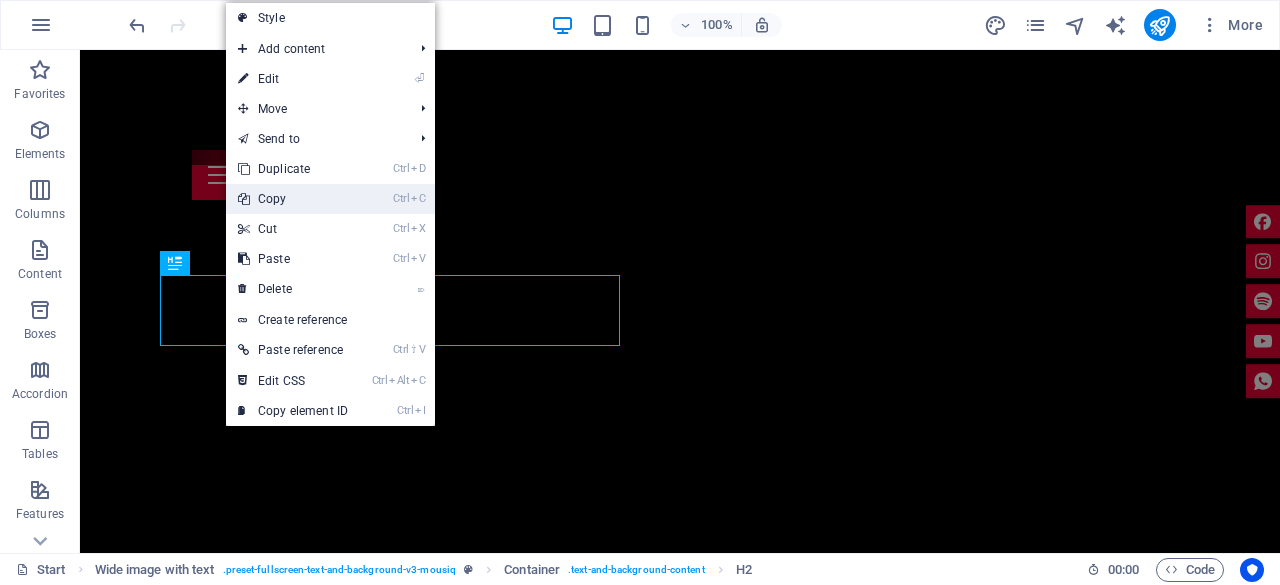 click on "Ctrl C  Copy" at bounding box center [293, 199] 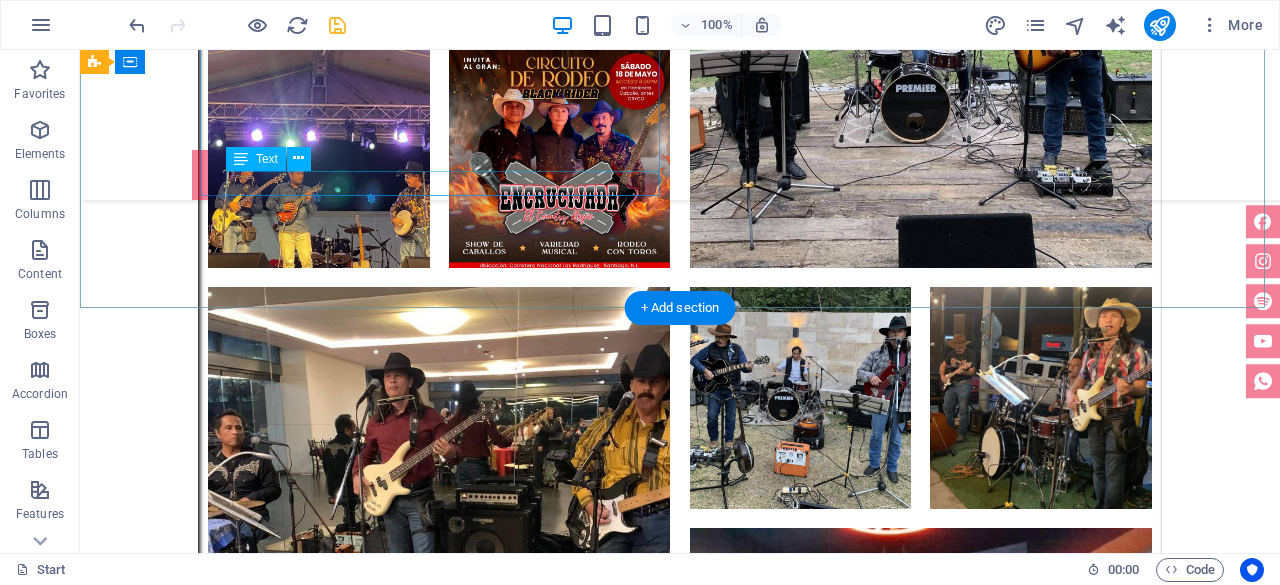 scroll, scrollTop: 7188, scrollLeft: 0, axis: vertical 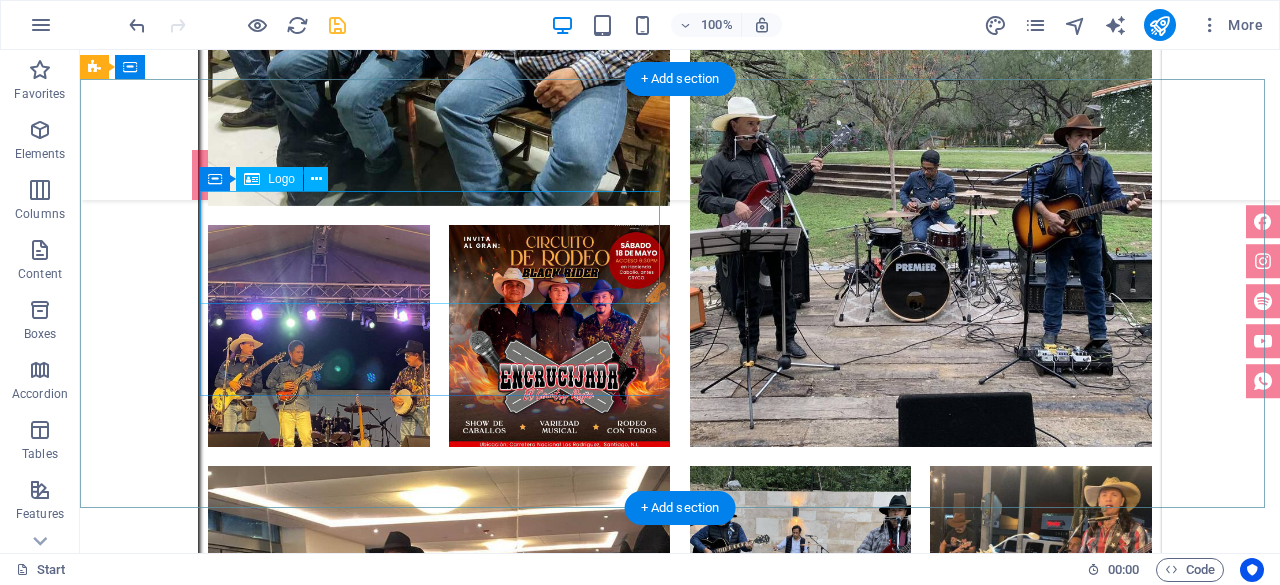 click at bounding box center (568, 5860) 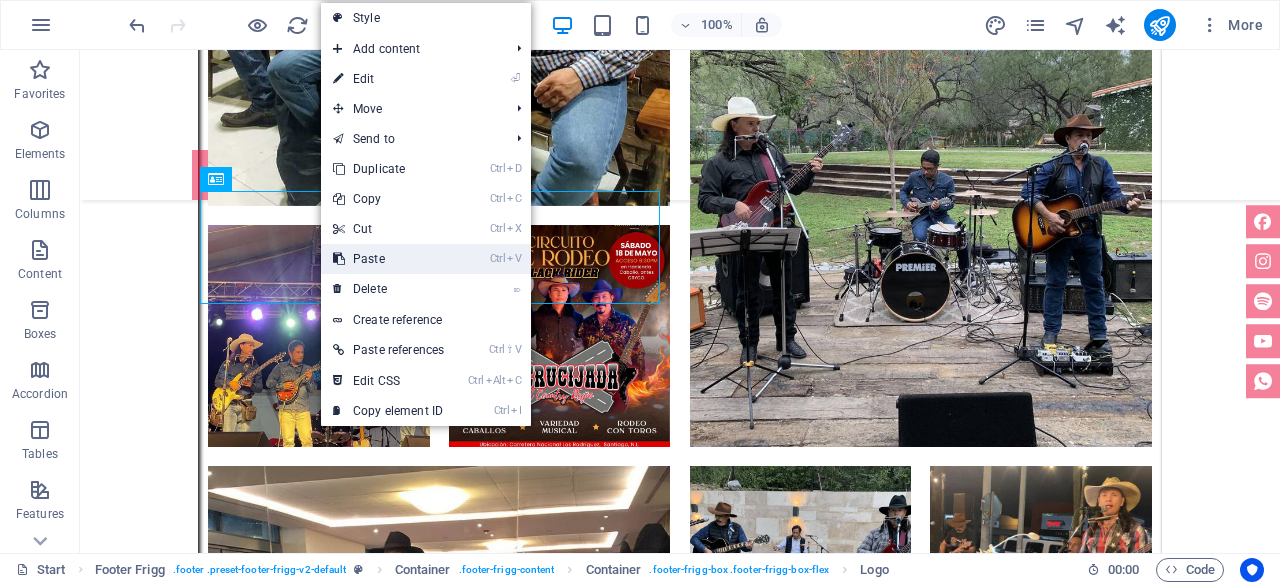 click on "Ctrl V  Paste" at bounding box center [388, 259] 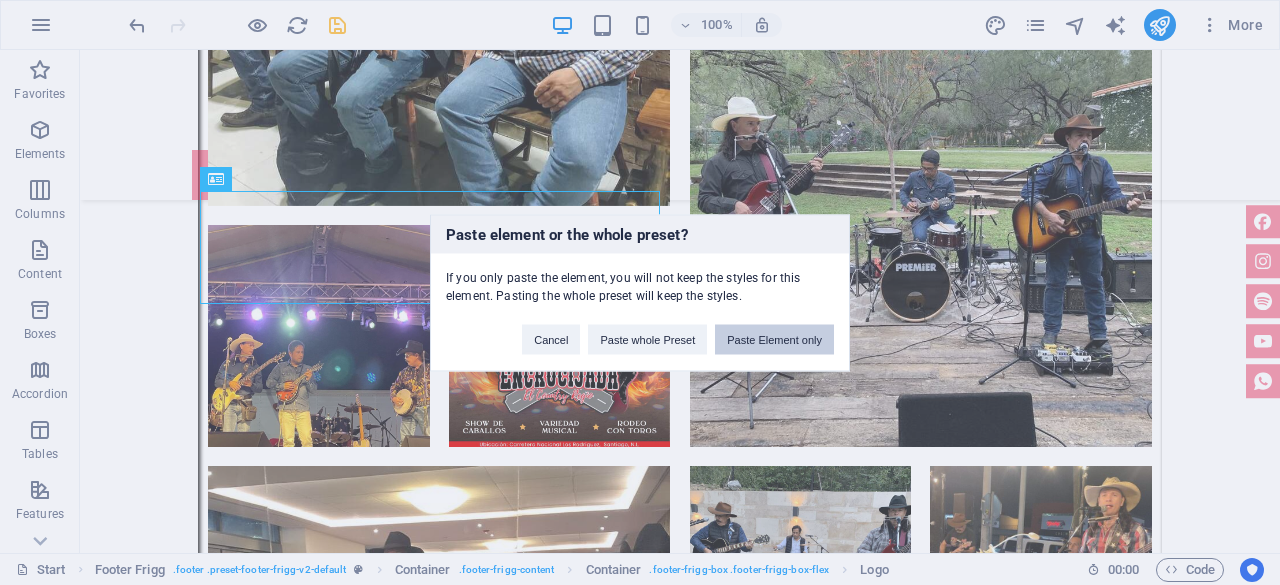 click on "Paste Element only" at bounding box center [774, 339] 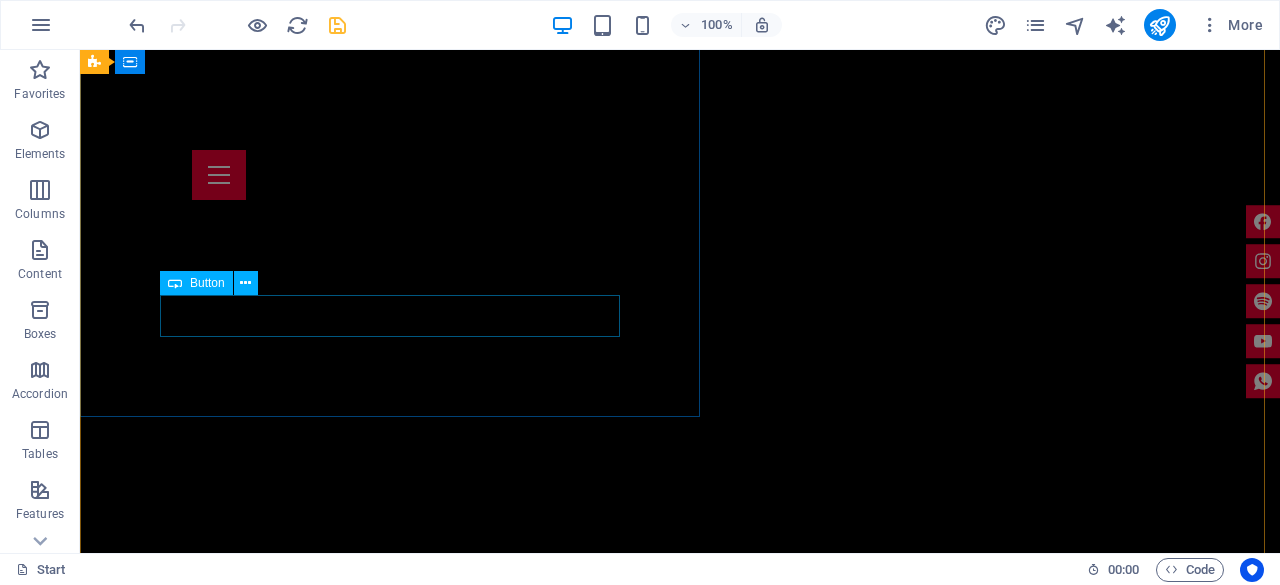 scroll, scrollTop: 488, scrollLeft: 0, axis: vertical 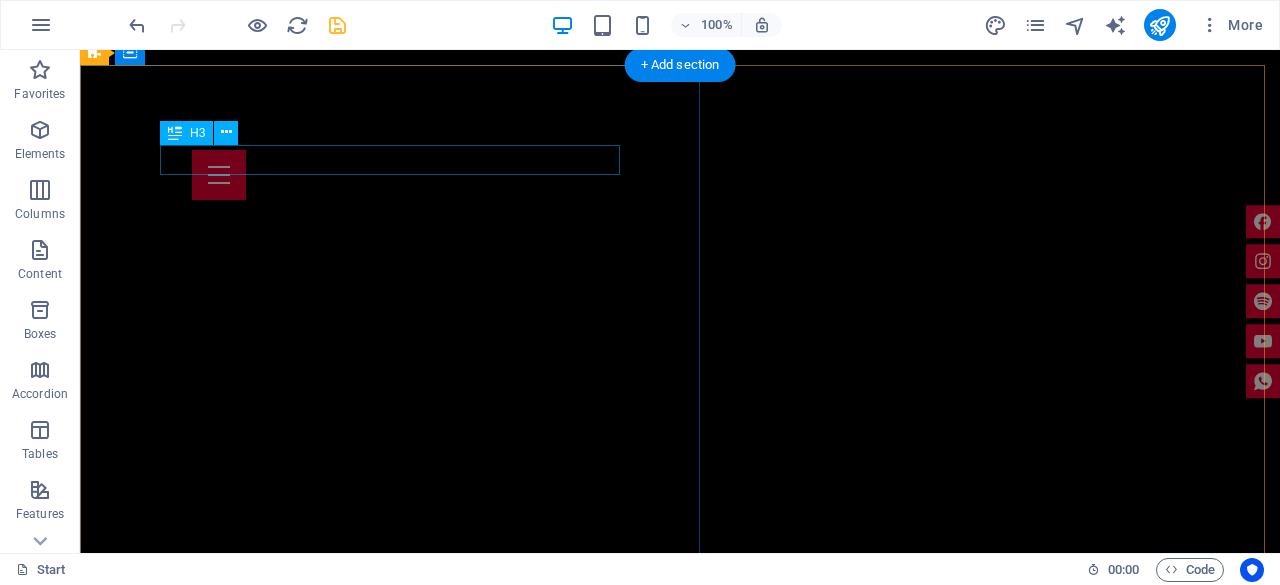 click on "grupo" at bounding box center (680, 956) 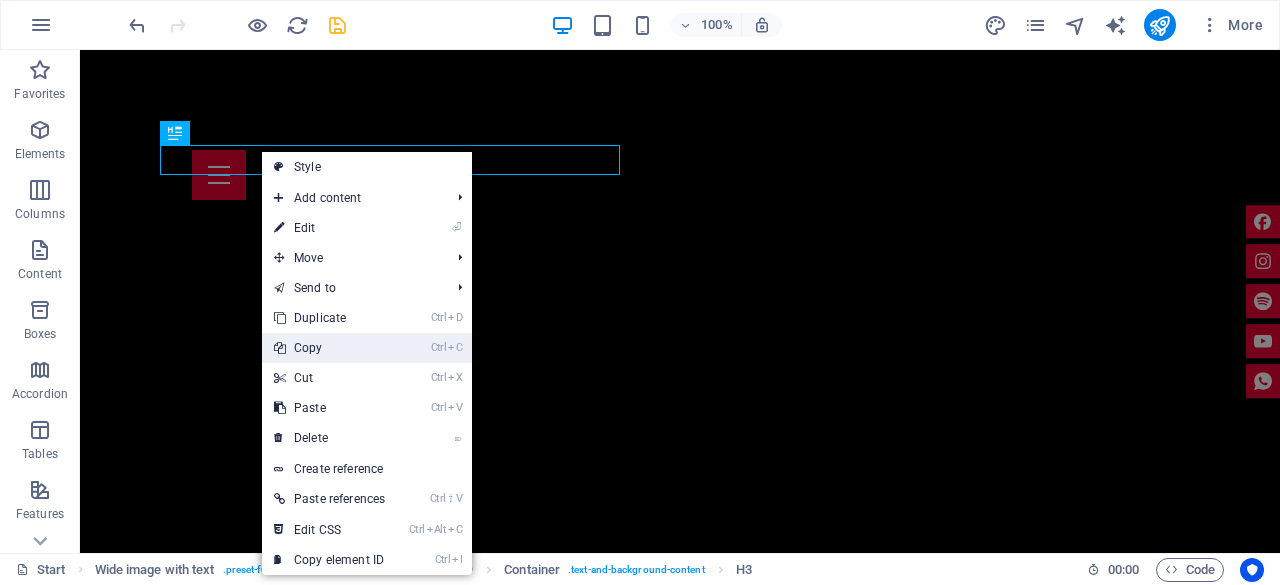 click on "Ctrl C  Copy" at bounding box center [329, 348] 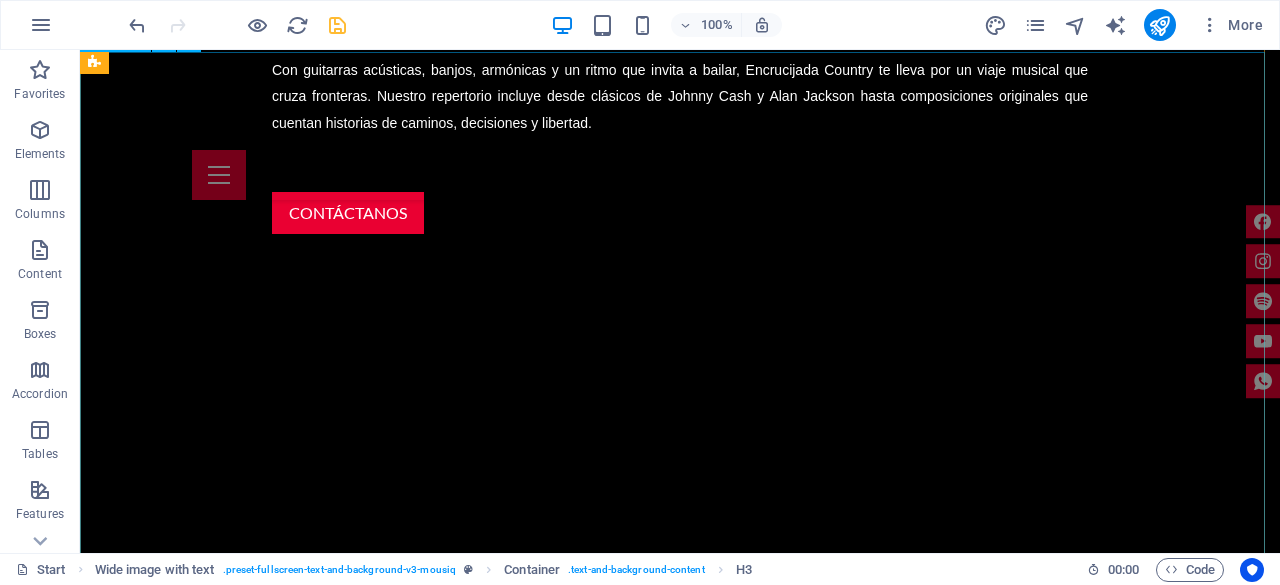 scroll, scrollTop: 1588, scrollLeft: 0, axis: vertical 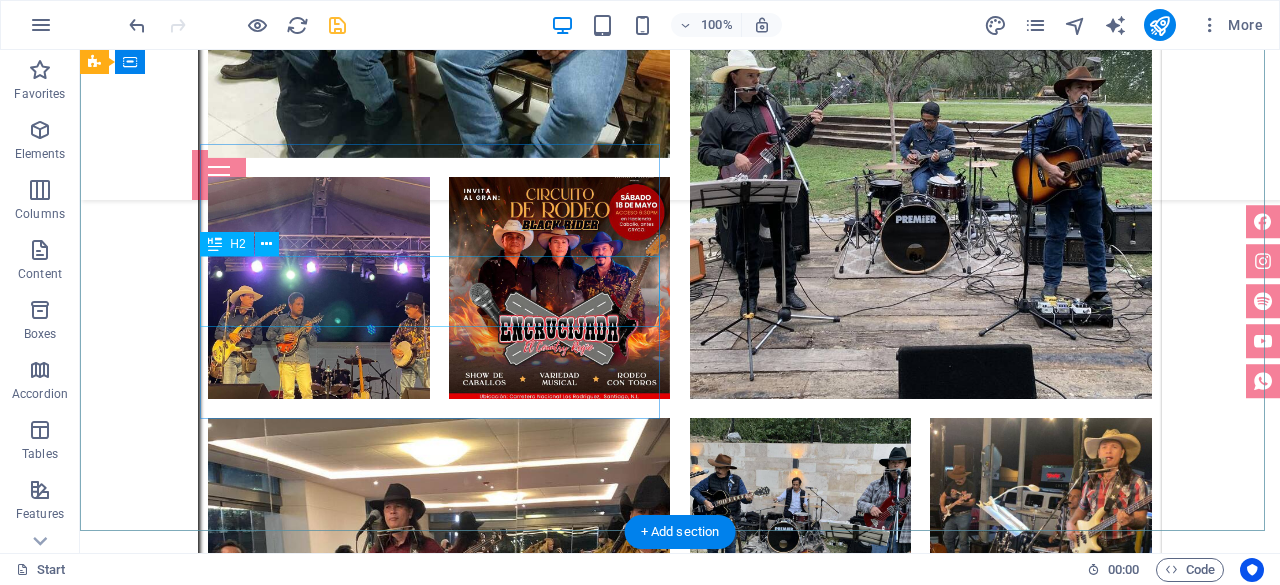 click on "encrucijada" at bounding box center (568, 5903) 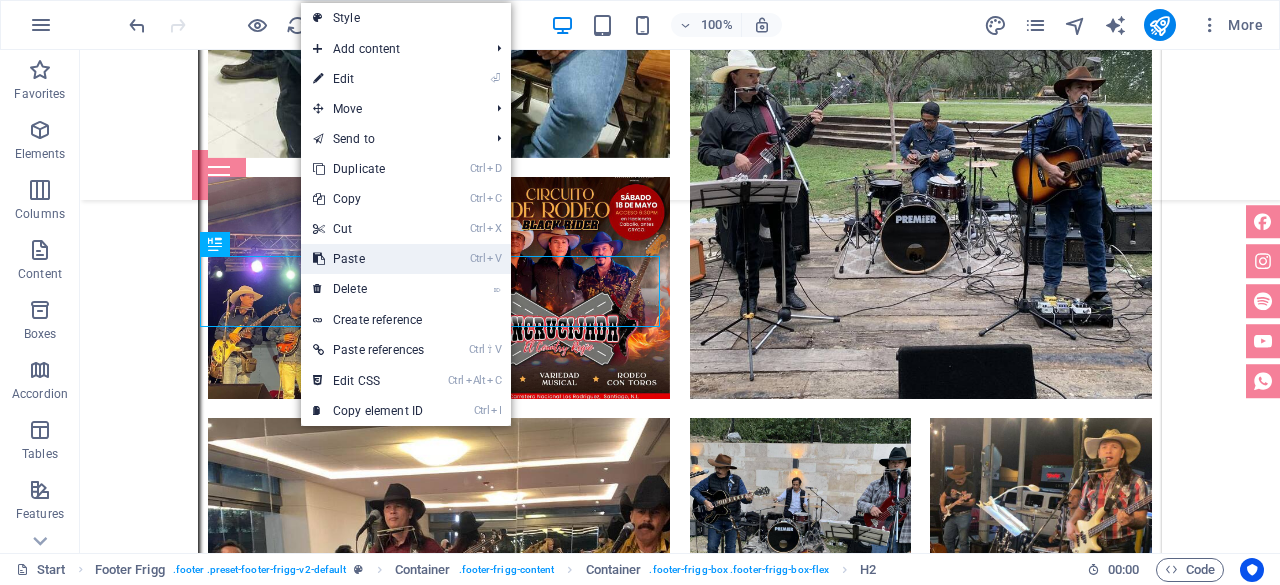 click on "Ctrl V  Paste" at bounding box center (368, 259) 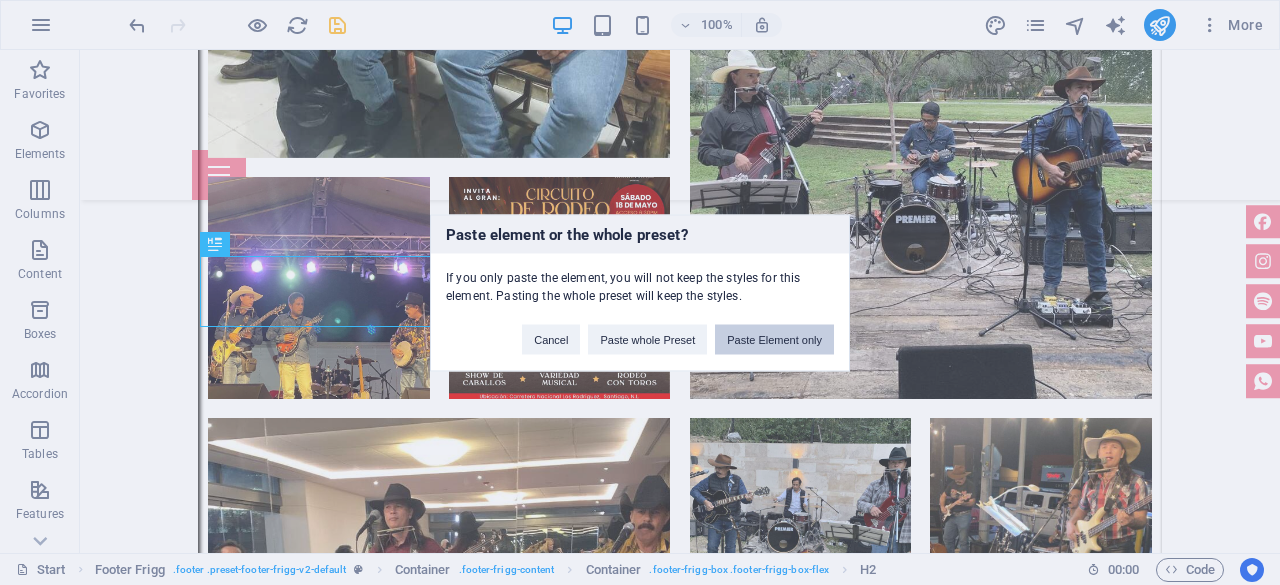 click on "Paste Element only" at bounding box center (774, 339) 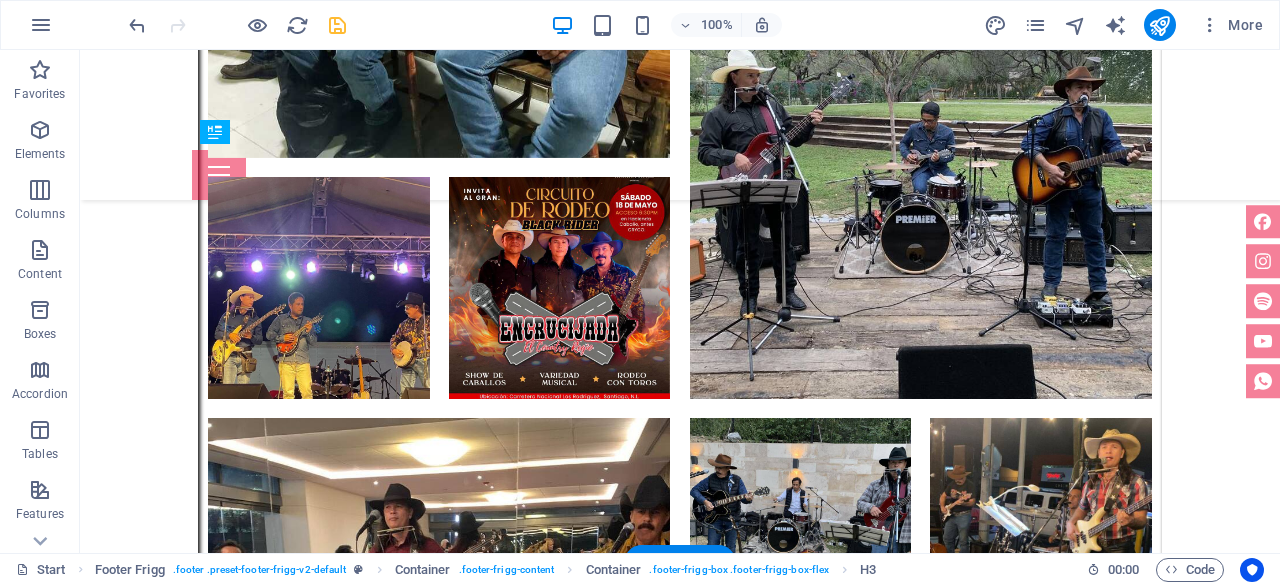 drag, startPoint x: 271, startPoint y: 336, endPoint x: 263, endPoint y: 280, distance: 56.568542 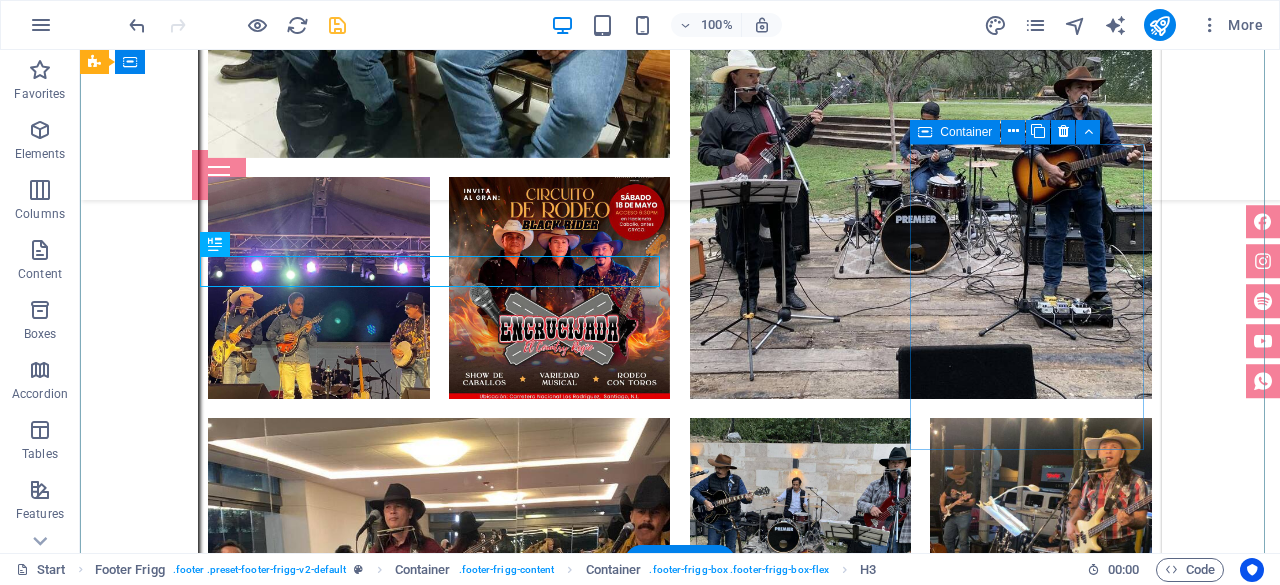 click on "Social media Facebook Twitter Instagram" at bounding box center (568, 6447) 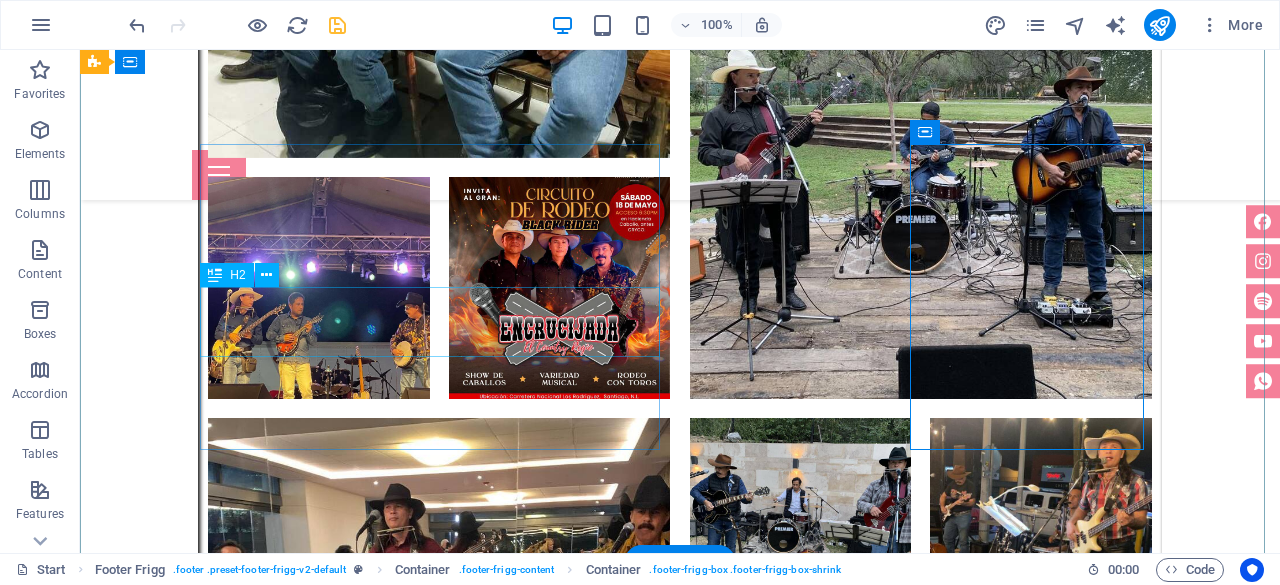 click on "encrucijada" at bounding box center [568, 5934] 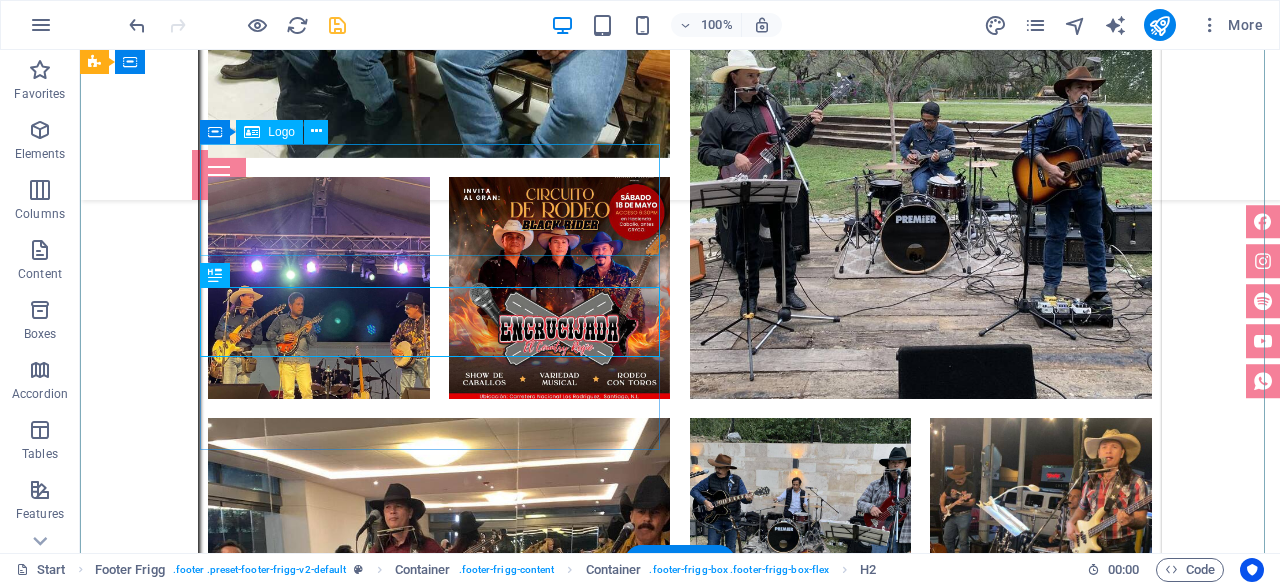 click at bounding box center (568, 5812) 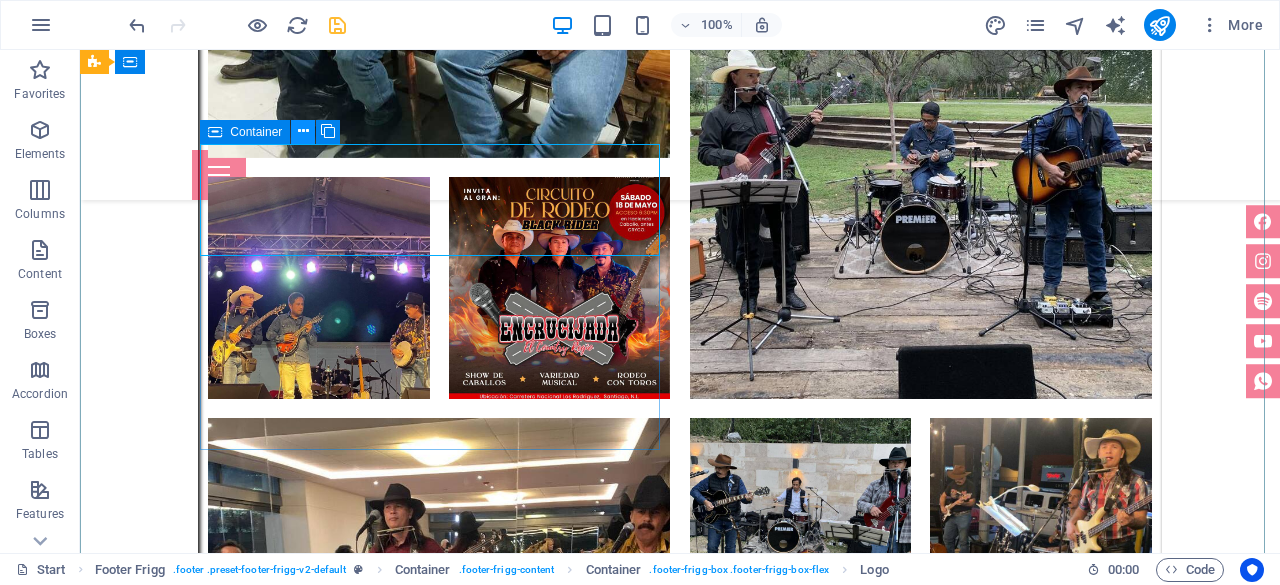 click at bounding box center (303, 131) 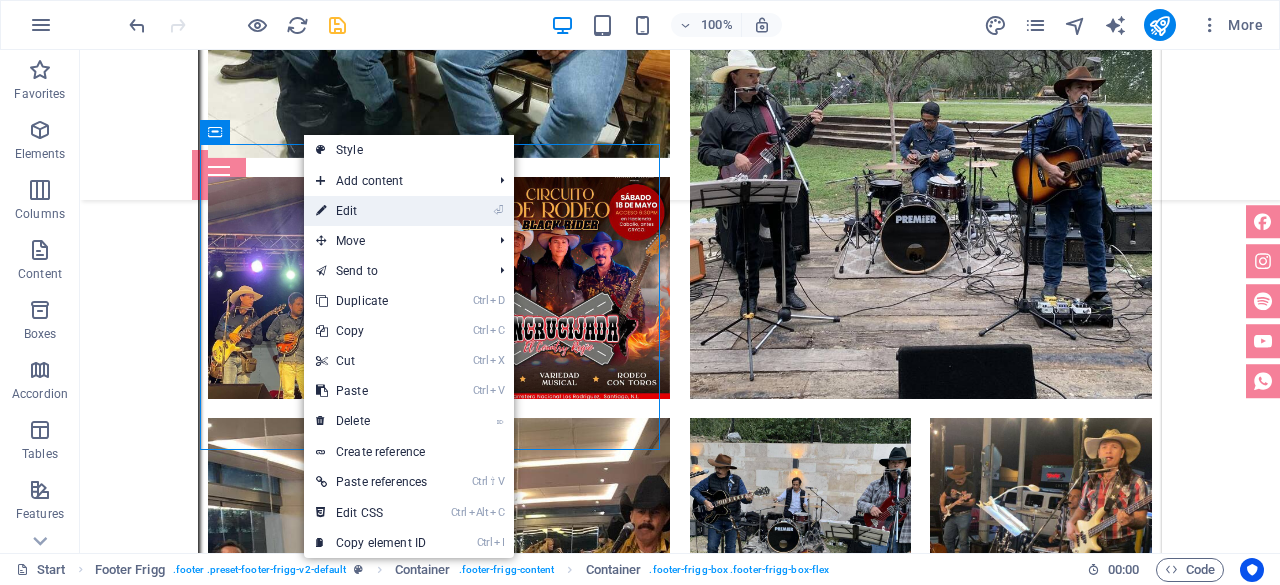 click on "⏎  Edit" at bounding box center (371, 211) 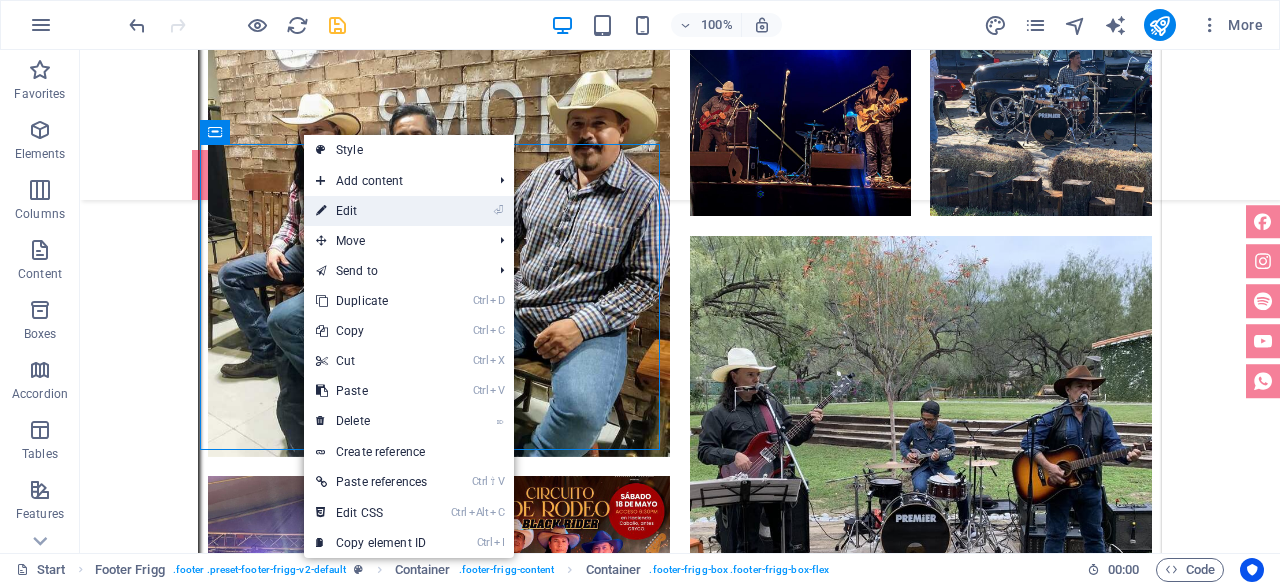 scroll, scrollTop: 7296, scrollLeft: 0, axis: vertical 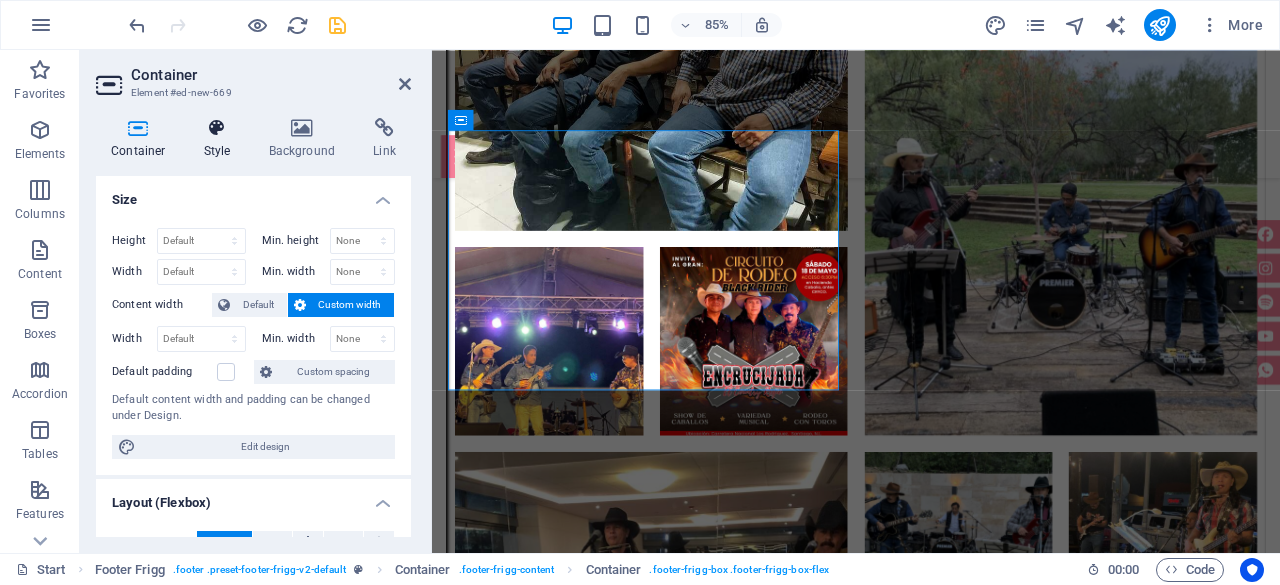 click on "Style" at bounding box center [221, 139] 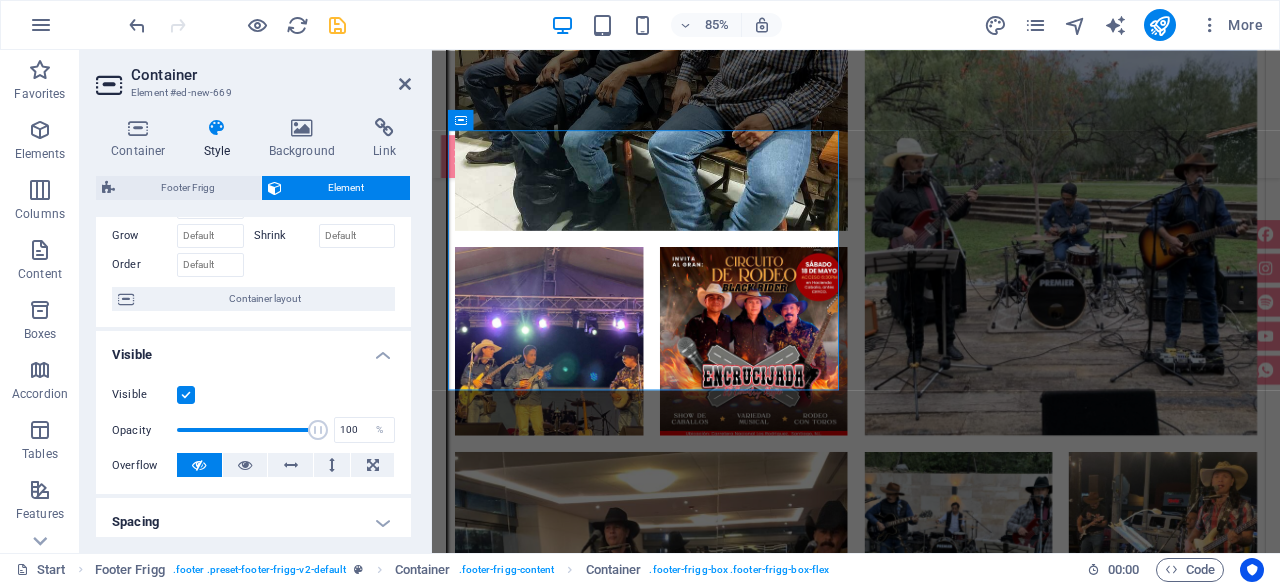 scroll, scrollTop: 300, scrollLeft: 0, axis: vertical 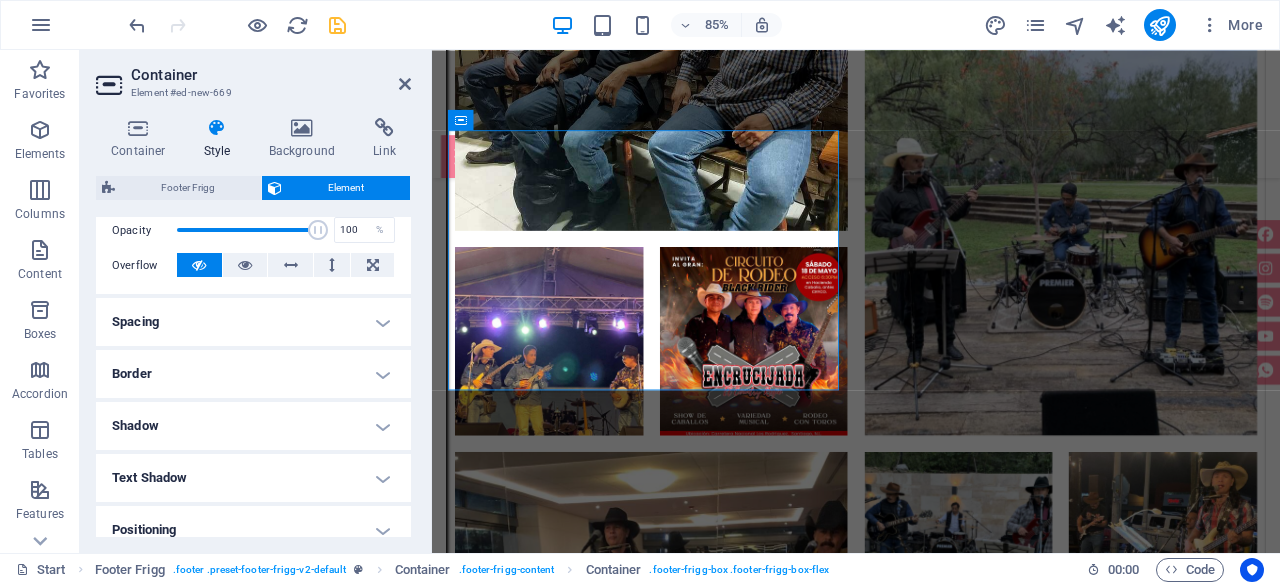 click on "Spacing" at bounding box center [253, 322] 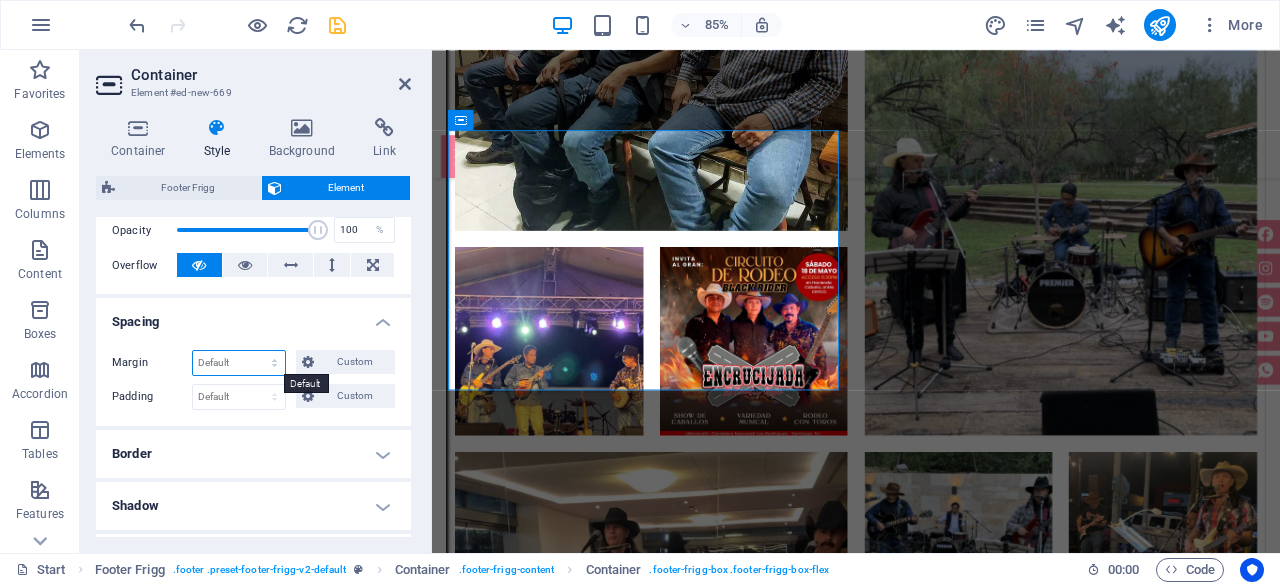 click on "Default auto px % rem vw vh Custom" at bounding box center (239, 363) 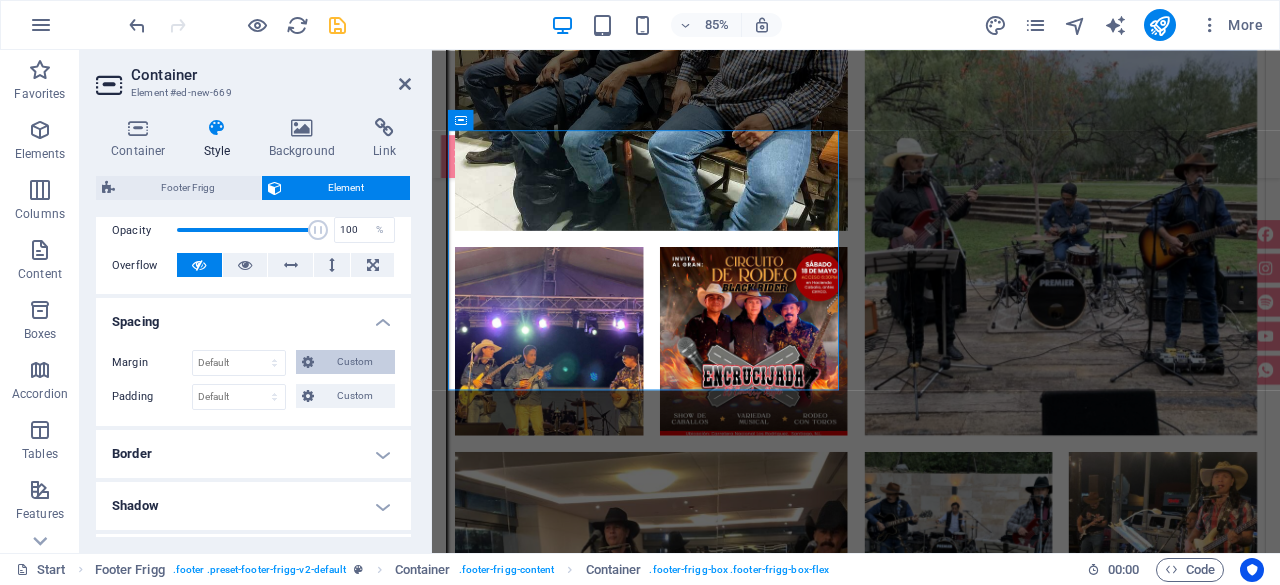 click on "Custom" at bounding box center (354, 362) 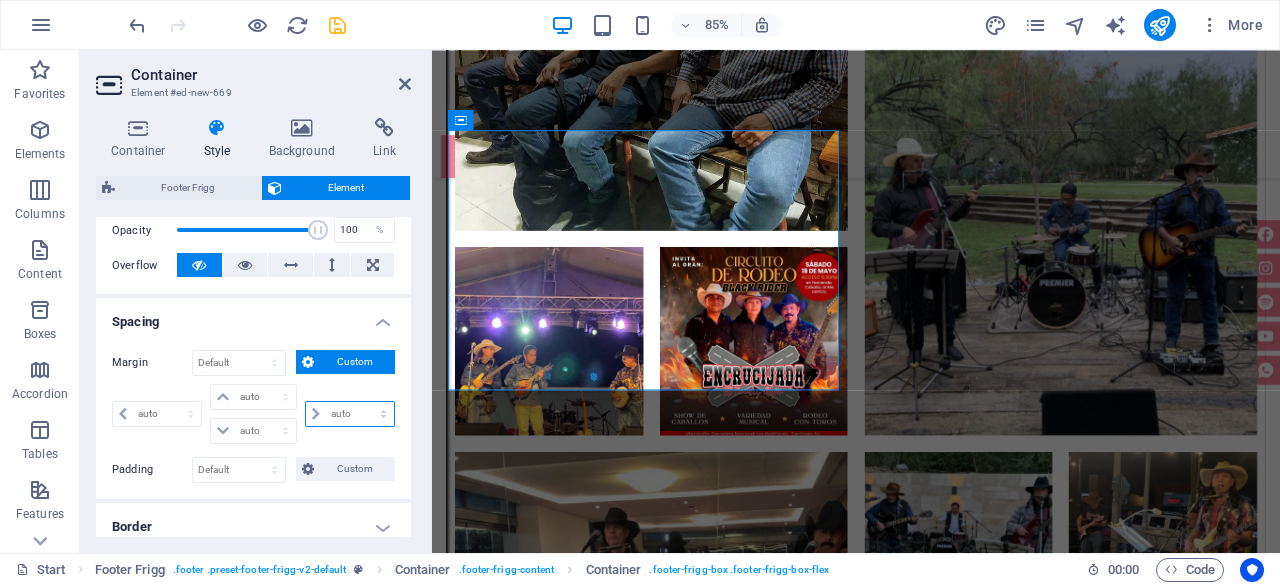 click on "auto px % rem vw vh" at bounding box center [350, 414] 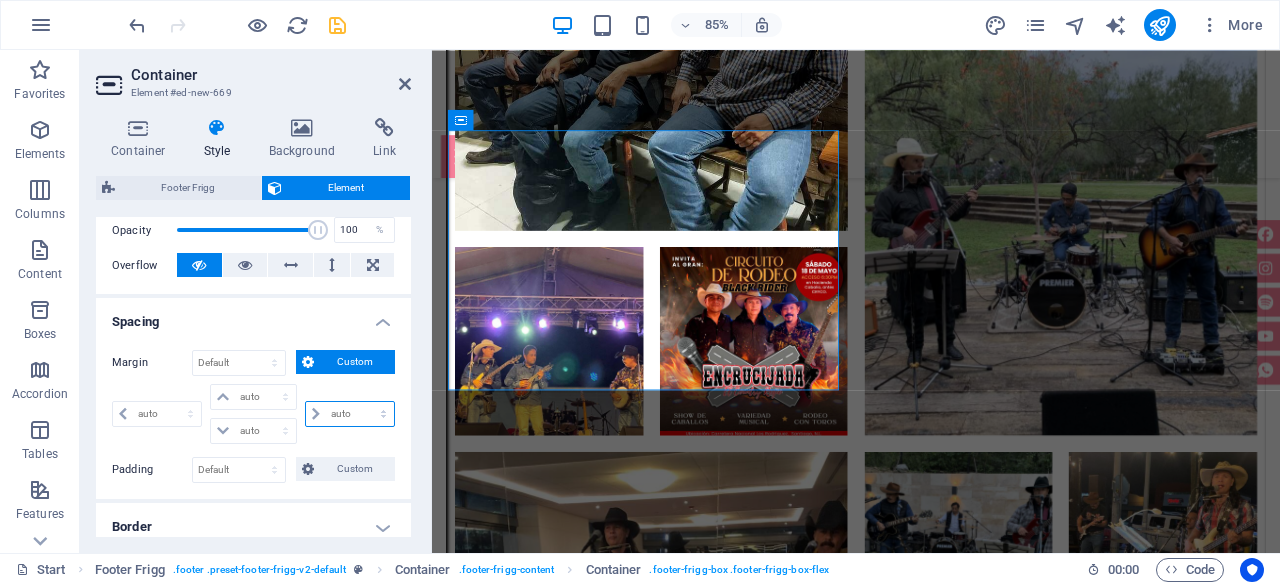 select on "px" 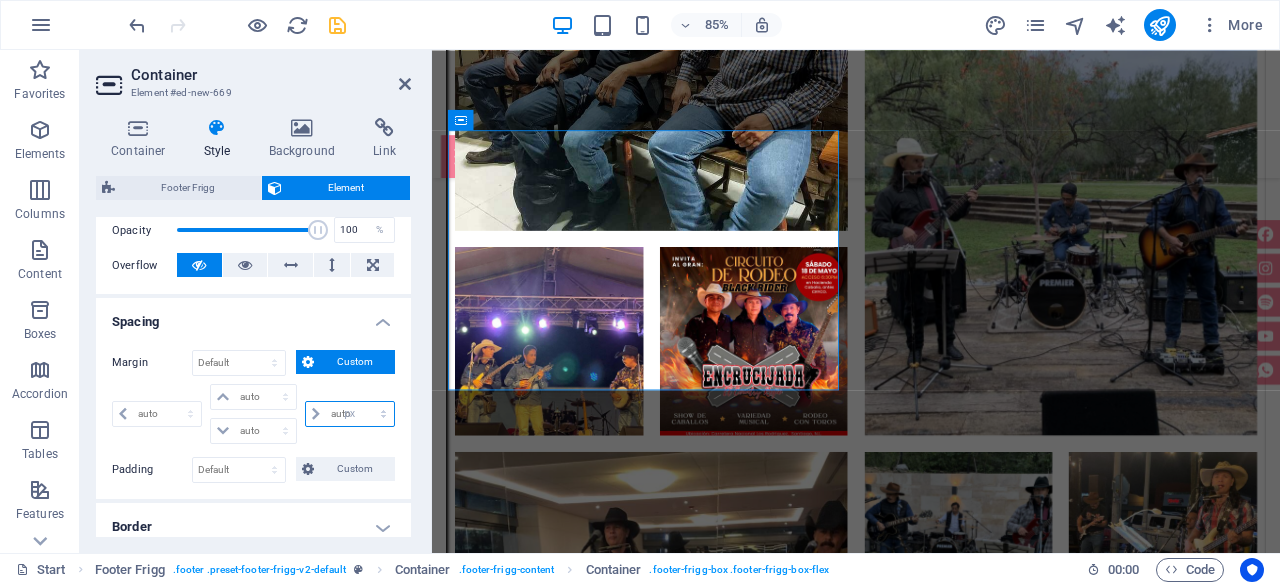 click on "auto px % rem vw vh" at bounding box center (350, 414) 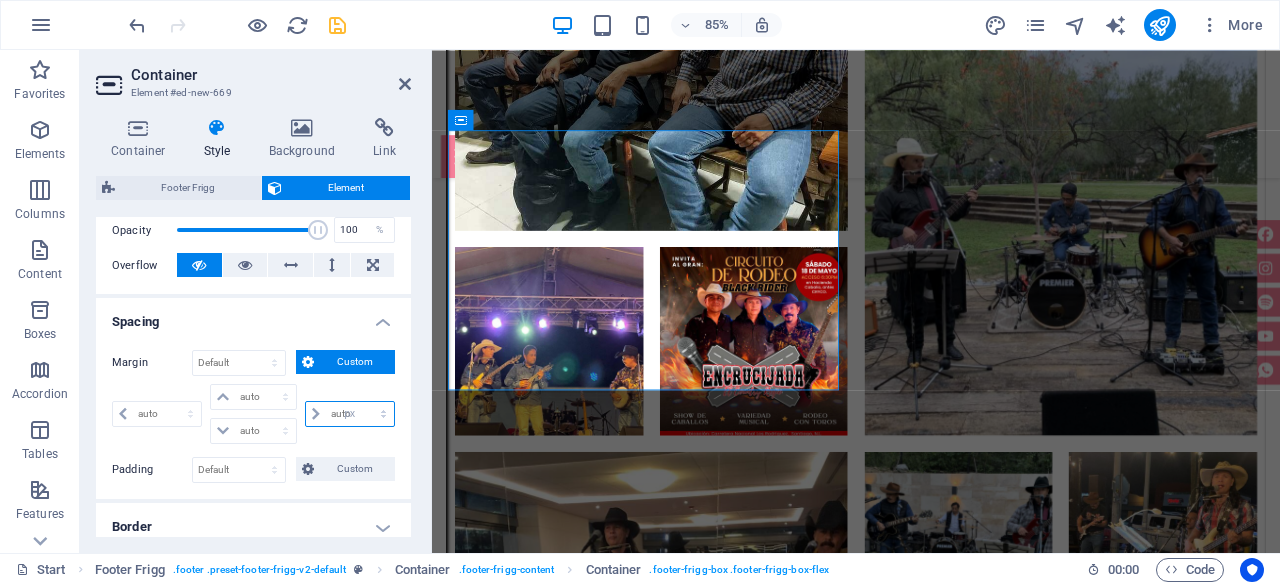 type on "0" 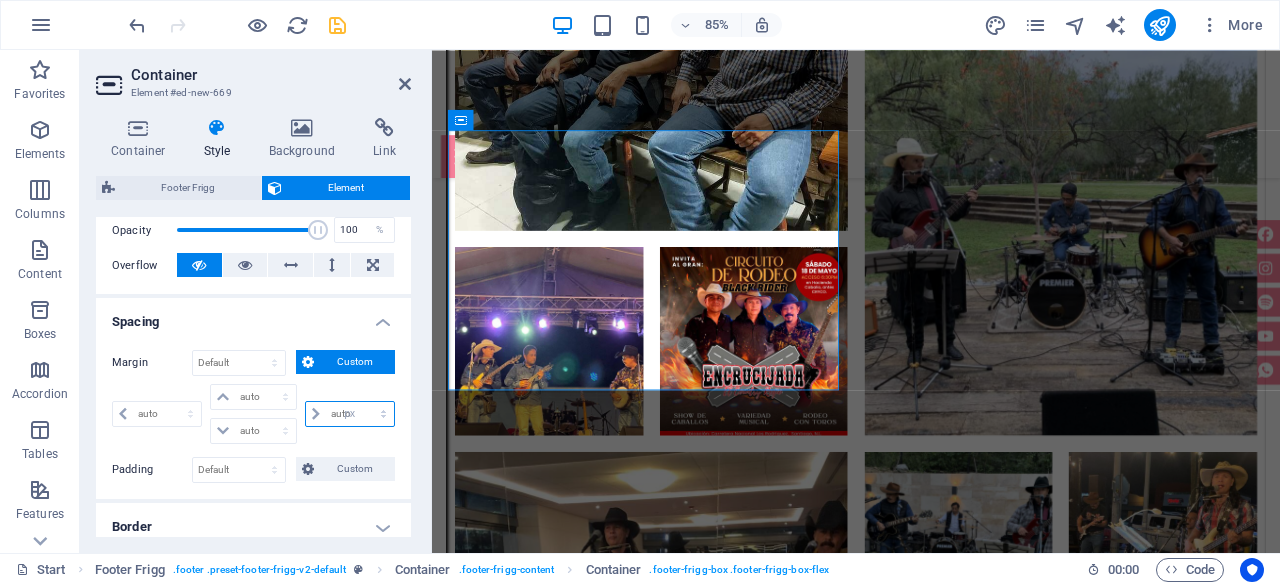 select on "px" 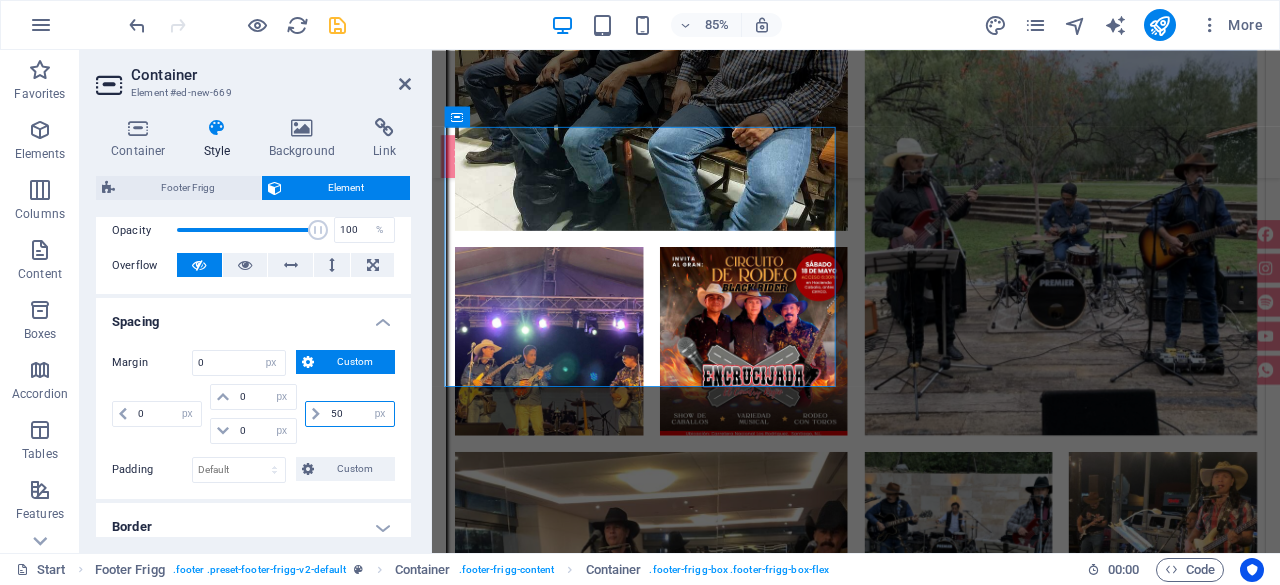 type on "50" 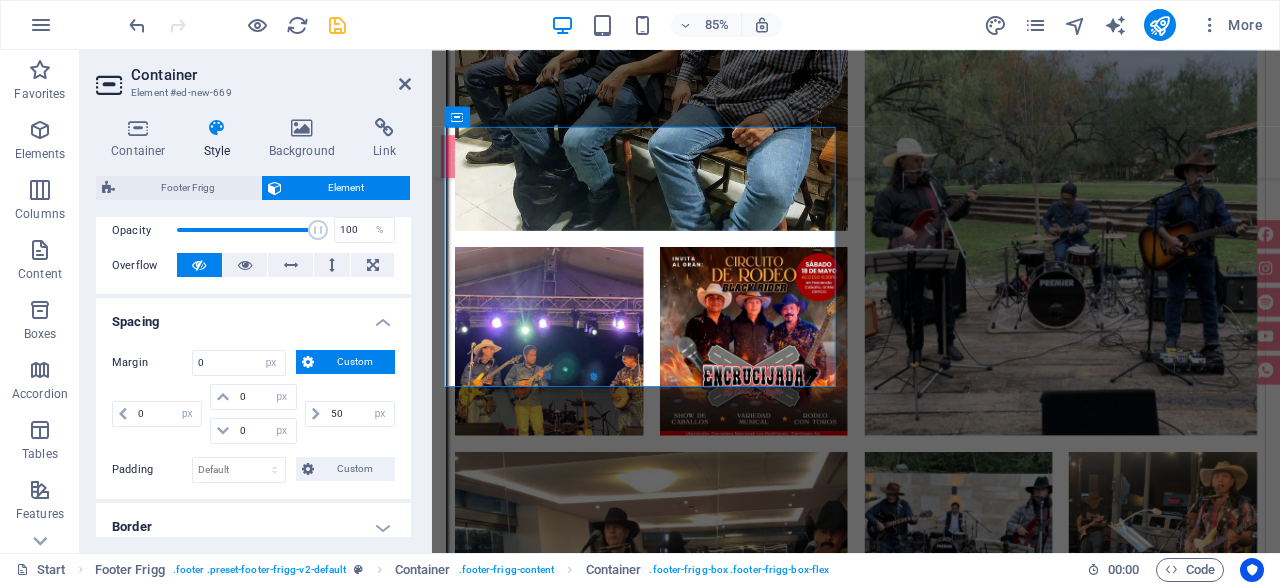 type 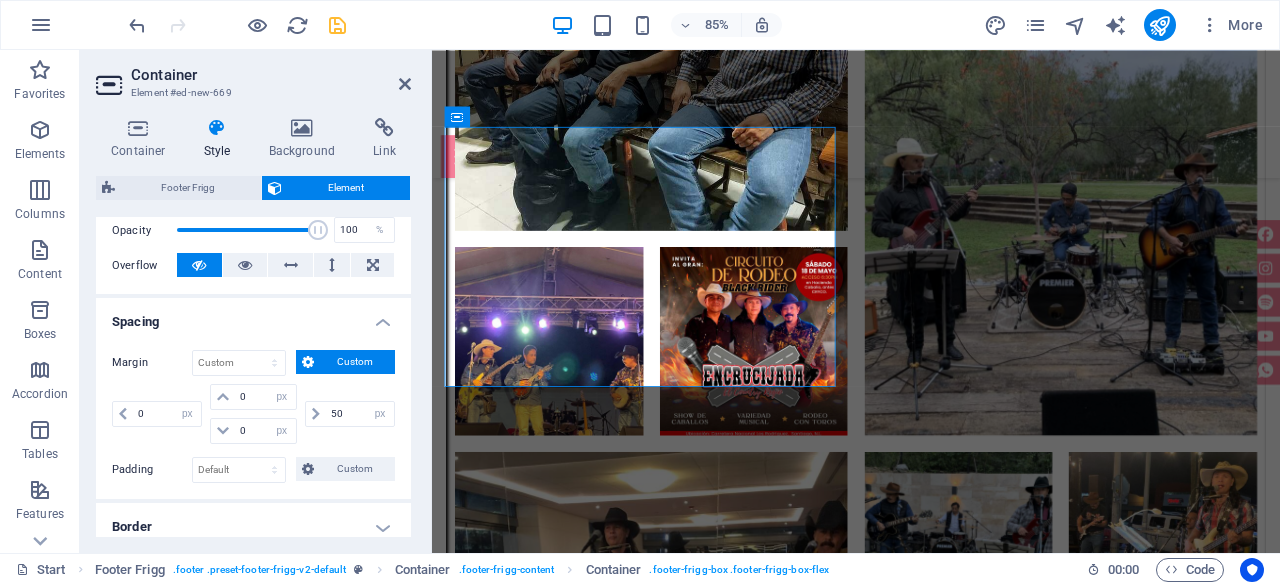 click on "Spacing" at bounding box center [253, 316] 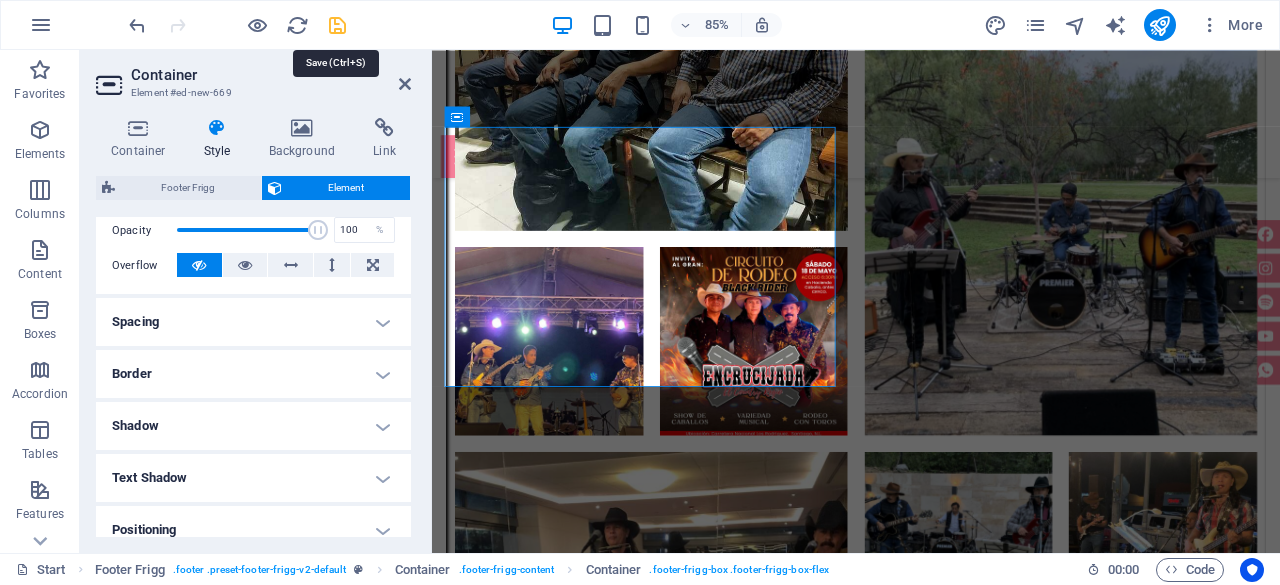 click at bounding box center [337, 25] 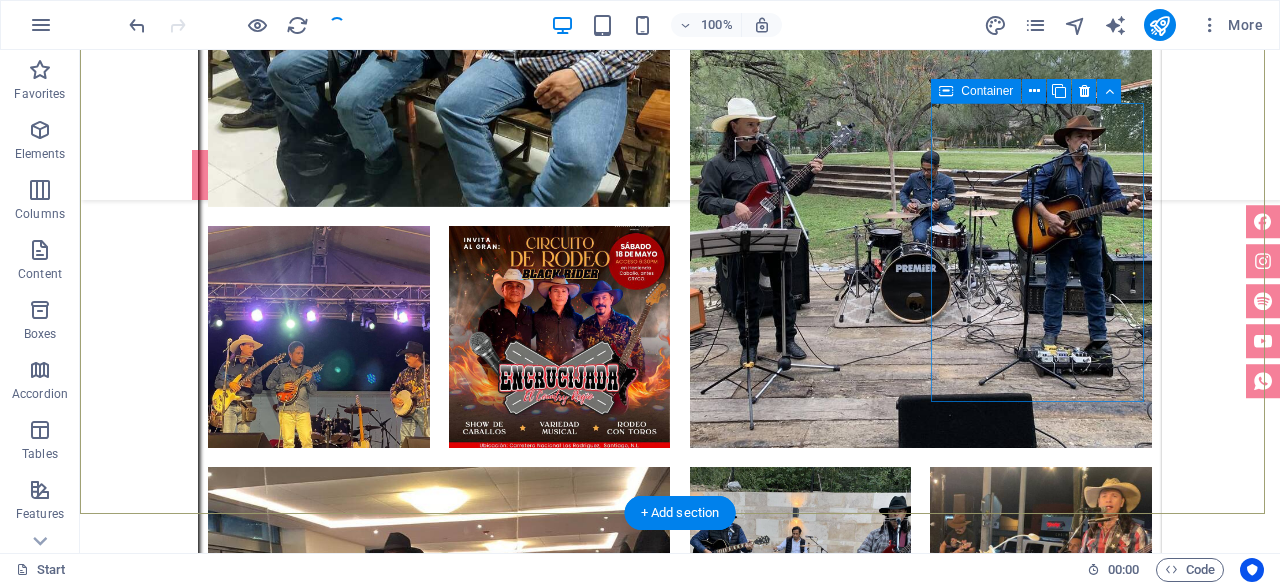 scroll, scrollTop: 7336, scrollLeft: 0, axis: vertical 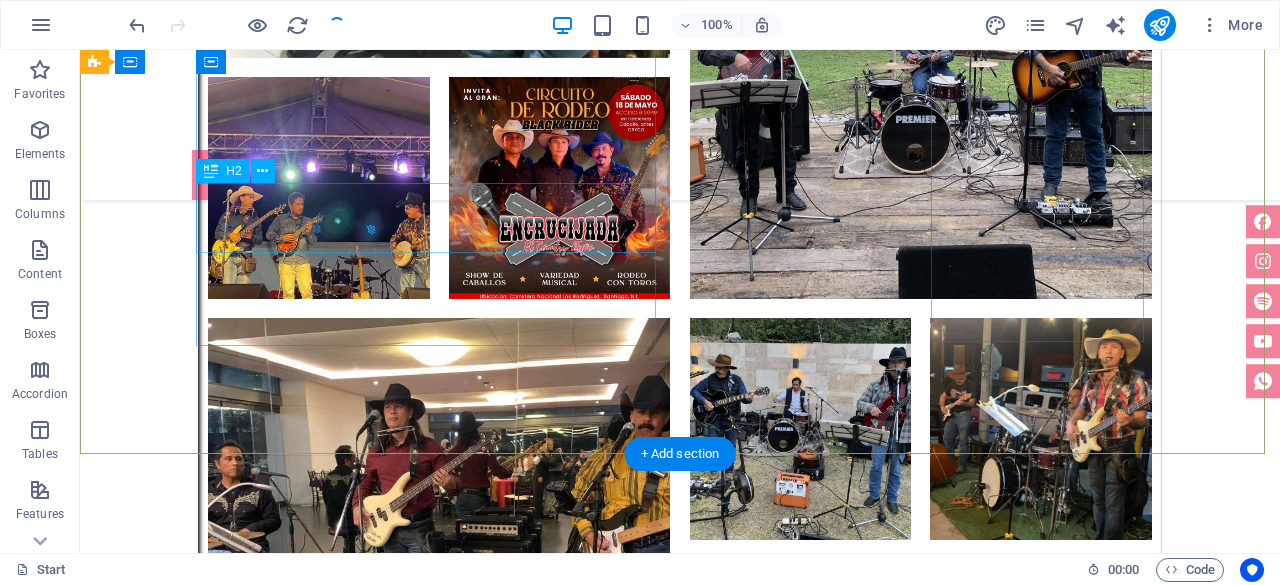 click on "encrucijada" at bounding box center [543, 5830] 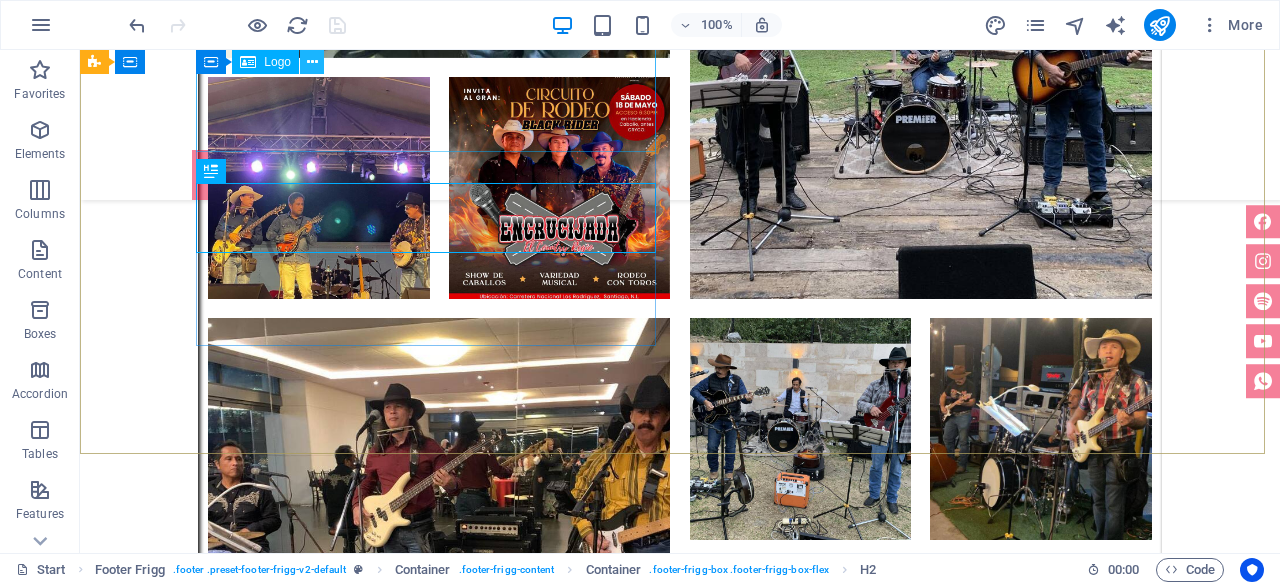 click at bounding box center (312, 62) 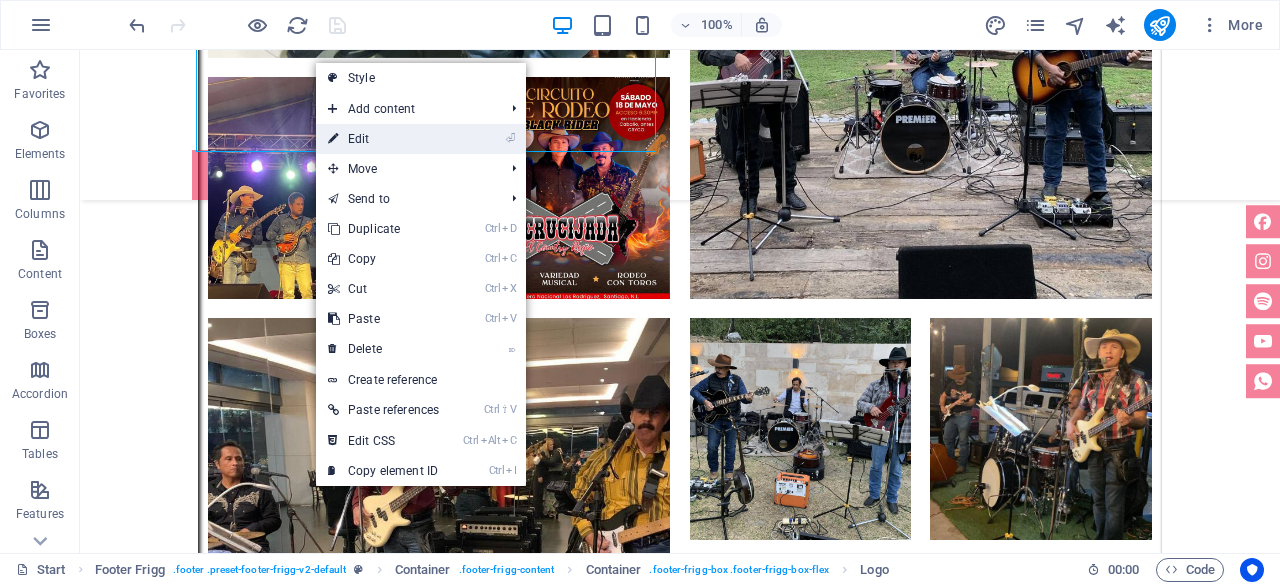 click on "⏎  Edit" at bounding box center (383, 139) 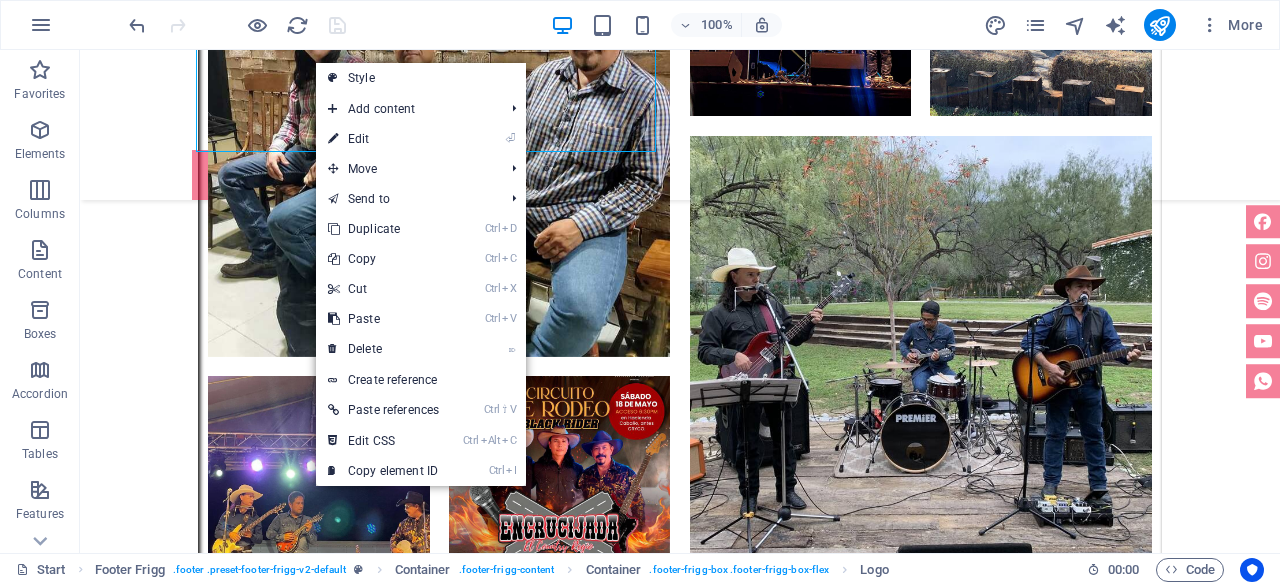 select on "px" 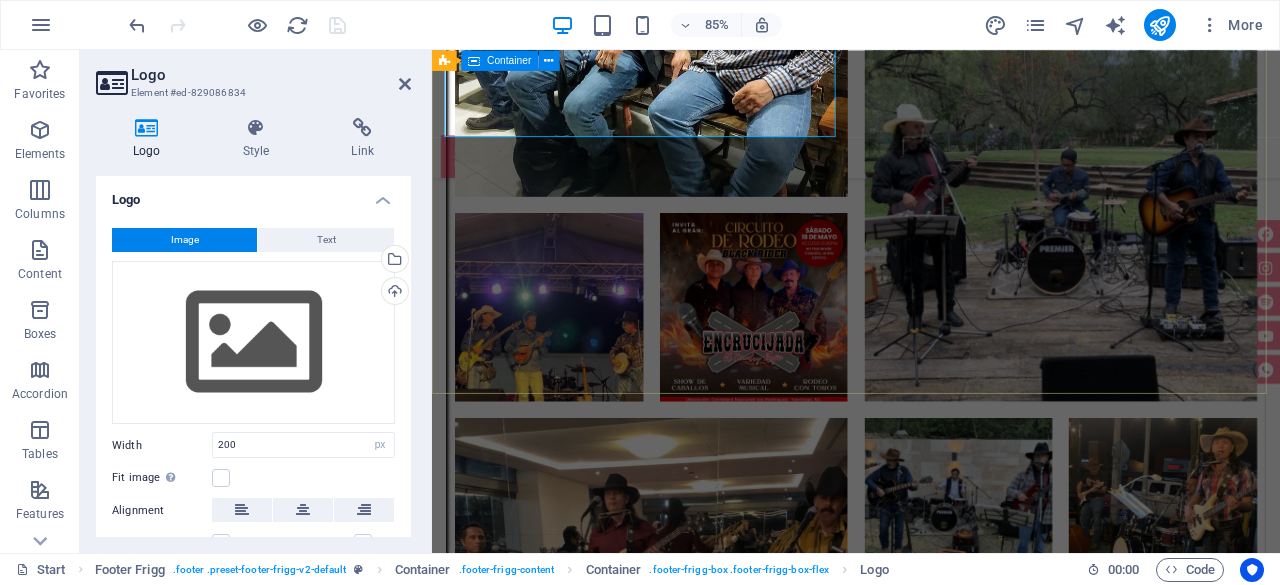 scroll, scrollTop: 7396, scrollLeft: 0, axis: vertical 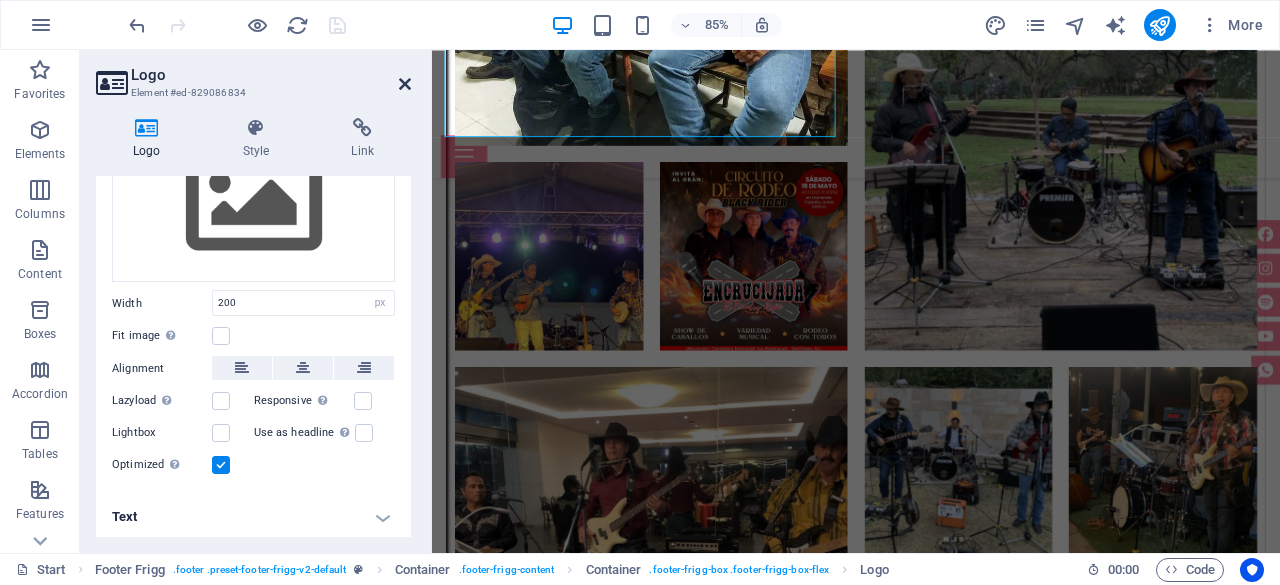 click at bounding box center [405, 84] 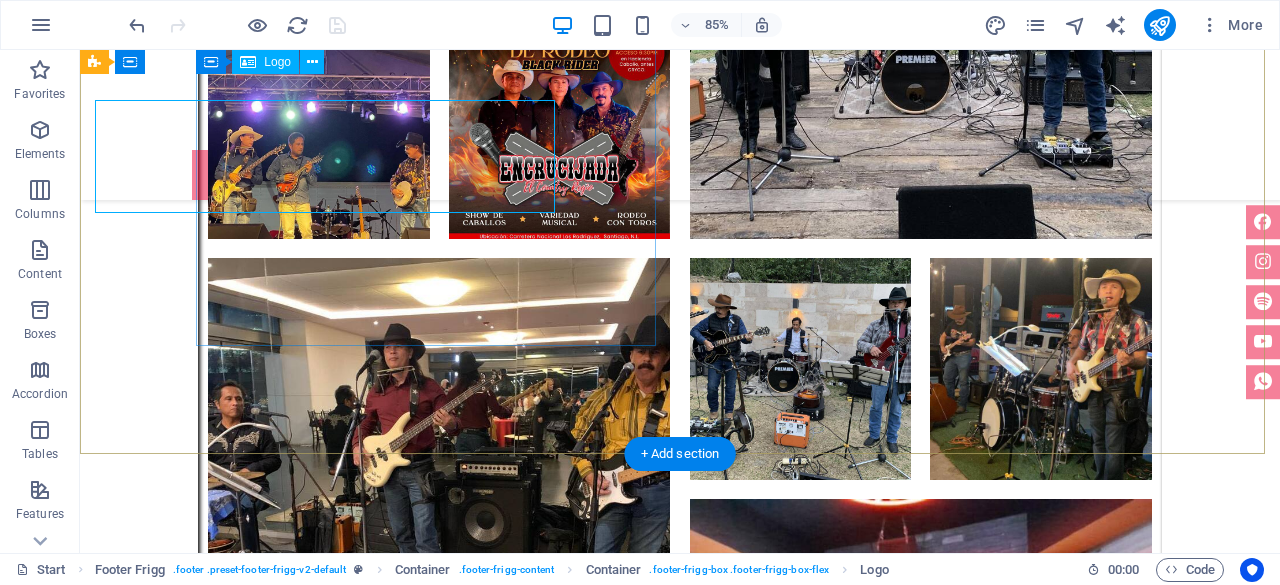 scroll, scrollTop: 7336, scrollLeft: 0, axis: vertical 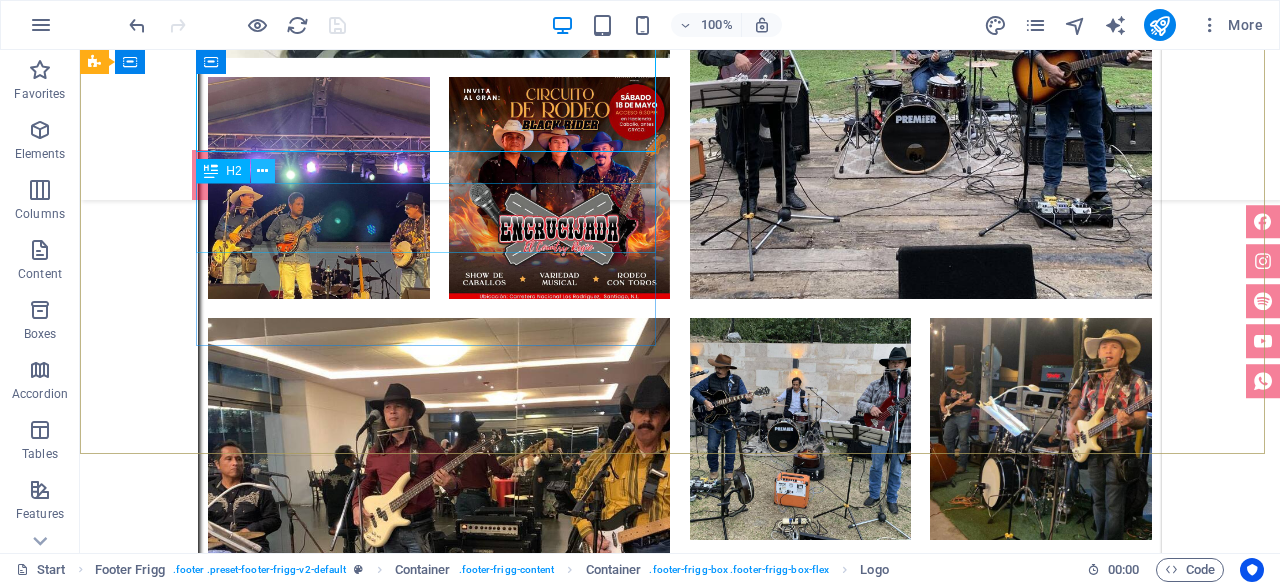 click at bounding box center [262, 171] 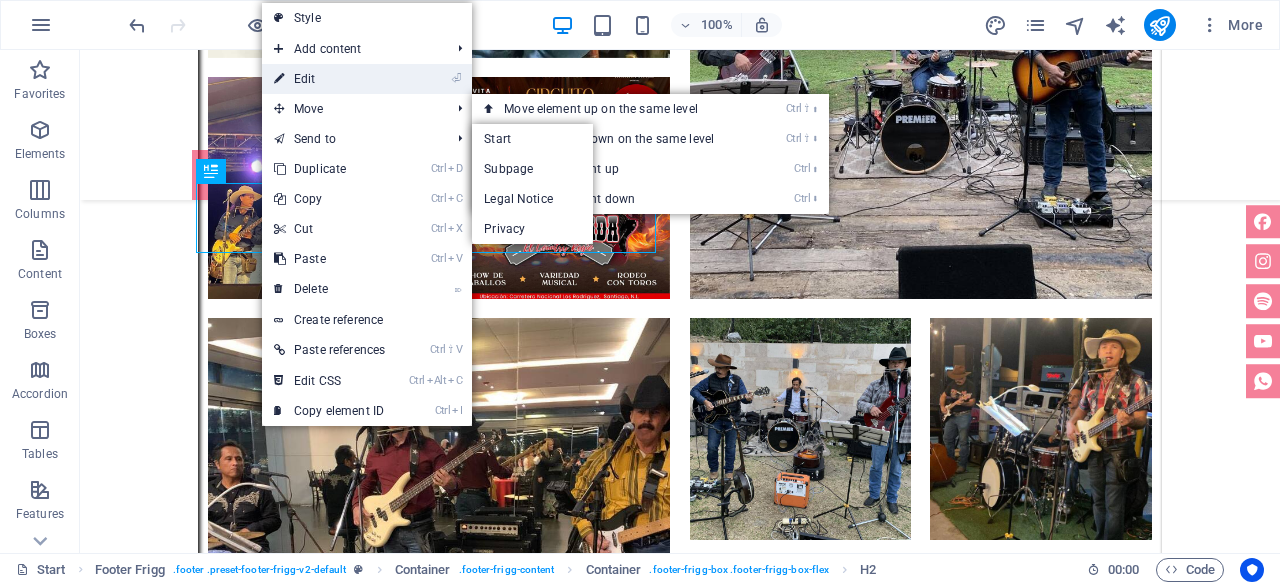 click on "⏎  Edit" at bounding box center [329, 79] 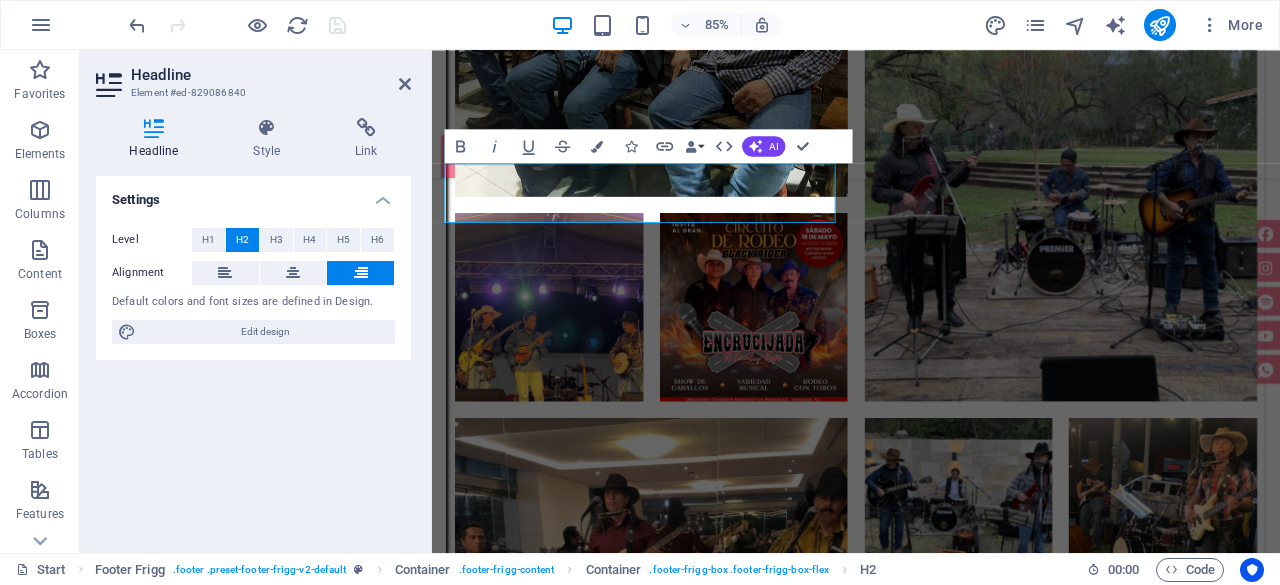 scroll, scrollTop: 7396, scrollLeft: 0, axis: vertical 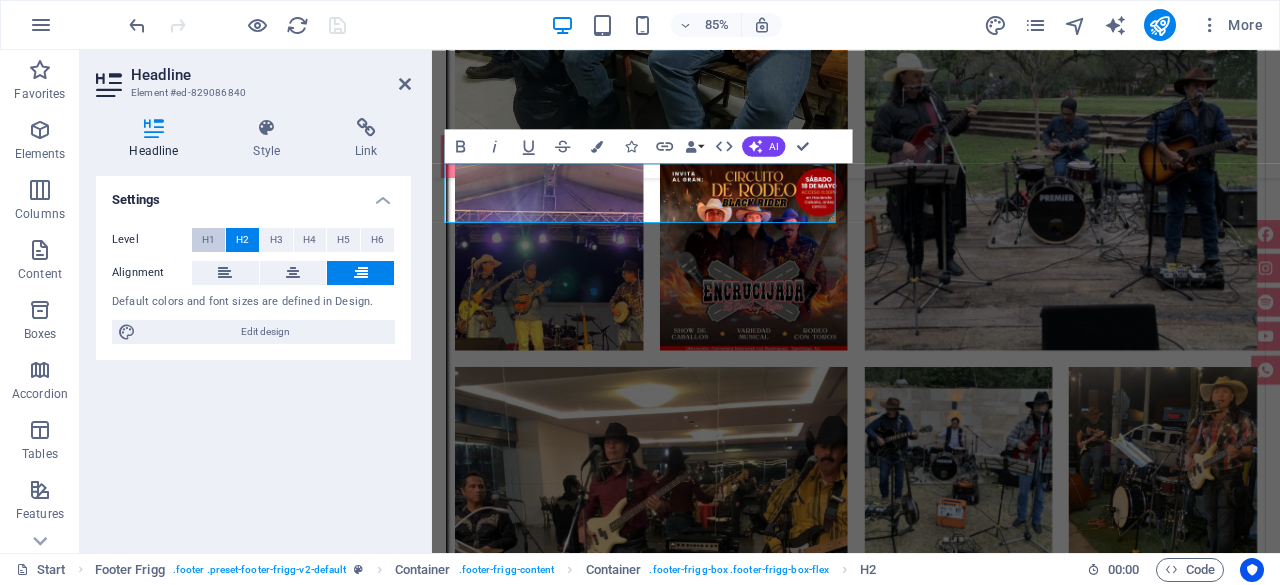 click on "H1" at bounding box center [208, 240] 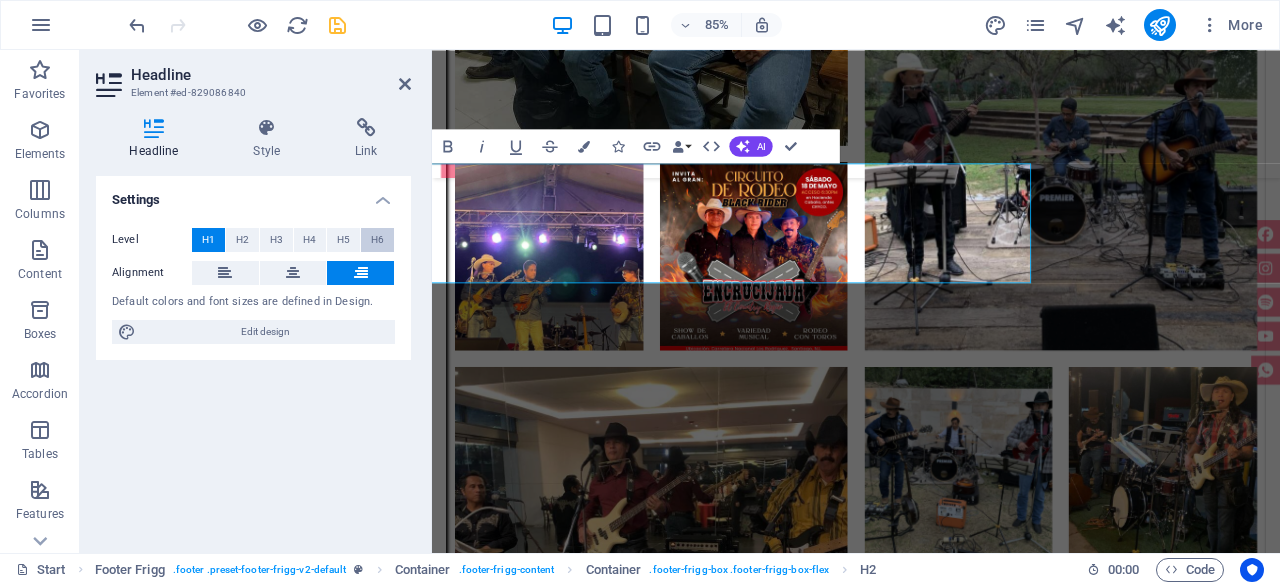 click on "H6" at bounding box center [377, 240] 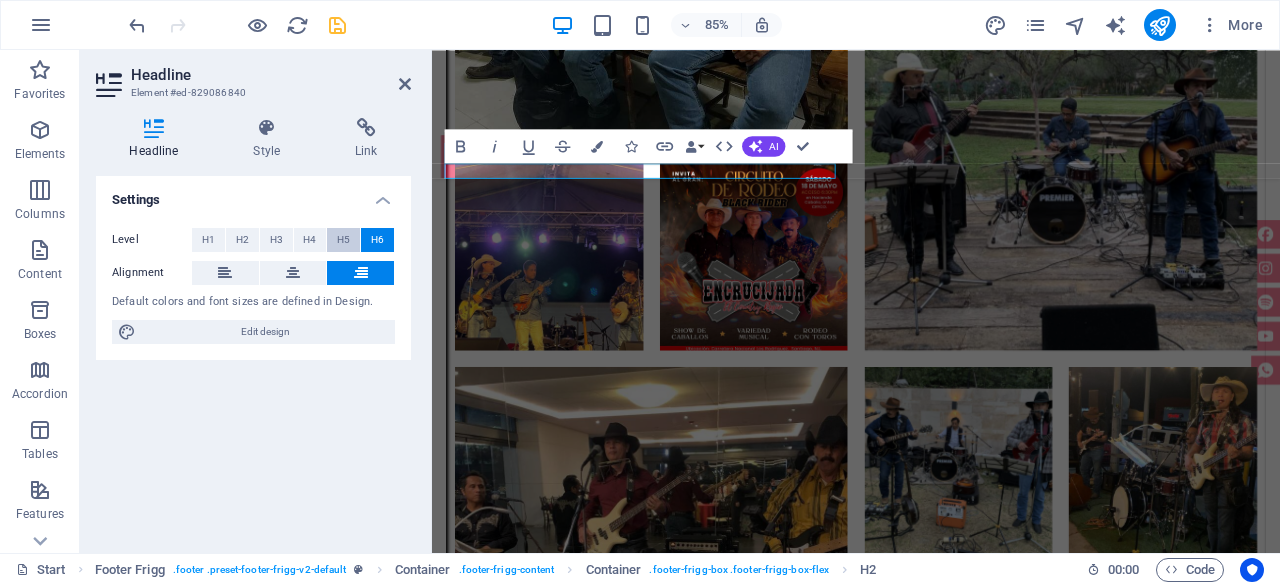 click on "H5" at bounding box center (343, 240) 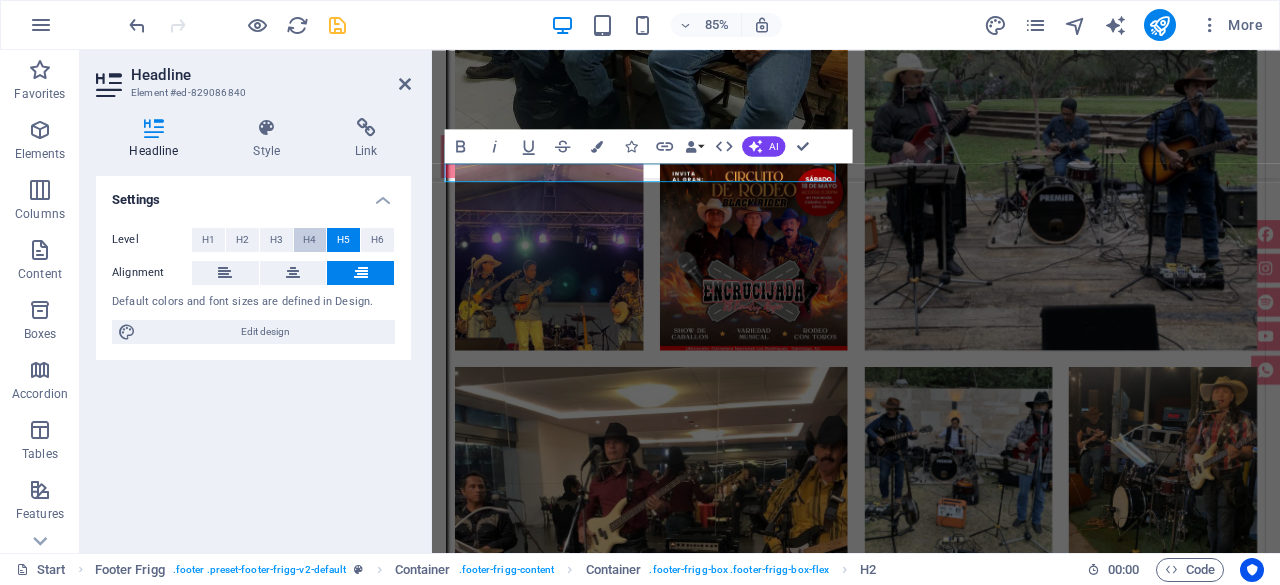 click on "H4" at bounding box center [309, 240] 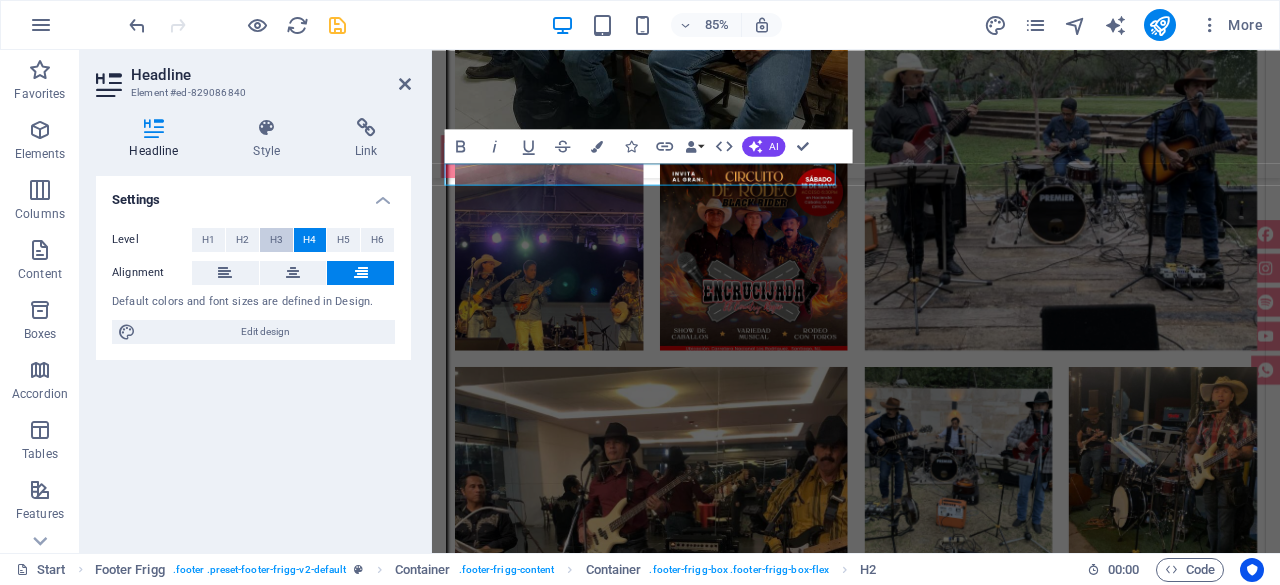 click on "H3" at bounding box center (276, 240) 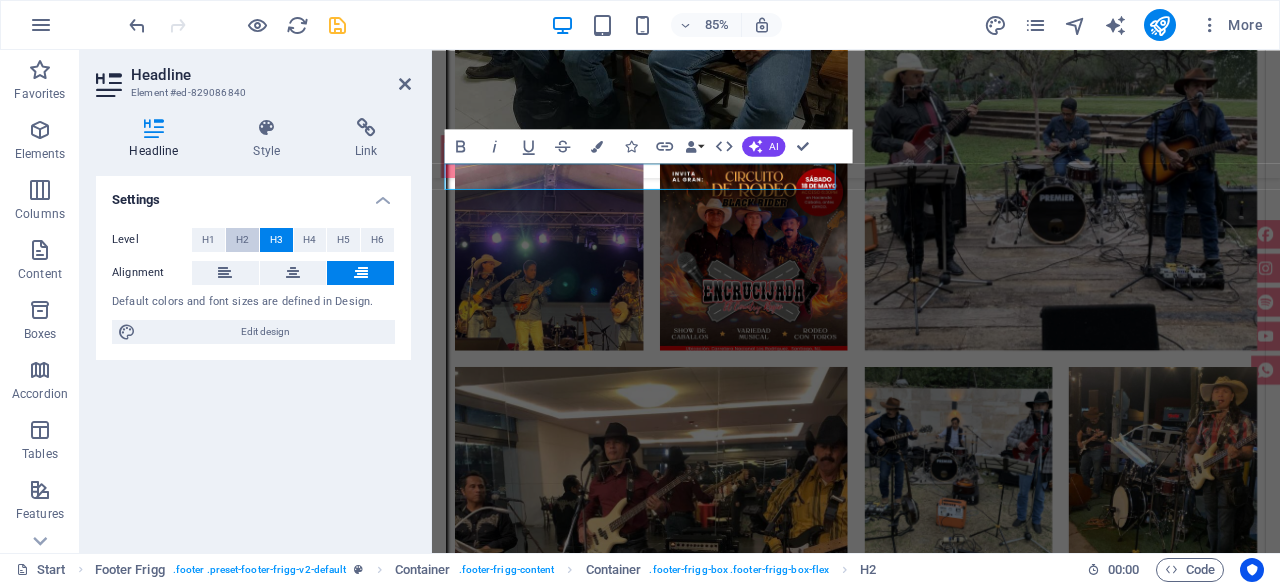 click on "H2" at bounding box center [242, 240] 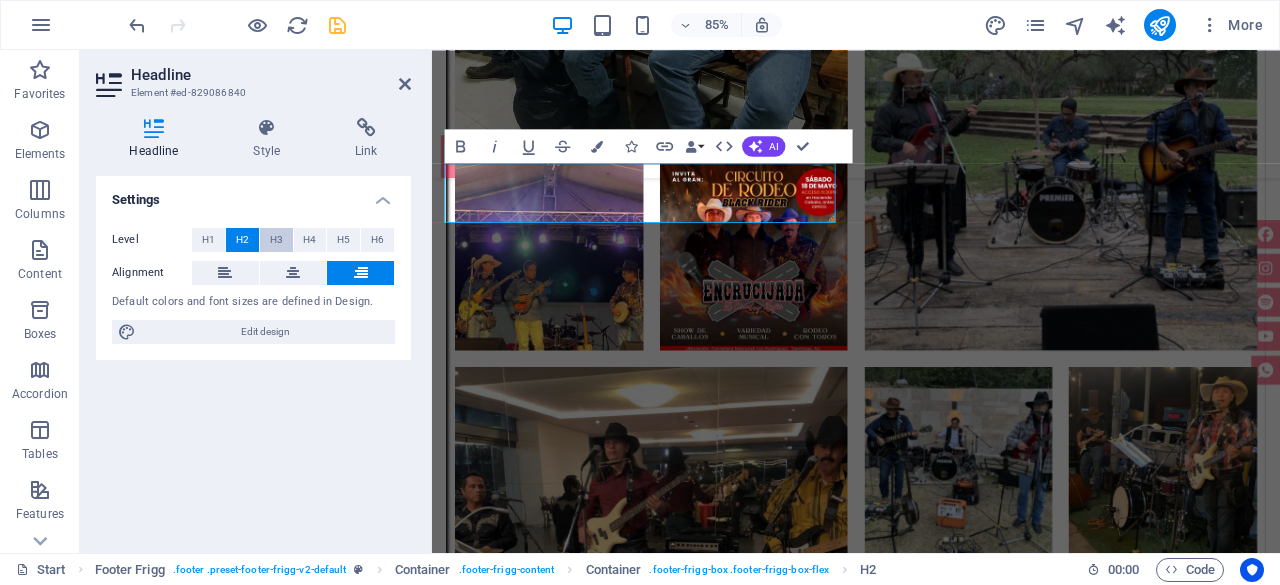click on "H3" at bounding box center [276, 240] 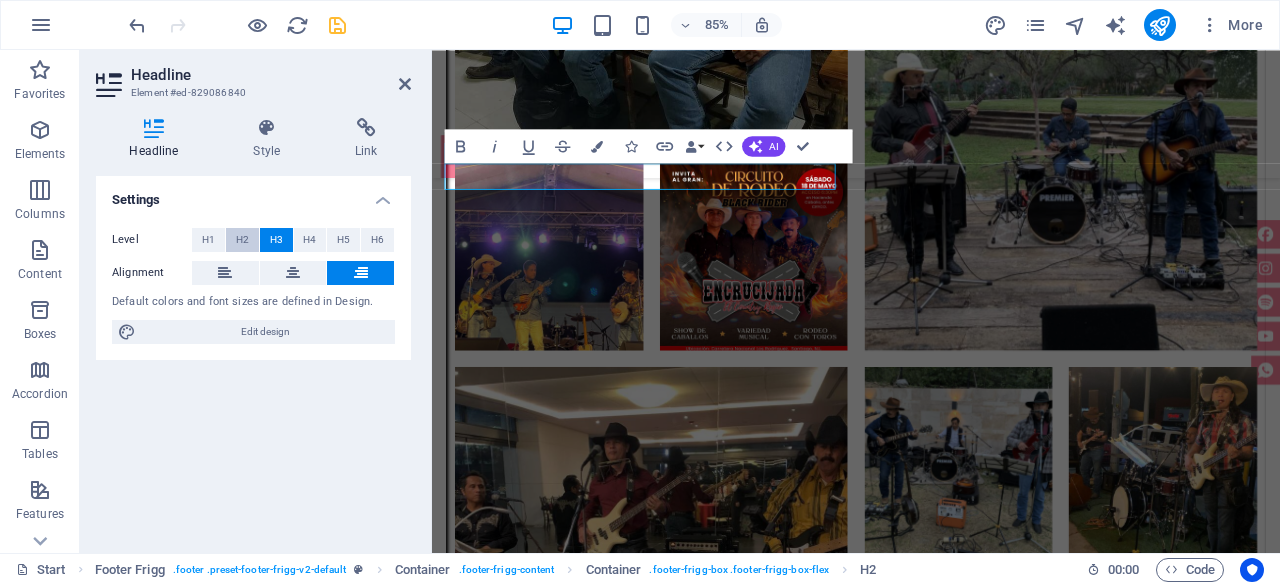click on "H2" at bounding box center [242, 240] 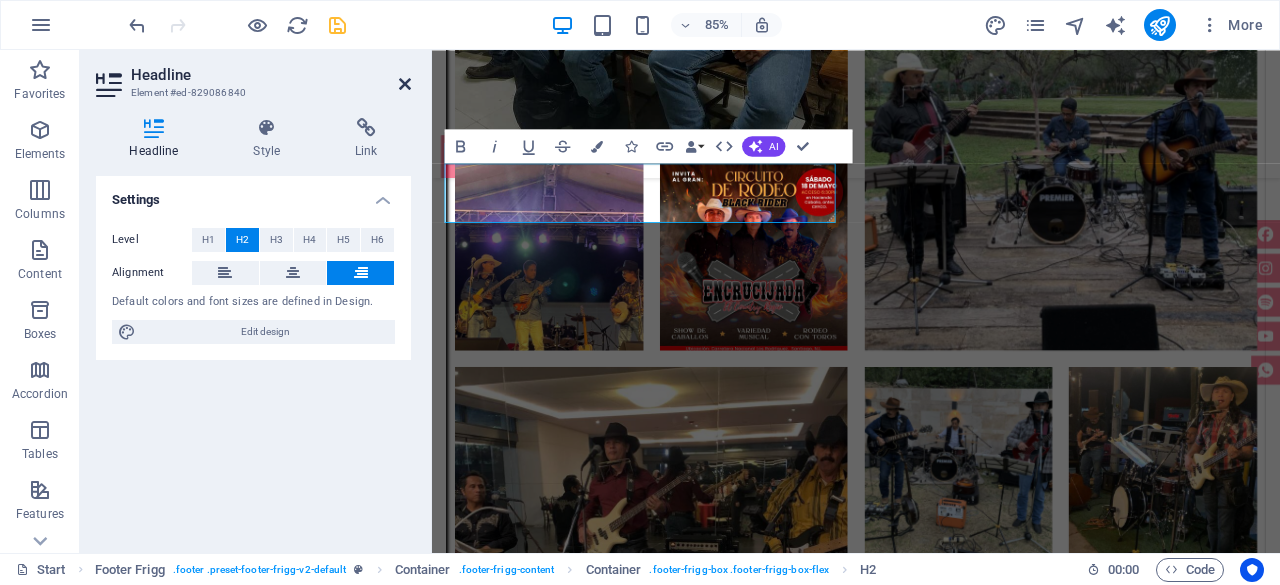 drag, startPoint x: 400, startPoint y: 86, endPoint x: 332, endPoint y: 45, distance: 79.40403 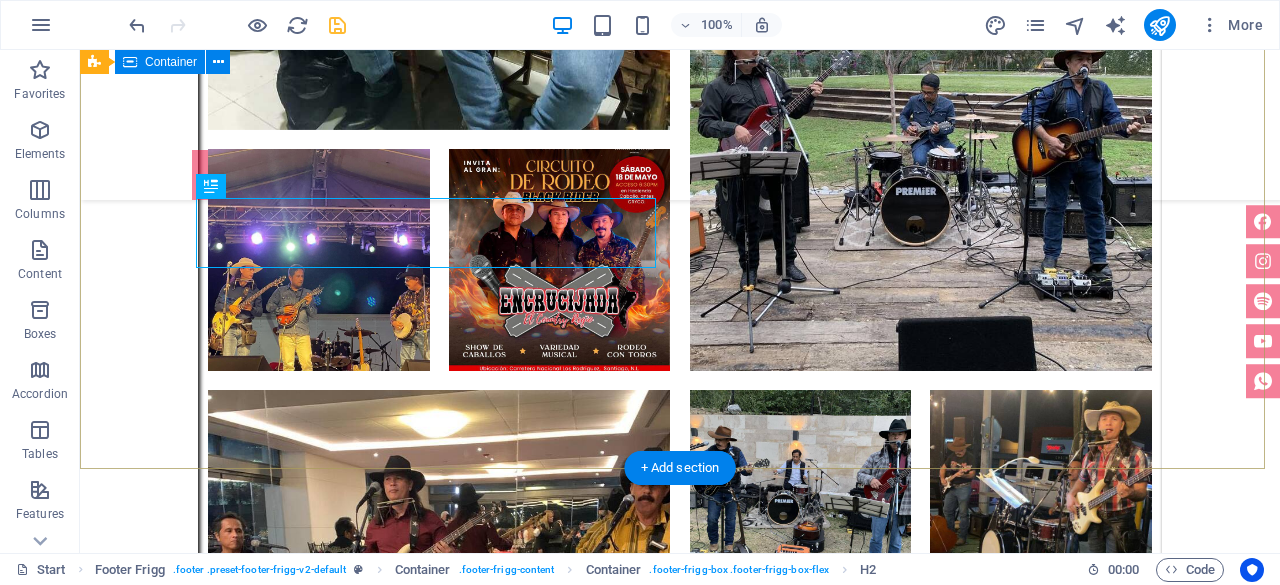 scroll, scrollTop: 7236, scrollLeft: 0, axis: vertical 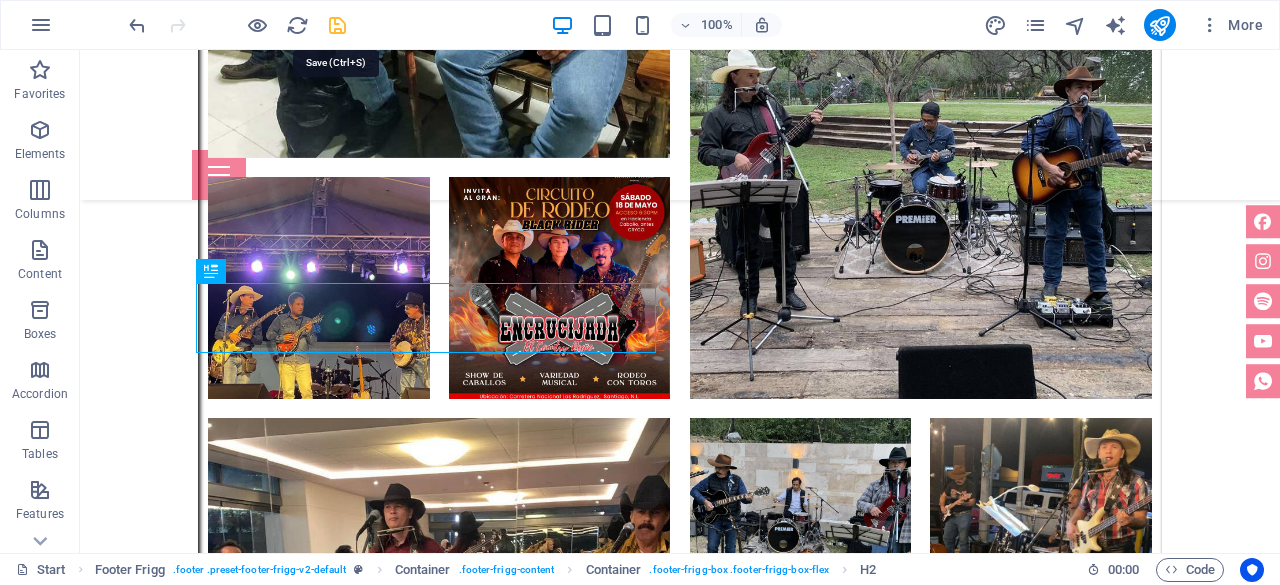 drag, startPoint x: 344, startPoint y: 22, endPoint x: 588, endPoint y: 171, distance: 285.89682 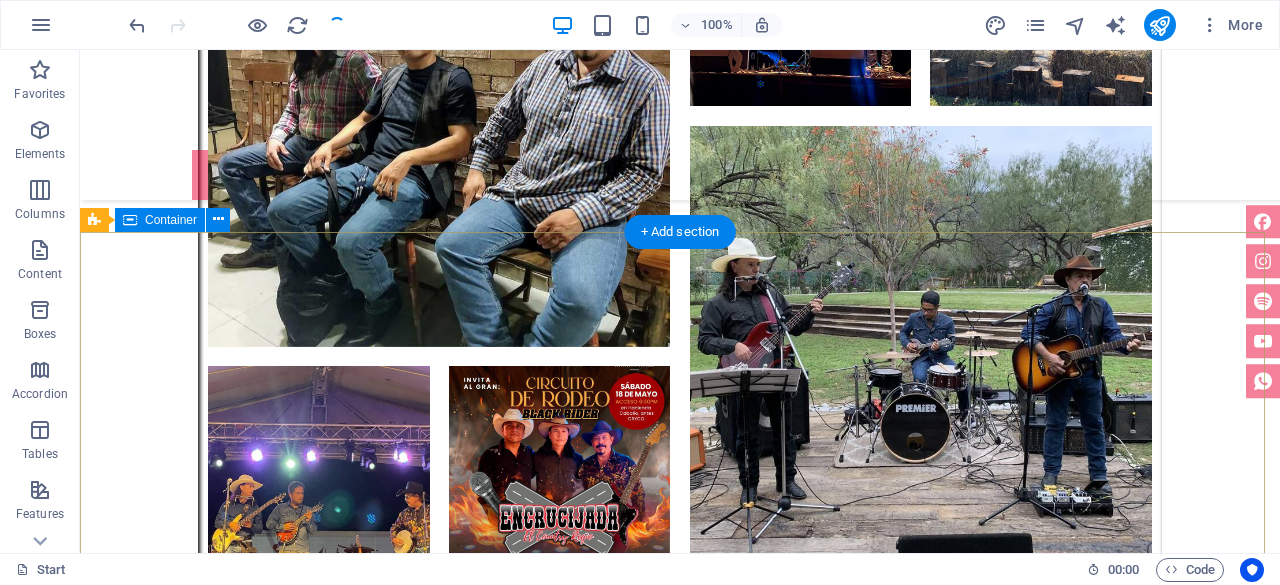 scroll, scrollTop: 7036, scrollLeft: 0, axis: vertical 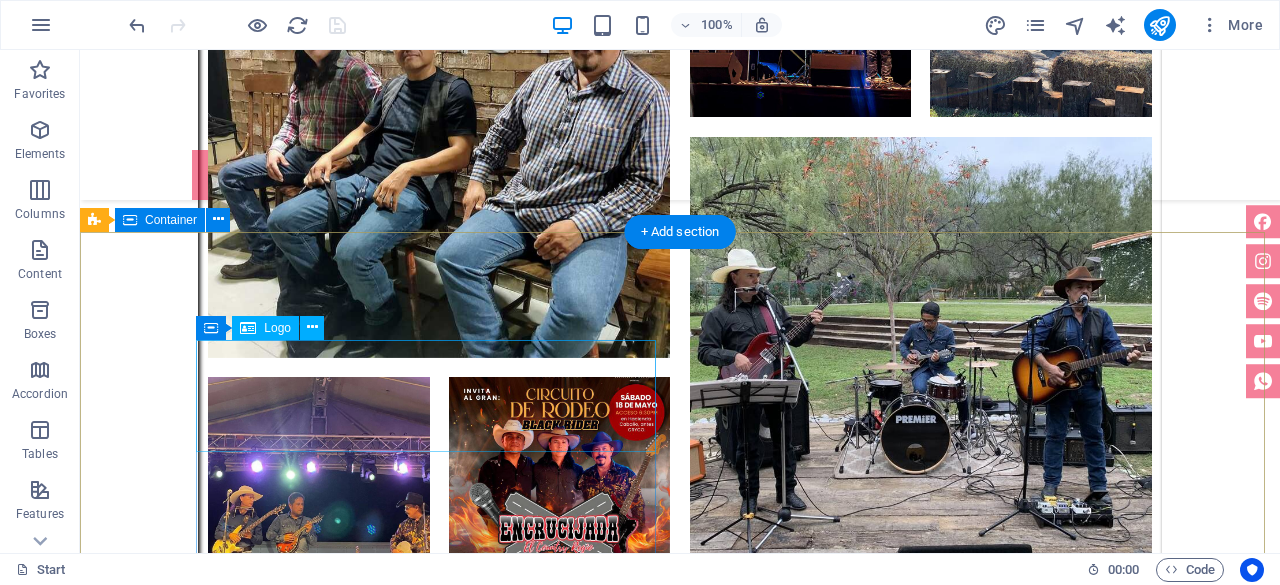 click at bounding box center (543, 6008) 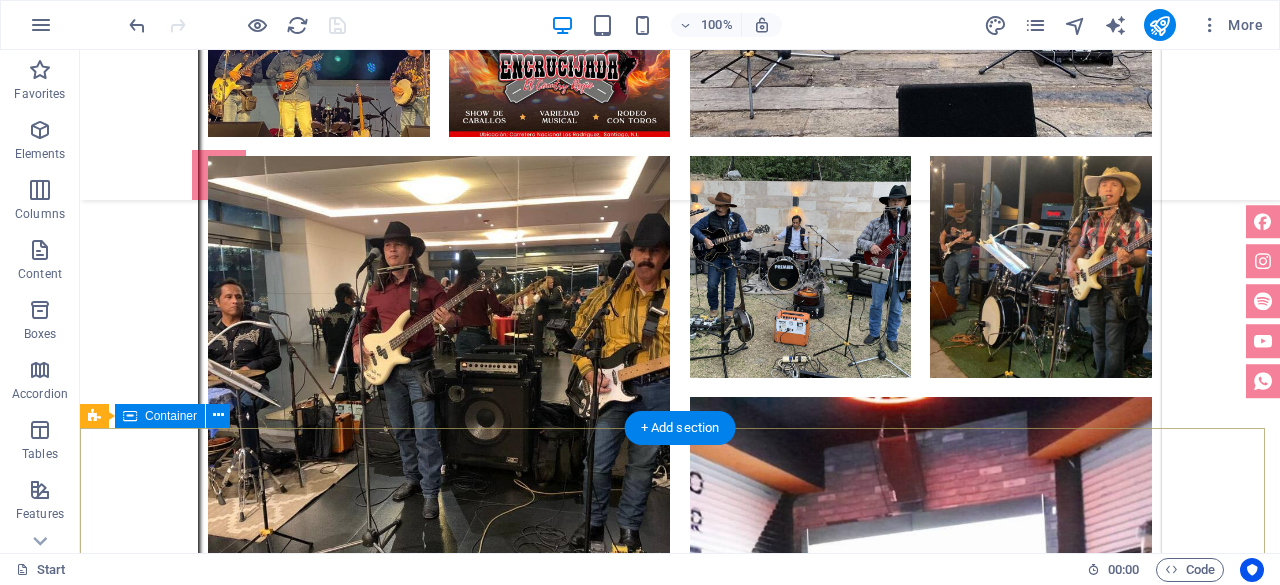 scroll, scrollTop: 7556, scrollLeft: 0, axis: vertical 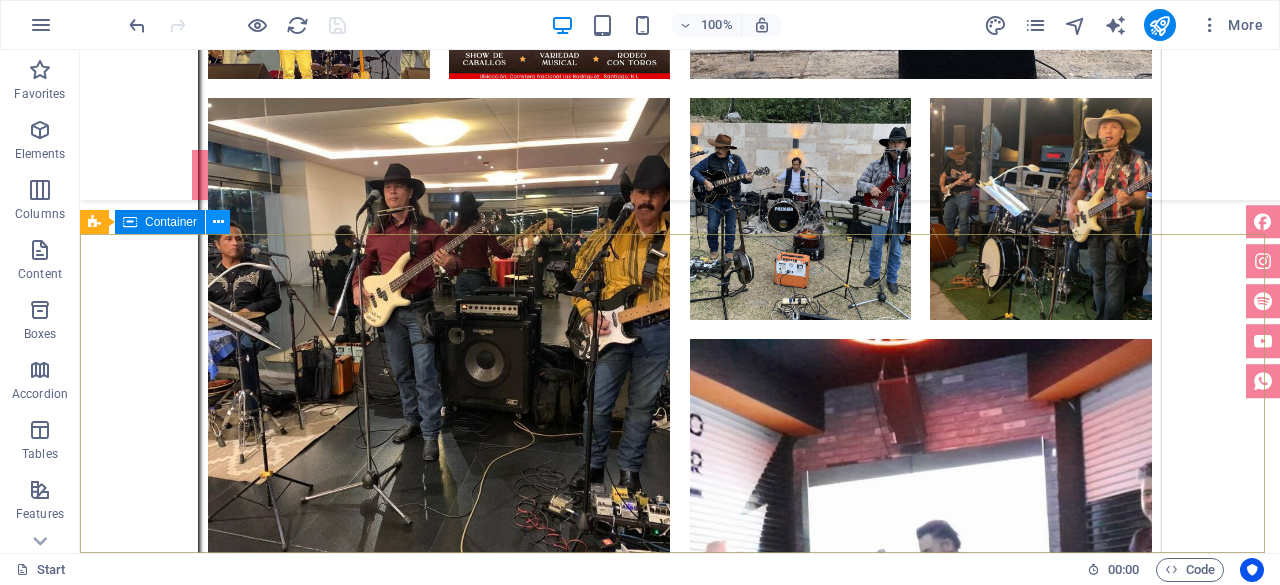 click at bounding box center [218, 222] 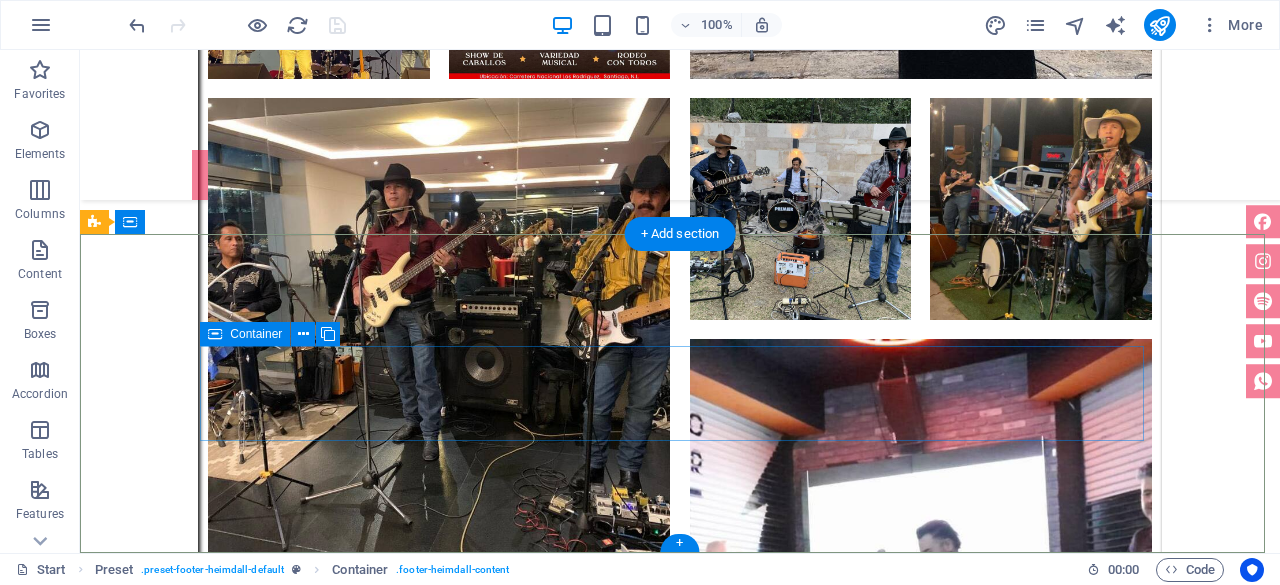 click on "teléfonos M: (81) 1163 7031   M: (81) 1317 1728" at bounding box center [568, 6495] 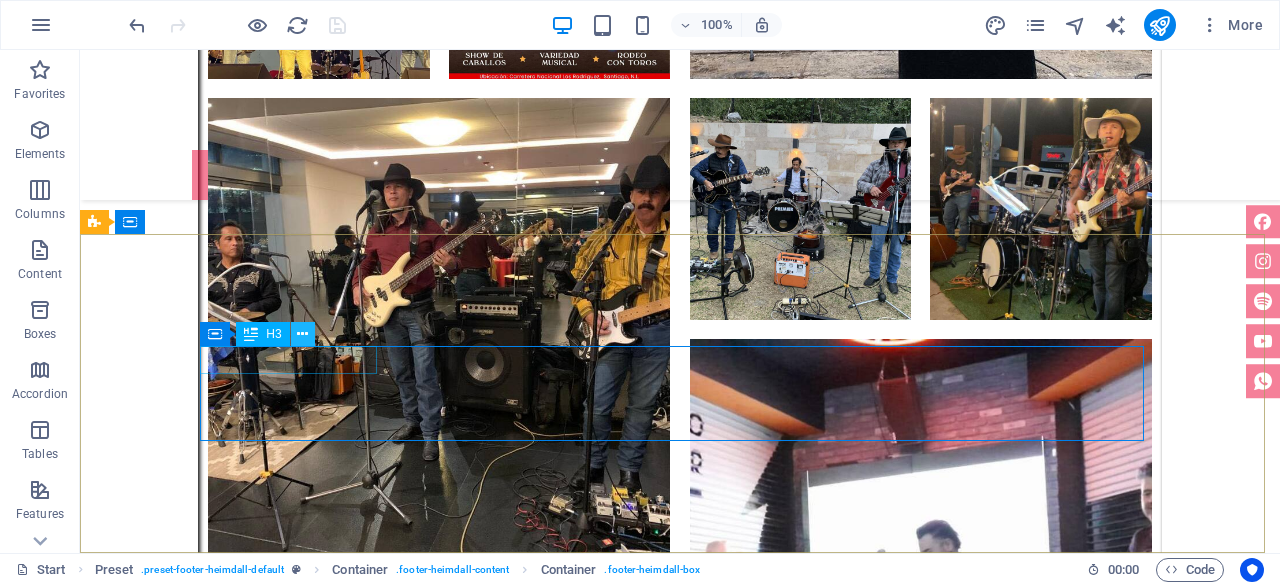 click at bounding box center [302, 334] 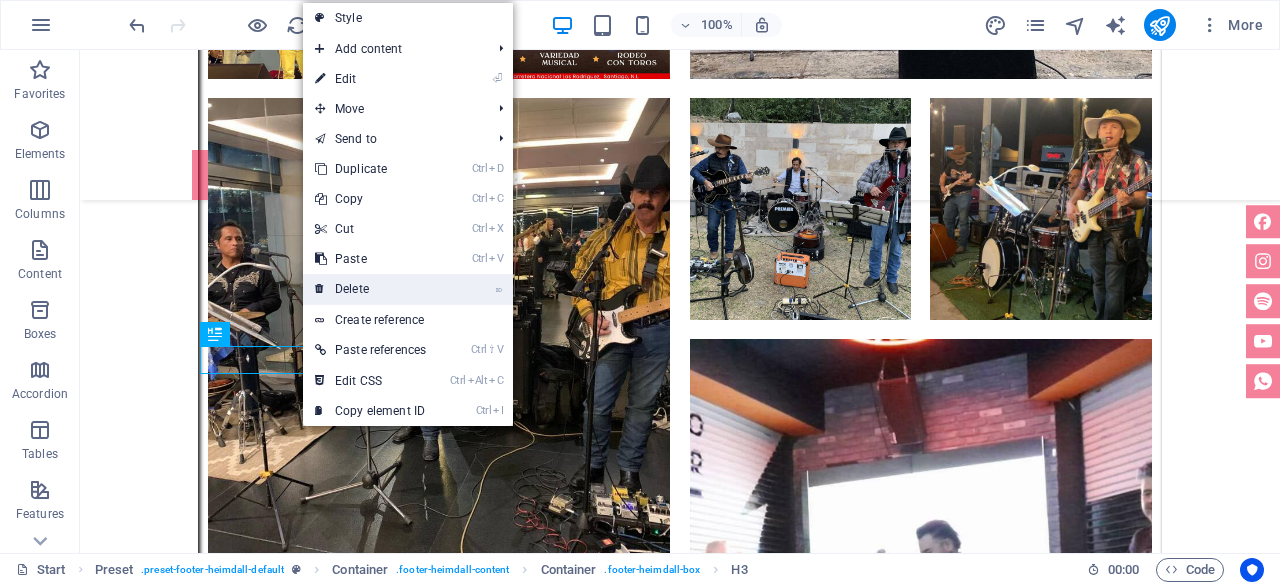 click on "⌦  Delete" at bounding box center [370, 289] 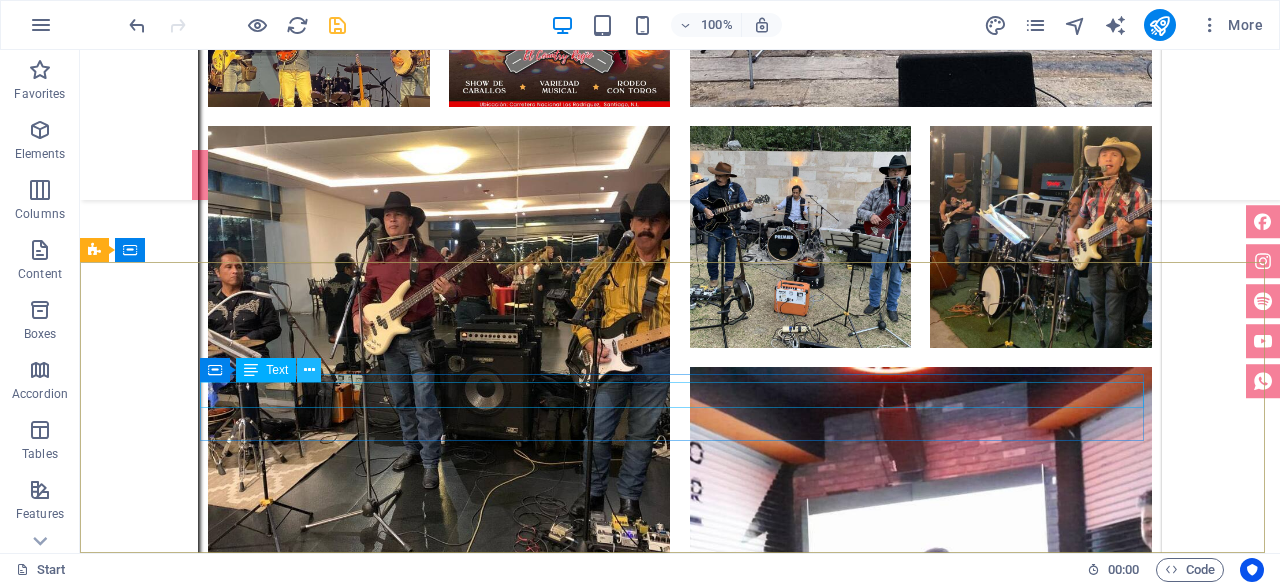 click at bounding box center (309, 370) 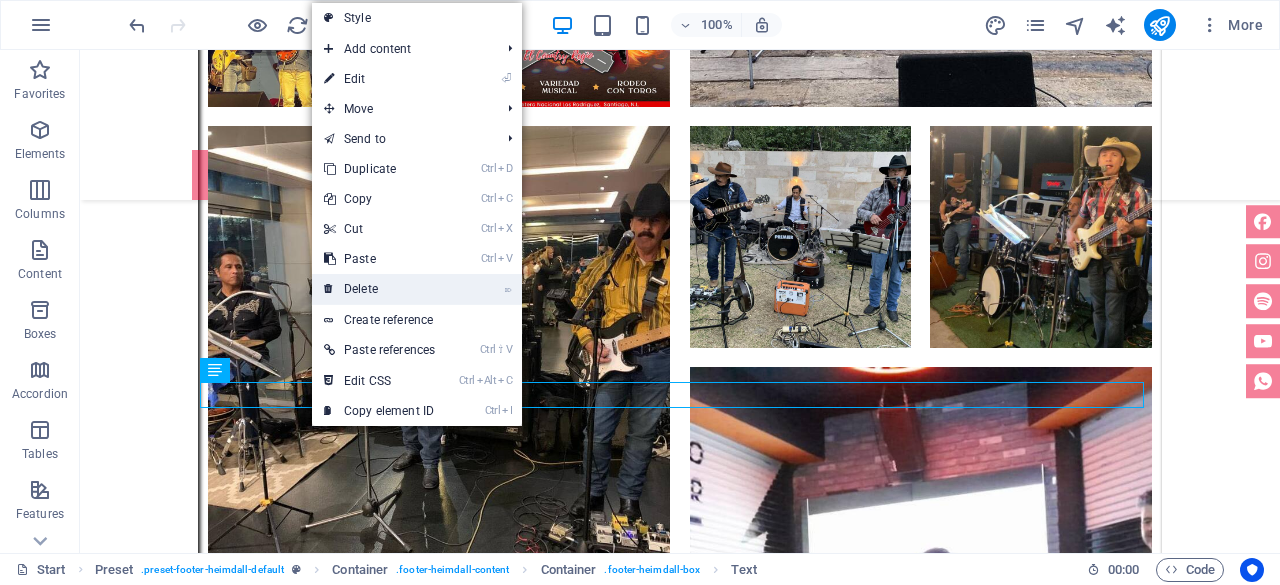 click on "⌦  Delete" at bounding box center [379, 289] 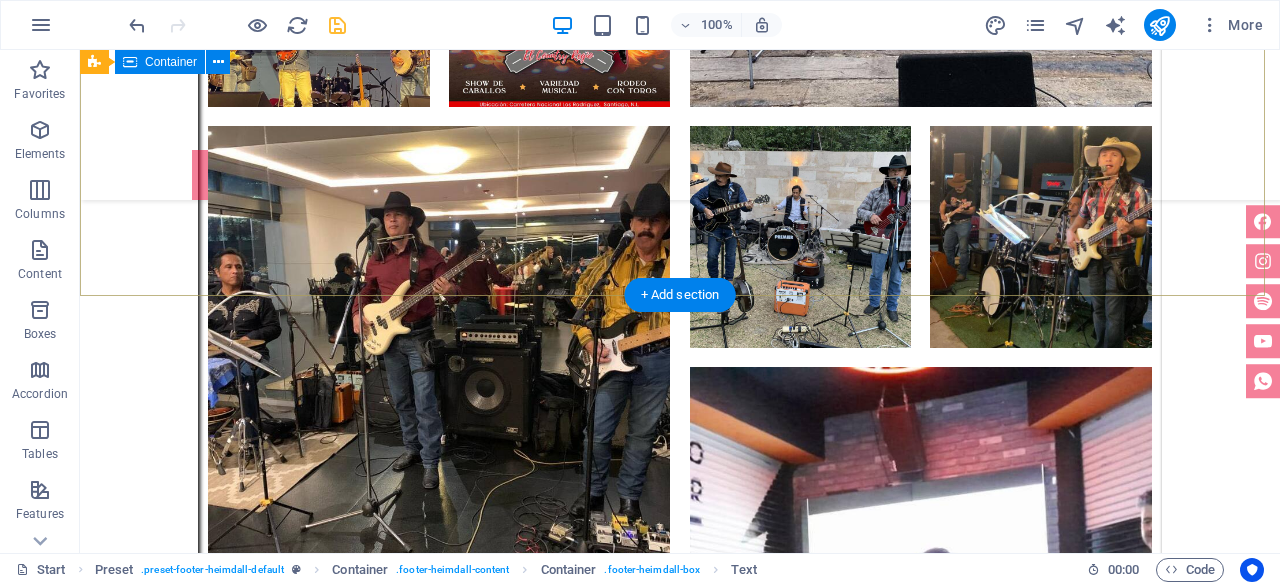 scroll, scrollTop: 7494, scrollLeft: 0, axis: vertical 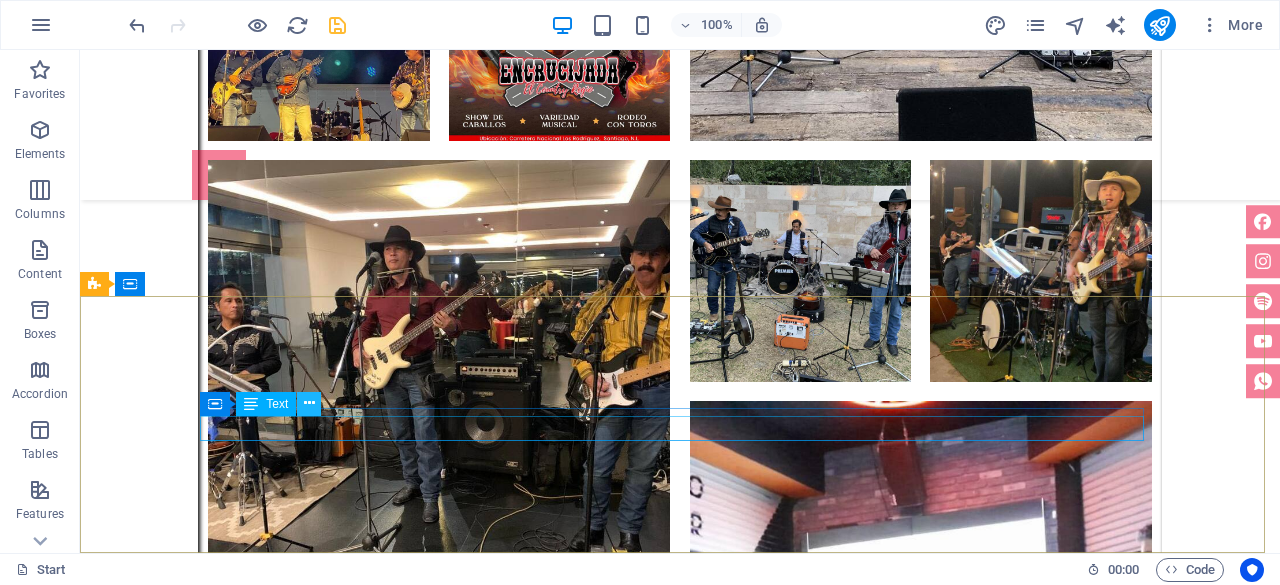 click at bounding box center [309, 403] 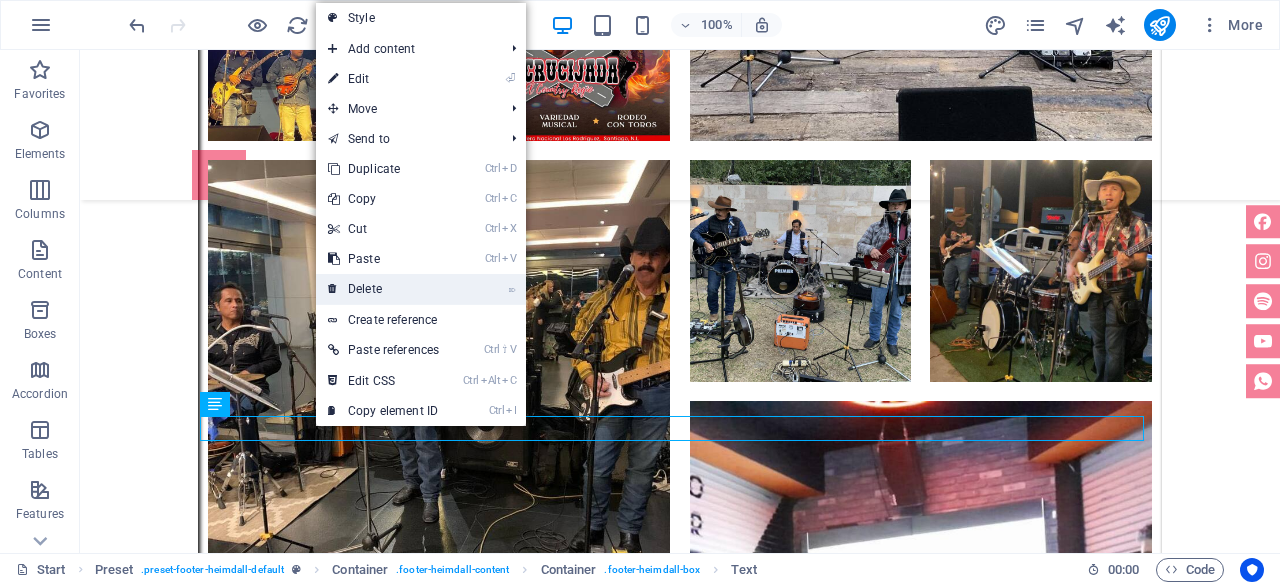 click on "⌦  Delete" at bounding box center (383, 289) 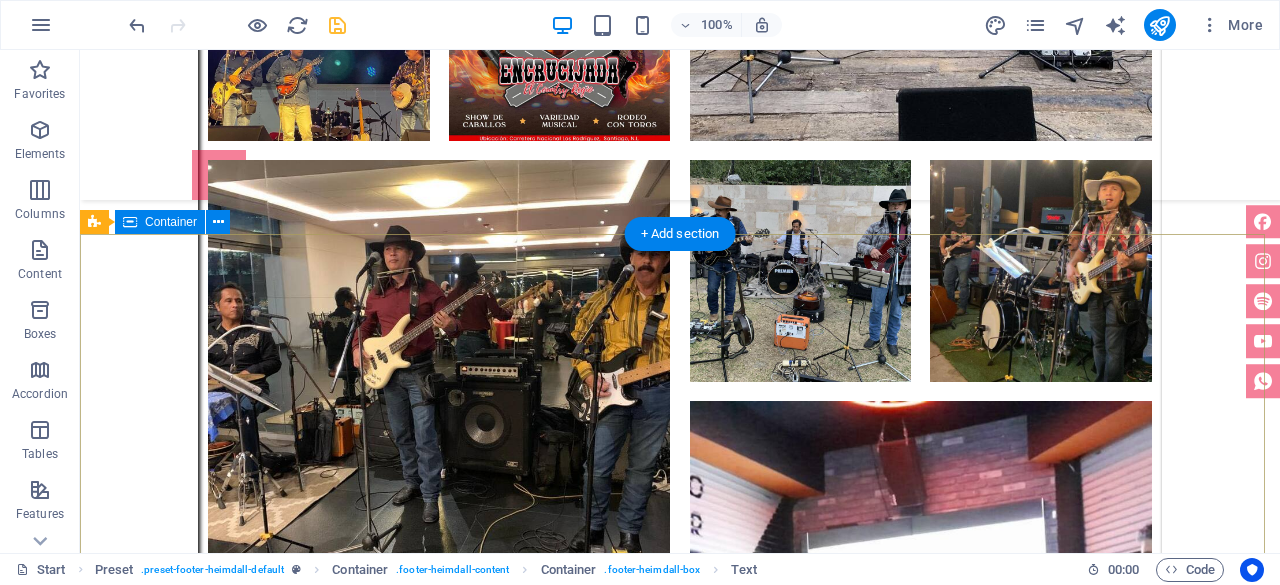 scroll, scrollTop: 7556, scrollLeft: 0, axis: vertical 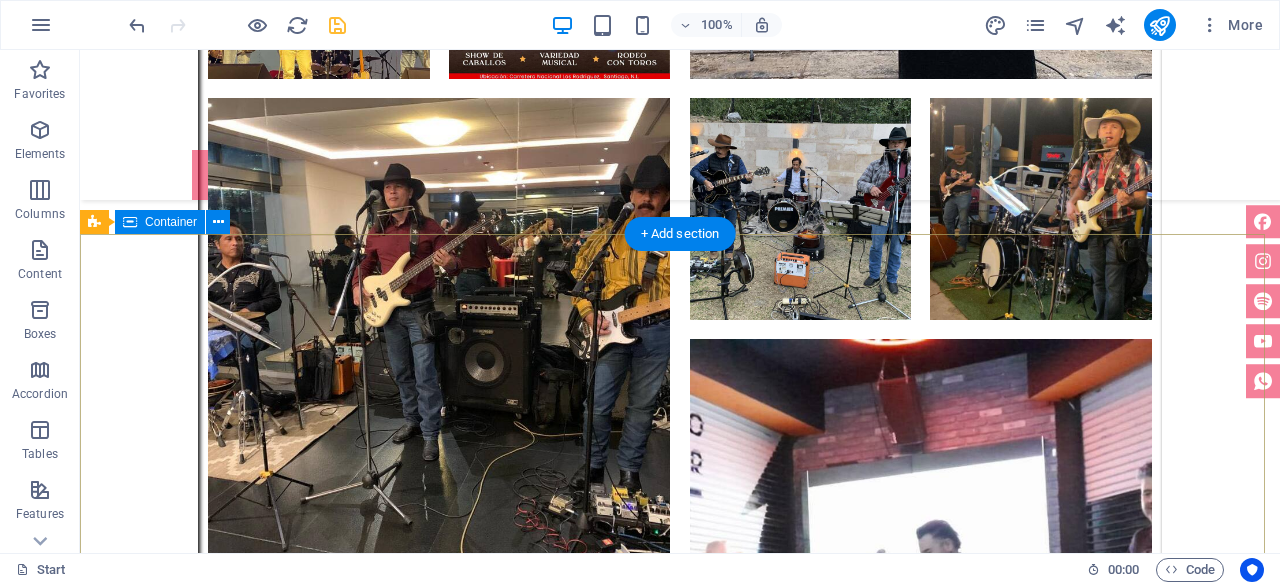 click on "Drop content here or  Add elements  Paste clipboard" at bounding box center [680, 6519] 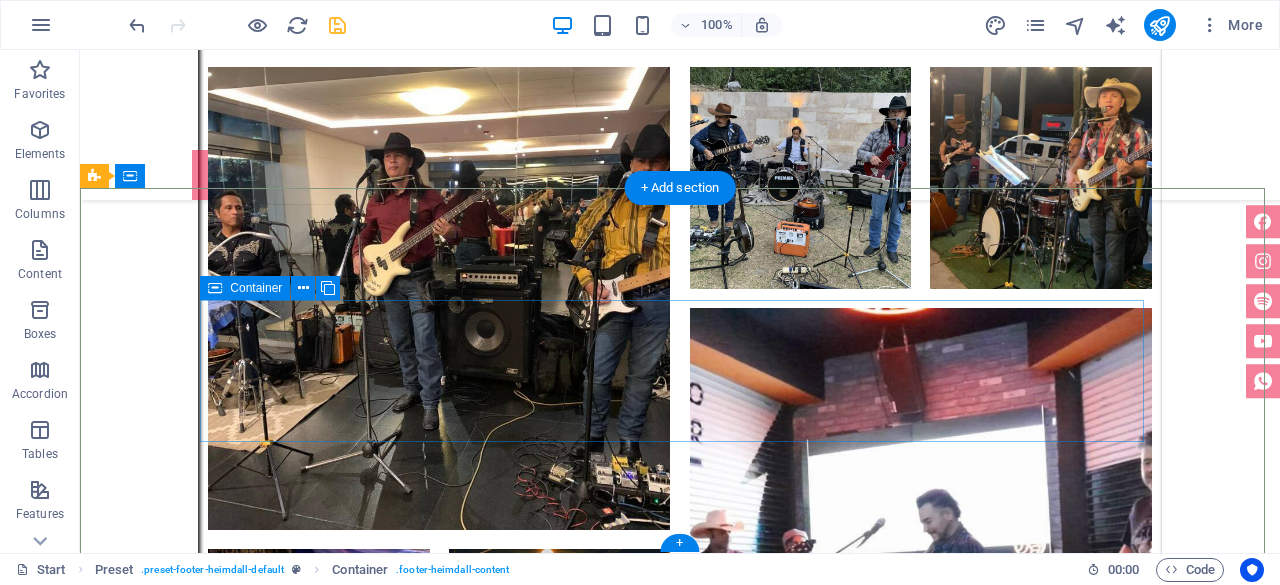 scroll, scrollTop: 7602, scrollLeft: 0, axis: vertical 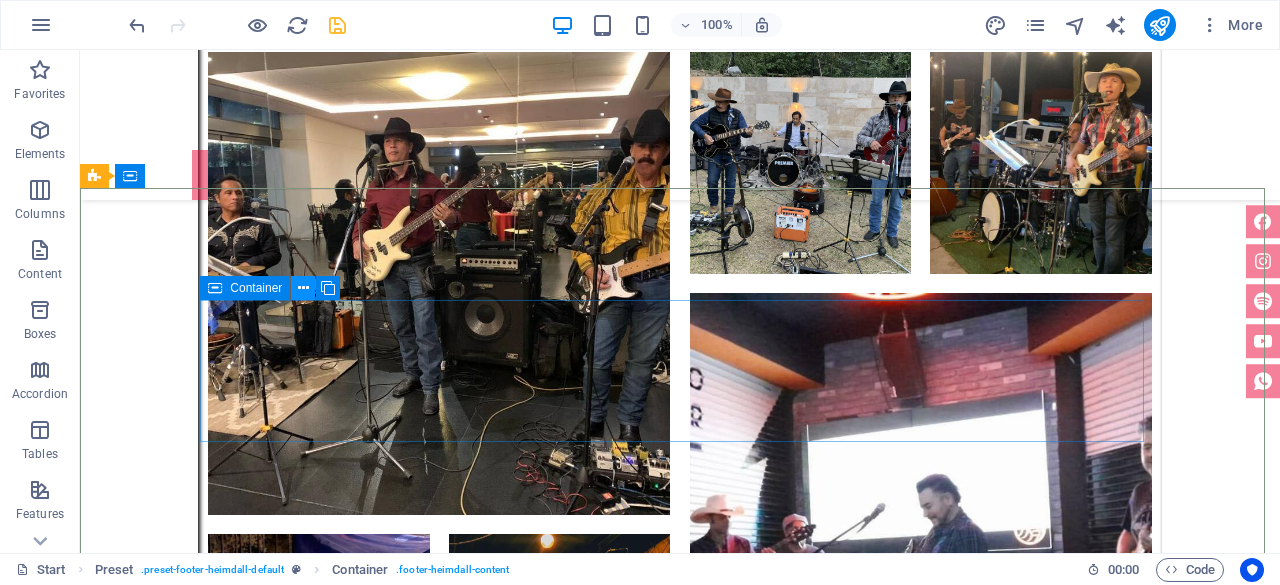 click at bounding box center (303, 288) 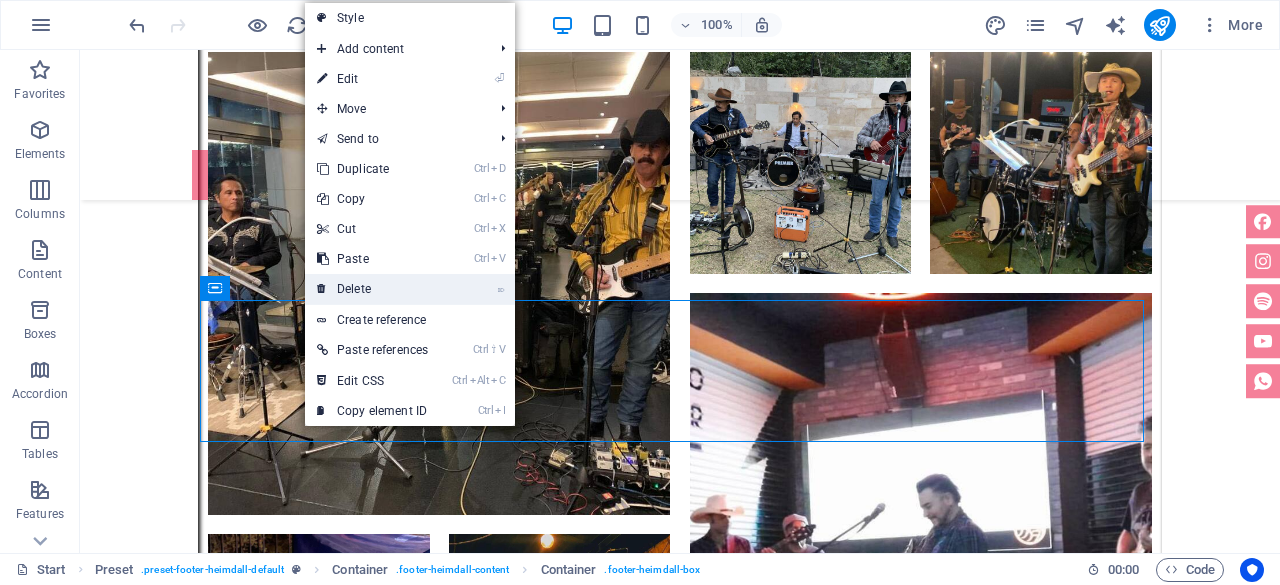 click on "⌦  Delete" at bounding box center [372, 289] 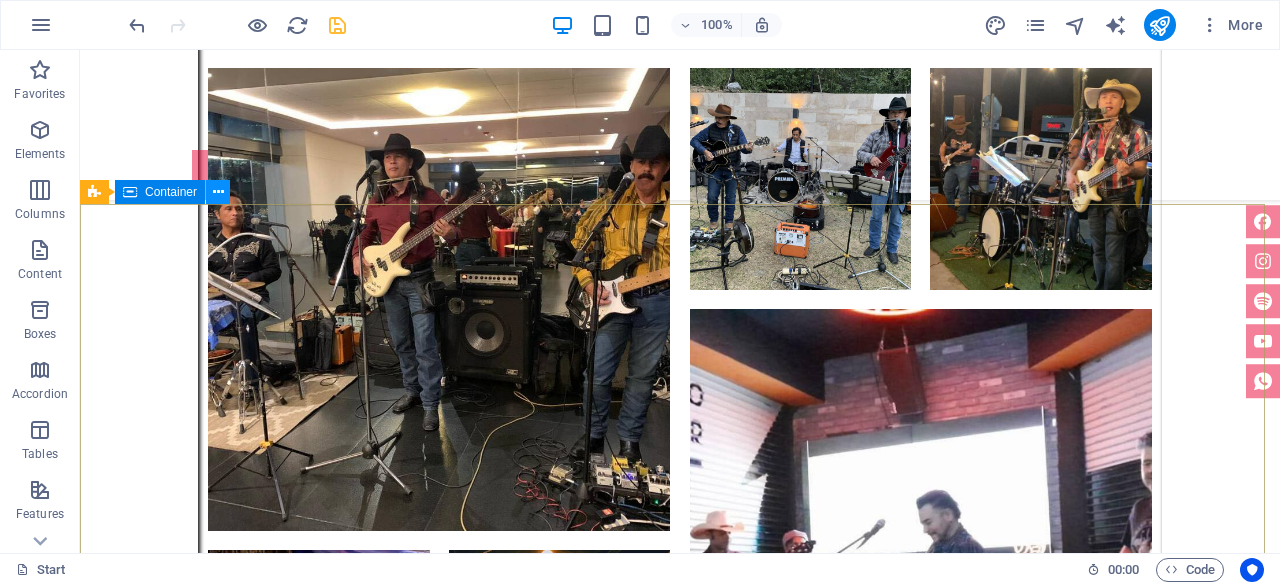 click at bounding box center [218, 192] 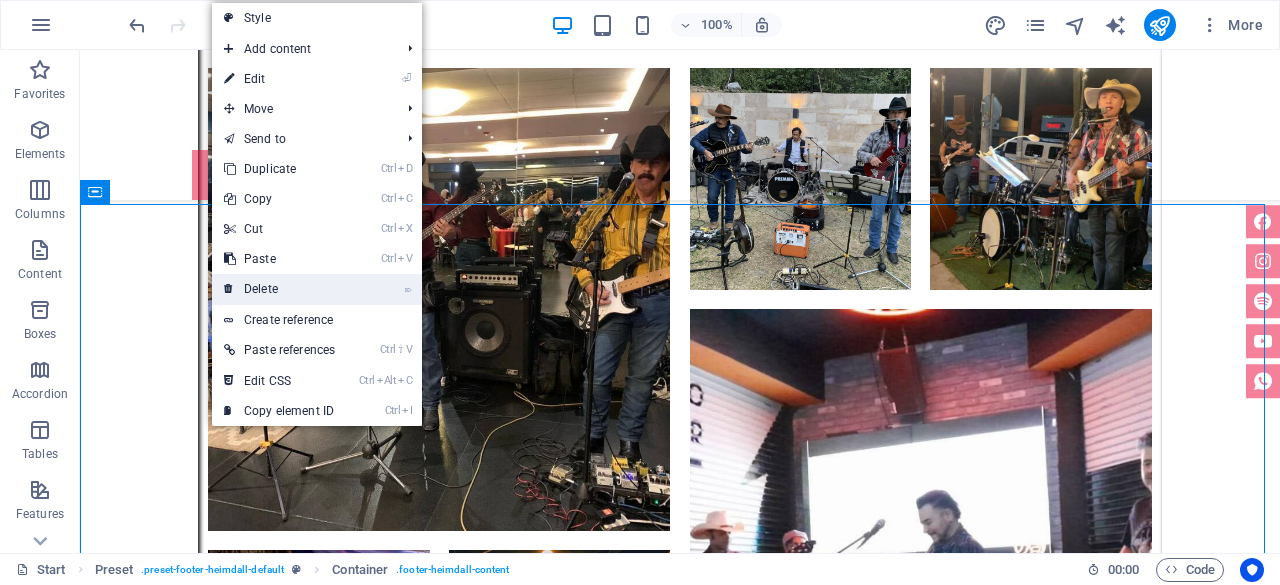 click on "⌦  Delete" at bounding box center (279, 289) 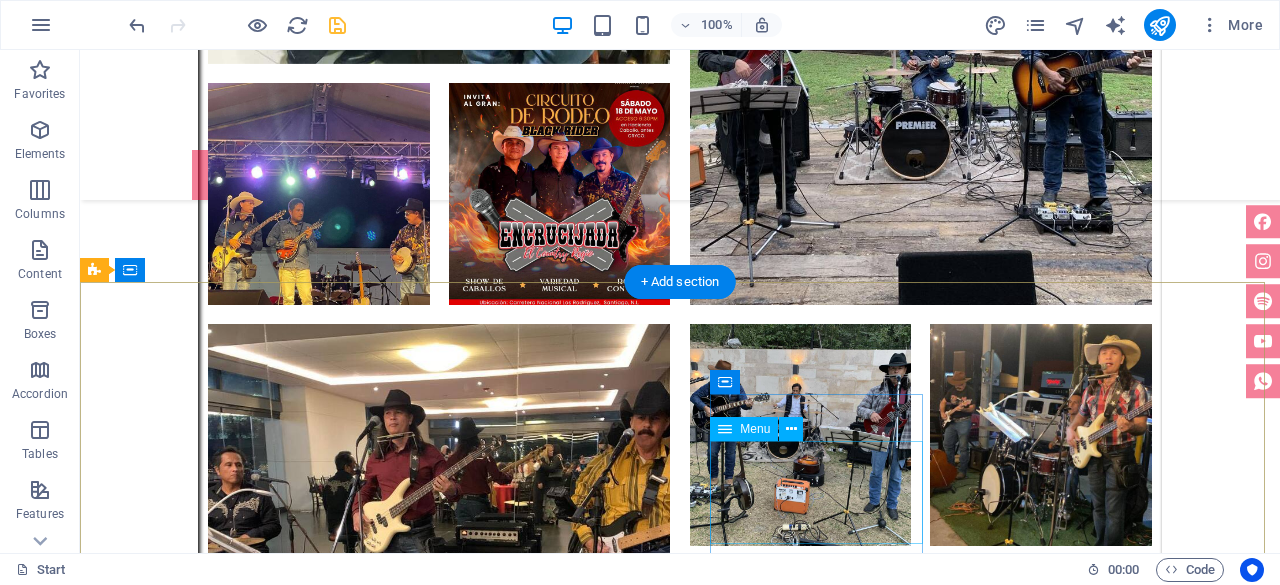 scroll, scrollTop: 7378, scrollLeft: 0, axis: vertical 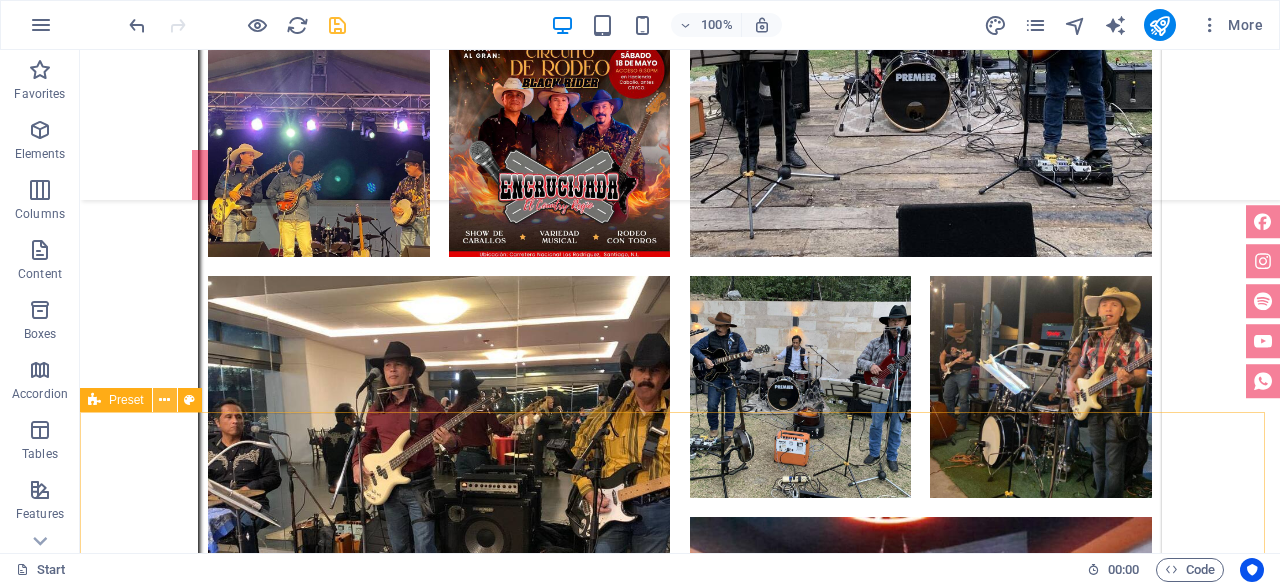 click at bounding box center (164, 400) 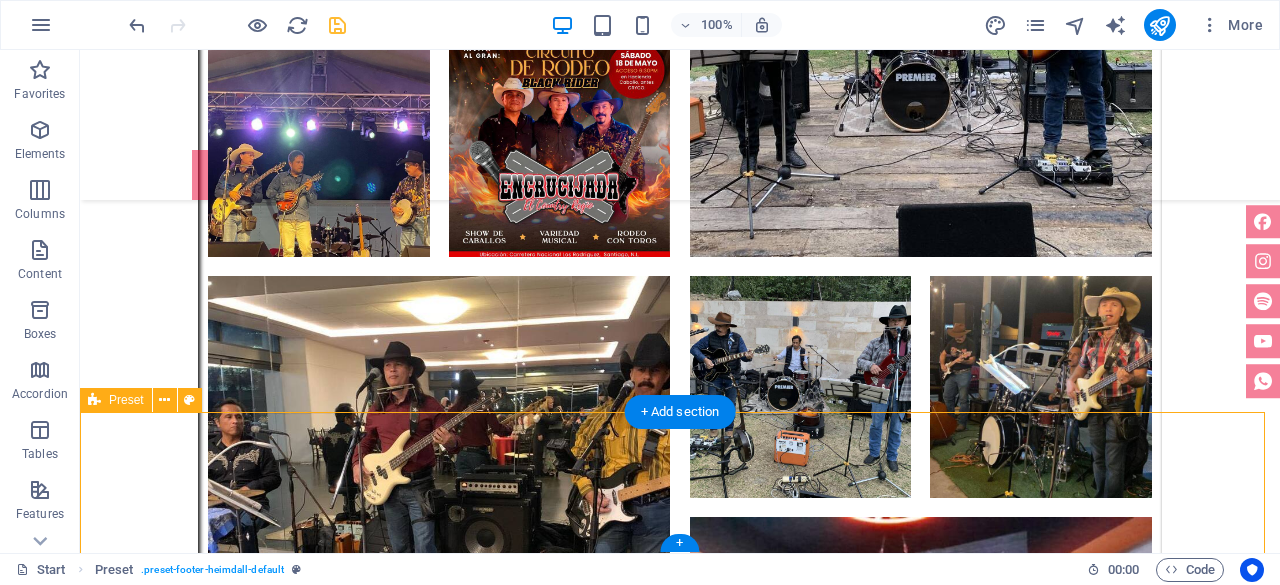 click on "Add elements" at bounding box center [621, 6615] 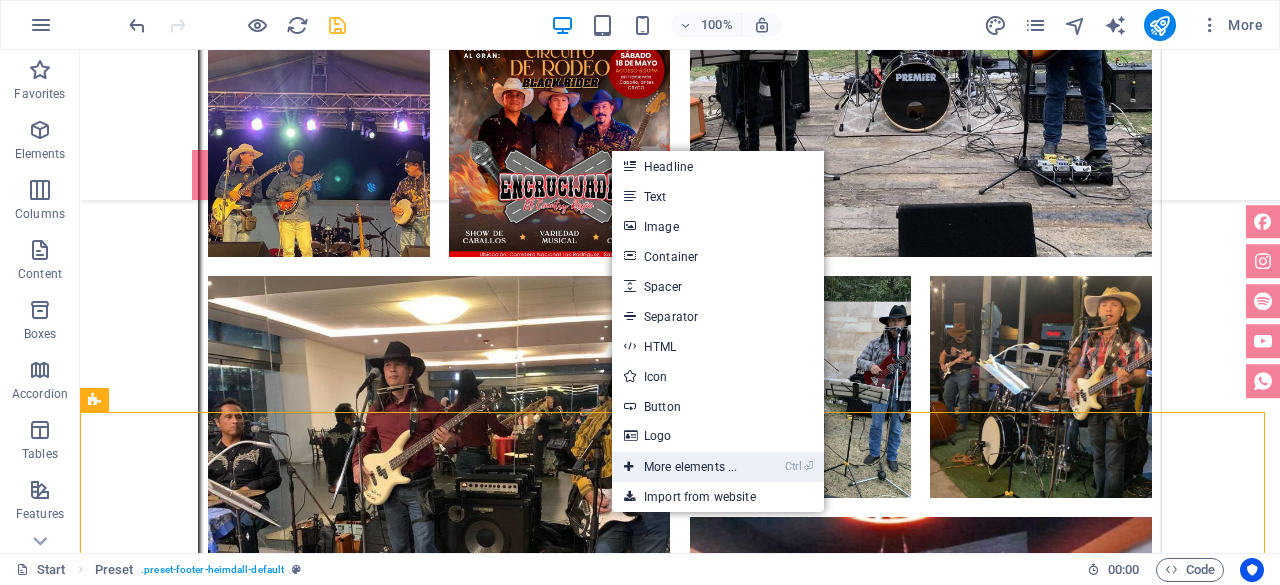 drag, startPoint x: 694, startPoint y: 471, endPoint x: 270, endPoint y: 422, distance: 426.822 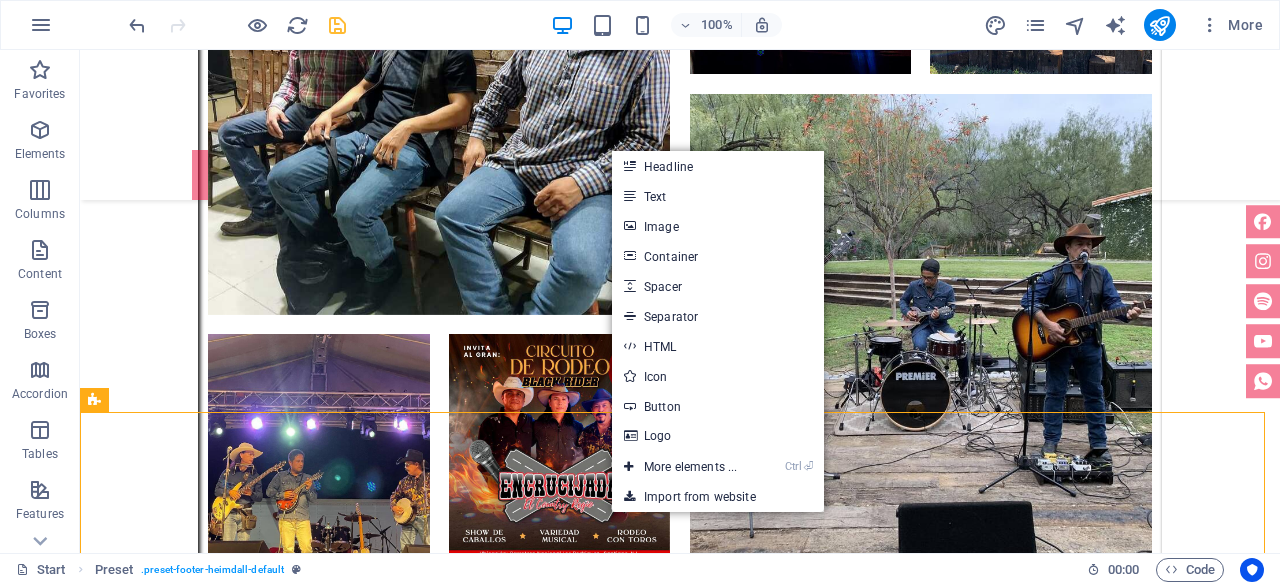 scroll, scrollTop: 7356, scrollLeft: 0, axis: vertical 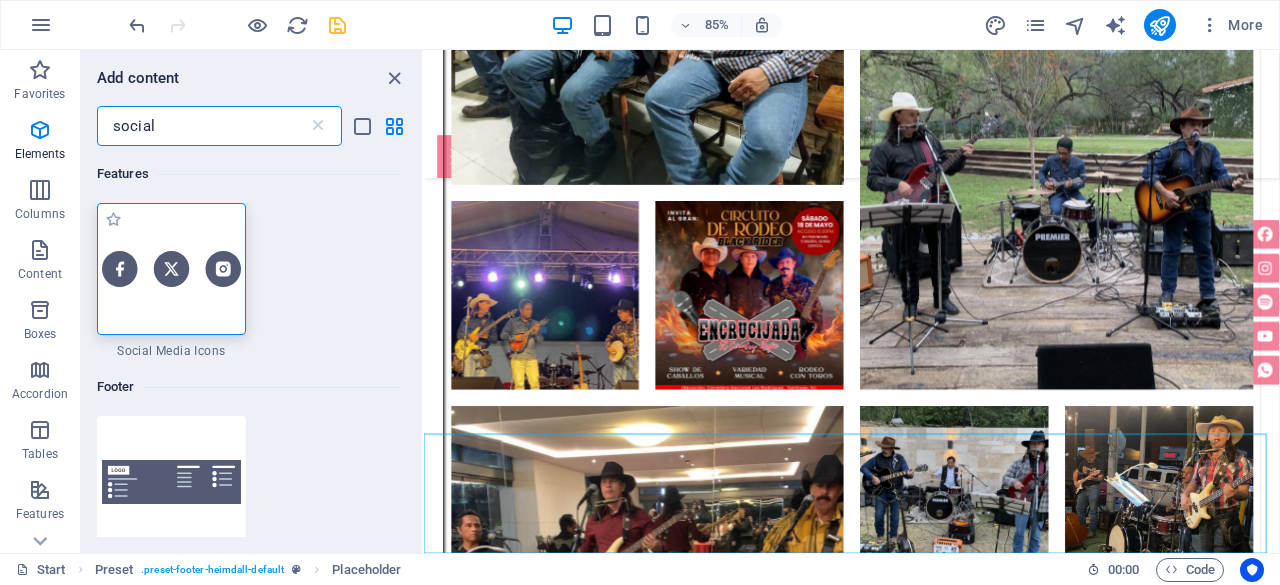 click at bounding box center (171, 268) 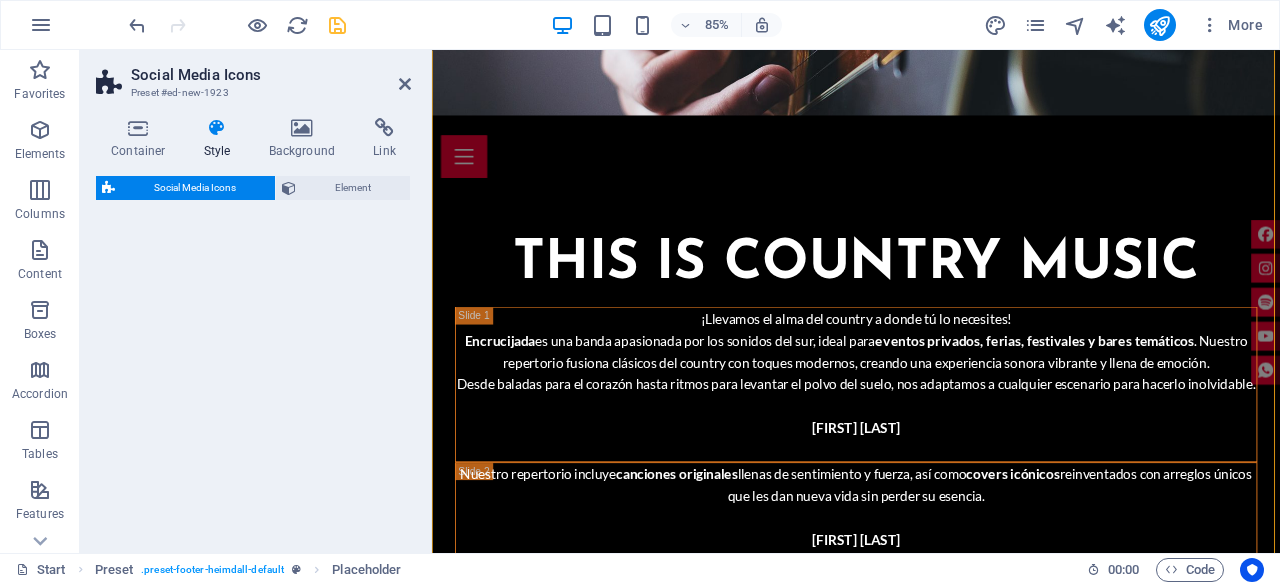 select on "rem" 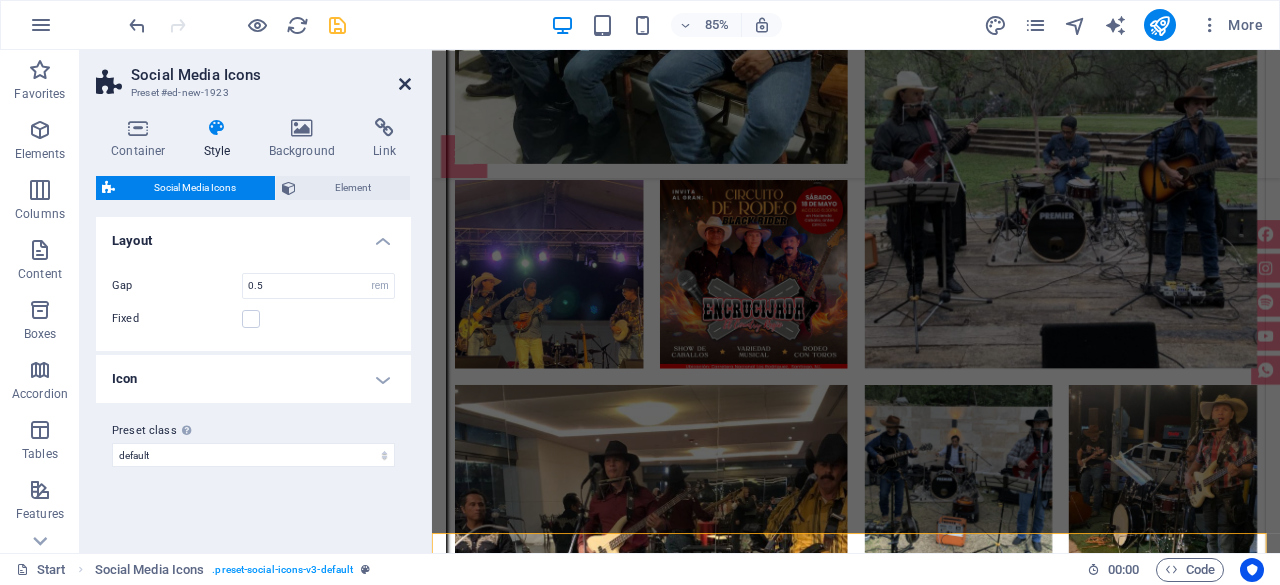 click at bounding box center [405, 84] 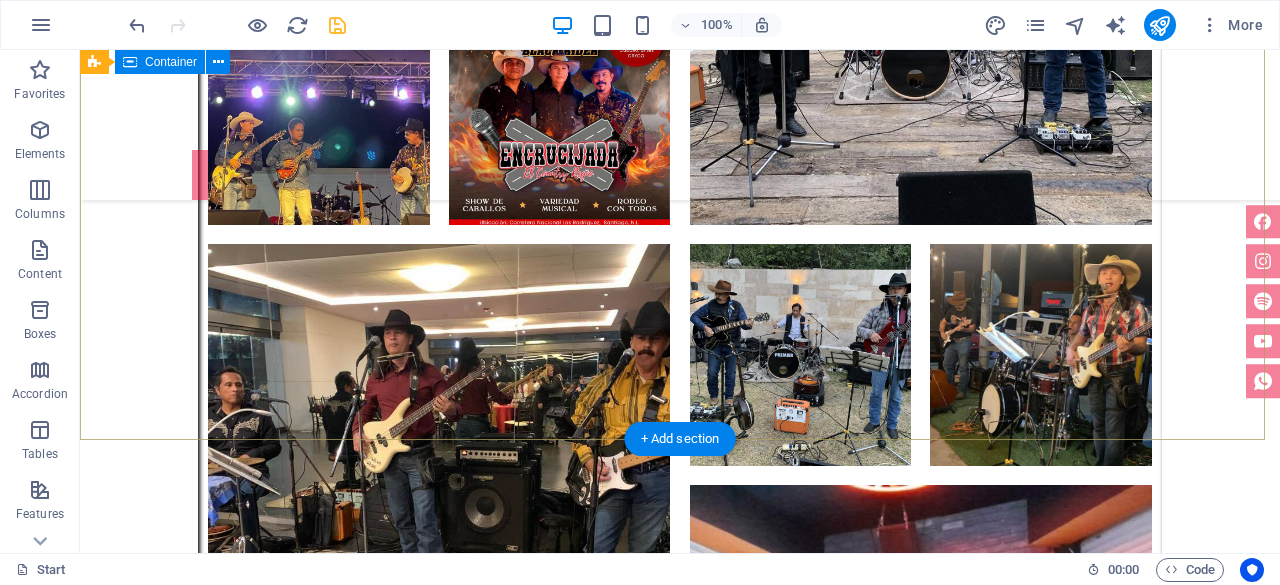 scroll, scrollTop: 7433, scrollLeft: 0, axis: vertical 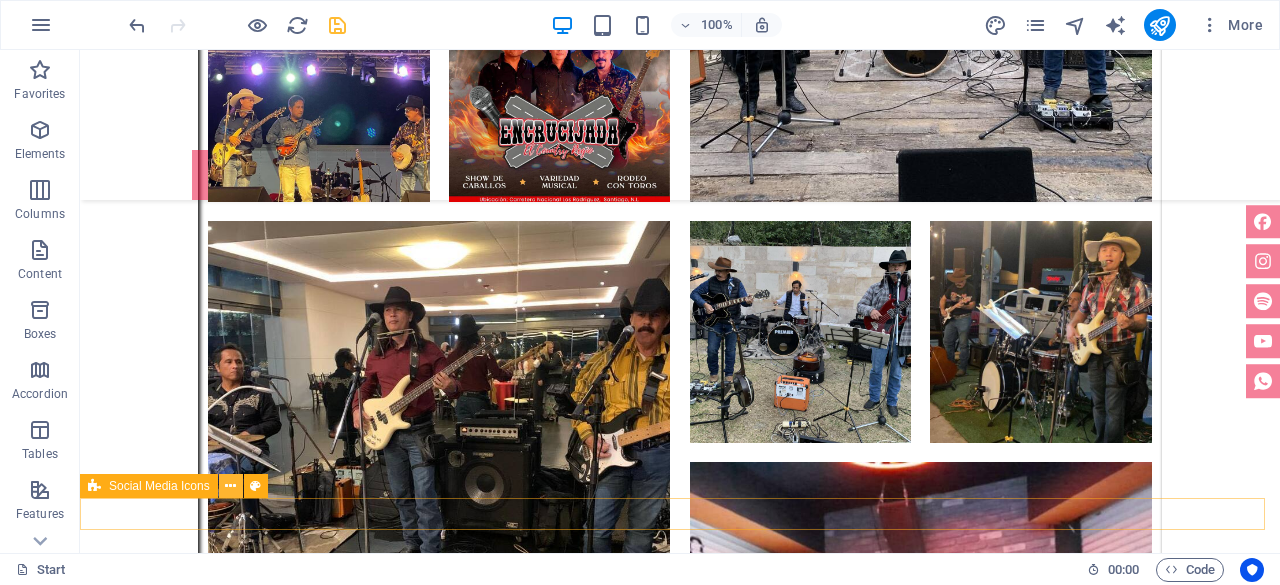 click at bounding box center [230, 486] 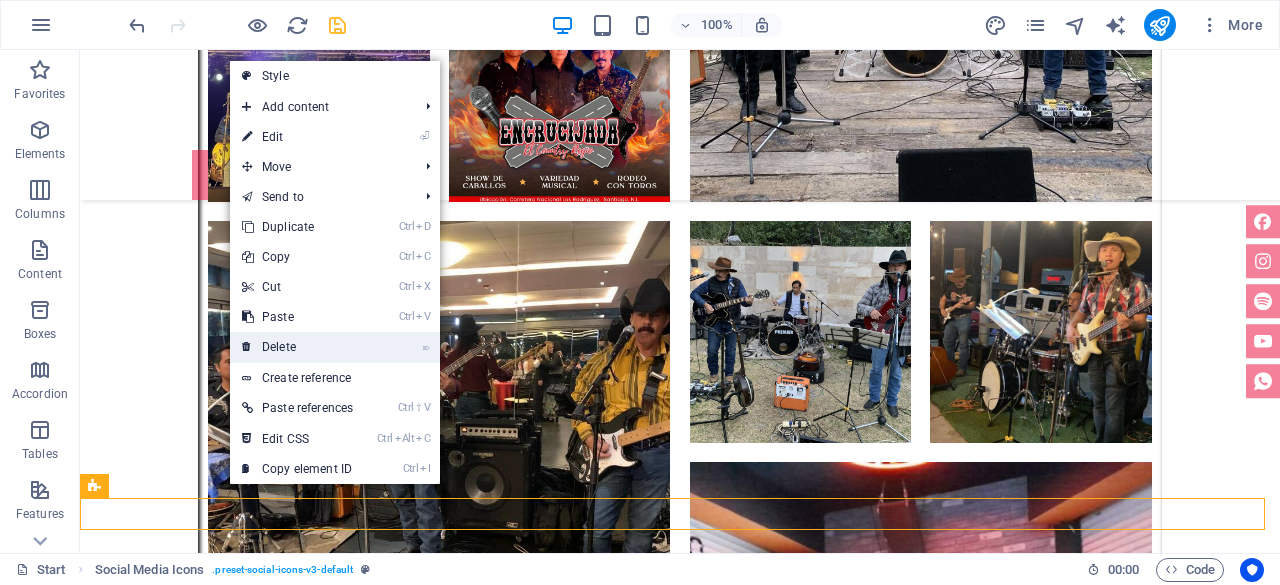 click on "⌦  Delete" at bounding box center [297, 347] 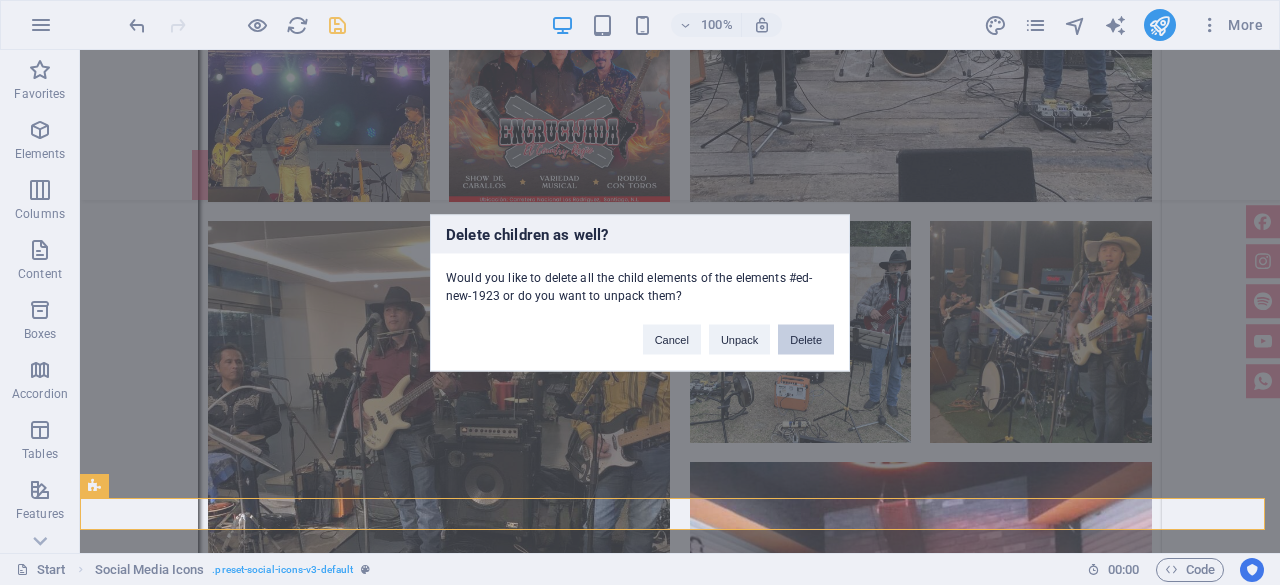 click on "Delete" at bounding box center [806, 339] 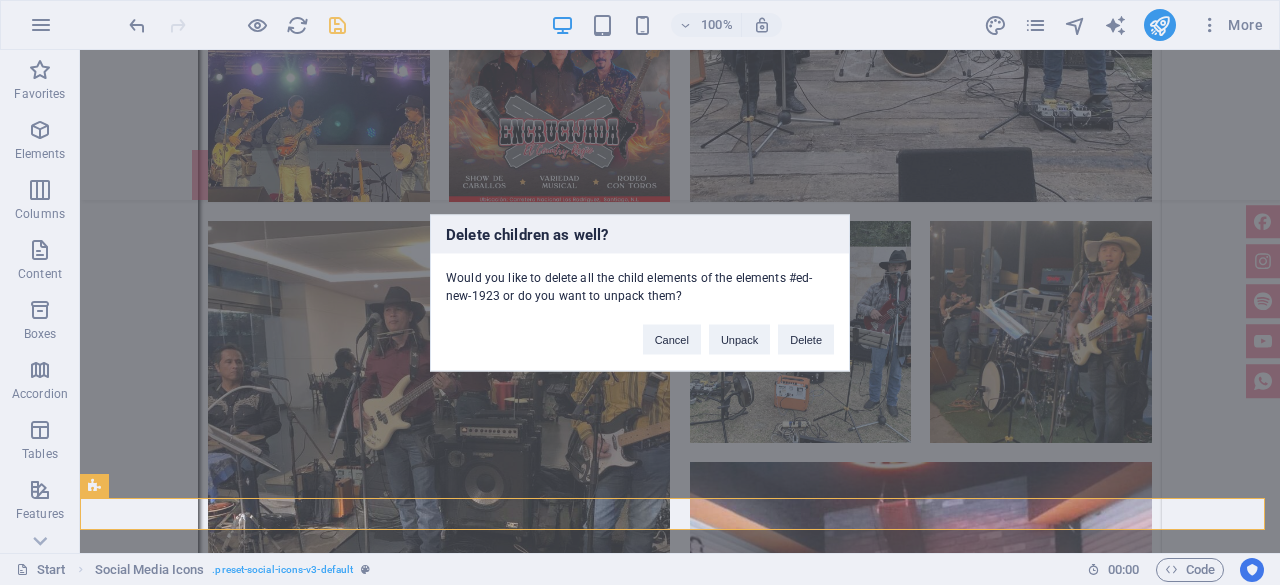 scroll, scrollTop: 7378, scrollLeft: 0, axis: vertical 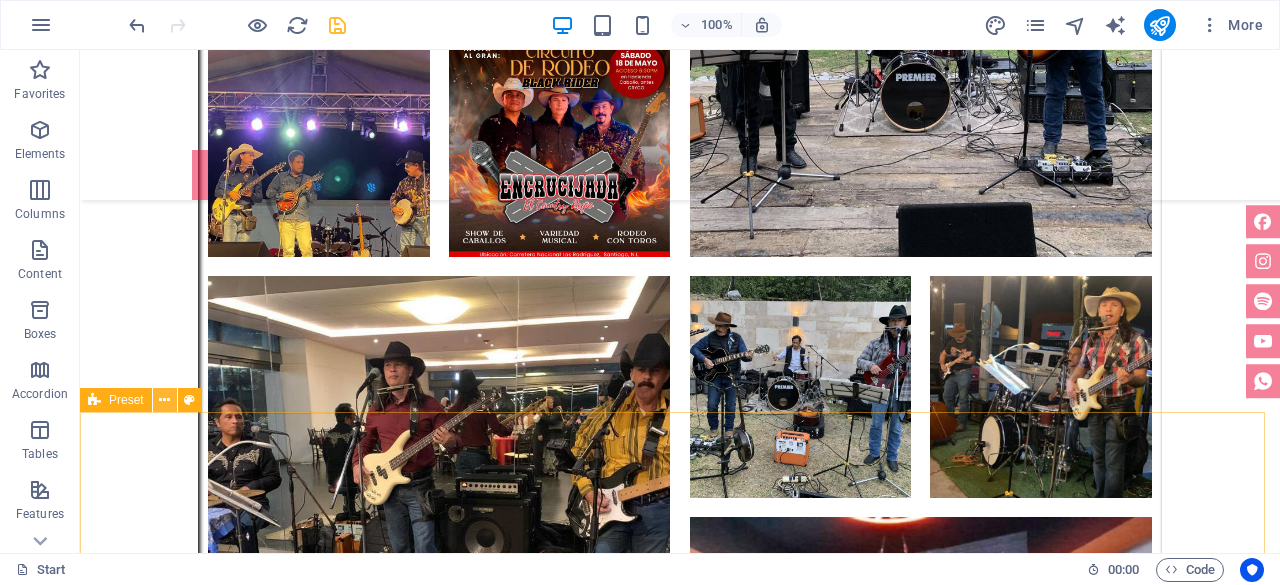 click at bounding box center (164, 400) 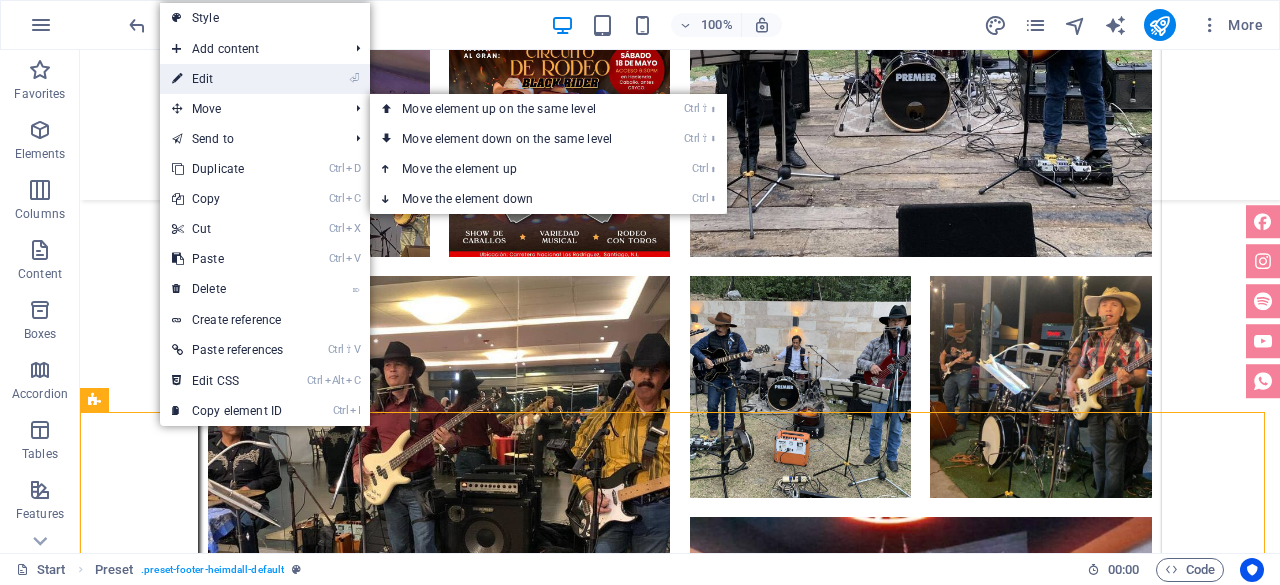 click on "⏎  Edit" at bounding box center [227, 79] 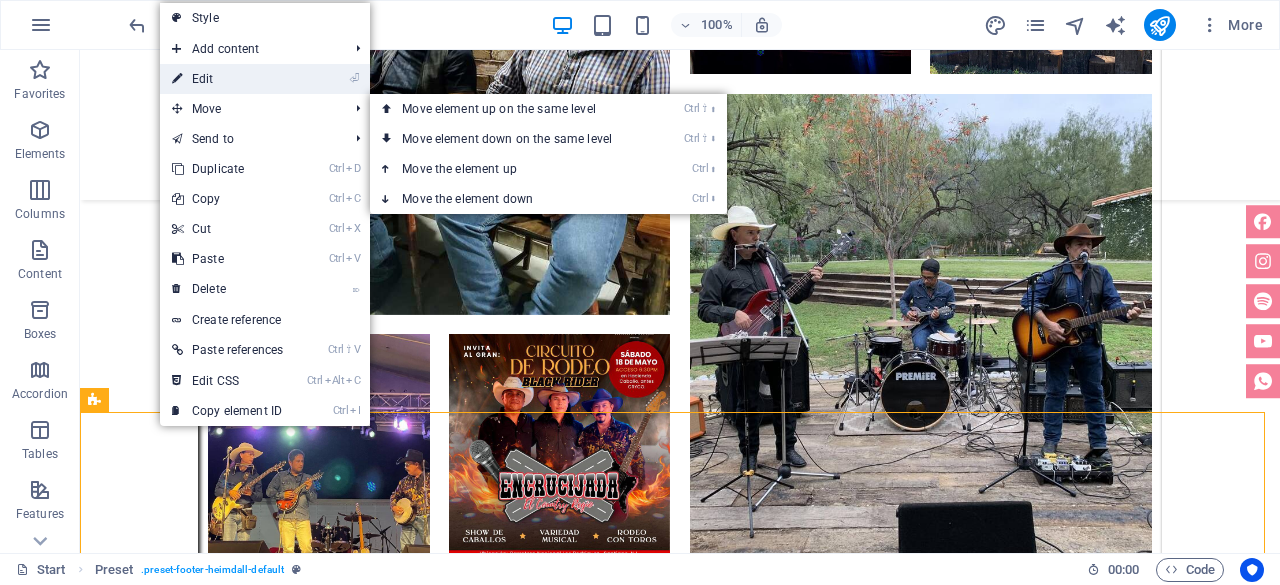 select on "footer" 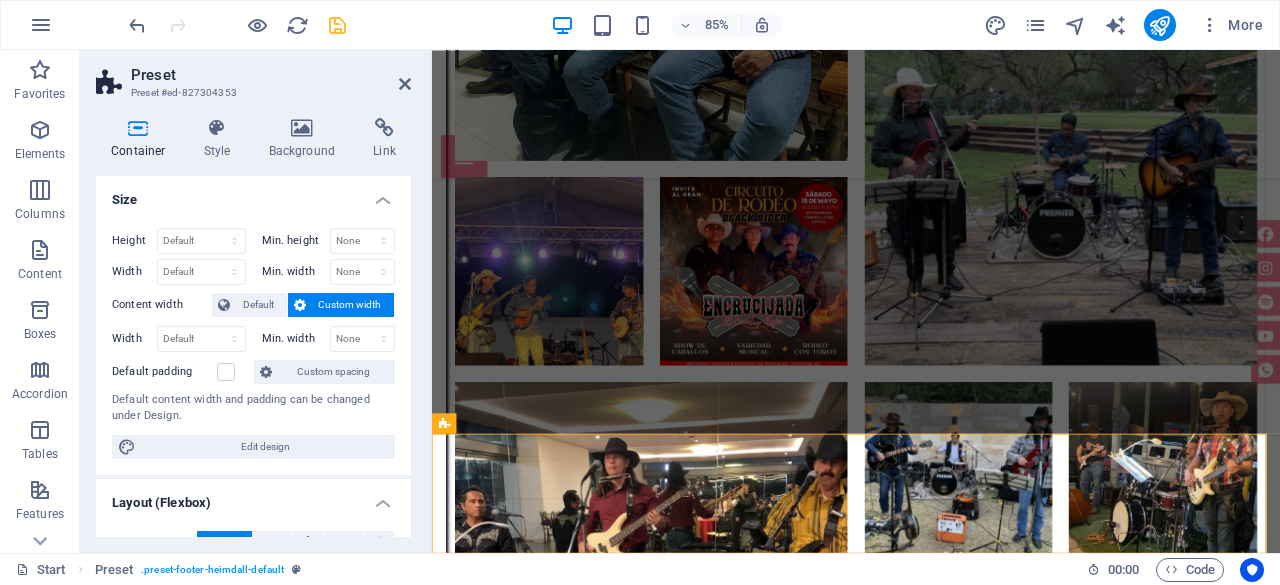 scroll, scrollTop: 7350, scrollLeft: 0, axis: vertical 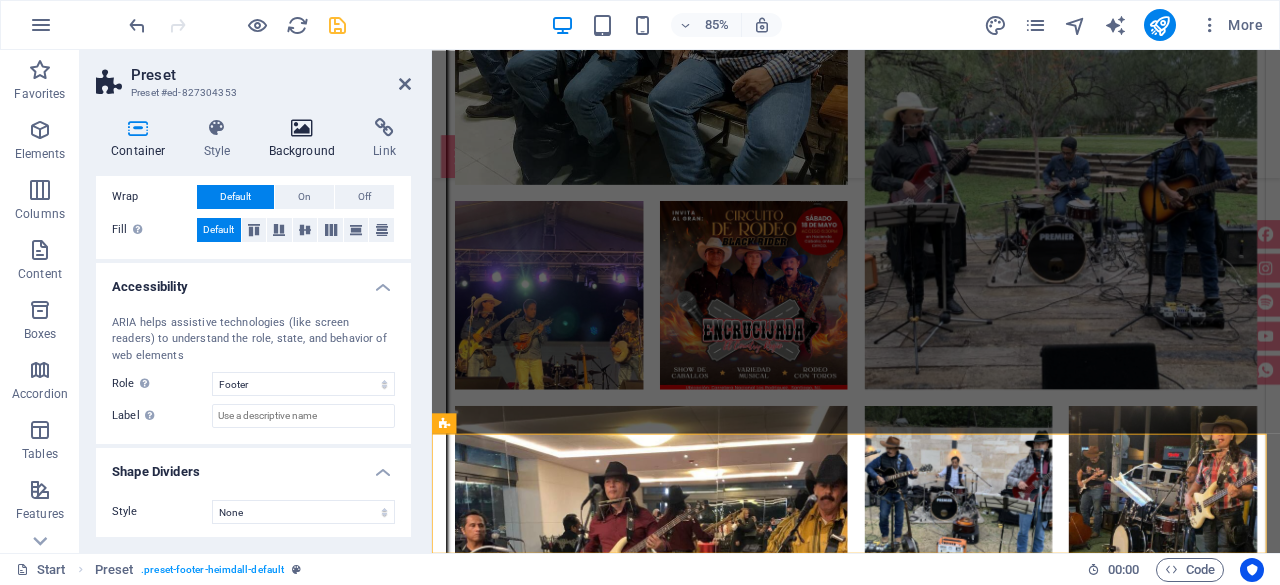 click on "Background" at bounding box center (306, 139) 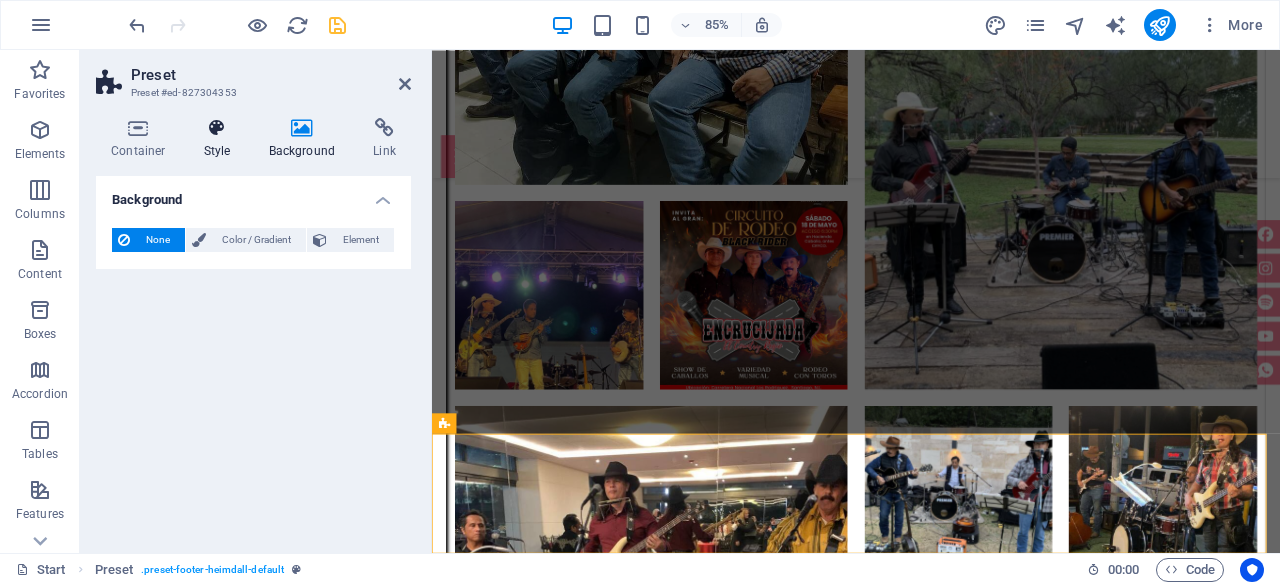 click on "Style" at bounding box center (221, 139) 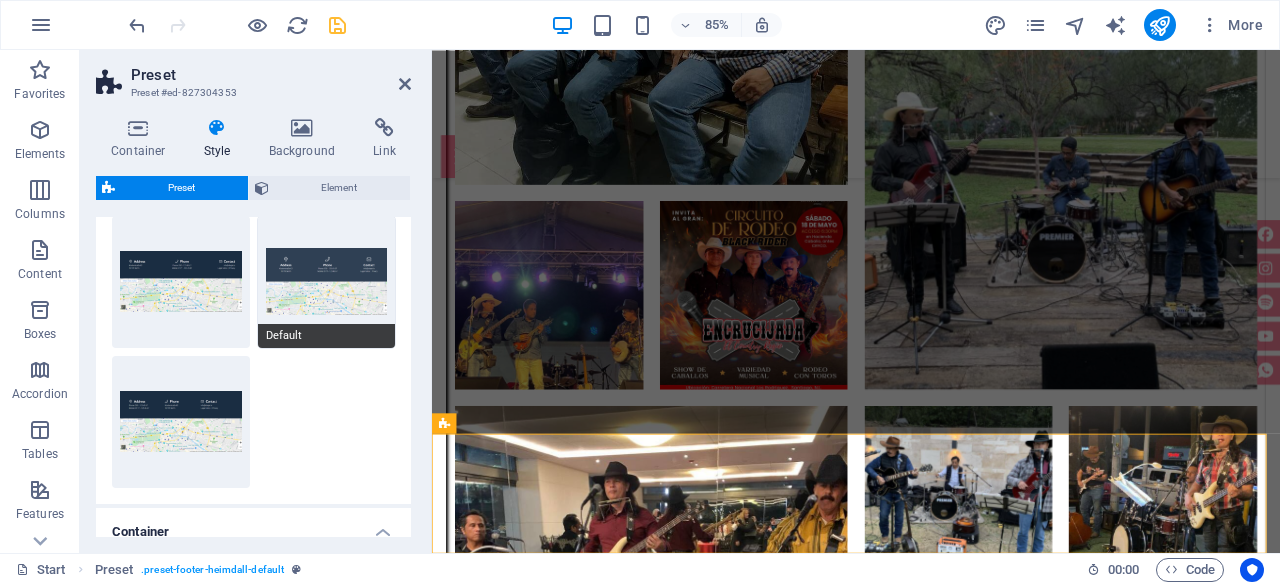 scroll, scrollTop: 0, scrollLeft: 0, axis: both 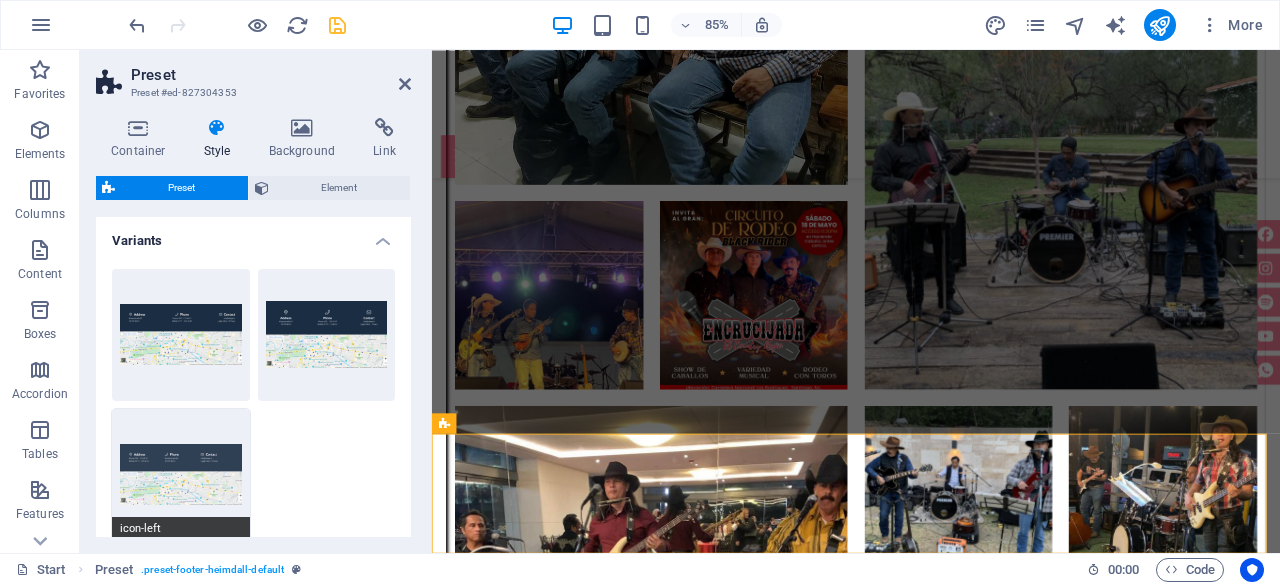 click on "icon-left" at bounding box center (181, 475) 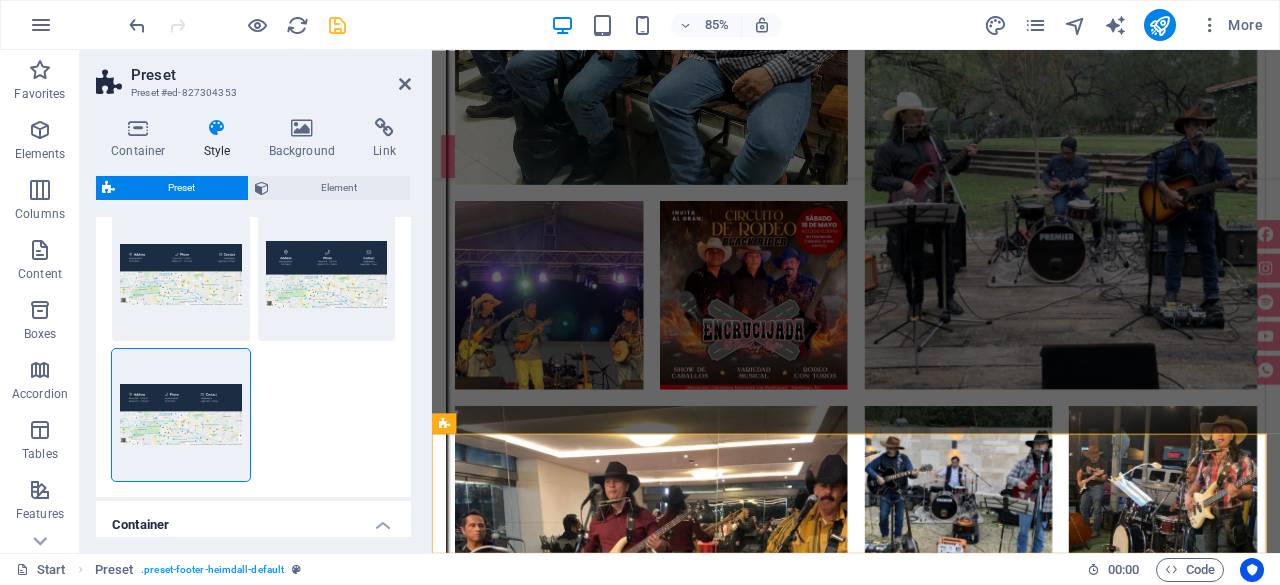 scroll, scrollTop: 59, scrollLeft: 0, axis: vertical 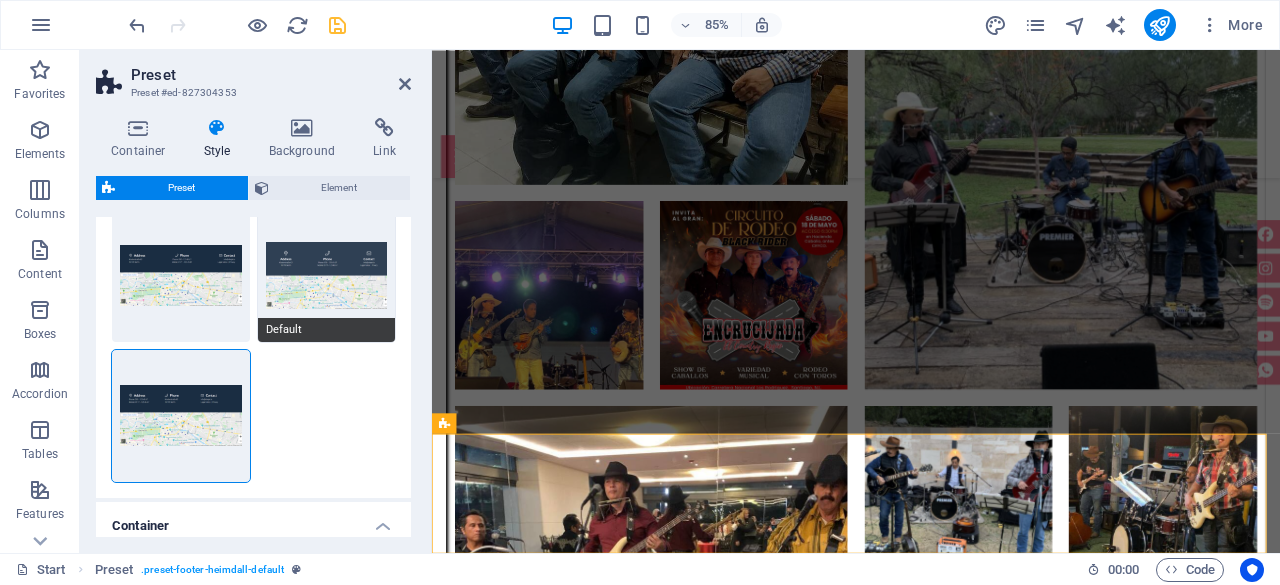 click on "Default" at bounding box center (327, 276) 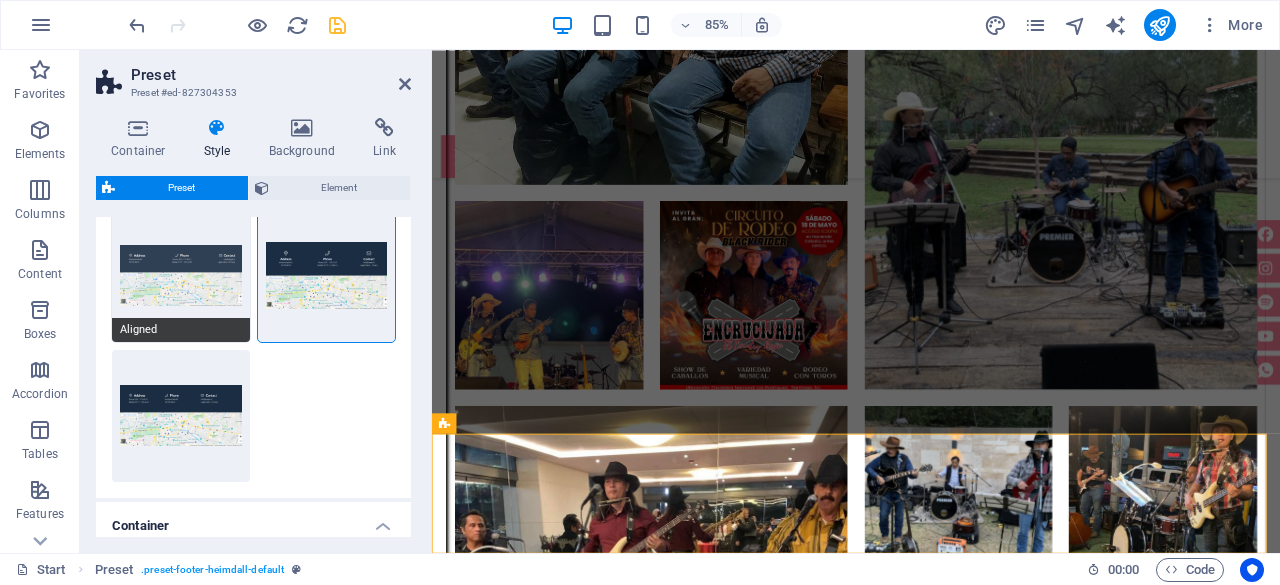 click on "Aligned" at bounding box center [181, 276] 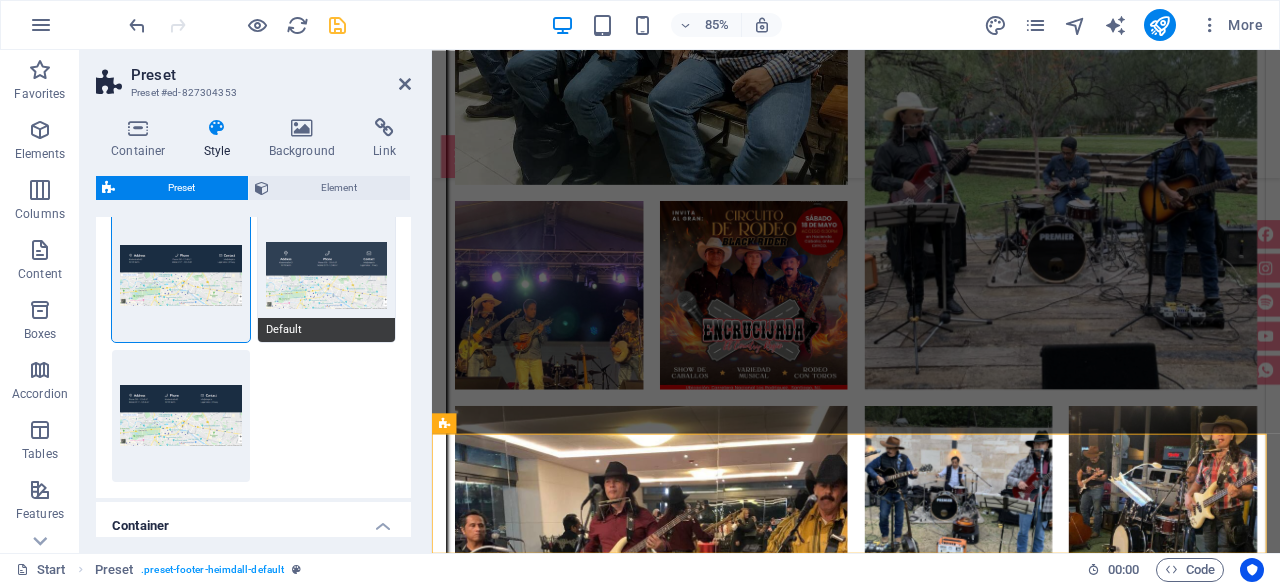 click on "Default" at bounding box center (327, 276) 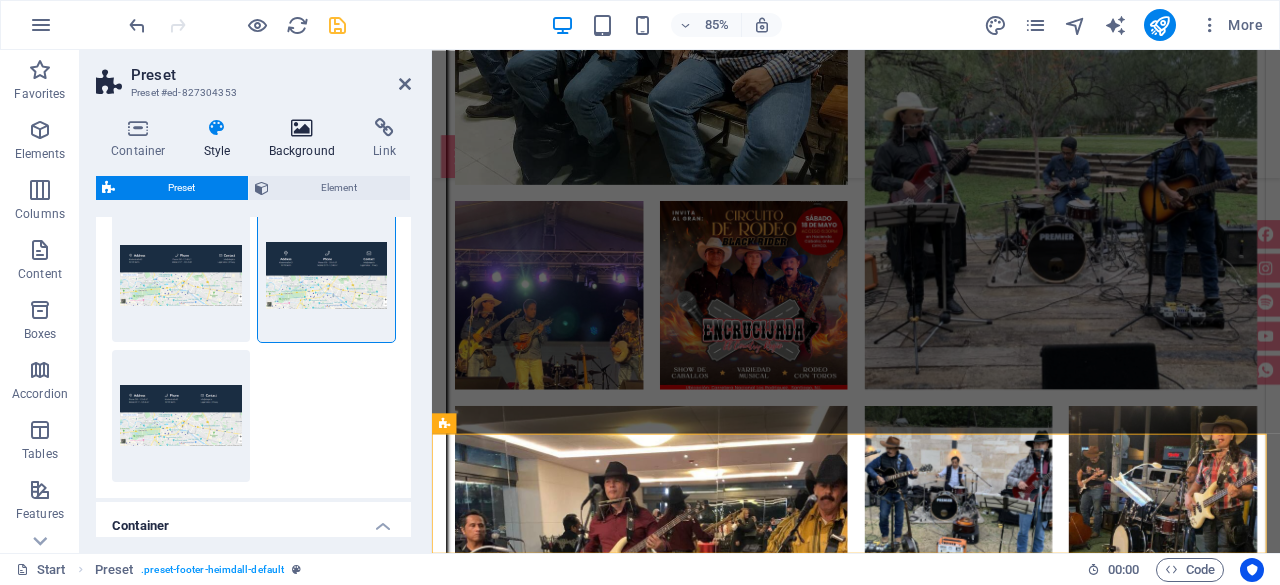 click at bounding box center [302, 128] 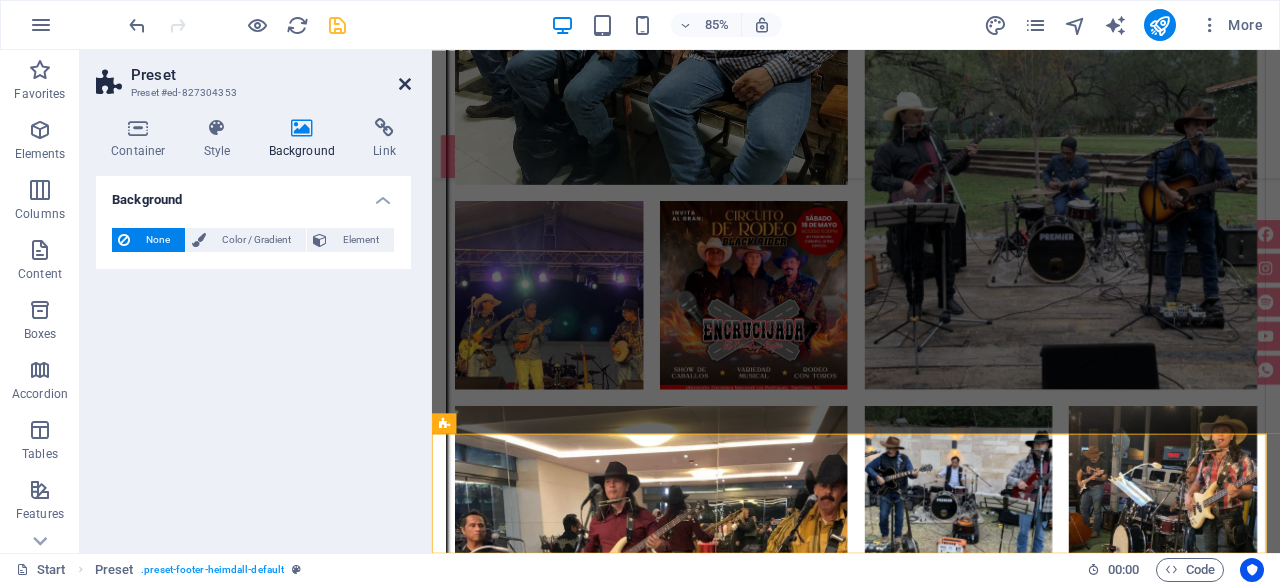 click on "Preset" at bounding box center (271, 75) 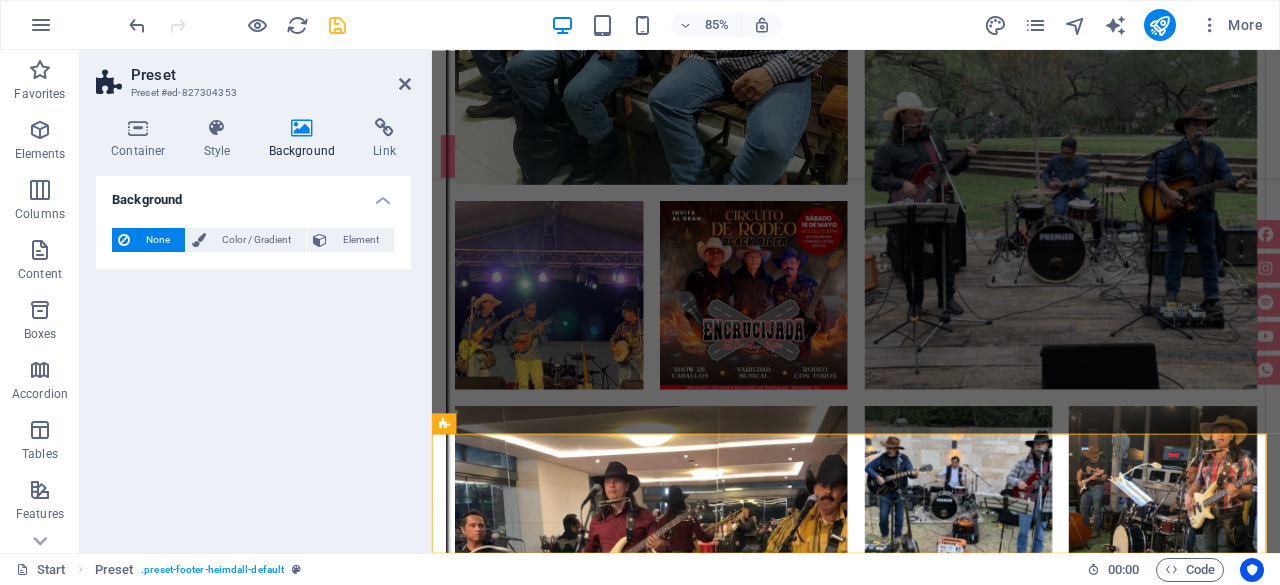 scroll, scrollTop: 7378, scrollLeft: 0, axis: vertical 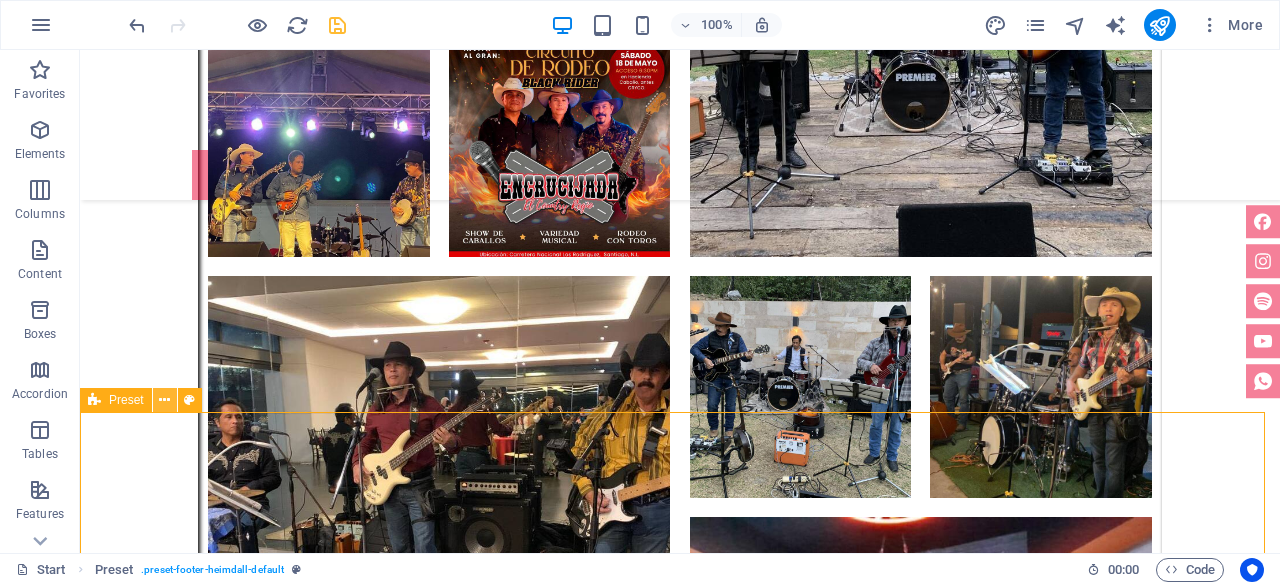 click at bounding box center (165, 400) 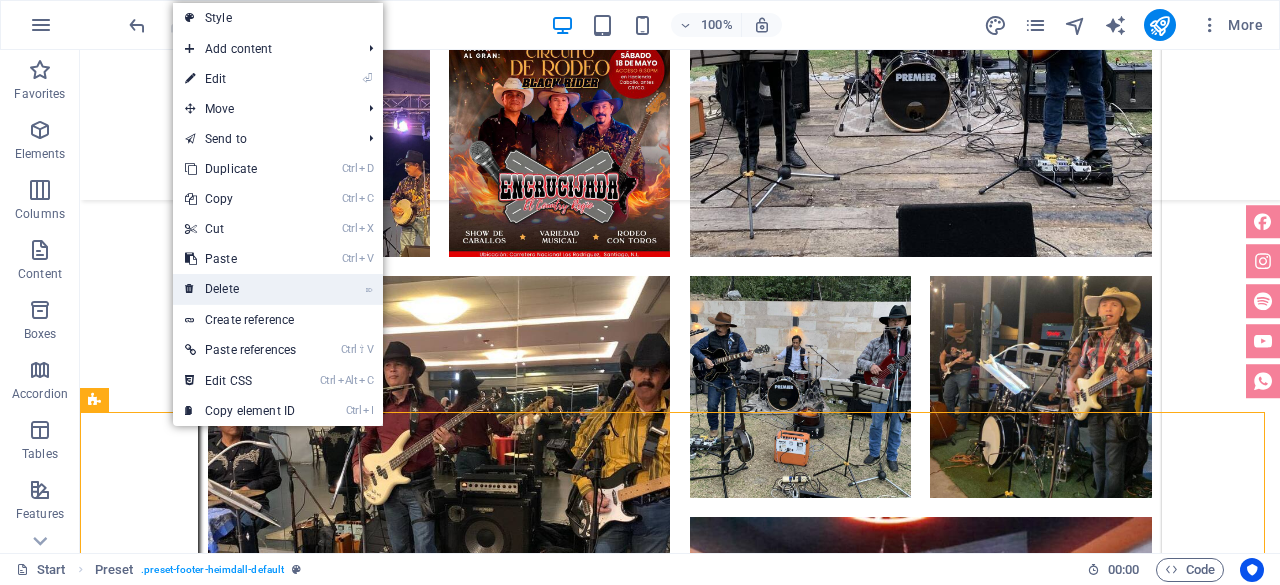 click on "⌦  Delete" at bounding box center (240, 289) 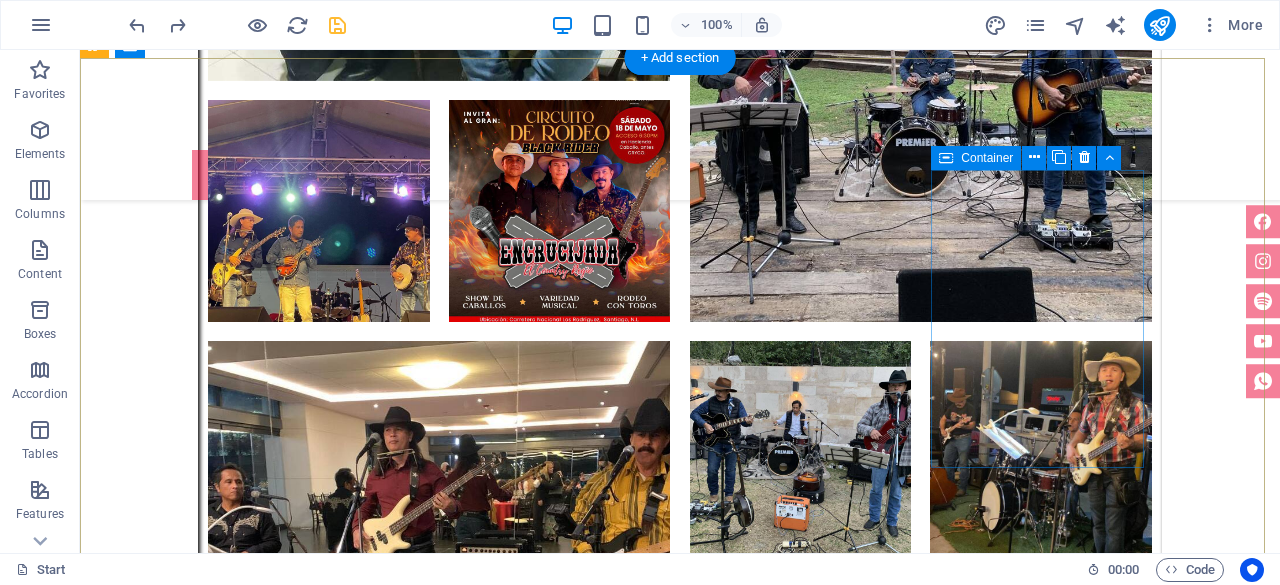 scroll, scrollTop: 7378, scrollLeft: 0, axis: vertical 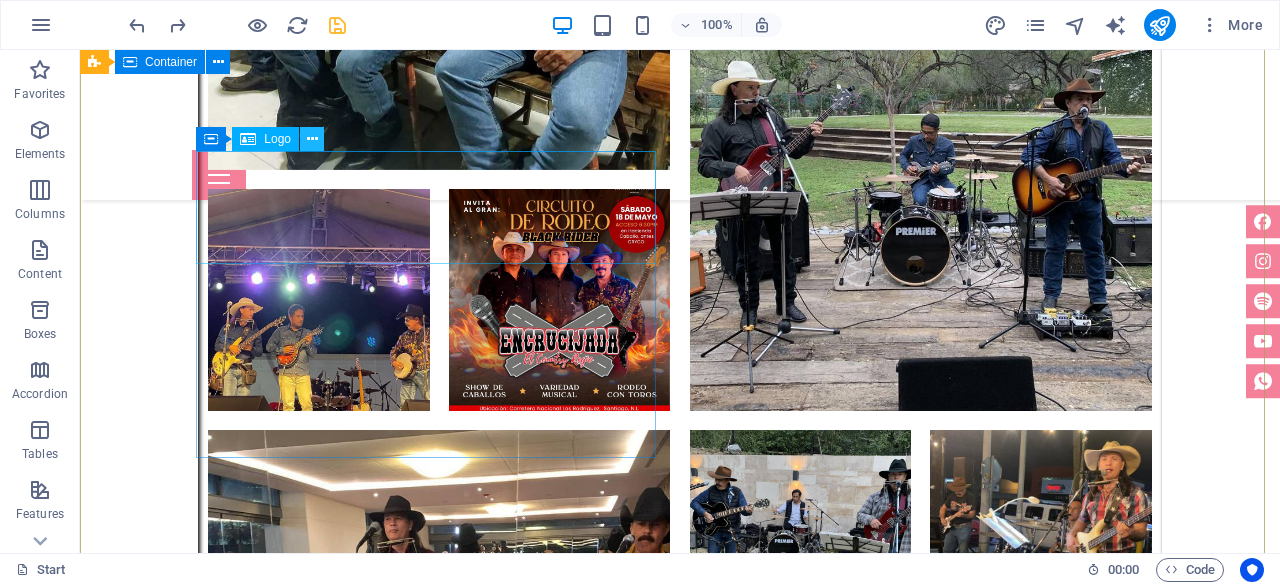 click at bounding box center [312, 139] 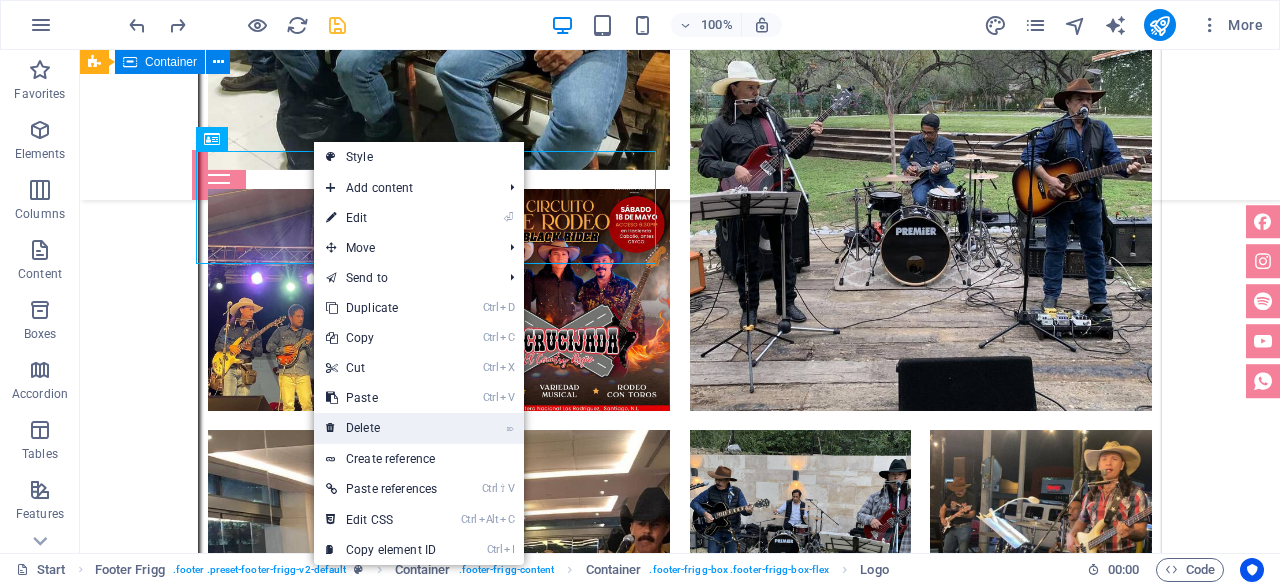 click on "⌦  Delete" at bounding box center (381, 428) 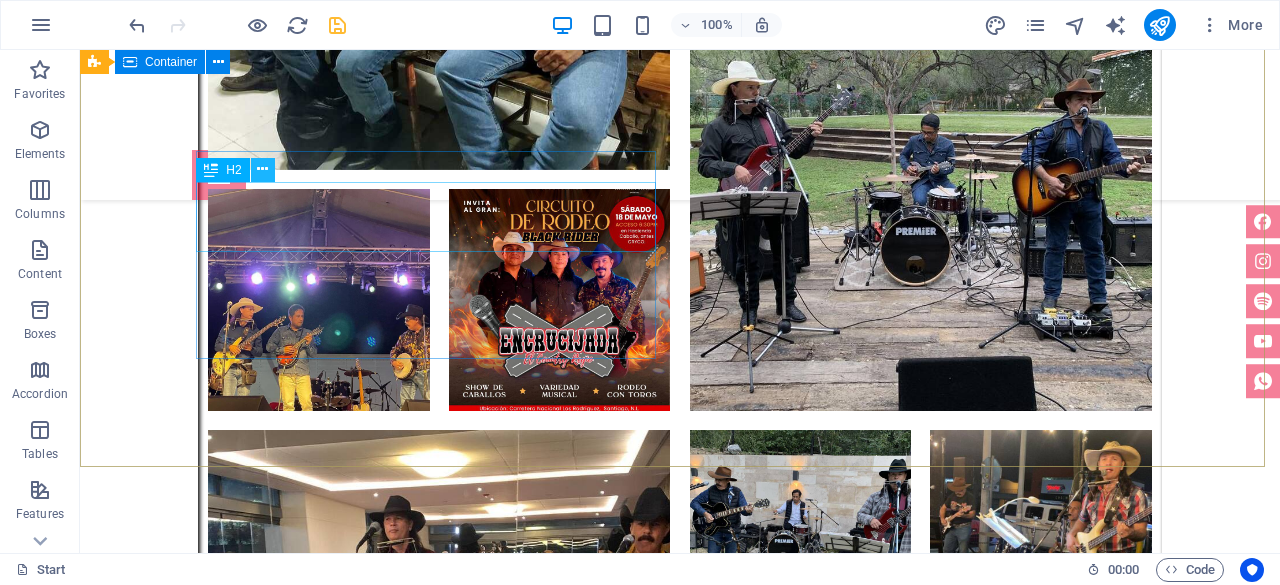 click at bounding box center [262, 169] 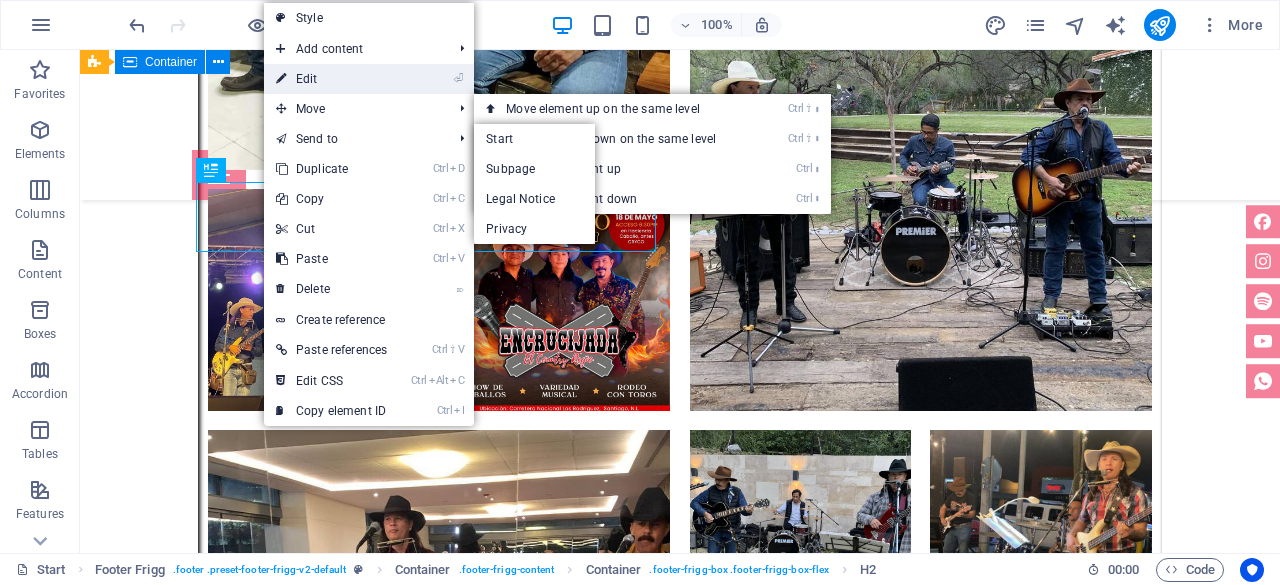 click on "⏎  Edit" at bounding box center (331, 79) 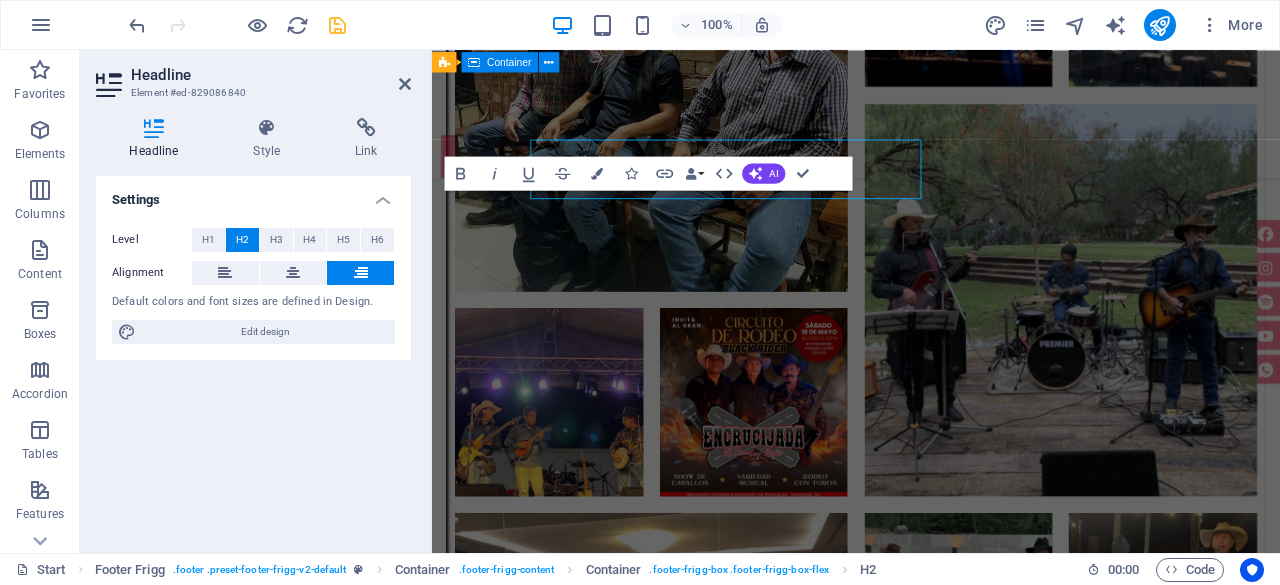 scroll, scrollTop: 7252, scrollLeft: 0, axis: vertical 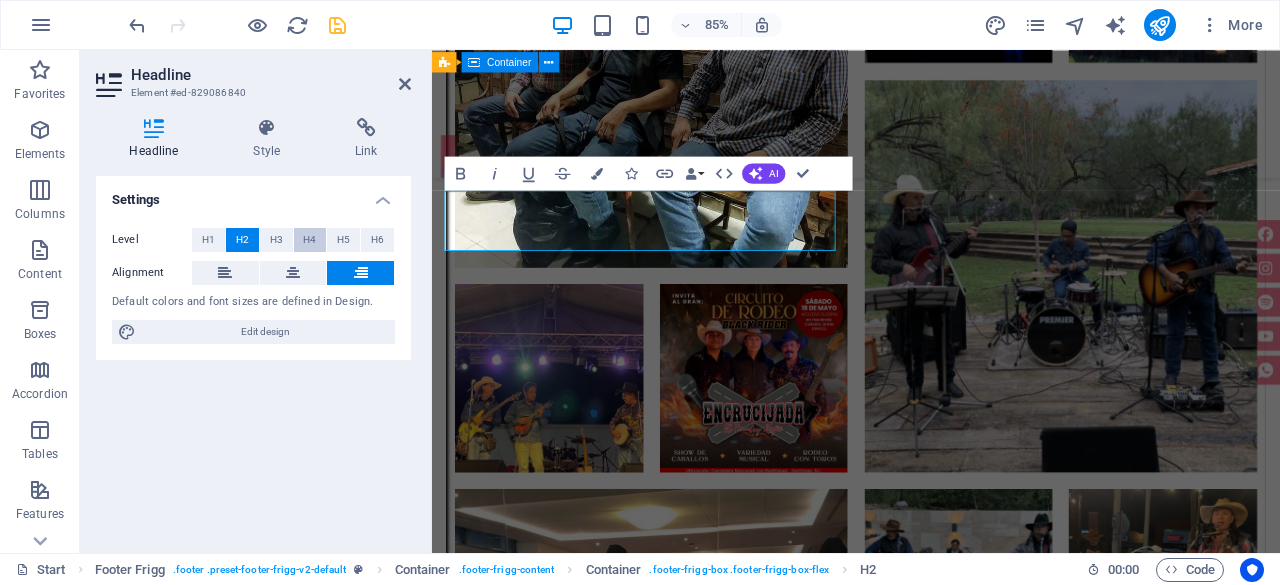 click on "H4" at bounding box center (310, 240) 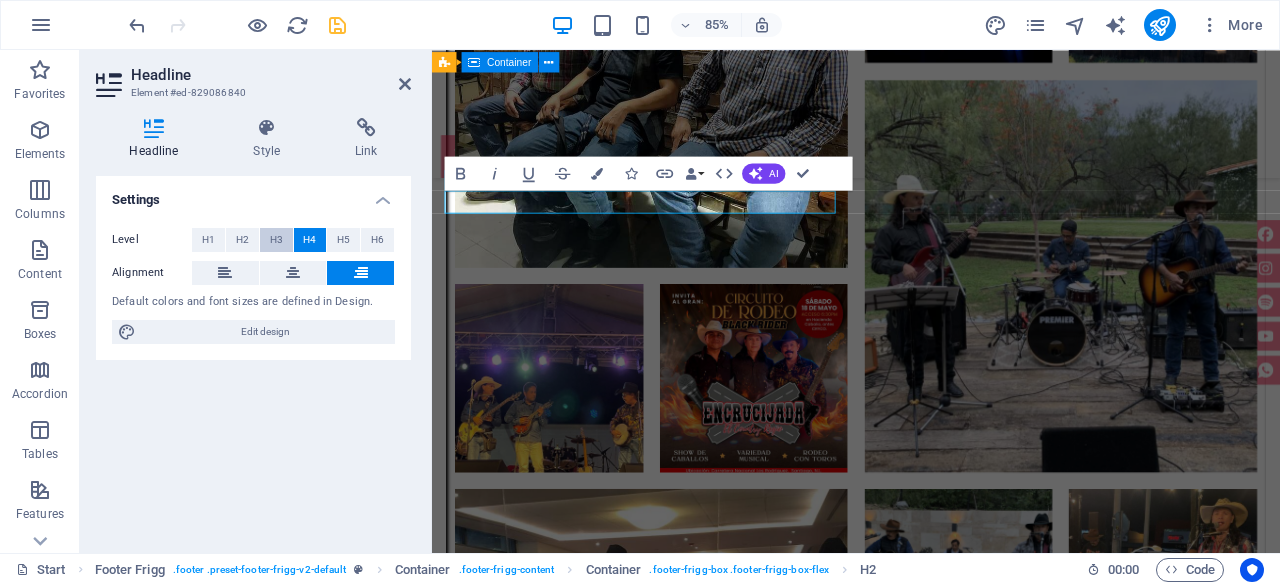 click on "H3" at bounding box center (276, 240) 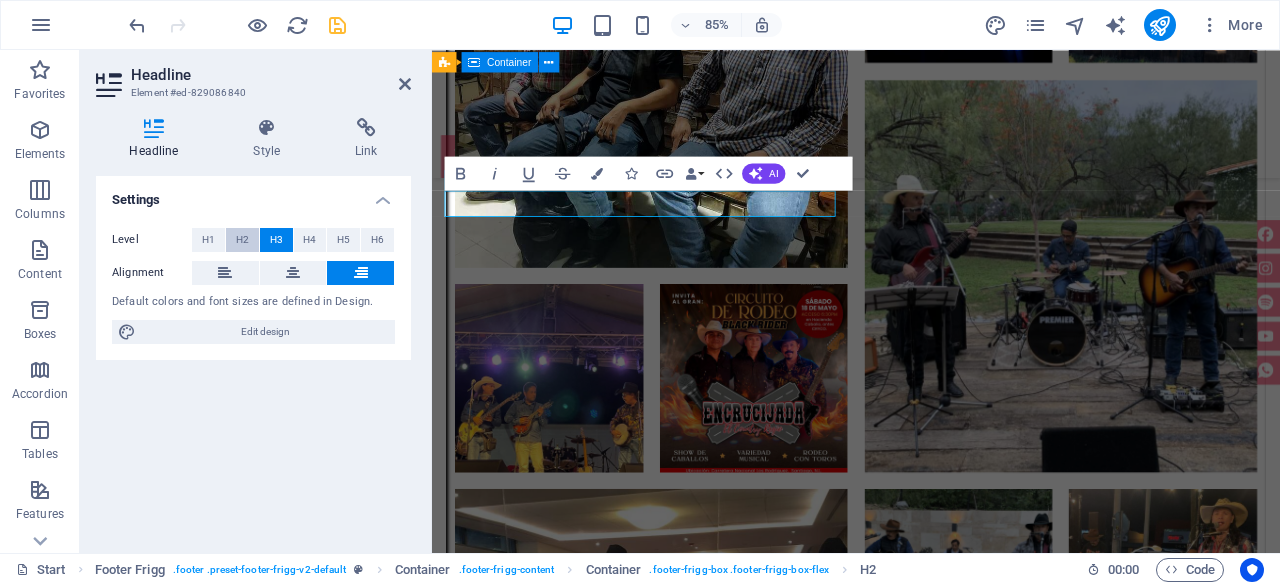 click on "H2" at bounding box center (242, 240) 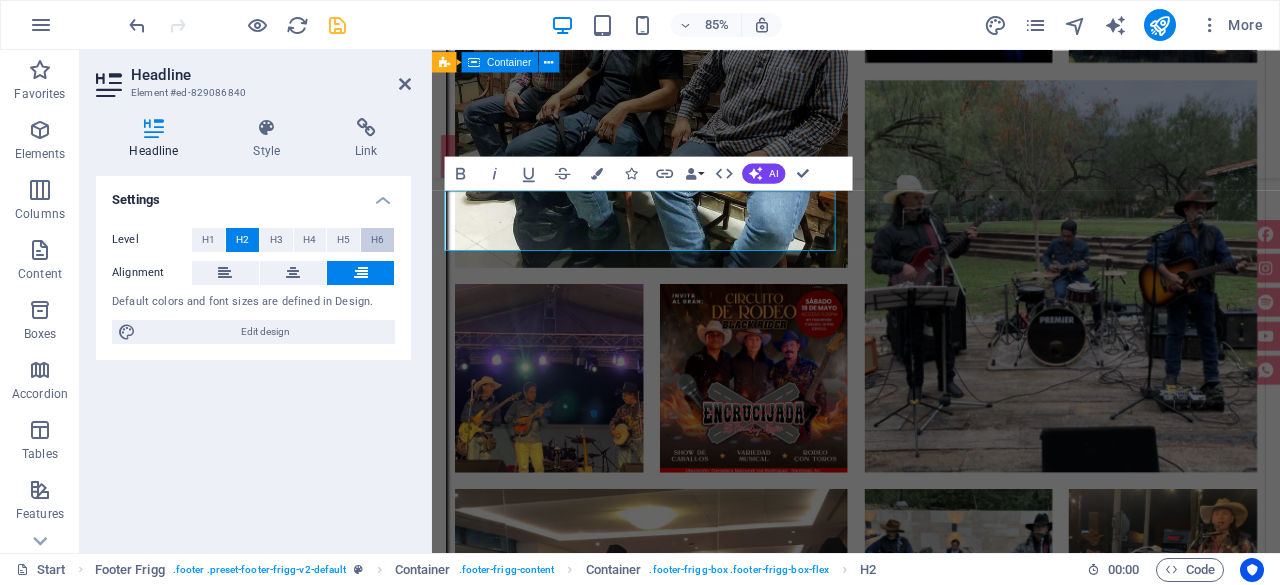 click on "H6" at bounding box center (377, 240) 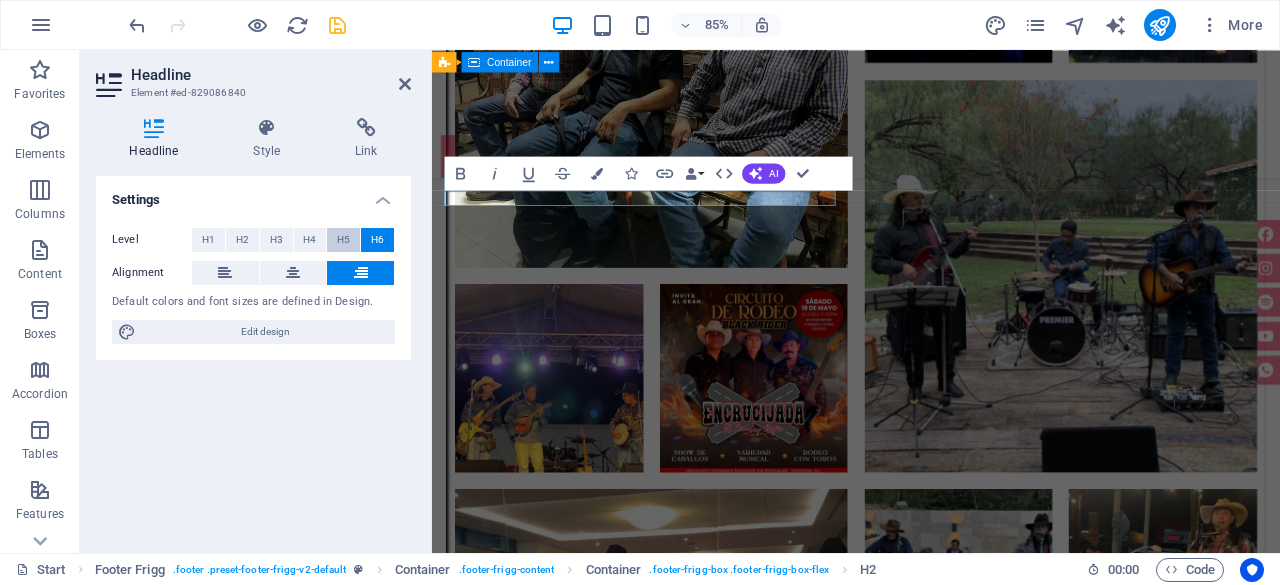 click on "H5" at bounding box center (343, 240) 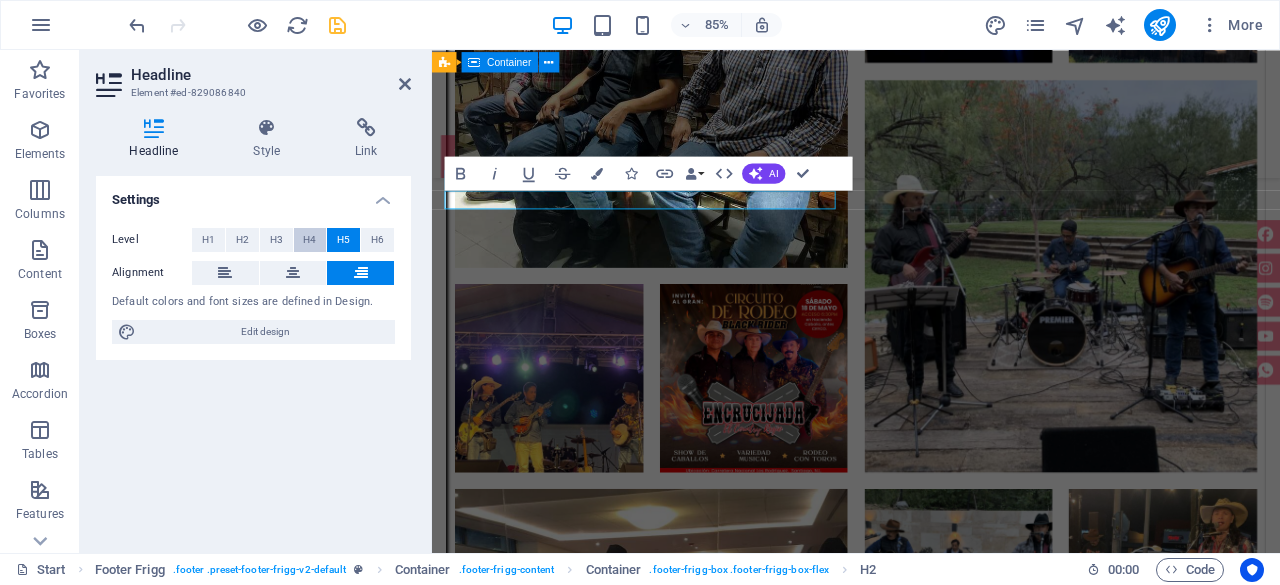 click on "H4" at bounding box center [309, 240] 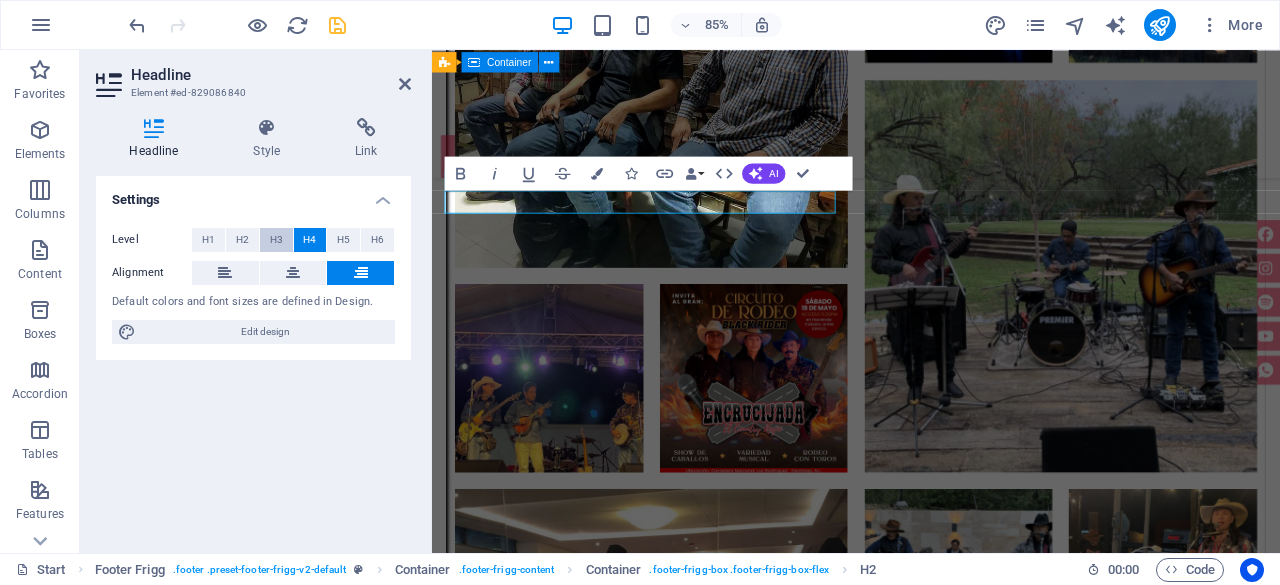 click on "H3" at bounding box center (276, 240) 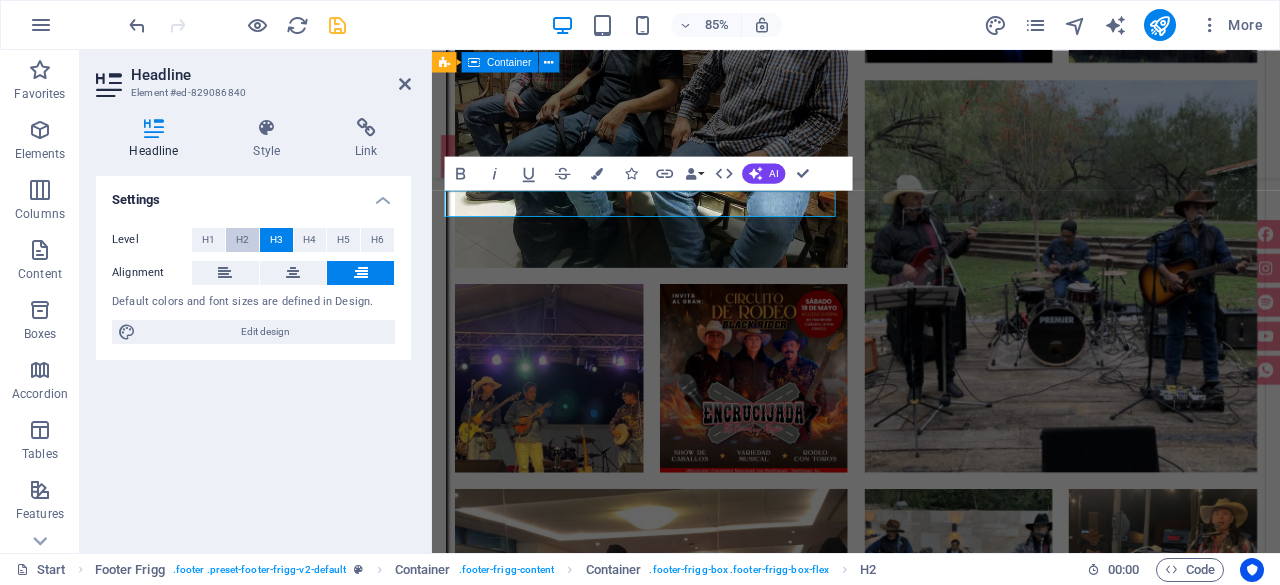 click on "H2" at bounding box center (242, 240) 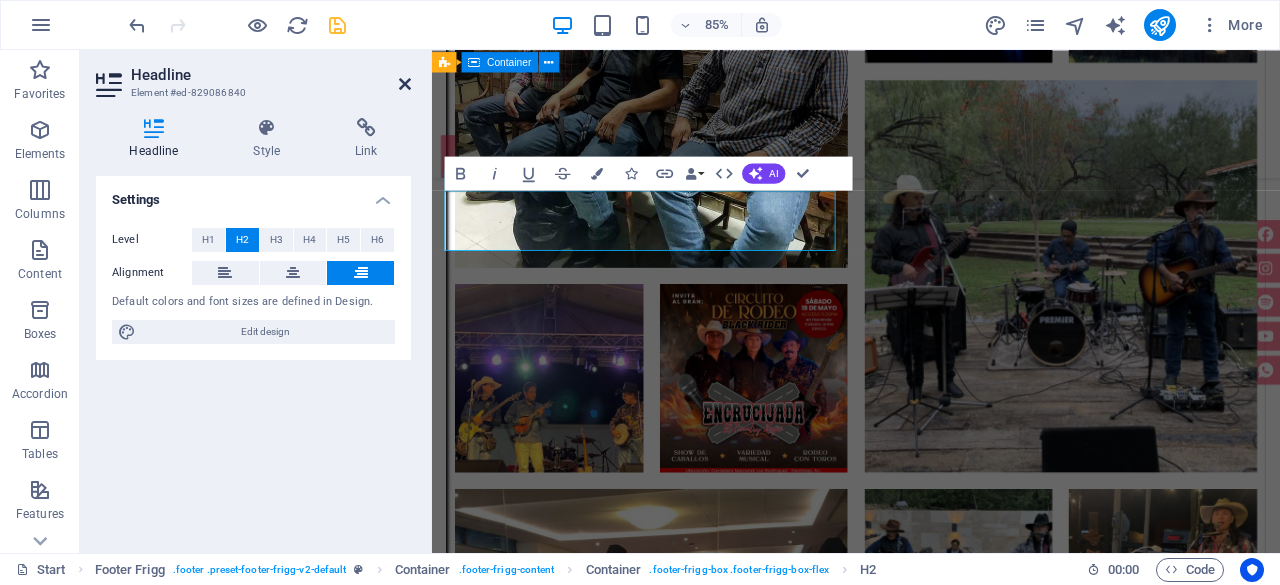click at bounding box center (405, 84) 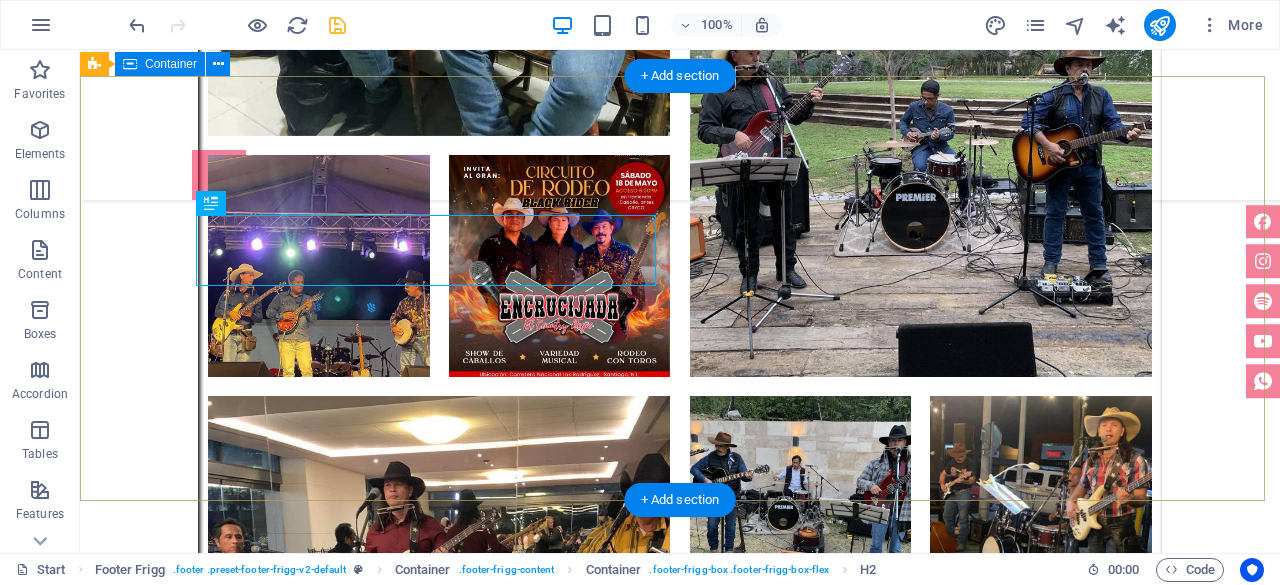 scroll, scrollTop: 7280, scrollLeft: 0, axis: vertical 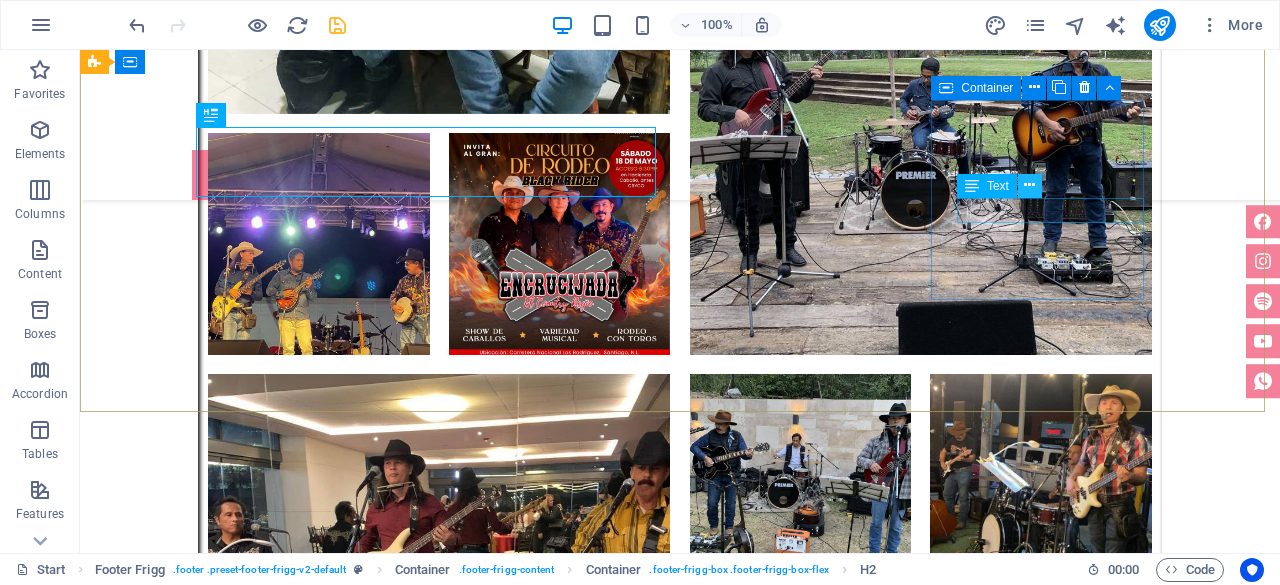 click at bounding box center [1029, 185] 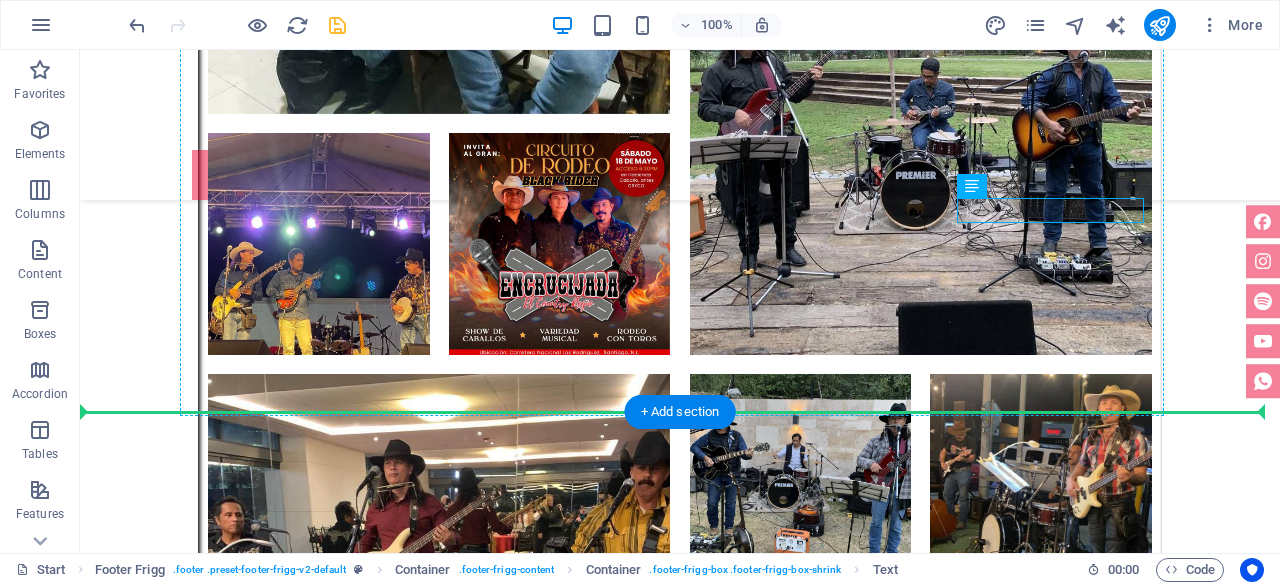 drag, startPoint x: 1054, startPoint y: 234, endPoint x: 987, endPoint y: 240, distance: 67.26812 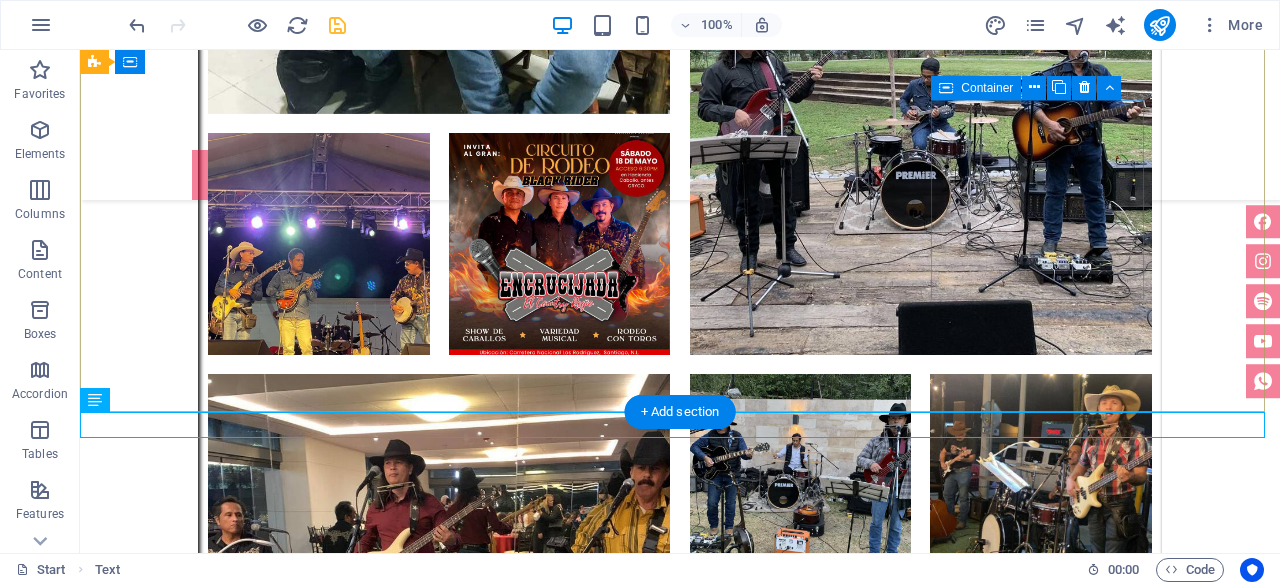 click on "Social media Facebook Twitter" at bounding box center [568, 6274] 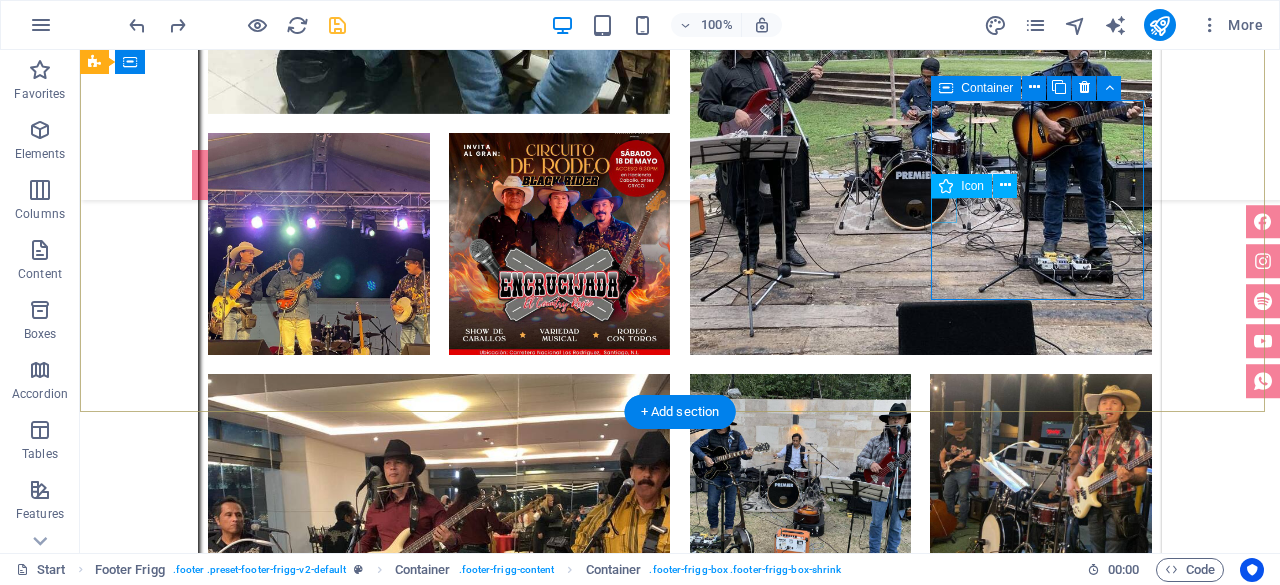 click at bounding box center [568, 6349] 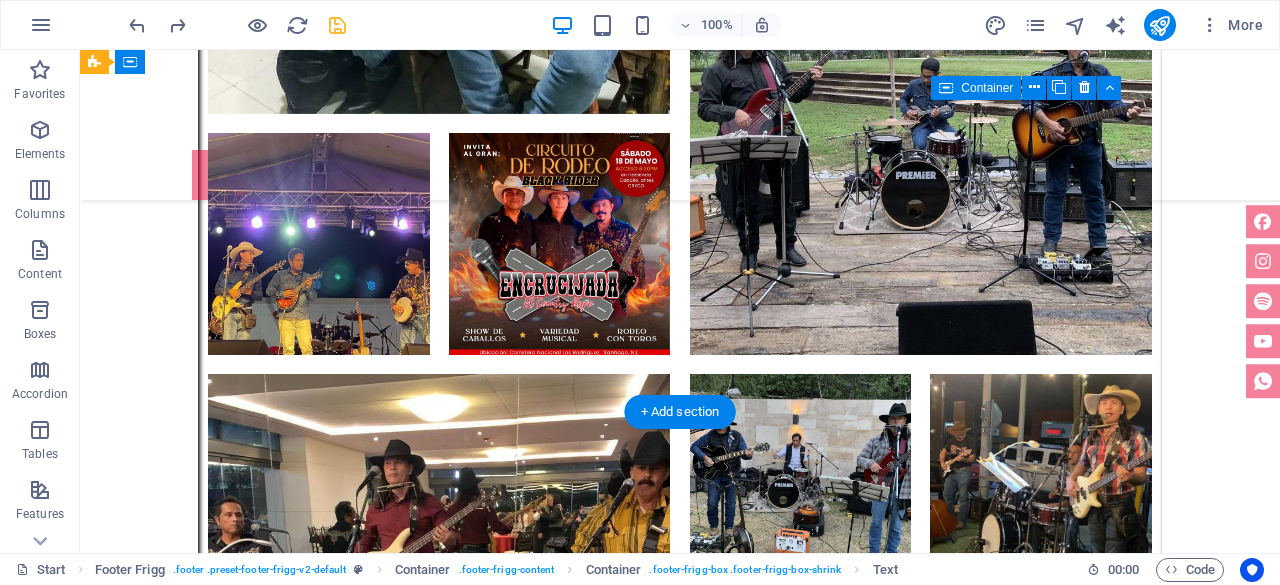 drag, startPoint x: 1111, startPoint y: 200, endPoint x: 1099, endPoint y: 181, distance: 22.472204 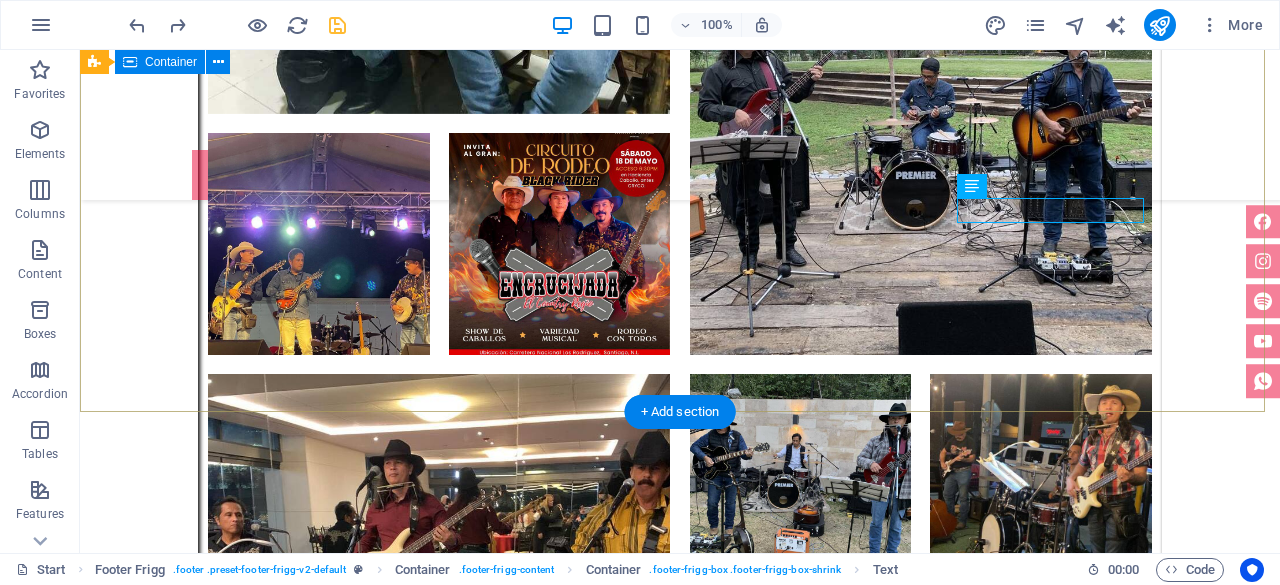 click on "grupo encrucijada Monterrey, Nuevo León, México. (81) 1163 7031   |   (81) 1317 1728 contacto@grupoencrucijada.com Navigation Home About Service Contact Legal Notice Privacy Policy Social media Facebook Twitter Instagram" at bounding box center (680, 6049) 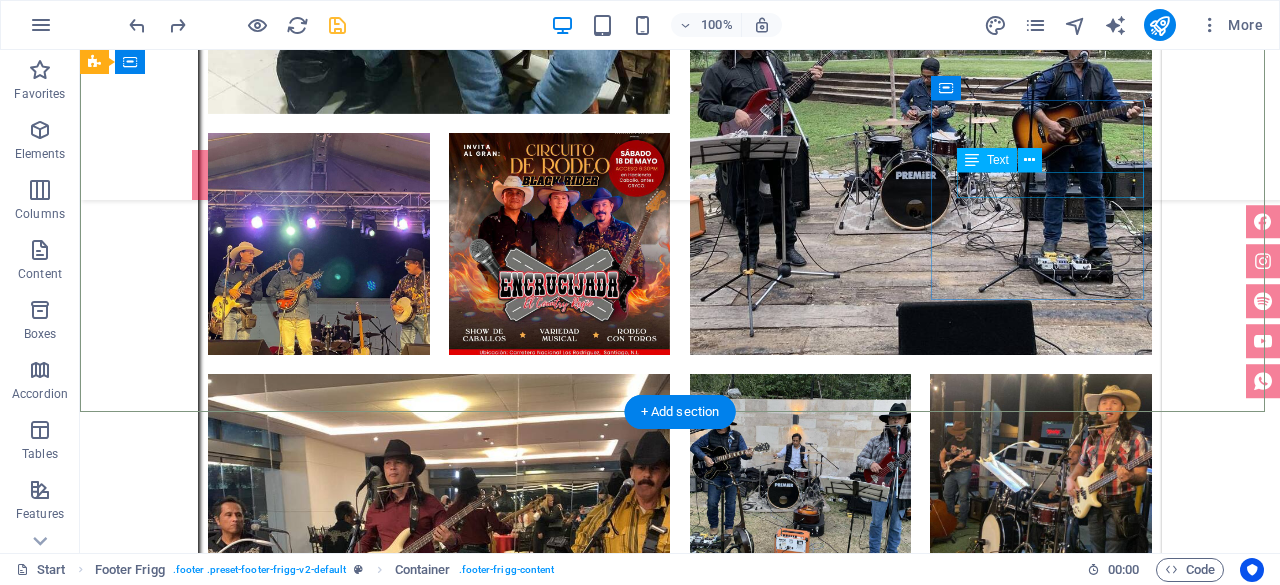 click on "Twitter" at bounding box center (568, 6323) 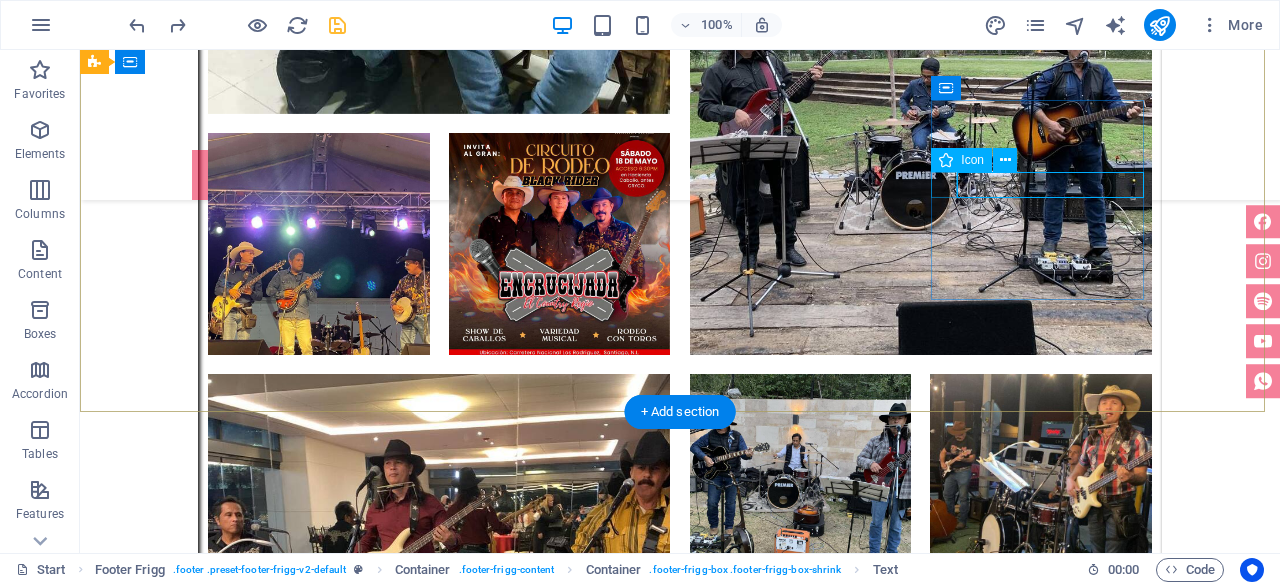 click at bounding box center (568, 6298) 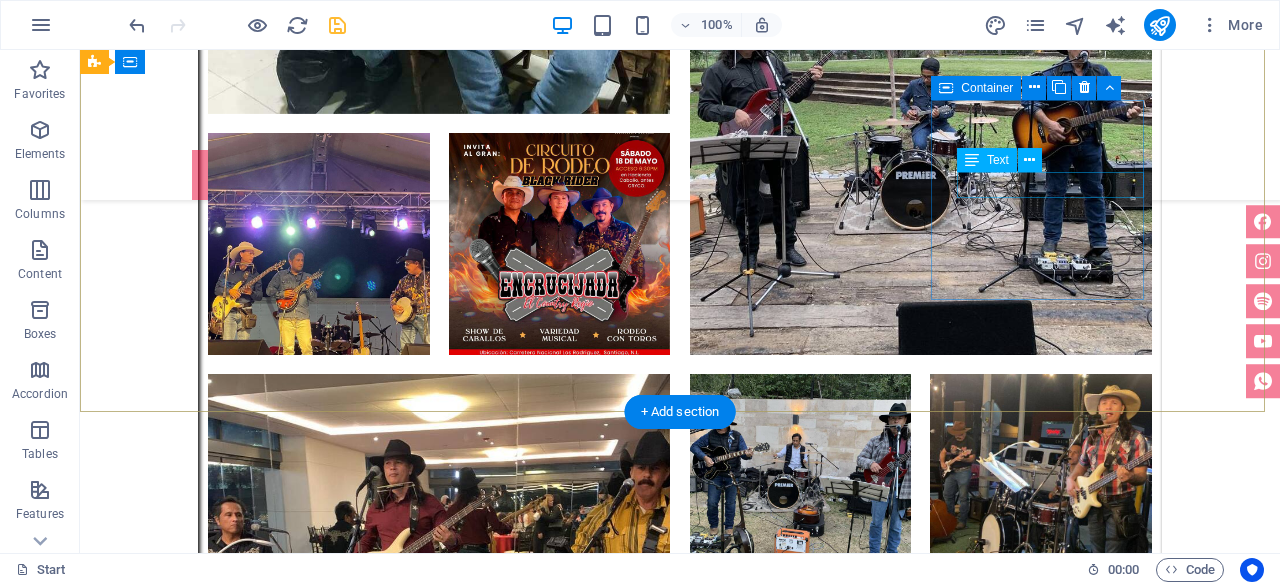 click on "Instagram" at bounding box center [568, 6323] 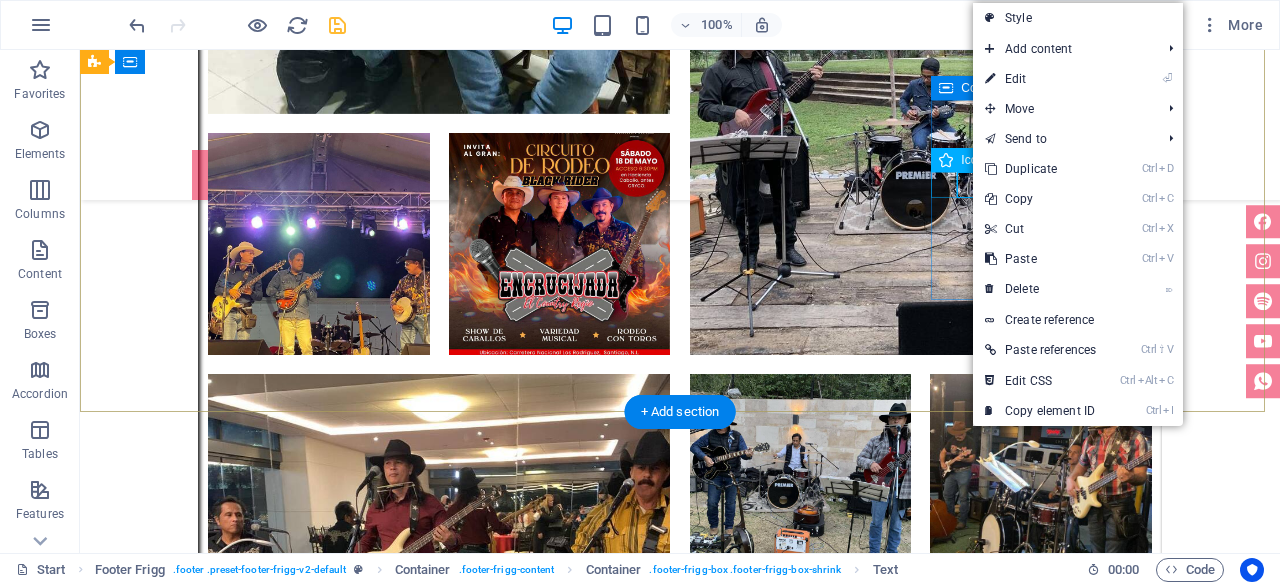 click at bounding box center (568, 6298) 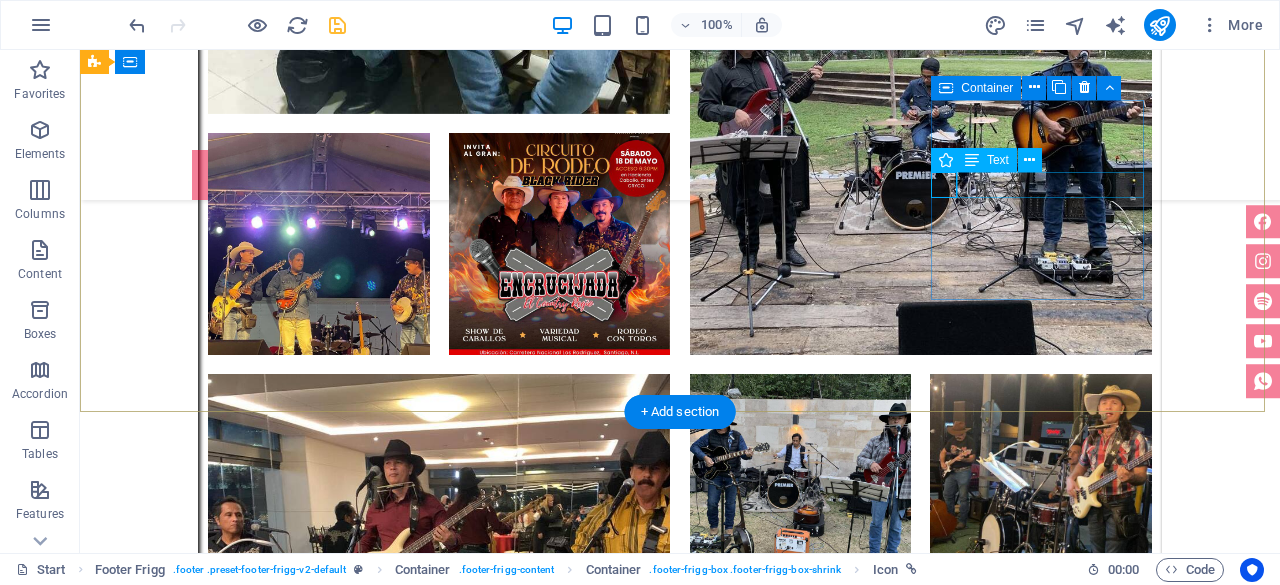 click on "Instagram" at bounding box center [568, 6323] 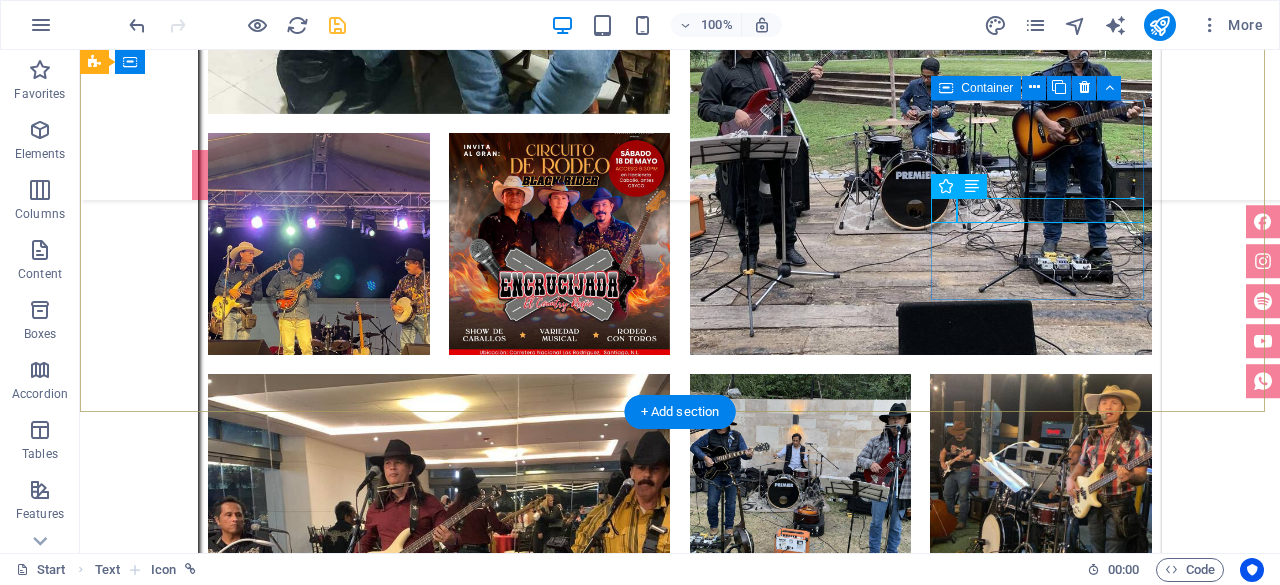 click on "Social media Facebook Instagram Instagram" at bounding box center [568, 6287] 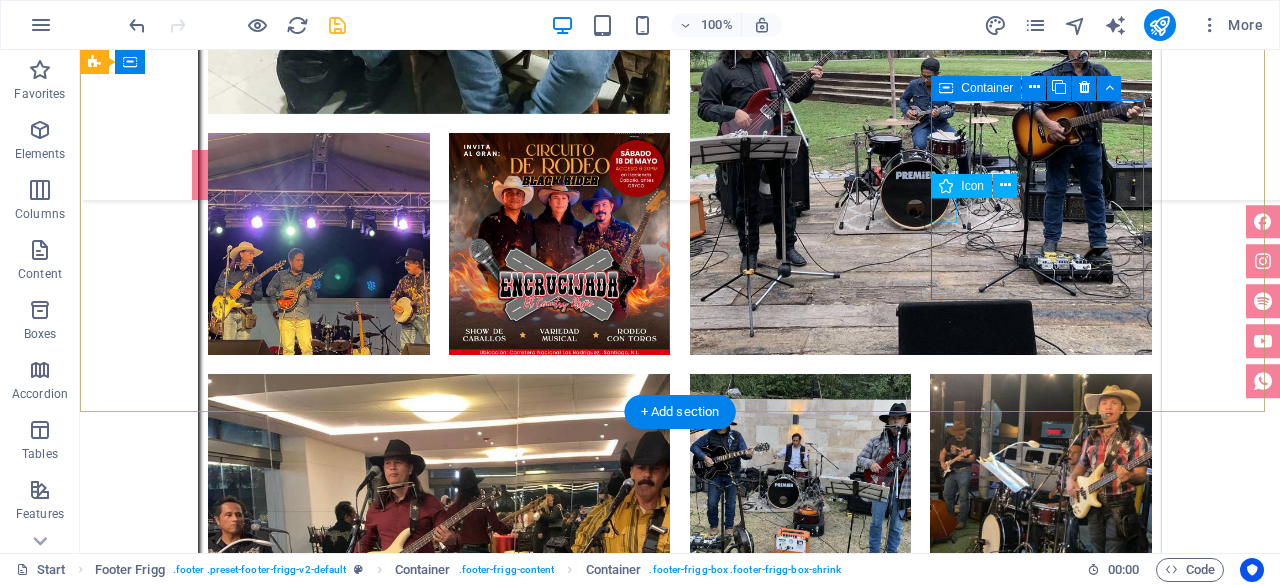 click at bounding box center (568, 6349) 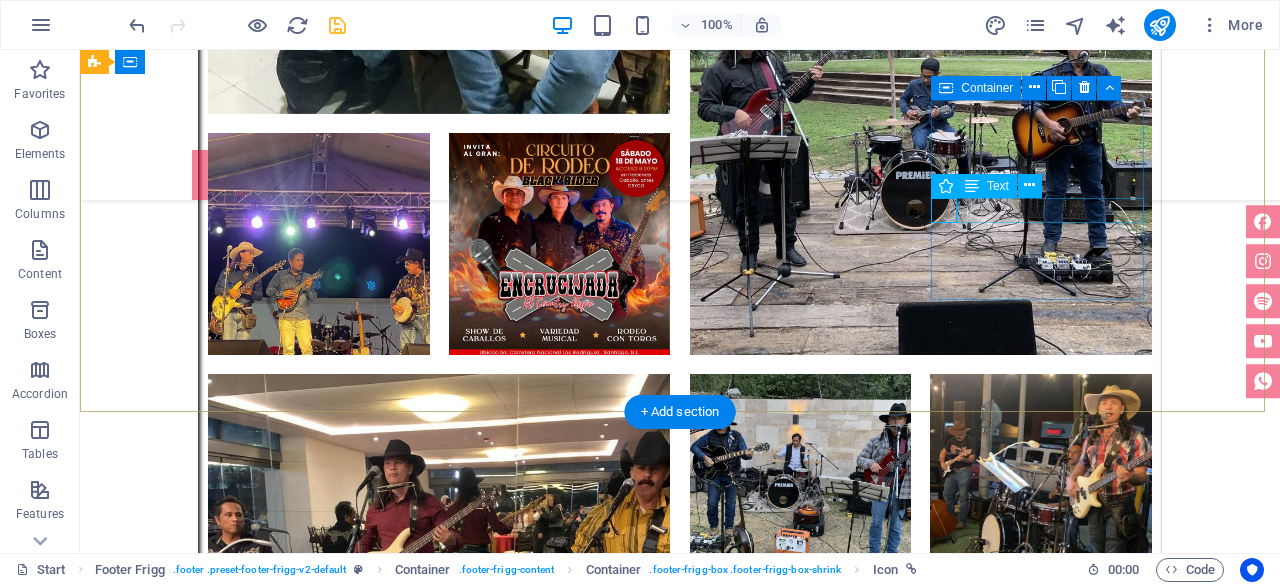 click on "Instagram" at bounding box center (568, 6374) 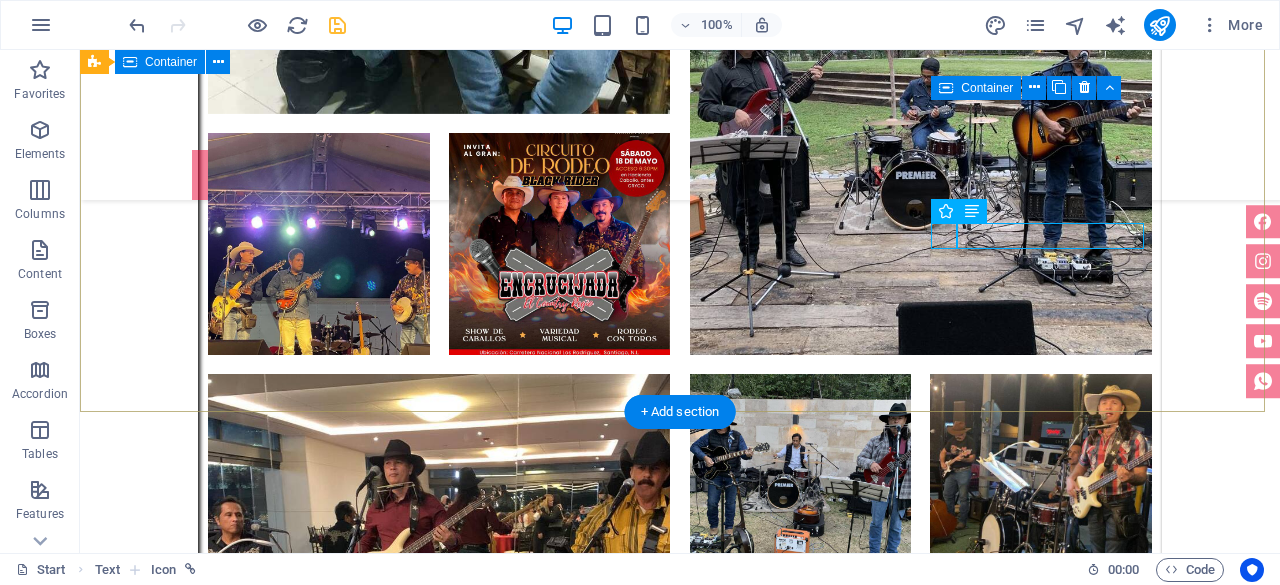 click on "grupo encrucijada Monterrey, Nuevo León, México. (81) 1163 7031   |   (81) 1317 1728 contacto@grupoencrucijada.com Navigation Home About Service Contact Legal Notice Privacy Policy Social media Facebook Instagram Instagram Instagram" at bounding box center [680, 6075] 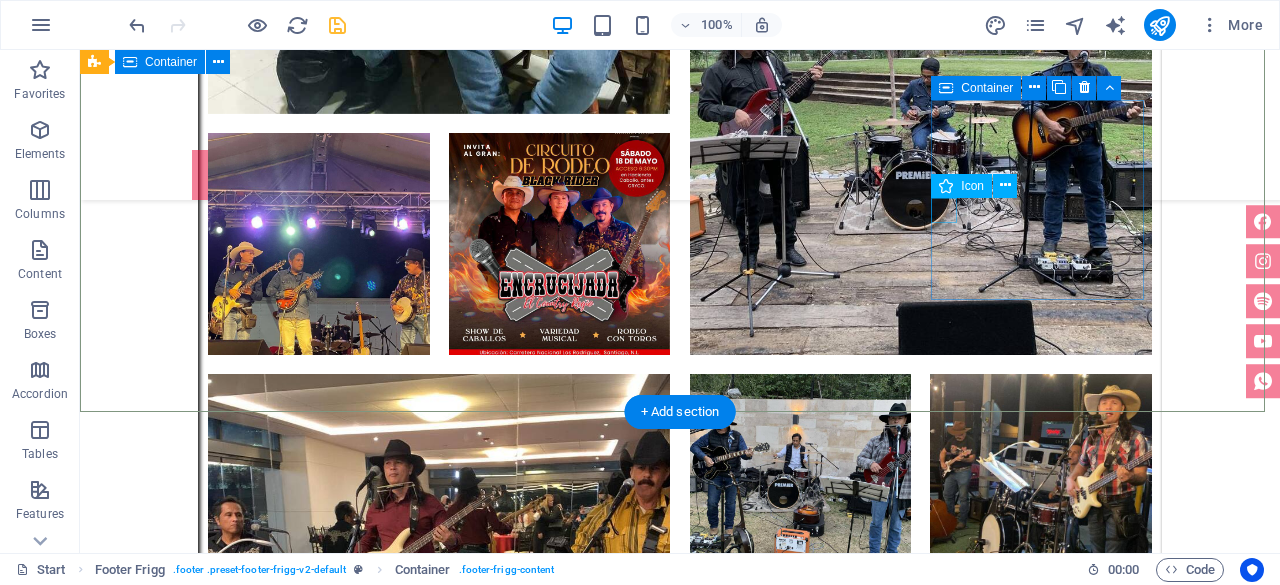 click at bounding box center (568, 6349) 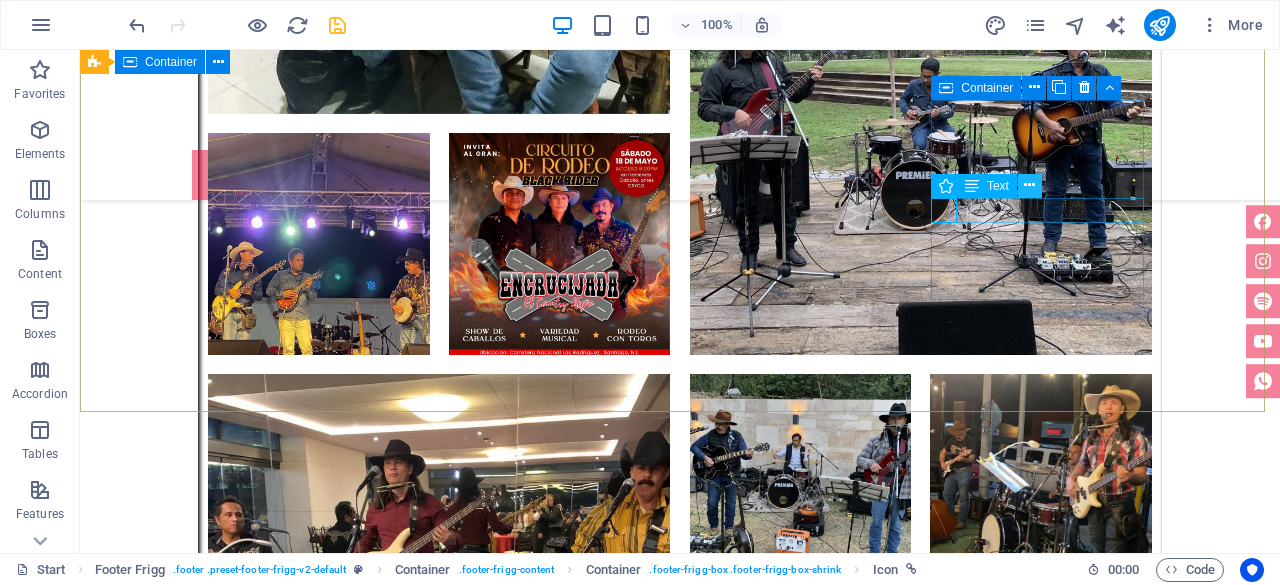 click at bounding box center (1029, 185) 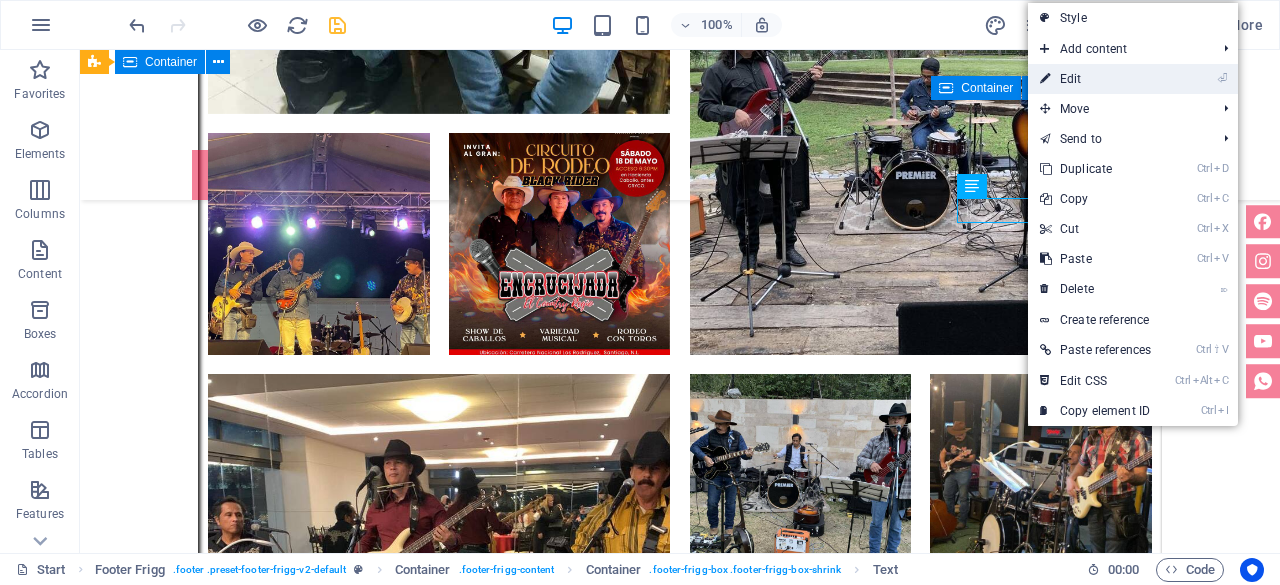 click on "⏎  Edit" at bounding box center [1095, 79] 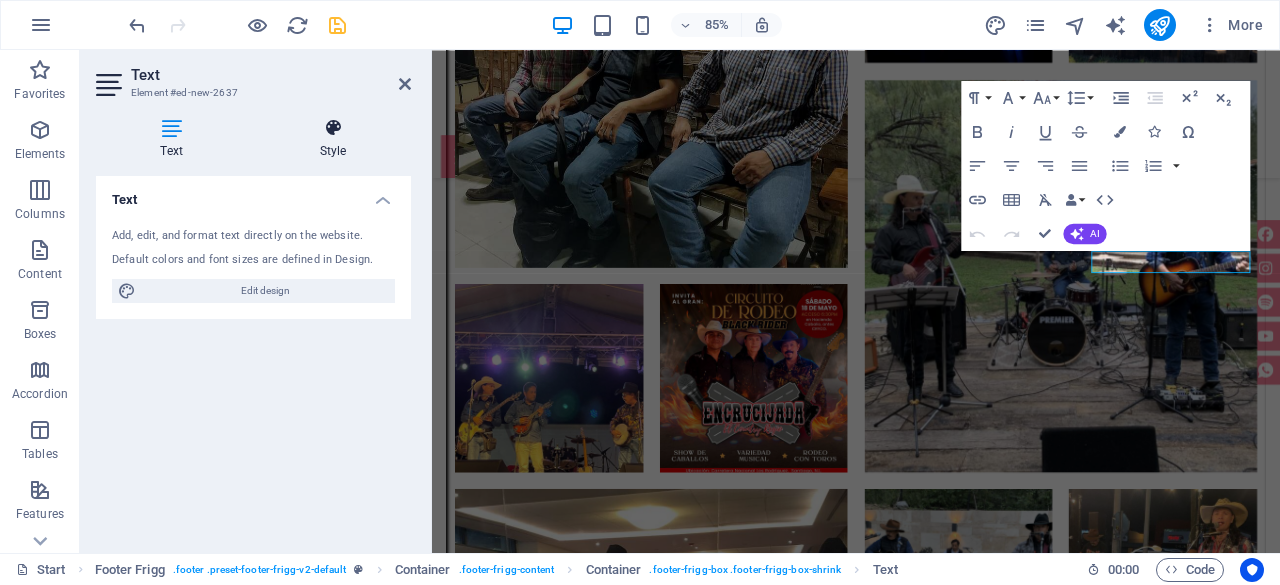click at bounding box center [333, 128] 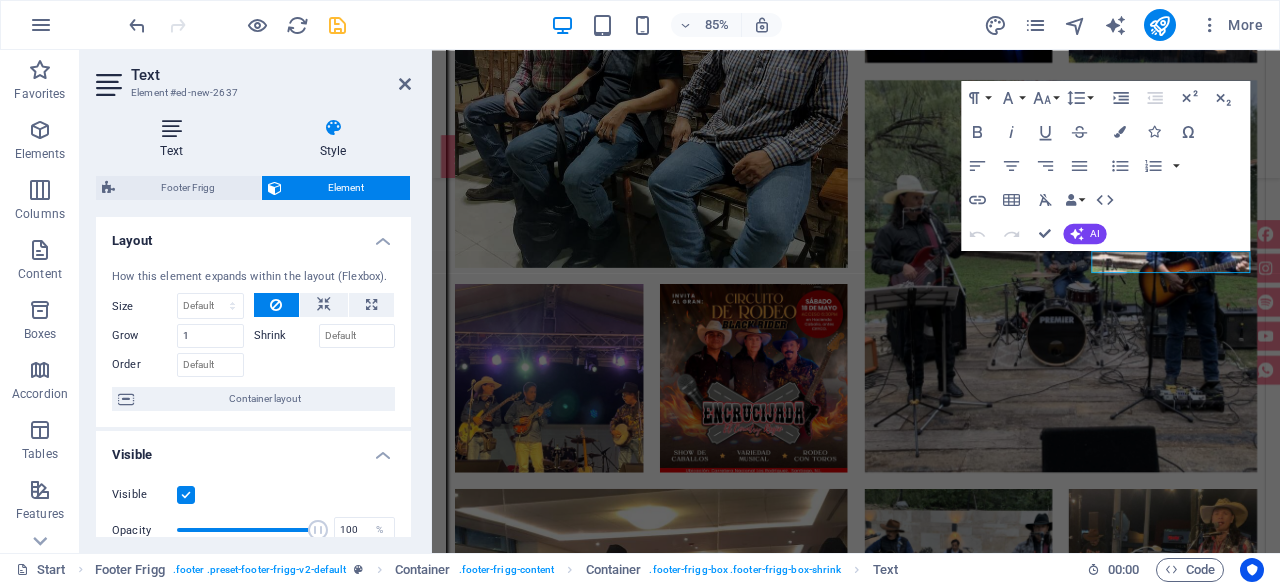 click on "Text" at bounding box center [175, 139] 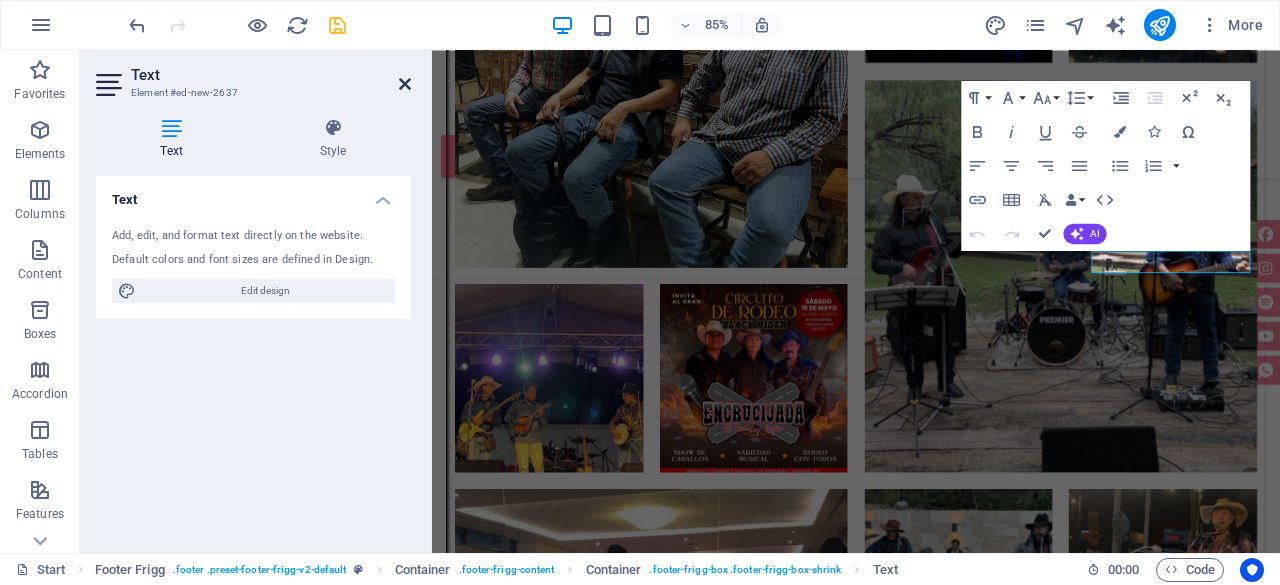 click at bounding box center (405, 84) 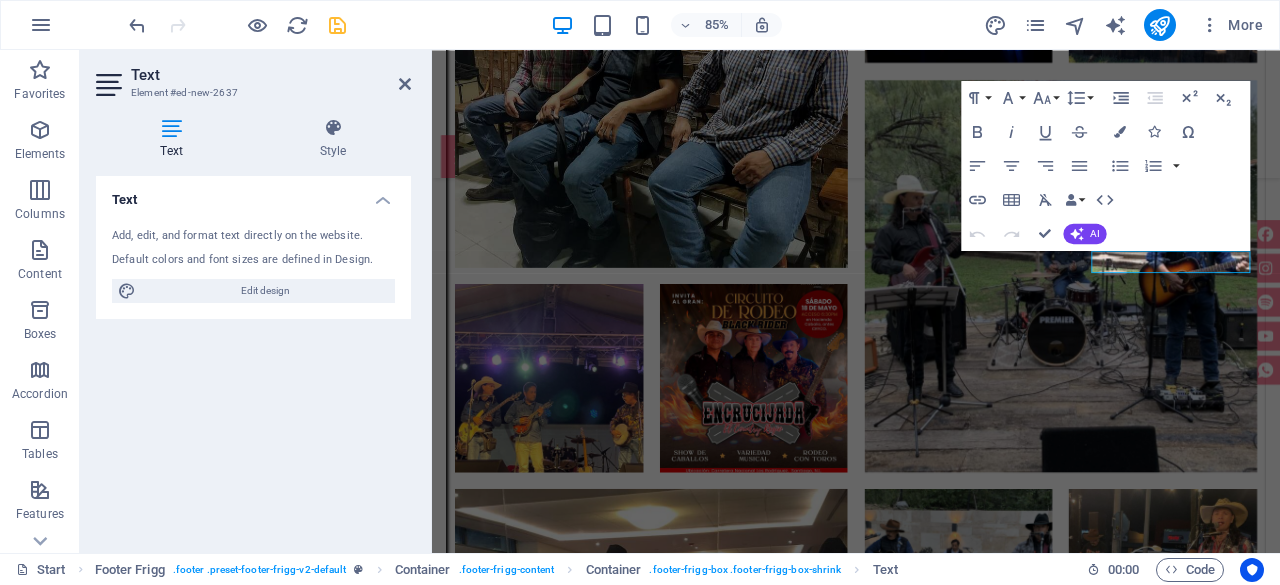 scroll, scrollTop: 7191, scrollLeft: 0, axis: vertical 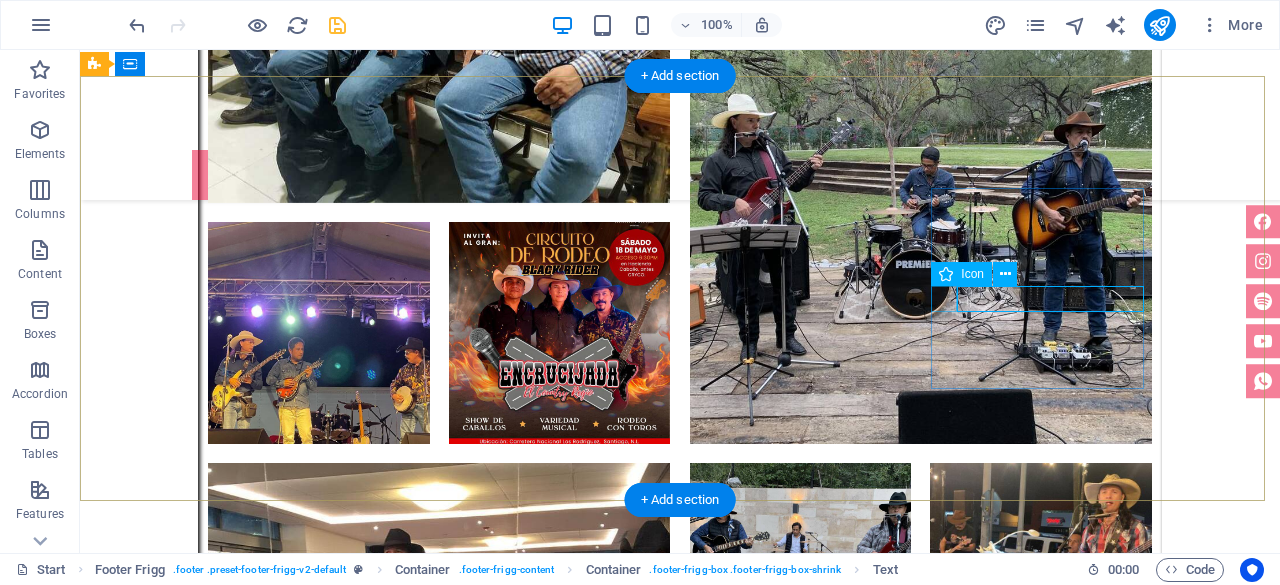 click at bounding box center (568, 6438) 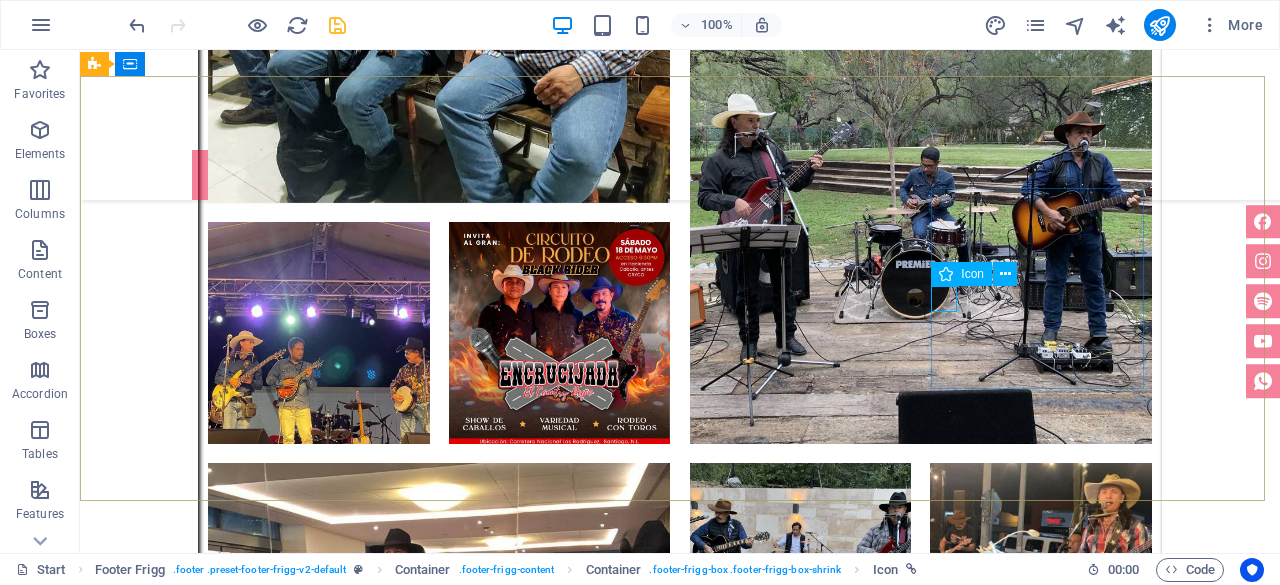 click on "Icon" at bounding box center [961, 274] 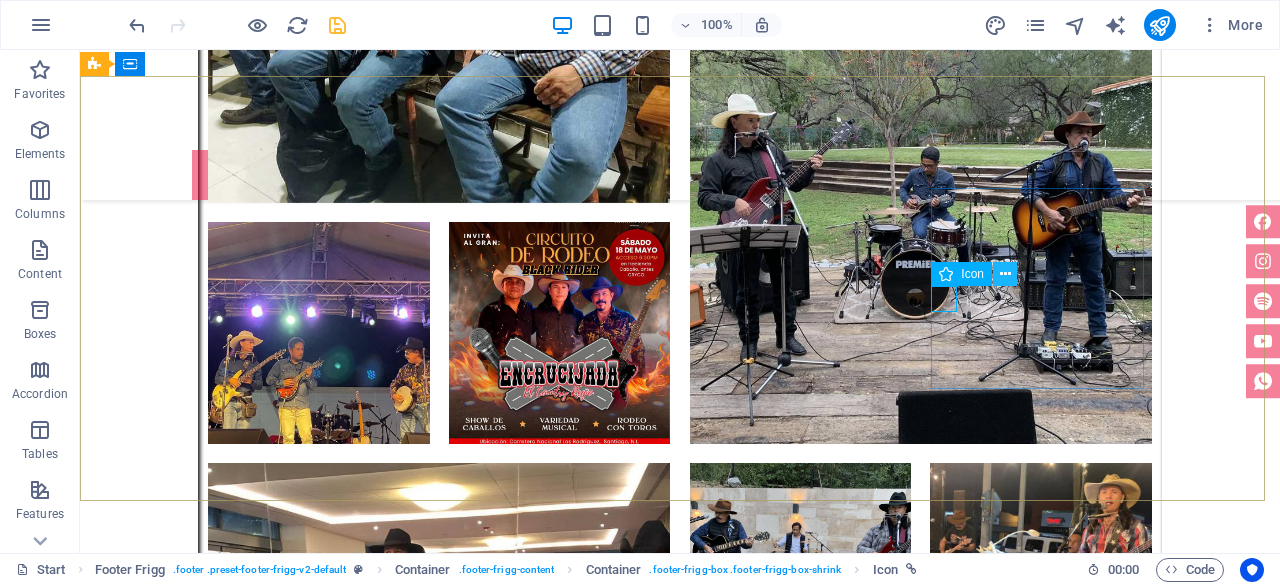 click at bounding box center [1005, 274] 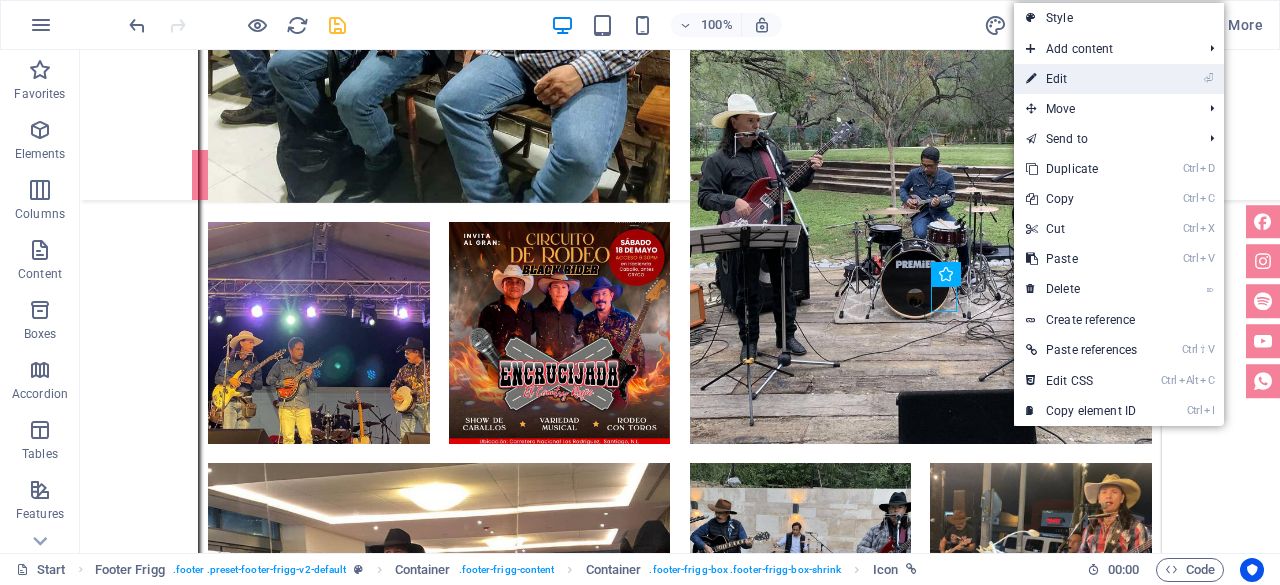 click on "⏎  Edit" at bounding box center (1081, 79) 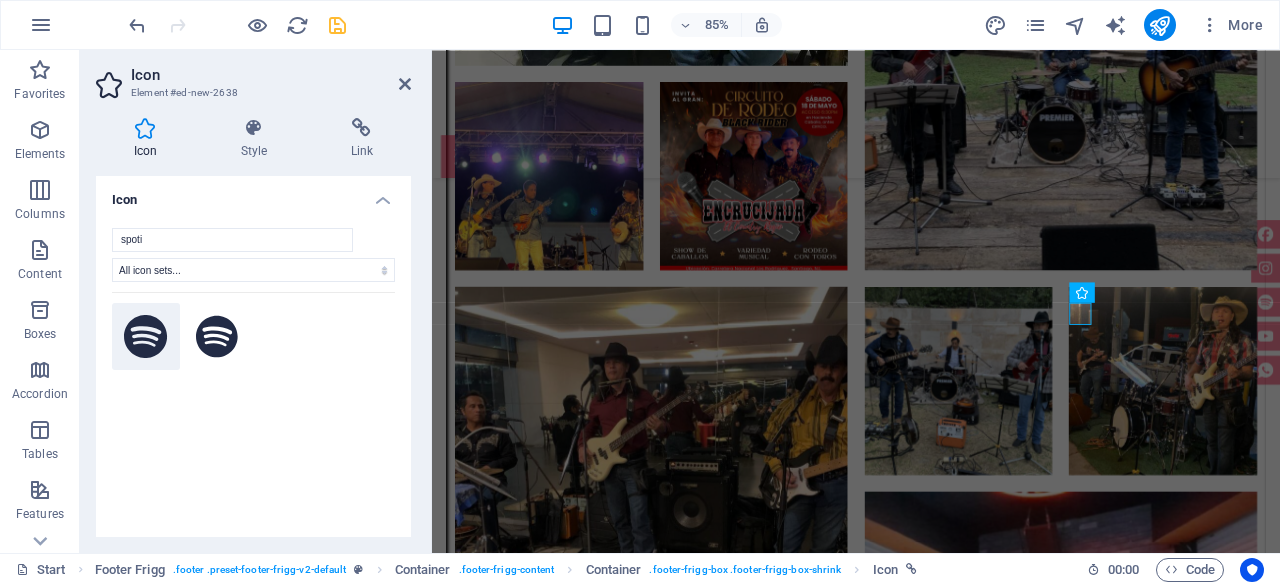 type on "spoti" 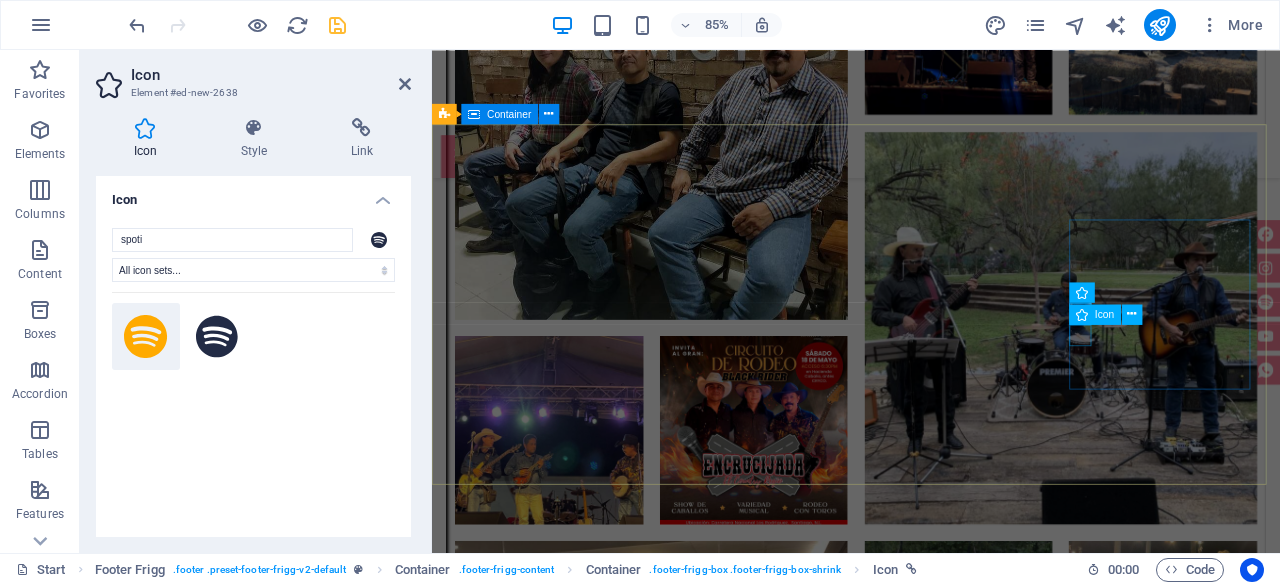click at bounding box center (920, 6728) 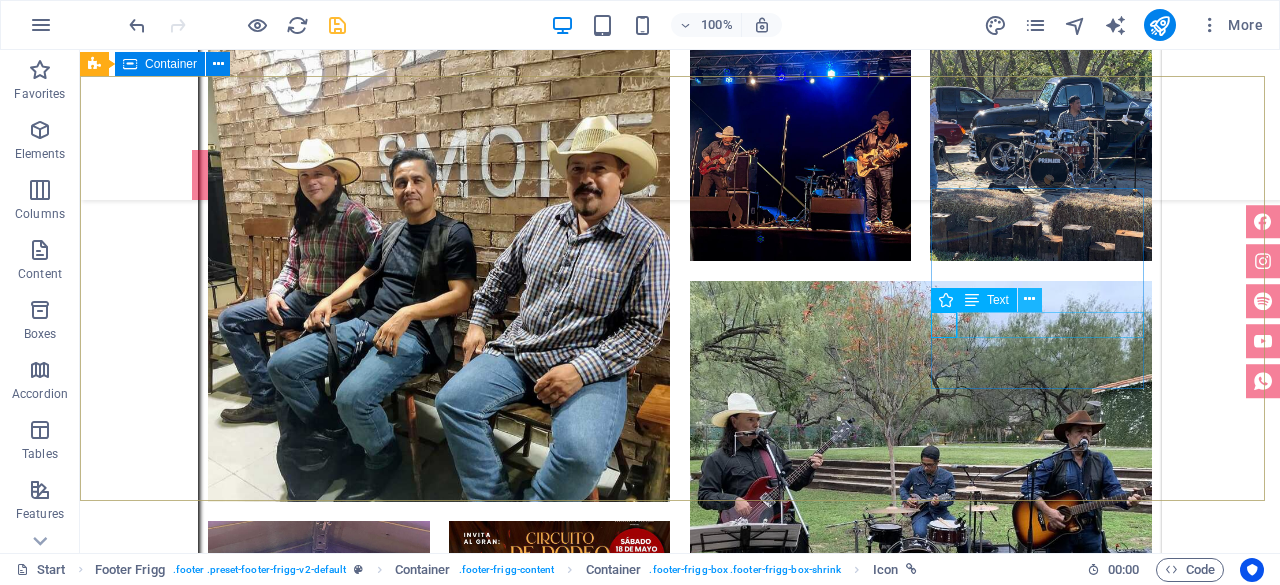 click at bounding box center [1029, 299] 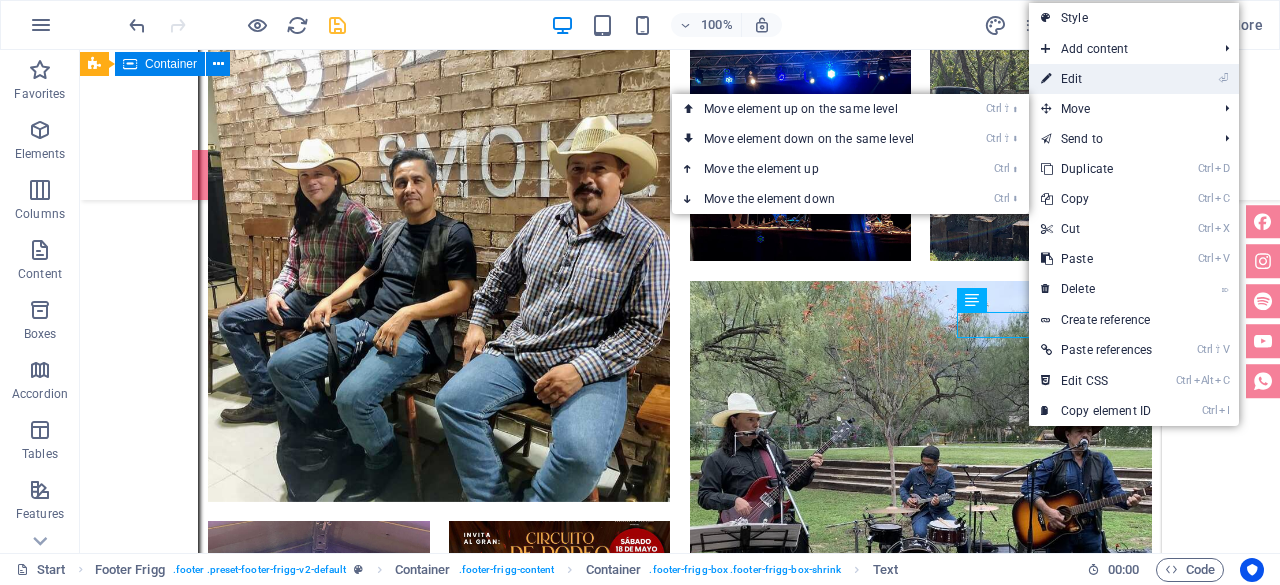 click on "⏎  Edit" at bounding box center [1096, 79] 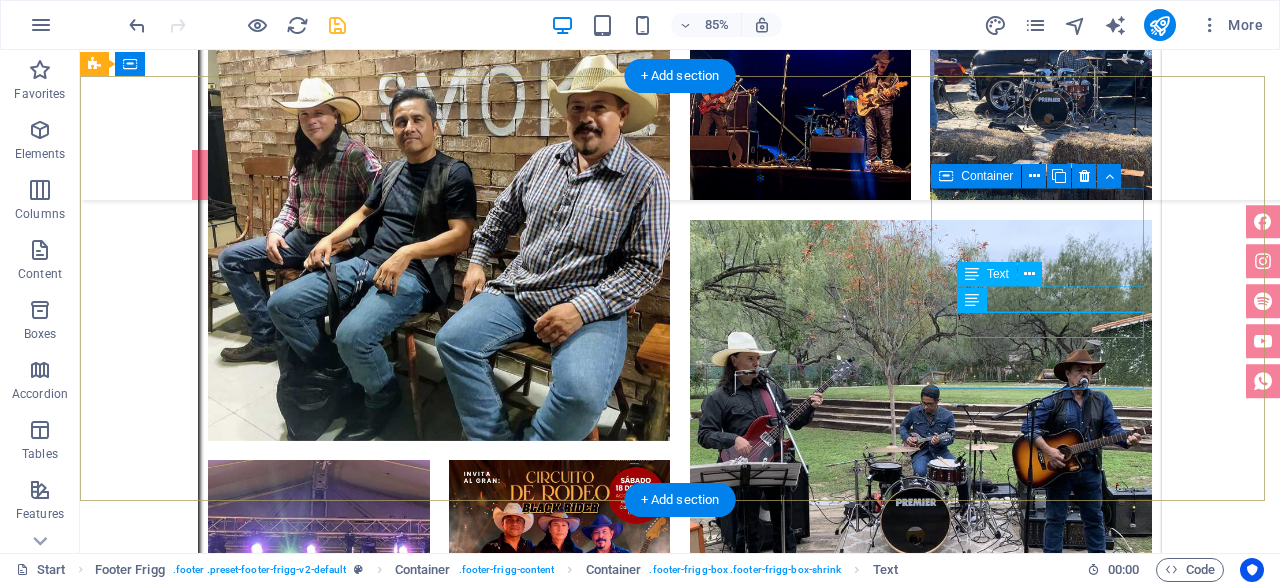 scroll, scrollTop: 7191, scrollLeft: 0, axis: vertical 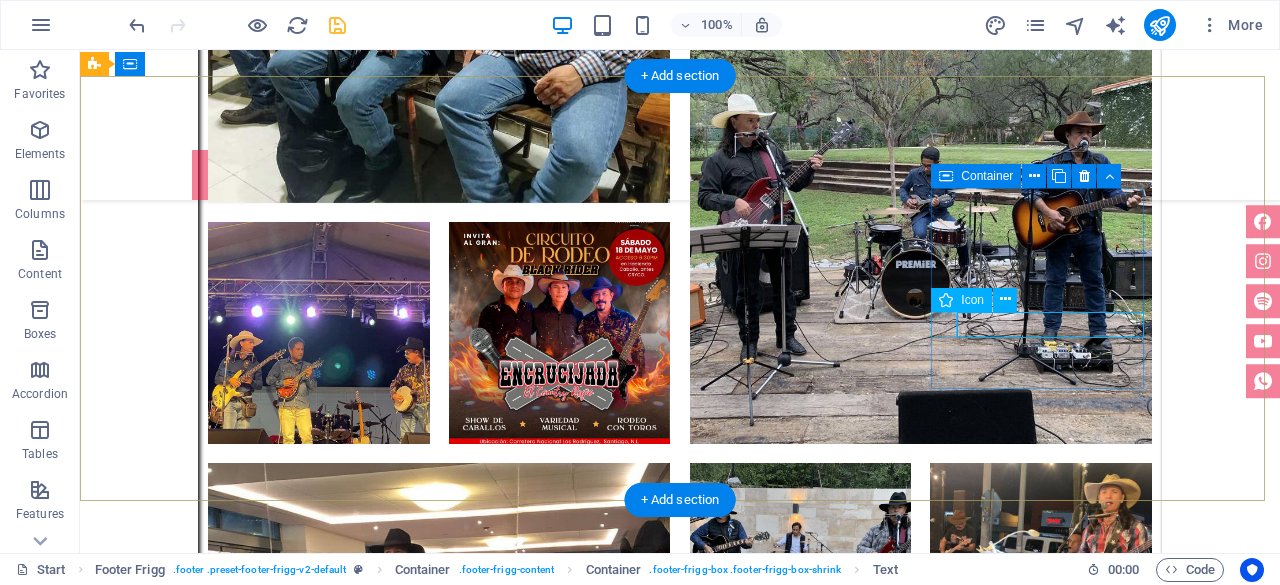 click at bounding box center (568, 6489) 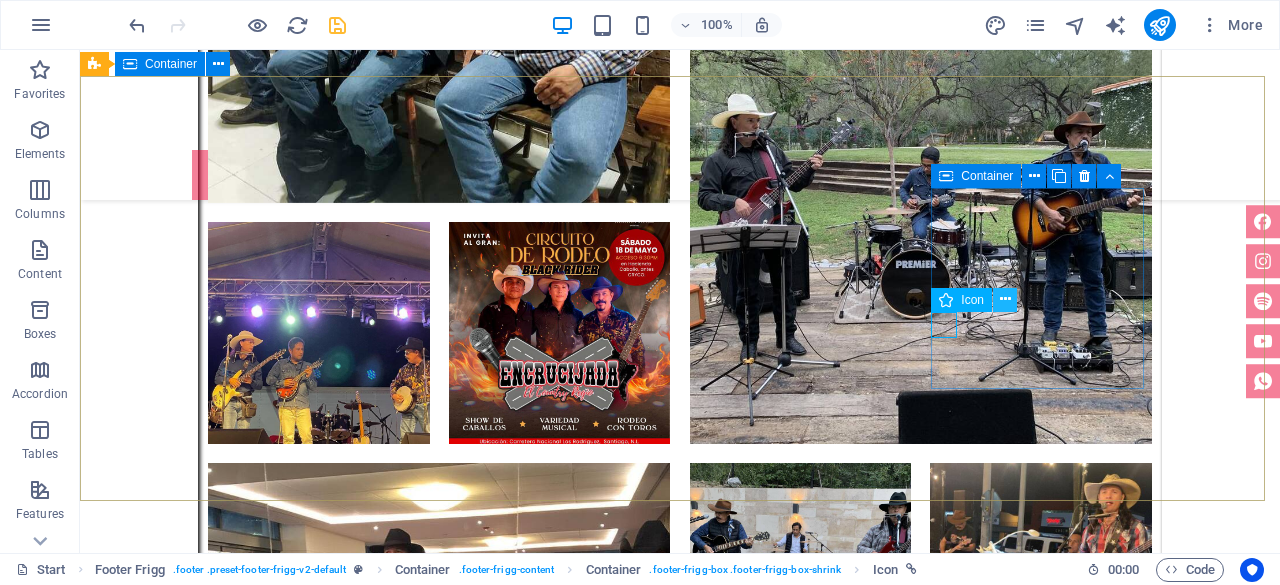 click at bounding box center [1005, 299] 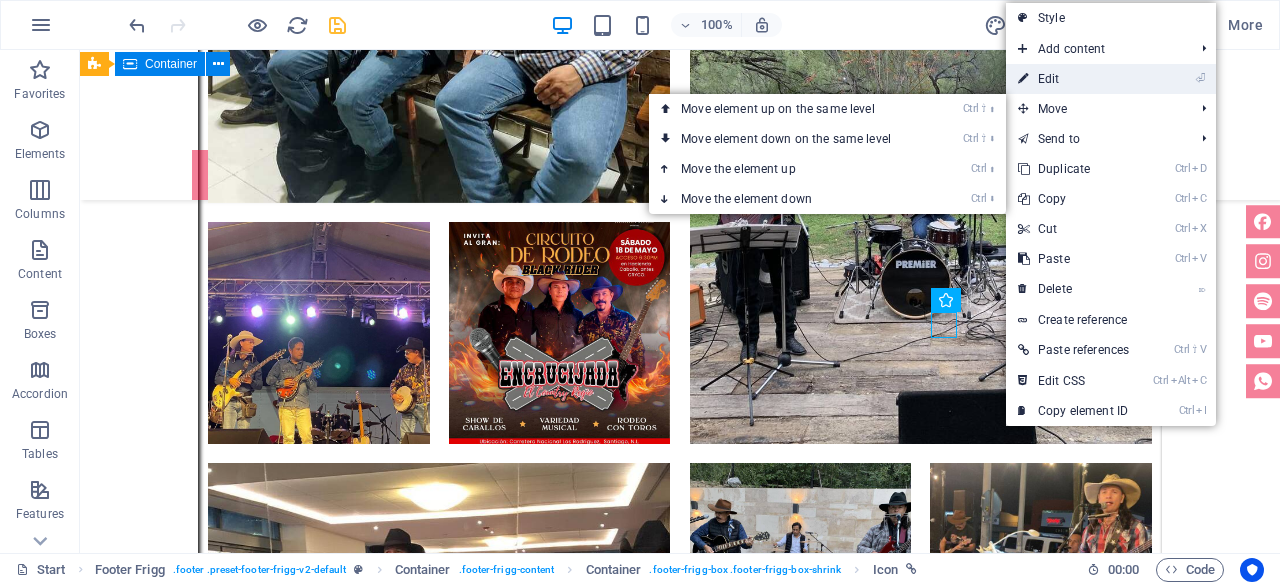 drag, startPoint x: 1074, startPoint y: 83, endPoint x: 529, endPoint y: 56, distance: 545.6684 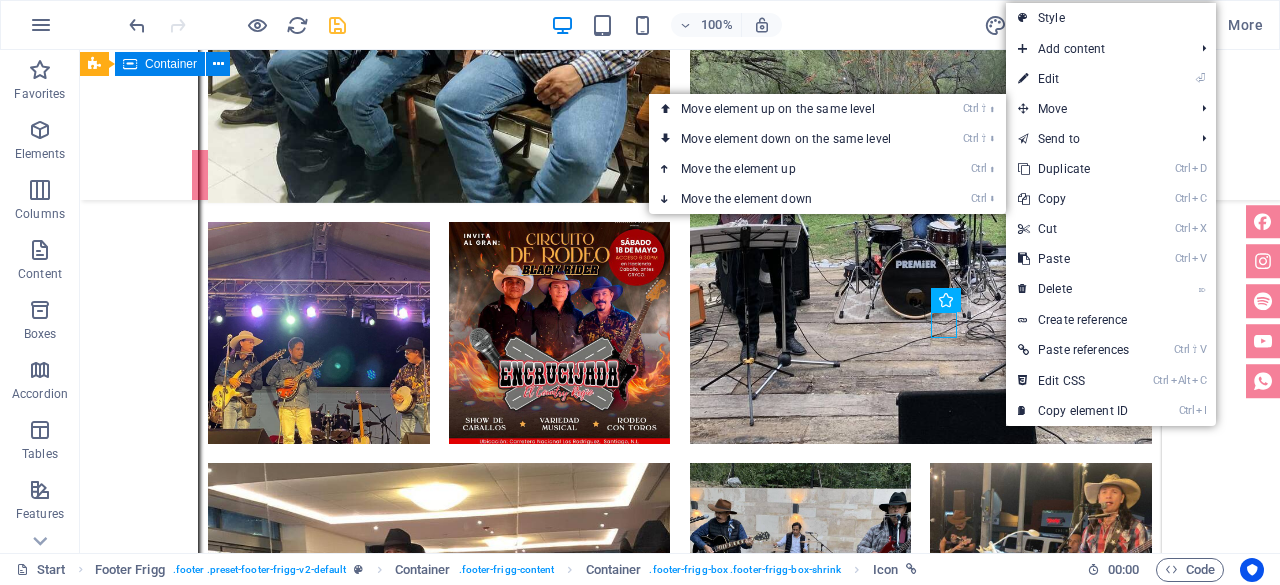 select on "xMidYMid" 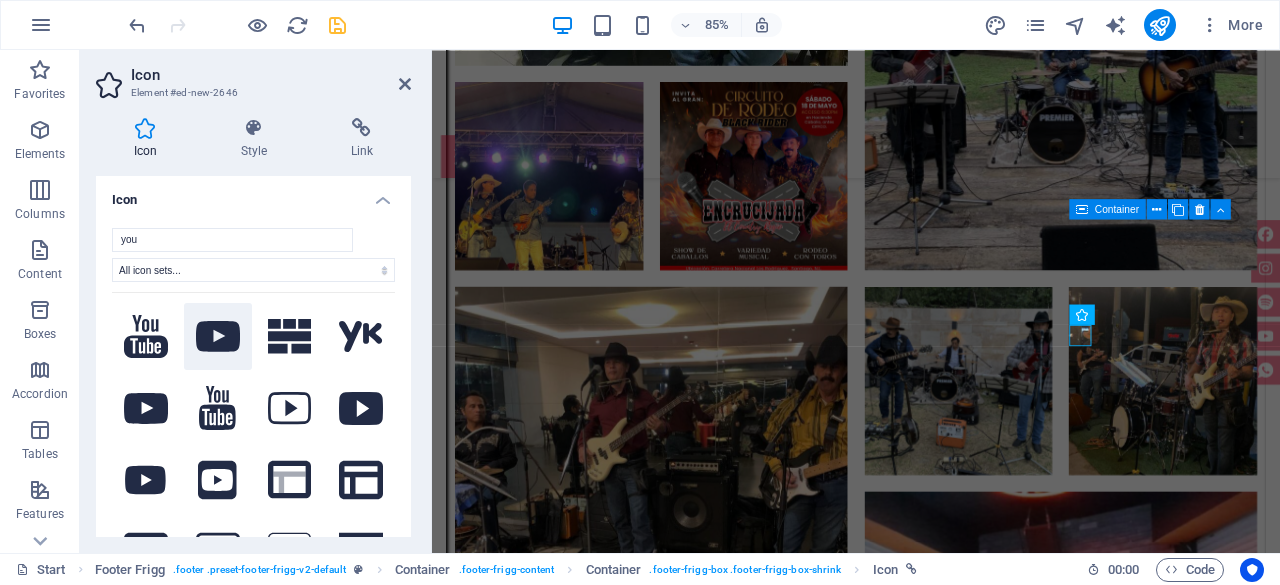 type on "you" 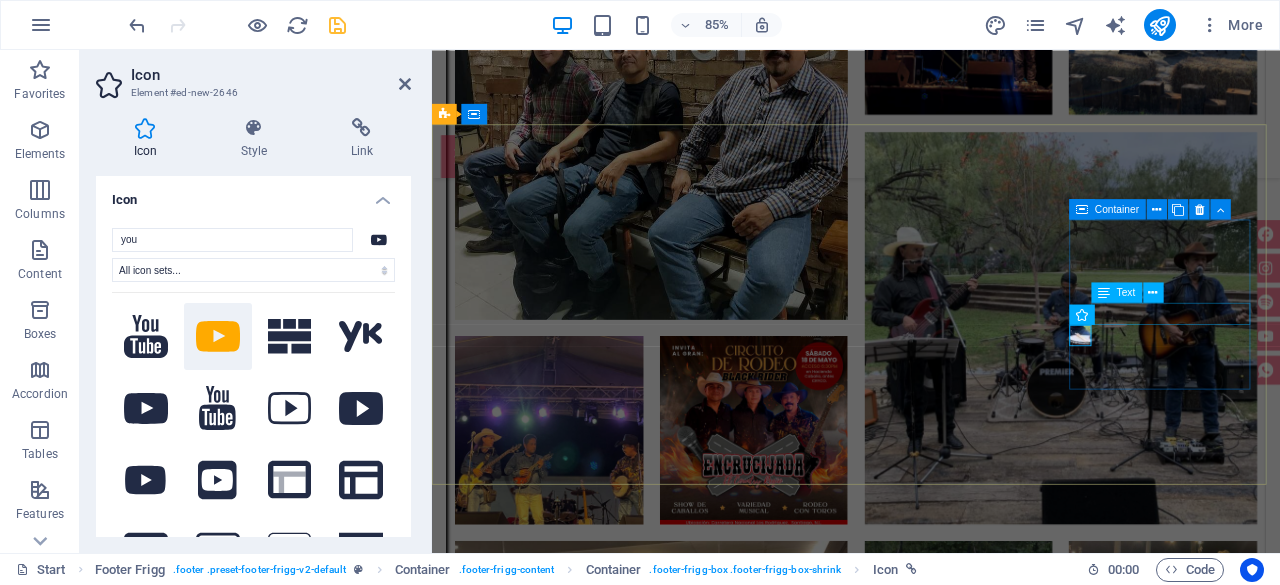 click on "Instagram" at bounding box center [920, 6703] 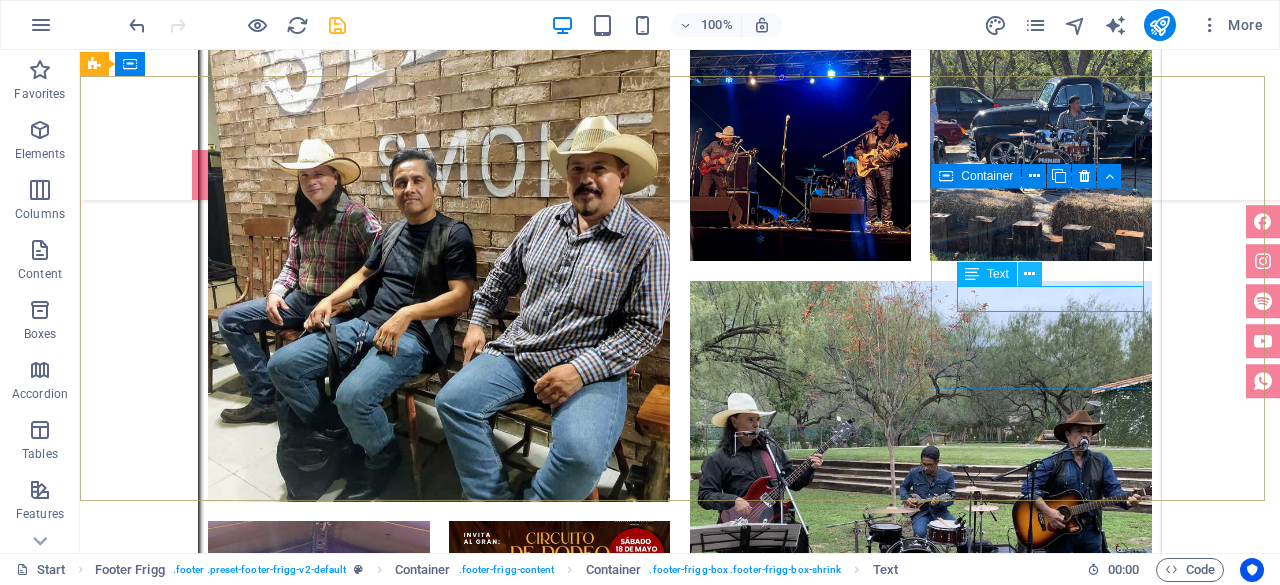 click at bounding box center [1029, 274] 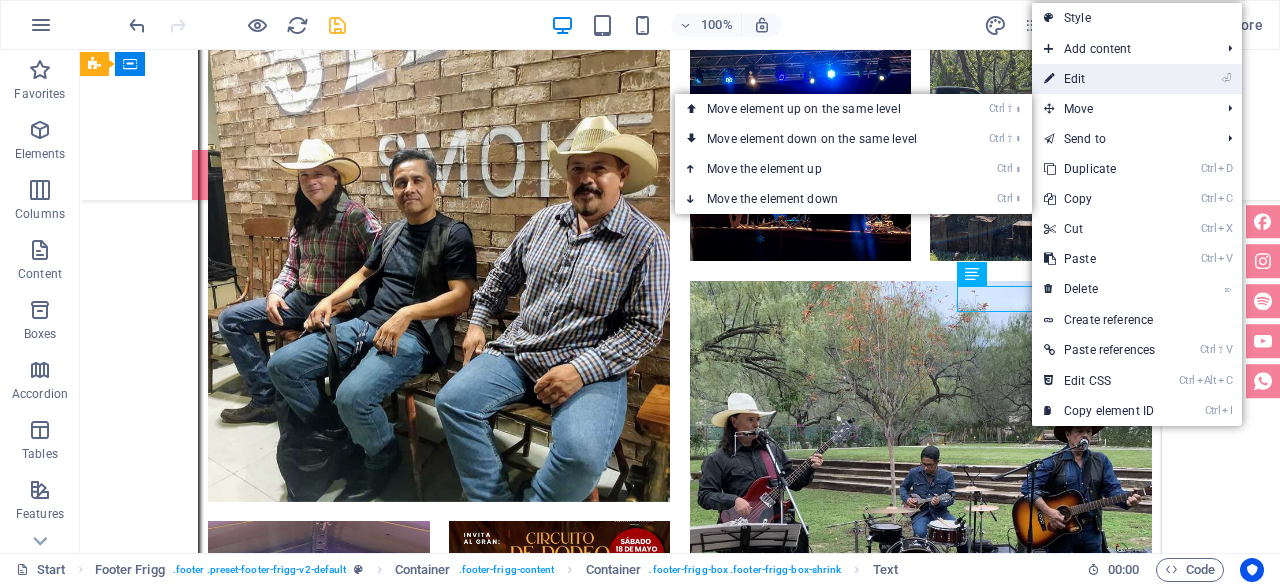 click on "⏎  Edit" at bounding box center [1099, 79] 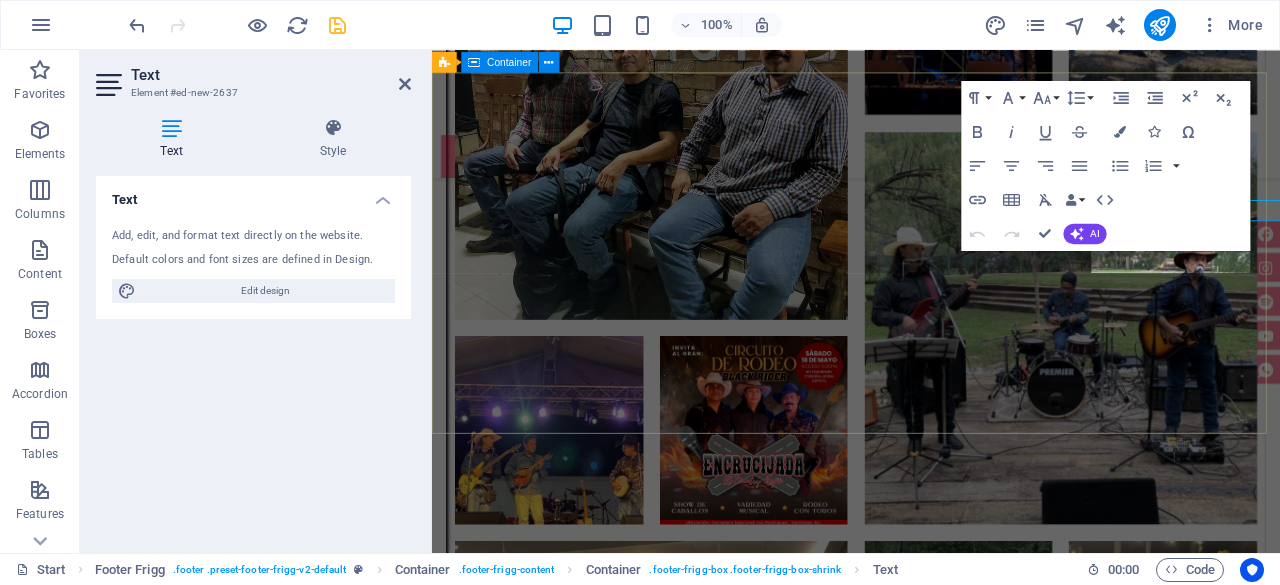 scroll, scrollTop: 7252, scrollLeft: 0, axis: vertical 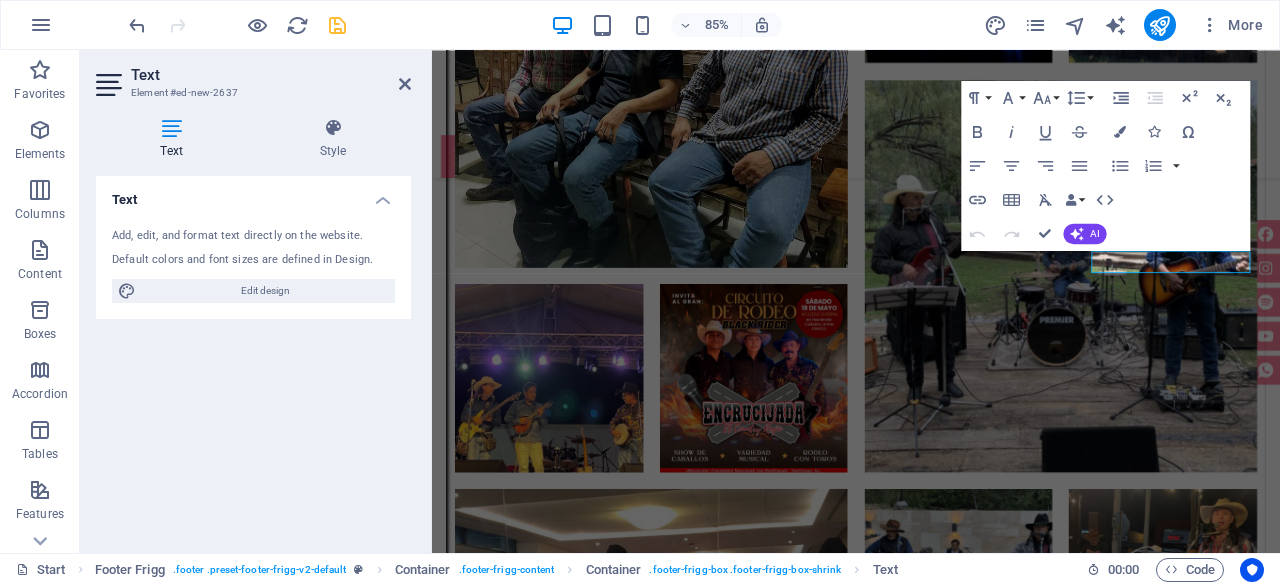 click on "Text" at bounding box center (175, 139) 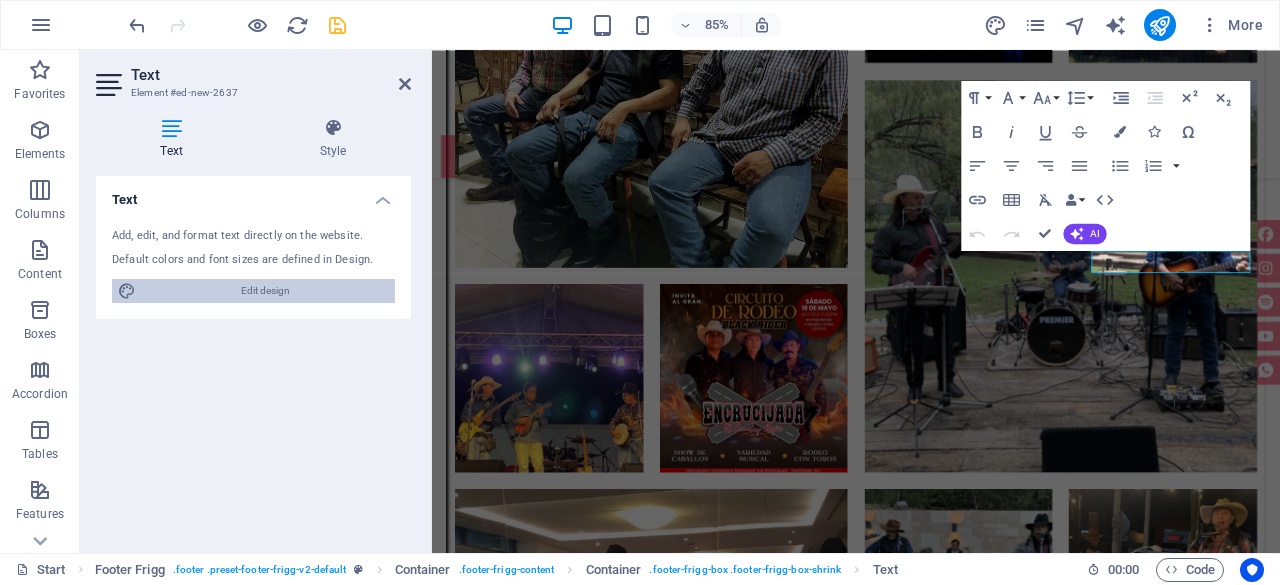 click on "Edit design" at bounding box center (265, 291) 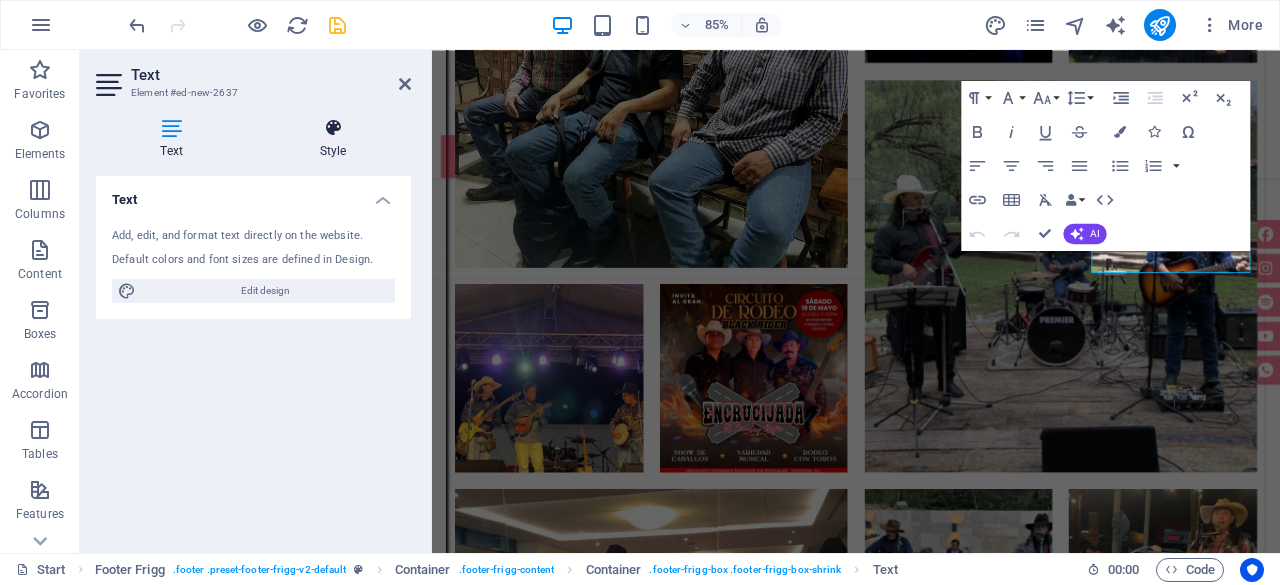select on "px" 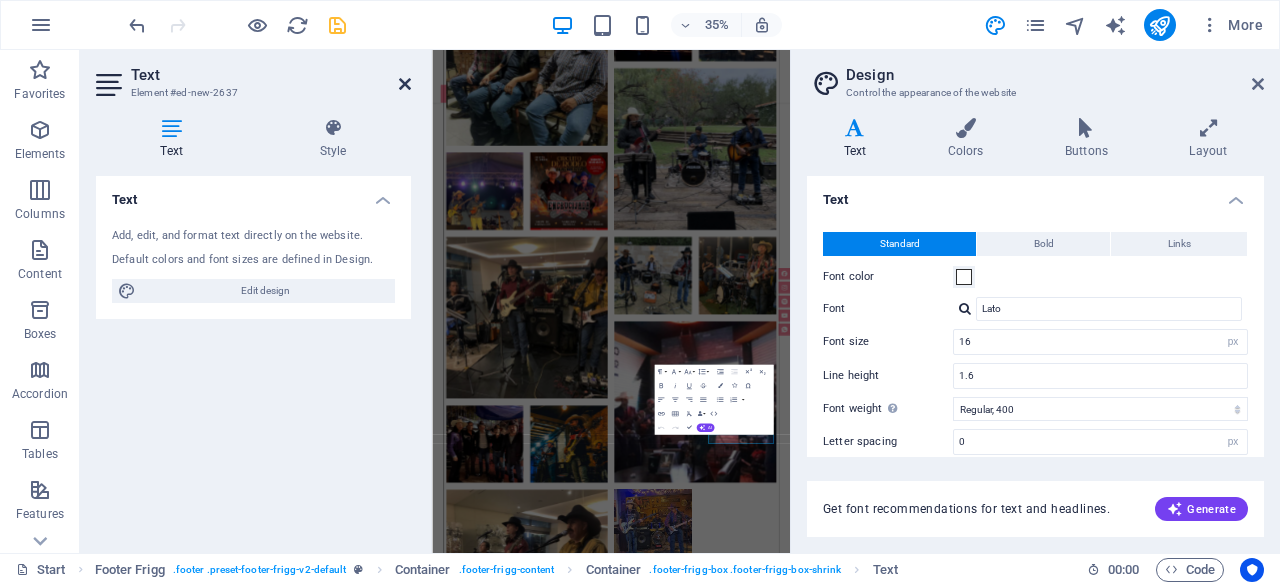 click at bounding box center [405, 84] 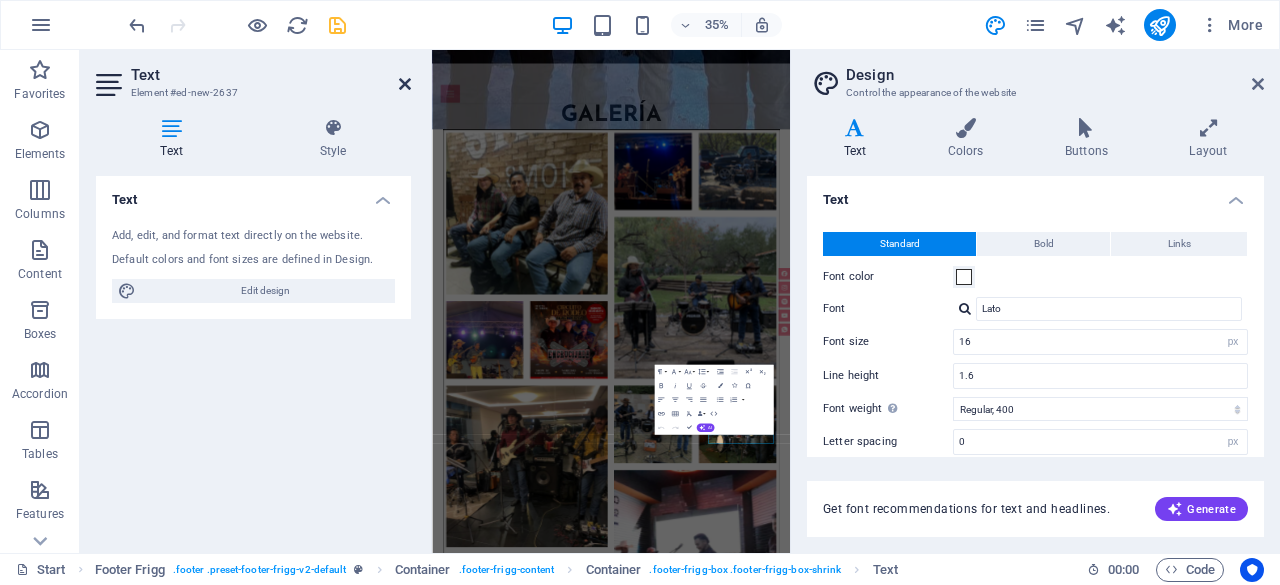 scroll, scrollTop: 7263, scrollLeft: 0, axis: vertical 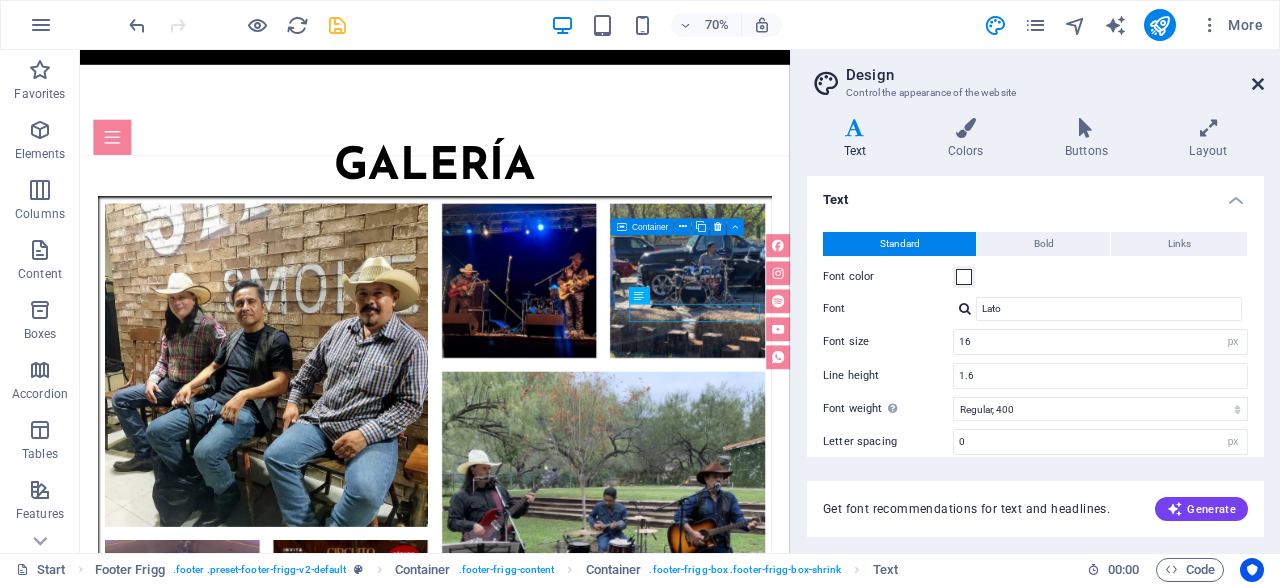 click at bounding box center [1258, 84] 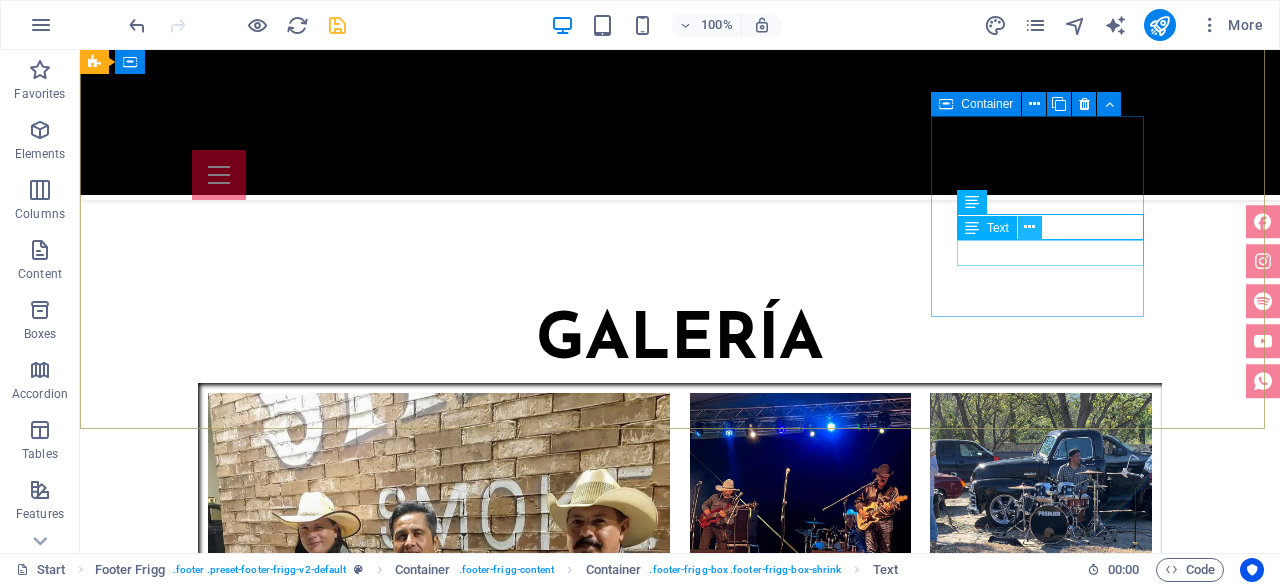 click at bounding box center [1029, 227] 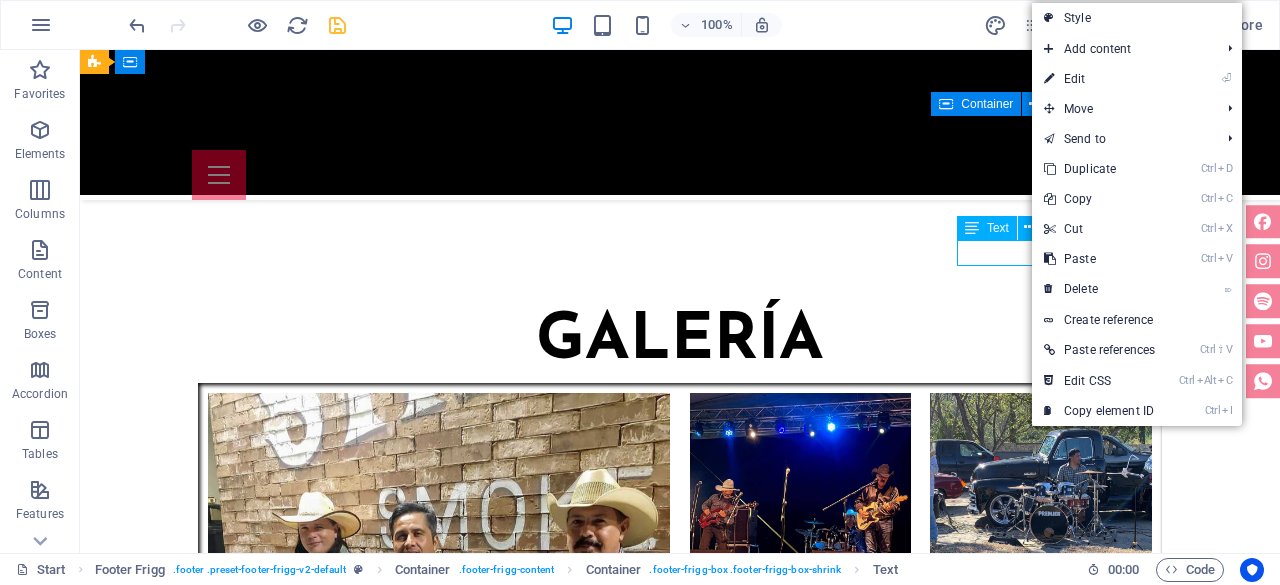 click on "Text" at bounding box center (987, 228) 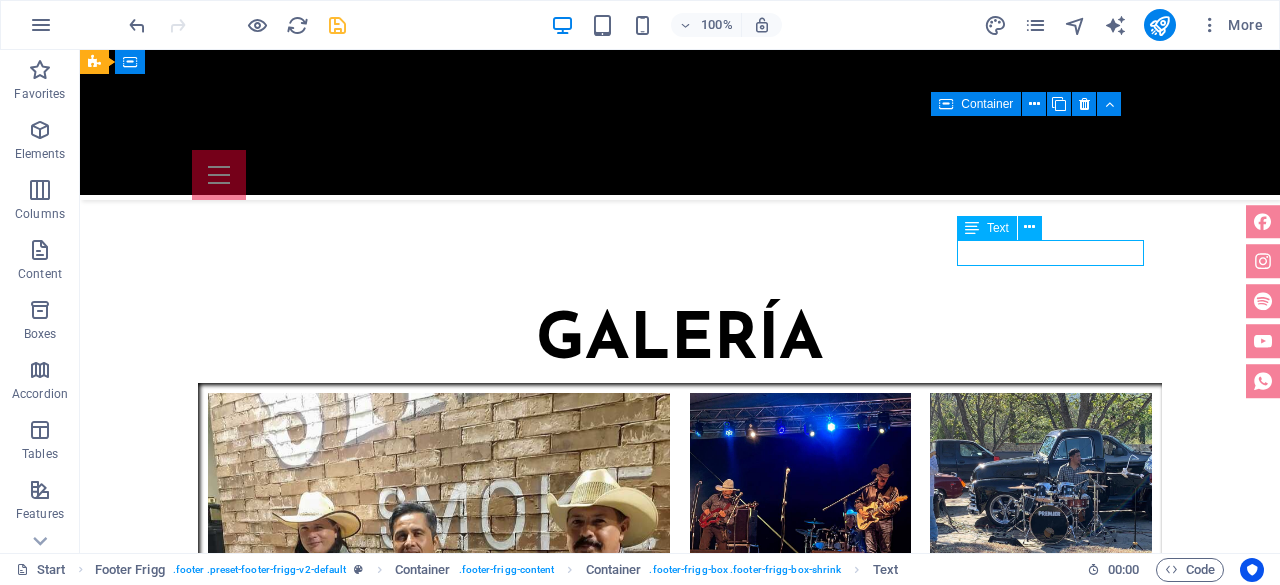 click on "Text" at bounding box center (998, 228) 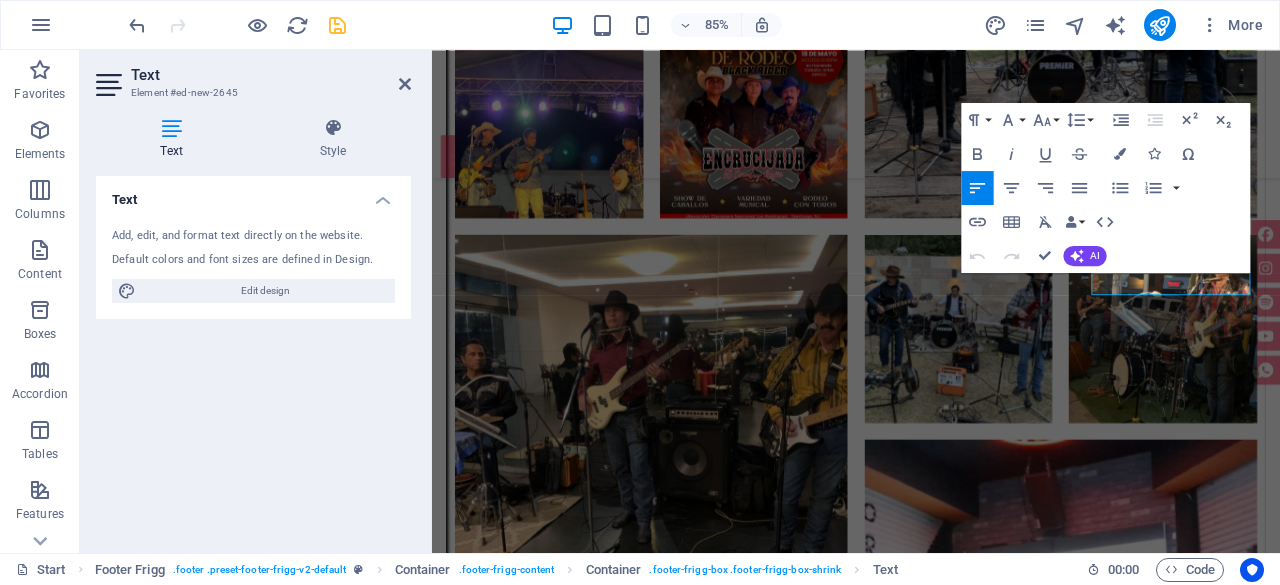 scroll, scrollTop: 7191, scrollLeft: 0, axis: vertical 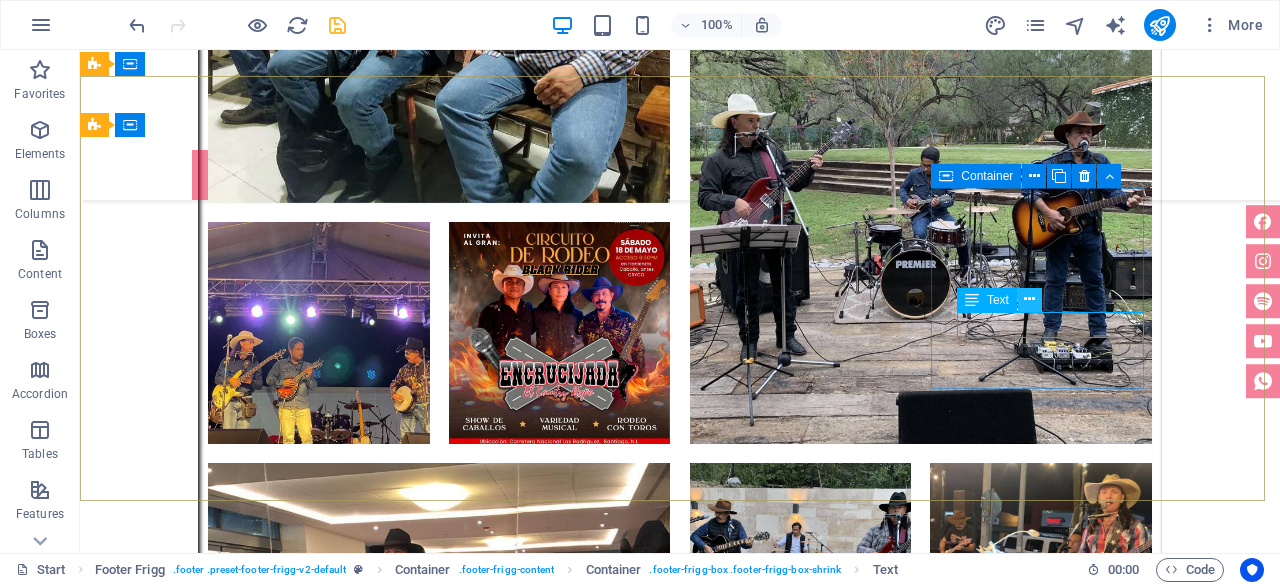 click at bounding box center (1029, 299) 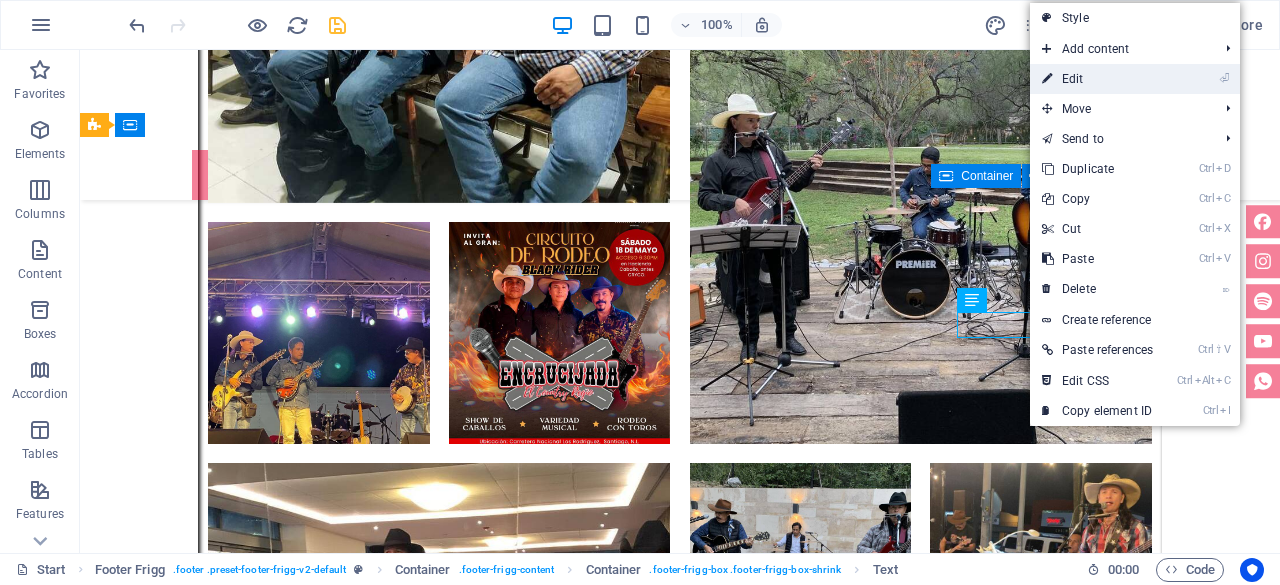 click on "⏎  Edit" at bounding box center (1097, 79) 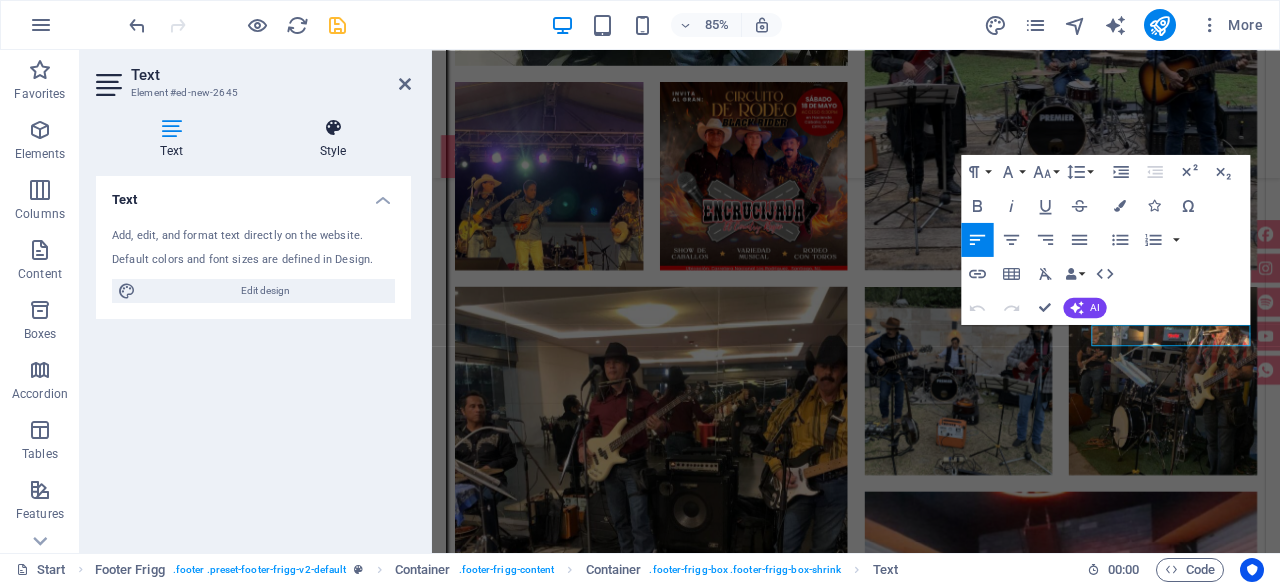 click on "Style" at bounding box center (333, 139) 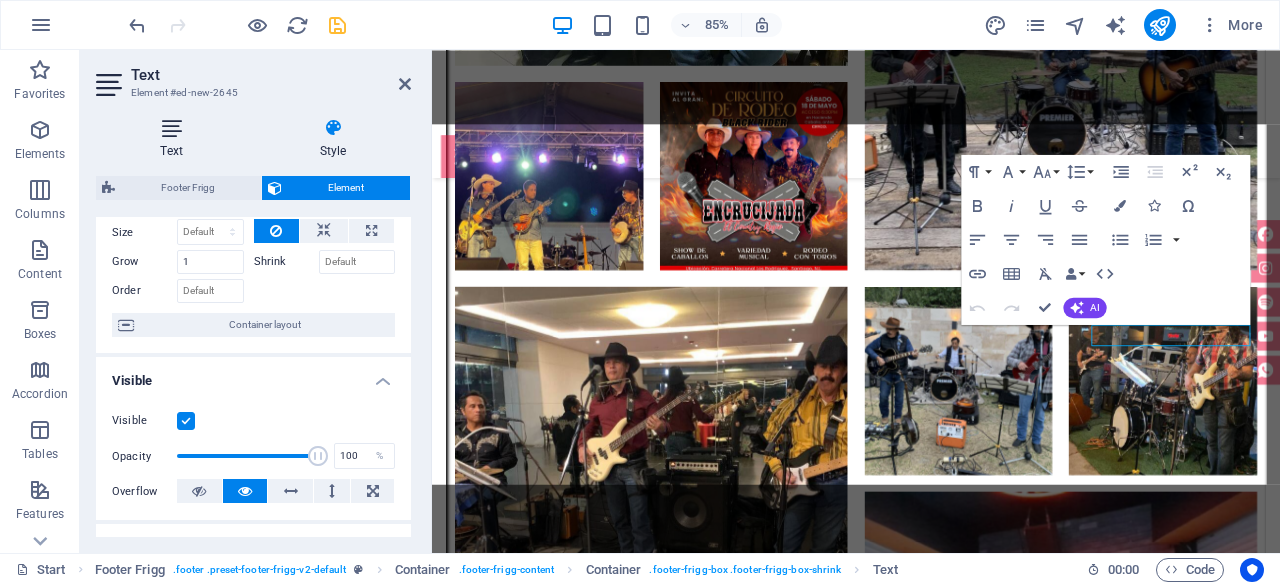 scroll, scrollTop: 100, scrollLeft: 0, axis: vertical 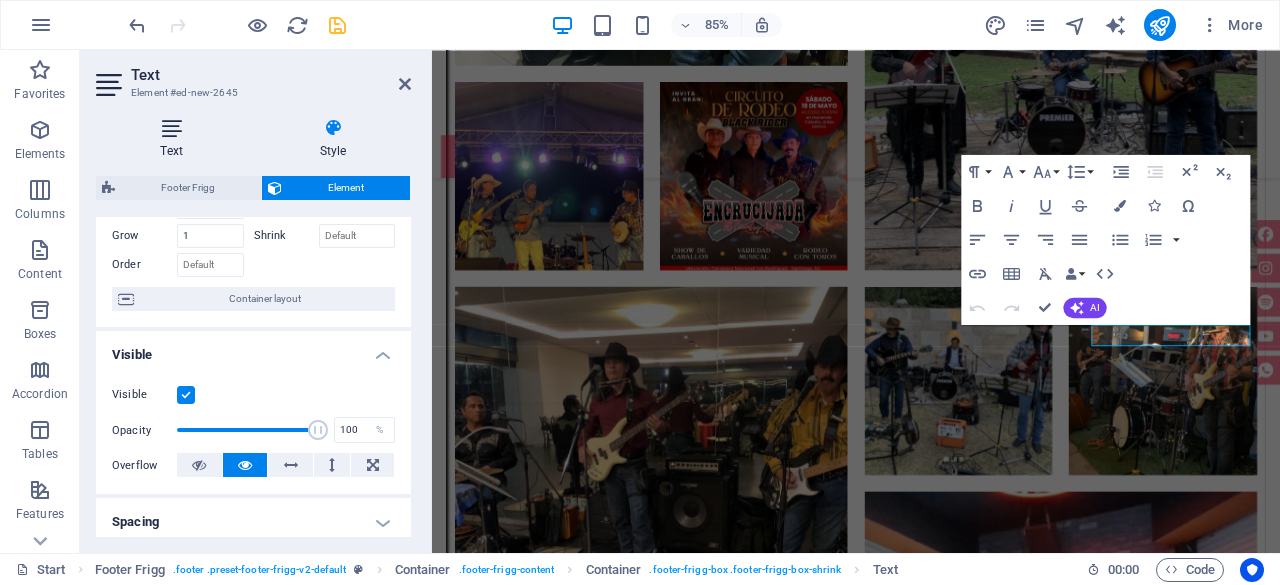 click at bounding box center [171, 128] 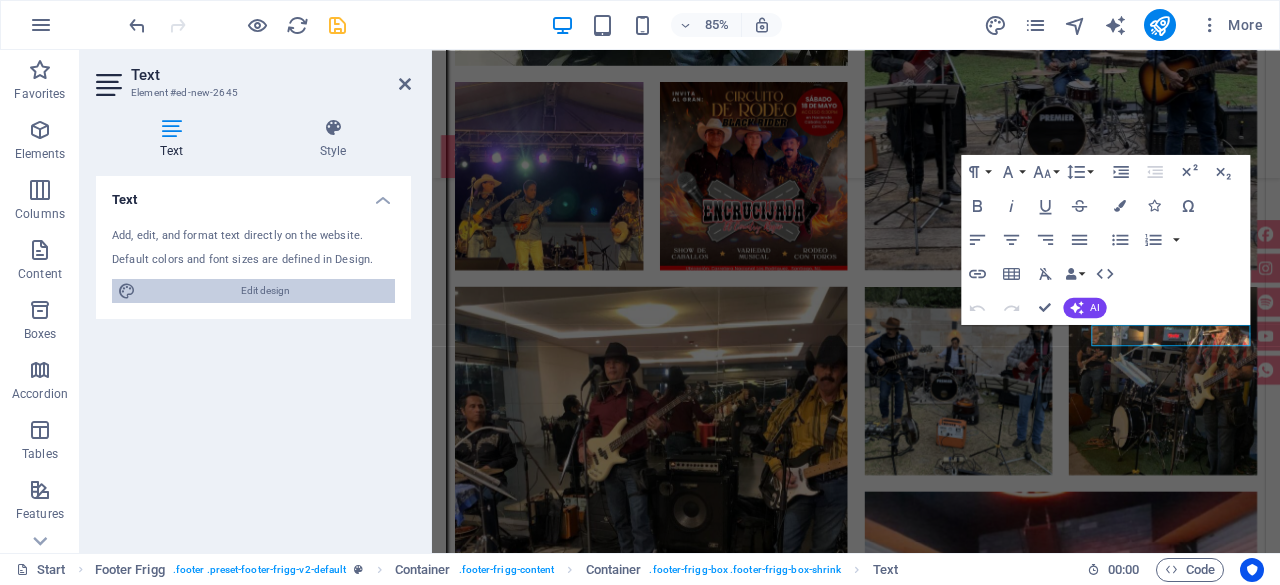 click on "Edit design" at bounding box center (265, 291) 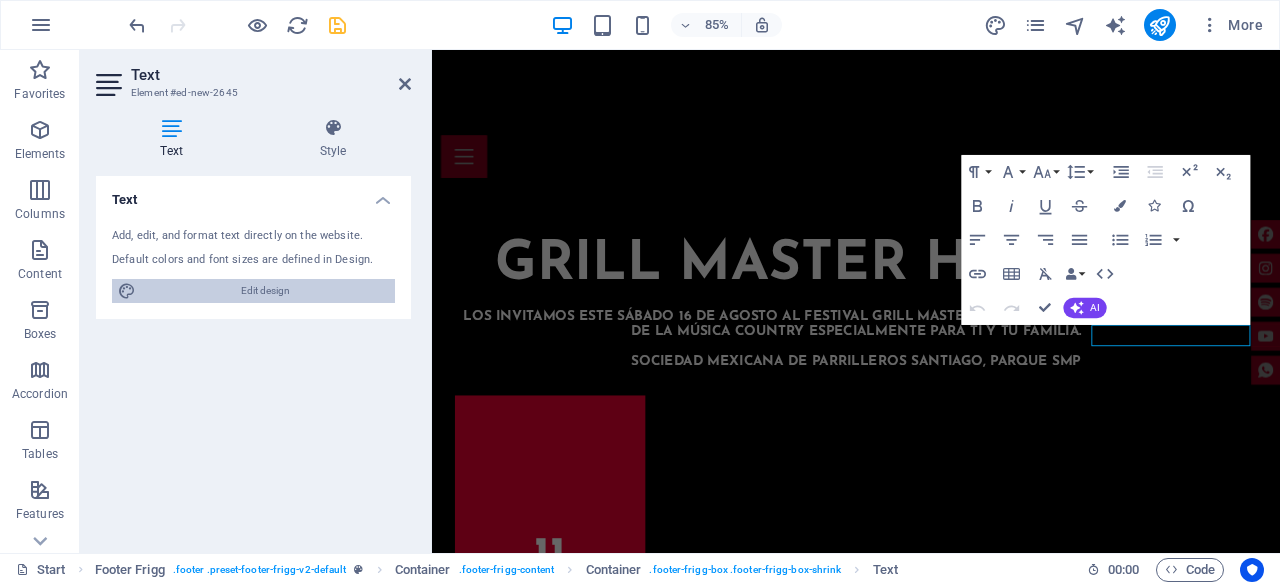 select on "px" 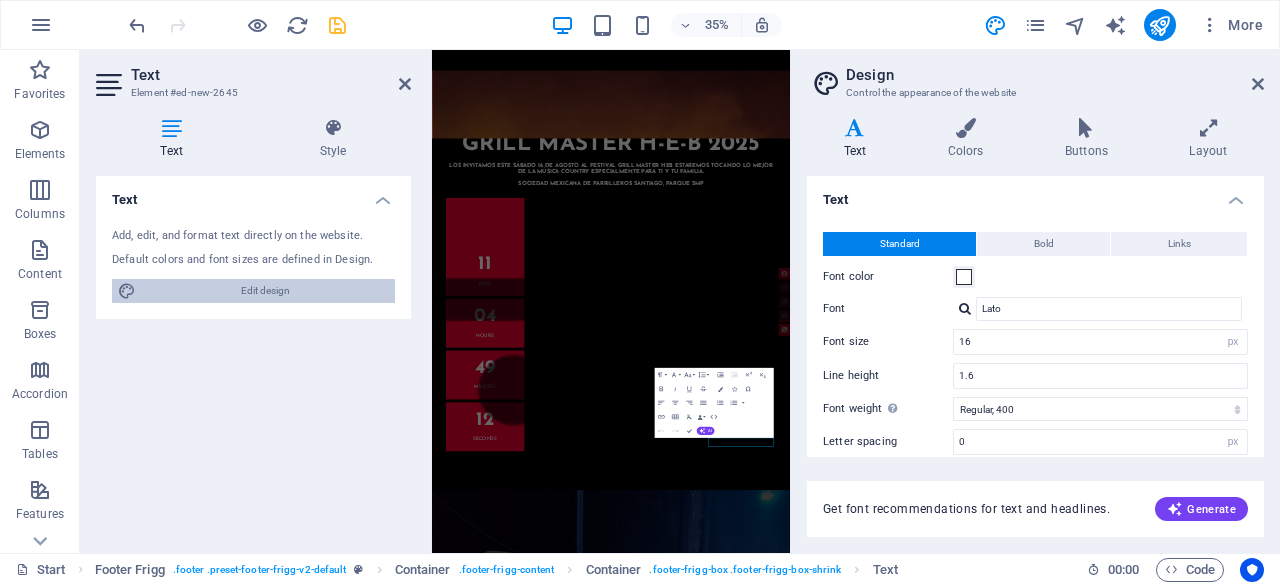 scroll, scrollTop: 7268, scrollLeft: 0, axis: vertical 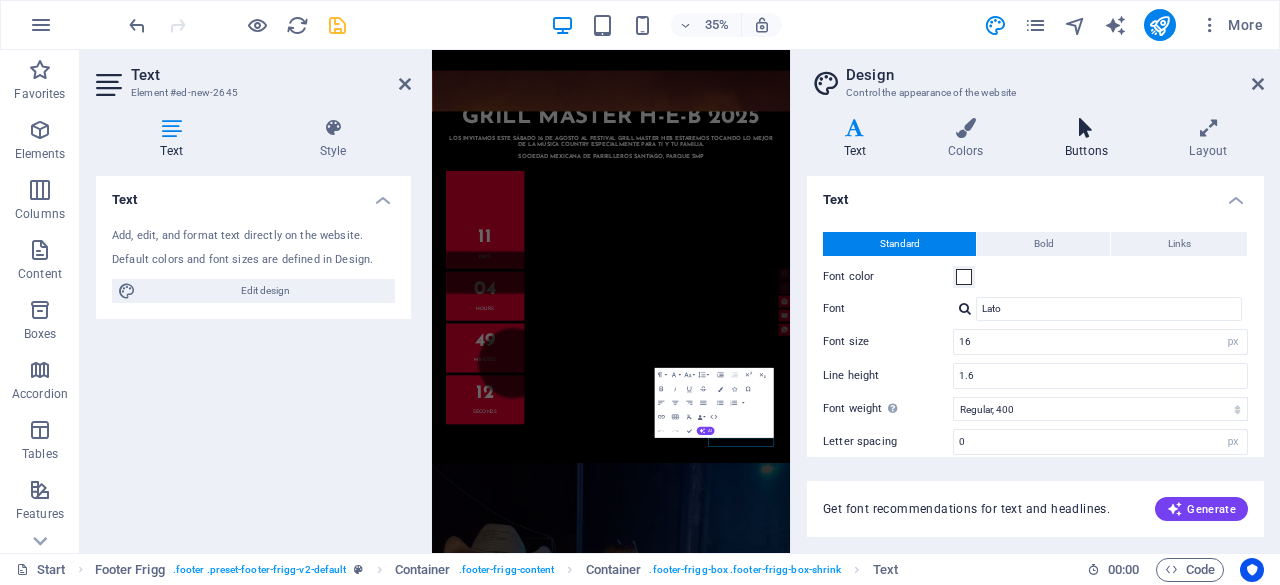 click at bounding box center [1086, 128] 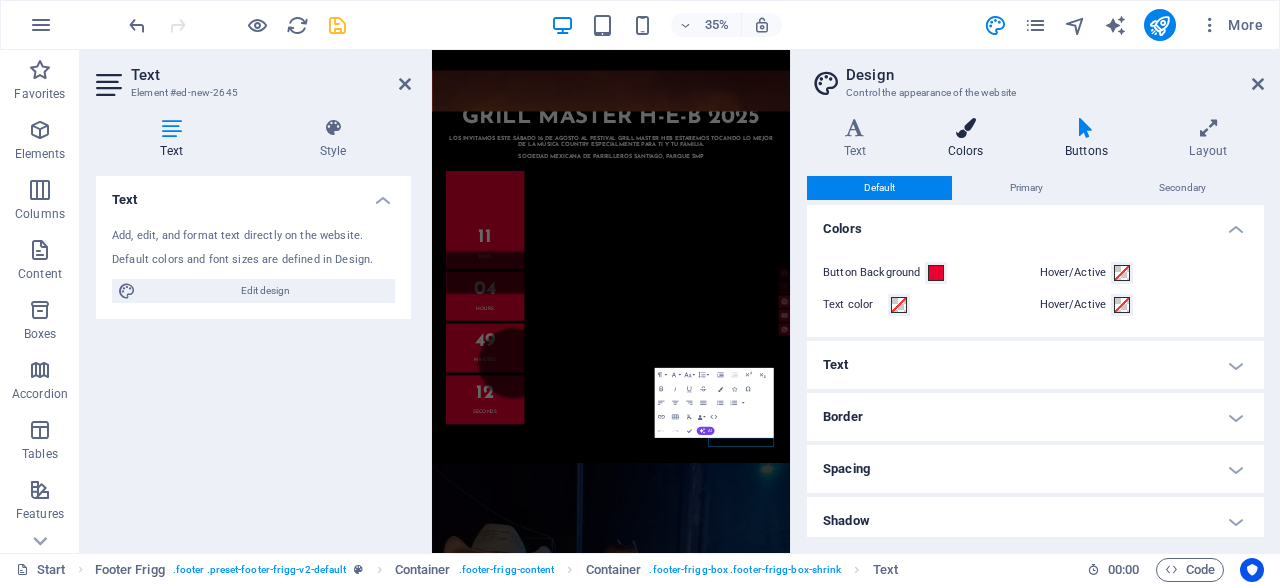 click at bounding box center [965, 128] 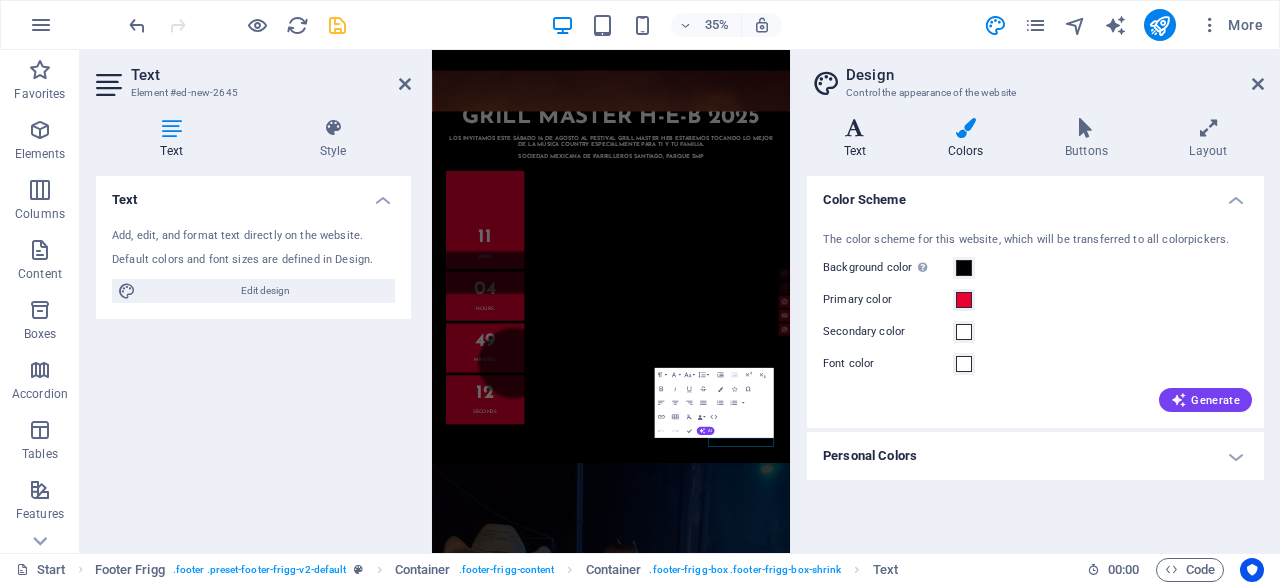click on "Text" at bounding box center [859, 139] 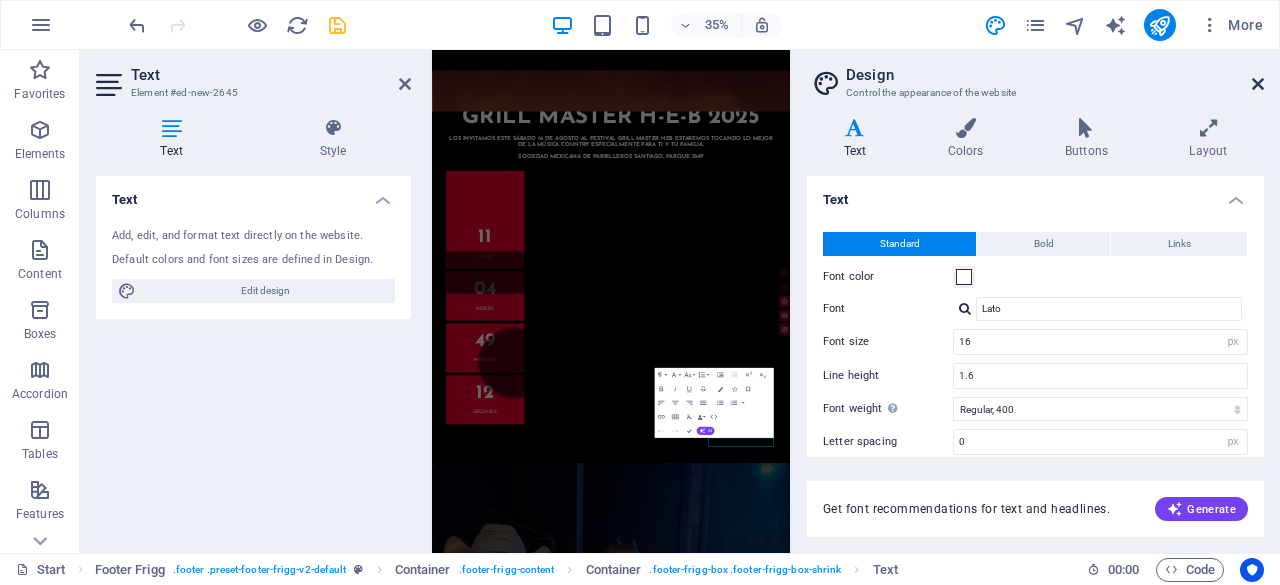 click at bounding box center (1258, 84) 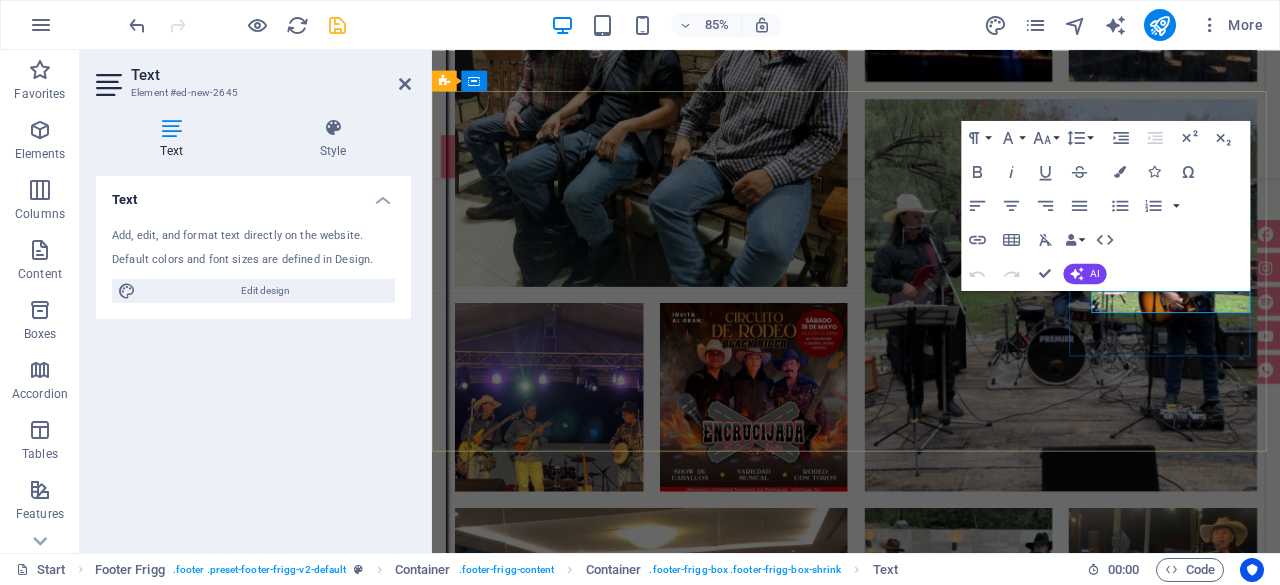 click on "Social media Facebook Instagram Instagram Instagram" at bounding box center [920, 6602] 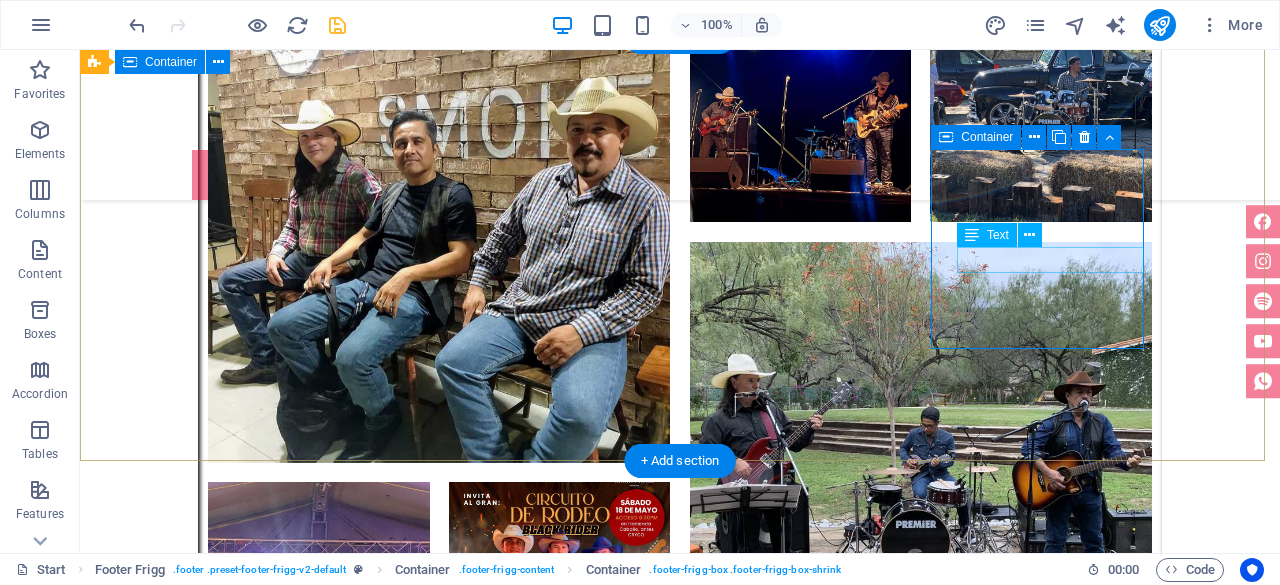 click on "Instagram" at bounding box center (568, 6798) 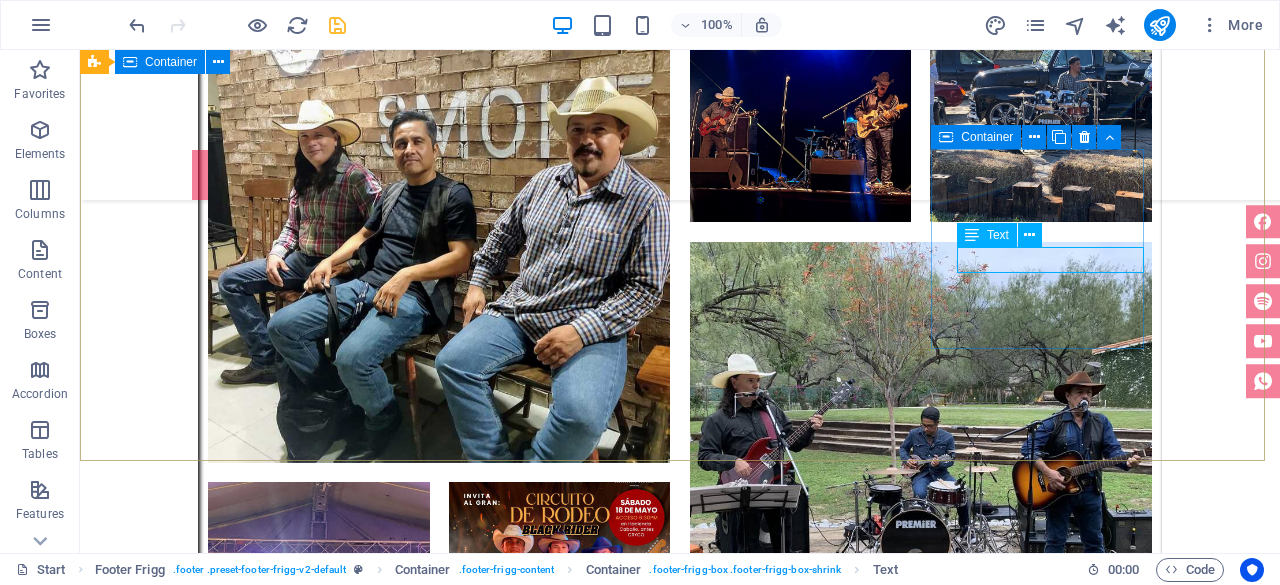 click at bounding box center [972, 235] 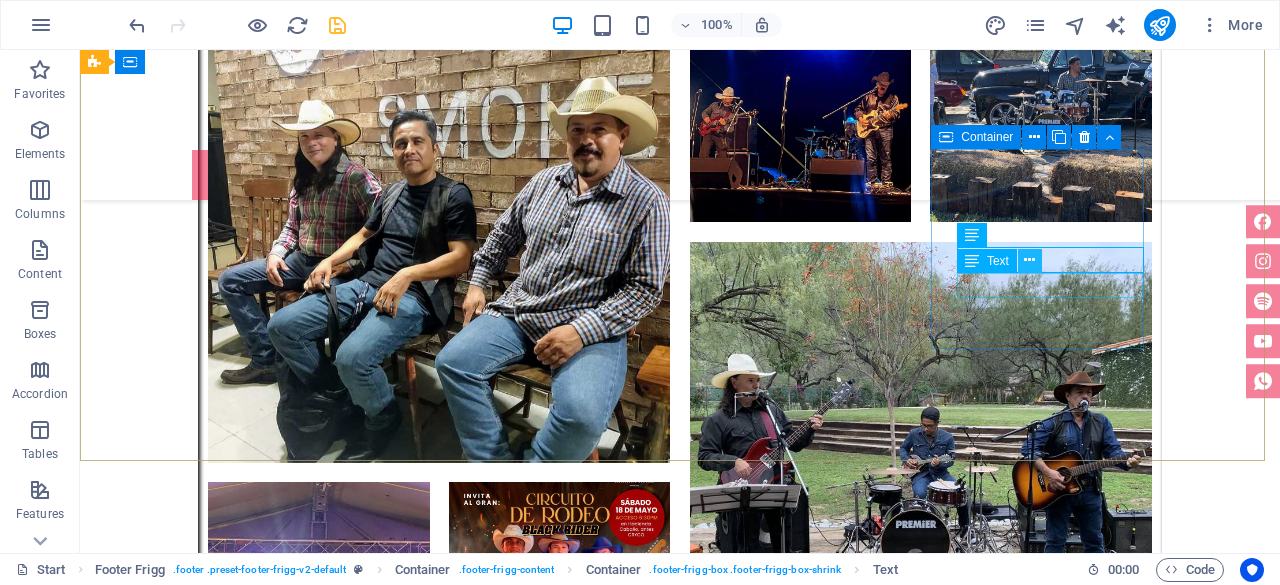 click at bounding box center (1029, 260) 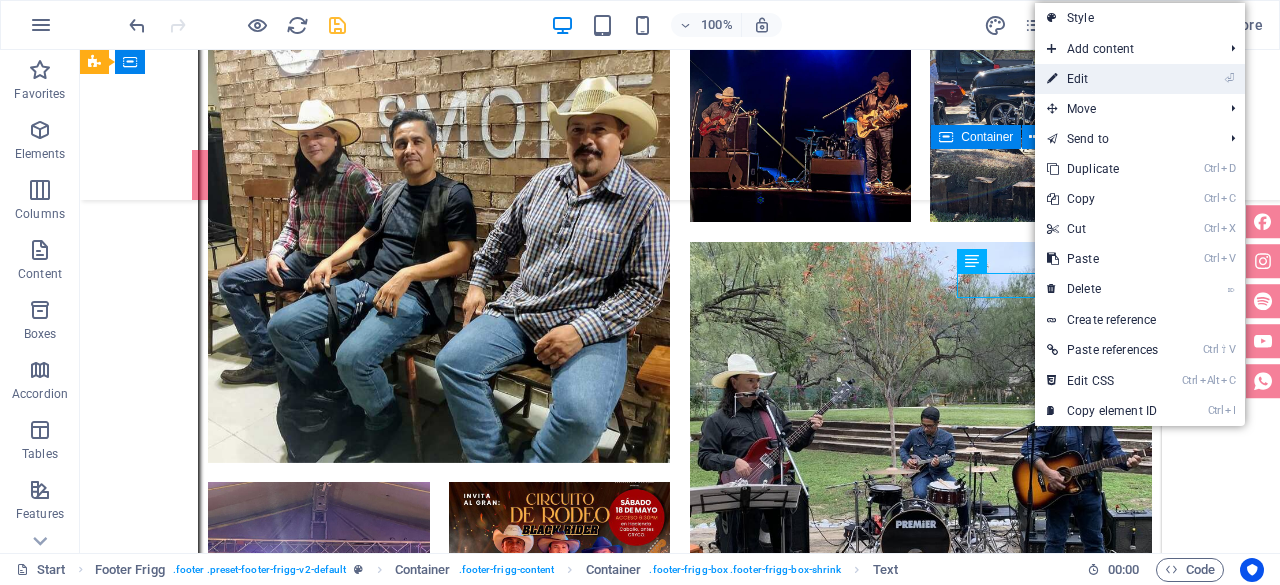 click on "⏎  Edit" at bounding box center [1102, 79] 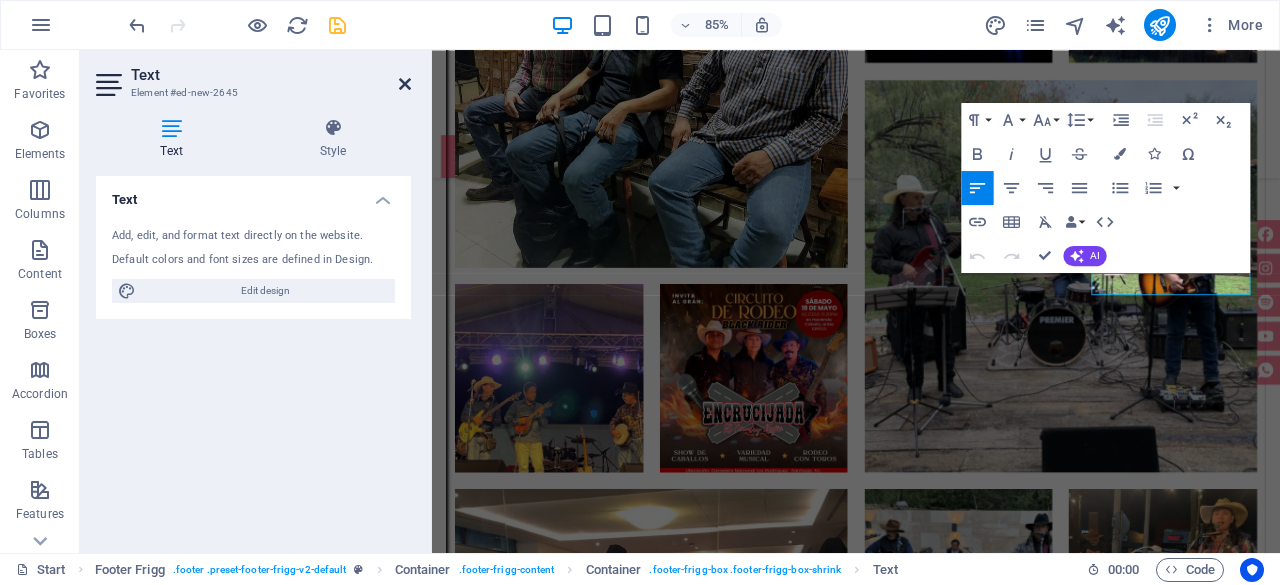 drag, startPoint x: 406, startPoint y: 85, endPoint x: 360, endPoint y: 38, distance: 65.76473 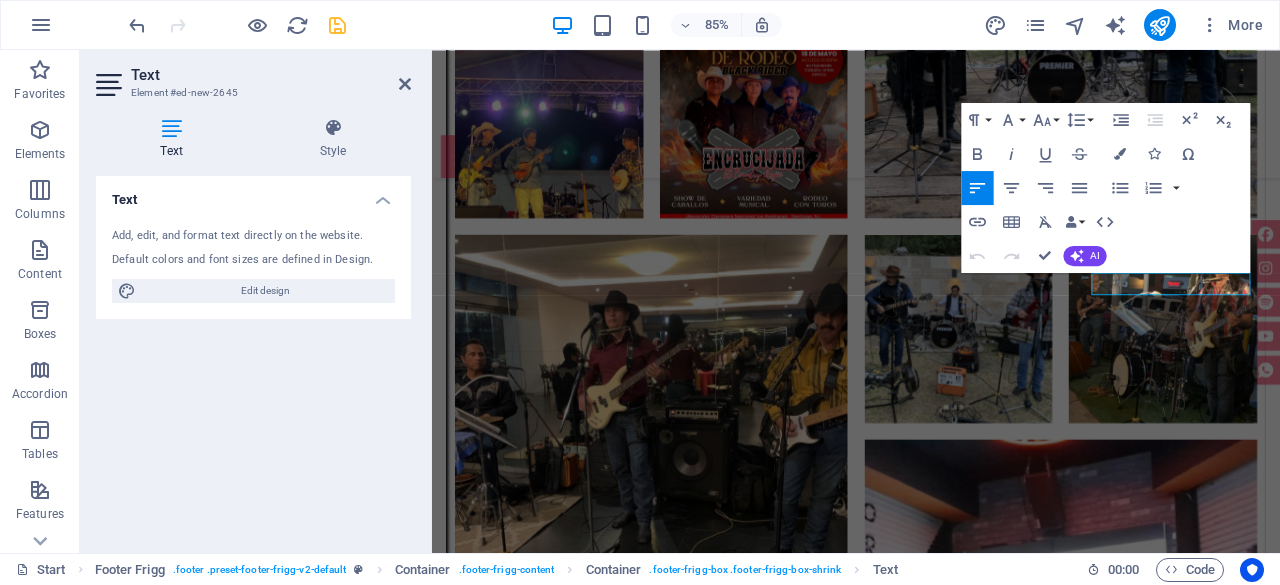 scroll, scrollTop: 7191, scrollLeft: 0, axis: vertical 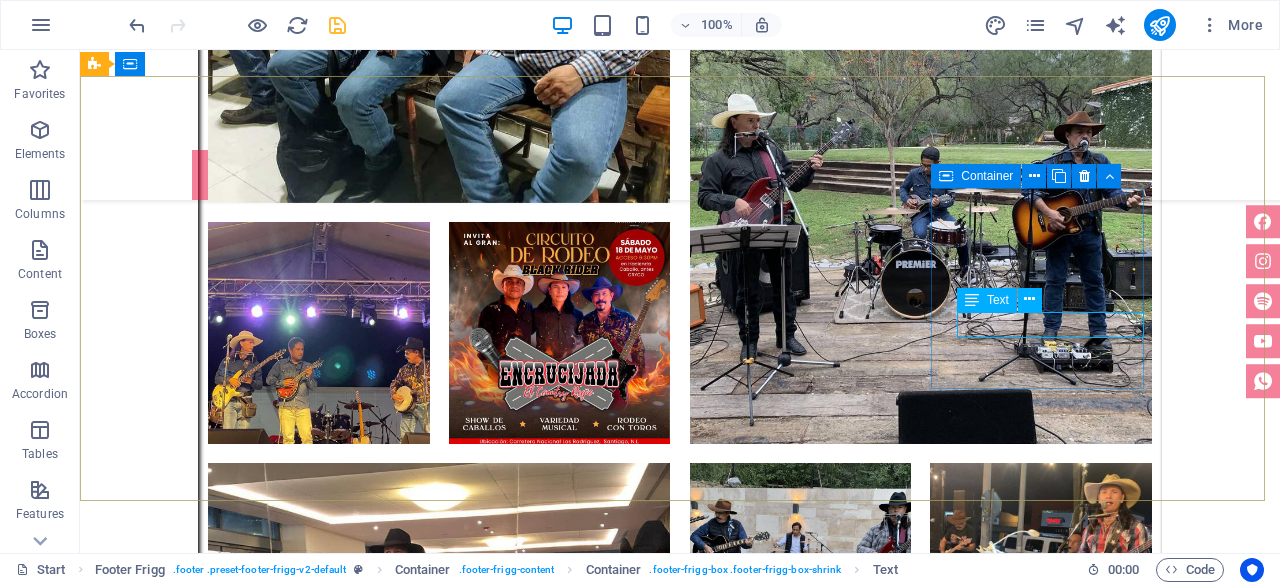 click on "Text" at bounding box center (998, 300) 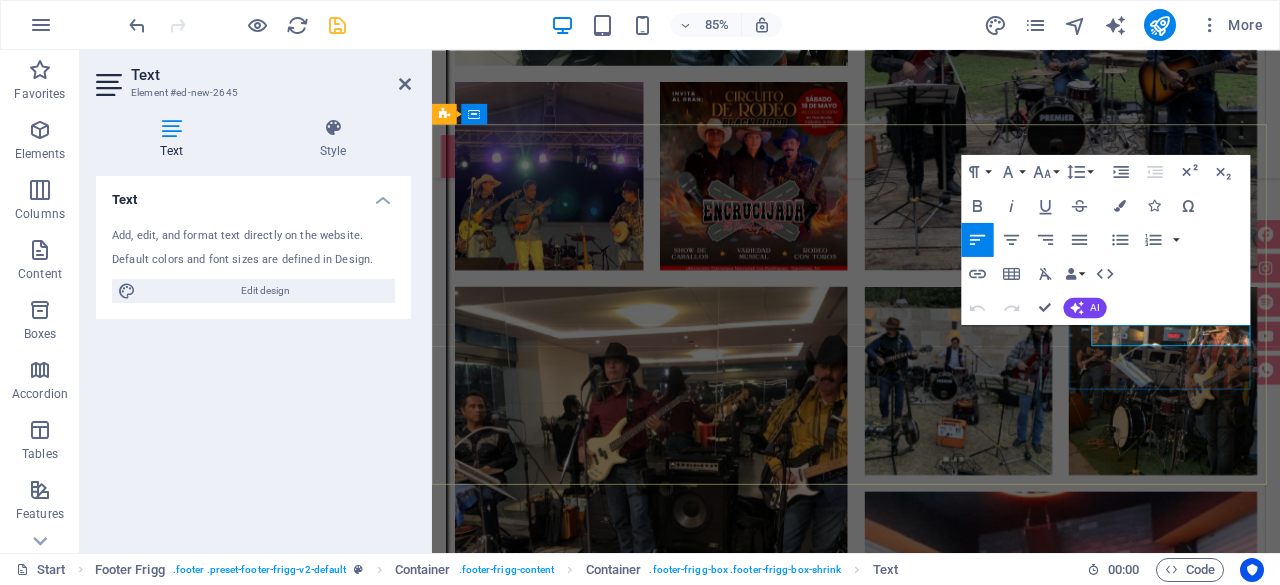 click on "Social media Facebook Instagram Instagram Instagram" at bounding box center [920, 6267] 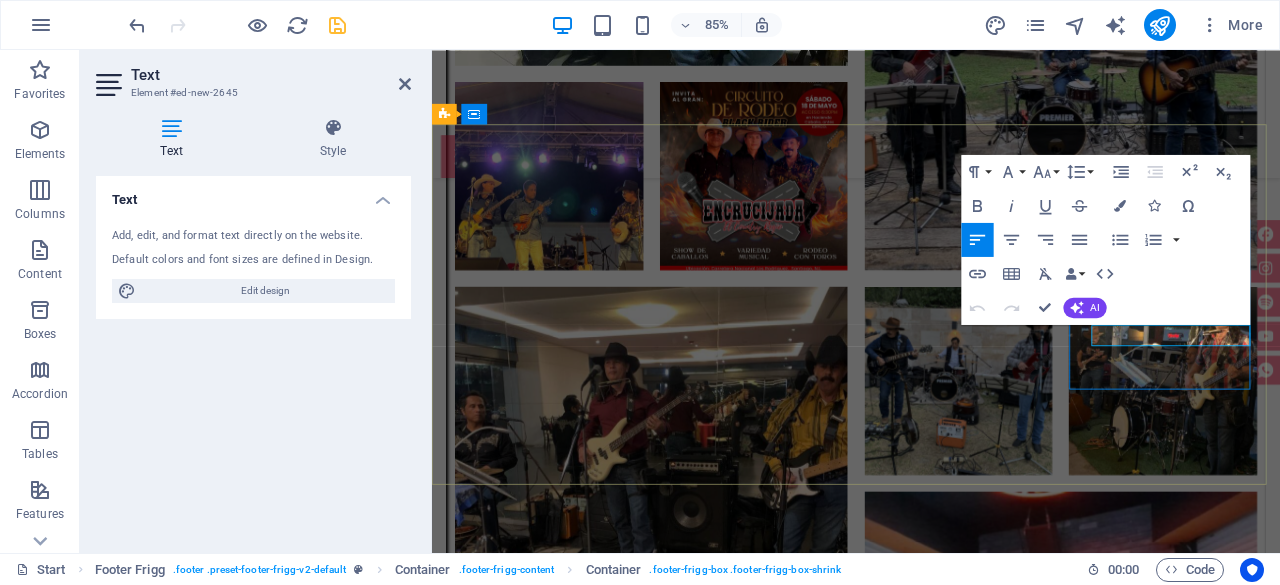 scroll, scrollTop: 7130, scrollLeft: 0, axis: vertical 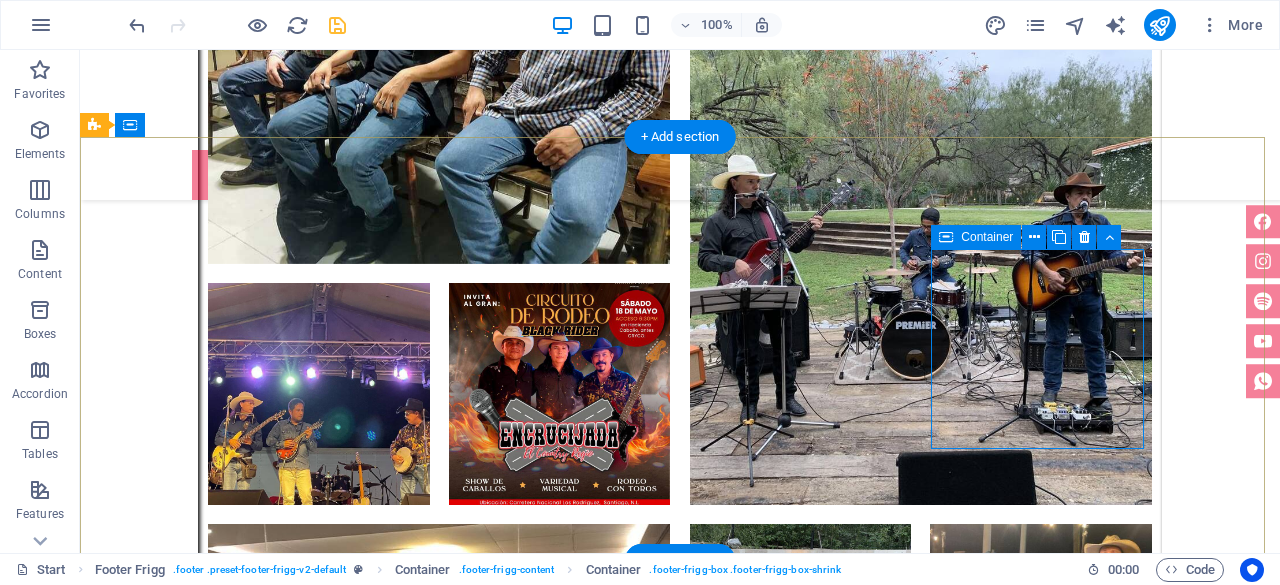 click on "Social media Facebook Instagram Instagram Instagram" at bounding box center [568, 6463] 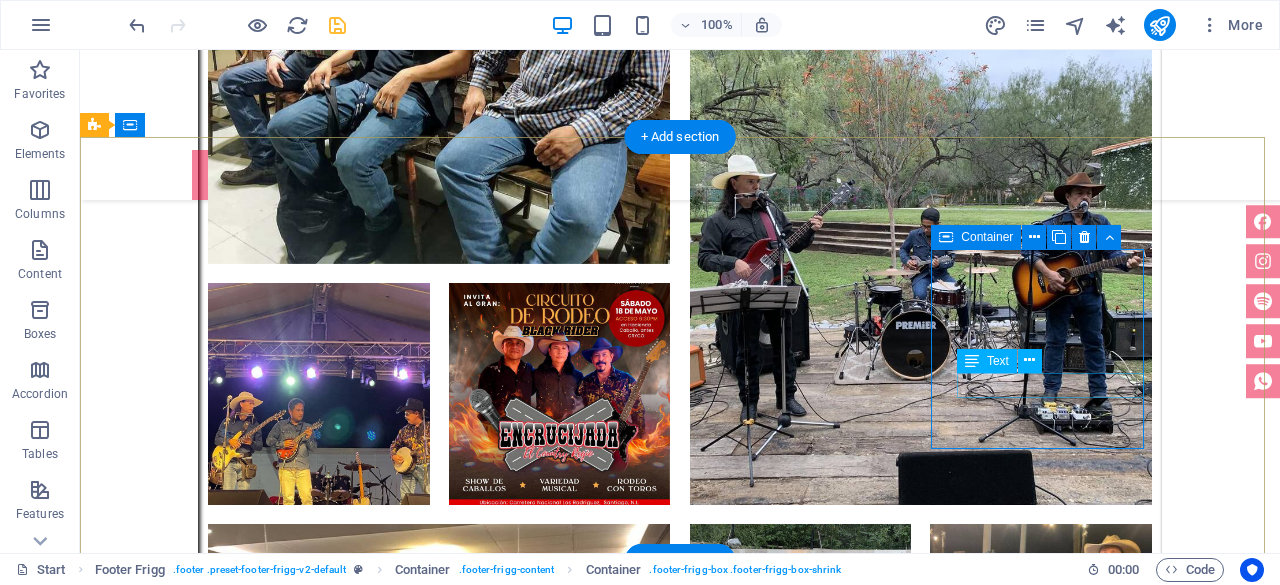 click on "Instagram" at bounding box center [568, 6576] 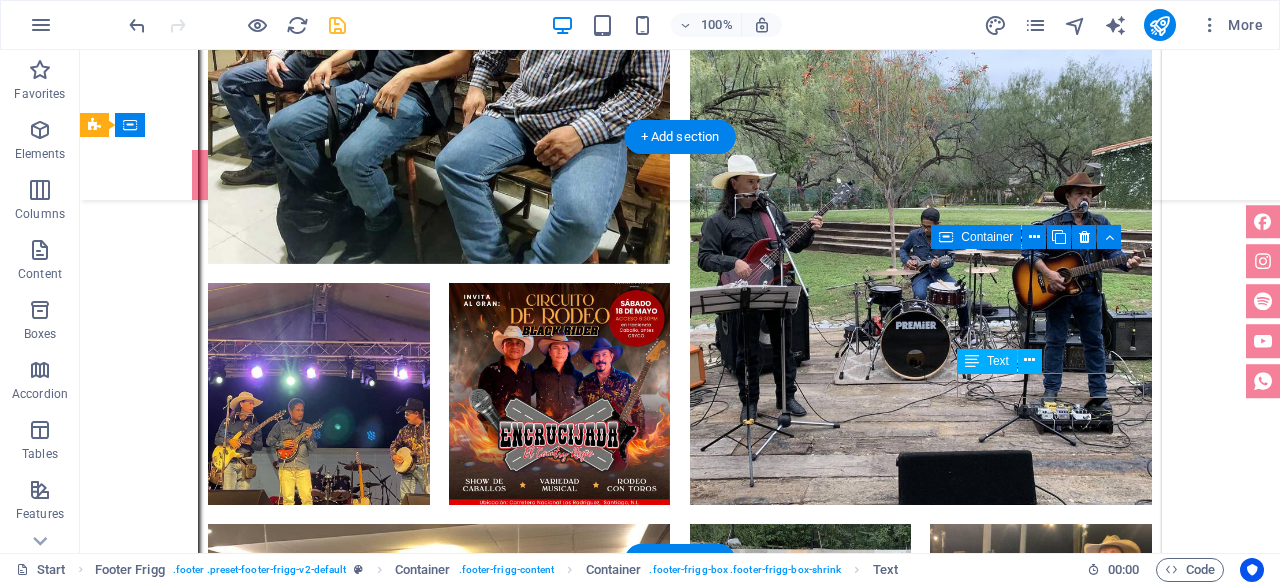 click on "Instagram" at bounding box center (568, 6576) 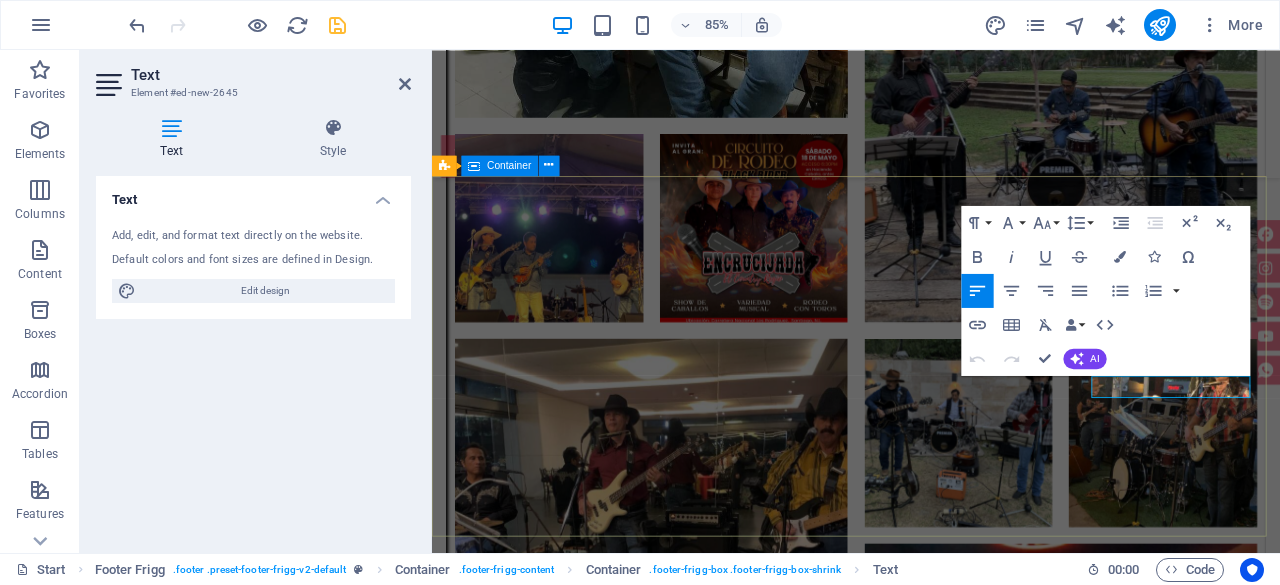 click on "grupo encrucijada Monterrey, Nuevo León, México. (81) 1163 7031   |   (81) 1317 1728 contacto@grupoencrucijada.com Navigation Home About Service Contact Legal Notice Privacy Policy Social media Facebook Instagram Instagram Instagram" at bounding box center [931, 6090] 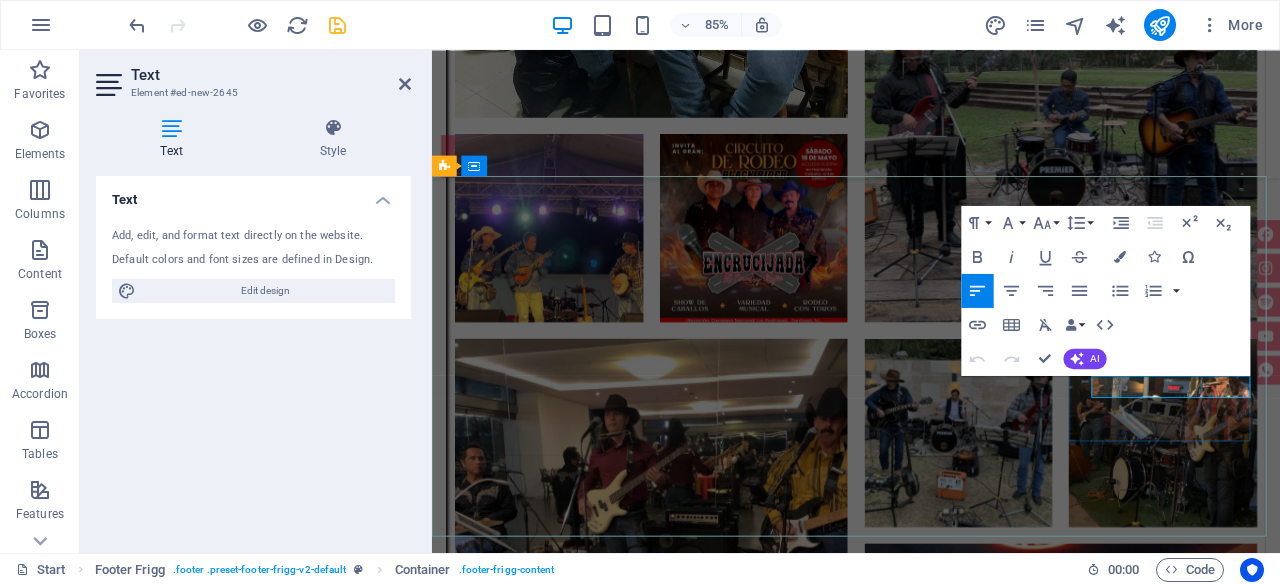 scroll, scrollTop: 7070, scrollLeft: 0, axis: vertical 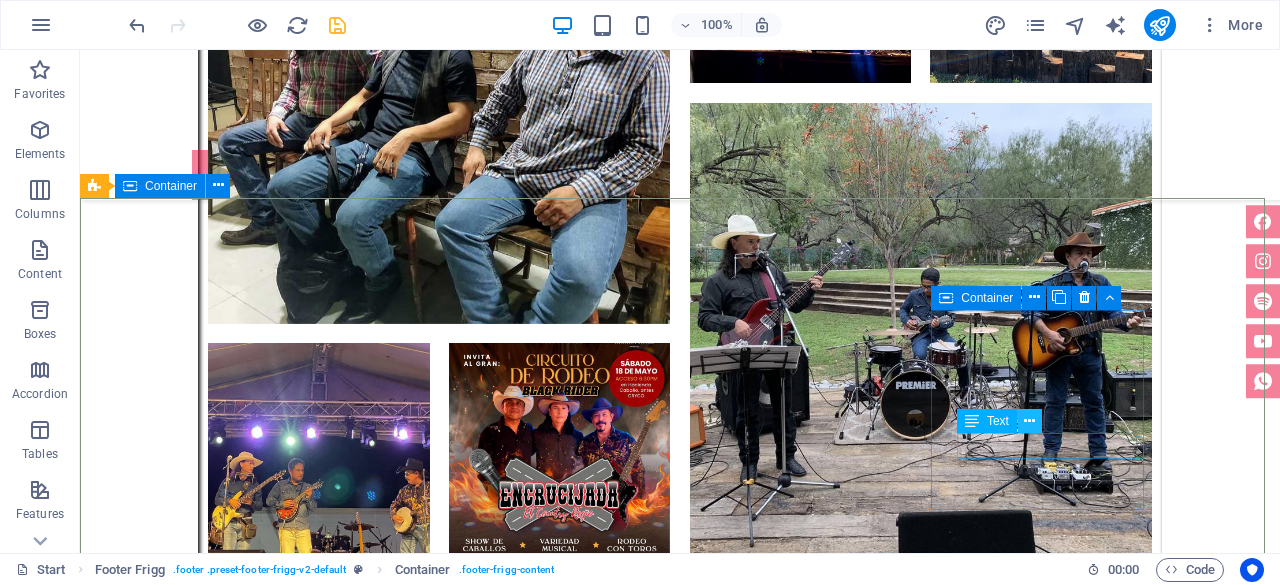 click at bounding box center [1029, 421] 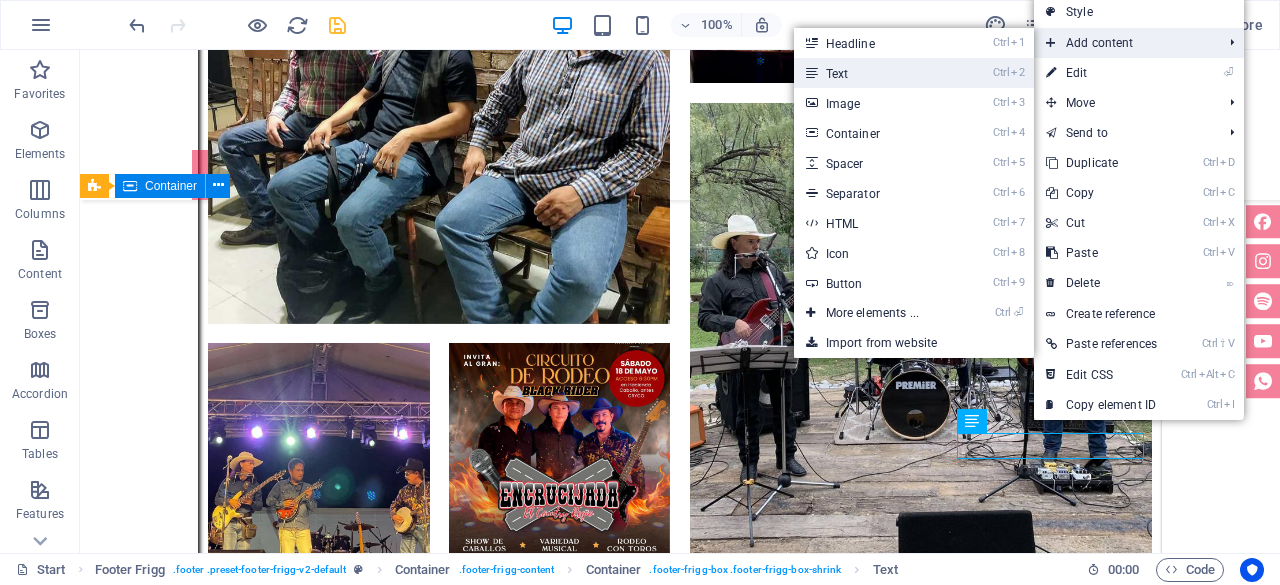 click on "Ctrl 2  Text" at bounding box center (876, 73) 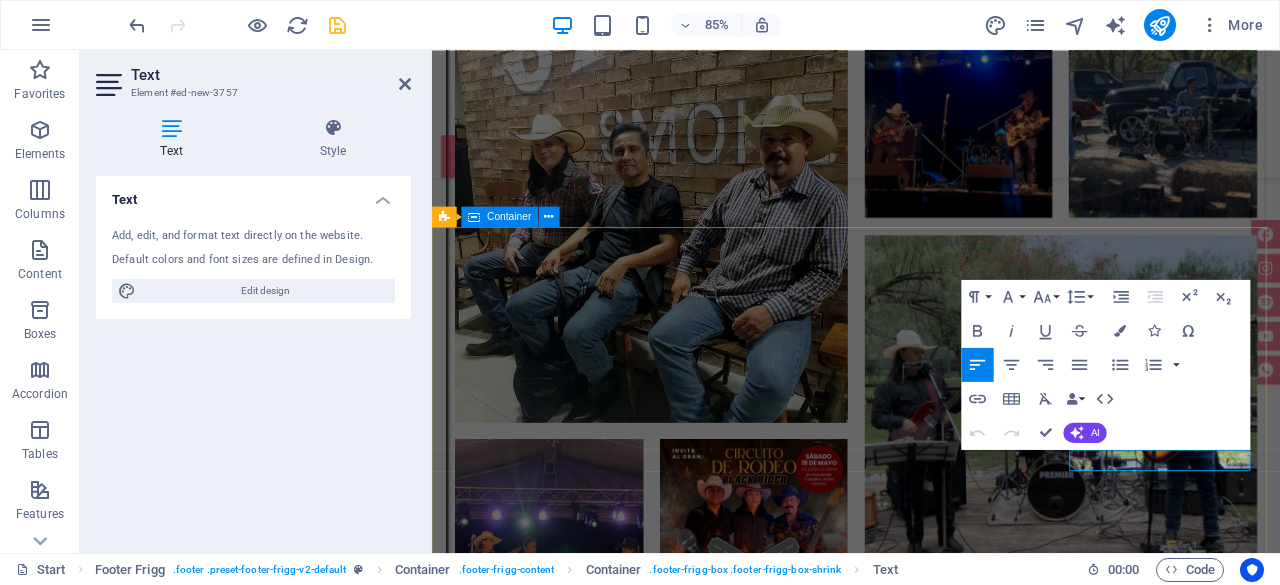 click on "grupo encrucijada Monterrey, Nuevo León, México. (81) 1163 7031   |   (81) 1317 1728 contacto@grupoencrucijada.com Navigation Home About Service Contact Legal Notice Privacy Policy Social media Facebook Instagram Instagram Instagram New text element" at bounding box center [931, 6537] 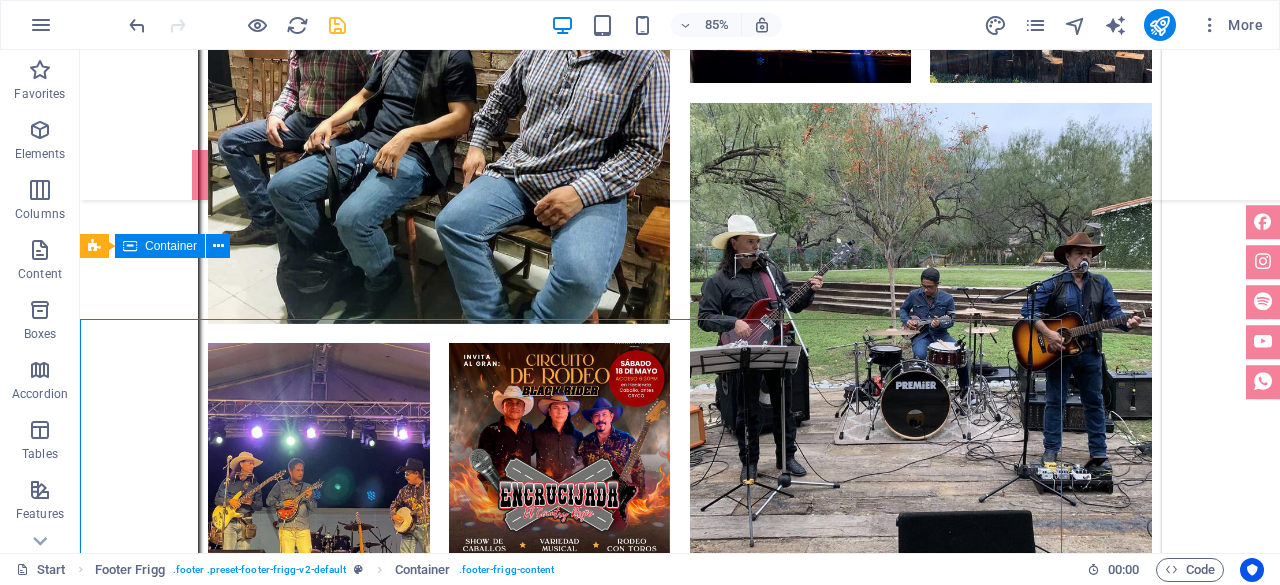 scroll, scrollTop: 7009, scrollLeft: 0, axis: vertical 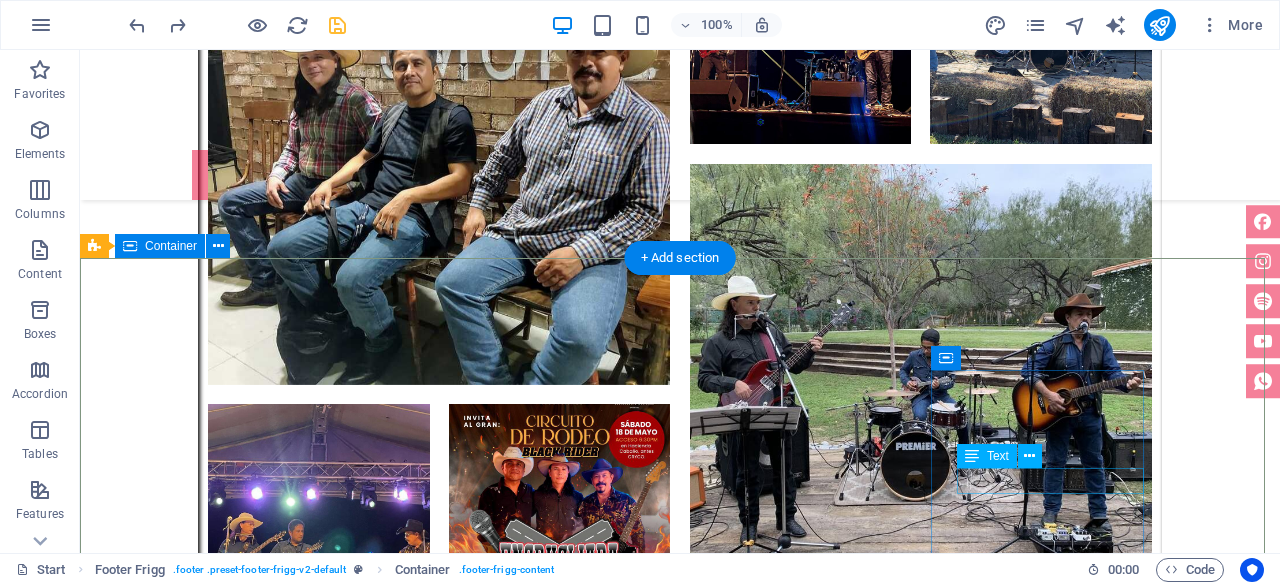 click on "Instagram" at bounding box center (568, 6645) 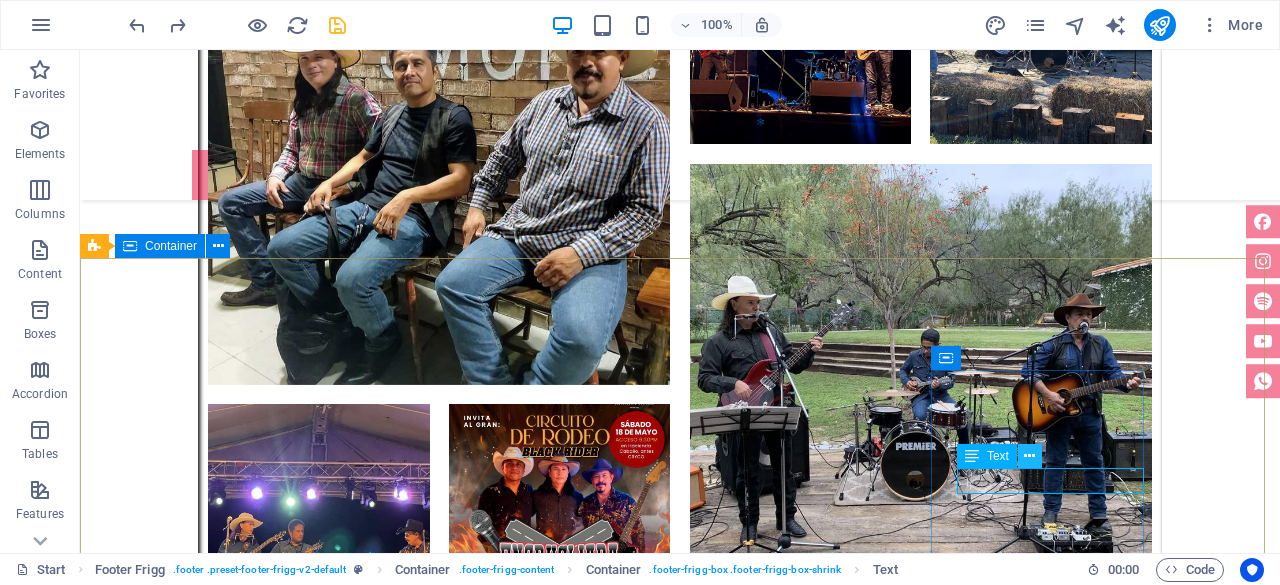 click at bounding box center [1029, 456] 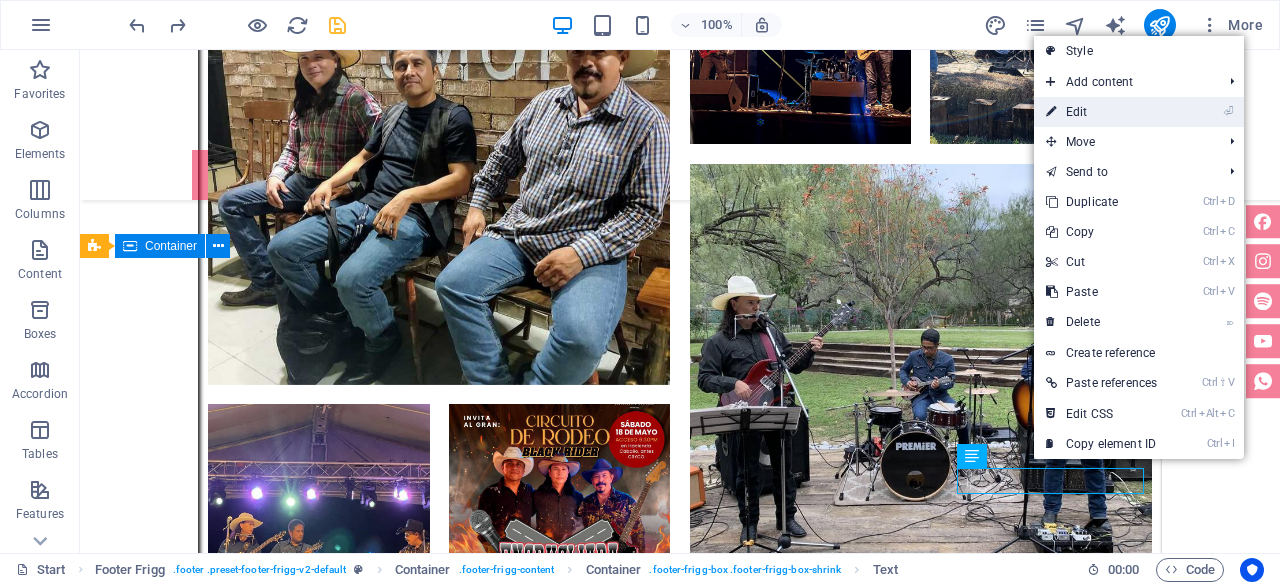 click on "⏎  Edit" at bounding box center (1101, 112) 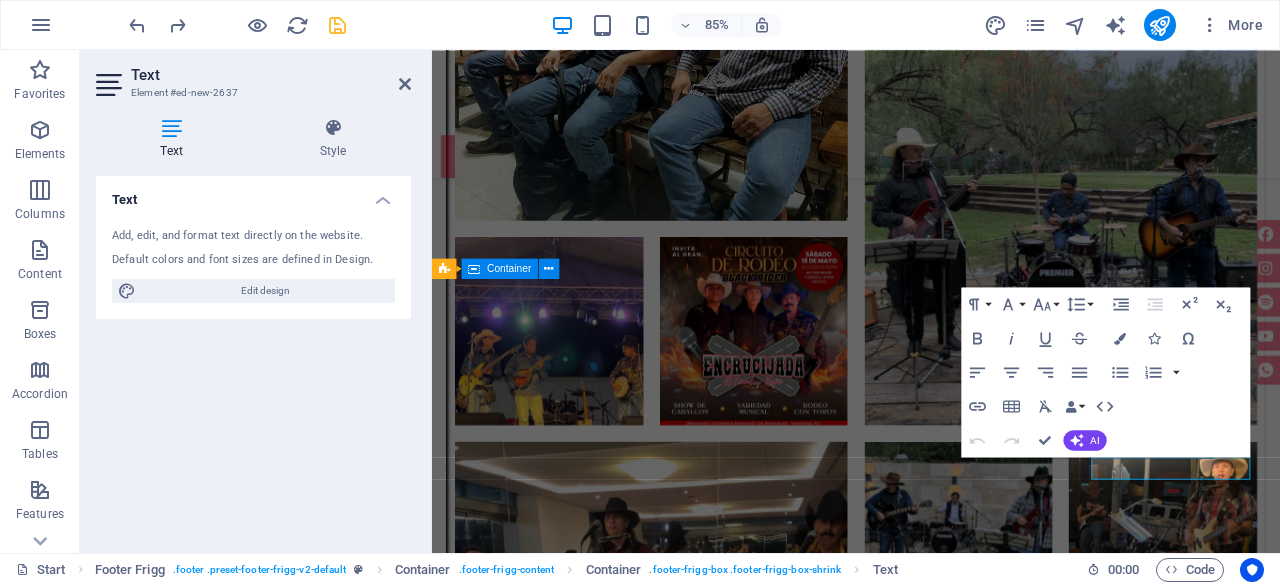 click at bounding box center (171, 128) 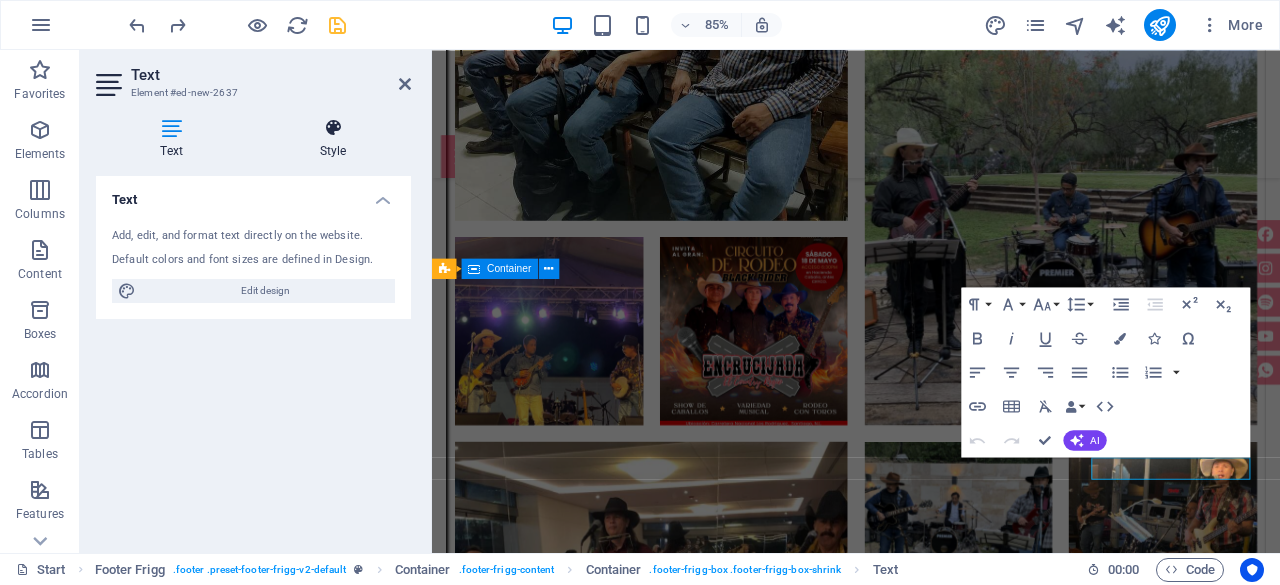 click on "Style" at bounding box center [333, 139] 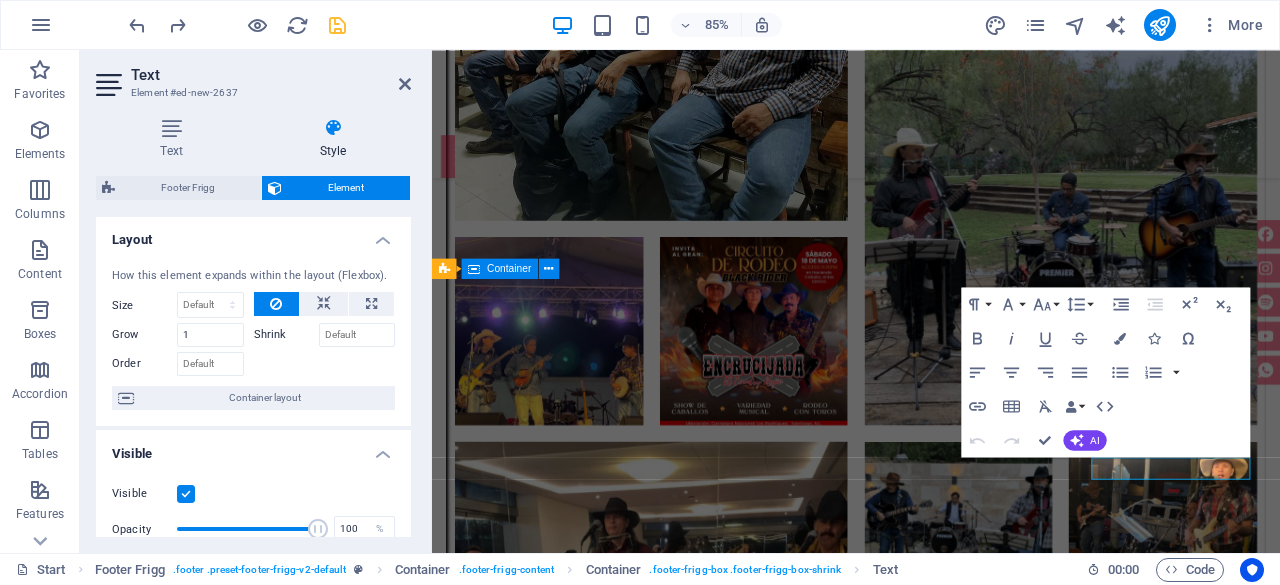 scroll, scrollTop: 0, scrollLeft: 0, axis: both 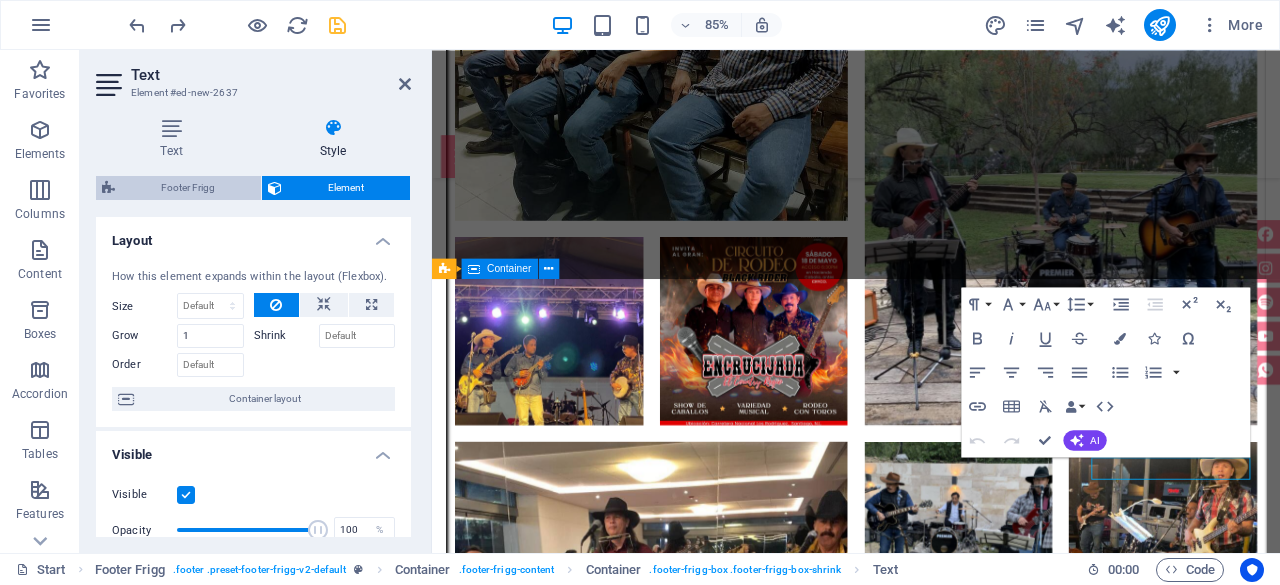 click on "Footer Frigg" at bounding box center (188, 188) 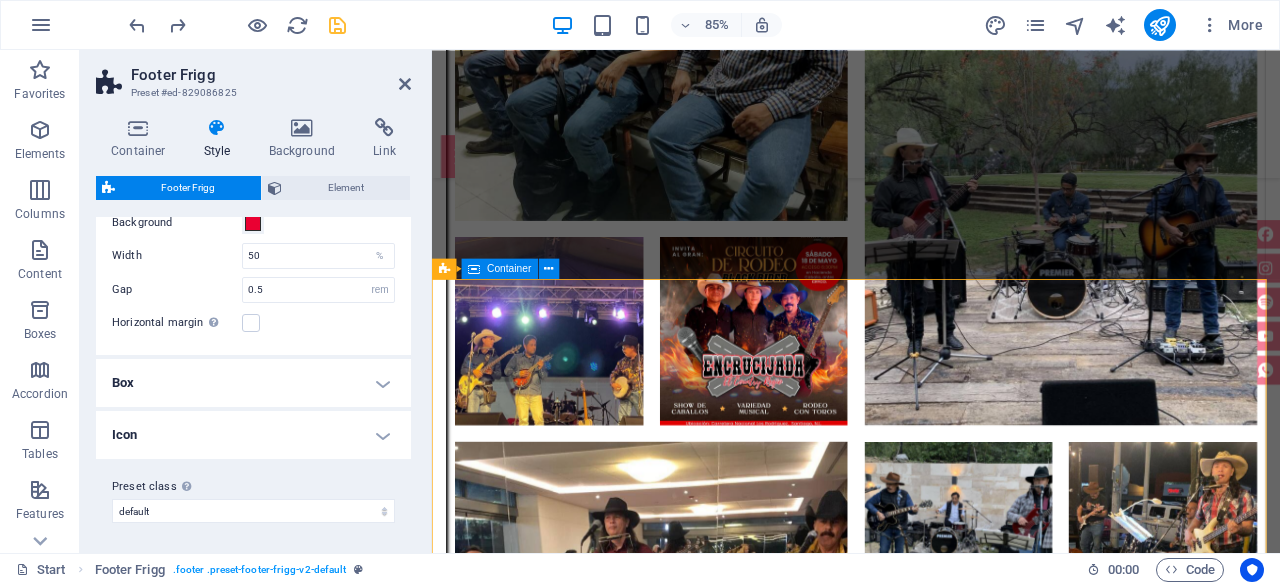 scroll, scrollTop: 0, scrollLeft: 0, axis: both 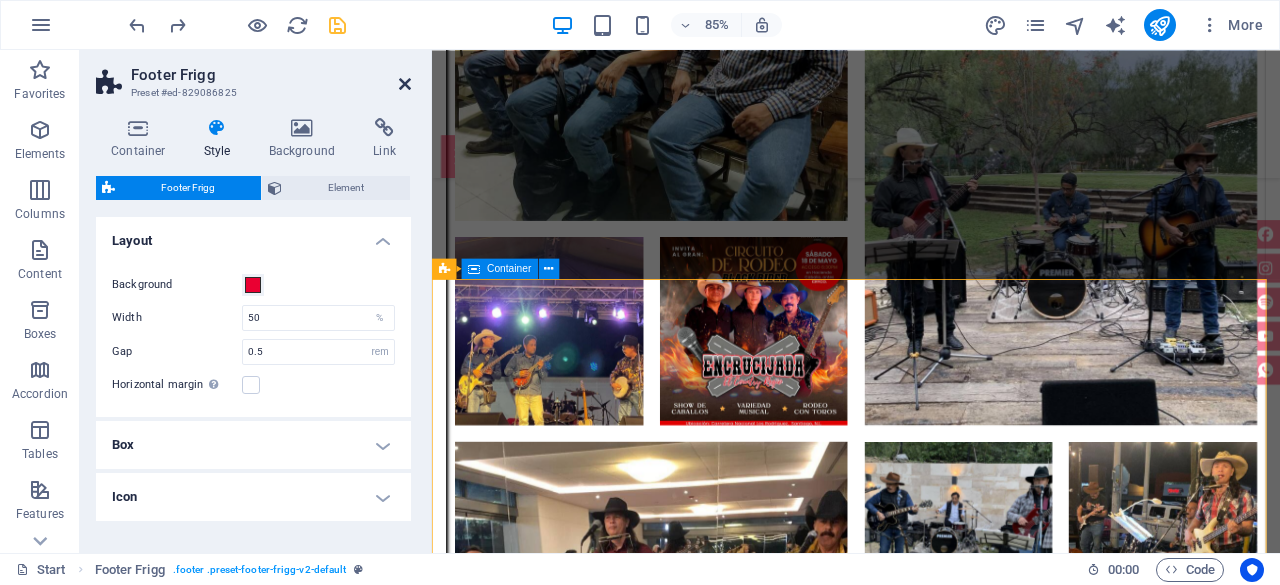 click at bounding box center (405, 84) 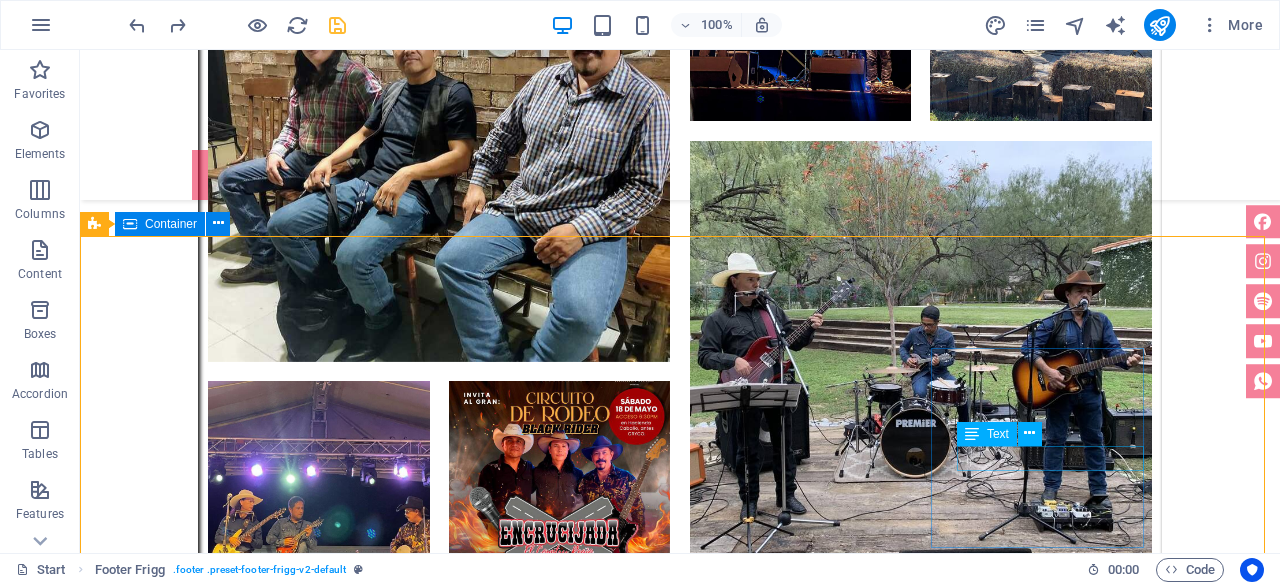 scroll, scrollTop: 7048, scrollLeft: 0, axis: vertical 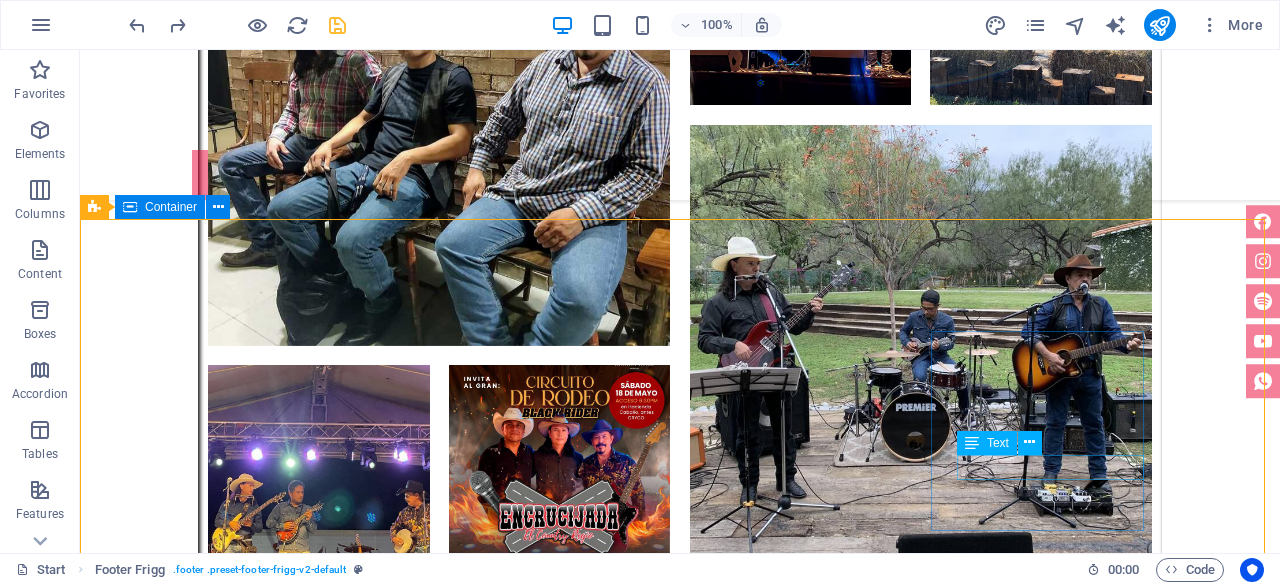 click on "Text" at bounding box center (998, 443) 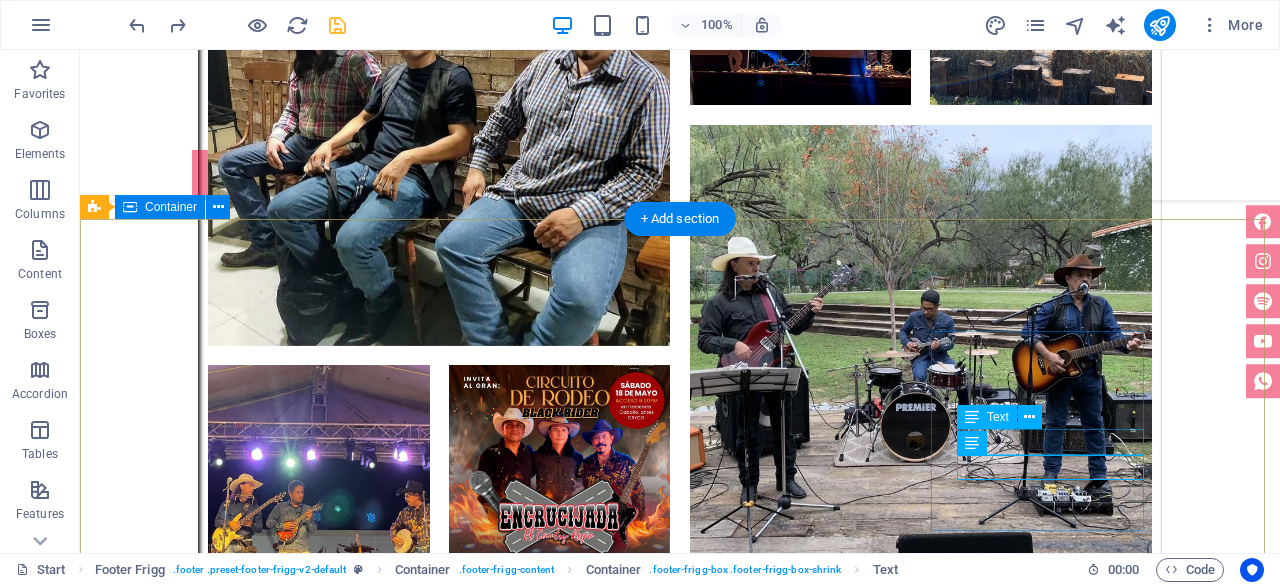 click on "Instagram" at bounding box center (568, 6606) 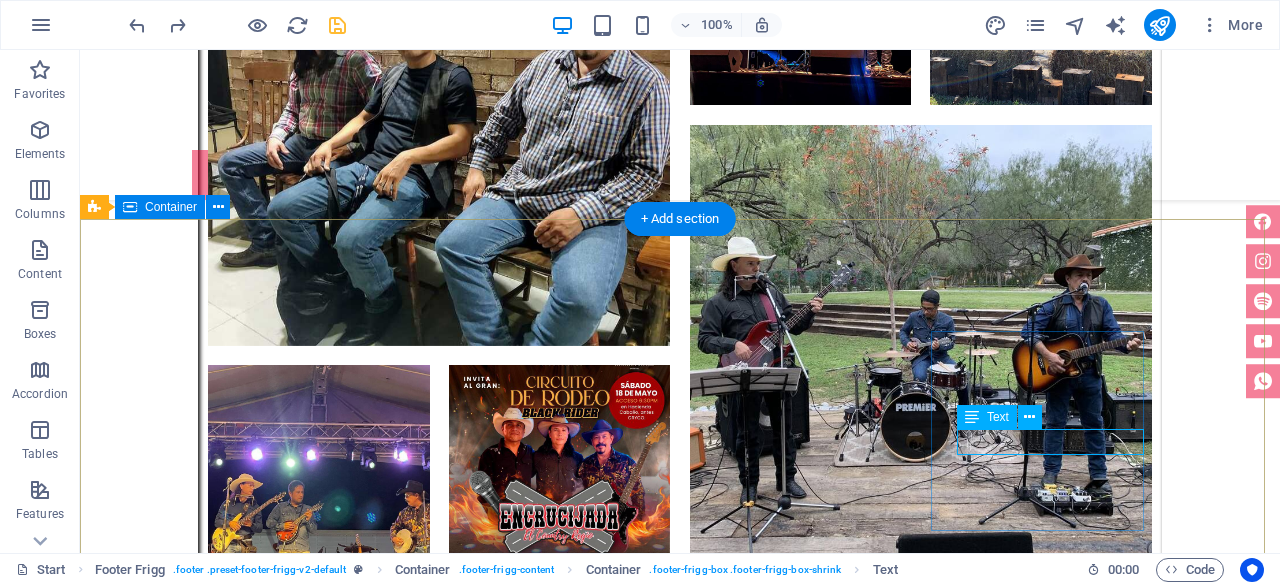 click on "Instagram" at bounding box center (568, 6606) 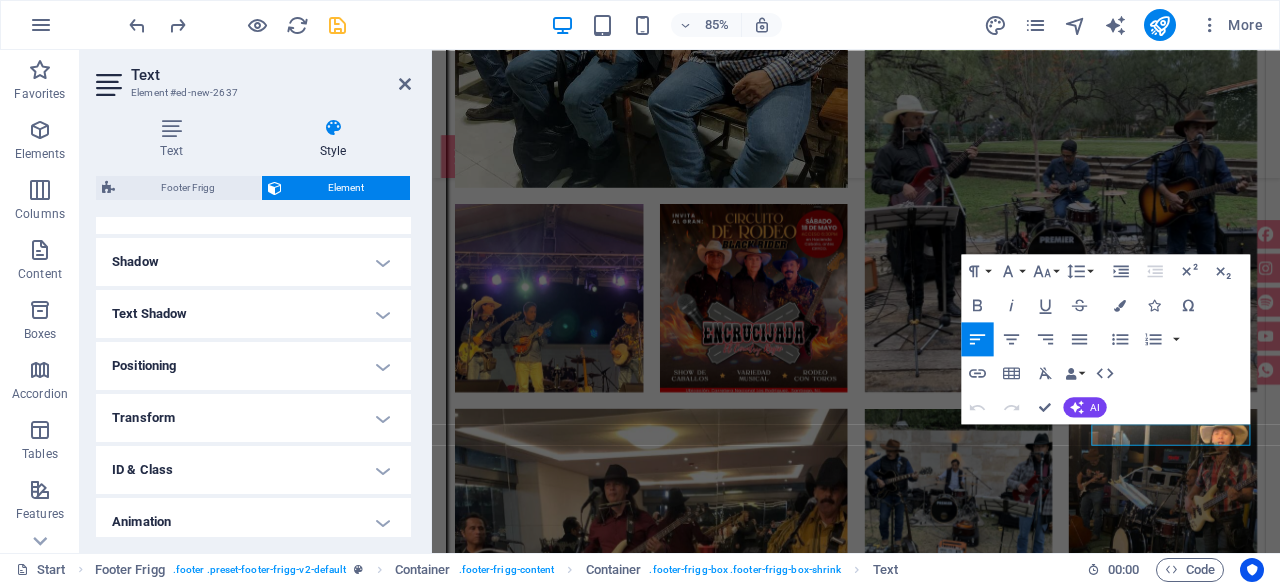 scroll, scrollTop: 524, scrollLeft: 0, axis: vertical 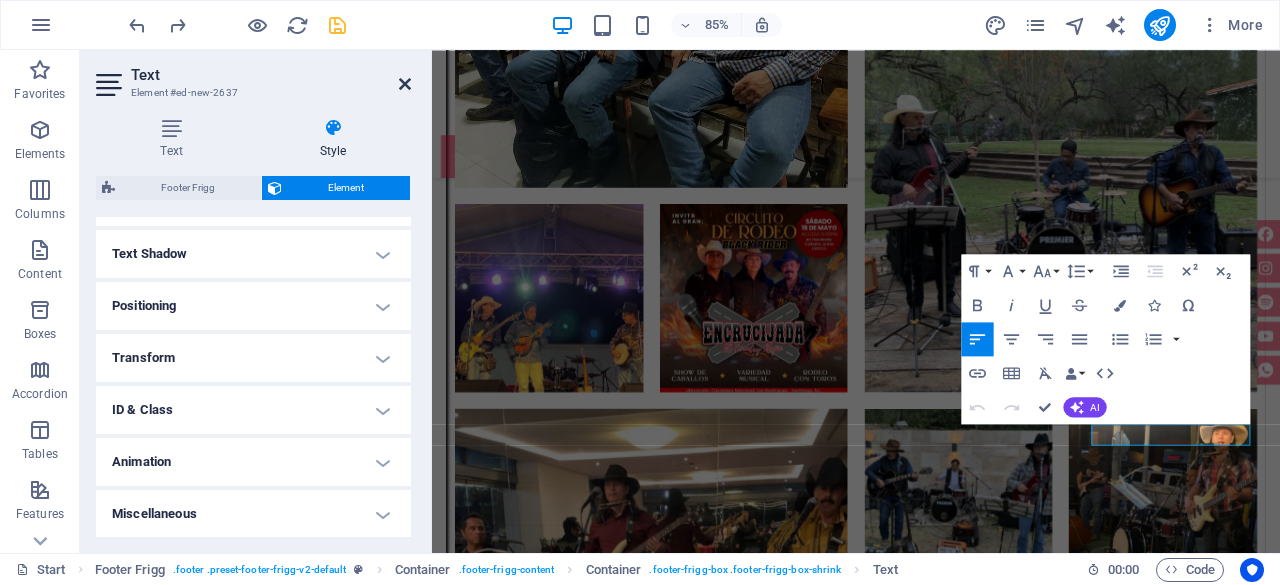 drag, startPoint x: 406, startPoint y: 82, endPoint x: 327, endPoint y: 35, distance: 91.92388 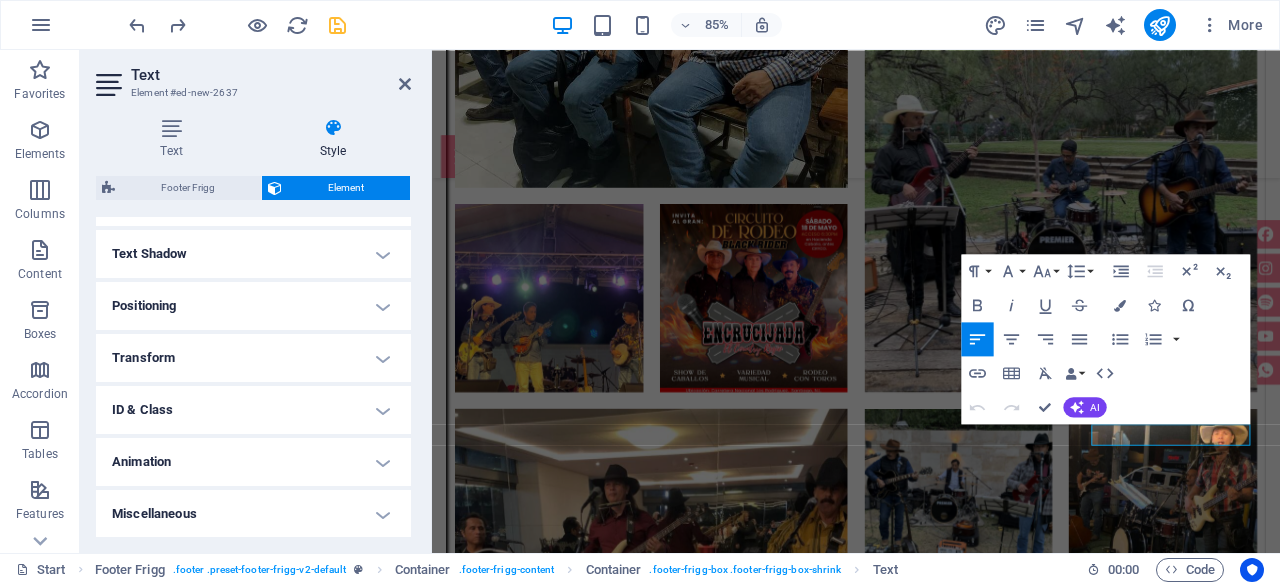 scroll, scrollTop: 6988, scrollLeft: 0, axis: vertical 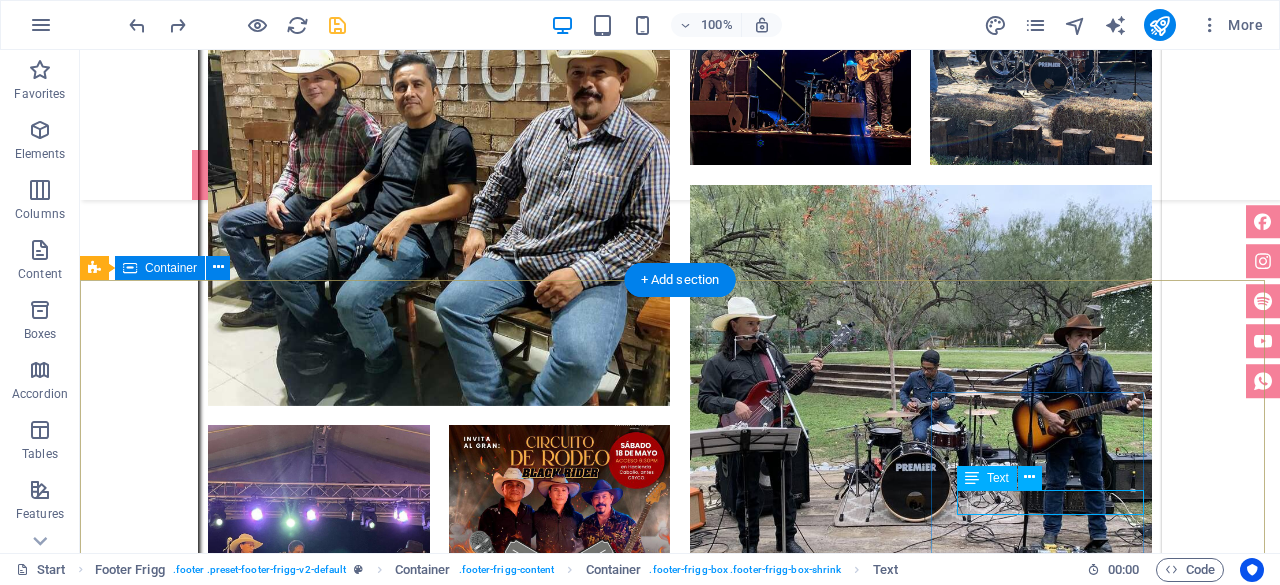 click on "Instagram" at bounding box center [568, 6666] 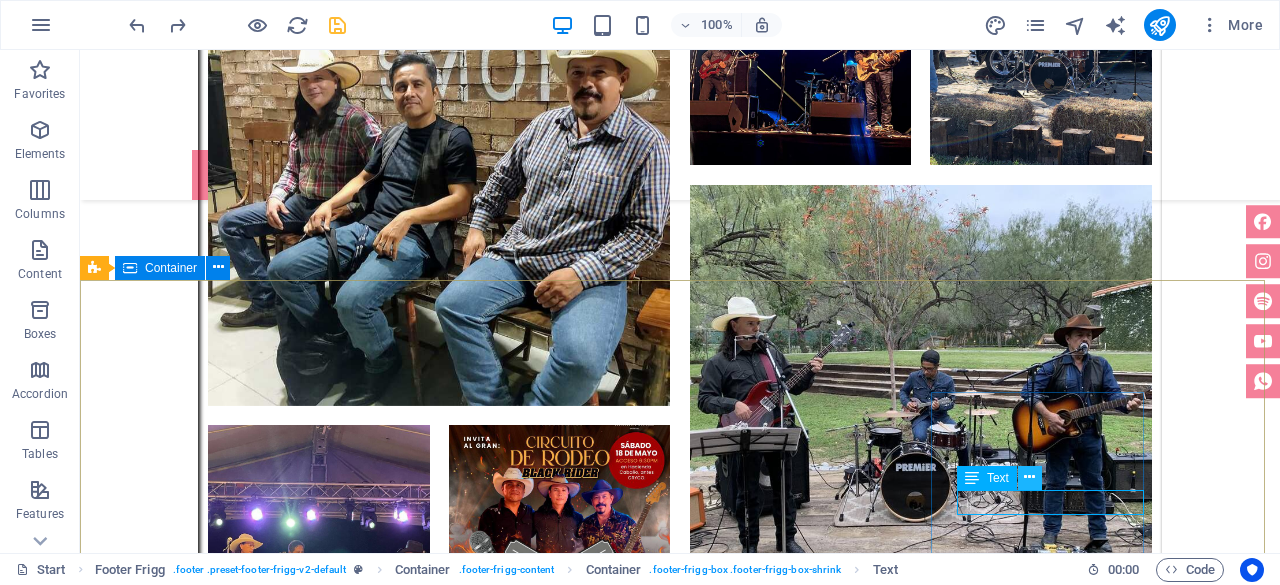 click at bounding box center (1029, 477) 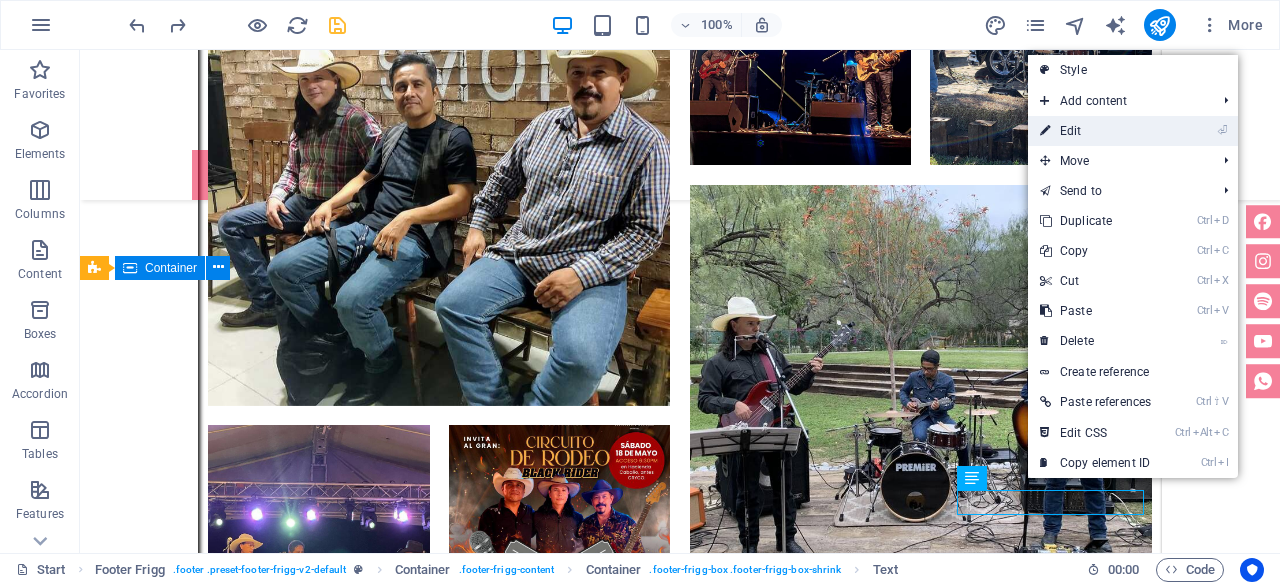 click on "⏎  Edit" at bounding box center (1095, 131) 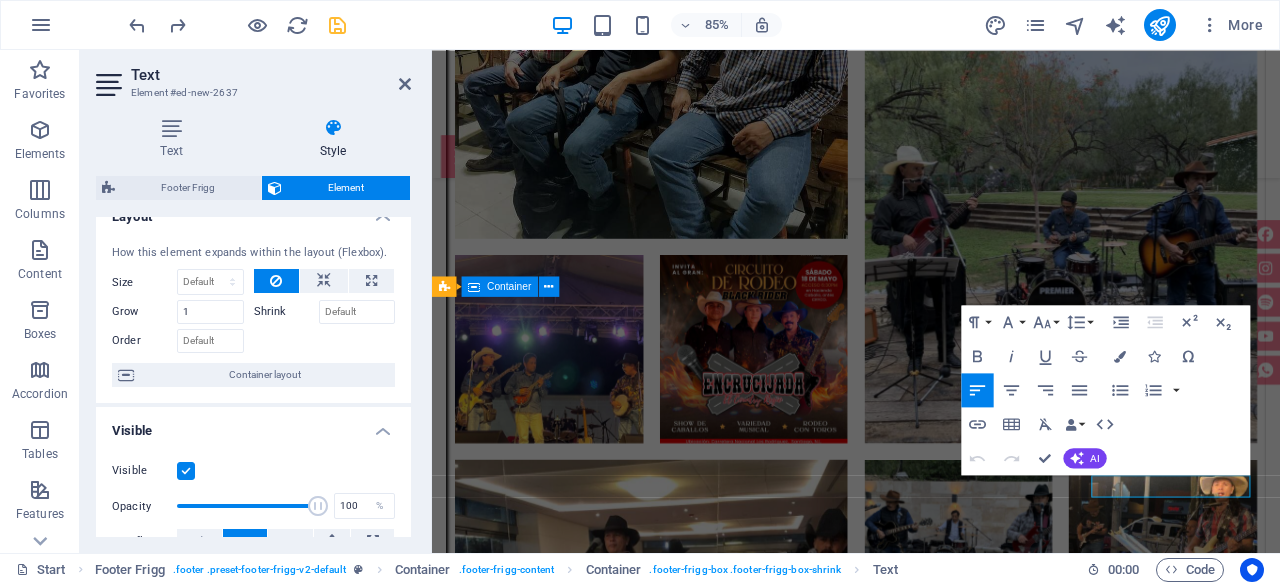 scroll, scrollTop: 0, scrollLeft: 0, axis: both 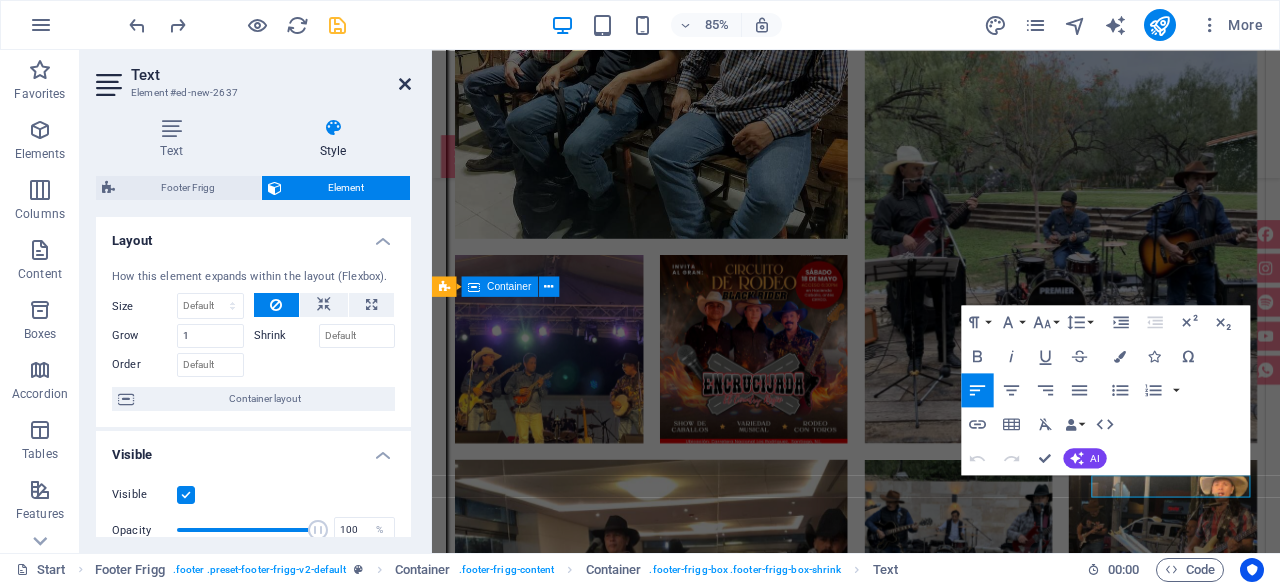 click at bounding box center [405, 84] 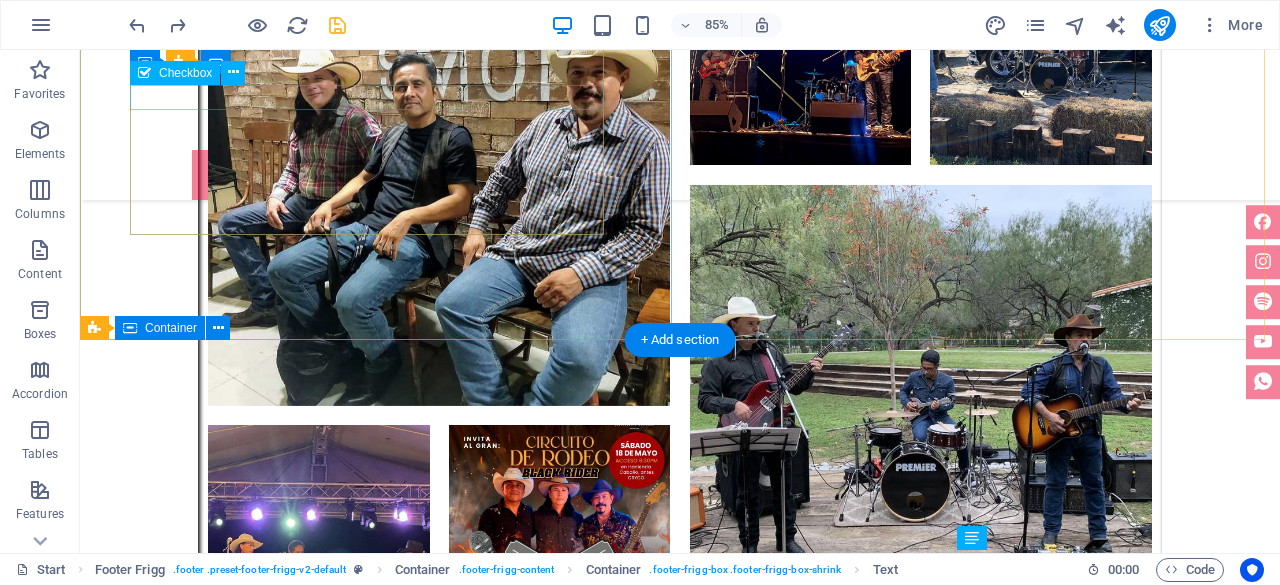 scroll, scrollTop: 6927, scrollLeft: 0, axis: vertical 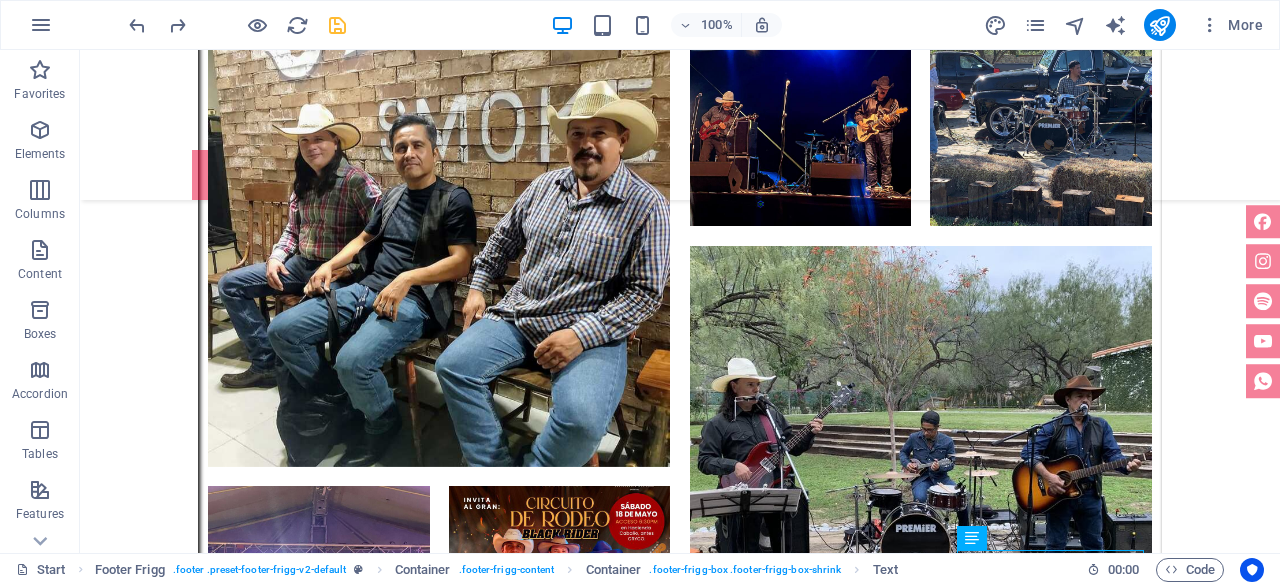 click at bounding box center (337, 25) 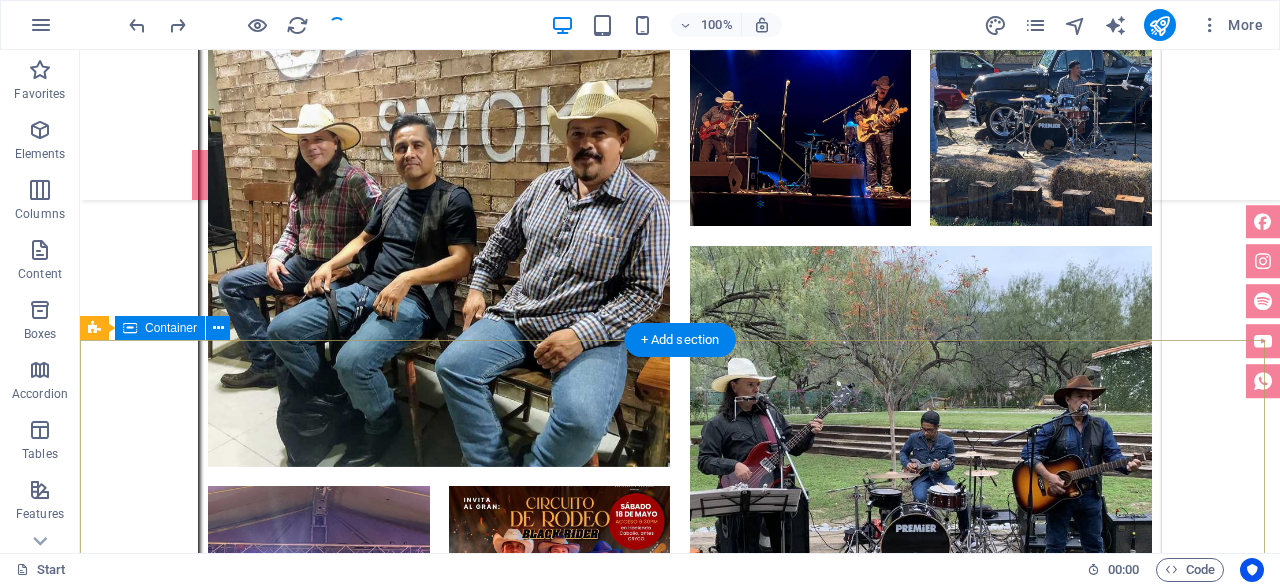 scroll, scrollTop: 7227, scrollLeft: 0, axis: vertical 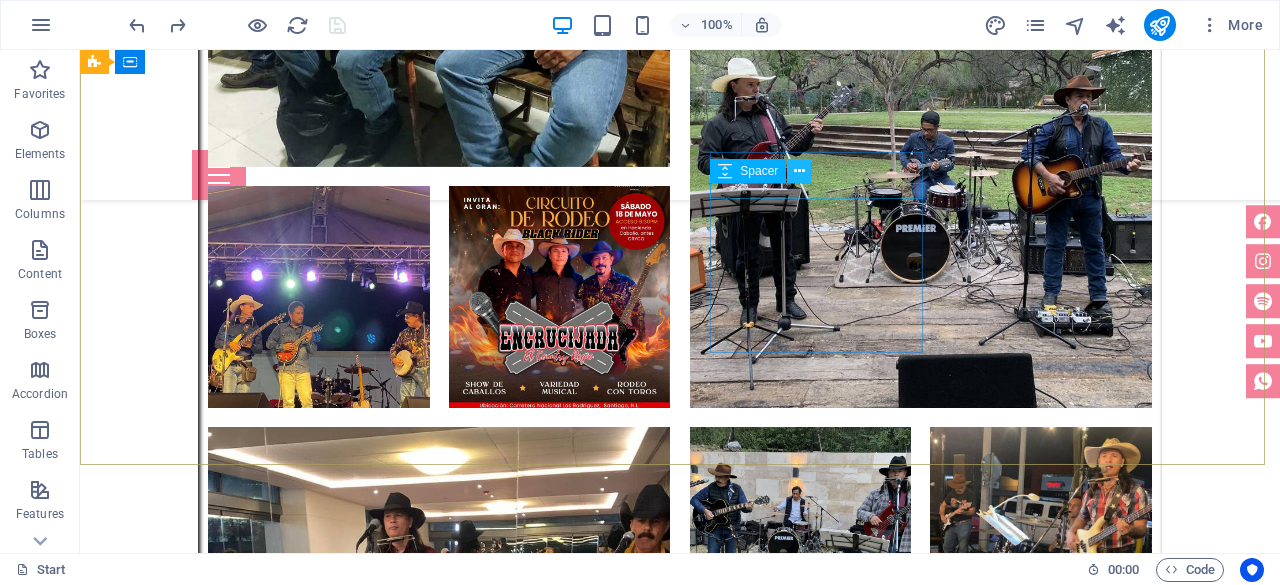 click at bounding box center [799, 171] 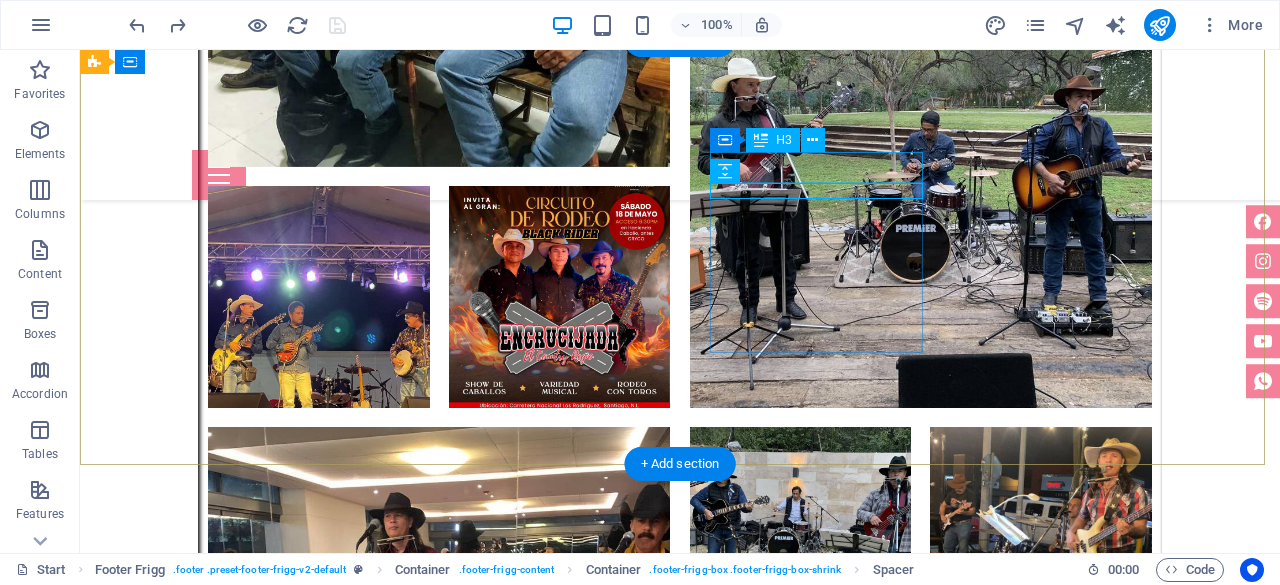 click on "Navigation" at bounding box center (568, 6050) 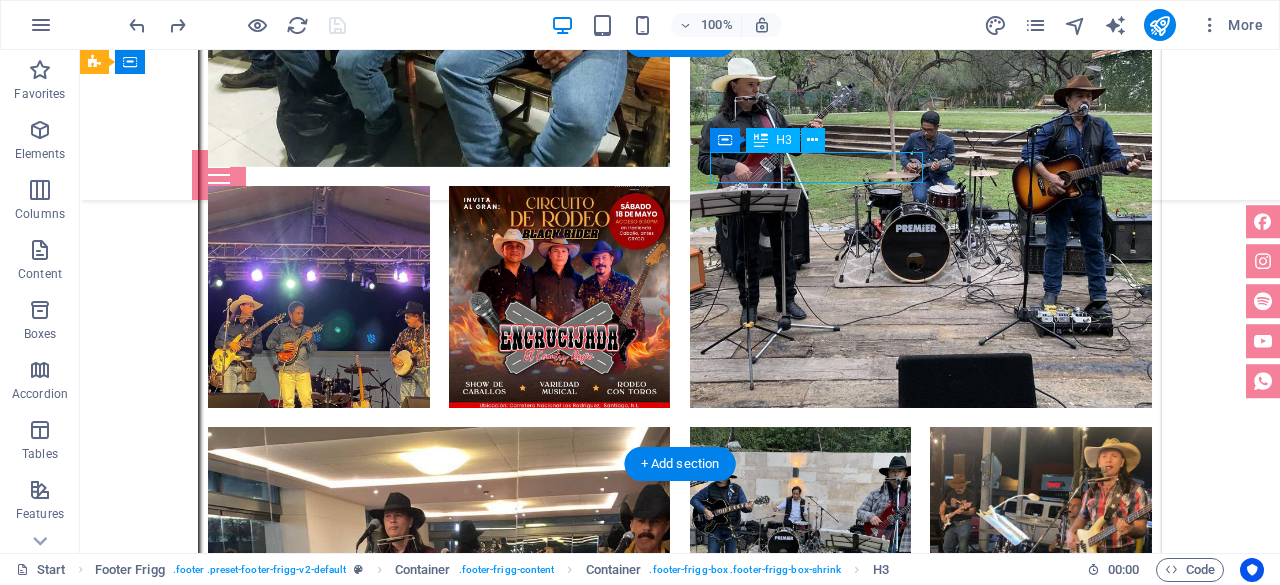 click on "Navigation" at bounding box center (568, 6050) 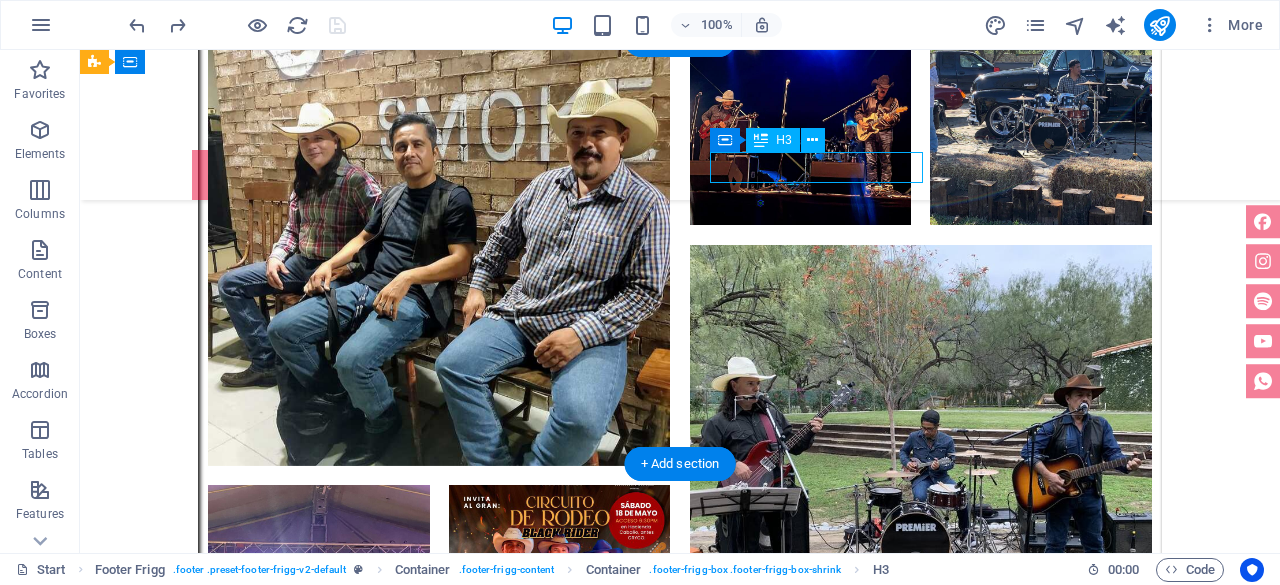 scroll, scrollTop: 7252, scrollLeft: 0, axis: vertical 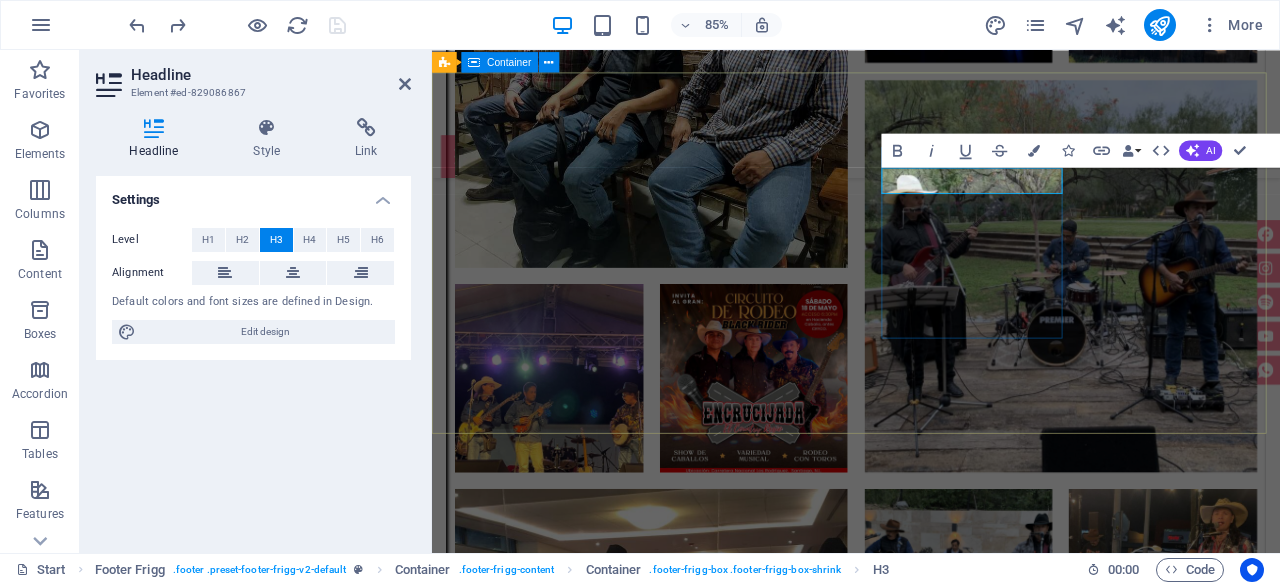 type 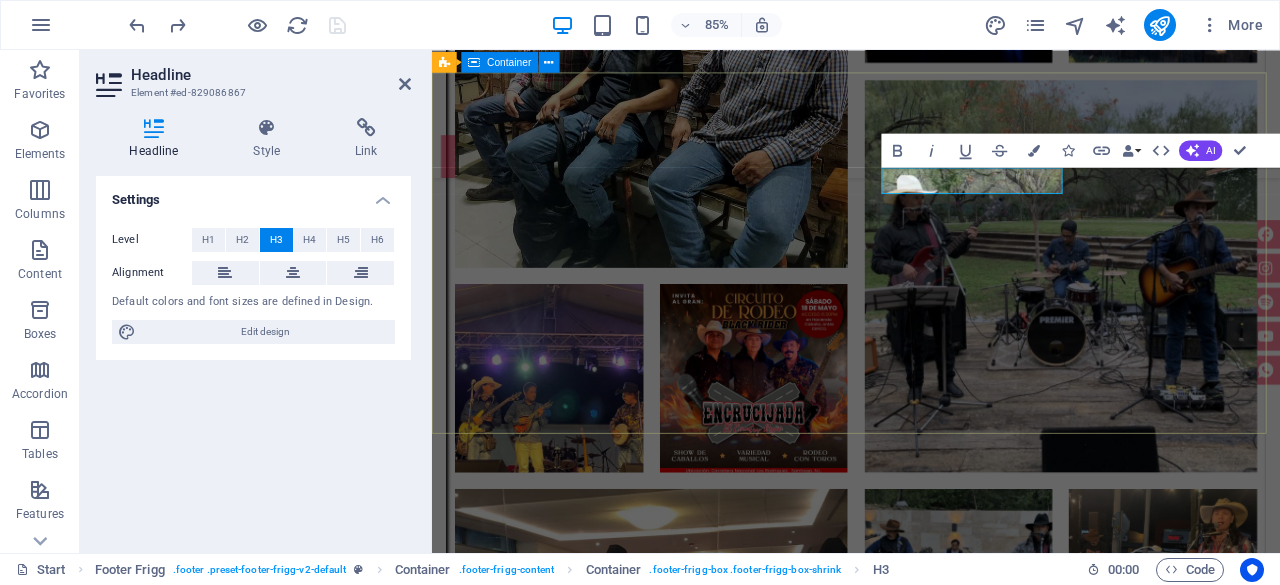 click on "grupo encrucijada Monterrey, Nuevo León, México. (81) 1163 7031   |   (81) 1317 1728 contacto@grupoencrucijada.com ​menú Home About Service Contact Legal Notice Privacy Policy Social media Facebook Instagram Instagram Instagram" at bounding box center (931, 6342) 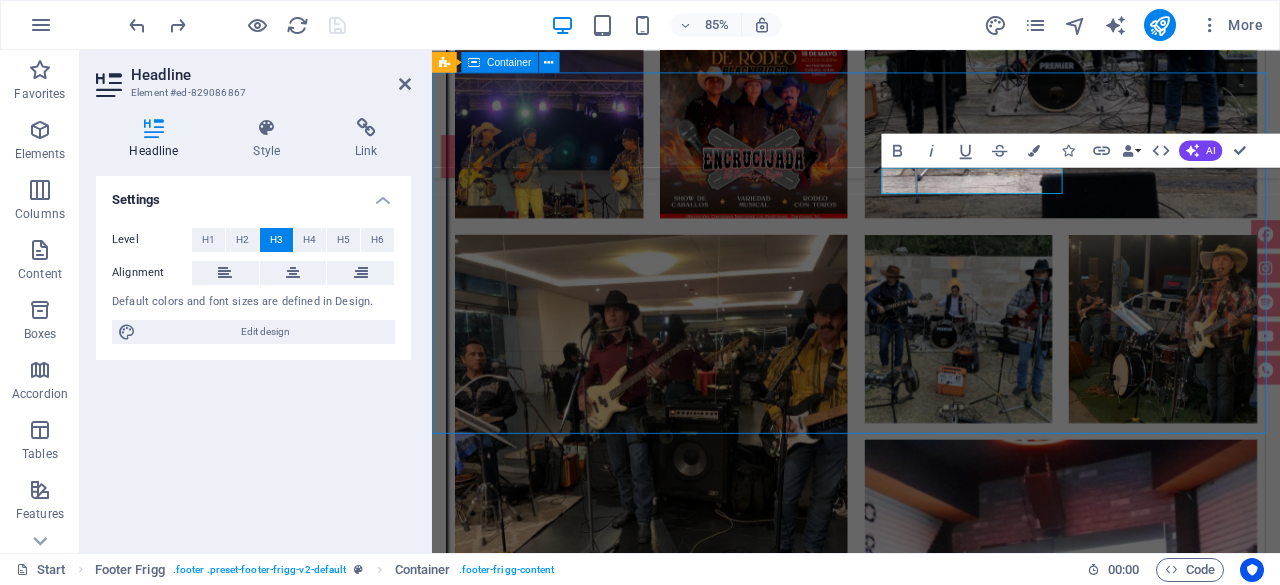scroll, scrollTop: 7191, scrollLeft: 0, axis: vertical 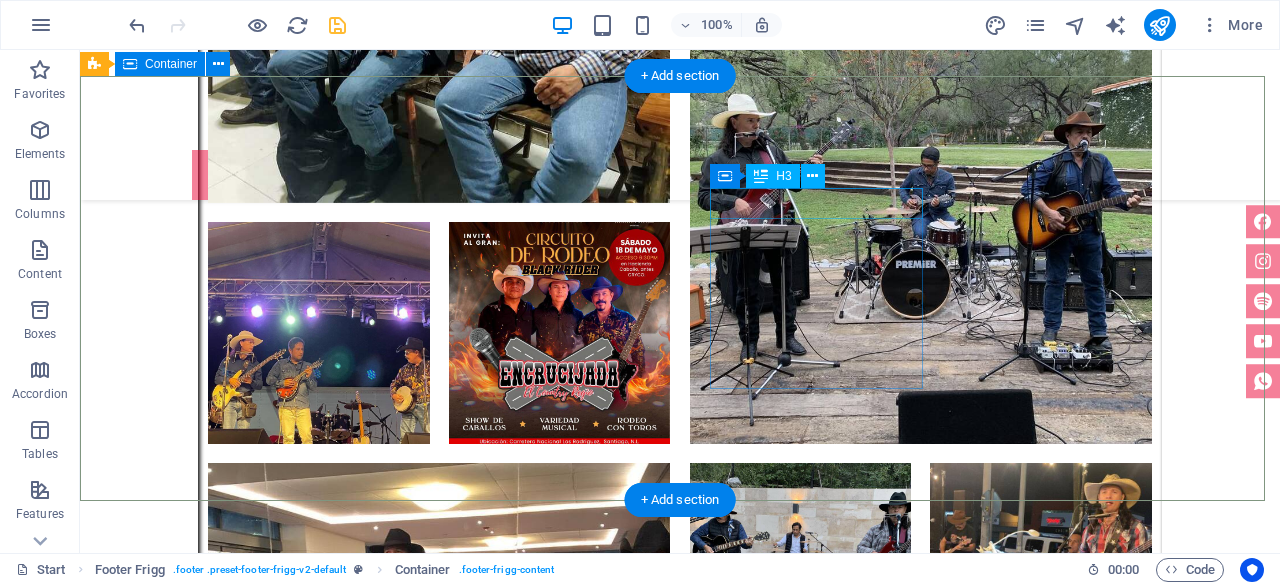 click on "menú" at bounding box center (568, 6086) 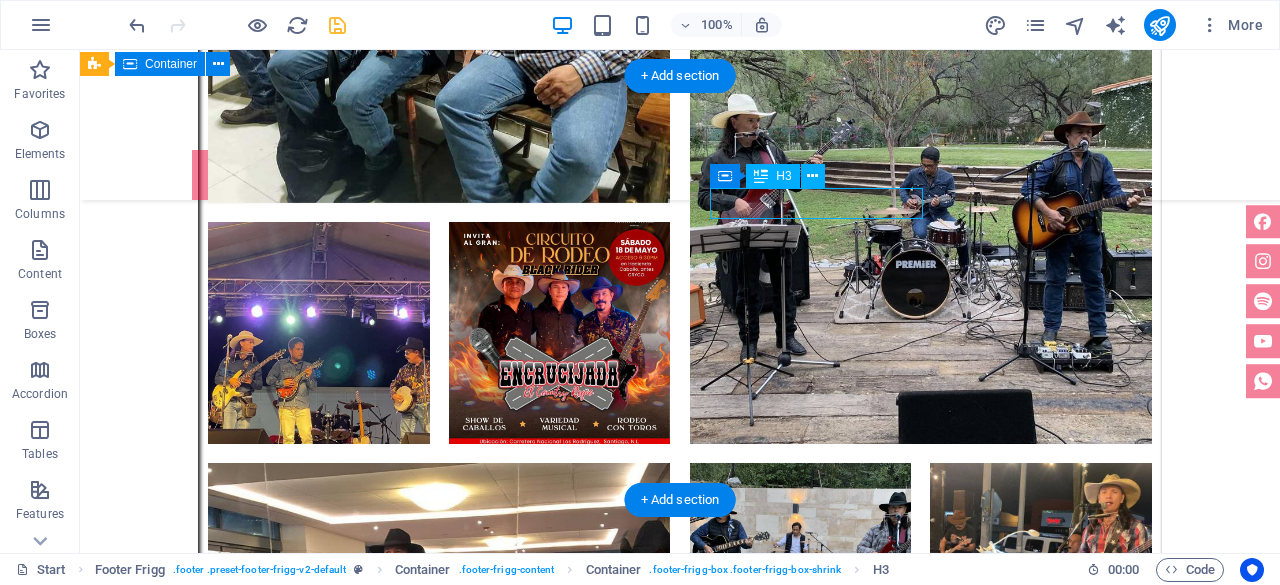 click on "menú" at bounding box center [568, 6086] 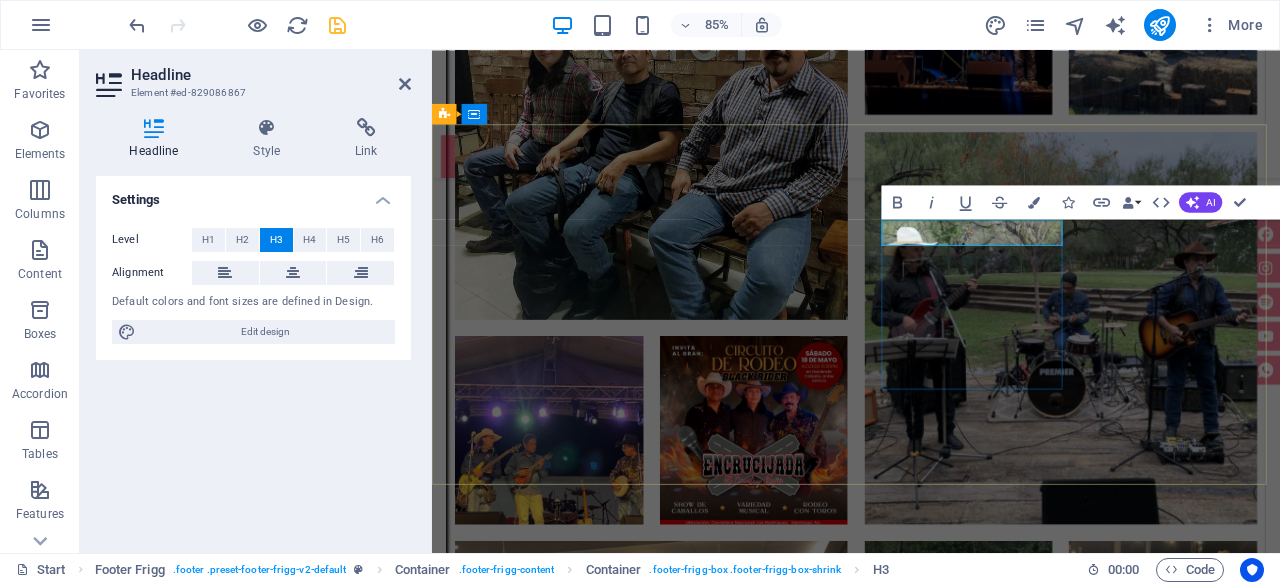 type 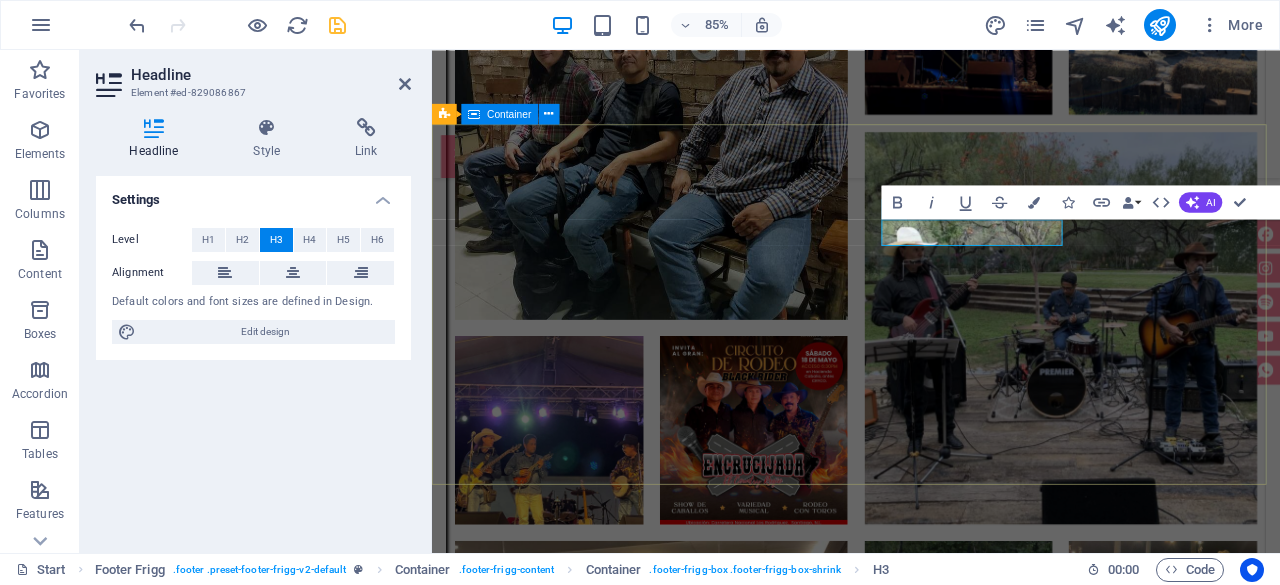 click on "grupo encrucijada Monterrey, Nuevo León, México. (81) 1163 7031   |   (81) 1317 1728 contacto@grupoencrucijada.com menú Home About Service Contact Legal Notice Privacy Policy Social media Facebook Instagram Instagram Instagram" at bounding box center (931, 6403) 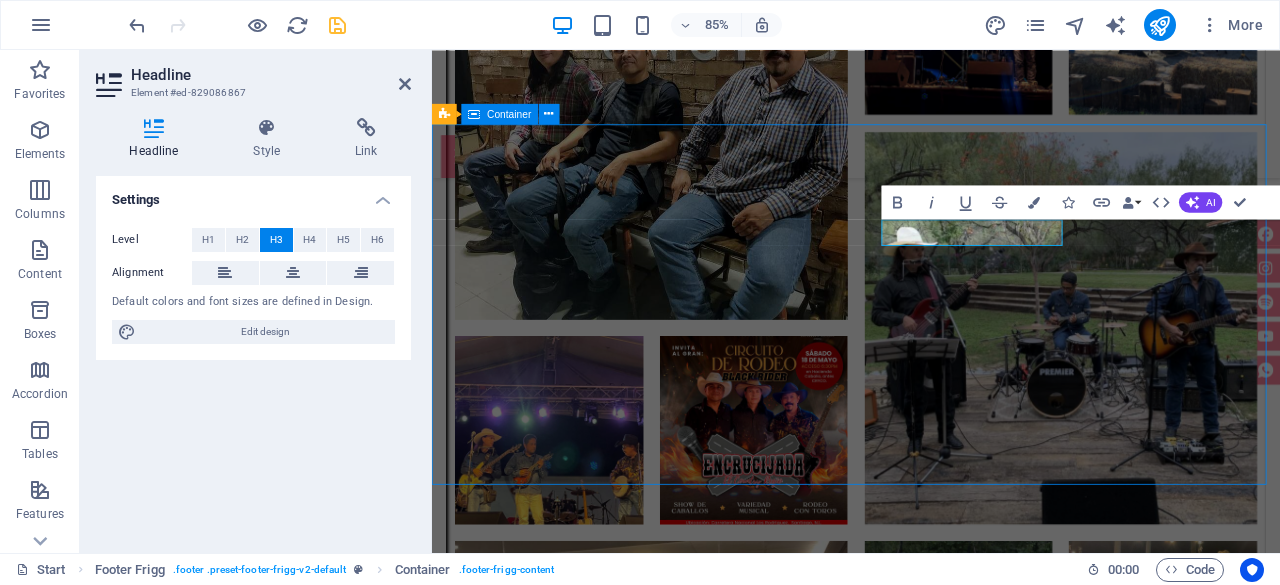 scroll, scrollTop: 7130, scrollLeft: 0, axis: vertical 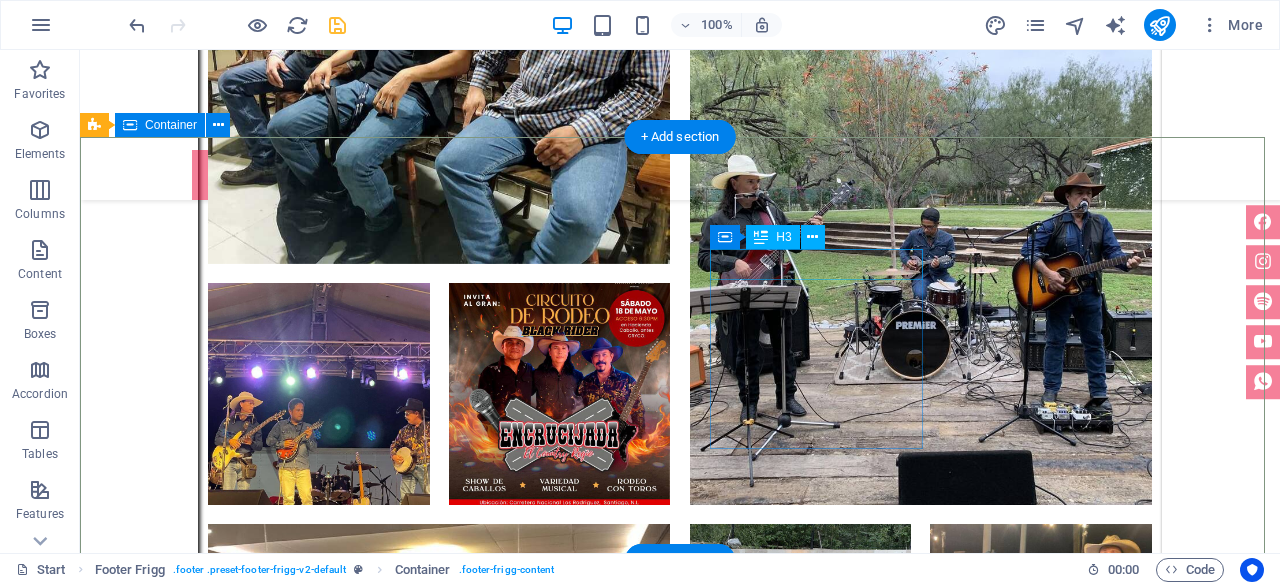 click on "menú" at bounding box center [568, 6147] 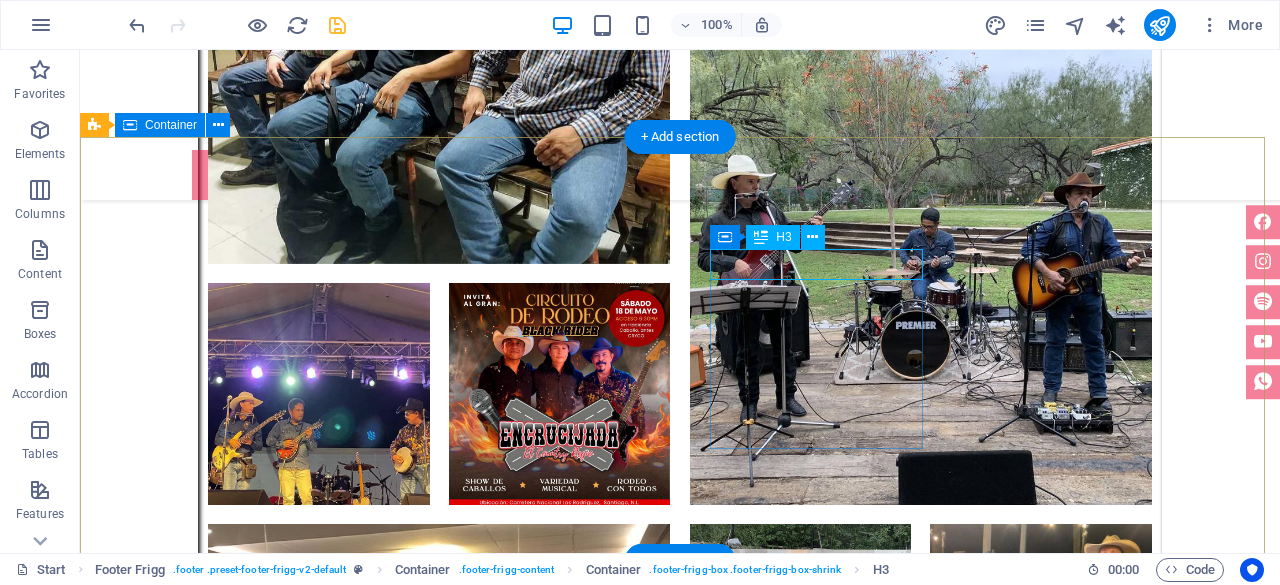 click on "menú" at bounding box center [568, 6147] 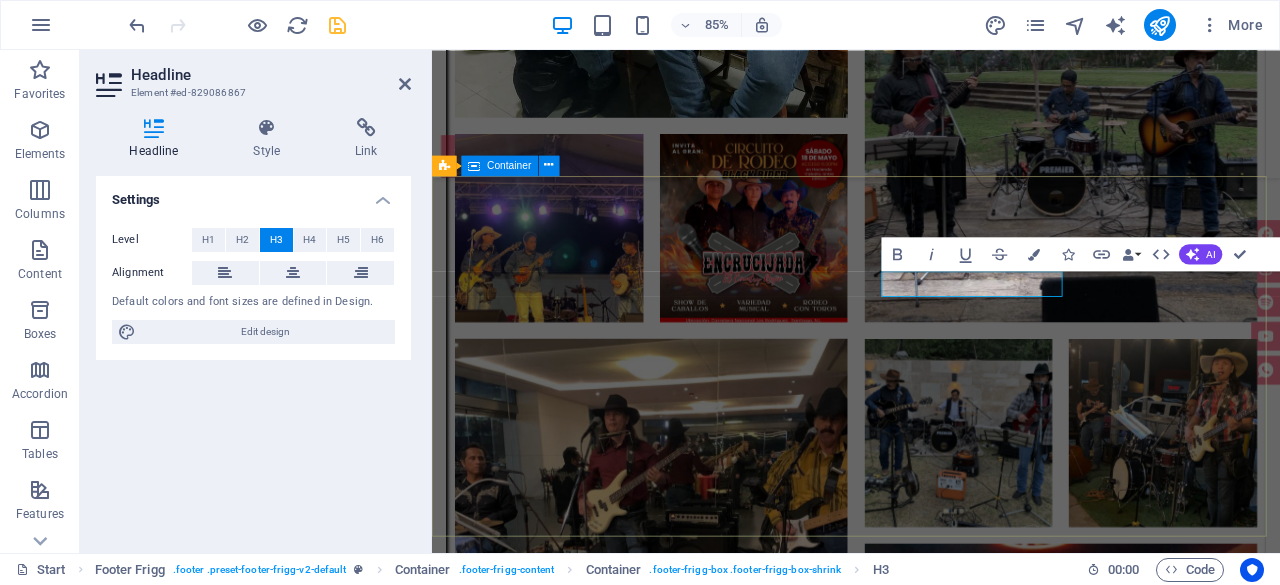 type 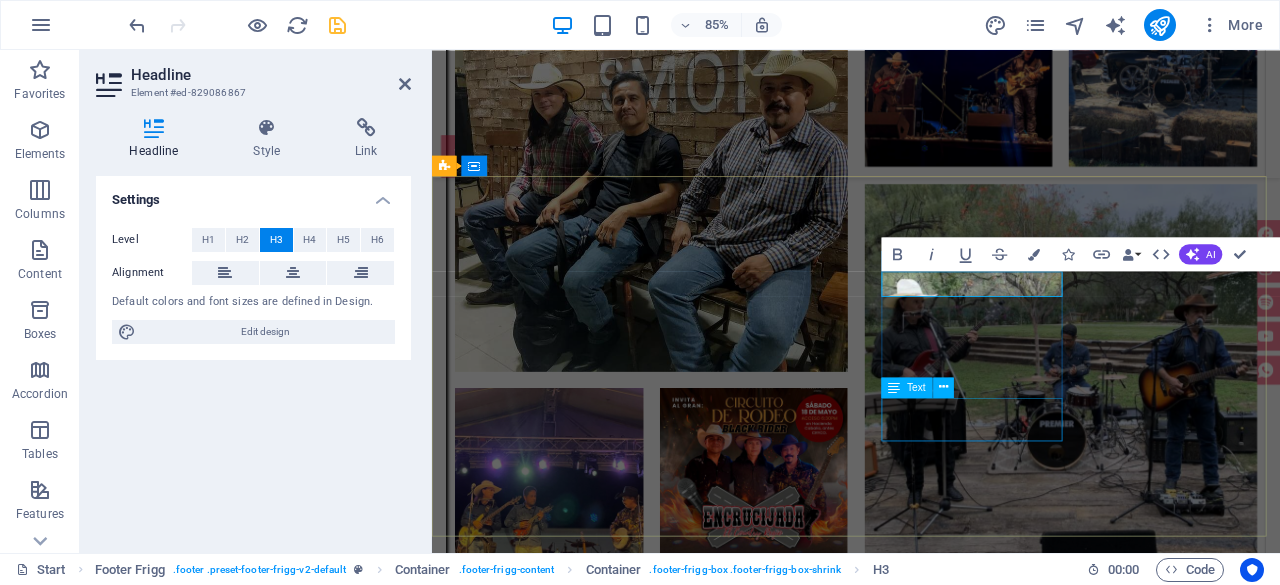click on "Legal Notice Privacy Policy" at bounding box center (920, 6546) 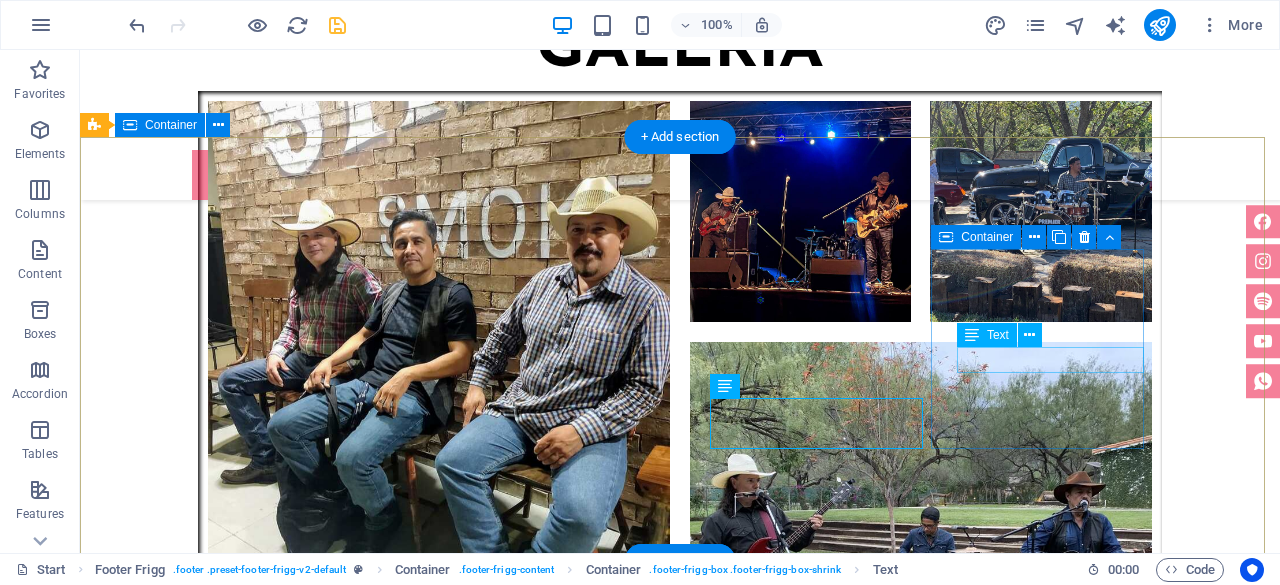 click on "Instagram" at bounding box center (568, 6898) 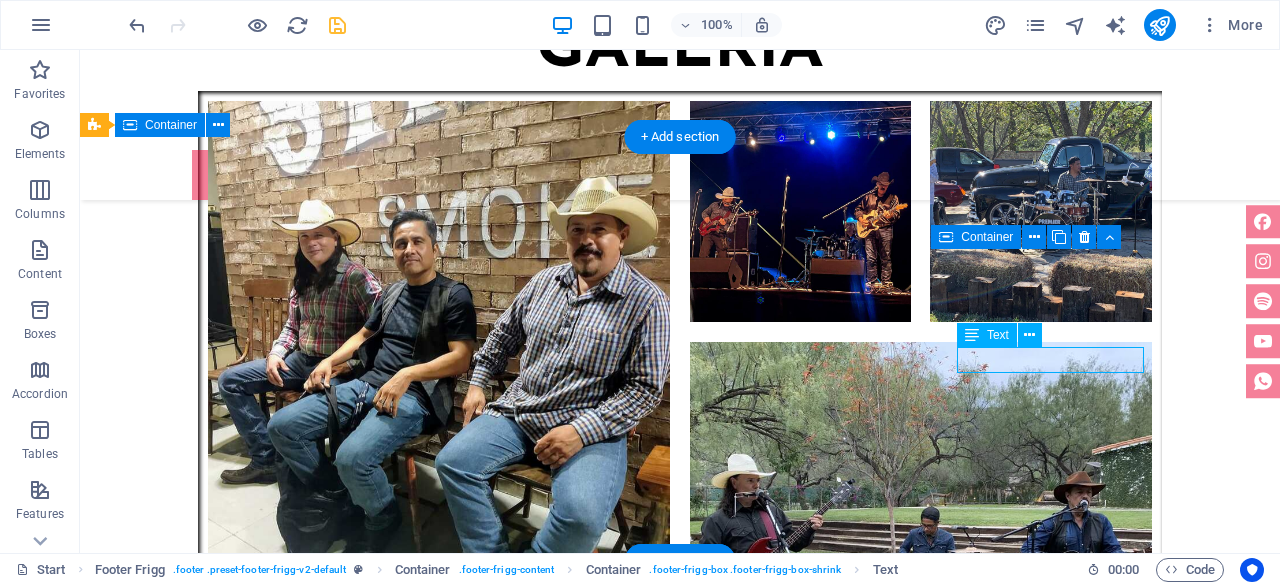 click on "Instagram" at bounding box center [568, 6898] 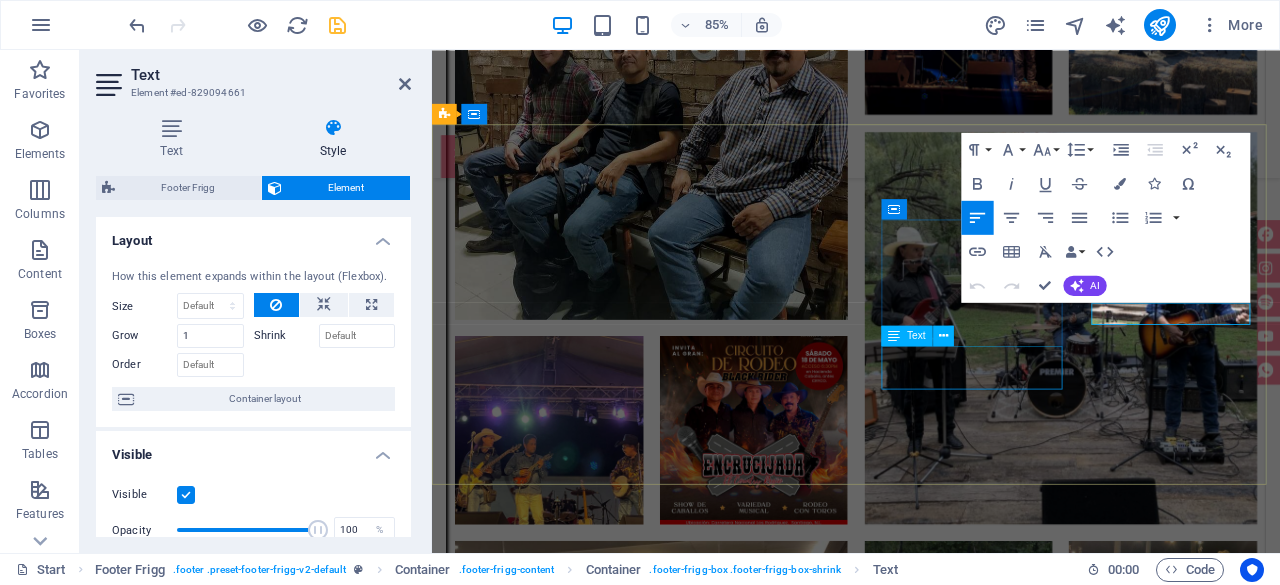 type 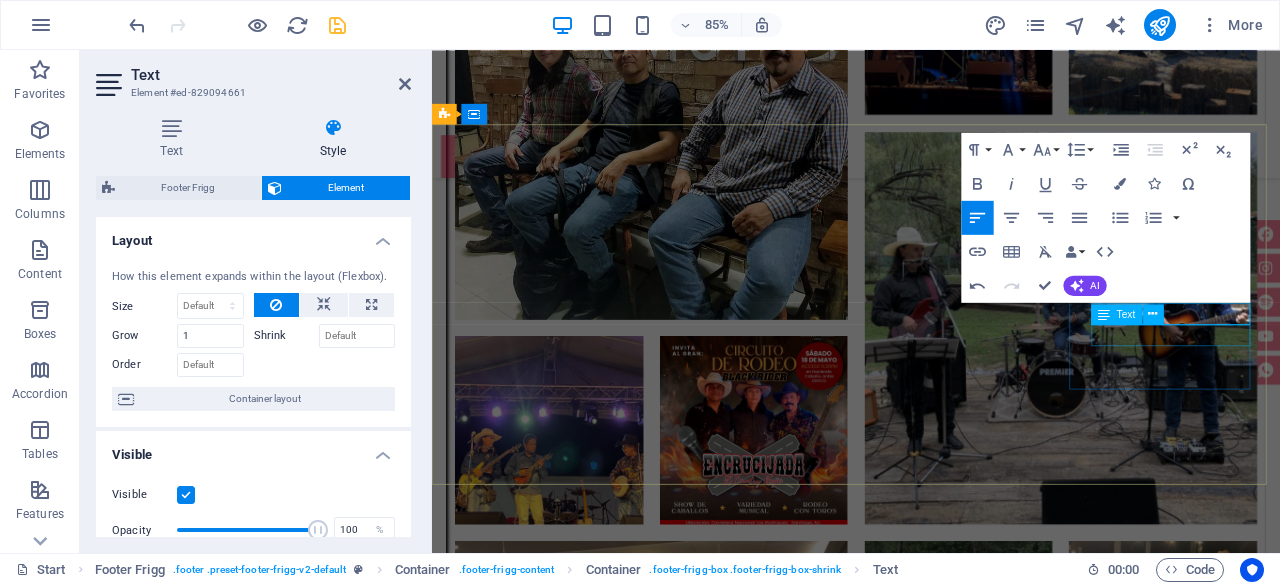 click on "Instagram" at bounding box center [920, 6754] 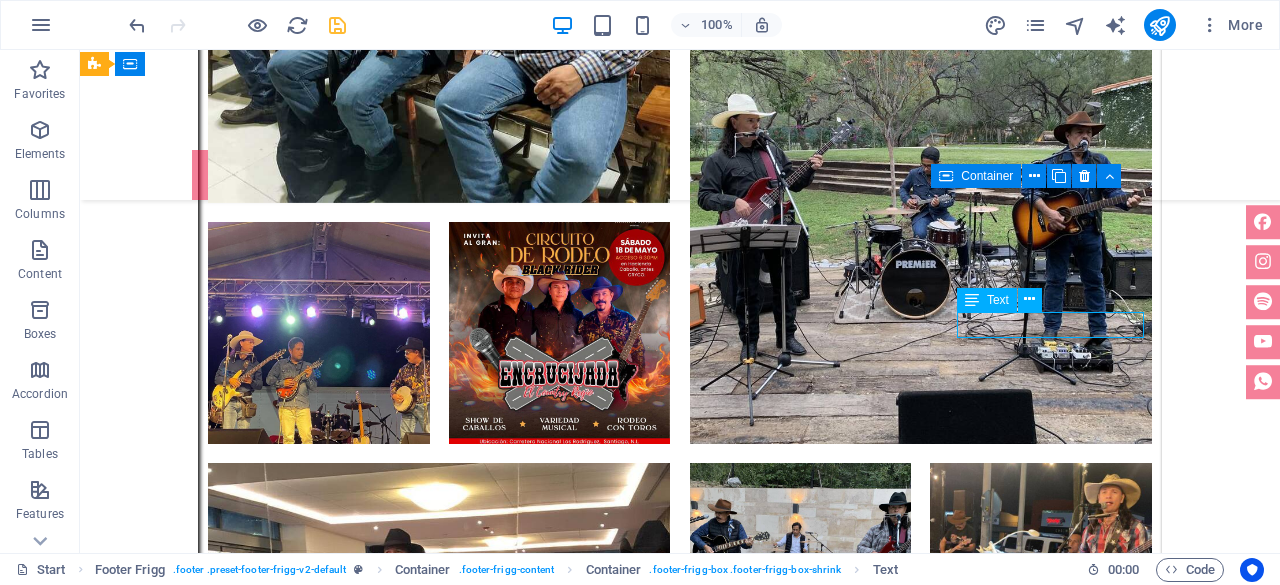 click on "Instagram" at bounding box center (568, 6515) 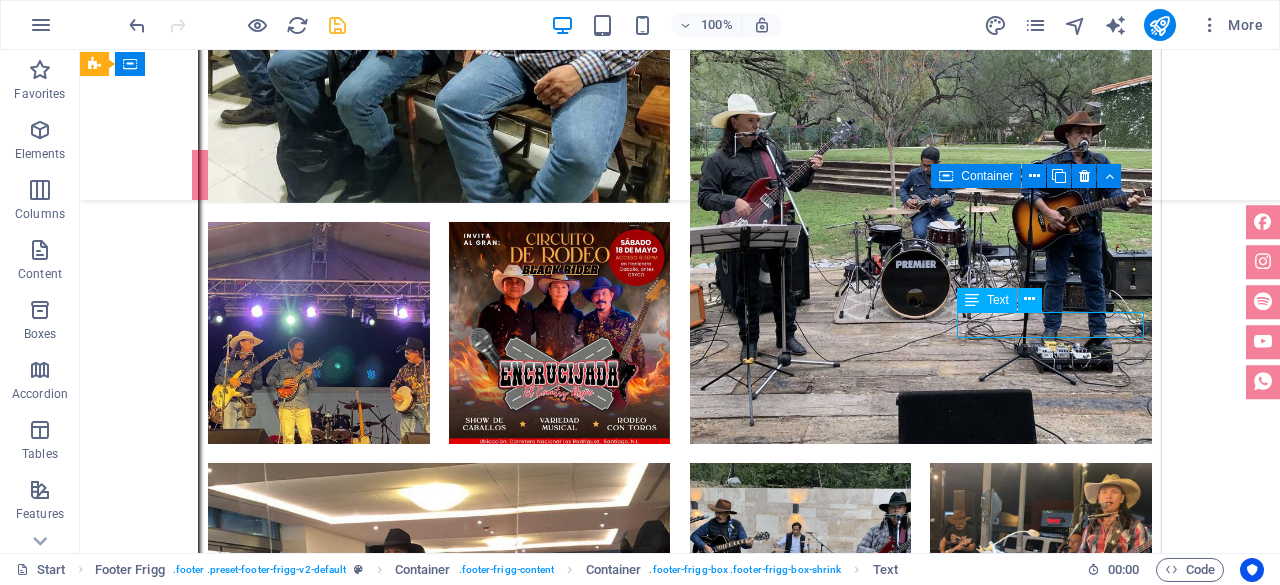 click on "Instagram" at bounding box center [568, 6515] 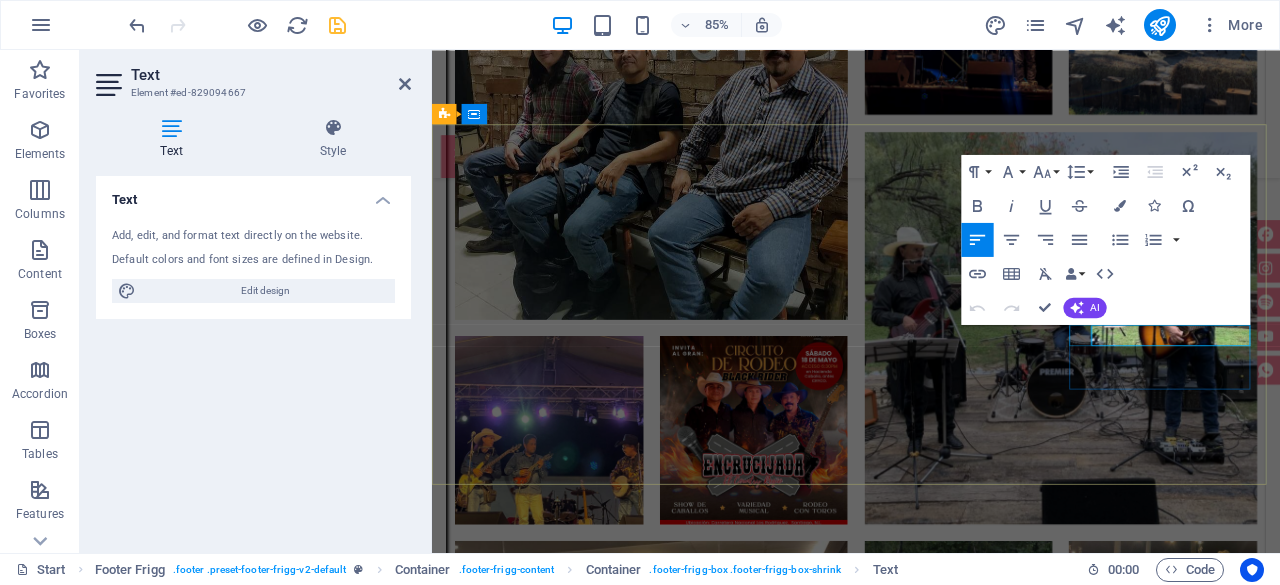 type 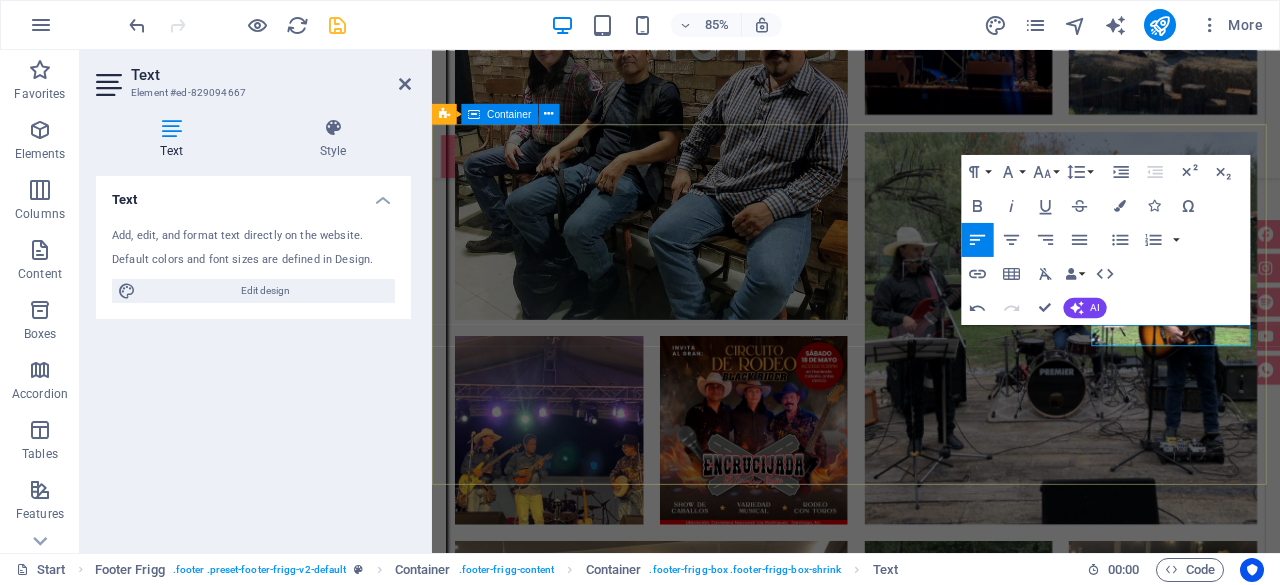 click on "grupo encrucijada Monterrey, Nuevo León, México. (81) 1163 7031   |   (81) 1317 1728 contacto@grupoencrucijada.com menú Home About Service Contact Legal Notice Privacy Policy Social media Facebook Instagram Spotify Youtube" at bounding box center (931, 6403) 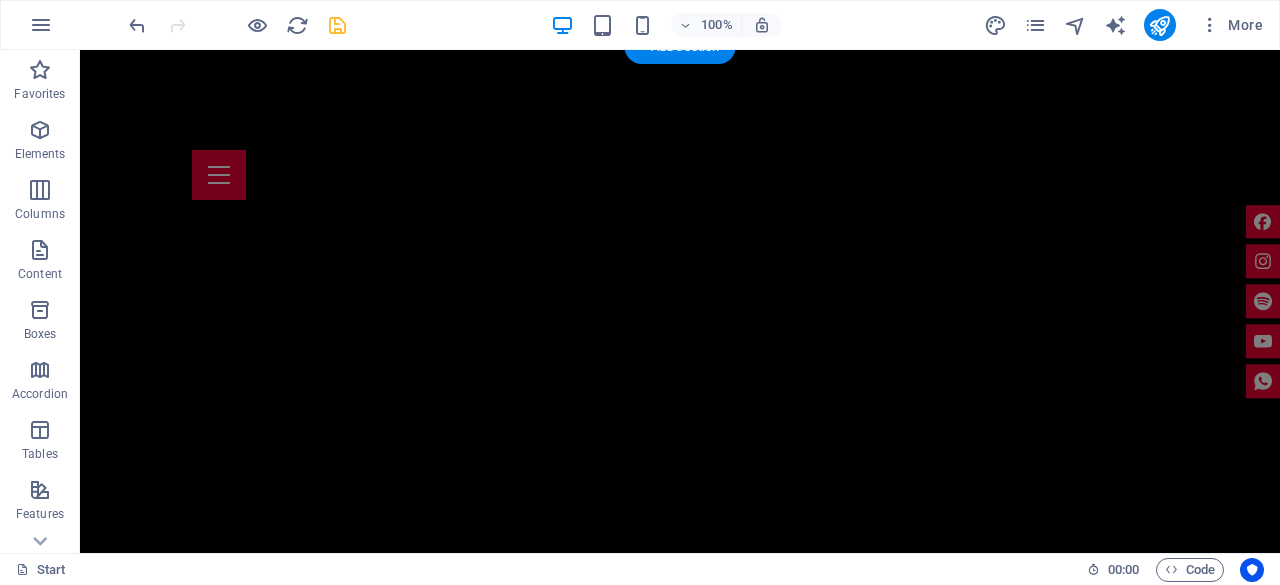 scroll, scrollTop: 580, scrollLeft: 0, axis: vertical 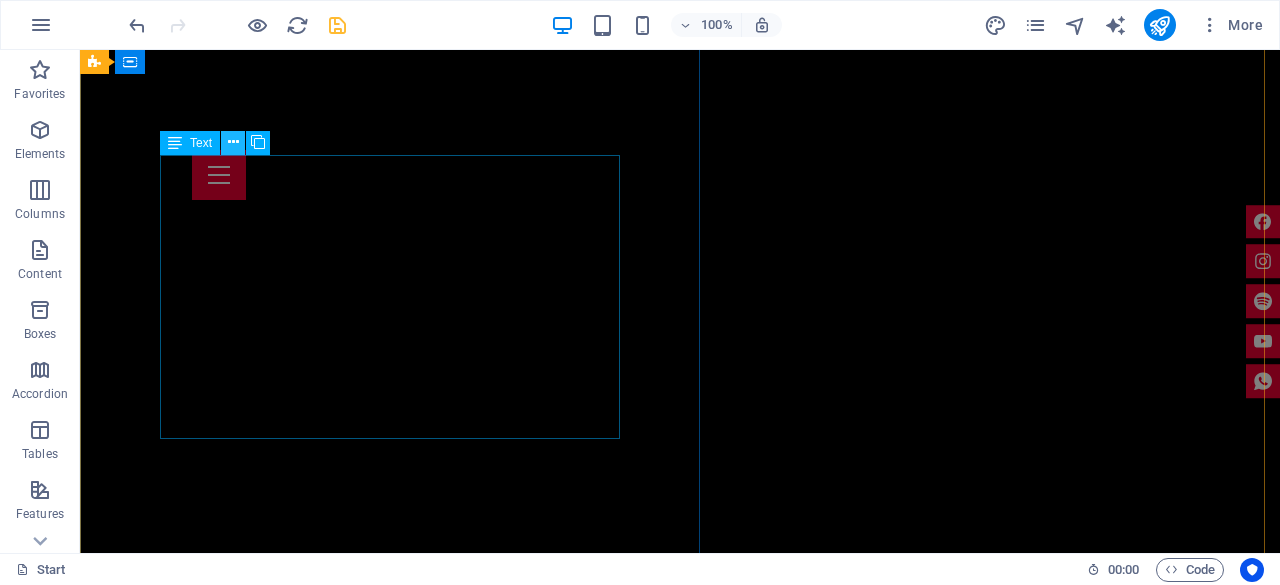 click at bounding box center (233, 142) 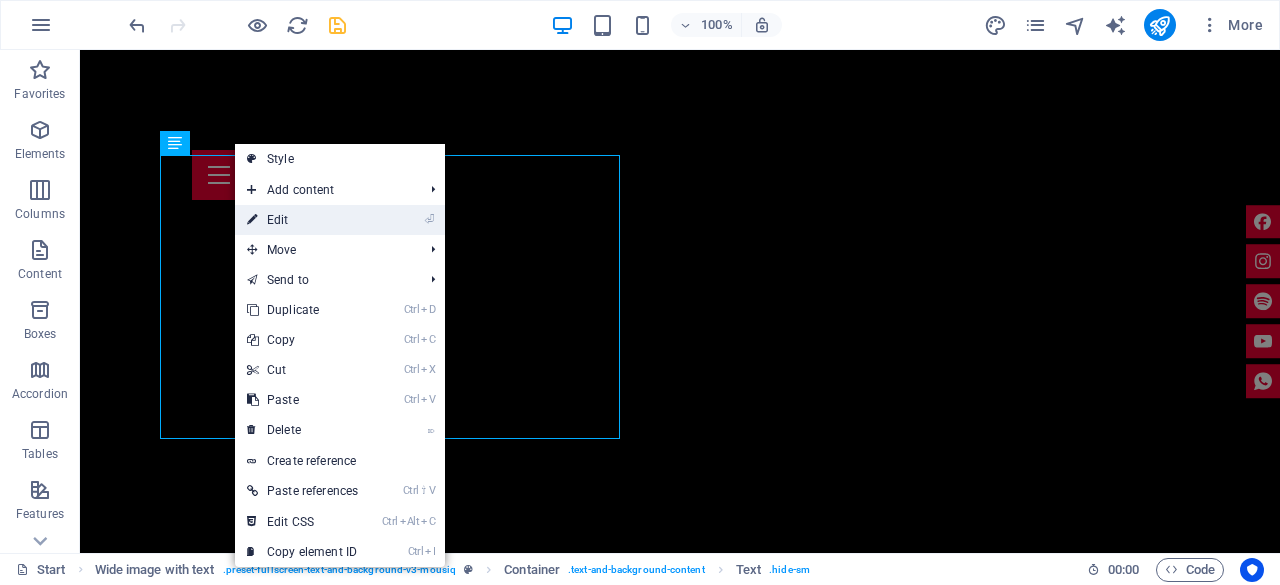click on "⏎  Edit" at bounding box center [302, 220] 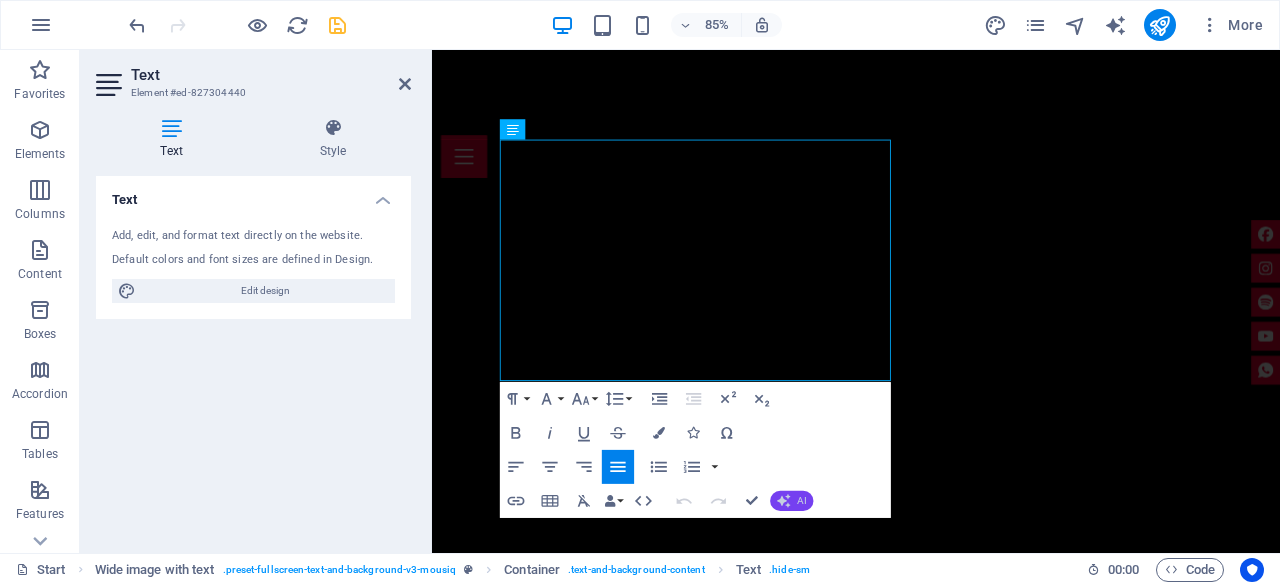 click on "AI" at bounding box center (791, 500) 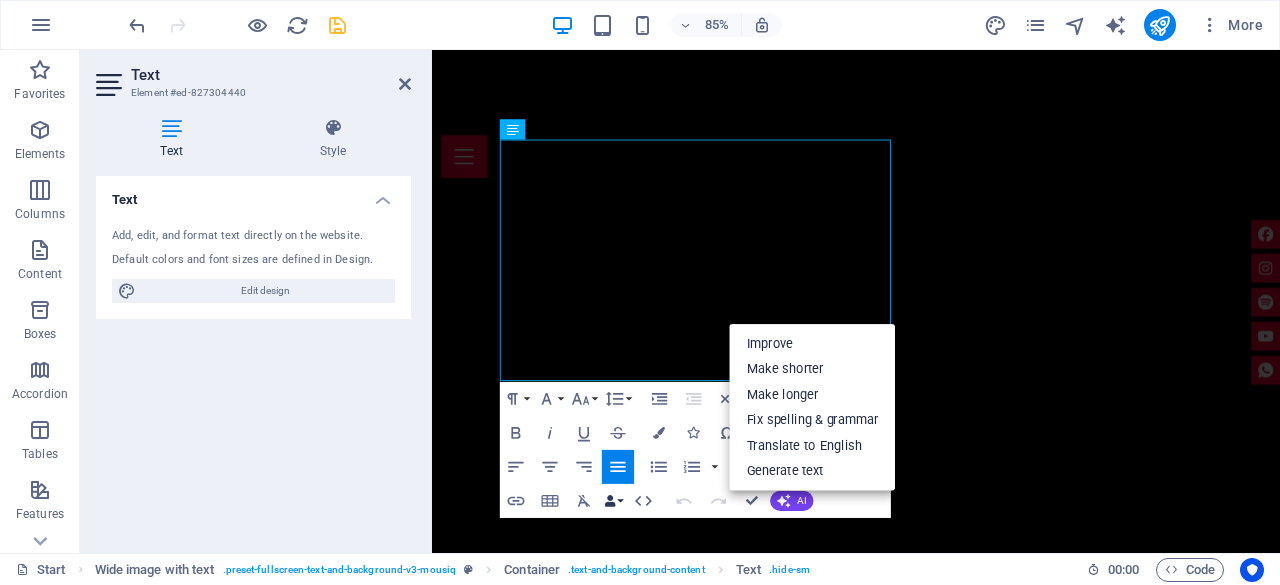 click on "Data Bindings" at bounding box center (614, 500) 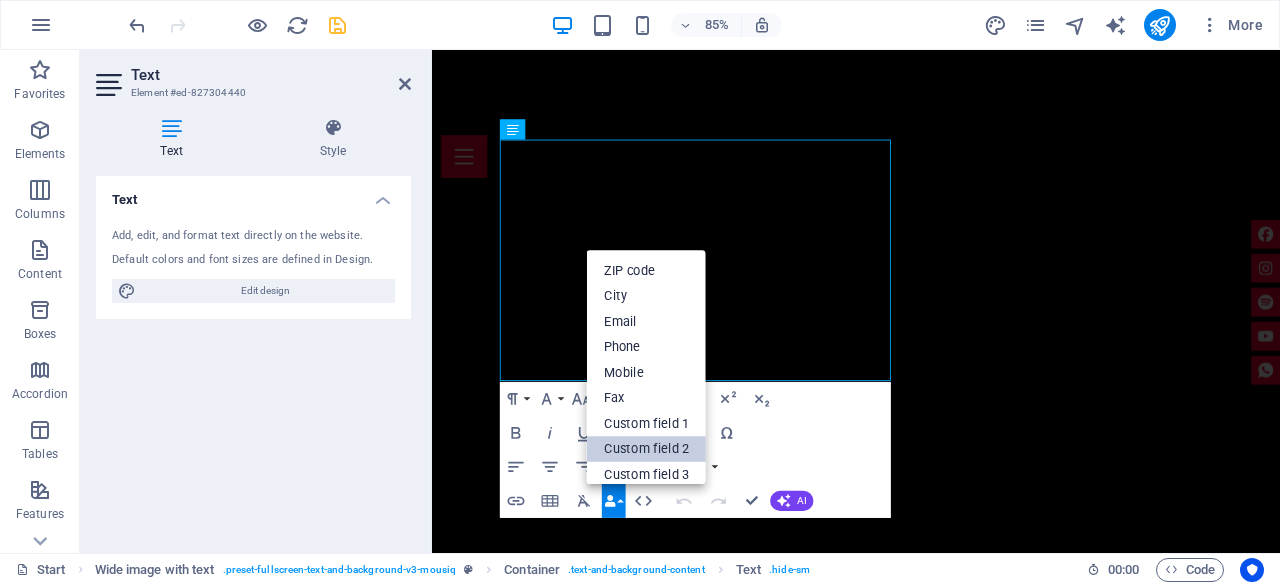 scroll, scrollTop: 21, scrollLeft: 0, axis: vertical 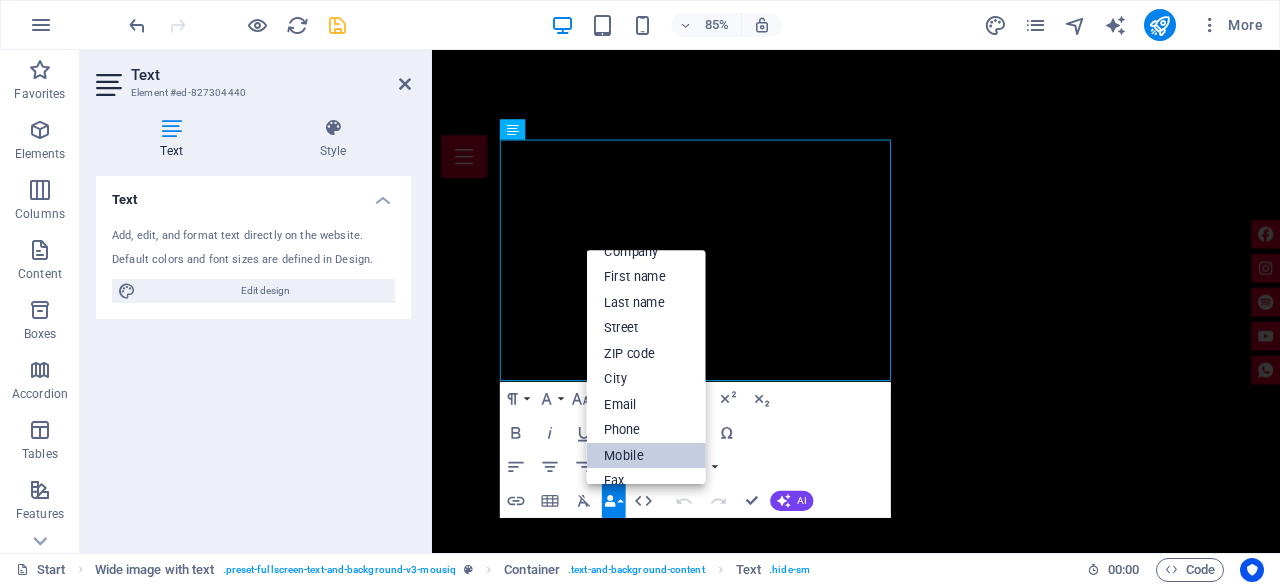 click on "Mobile" at bounding box center [646, 455] 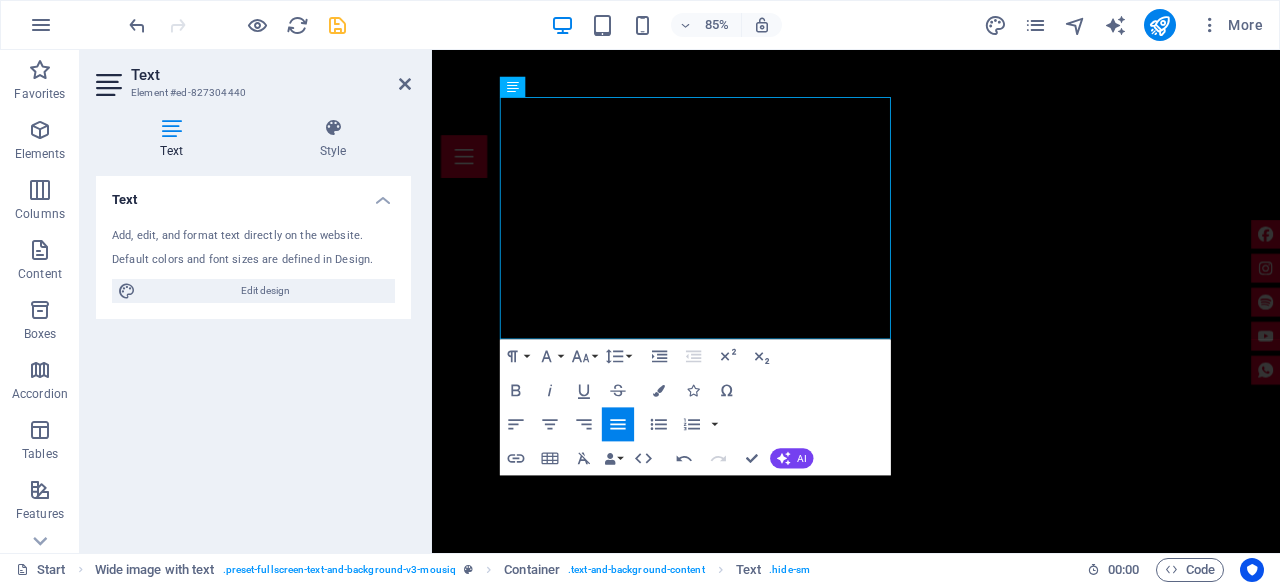 scroll, scrollTop: 568, scrollLeft: 0, axis: vertical 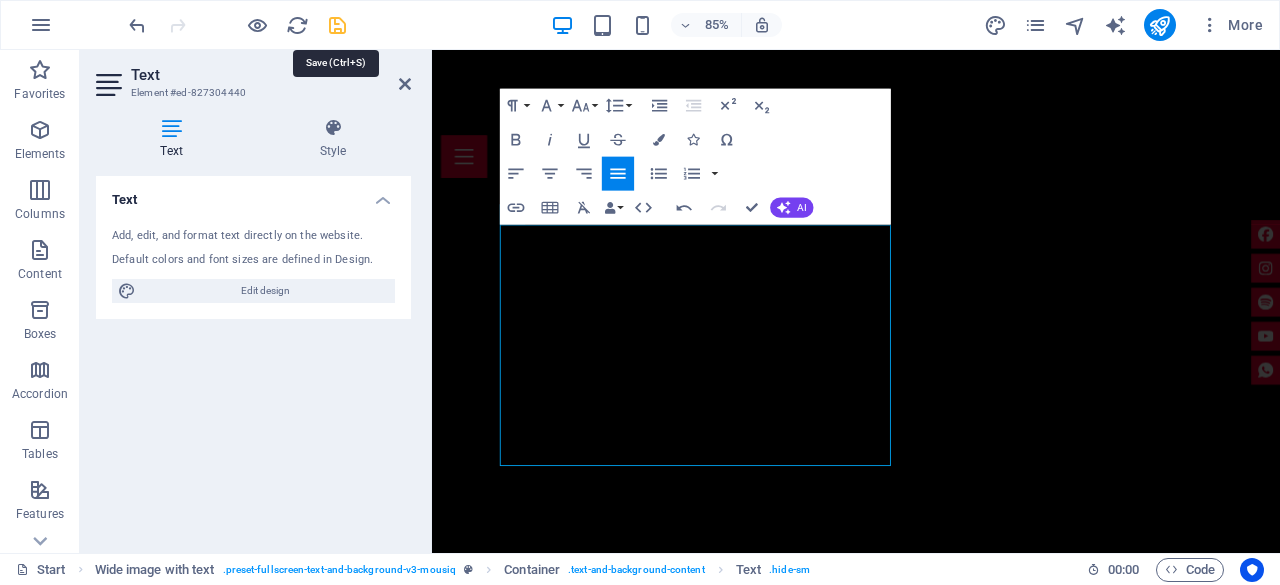 click at bounding box center (337, 25) 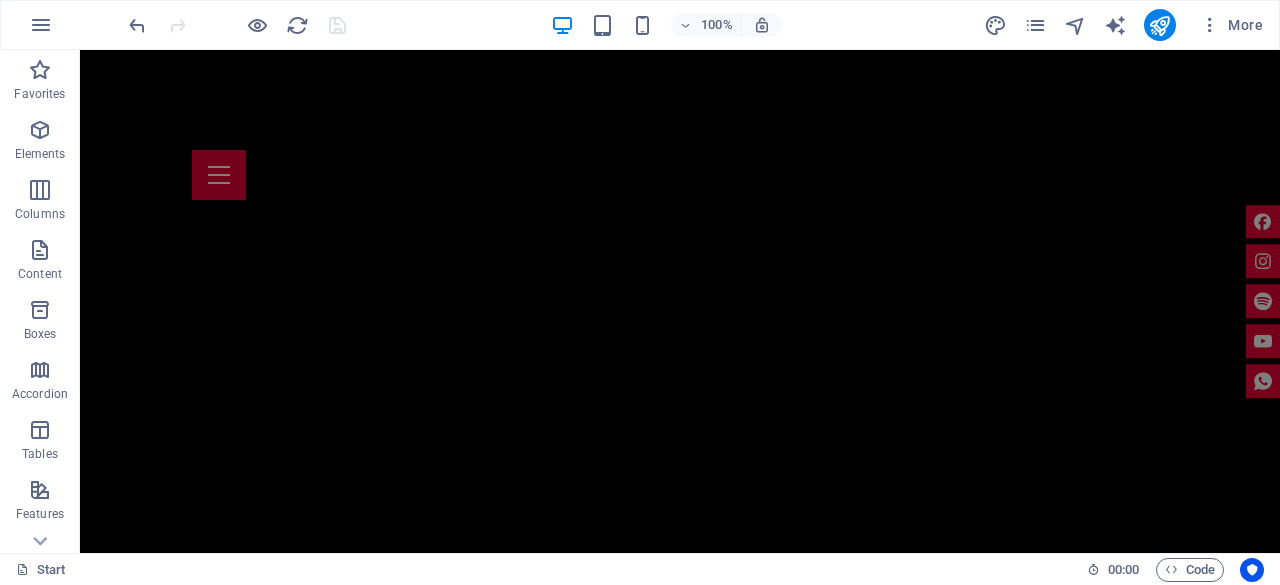 drag, startPoint x: 1244, startPoint y: 79, endPoint x: 1086, endPoint y: 271, distance: 248.65237 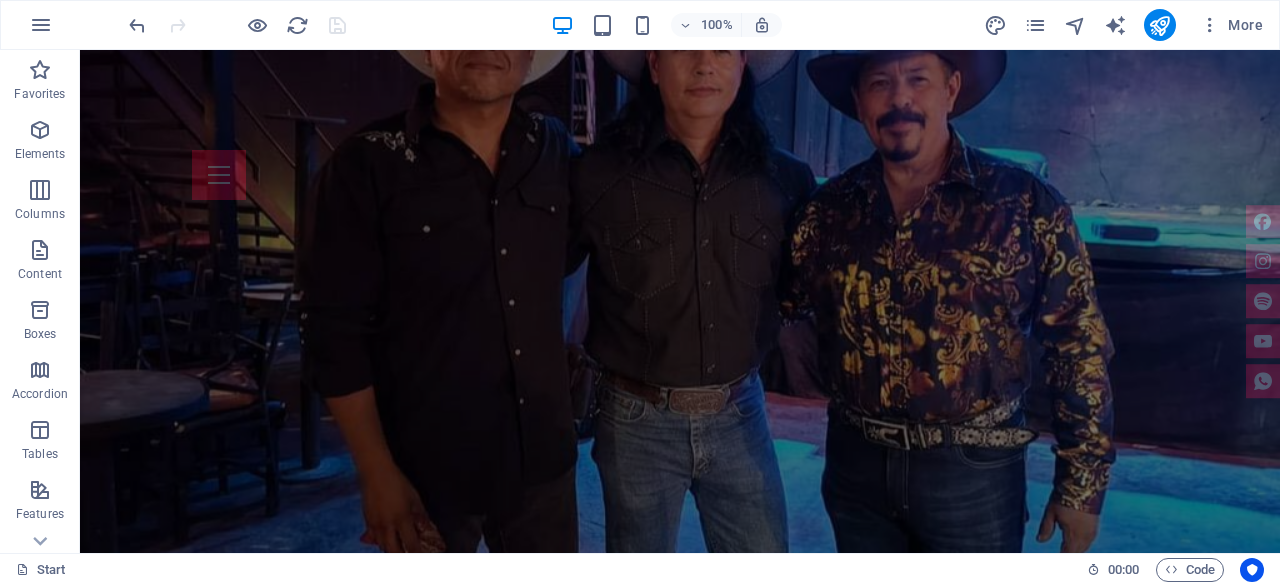 scroll, scrollTop: 7280, scrollLeft: 0, axis: vertical 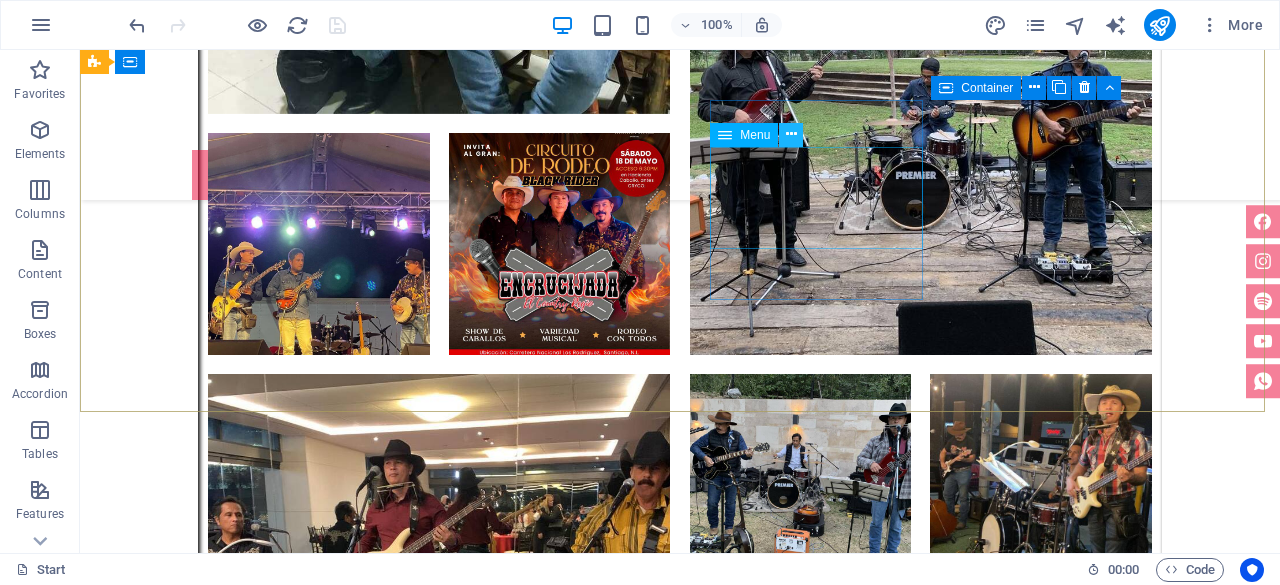 click at bounding box center (791, 134) 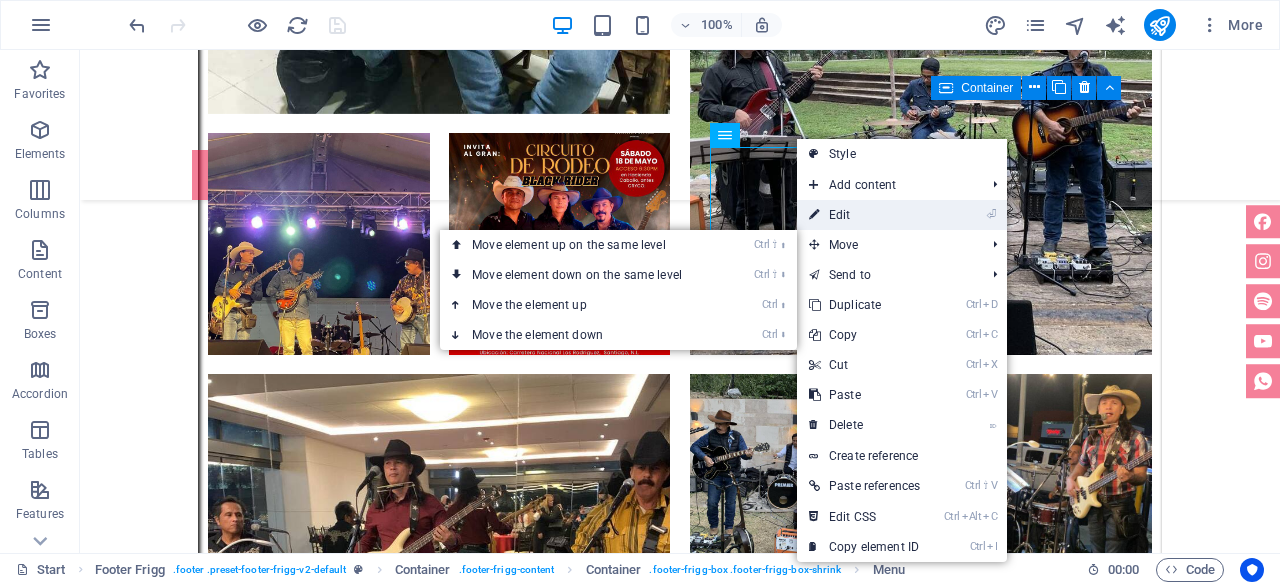 click on "⏎  Edit" at bounding box center [864, 215] 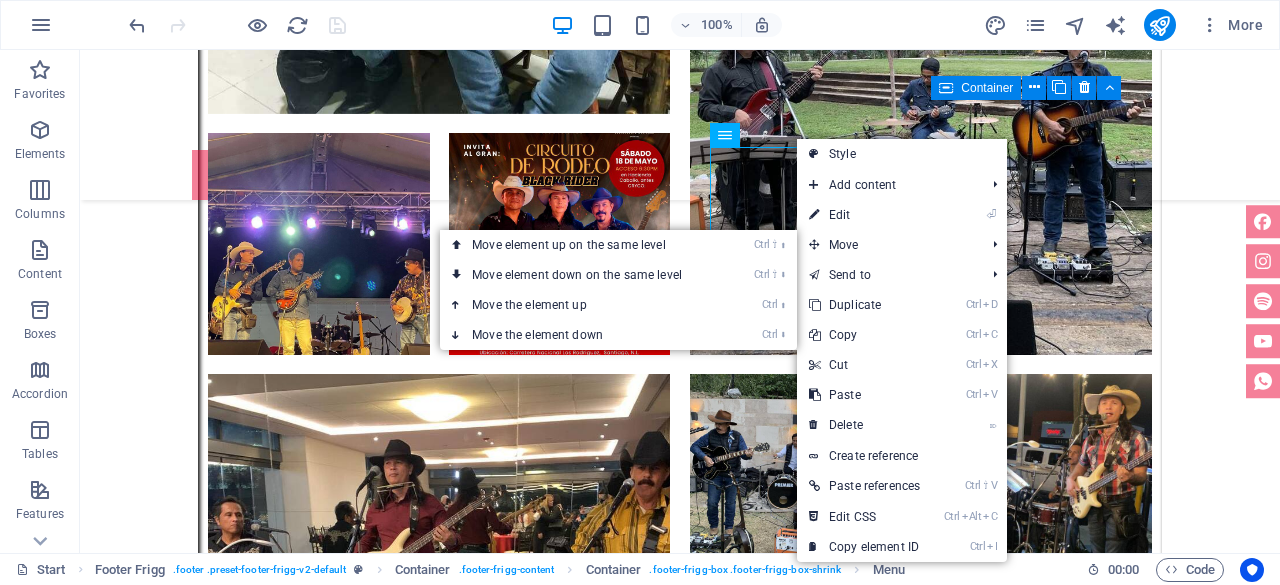 select 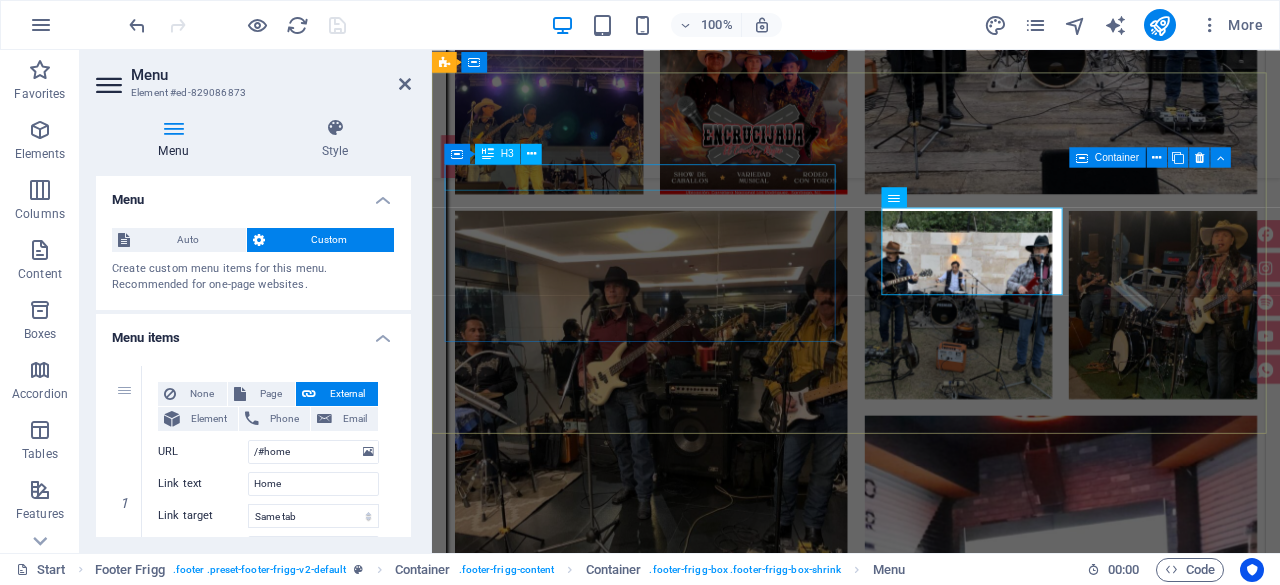 scroll, scrollTop: 7252, scrollLeft: 0, axis: vertical 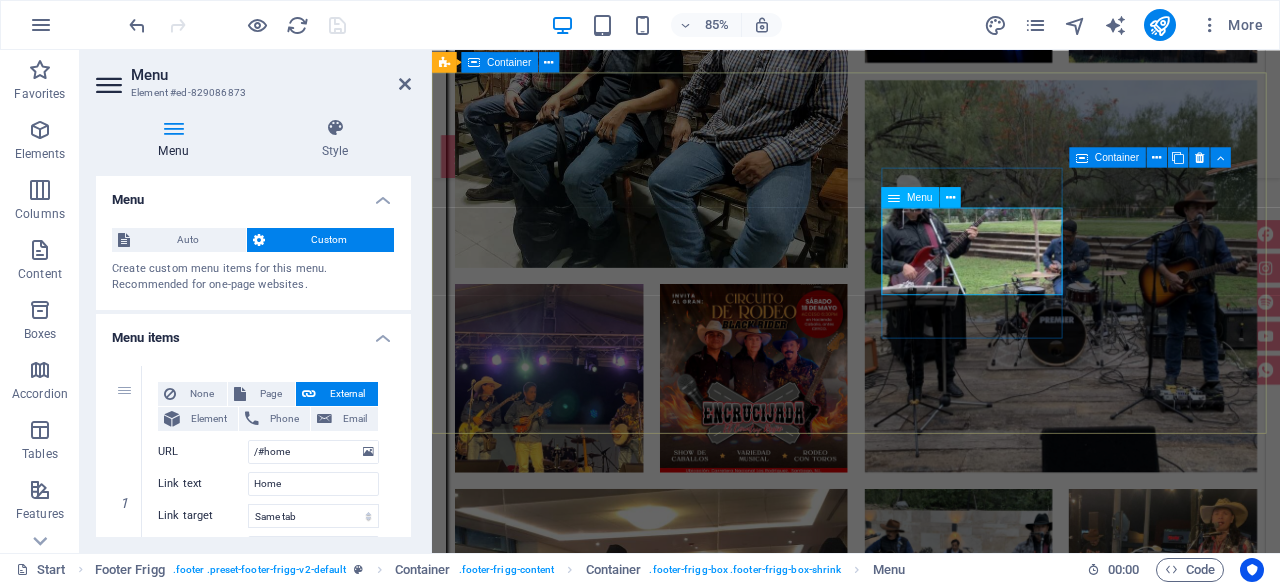 click on "Home About Service Contact" at bounding box center [920, 6347] 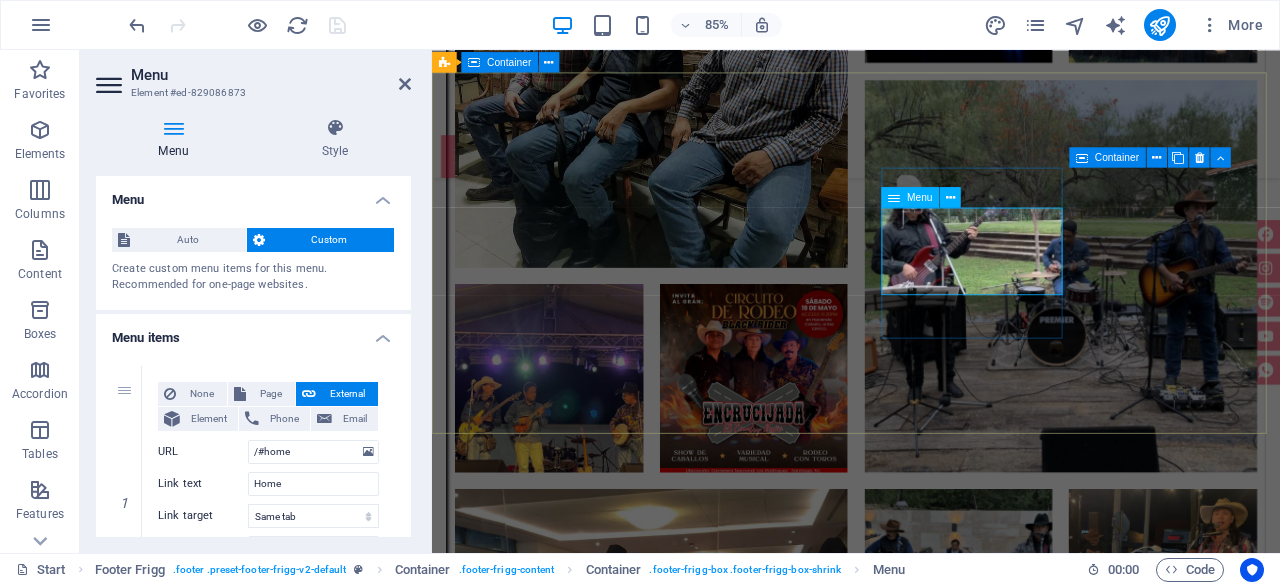 click on "Home About Service Contact" at bounding box center [920, 6347] 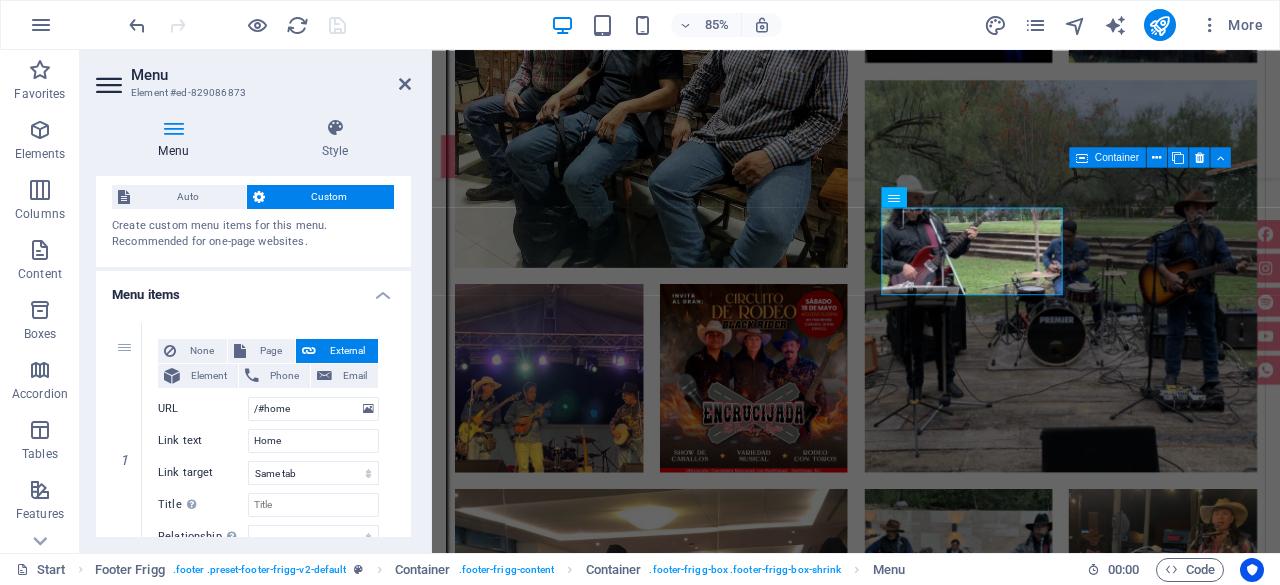 scroll, scrollTop: 0, scrollLeft: 0, axis: both 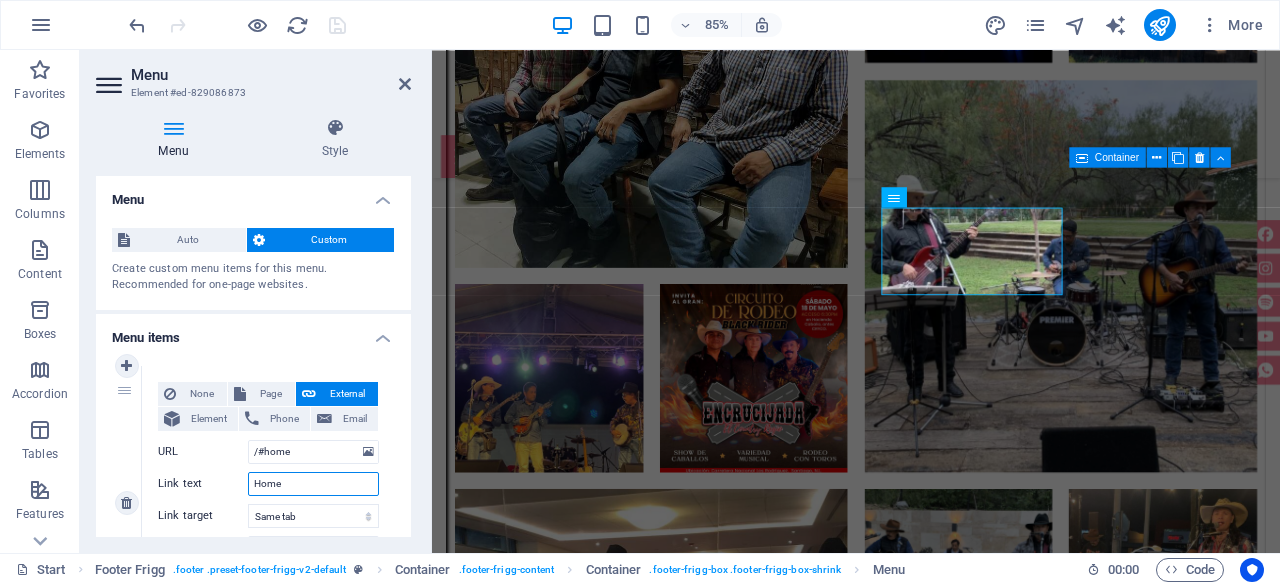 drag, startPoint x: 290, startPoint y: 481, endPoint x: 233, endPoint y: 482, distance: 57.00877 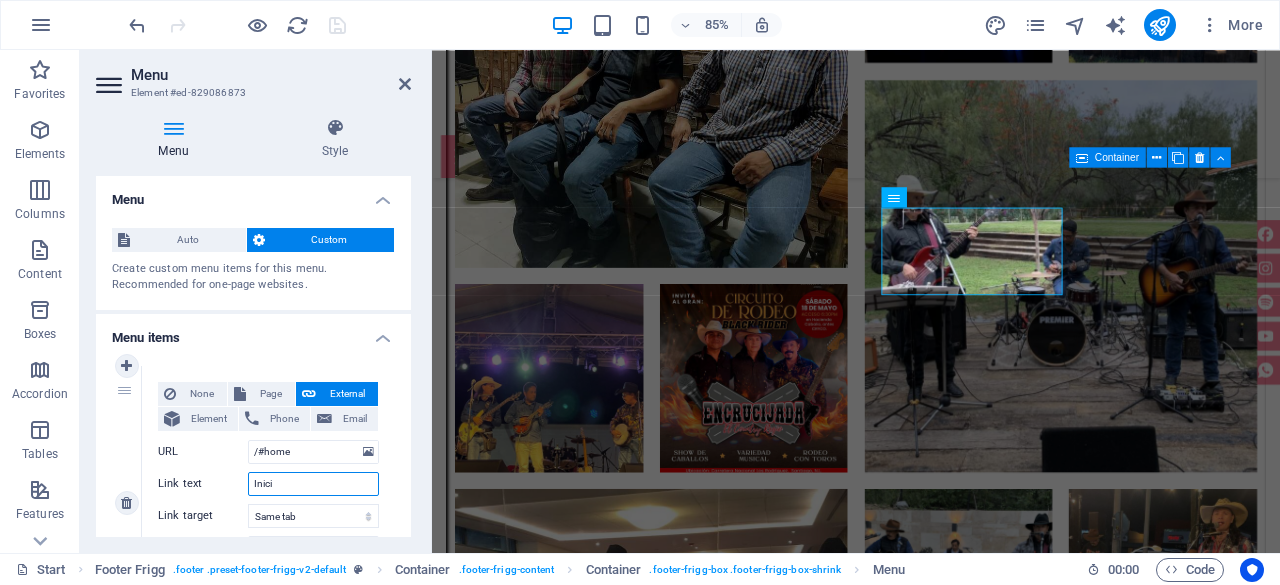 type on "Inicio" 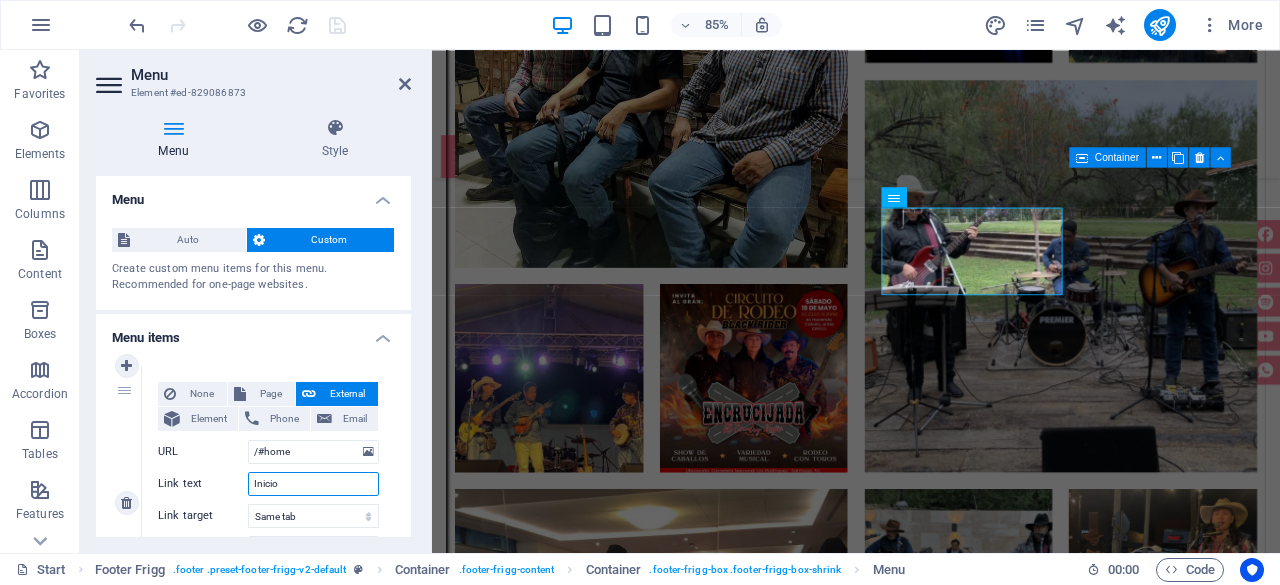 select 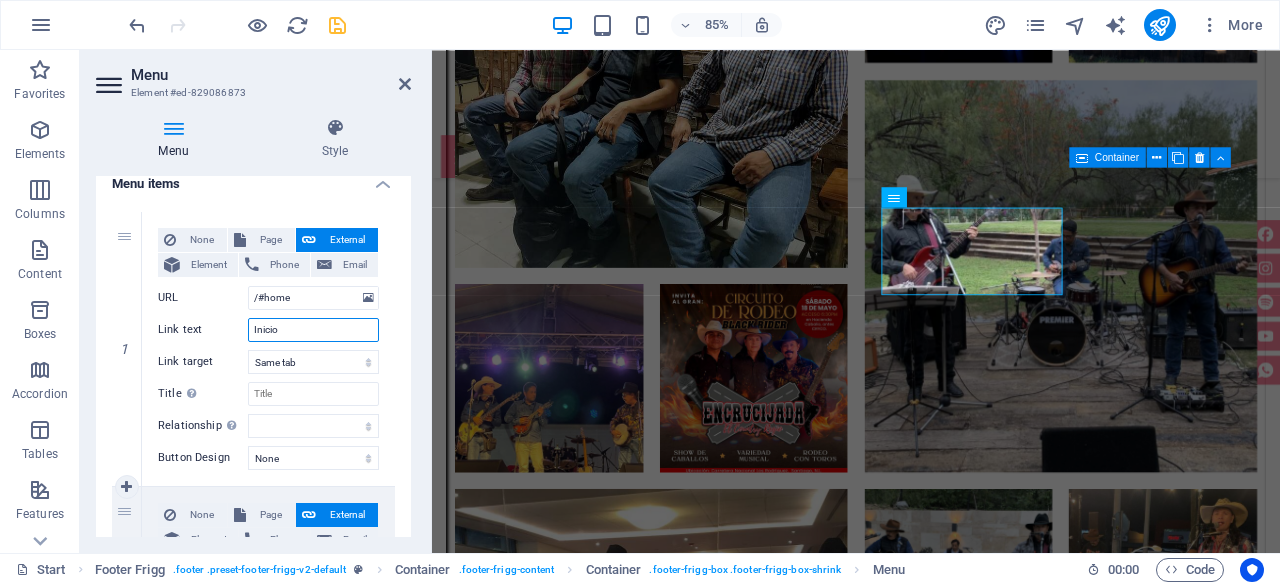 scroll, scrollTop: 300, scrollLeft: 0, axis: vertical 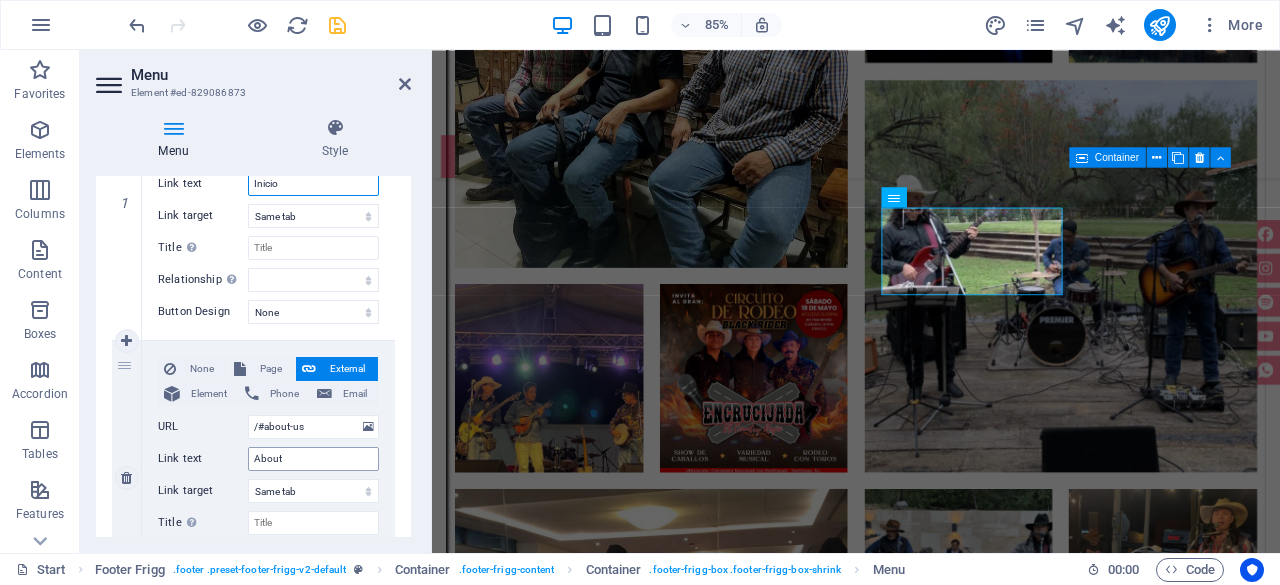 type on "Inicio" 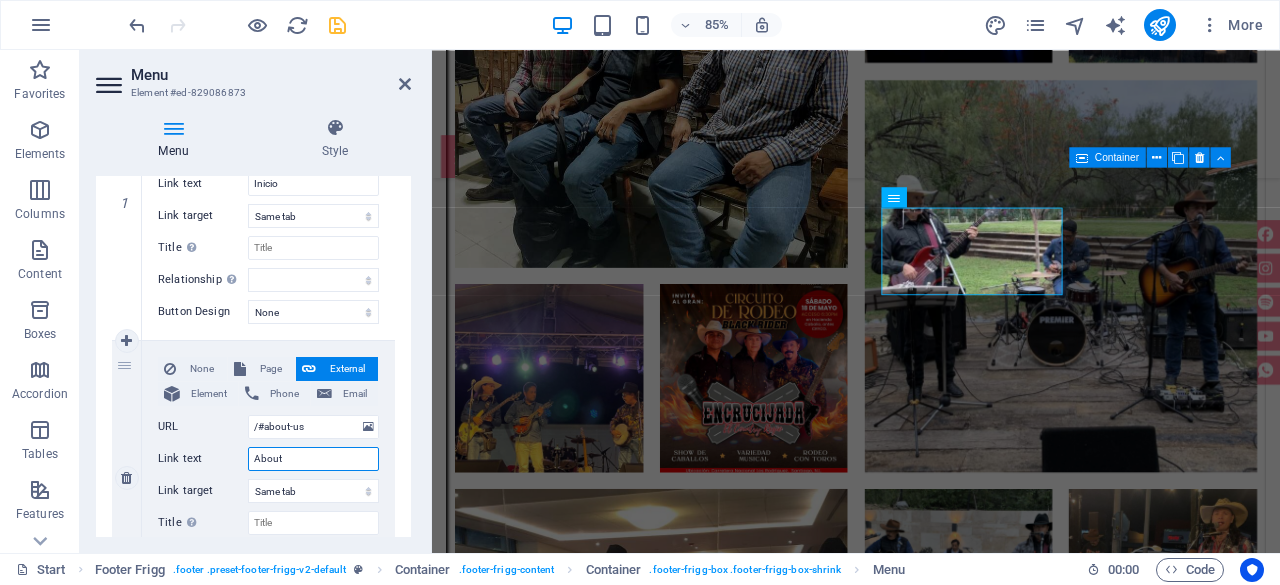 drag, startPoint x: 294, startPoint y: 458, endPoint x: 236, endPoint y: 457, distance: 58.00862 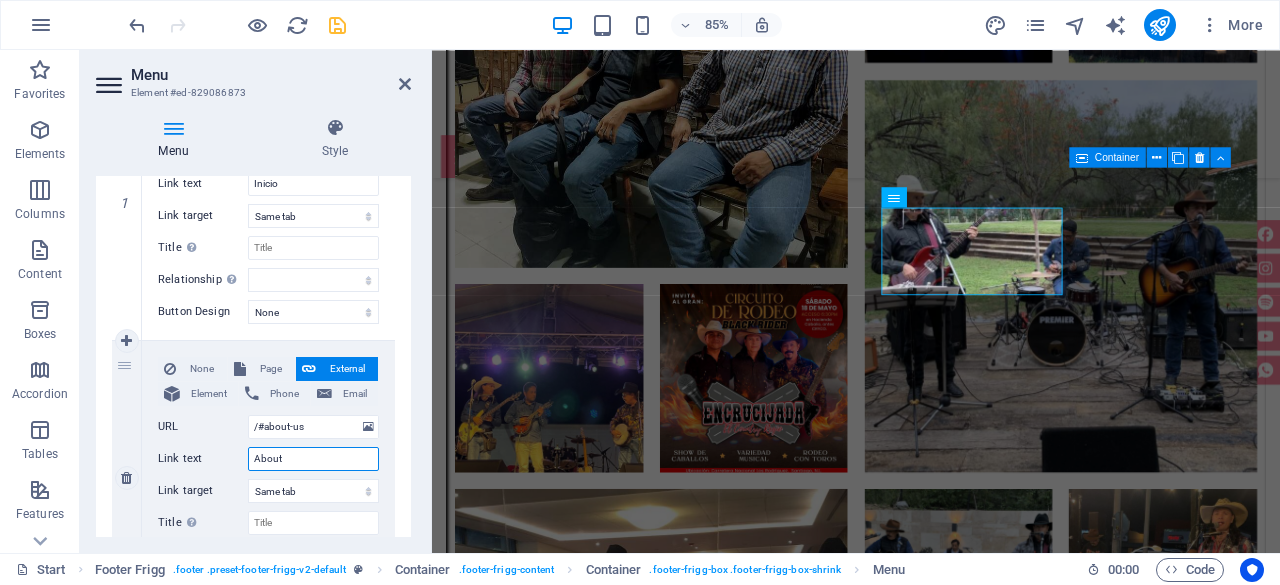type on "Q" 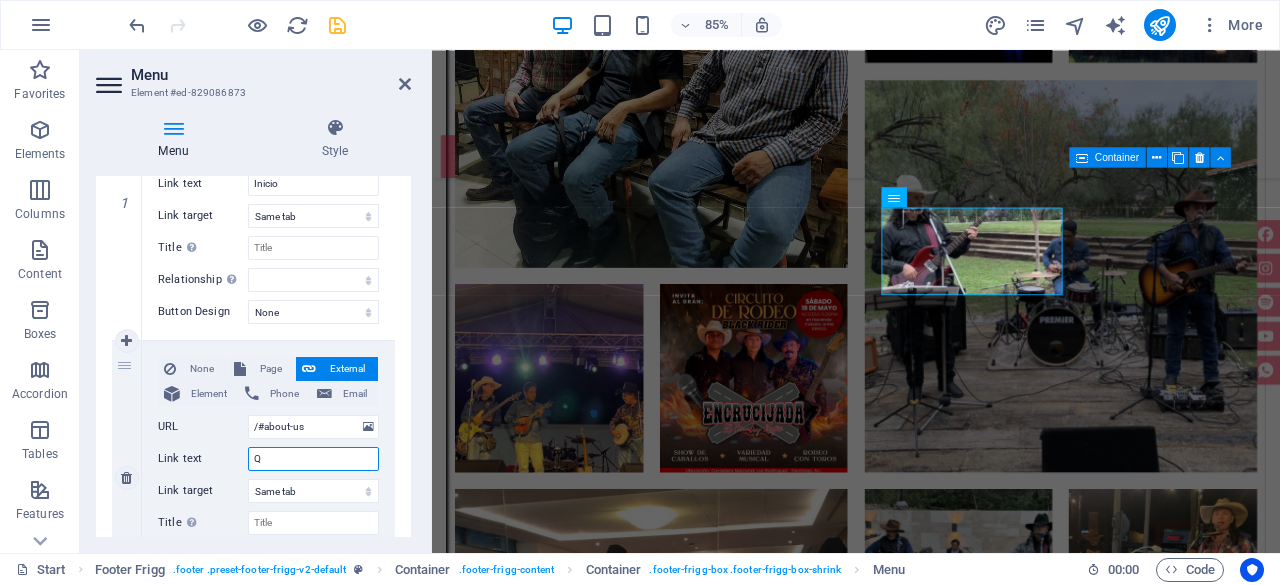 select 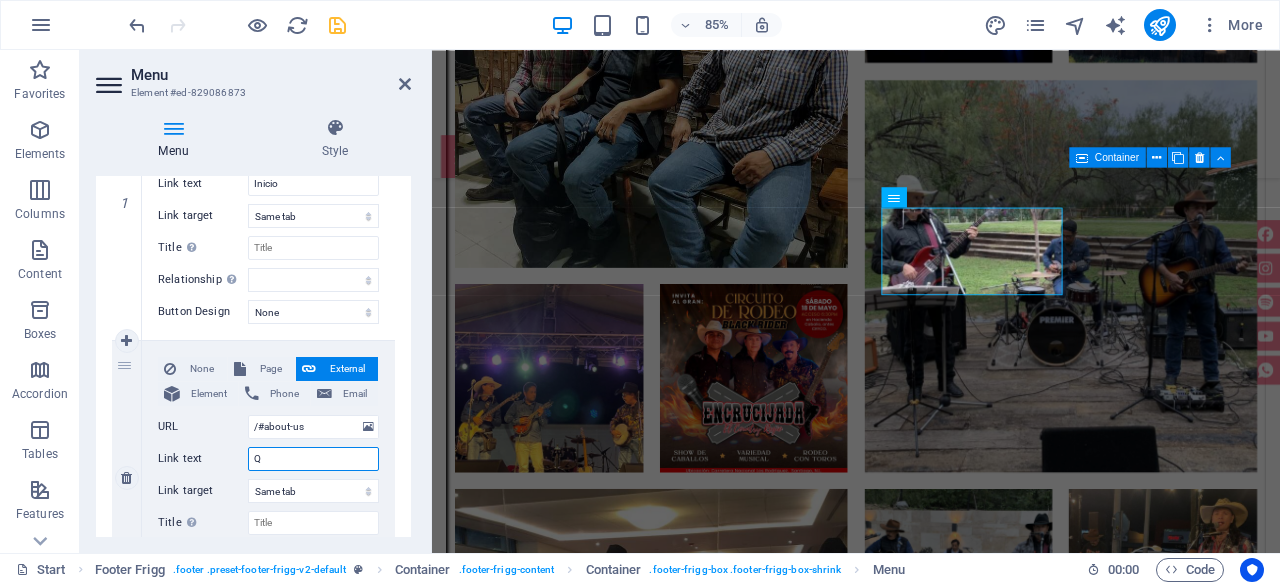 type 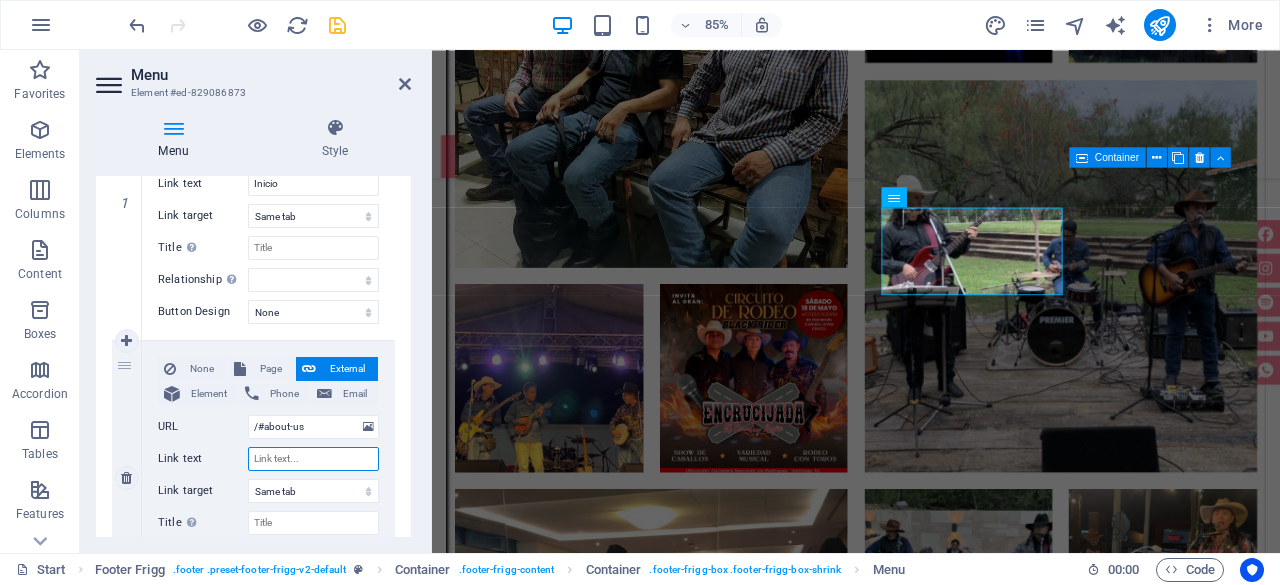 select 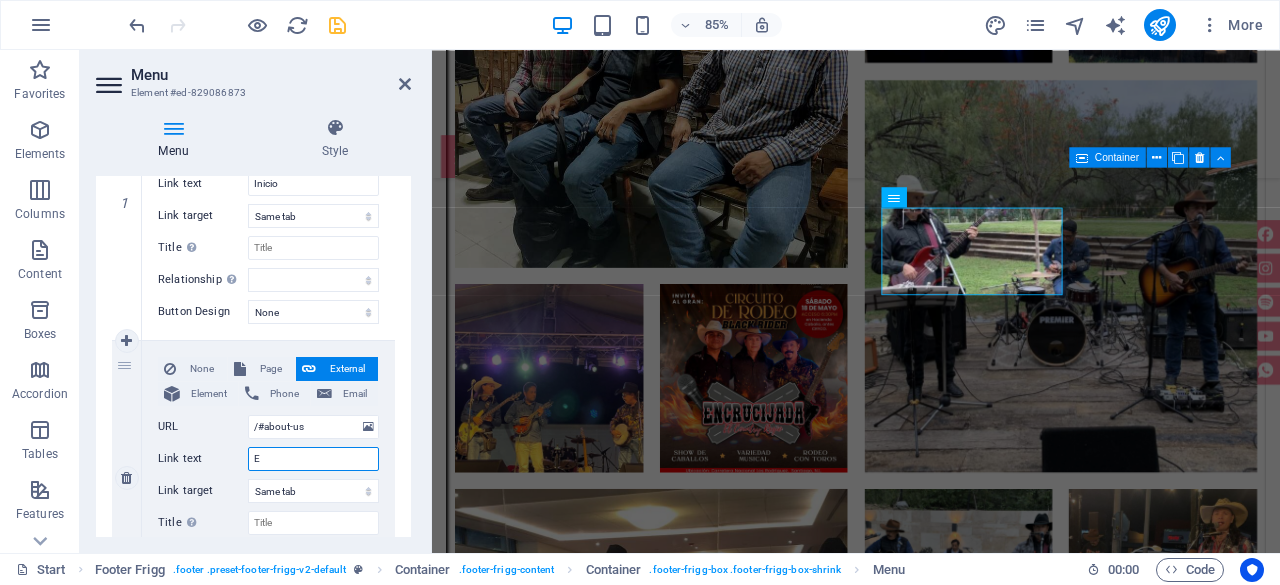 scroll, scrollTop: 7237, scrollLeft: 0, axis: vertical 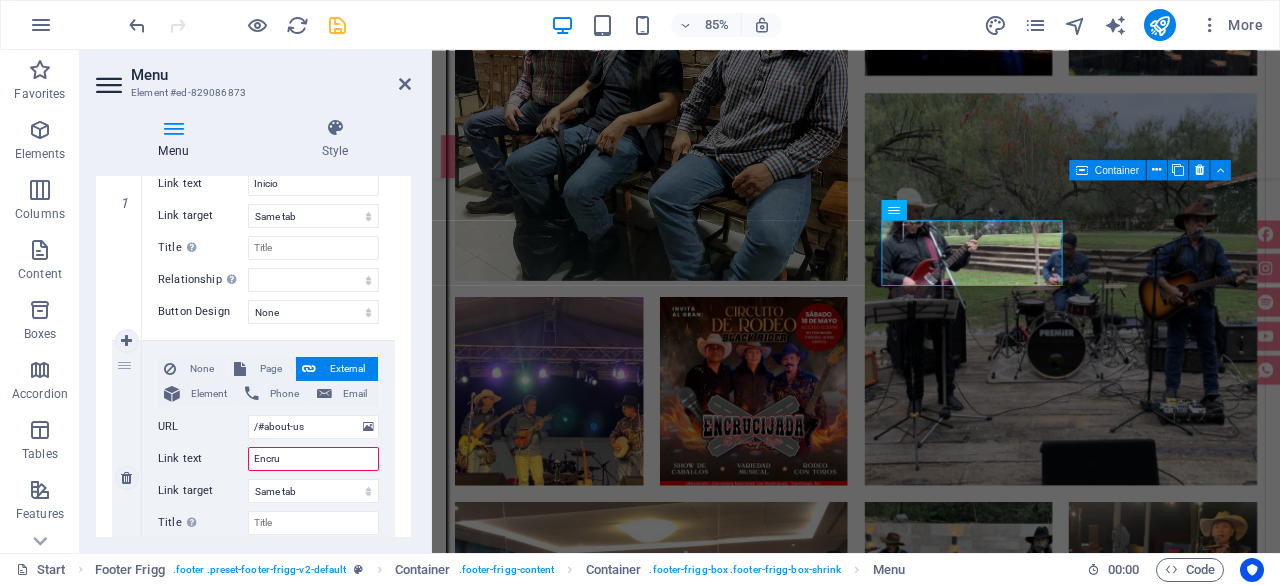 type on "Encruc" 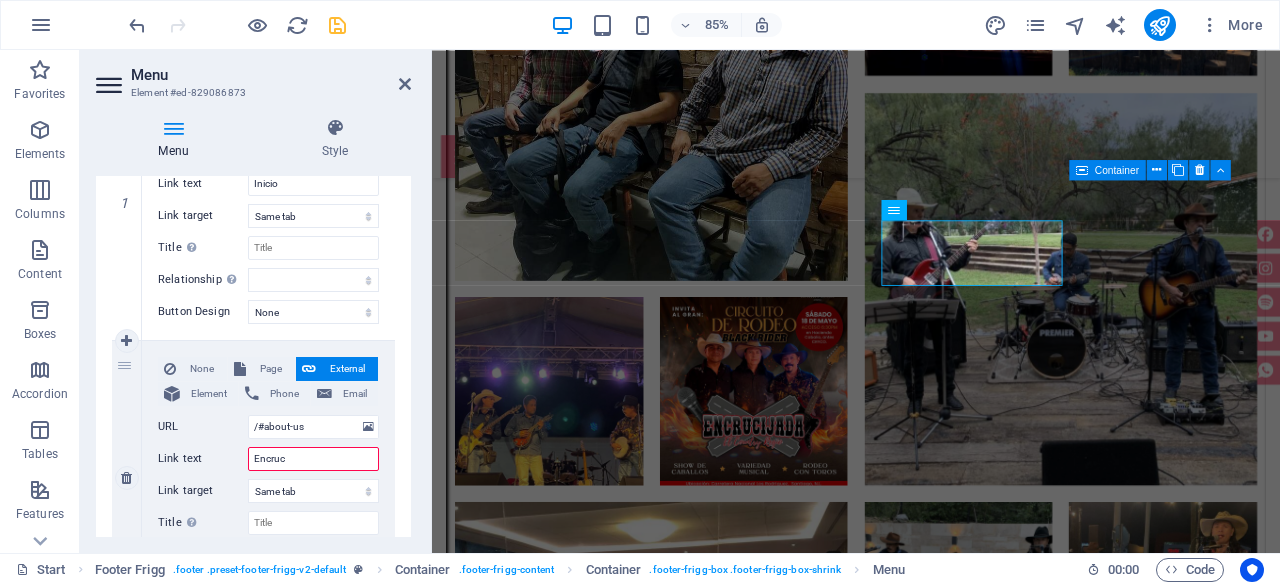 select 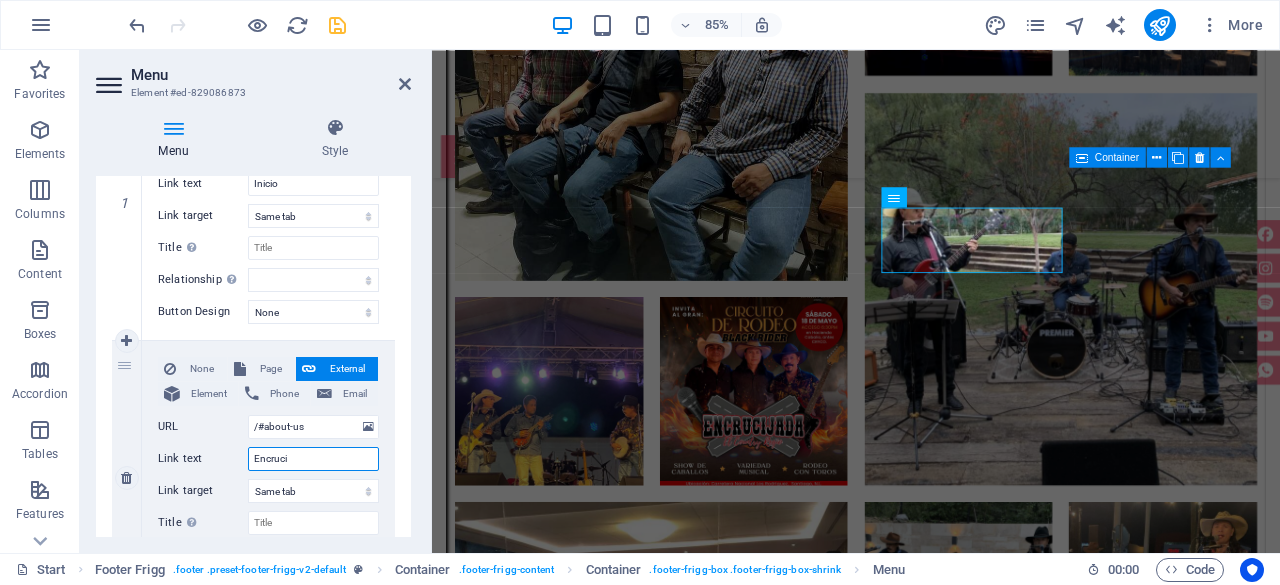 scroll, scrollTop: 7252, scrollLeft: 0, axis: vertical 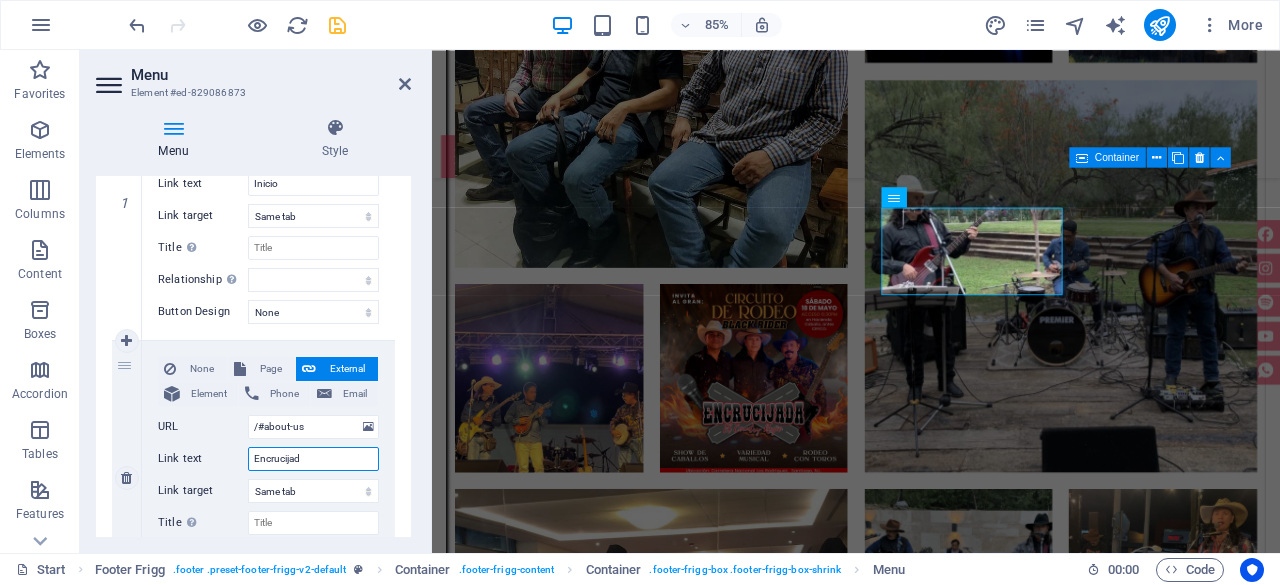 type on "Encrucijada" 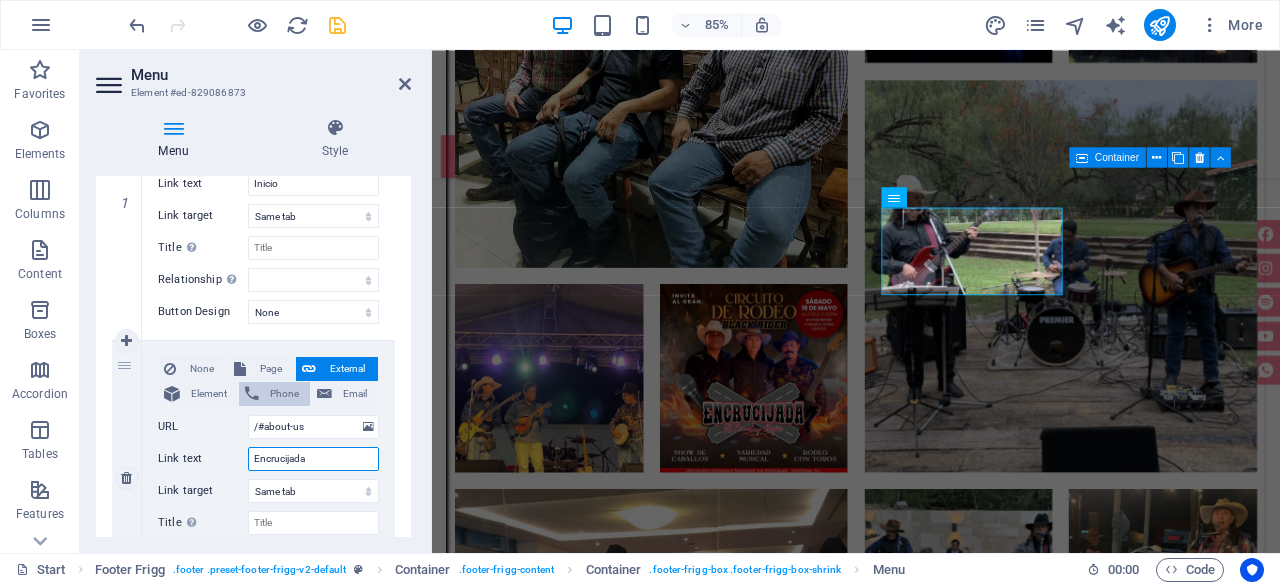 select 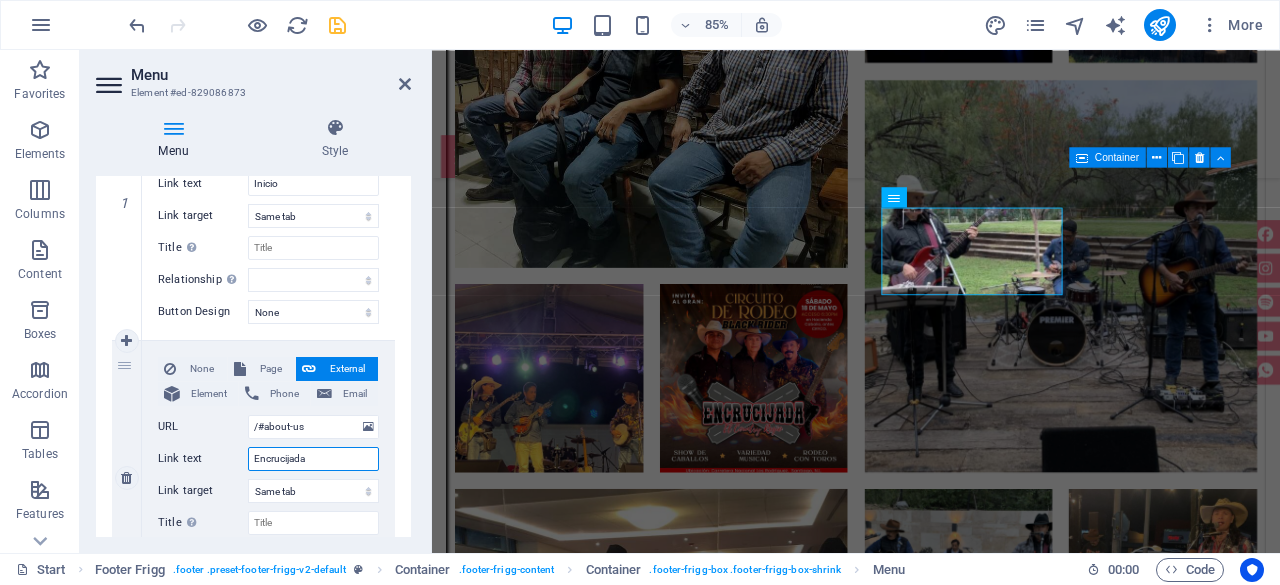 drag, startPoint x: 318, startPoint y: 460, endPoint x: 208, endPoint y: 453, distance: 110.2225 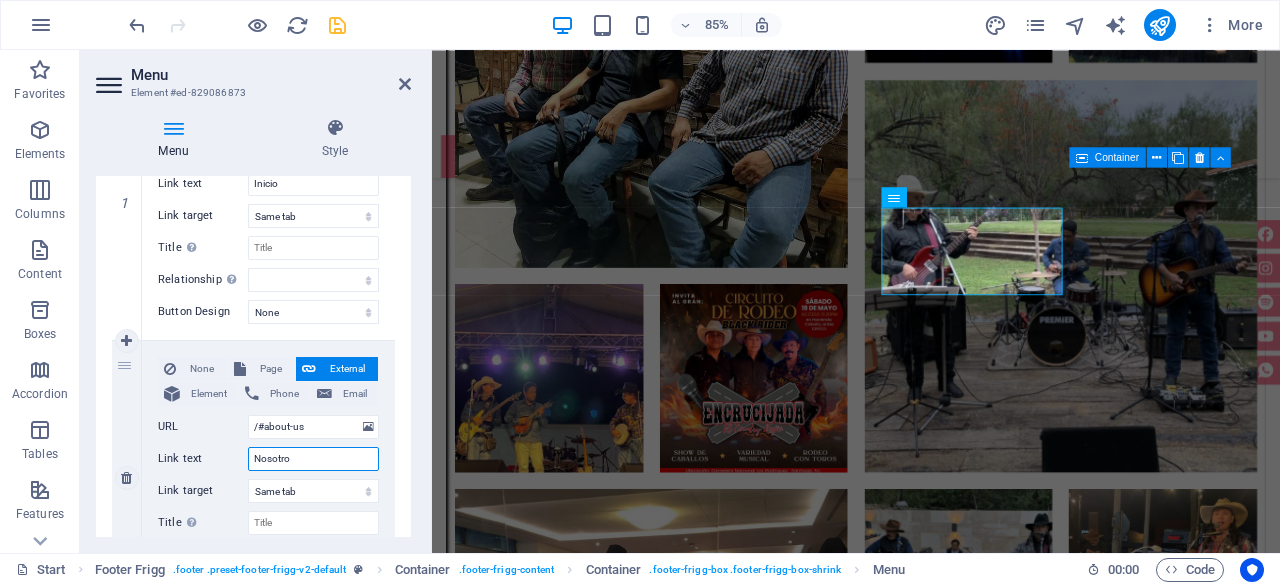 type on "Nosotros" 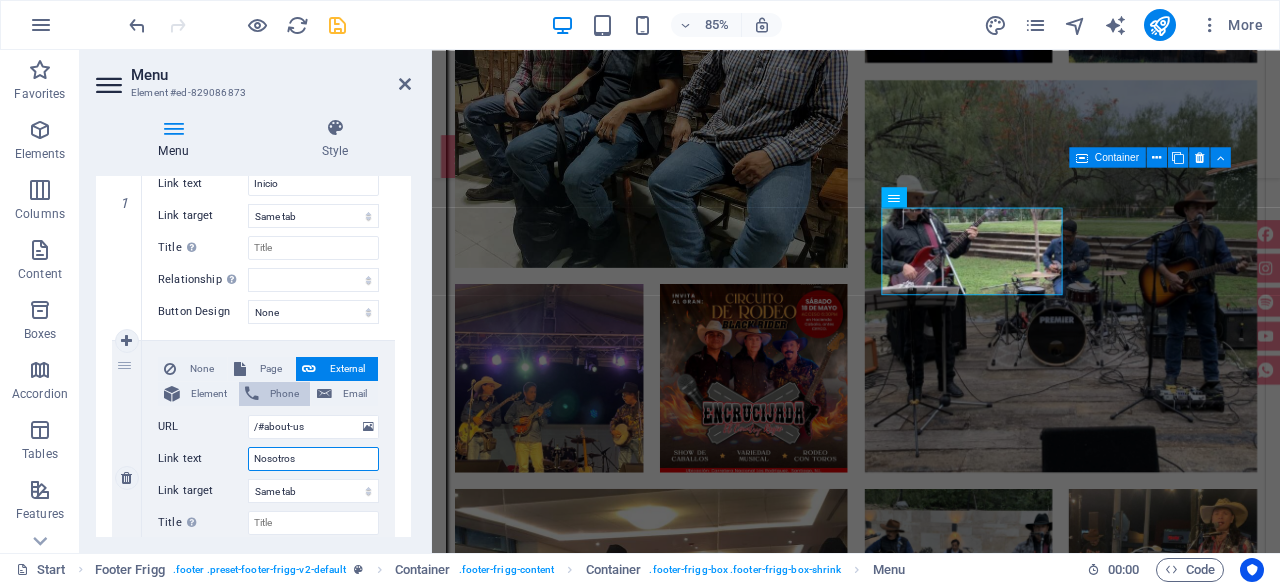 select 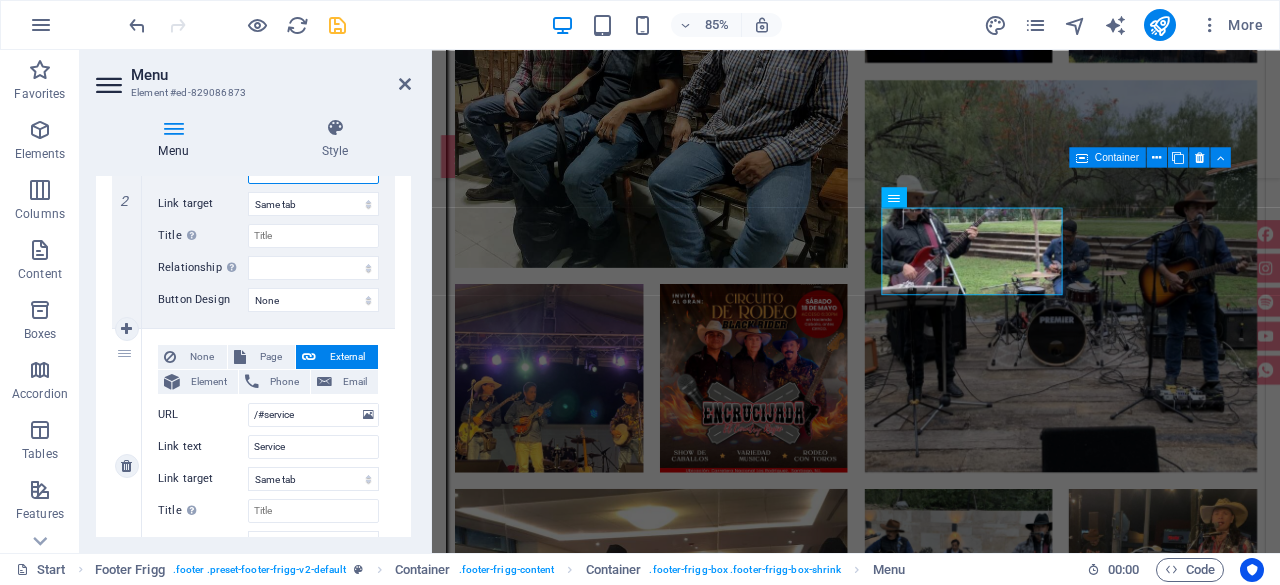 scroll, scrollTop: 700, scrollLeft: 0, axis: vertical 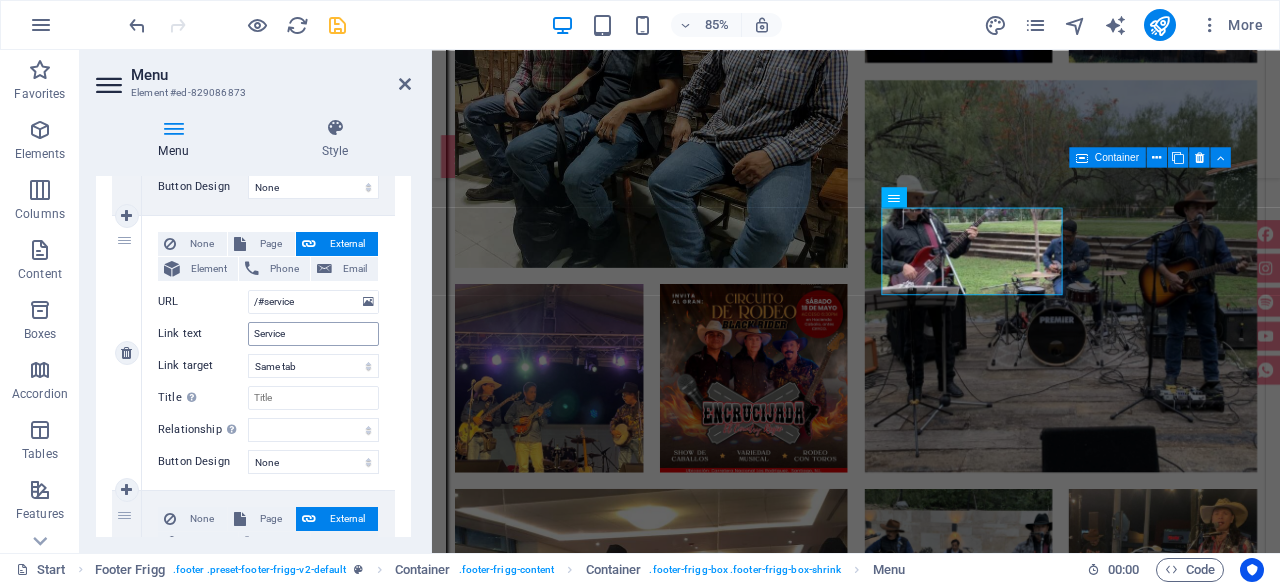 type on "Nosotros" 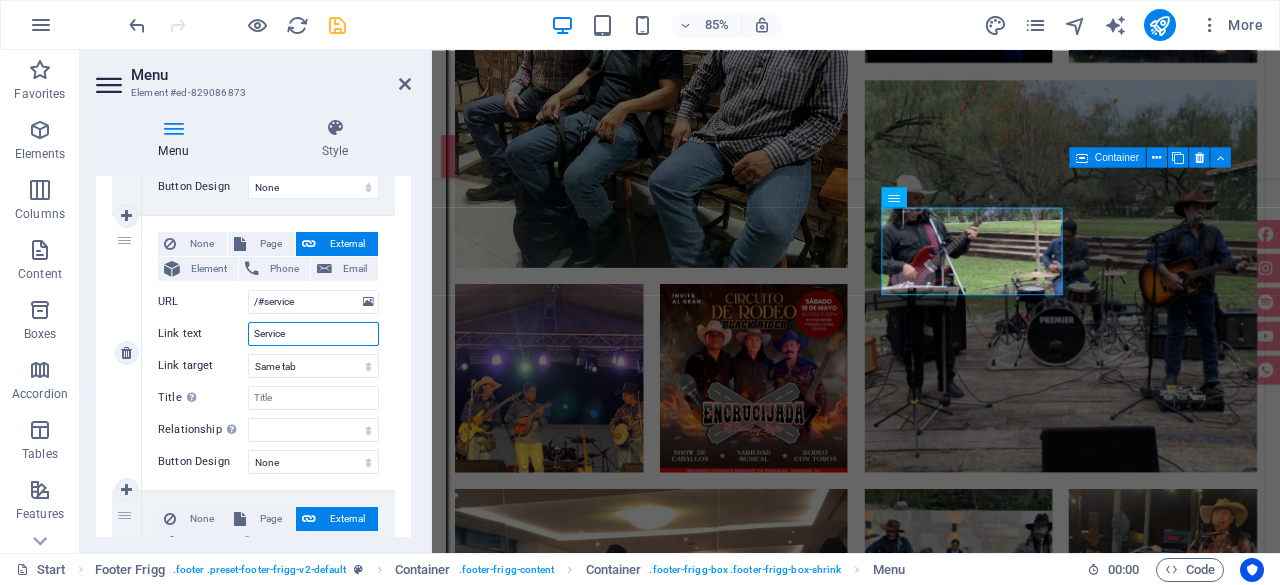 drag, startPoint x: 308, startPoint y: 331, endPoint x: 234, endPoint y: 330, distance: 74.00676 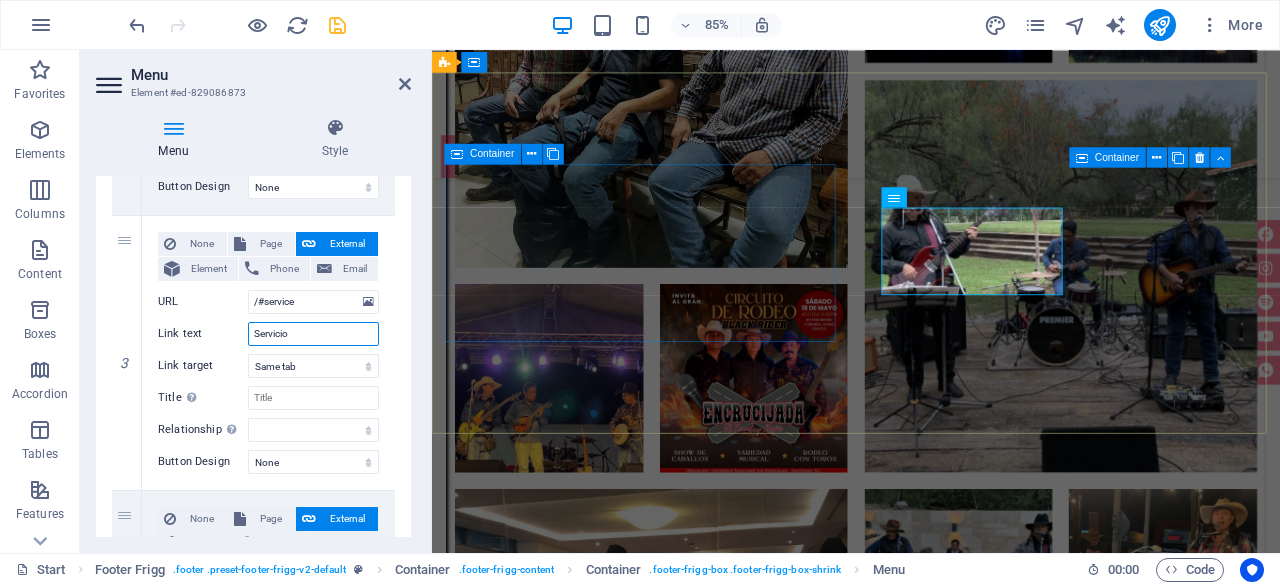 type on "Servicios" 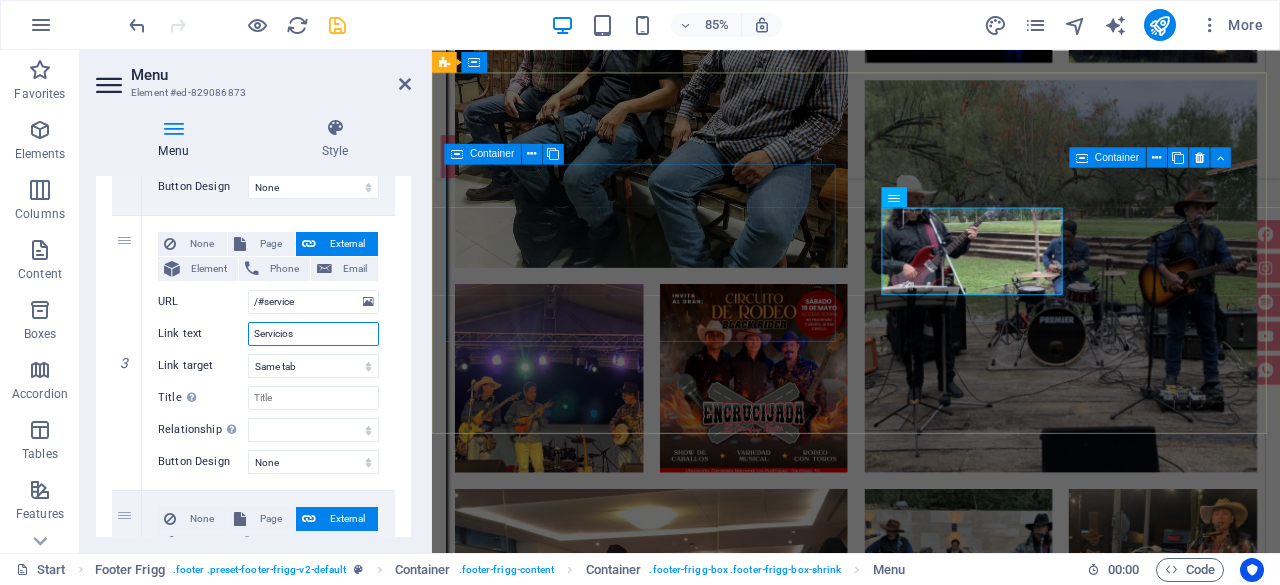 select 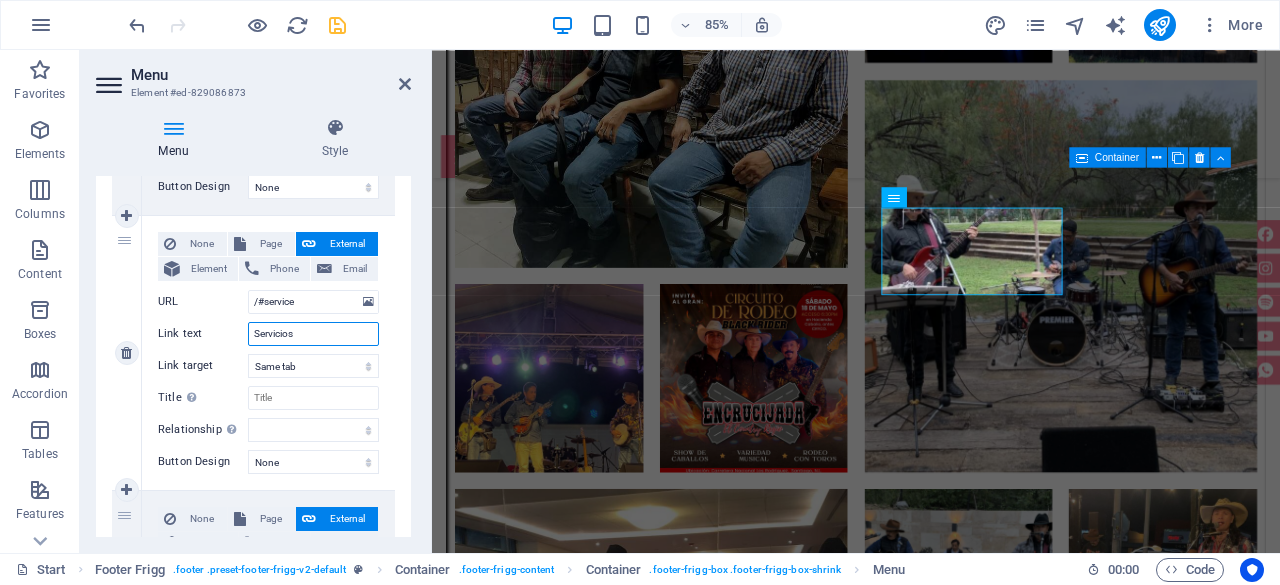 drag, startPoint x: 325, startPoint y: 334, endPoint x: 226, endPoint y: 334, distance: 99 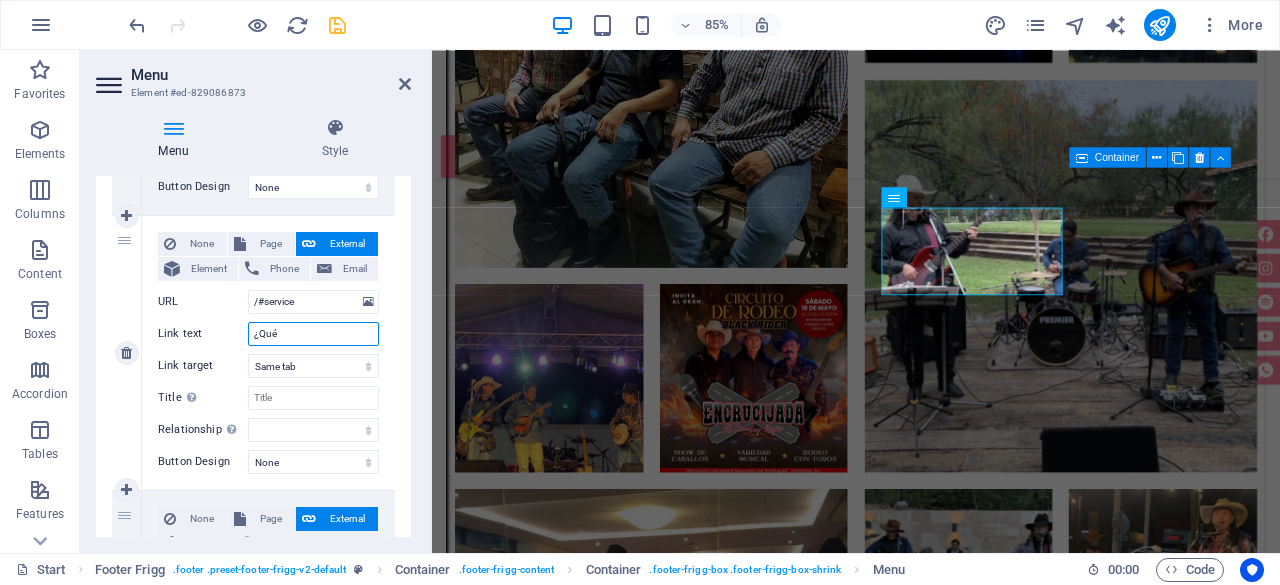 type on "¿Qué" 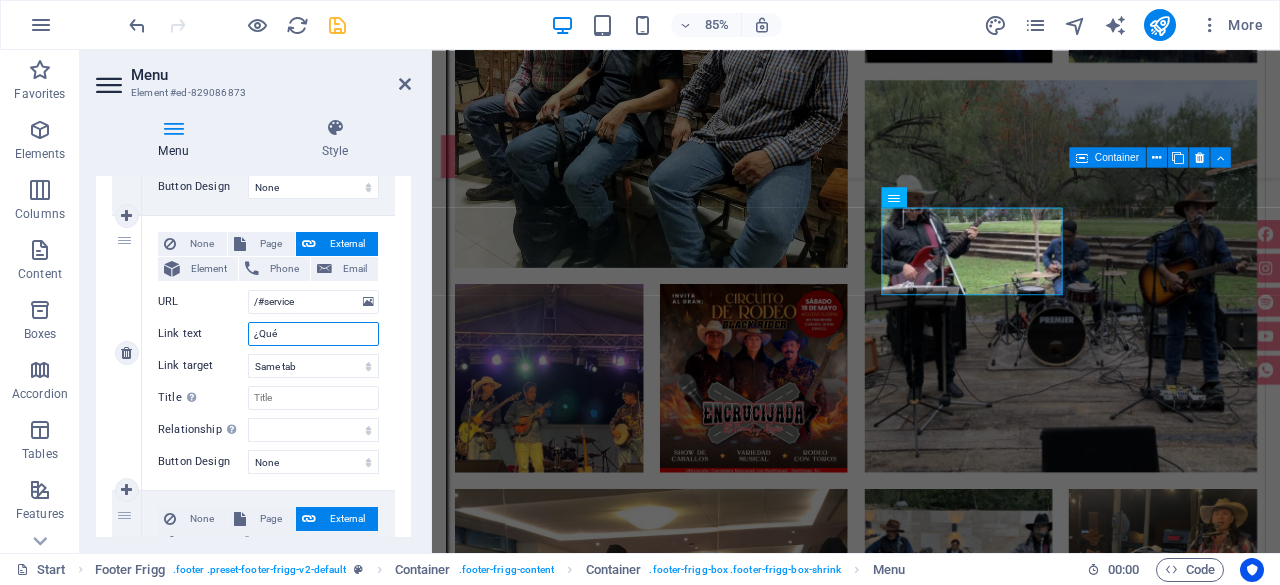 select 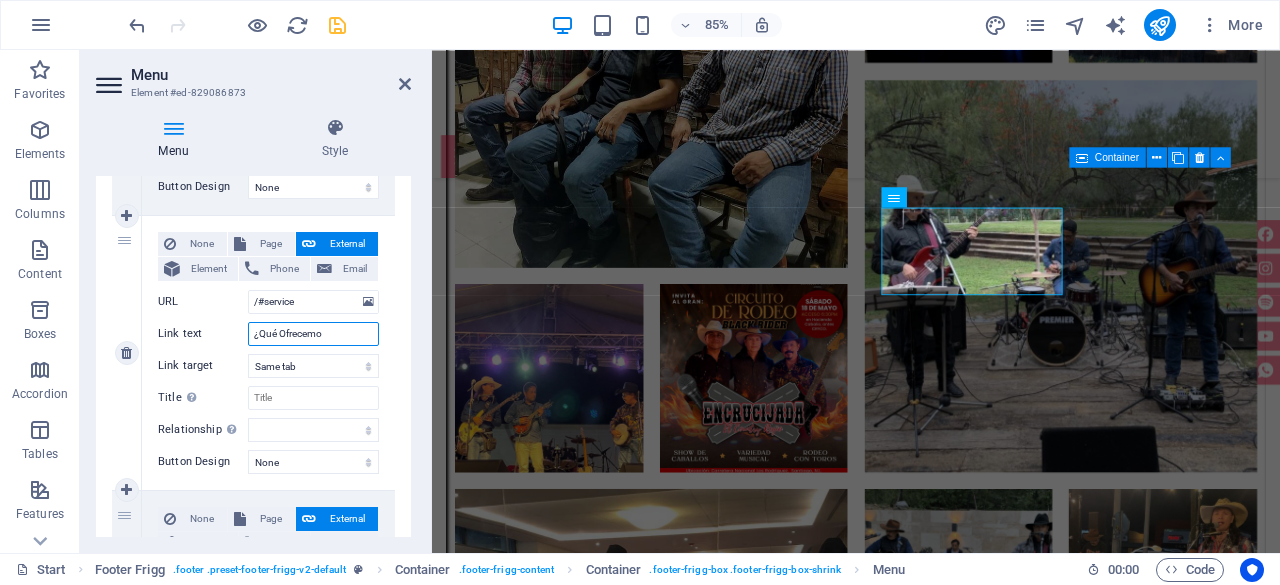 type on "¿Qué Ofrecemos" 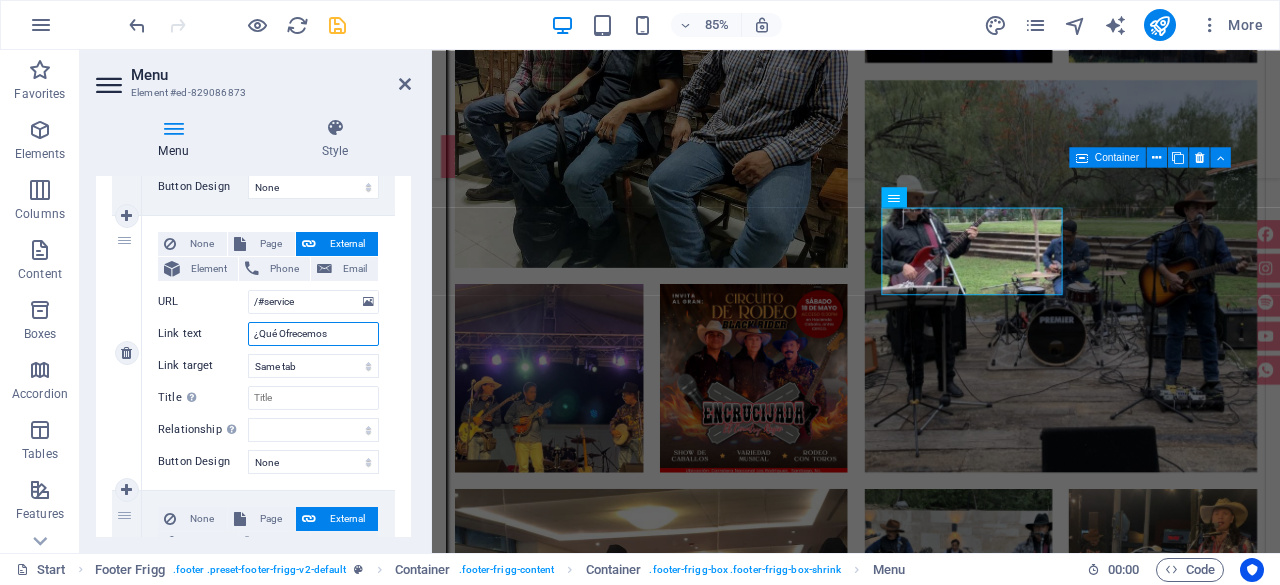 select 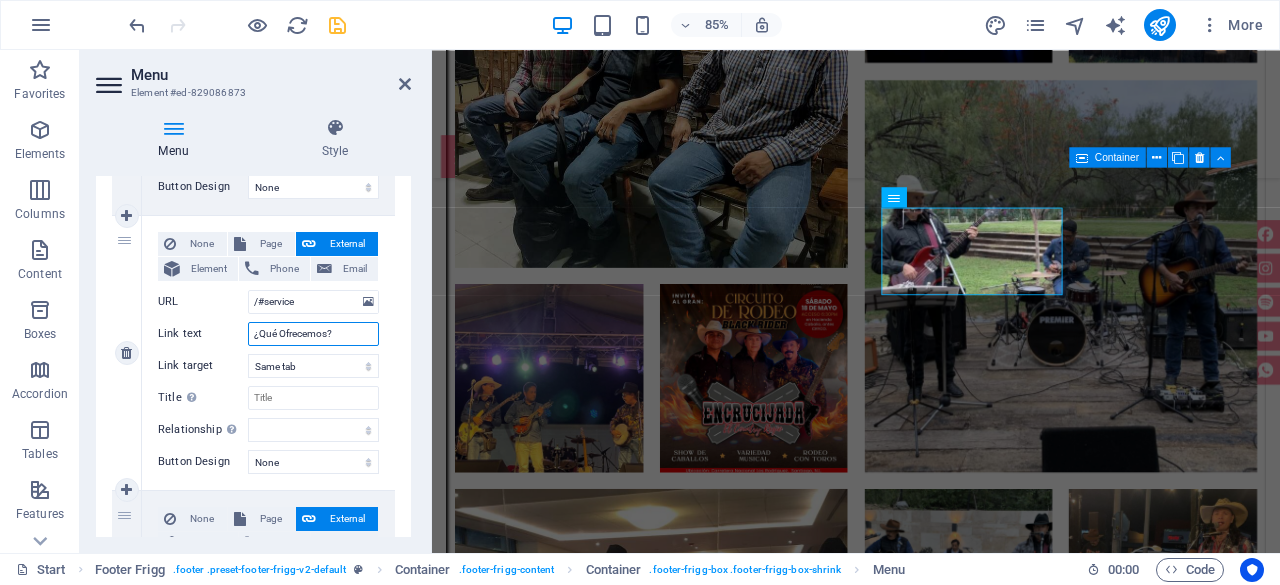 select 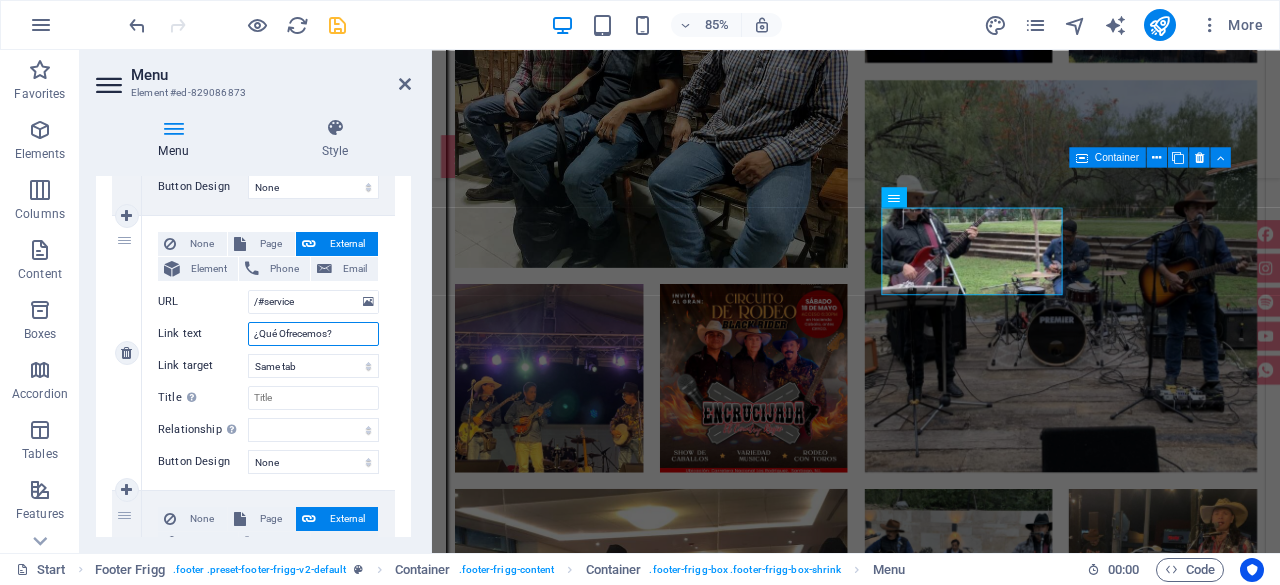 select 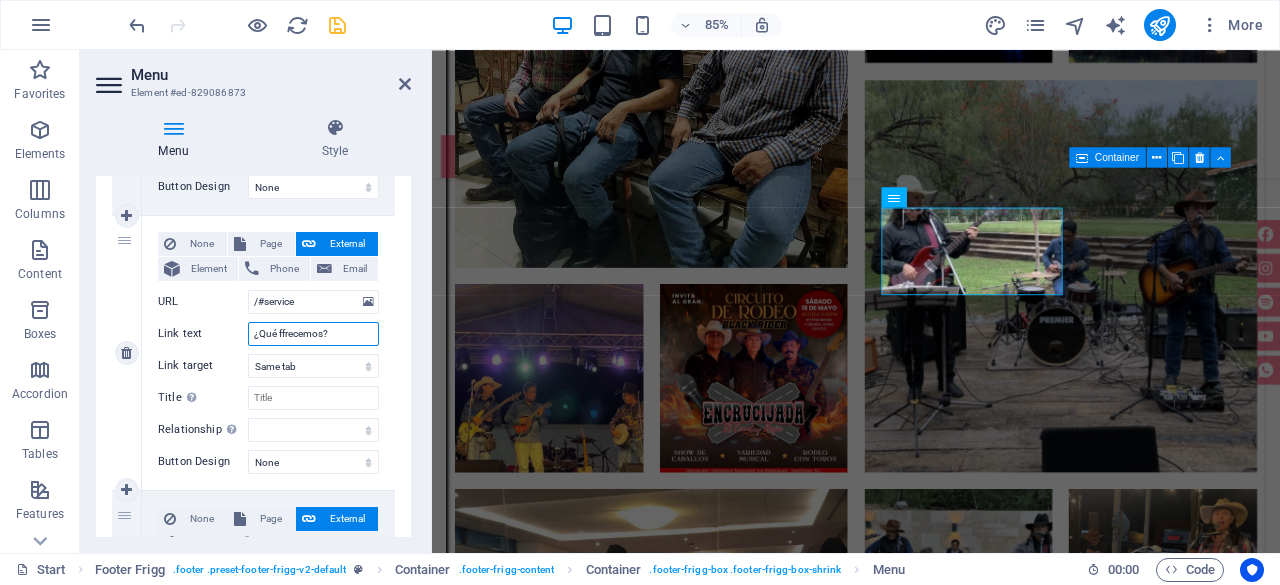 type on "¿Qué frecemos?" 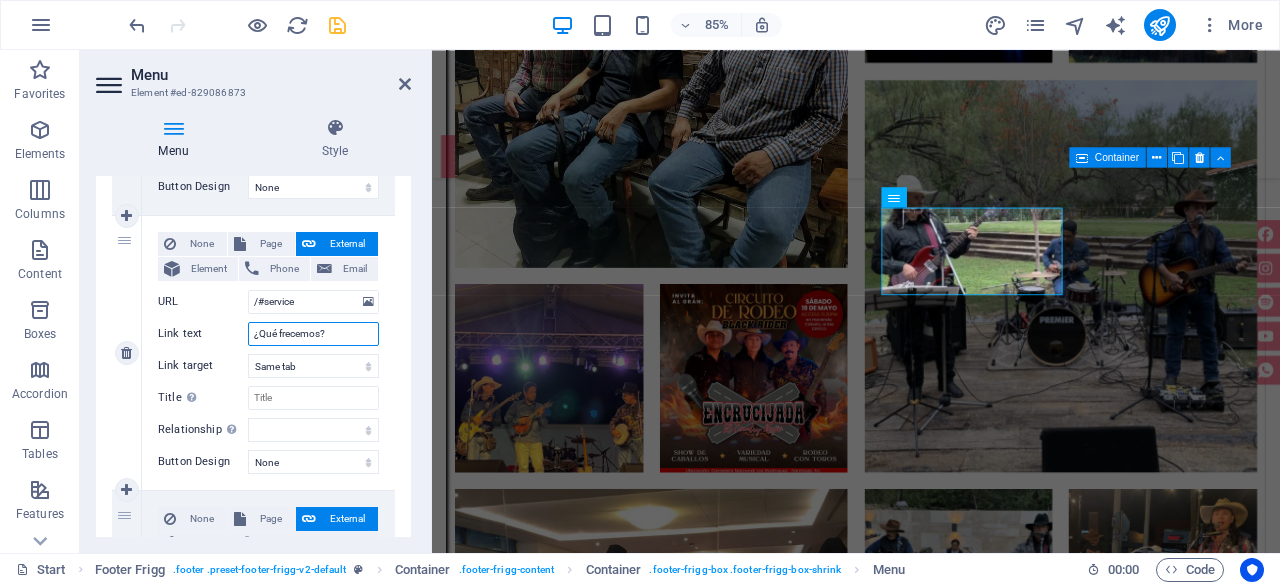 select 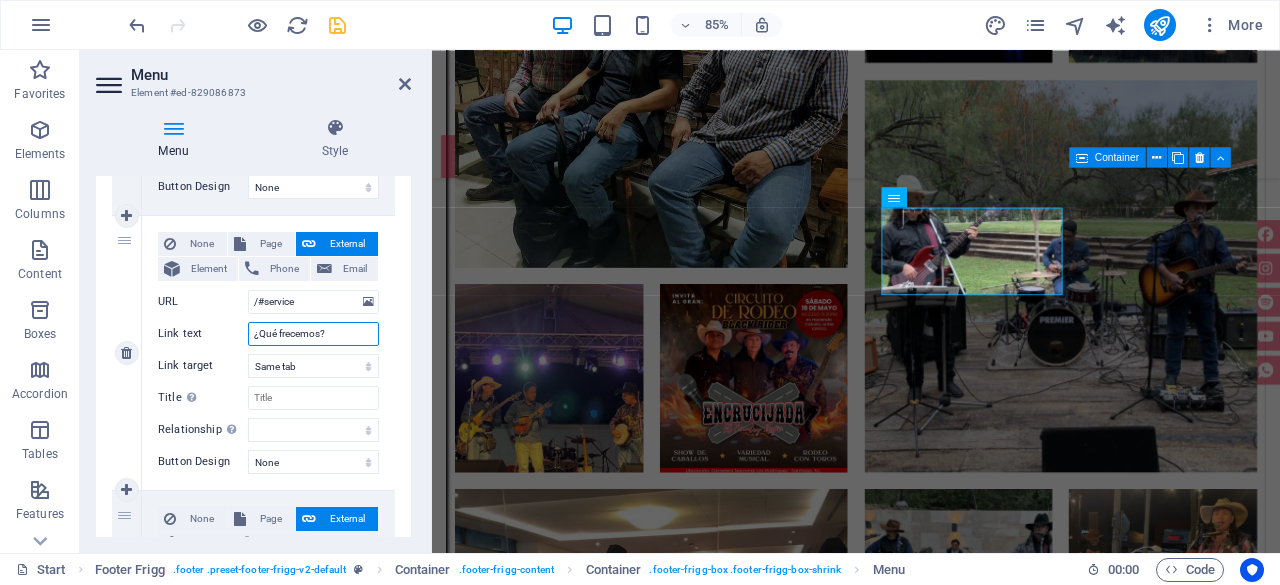 type on "¿Qué ofrecemos?" 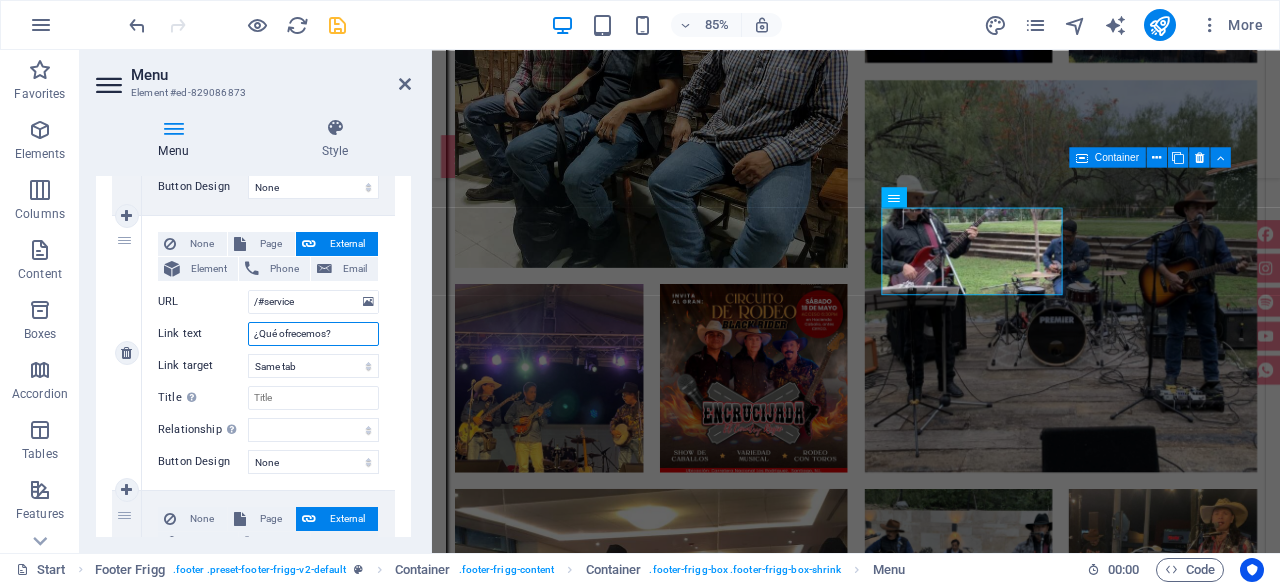 select 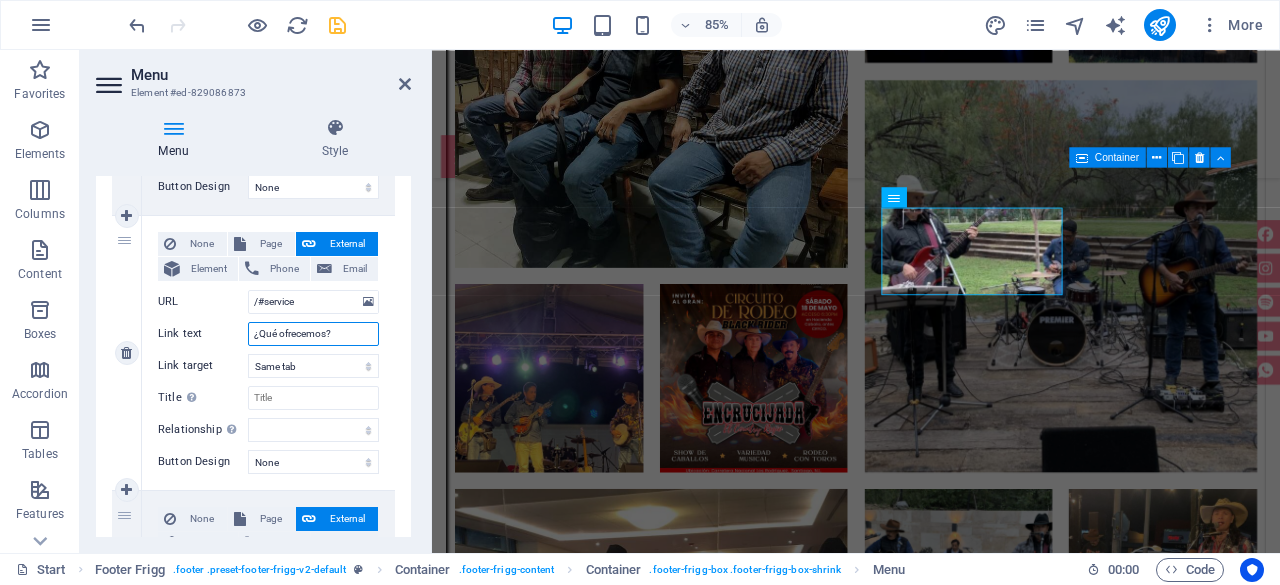 select 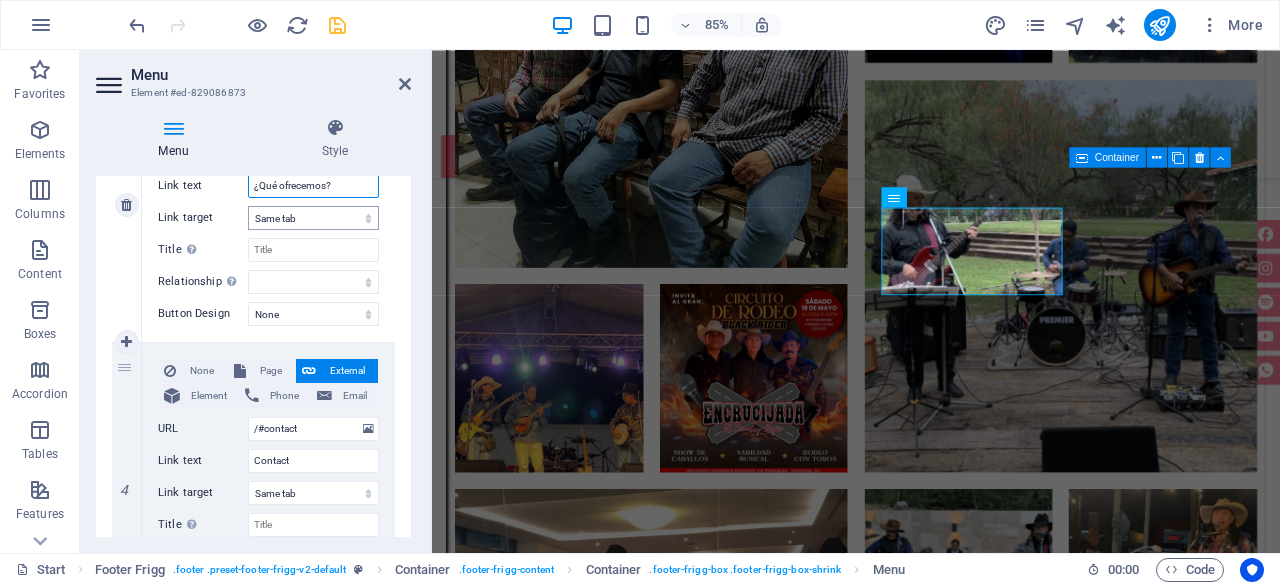 scroll, scrollTop: 900, scrollLeft: 0, axis: vertical 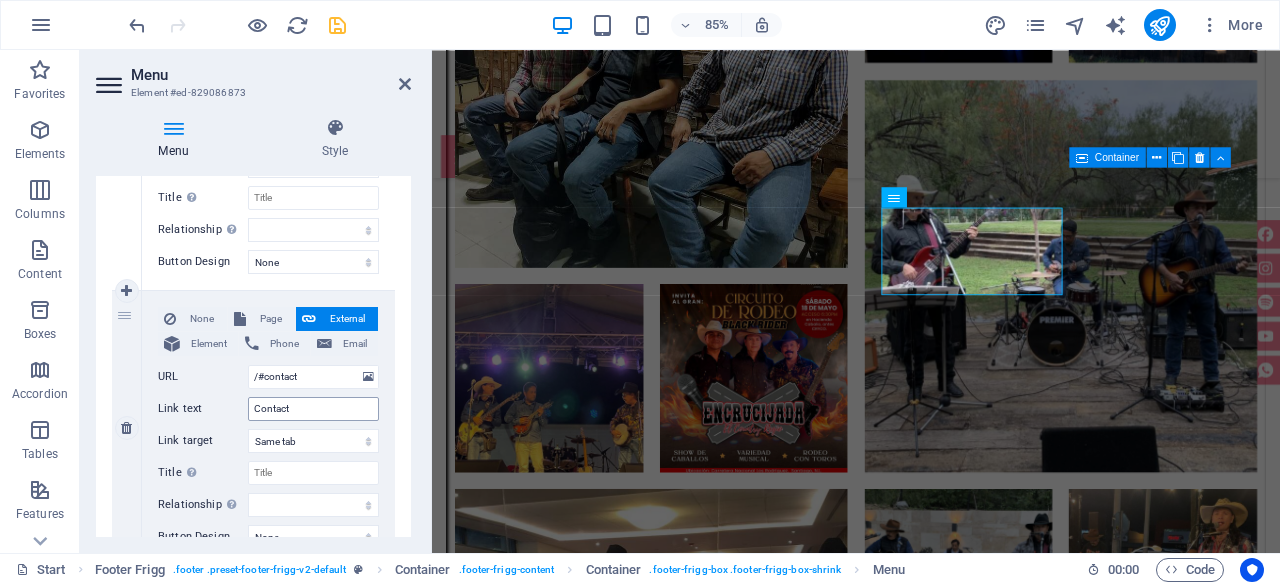 type on "¿Qué ofrecemos?" 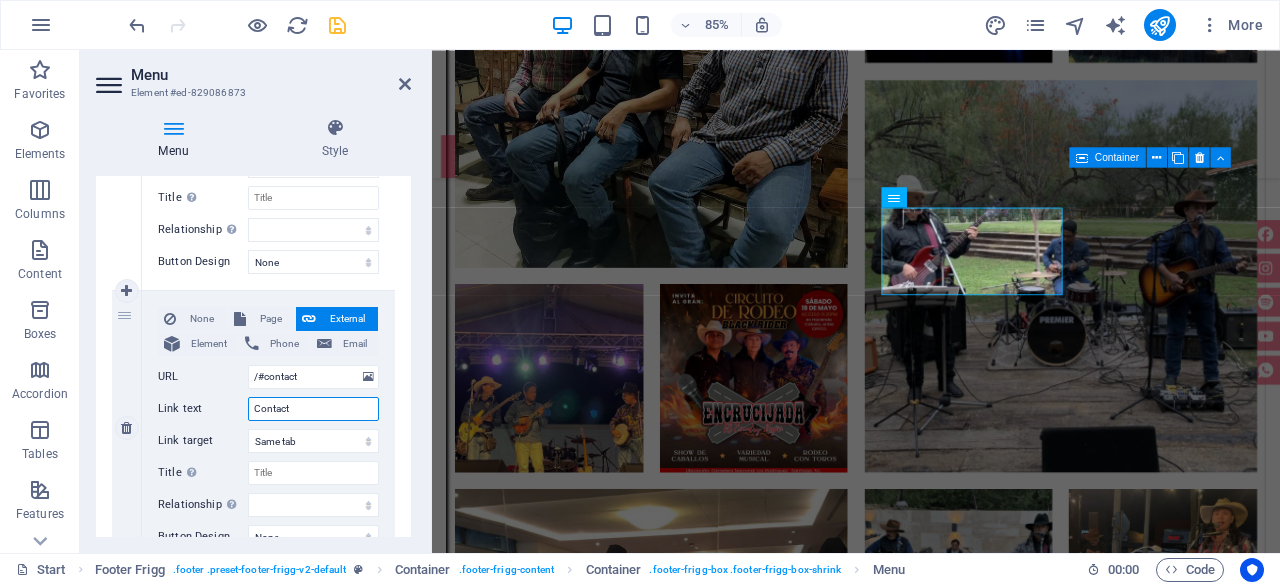click on "Contact" at bounding box center (313, 409) 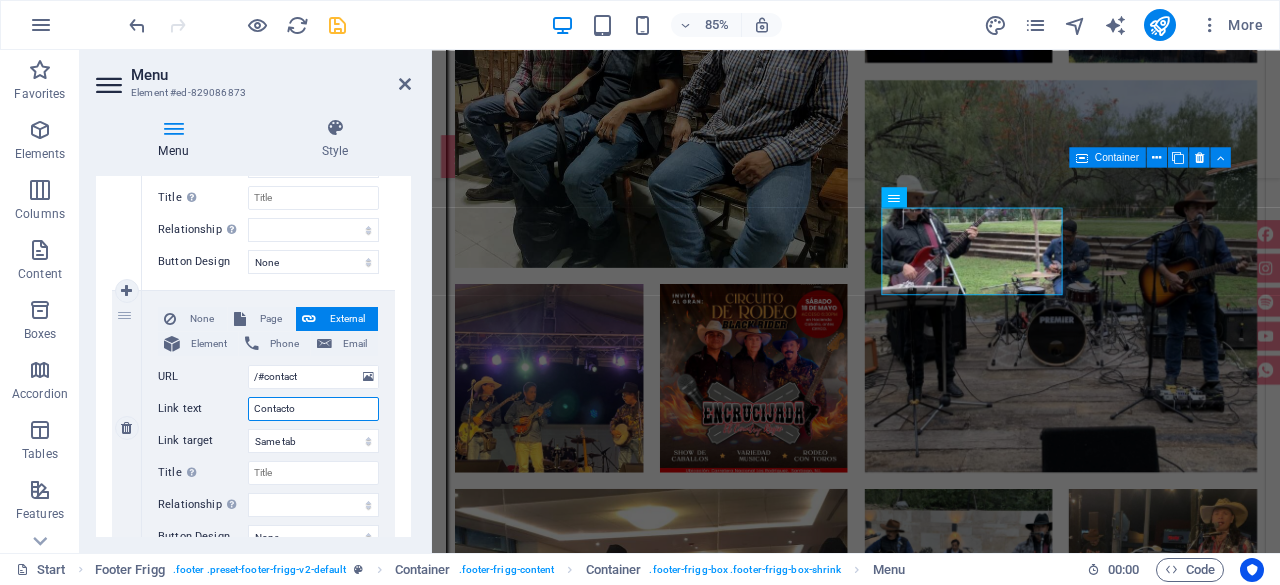 select 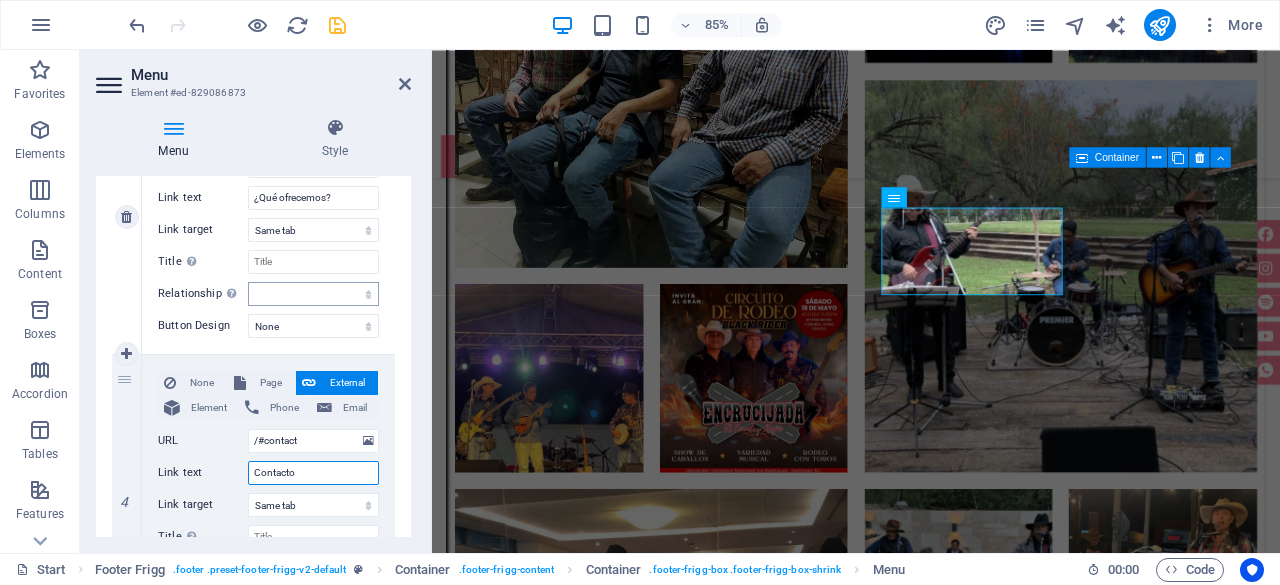 scroll, scrollTop: 800, scrollLeft: 0, axis: vertical 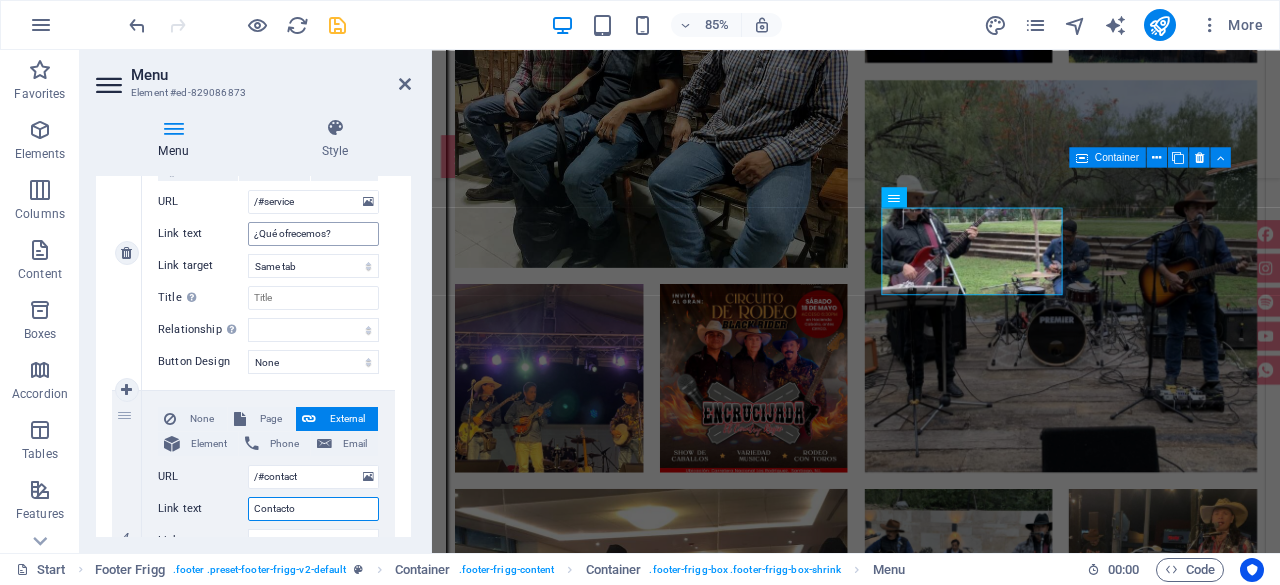 type on "Contacto" 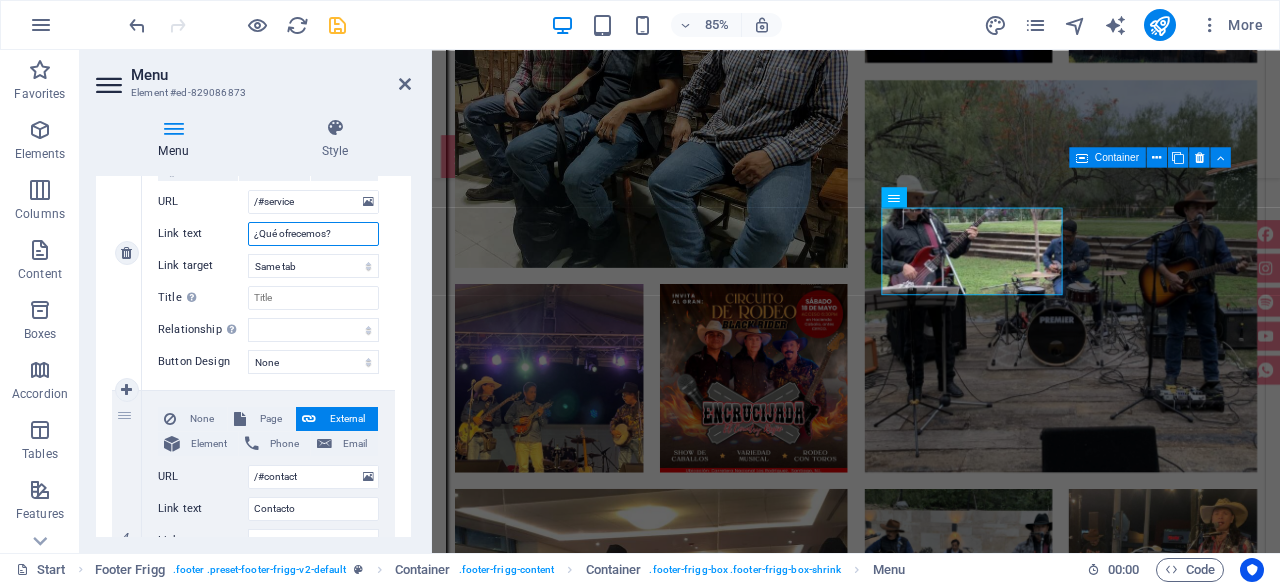 drag, startPoint x: 350, startPoint y: 228, endPoint x: 246, endPoint y: 237, distance: 104.388695 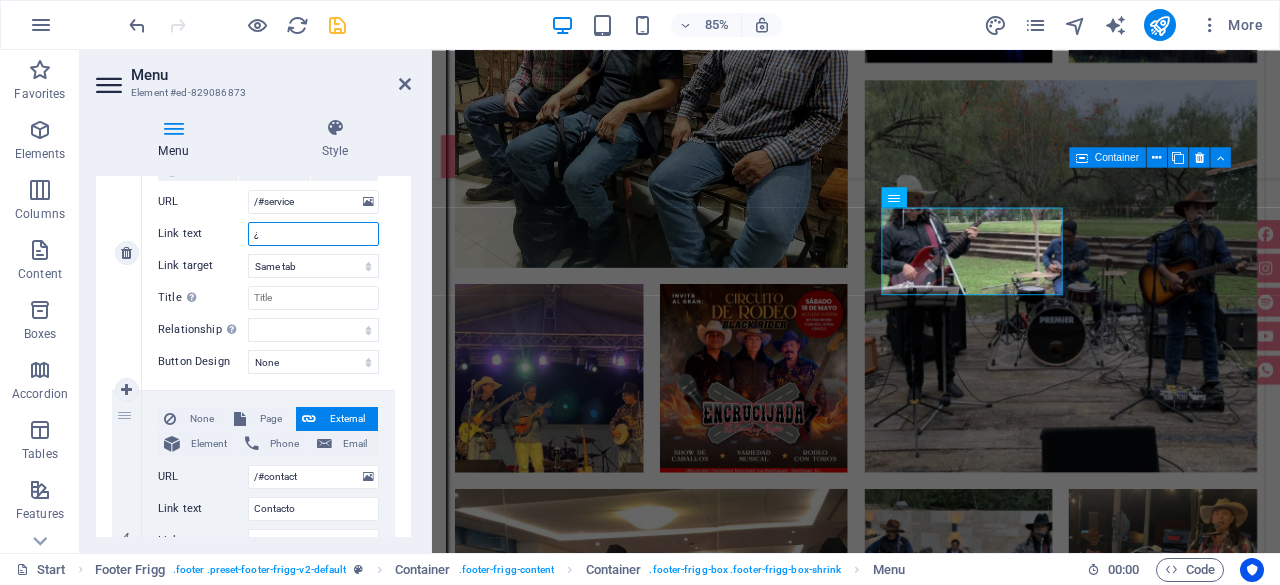 select 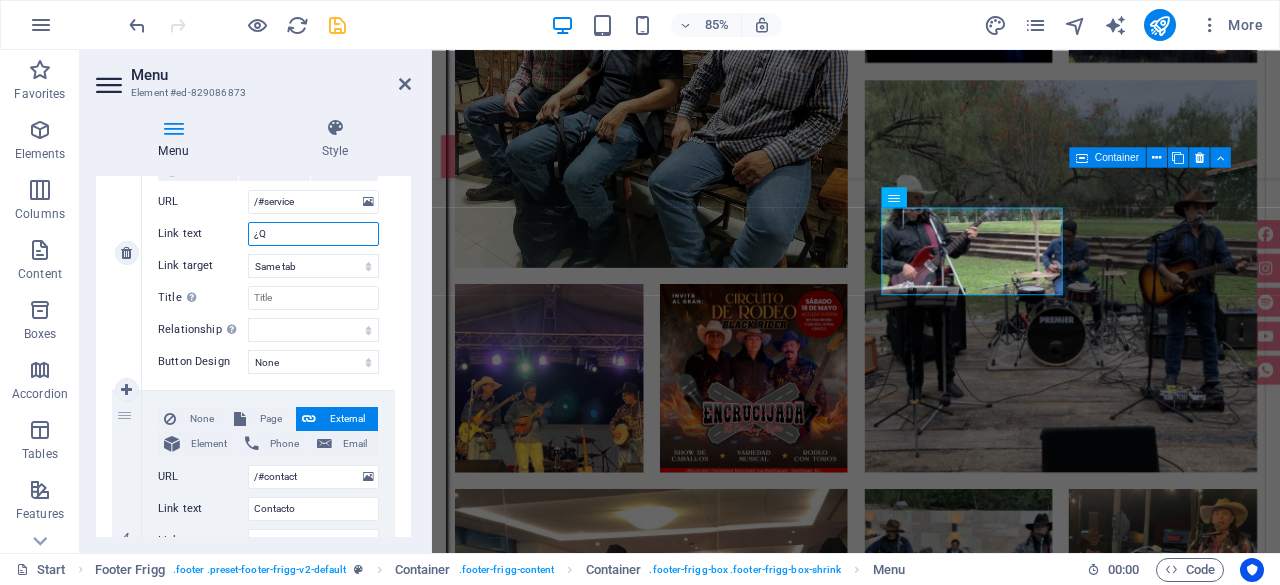 type on "¿" 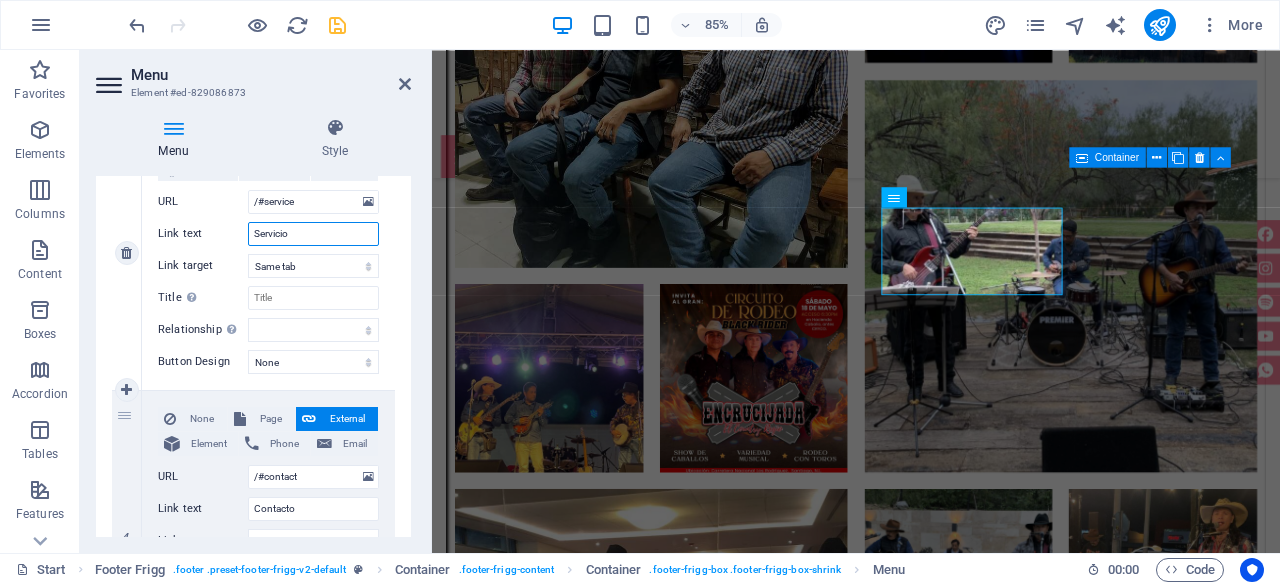 type on "Servicios" 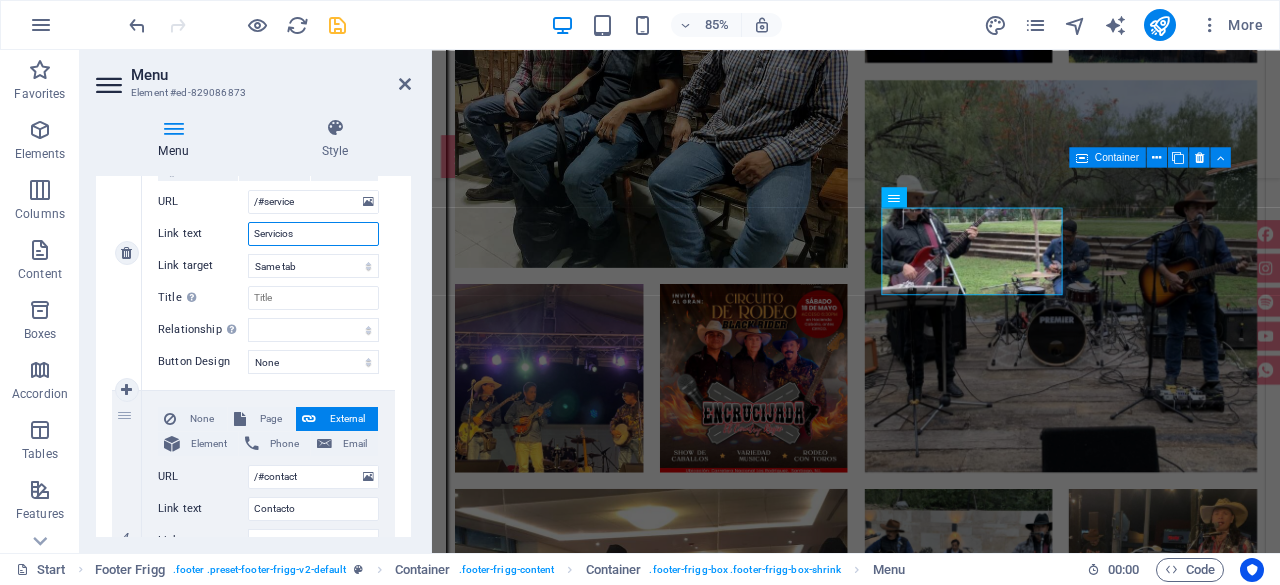 select 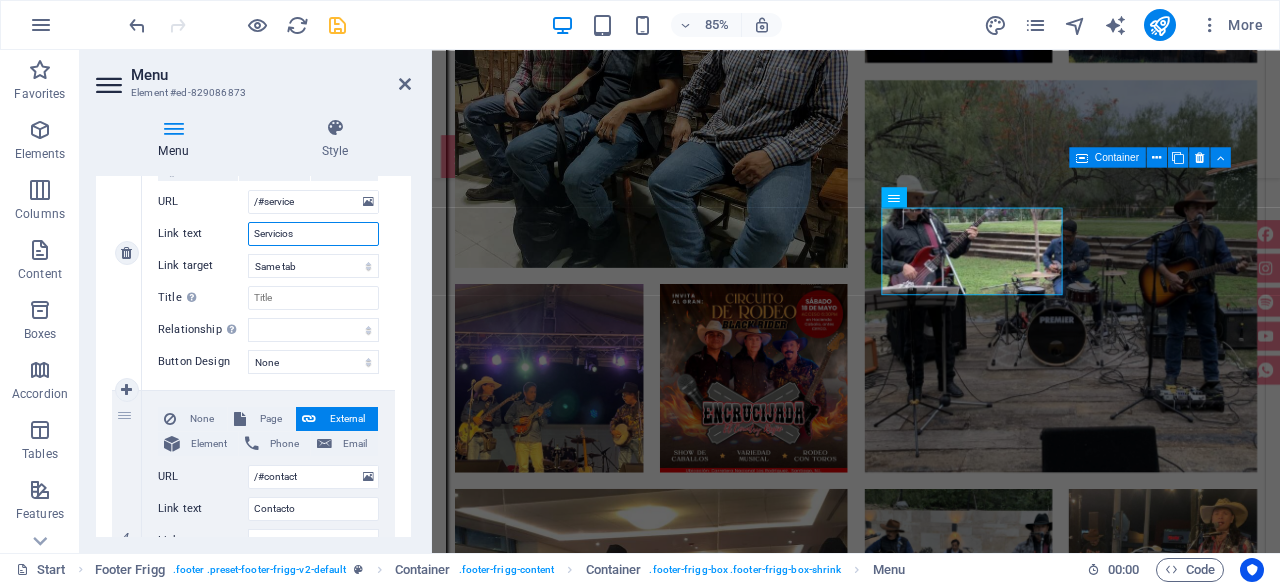 select 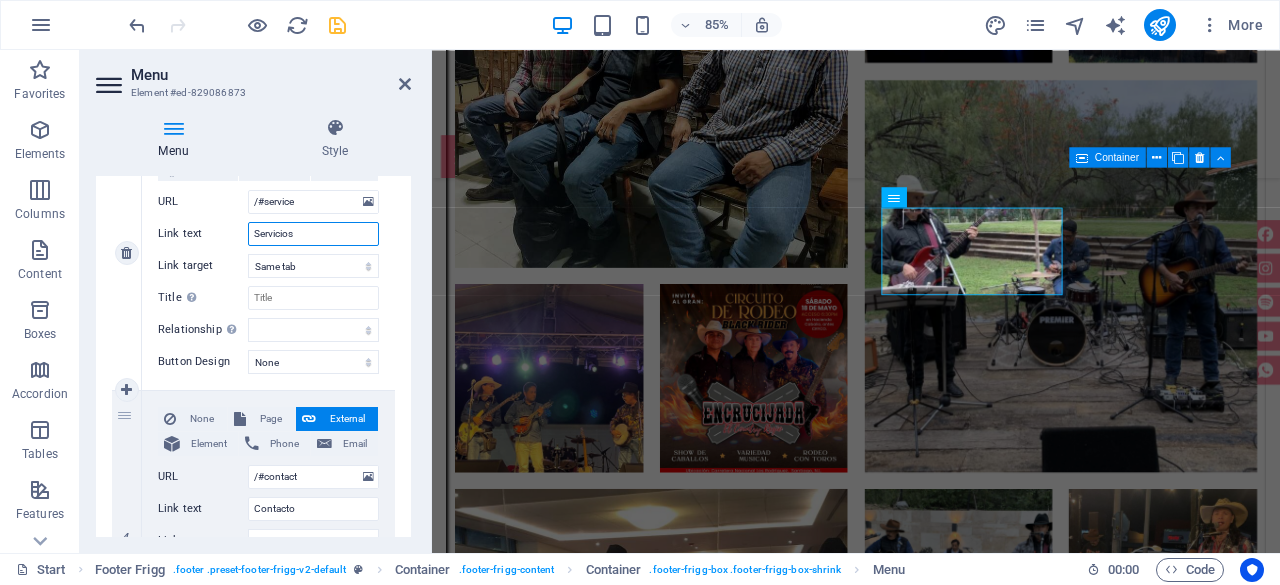 drag, startPoint x: 308, startPoint y: 231, endPoint x: 221, endPoint y: 237, distance: 87.20665 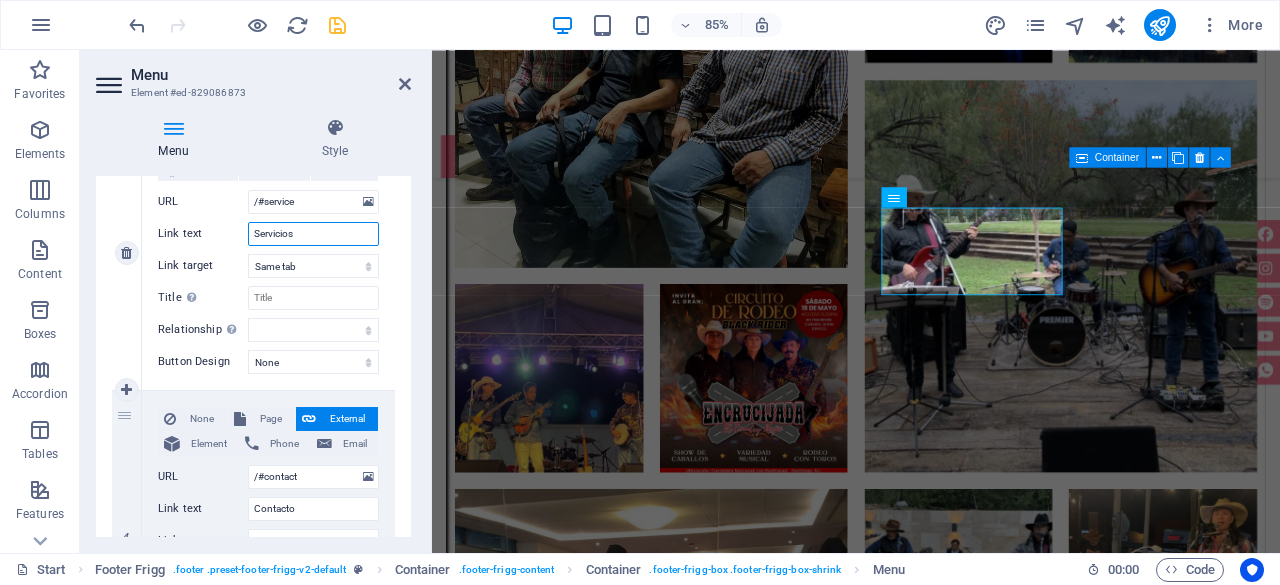click on "Link text Servicios" at bounding box center (268, 234) 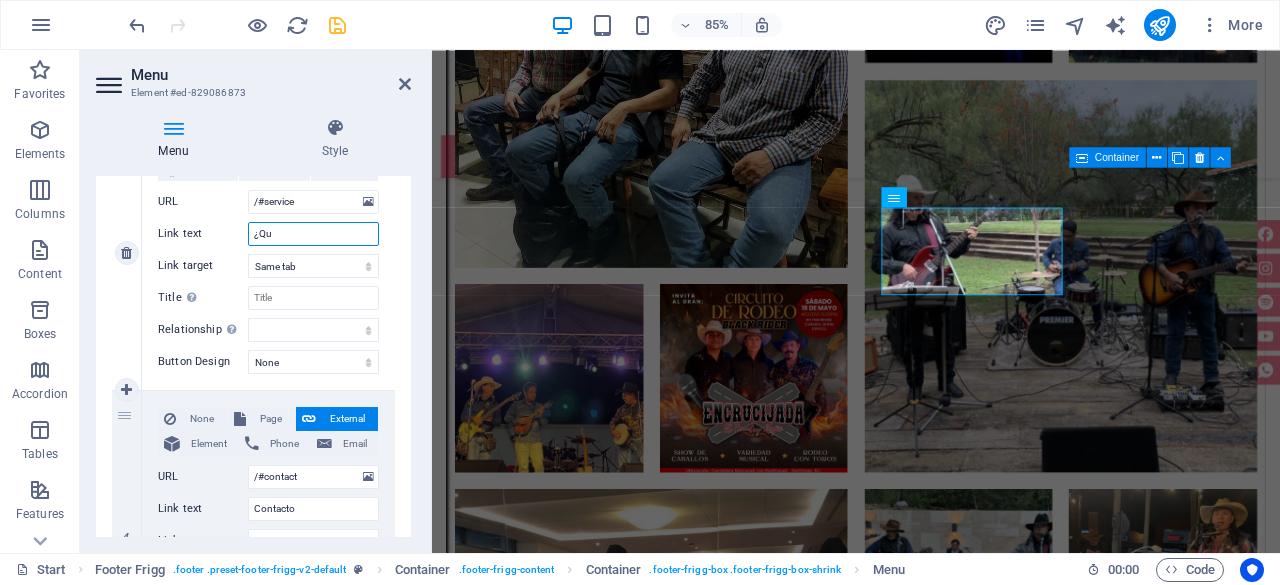 type on "¿Qué" 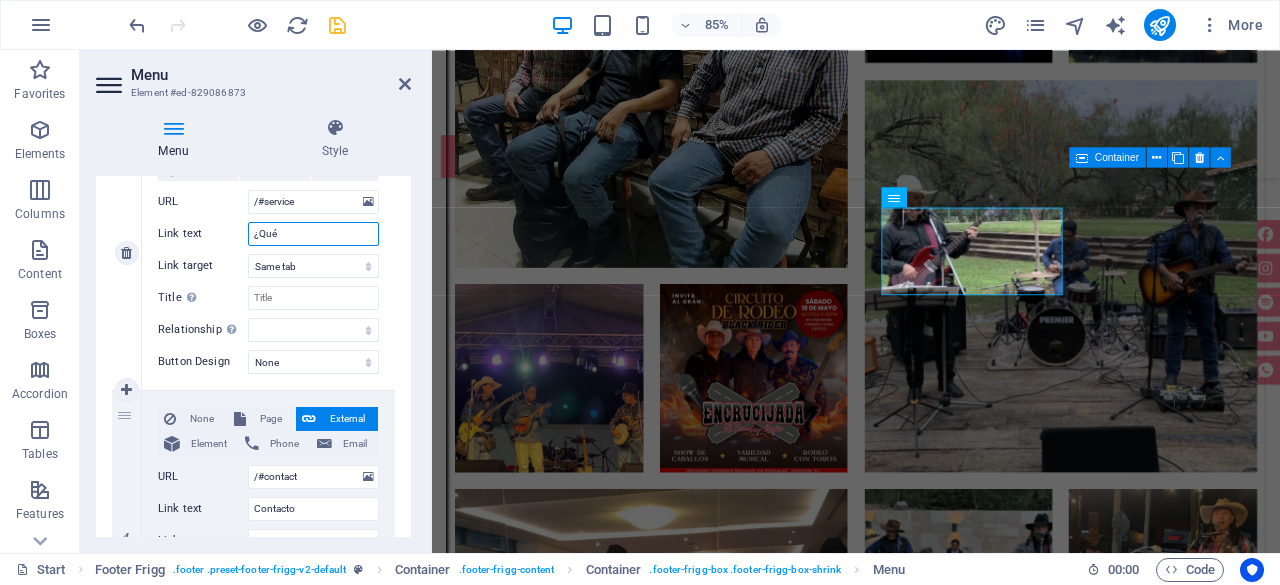 select 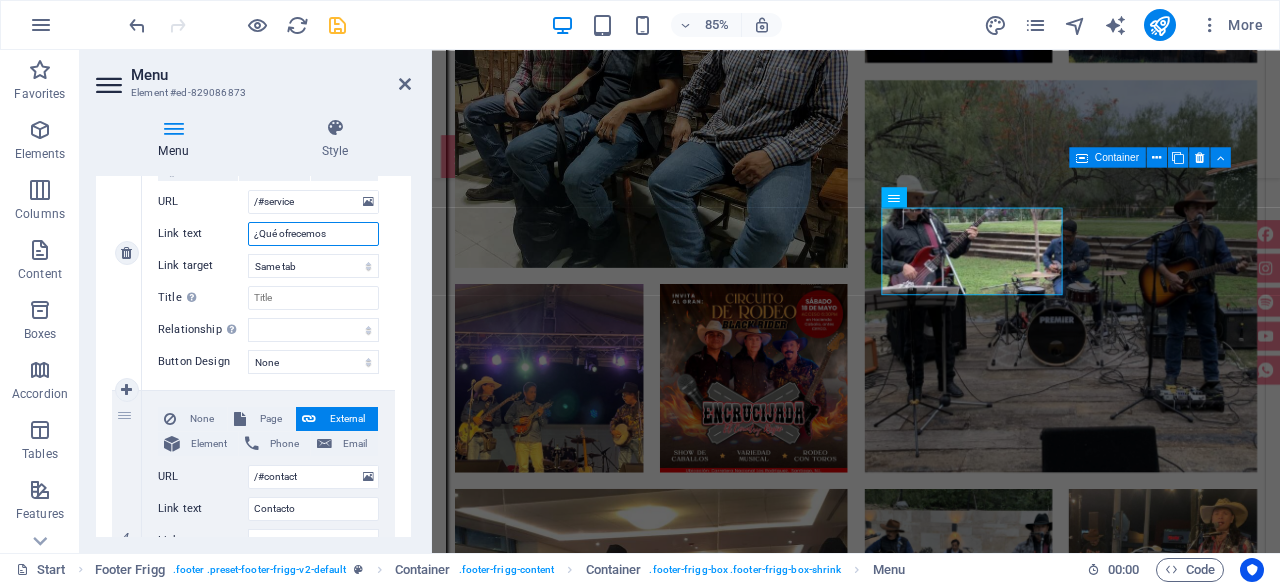 type on "¿Qué ofrecemos?" 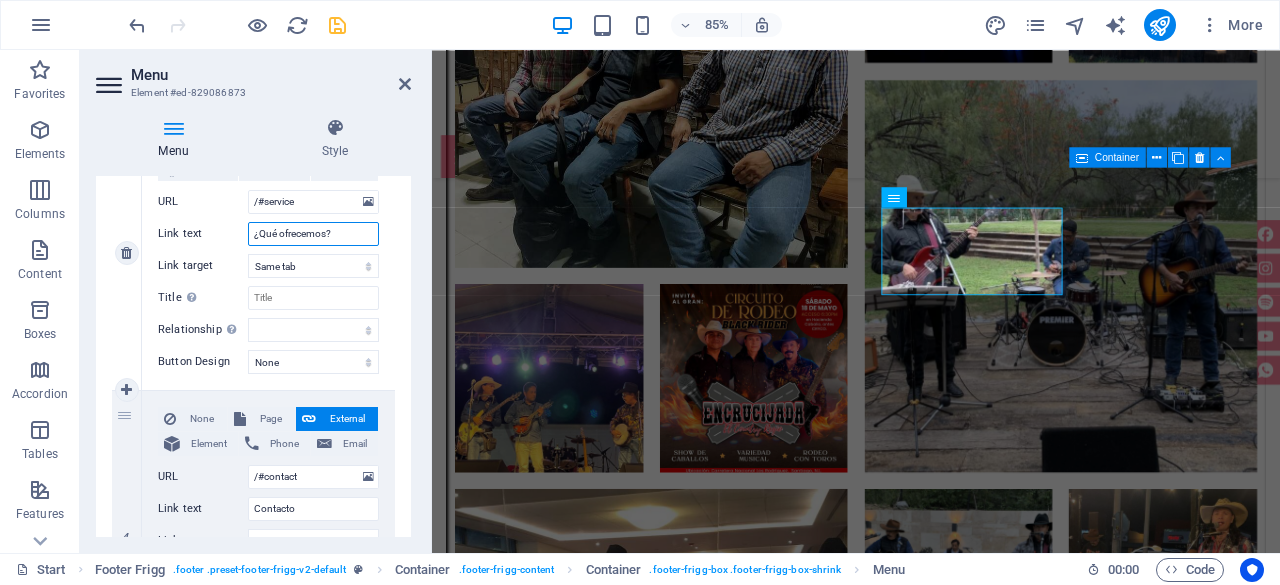 select 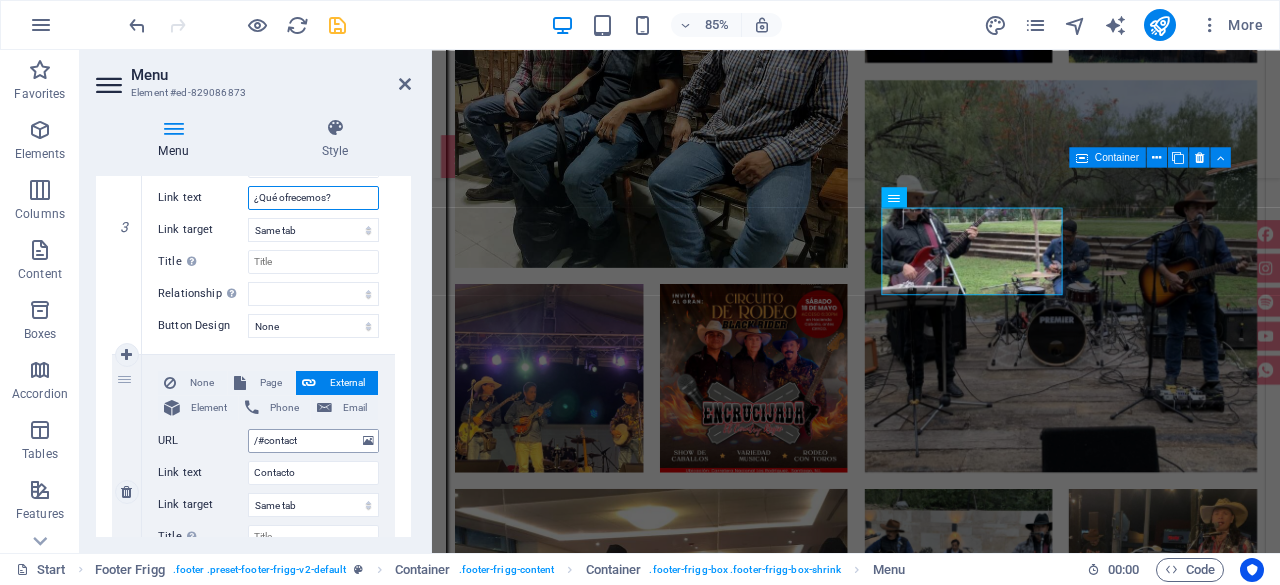 scroll, scrollTop: 782, scrollLeft: 0, axis: vertical 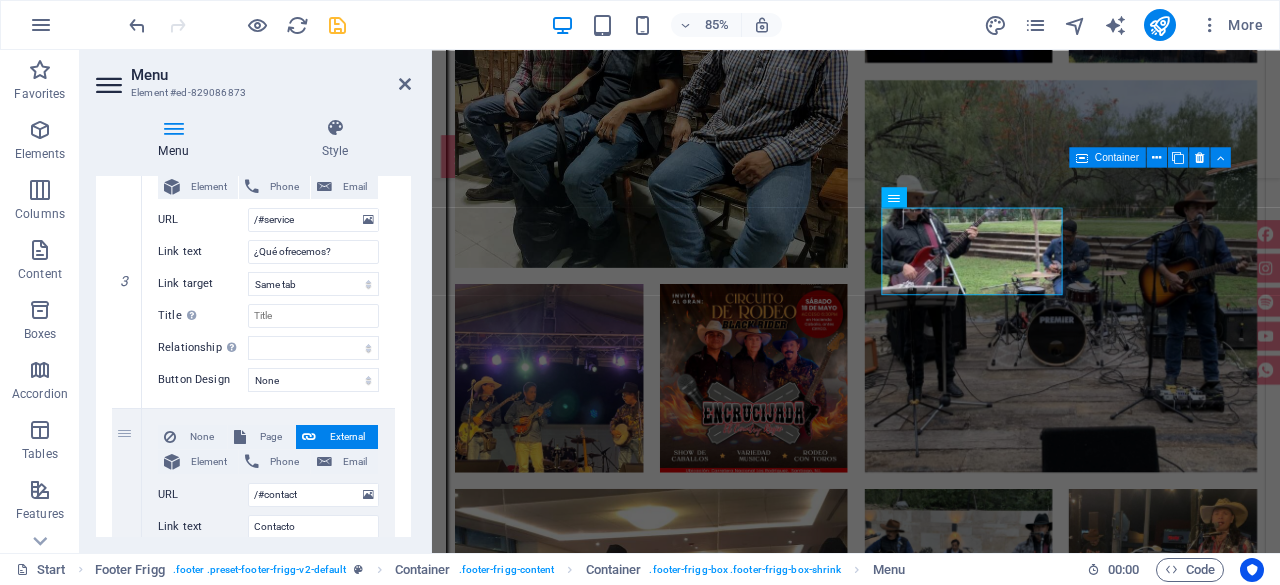 click at bounding box center (337, 25) 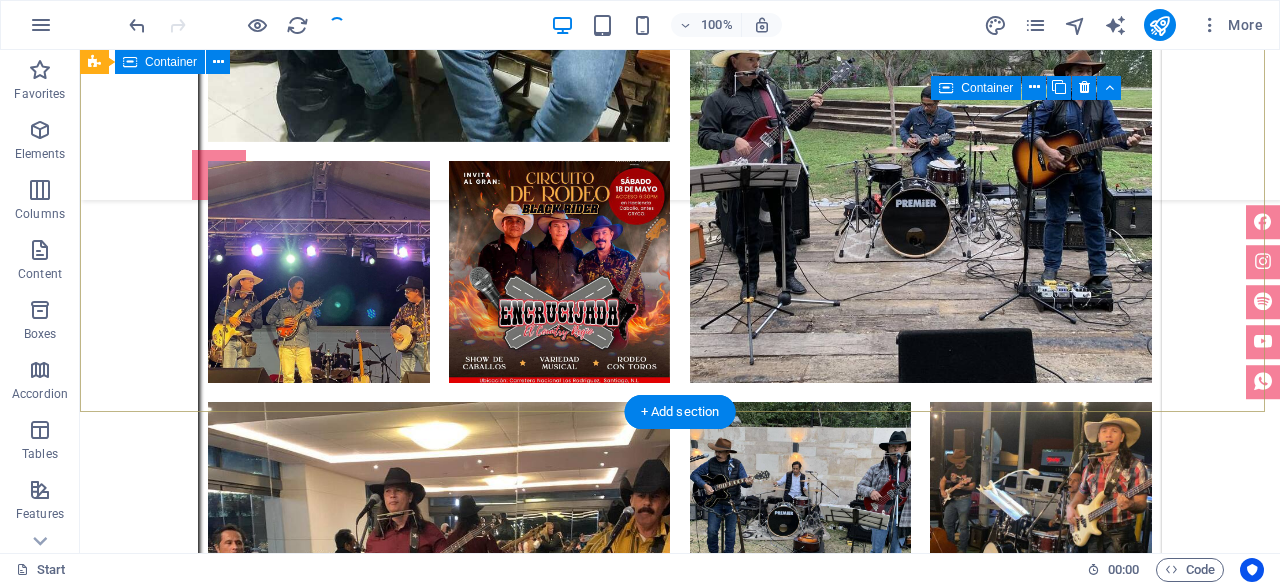 scroll, scrollTop: 7280, scrollLeft: 0, axis: vertical 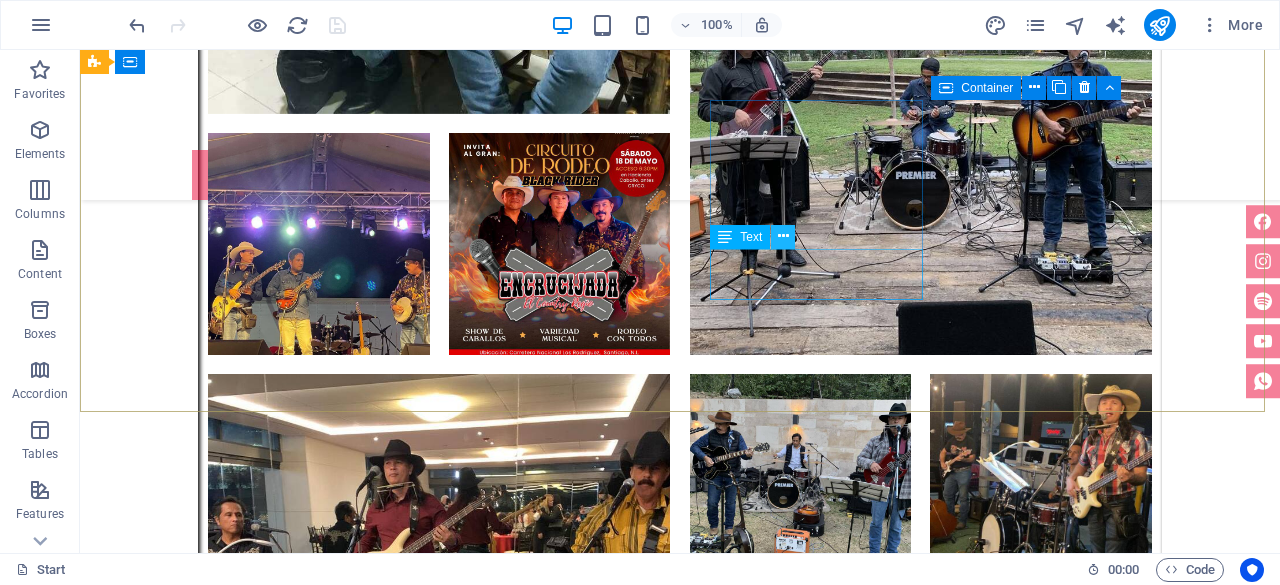 click at bounding box center (783, 236) 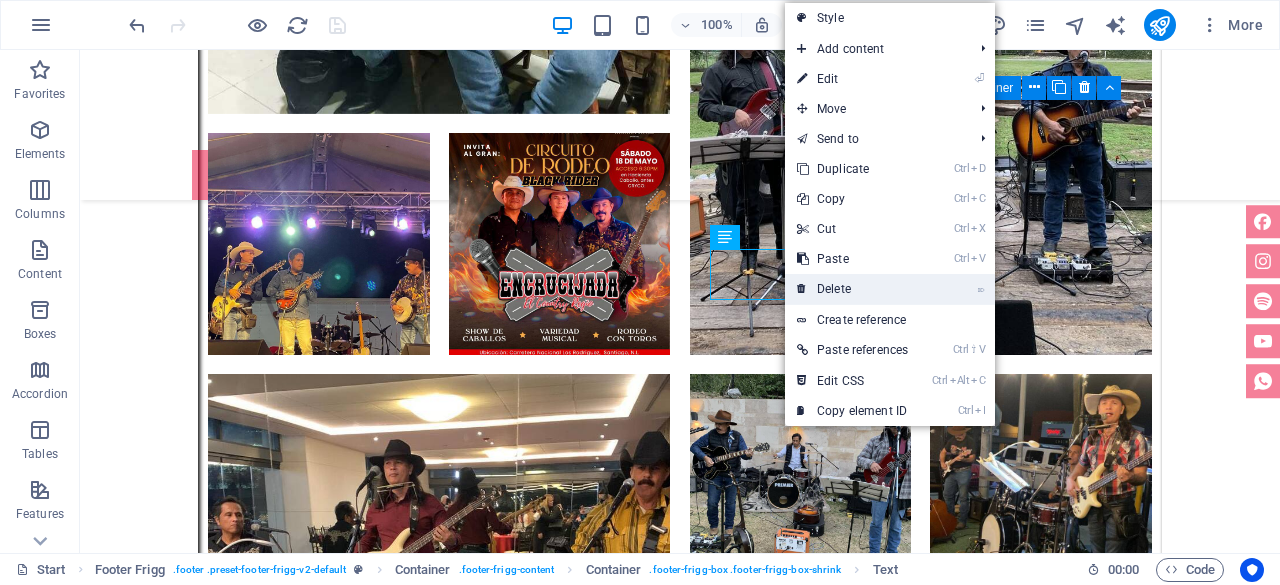click on "⌦  Delete" at bounding box center (852, 289) 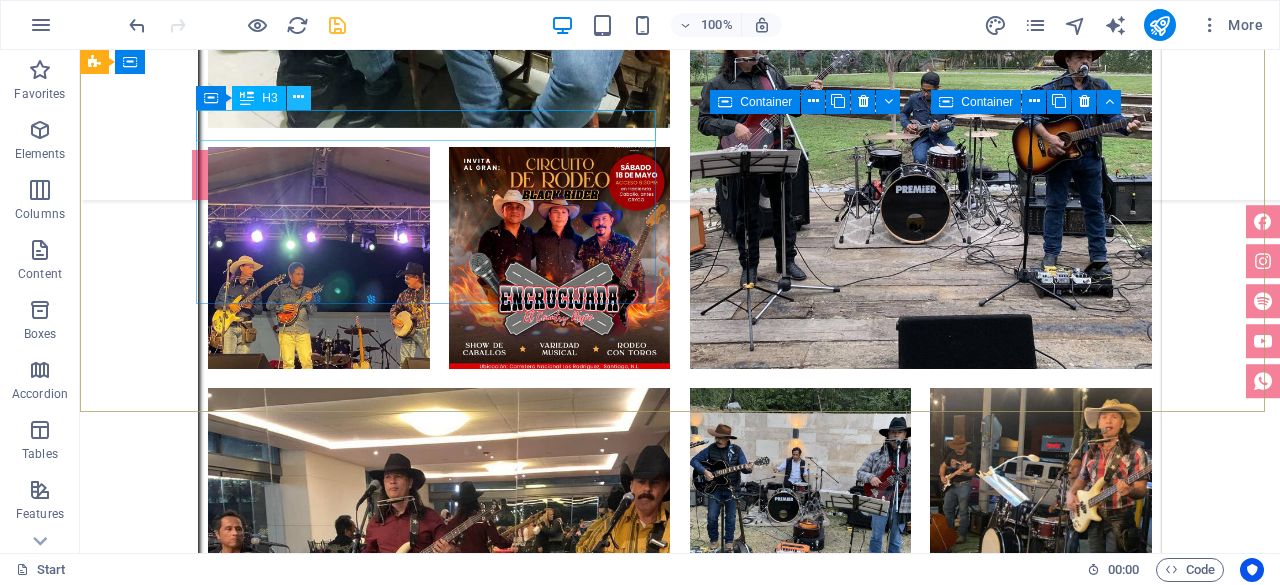 click at bounding box center [298, 97] 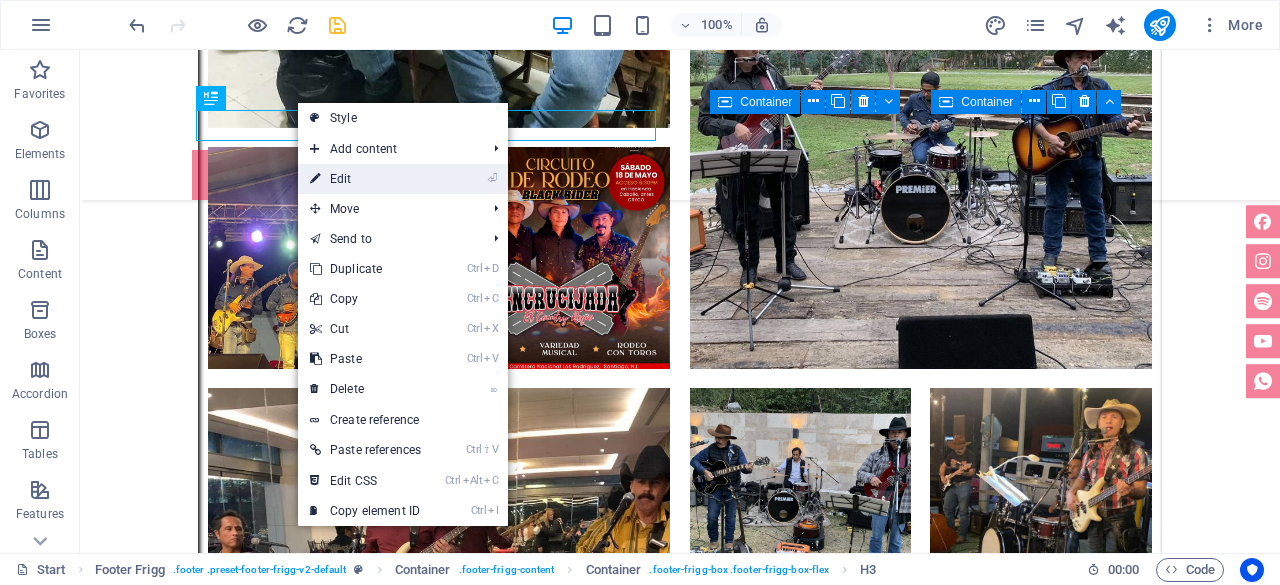 click on "⏎  Edit" at bounding box center (365, 179) 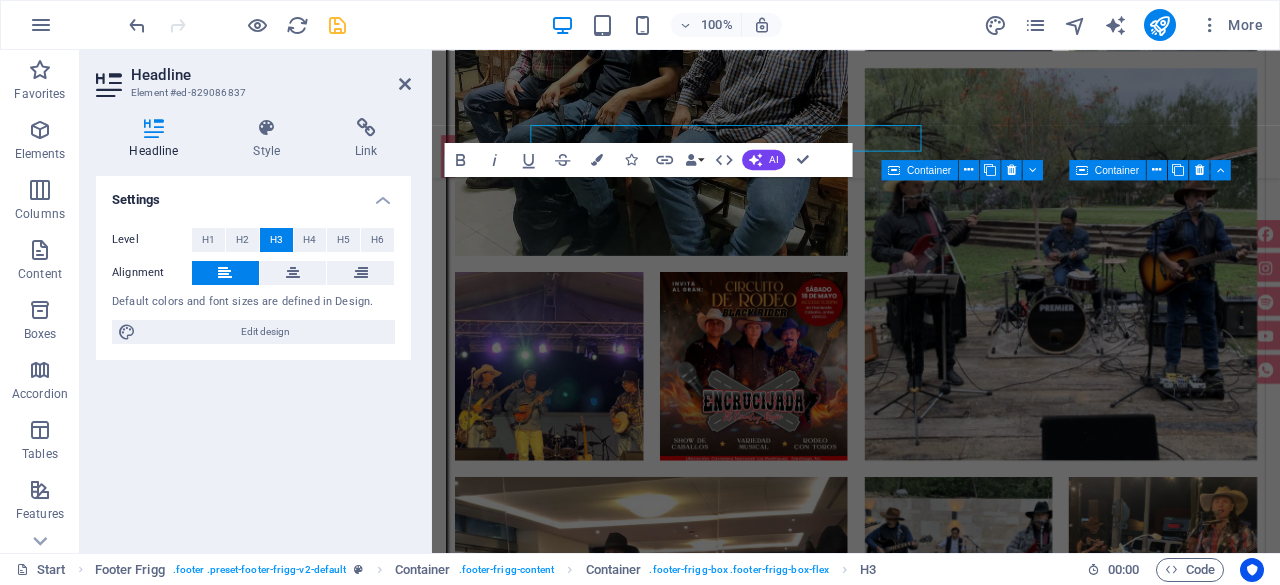 scroll, scrollTop: 7237, scrollLeft: 0, axis: vertical 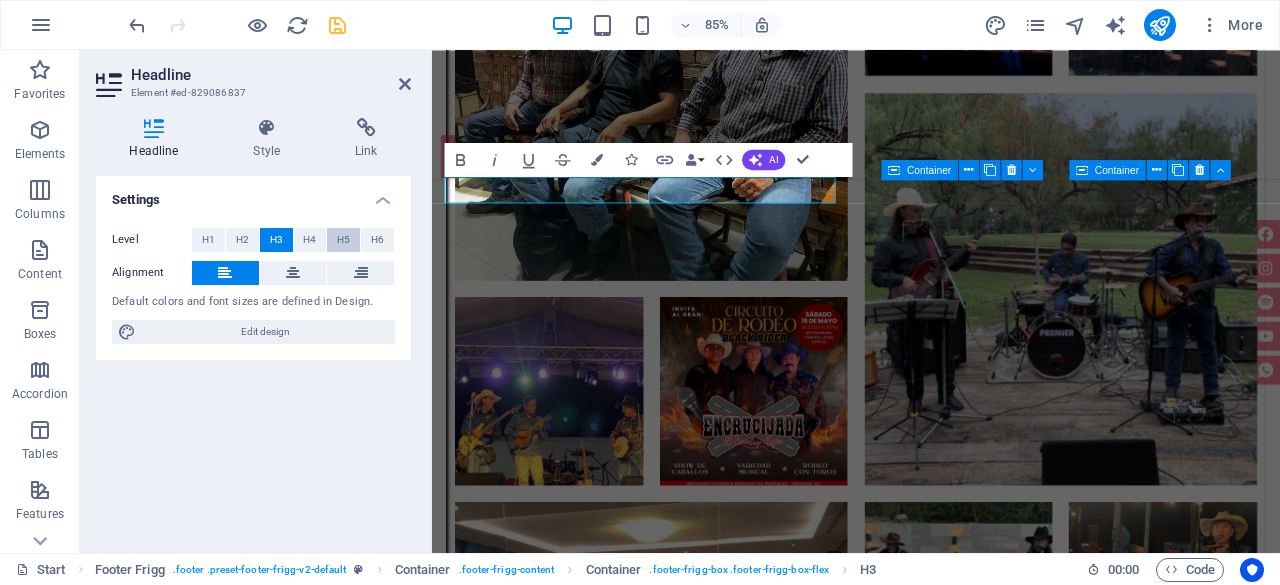 click on "H5" at bounding box center (343, 240) 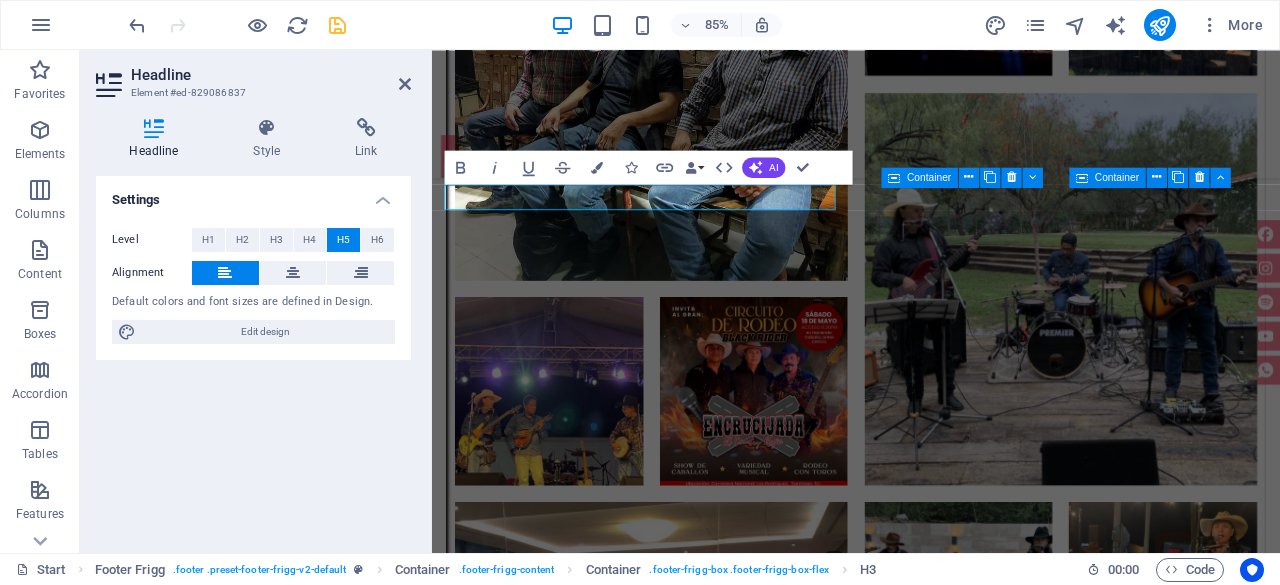 scroll, scrollTop: 7228, scrollLeft: 0, axis: vertical 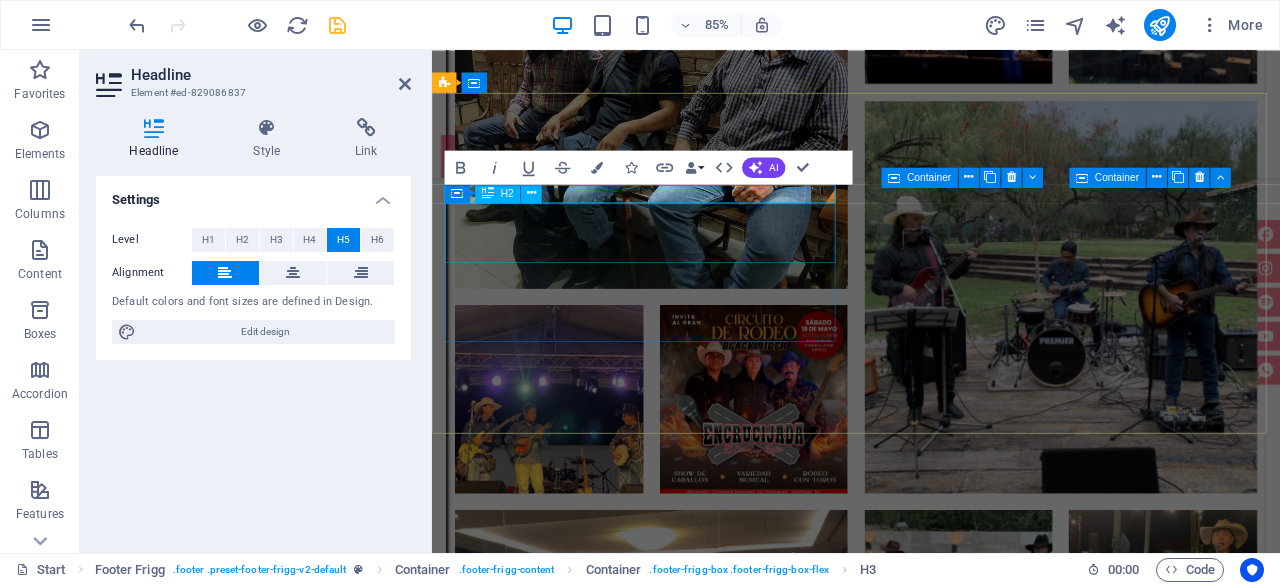 click on "encrucijada" at bounding box center (895, 6056) 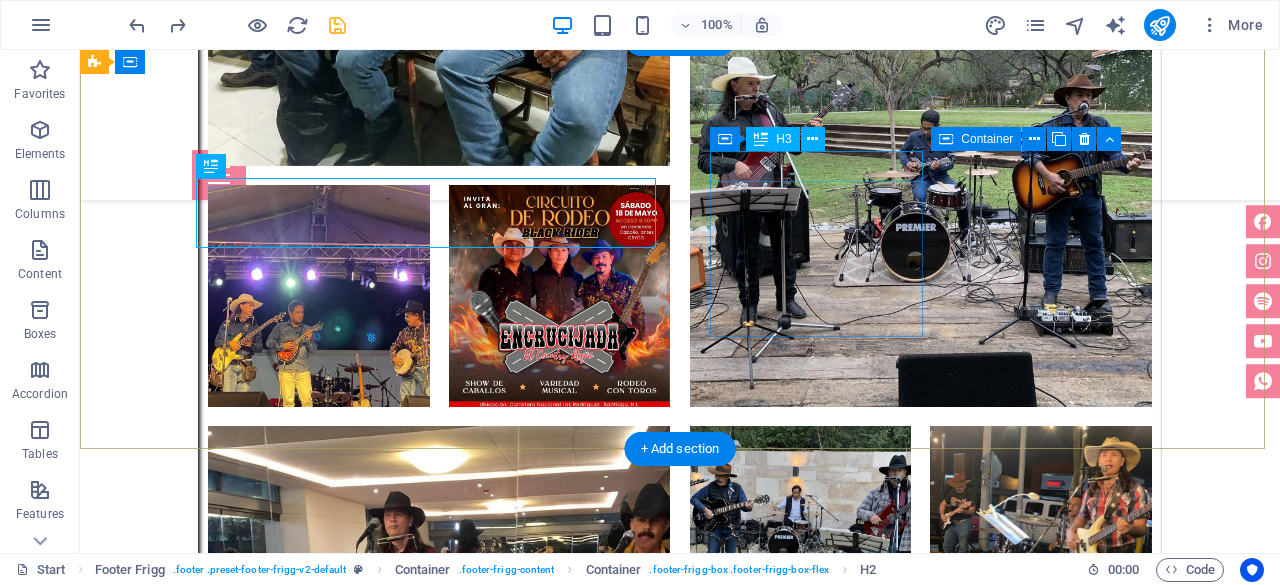 click on "menú" at bounding box center [568, 6049] 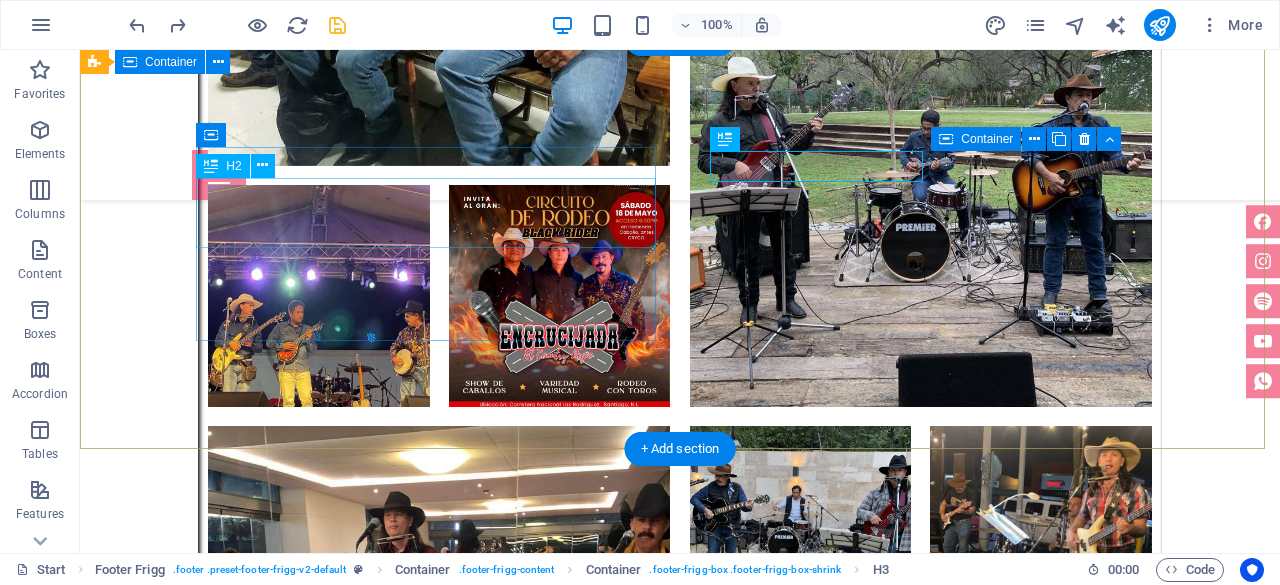click on "encrucijada" at bounding box center (543, 5825) 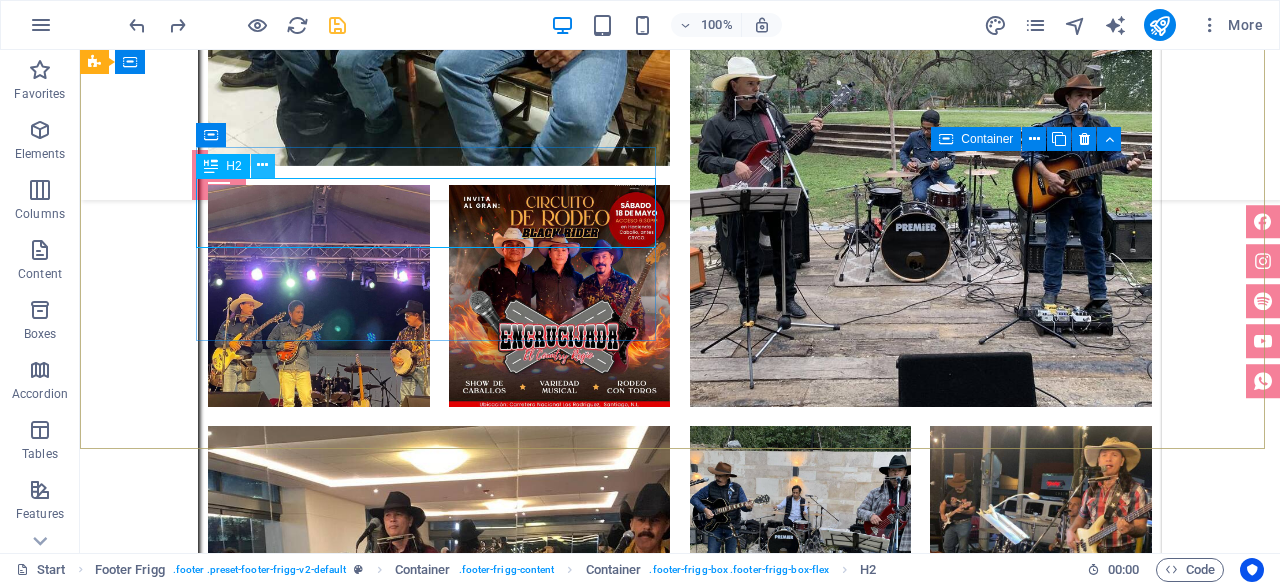 click at bounding box center [263, 166] 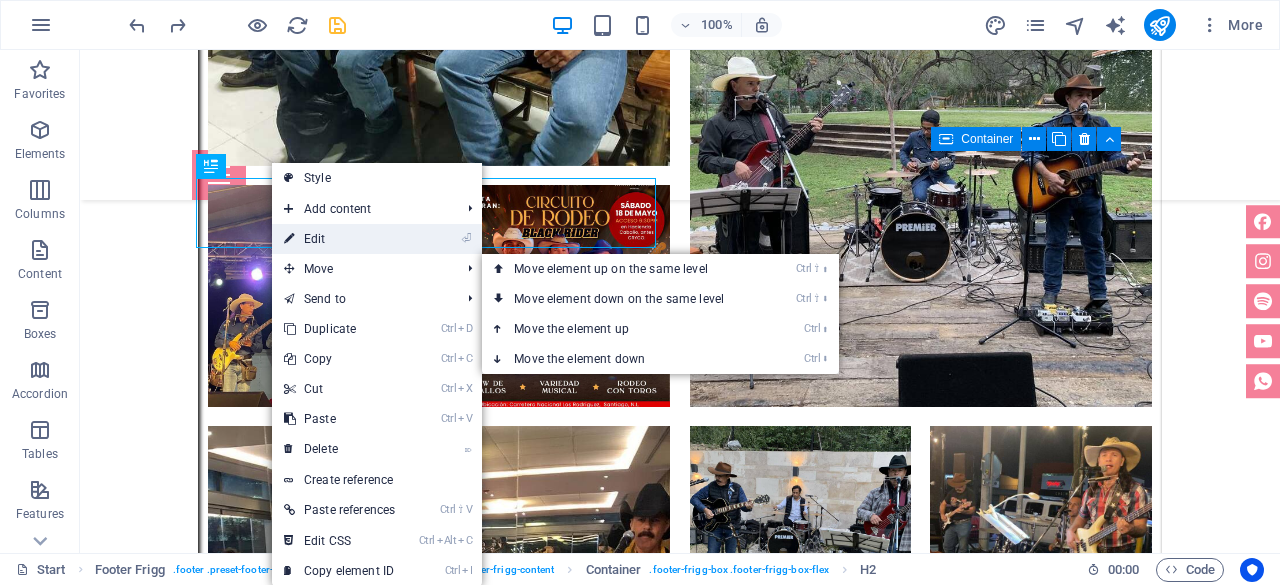 click on "⏎  Edit" at bounding box center [339, 239] 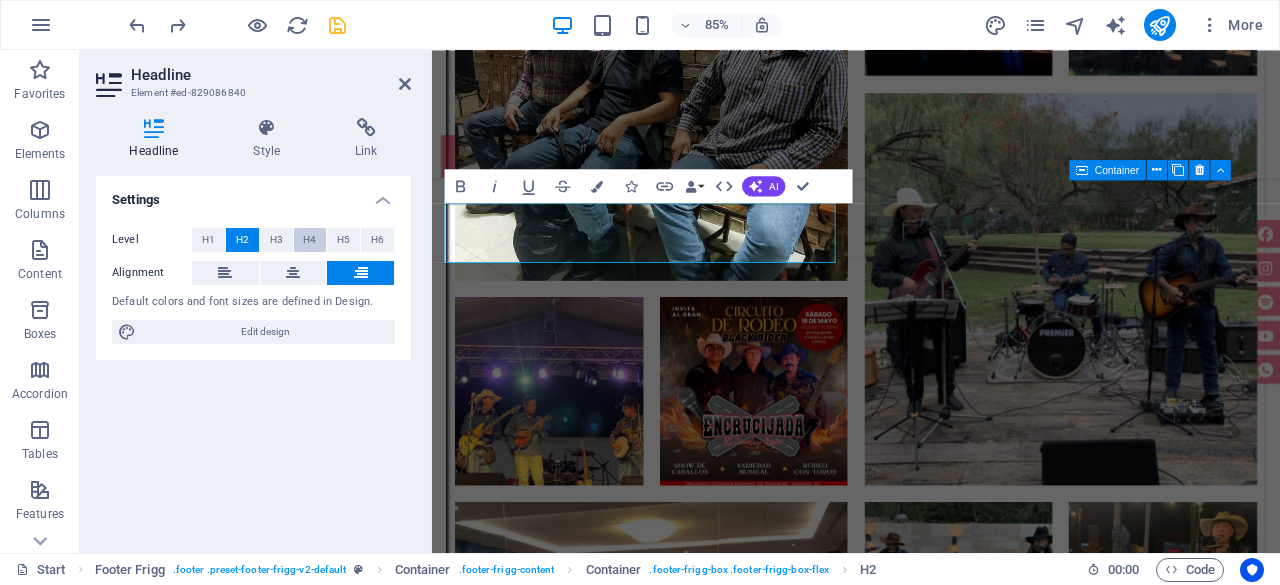 click on "H4" at bounding box center [309, 240] 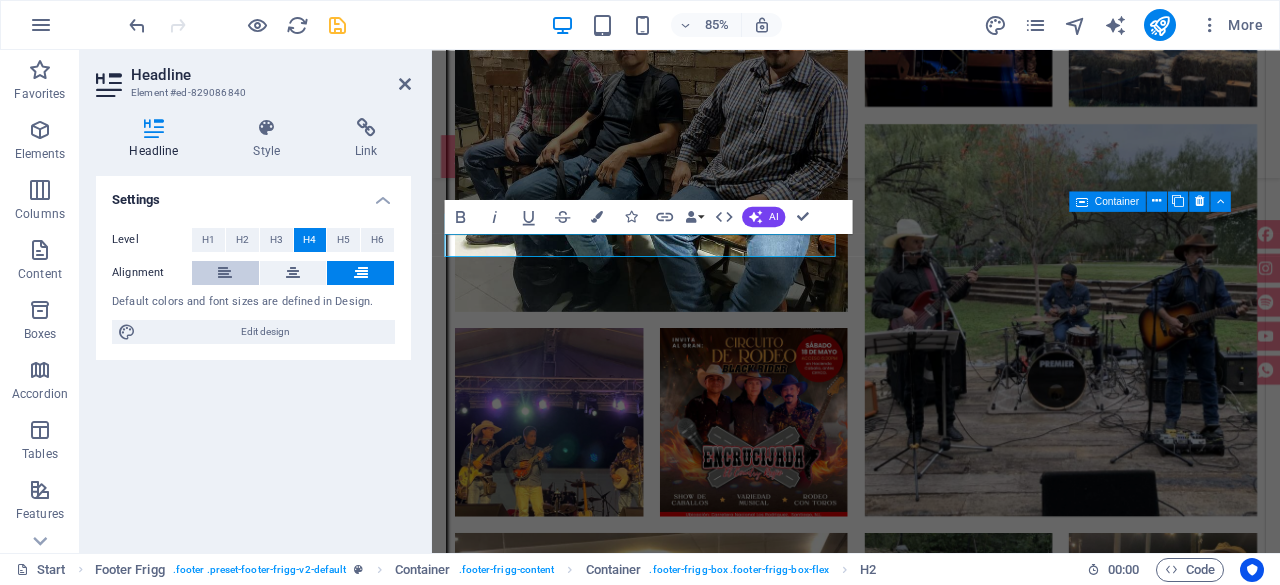click at bounding box center [225, 273] 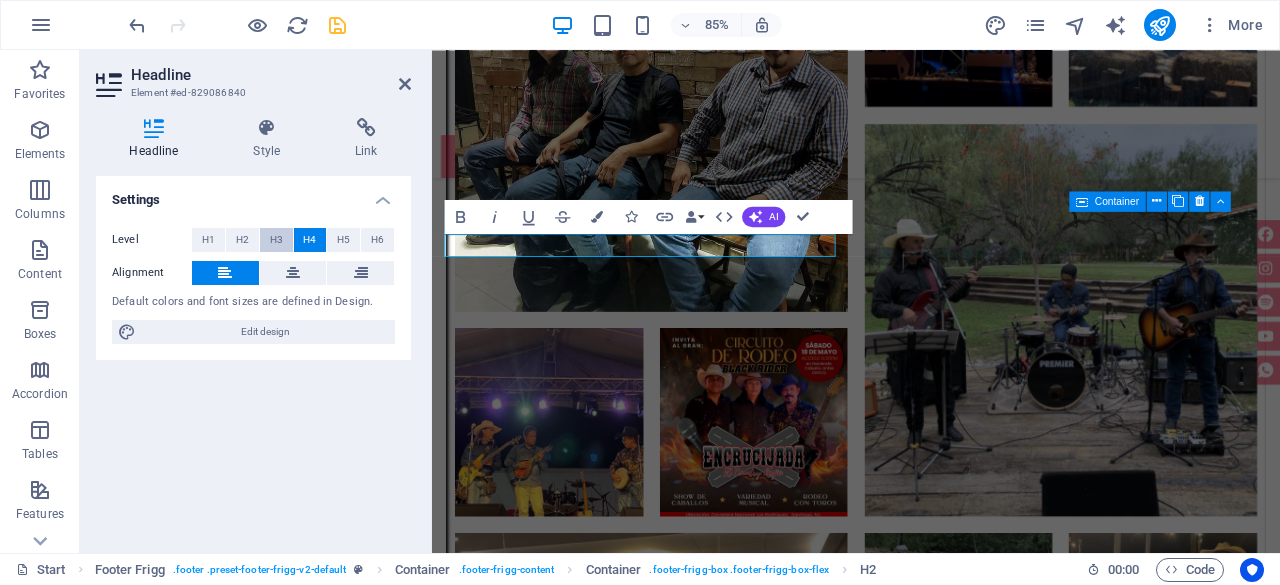 click on "H3" at bounding box center [276, 240] 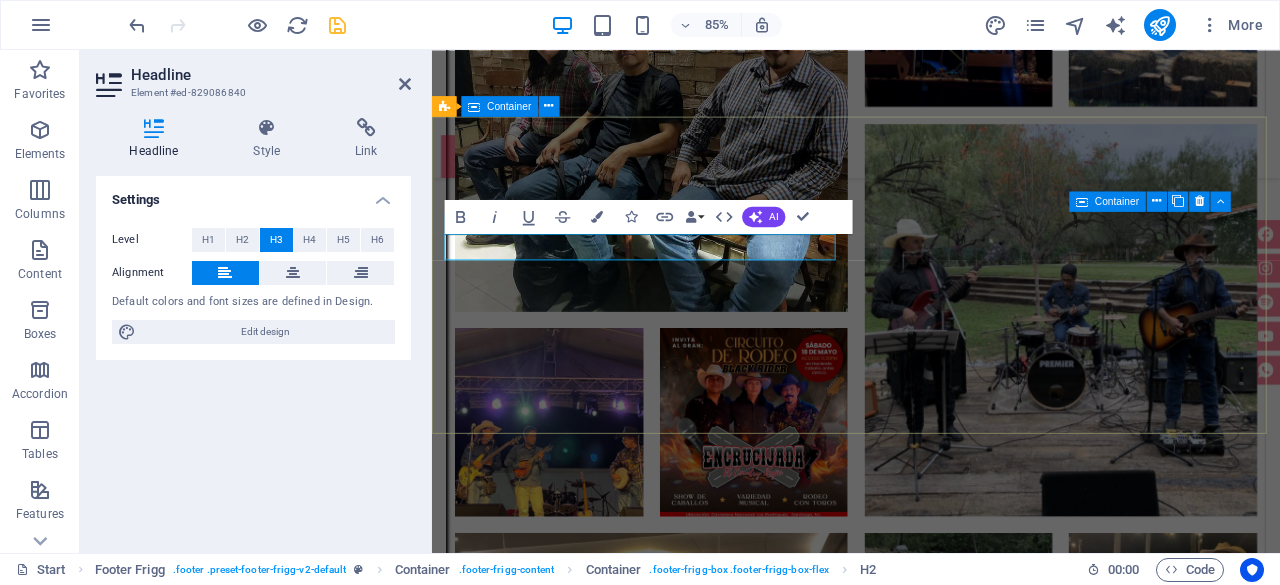 click on "grupo encrucijada Monterrey, Nuevo León, México. (81) 1163 7031   |   (81) 1317 1728 contacto@grupoencrucijada.com menú Inicio Nosotros ¿Qué ofrecemos? Contacto Social media Facebook Instagram Spotify Youtube" at bounding box center [931, 6349] 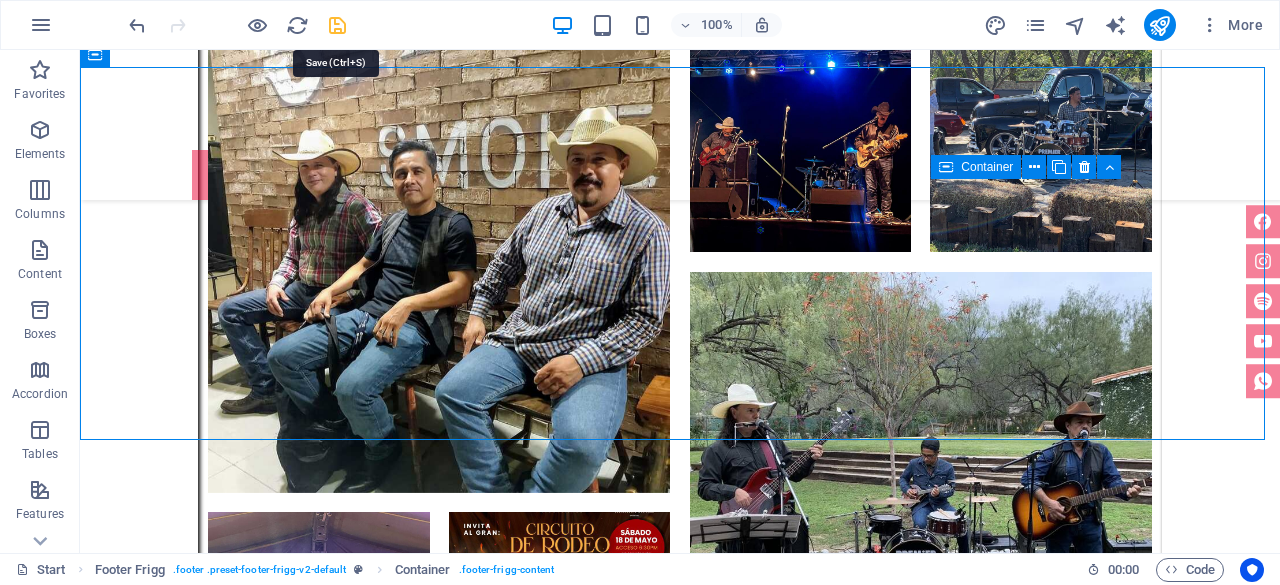 click at bounding box center [337, 25] 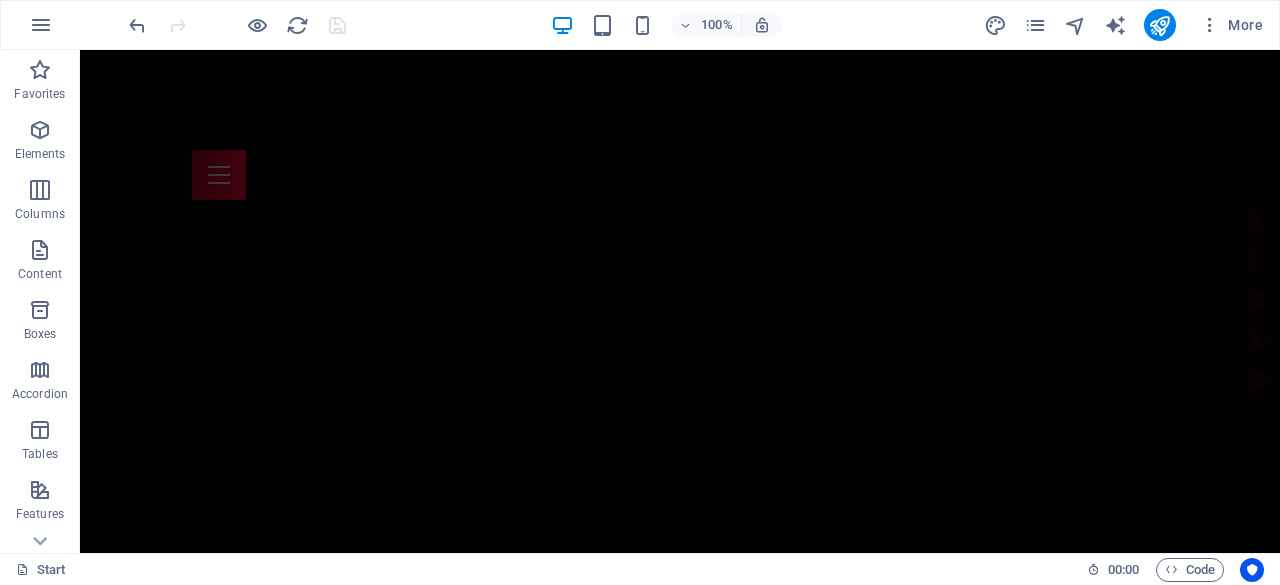 scroll, scrollTop: 0, scrollLeft: 0, axis: both 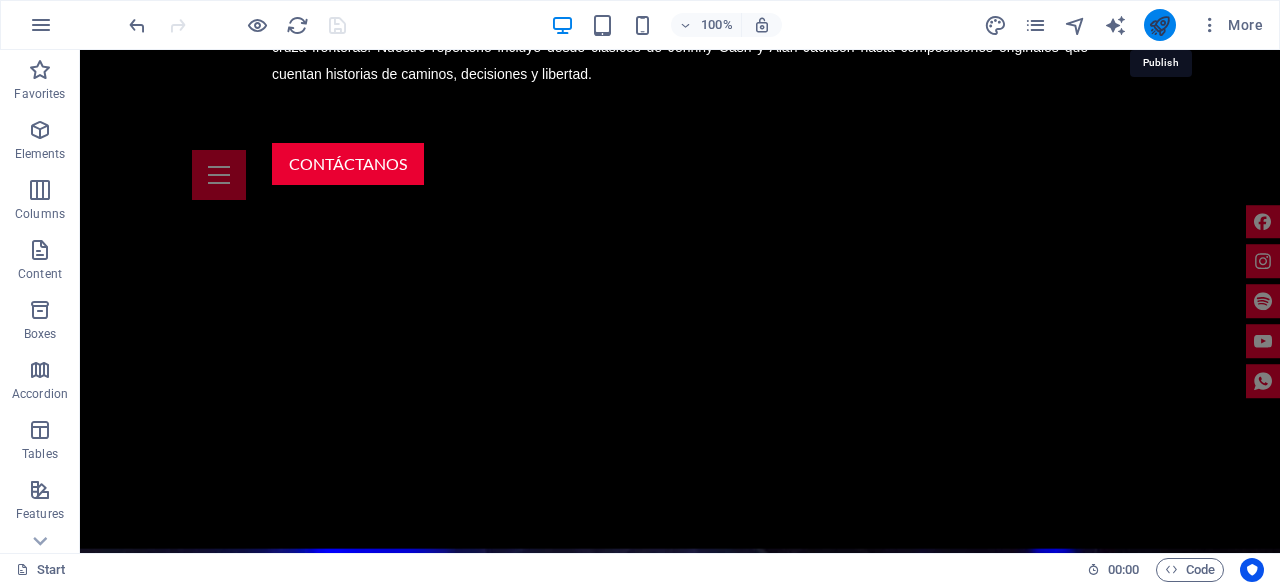 click at bounding box center (1159, 25) 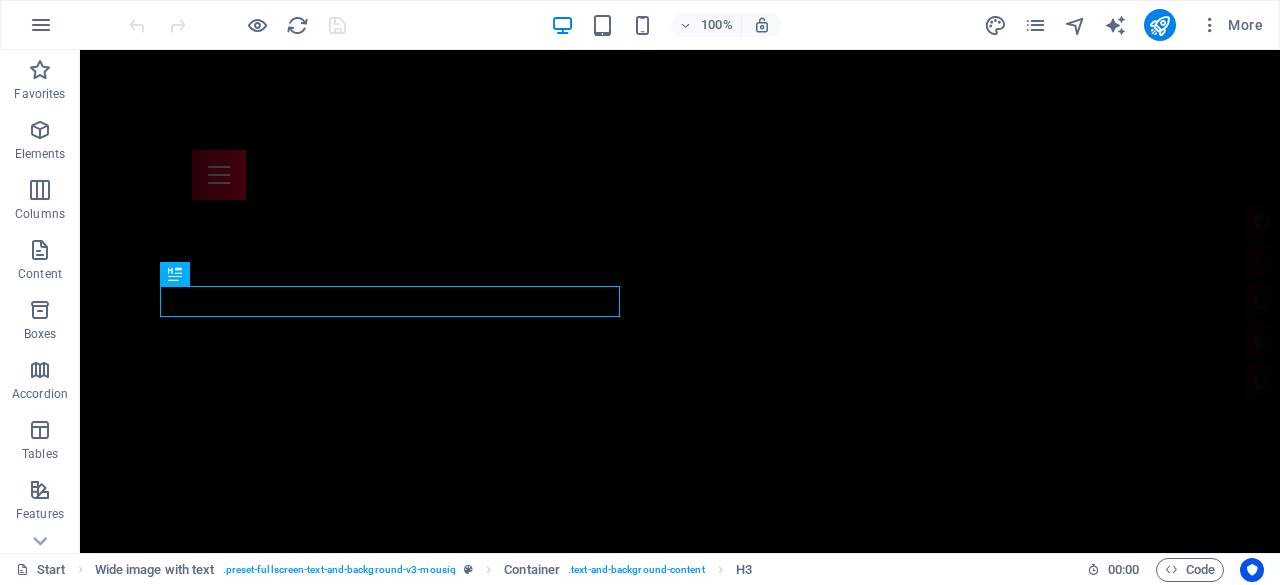 scroll, scrollTop: 347, scrollLeft: 0, axis: vertical 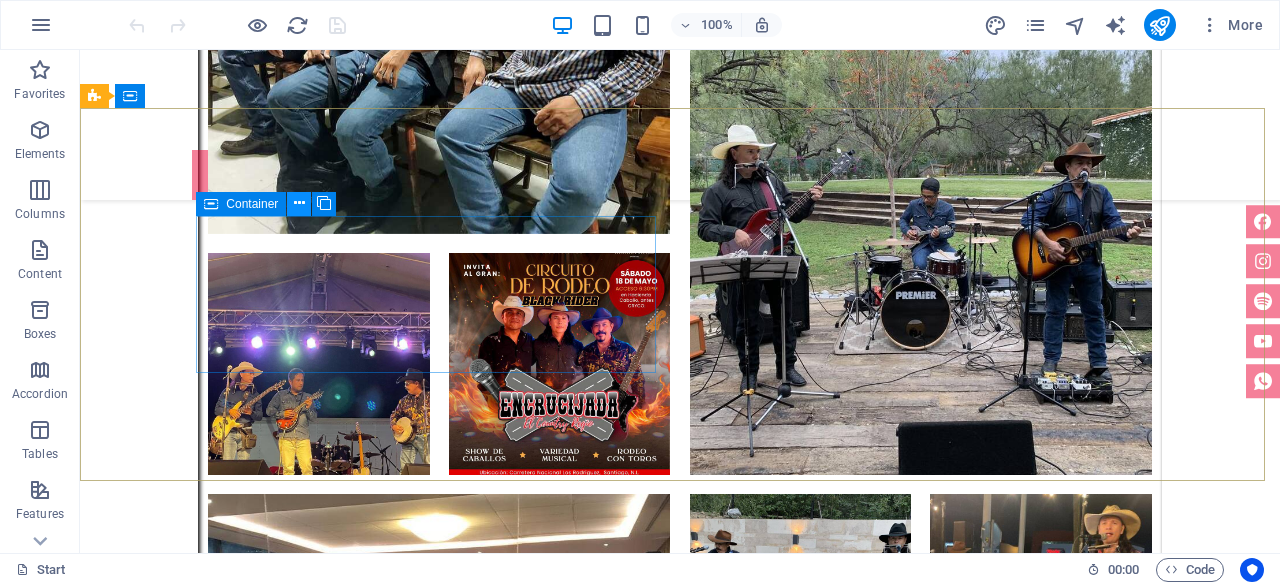 click at bounding box center (299, 203) 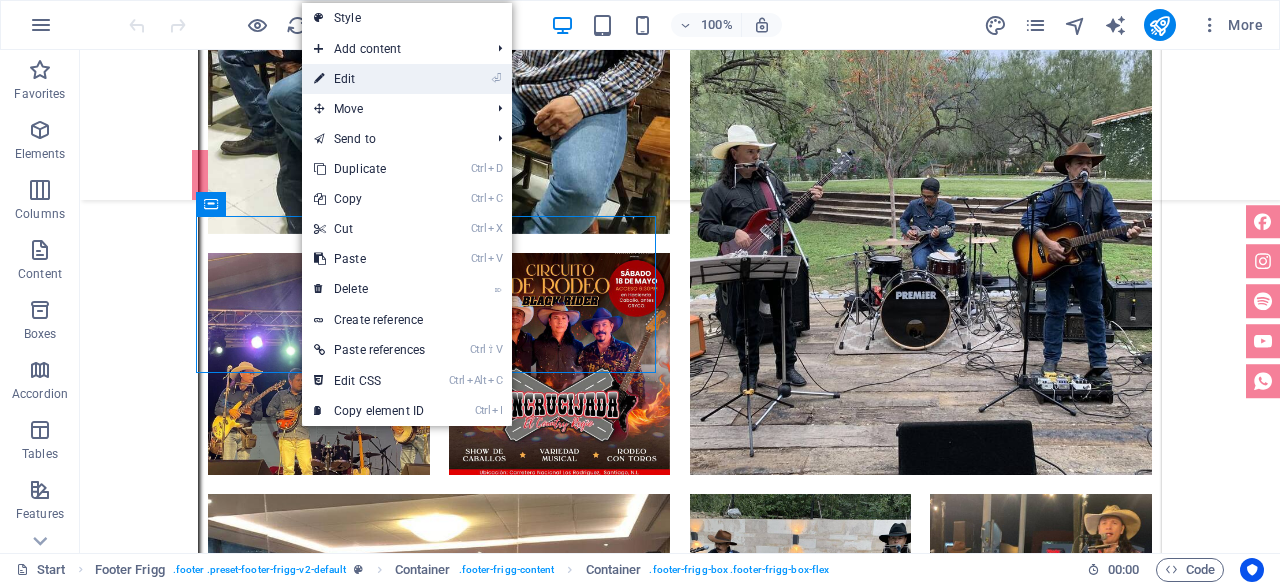 click on "⏎  Edit" at bounding box center [369, 79] 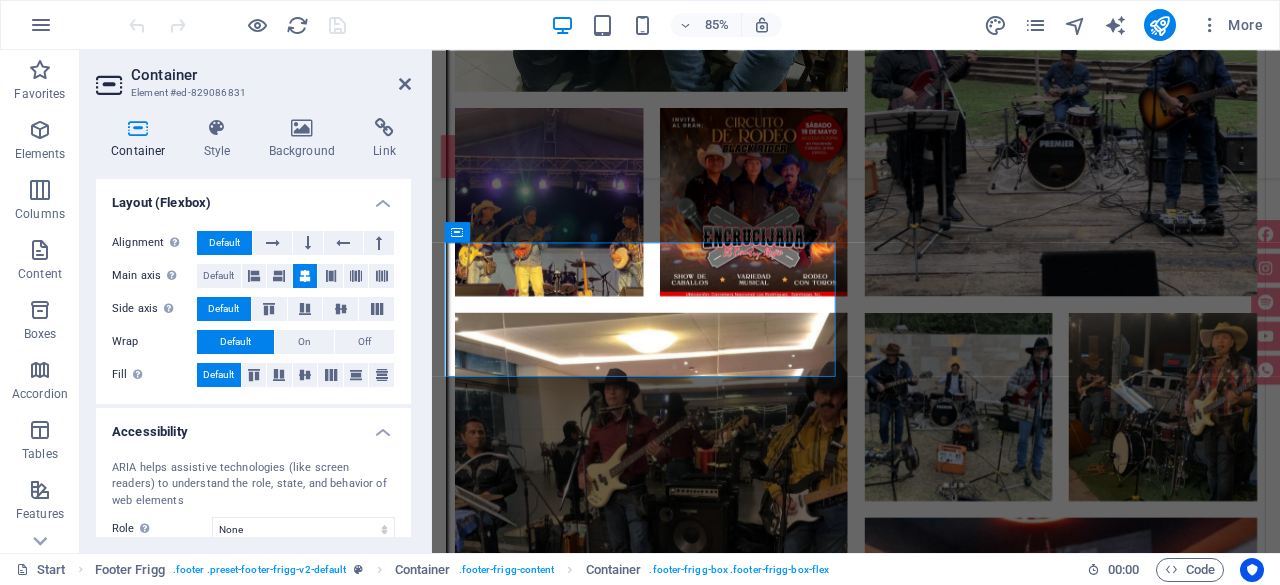 scroll, scrollTop: 100, scrollLeft: 0, axis: vertical 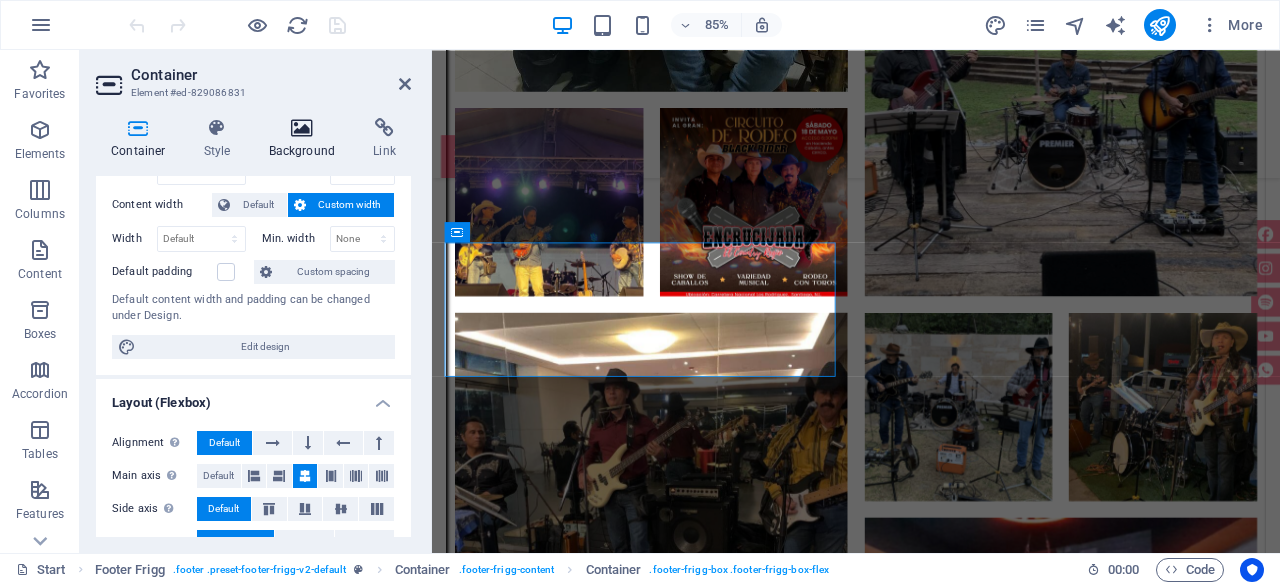 click on "Background" at bounding box center (306, 139) 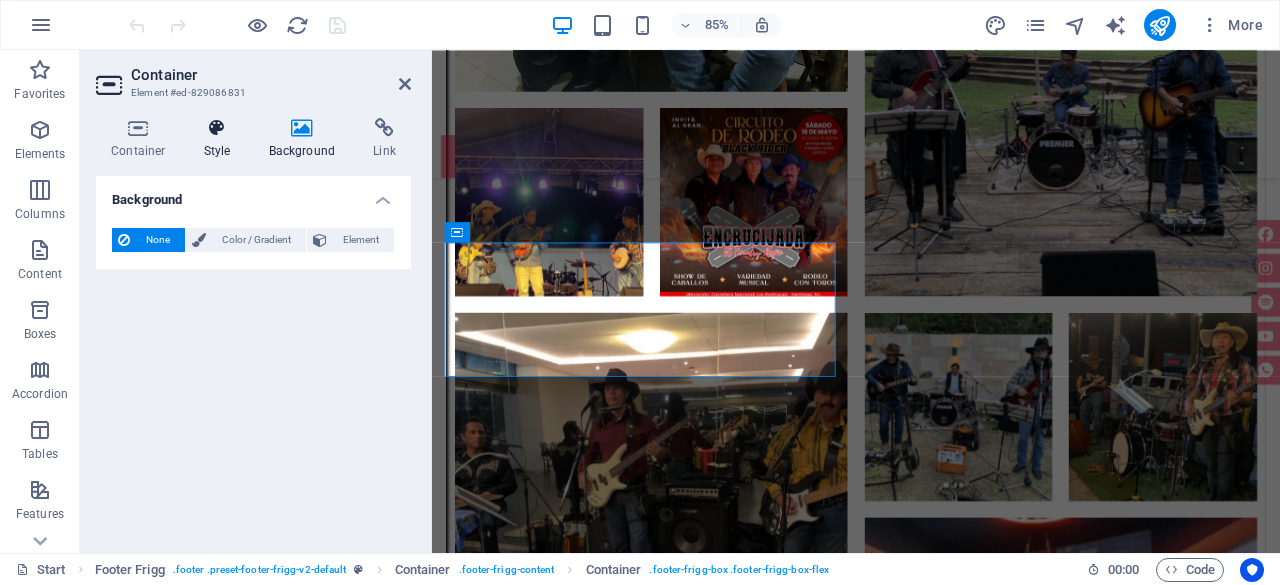 click on "Style" at bounding box center (221, 139) 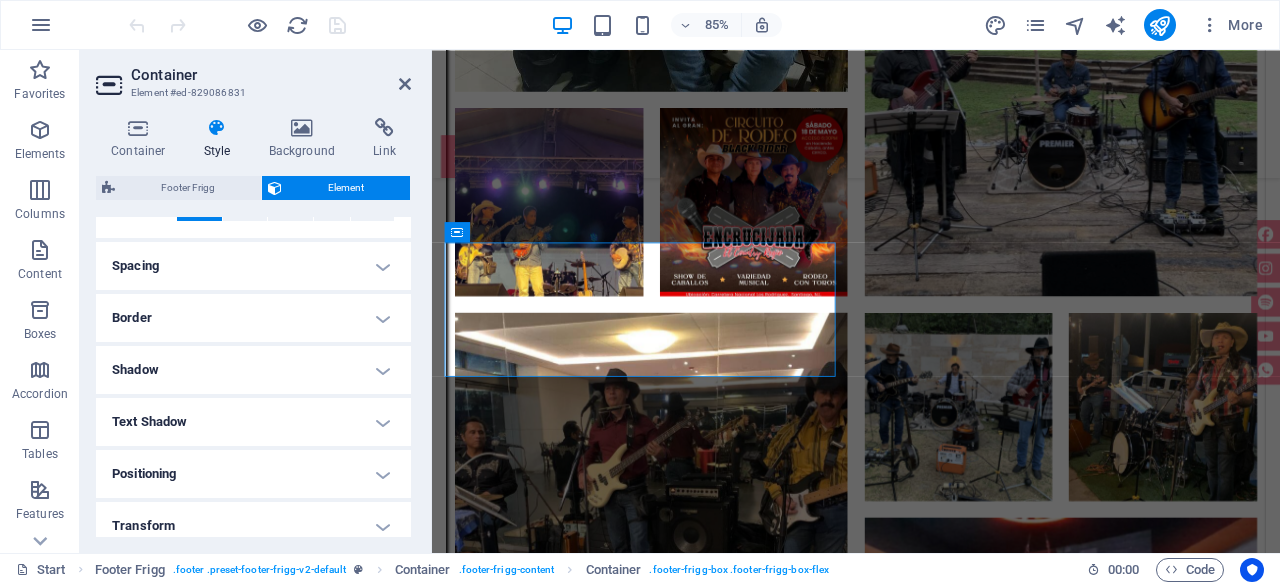 scroll, scrollTop: 400, scrollLeft: 0, axis: vertical 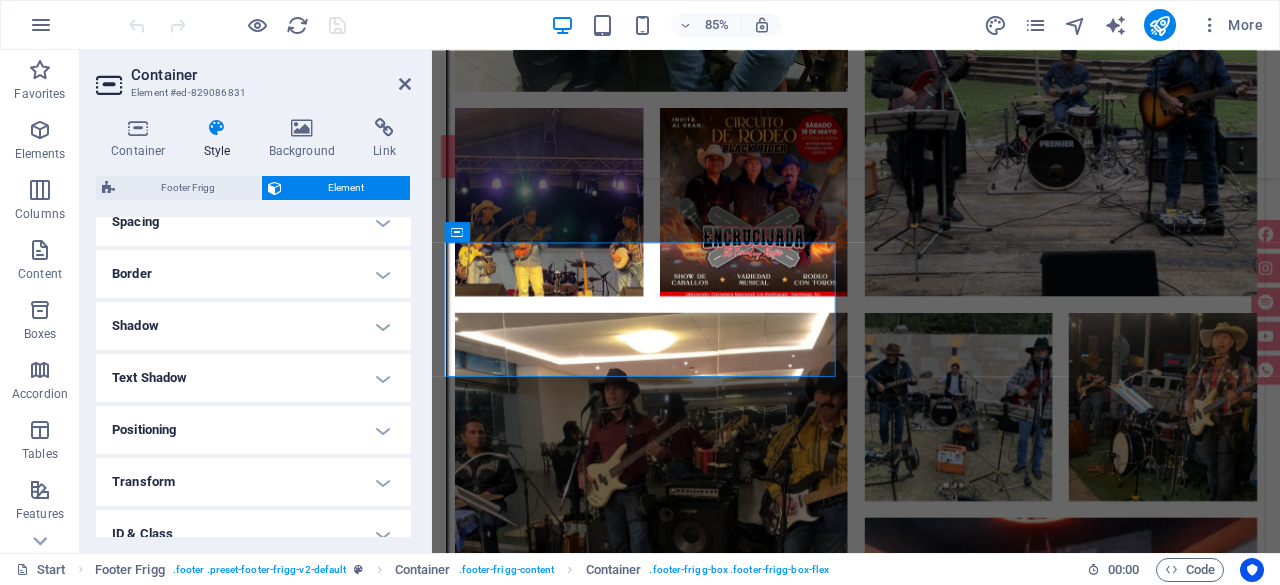 click on "Spacing" at bounding box center [253, 222] 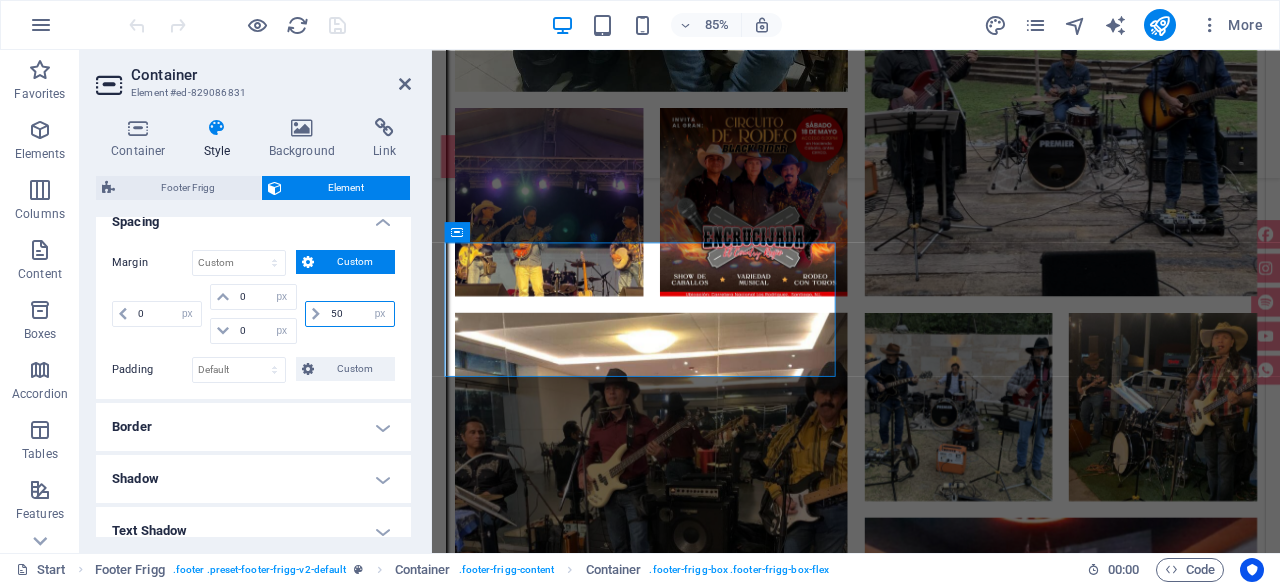 drag, startPoint x: 354, startPoint y: 308, endPoint x: 299, endPoint y: 309, distance: 55.00909 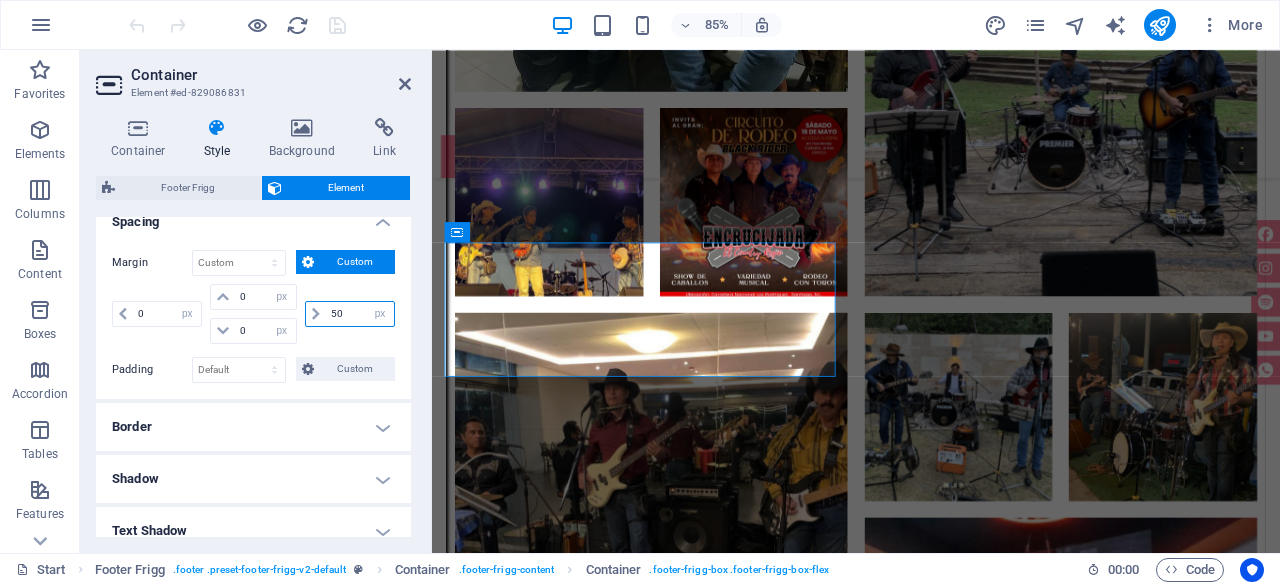 click on "50 auto px % rem vw vh" at bounding box center (348, 314) 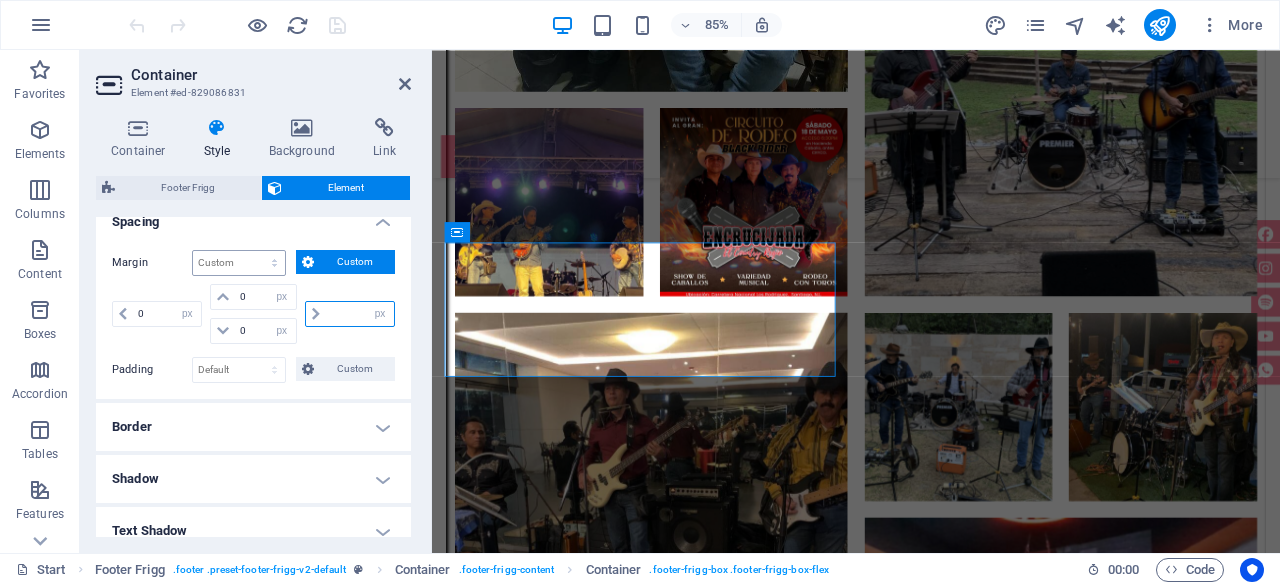 type 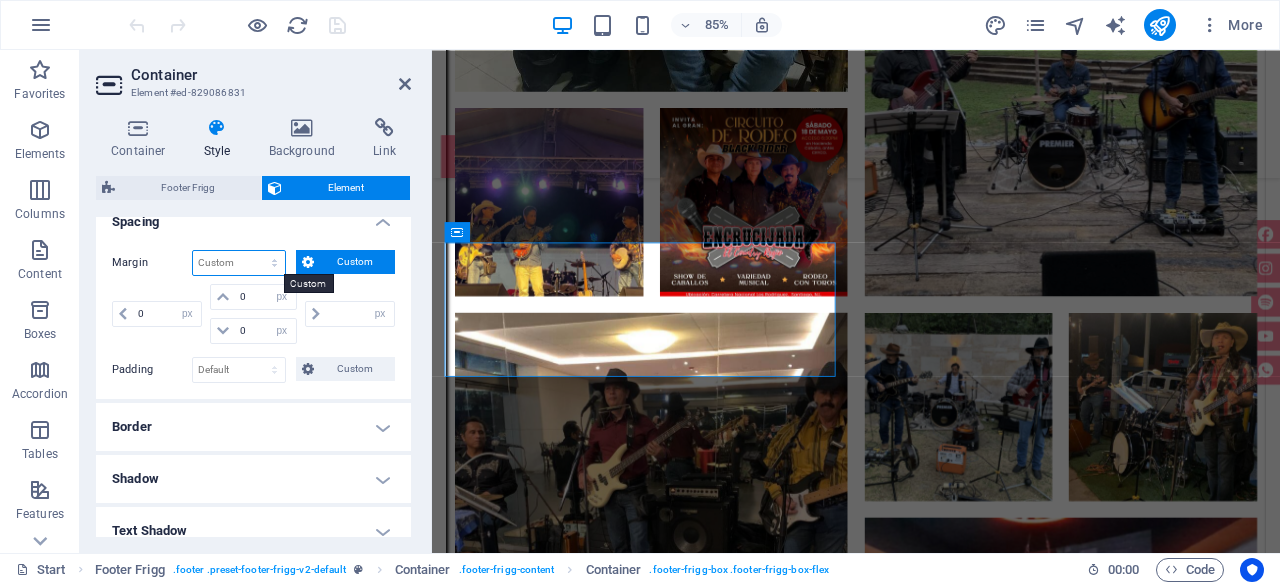 click on "Default auto px % rem vw vh Custom" at bounding box center [239, 263] 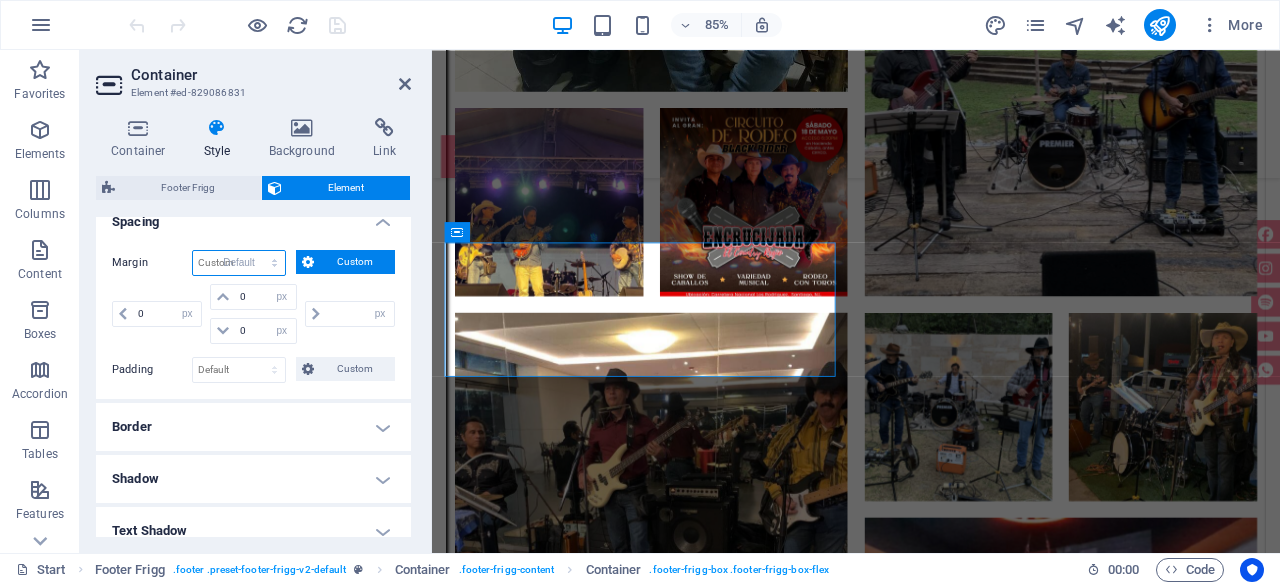 click on "Default auto px % rem vw vh Custom" at bounding box center [239, 263] 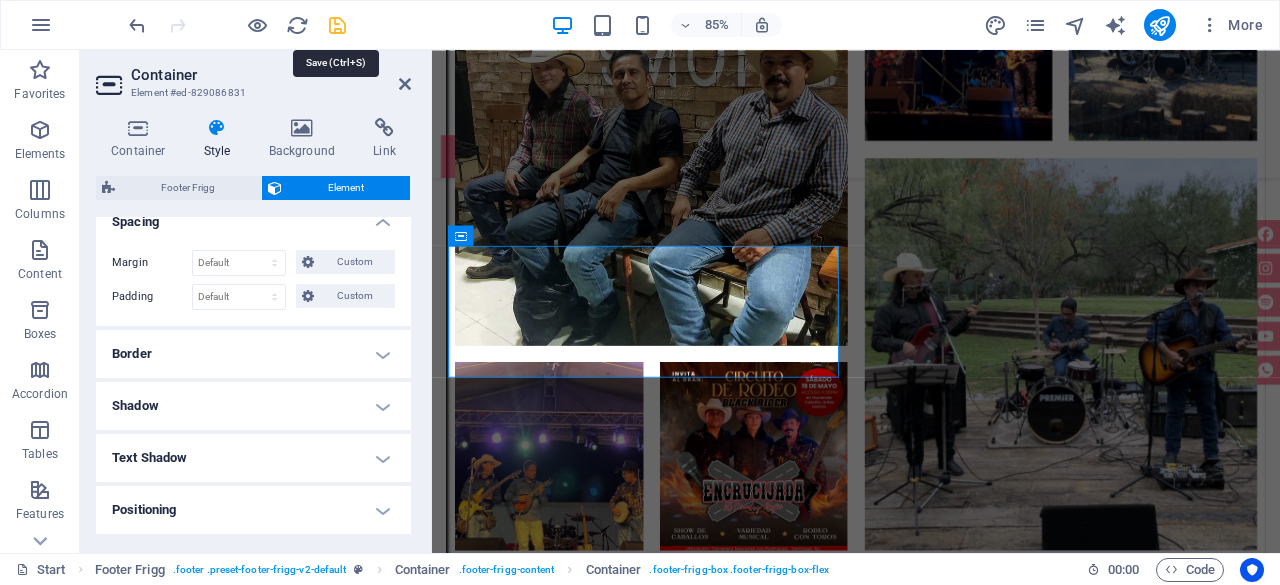 click at bounding box center (337, 25) 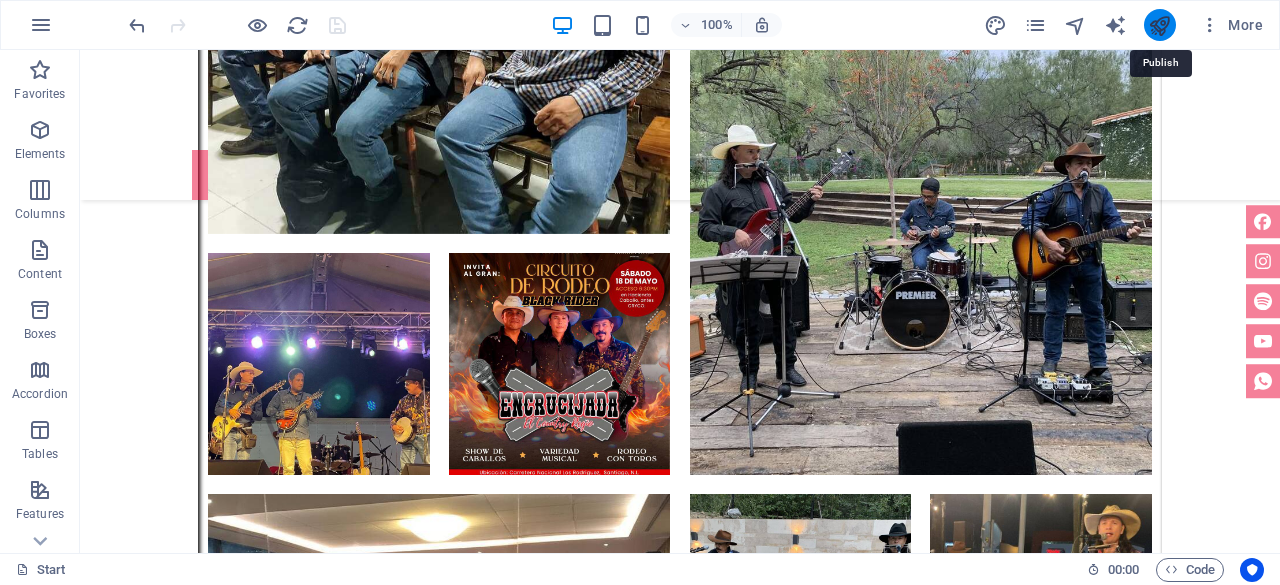 click at bounding box center [1159, 25] 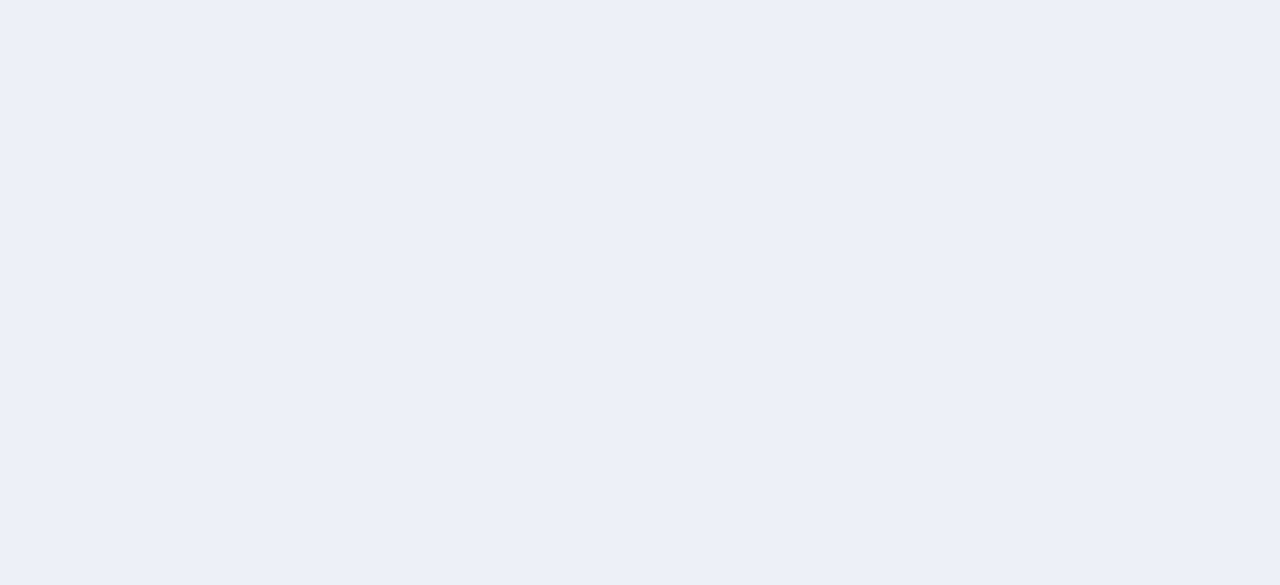 scroll, scrollTop: 0, scrollLeft: 0, axis: both 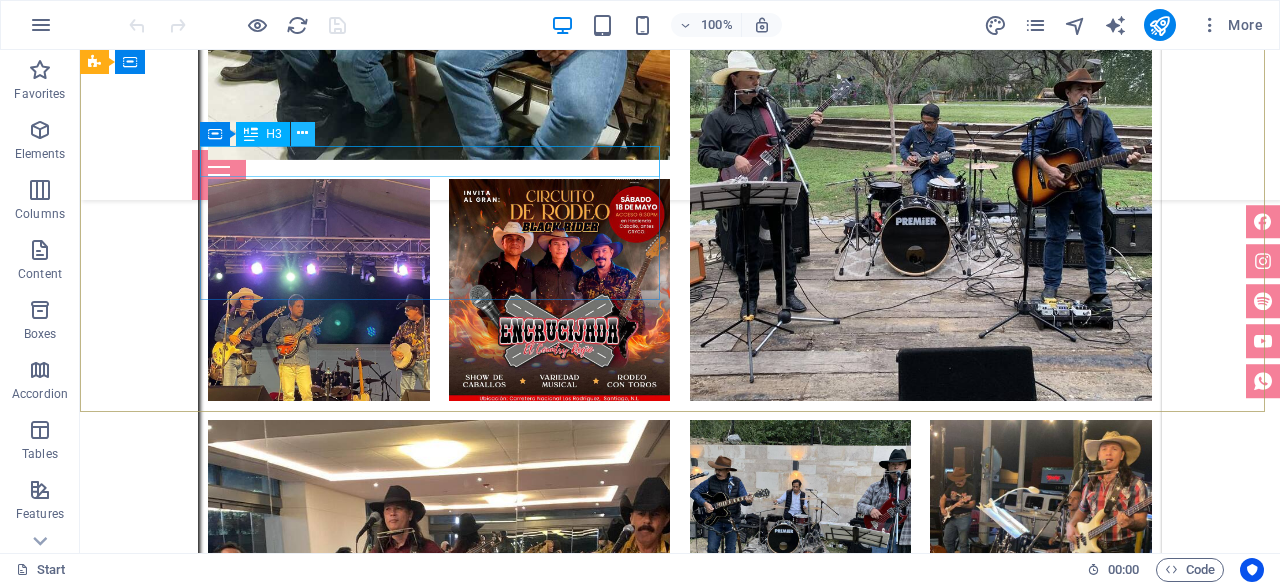 click at bounding box center [302, 133] 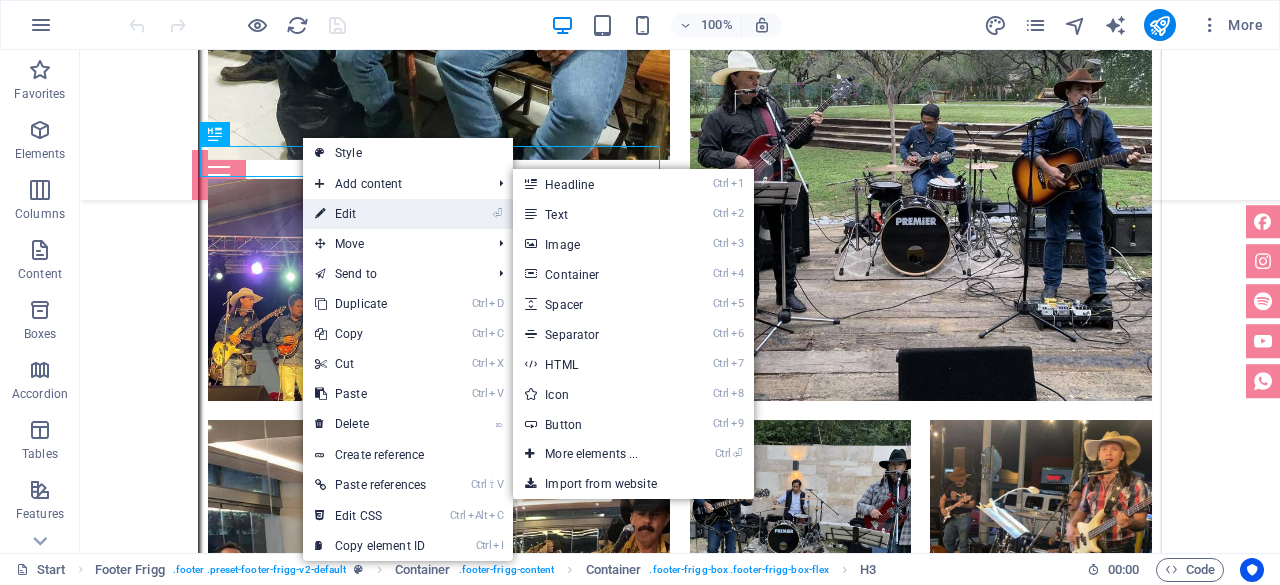 click on "⏎  Edit" at bounding box center (370, 214) 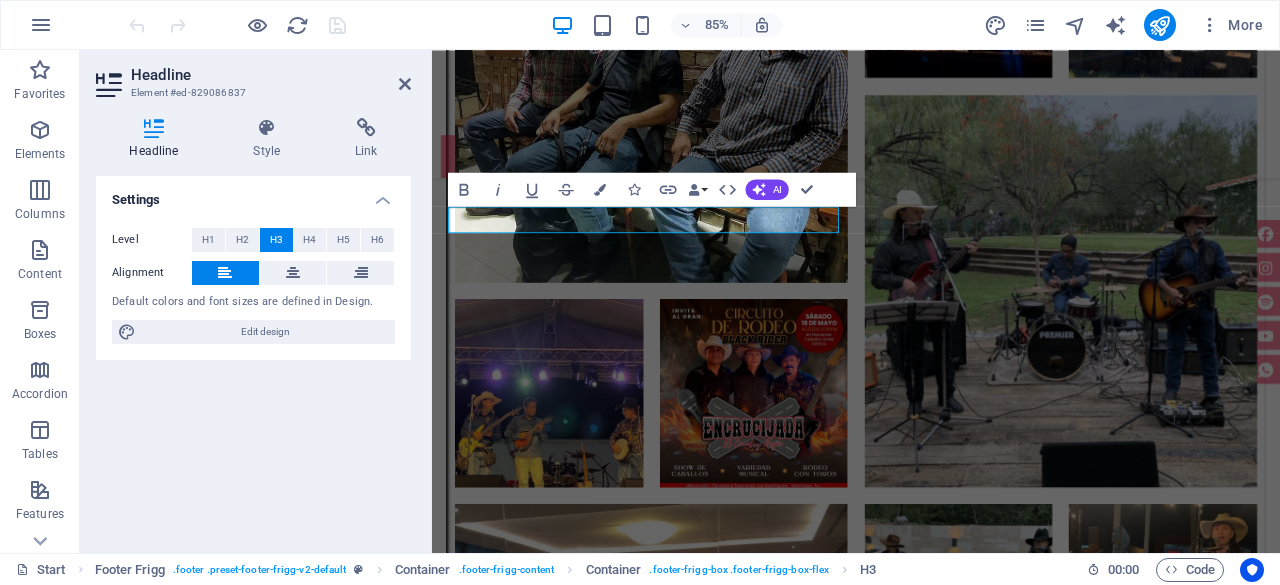 scroll, scrollTop: 7206, scrollLeft: 0, axis: vertical 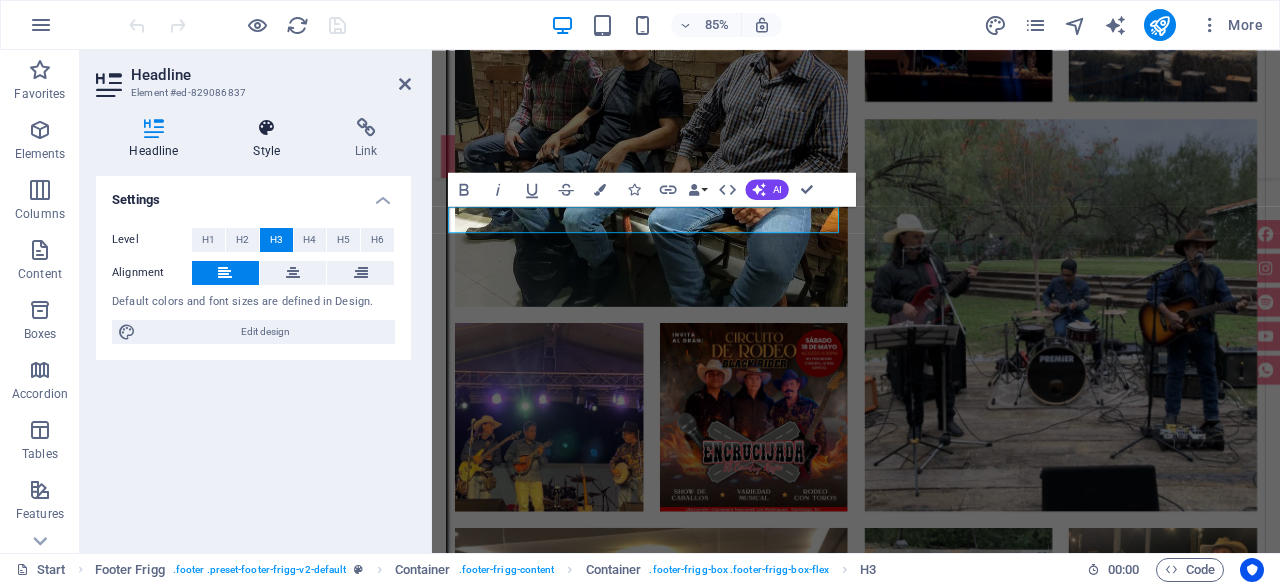 click at bounding box center [267, 128] 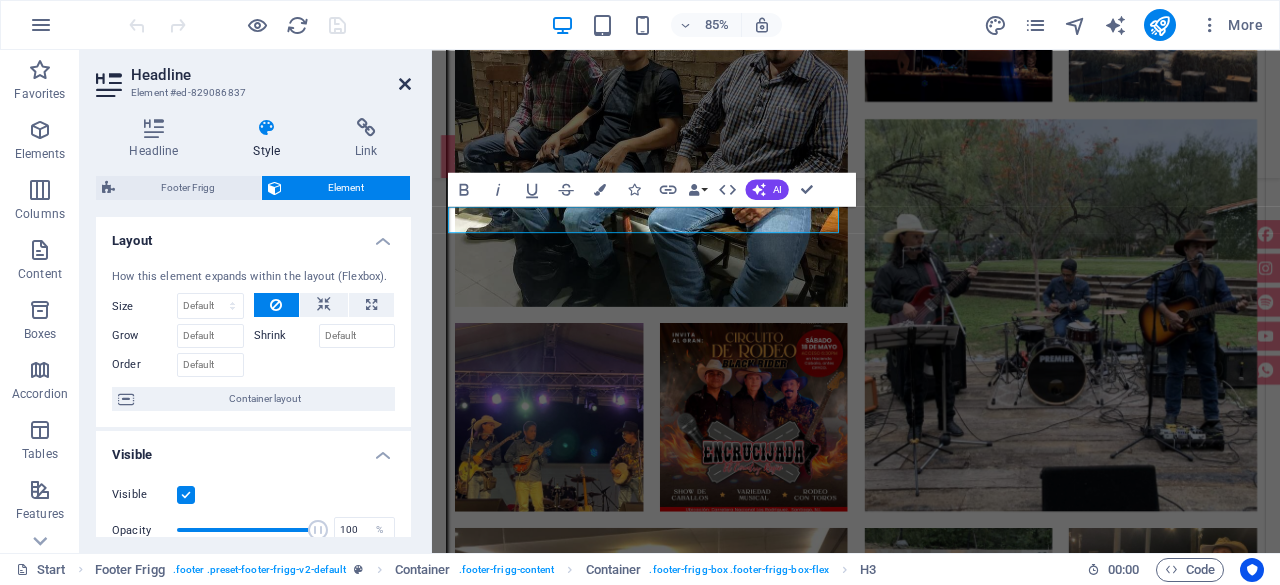 click at bounding box center (405, 84) 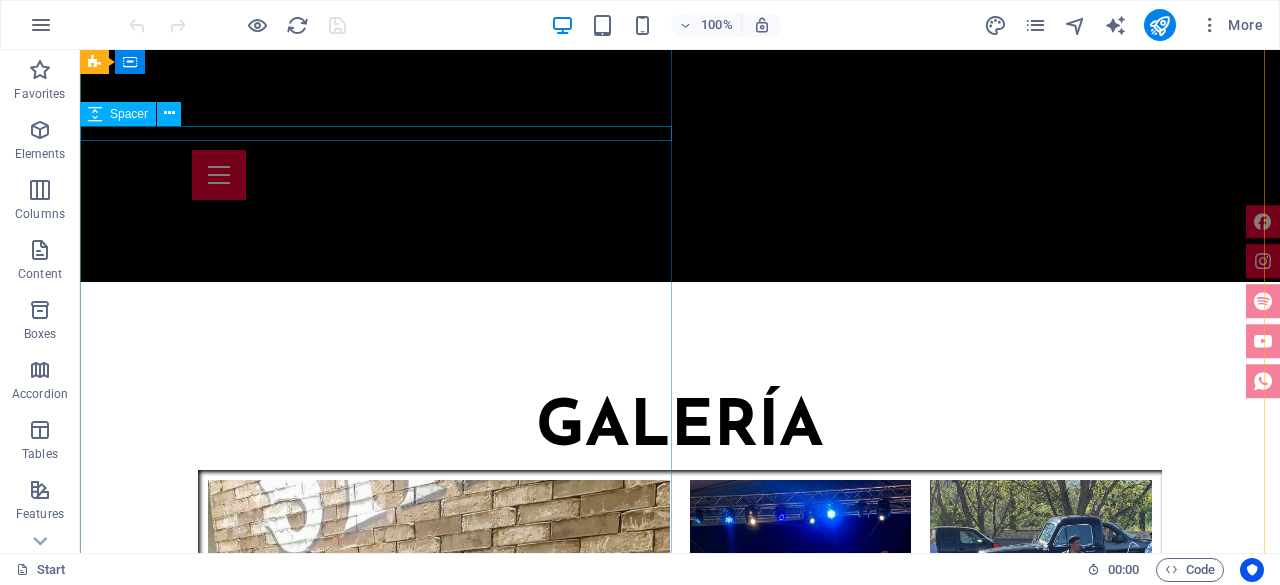 scroll, scrollTop: 6434, scrollLeft: 0, axis: vertical 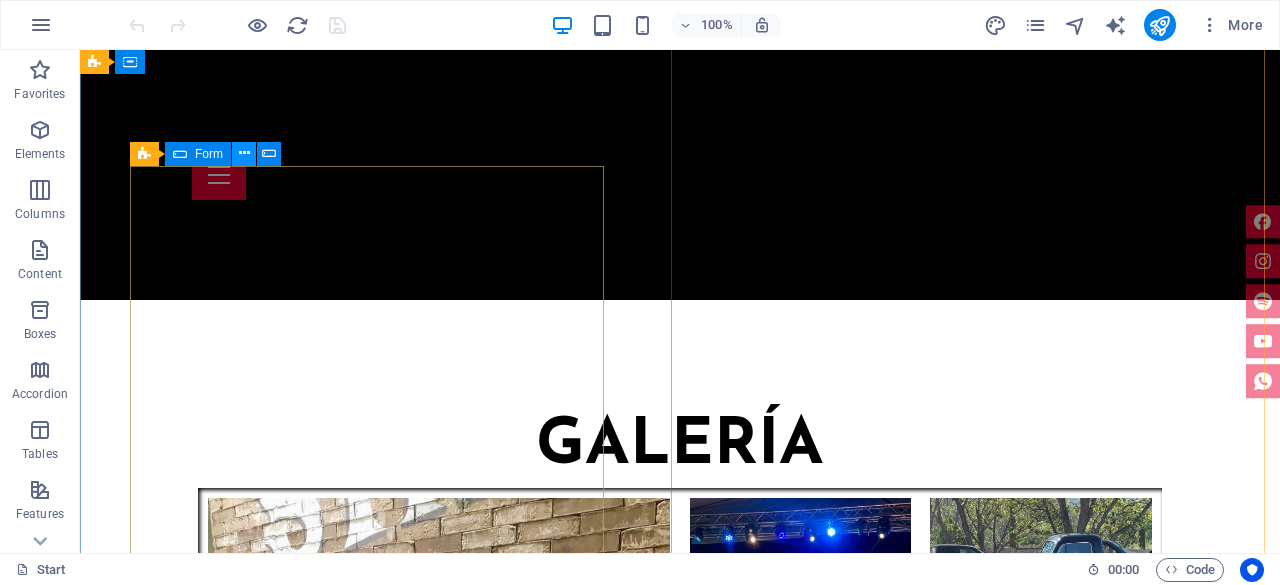 click at bounding box center [244, 153] 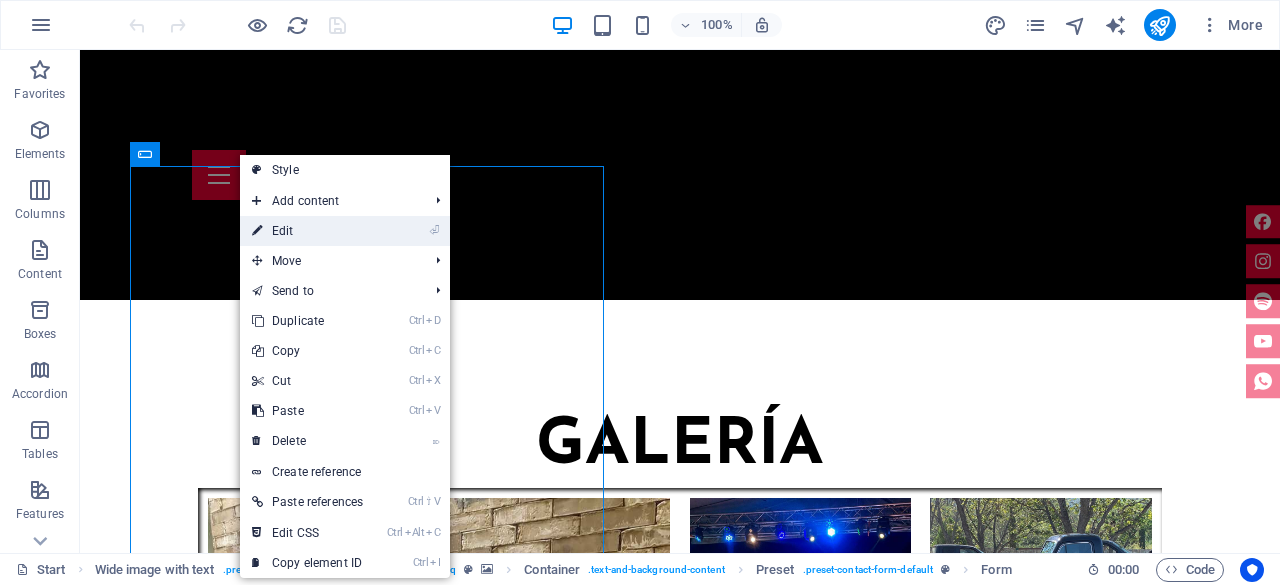 click on "⏎  Edit" at bounding box center (307, 231) 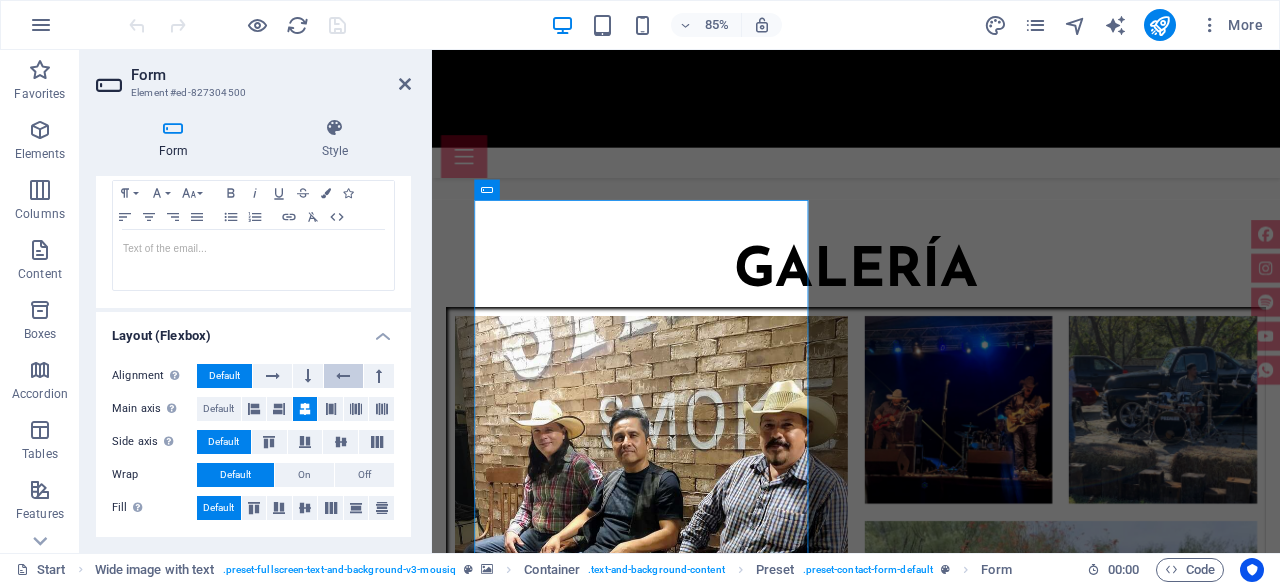 scroll, scrollTop: 769, scrollLeft: 0, axis: vertical 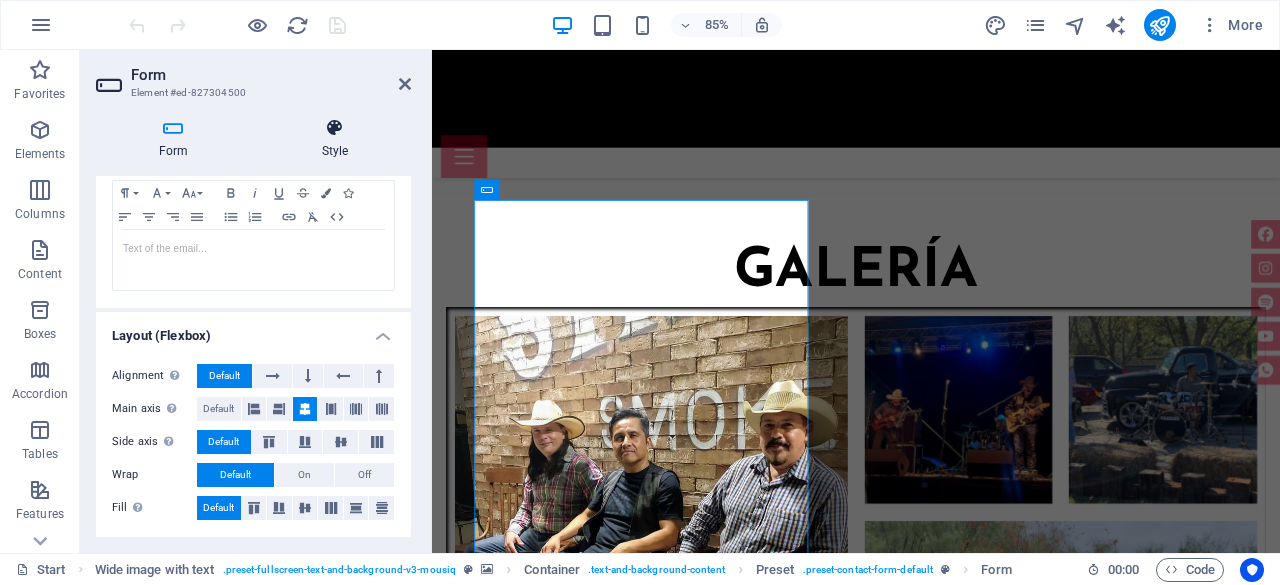 click on "Style" at bounding box center [335, 139] 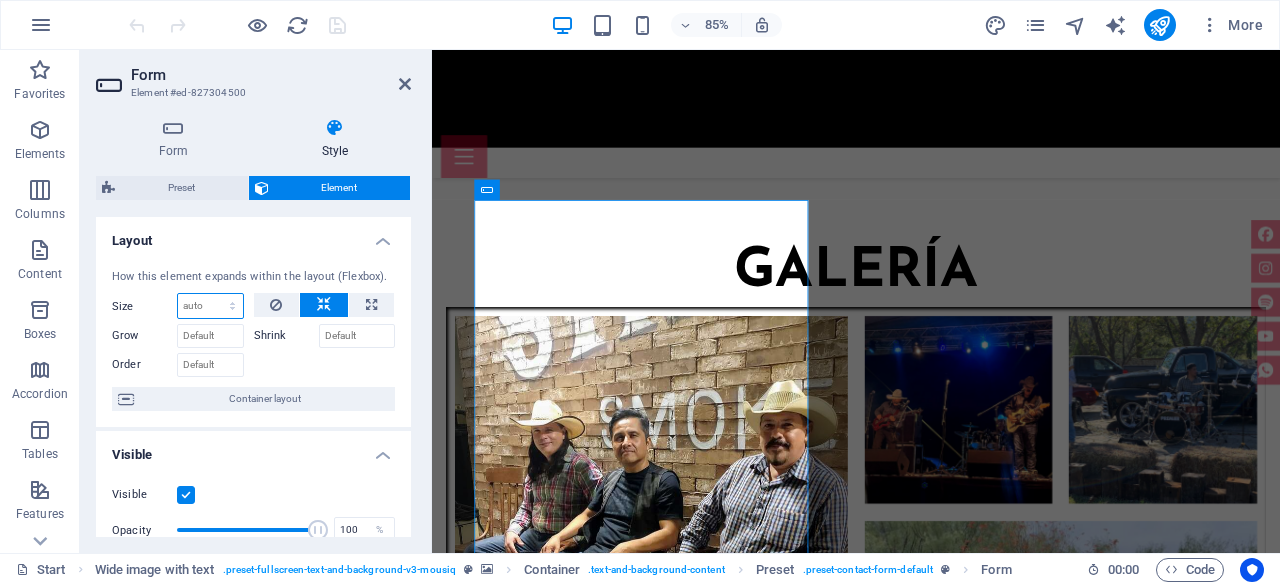 click on "Default auto px % 1/1 1/2 1/3 1/4 1/5 1/6 1/7 1/8 1/9 1/10" at bounding box center (210, 306) 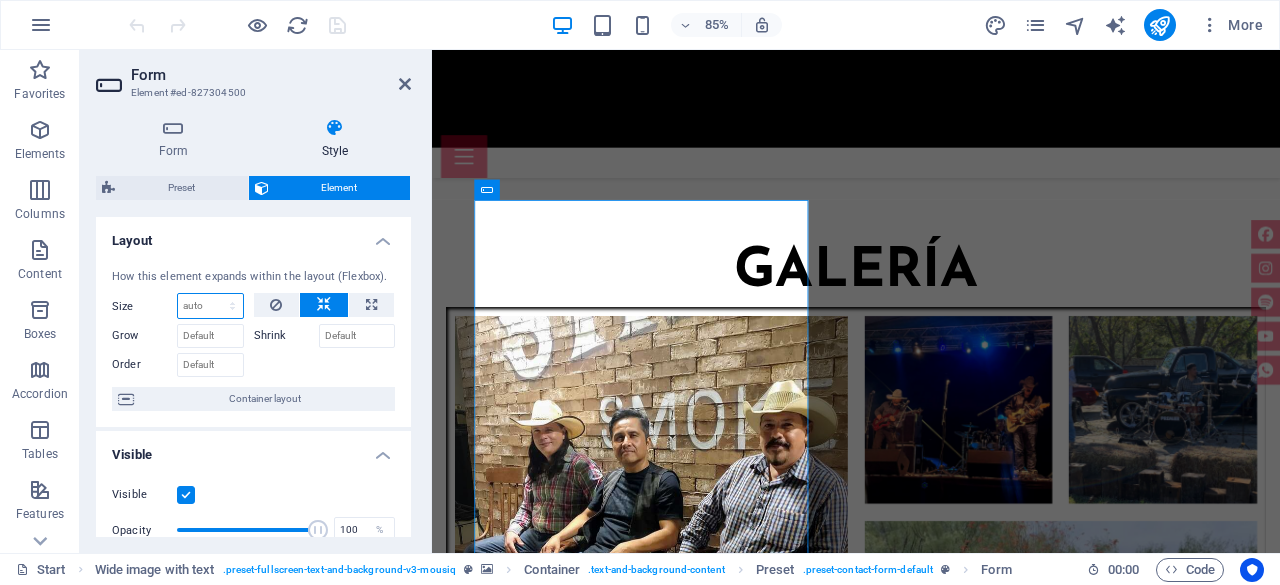 click on "Default auto px % 1/1 1/2 1/3 1/4 1/5 1/6 1/7 1/8 1/9 1/10" at bounding box center (210, 306) 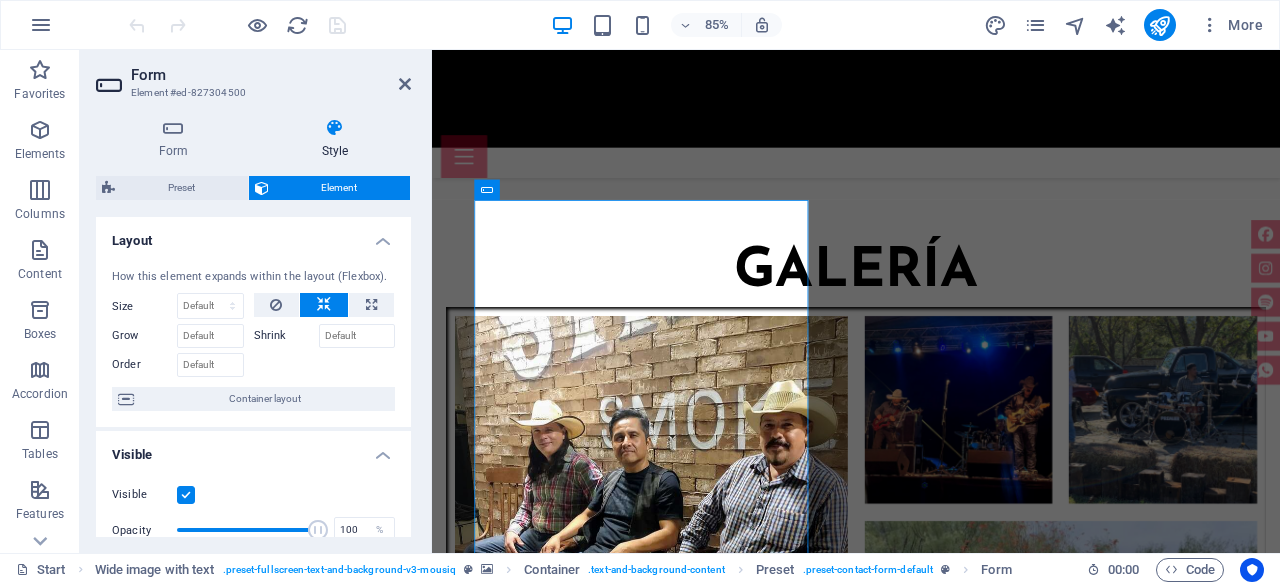 click at bounding box center (335, 128) 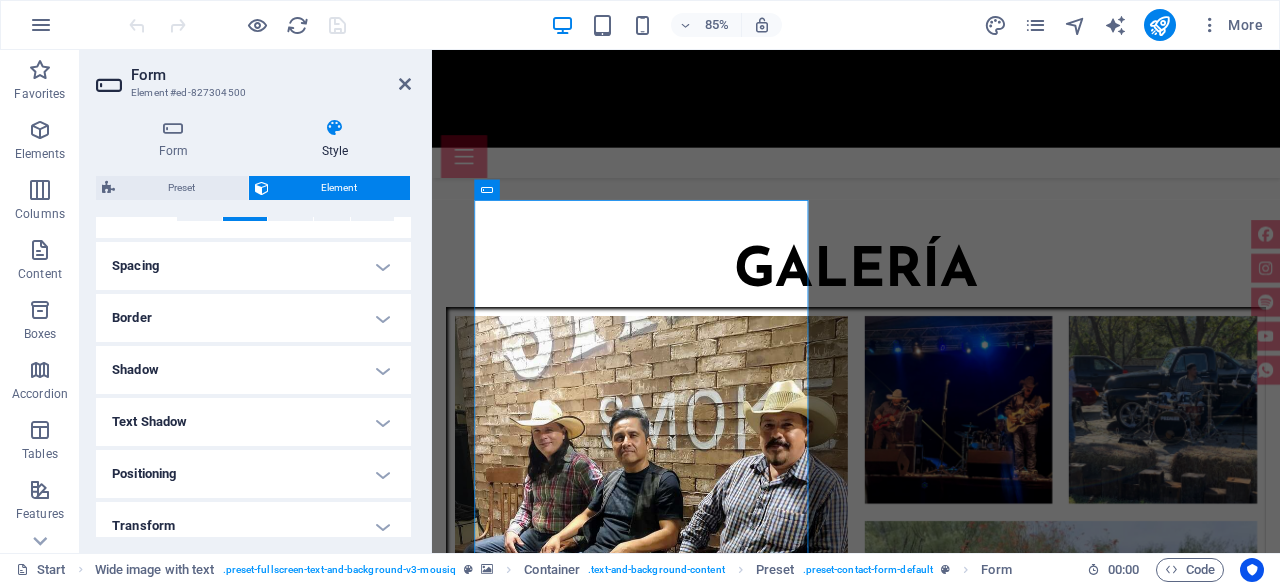 scroll, scrollTop: 400, scrollLeft: 0, axis: vertical 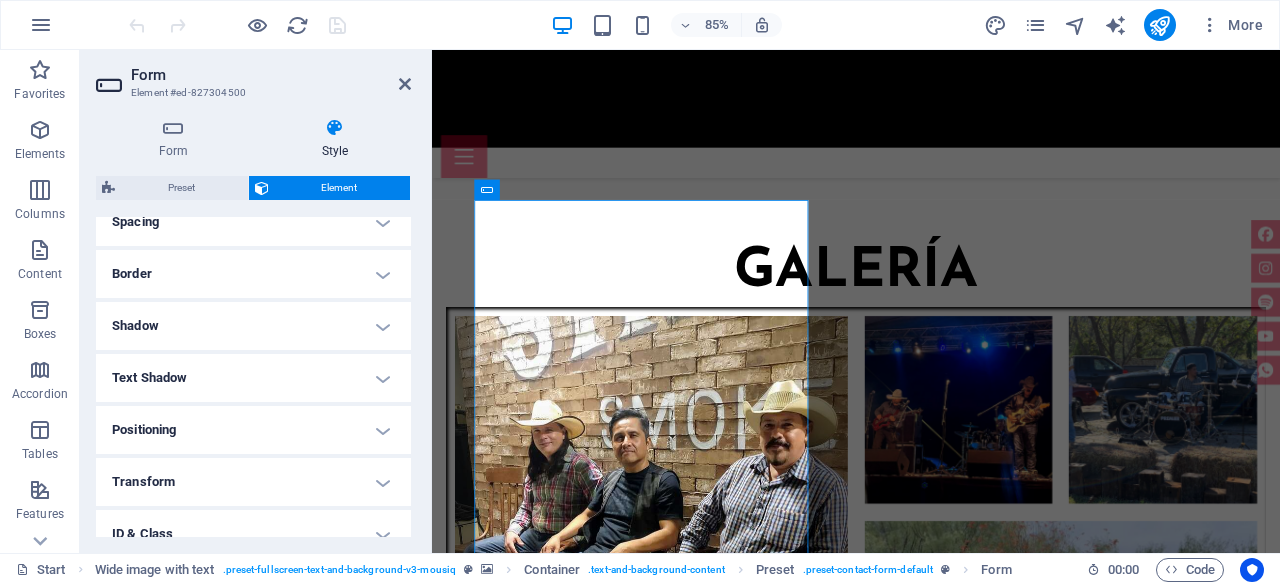 click on "Spacing" at bounding box center (253, 222) 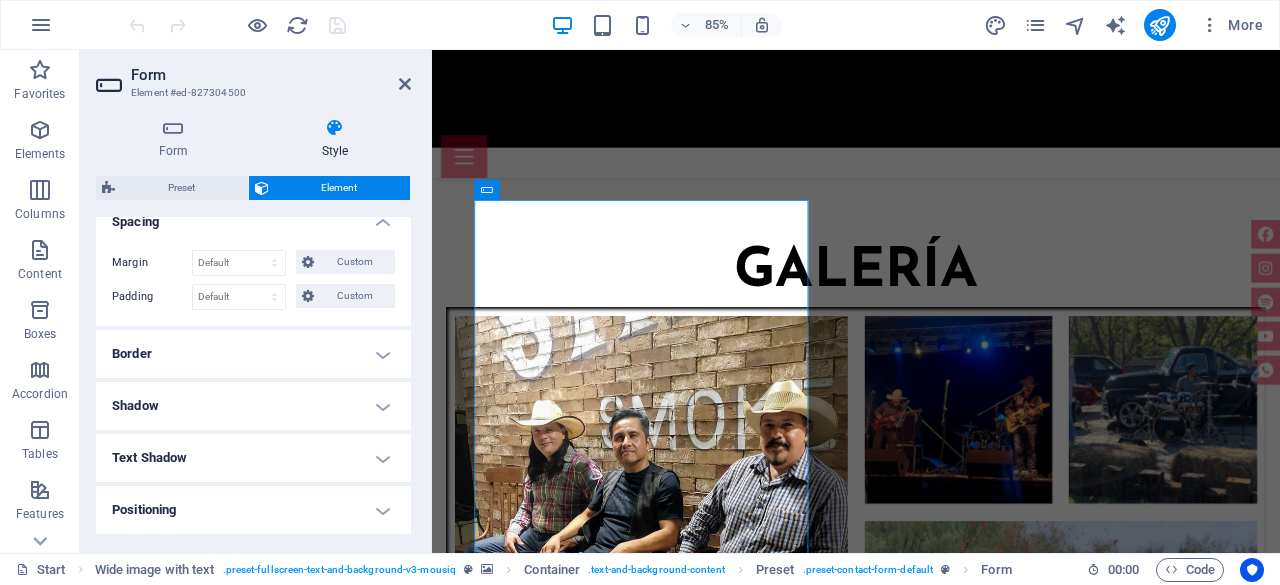 click on "Spacing" at bounding box center [253, 216] 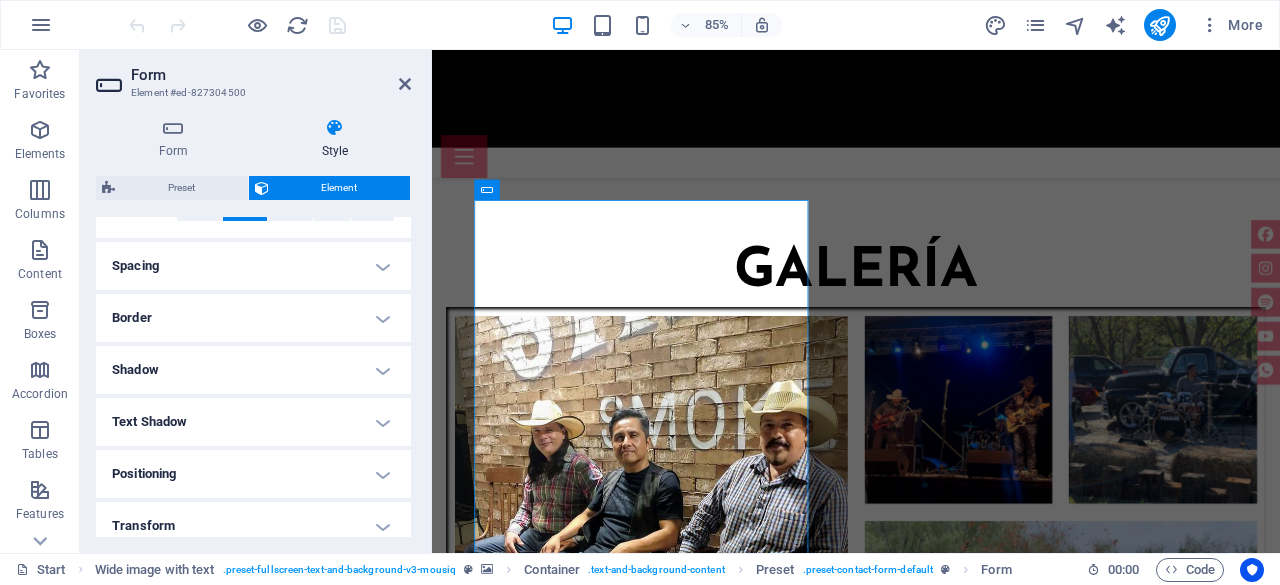 scroll, scrollTop: 224, scrollLeft: 0, axis: vertical 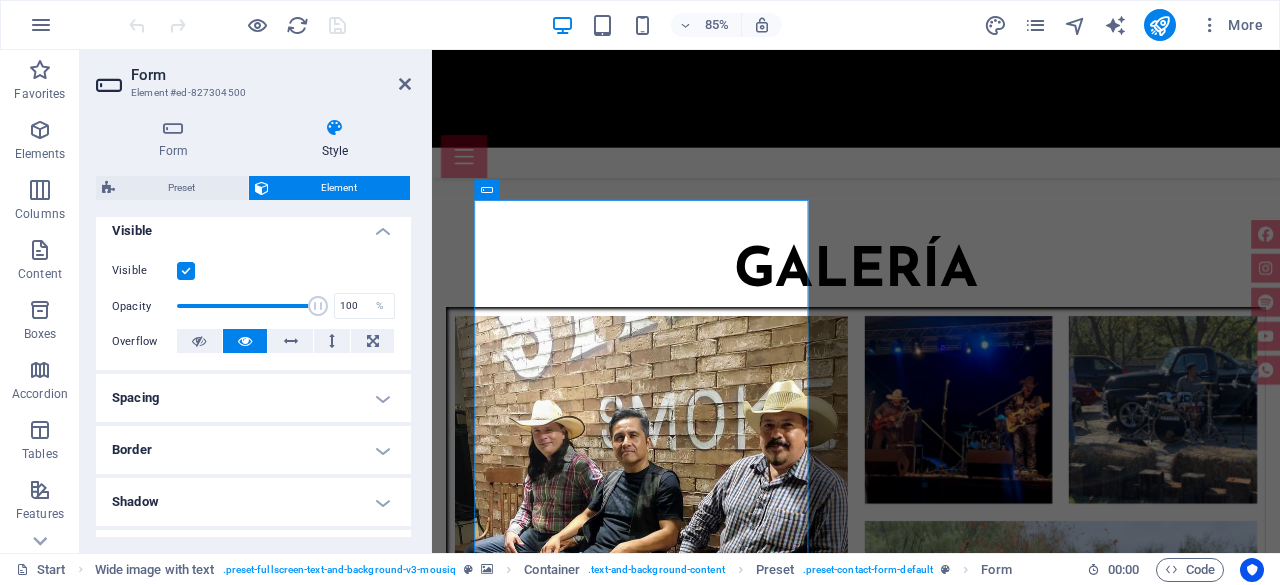 click on "Spacing" at bounding box center (253, 398) 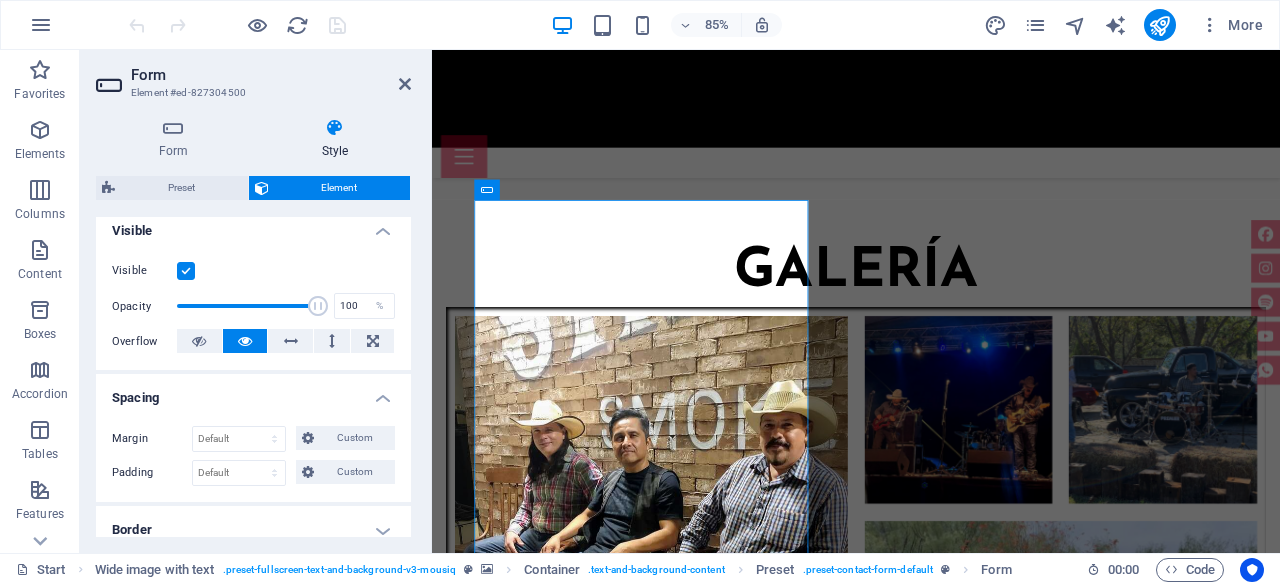 click on "Spacing" at bounding box center (253, 392) 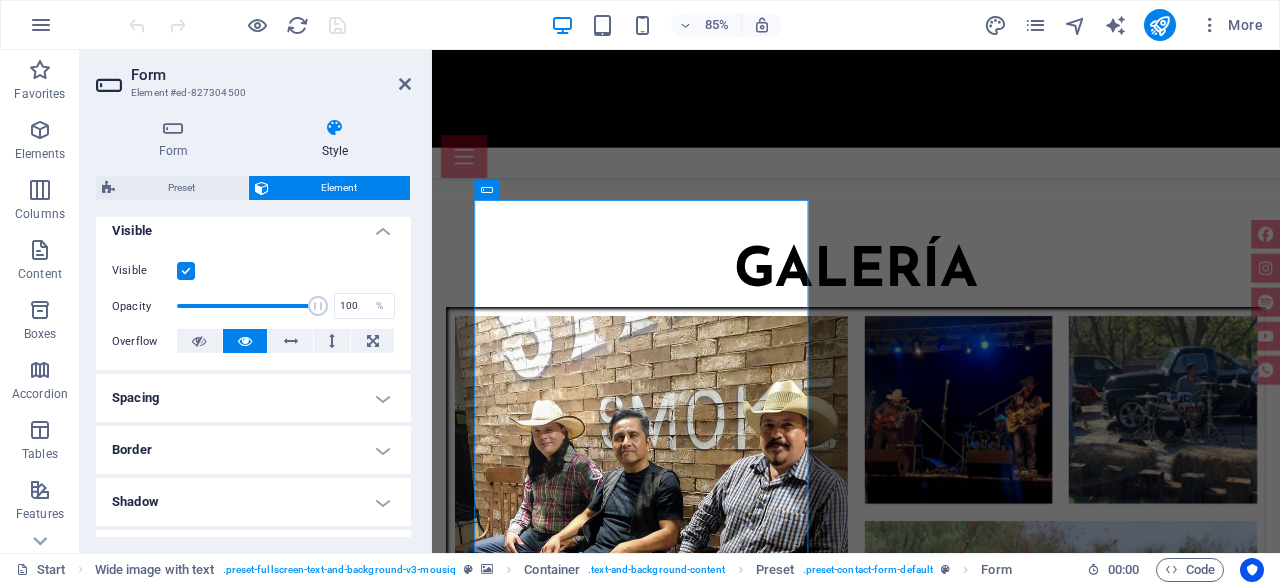 click at bounding box center (335, 128) 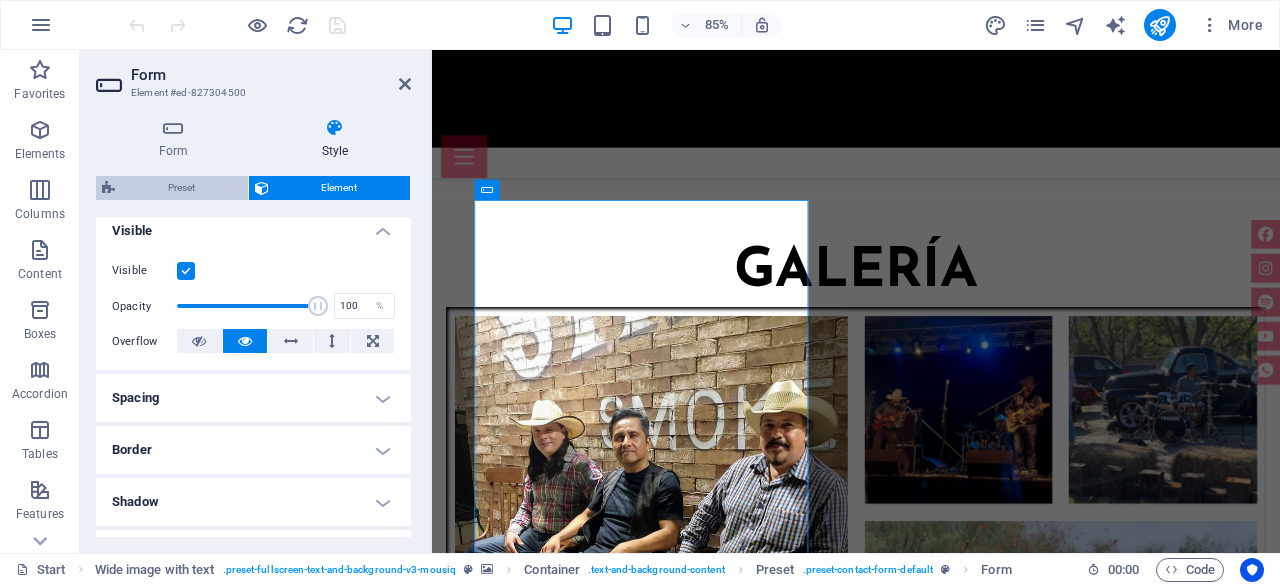 click on "Preset" at bounding box center [181, 188] 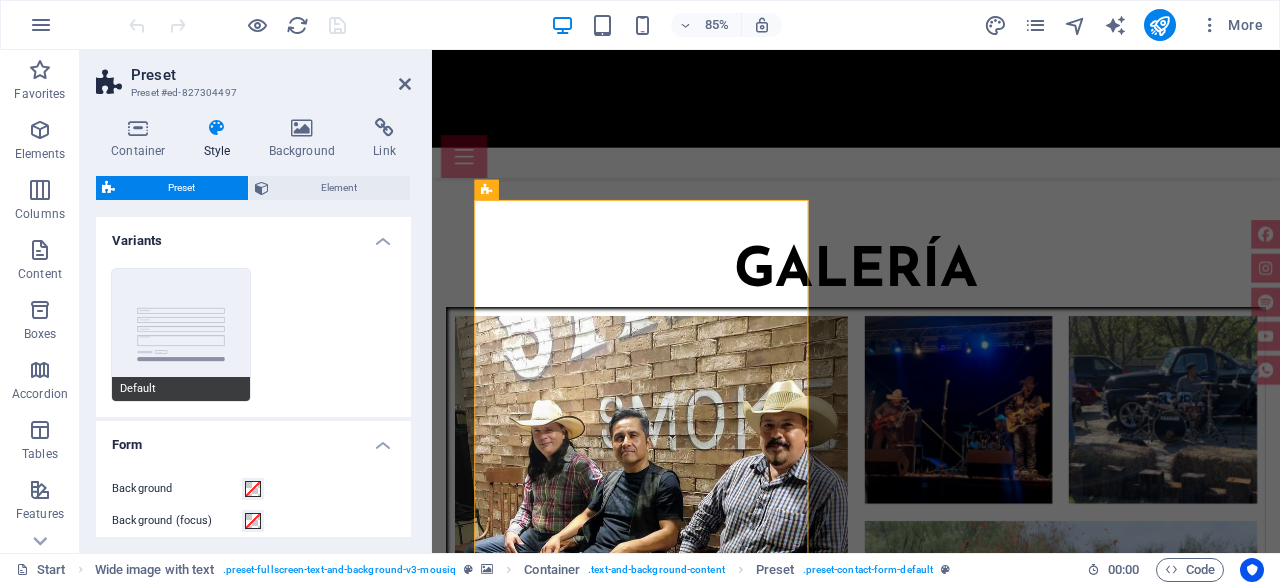 click on "Default" at bounding box center [181, 335] 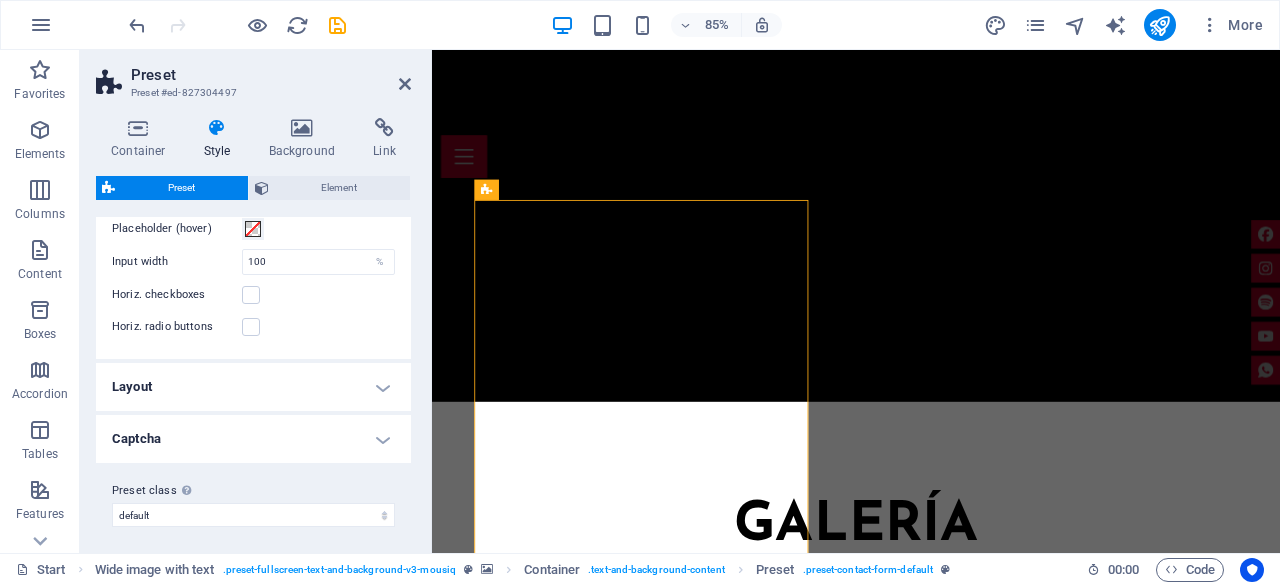 scroll, scrollTop: 480, scrollLeft: 0, axis: vertical 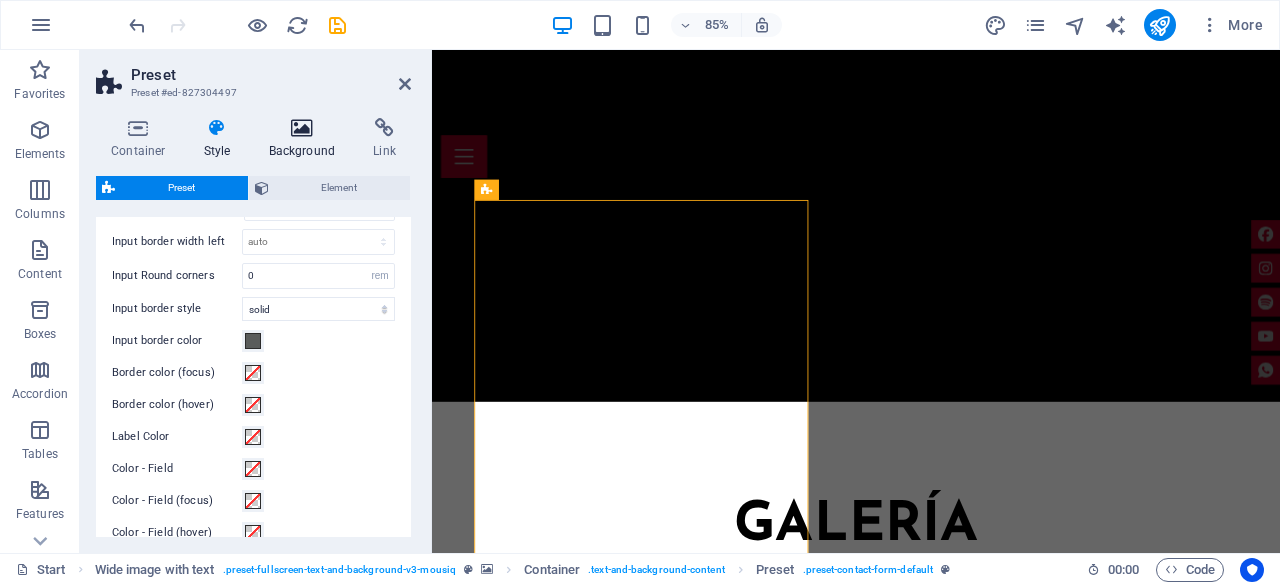 click on "Background" at bounding box center (306, 139) 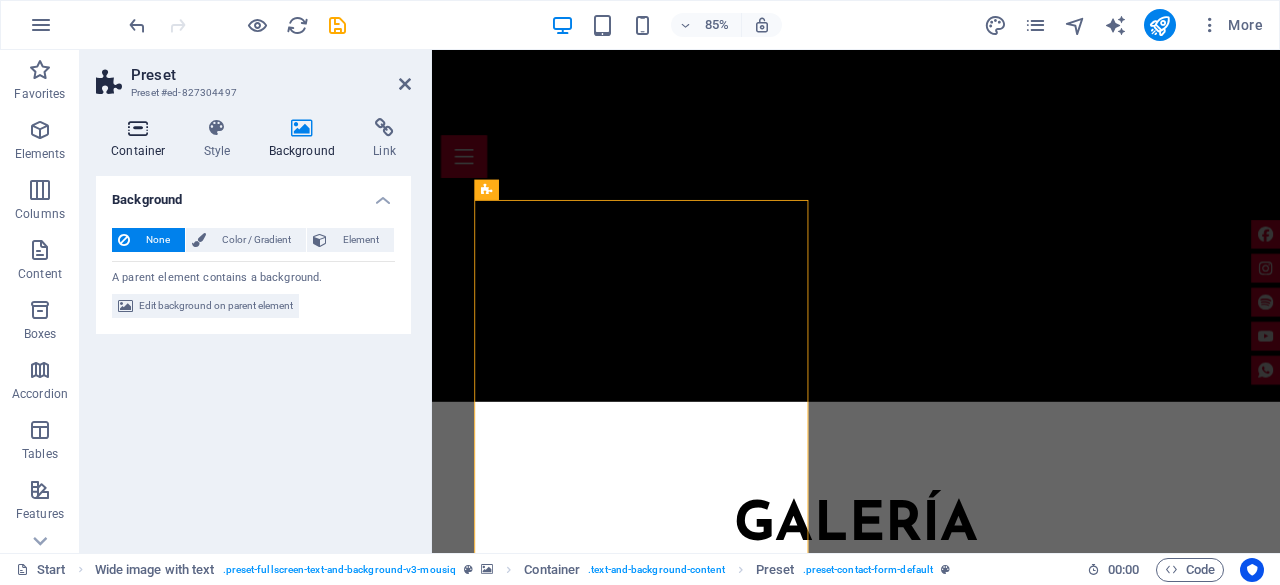 click on "Container" at bounding box center (142, 139) 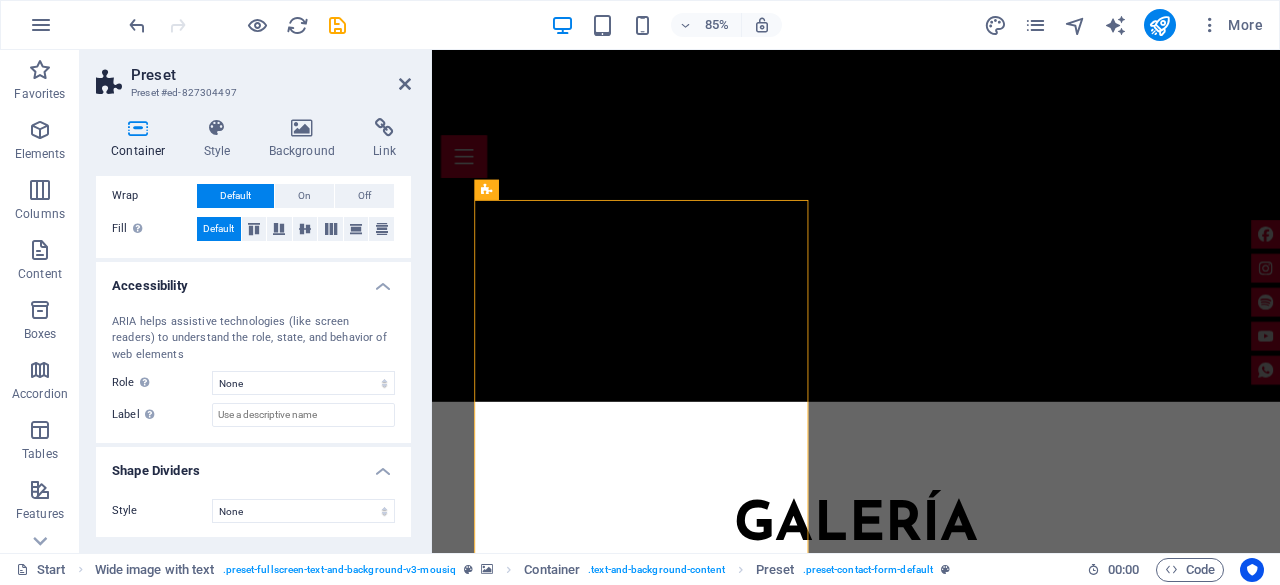 scroll, scrollTop: 0, scrollLeft: 0, axis: both 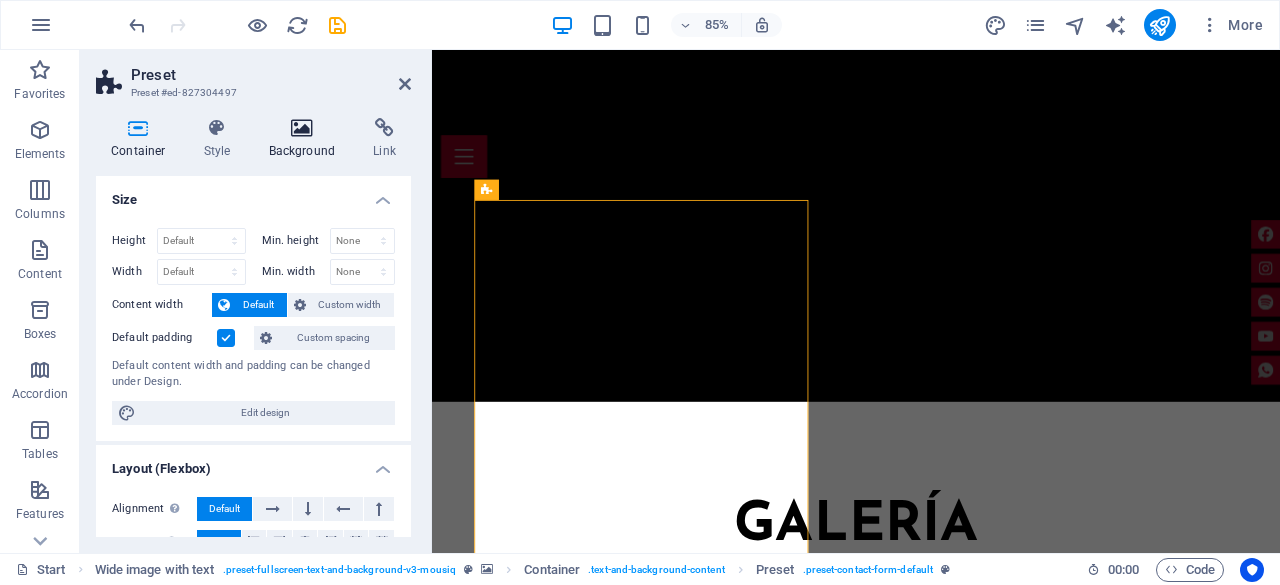 click at bounding box center [302, 128] 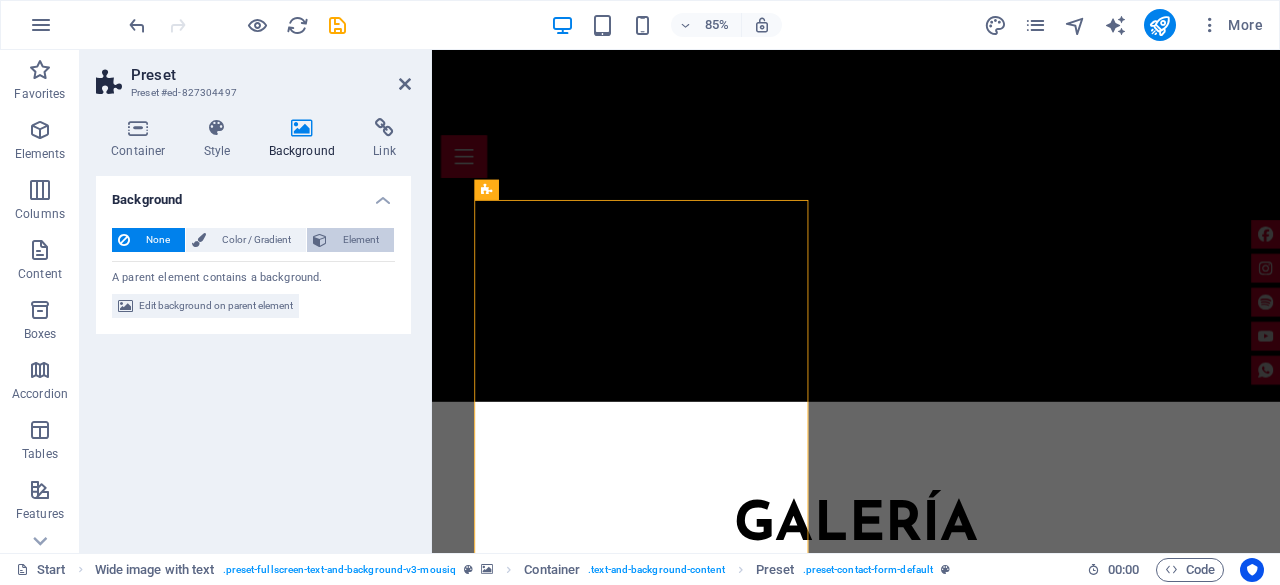 click on "Element" at bounding box center [360, 240] 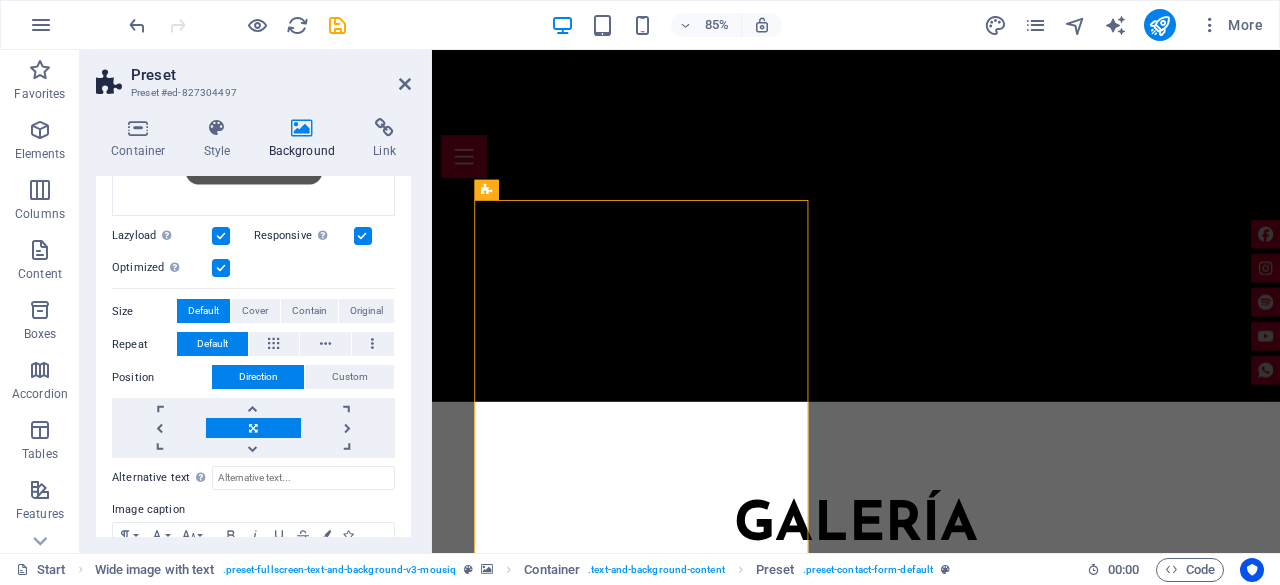 scroll, scrollTop: 474, scrollLeft: 0, axis: vertical 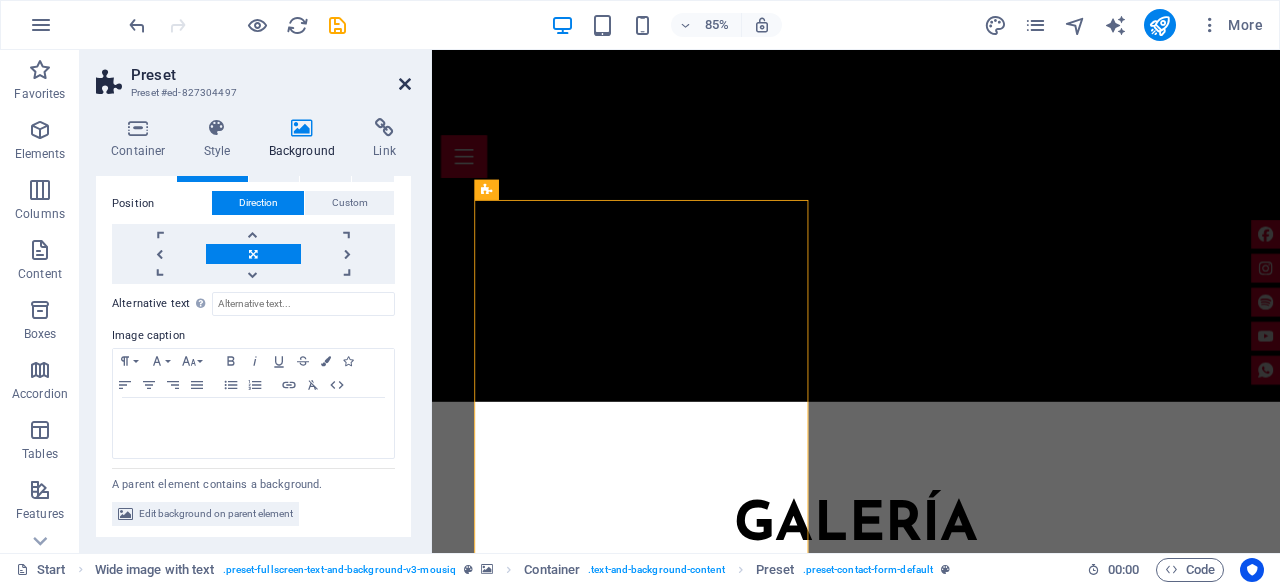 drag, startPoint x: 400, startPoint y: 87, endPoint x: 466, endPoint y: 130, distance: 78.77182 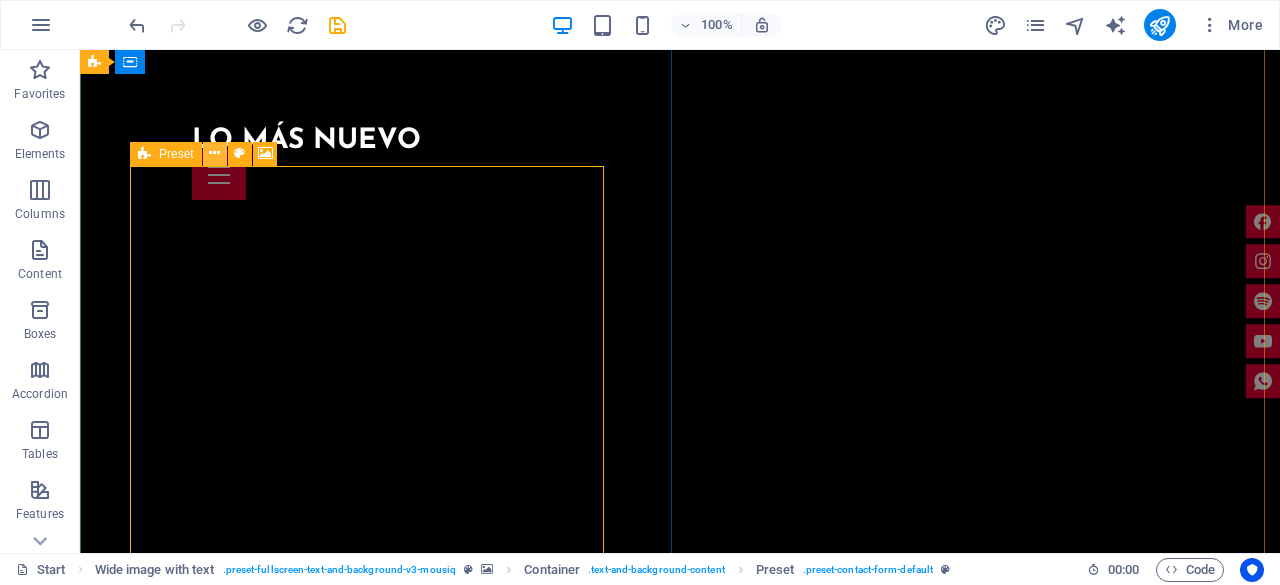 click at bounding box center (214, 153) 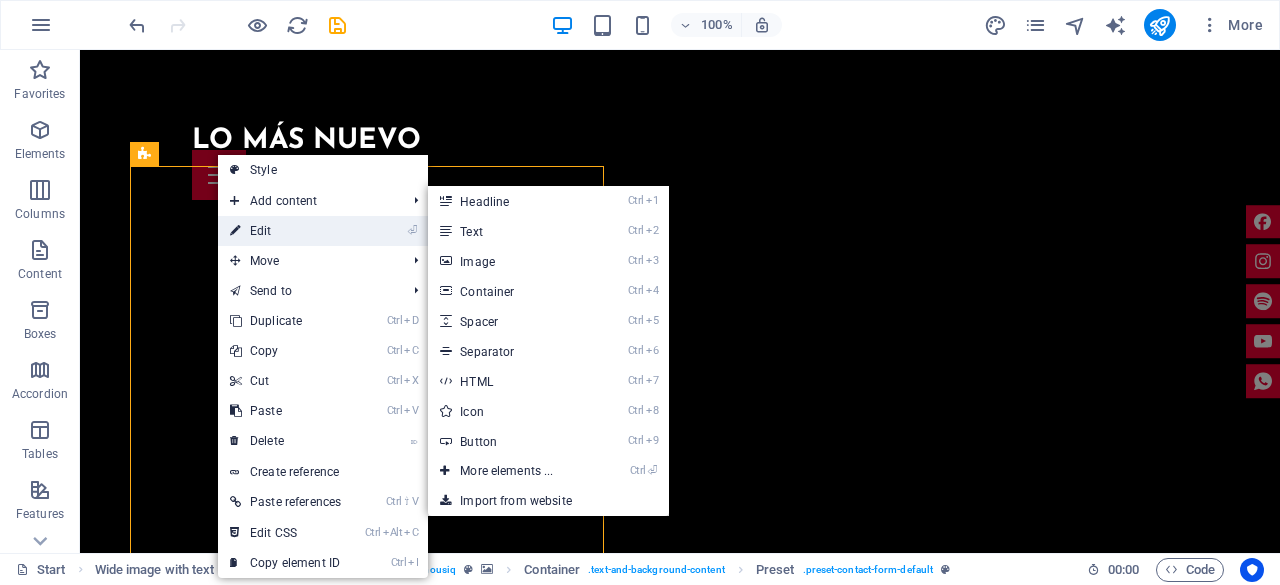 click on "⏎  Edit" at bounding box center [285, 231] 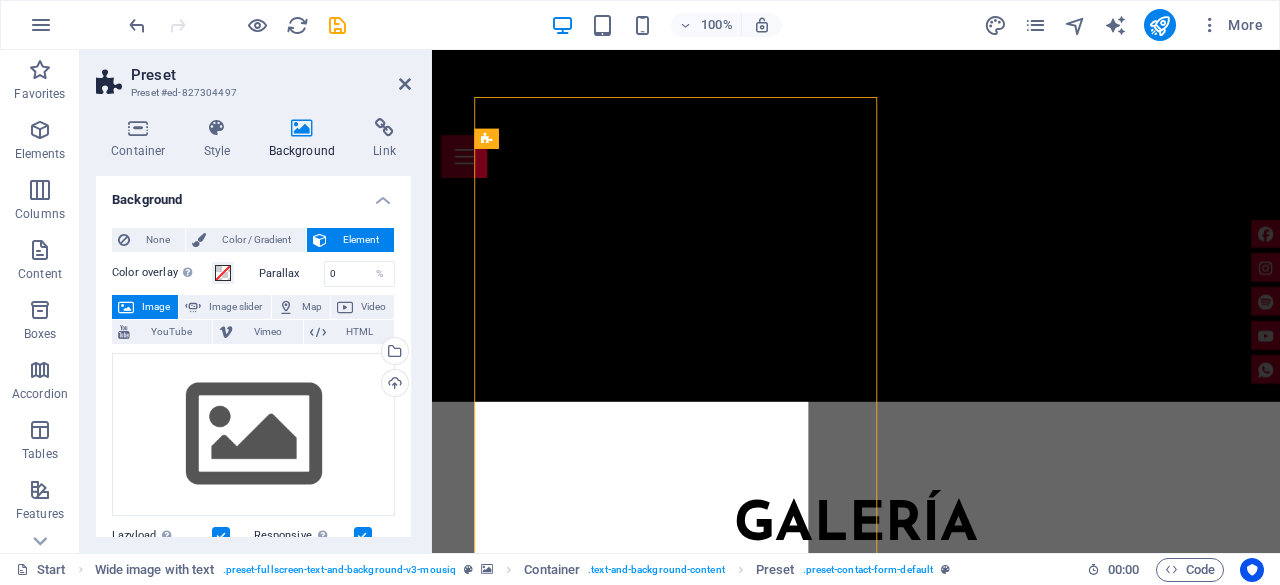 scroll, scrollTop: 6494, scrollLeft: 0, axis: vertical 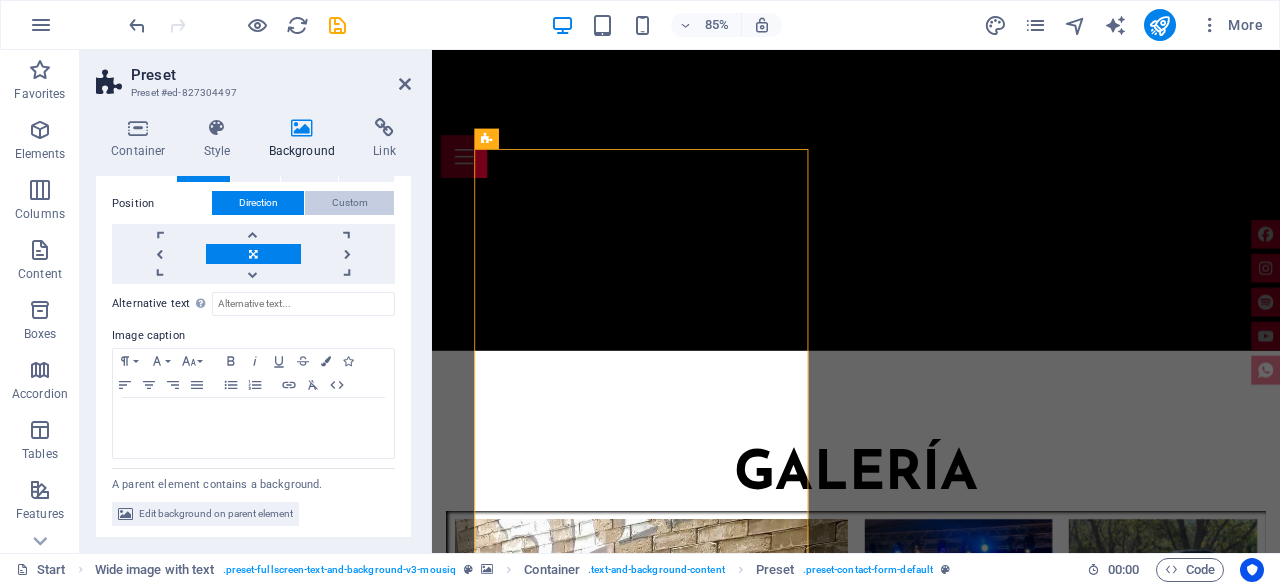 click on "Custom" at bounding box center [349, 203] 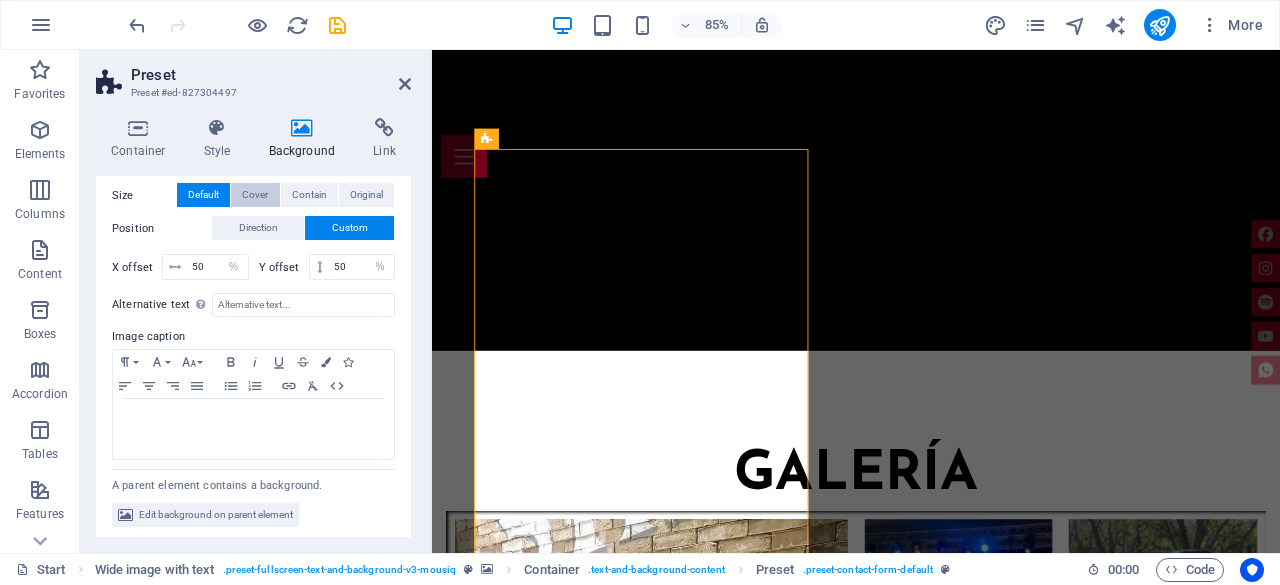 click on "Cover" at bounding box center (255, 195) 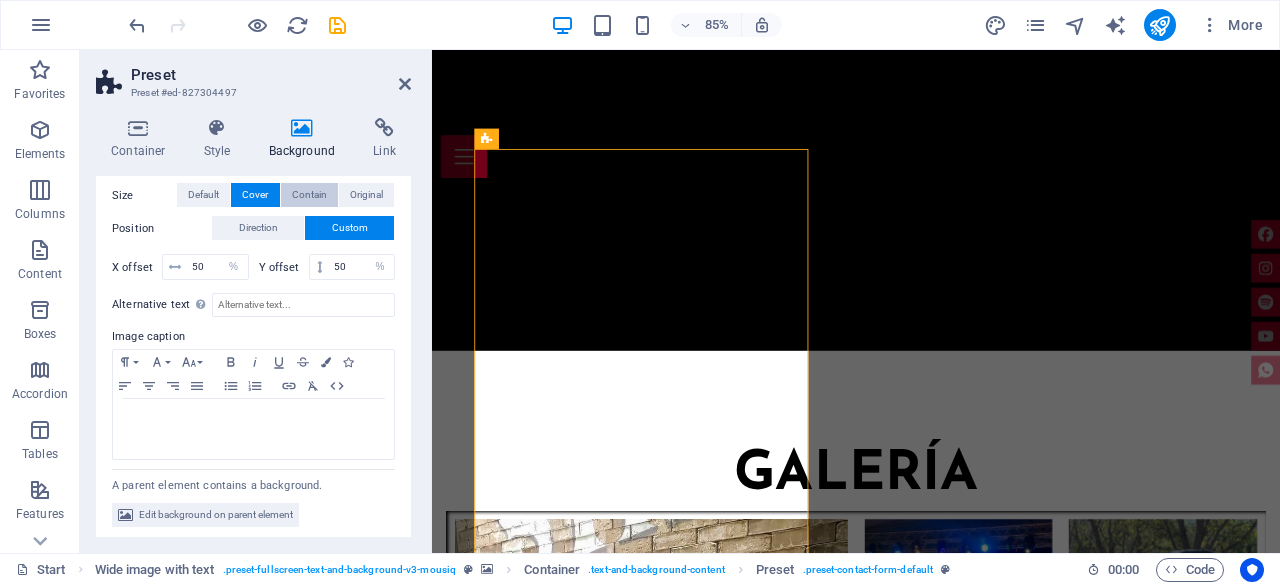 drag, startPoint x: 298, startPoint y: 195, endPoint x: 316, endPoint y: 195, distance: 18 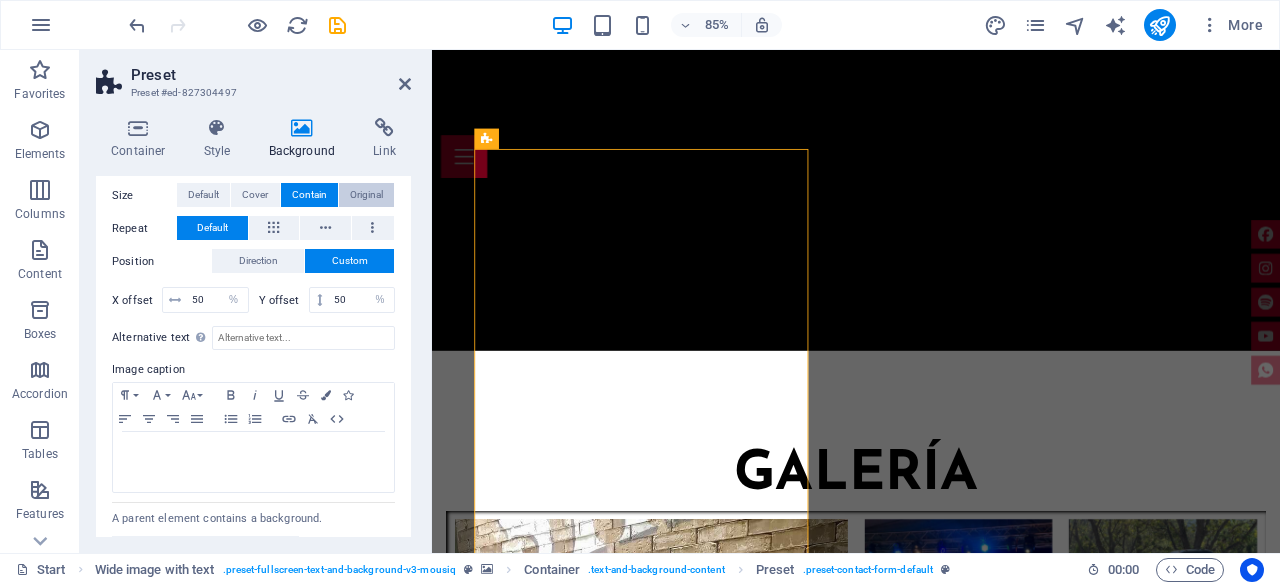 click on "Original" at bounding box center (366, 195) 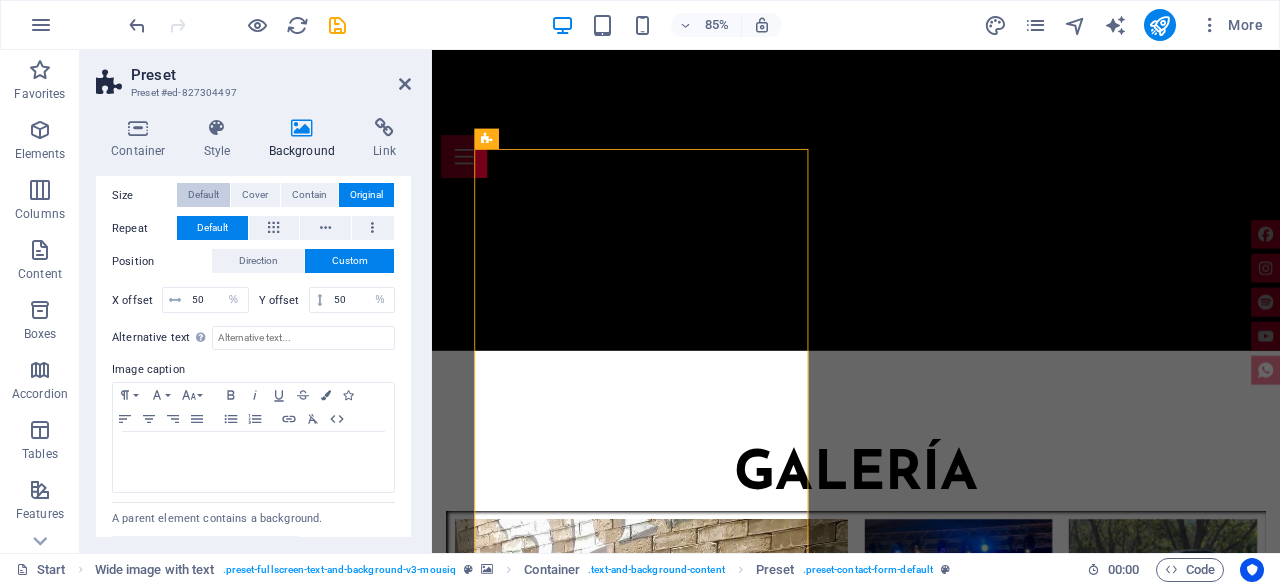 click on "Default" at bounding box center [203, 195] 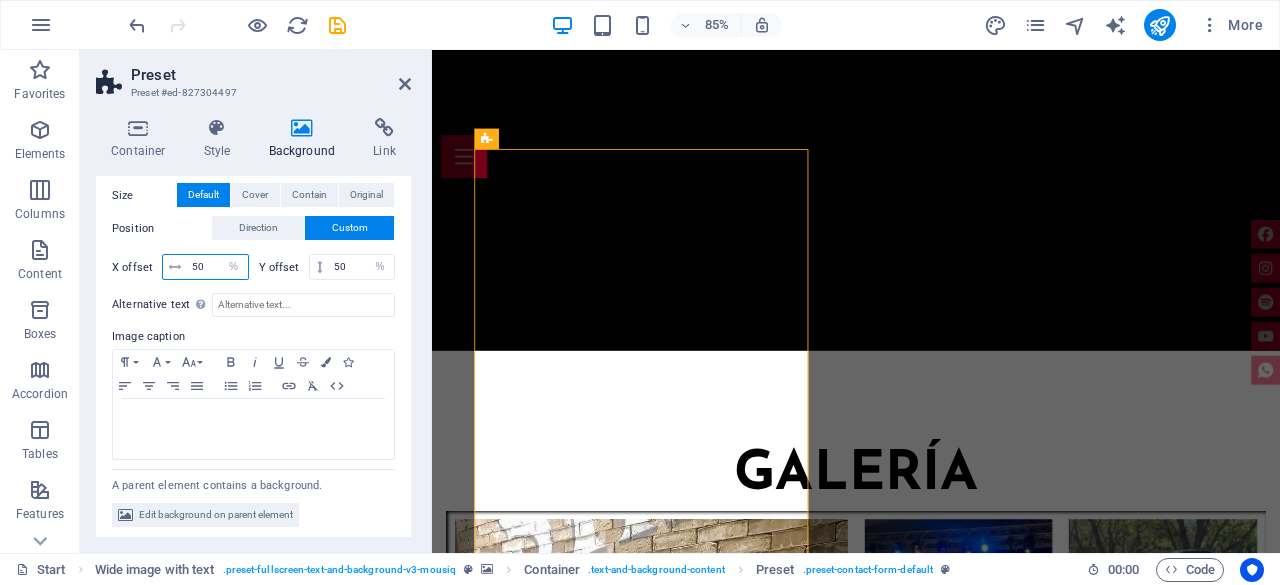 drag, startPoint x: 209, startPoint y: 260, endPoint x: 152, endPoint y: 264, distance: 57.14018 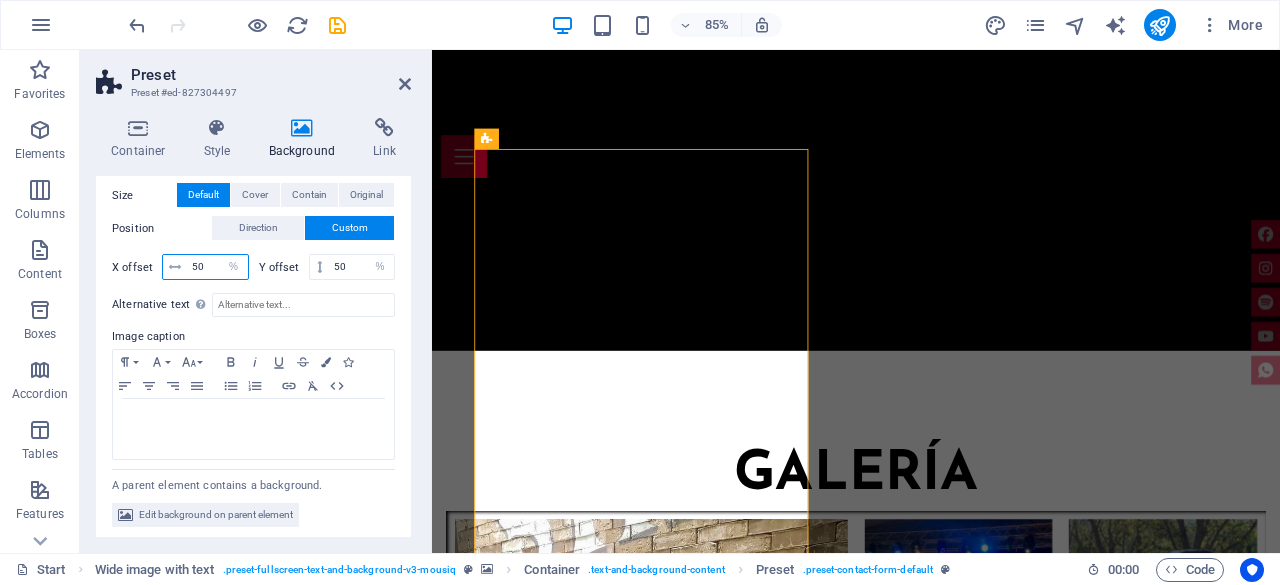 click on "X offset 50 px rem % vh vw" at bounding box center (180, 267) 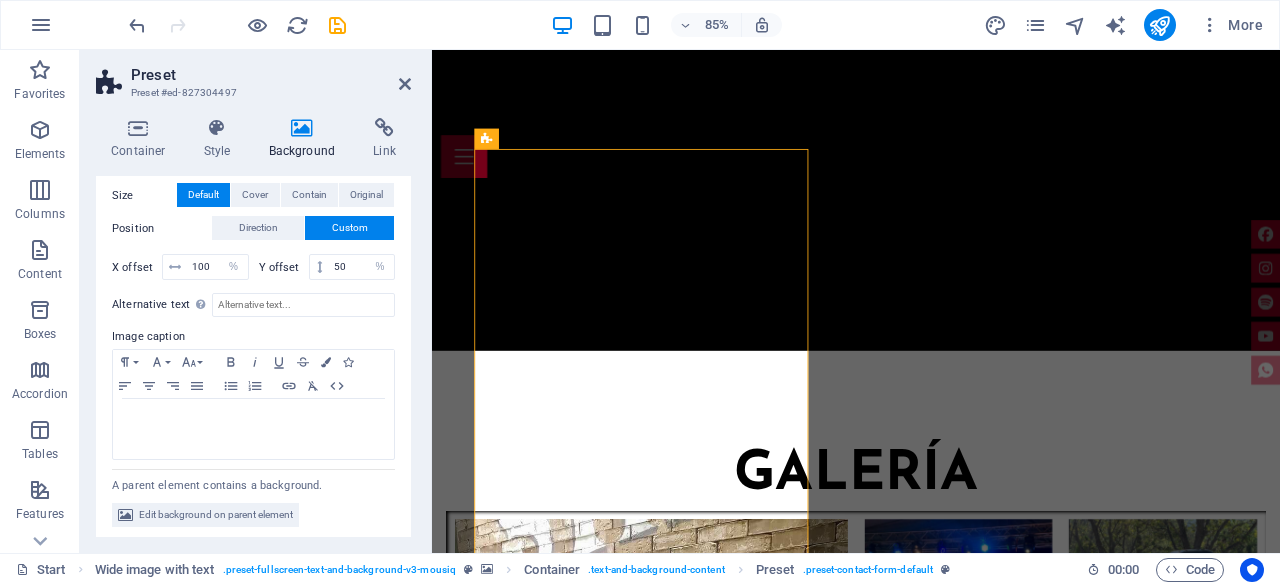 click on "Position" at bounding box center [162, 229] 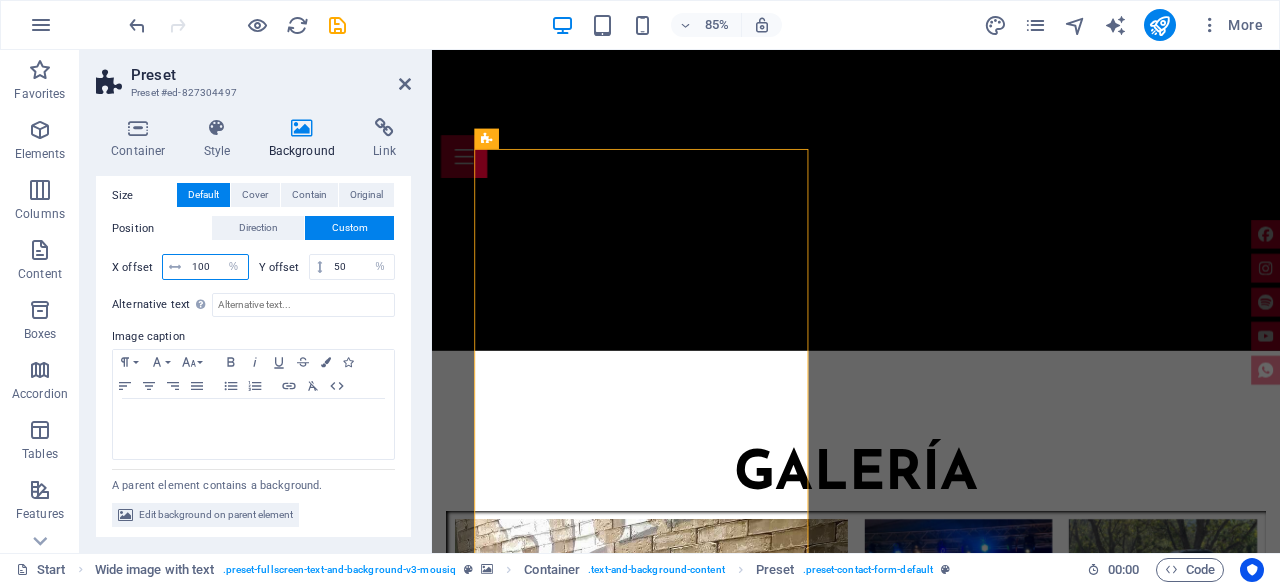 drag, startPoint x: 212, startPoint y: 267, endPoint x: 157, endPoint y: 259, distance: 55.578773 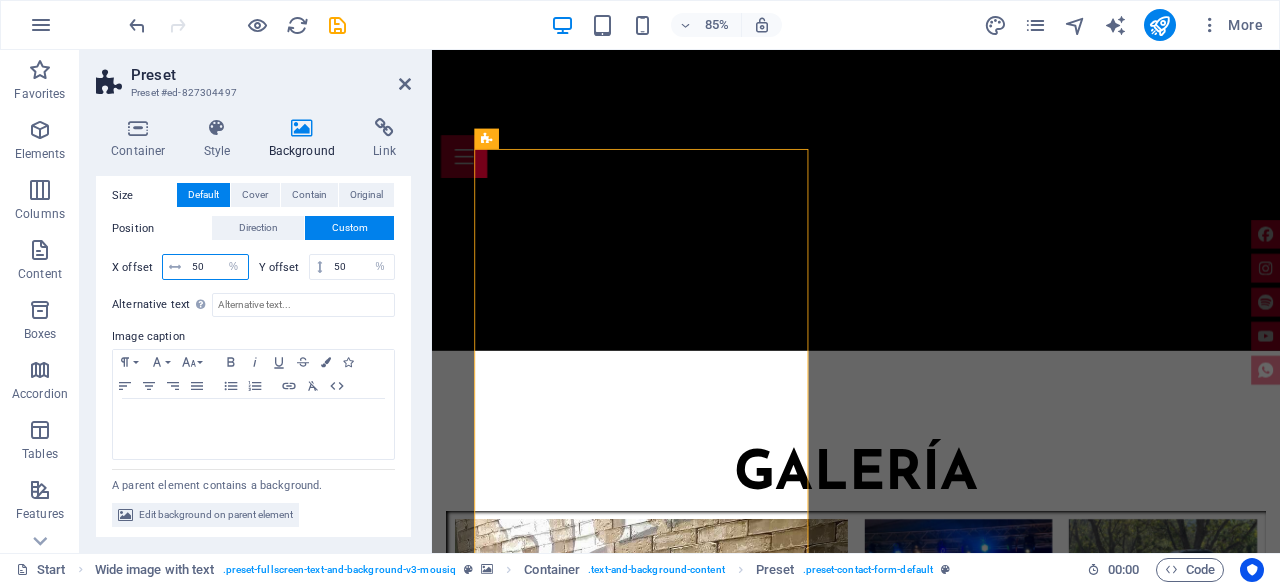 type on "50" 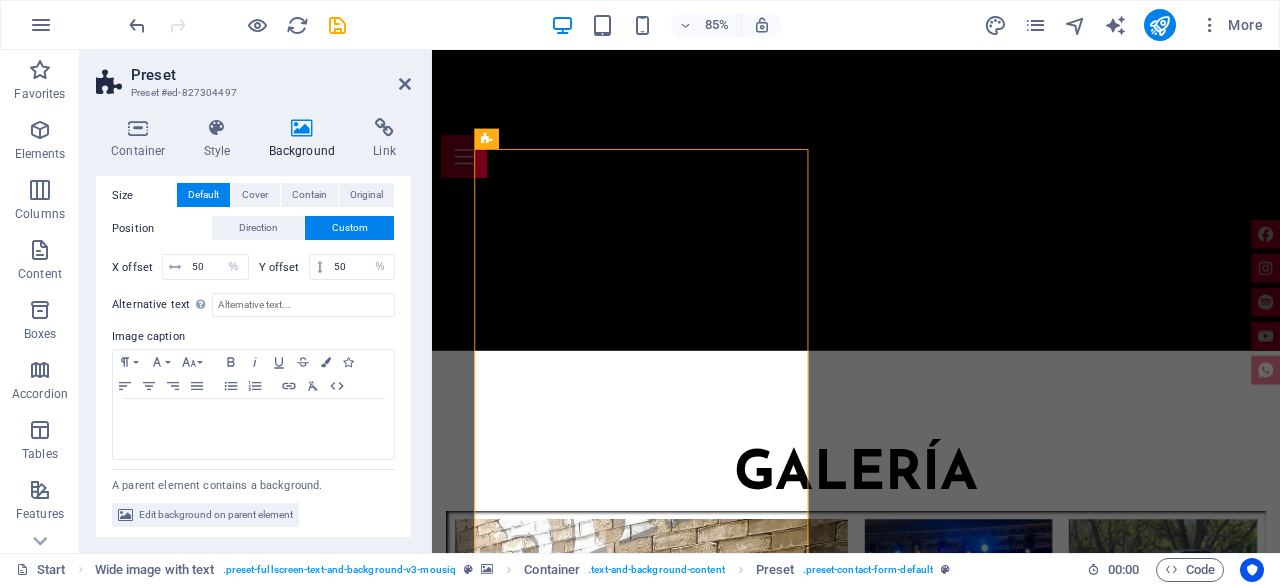 click on "Position" at bounding box center [162, 229] 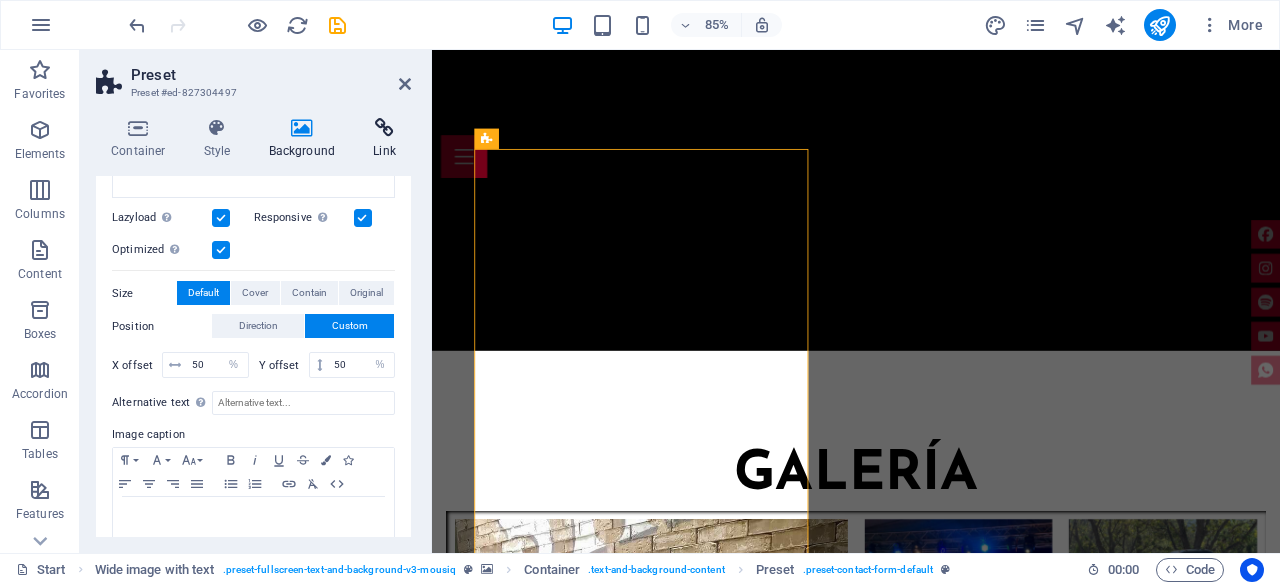 scroll, scrollTop: 216, scrollLeft: 0, axis: vertical 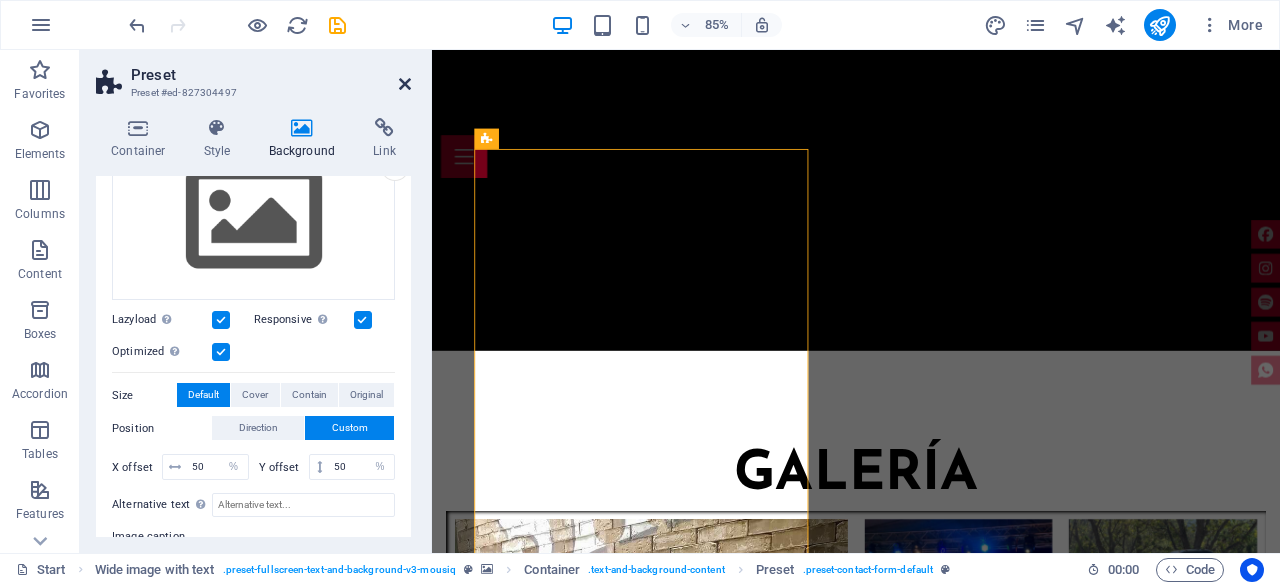 drag, startPoint x: 406, startPoint y: 83, endPoint x: 400, endPoint y: 47, distance: 36.496574 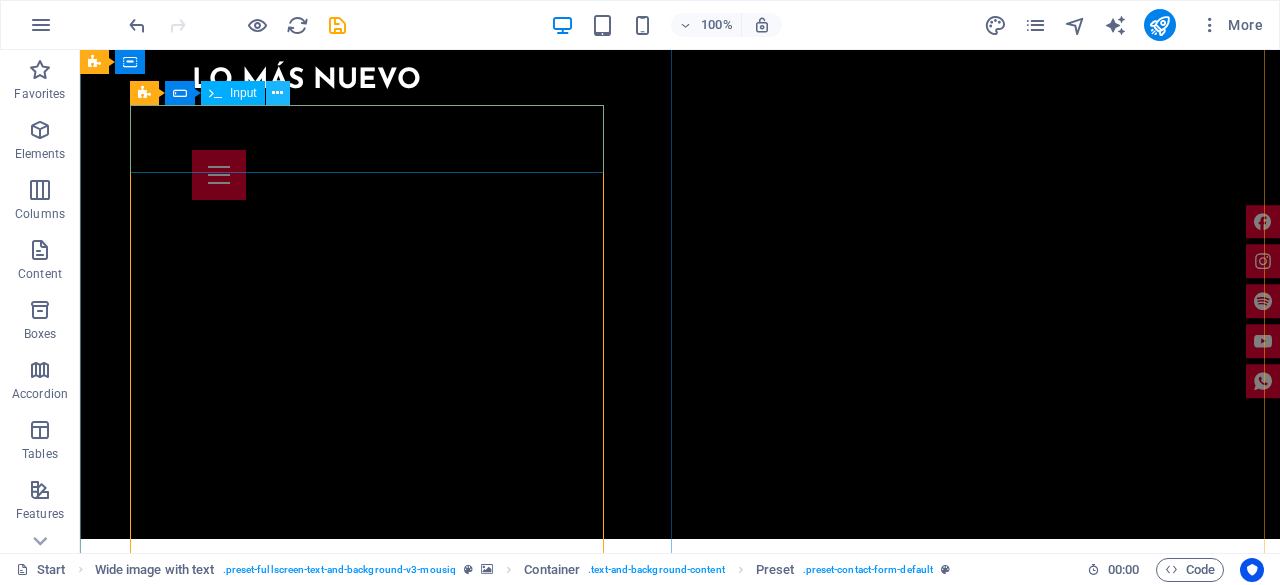 click at bounding box center (277, 93) 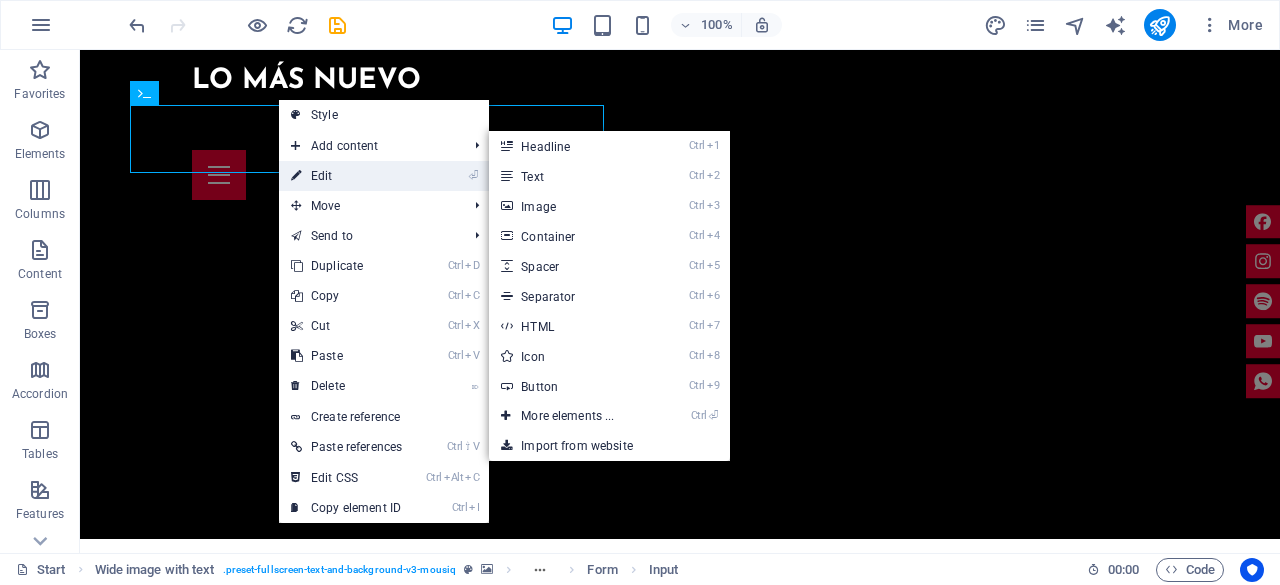click on "⏎  Edit" at bounding box center [346, 176] 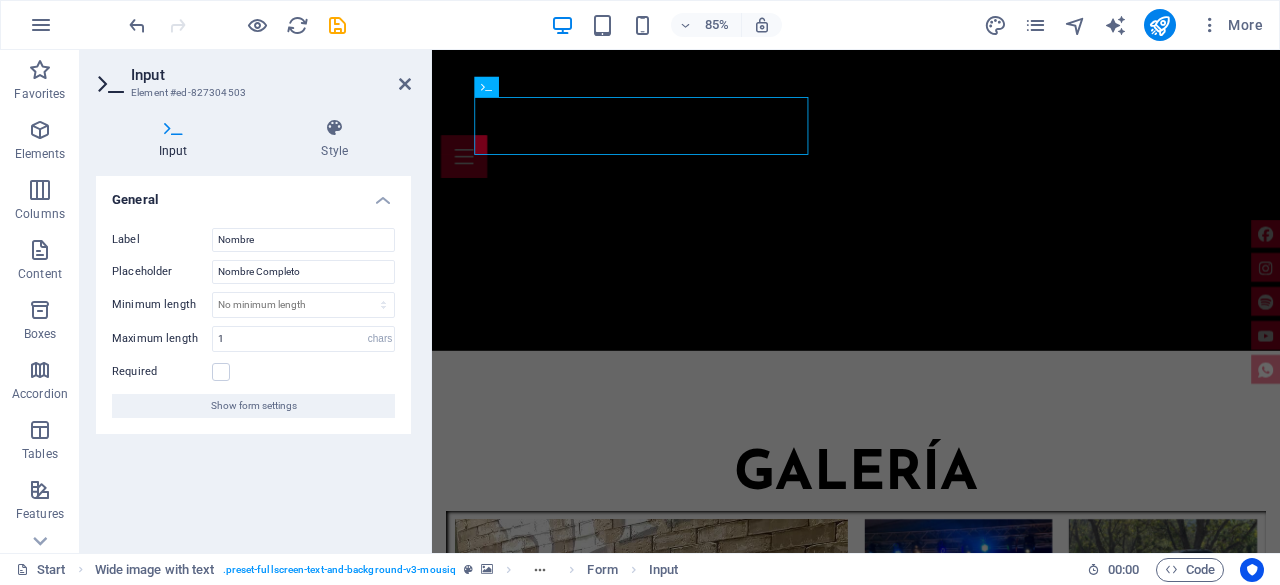 scroll, scrollTop: 6555, scrollLeft: 0, axis: vertical 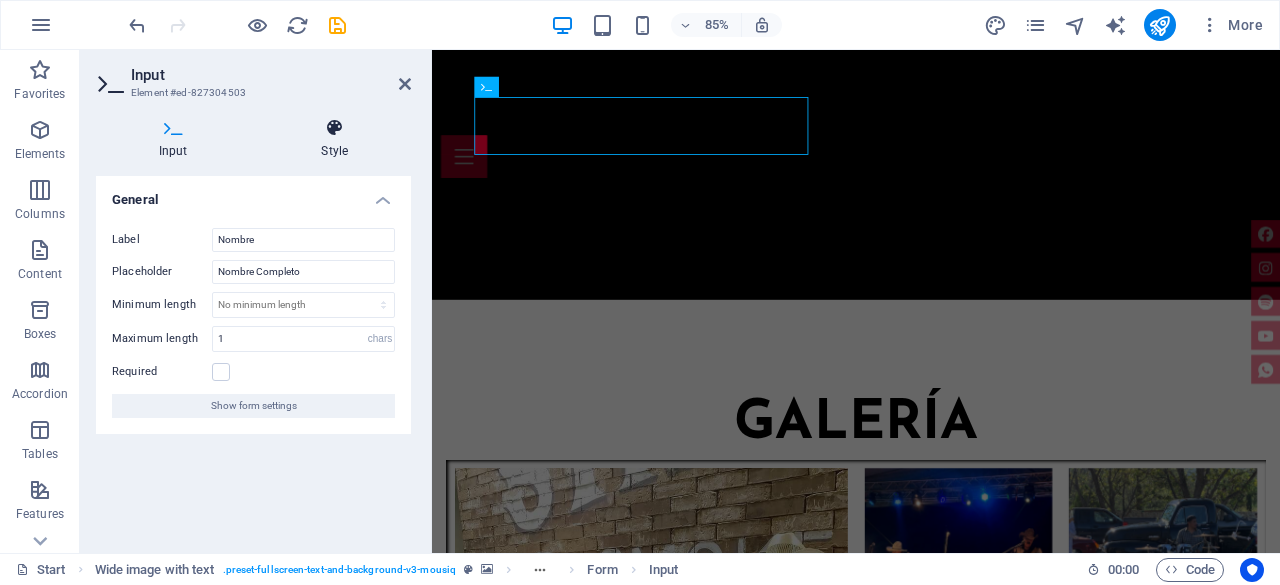 click on "Style" at bounding box center (335, 139) 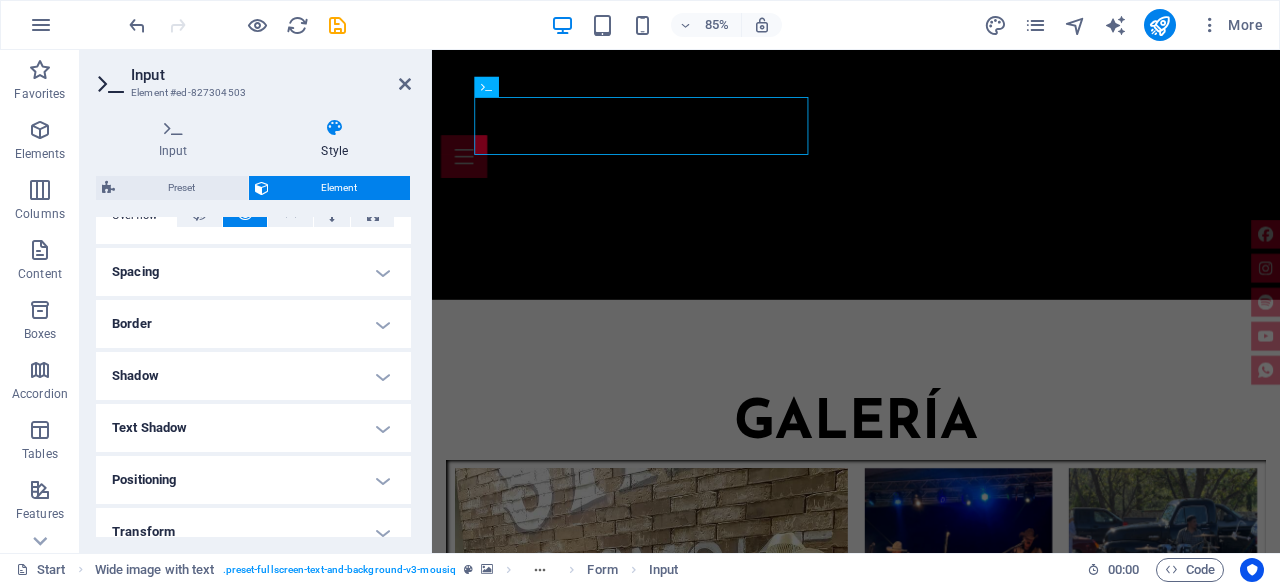 scroll, scrollTop: 400, scrollLeft: 0, axis: vertical 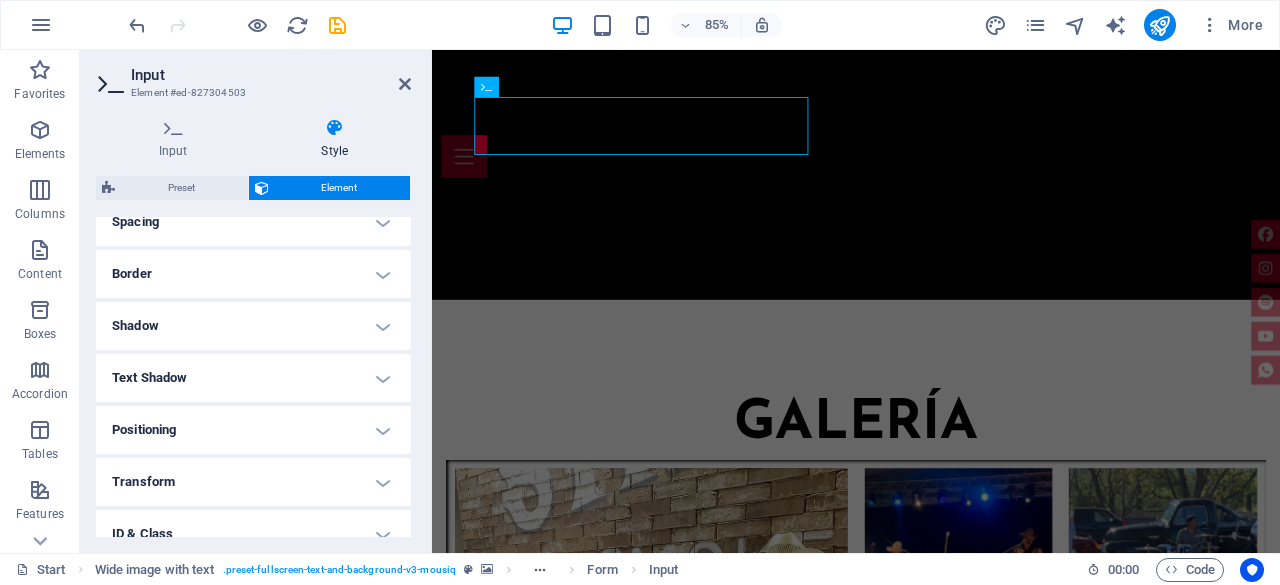 click on "Spacing" at bounding box center (253, 222) 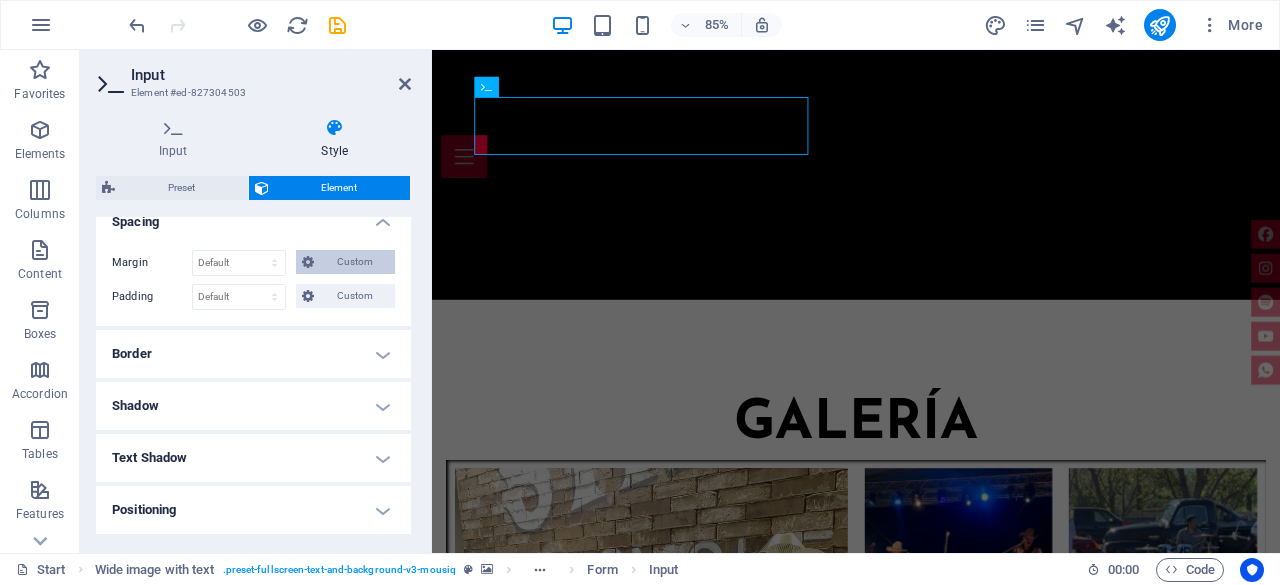 click on "Custom" at bounding box center (354, 262) 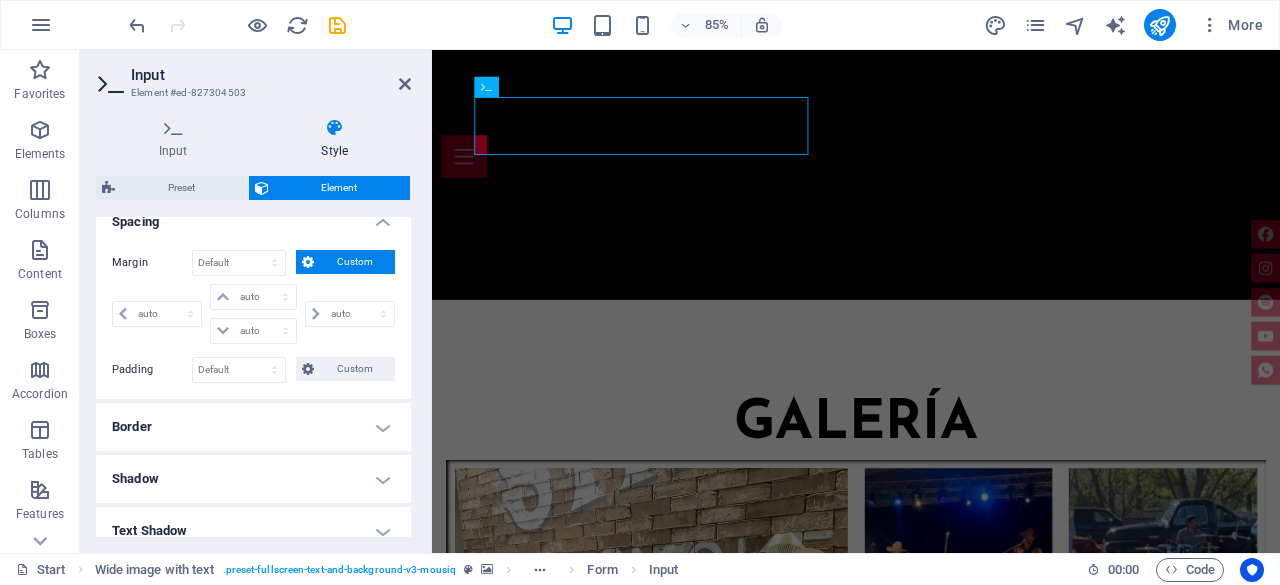 click on "Spacing" at bounding box center [253, 216] 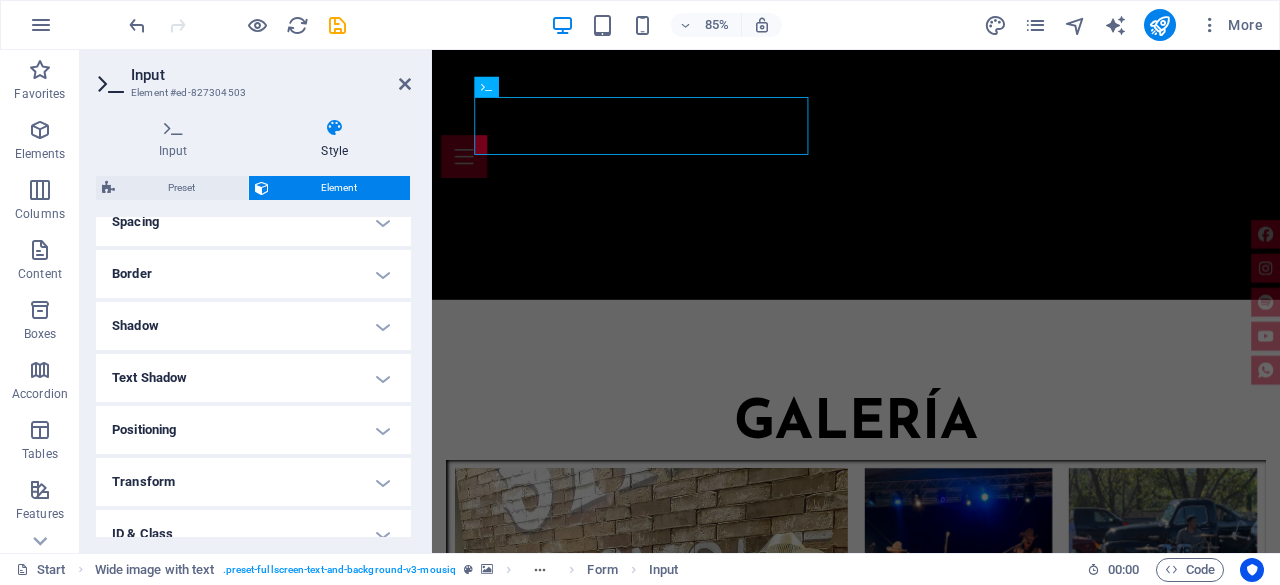 click on "Spacing" at bounding box center (253, 222) 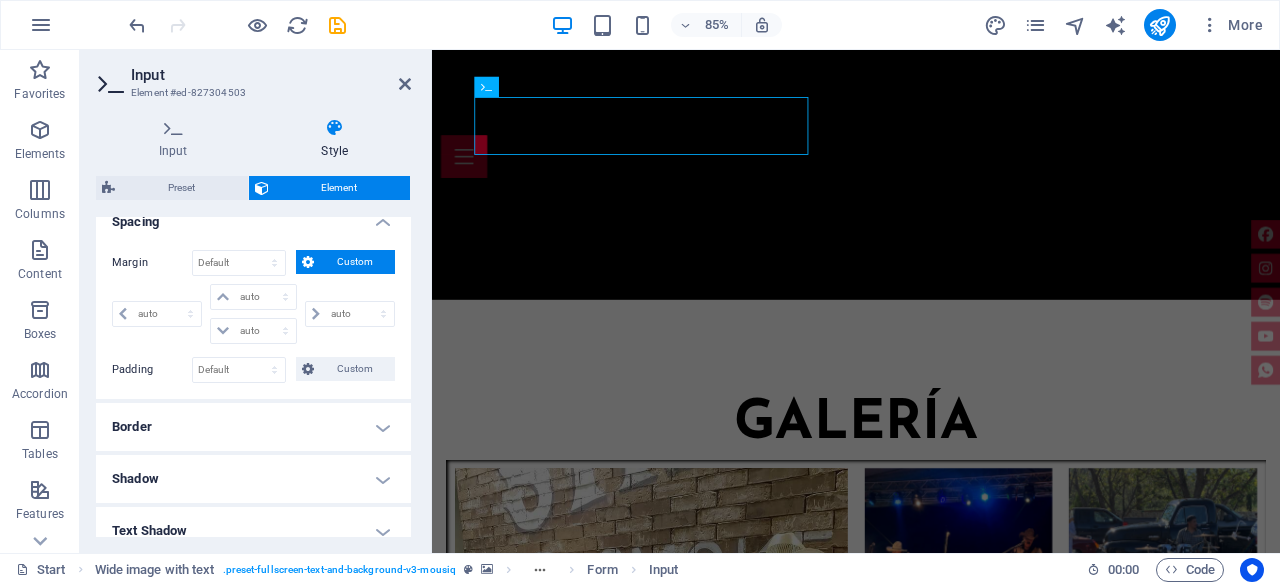 click on "Custom" at bounding box center (354, 262) 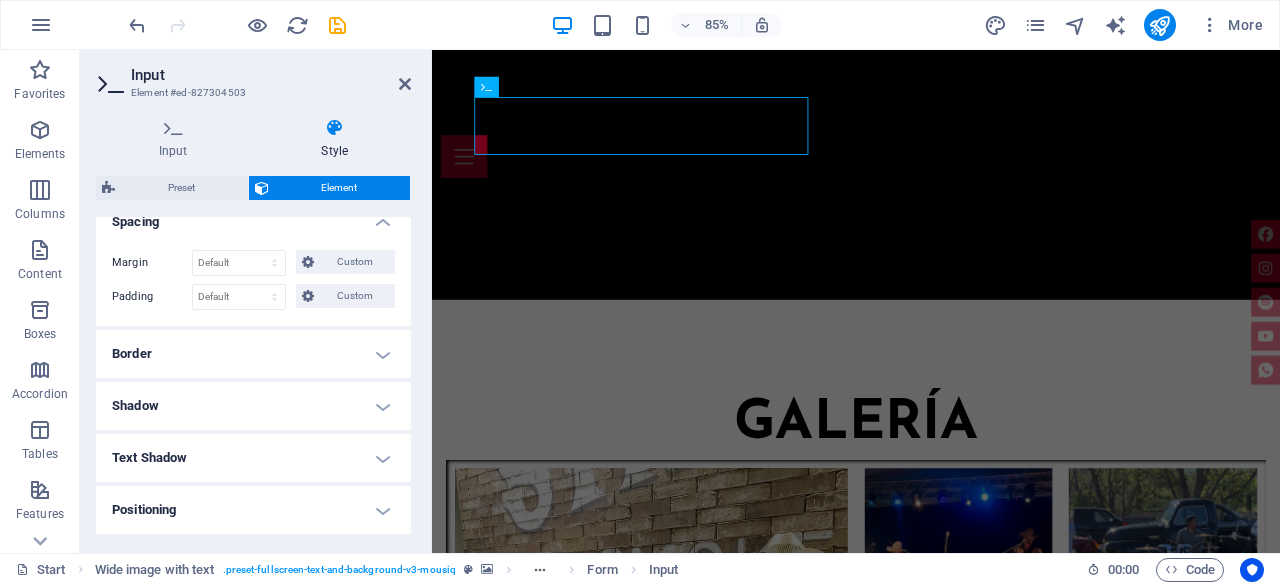 click on "Spacing" at bounding box center (253, 216) 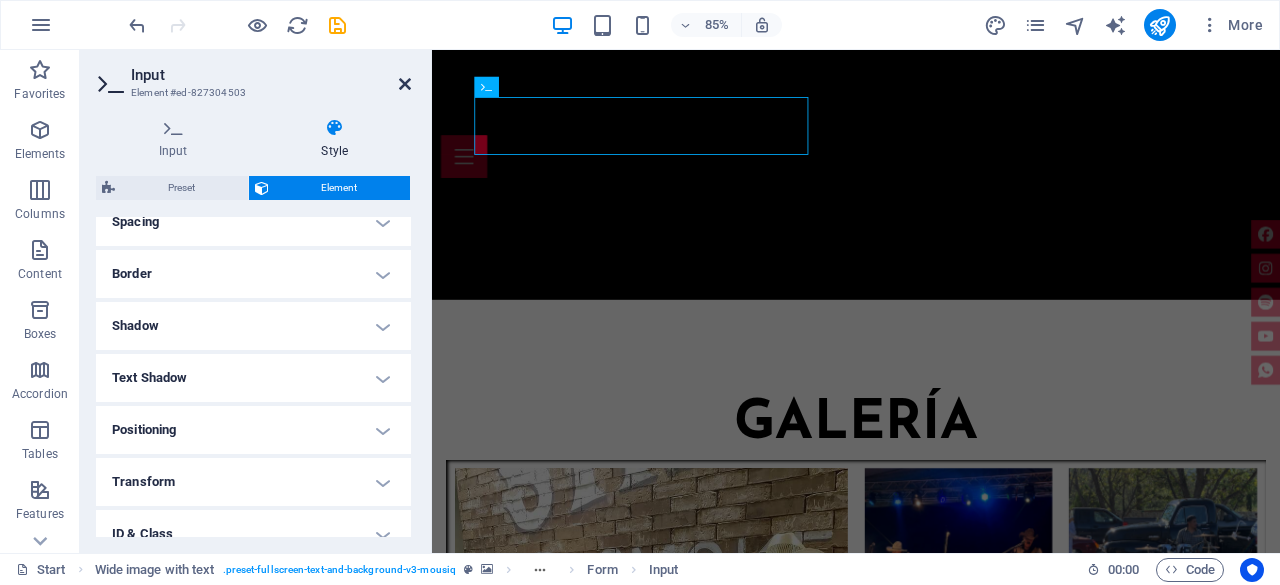 click at bounding box center [405, 84] 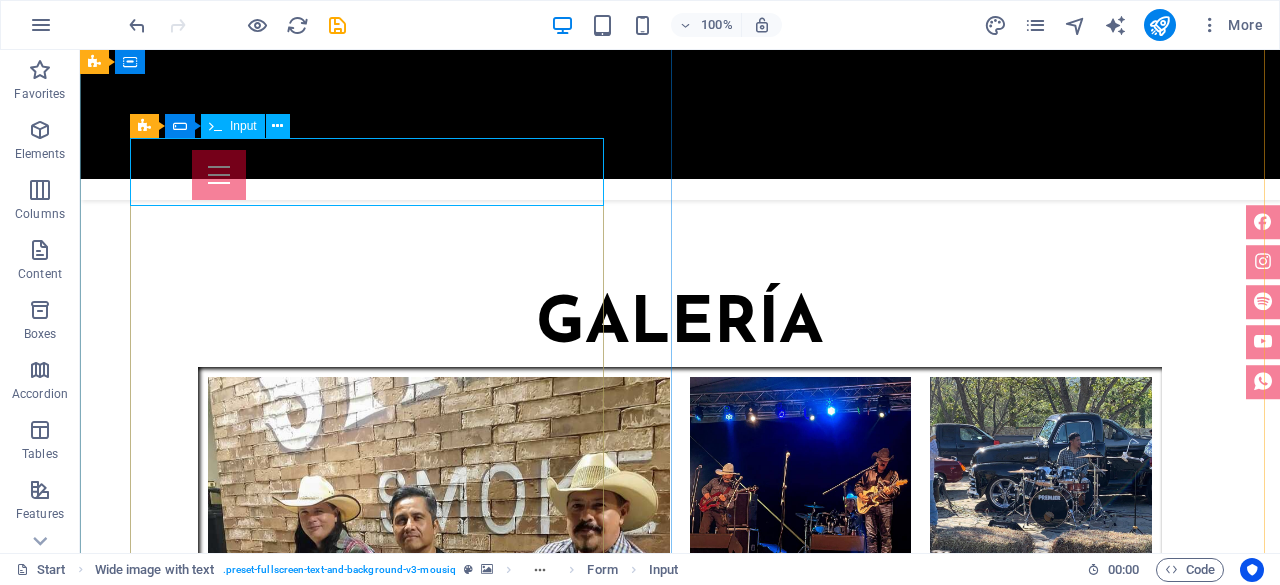 scroll, scrollTop: 6355, scrollLeft: 0, axis: vertical 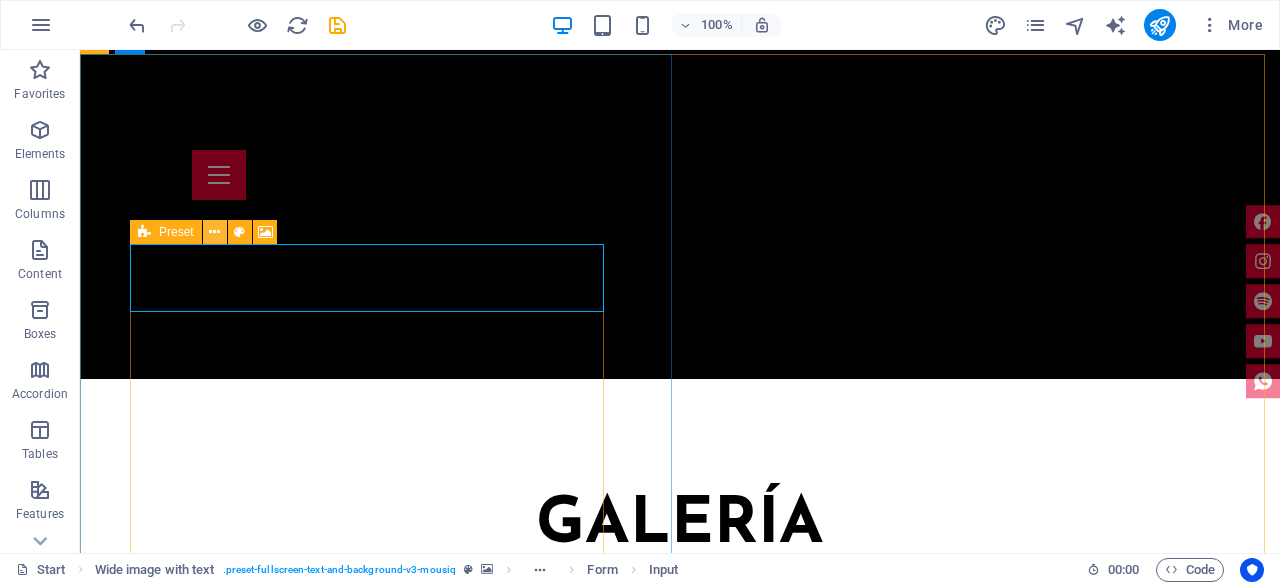 click at bounding box center (214, 232) 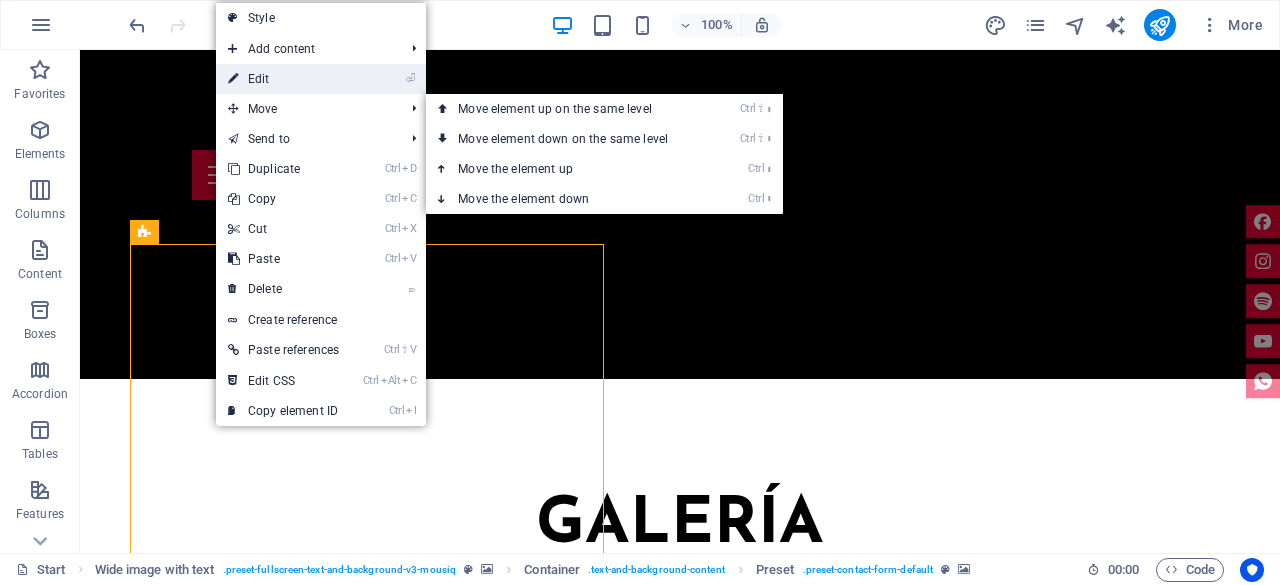 click on "⏎  Edit" at bounding box center [283, 79] 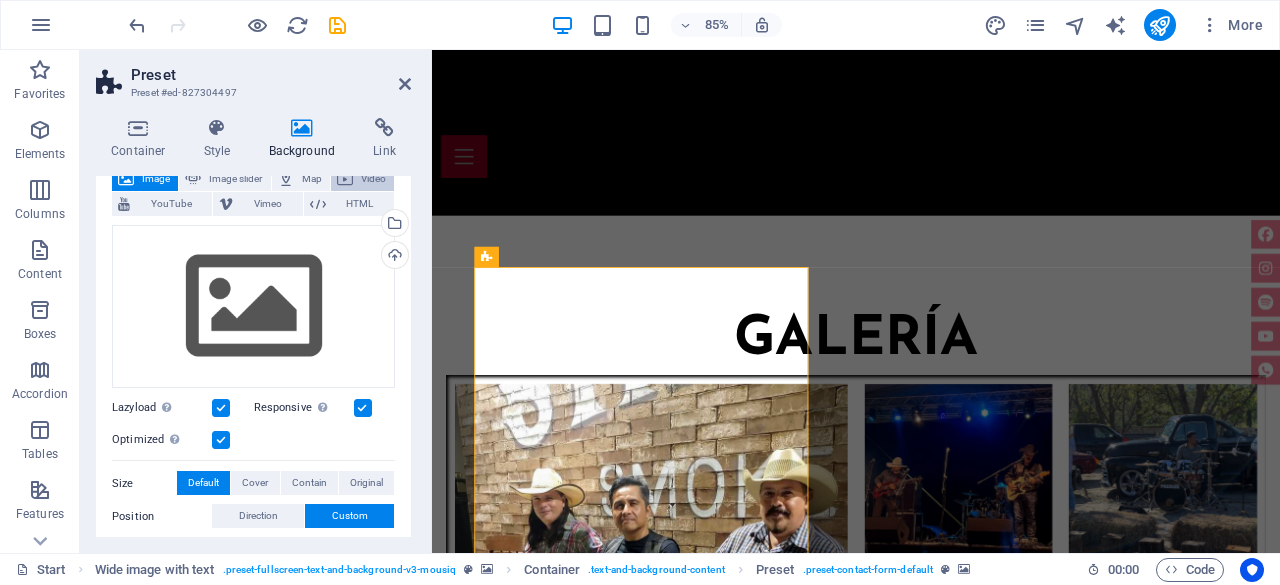 scroll, scrollTop: 200, scrollLeft: 0, axis: vertical 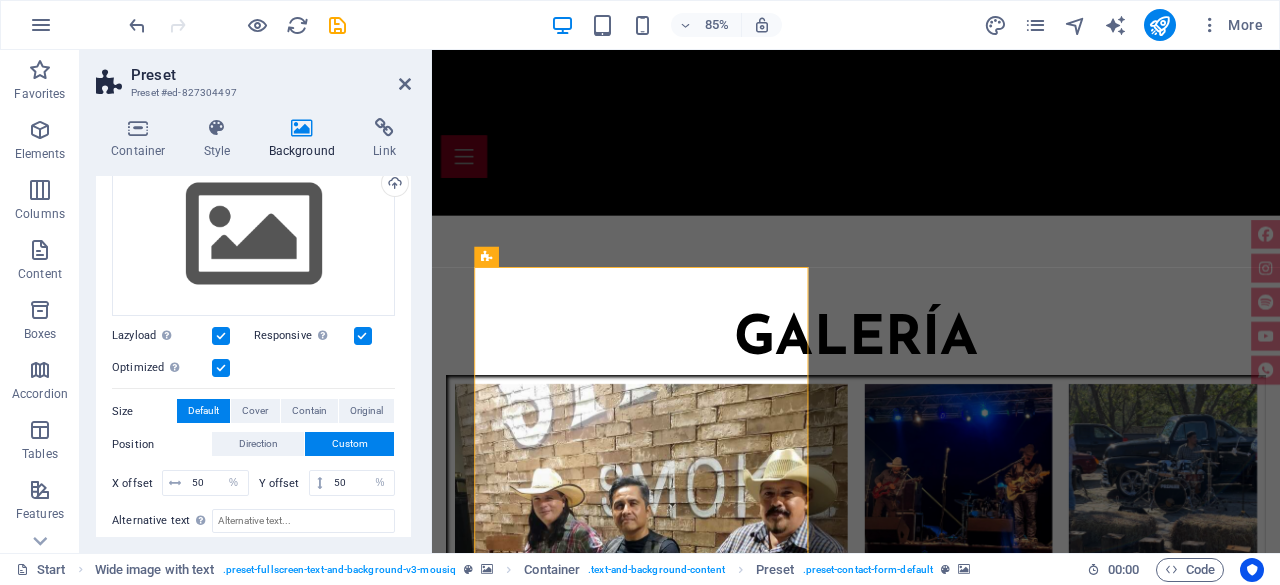 click on "Default" at bounding box center [203, 411] 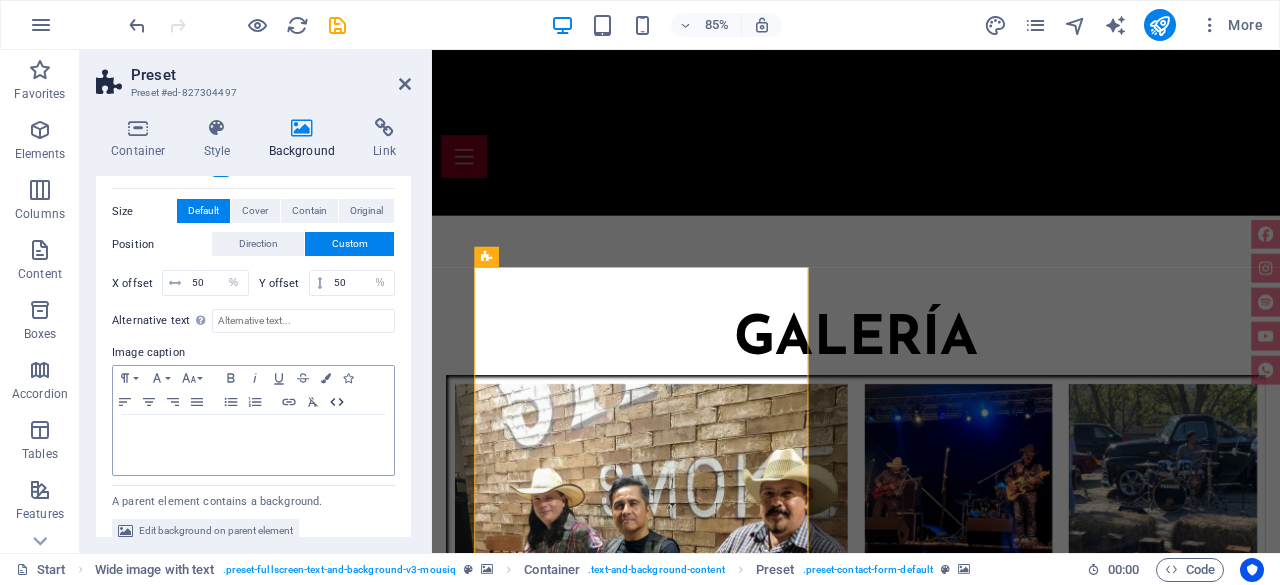 scroll, scrollTop: 416, scrollLeft: 0, axis: vertical 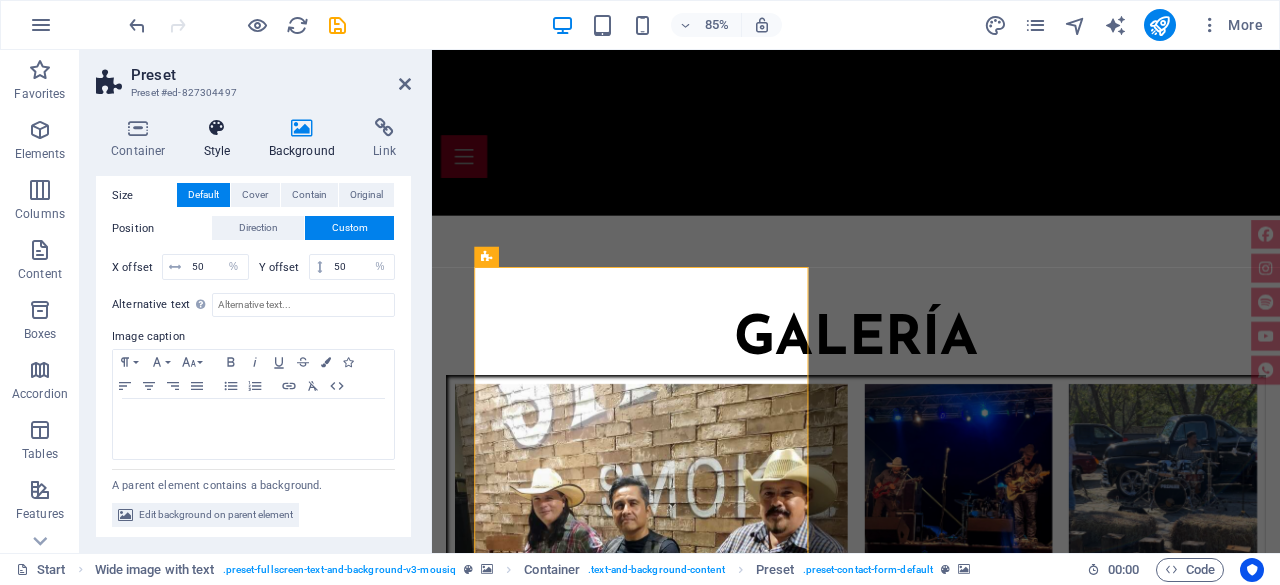 click at bounding box center [217, 128] 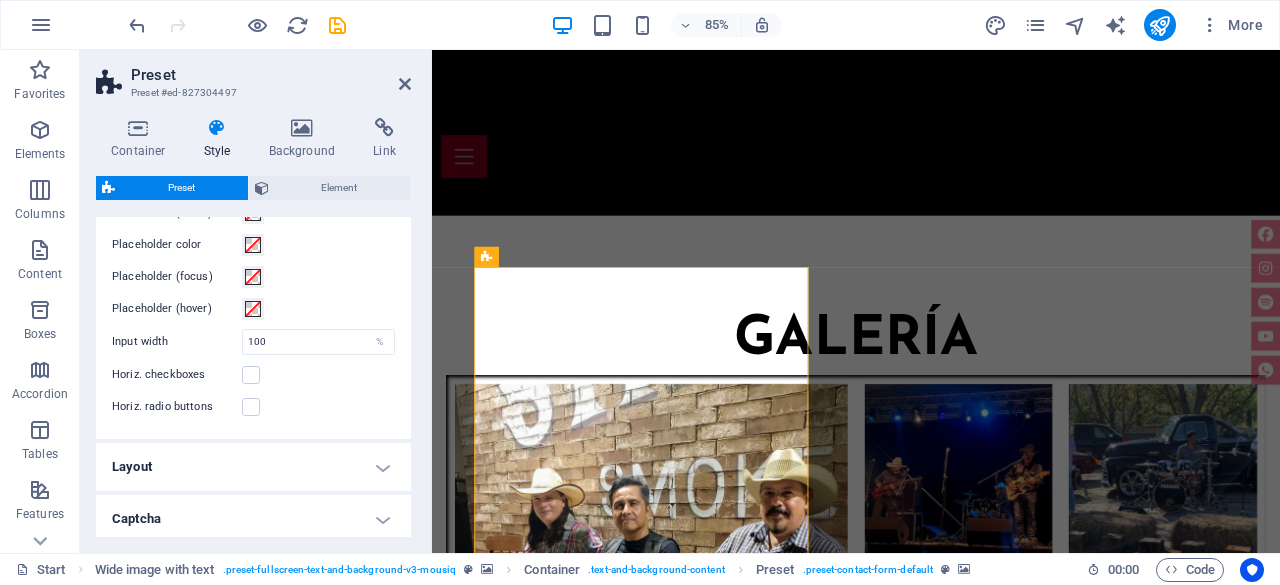 scroll, scrollTop: 880, scrollLeft: 0, axis: vertical 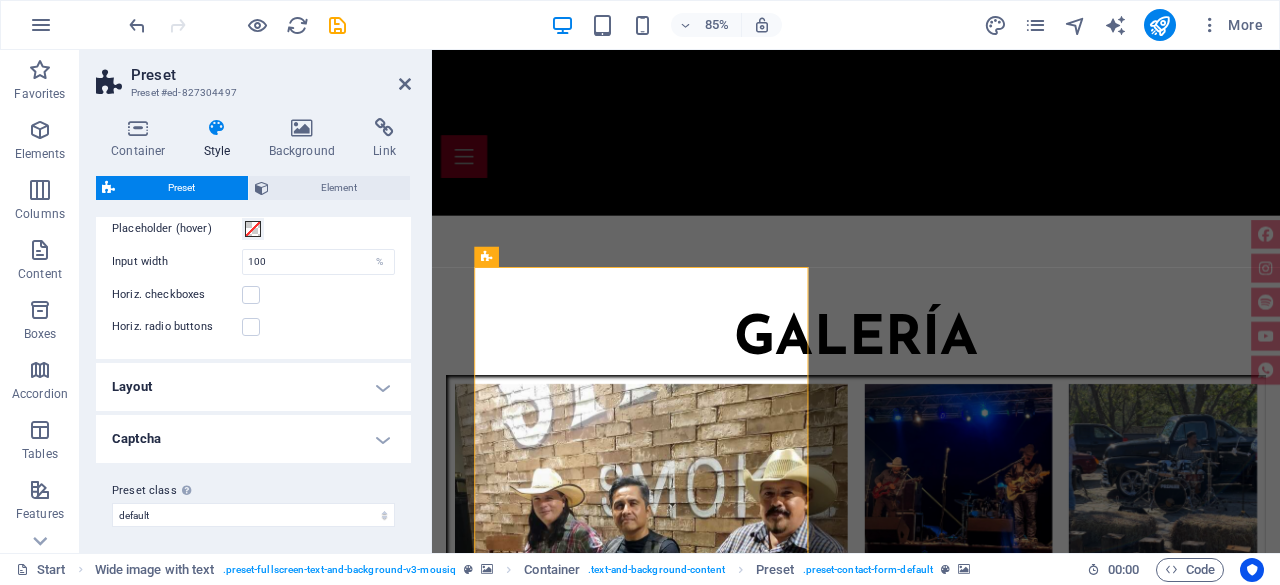 click on "Layout" at bounding box center [253, 387] 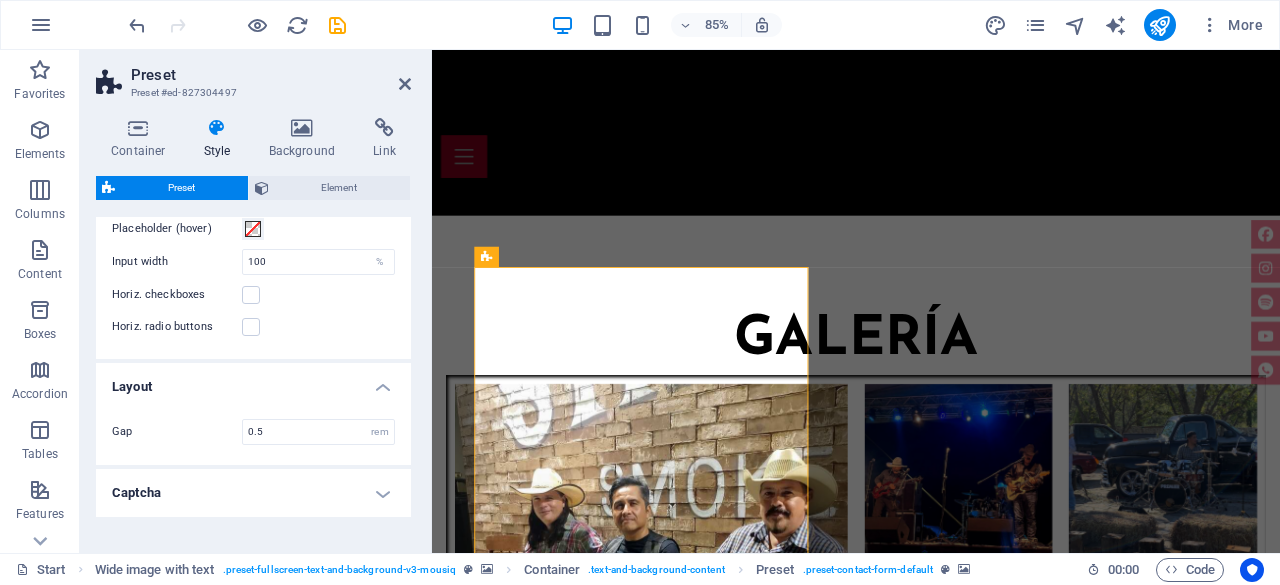 click on "Layout" at bounding box center (253, 381) 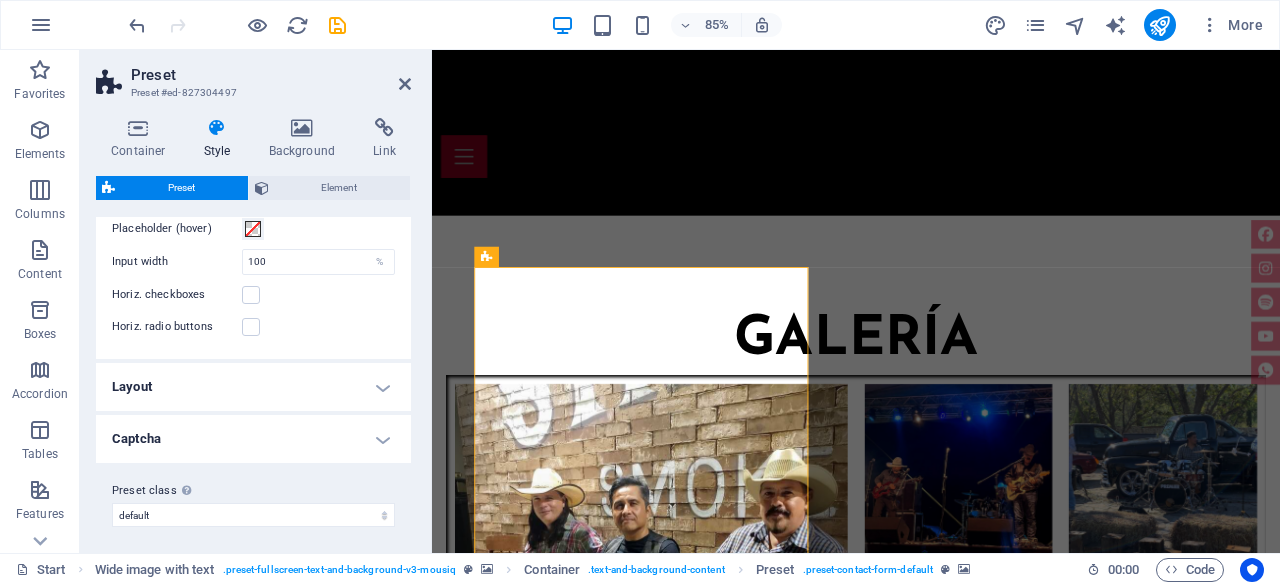 click on "Captcha" at bounding box center (253, 439) 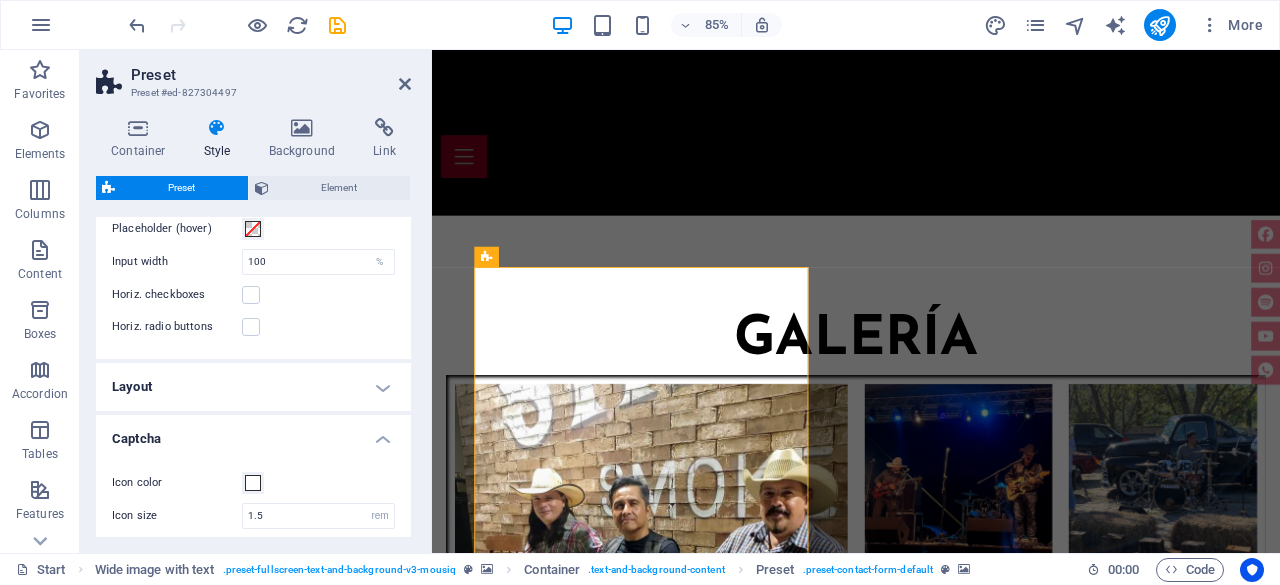 click on "Captcha" at bounding box center (253, 433) 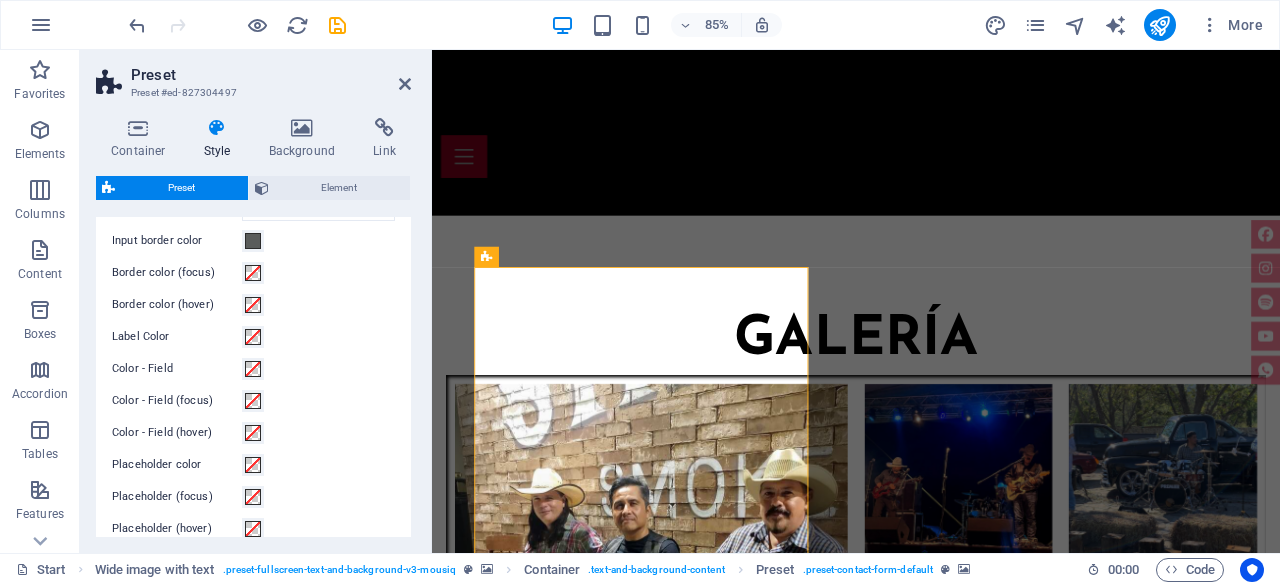 scroll, scrollTop: 480, scrollLeft: 0, axis: vertical 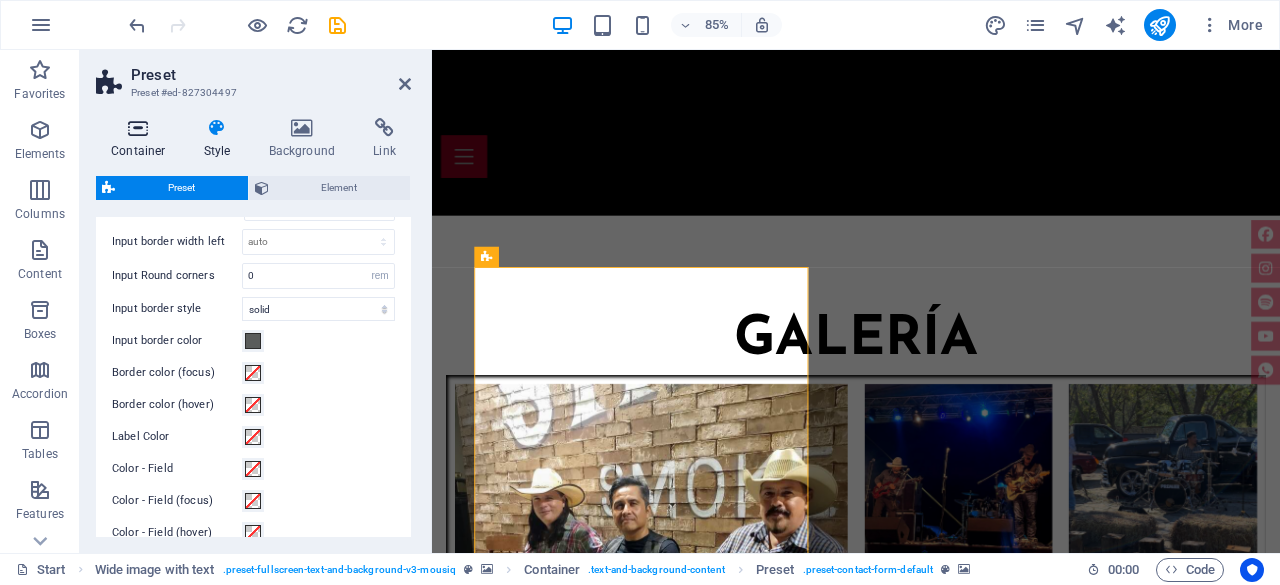 click at bounding box center (138, 128) 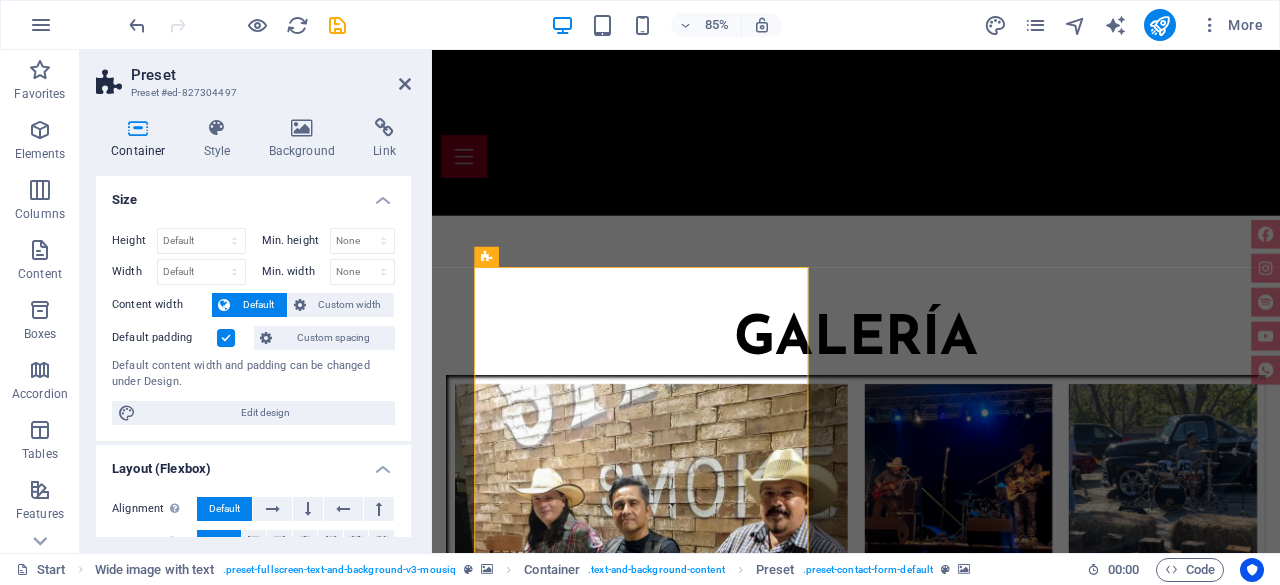 click on "Height Default px rem % vh vw Min. height None px rem % vh vw Width Default px rem % em vh vw Min. width None px rem % vh vw Content width Default Custom width Width Default px rem % em vh vw Min. width None px rem % vh vw Default padding Custom spacing Default content width and padding can be changed under Design. Edit design" at bounding box center (253, 326) 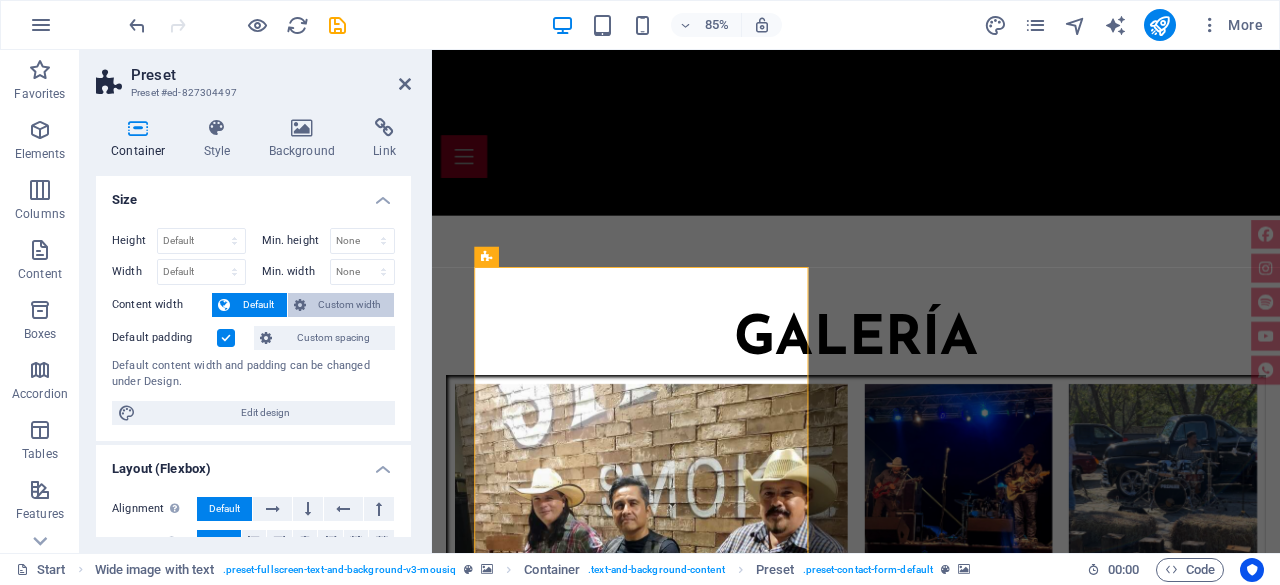 click on "Custom width" at bounding box center [350, 305] 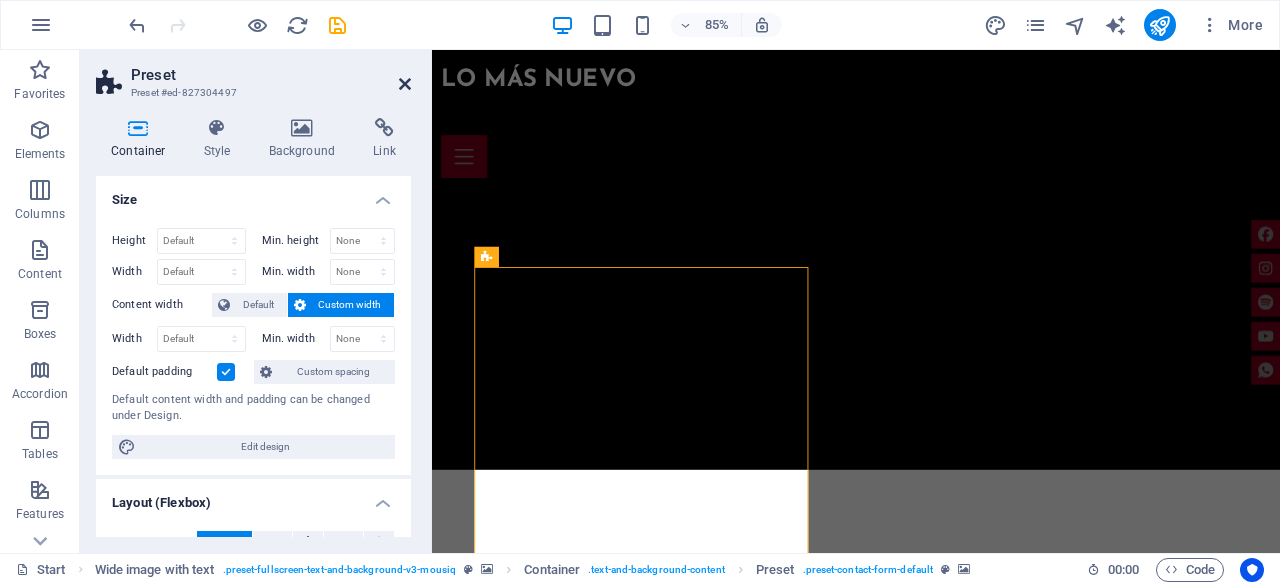 drag, startPoint x: 404, startPoint y: 80, endPoint x: 325, endPoint y: 30, distance: 93.49332 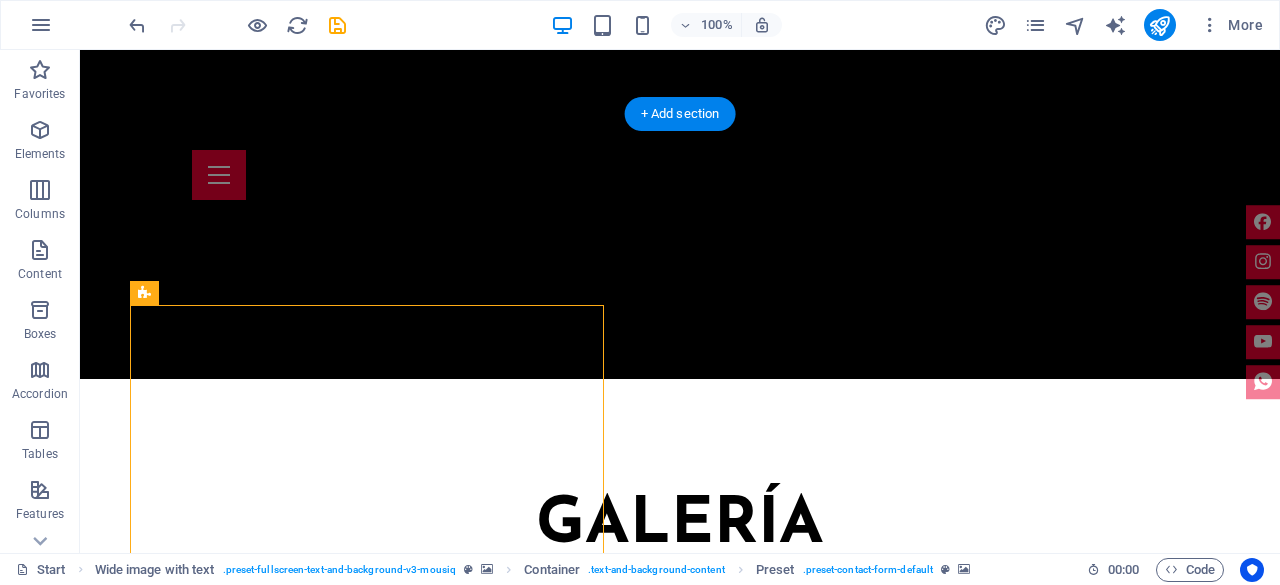 scroll, scrollTop: 6294, scrollLeft: 0, axis: vertical 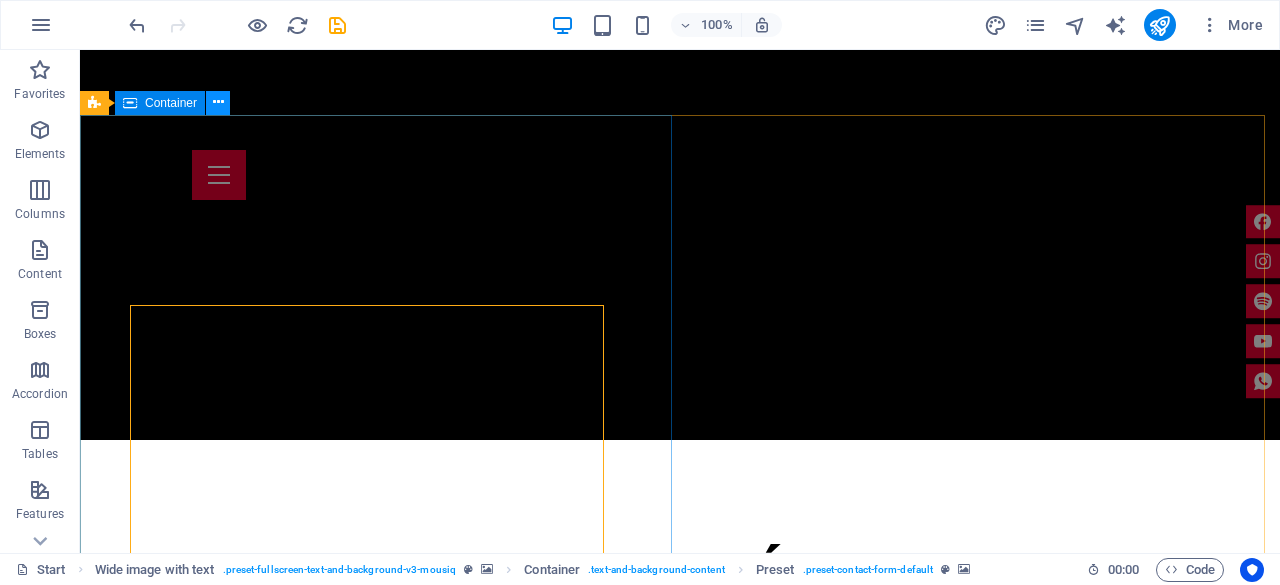 click at bounding box center (218, 103) 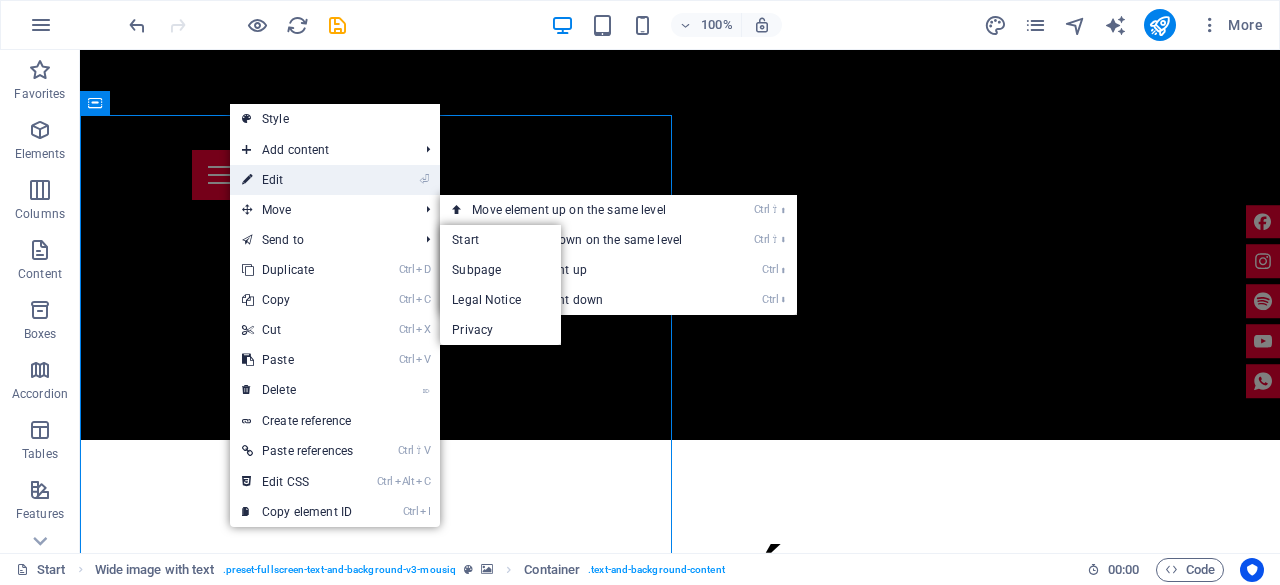click on "⏎  Edit" at bounding box center (297, 180) 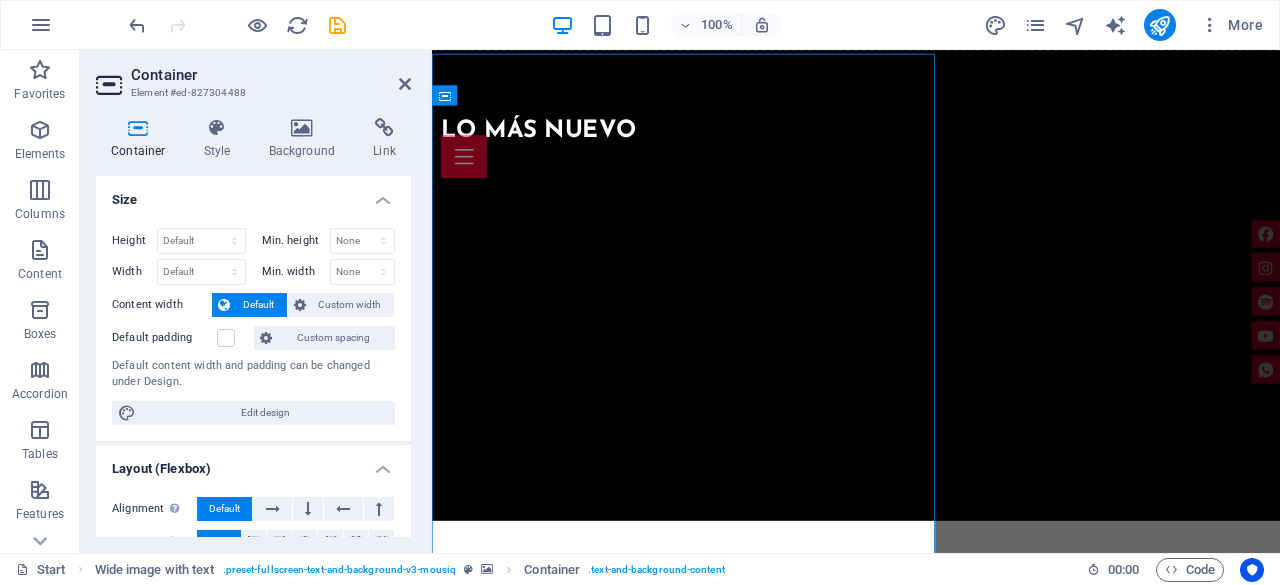 scroll, scrollTop: 6355, scrollLeft: 0, axis: vertical 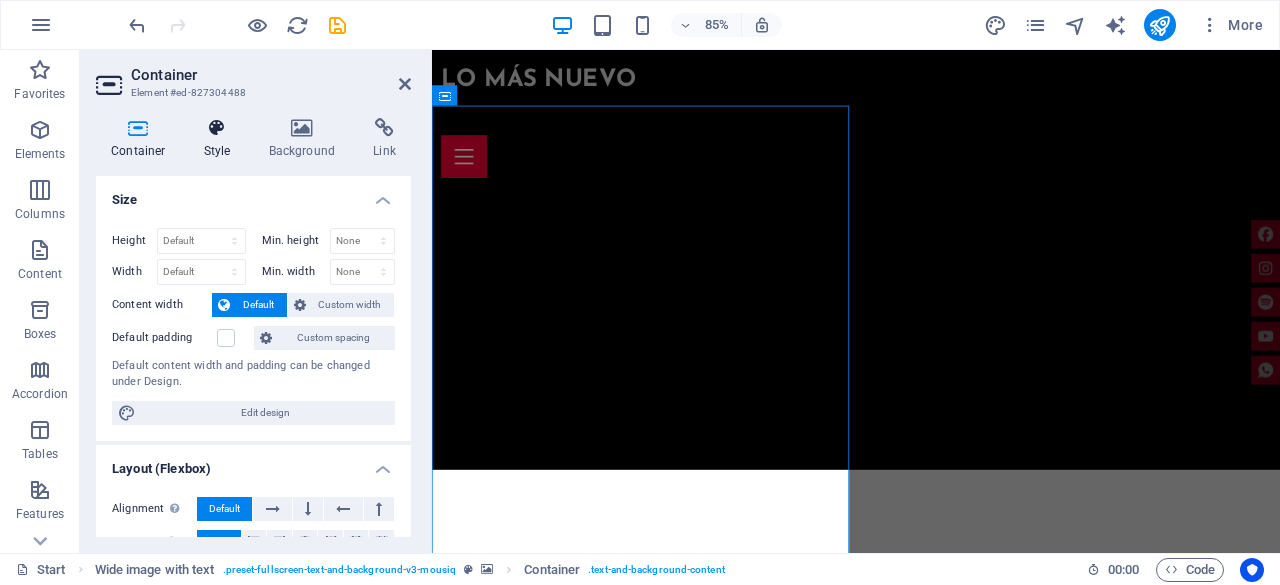 click on "Style" at bounding box center [221, 139] 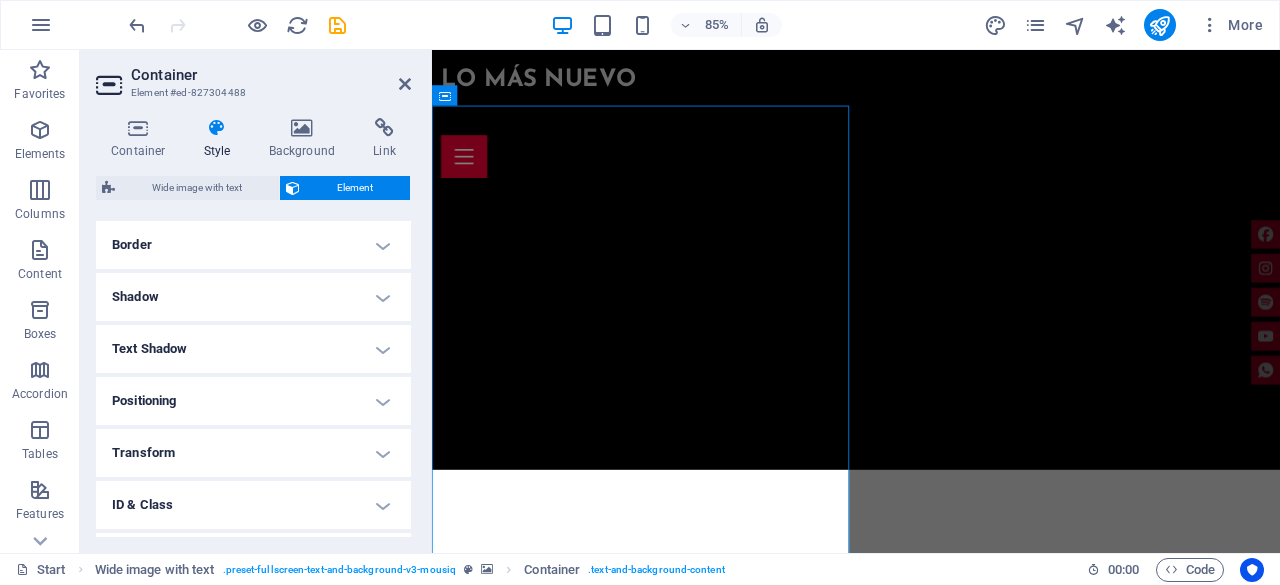 scroll, scrollTop: 400, scrollLeft: 0, axis: vertical 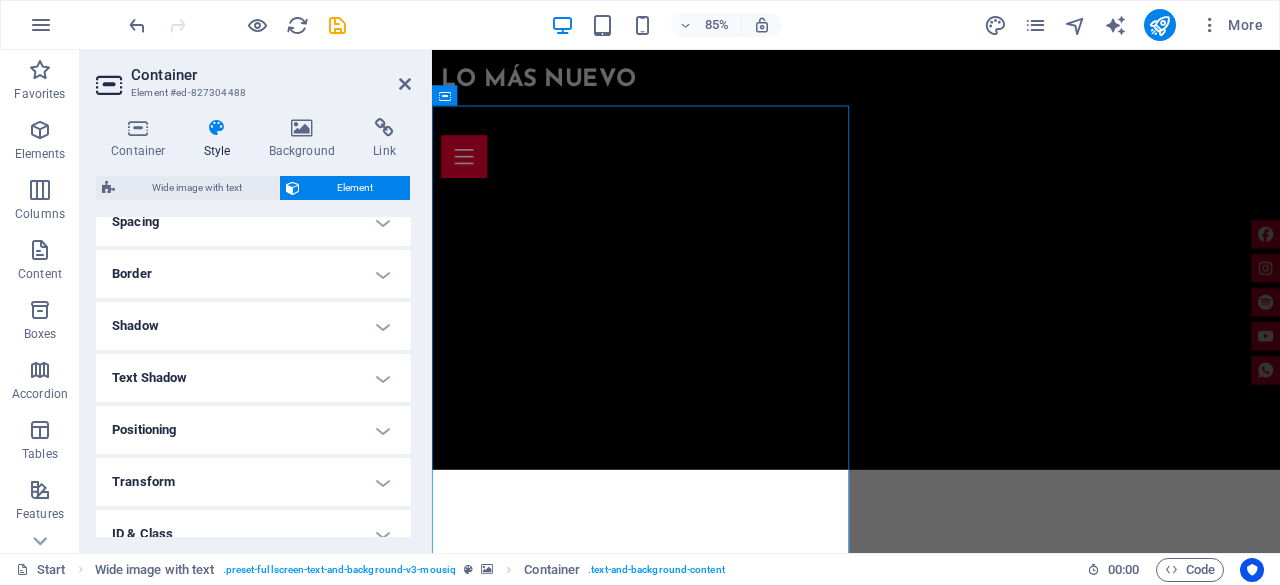 click on "Spacing" at bounding box center [253, 222] 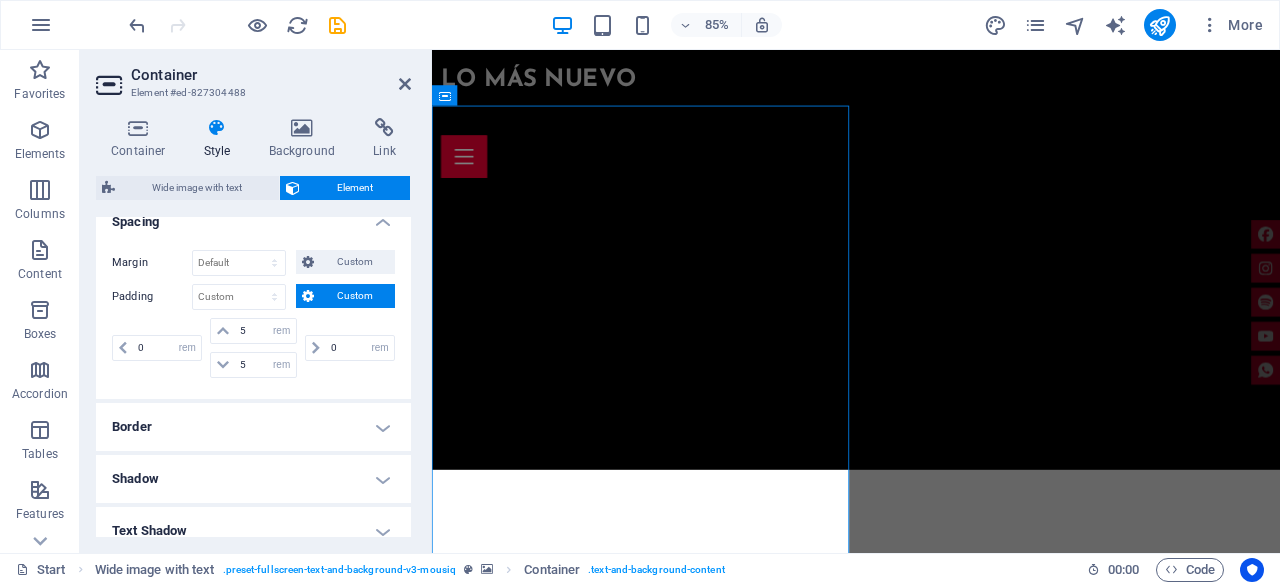 click on "Spacing" at bounding box center [253, 216] 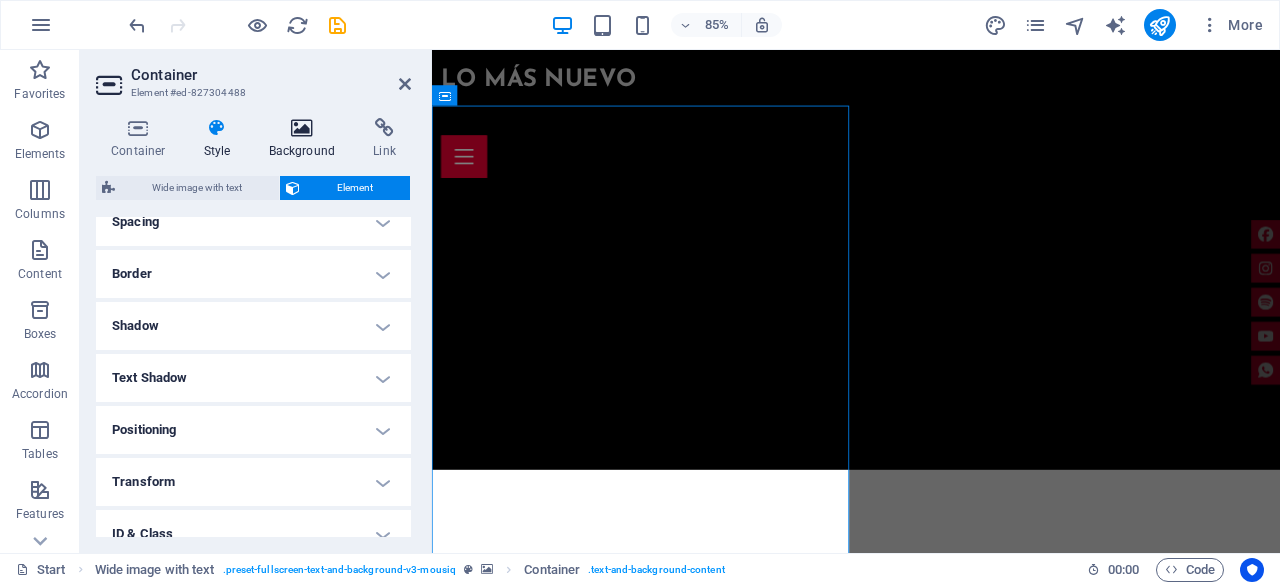 click at bounding box center [302, 128] 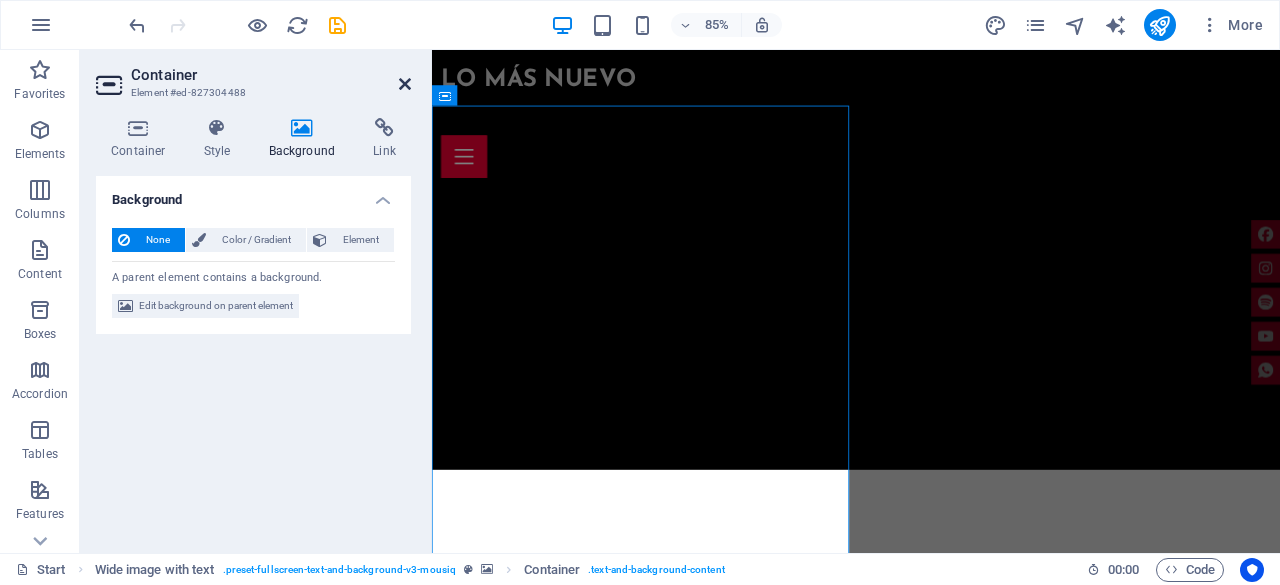 drag, startPoint x: 403, startPoint y: 81, endPoint x: 326, endPoint y: 33, distance: 90.73588 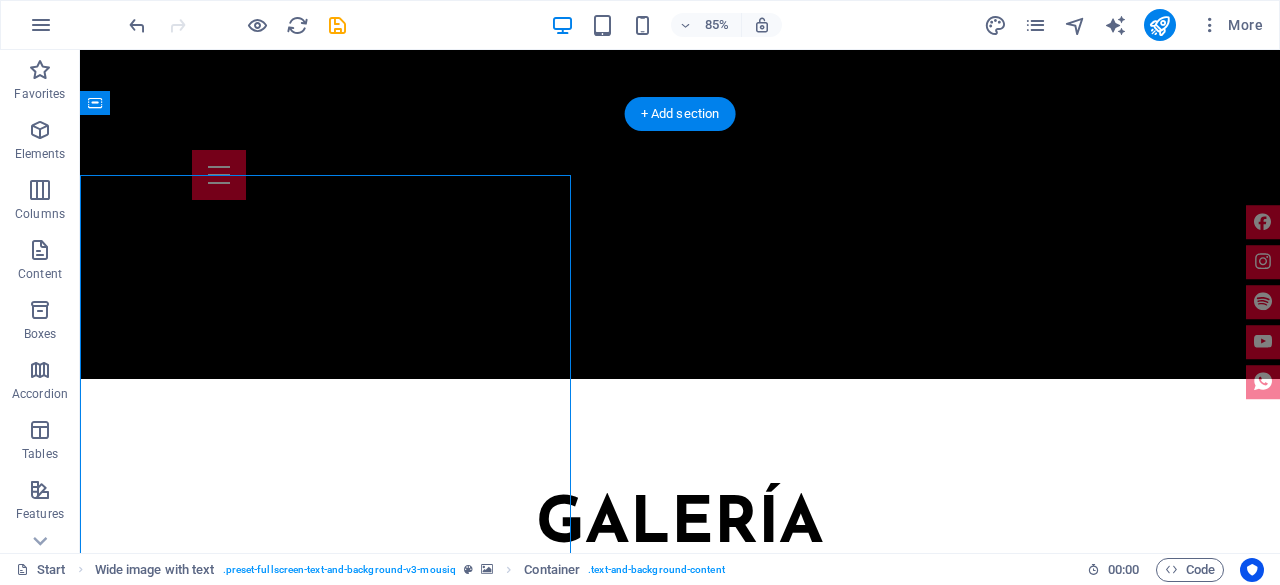 scroll, scrollTop: 6294, scrollLeft: 0, axis: vertical 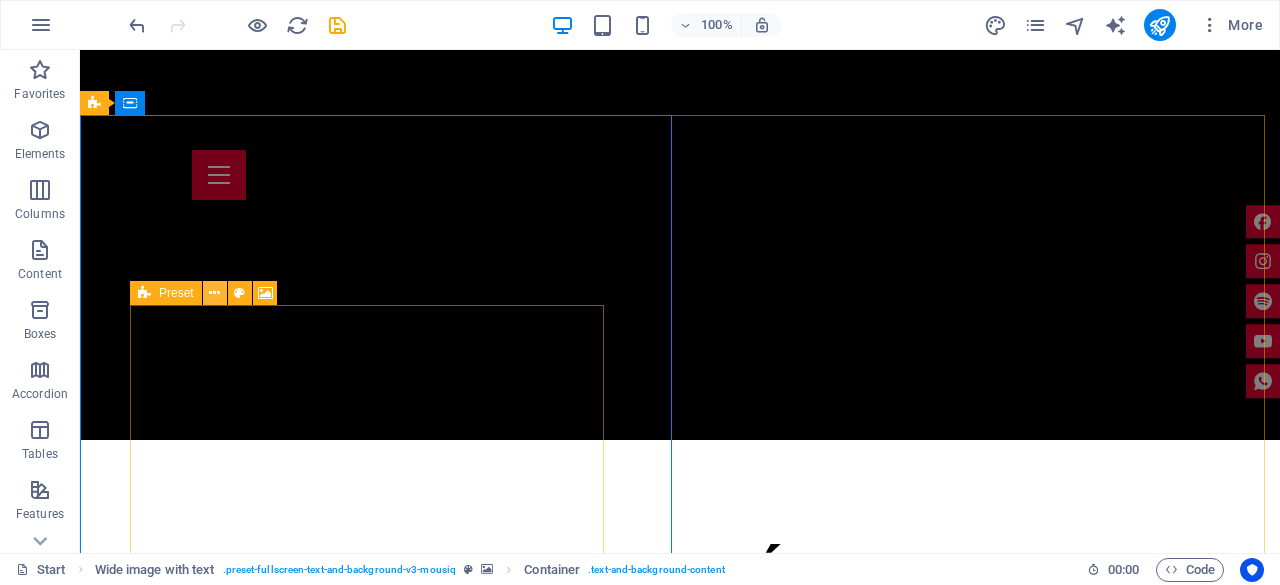click at bounding box center (214, 293) 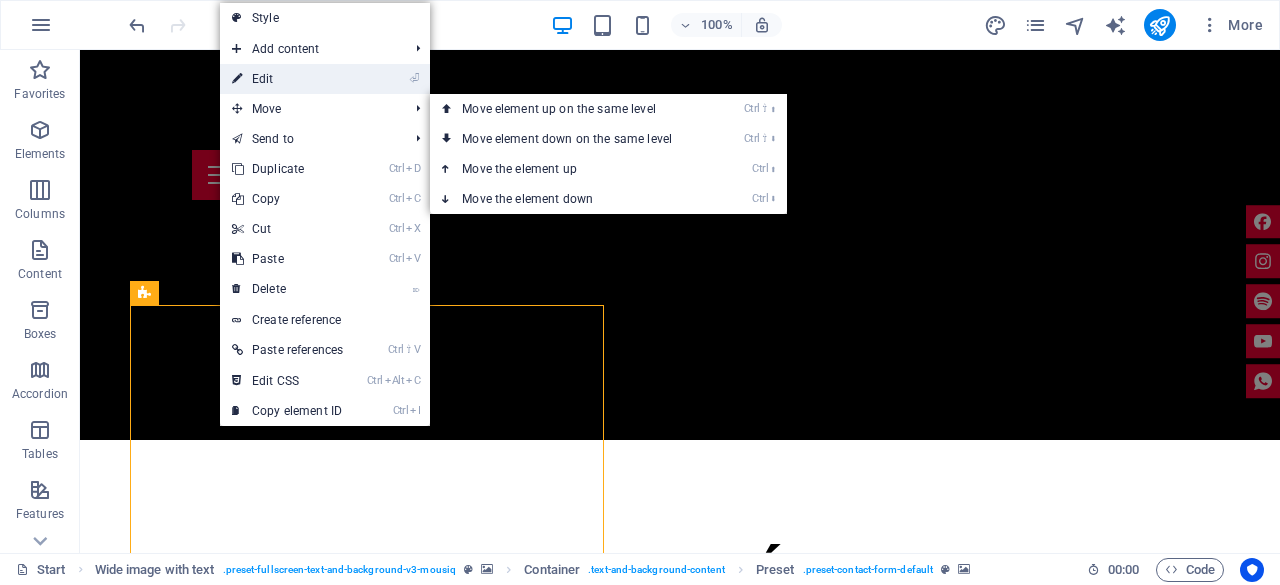 click on "⏎  Edit" at bounding box center [287, 79] 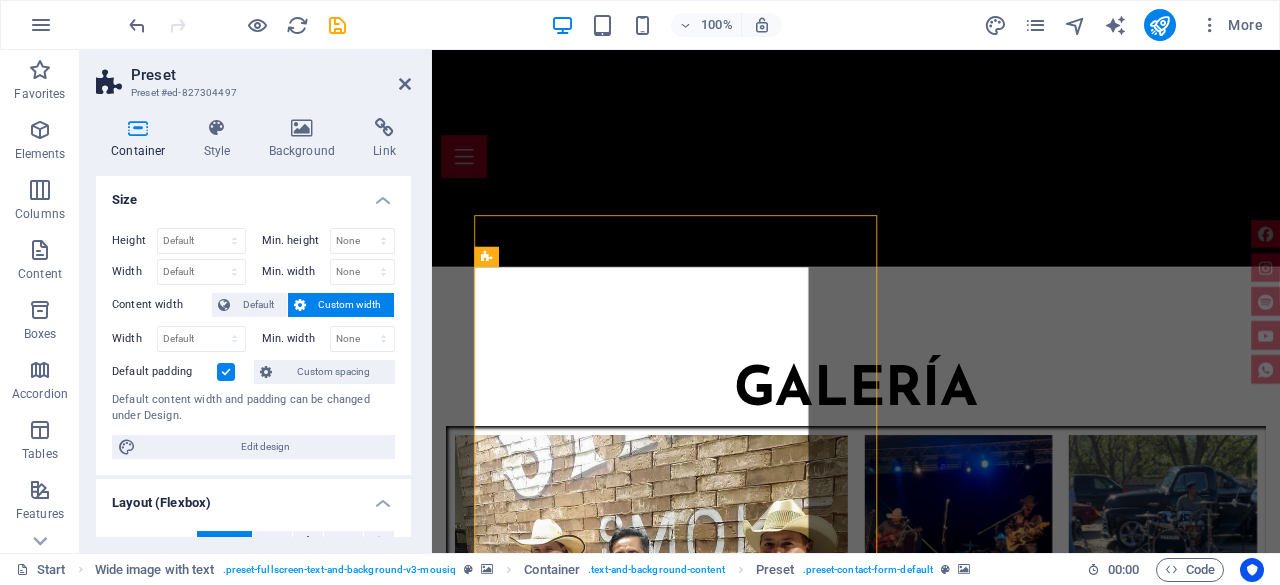 scroll, scrollTop: 6355, scrollLeft: 0, axis: vertical 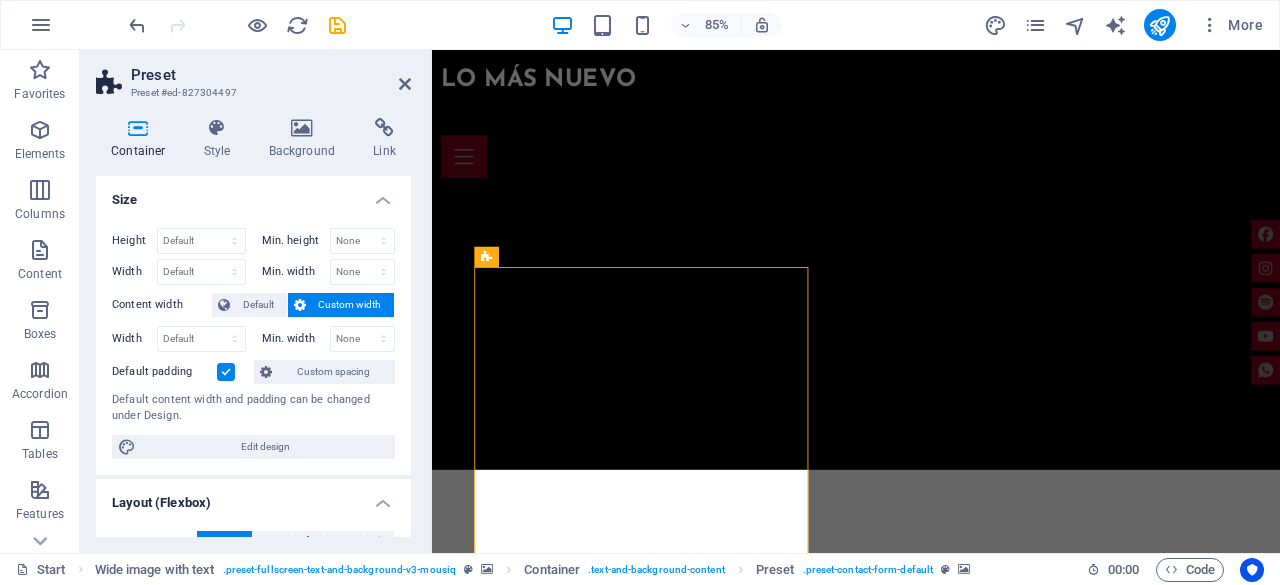 click on "Custom width" at bounding box center [350, 305] 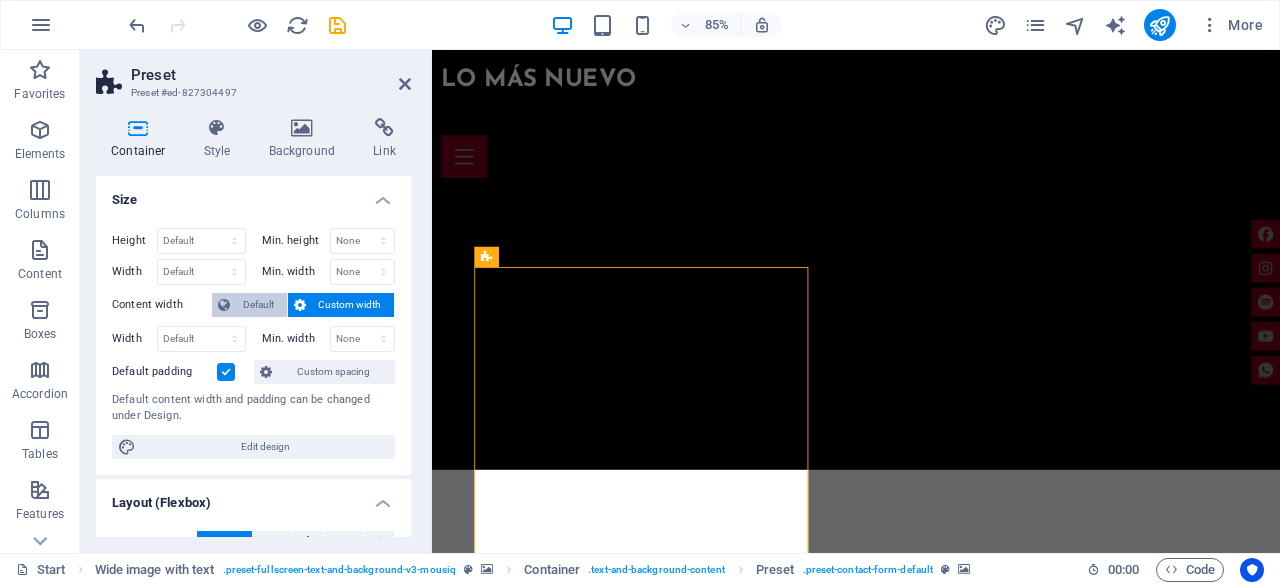 click on "Default" at bounding box center [258, 305] 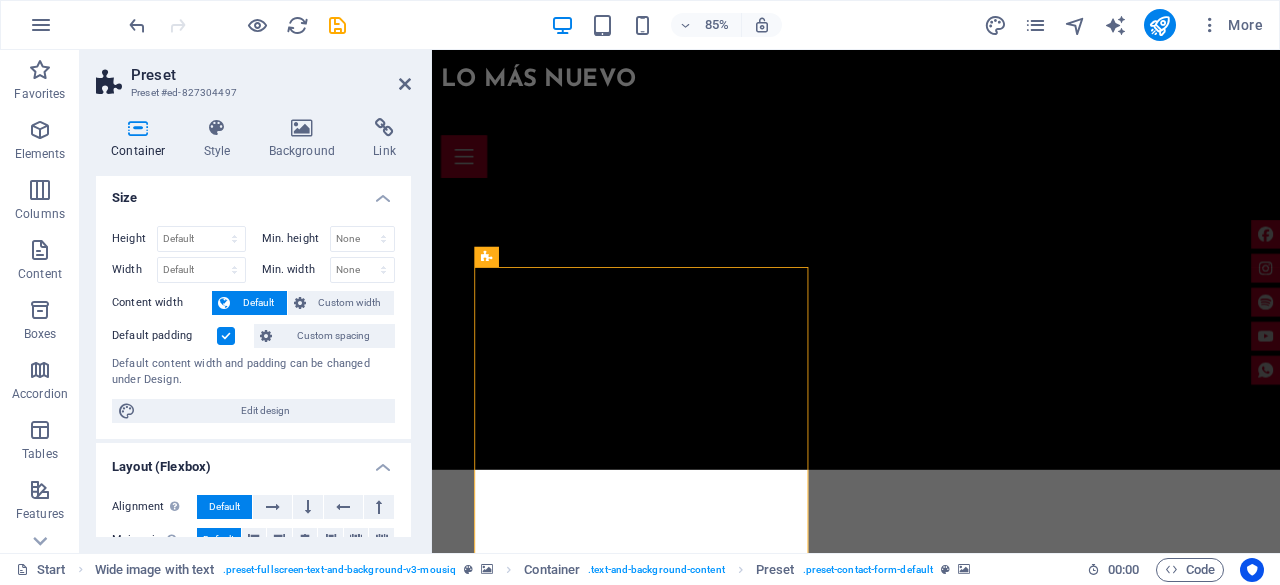 scroll, scrollTop: 0, scrollLeft: 0, axis: both 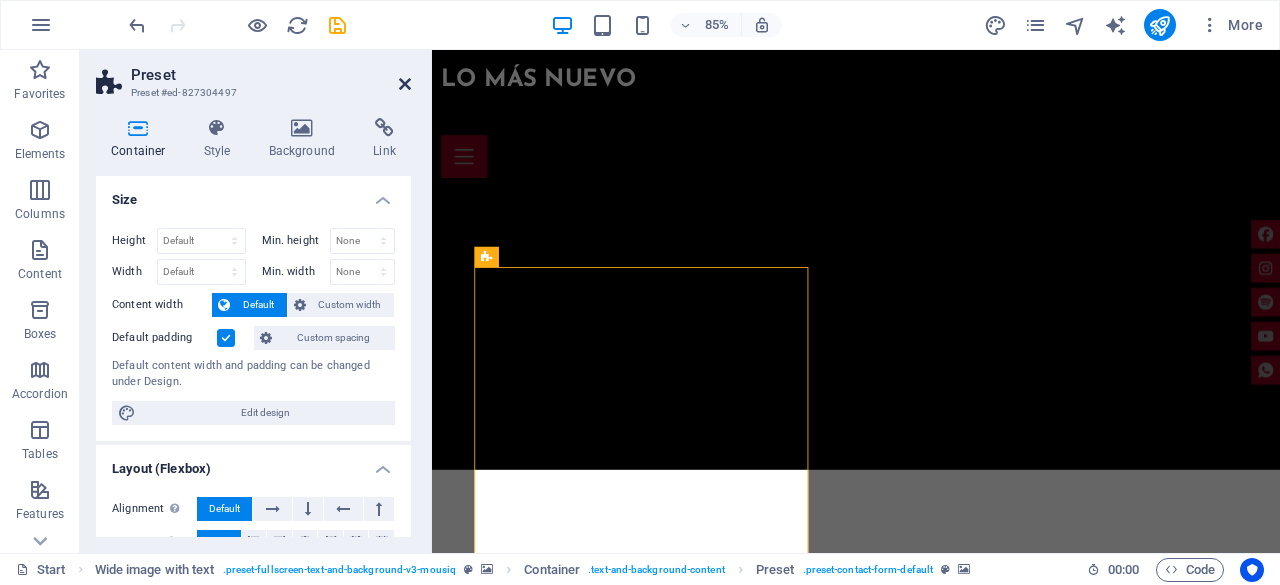 drag, startPoint x: 402, startPoint y: 79, endPoint x: 273, endPoint y: 6, distance: 148.22281 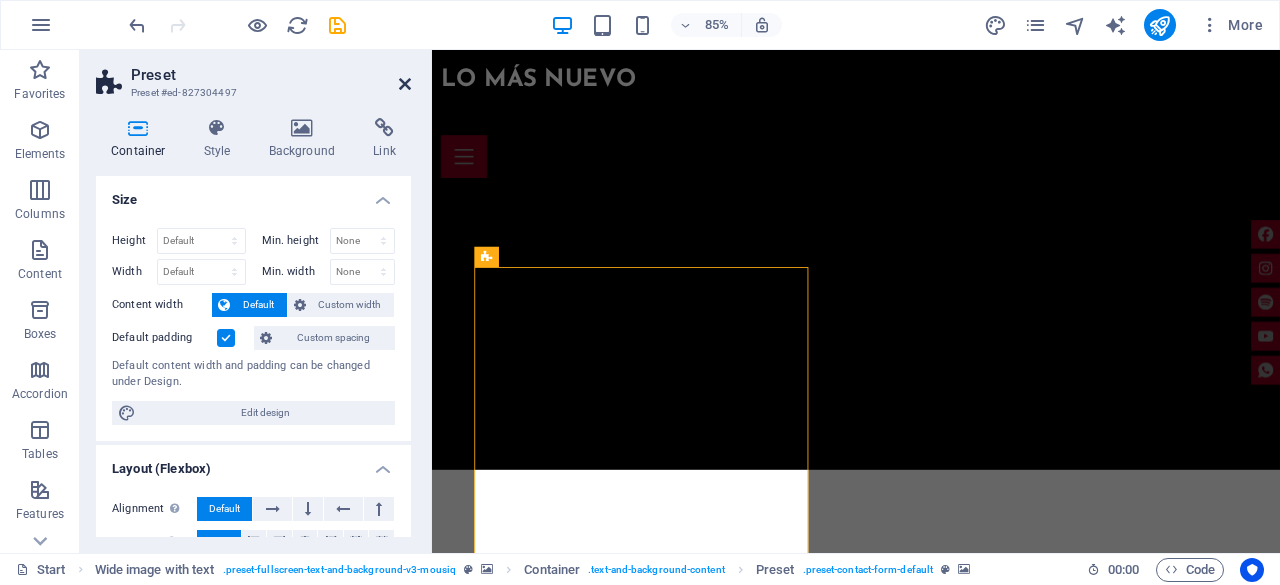 click at bounding box center [405, 84] 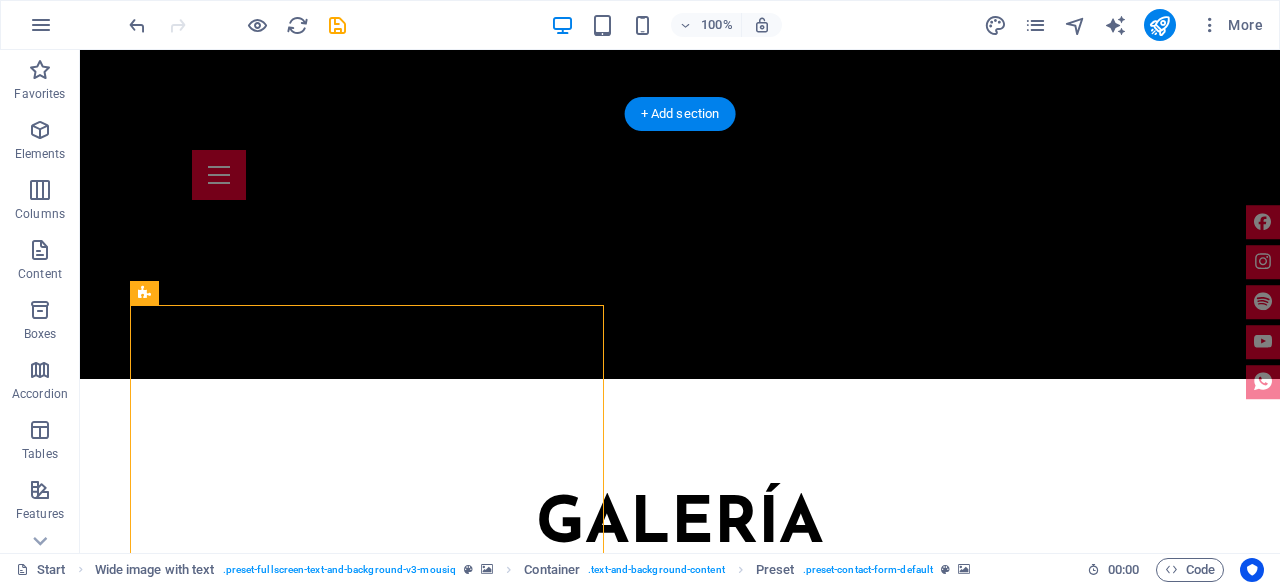 scroll, scrollTop: 6294, scrollLeft: 0, axis: vertical 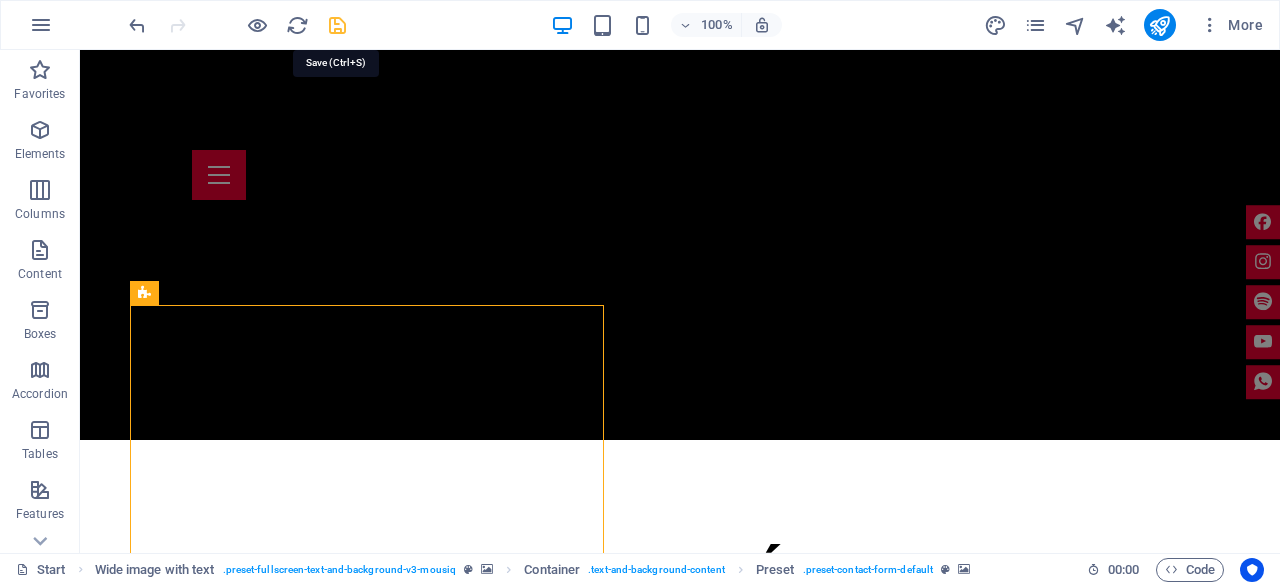 drag, startPoint x: 330, startPoint y: 28, endPoint x: 271, endPoint y: 6, distance: 62.968246 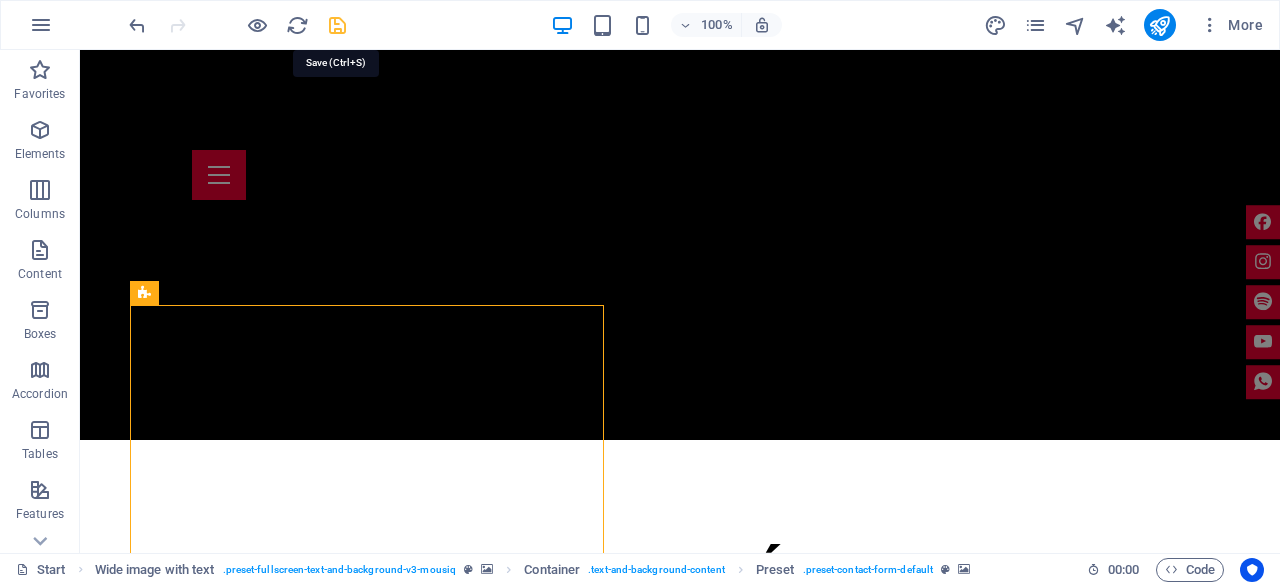 click at bounding box center (337, 25) 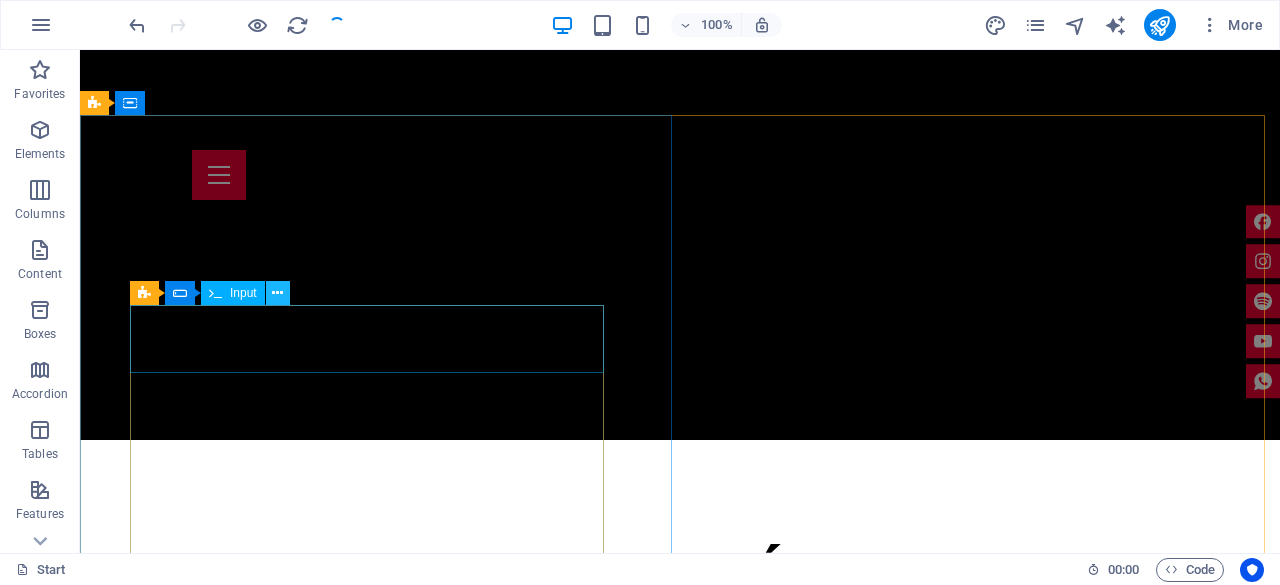 click at bounding box center (277, 293) 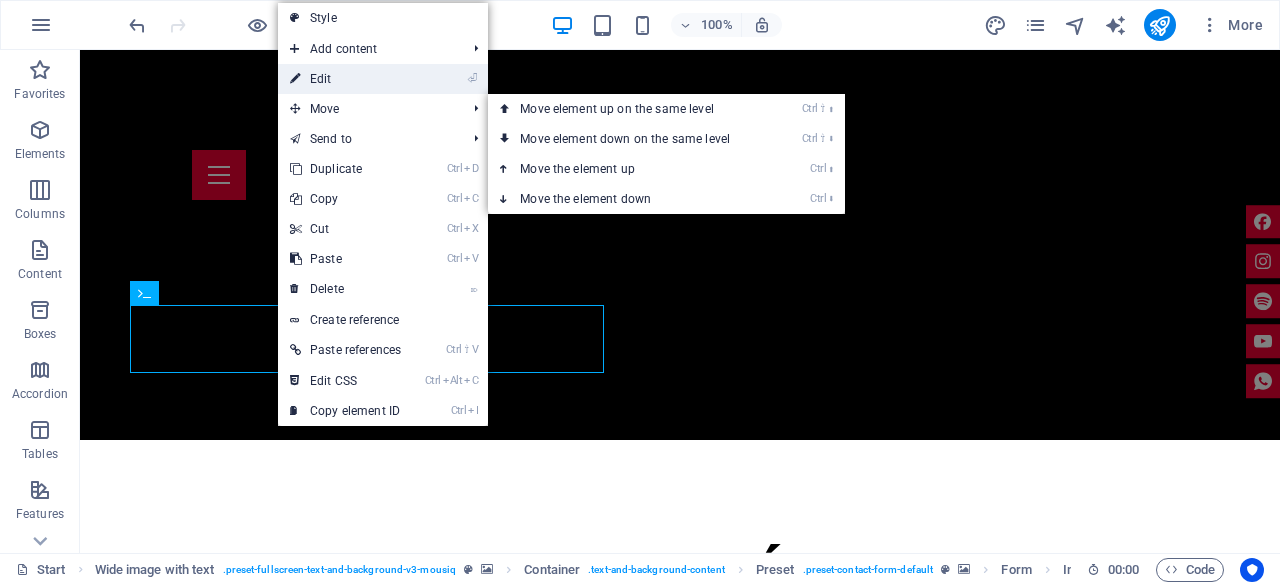 click on "⏎  Edit" at bounding box center [345, 79] 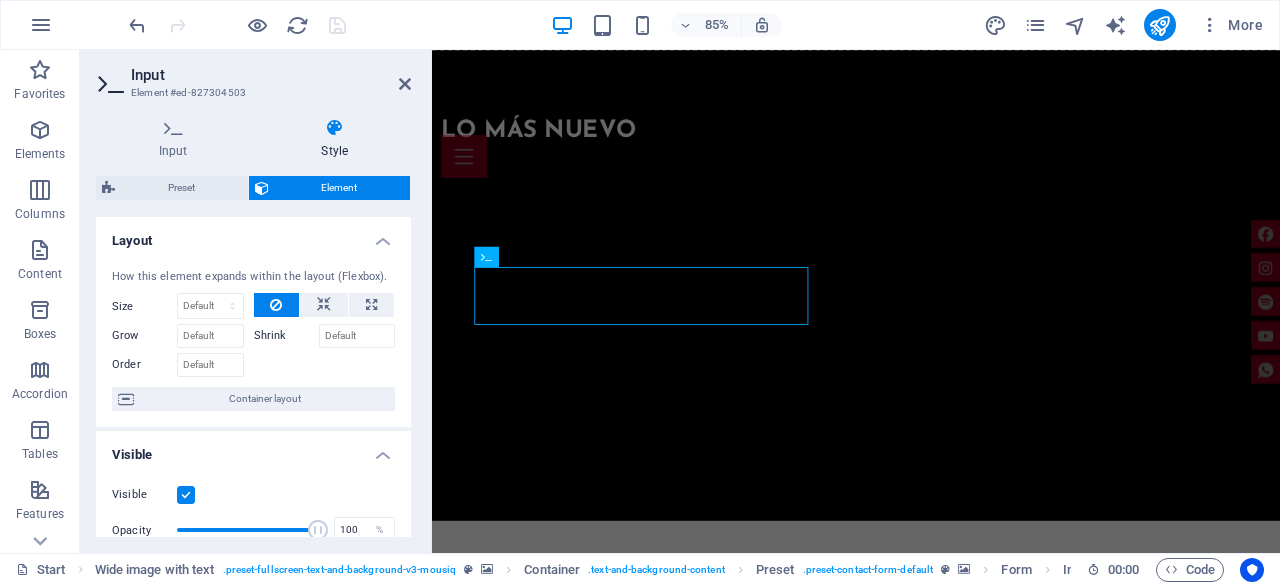 scroll, scrollTop: 6355, scrollLeft: 0, axis: vertical 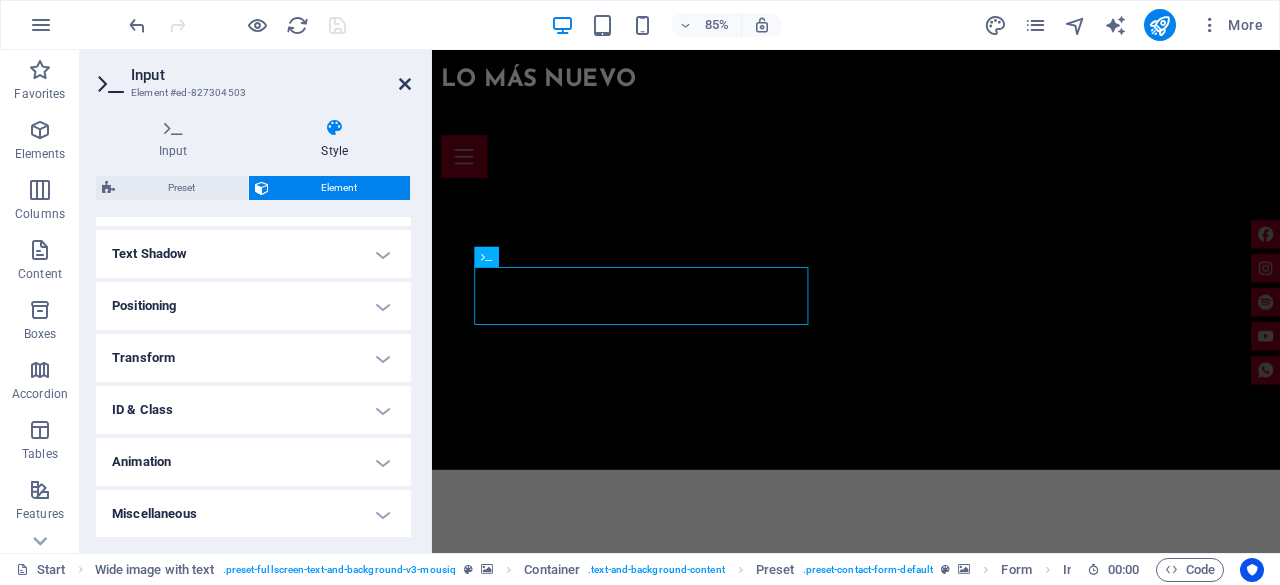 click at bounding box center (405, 84) 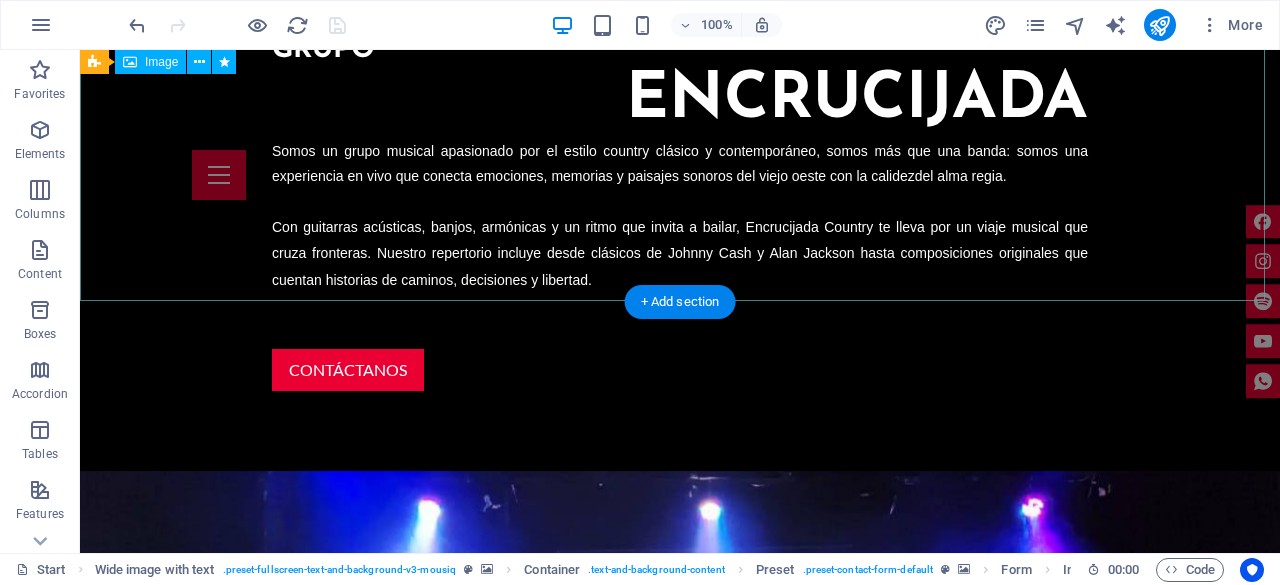 scroll, scrollTop: 1694, scrollLeft: 0, axis: vertical 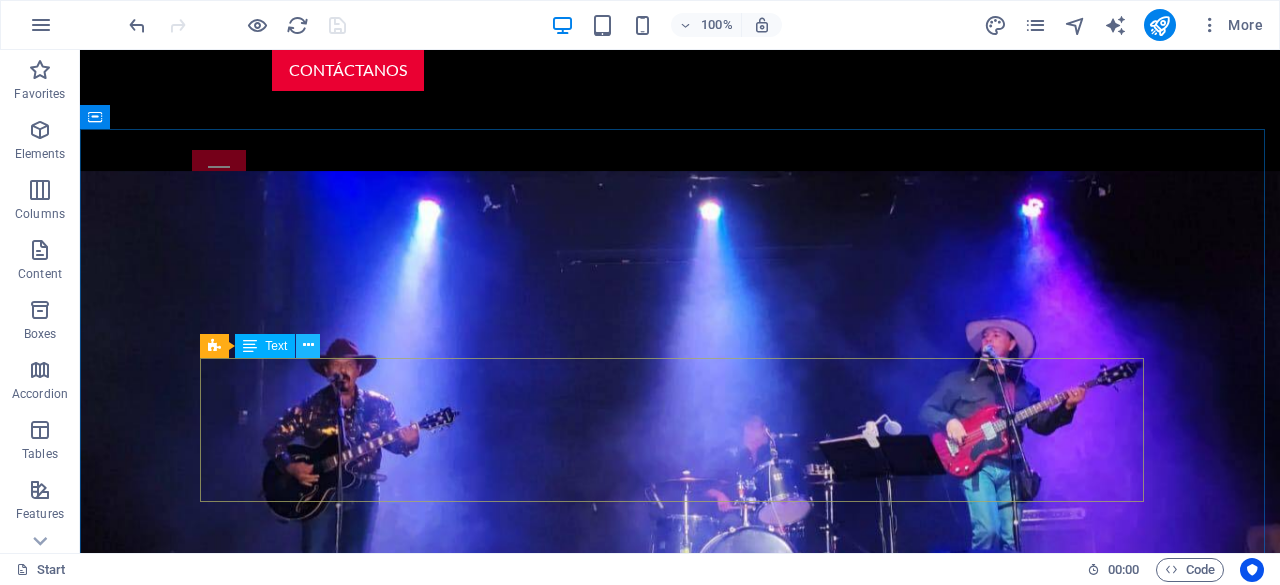 click at bounding box center (308, 345) 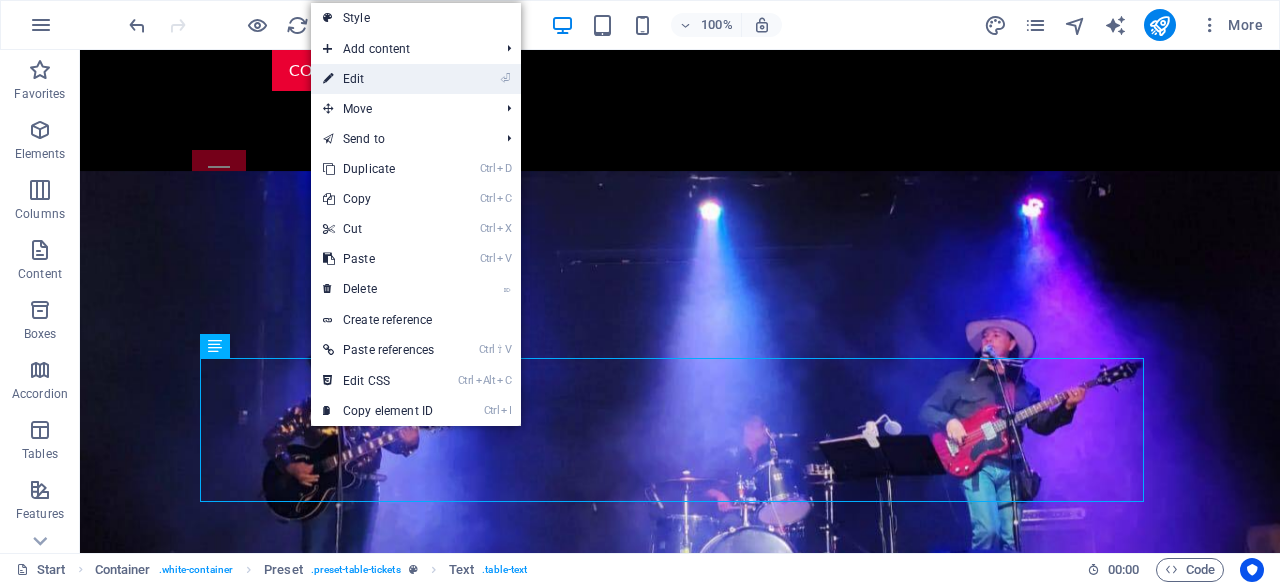 click on "⏎  Edit" at bounding box center (378, 79) 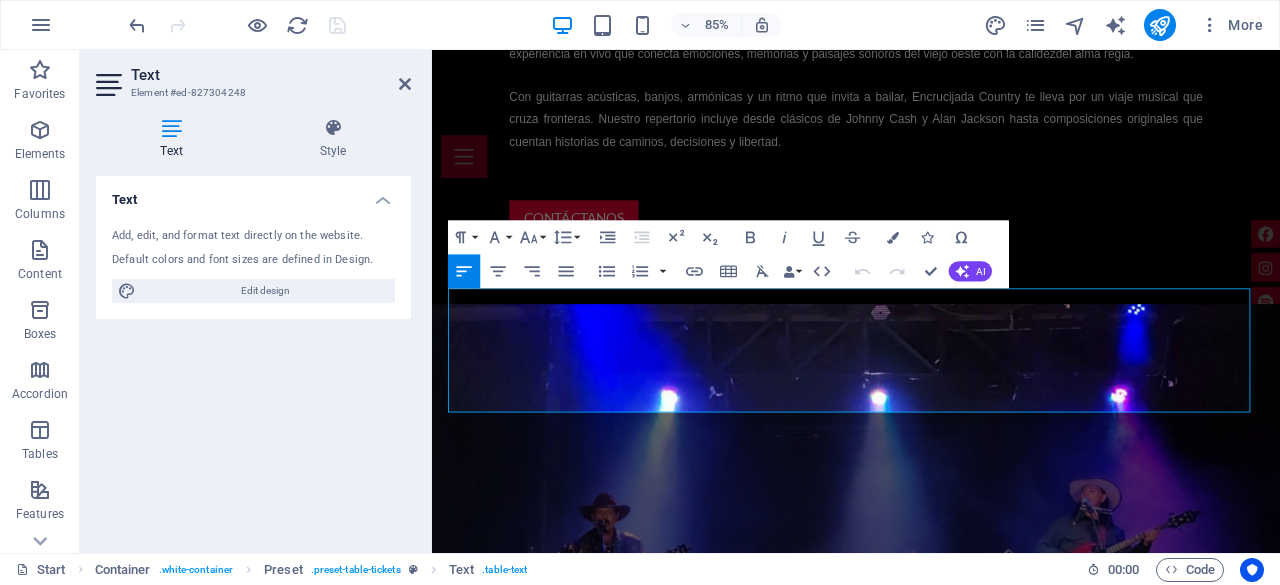 scroll, scrollTop: 1783, scrollLeft: 0, axis: vertical 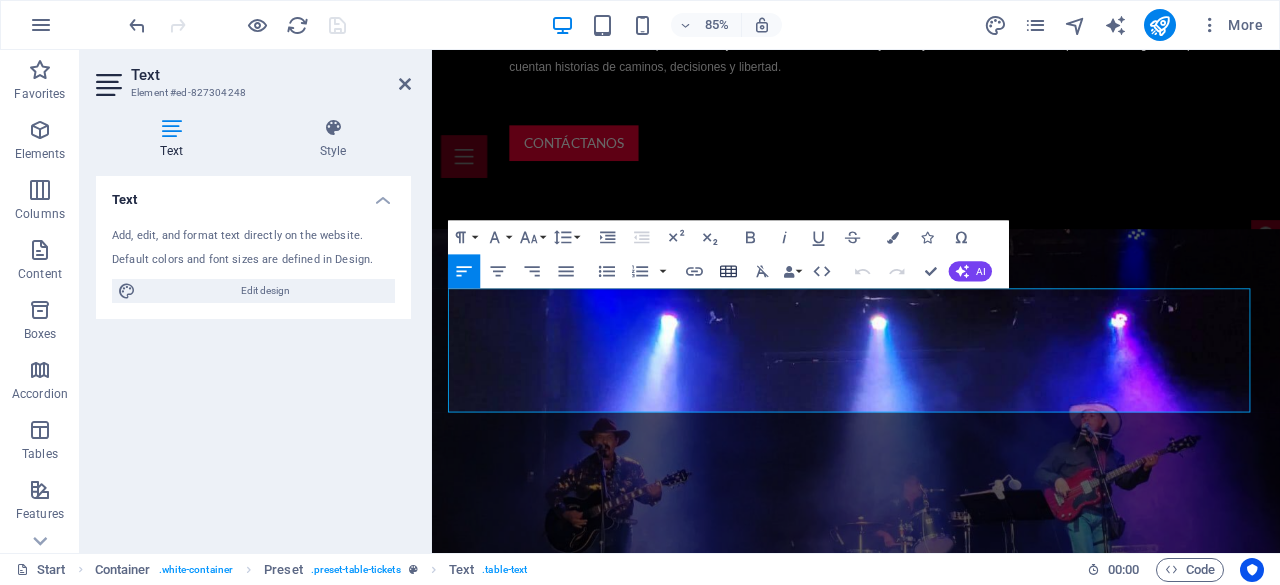 click 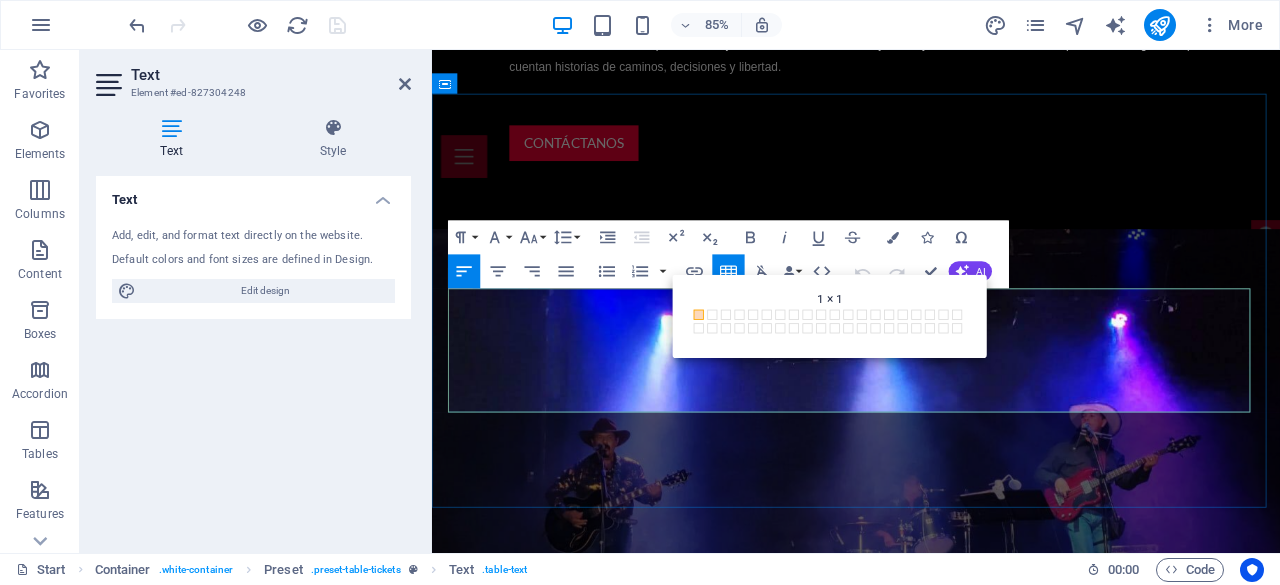 click on "15.Ago" at bounding box center [633, 1923] 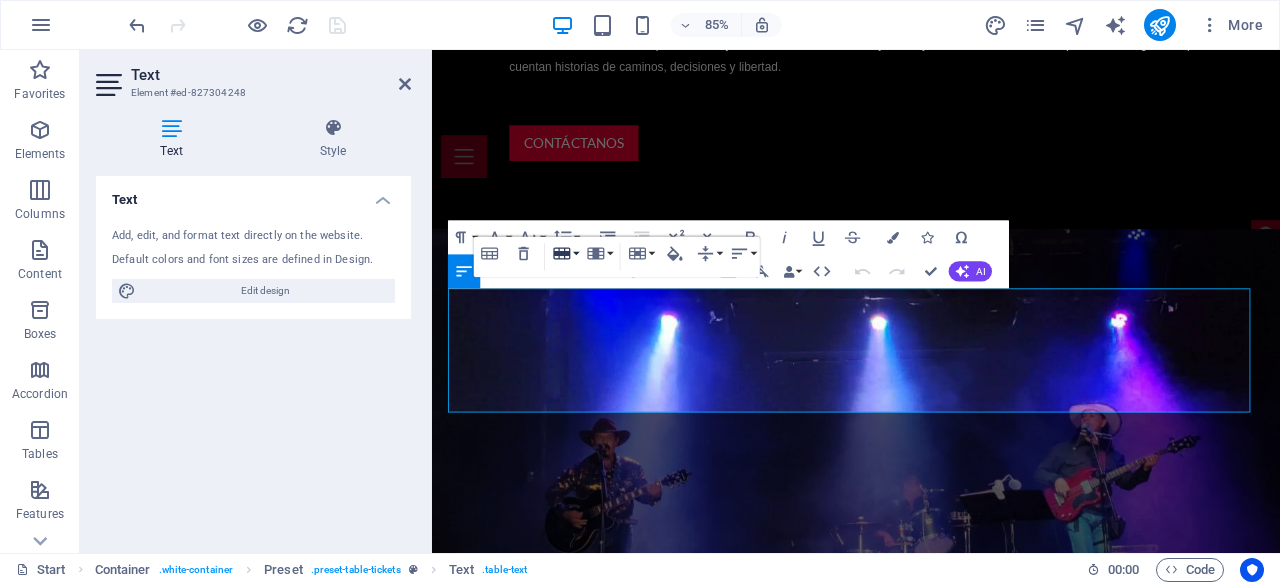 click on "Row" at bounding box center [565, 253] 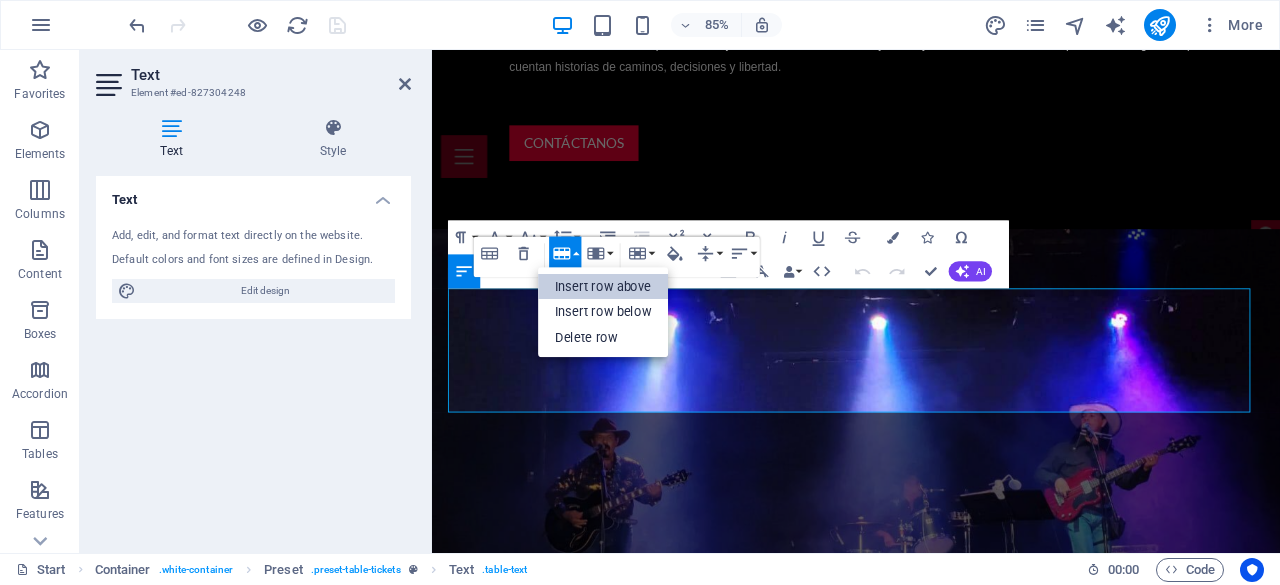 click on "Insert row above" at bounding box center (603, 286) 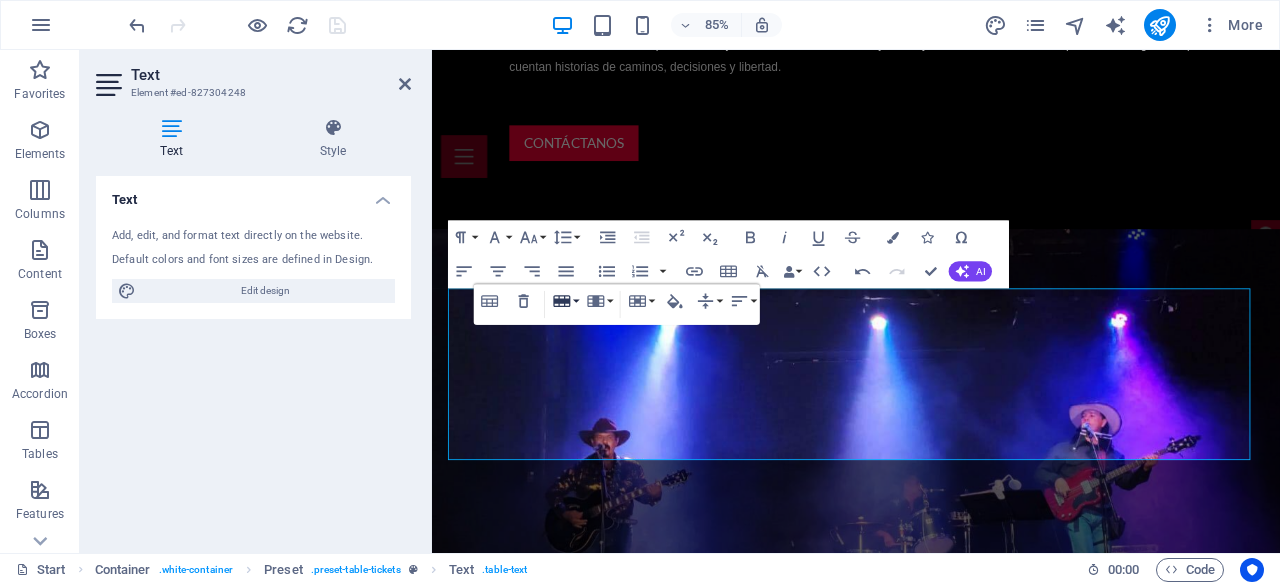 click on "Row" at bounding box center (565, 301) 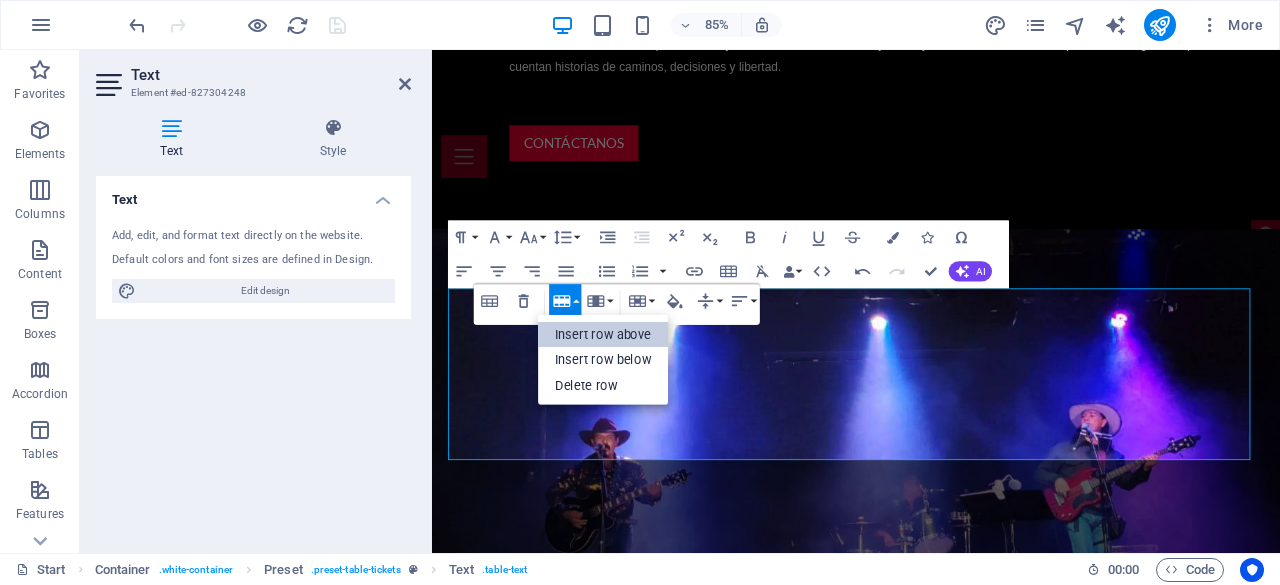 click on "Insert row above" at bounding box center [603, 335] 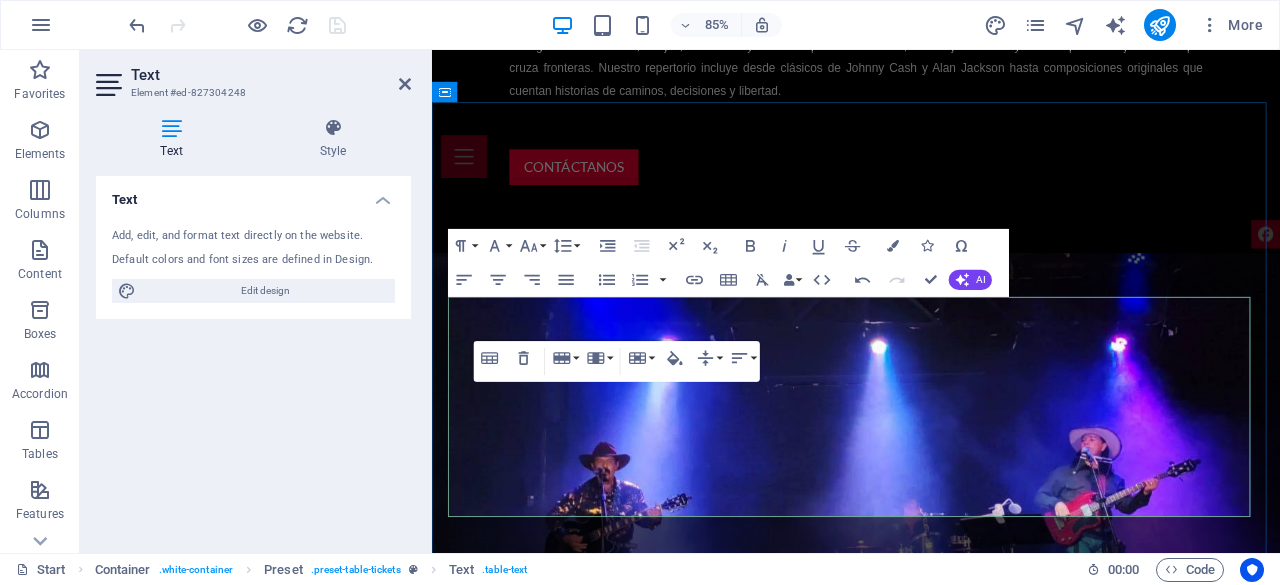 scroll, scrollTop: 1783, scrollLeft: 0, axis: vertical 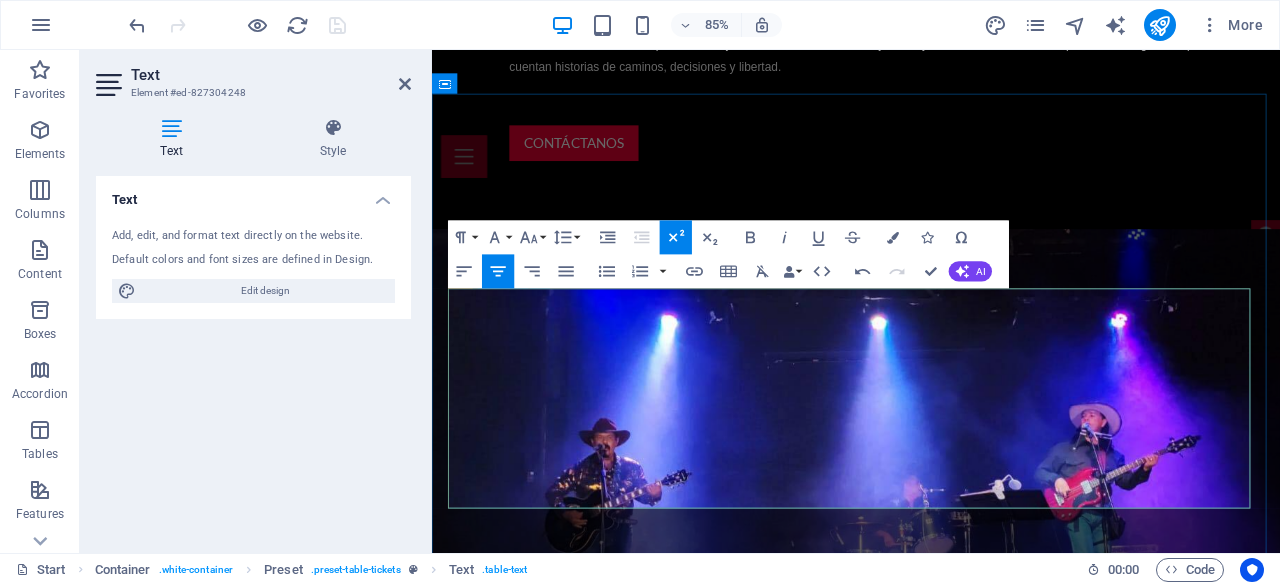 drag, startPoint x: 1294, startPoint y: 479, endPoint x: 1182, endPoint y: 476, distance: 112.04017 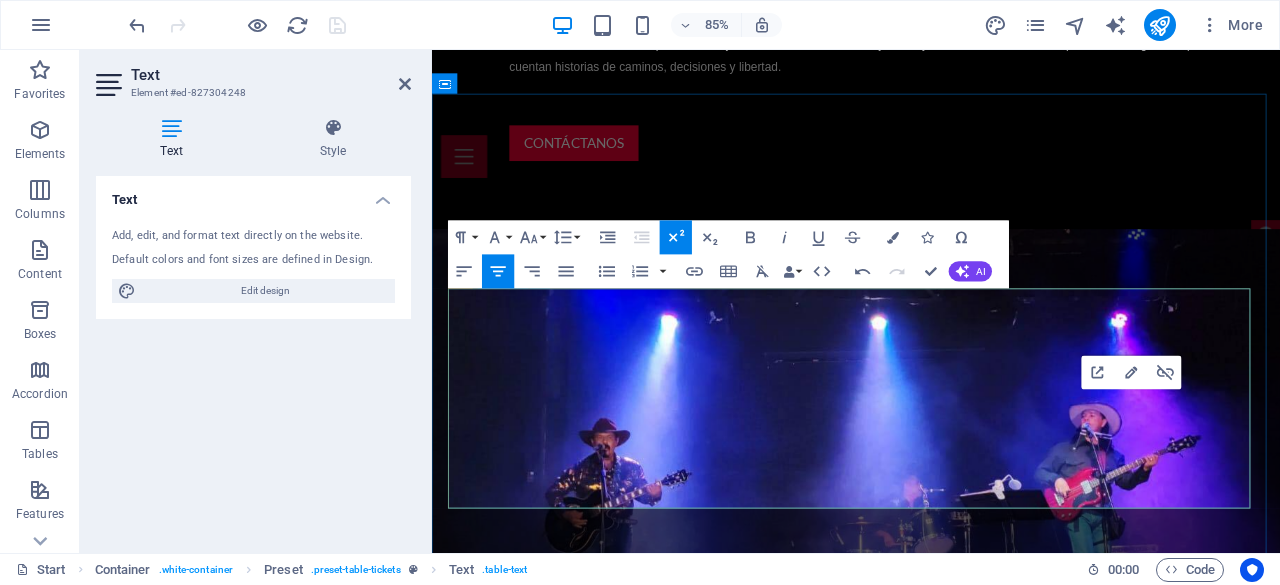 copy on "VER UBICACIÓN" 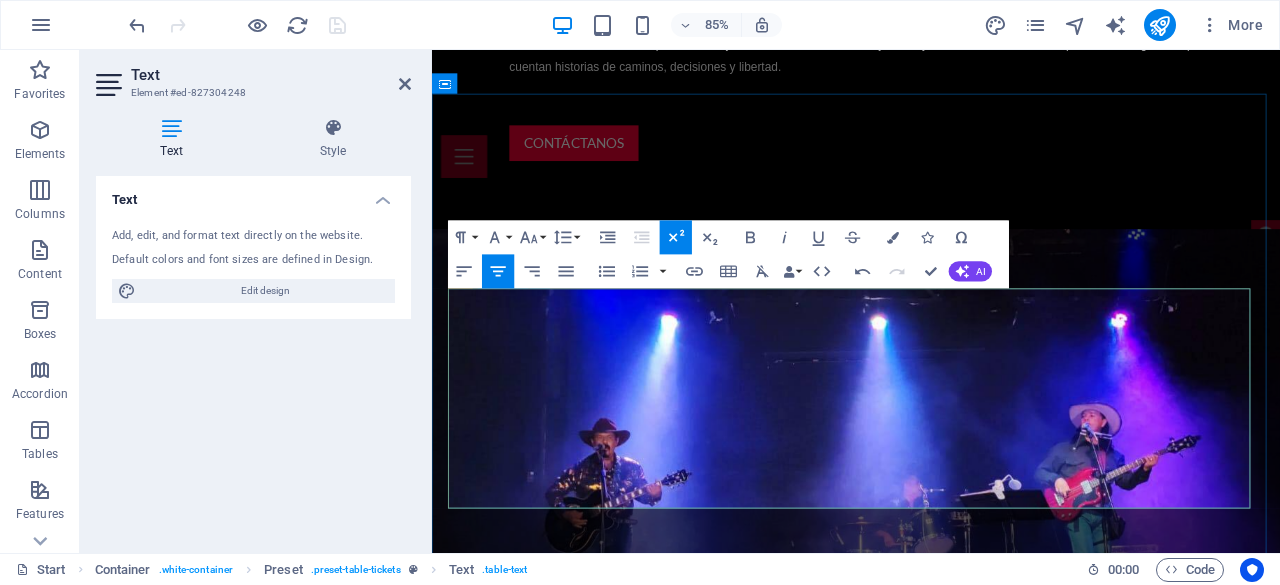 click at bounding box center (1254, 1915) 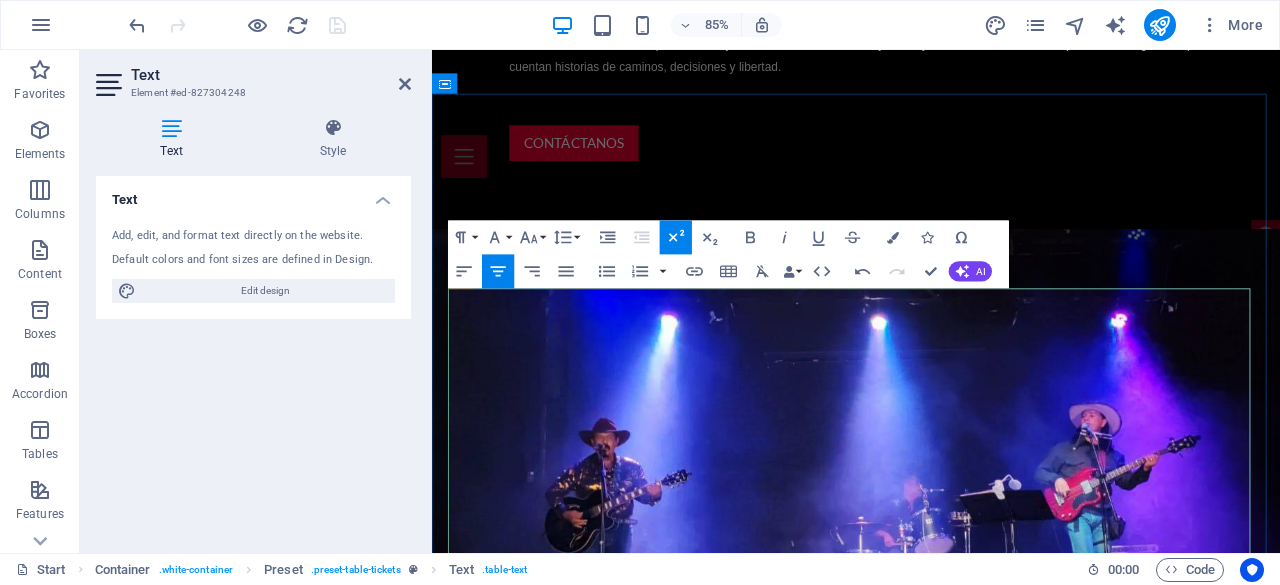 drag, startPoint x: 1281, startPoint y: 556, endPoint x: 1182, endPoint y: 556, distance: 99 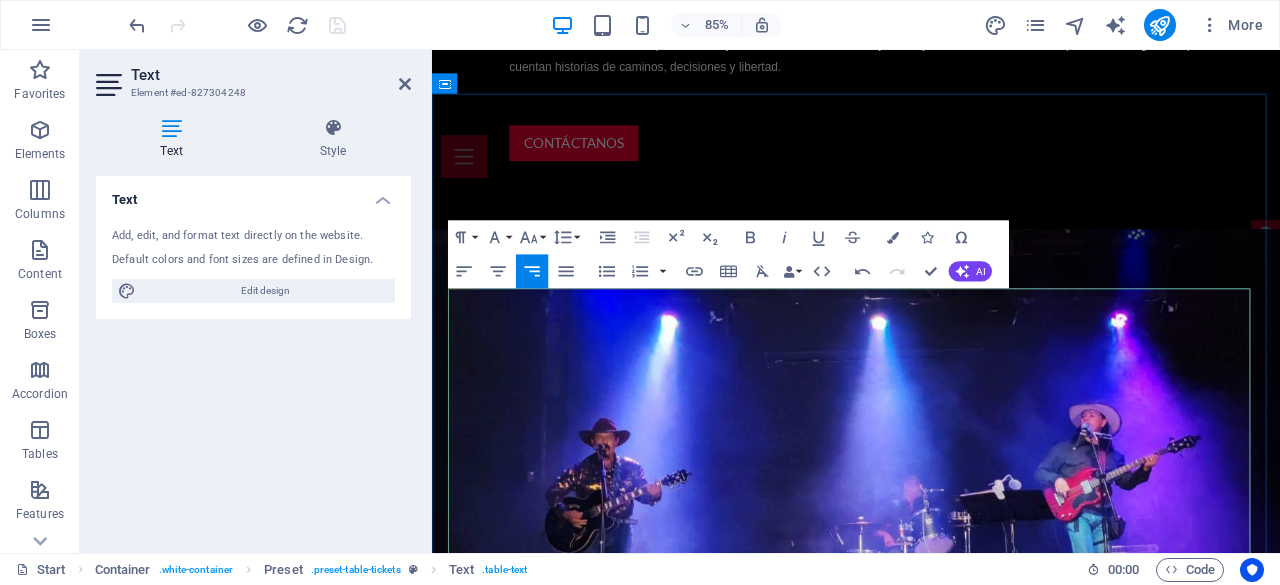 click at bounding box center [1254, 2046] 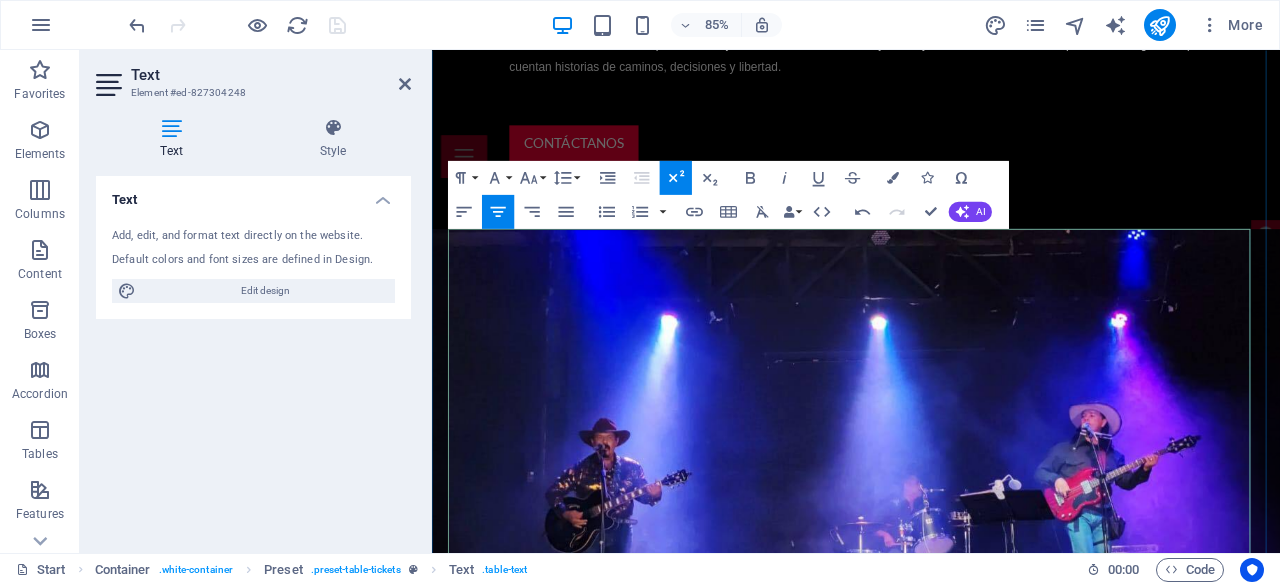 scroll, scrollTop: 1983, scrollLeft: 0, axis: vertical 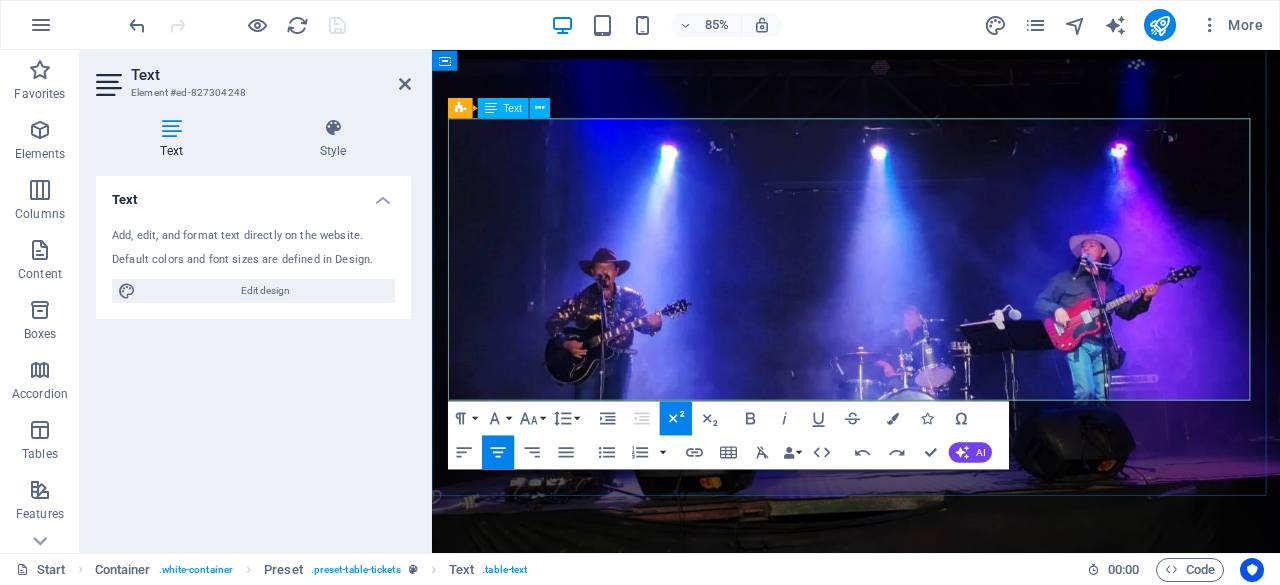drag, startPoint x: 1293, startPoint y: 428, endPoint x: 1200, endPoint y: 428, distance: 93 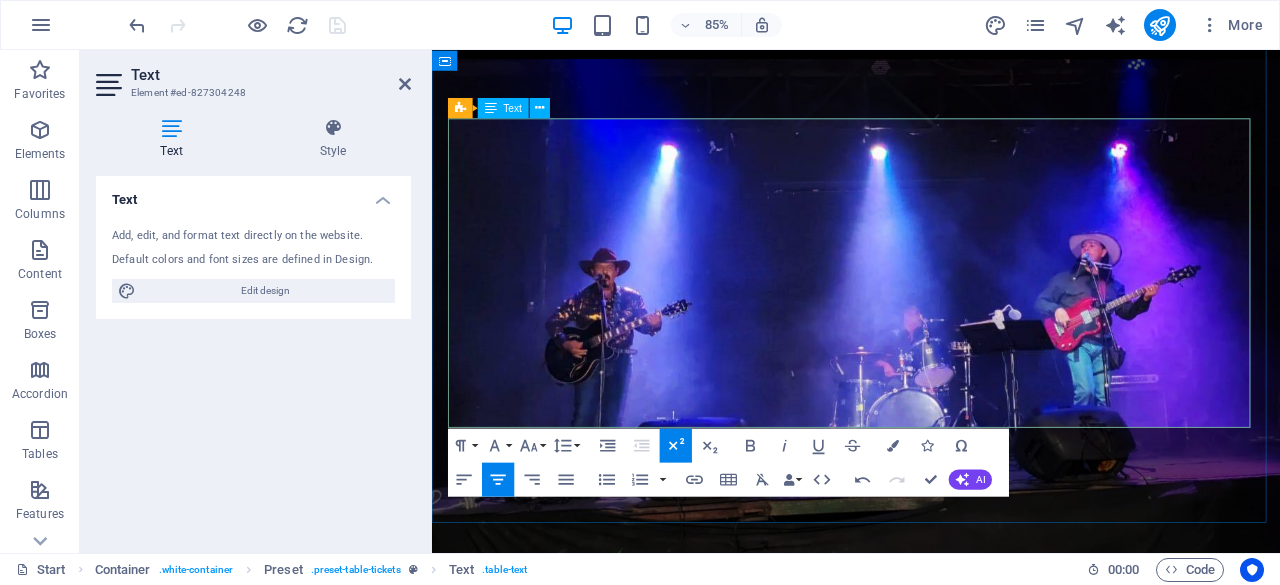 click at bounding box center (955, 1862) 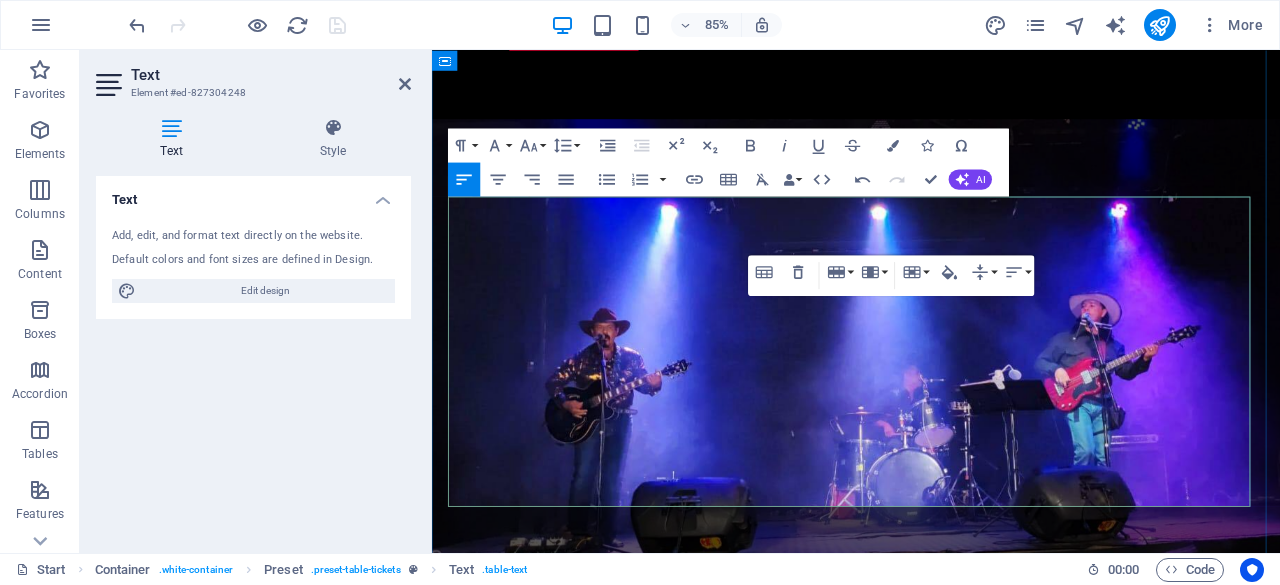scroll, scrollTop: 1883, scrollLeft: 0, axis: vertical 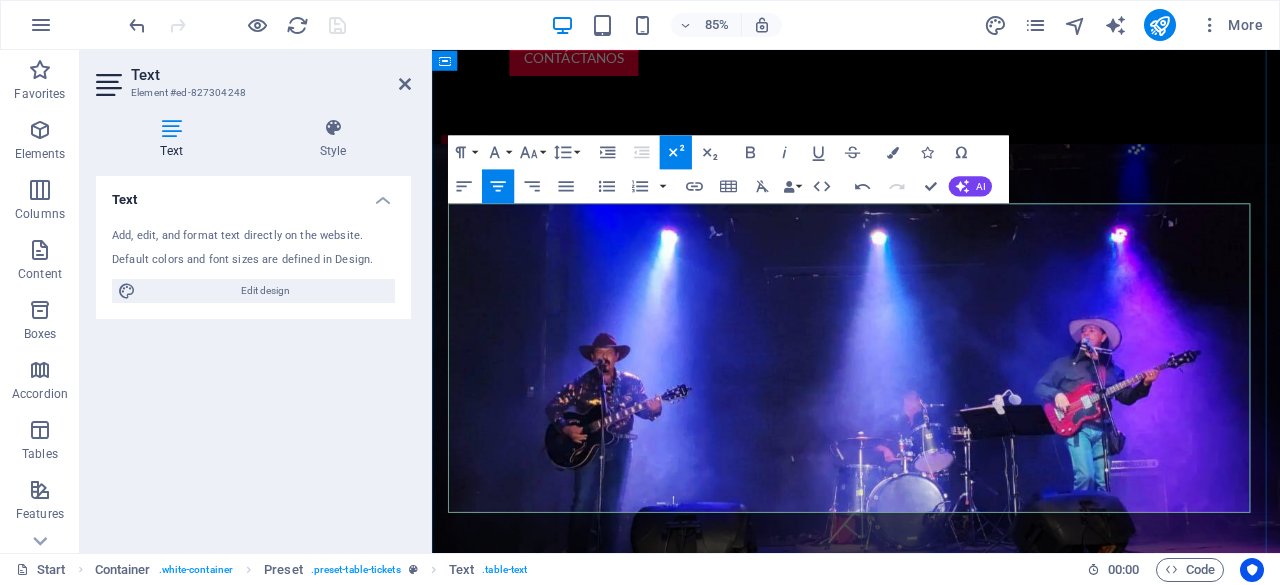 click on "VER UBICACIÓN" at bounding box center (1254, 1844) 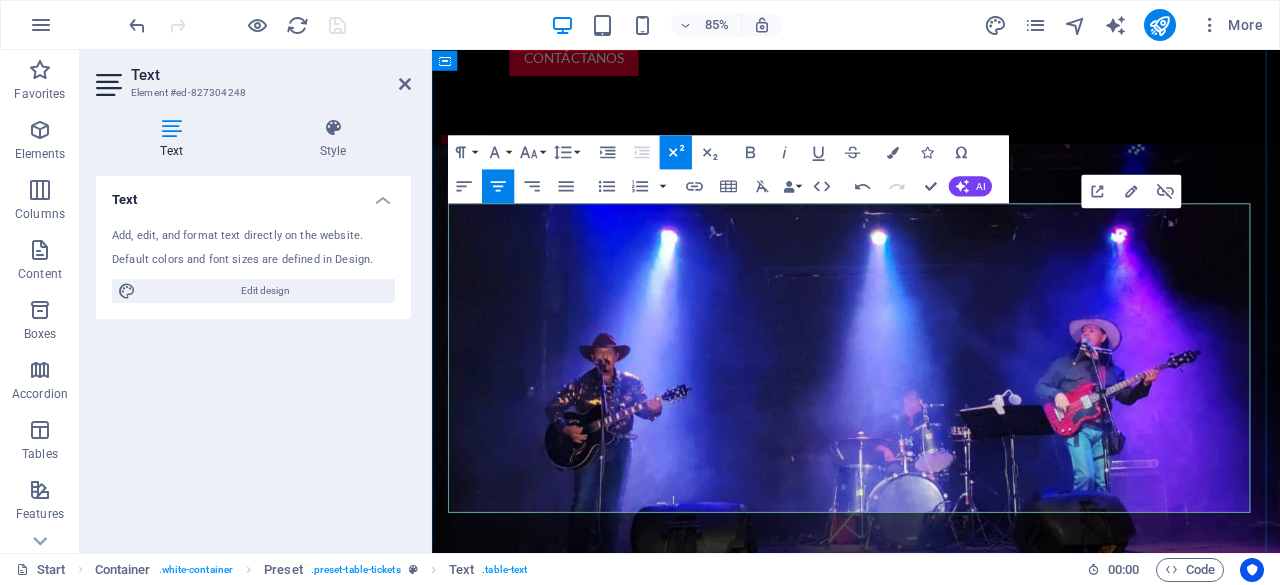 click on "VER UBICACIÓN" at bounding box center (1254, 1844) 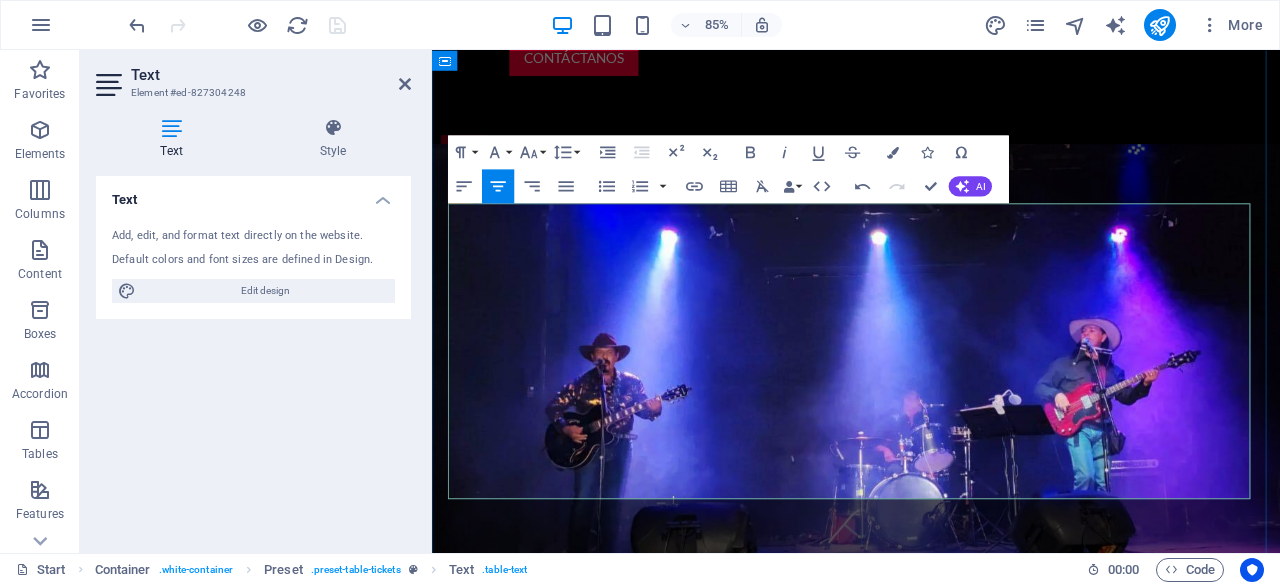 click on "VER UBICACIÓN" at bounding box center (1254, 1946) 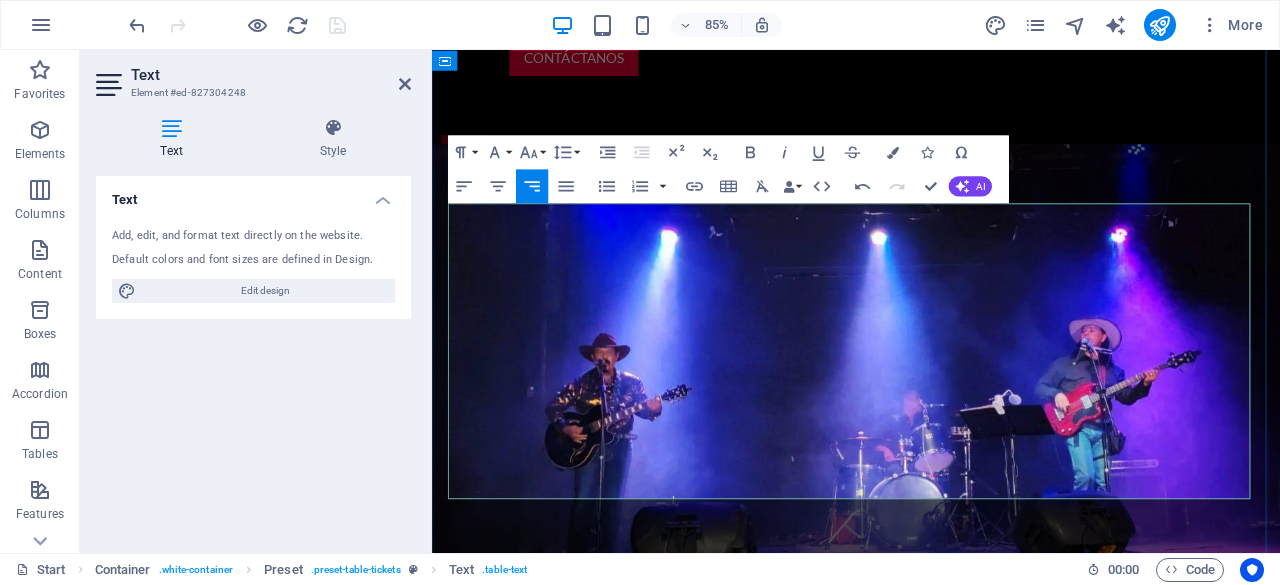 click at bounding box center (1254, 1844) 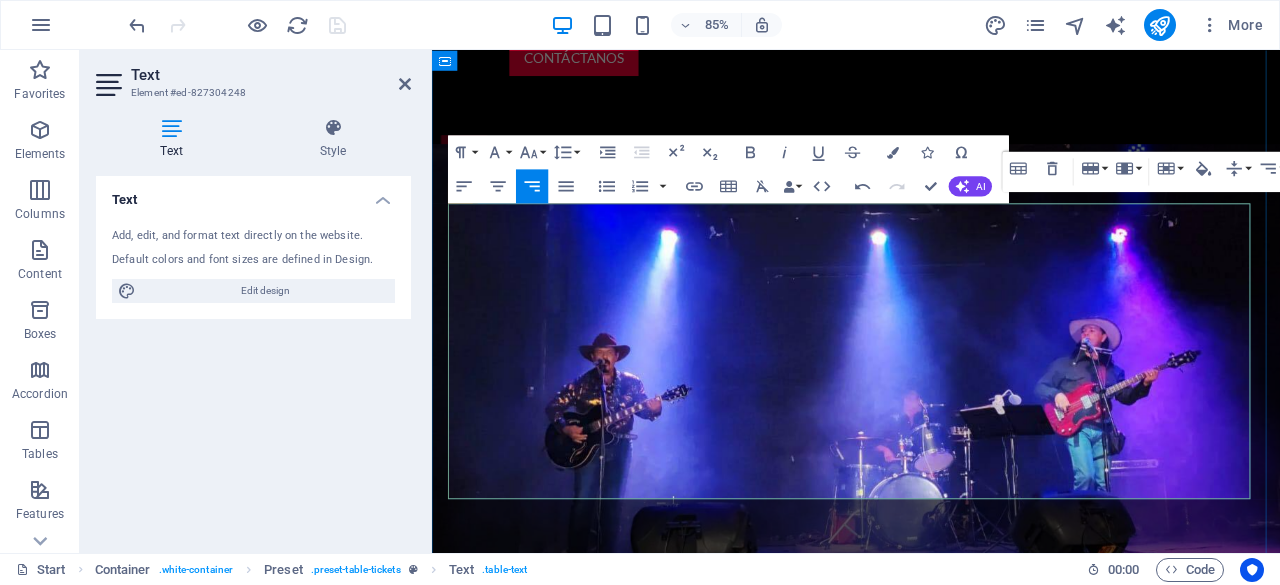 click at bounding box center [1254, 1844] 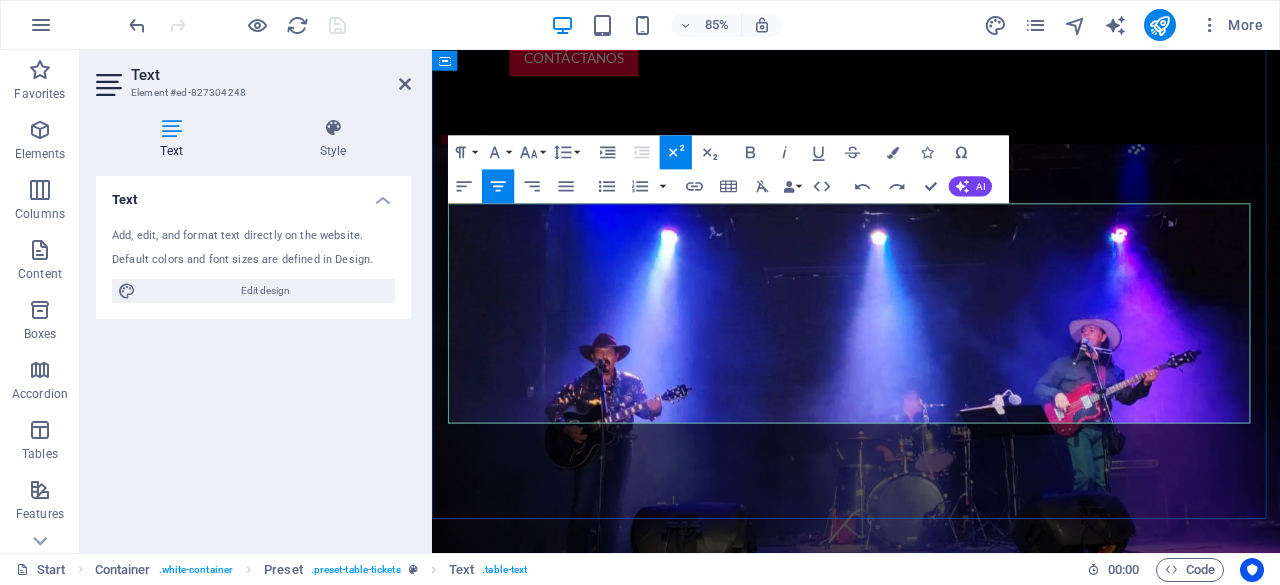 drag, startPoint x: 1294, startPoint y: 376, endPoint x: 1201, endPoint y: 375, distance: 93.00538 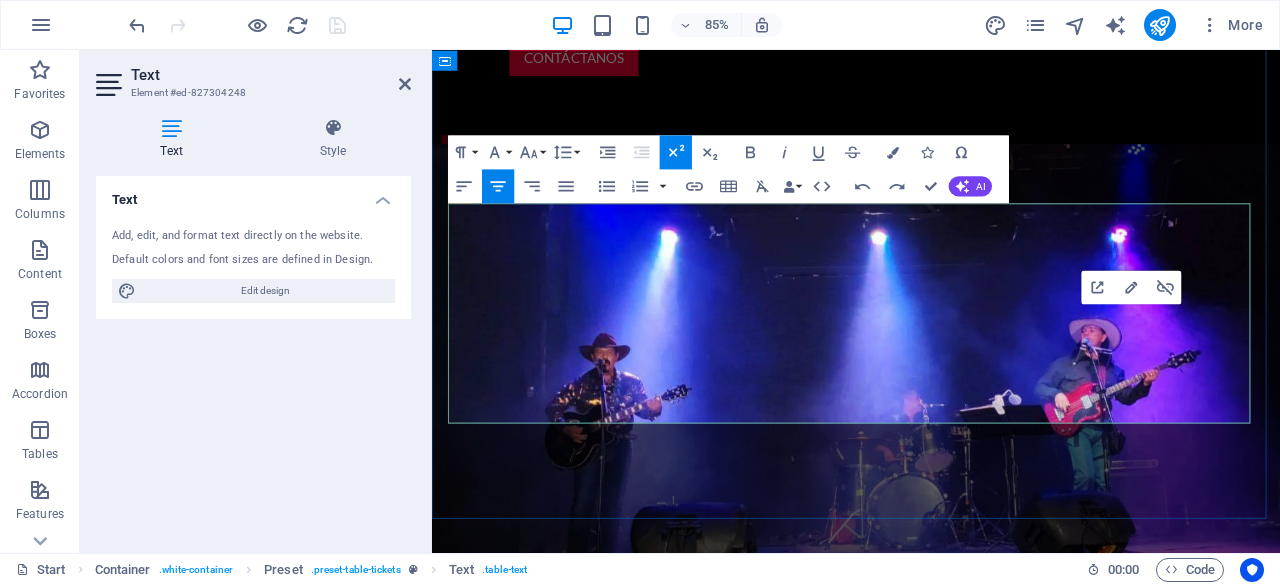 copy on "VER UBICACIÓN" 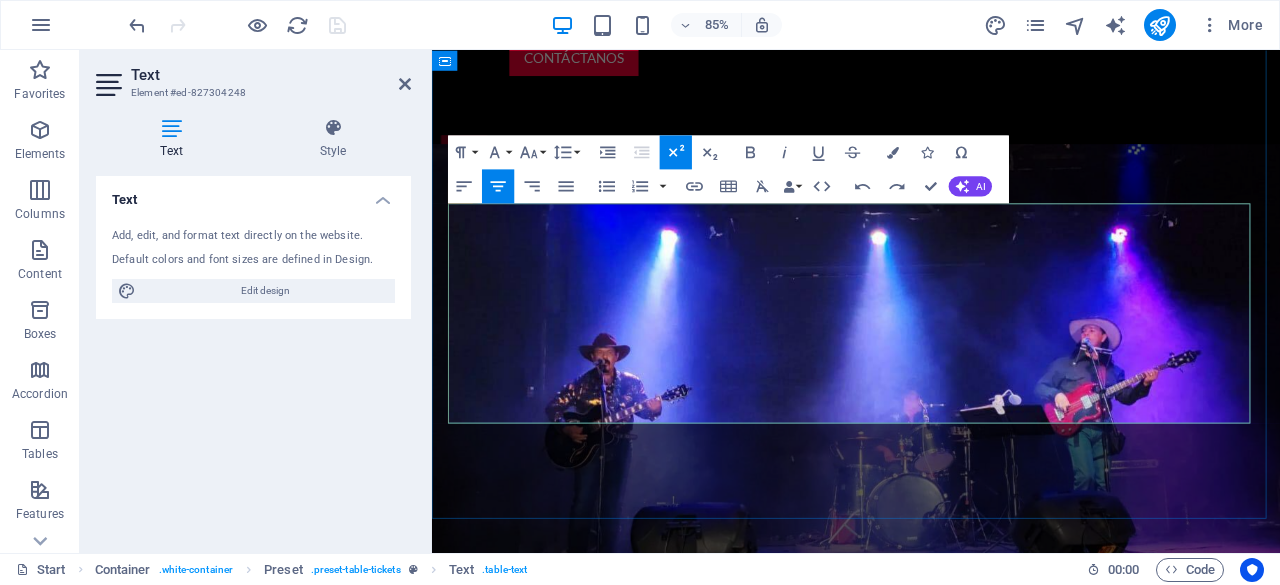 click at bounding box center (1254, 1815) 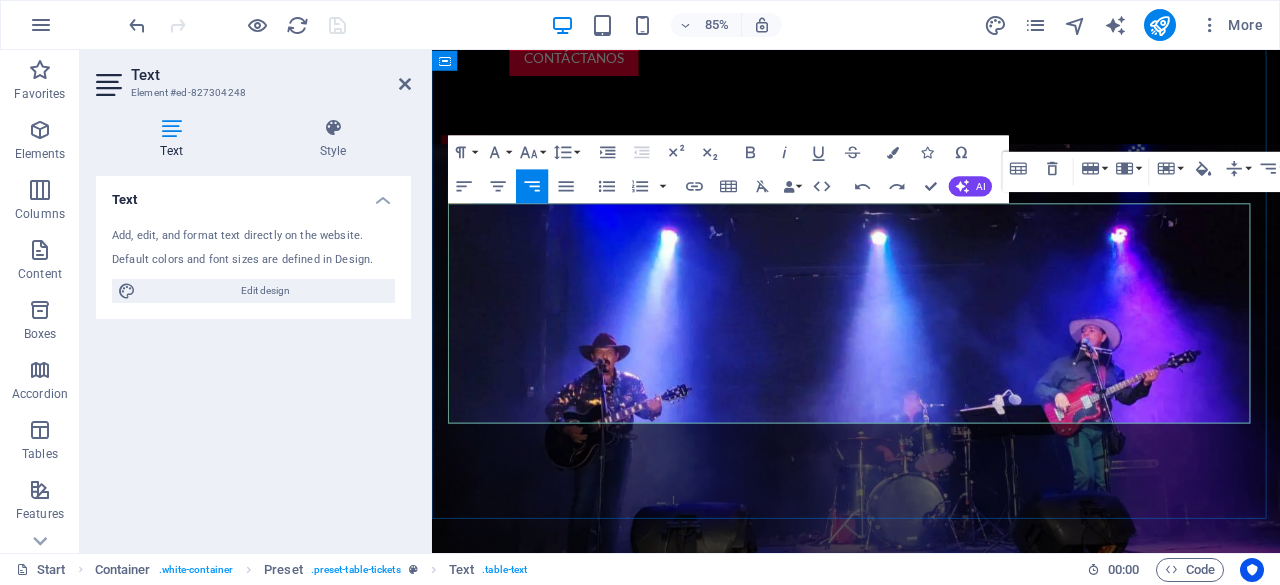 click on "VER UBICACIÓN" at bounding box center [1253, 1933] 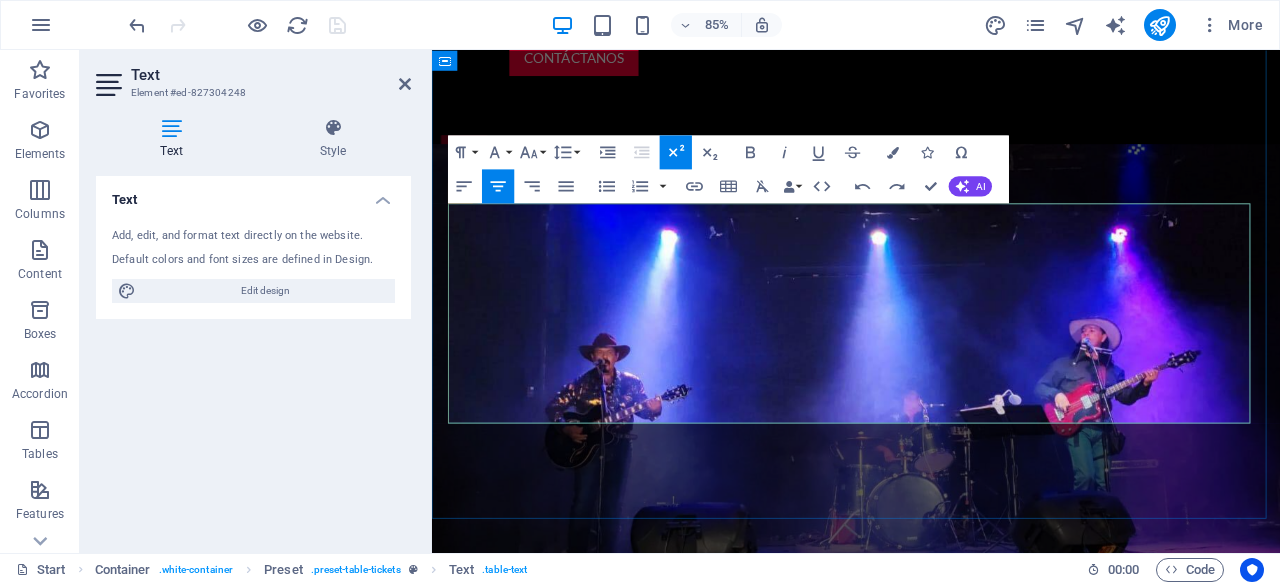drag, startPoint x: 1265, startPoint y: 389, endPoint x: 1274, endPoint y: 375, distance: 16.643316 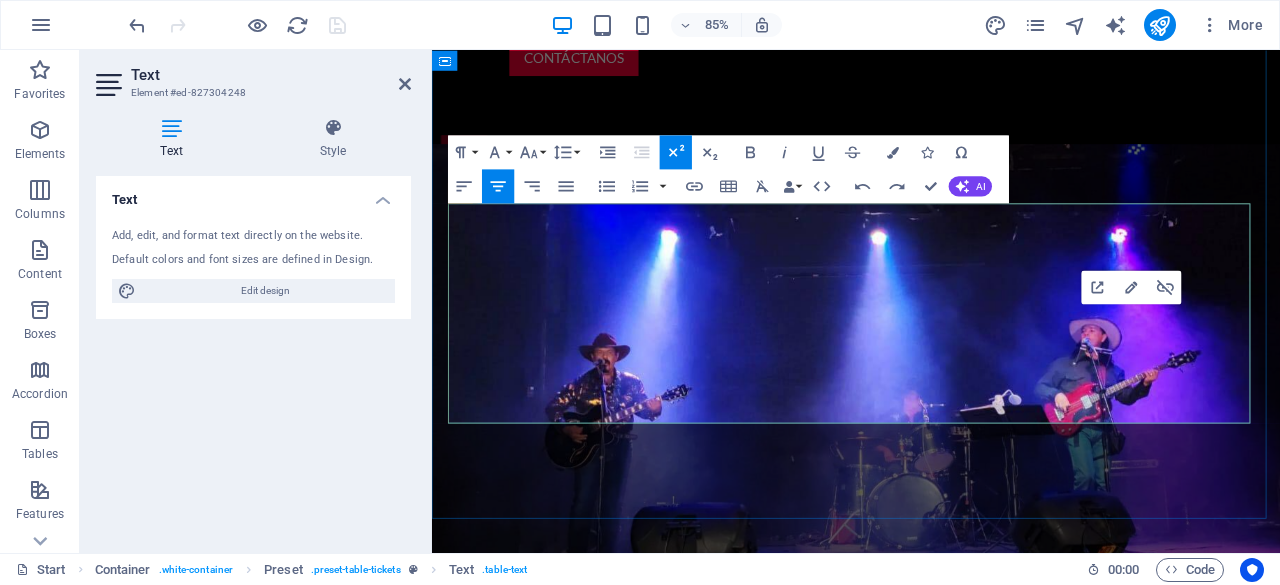 drag, startPoint x: 1196, startPoint y: 373, endPoint x: 1324, endPoint y: 381, distance: 128.24976 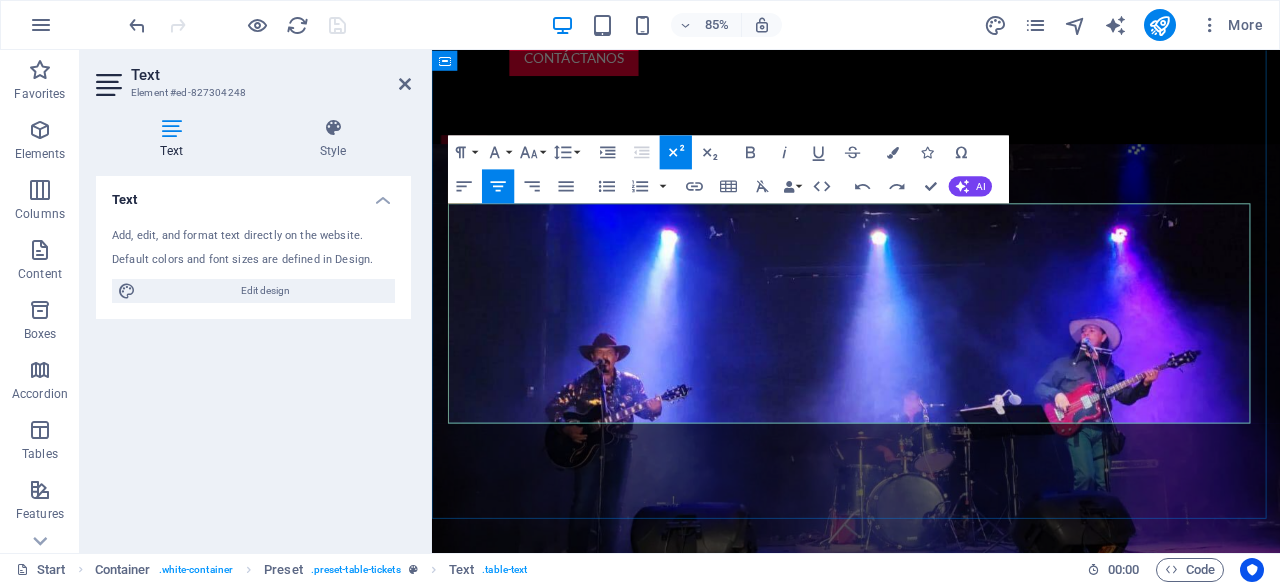 drag, startPoint x: 1218, startPoint y: 233, endPoint x: 1531, endPoint y: 258, distance: 313.99683 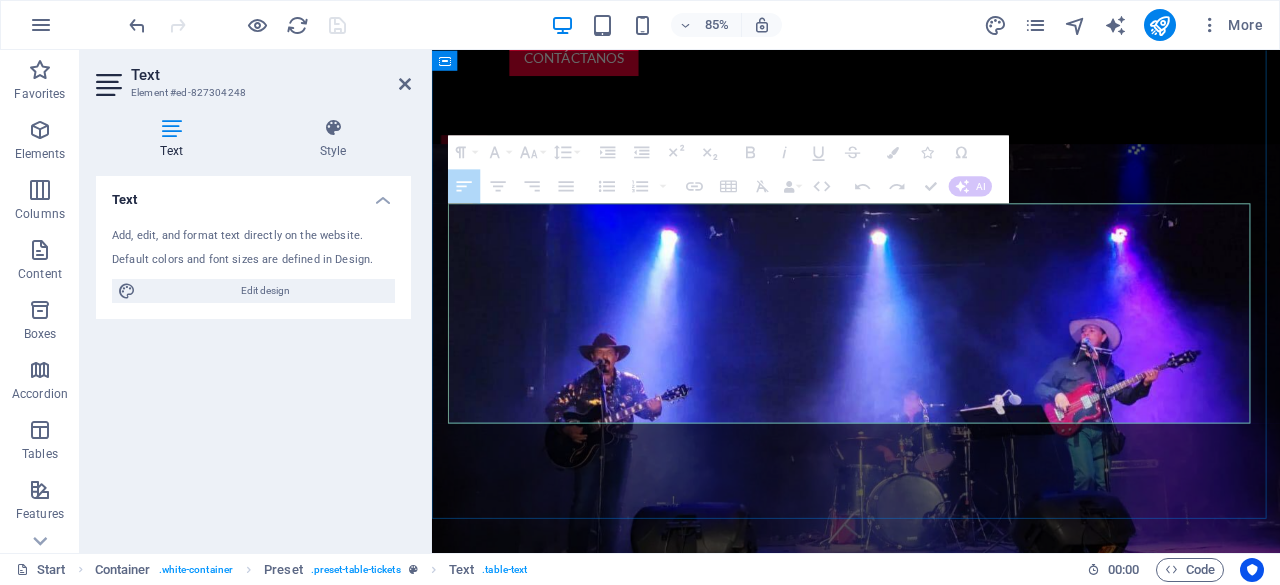 drag, startPoint x: 470, startPoint y: 382, endPoint x: 1242, endPoint y: 375, distance: 772.03174 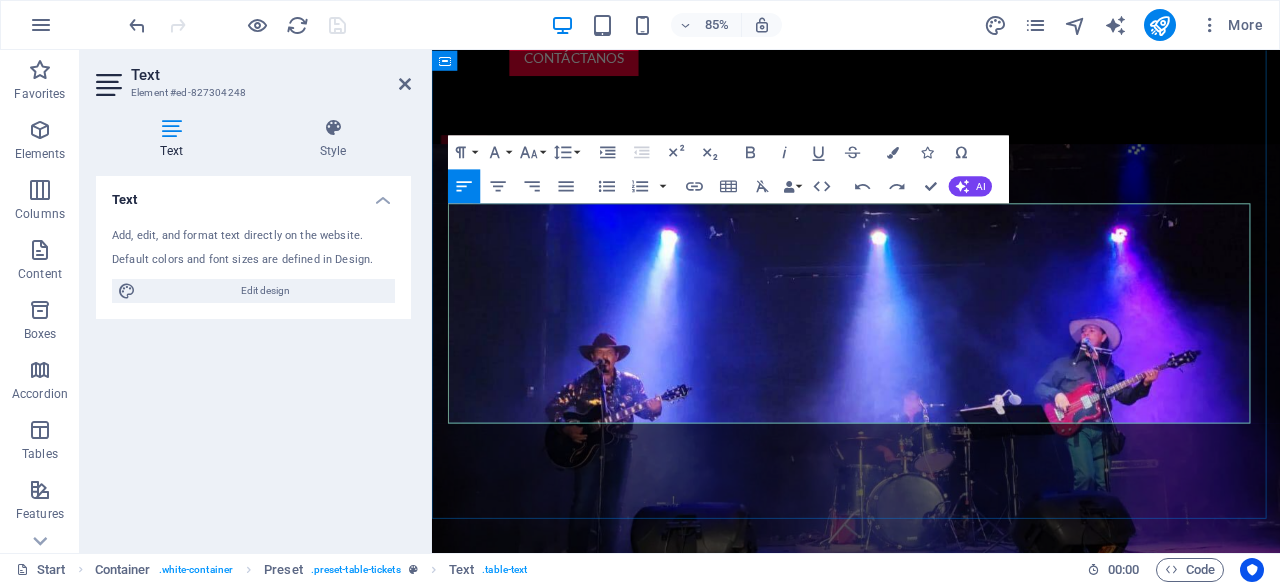 click on "15.Ago" at bounding box center [633, 1937] 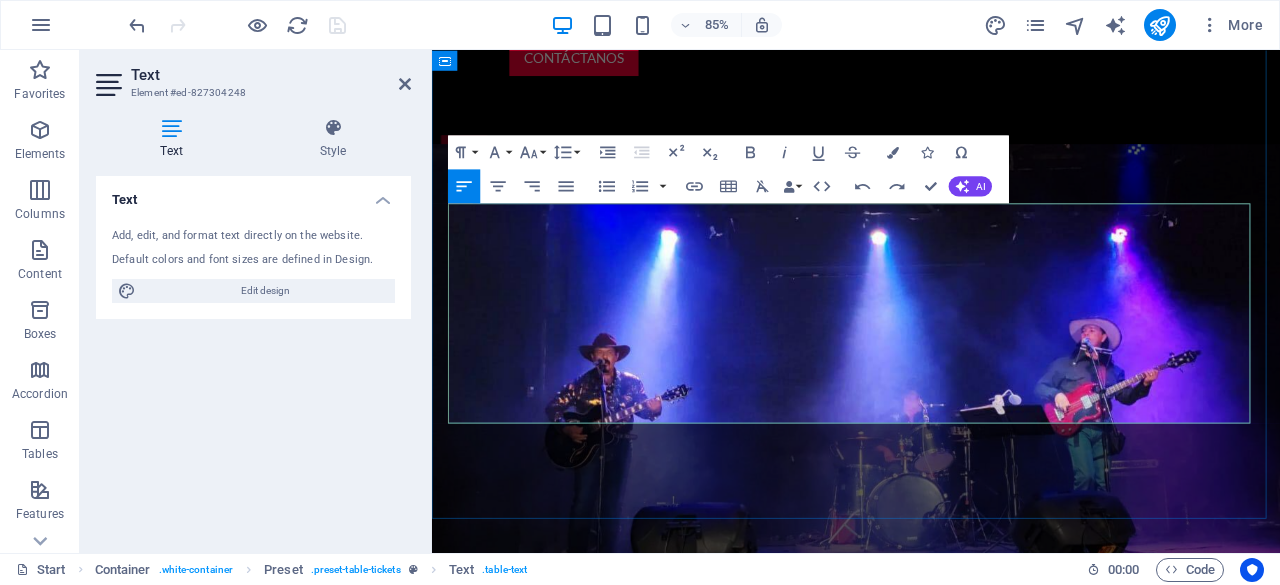 drag, startPoint x: 740, startPoint y: 376, endPoint x: 1247, endPoint y: 320, distance: 510.0833 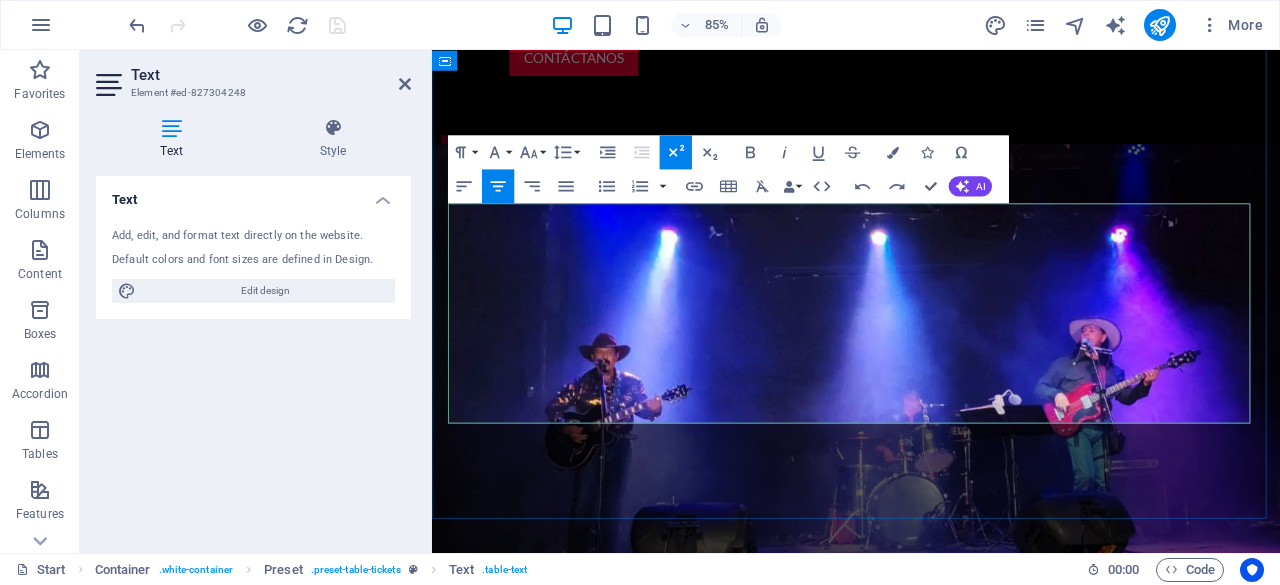 drag, startPoint x: 1193, startPoint y: 374, endPoint x: 1328, endPoint y: 374, distance: 135 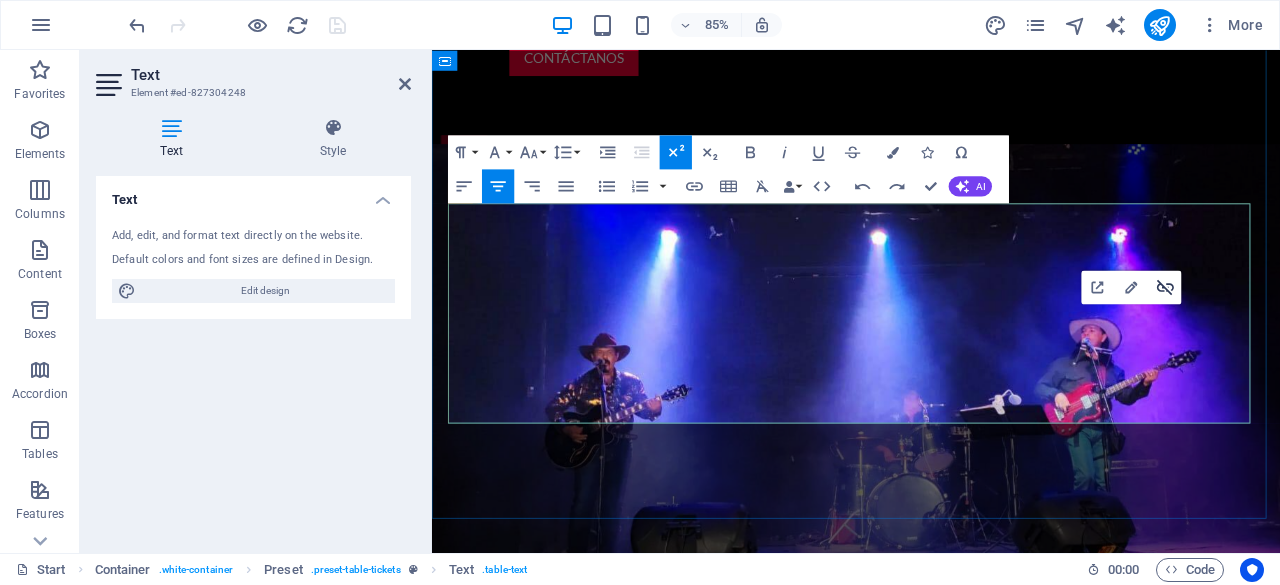 copy on "VER UBICACIÓN" 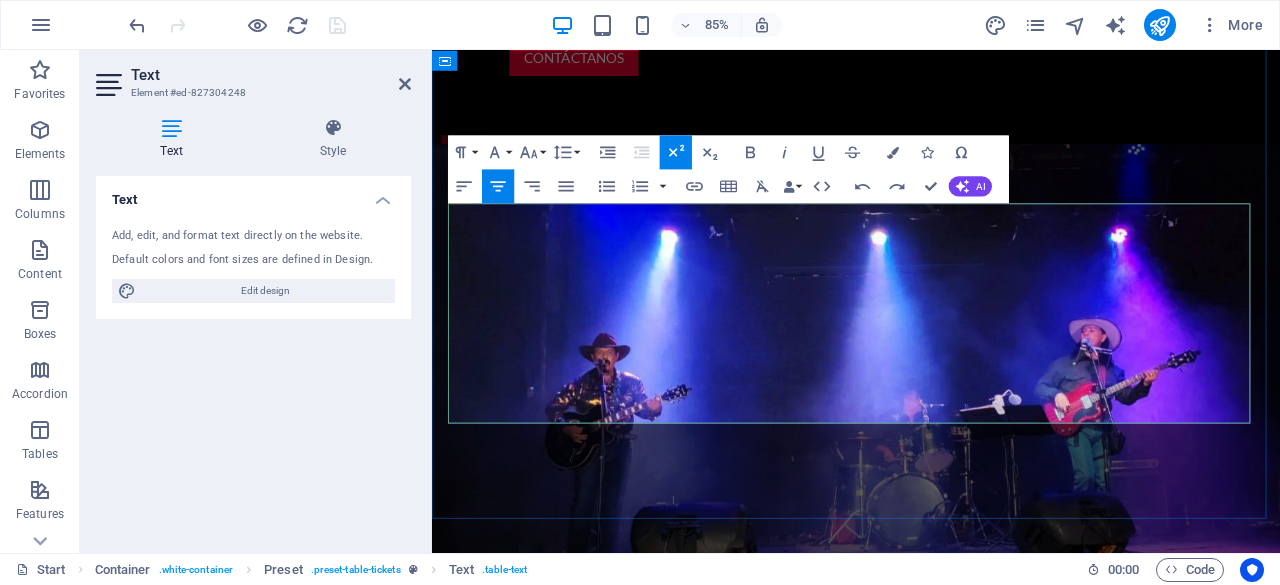 click at bounding box center [1254, 1815] 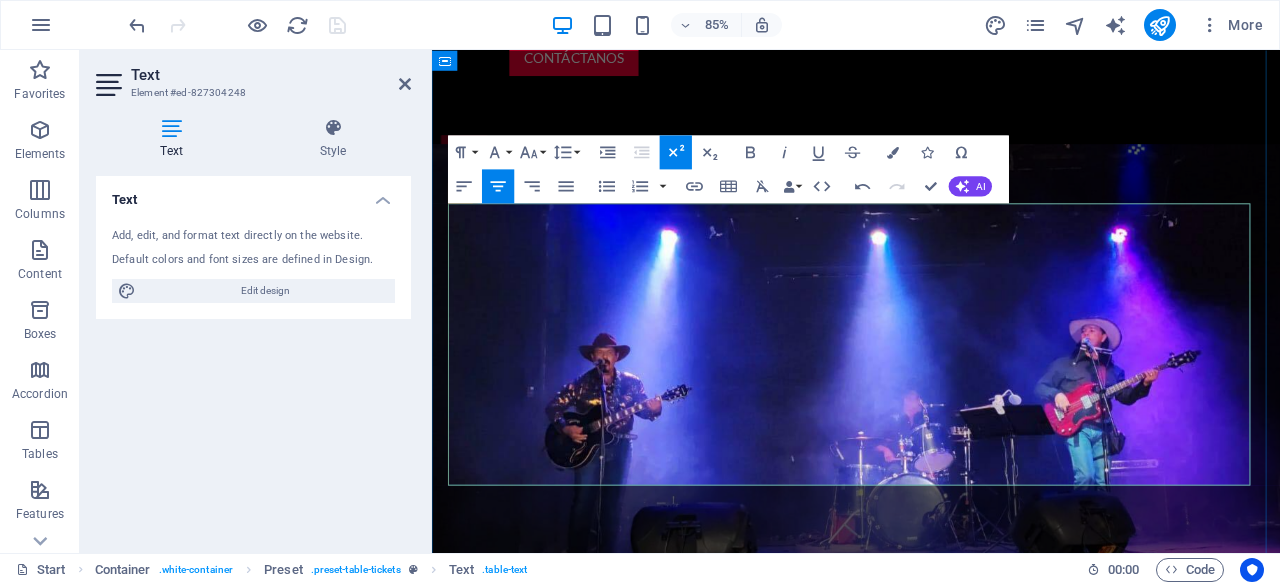 click on "VER UBICACIÓN" at bounding box center [1253, 2085] 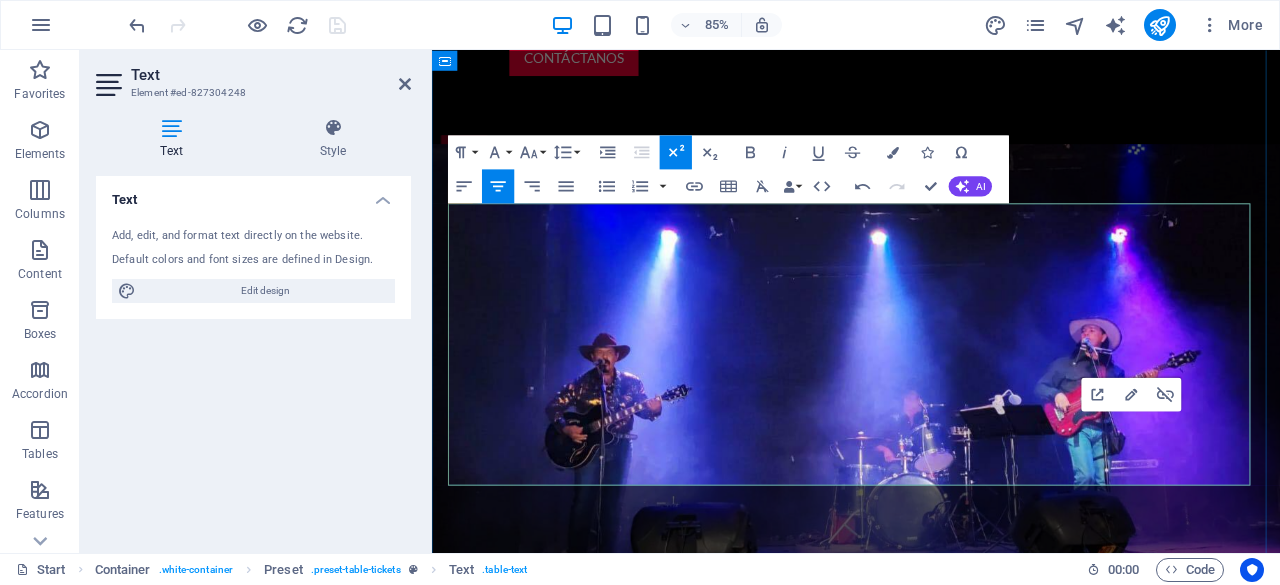click at bounding box center (1254, 1946) 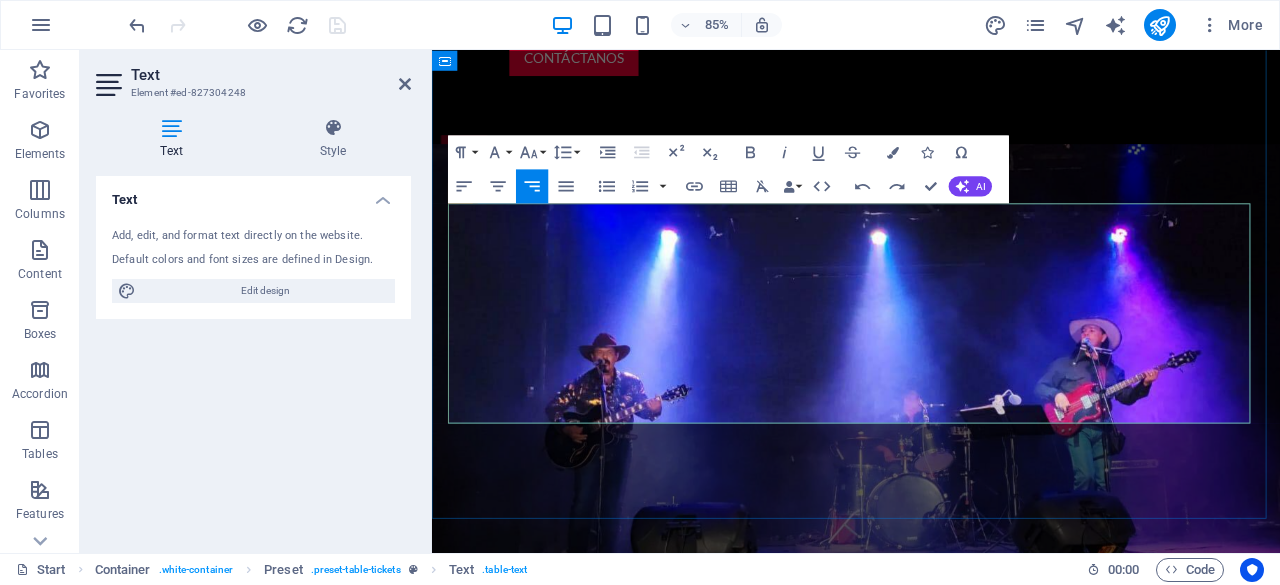 drag, startPoint x: 1199, startPoint y: 451, endPoint x: 1300, endPoint y: 451, distance: 101 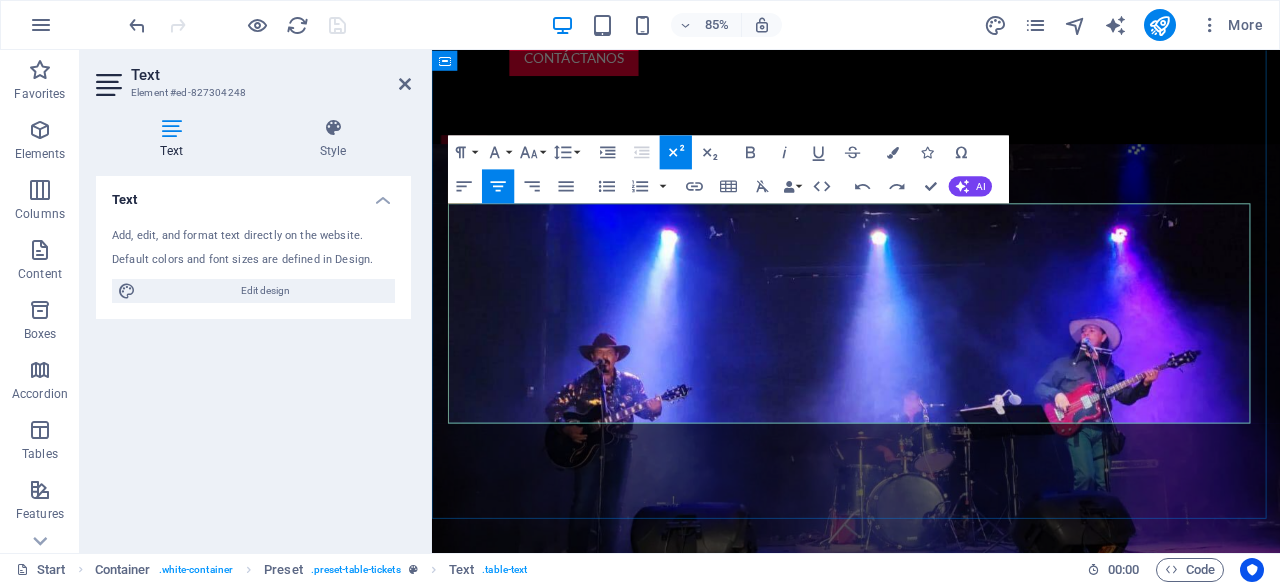 click at bounding box center (1254, 1872) 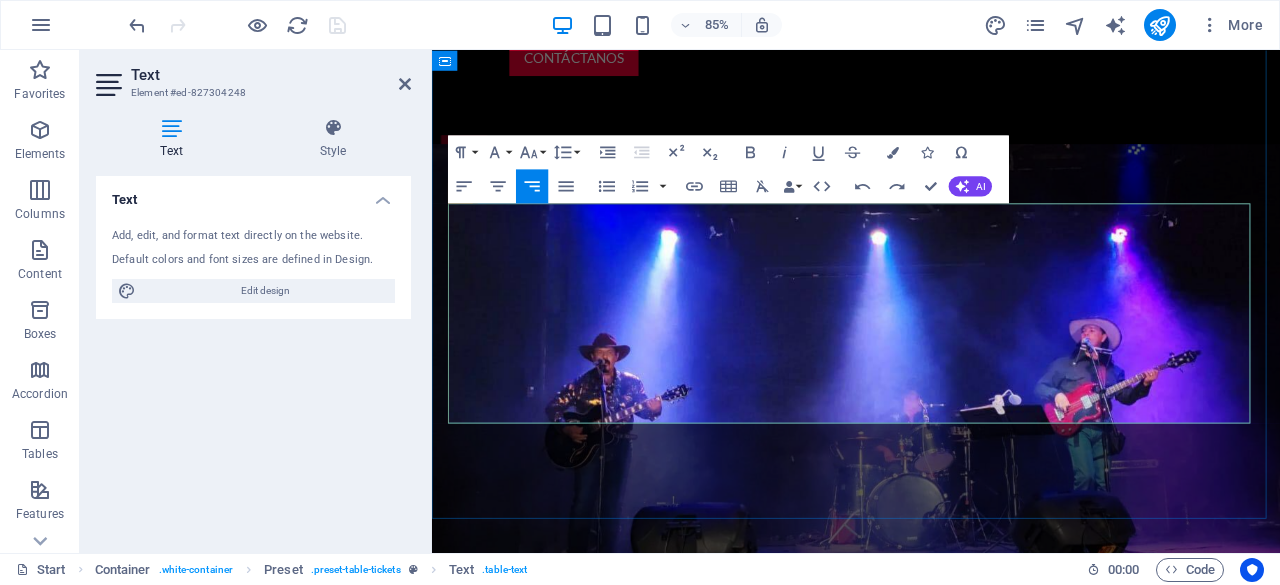 click at bounding box center (633, 1815) 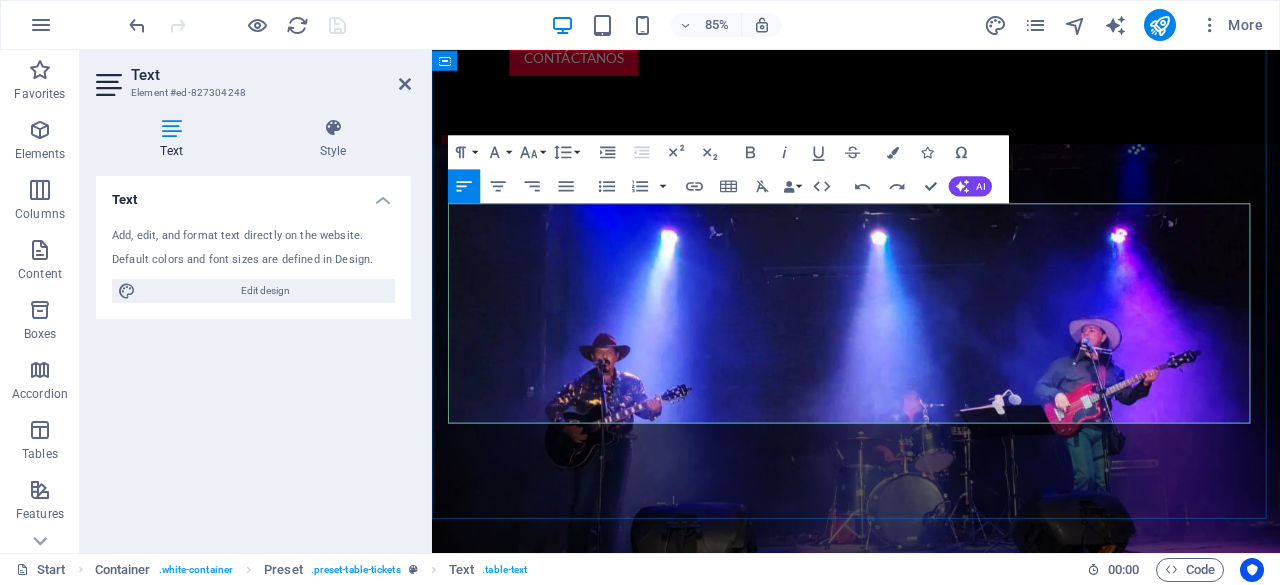 click on "15.Ago" at bounding box center [633, 1937] 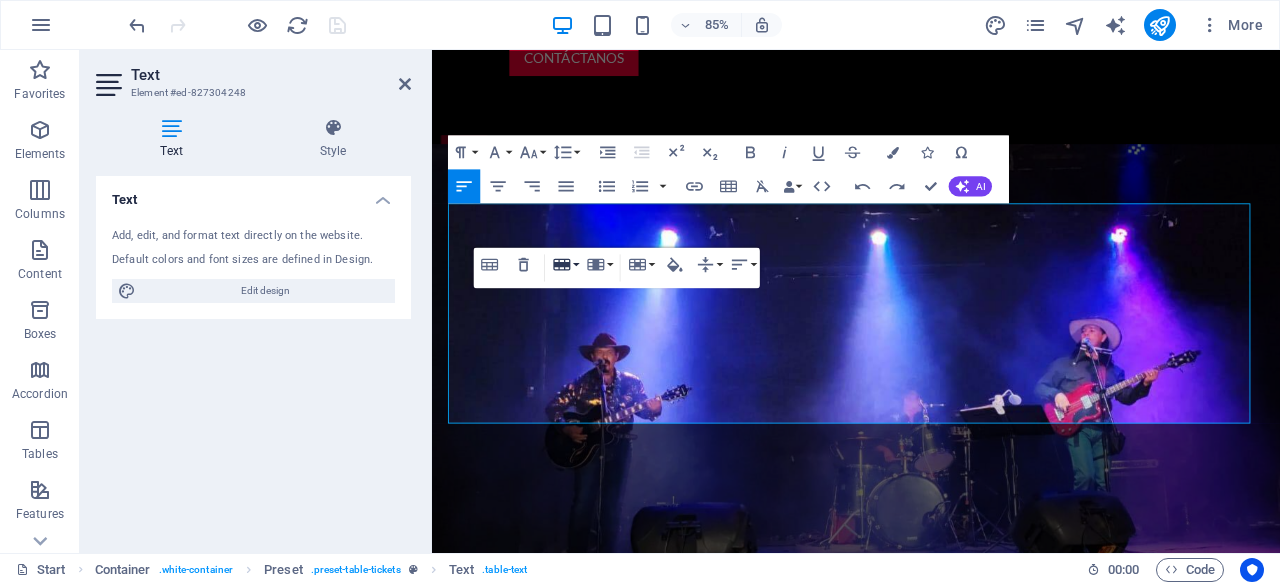 click on "Row" at bounding box center (565, 264) 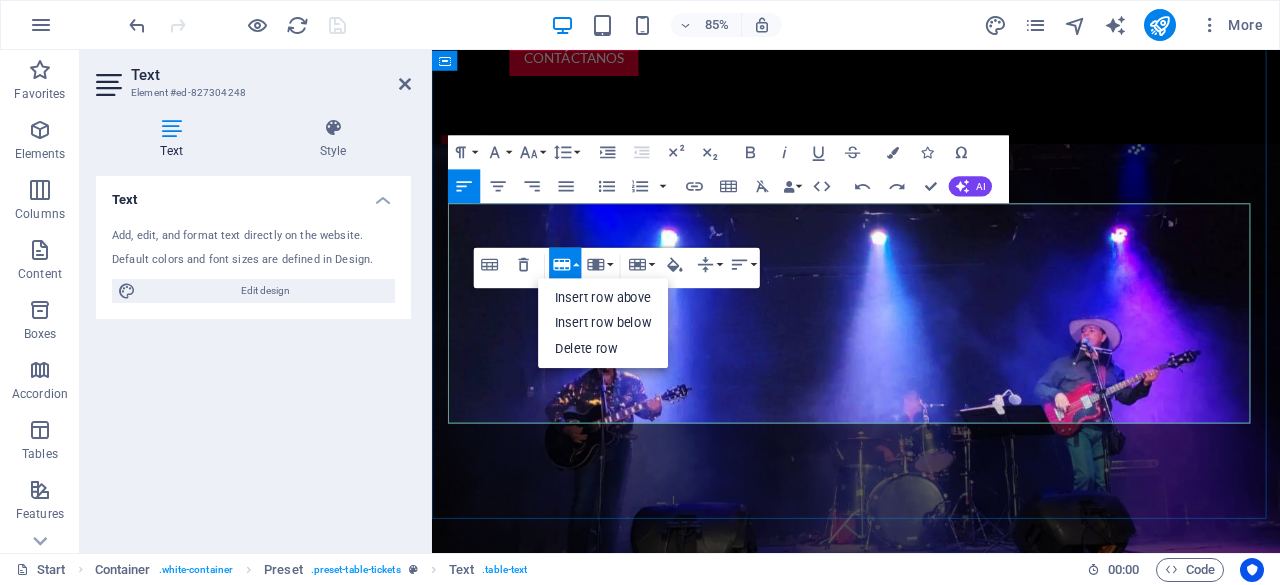 click on "15.Ago New West VER UBICACIÓN 16.Ago Grill Master HEB VER UBICACIÓN" at bounding box center [931, 1917] 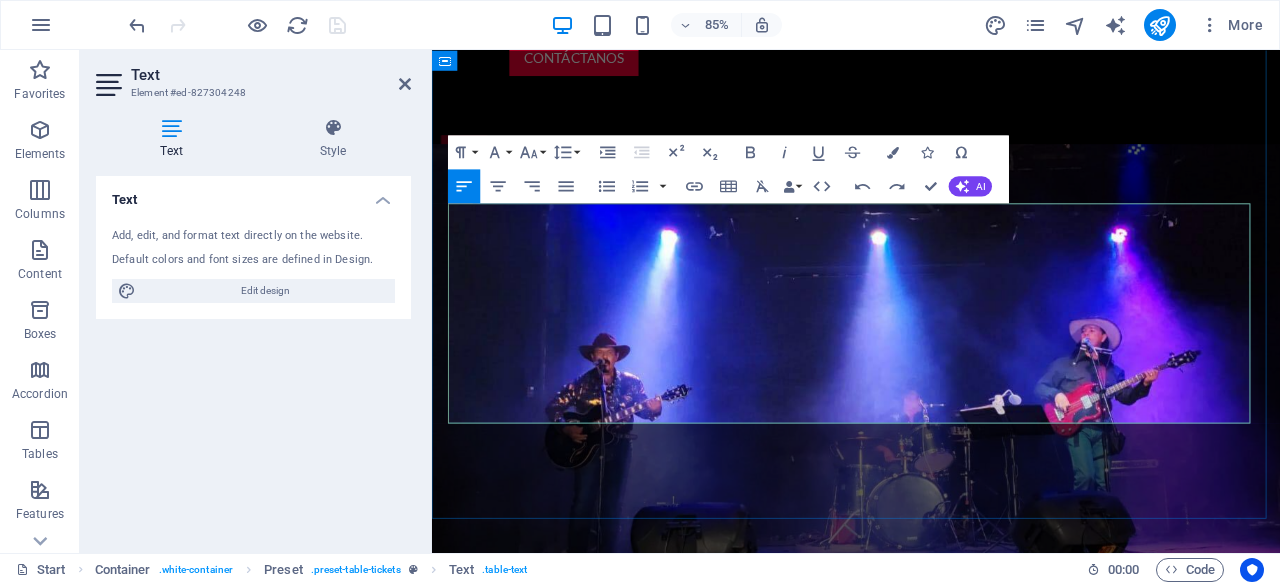 drag, startPoint x: 467, startPoint y: 379, endPoint x: 585, endPoint y: 379, distance: 118 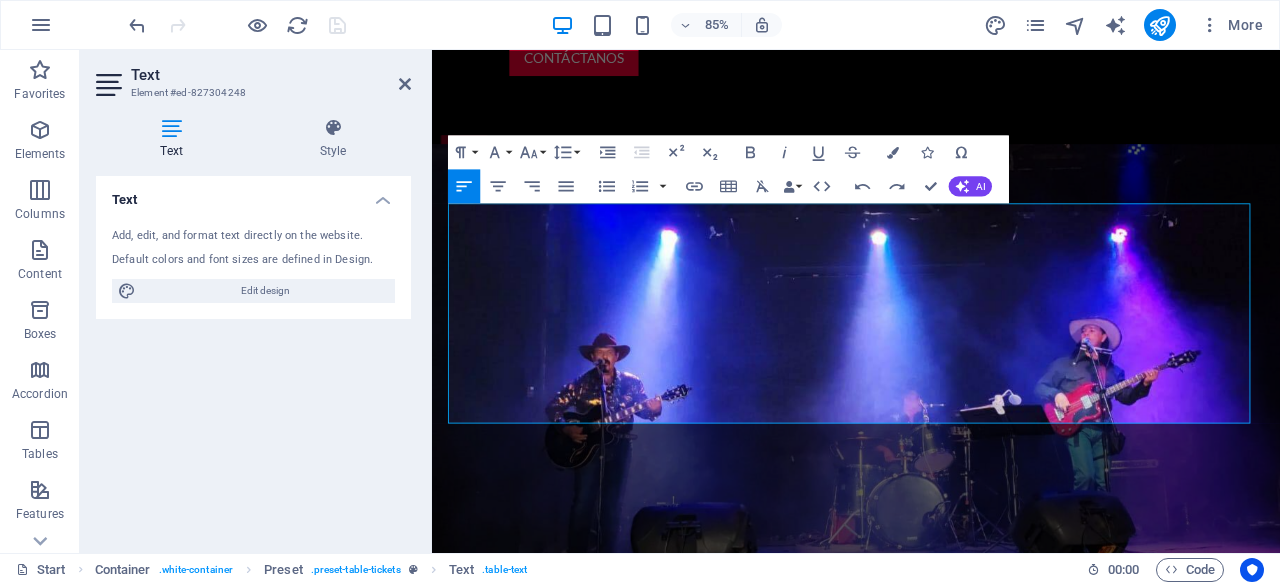 drag, startPoint x: 537, startPoint y: 382, endPoint x: 428, endPoint y: 386, distance: 109.07337 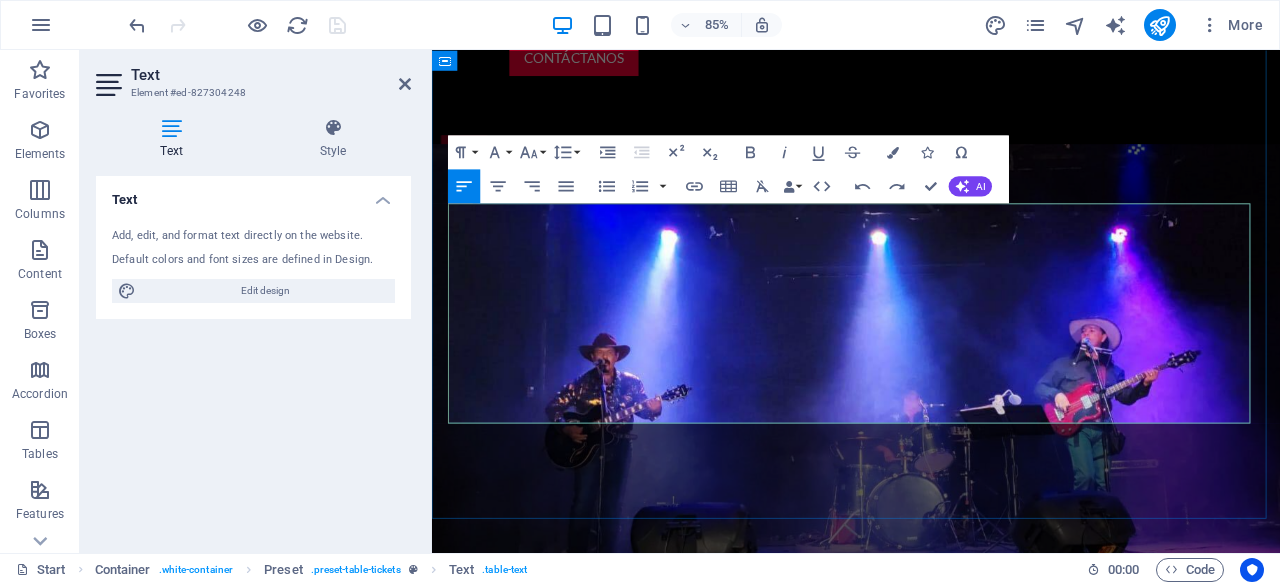 click at bounding box center (633, 1815) 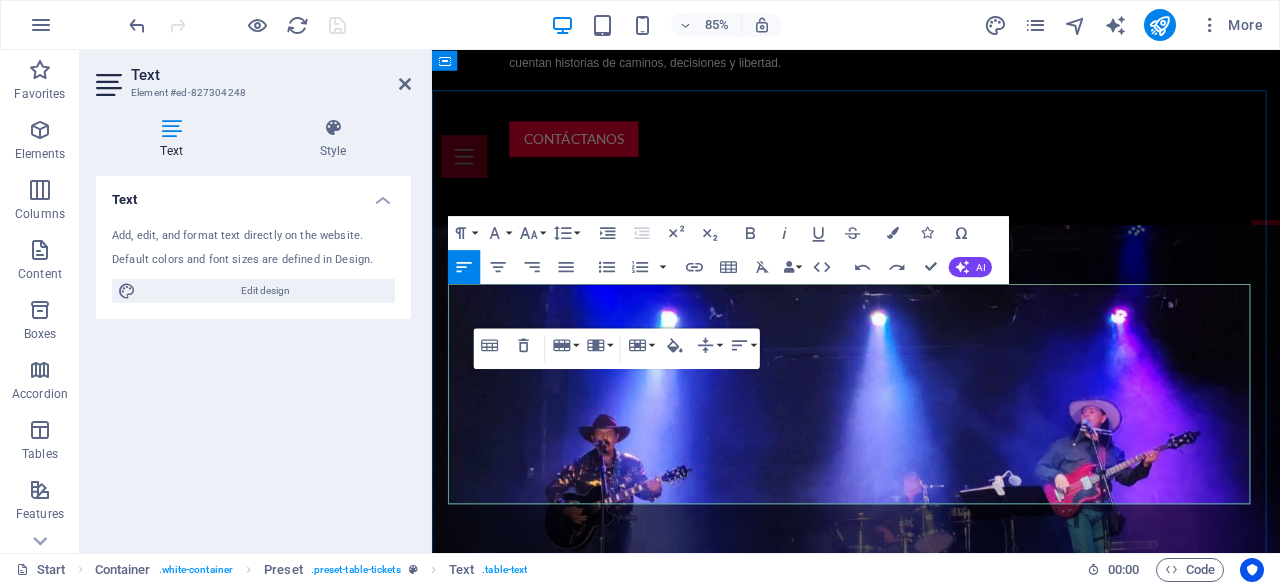 scroll, scrollTop: 1783, scrollLeft: 0, axis: vertical 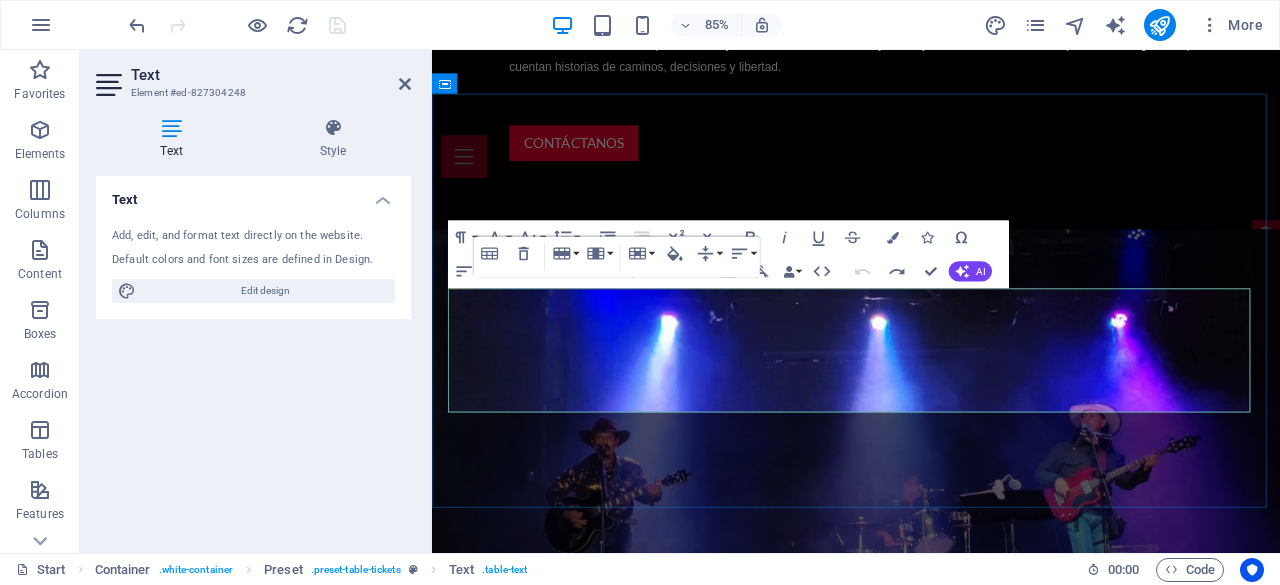 click on "15.Ago" at bounding box center [633, 1923] 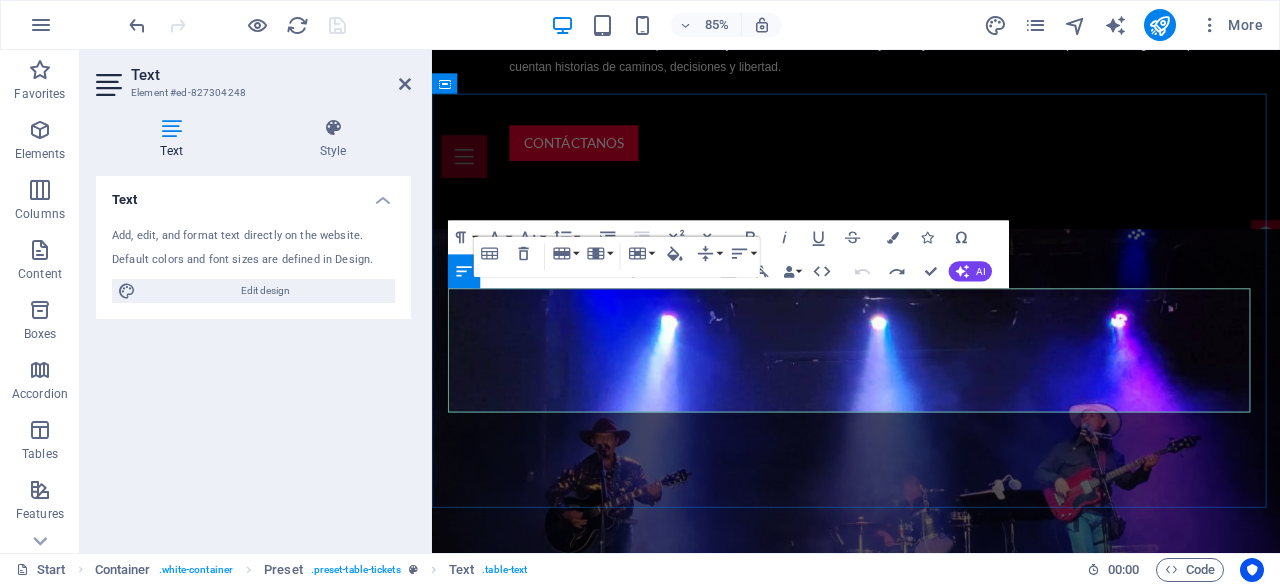 click on "16.Ago" at bounding box center (633, 1996) 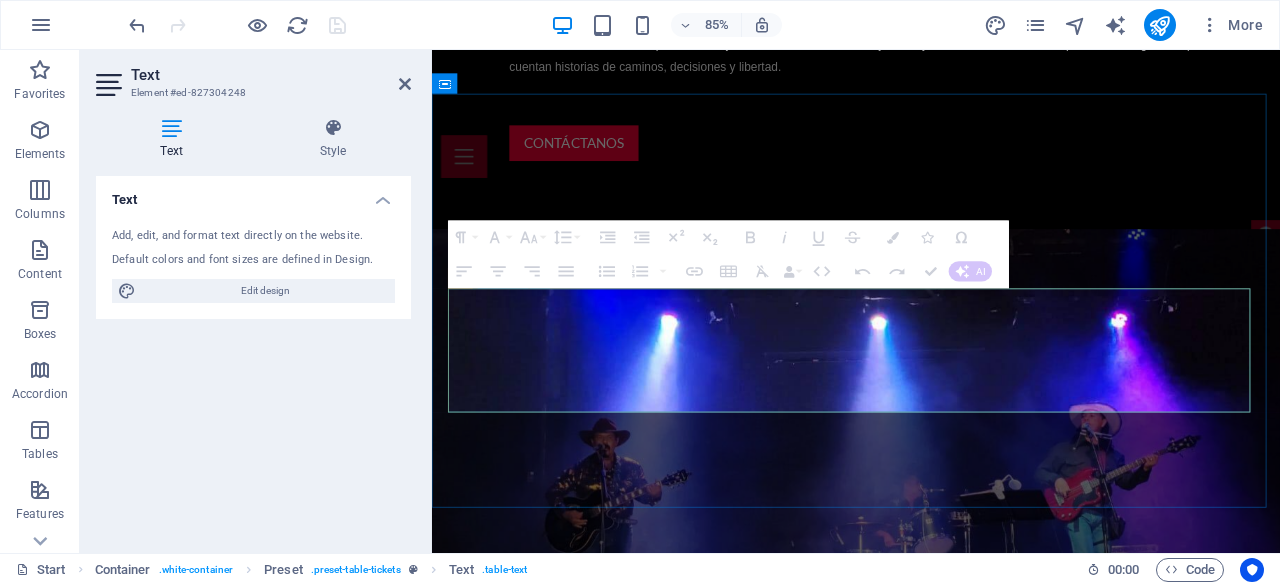 click at bounding box center [431, -1661] 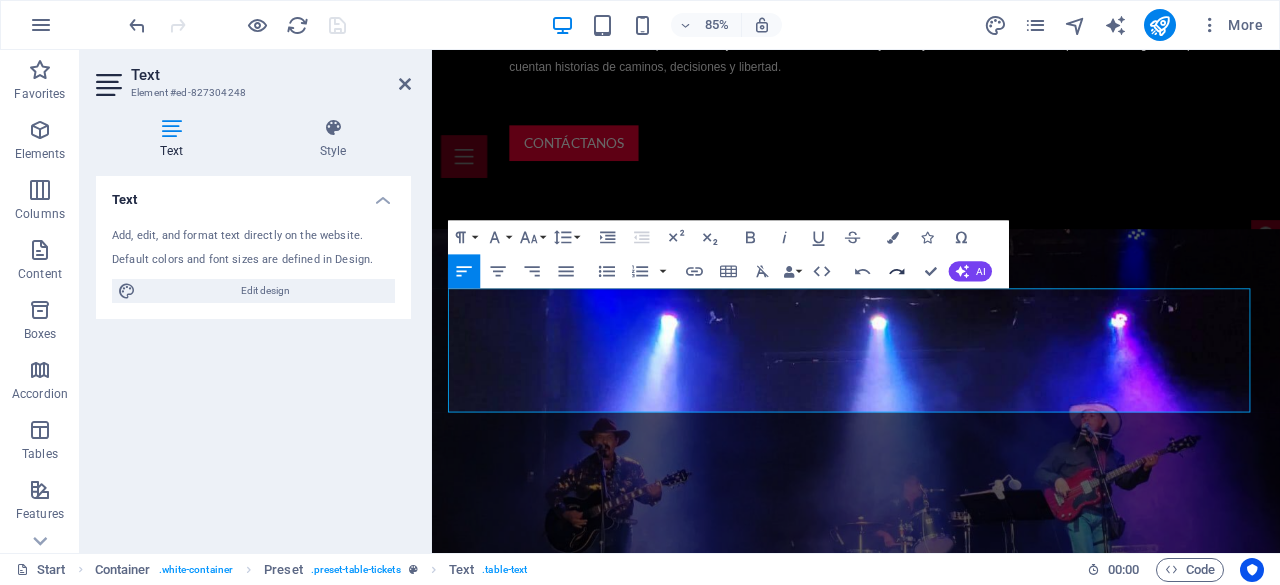 click 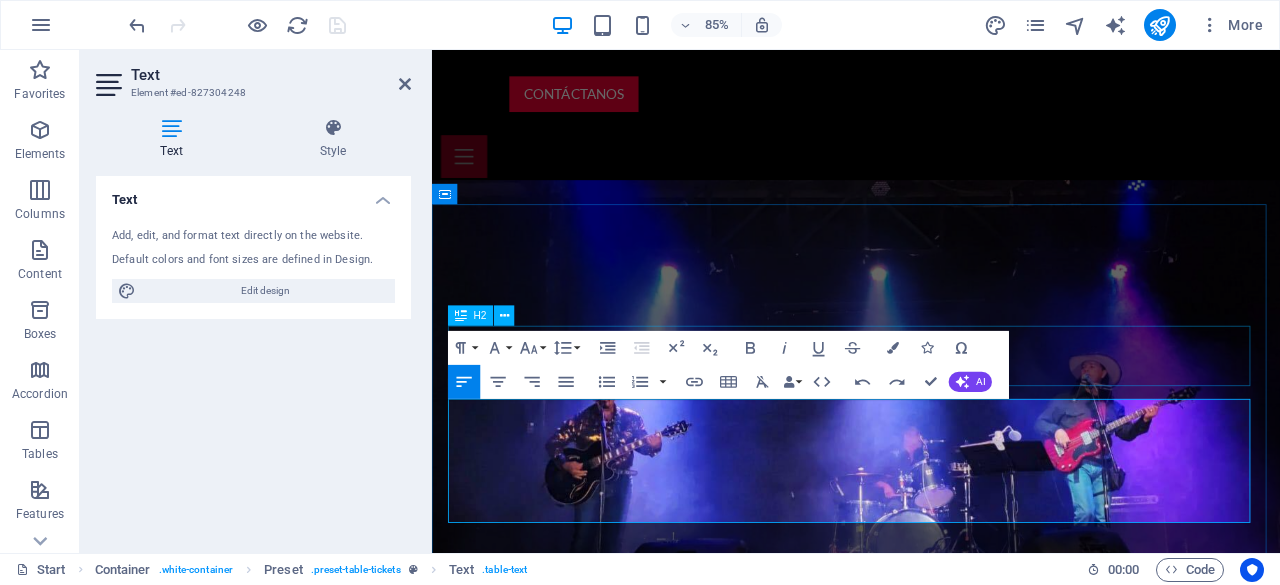 scroll, scrollTop: 1883, scrollLeft: 0, axis: vertical 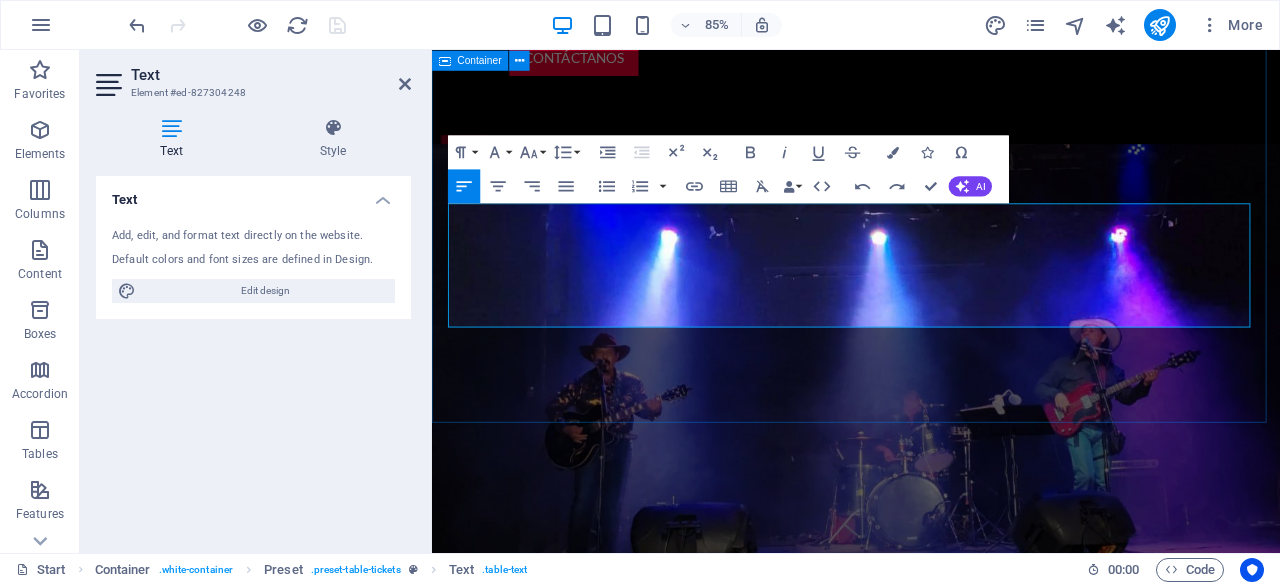 click on "próximos eventos 15.Ago New West VER UBICACIÓN 16.Ago Grill Master HEB VER UBICACIÓN" at bounding box center [931, 1801] 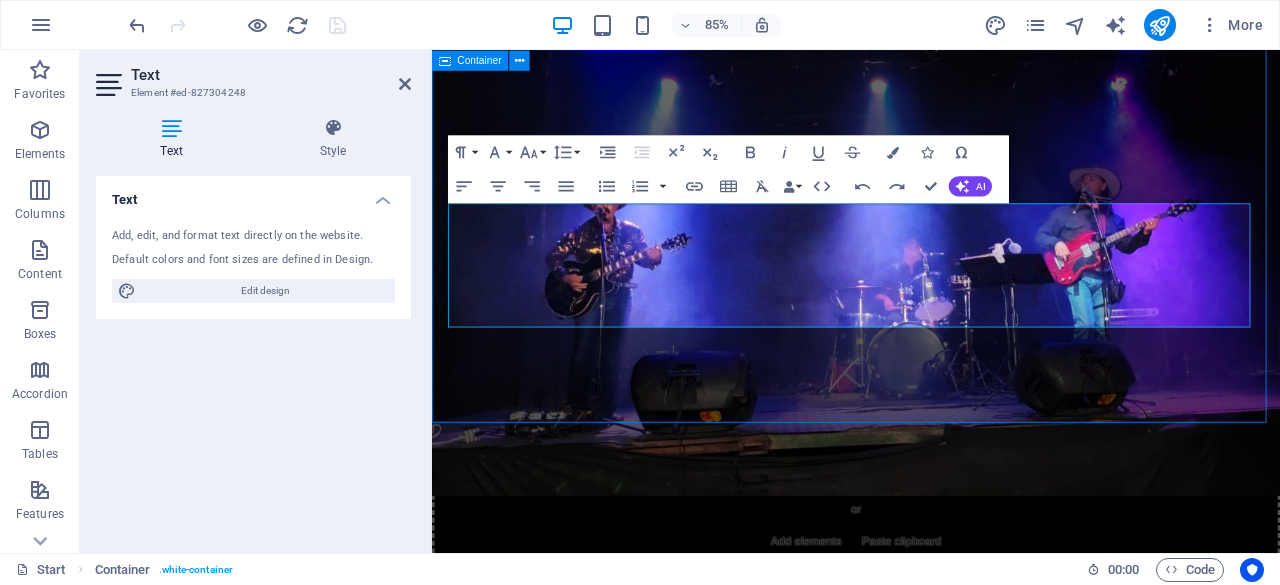 scroll, scrollTop: 1822, scrollLeft: 0, axis: vertical 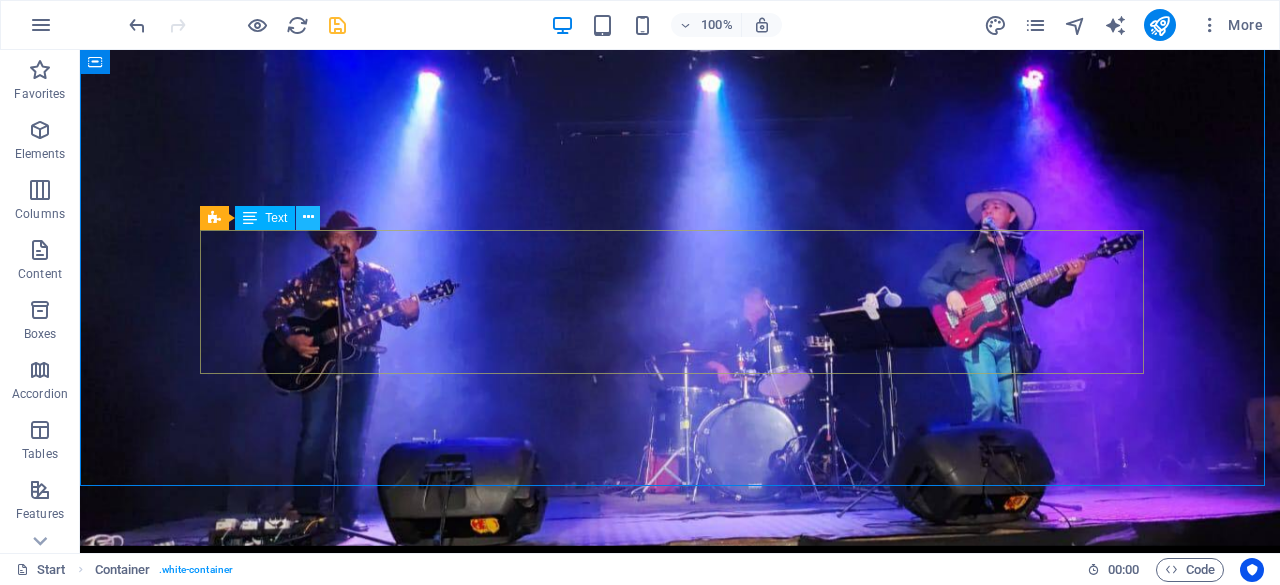 click at bounding box center (308, 217) 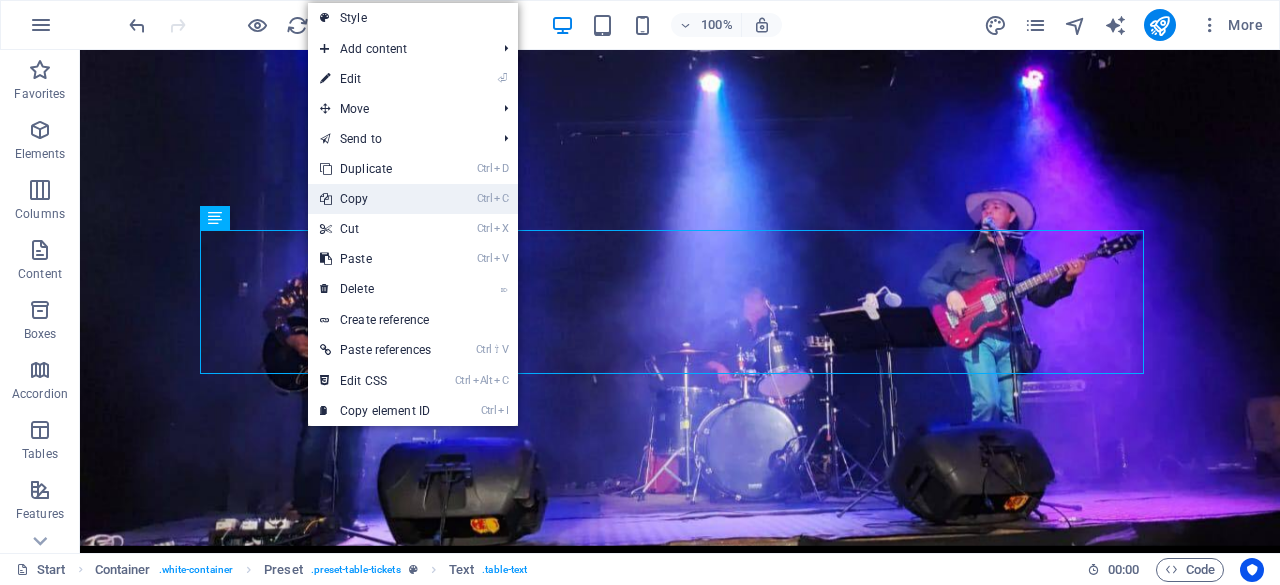 click on "Ctrl C  Copy" at bounding box center (375, 199) 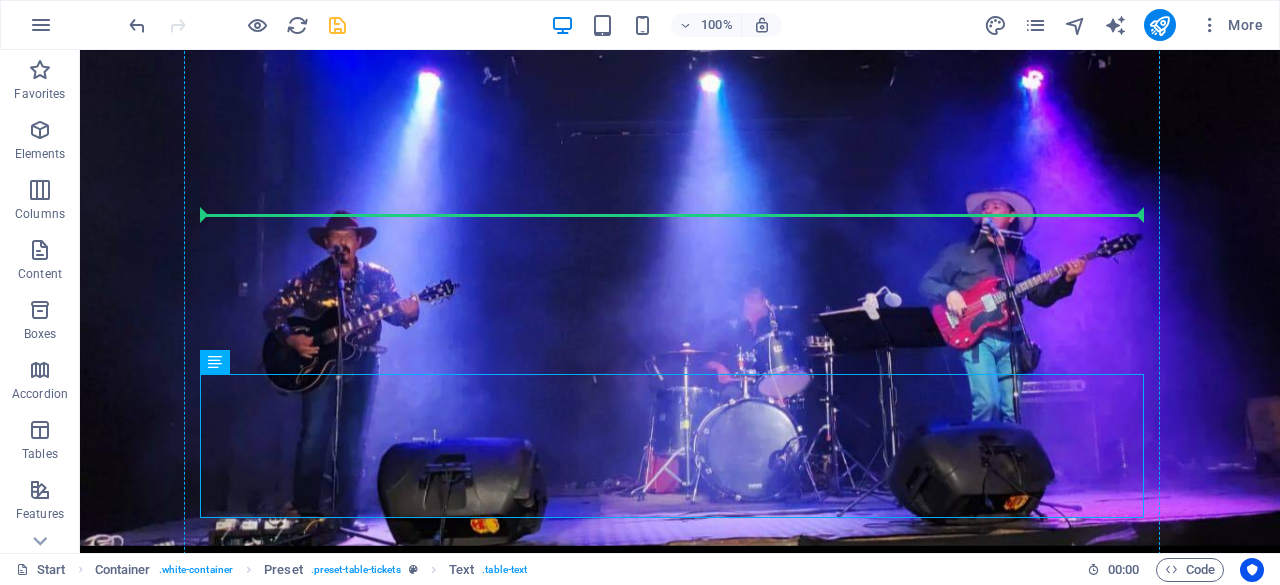 drag, startPoint x: 218, startPoint y: 336, endPoint x: 310, endPoint y: 254, distance: 123.2396 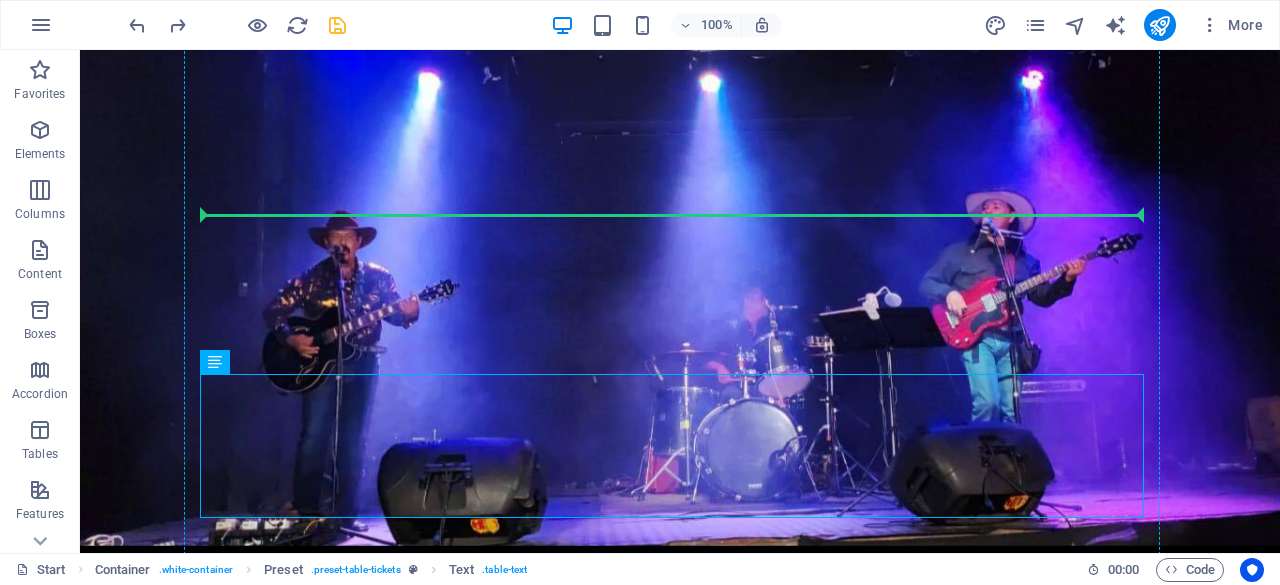 drag, startPoint x: 352, startPoint y: 407, endPoint x: 380, endPoint y: 219, distance: 190.07367 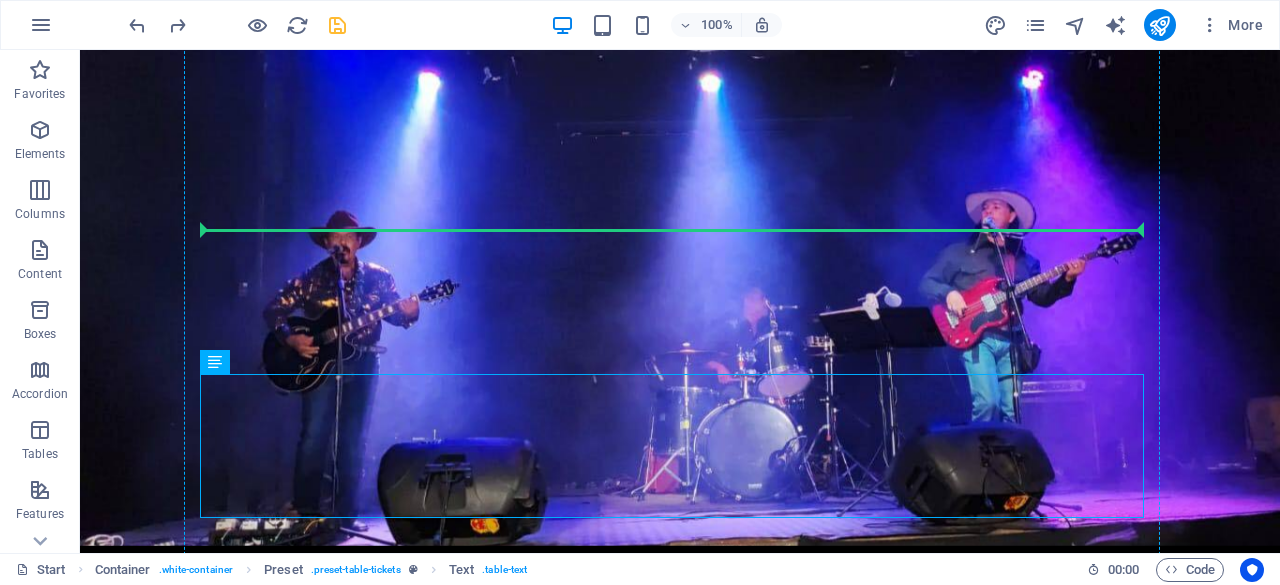 drag, startPoint x: 494, startPoint y: 419, endPoint x: 330, endPoint y: 226, distance: 253.26863 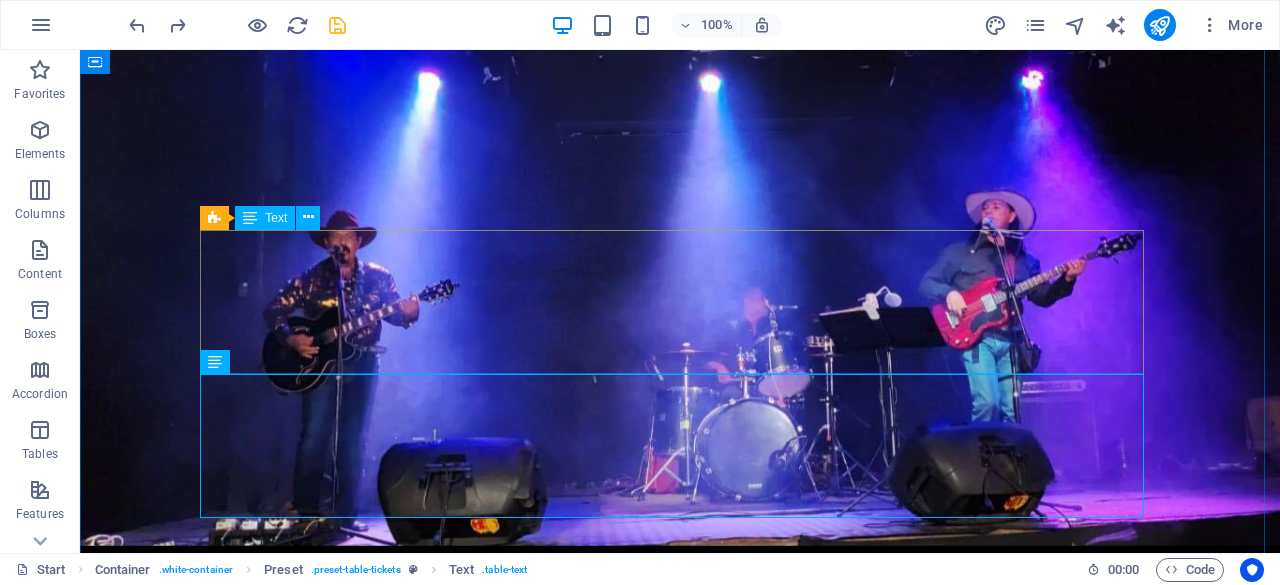 click on "15.Ago New West VER UBICACIÓN 16.Ago Grill Master HEB VER UBICACIÓN" at bounding box center [680, 1831] 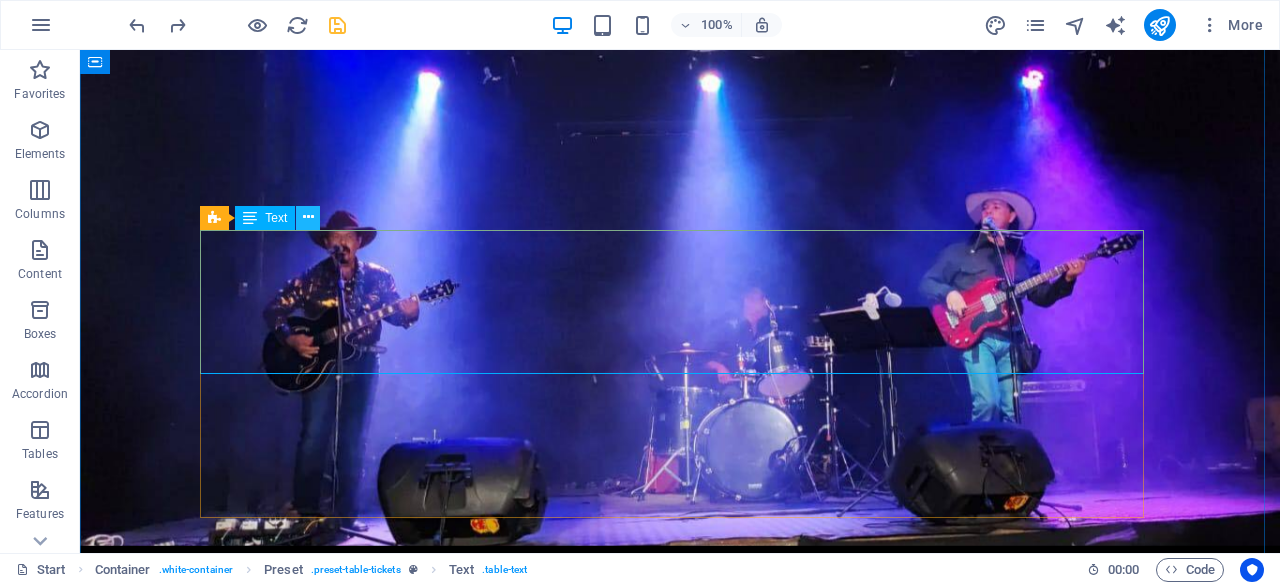 click at bounding box center (308, 217) 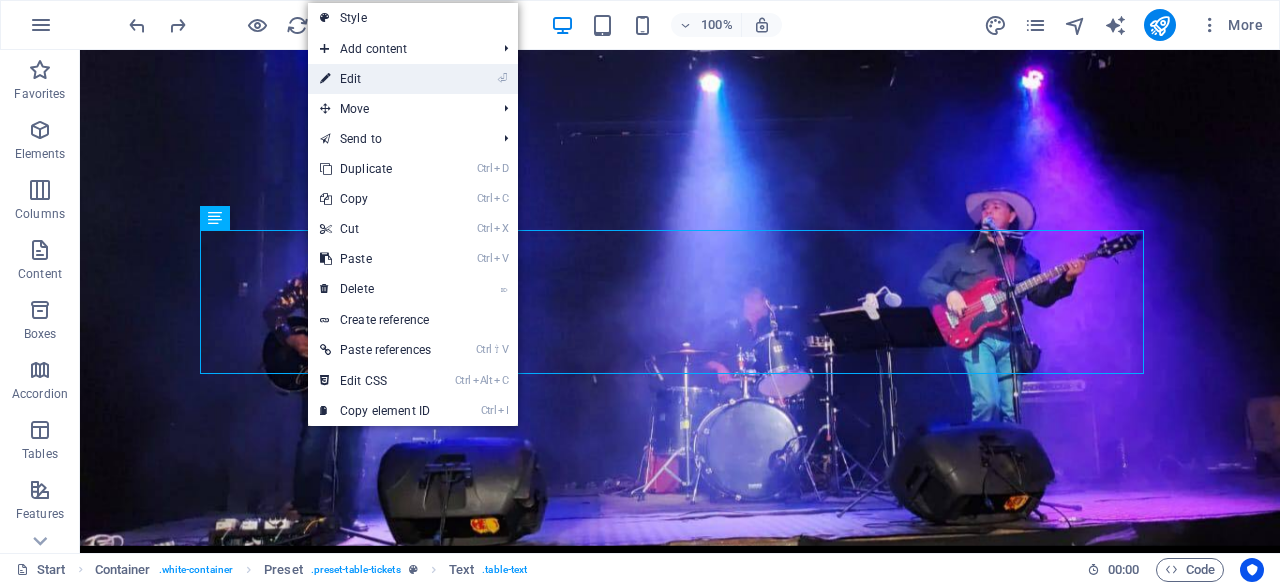 click on "⏎  Edit" at bounding box center (375, 79) 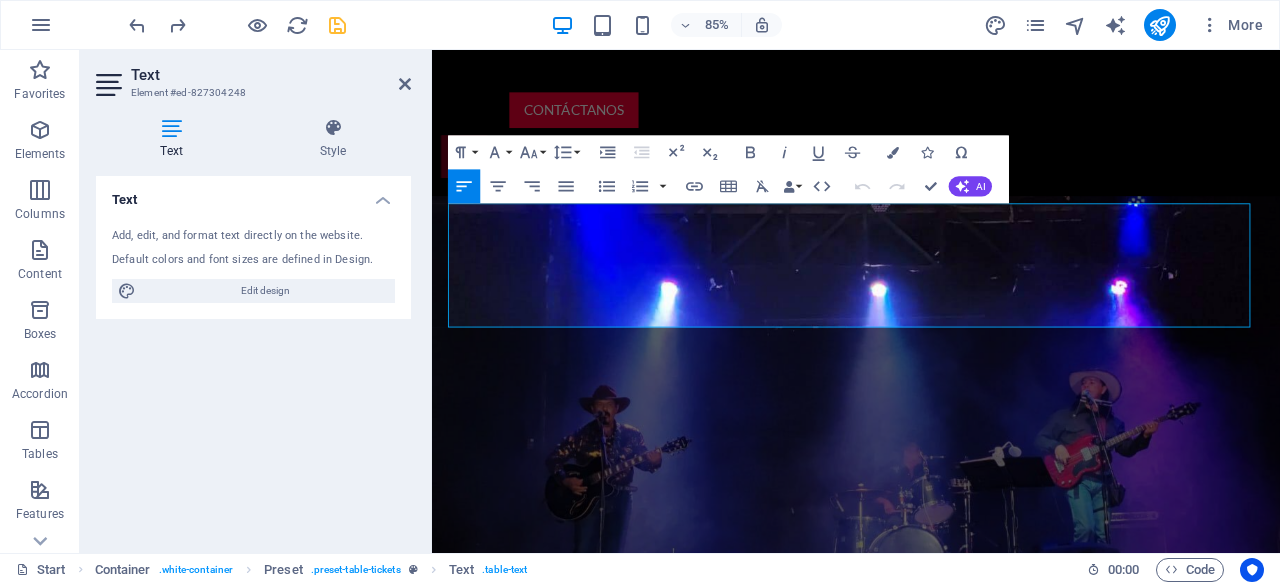 scroll, scrollTop: 1883, scrollLeft: 0, axis: vertical 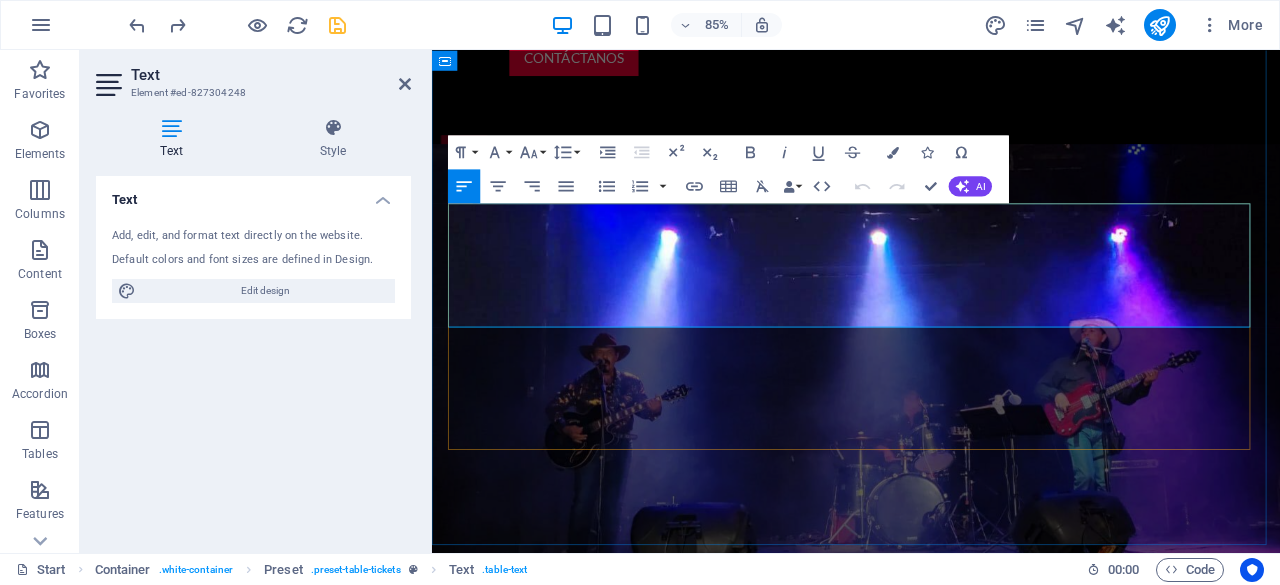 click on "15.Ago" at bounding box center (633, 1823) 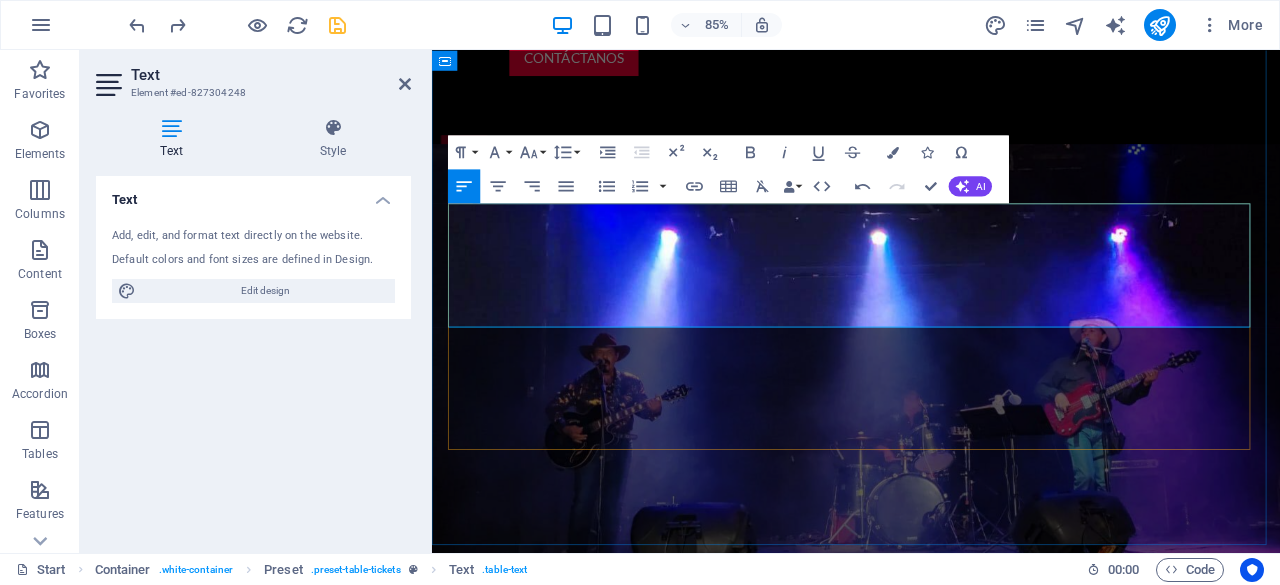 drag, startPoint x: 905, startPoint y: 264, endPoint x: 810, endPoint y: 261, distance: 95.047356 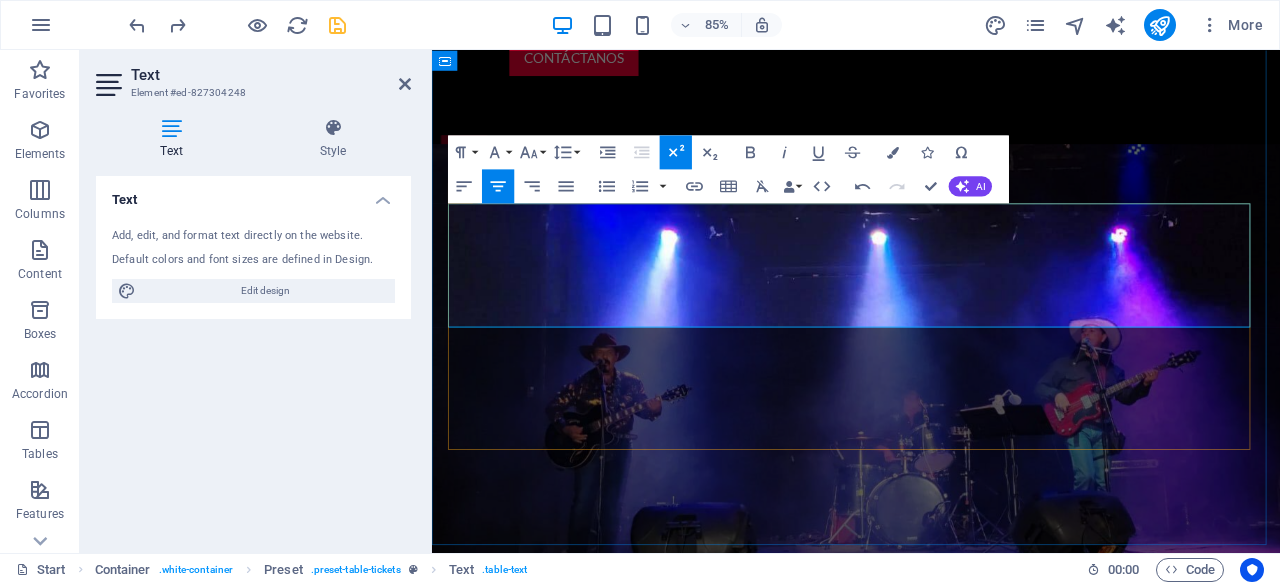 click on "VER UBICACIÓN" at bounding box center (1254, 1896) 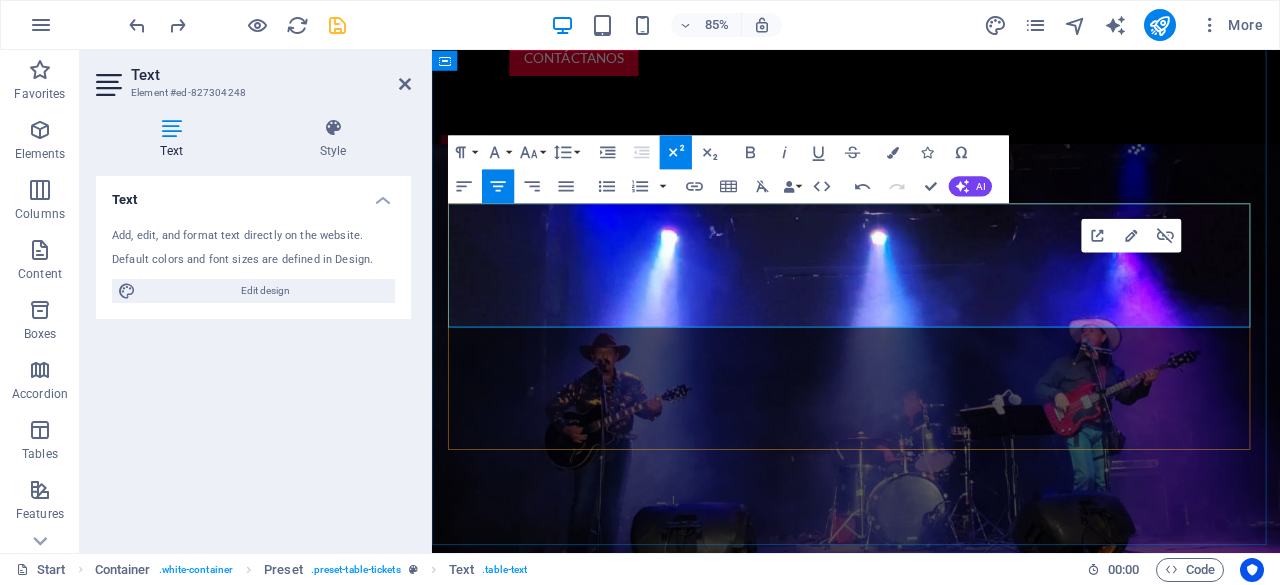 click on "VER UBICACIÓN" at bounding box center (1253, 1892) 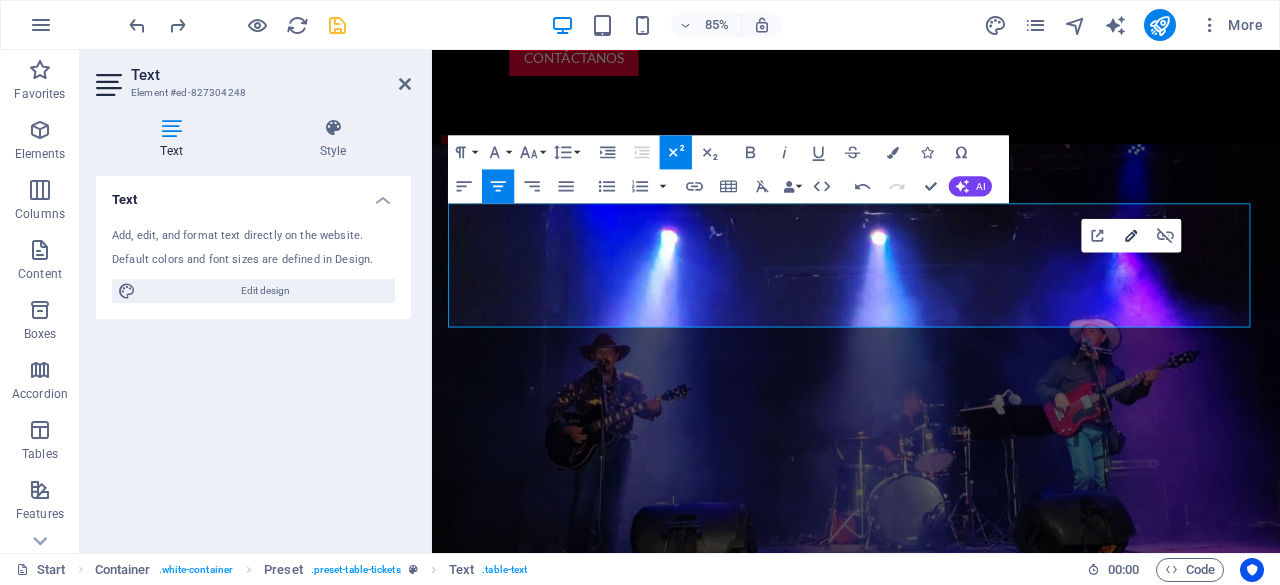 click 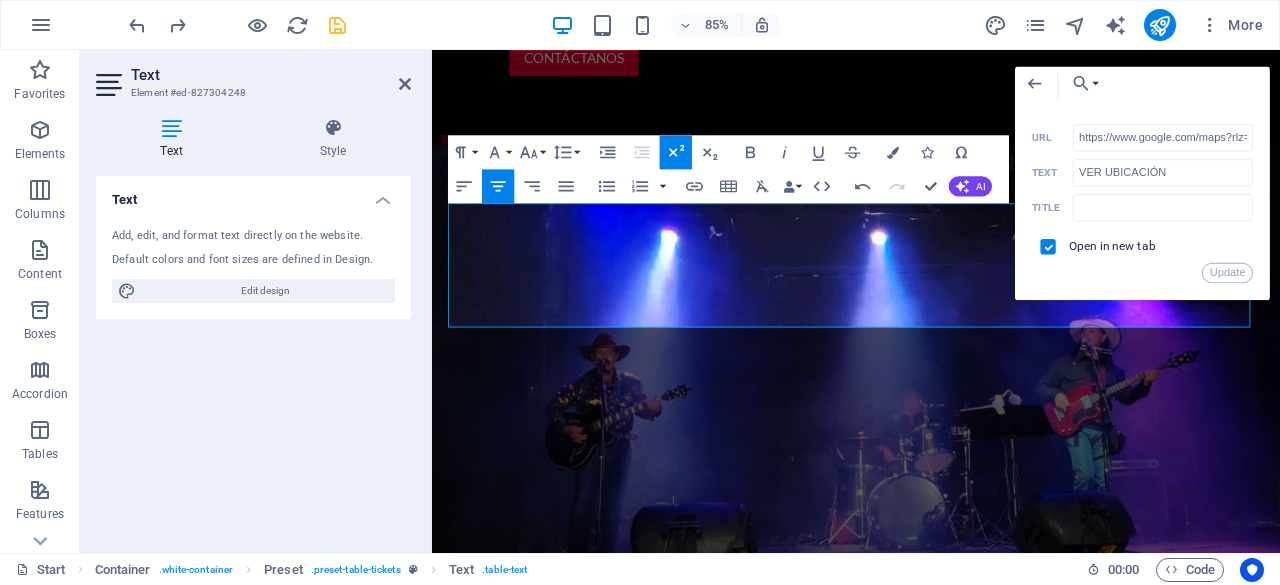 scroll, scrollTop: 0, scrollLeft: 2494, axis: horizontal 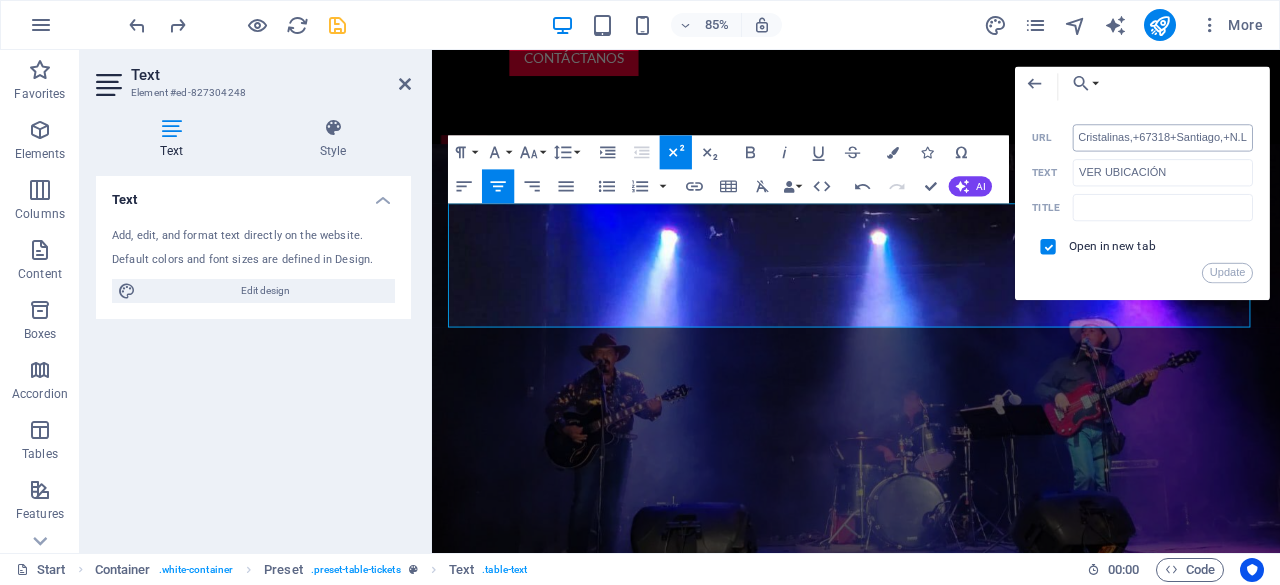 drag, startPoint x: 1077, startPoint y: 141, endPoint x: 1240, endPoint y: 142, distance: 163.00307 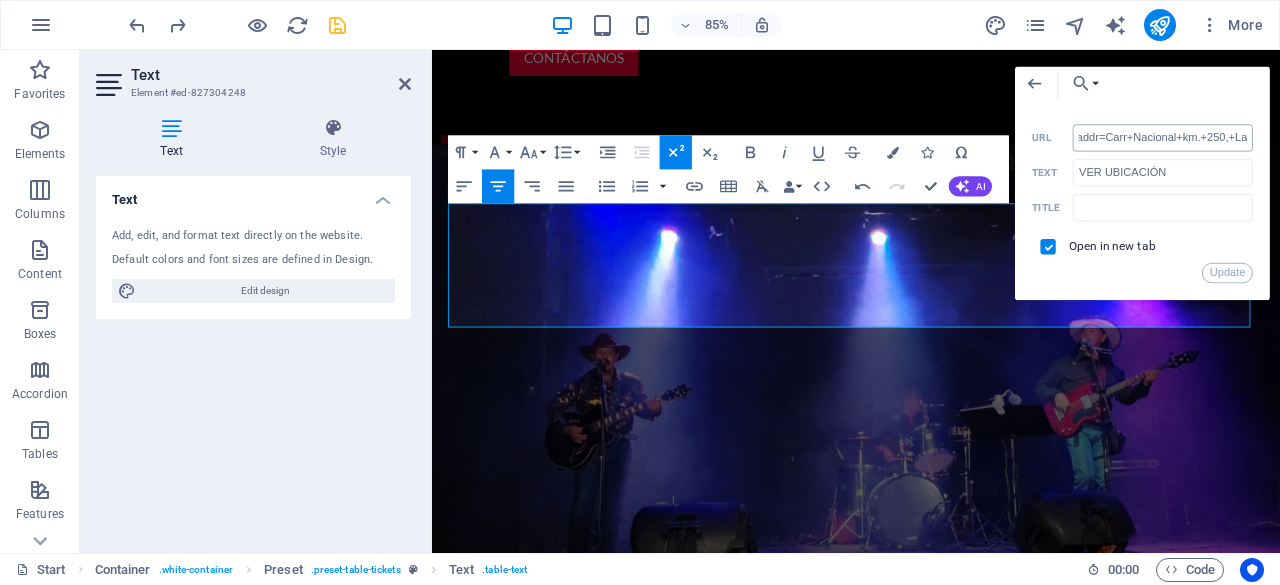 scroll, scrollTop: 0, scrollLeft: 2278, axis: horizontal 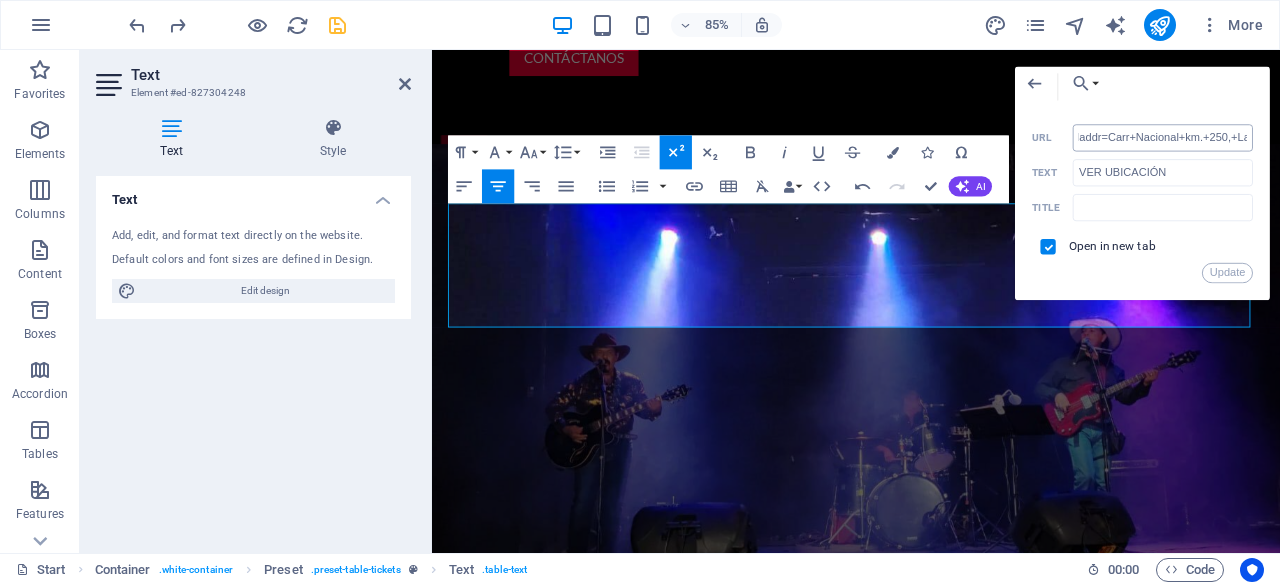drag, startPoint x: 1230, startPoint y: 135, endPoint x: 1102, endPoint y: 145, distance: 128.39003 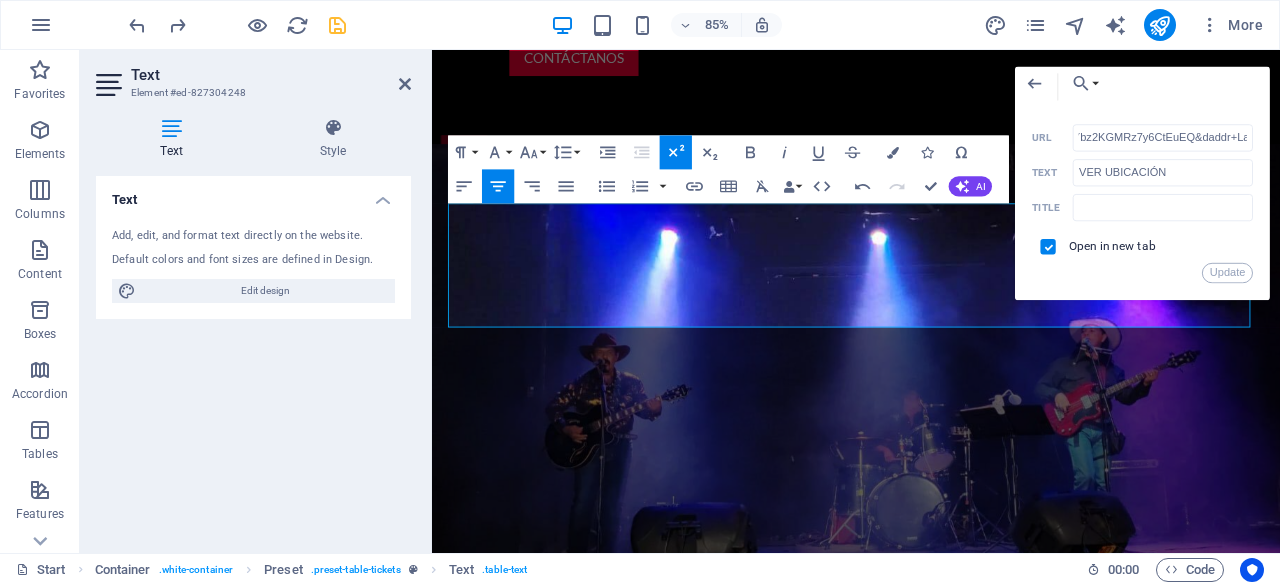 scroll, scrollTop: 0, scrollLeft: 1588, axis: horizontal 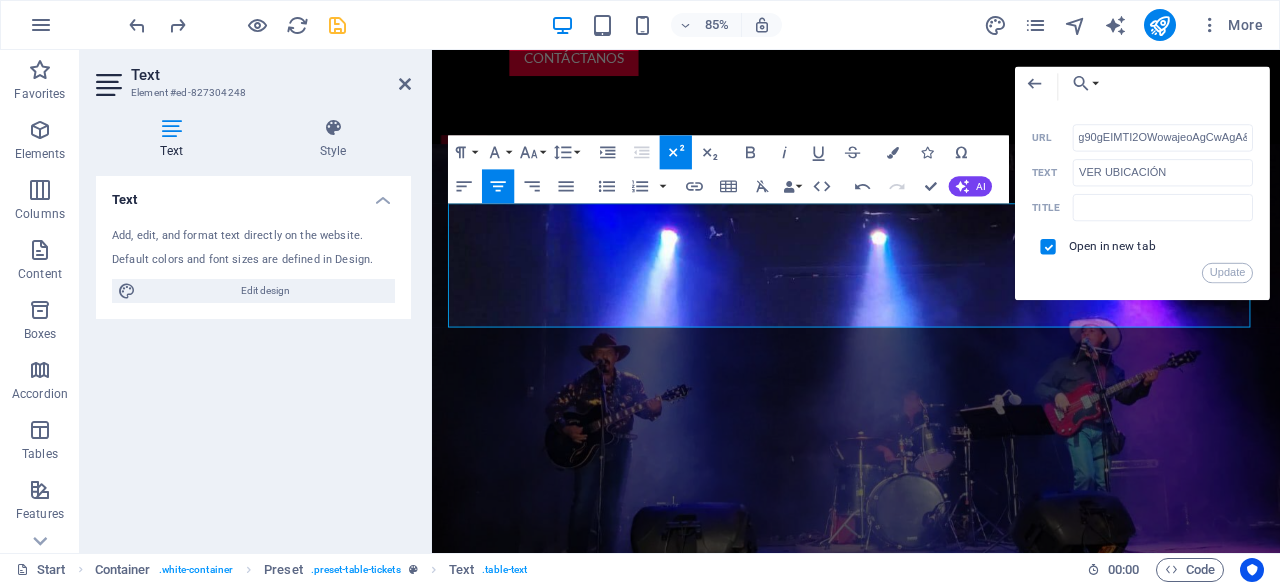 drag, startPoint x: 1546, startPoint y: 186, endPoint x: 1066, endPoint y: 147, distance: 481.58176 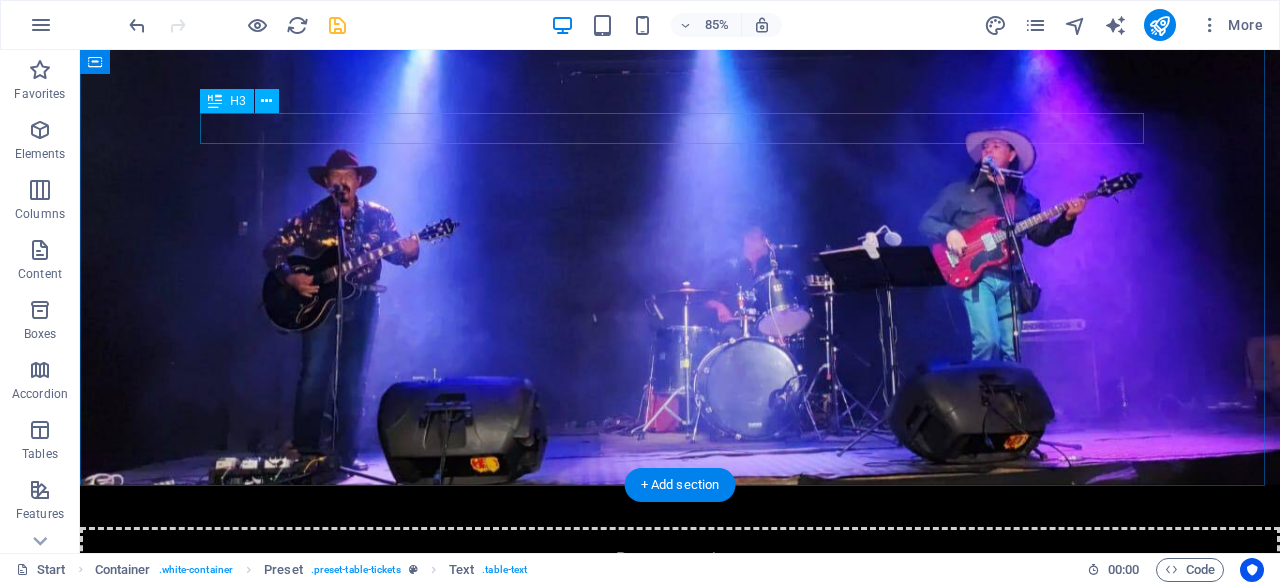 scroll, scrollTop: 1822, scrollLeft: 0, axis: vertical 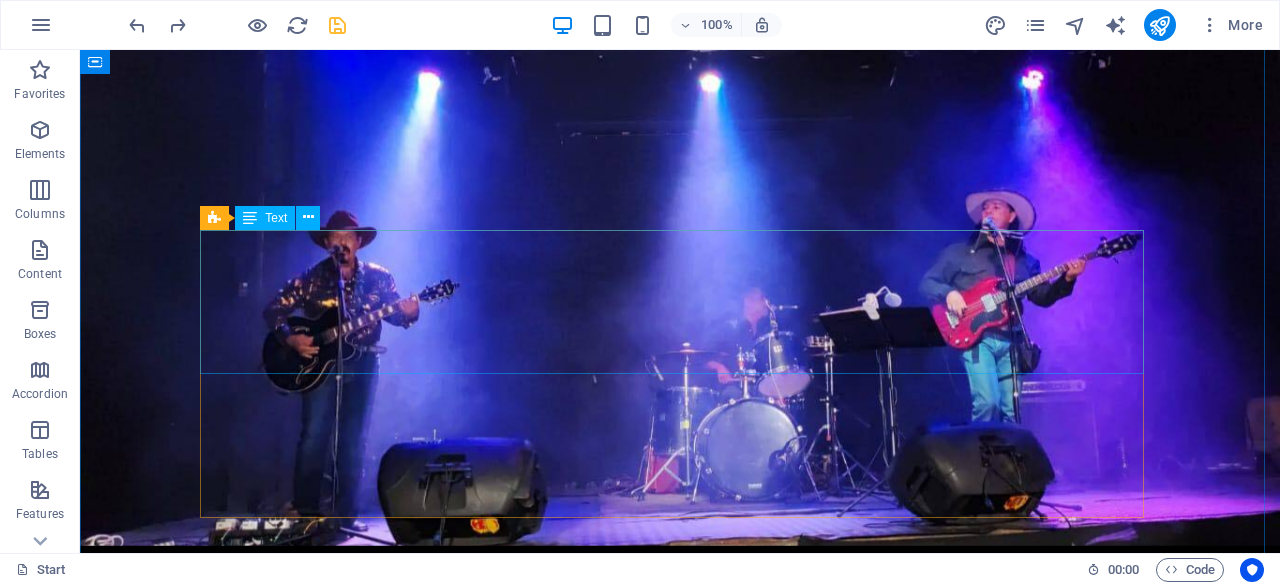 click on "5.Ago Almacen 42 VER UBICACIÓN 6.Ago Crown Plaza Monterrey  Aeropuerto VER UBICACIÓN" at bounding box center [680, 1831] 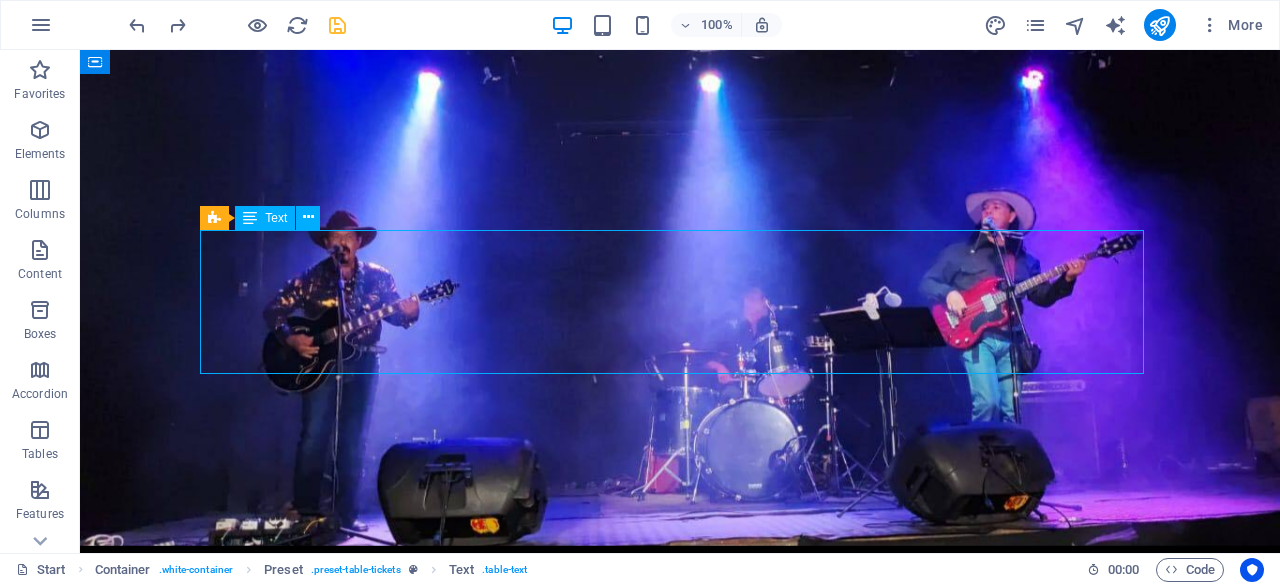 click on "5.Ago Almacen 42 VER UBICACIÓN 6.Ago Crown Plaza Monterrey  Aeropuerto VER UBICACIÓN" at bounding box center [680, 1831] 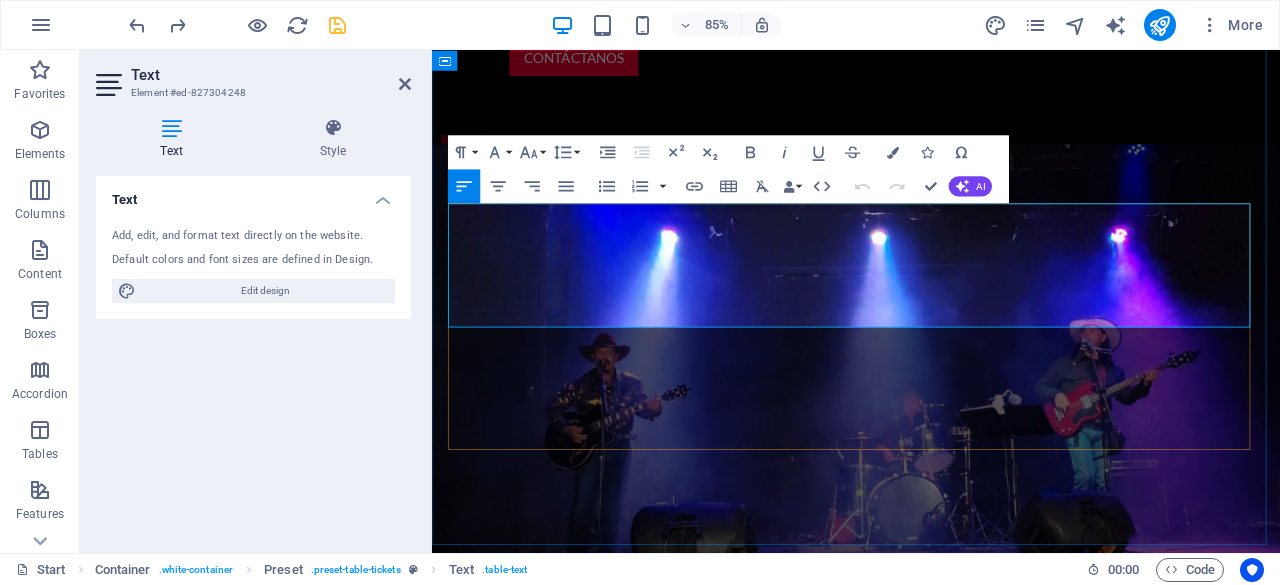 click on "VER UBICACIÓN" at bounding box center (1254, 1896) 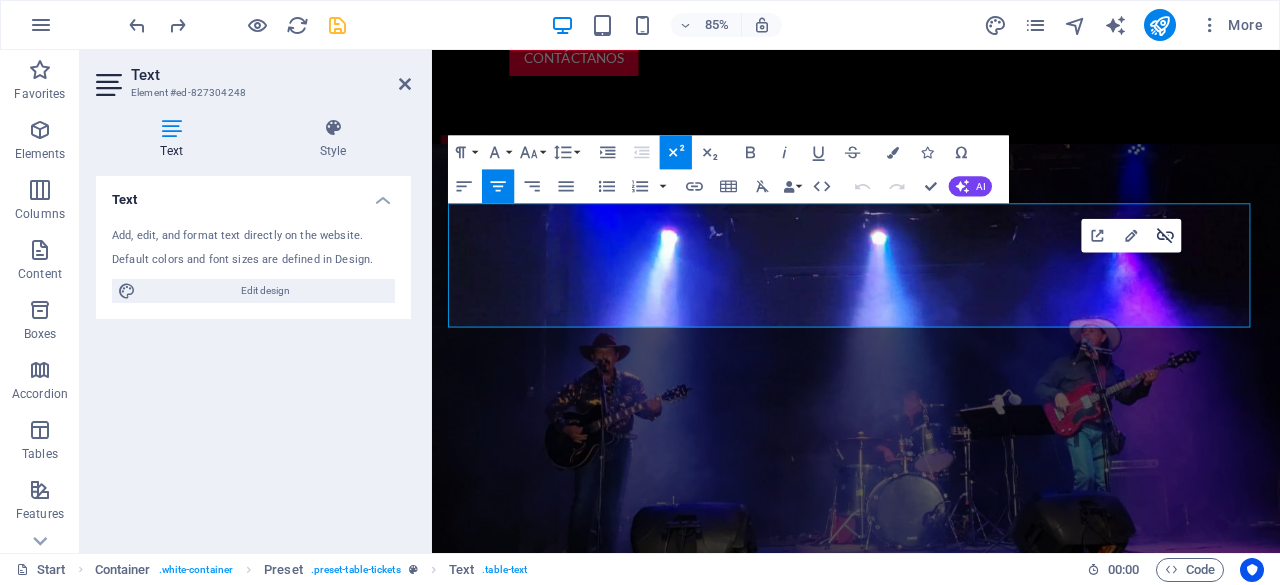 click 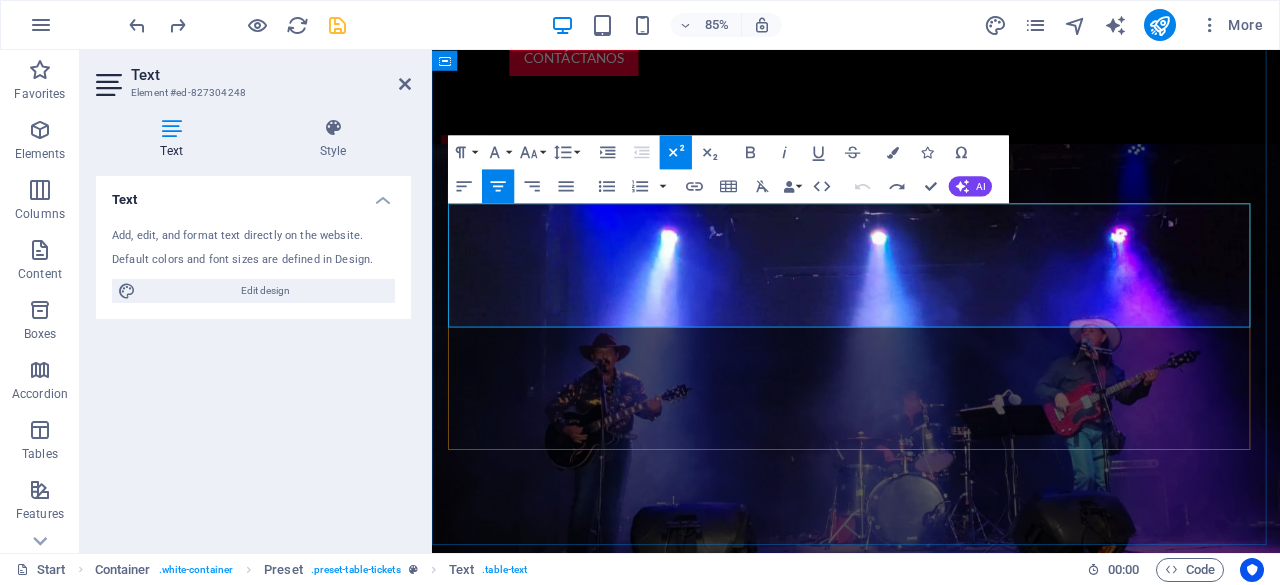 click on "VER UBICACIÓN" at bounding box center [1253, 1892] 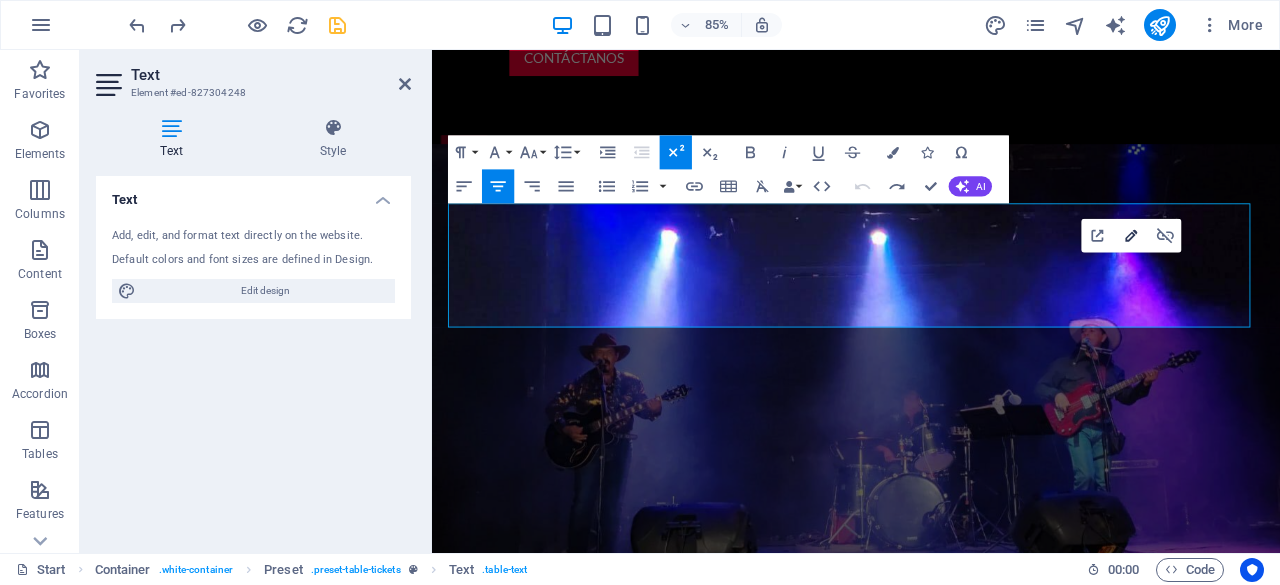 click 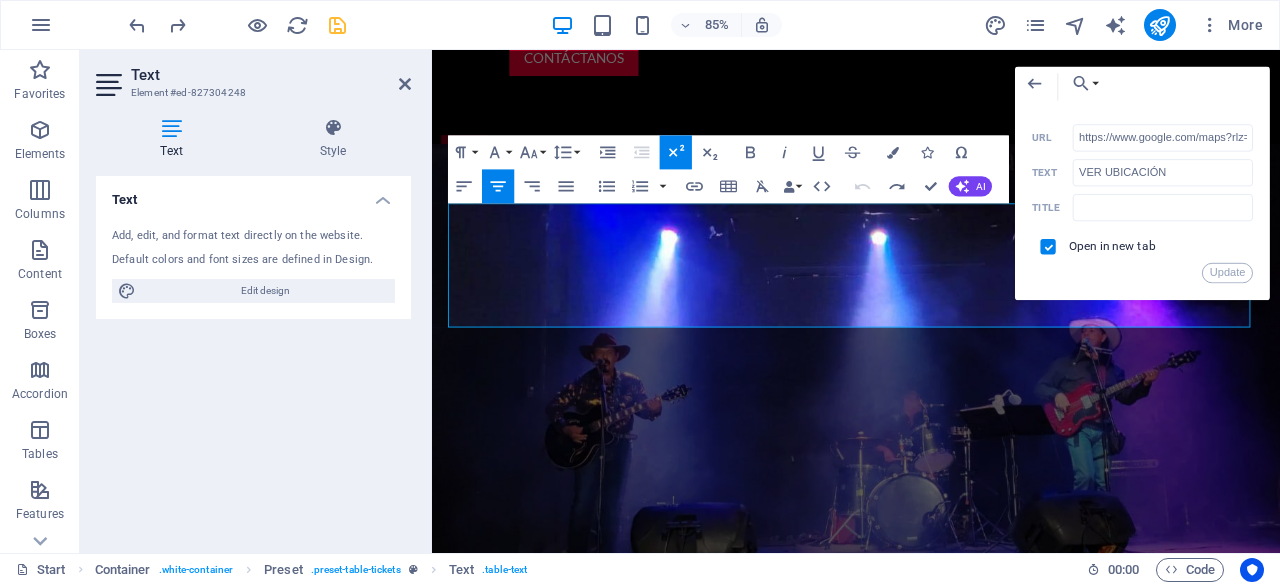scroll, scrollTop: 0, scrollLeft: 2494, axis: horizontal 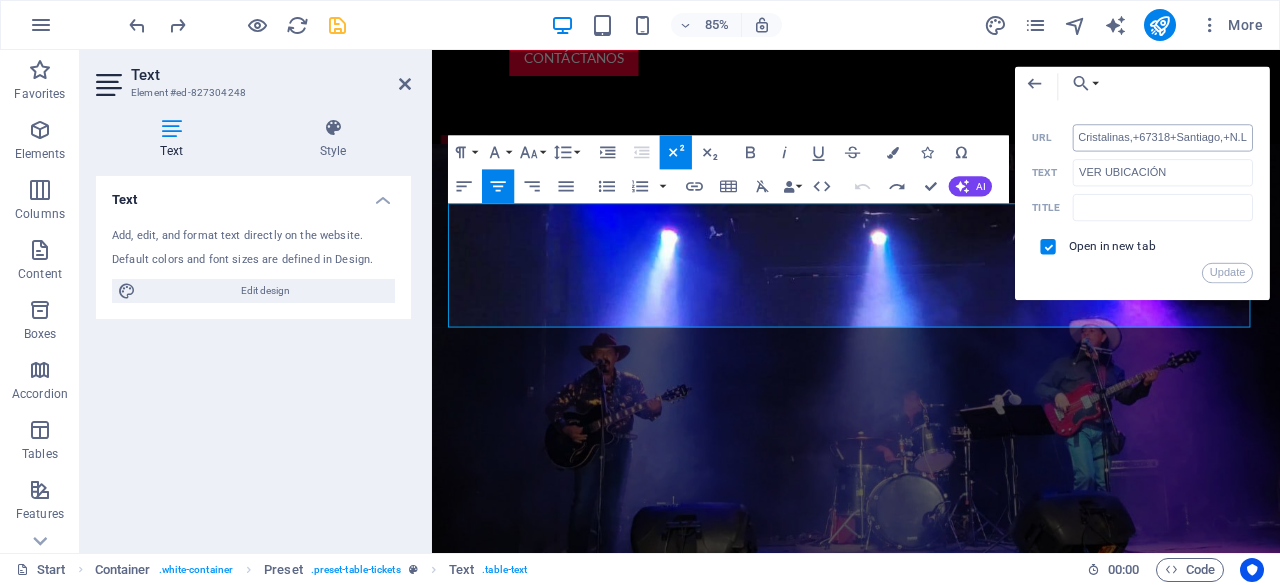 drag, startPoint x: 1093, startPoint y: 142, endPoint x: 1246, endPoint y: 139, distance: 153.0294 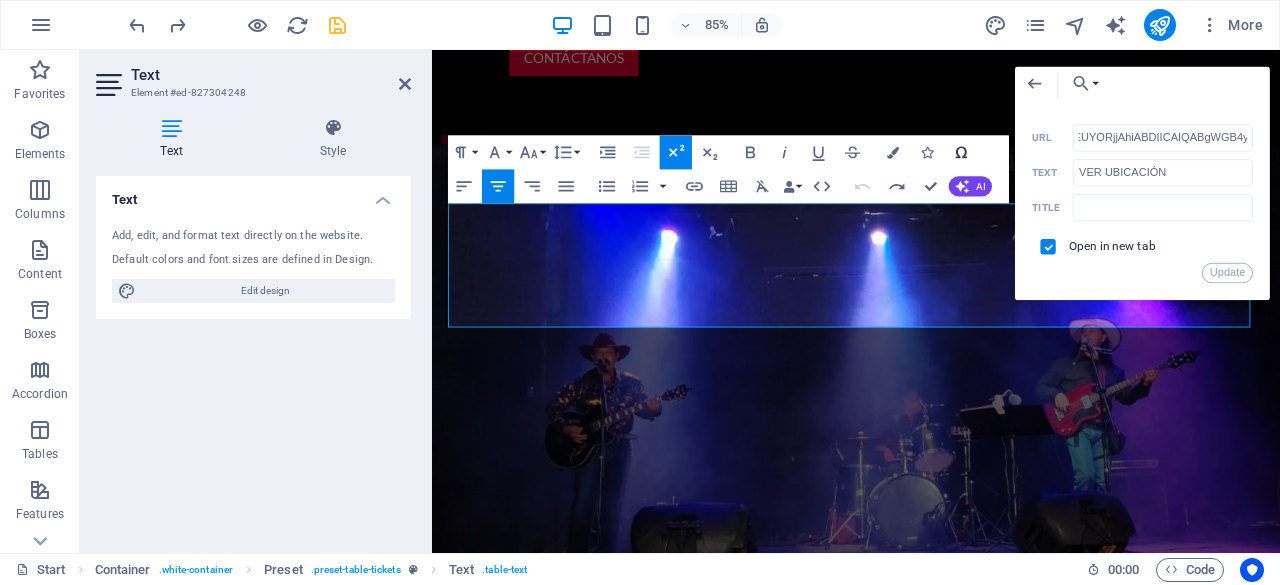 drag, startPoint x: 1226, startPoint y: 130, endPoint x: 976, endPoint y: 159, distance: 251.67638 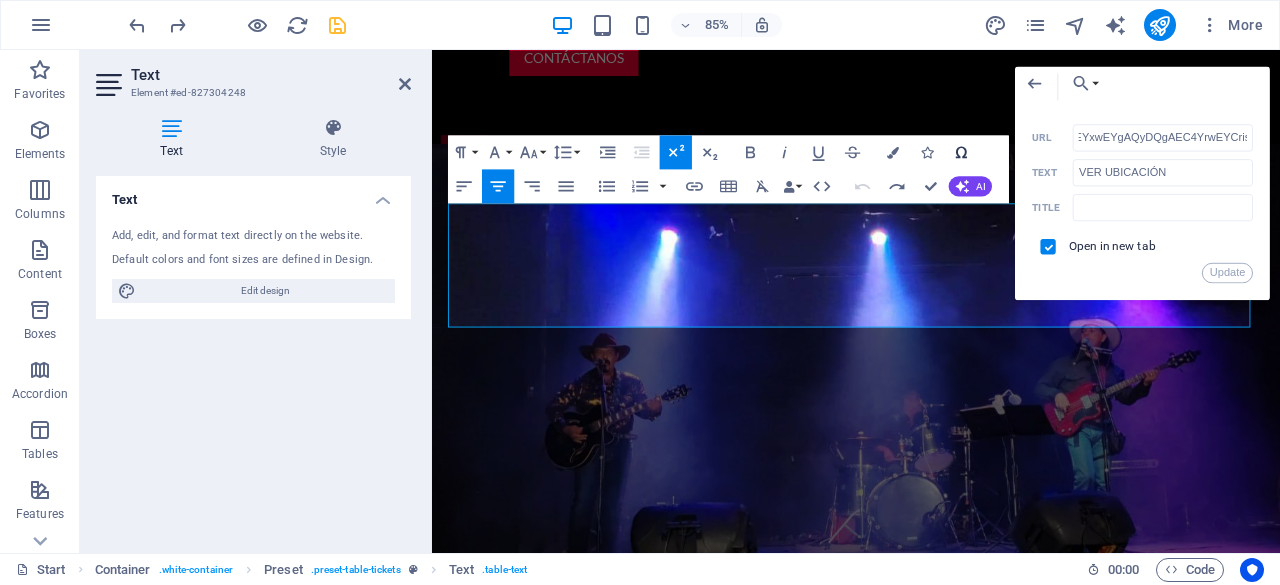 scroll, scrollTop: 0, scrollLeft: 132, axis: horizontal 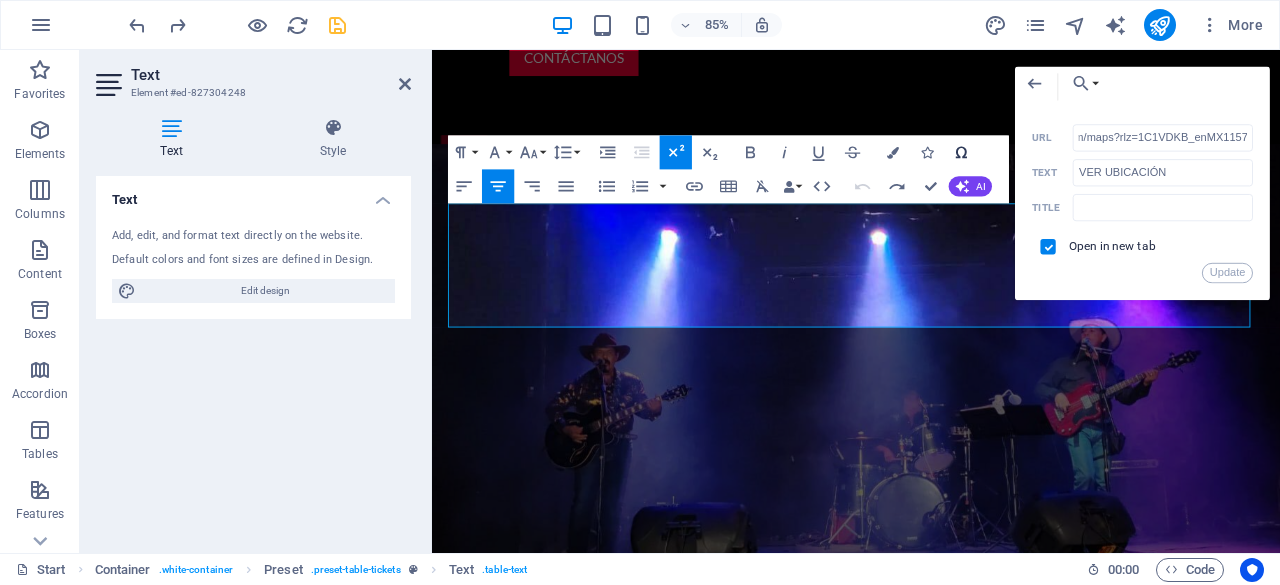 drag, startPoint x: 1163, startPoint y: 133, endPoint x: 961, endPoint y: 137, distance: 202.0396 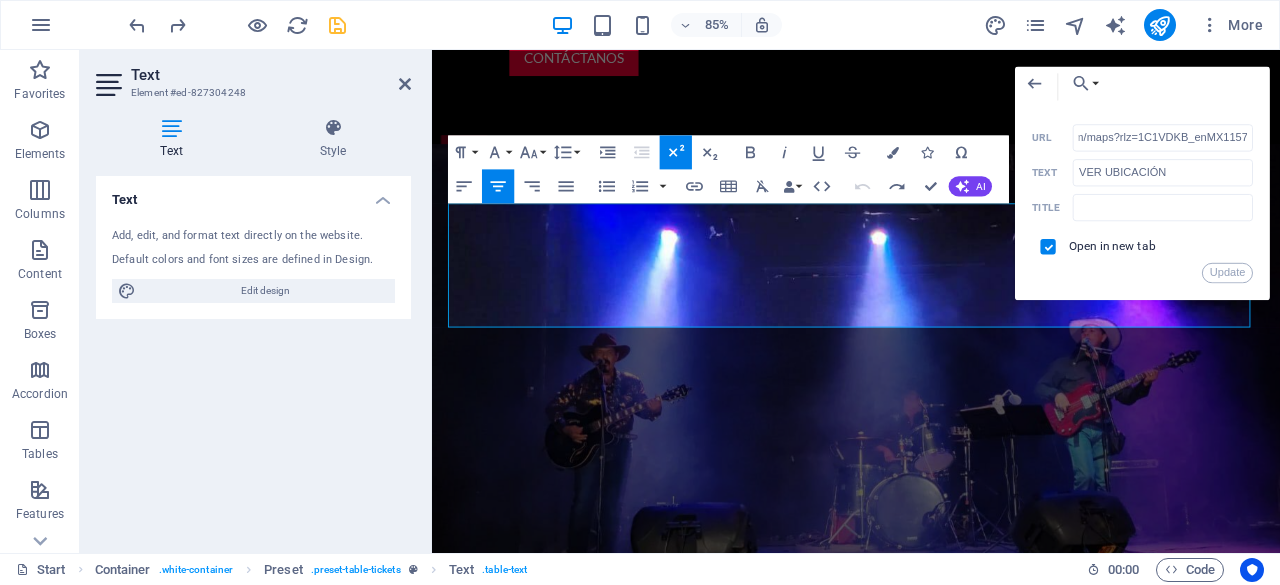 scroll, scrollTop: 0, scrollLeft: 0, axis: both 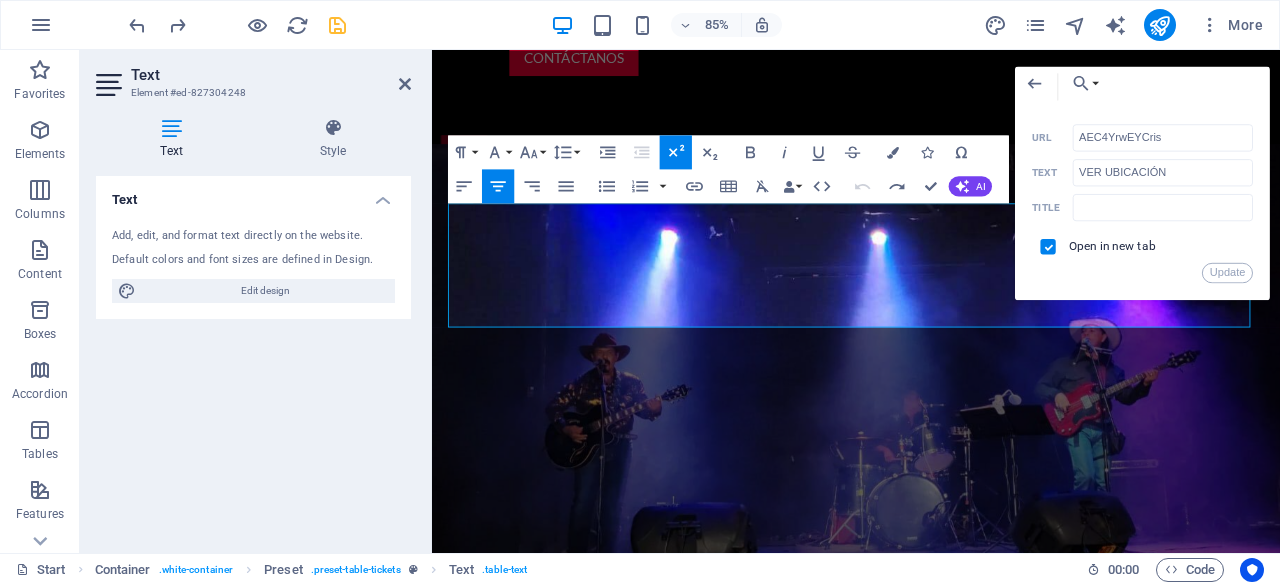 drag, startPoint x: 1160, startPoint y: 139, endPoint x: 1019, endPoint y: 137, distance: 141.01419 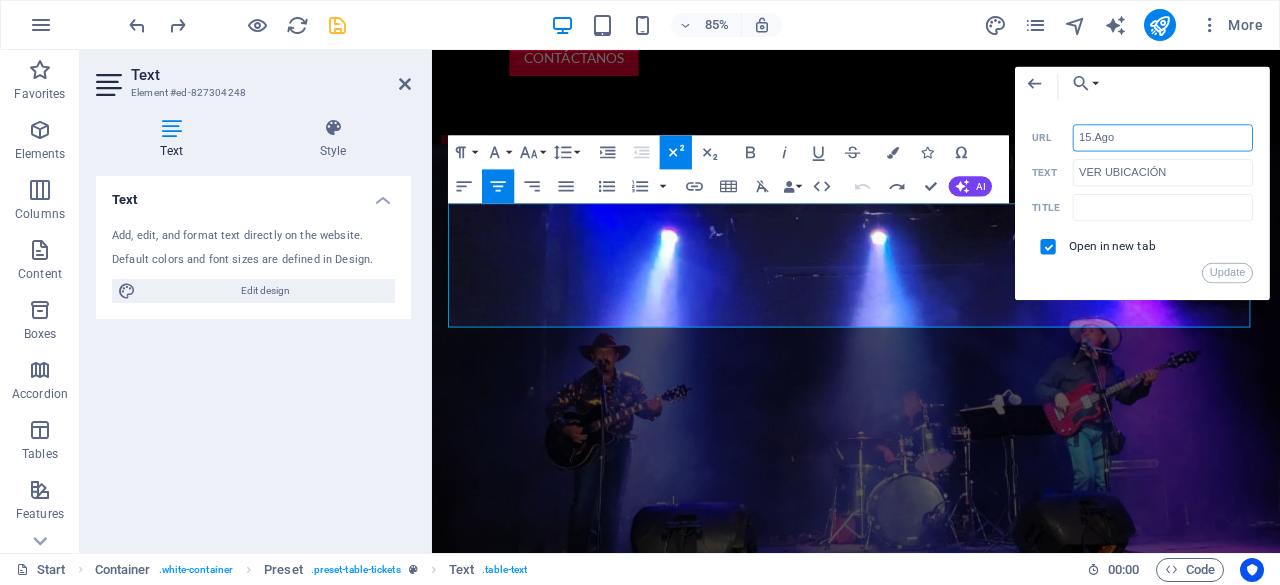 drag, startPoint x: 1152, startPoint y: 143, endPoint x: 1012, endPoint y: 140, distance: 140.03214 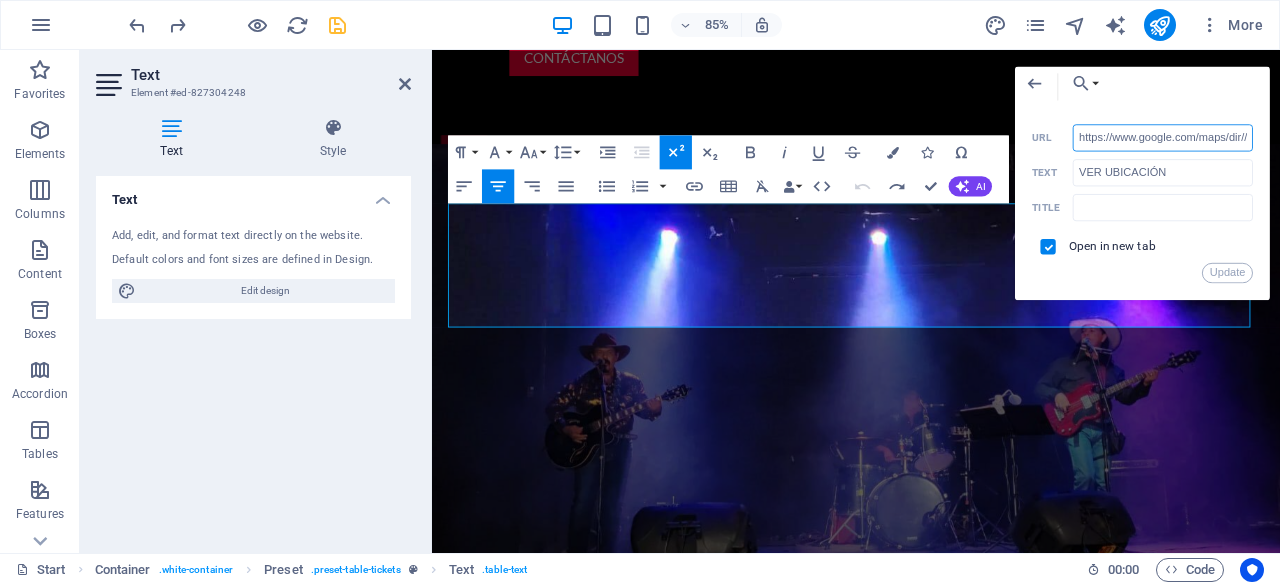 scroll, scrollTop: 0, scrollLeft: 1742, axis: horizontal 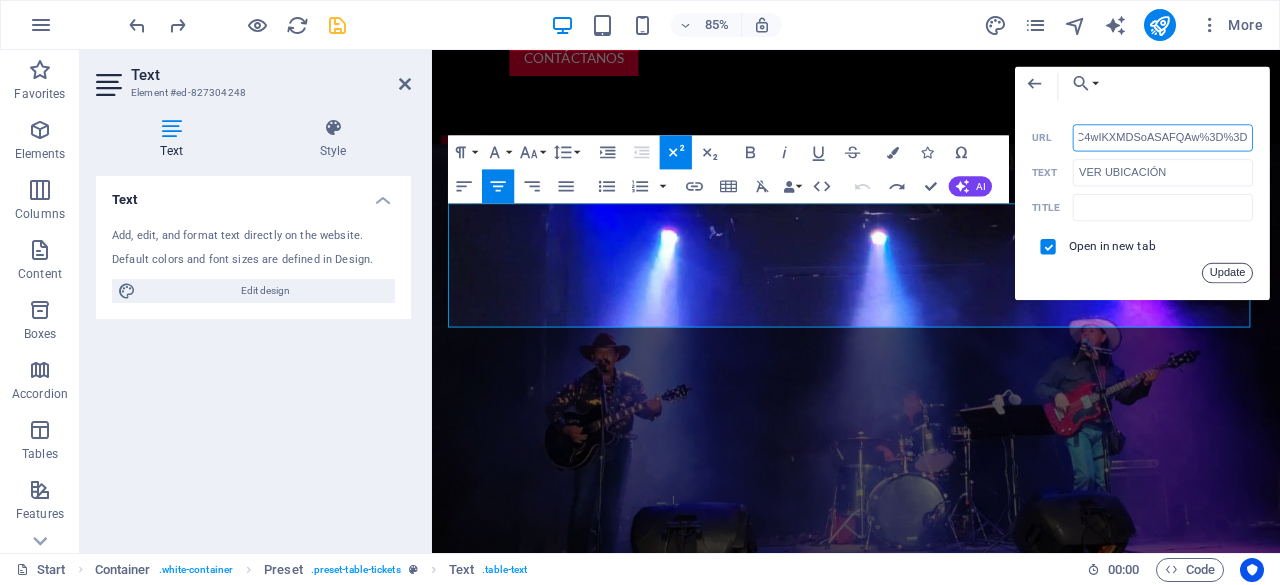 drag, startPoint x: 1220, startPoint y: 273, endPoint x: 928, endPoint y: 262, distance: 292.20712 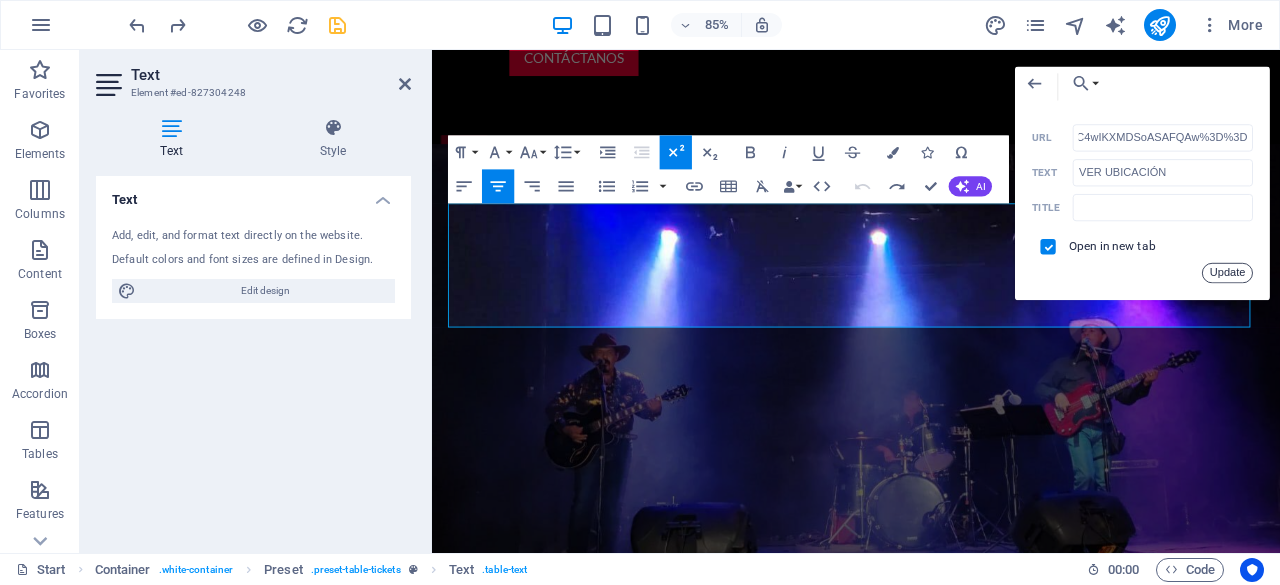 click on "Update" at bounding box center (1227, 272) 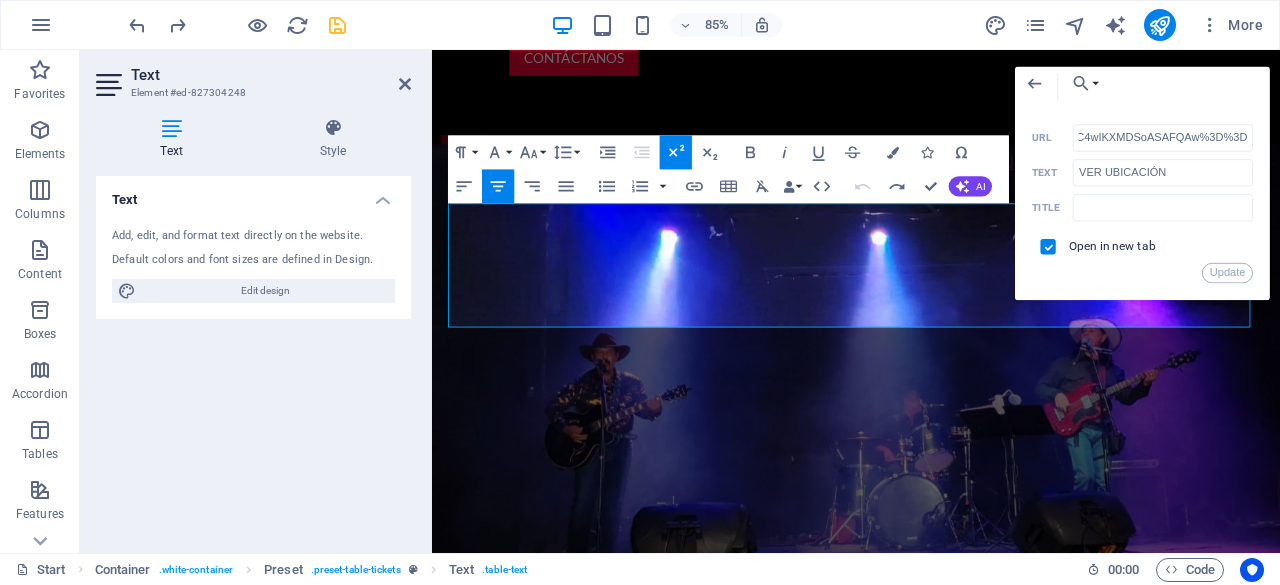 scroll, scrollTop: 0, scrollLeft: 0, axis: both 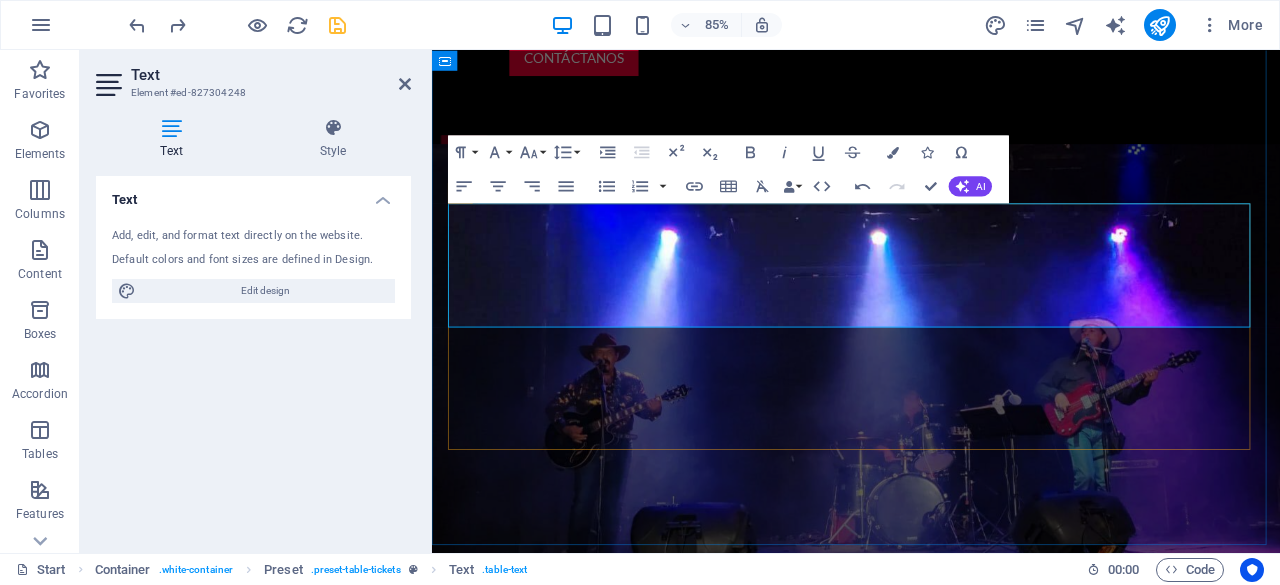 click on "Almacen 42" at bounding box center (955, 1823) 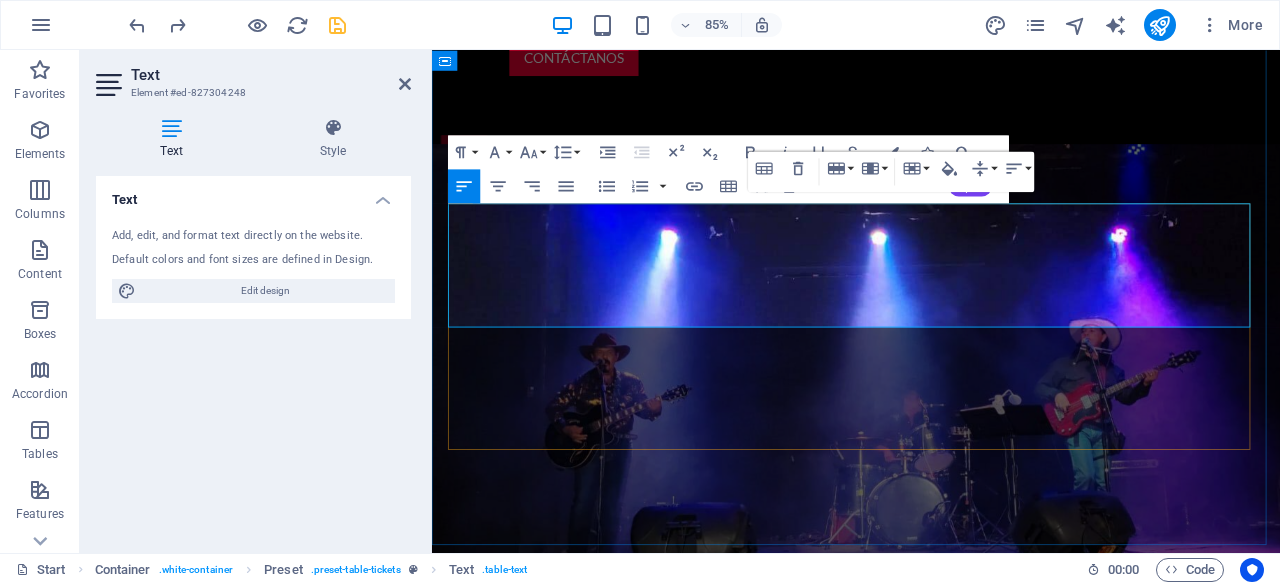 type 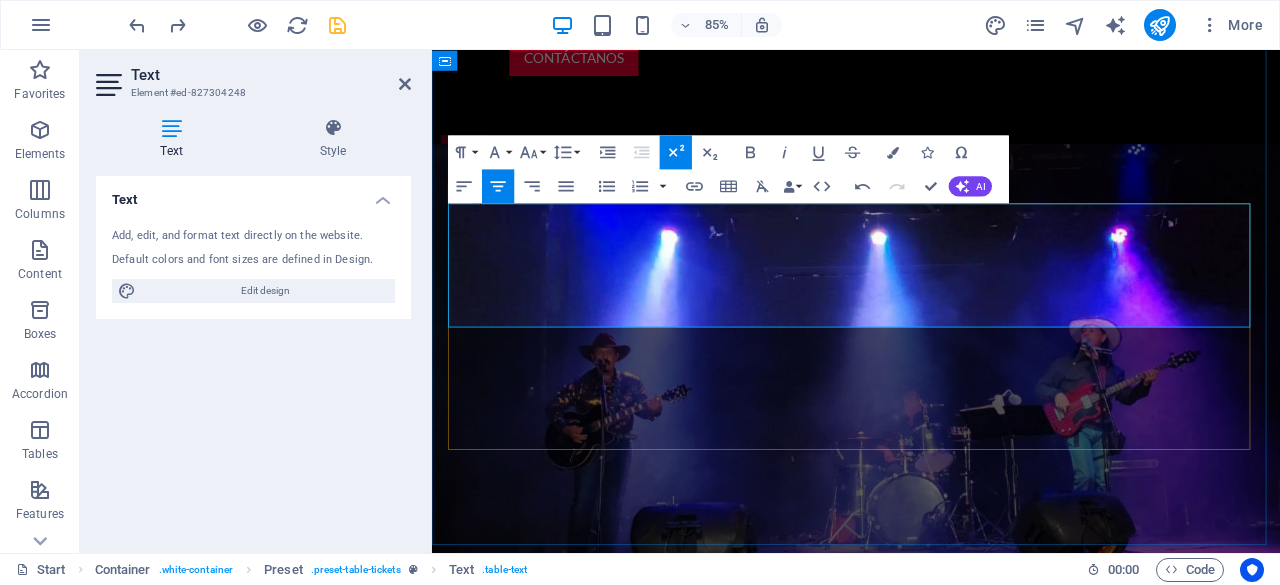 click on "VER UBICACIÓN" at bounding box center [1253, 1819] 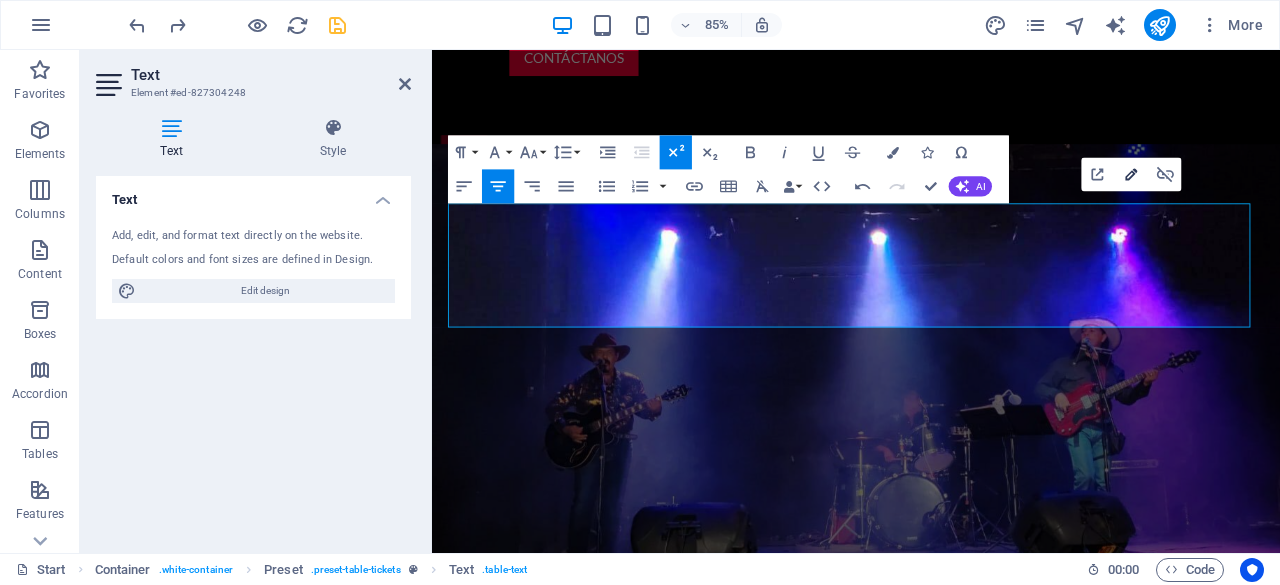 drag, startPoint x: 1130, startPoint y: 176, endPoint x: 823, endPoint y: 146, distance: 308.4623 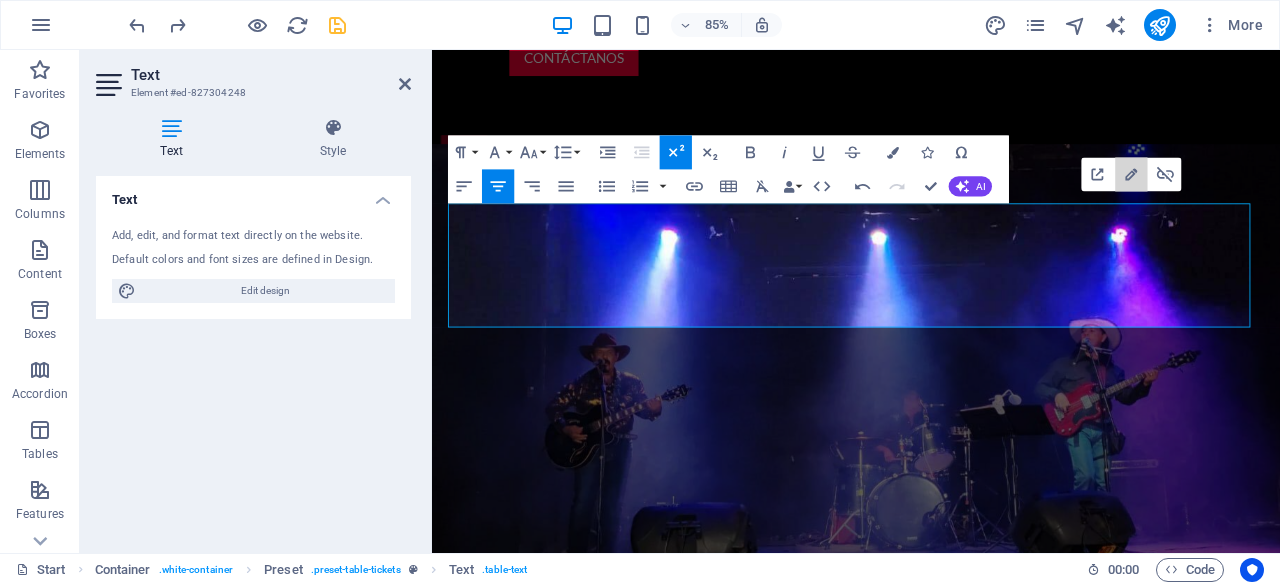 scroll, scrollTop: 0, scrollLeft: 2702, axis: horizontal 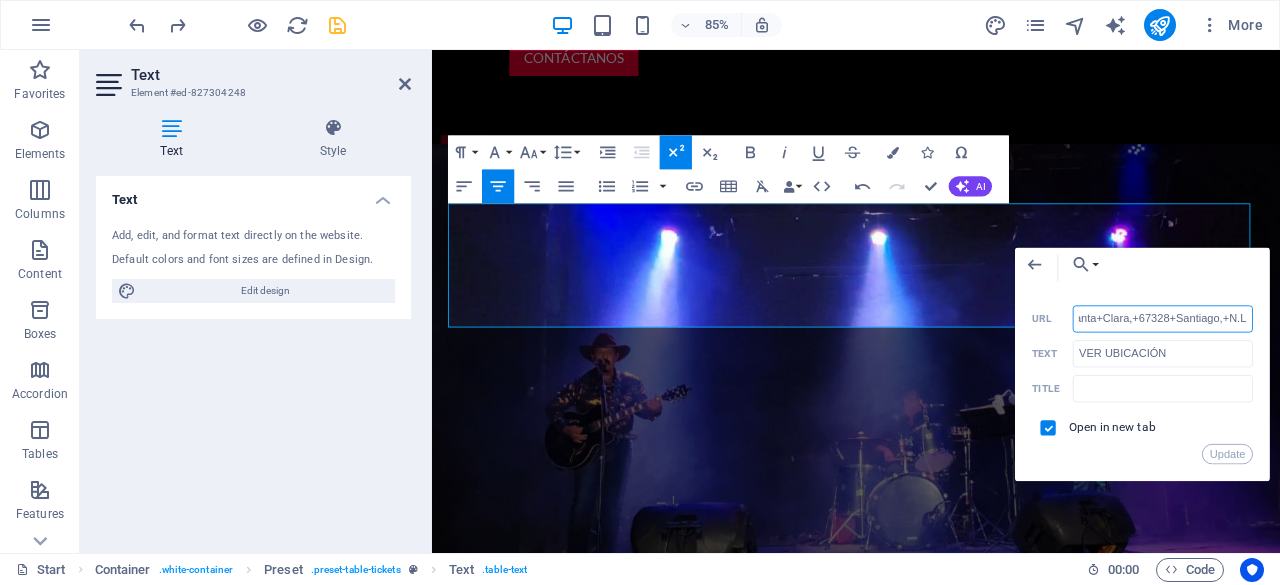 drag, startPoint x: 1092, startPoint y: 322, endPoint x: 1279, endPoint y: 338, distance: 187.68324 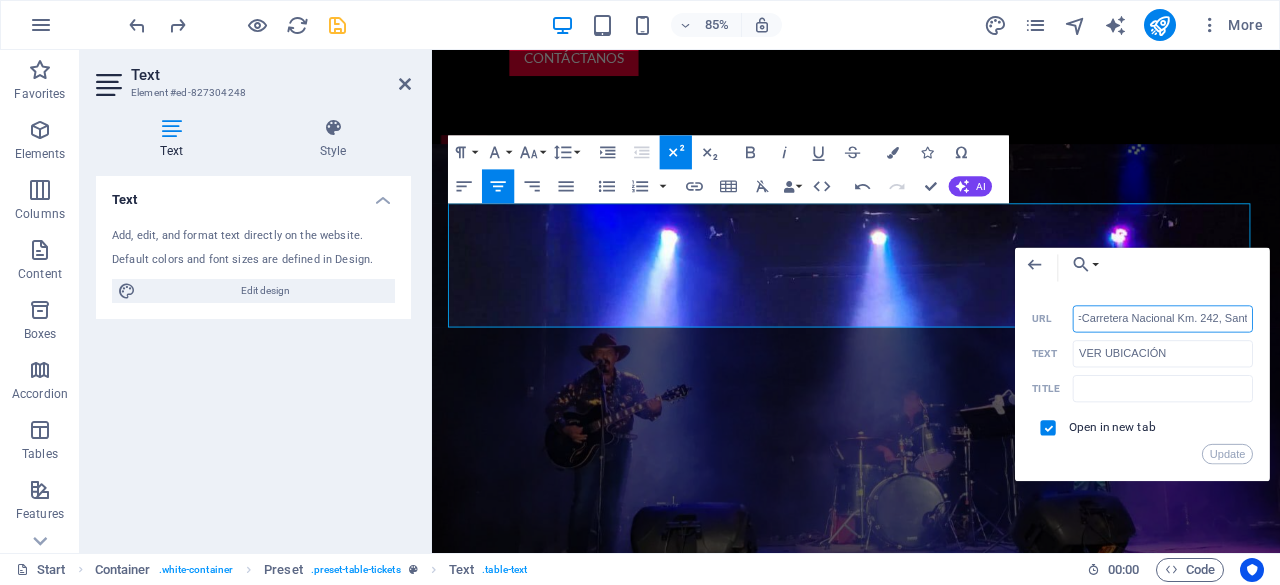 scroll, scrollTop: 0, scrollLeft: 2514, axis: horizontal 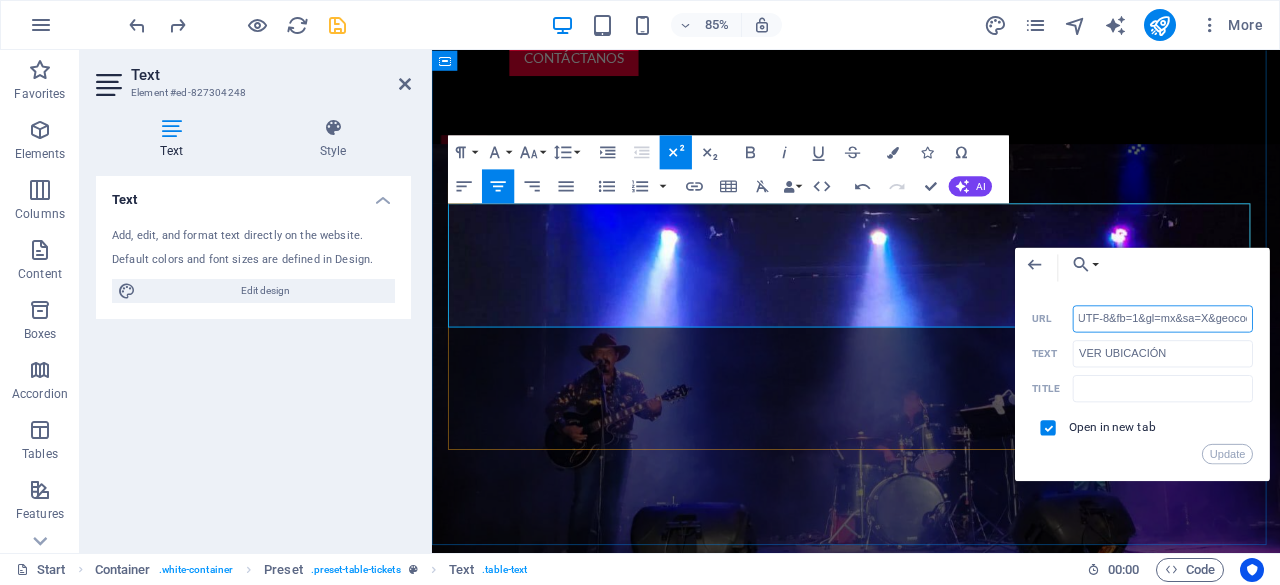 drag, startPoint x: 1655, startPoint y: 371, endPoint x: 1433, endPoint y: 371, distance: 222 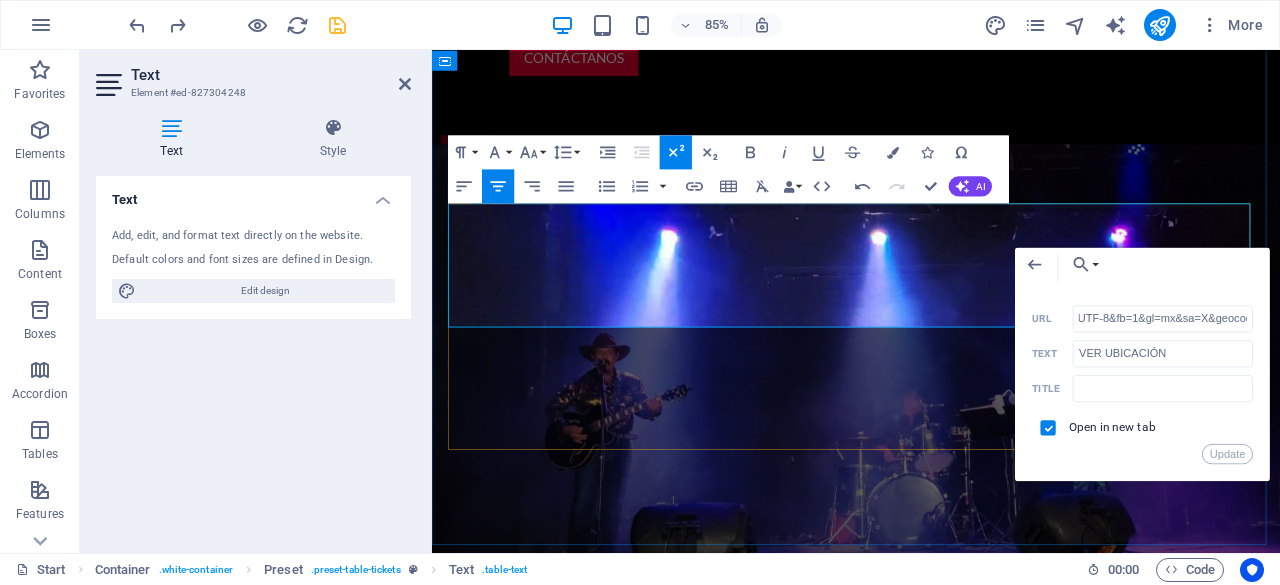 scroll, scrollTop: 0, scrollLeft: 0, axis: both 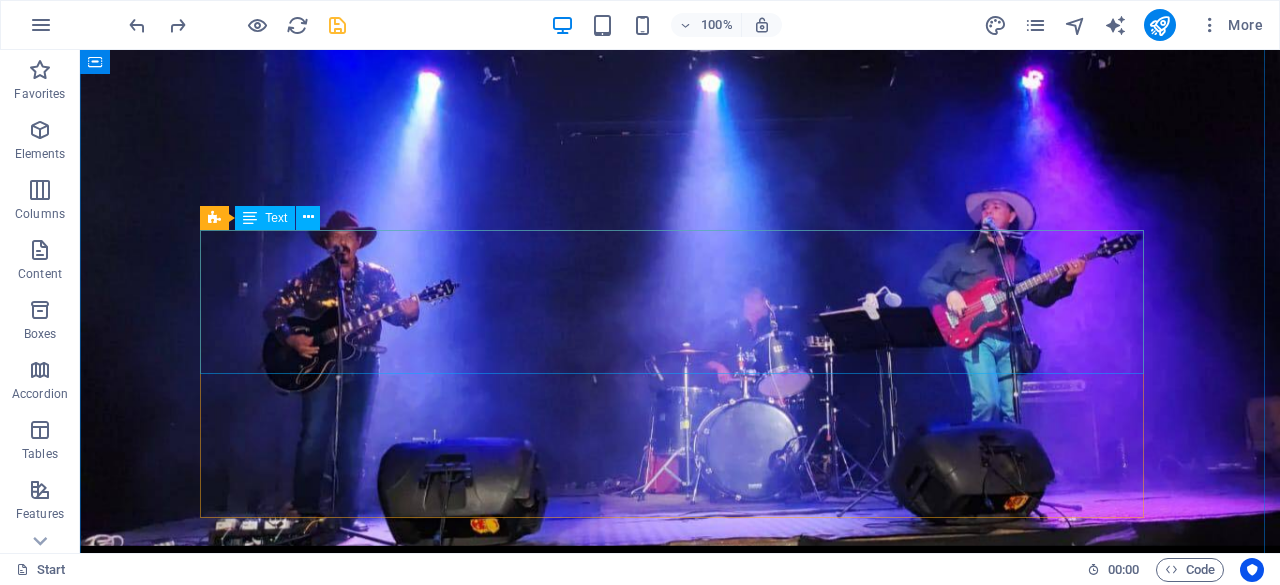 click on "5.Ago Almacen 42 - Barrio Antiguo VER UBICACIÓN 6.Ago Crown Plaza Monterrey  Aeropuerto VER UBICACIÓN" at bounding box center (680, 1831) 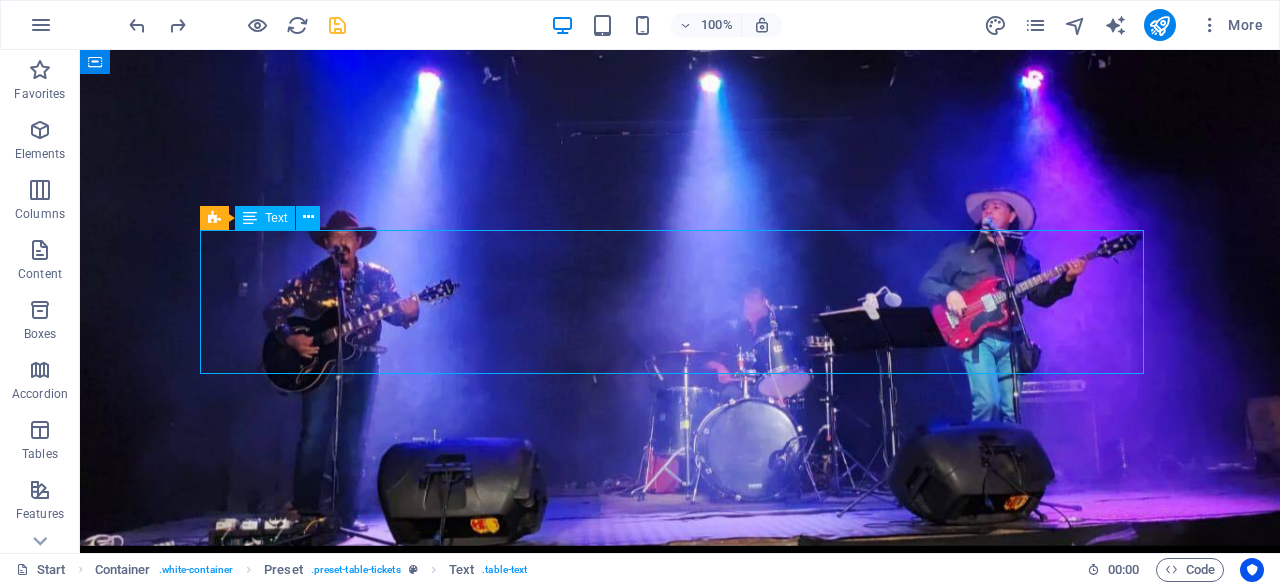 click on "5.Ago Almacen 42 - Barrio Antiguo VER UBICACIÓN 6.Ago Crown Plaza Monterrey  Aeropuerto VER UBICACIÓN" at bounding box center [680, 1831] 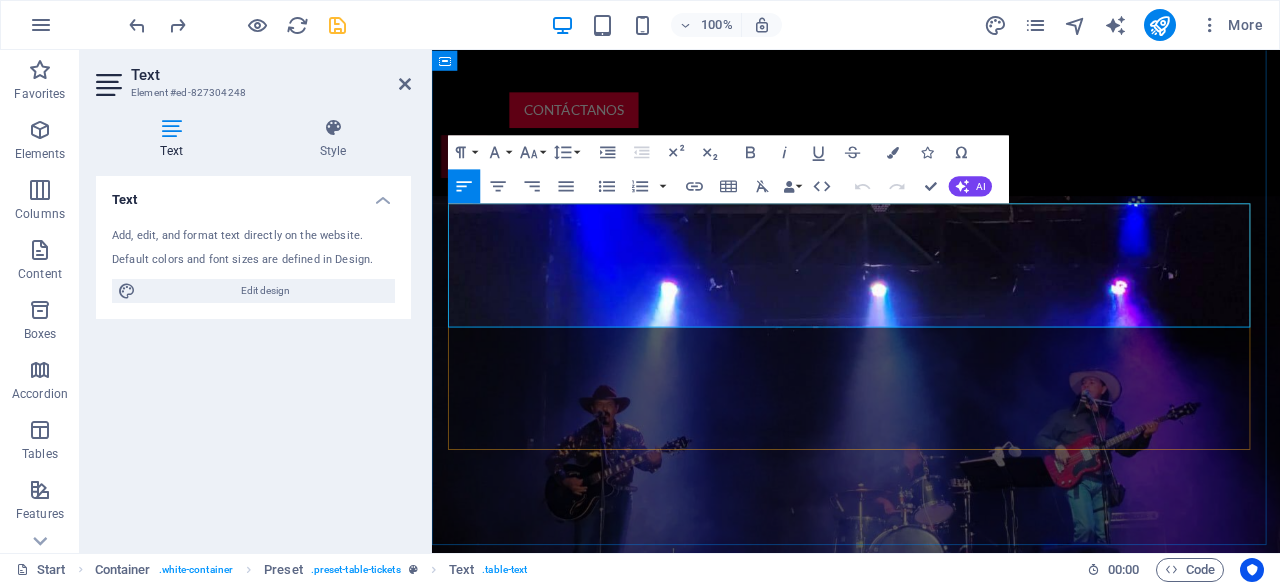 scroll, scrollTop: 1883, scrollLeft: 0, axis: vertical 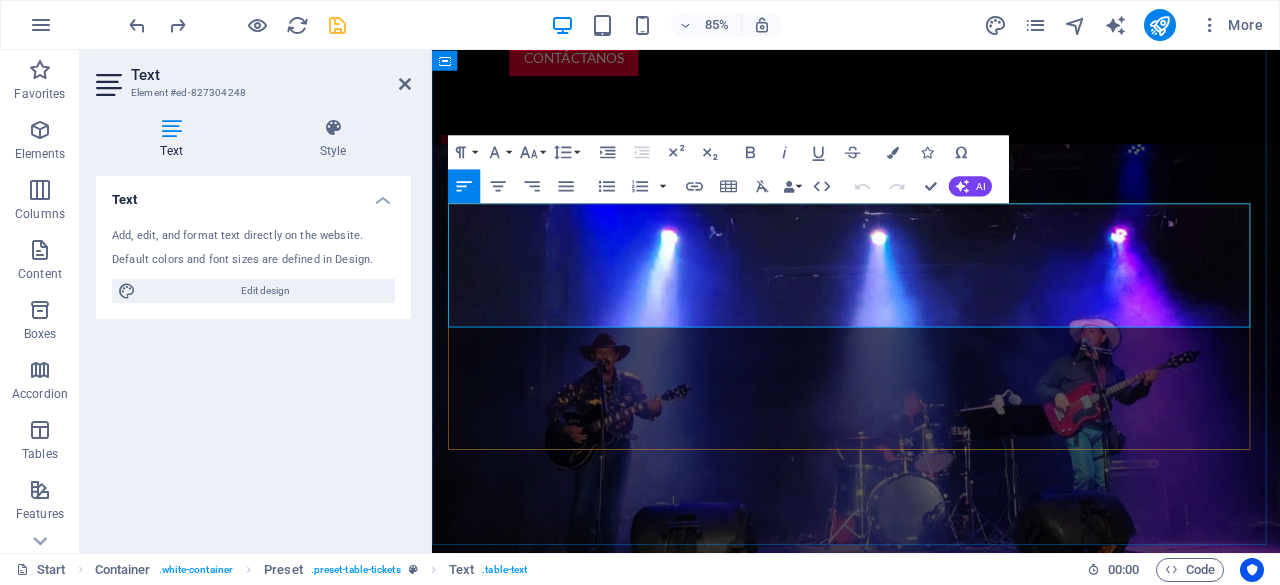 click on "VER UBICACIÓN" at bounding box center (1253, 1819) 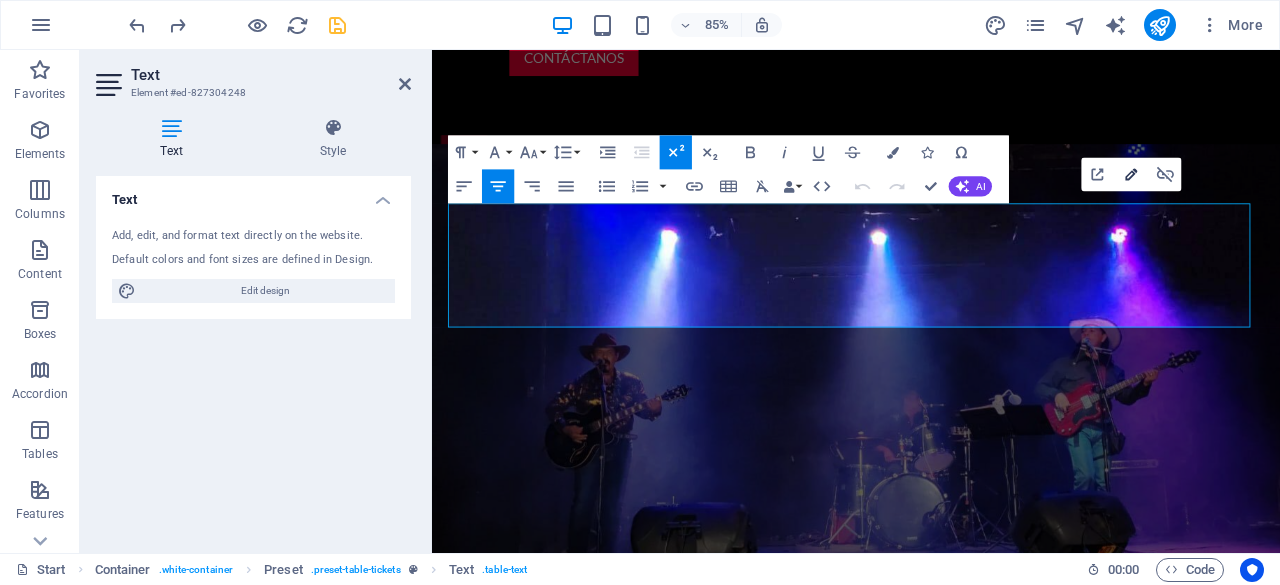 click 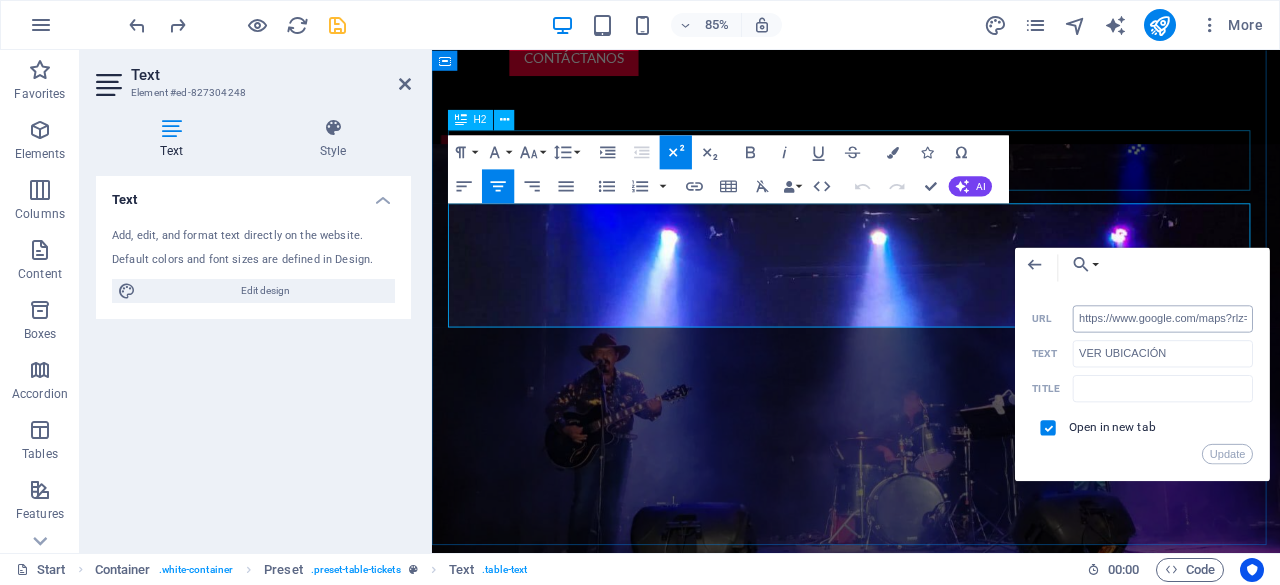 scroll, scrollTop: 0, scrollLeft: 2702, axis: horizontal 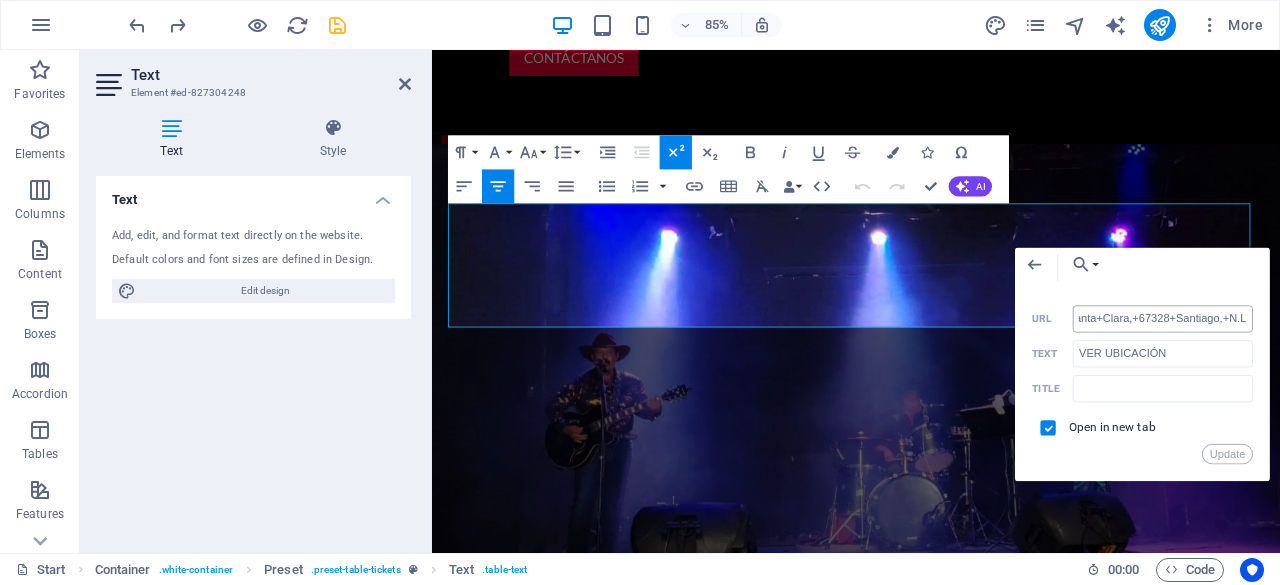drag, startPoint x: 1093, startPoint y: 321, endPoint x: 1248, endPoint y: 331, distance: 155.32225 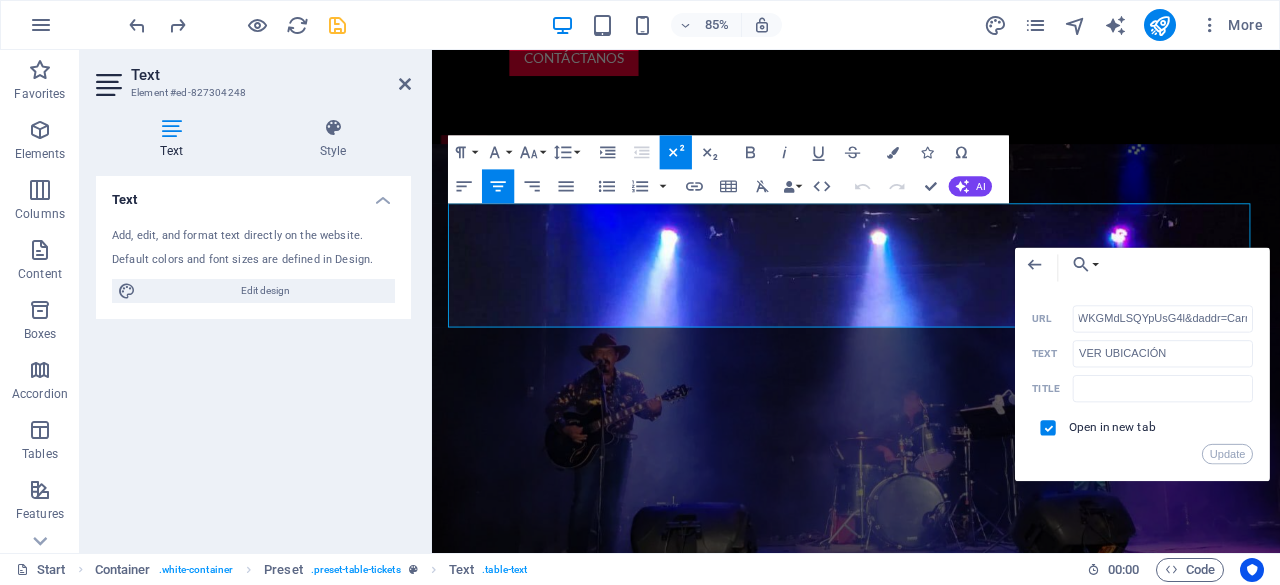 drag, startPoint x: 1167, startPoint y: 317, endPoint x: 1036, endPoint y: 317, distance: 131 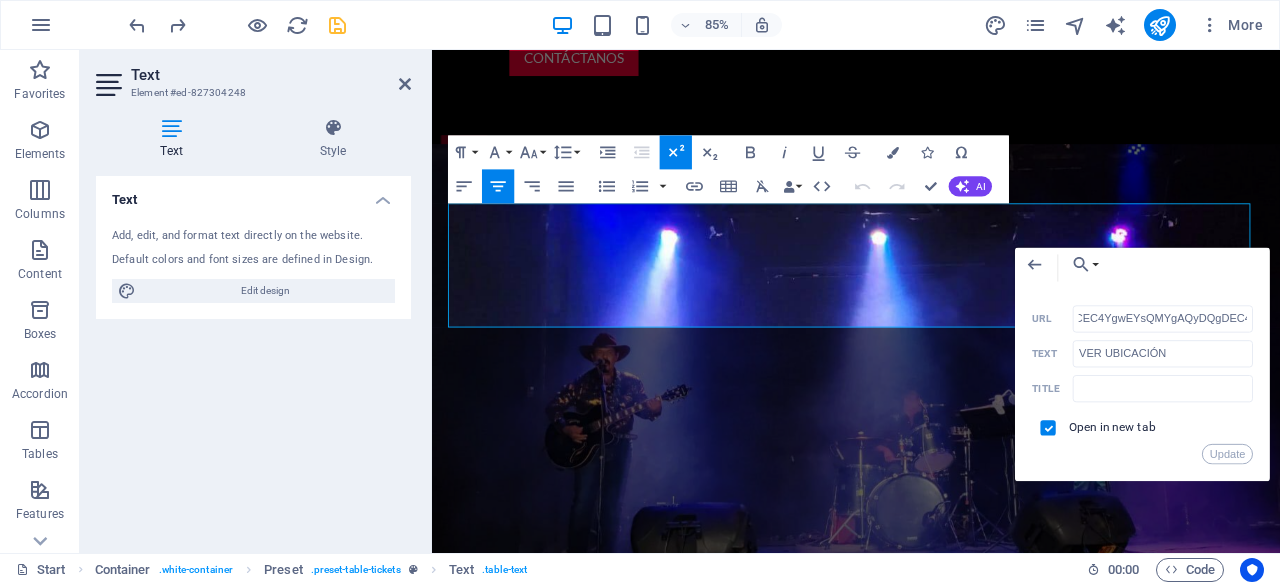 drag, startPoint x: 1174, startPoint y: 321, endPoint x: 1044, endPoint y: 317, distance: 130.06152 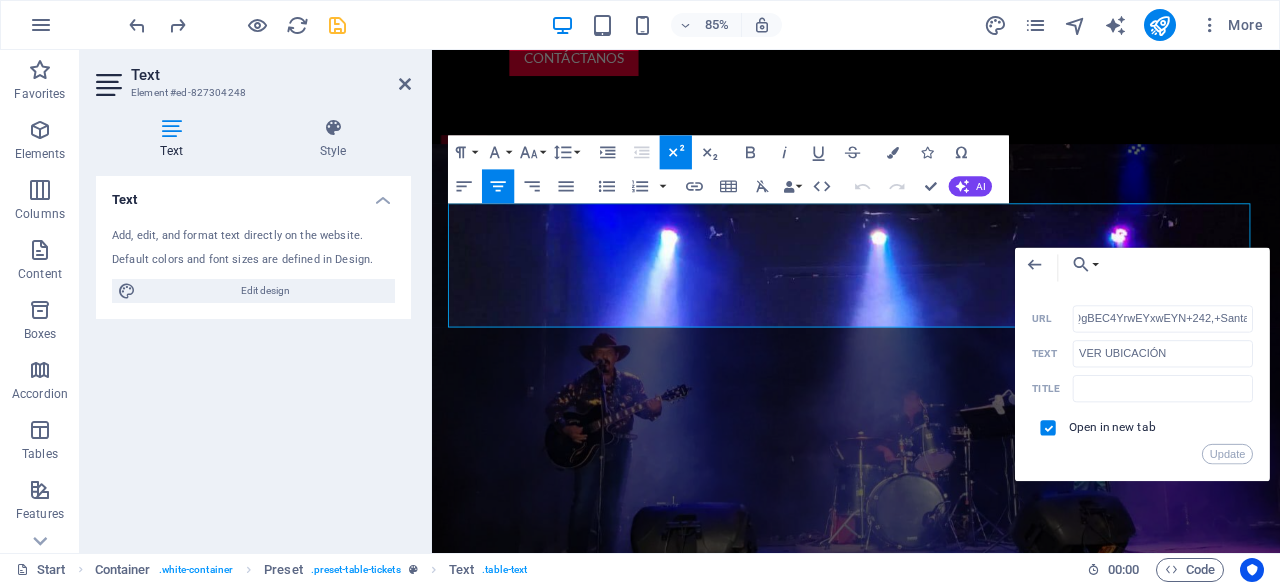 scroll, scrollTop: 0, scrollLeft: 364, axis: horizontal 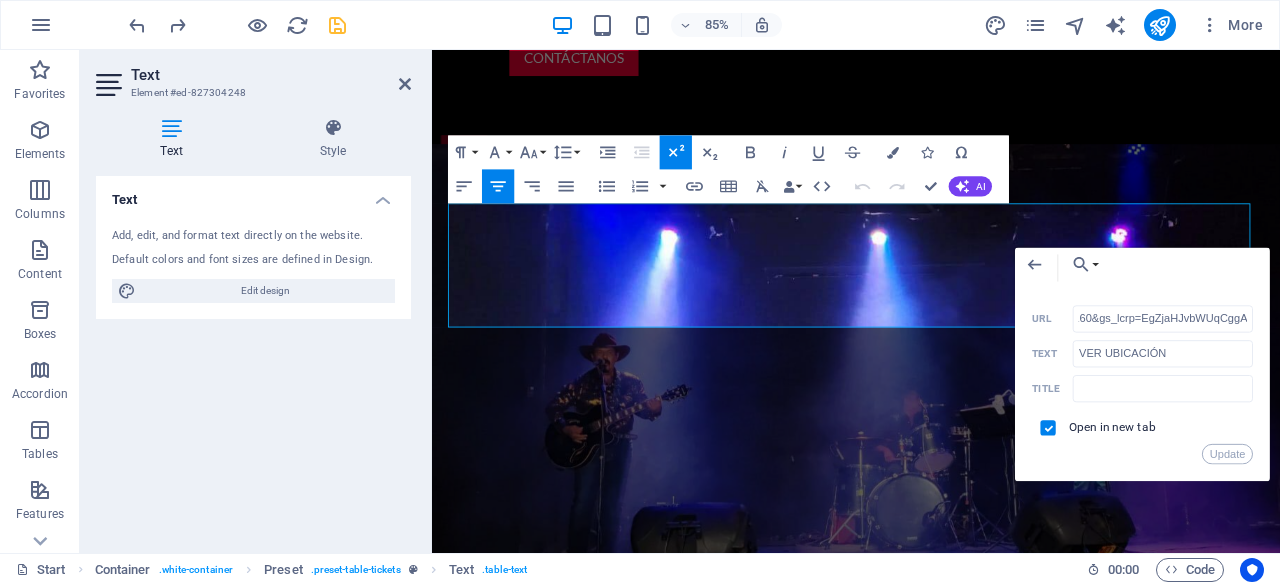 drag, startPoint x: 1152, startPoint y: 320, endPoint x: 1008, endPoint y: 319, distance: 144.00348 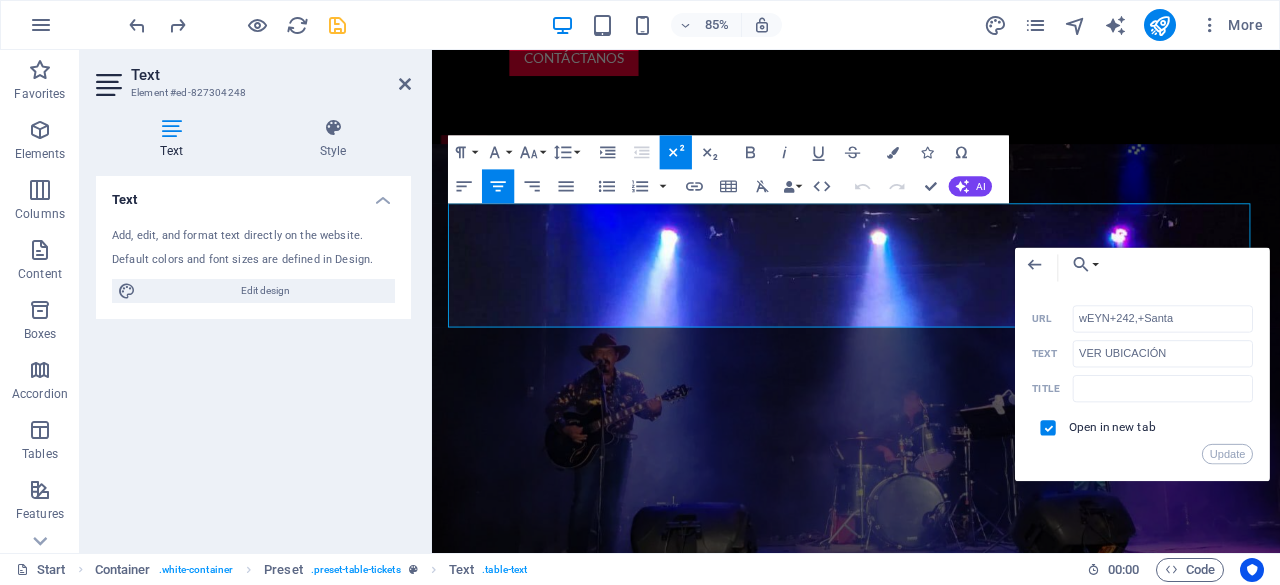 drag, startPoint x: 1220, startPoint y: 320, endPoint x: 1054, endPoint y: 320, distance: 166 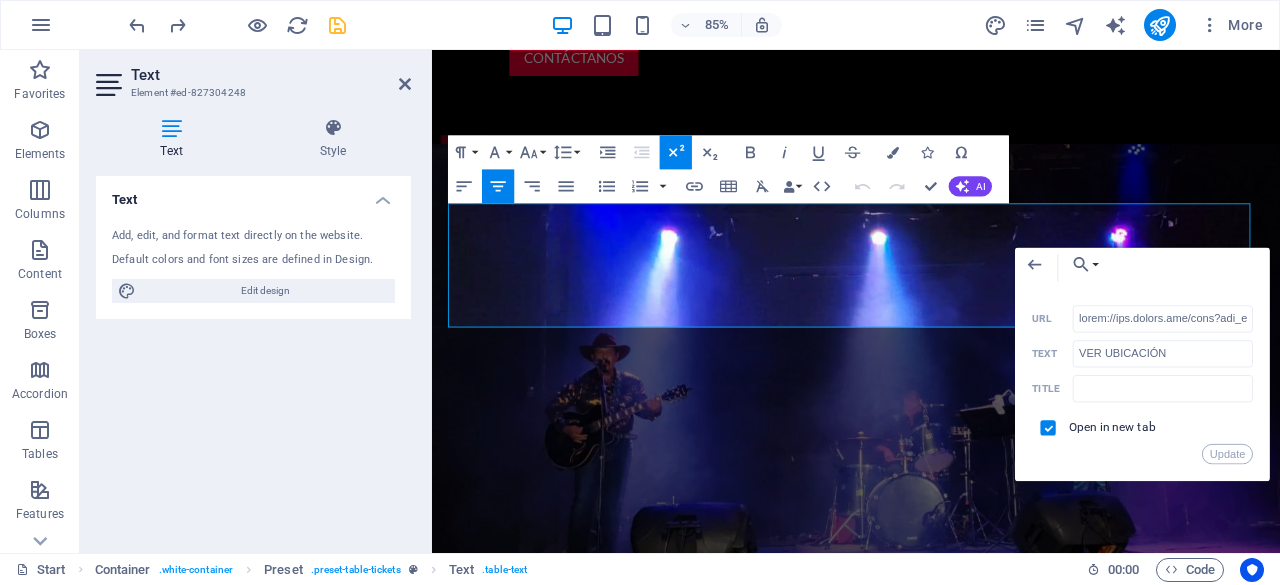 scroll, scrollTop: 0, scrollLeft: 10680, axis: horizontal 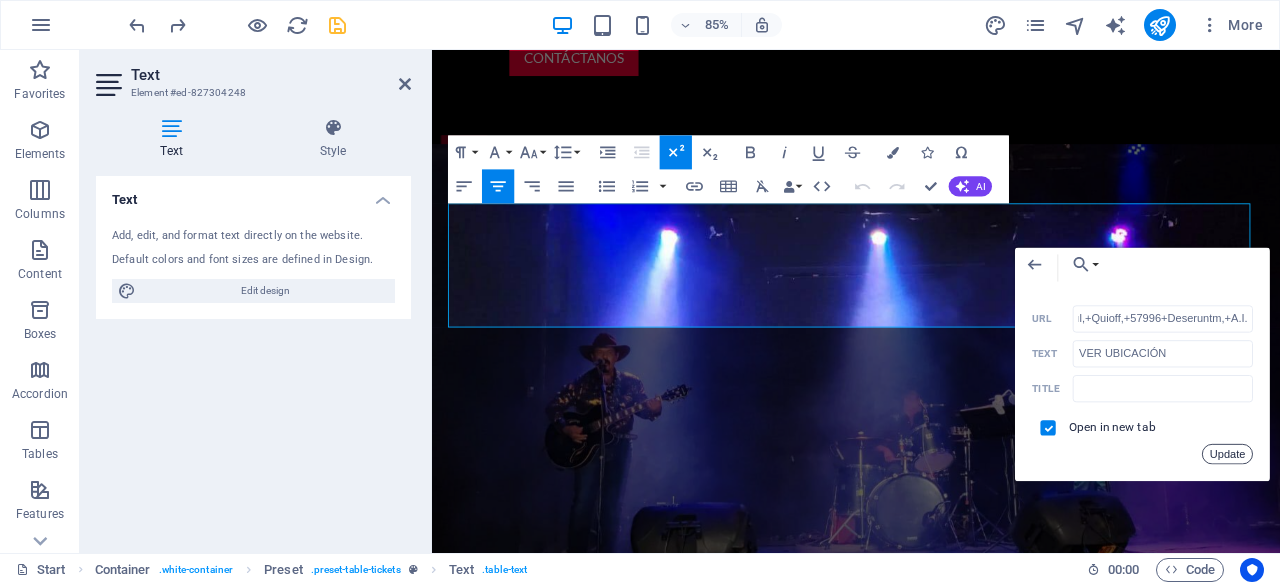 click on "Update" at bounding box center (1227, 453) 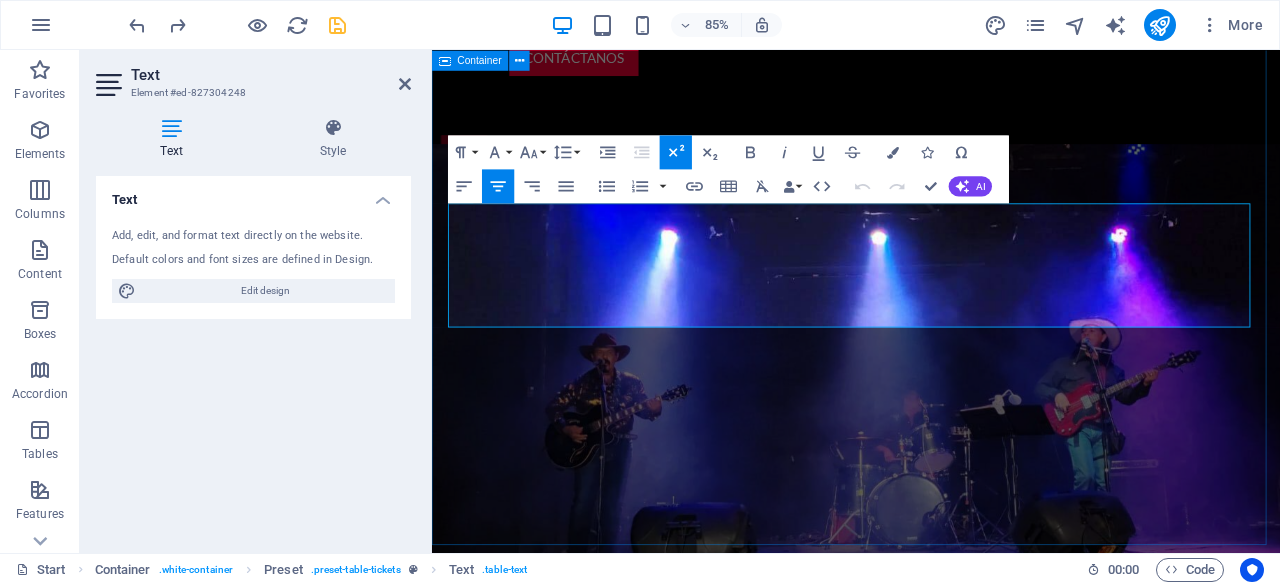 scroll, scrollTop: 0, scrollLeft: 0, axis: both 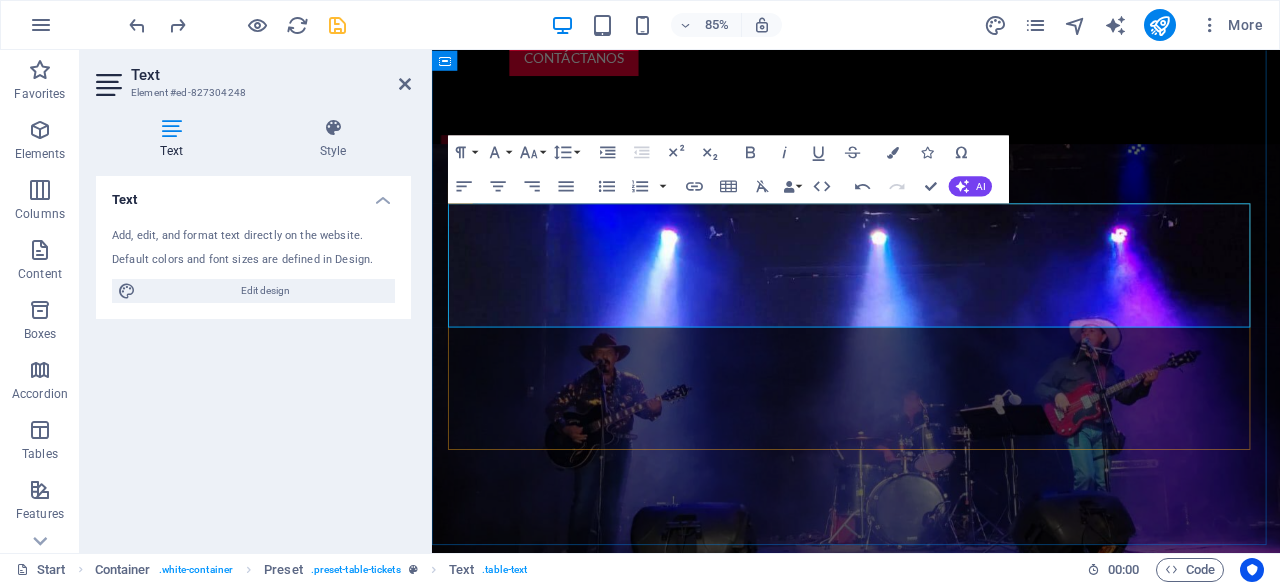 click on "Almacen 42 - Barrio Antiguo" at bounding box center (955, 1823) 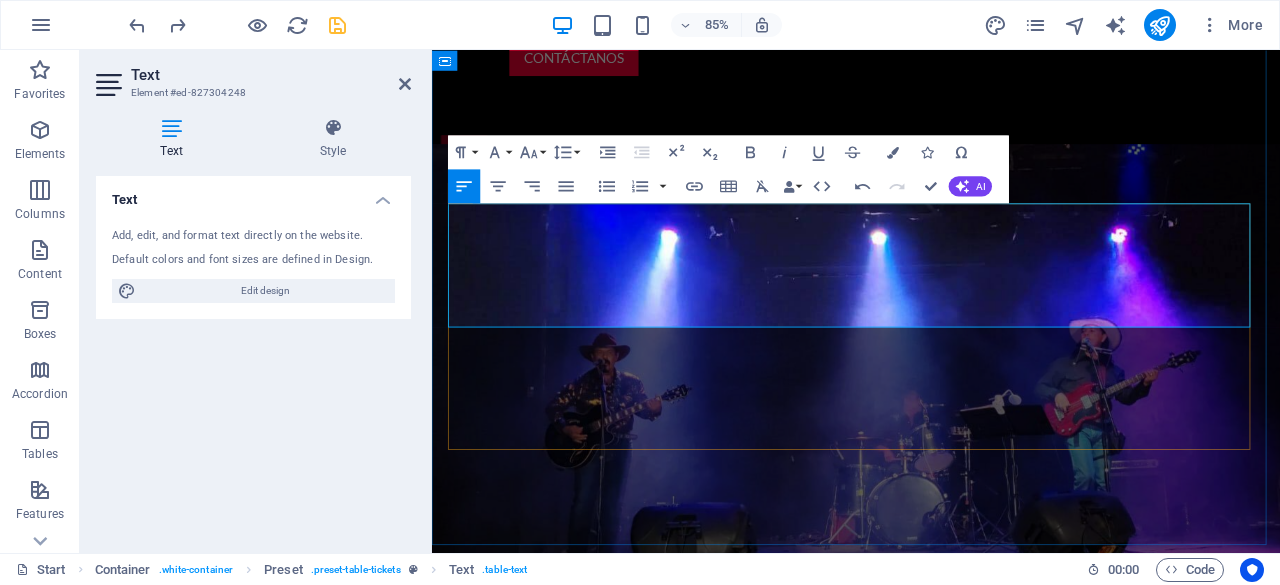 type 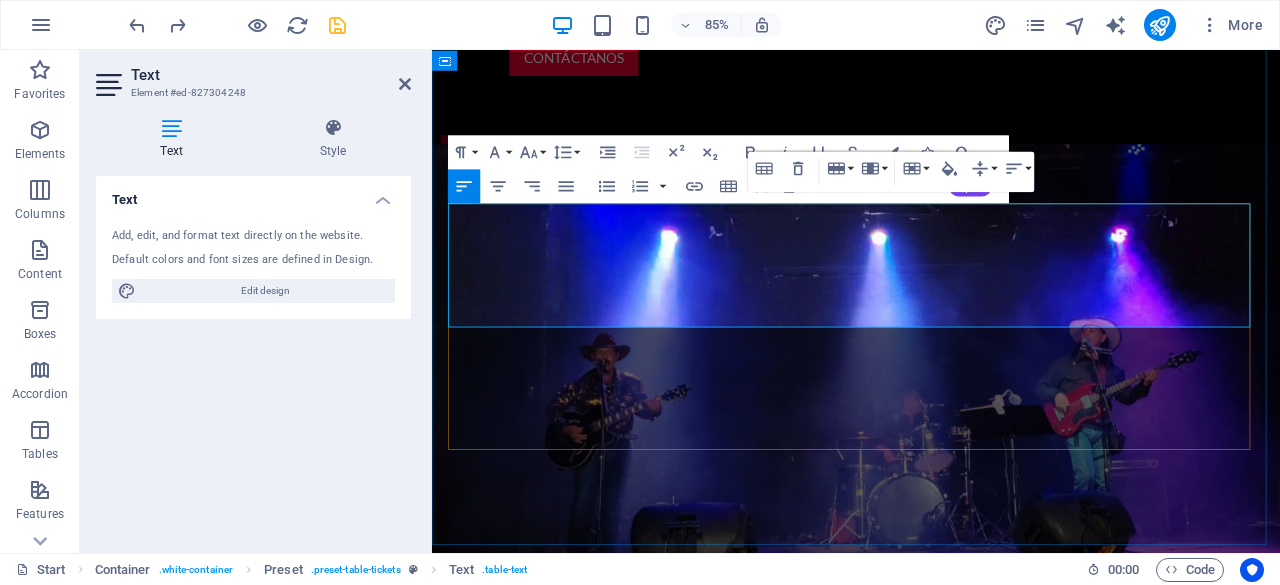 click on "Crown Plaza Monterrey  Aeropuerto" at bounding box center (955, 1896) 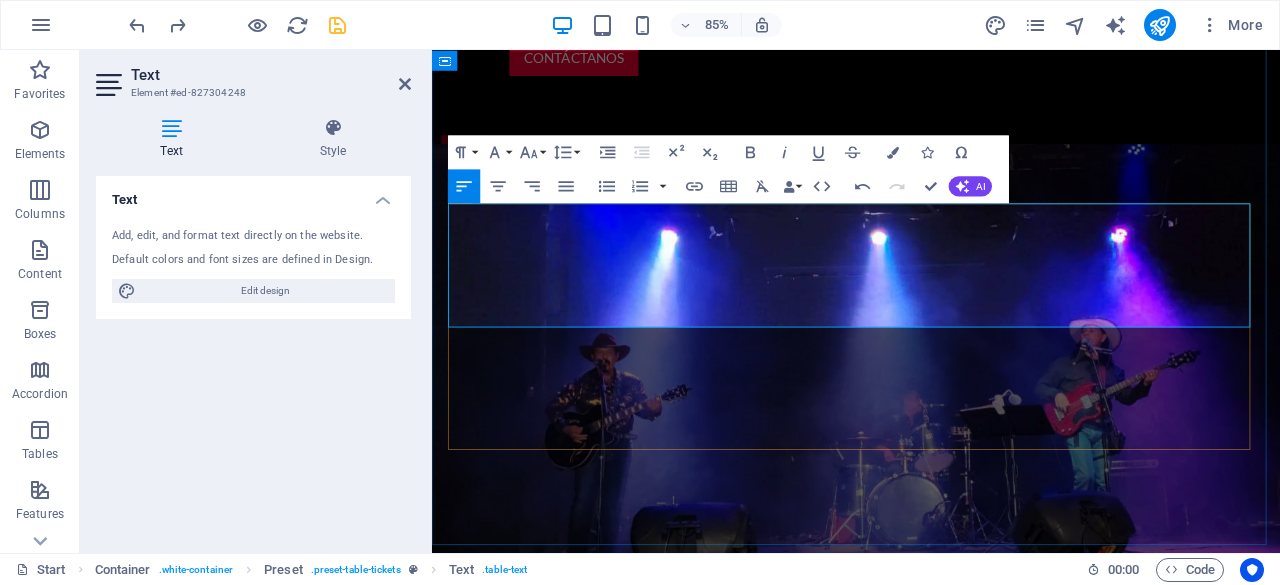 drag, startPoint x: 1024, startPoint y: 341, endPoint x: 1014, endPoint y: 338, distance: 10.440307 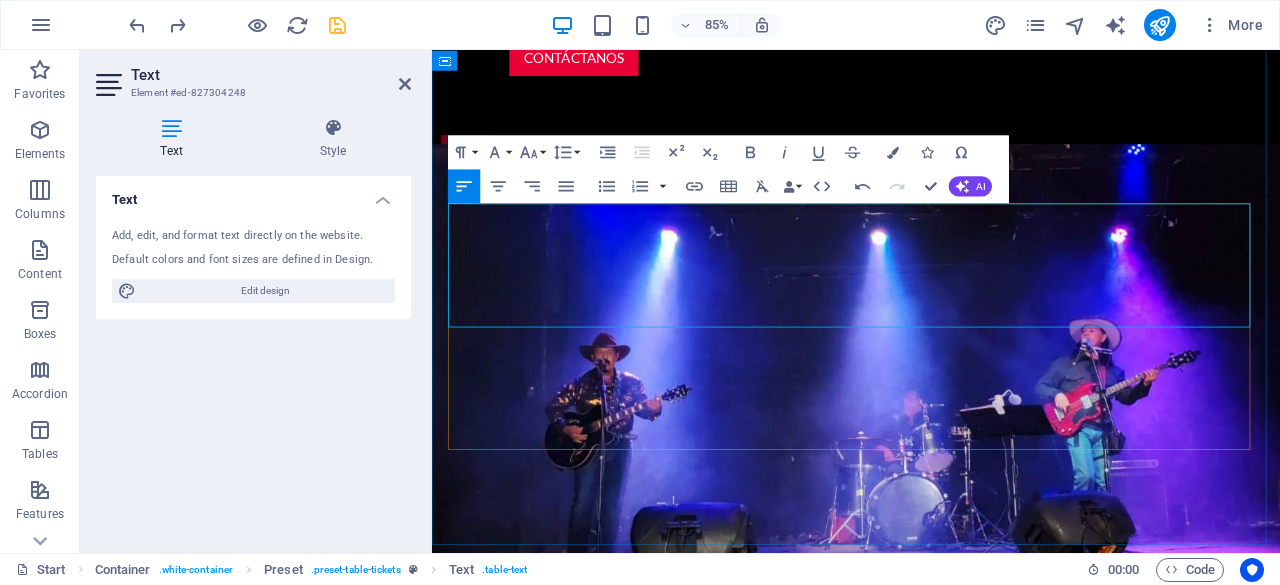 click on "Crown Plaza Monterrey Aeropuerto" at bounding box center (955, 1896) 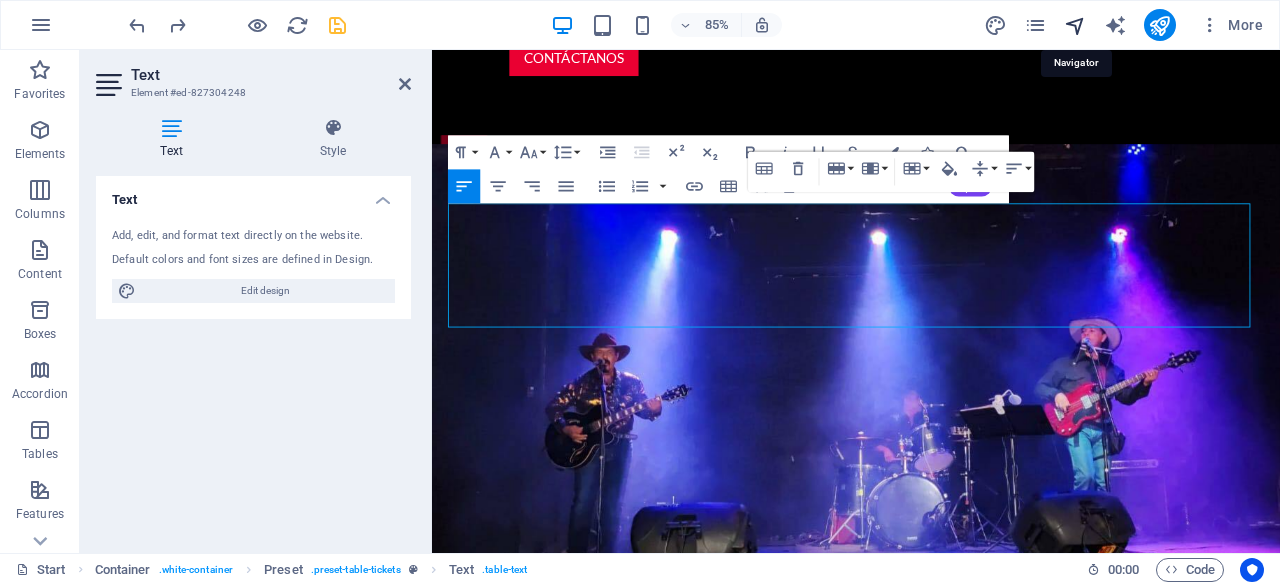click at bounding box center (1075, 25) 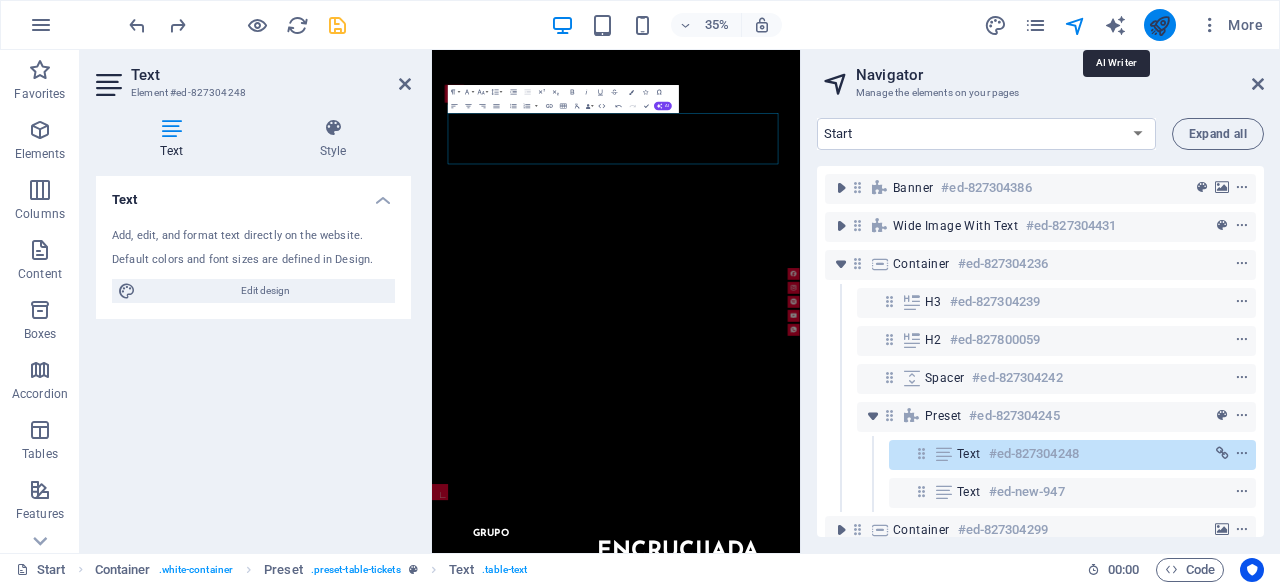 scroll, scrollTop: 2757, scrollLeft: 0, axis: vertical 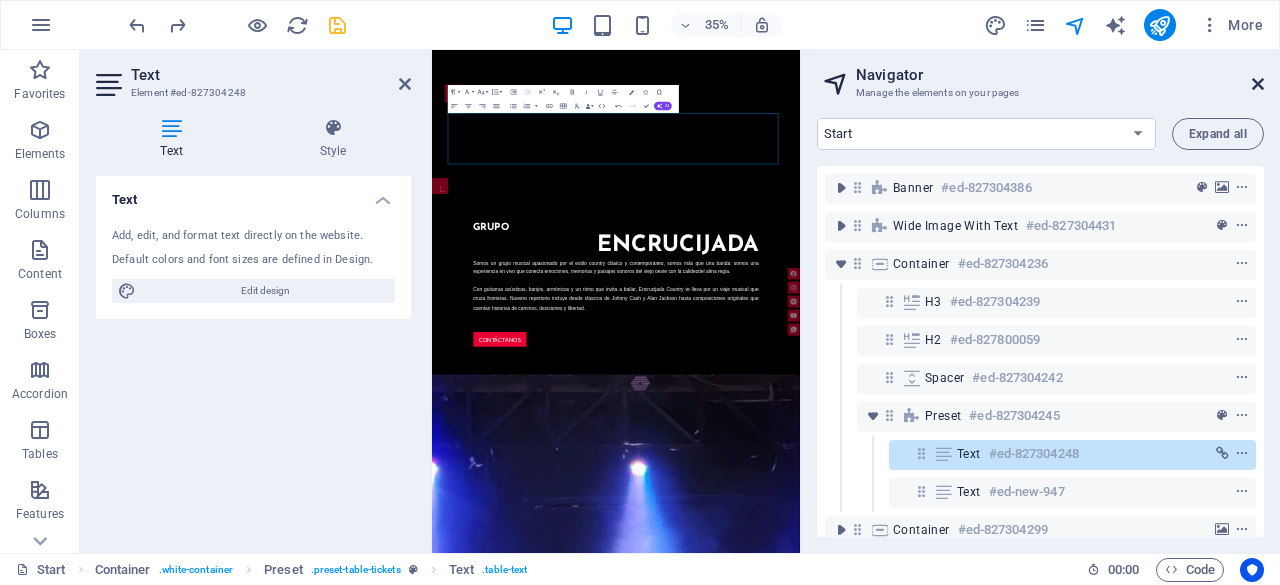 click at bounding box center [1258, 84] 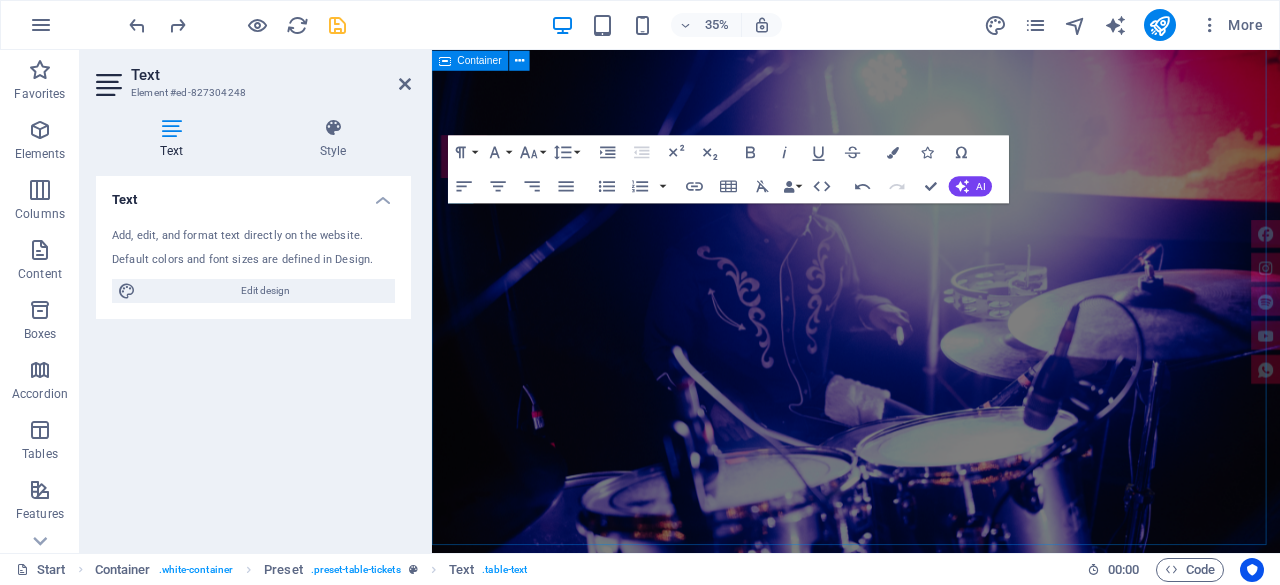 scroll, scrollTop: 1883, scrollLeft: 0, axis: vertical 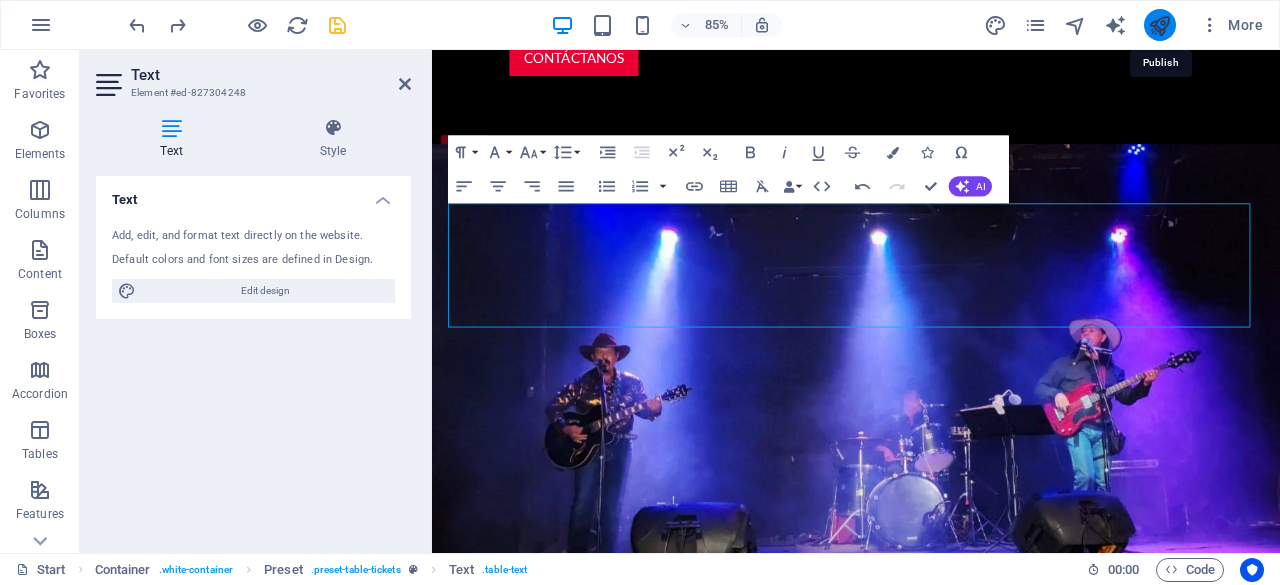 click at bounding box center (1159, 25) 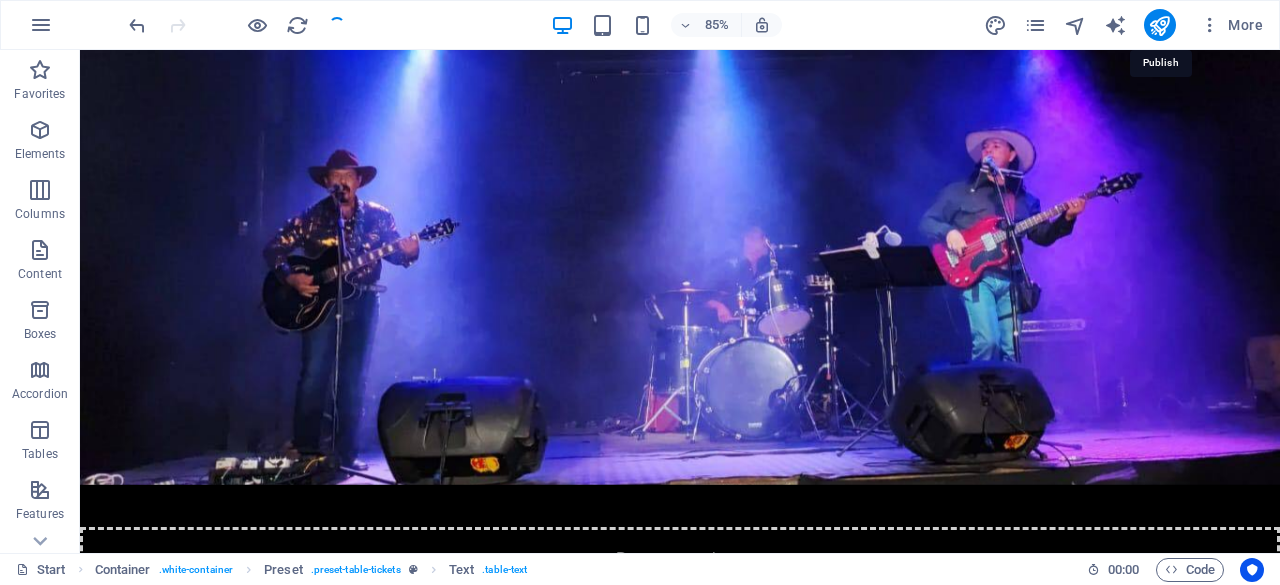 scroll, scrollTop: 1822, scrollLeft: 0, axis: vertical 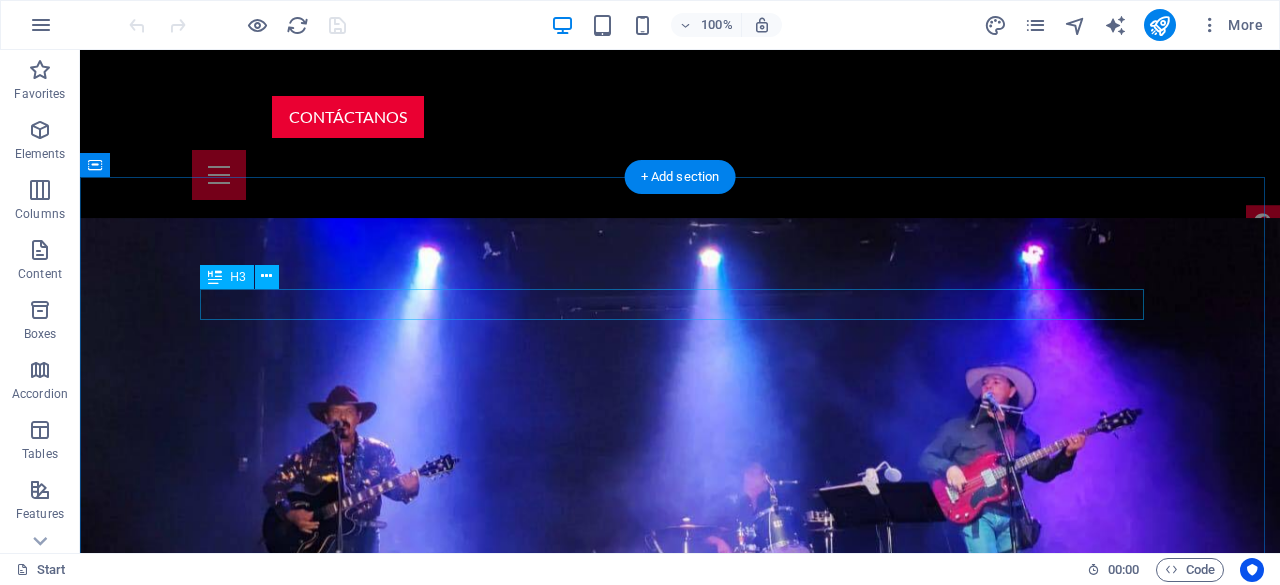 click on "próximos" at bounding box center [680, 1833] 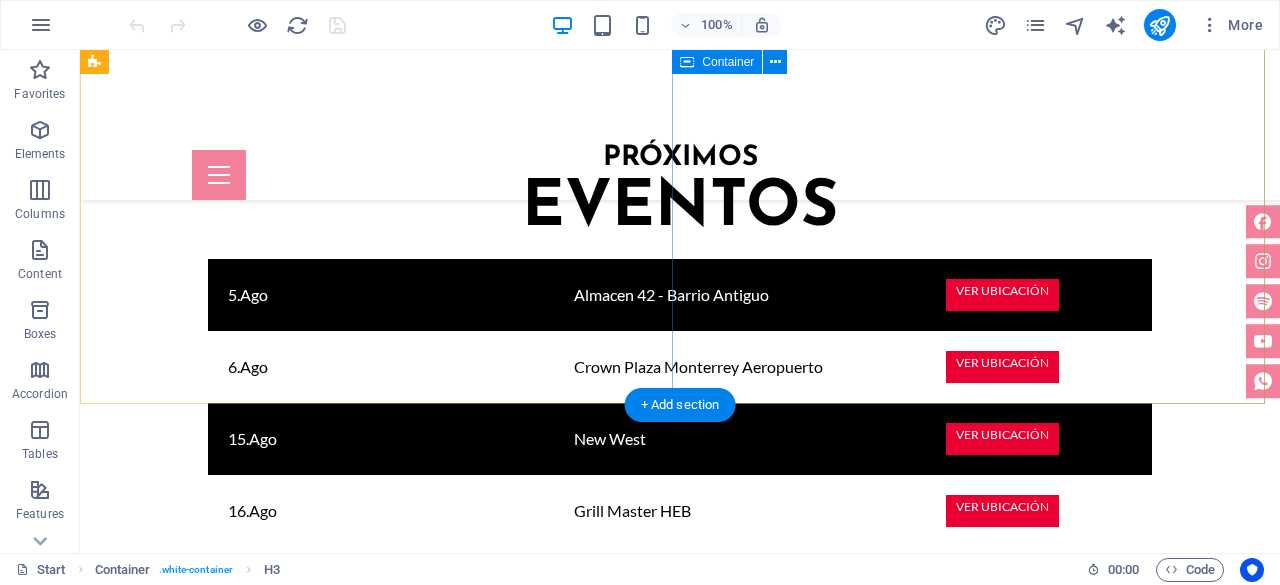 scroll, scrollTop: 3547, scrollLeft: 0, axis: vertical 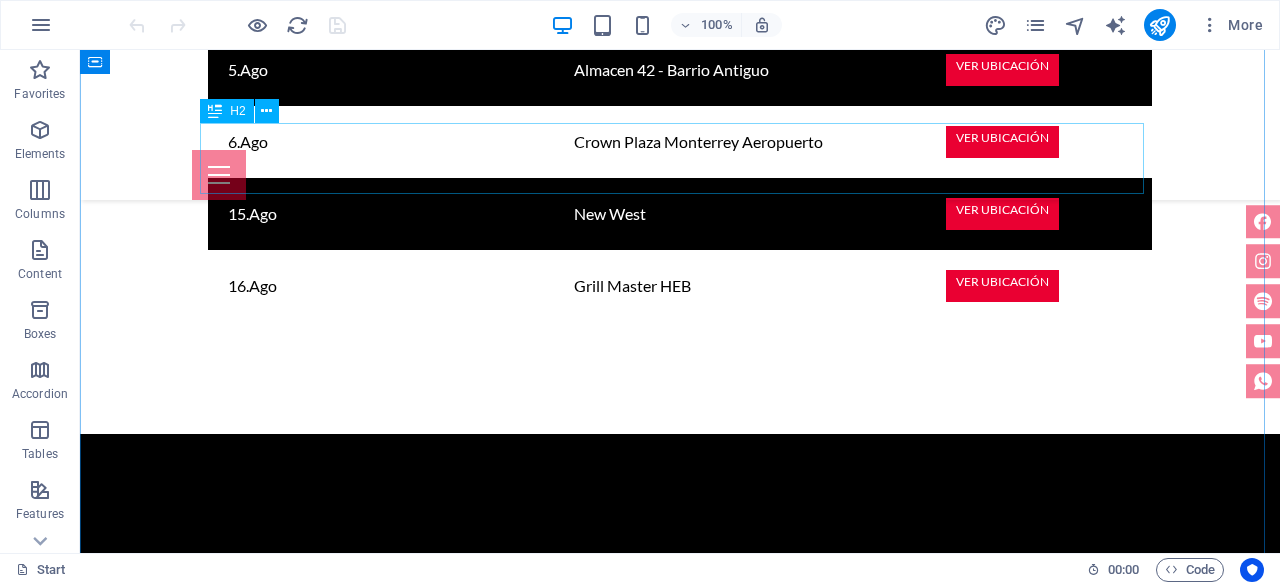 click on "galería" at bounding box center [680, 4439] 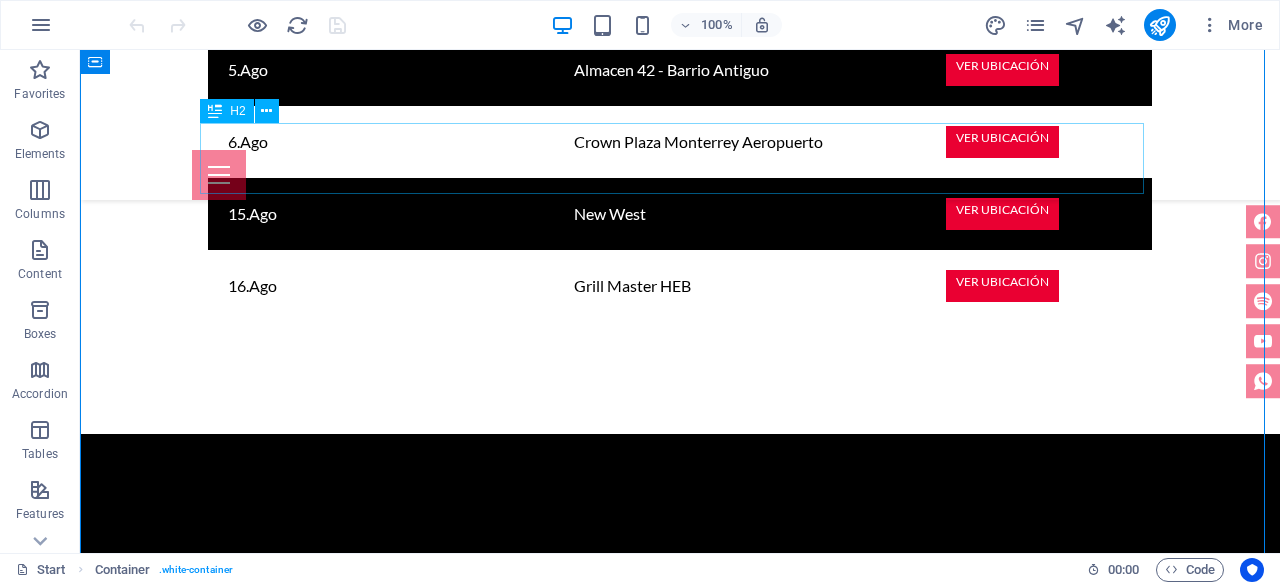 click on "galería" at bounding box center (680, 3478) 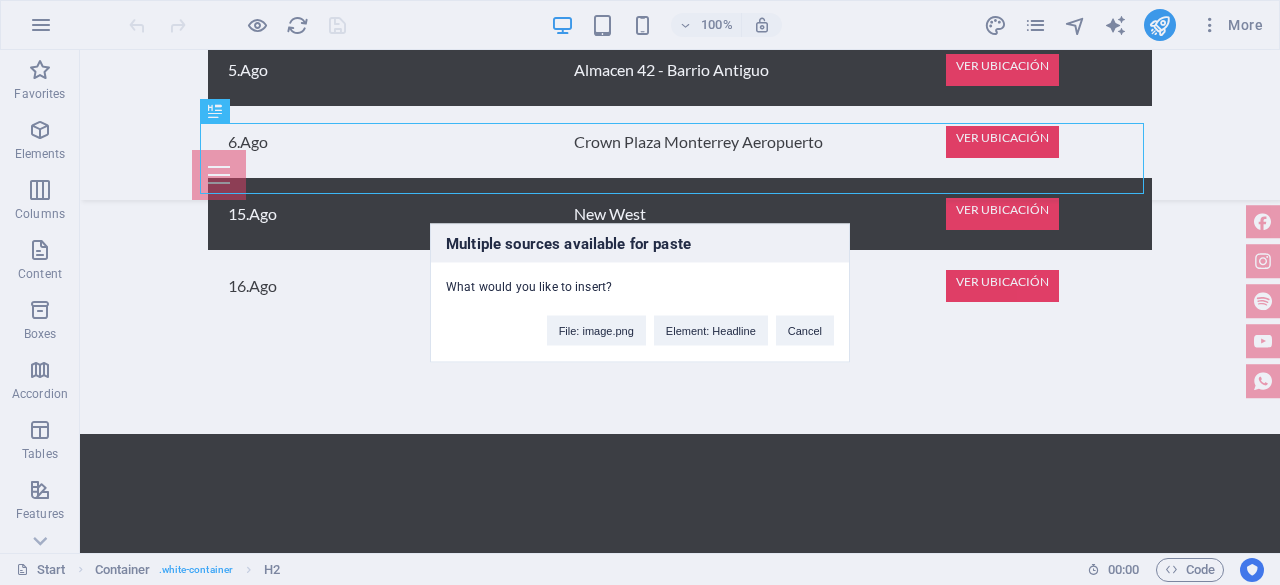 type 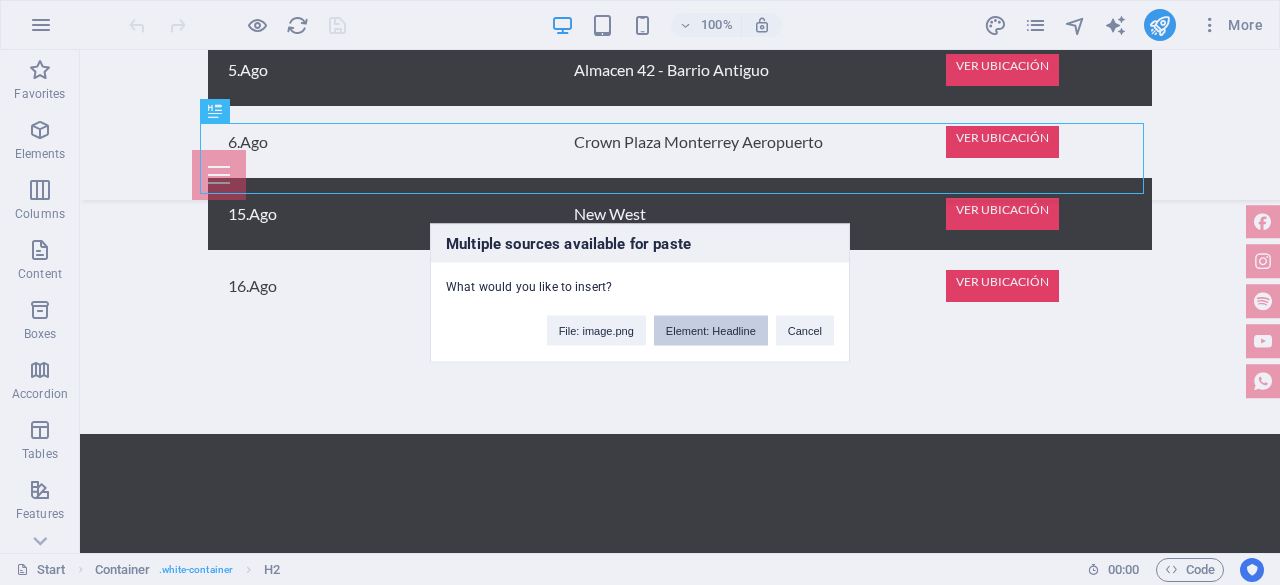 click on "Element: Headline" at bounding box center [711, 330] 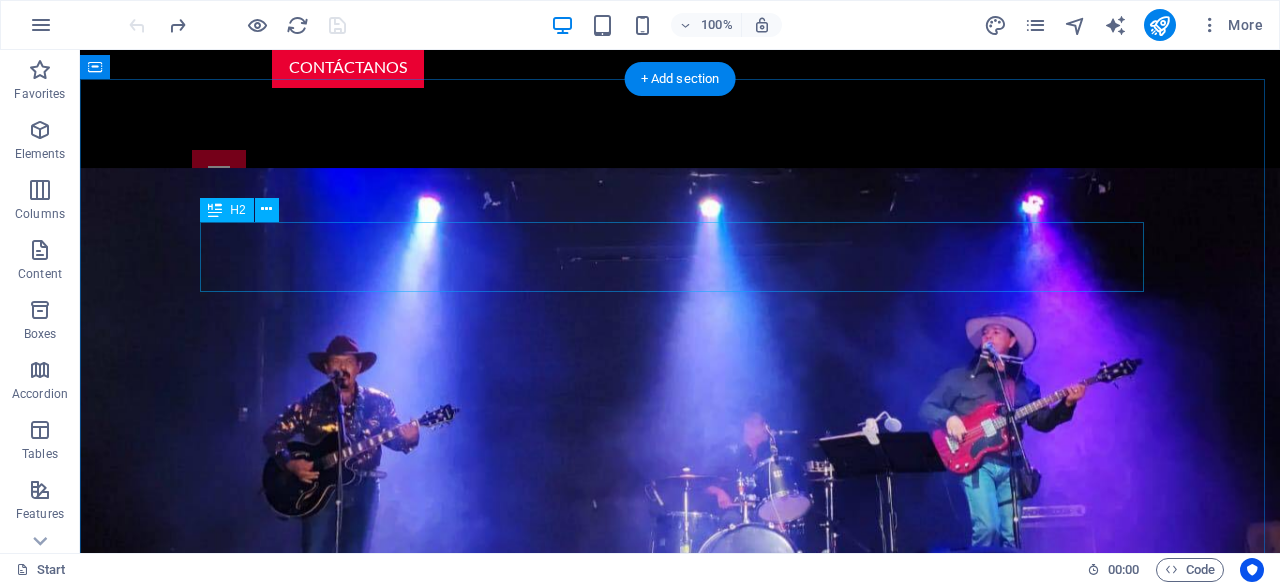 scroll, scrollTop: 1647, scrollLeft: 0, axis: vertical 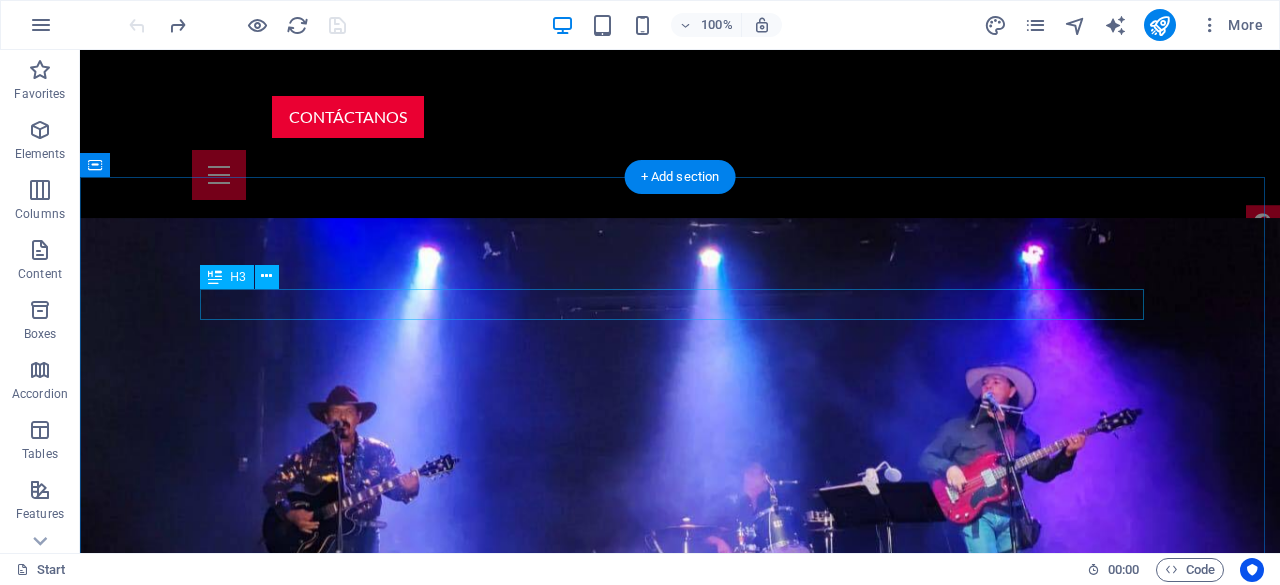 click on "próximos" at bounding box center (680, 1833) 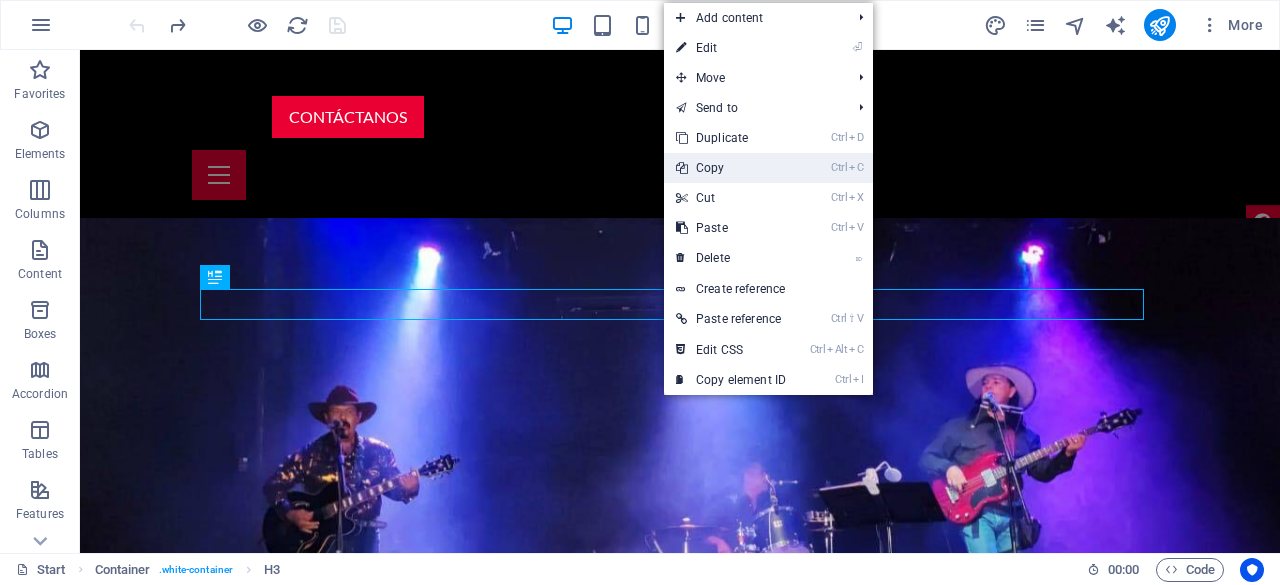 click on "Ctrl C  Copy" at bounding box center (731, 168) 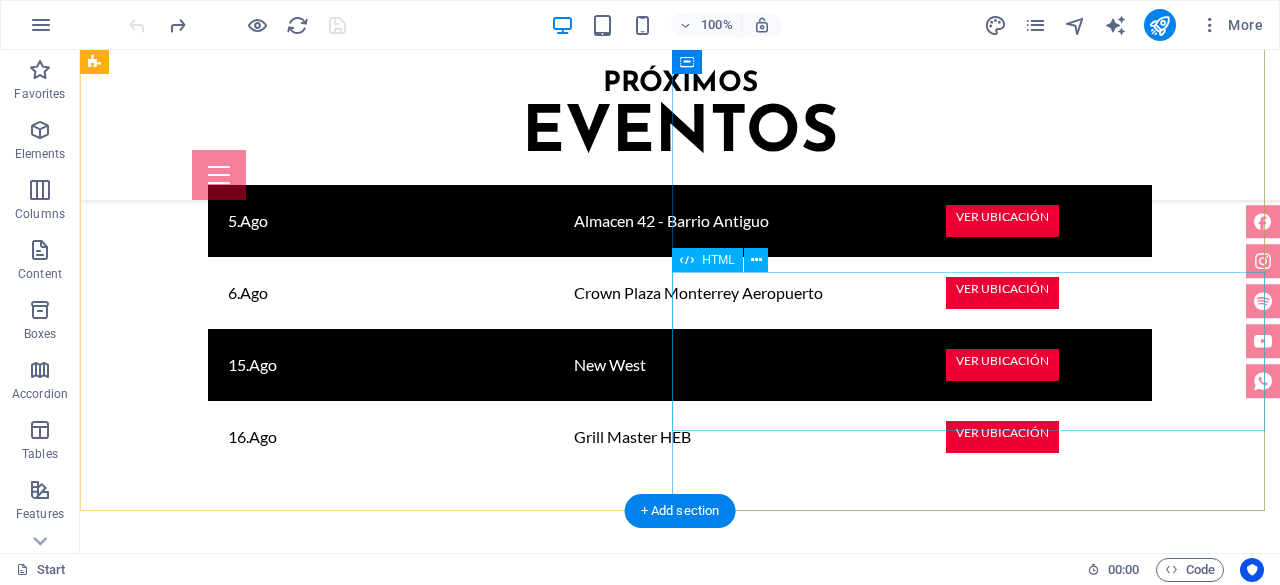 scroll, scrollTop: 3447, scrollLeft: 0, axis: vertical 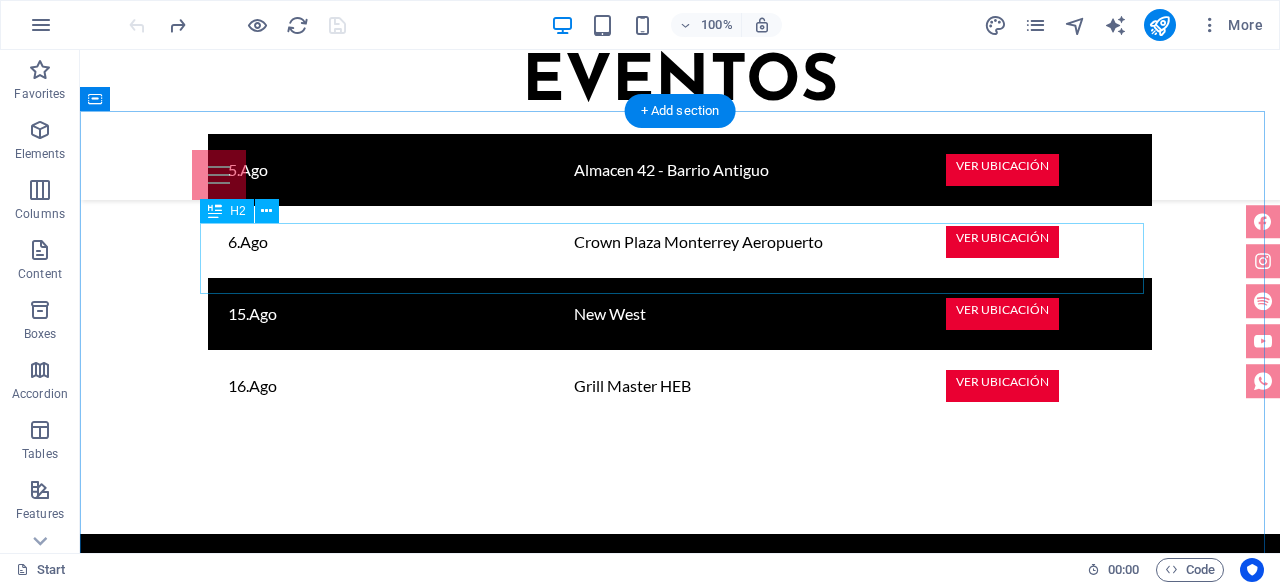 click on "galería" at bounding box center (680, 3578) 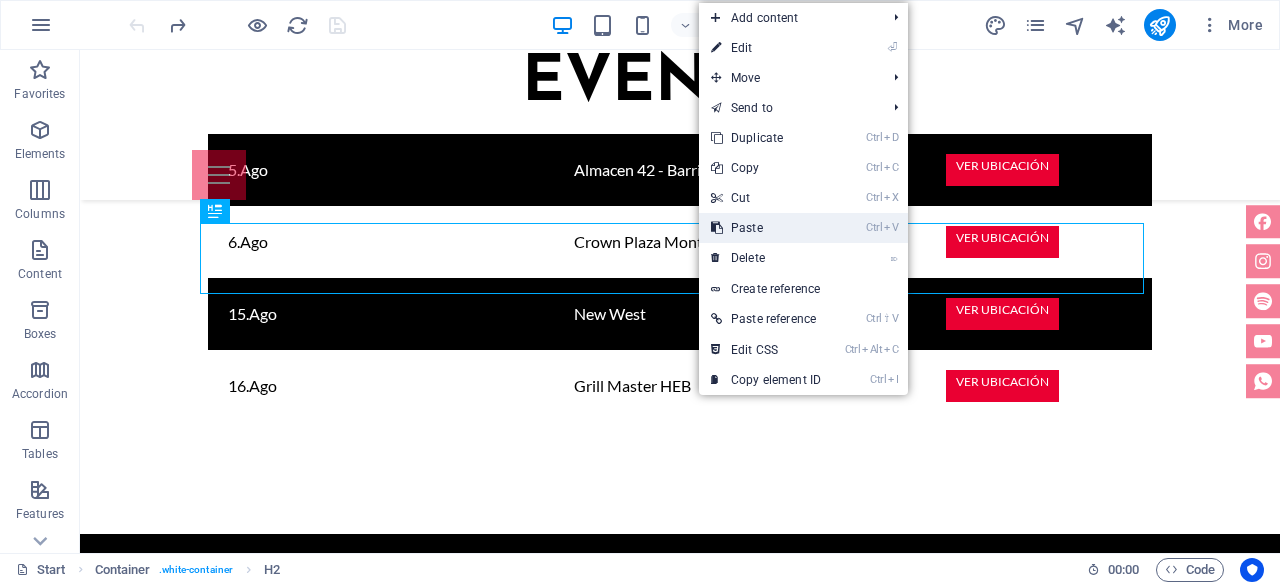 click on "Ctrl V  Paste" at bounding box center [766, 228] 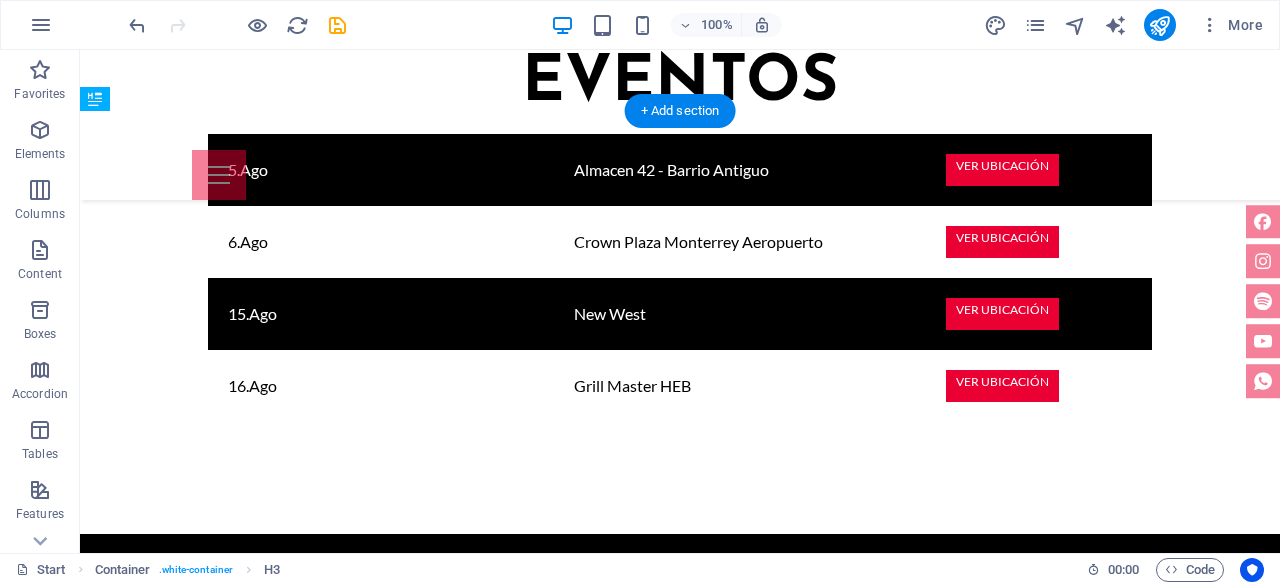 drag, startPoint x: 692, startPoint y: 307, endPoint x: 700, endPoint y: 225, distance: 82.38932 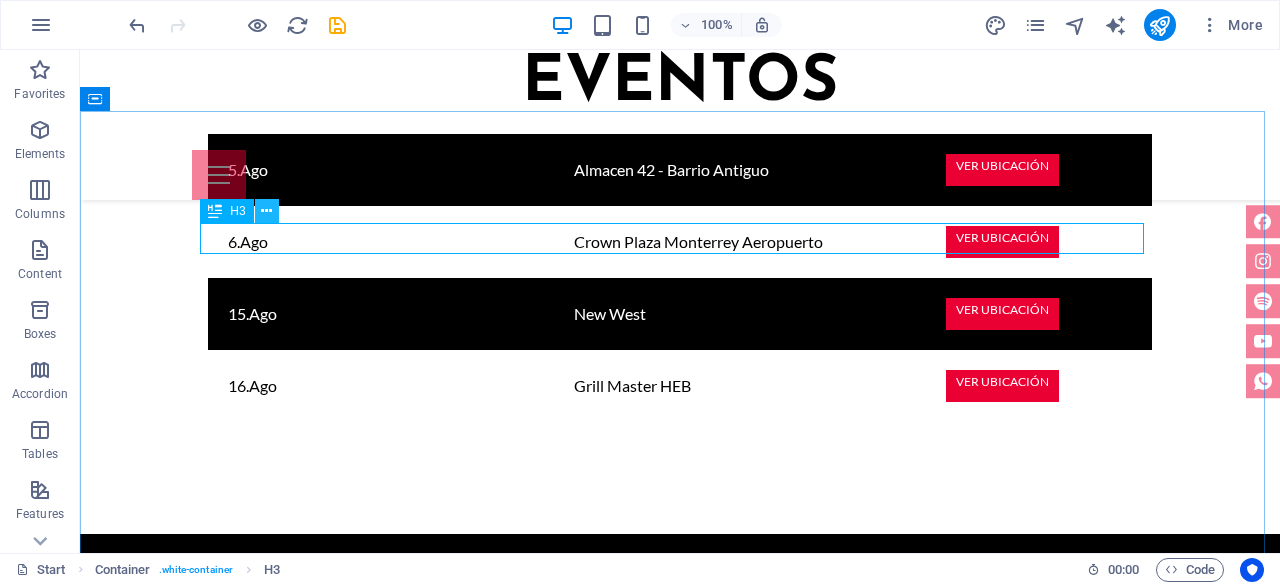 click at bounding box center (266, 211) 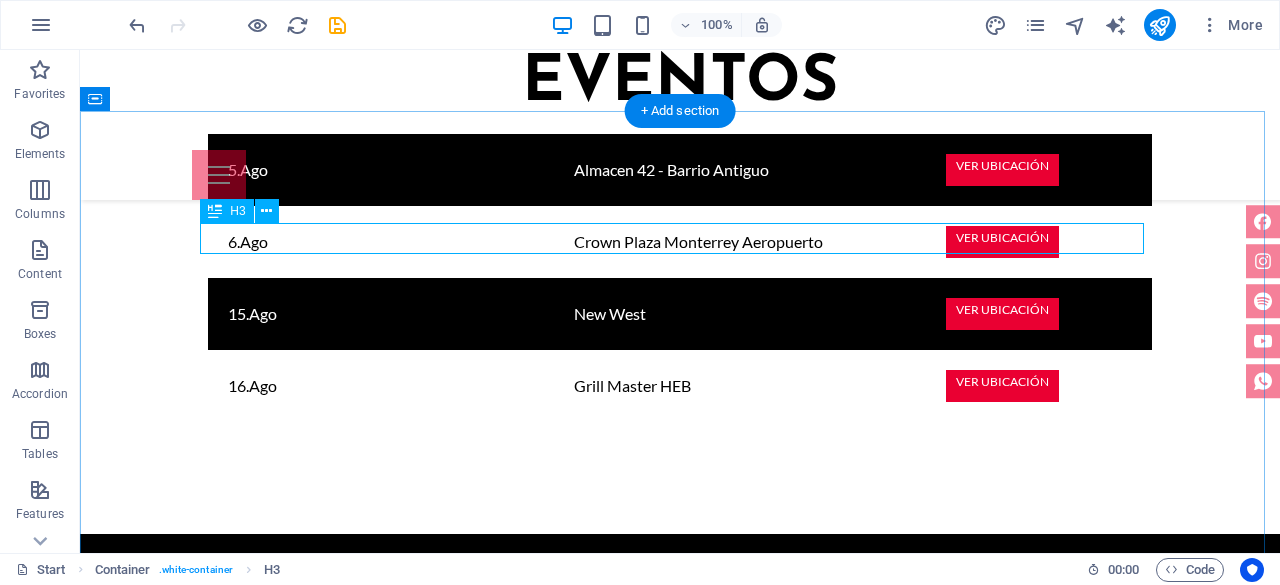click on "próximos" at bounding box center [680, 3558] 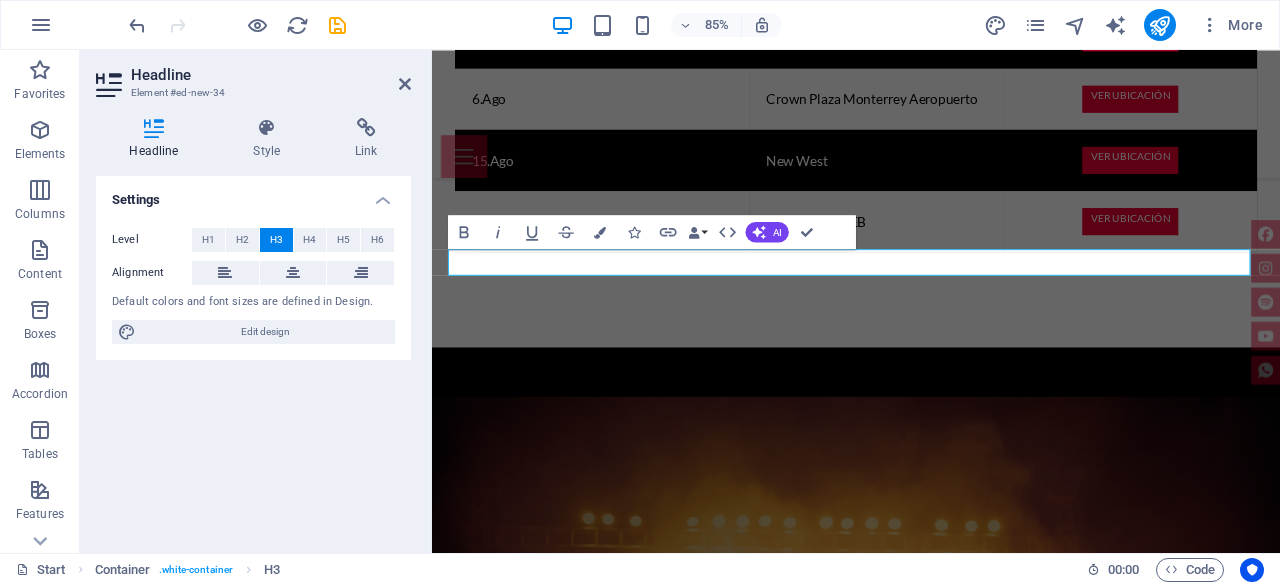 type 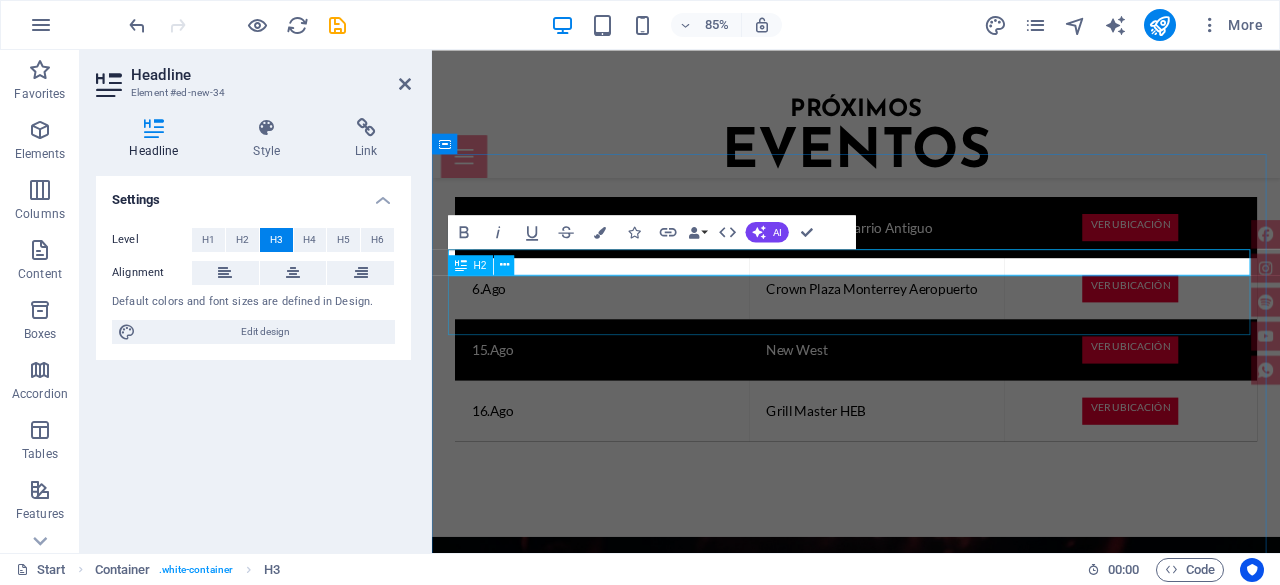 click on "galería" at bounding box center (931, 3773) 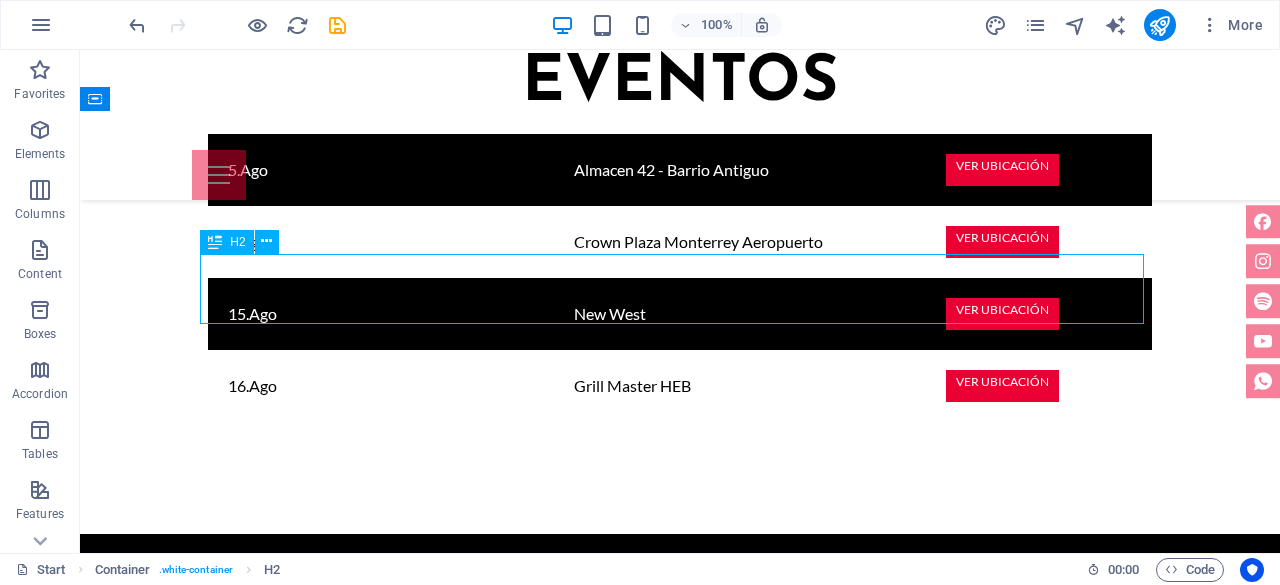 click on "galería" at bounding box center (680, 3609) 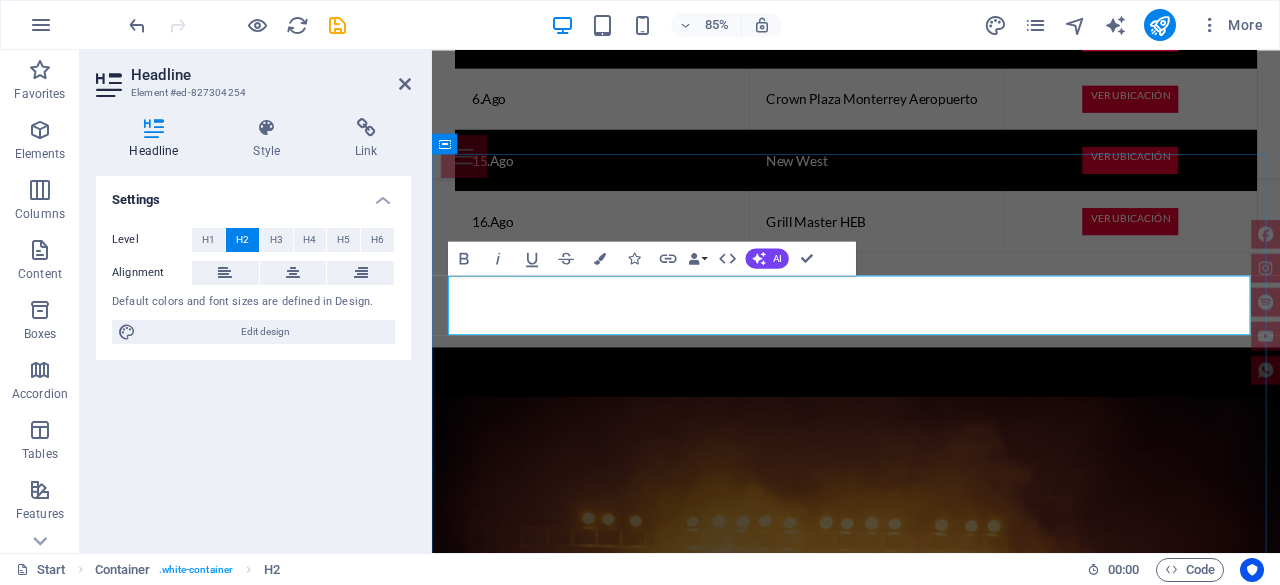 type 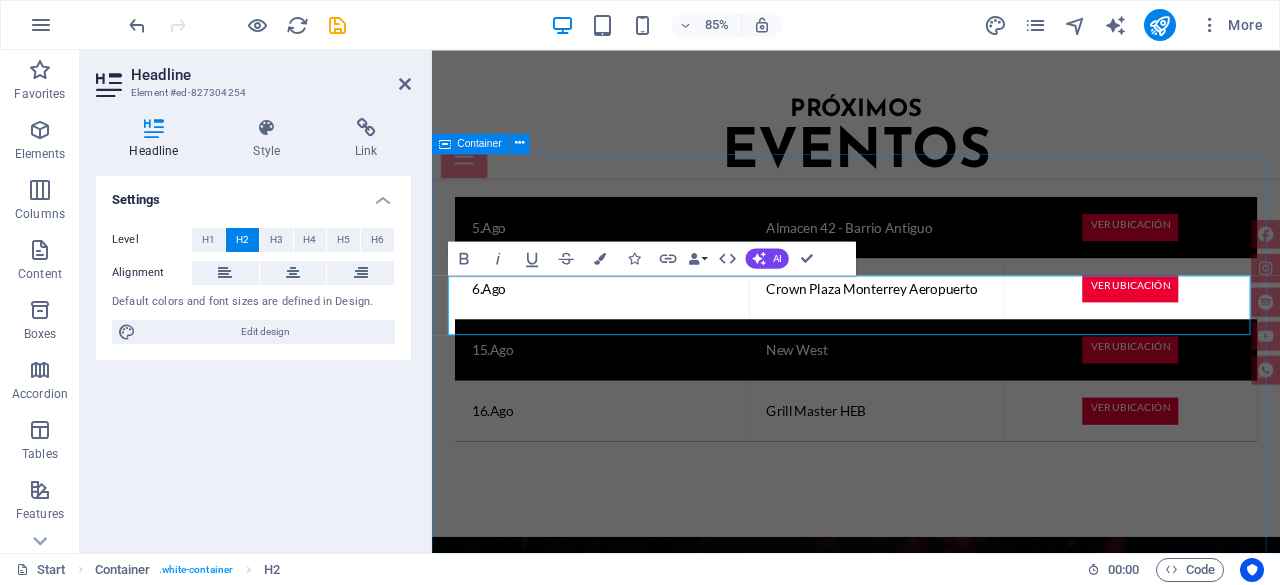 click on "momentos en imágenes" at bounding box center [931, 4718] 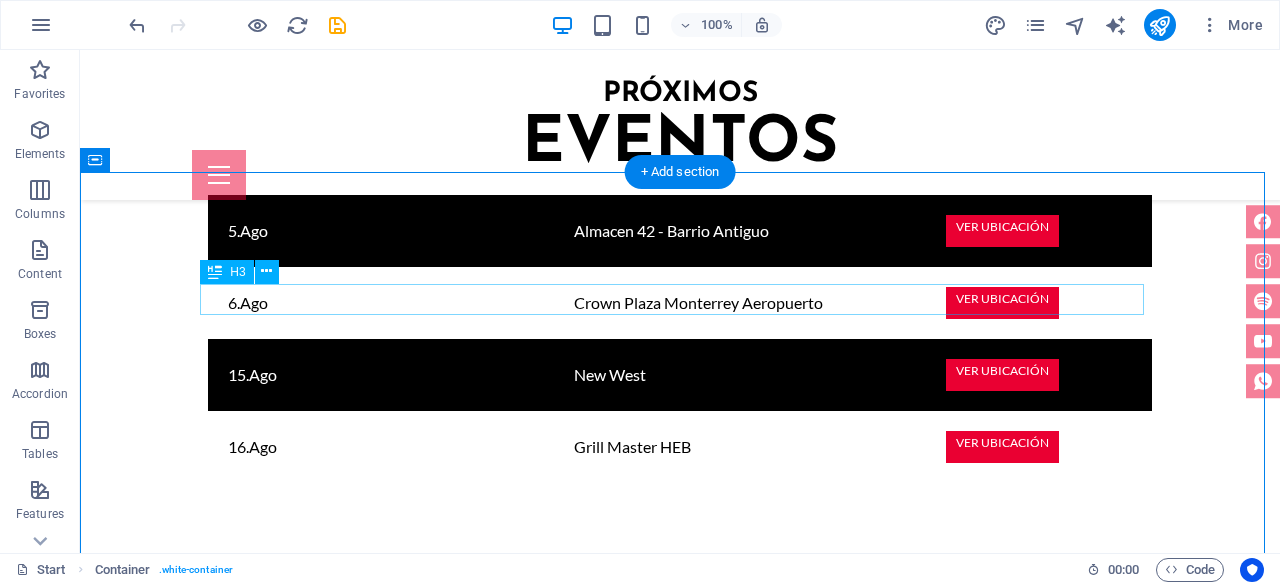 scroll, scrollTop: 3486, scrollLeft: 0, axis: vertical 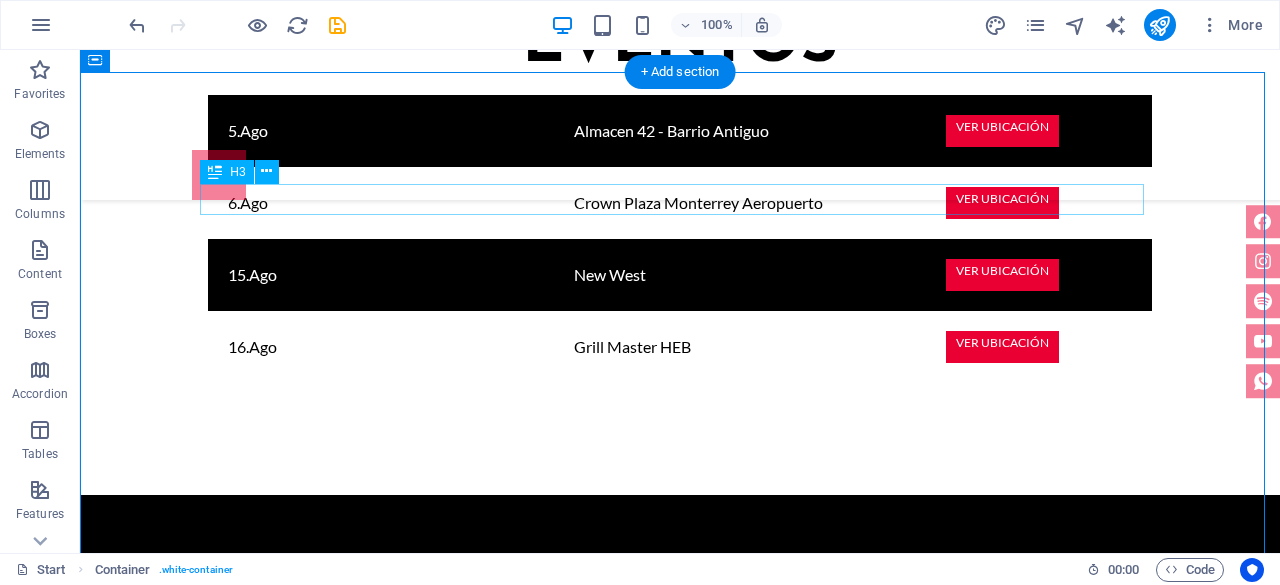 click on "momentos en" at bounding box center (680, 3519) 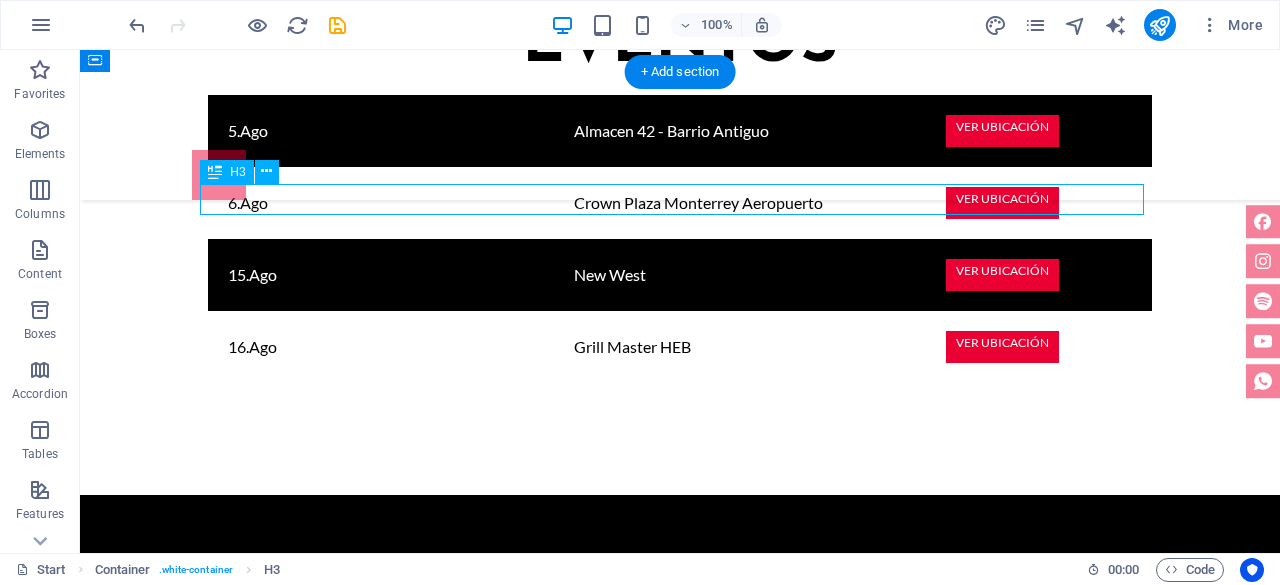 click on "momentos en" at bounding box center (680, 3519) 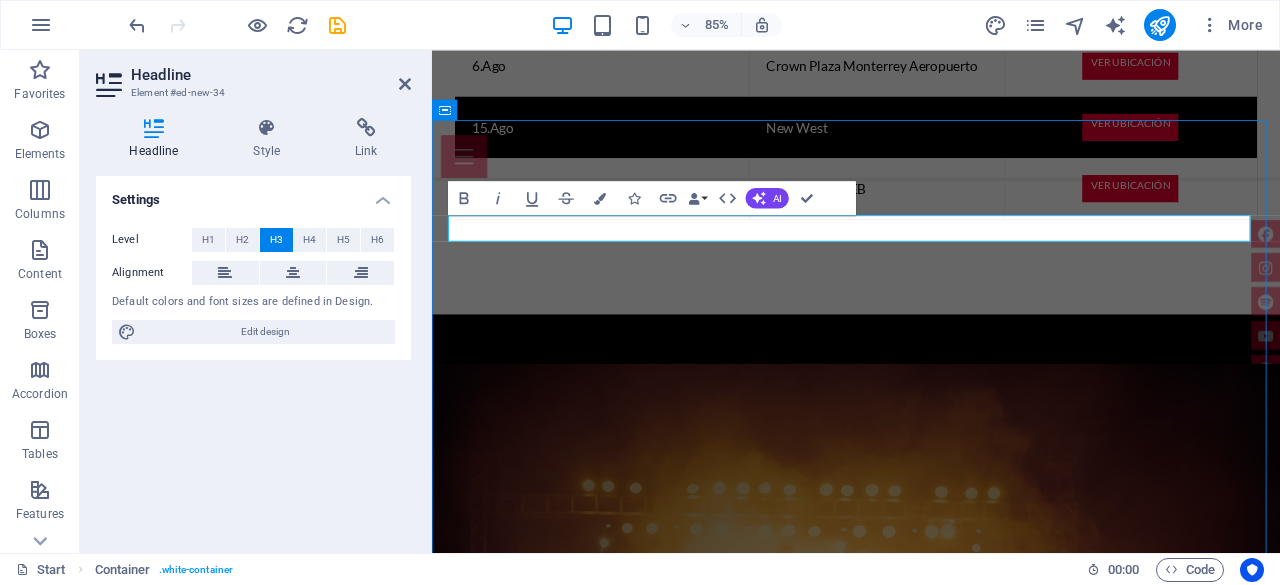 scroll, scrollTop: 3426, scrollLeft: 0, axis: vertical 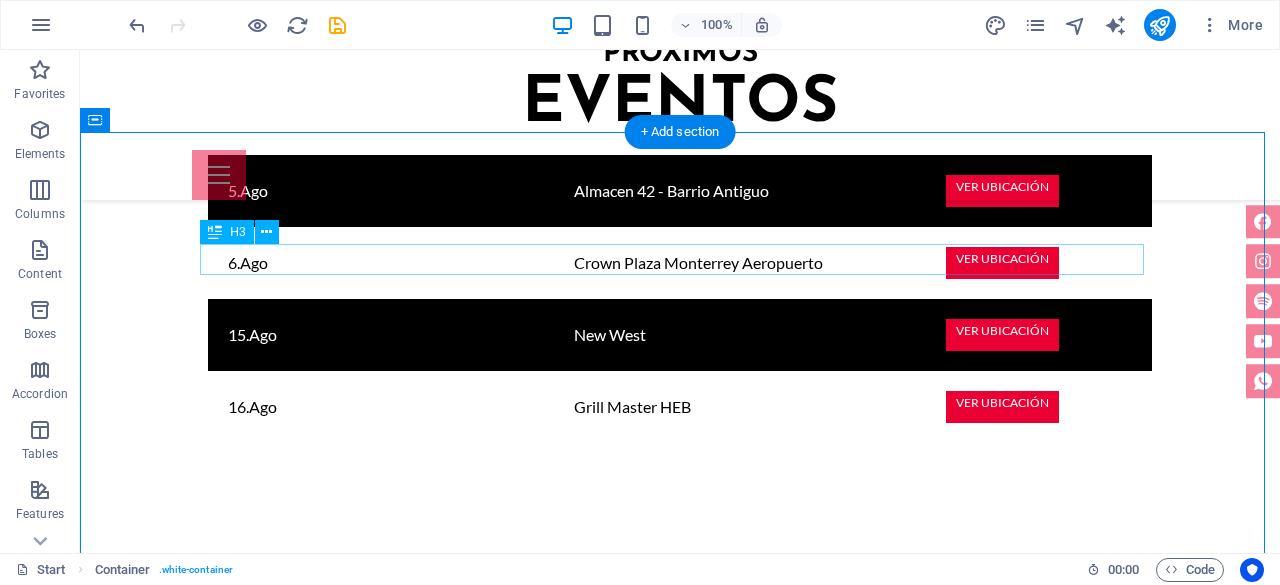 click on "momentos en" at bounding box center [680, 3579] 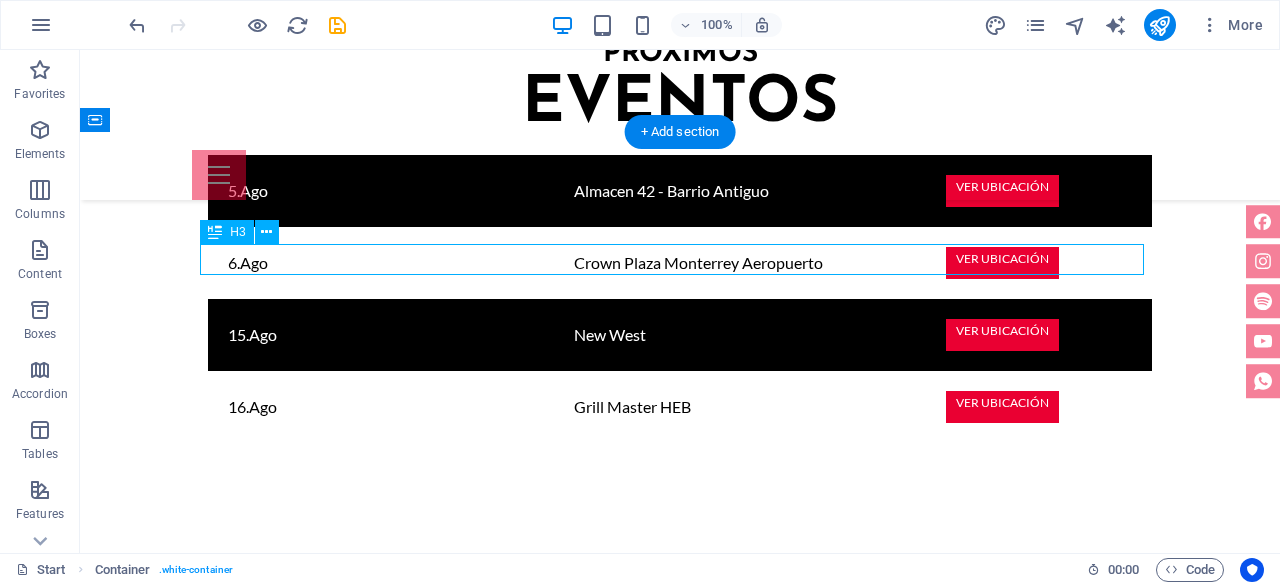 click on "momentos en" at bounding box center [680, 3579] 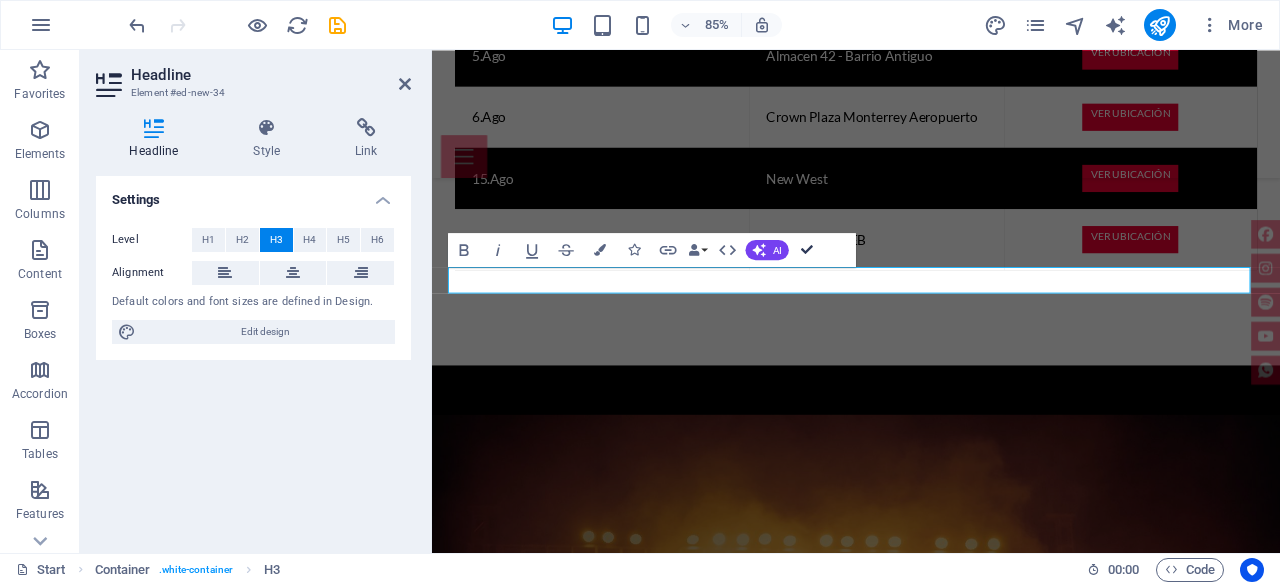 type 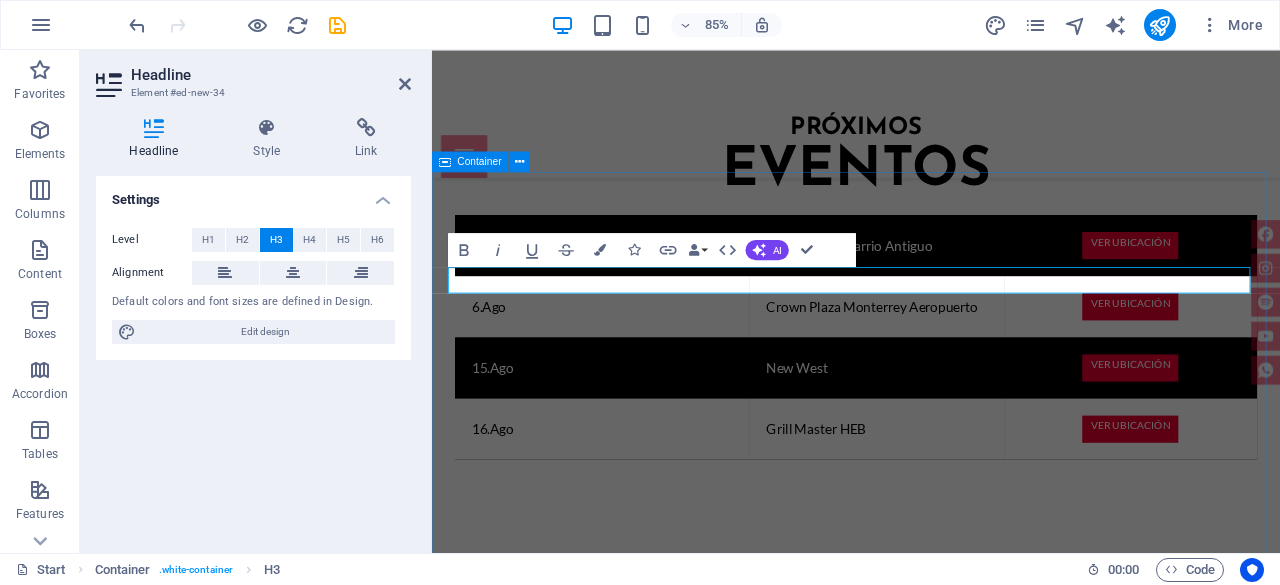 click on "albúm imágenes" at bounding box center [931, 4739] 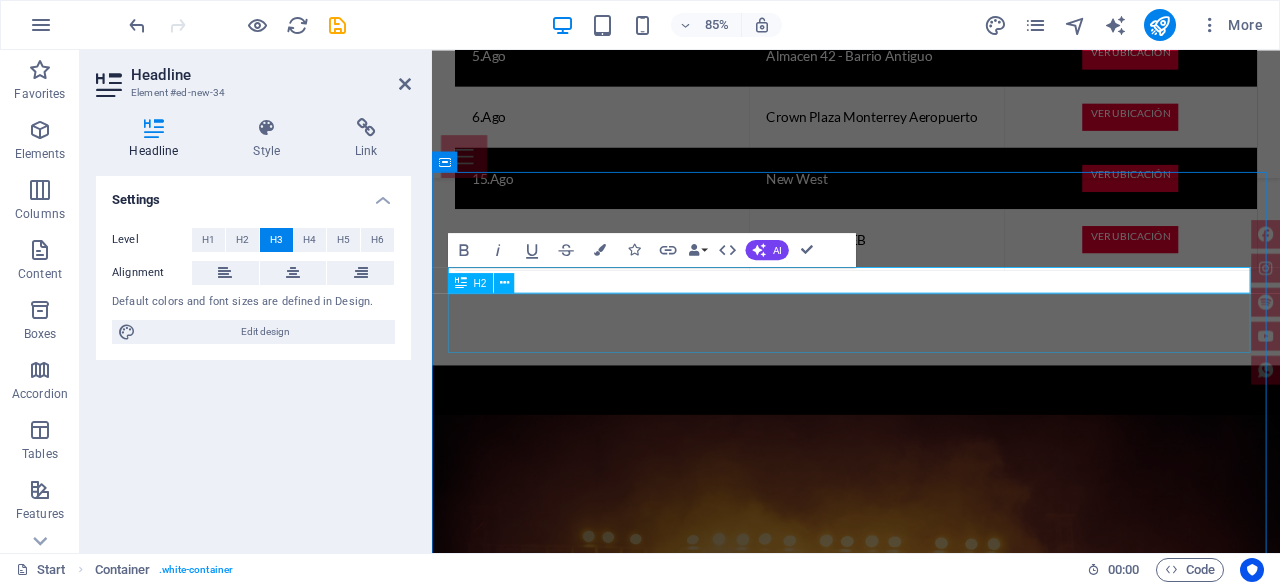 scroll, scrollTop: 3365, scrollLeft: 0, axis: vertical 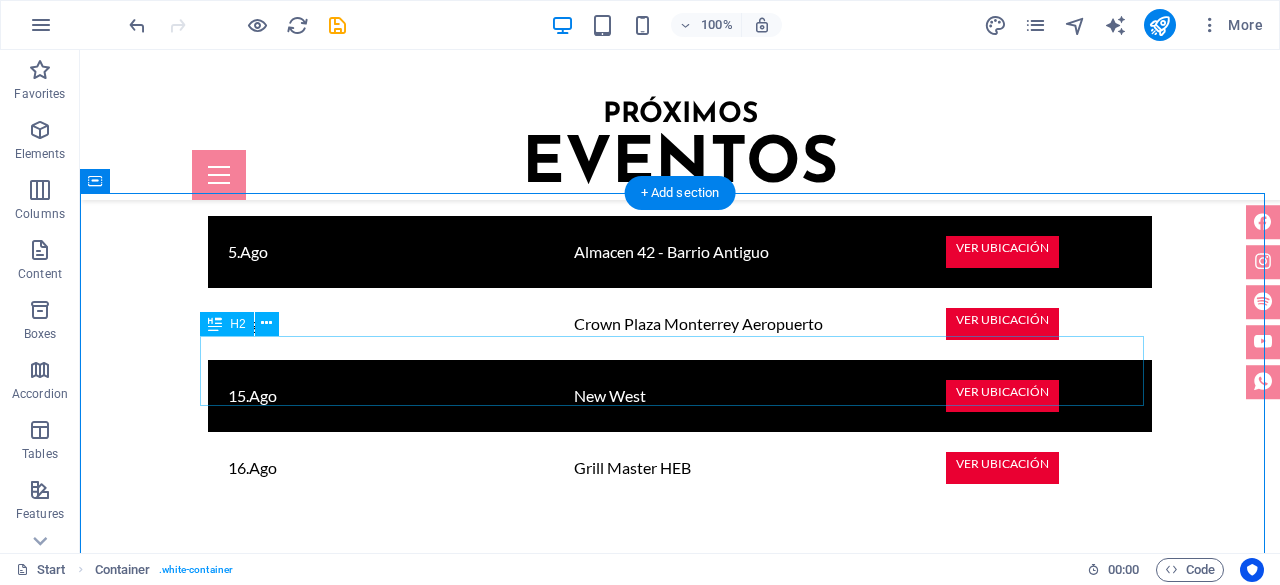 click on "imágenes" at bounding box center [680, 3691] 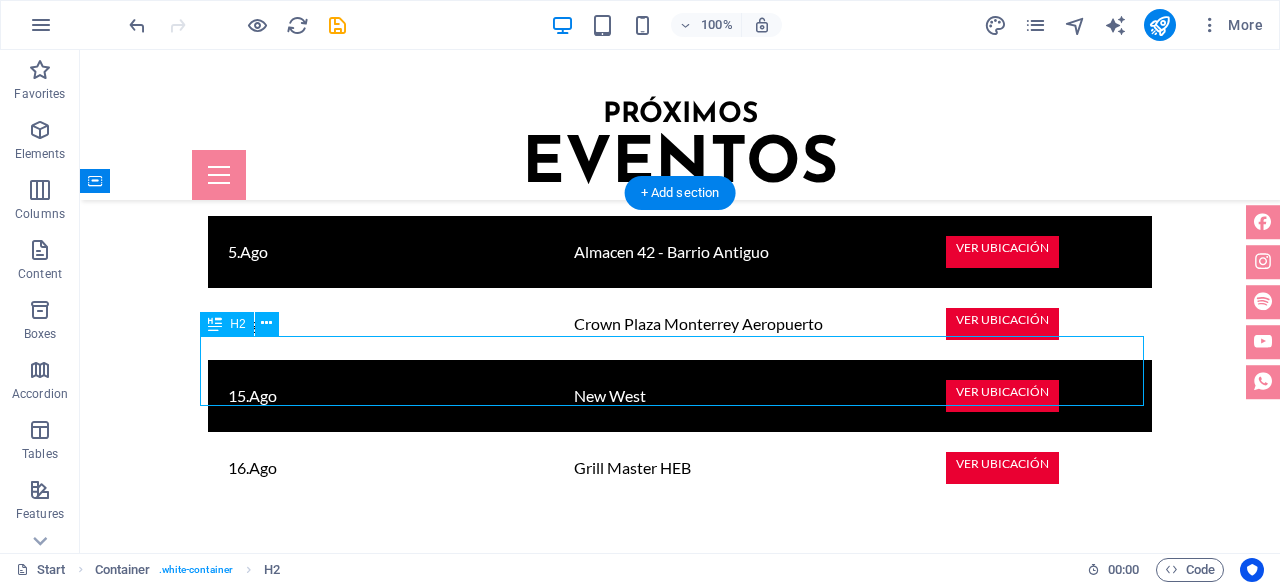 click on "imágenes" at bounding box center (680, 3691) 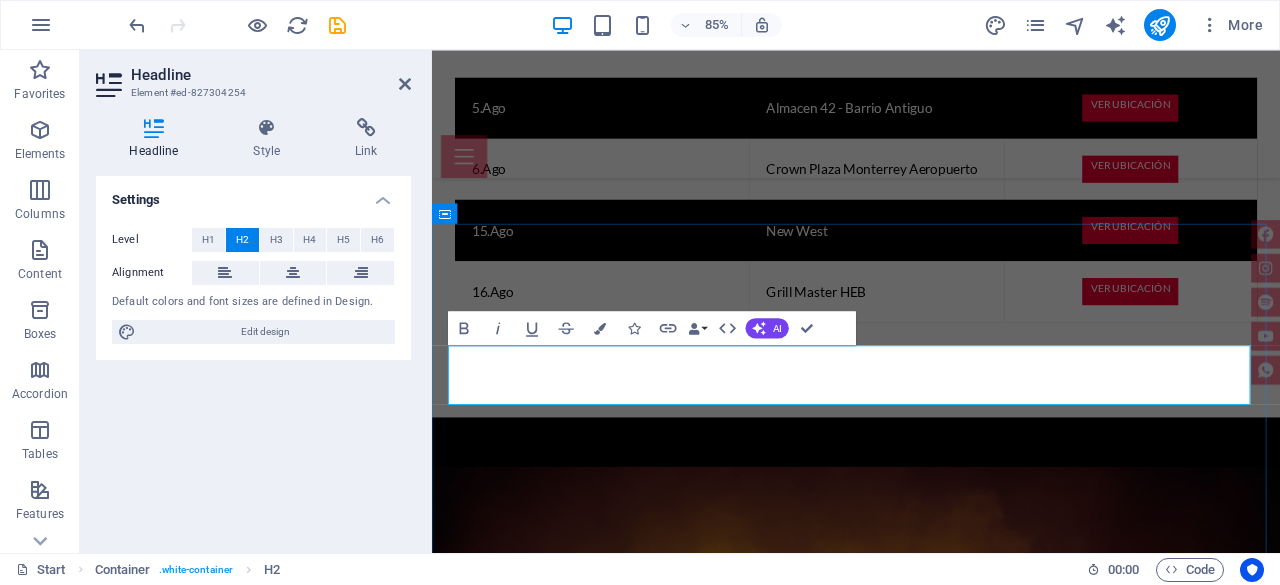 type 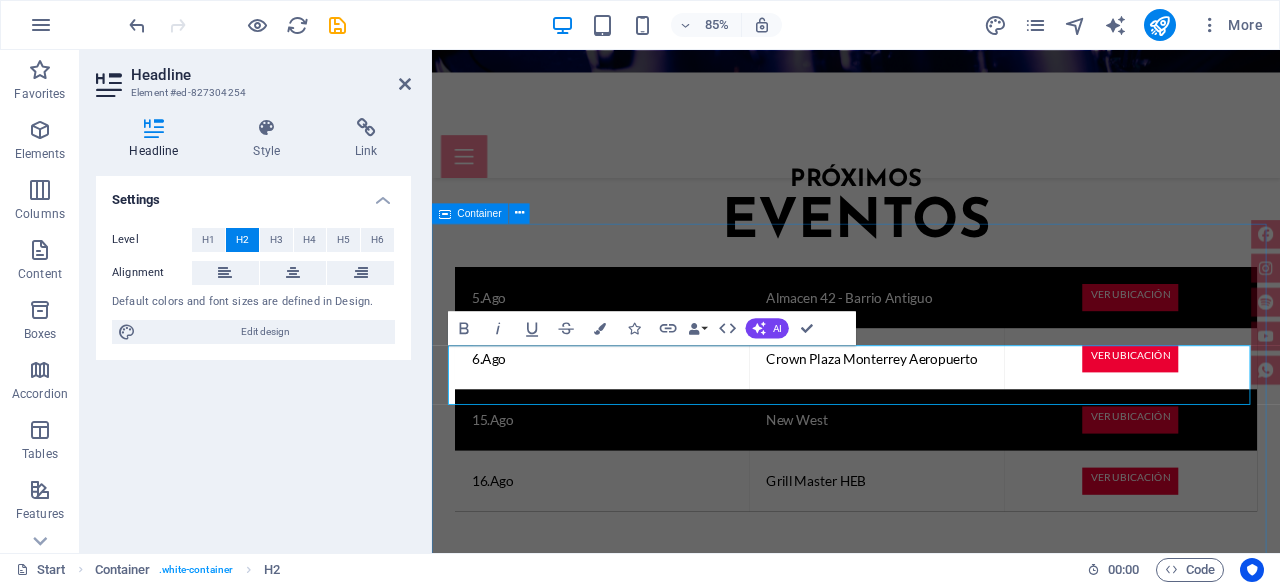 click on "albúm fotográfico" at bounding box center (931, 4800) 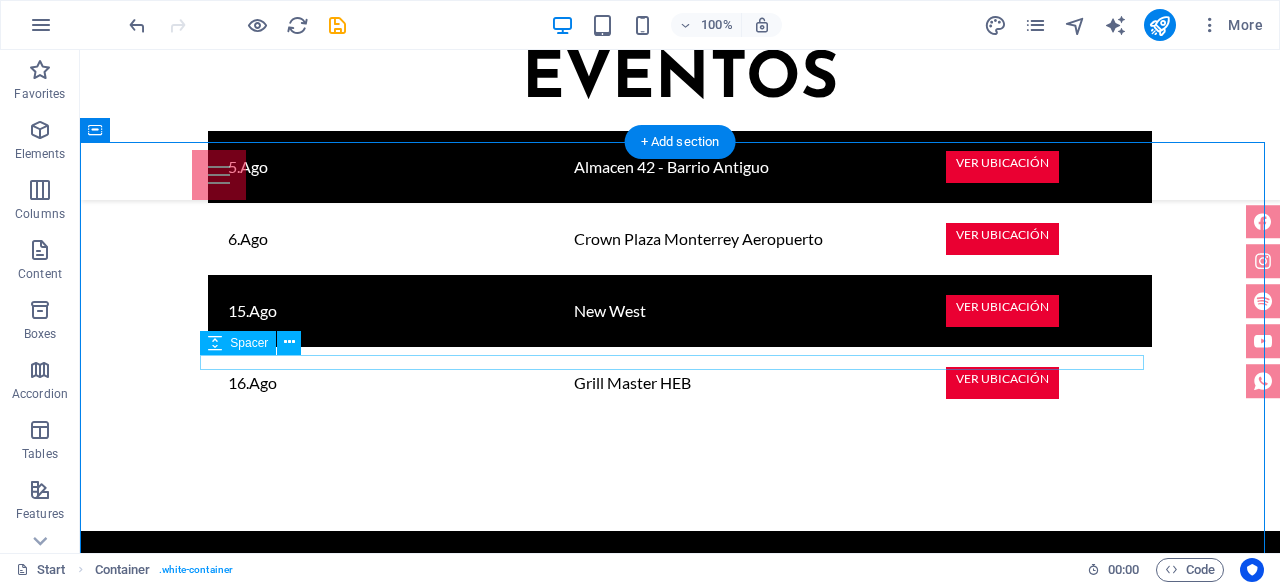 scroll, scrollTop: 3504, scrollLeft: 0, axis: vertical 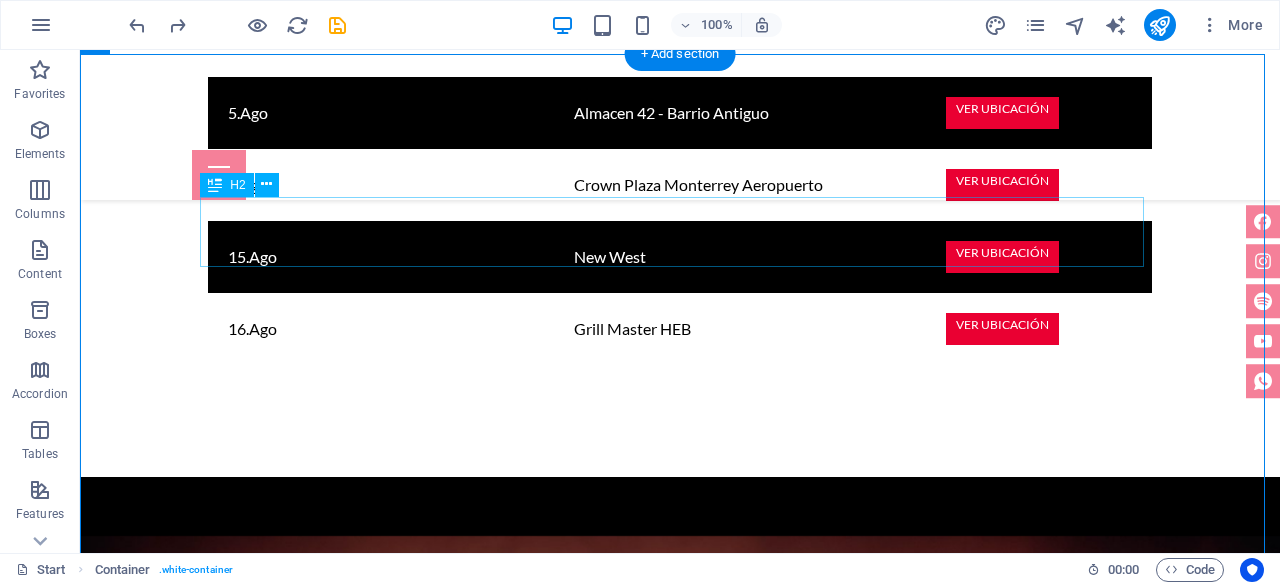 click on "imágenes" at bounding box center (680, 3552) 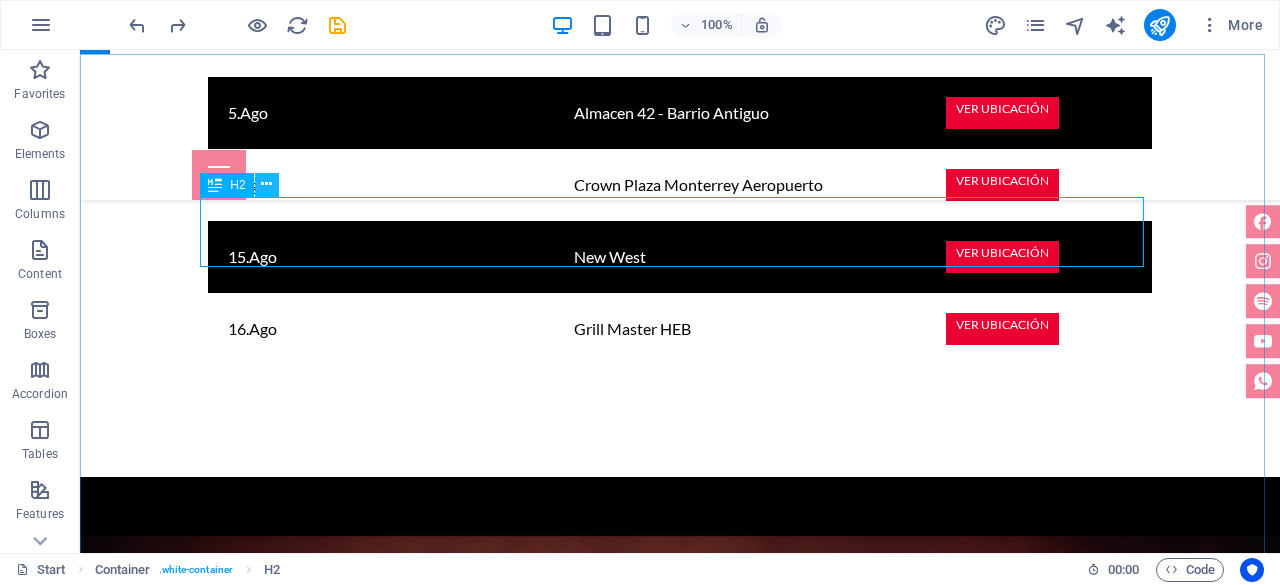 click at bounding box center (266, 184) 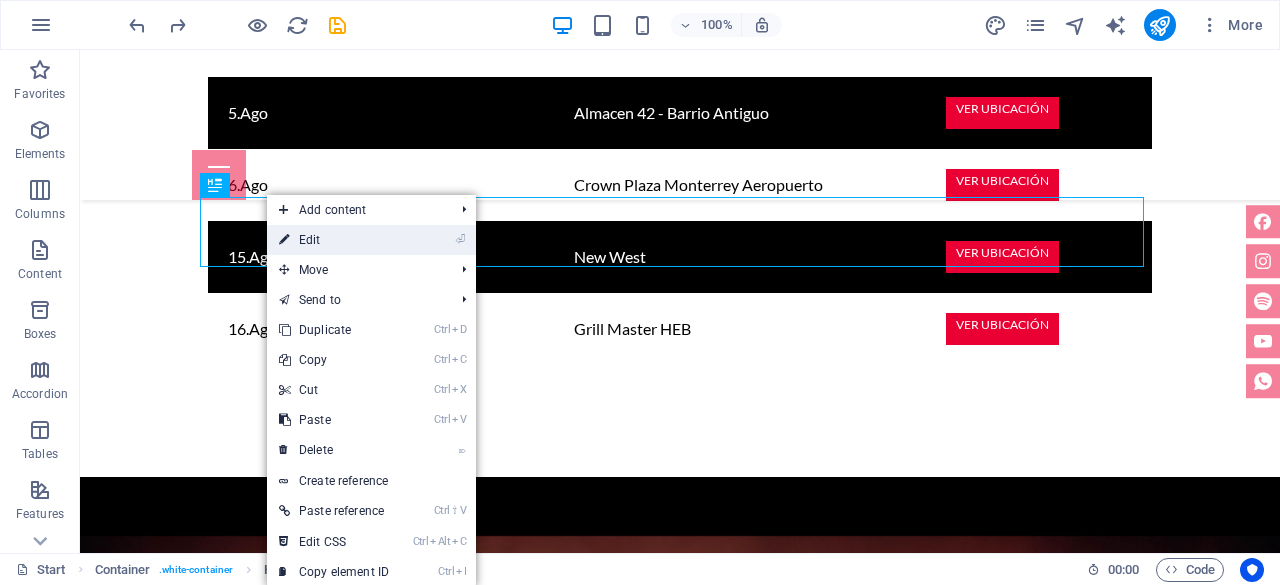 click on "⏎  Edit" at bounding box center [334, 240] 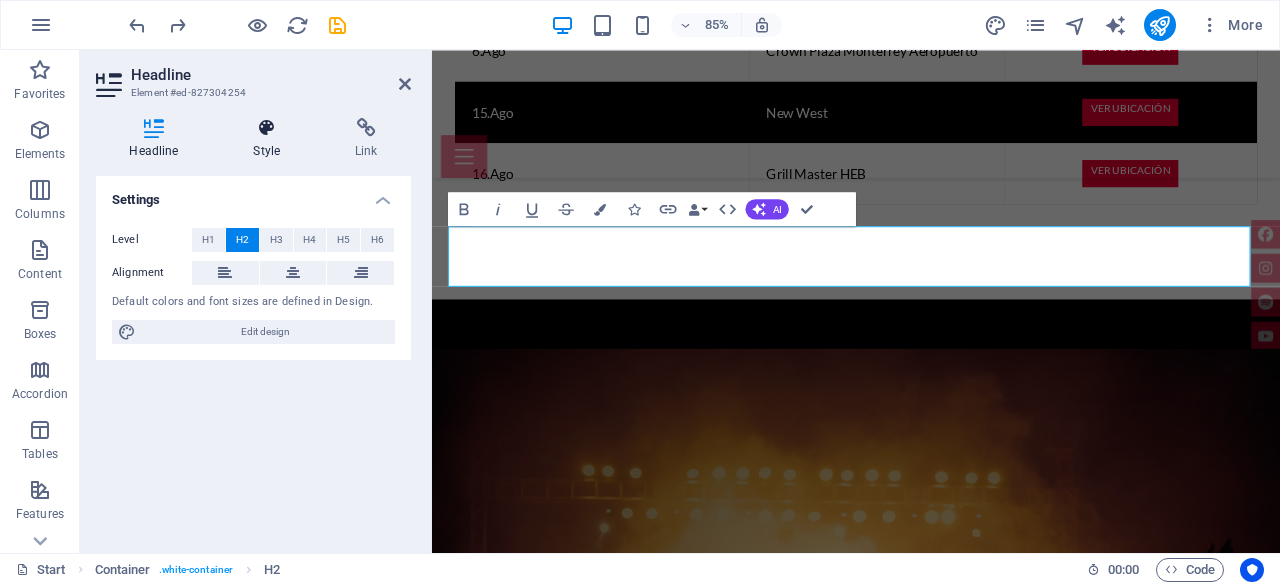 click on "Style" at bounding box center (271, 139) 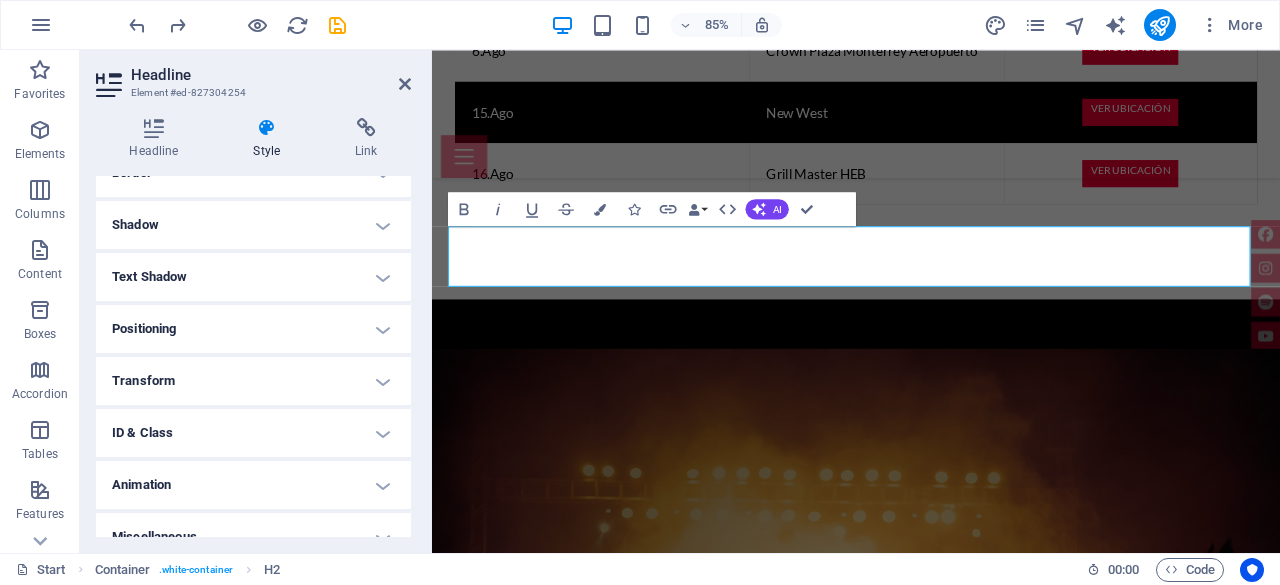 scroll, scrollTop: 482, scrollLeft: 0, axis: vertical 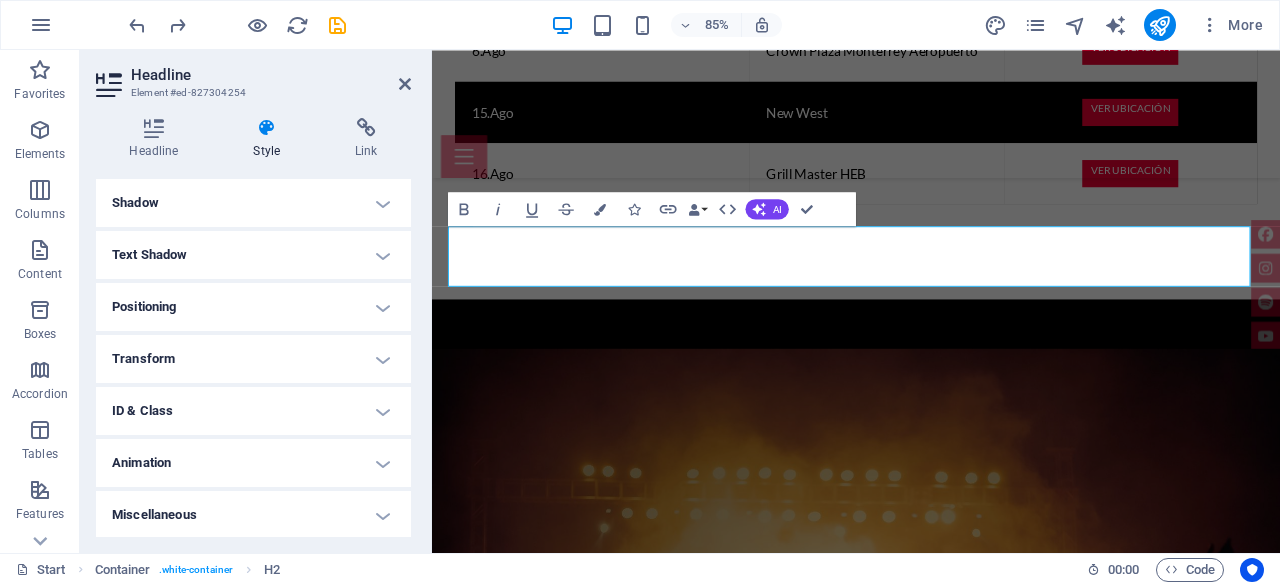 click on "Animation" at bounding box center (253, 463) 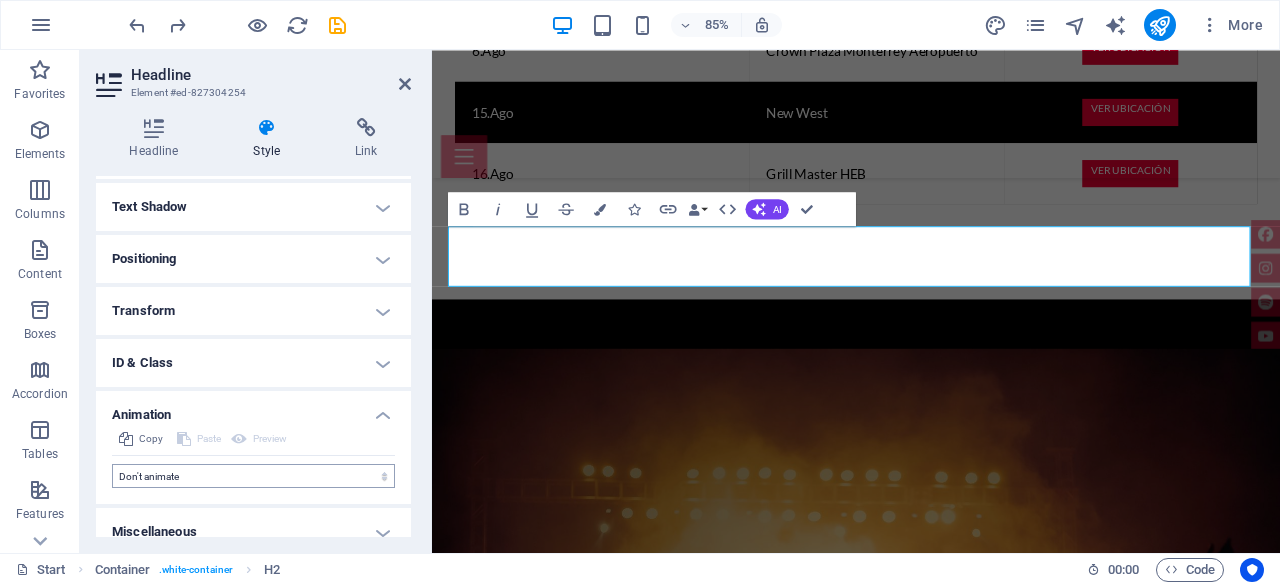 scroll, scrollTop: 547, scrollLeft: 0, axis: vertical 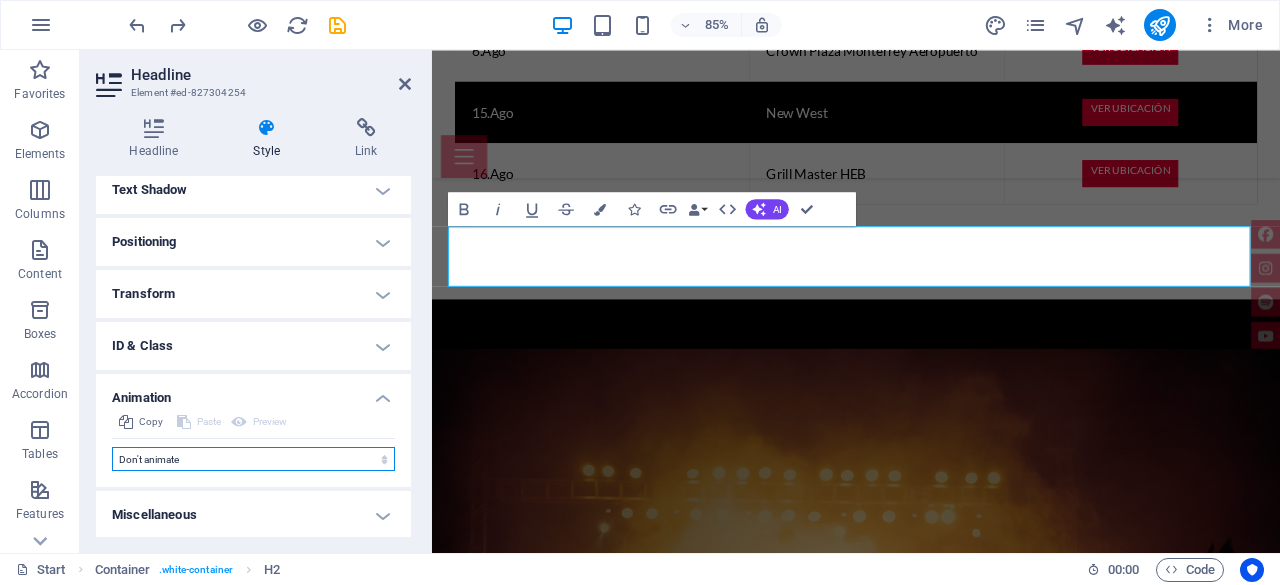 click on "Don't animate Show / Hide Slide up/down Zoom in/out Slide left to right Slide right to left Slide top to bottom Slide bottom to top Pulse Blink Open as overlay" at bounding box center [253, 459] 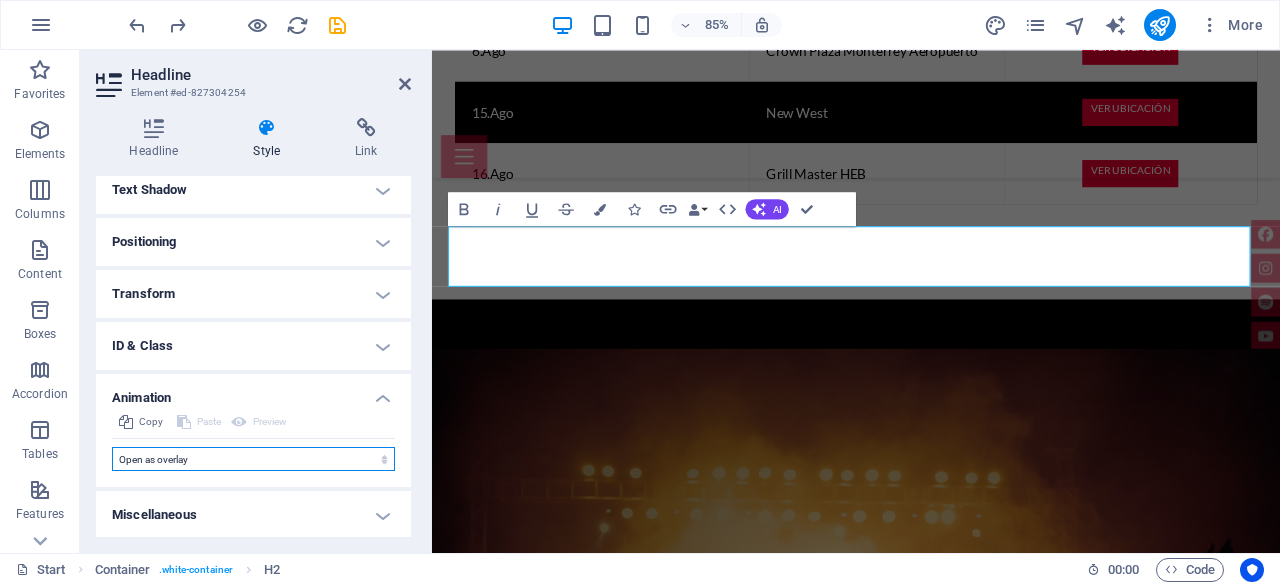 click on "Don't animate Show / Hide Slide up/down Zoom in/out Slide left to right Slide right to left Slide top to bottom Slide bottom to top Pulse Blink Open as overlay" at bounding box center [253, 459] 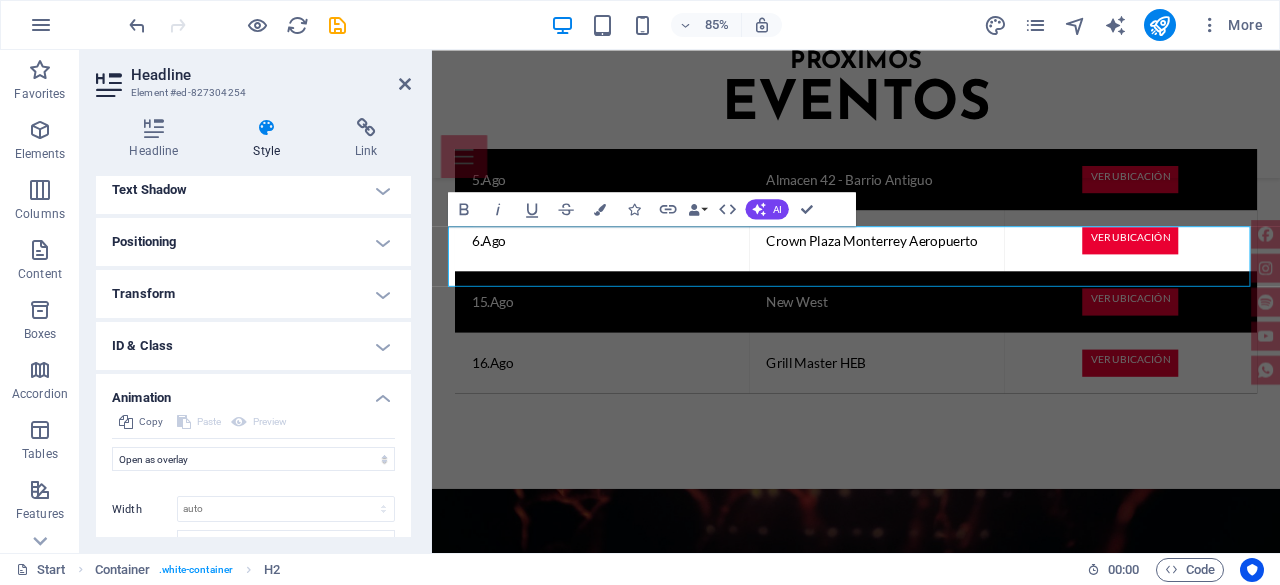 click on "Initial Element hidden Element shown Duration .5 s ms Delay 0 s ms Width auto px % Trigger No automatic trigger On page load Element scrolled into view Close This label appears when hovering over the close button, indicating its function. Group Show Don't alter this element Hide this element Show this element Hide Don't alter this element Hide this element Show this element" at bounding box center (253, 534) 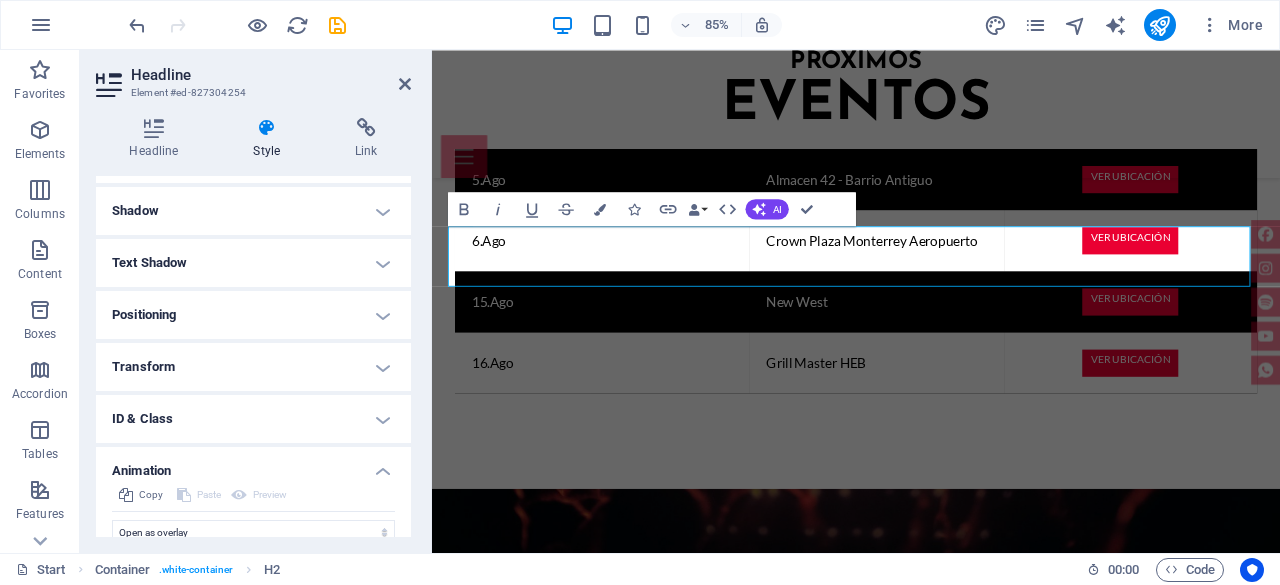 scroll, scrollTop: 447, scrollLeft: 0, axis: vertical 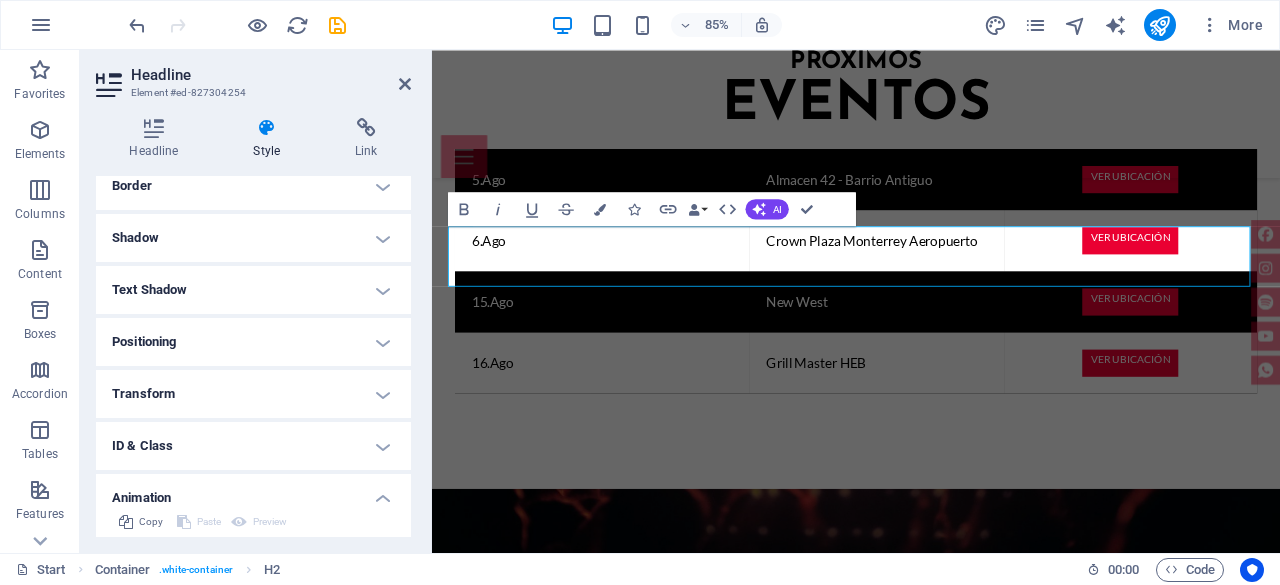click on "Text Shadow" at bounding box center (253, 290) 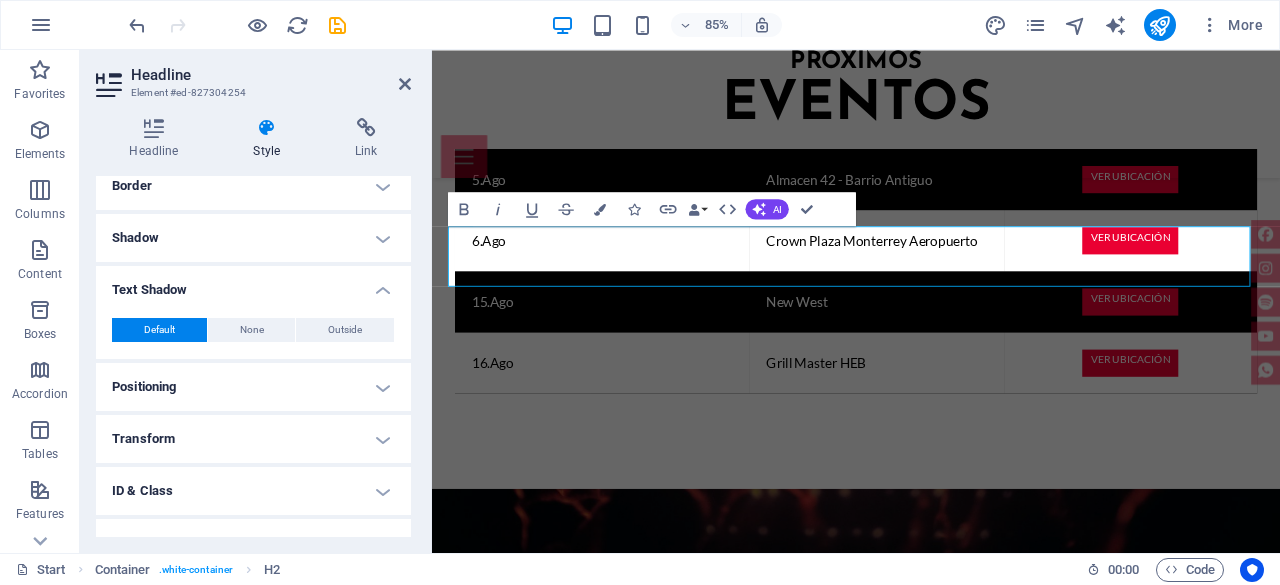 click on "Text Shadow" at bounding box center [253, 284] 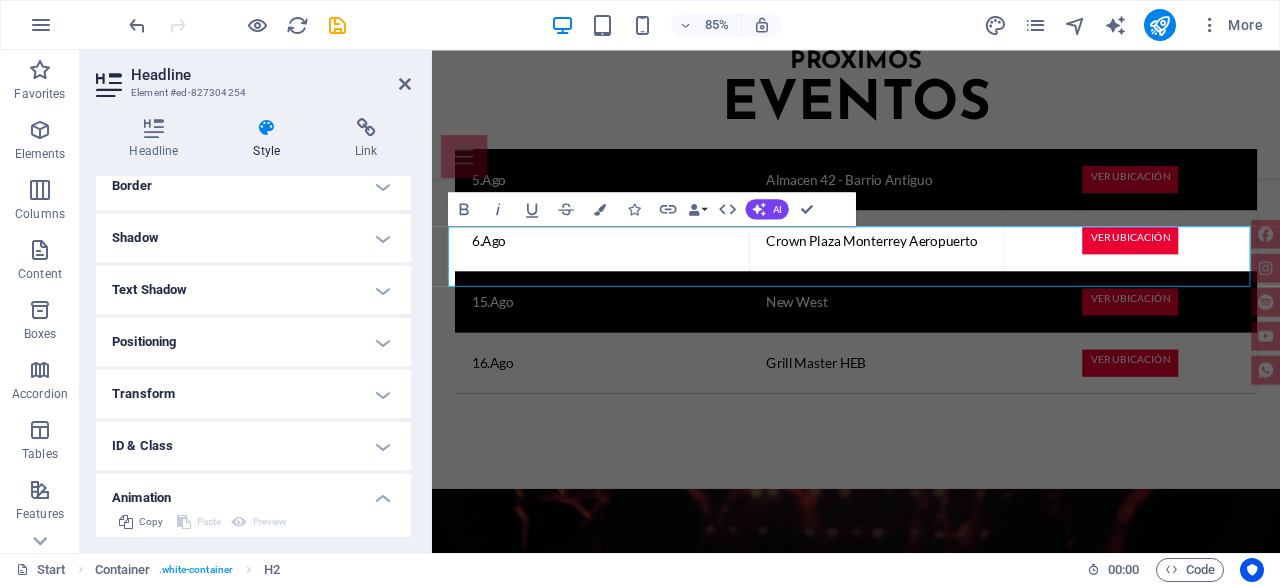 click on "ID & Class" at bounding box center (253, 446) 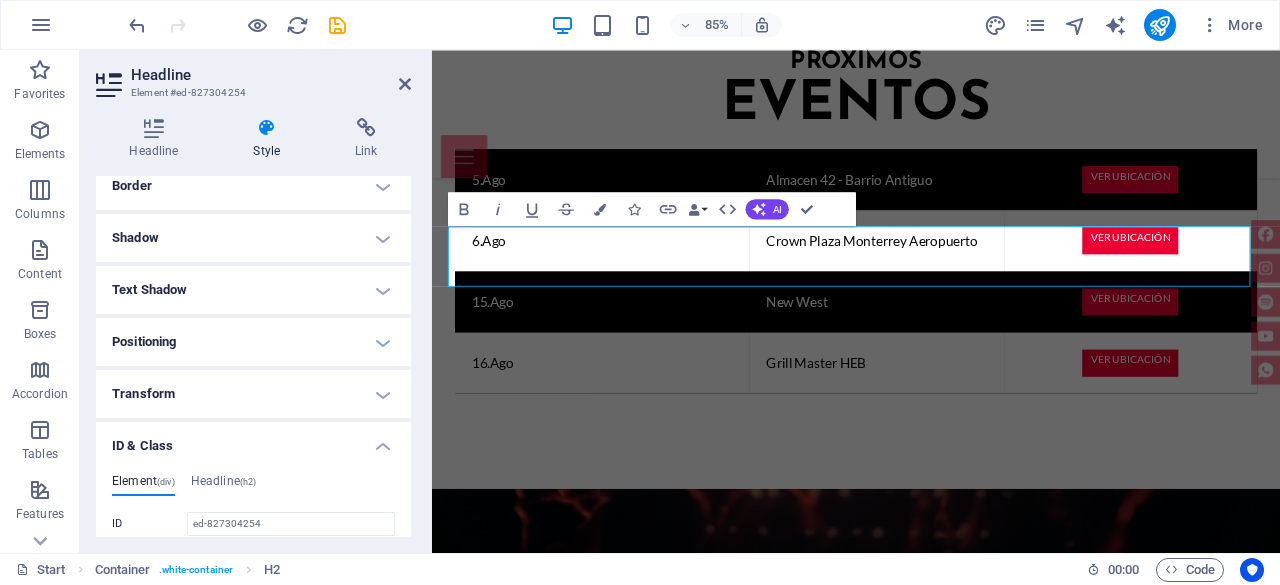 click on "ID & Class" at bounding box center (253, 440) 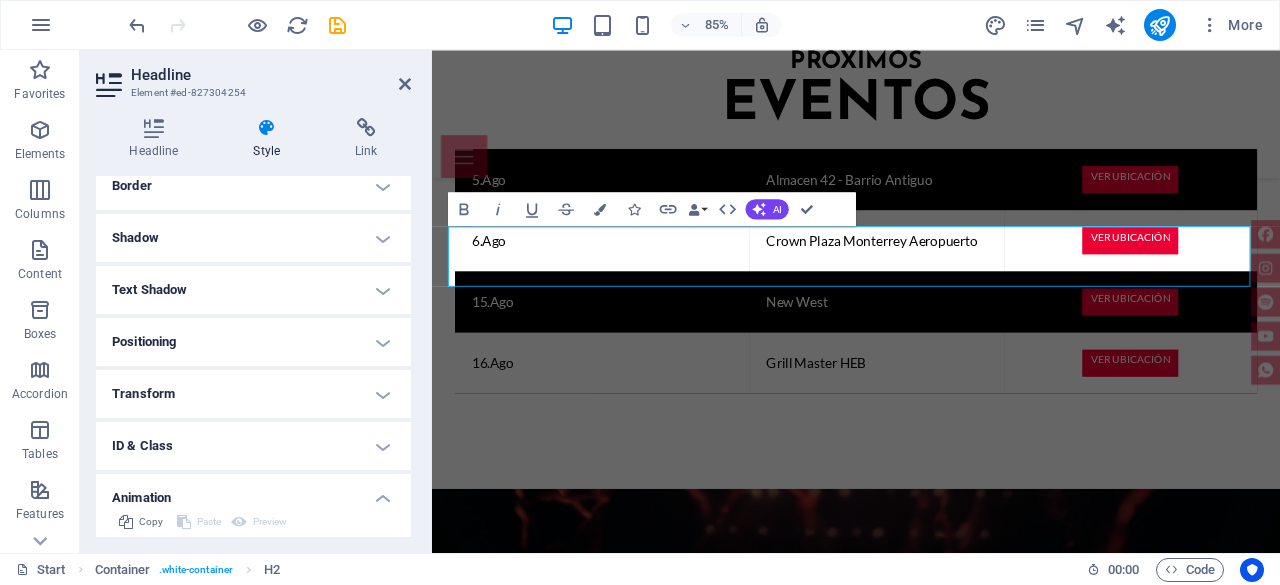 scroll, scrollTop: 247, scrollLeft: 0, axis: vertical 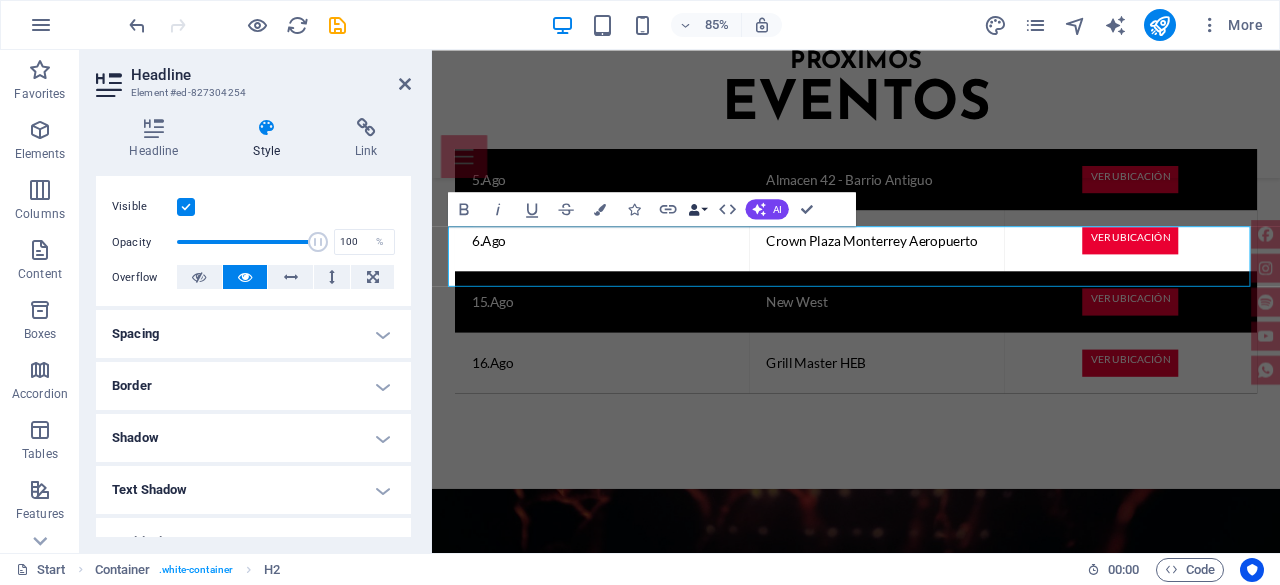 click on "Data Bindings" at bounding box center (698, 209) 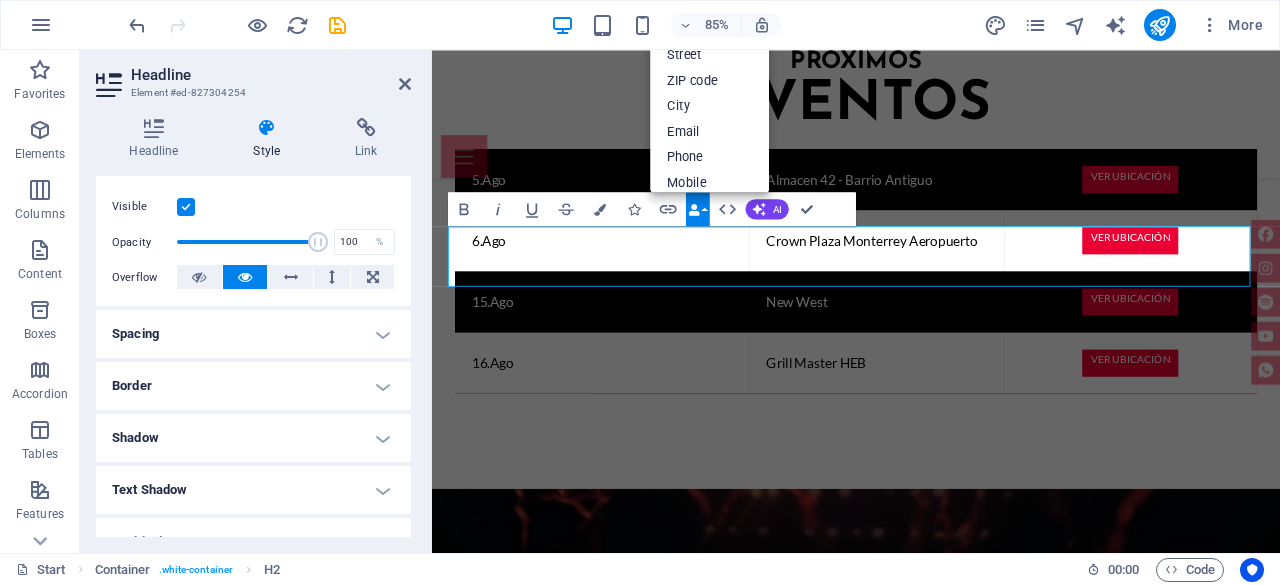 click on "Data Bindings" at bounding box center (698, 209) 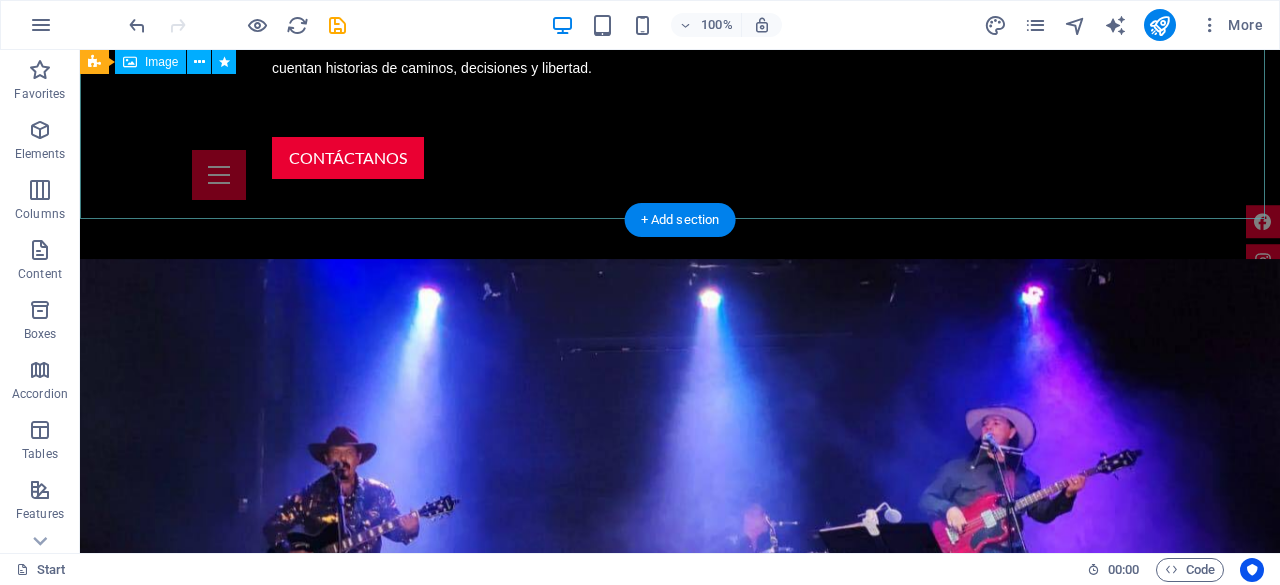 scroll, scrollTop: 1604, scrollLeft: 0, axis: vertical 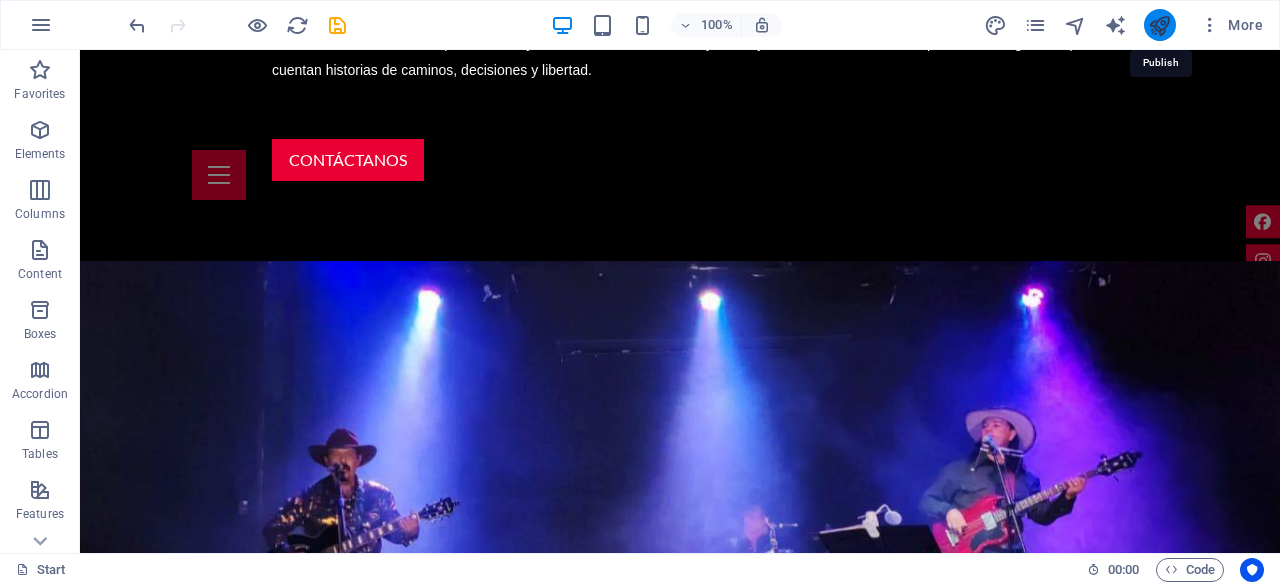 click at bounding box center [1159, 25] 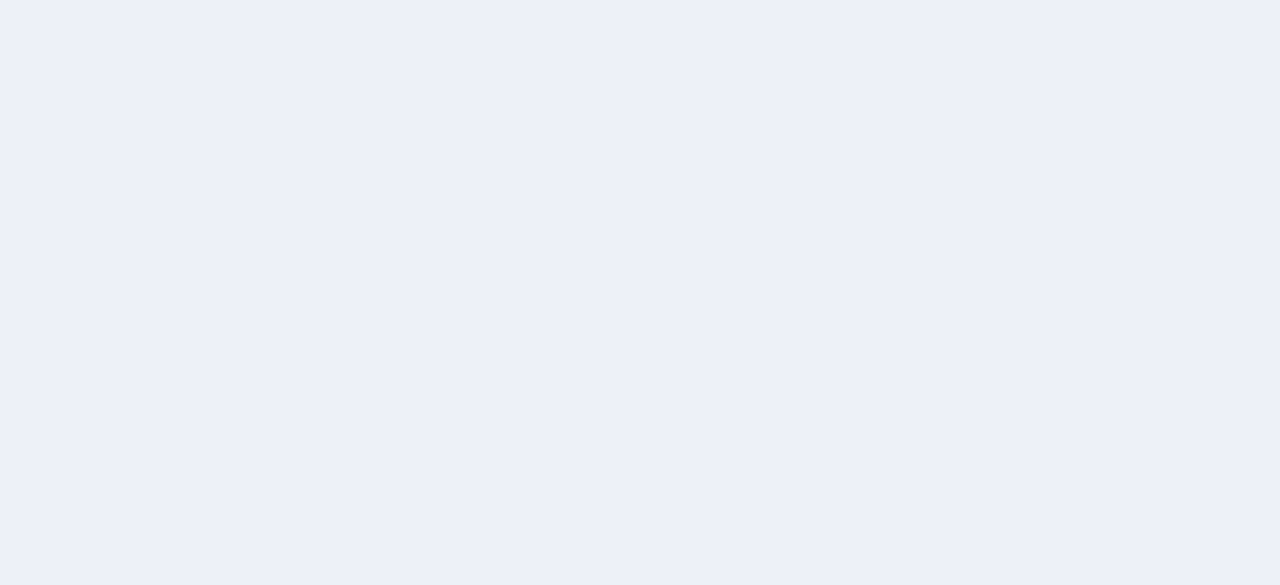 scroll, scrollTop: 0, scrollLeft: 0, axis: both 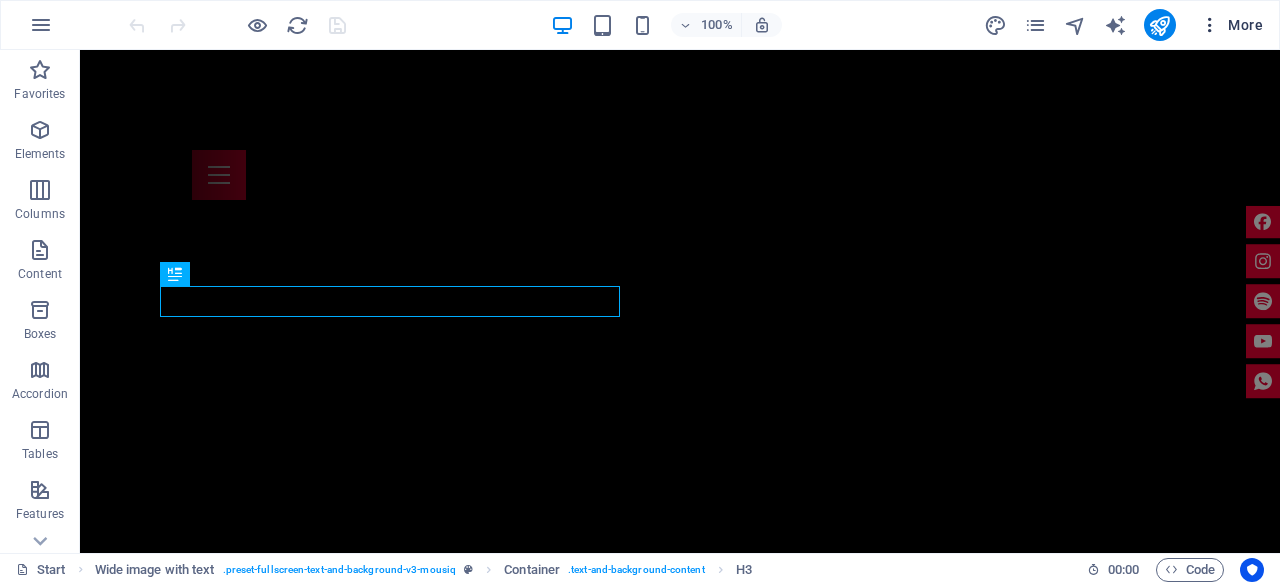 click on "More" at bounding box center [1231, 25] 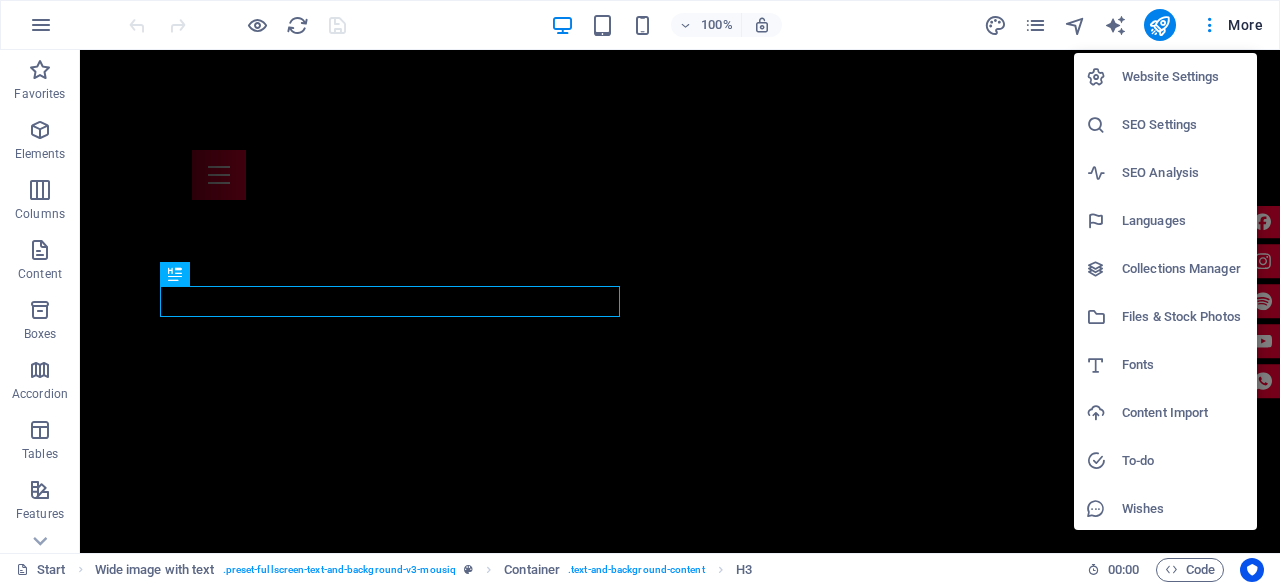 click on "Fonts" at bounding box center [1183, 365] 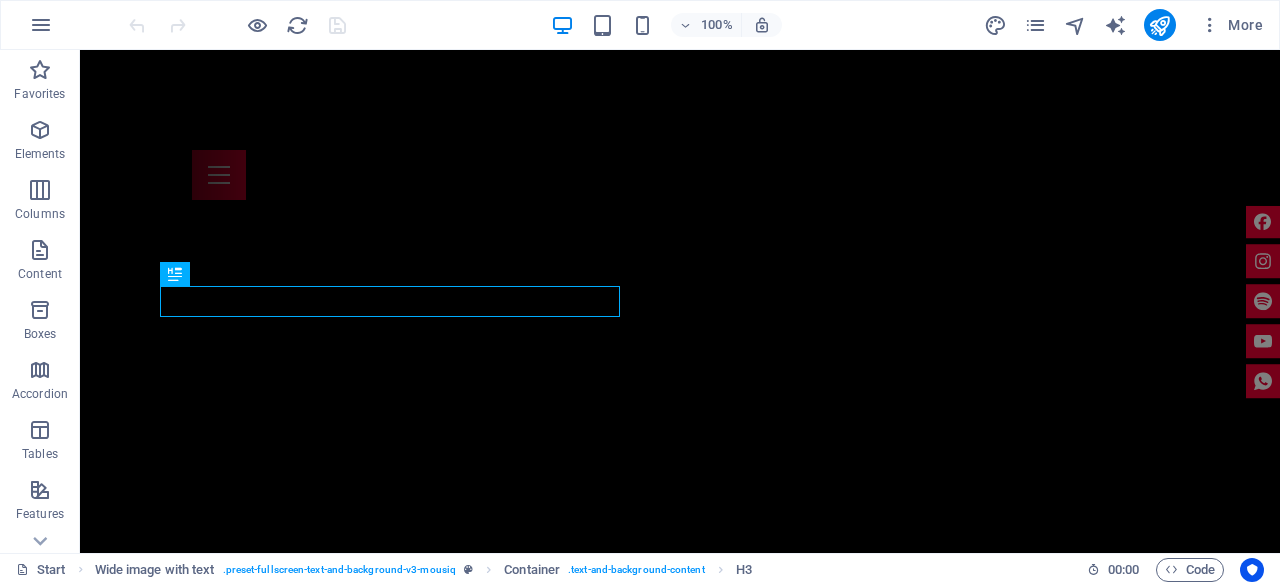 select on "popularity" 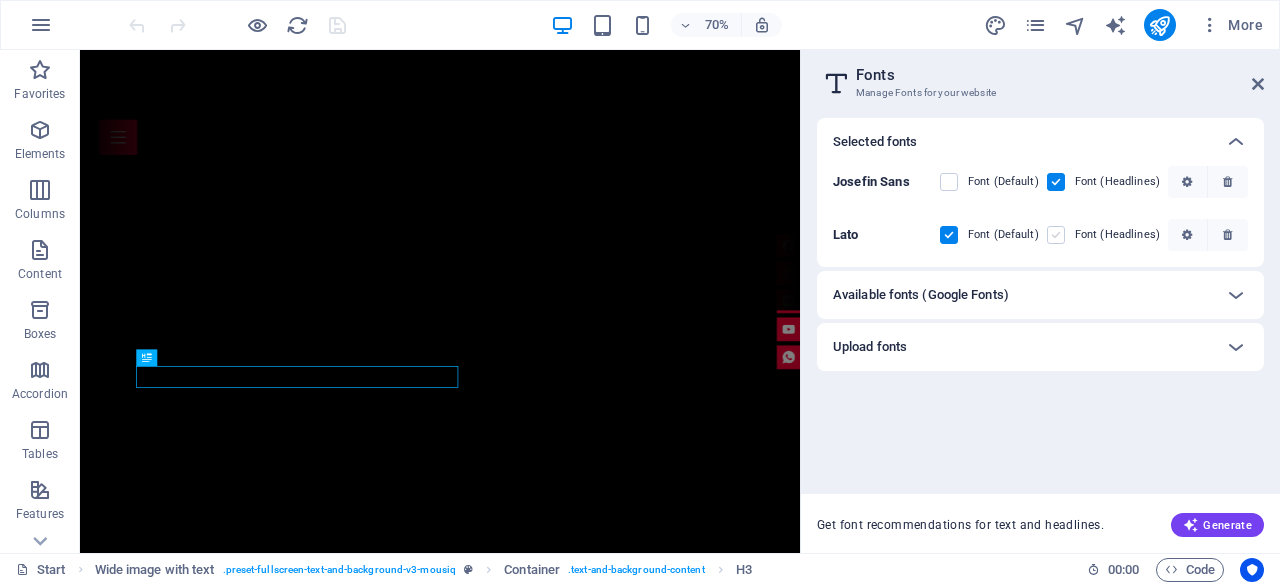 click at bounding box center [1056, 235] 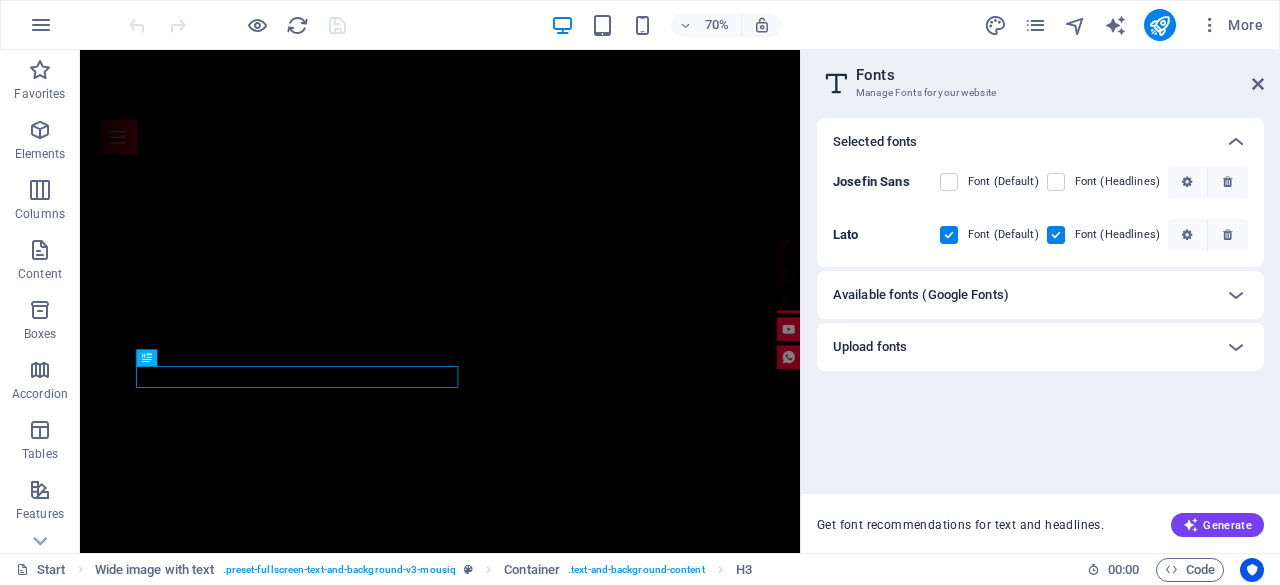 click on "Available fonts (Google Fonts)" at bounding box center [1022, 295] 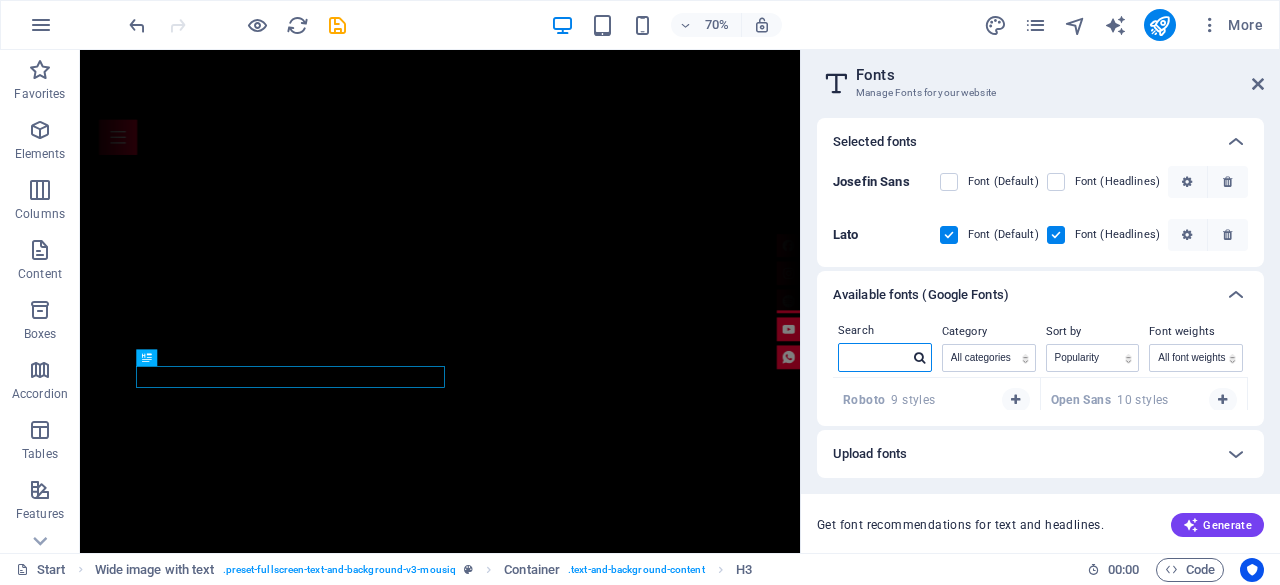click at bounding box center [874, 357] 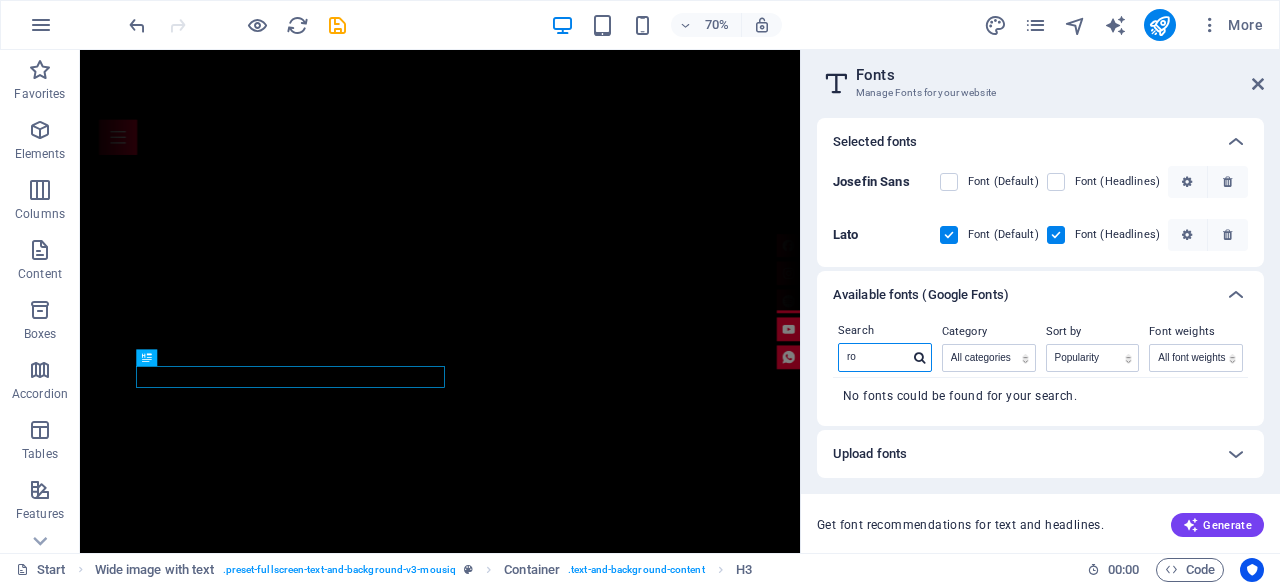 type on "r" 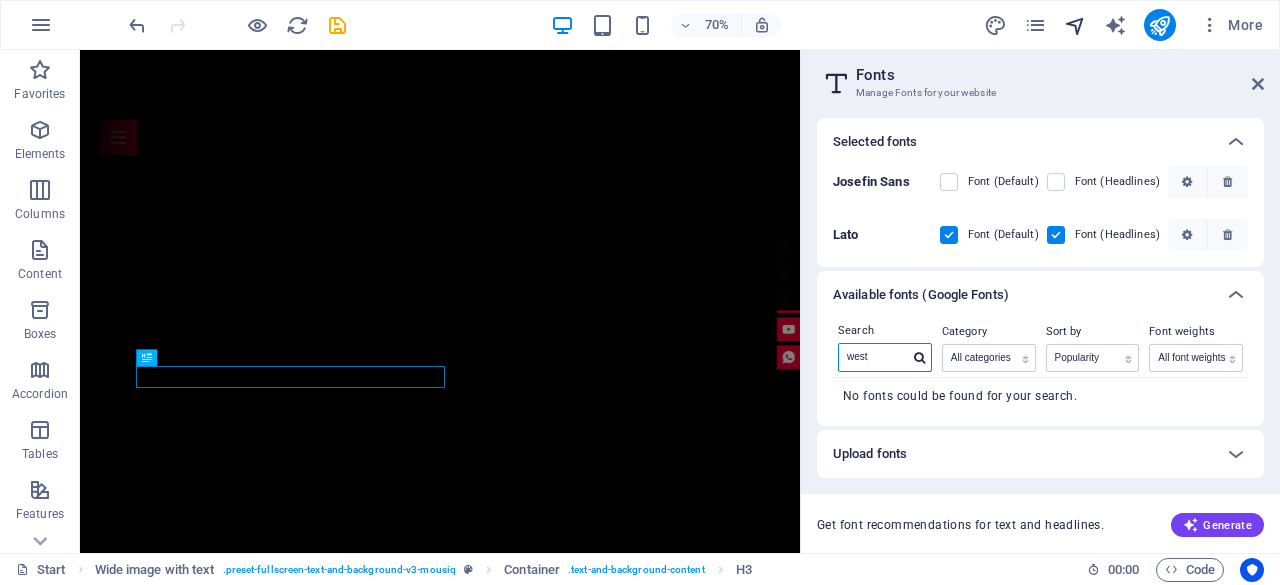 type on "west" 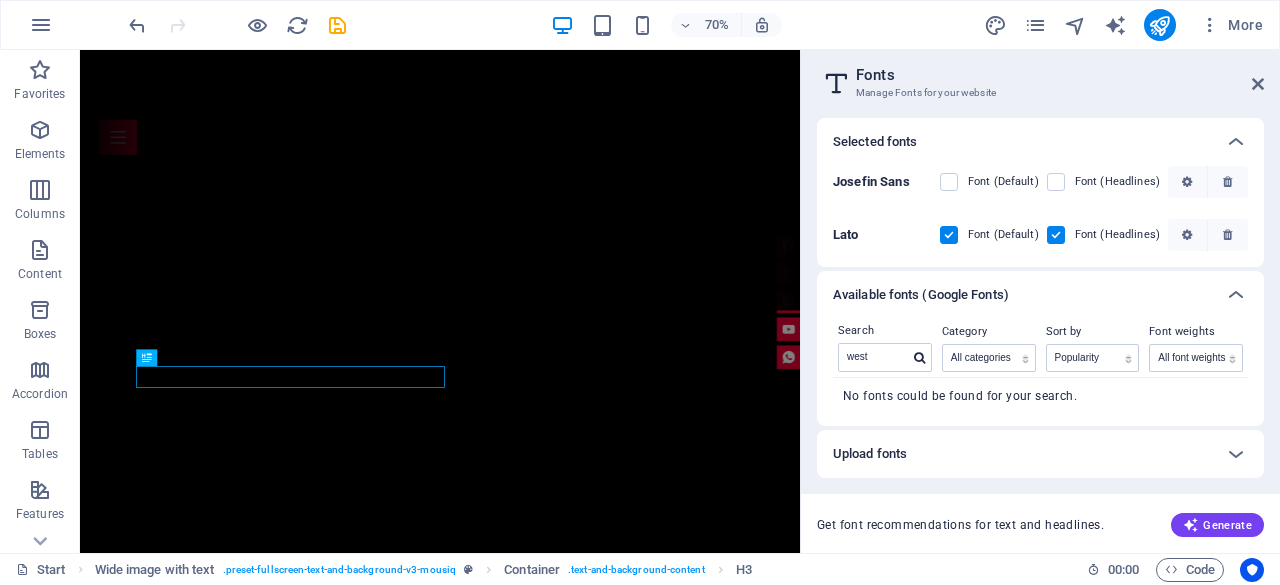 click at bounding box center (1056, 235) 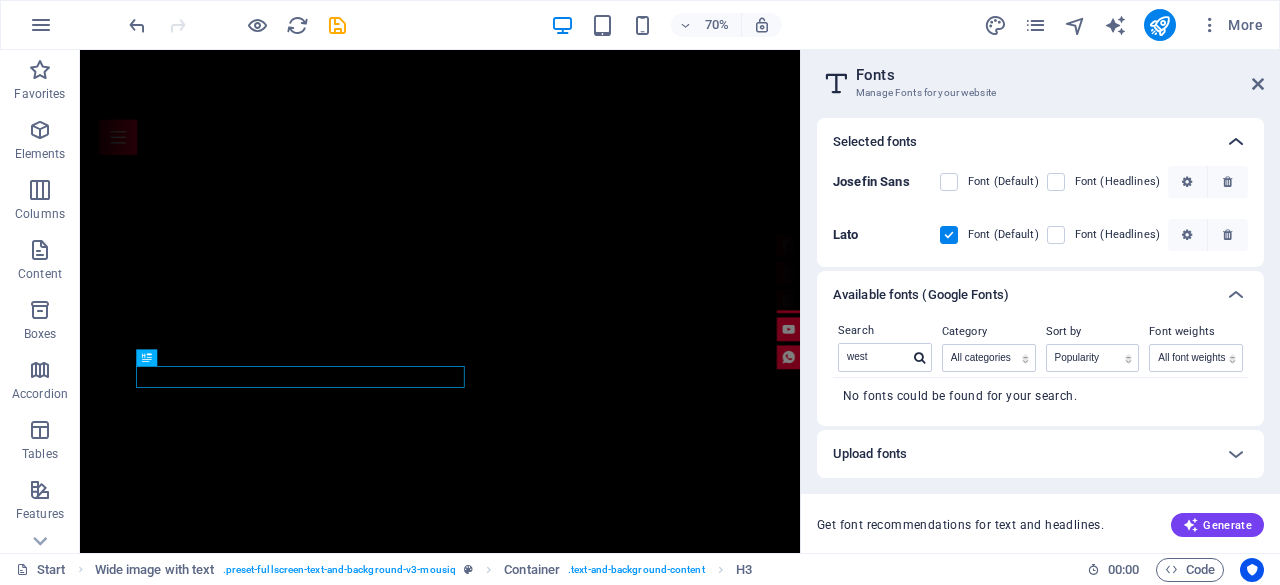 click at bounding box center [1236, 142] 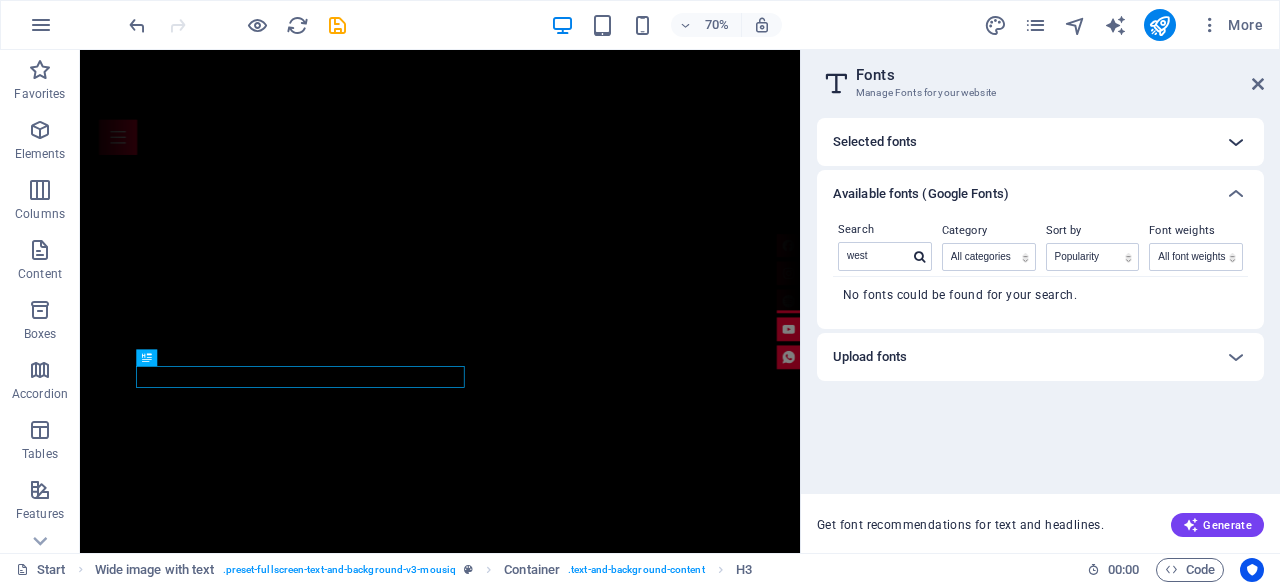 click at bounding box center (1236, 142) 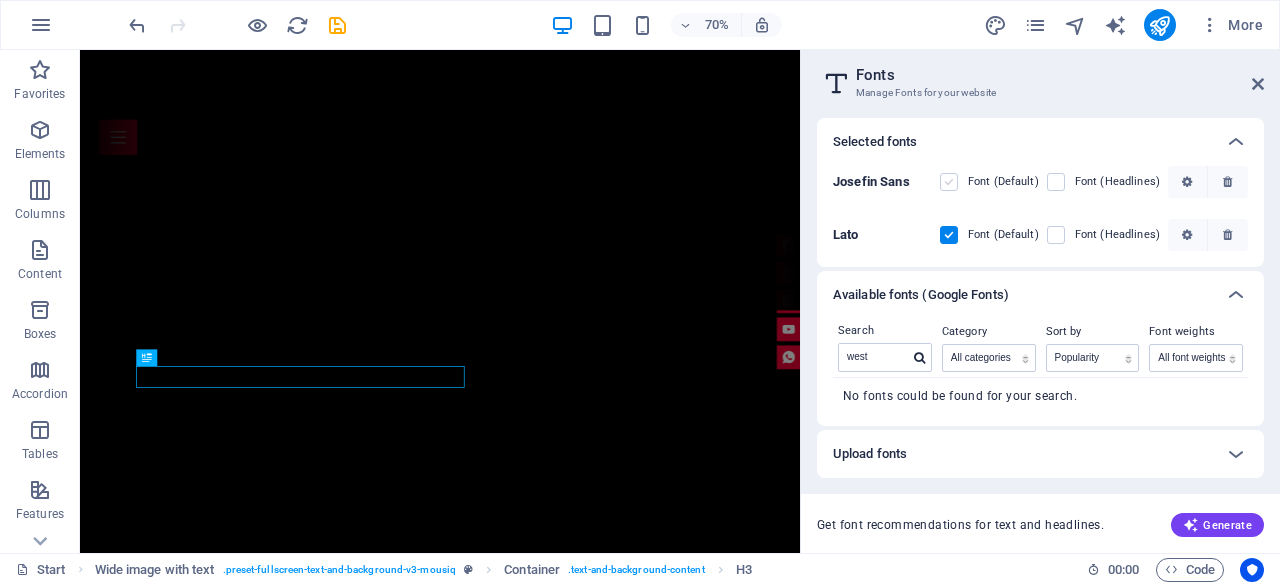 drag, startPoint x: 953, startPoint y: 181, endPoint x: 1078, endPoint y: 182, distance: 125.004 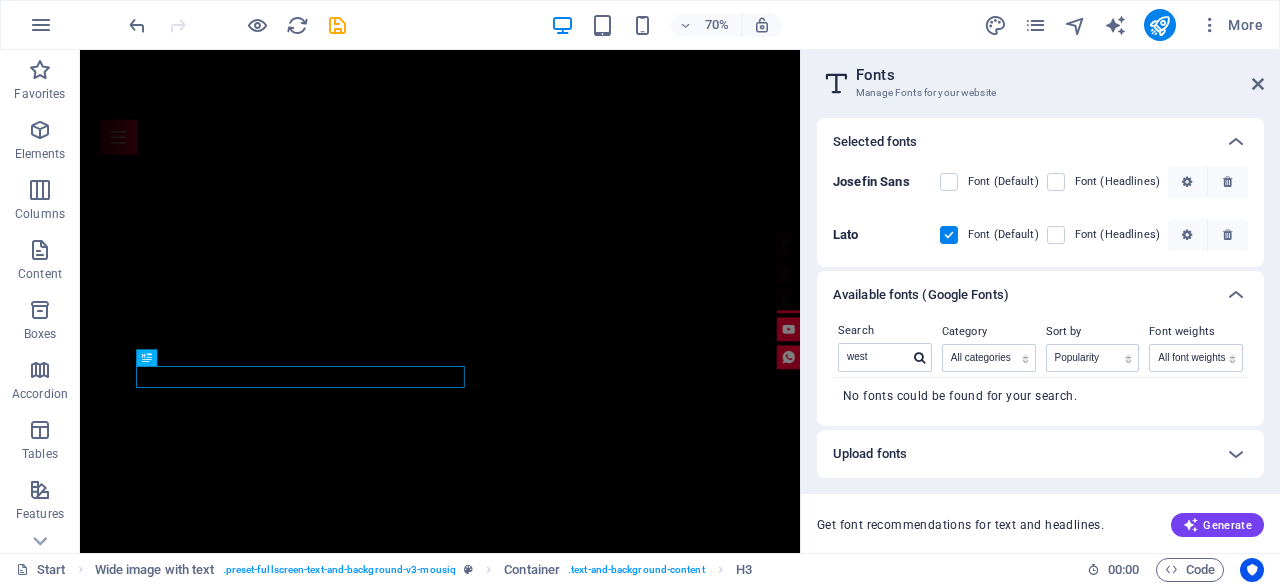 click at bounding box center (949, 182) 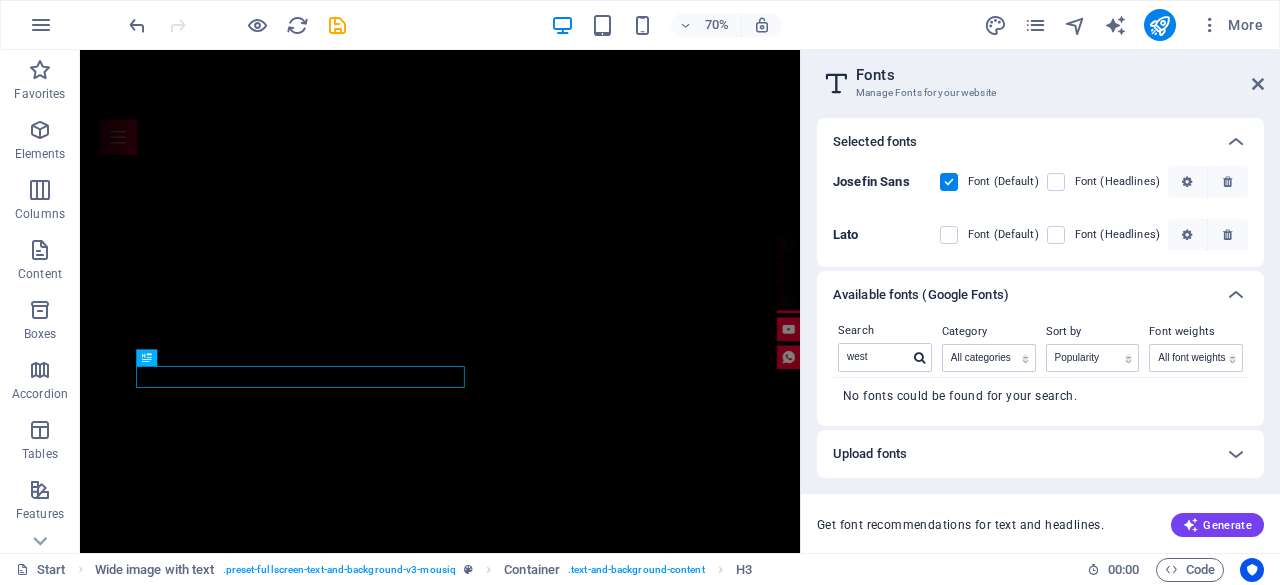 click at bounding box center (949, 235) 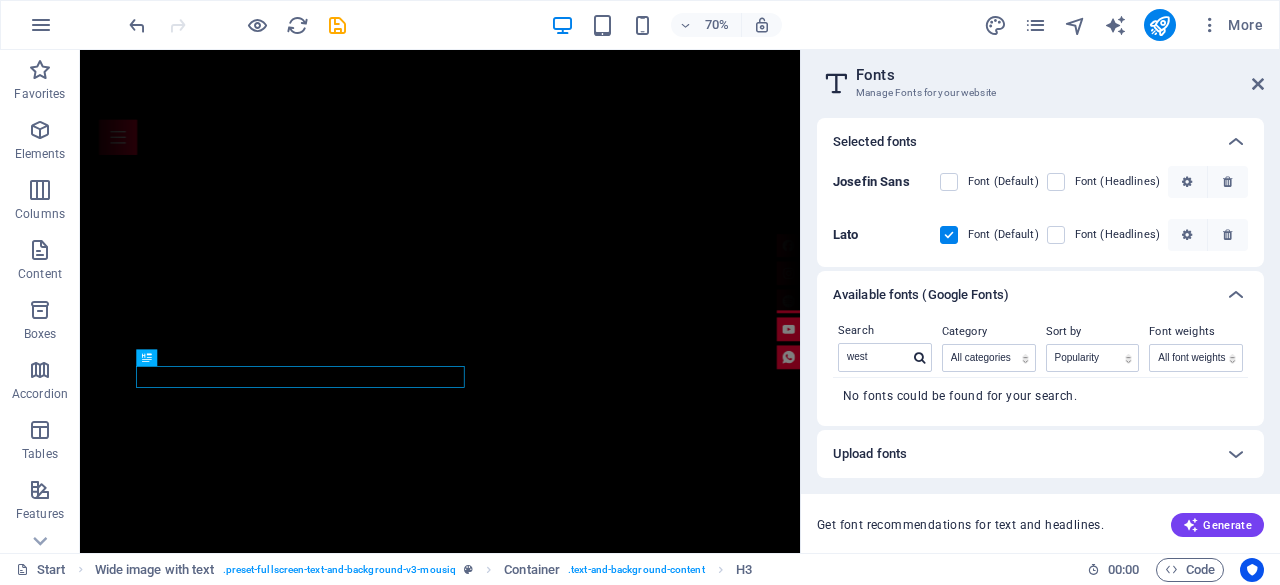 click on "Font (Headlines)" at bounding box center [1117, 182] 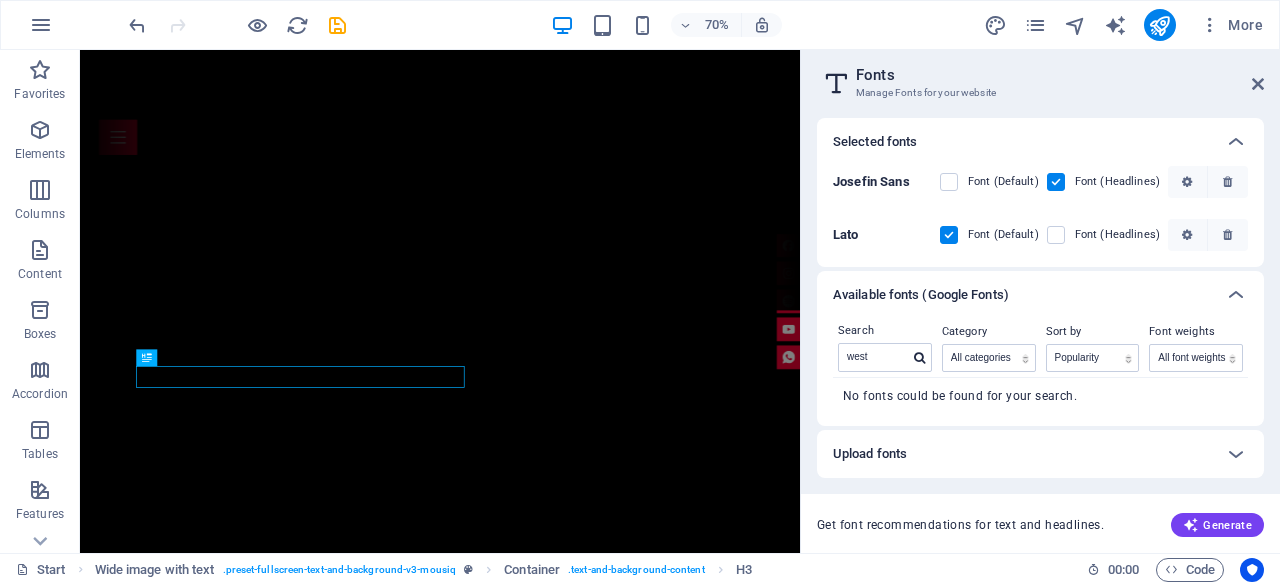 click at bounding box center [1056, 182] 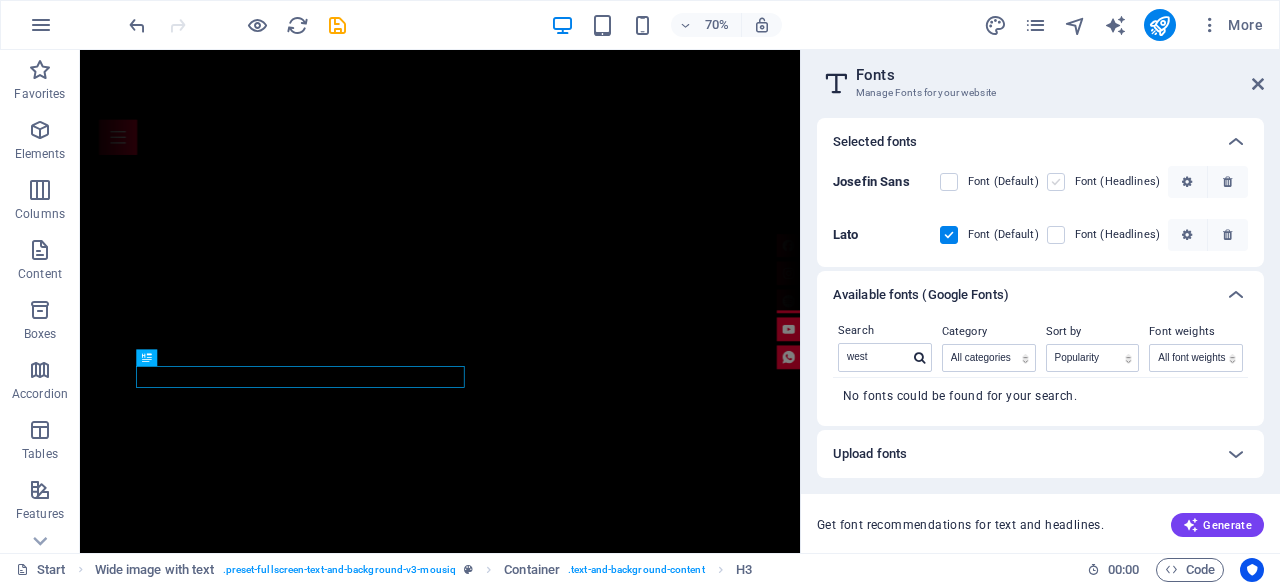click at bounding box center (1056, 182) 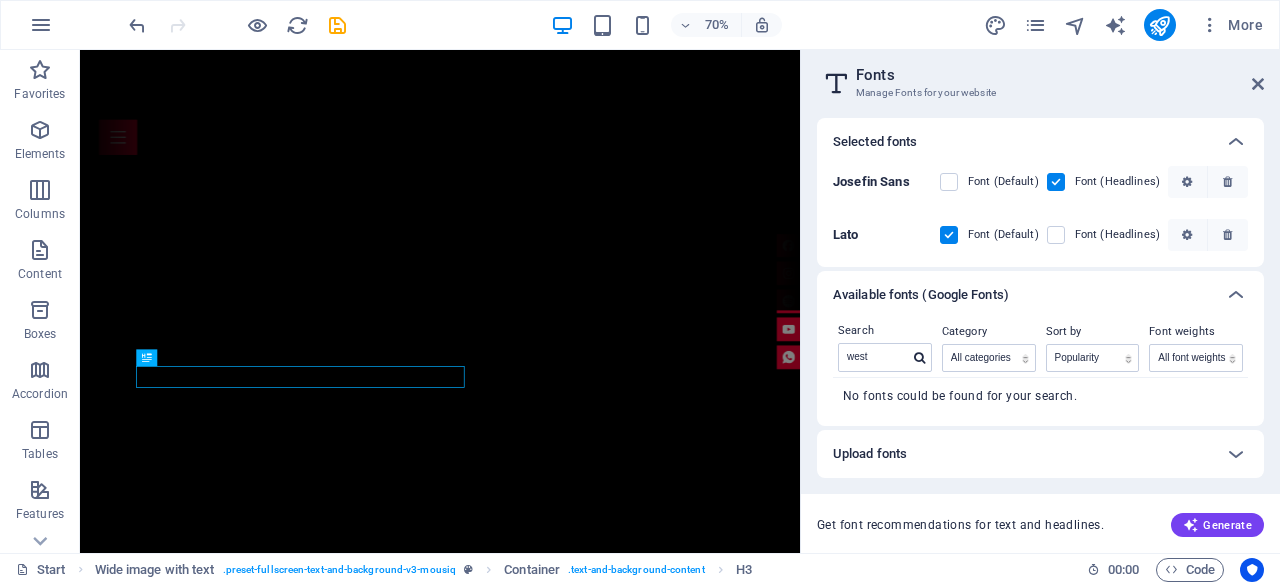 click on "Josefin Sans Font (Default) Font (Headlines)" at bounding box center (1040, 187) 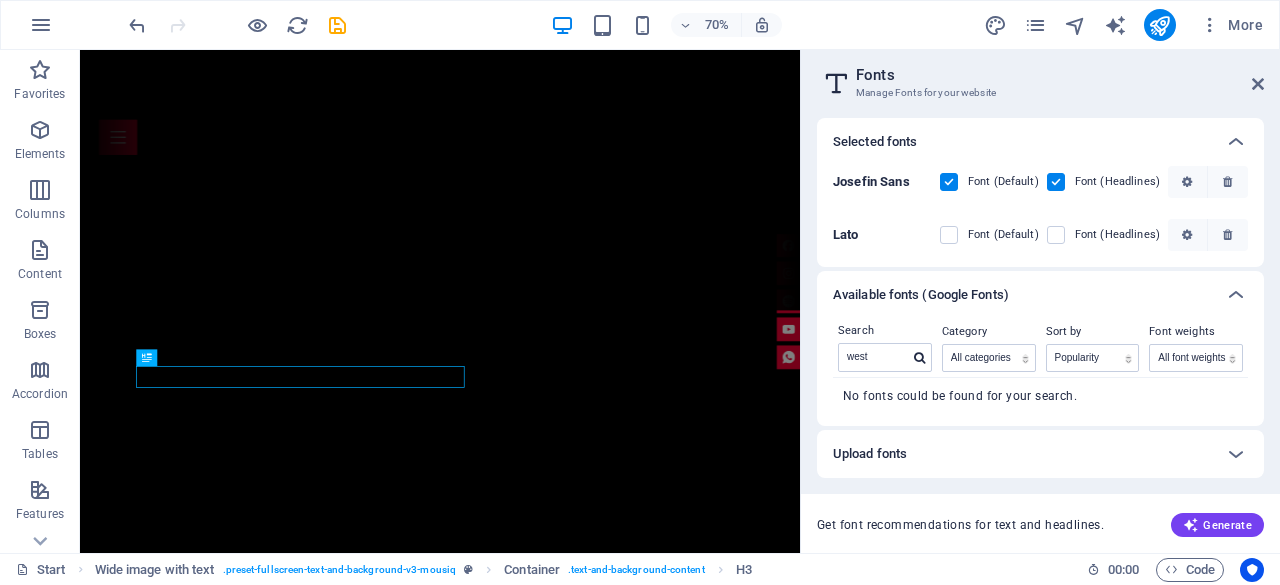 click on "Font (Headlines)" at bounding box center (1103, 235) 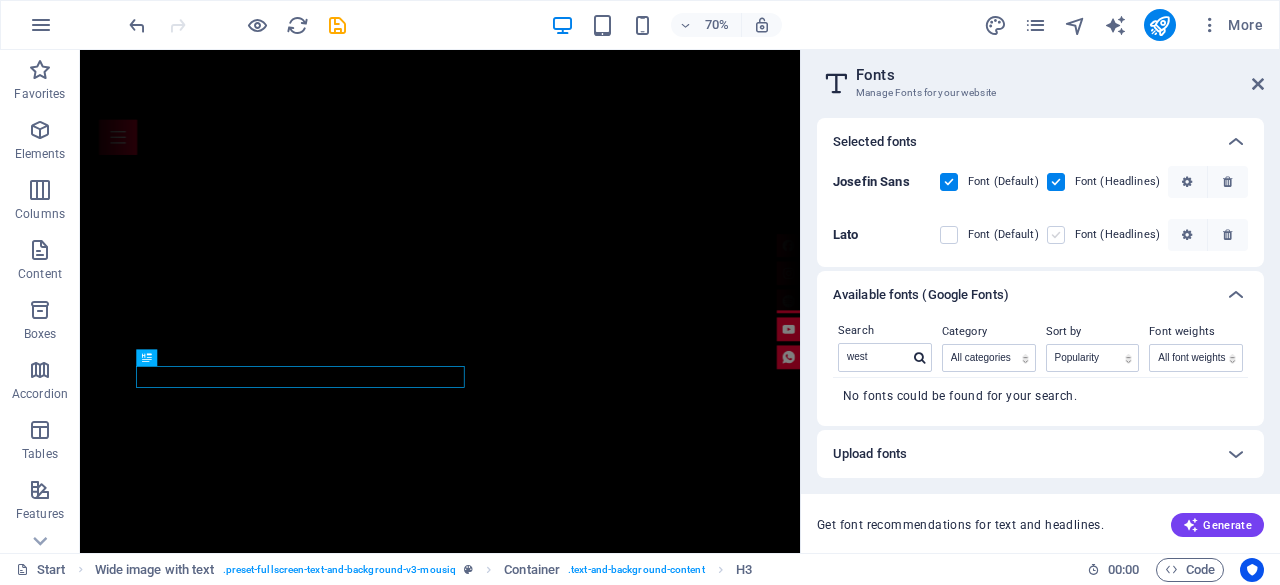 click at bounding box center [1056, 235] 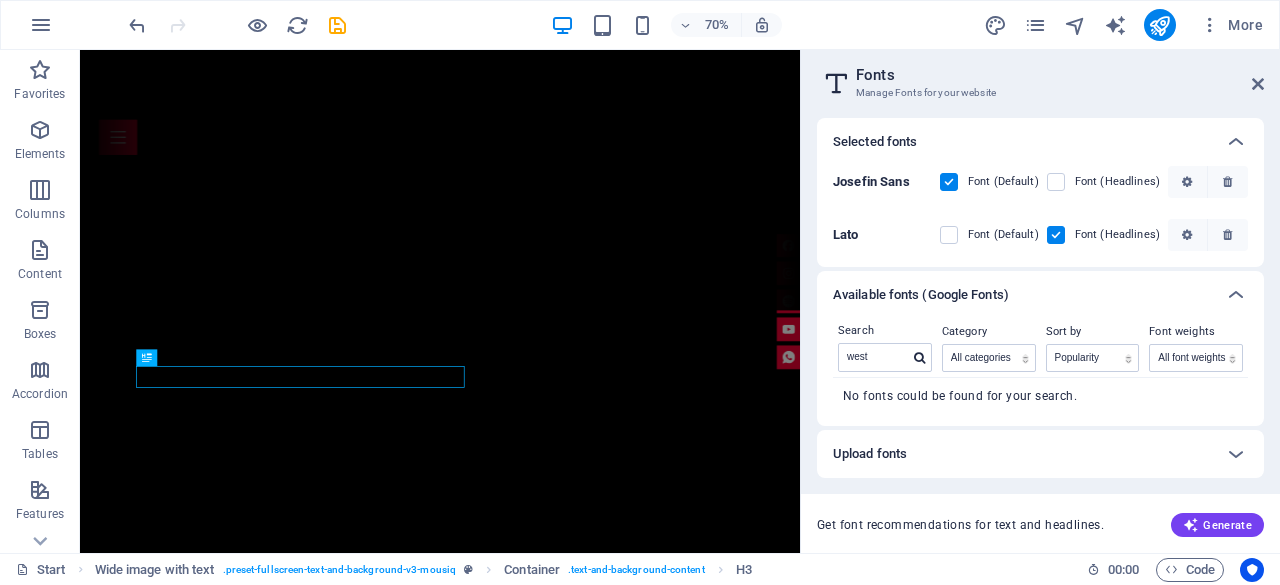 click at bounding box center [1056, 235] 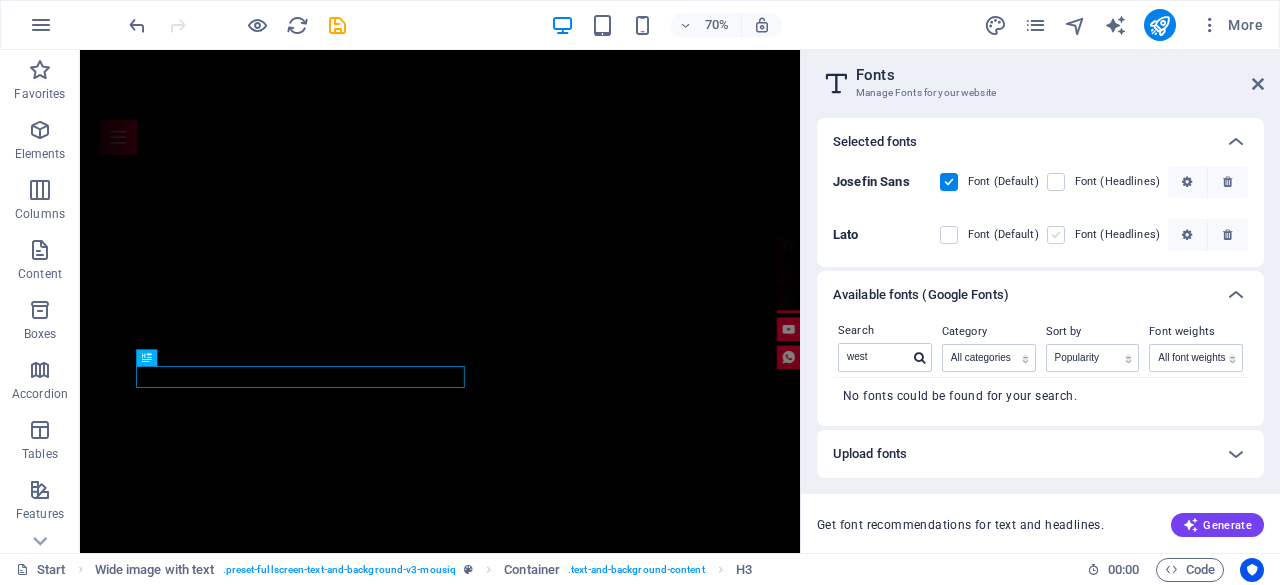 click at bounding box center (1056, 182) 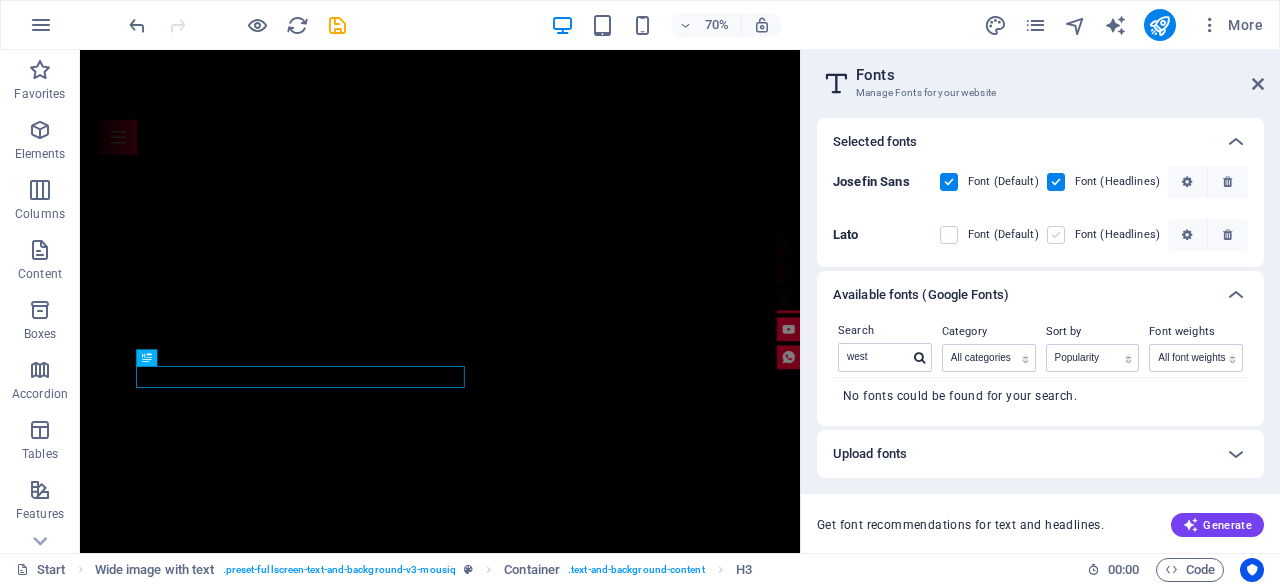 click at bounding box center (1056, 235) 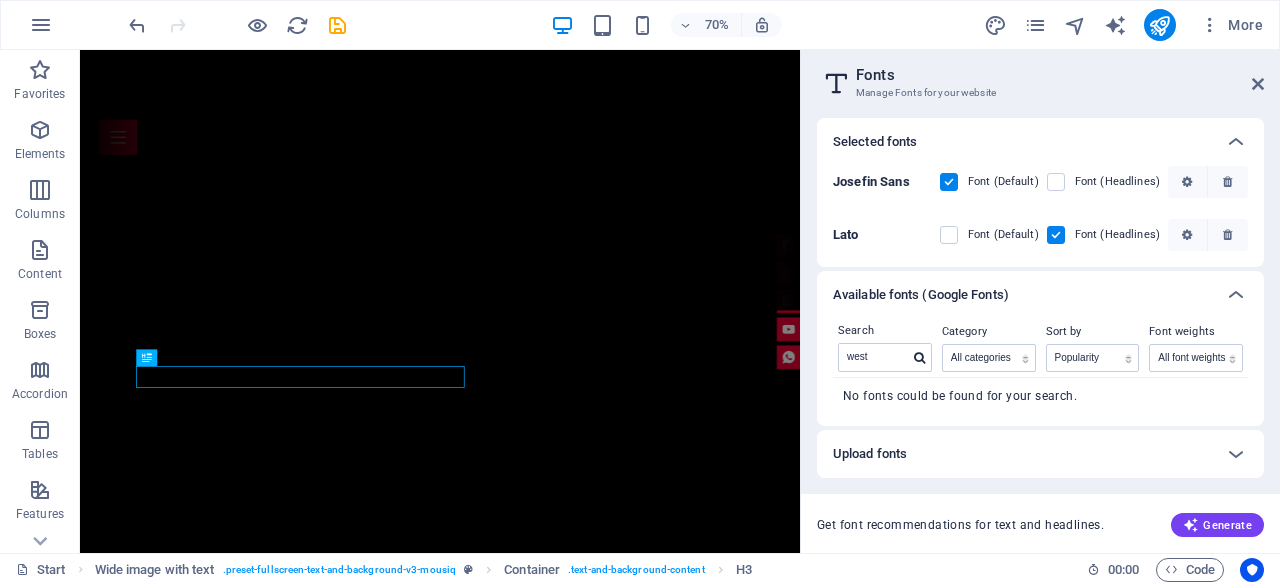click at bounding box center [1236, 295] 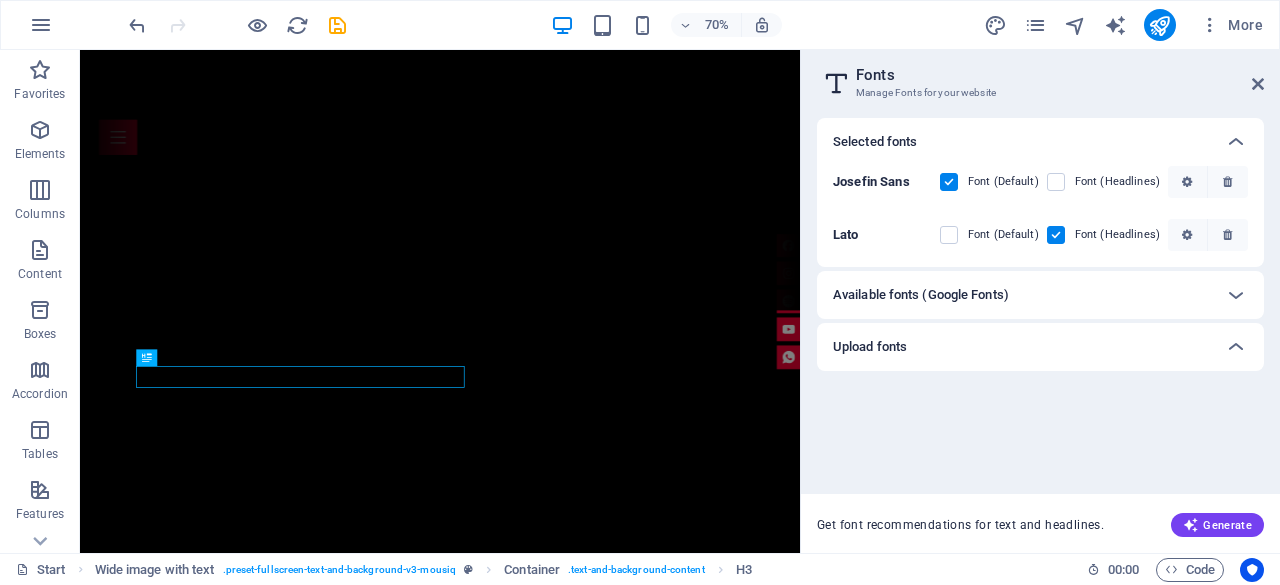 click on "Upload fonts" at bounding box center (1022, 347) 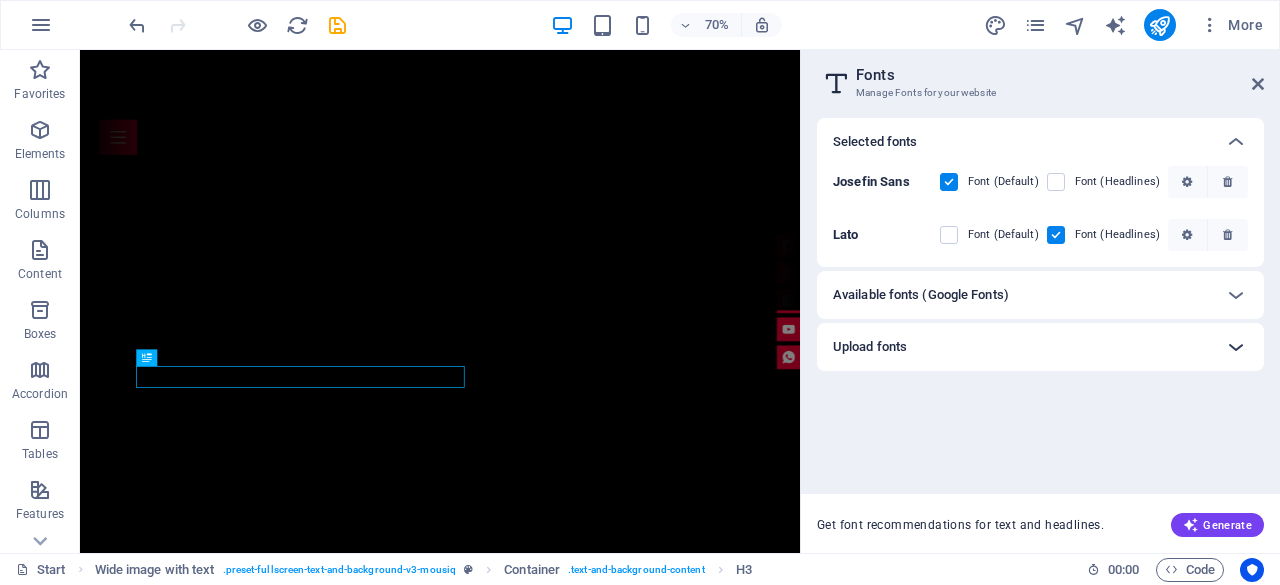 click at bounding box center [1236, 347] 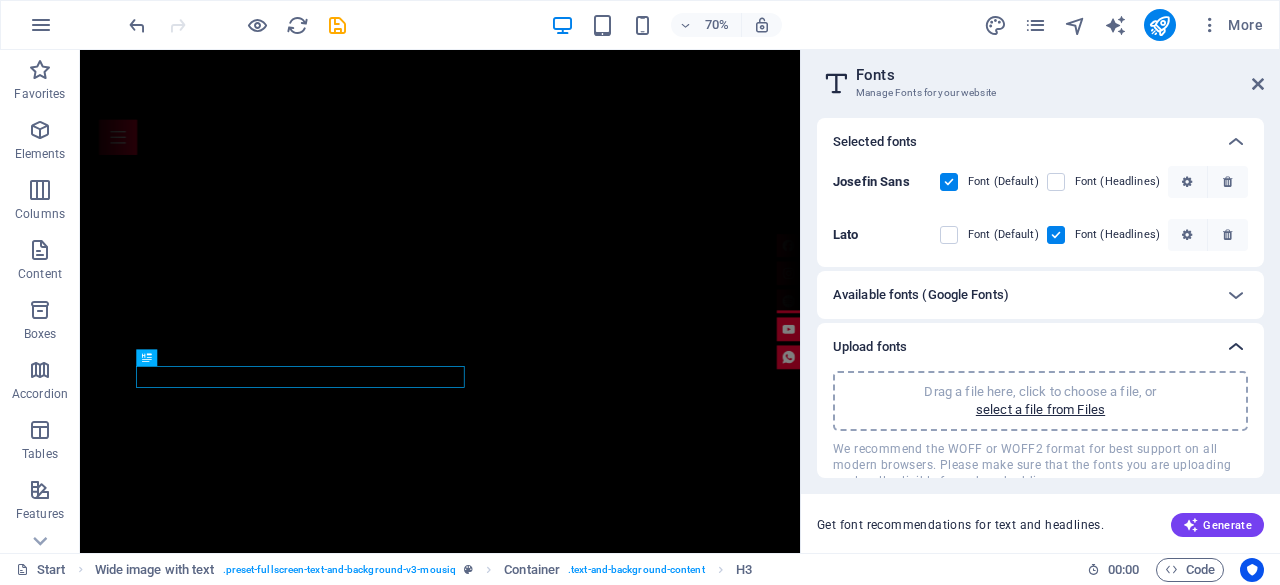 click at bounding box center (1236, 347) 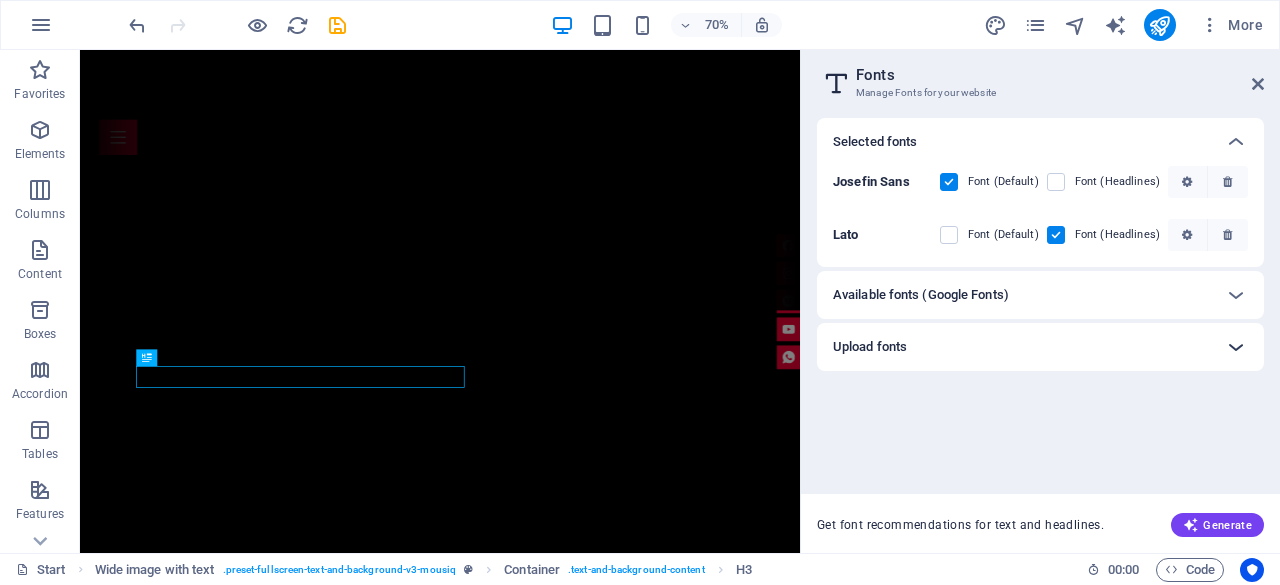 click at bounding box center (1236, 347) 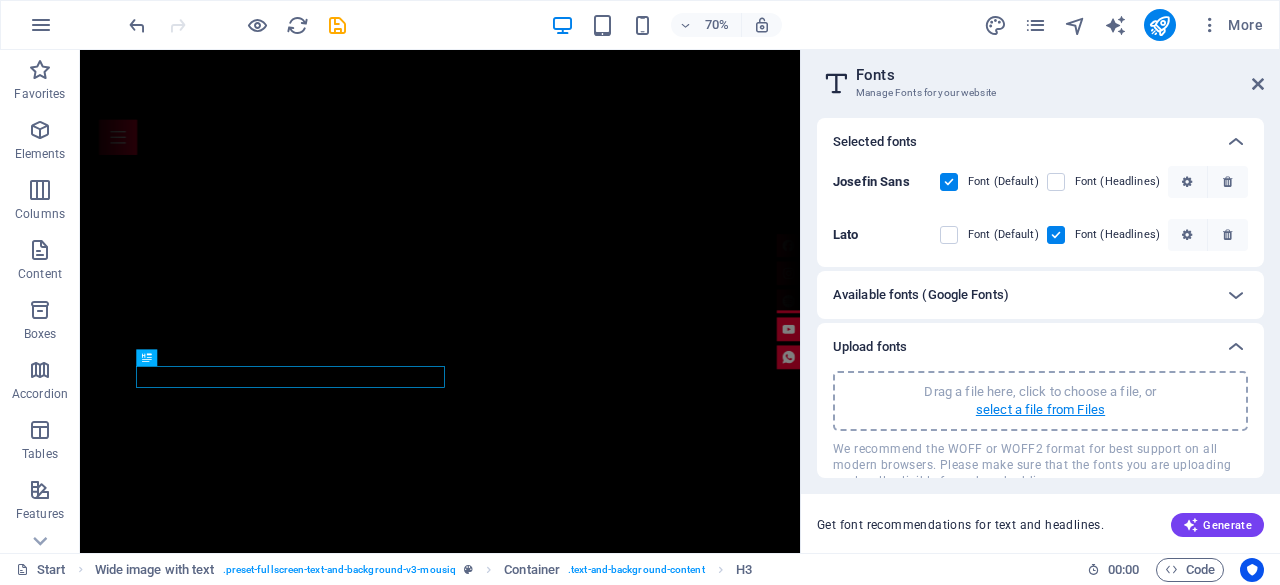 click on "select a file from Files" at bounding box center (1040, 410) 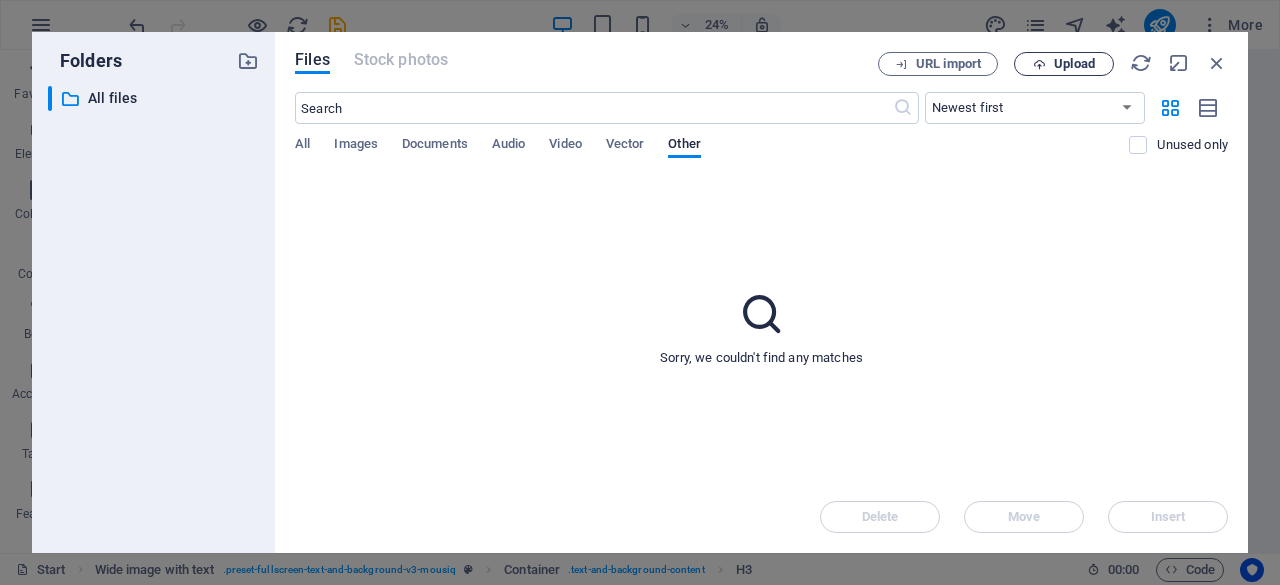 click on "Upload" at bounding box center [1064, 64] 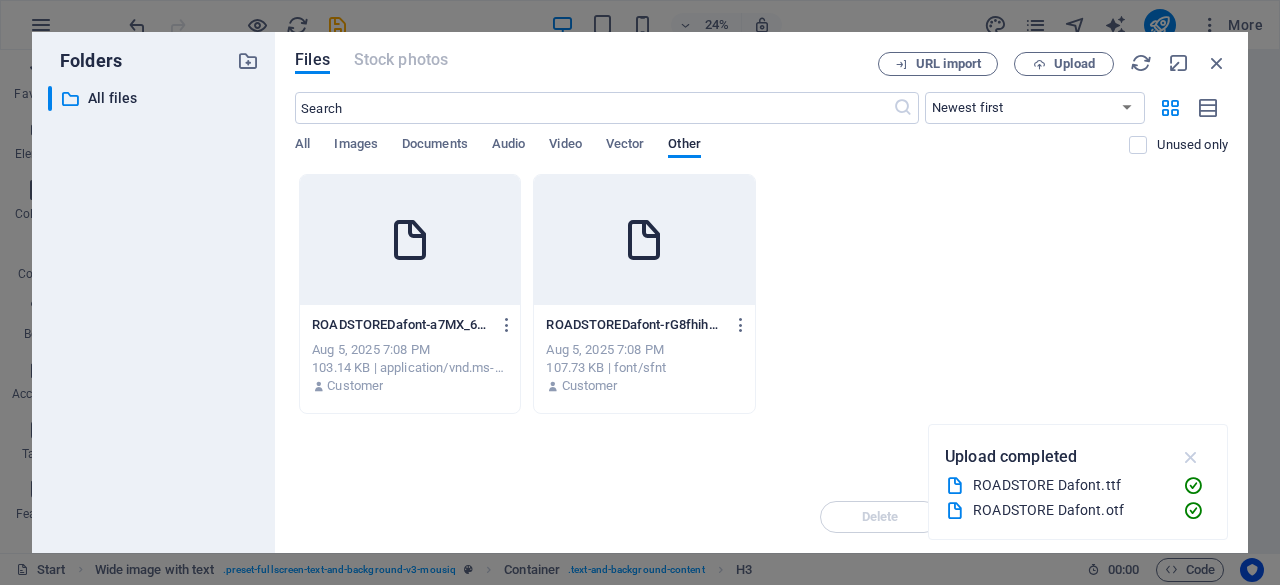click at bounding box center [1191, 457] 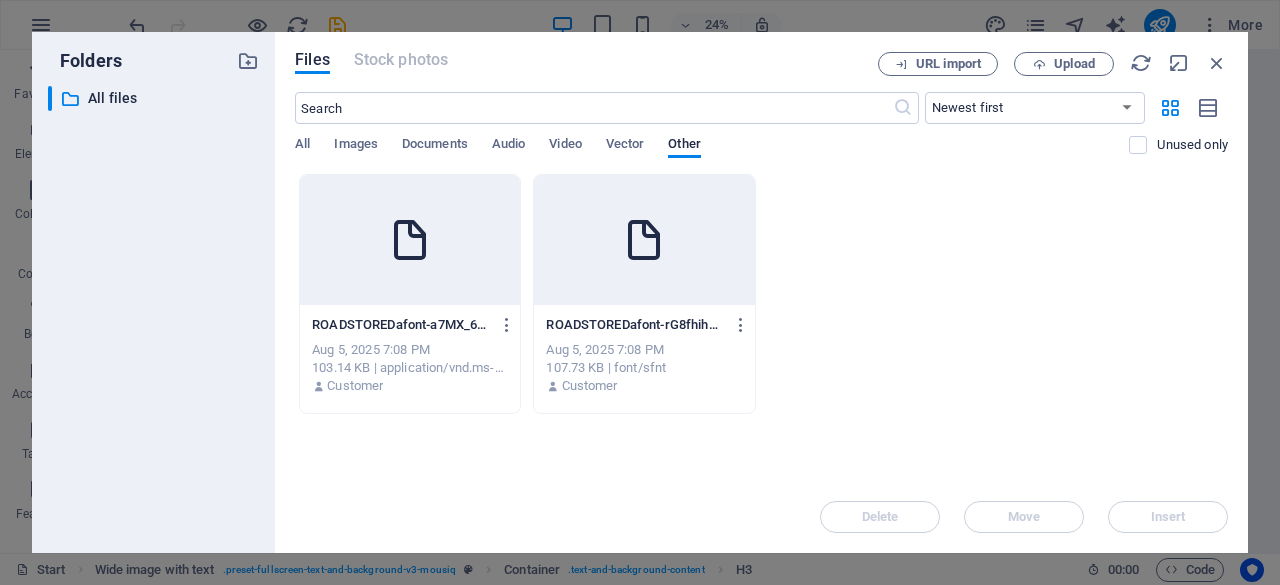 click at bounding box center (410, 240) 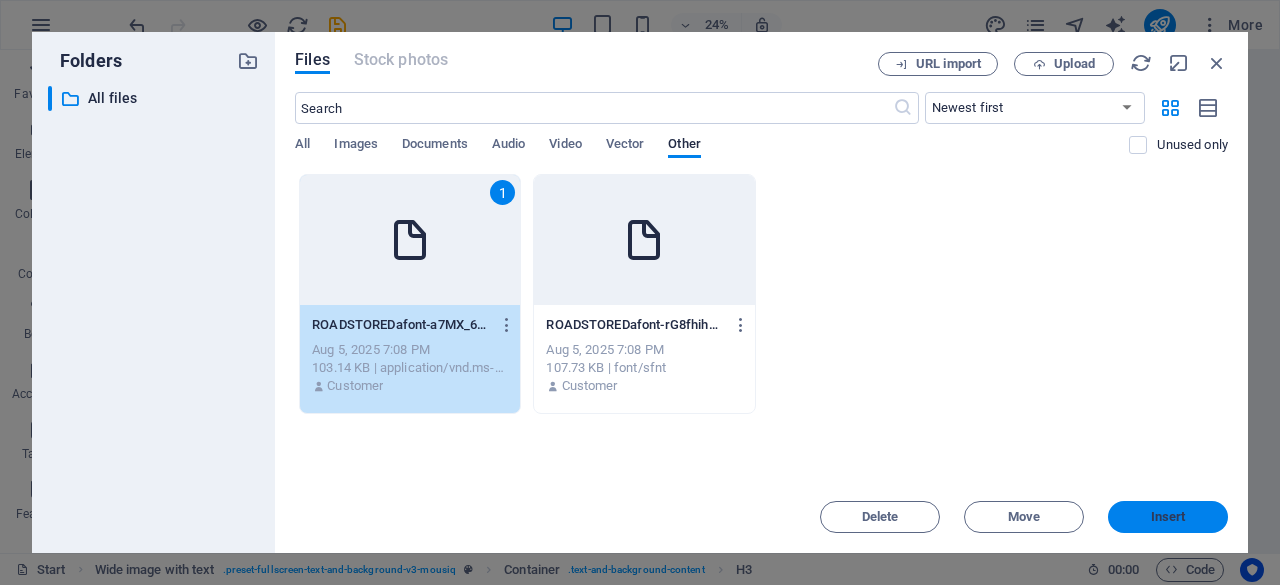 click on "Insert" at bounding box center [1168, 517] 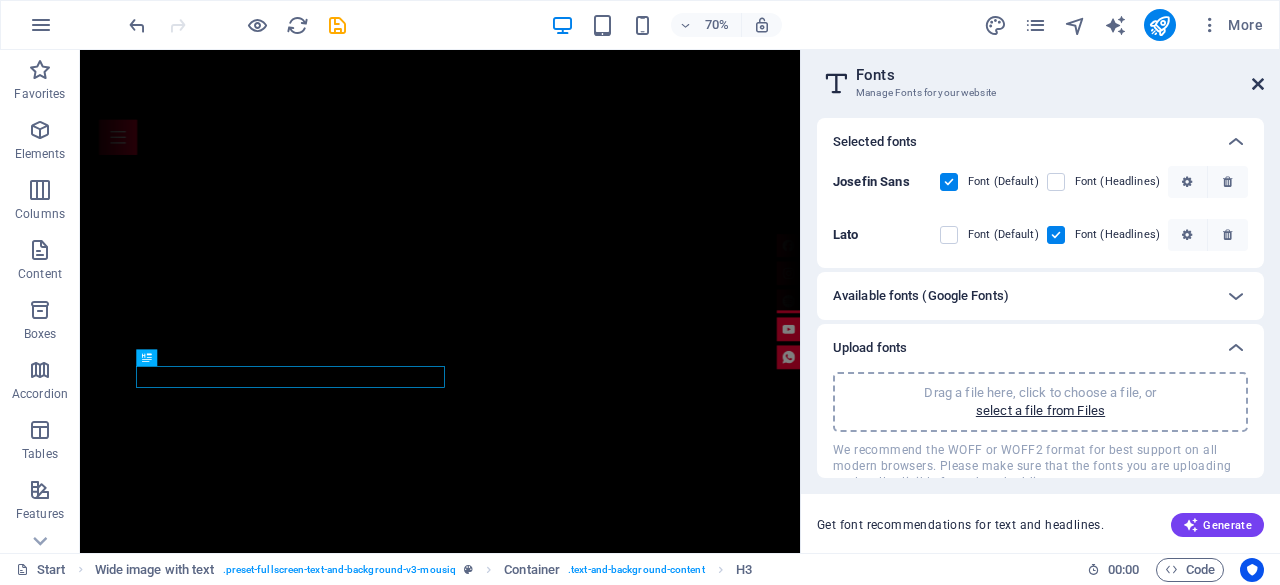 click at bounding box center (1258, 84) 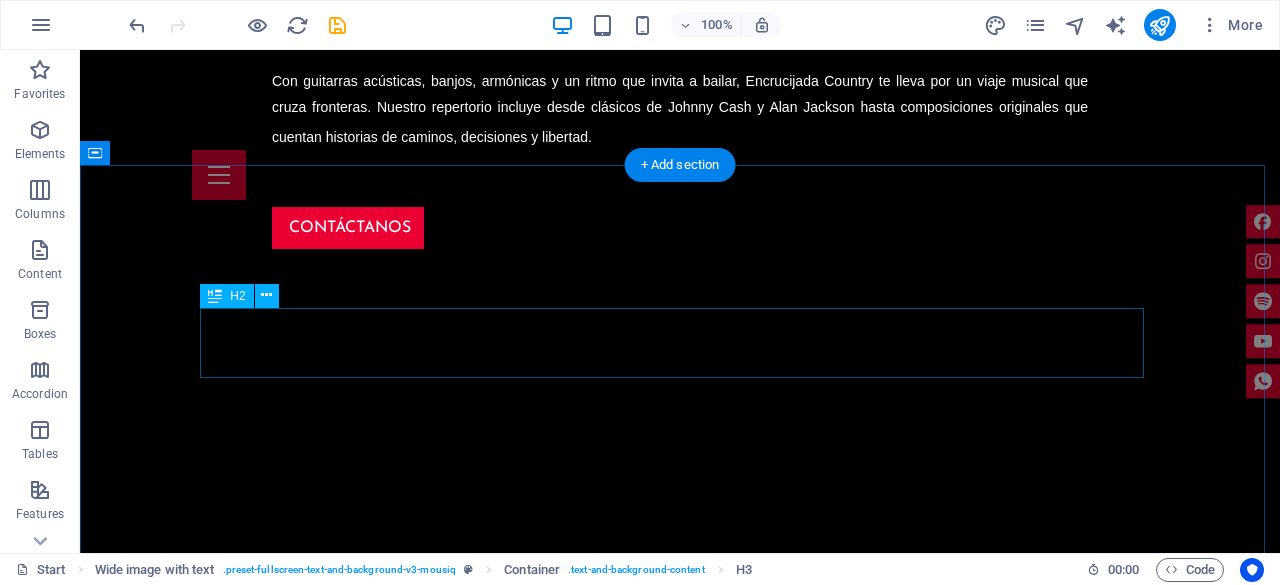 scroll, scrollTop: 1747, scrollLeft: 0, axis: vertical 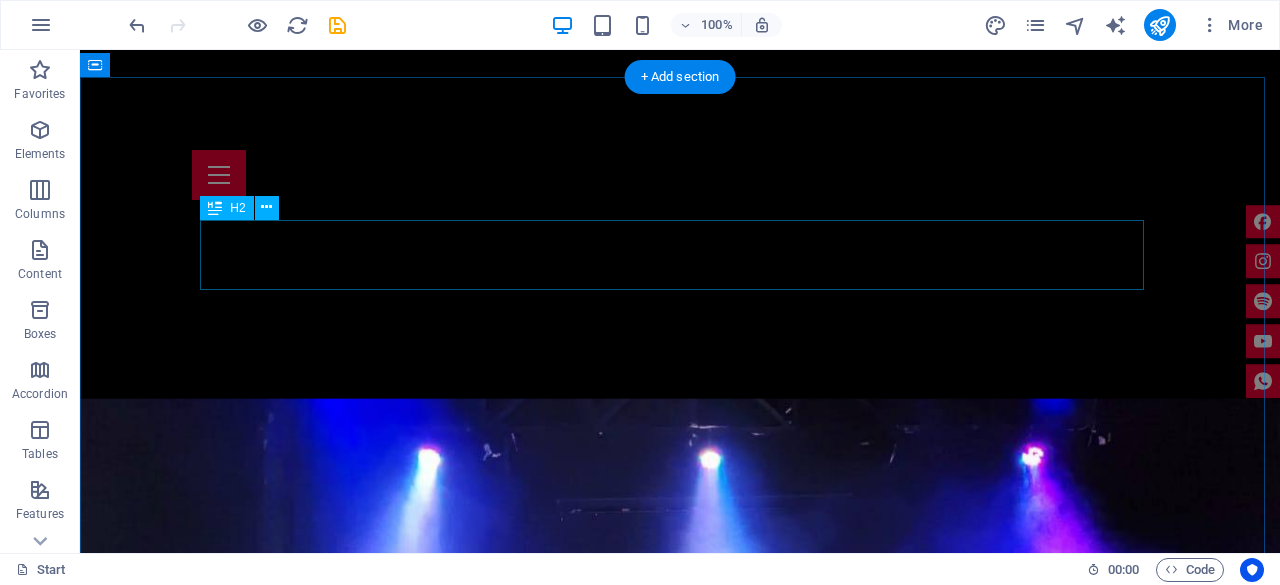 click on "eventos" at bounding box center [680, 1785] 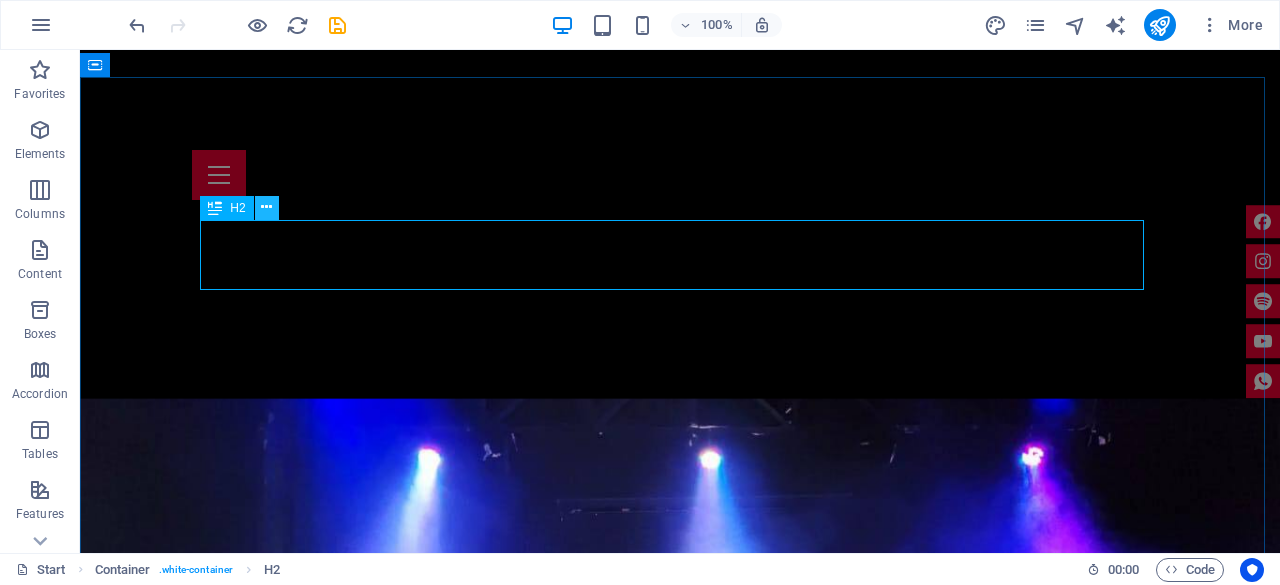 click at bounding box center (266, 207) 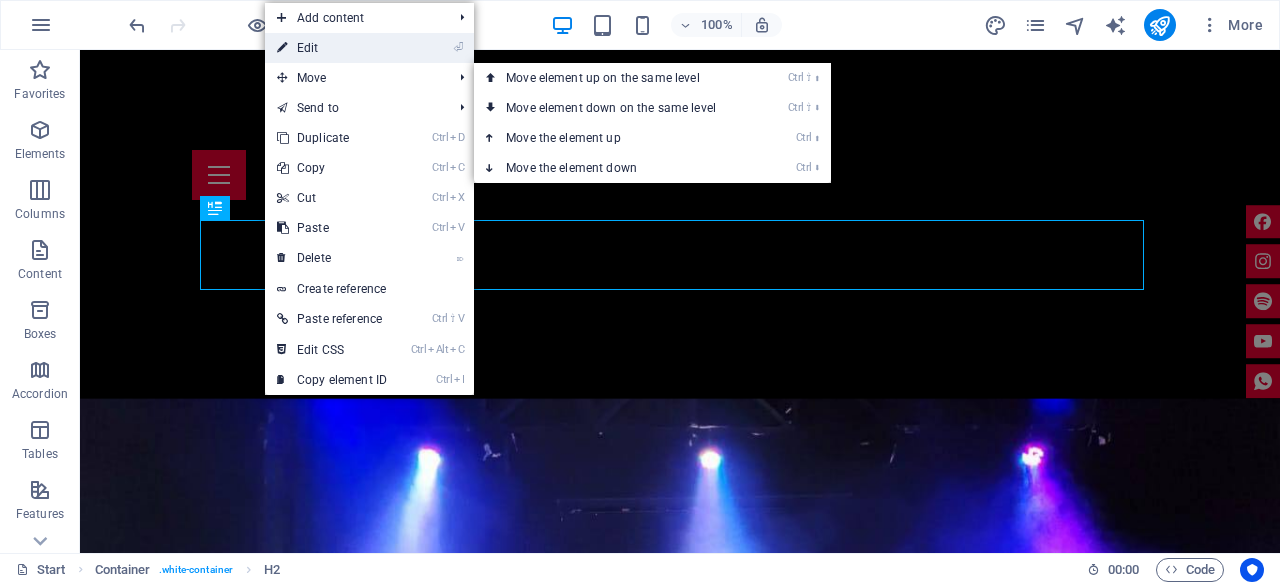 click on "⏎  Edit" at bounding box center [332, 48] 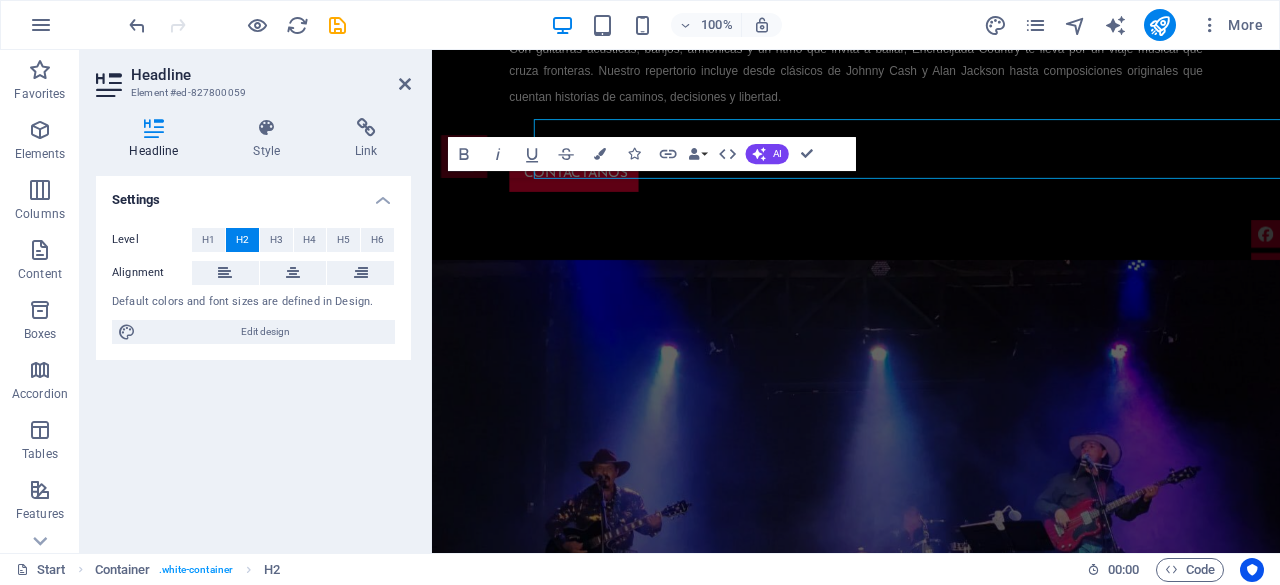 scroll, scrollTop: 1836, scrollLeft: 0, axis: vertical 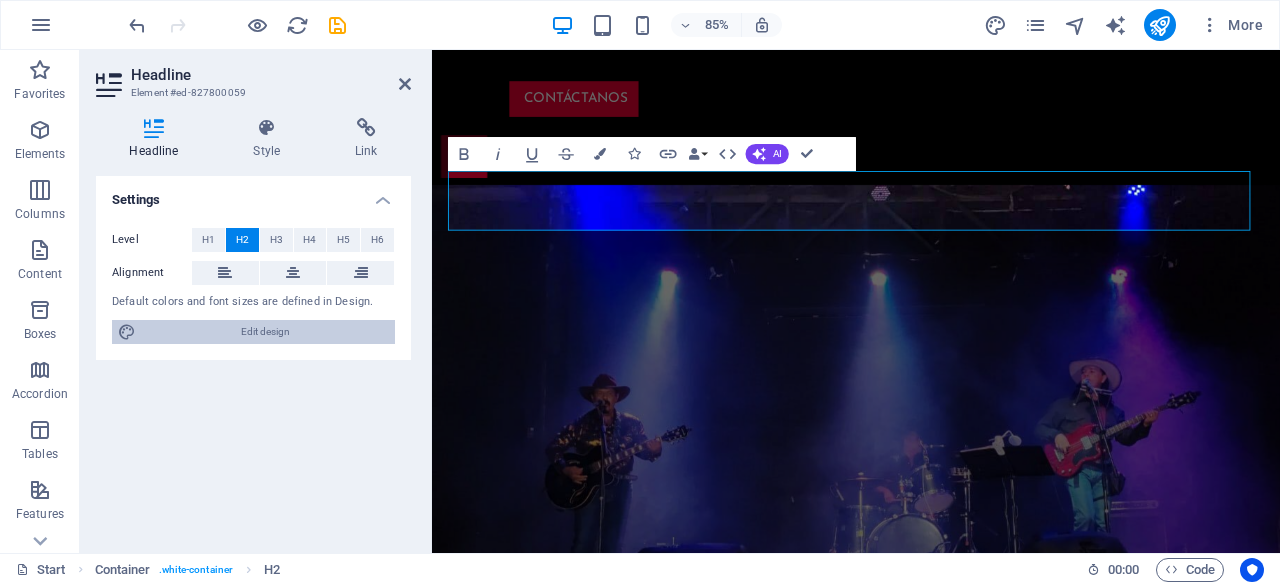 click on "Edit design" at bounding box center [265, 332] 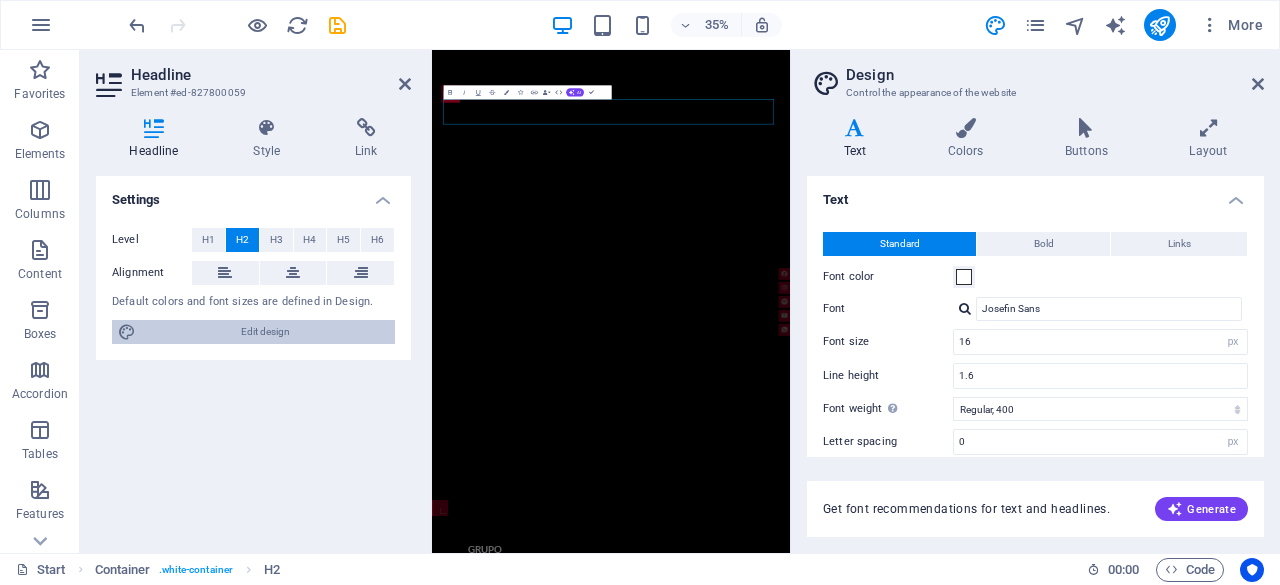 scroll, scrollTop: 2699, scrollLeft: 0, axis: vertical 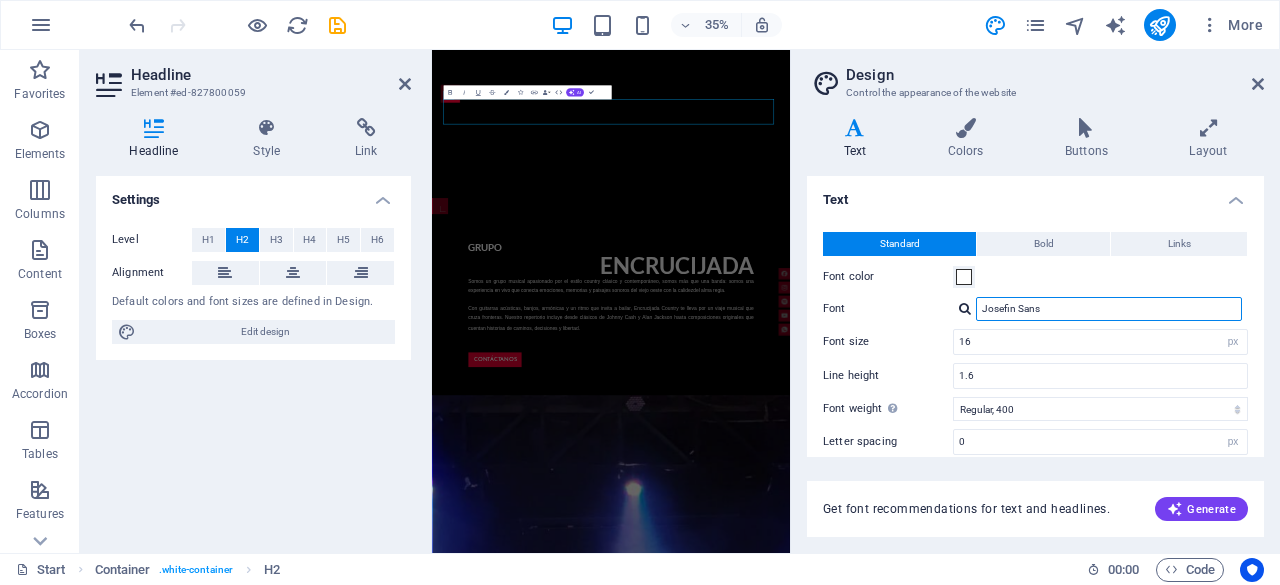 click on "Josefin Sans" at bounding box center (1109, 309) 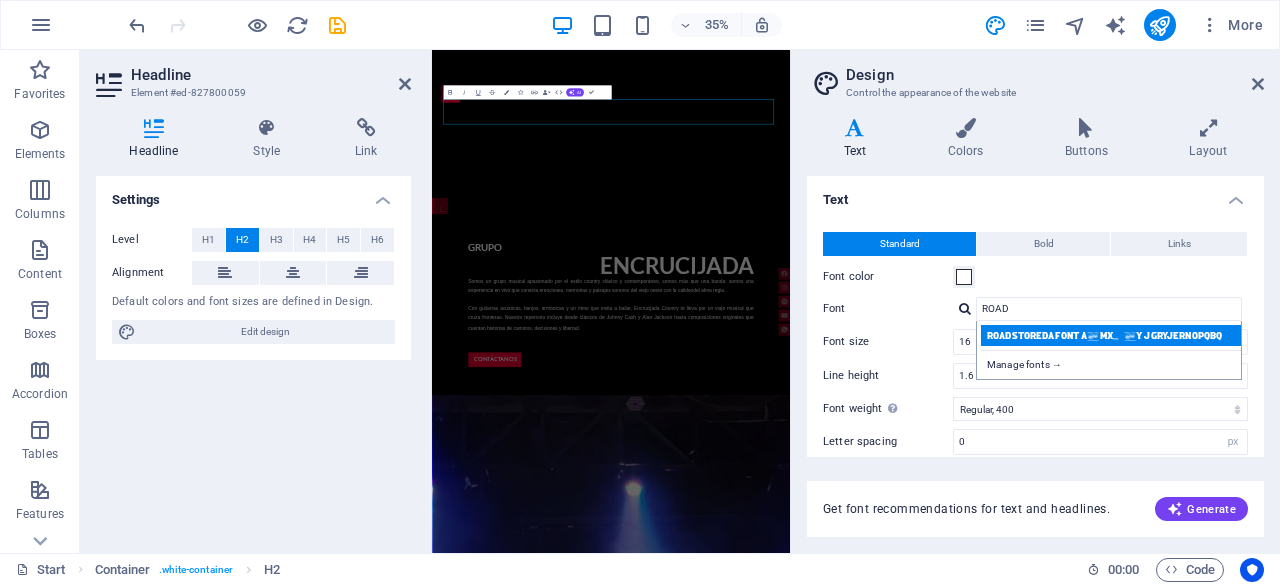 click on "ROADSTOREDafont a7MX_69y JgRYJERN0pqBQ" at bounding box center (1113, 335) 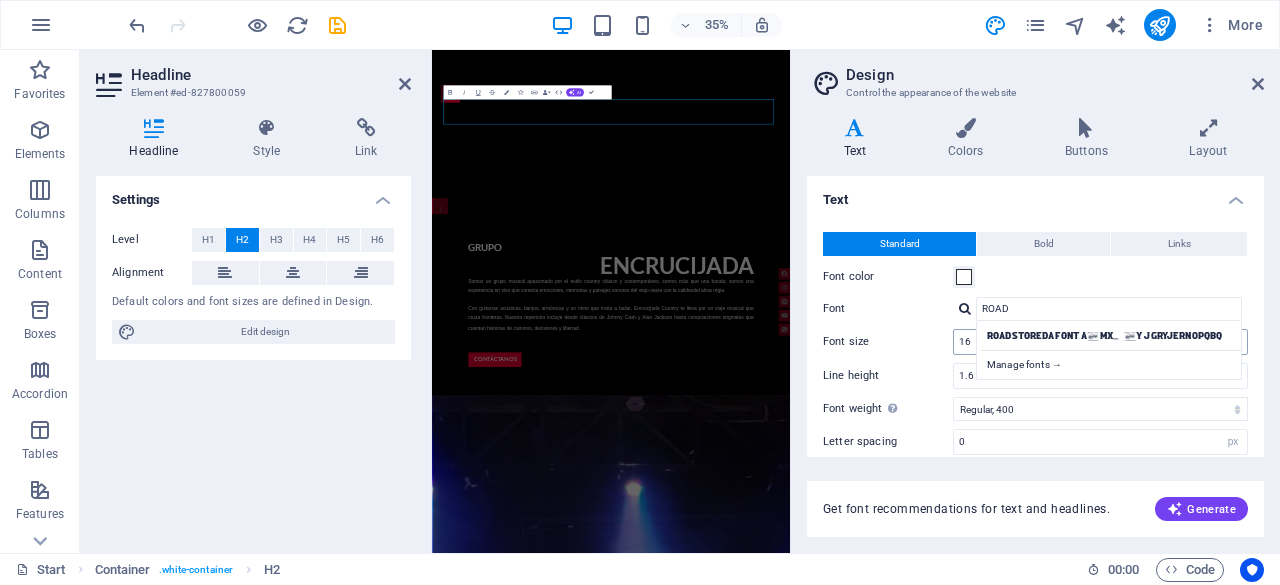 type on "ROADSTOREDafont a7MX_69y JgRYJERN0pqBQ" 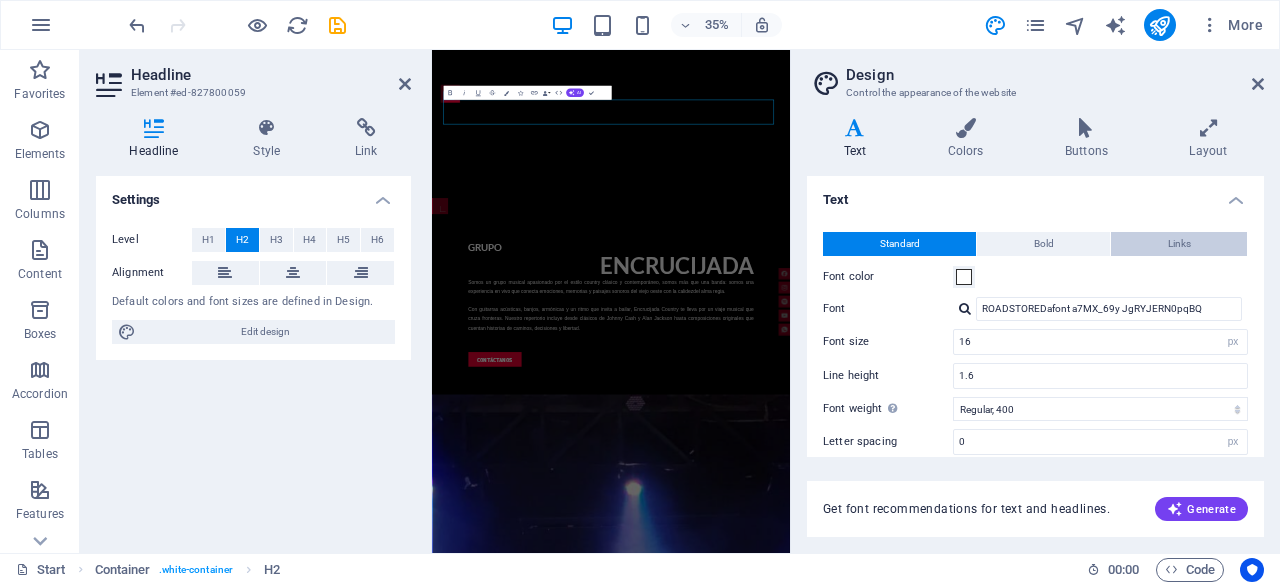 scroll, scrollTop: 2698, scrollLeft: 0, axis: vertical 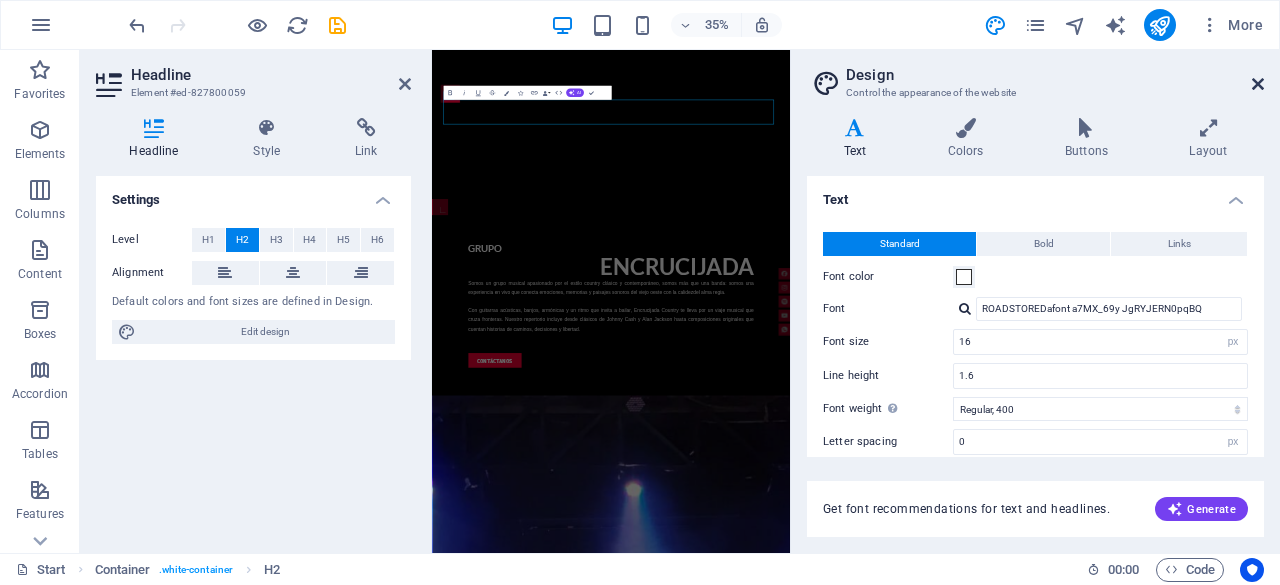 click at bounding box center (1258, 84) 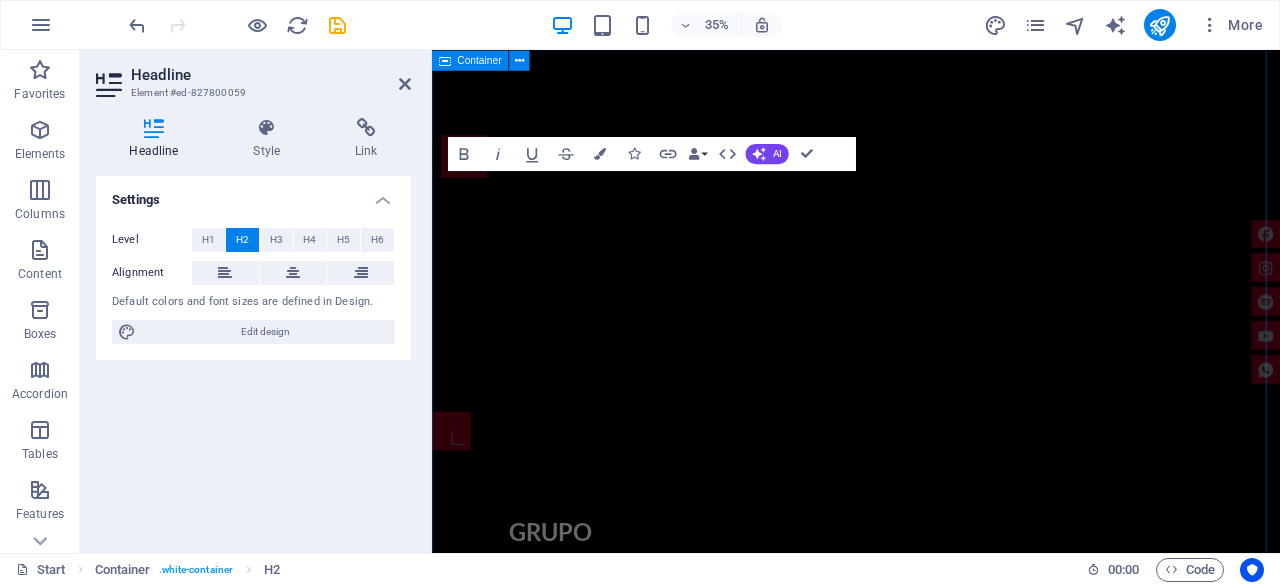 scroll, scrollTop: 1836, scrollLeft: 0, axis: vertical 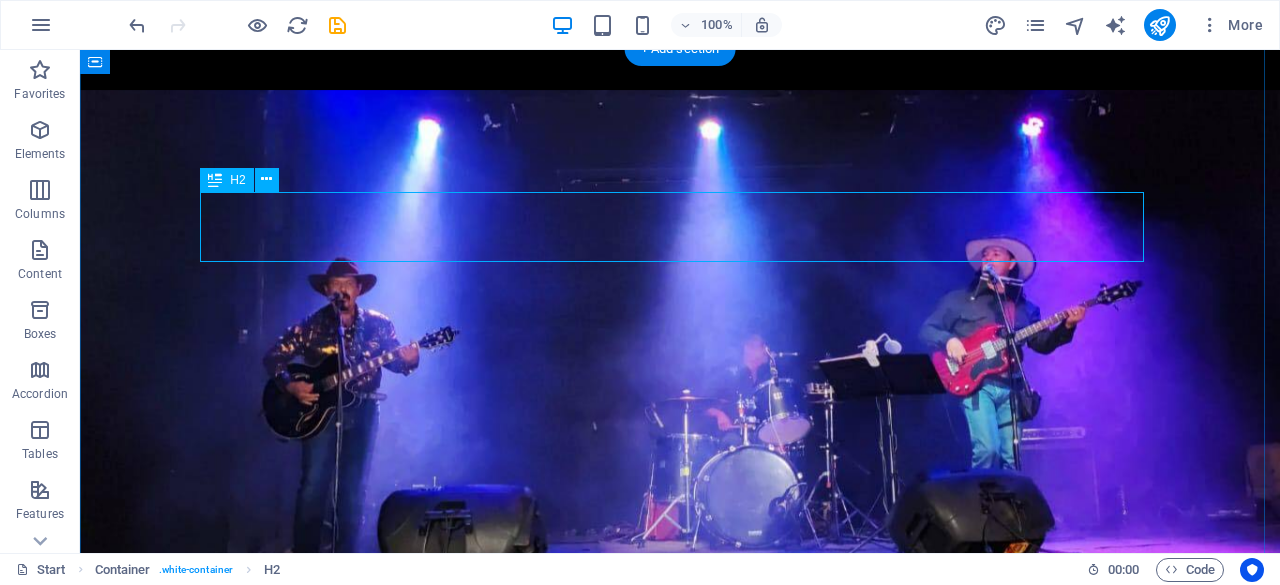 click on "eventos" at bounding box center [680, 1756] 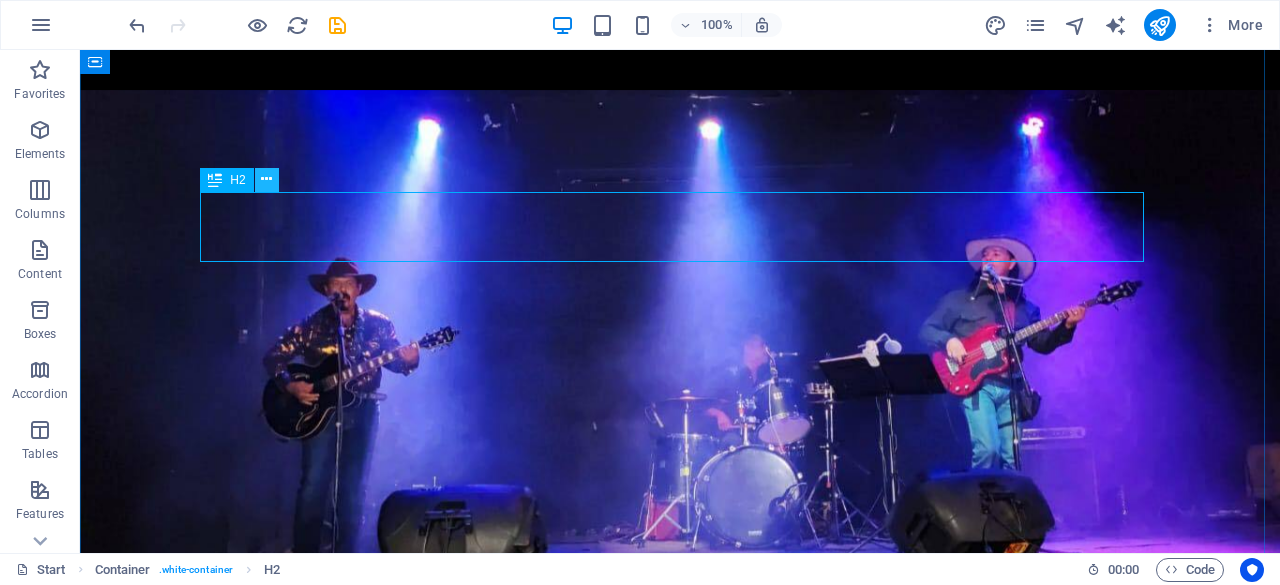 click at bounding box center (266, 179) 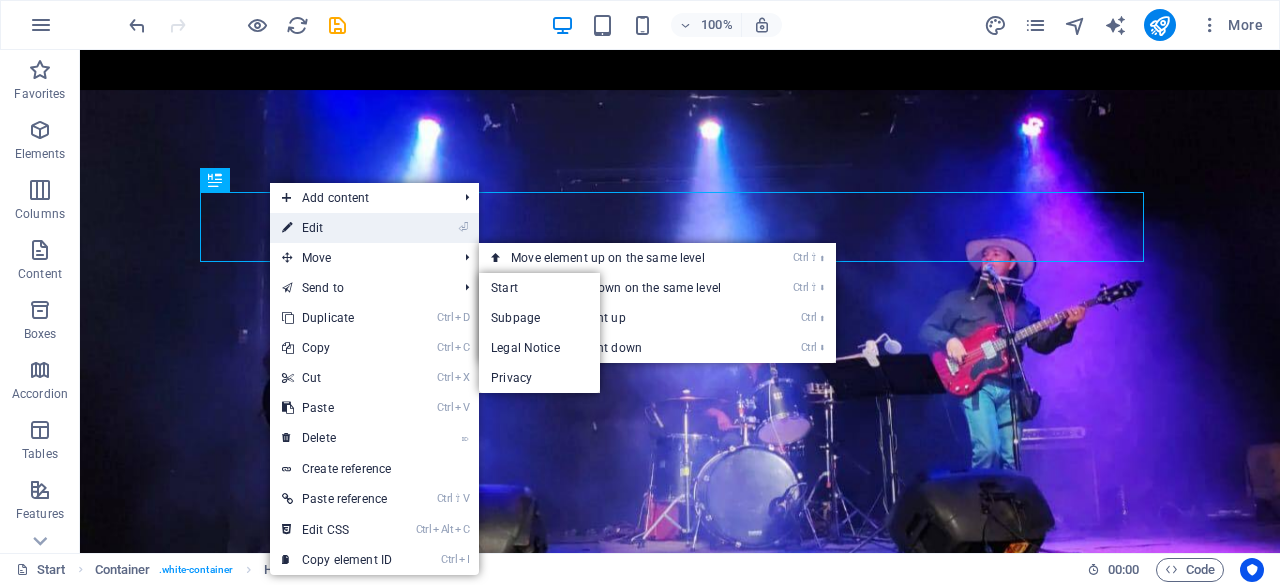click on "⏎  Edit" at bounding box center (337, 228) 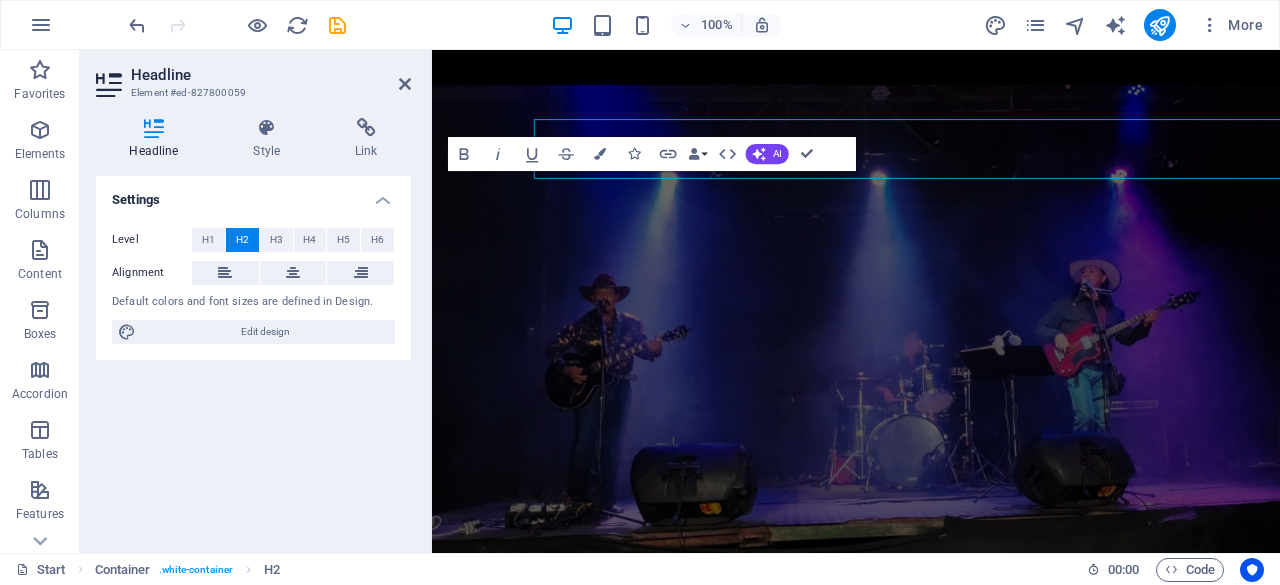 scroll, scrollTop: 1836, scrollLeft: 0, axis: vertical 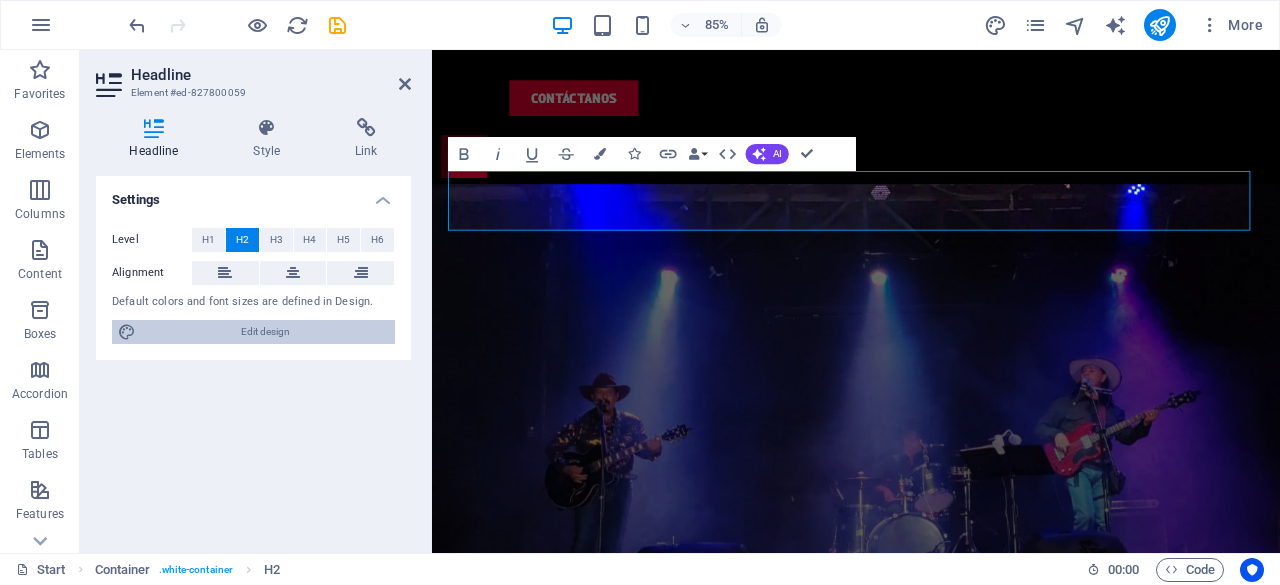 click on "Edit design" at bounding box center [265, 332] 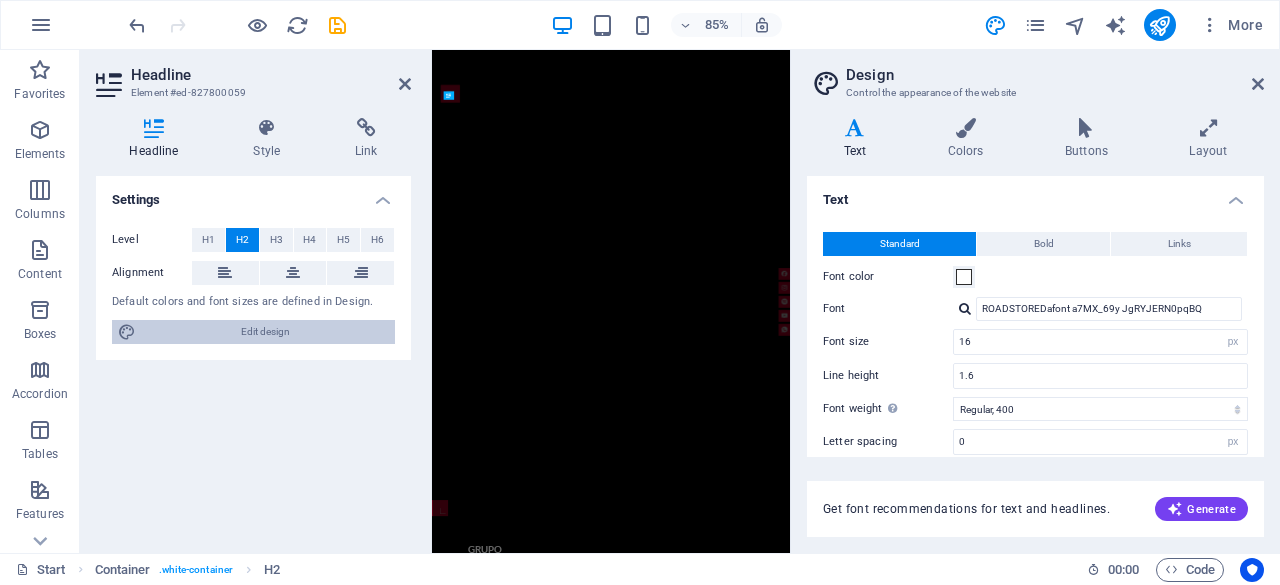 scroll, scrollTop: 2698, scrollLeft: 0, axis: vertical 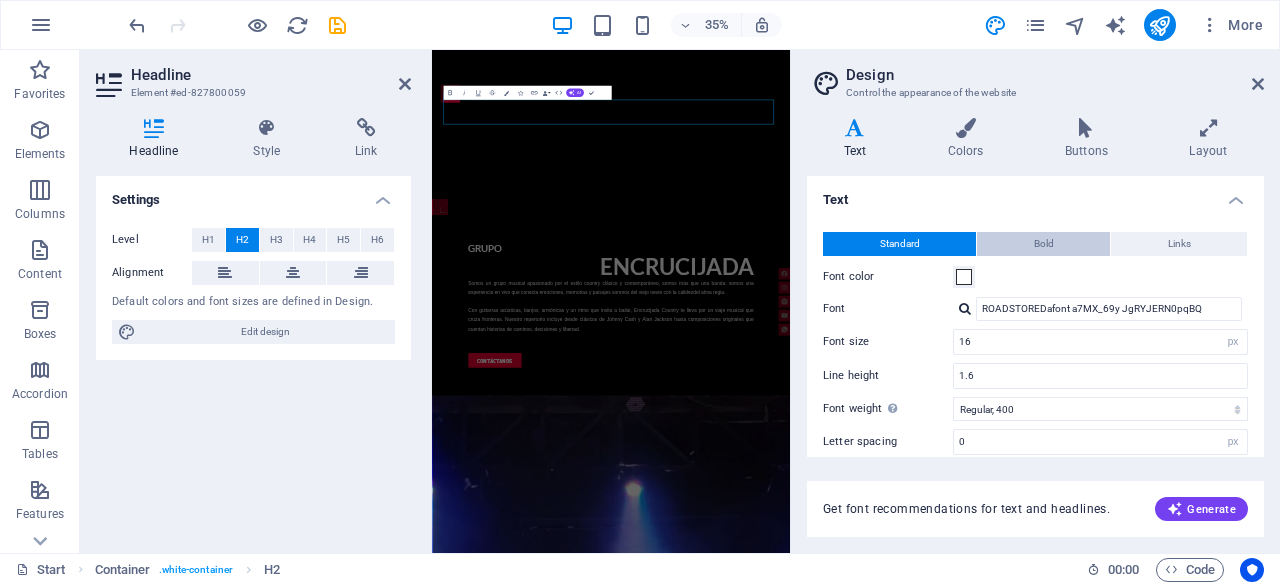 click on "Bold" at bounding box center [1044, 244] 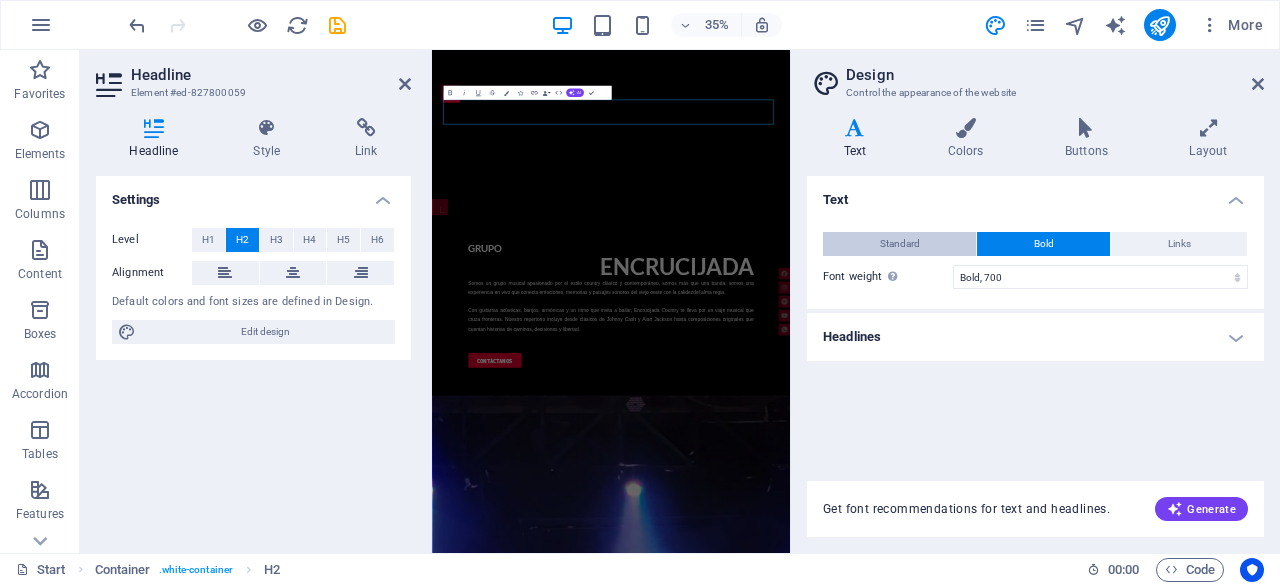click on "Standard" at bounding box center (900, 244) 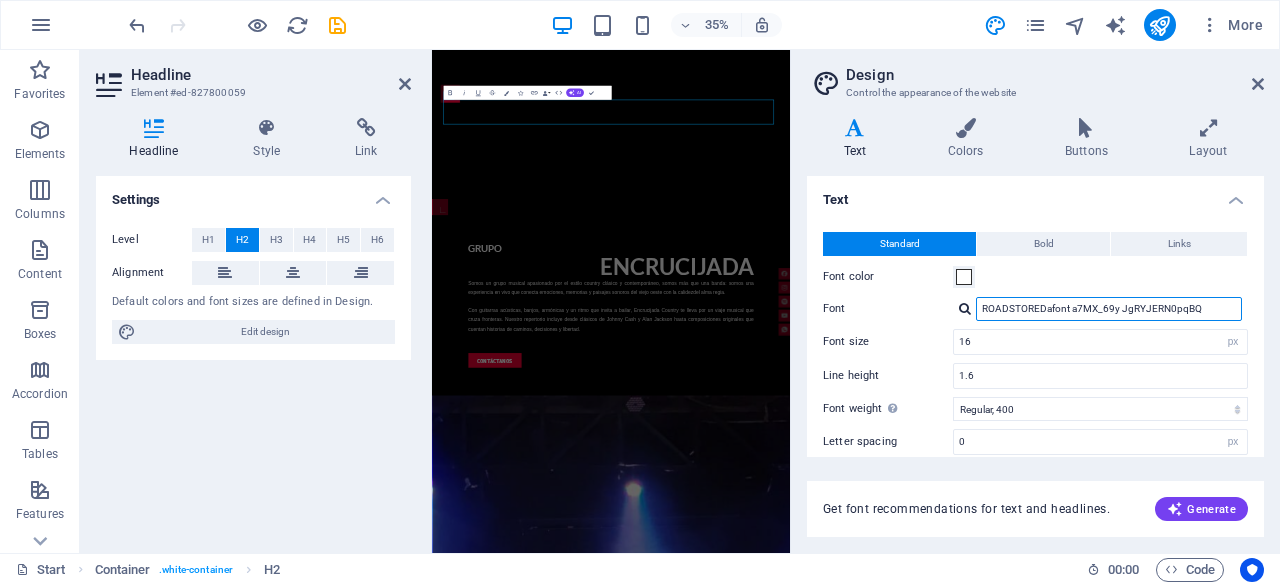 click on "ROADSTOREDafont a7MX_69y JgRYJERN0pqBQ" at bounding box center [1109, 309] 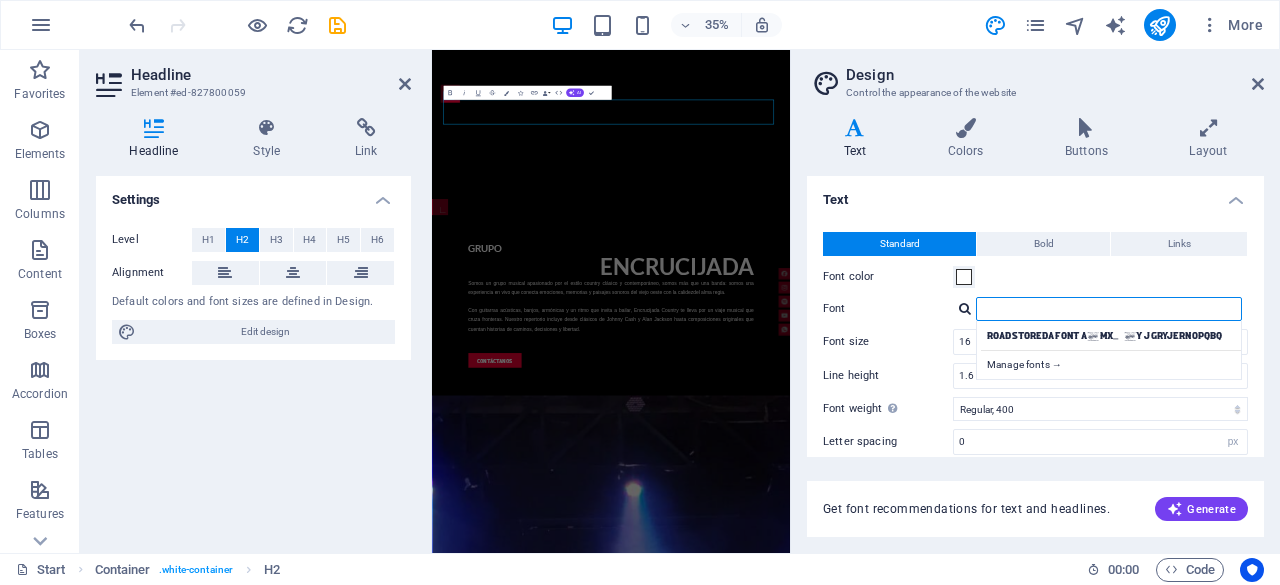 type on "W" 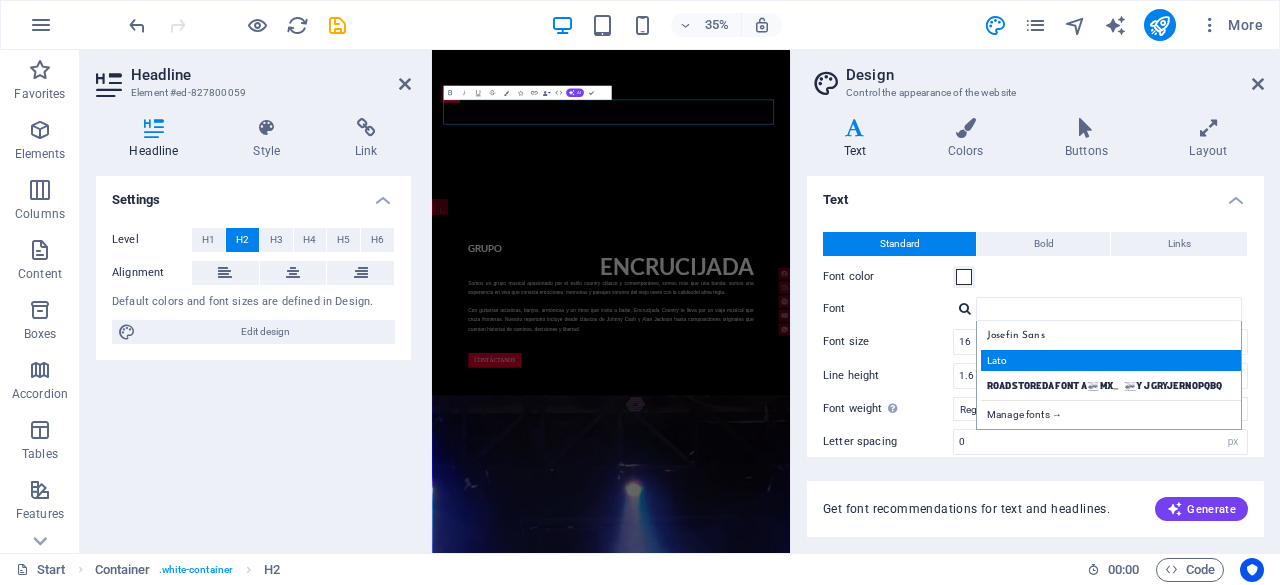 drag, startPoint x: 1050, startPoint y: 414, endPoint x: 1052, endPoint y: 362, distance: 52.03845 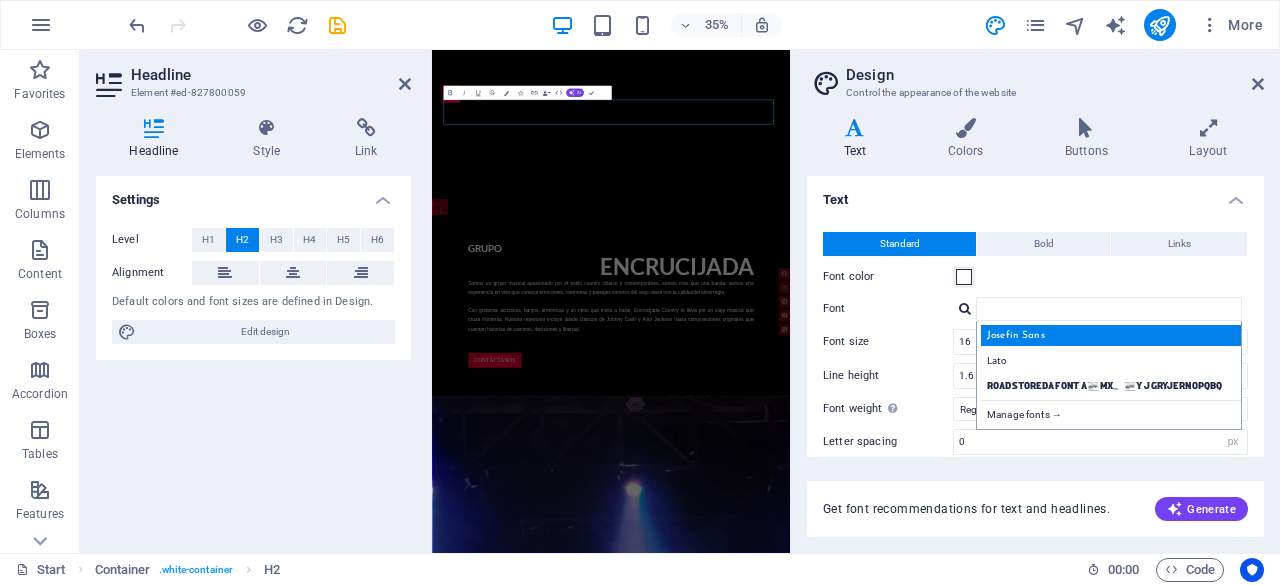 click on "Josefin Sans" 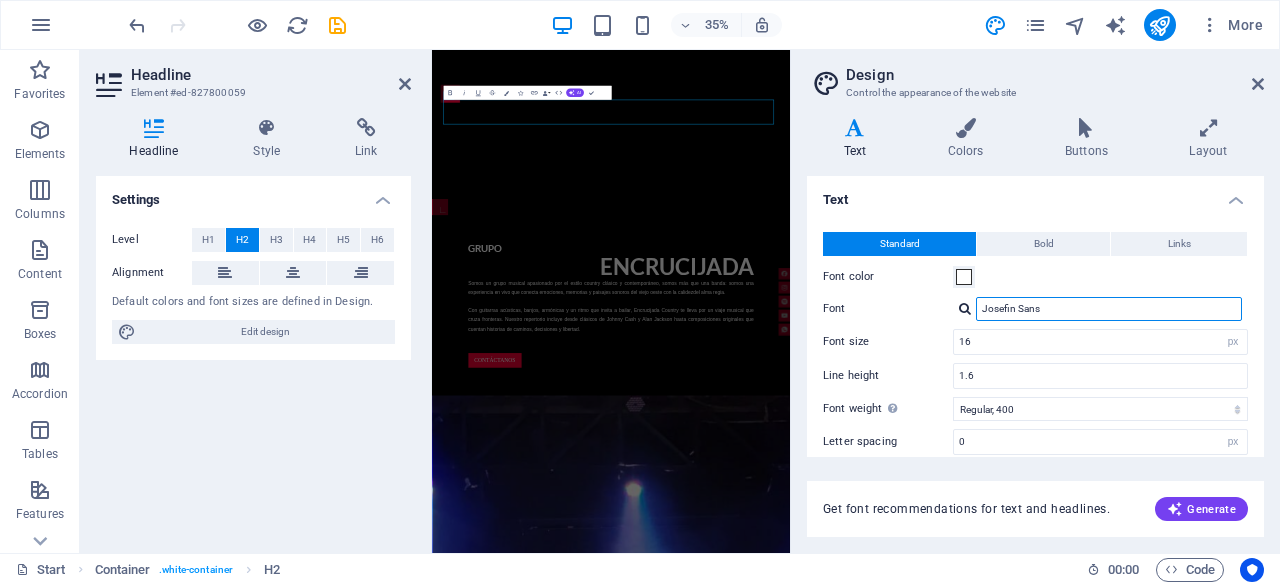 click on "Josefin Sans" 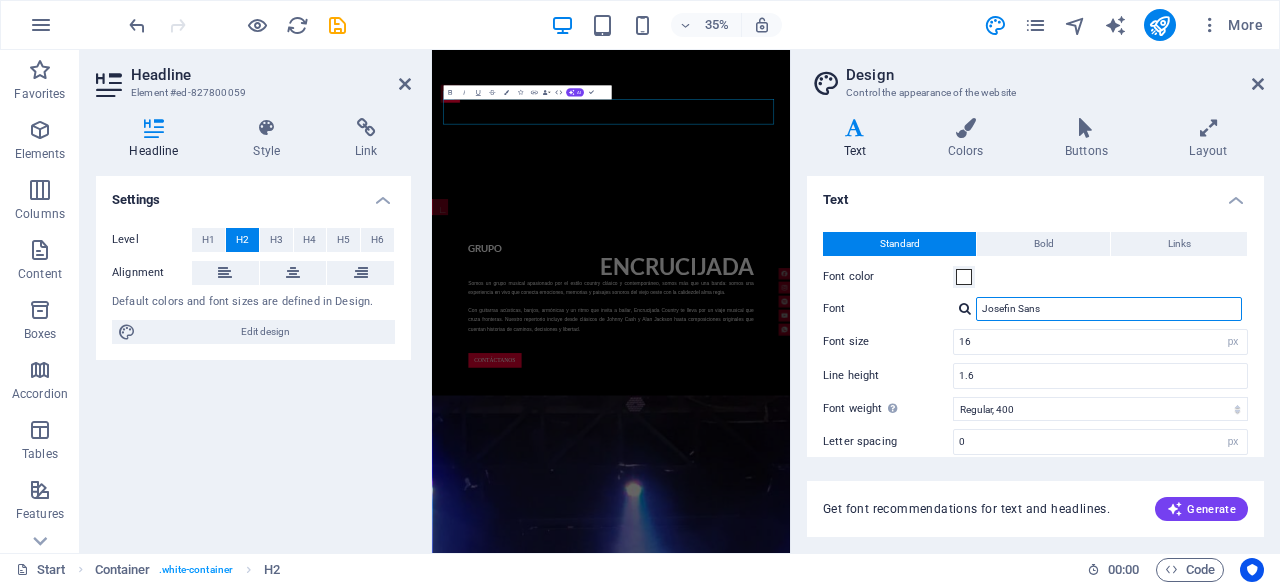 scroll, scrollTop: 2699, scrollLeft: 0, axis: vertical 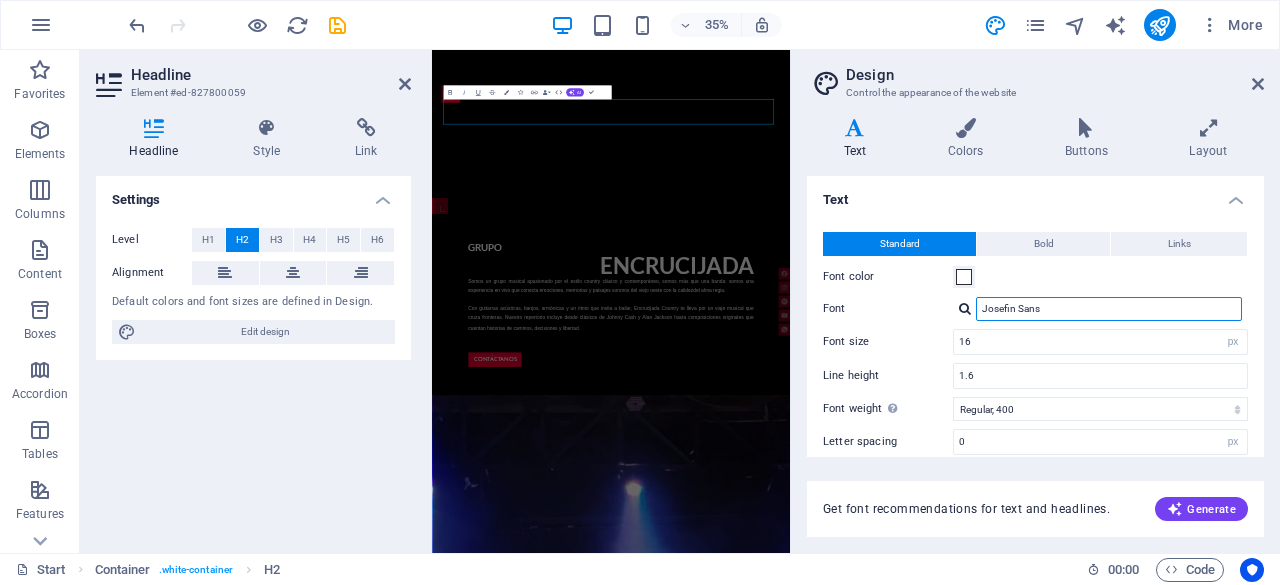 click on "Josefin Sans" 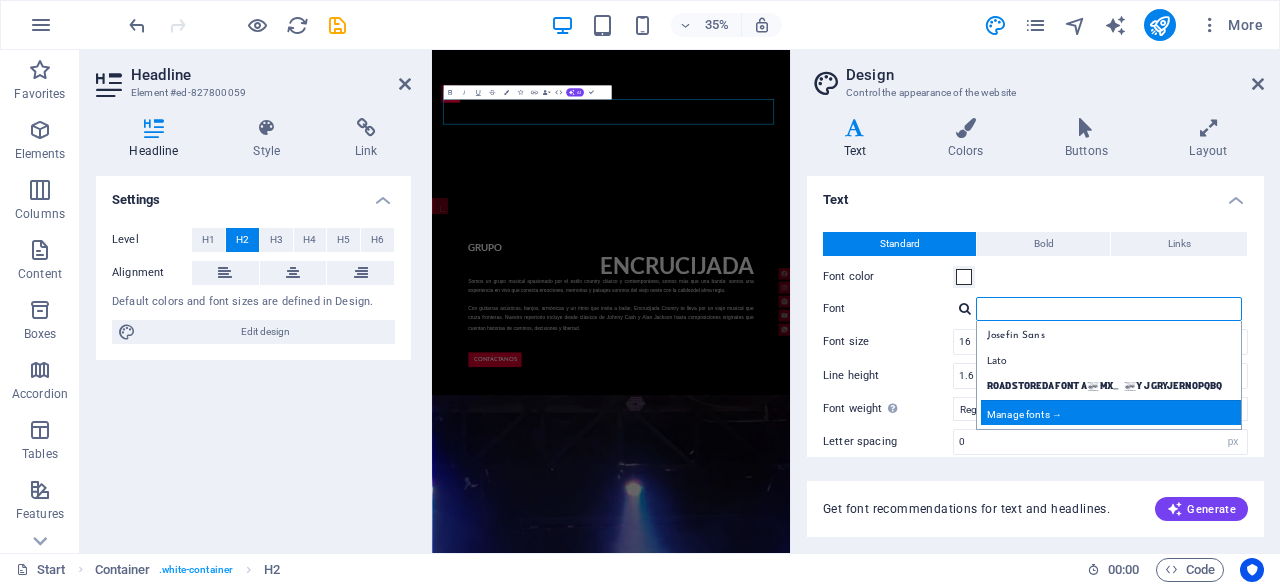 type 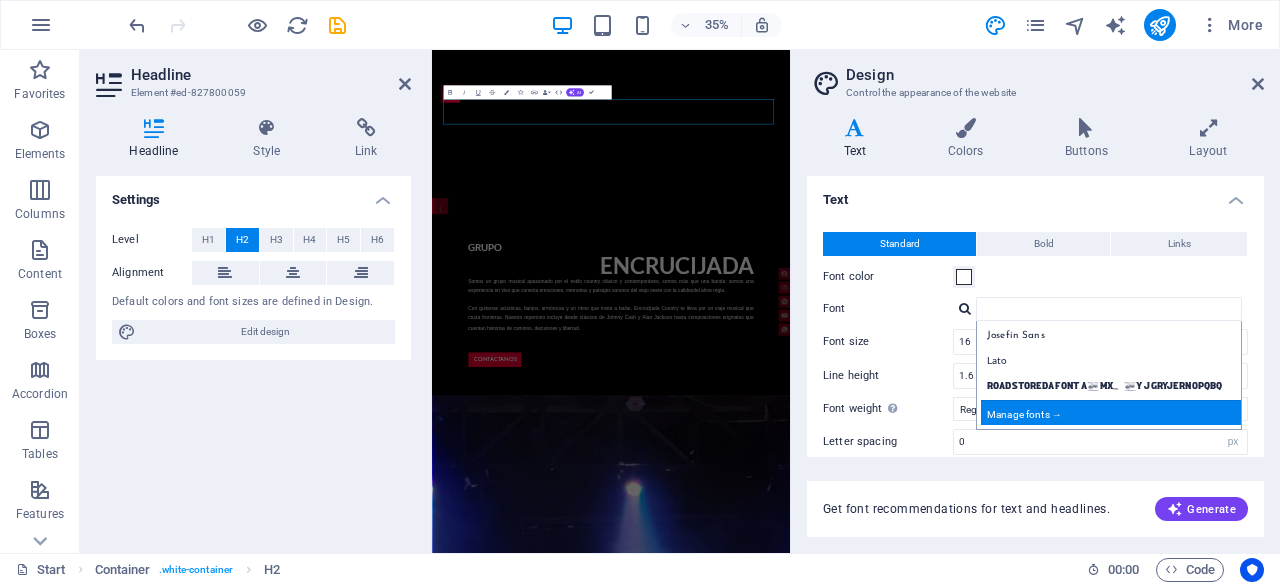 click on "Manage fonts →" 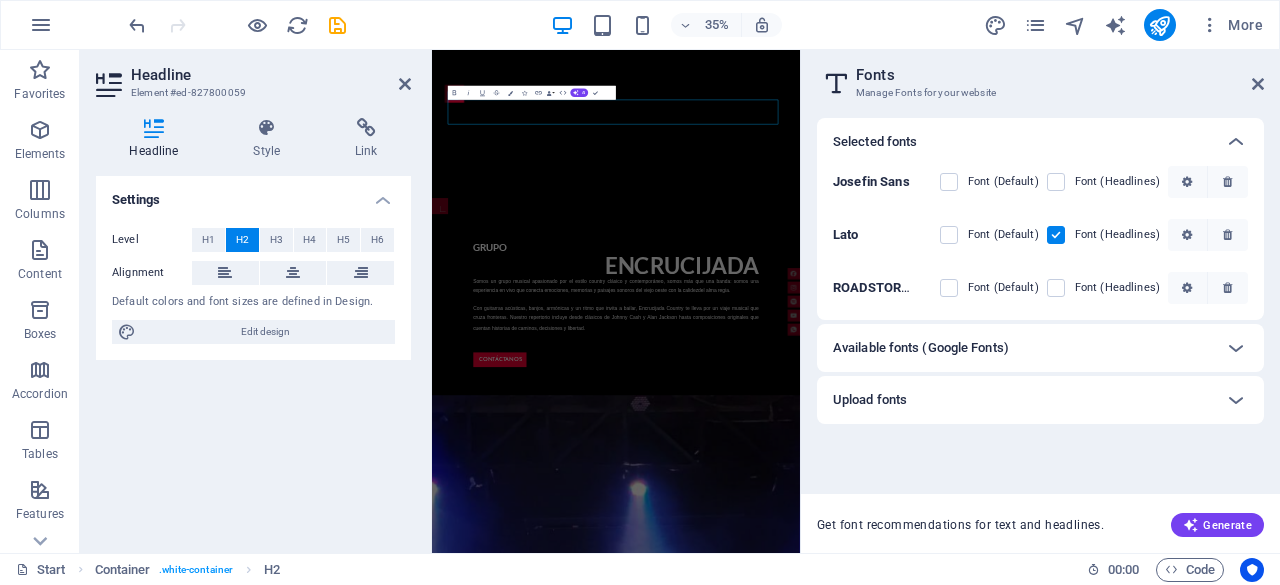scroll, scrollTop: 2710, scrollLeft: 0, axis: vertical 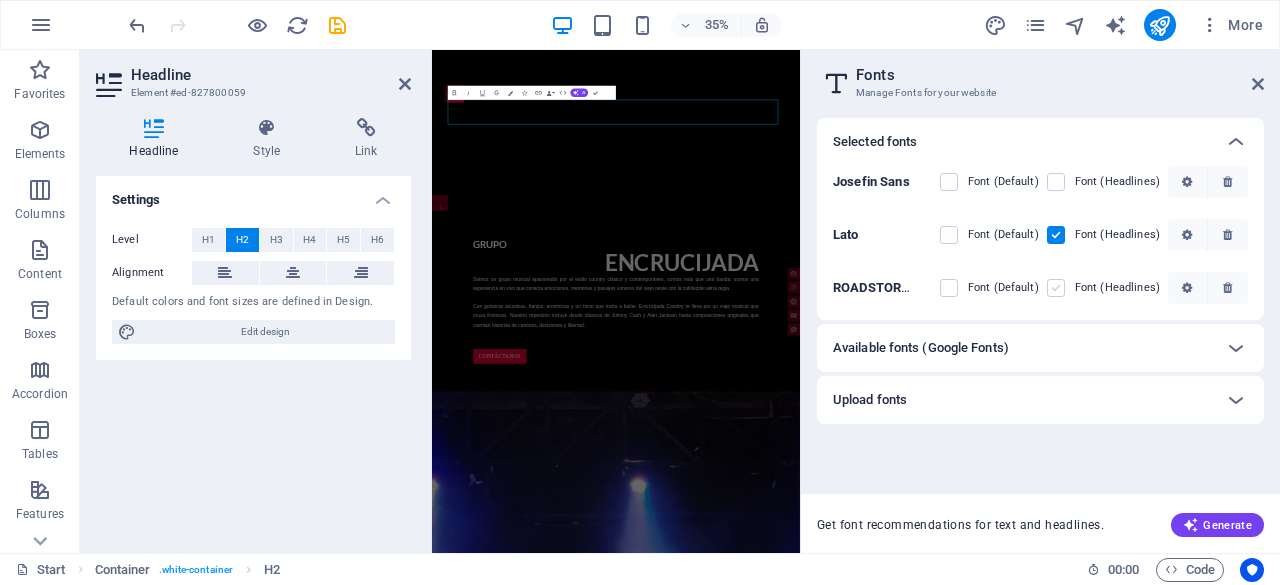 click 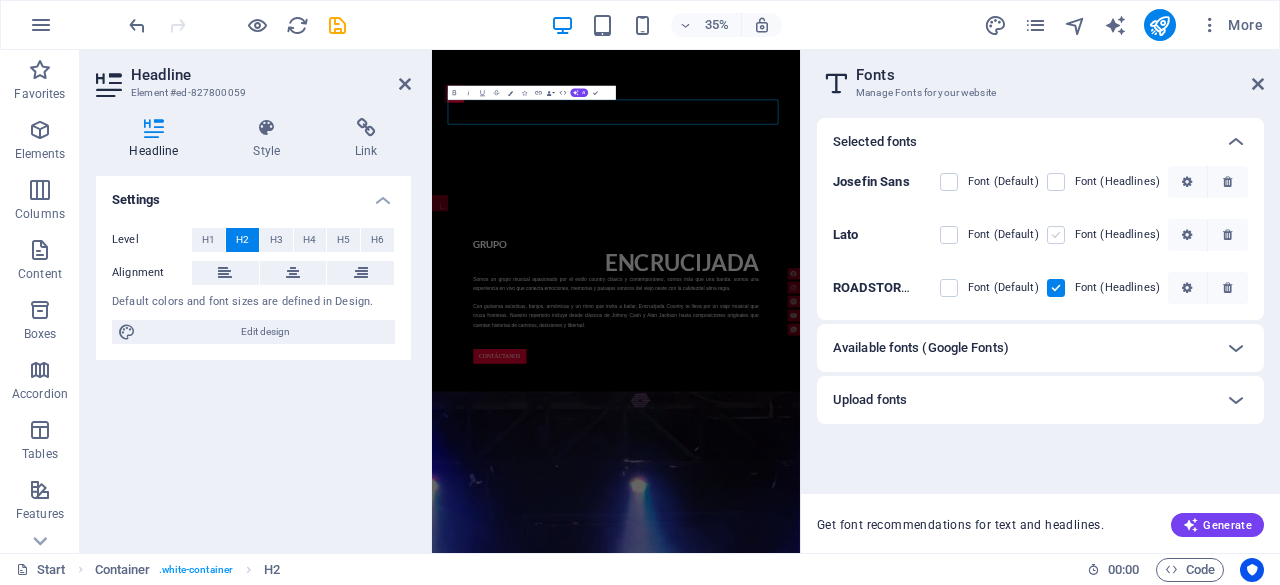 click 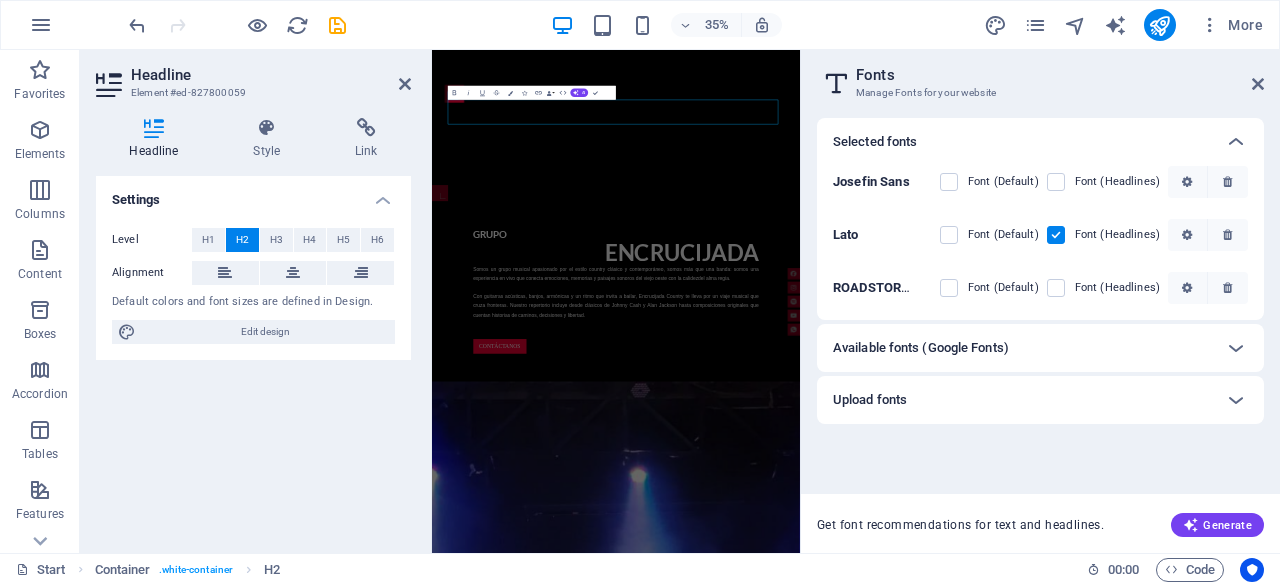 scroll, scrollTop: 2710, scrollLeft: 0, axis: vertical 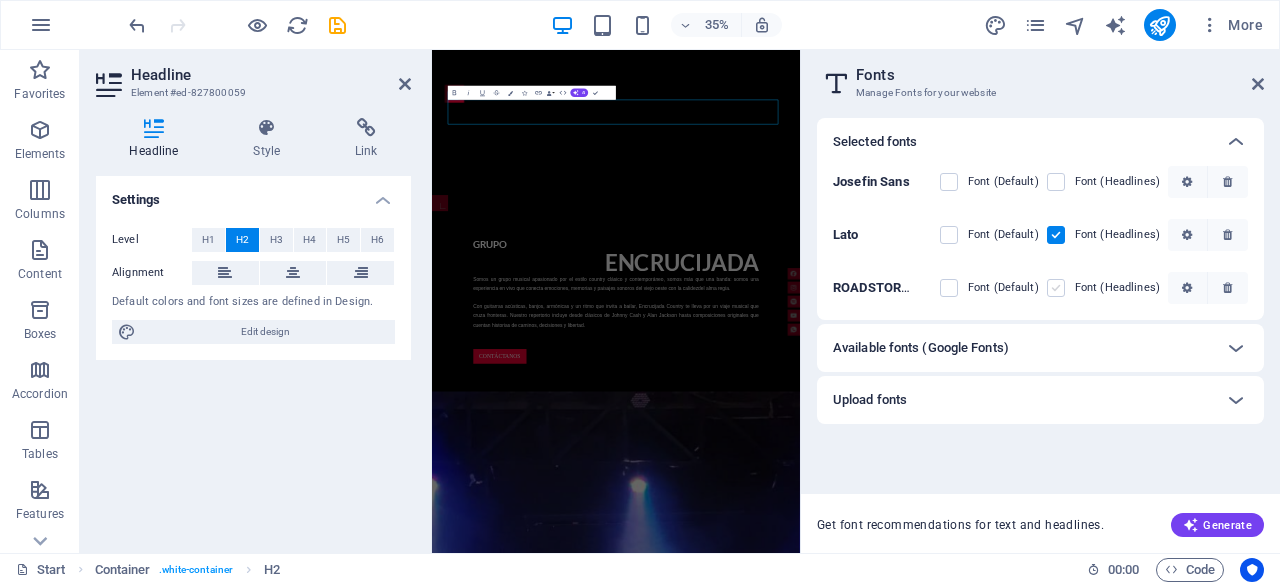click 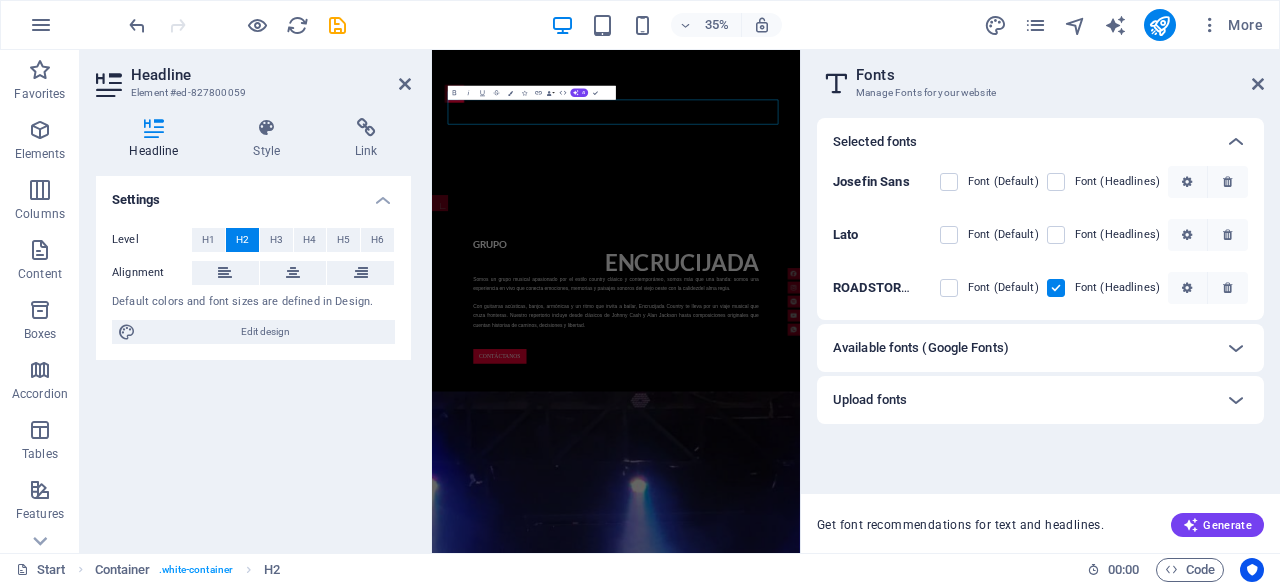 scroll, scrollTop: 2736, scrollLeft: 0, axis: vertical 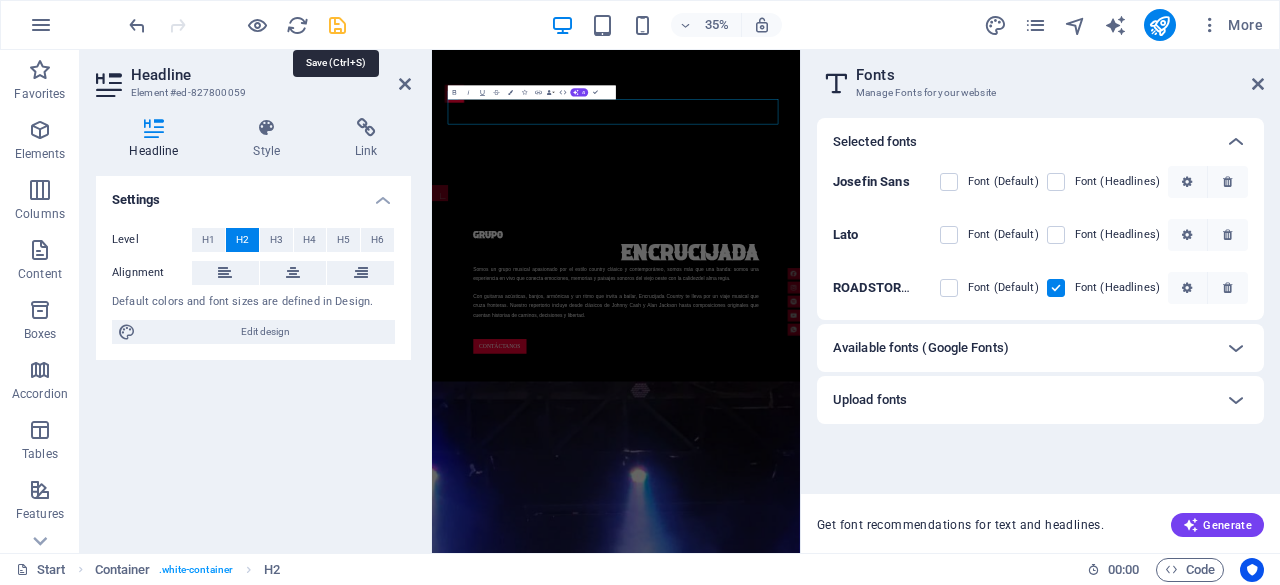 click 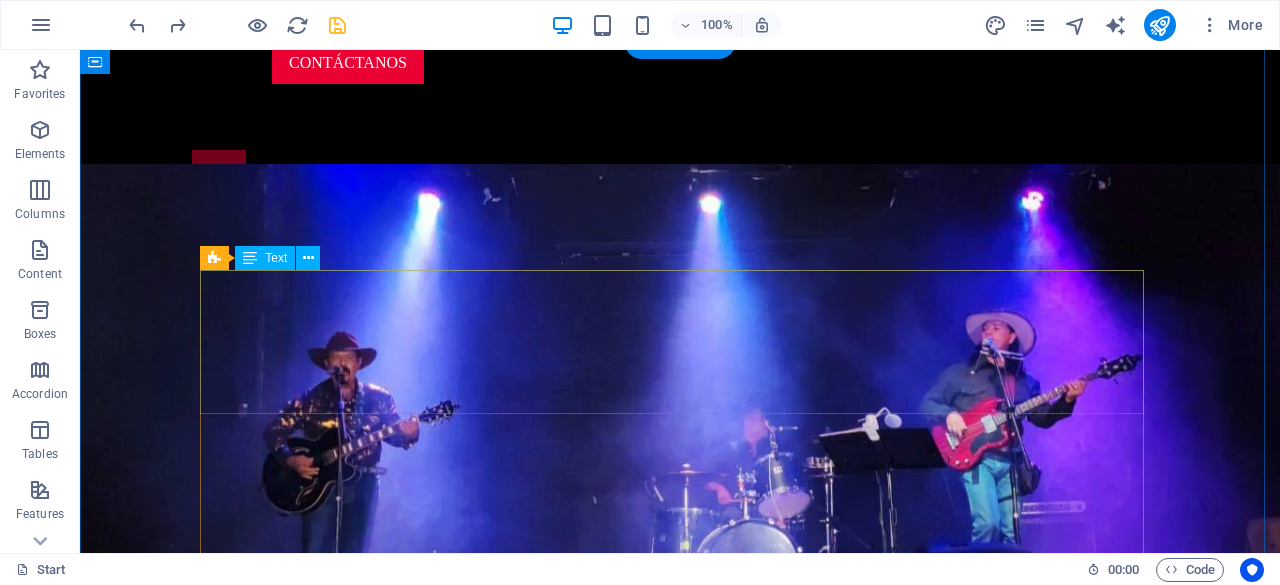 scroll, scrollTop: 1612, scrollLeft: 0, axis: vertical 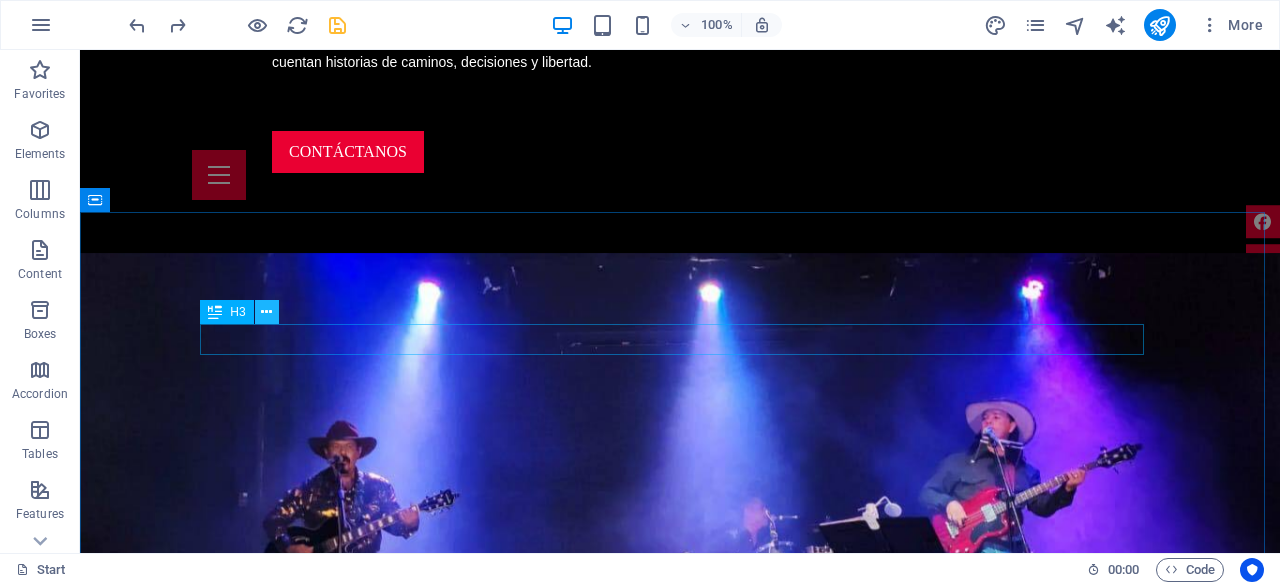 click 